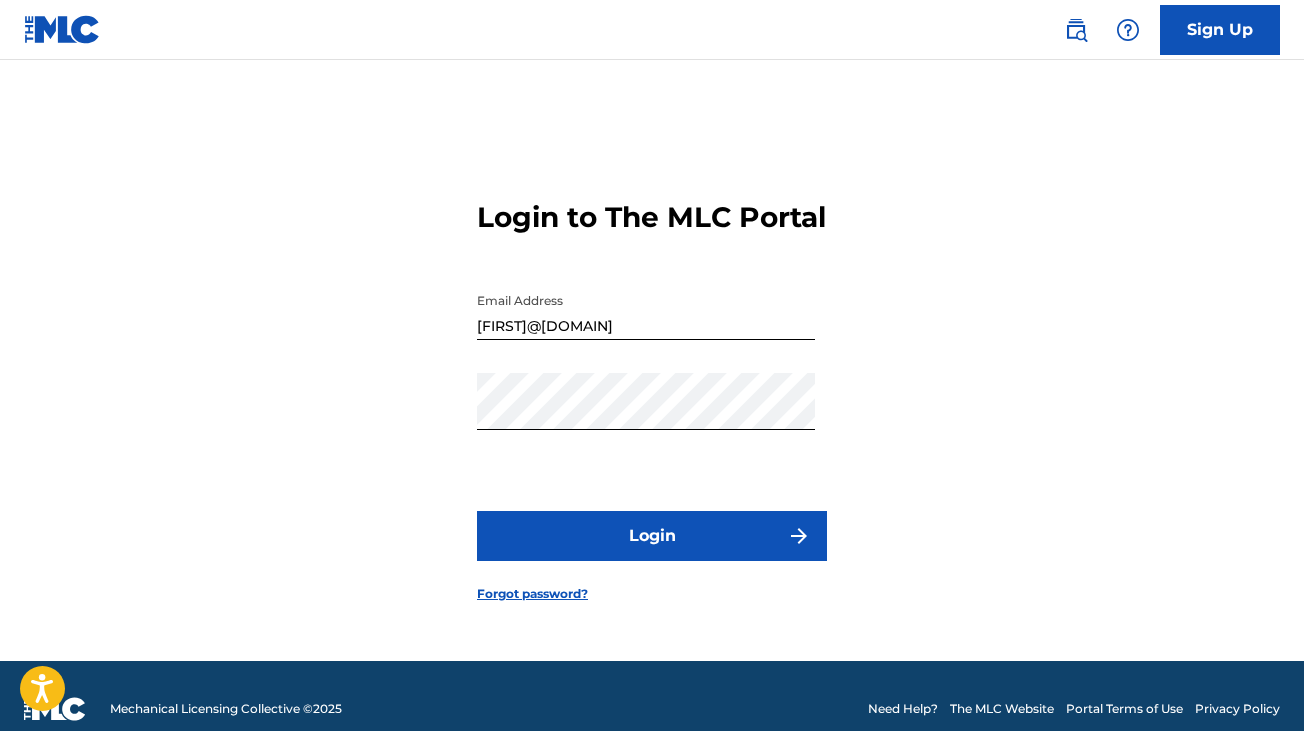scroll, scrollTop: 0, scrollLeft: 0, axis: both 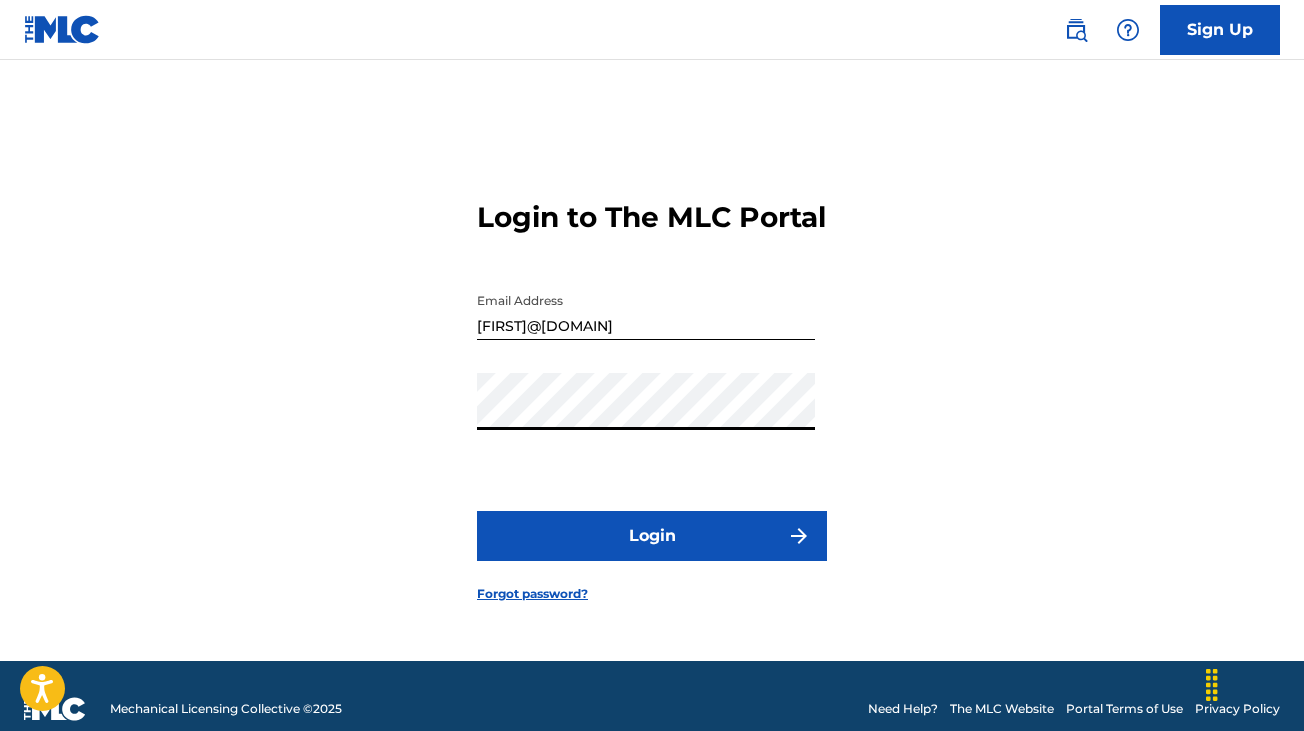 click on "Login" at bounding box center (652, 536) 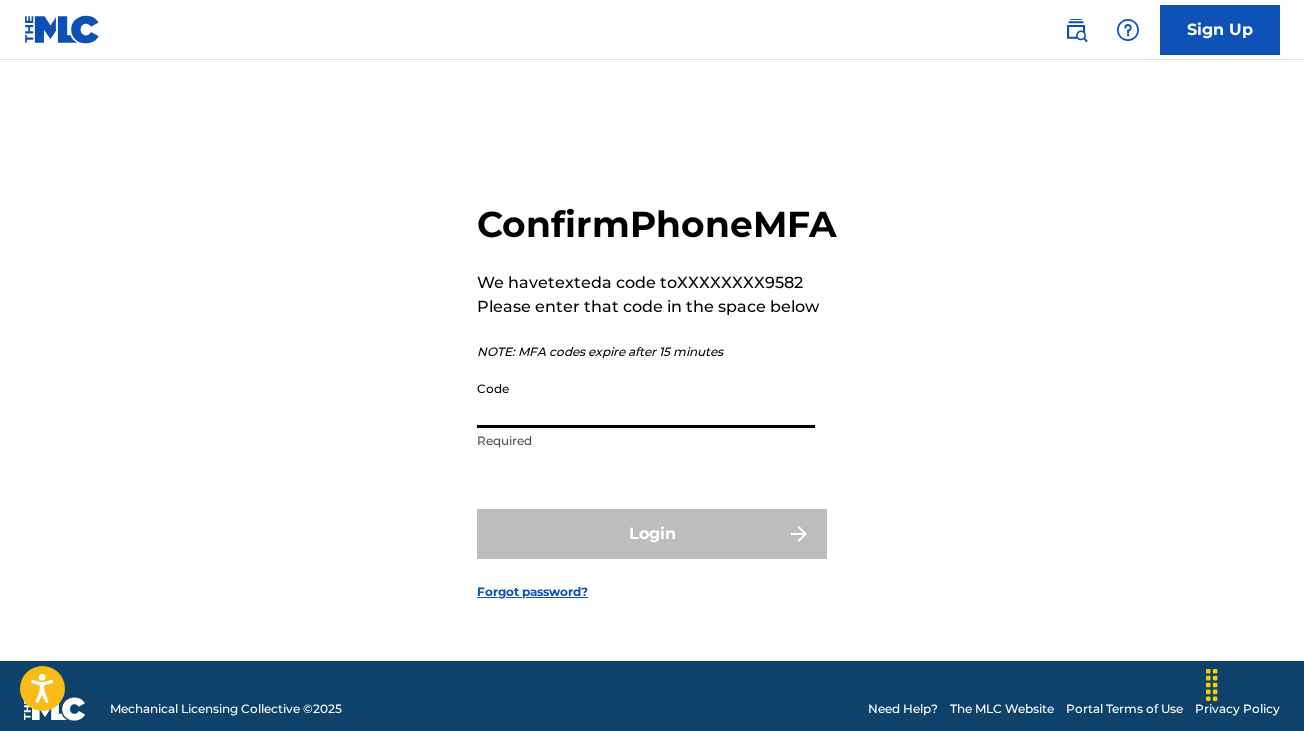 click on "Code" at bounding box center (646, 399) 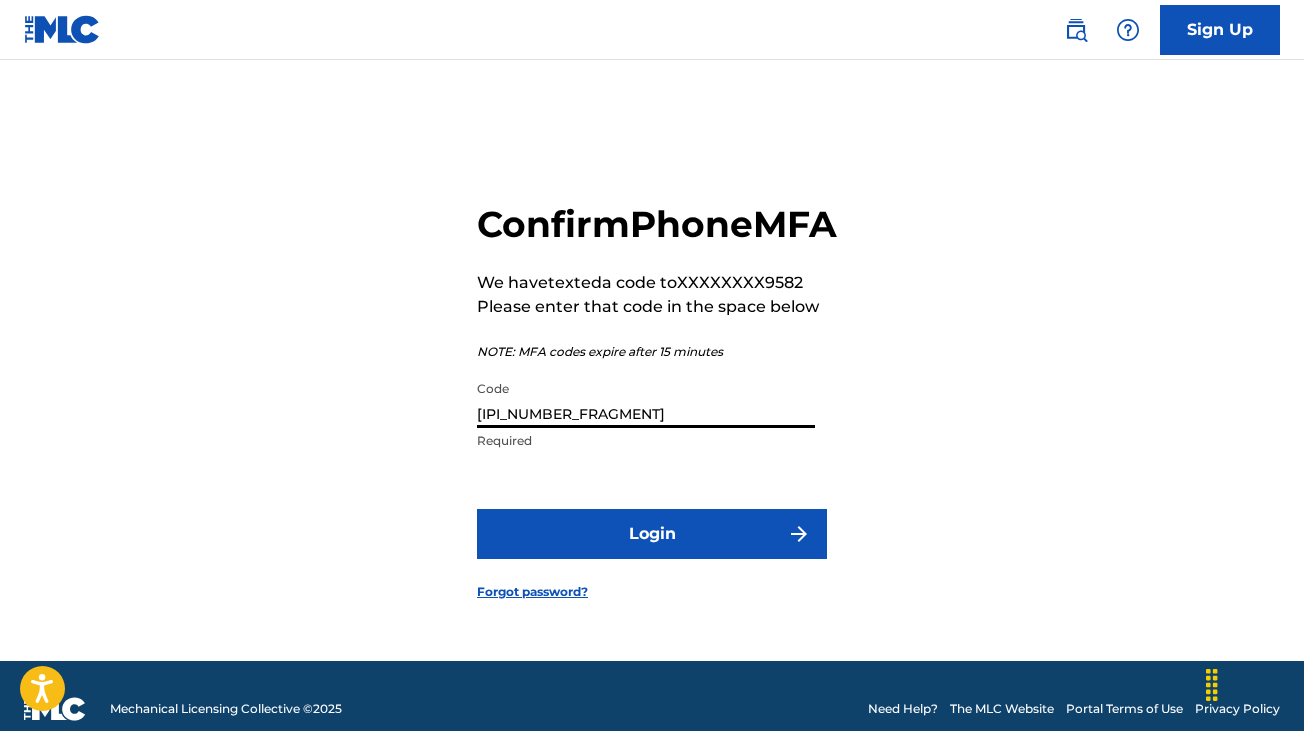 type on "[IPI_NUMBER_FRAGMENT]" 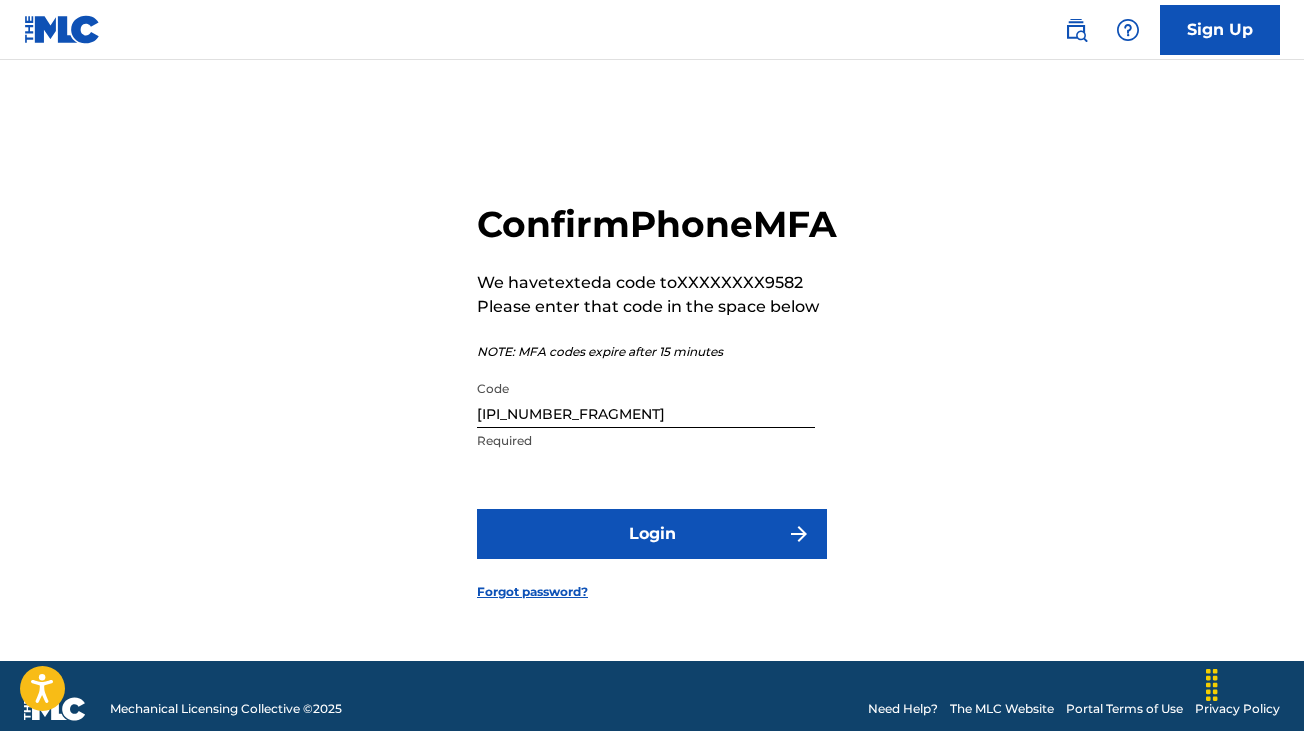 click on "Login" at bounding box center [652, 534] 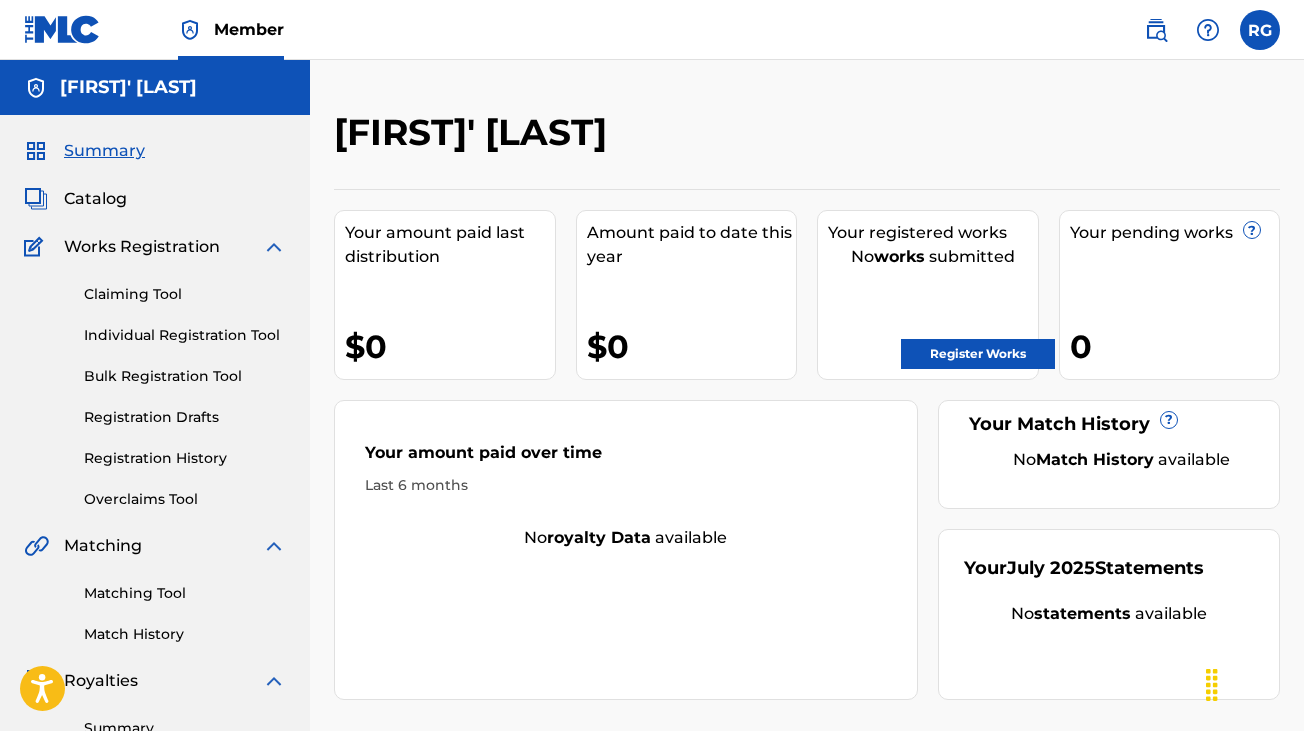 scroll, scrollTop: 0, scrollLeft: 0, axis: both 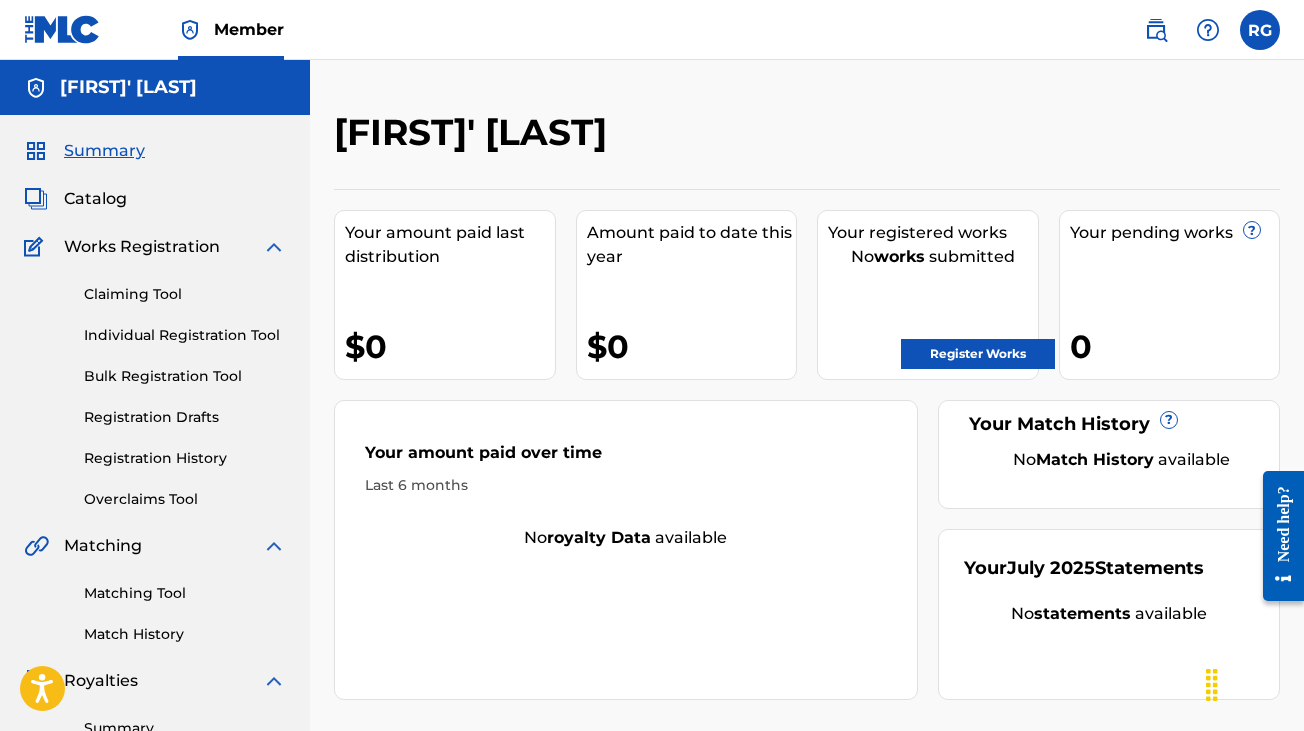 click on "Register Works" at bounding box center (978, 354) 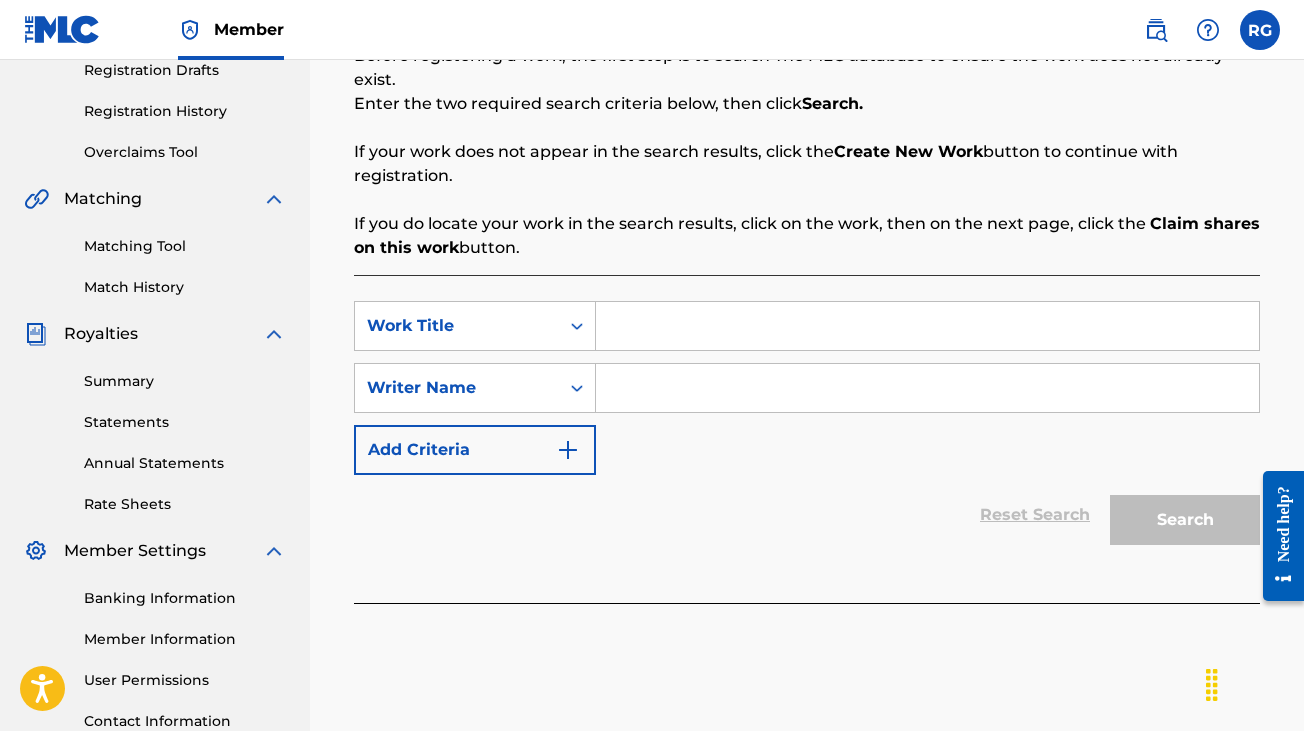 scroll, scrollTop: 336, scrollLeft: 0, axis: vertical 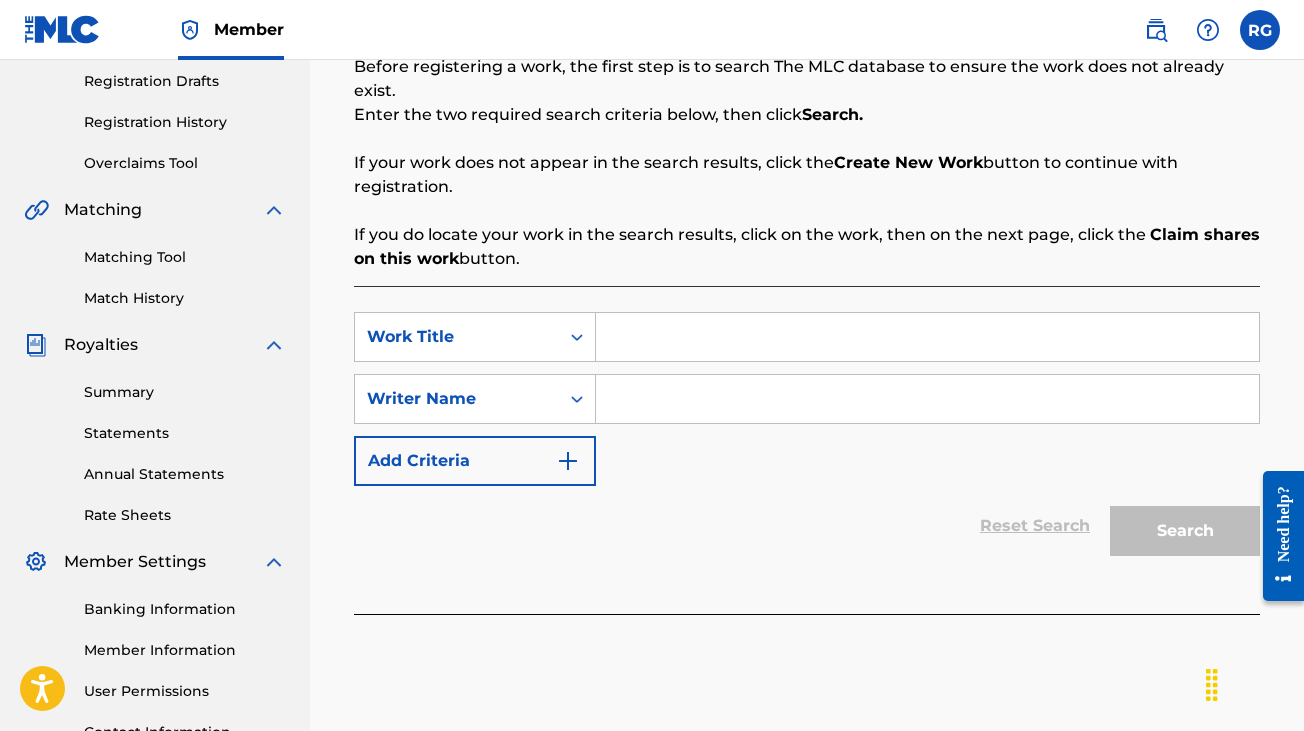 click at bounding box center [927, 337] 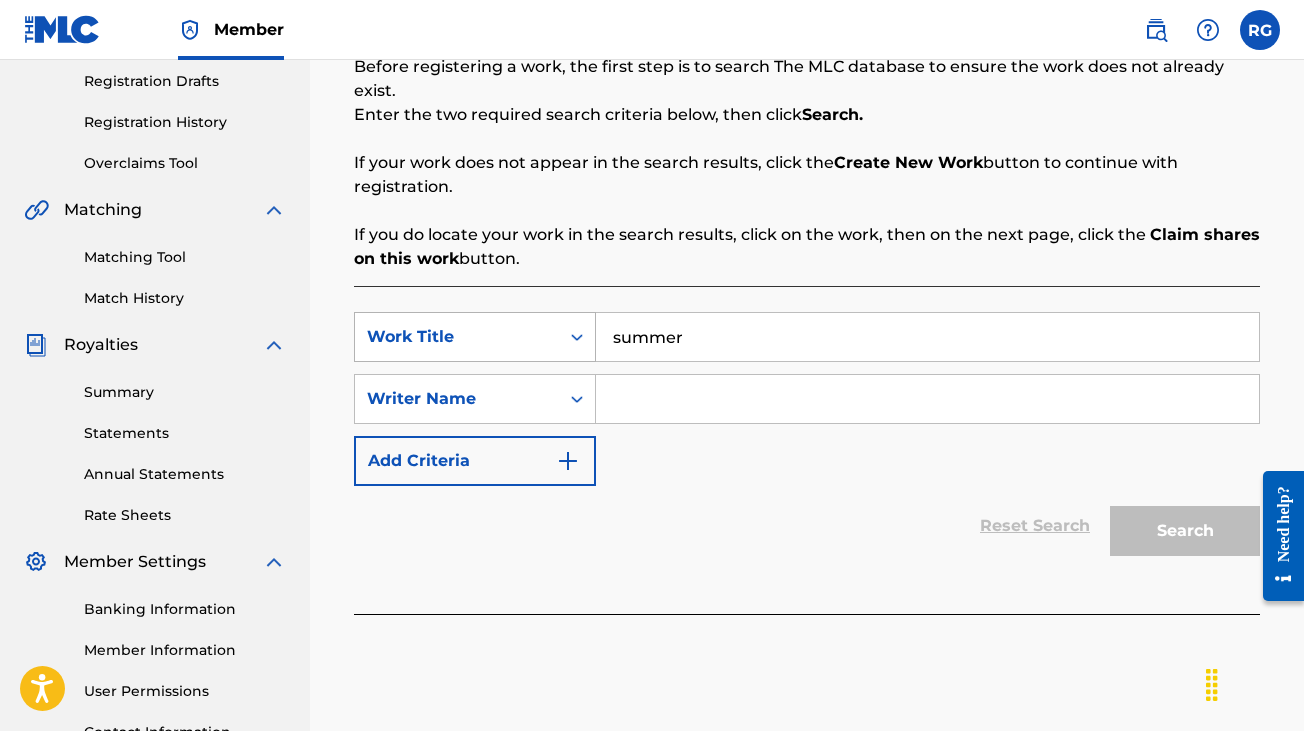 type on "summer" 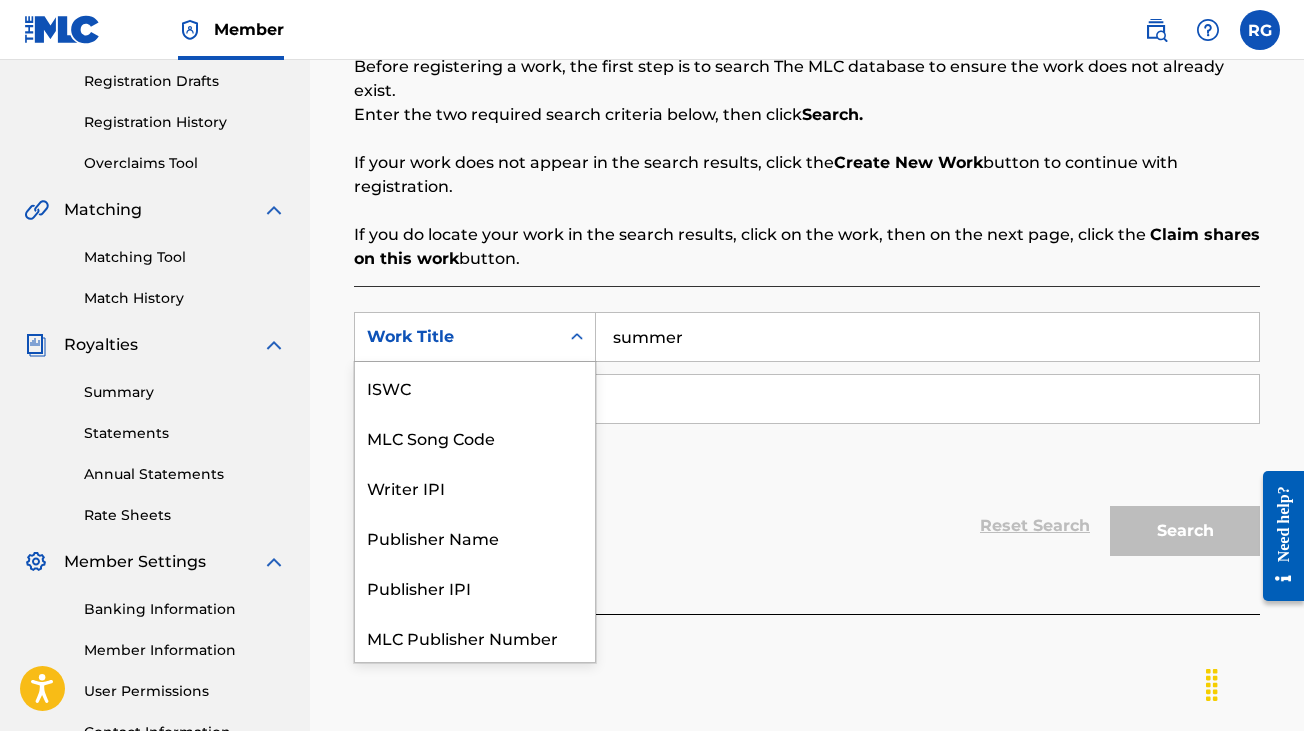 click at bounding box center (577, 337) 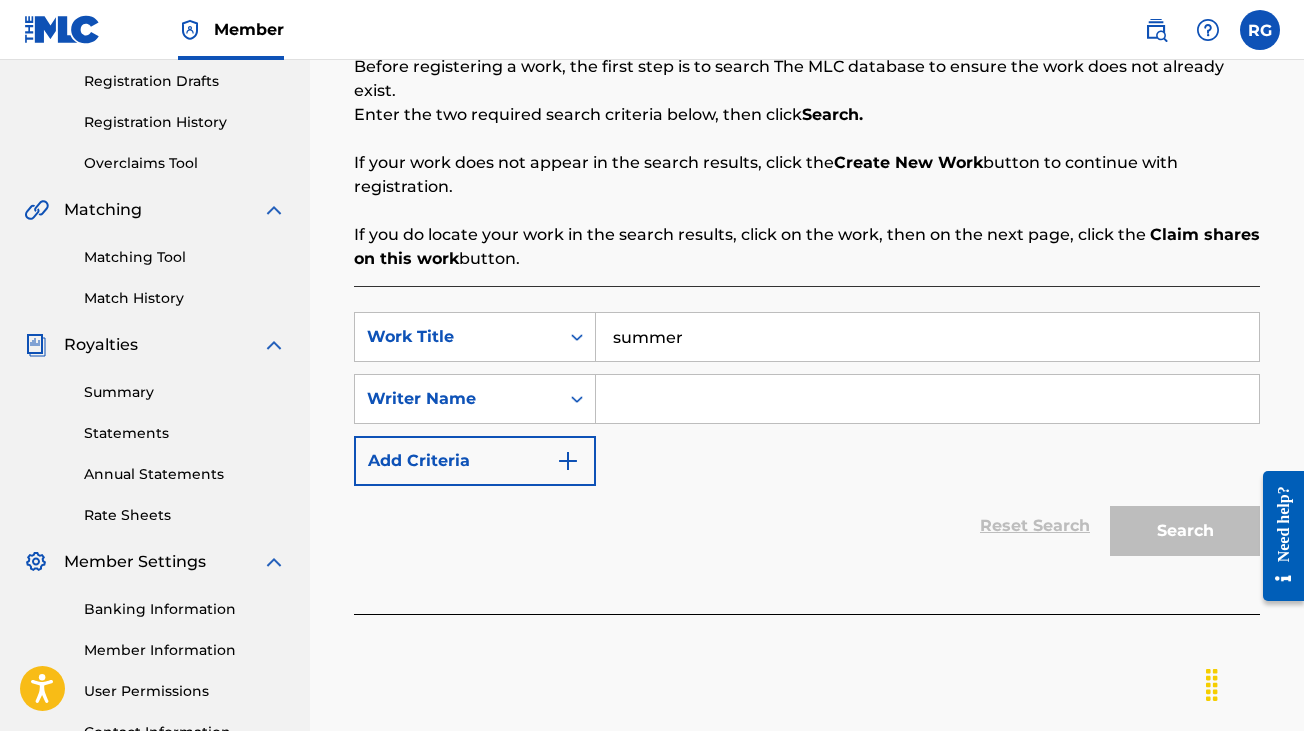 click on "summer" at bounding box center [927, 337] 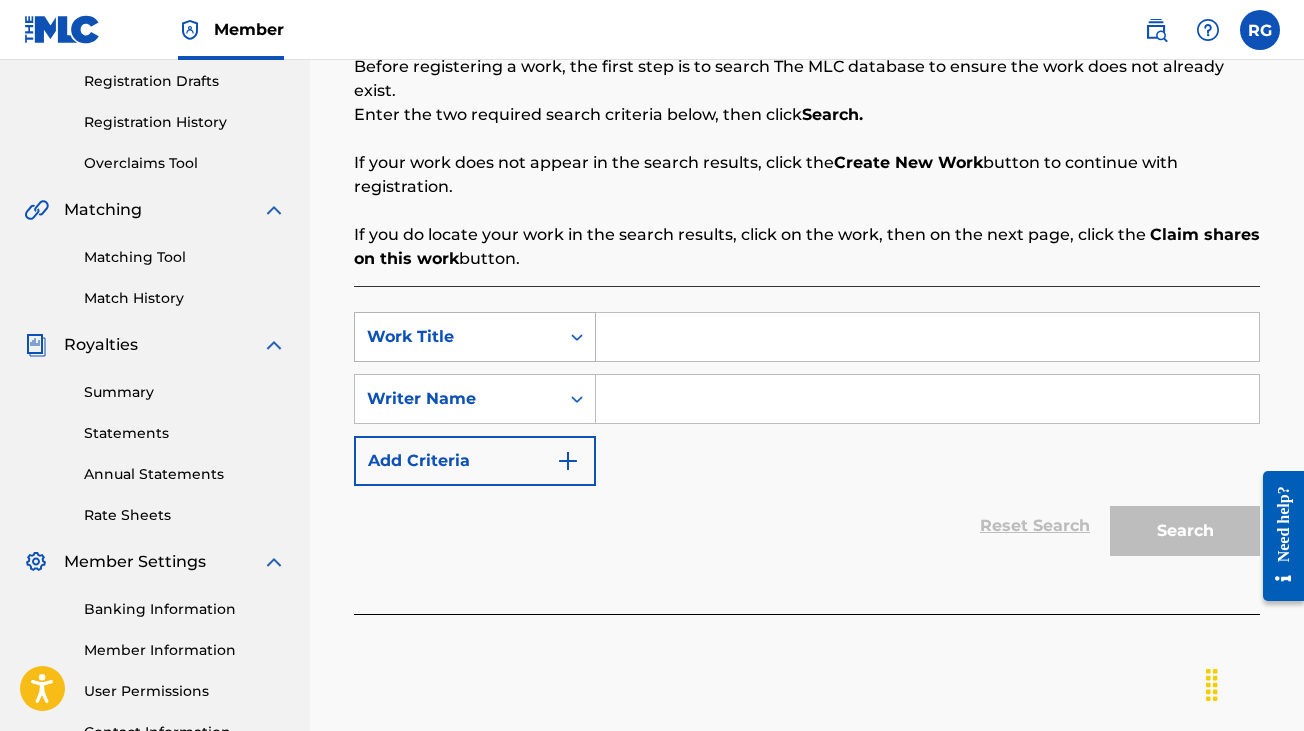 type 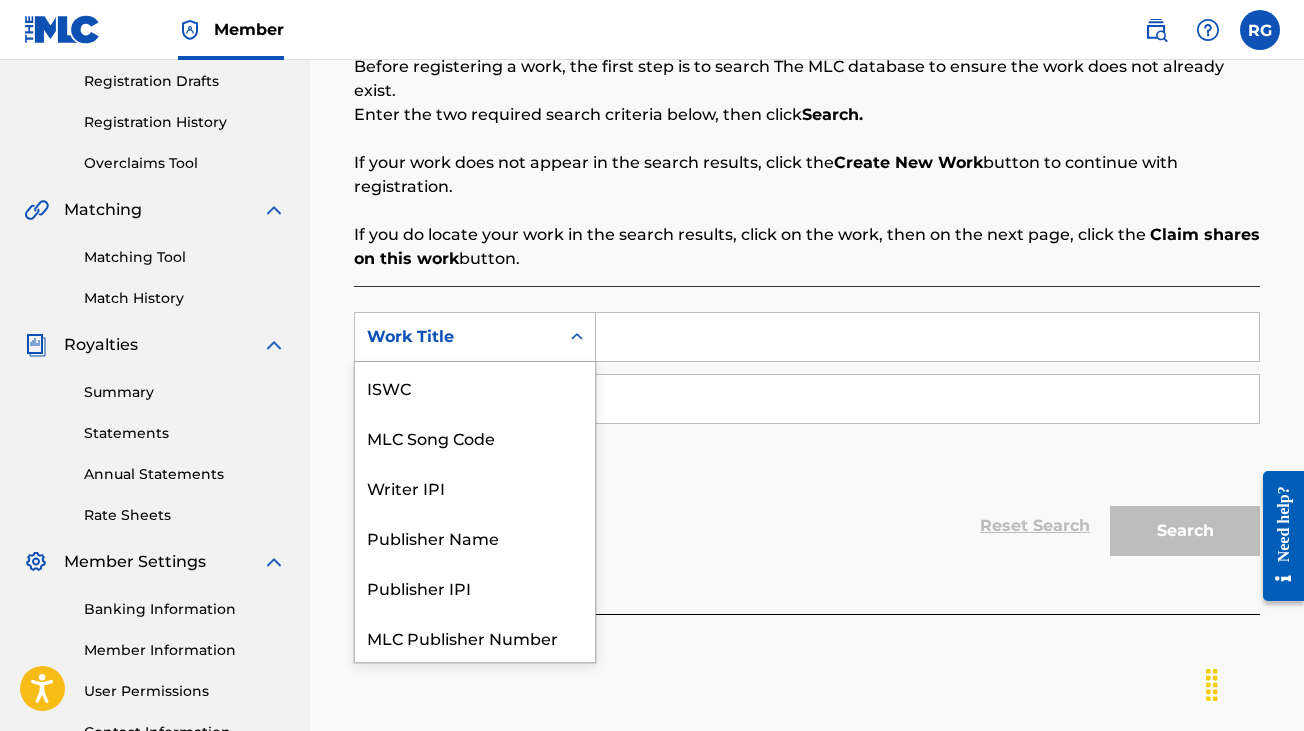 scroll, scrollTop: 50, scrollLeft: 0, axis: vertical 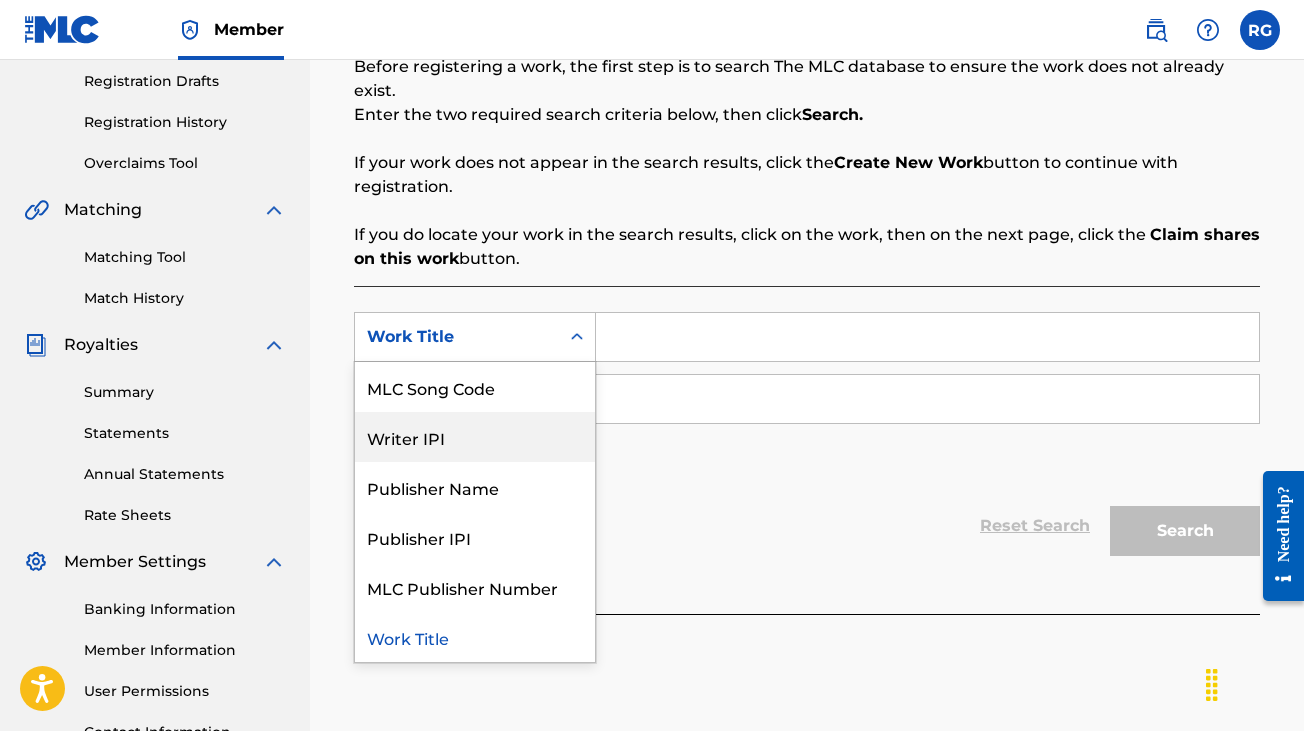 click on "Writer IPI" at bounding box center (475, 437) 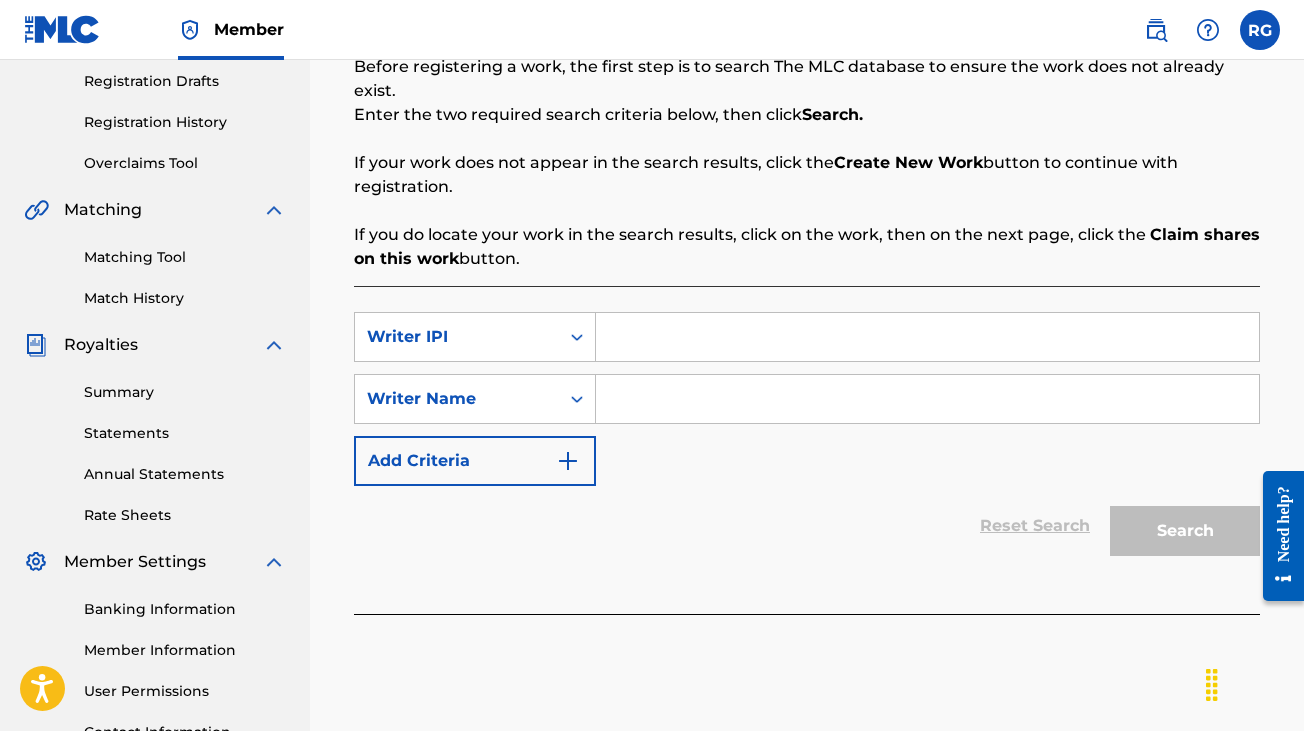 click at bounding box center [927, 337] 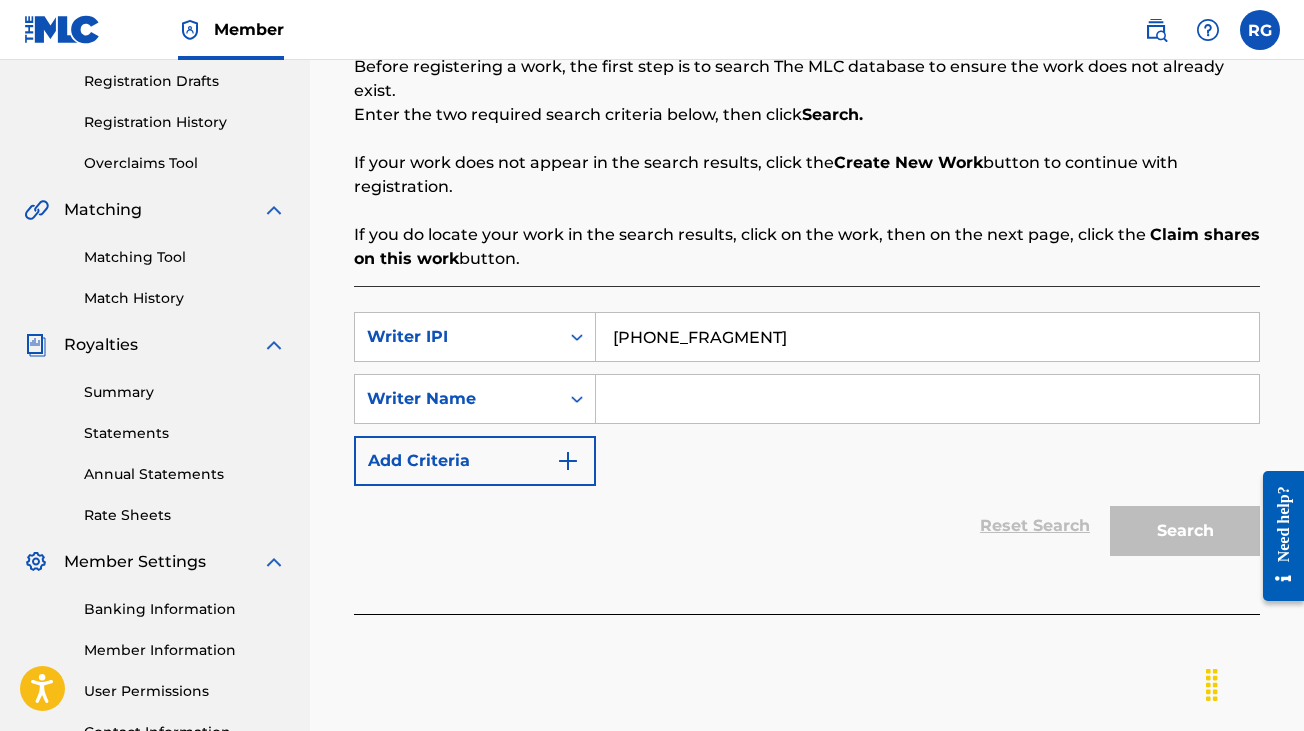type on "[PHONE_FRAGMENT]" 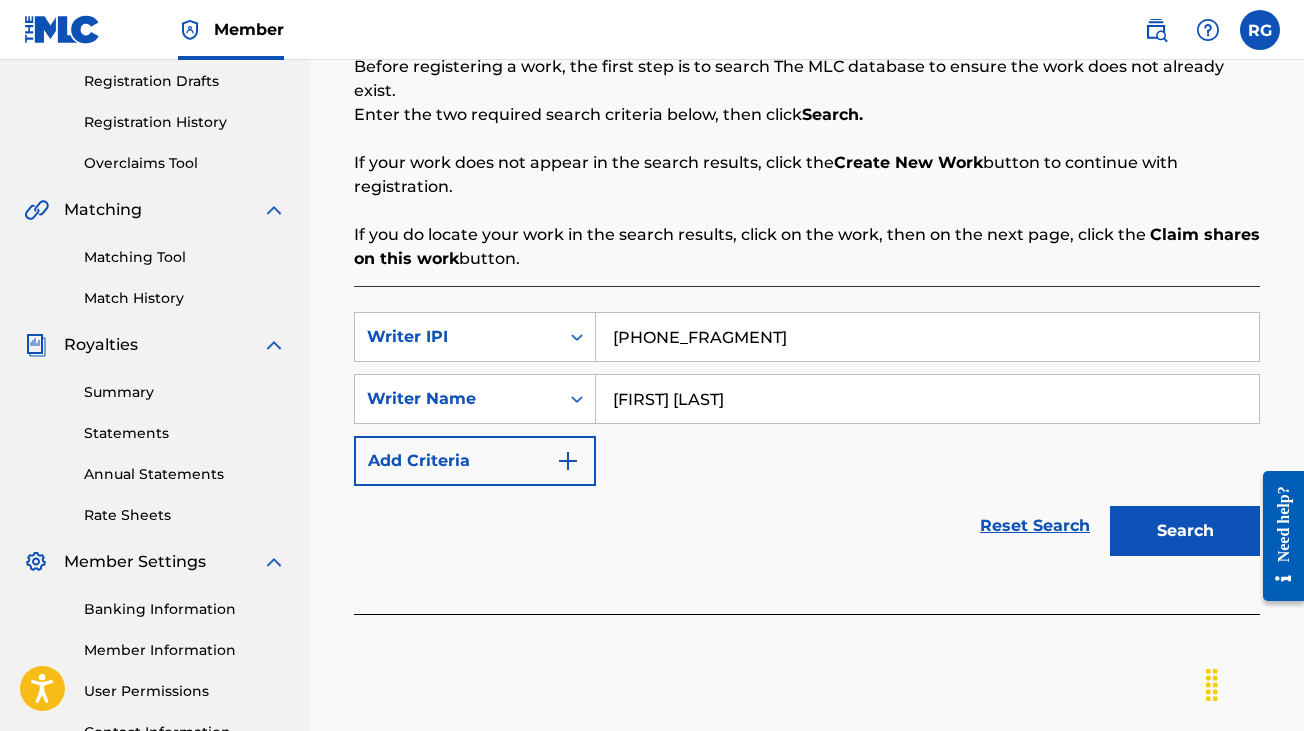 type on "[FIRST] [LAST]" 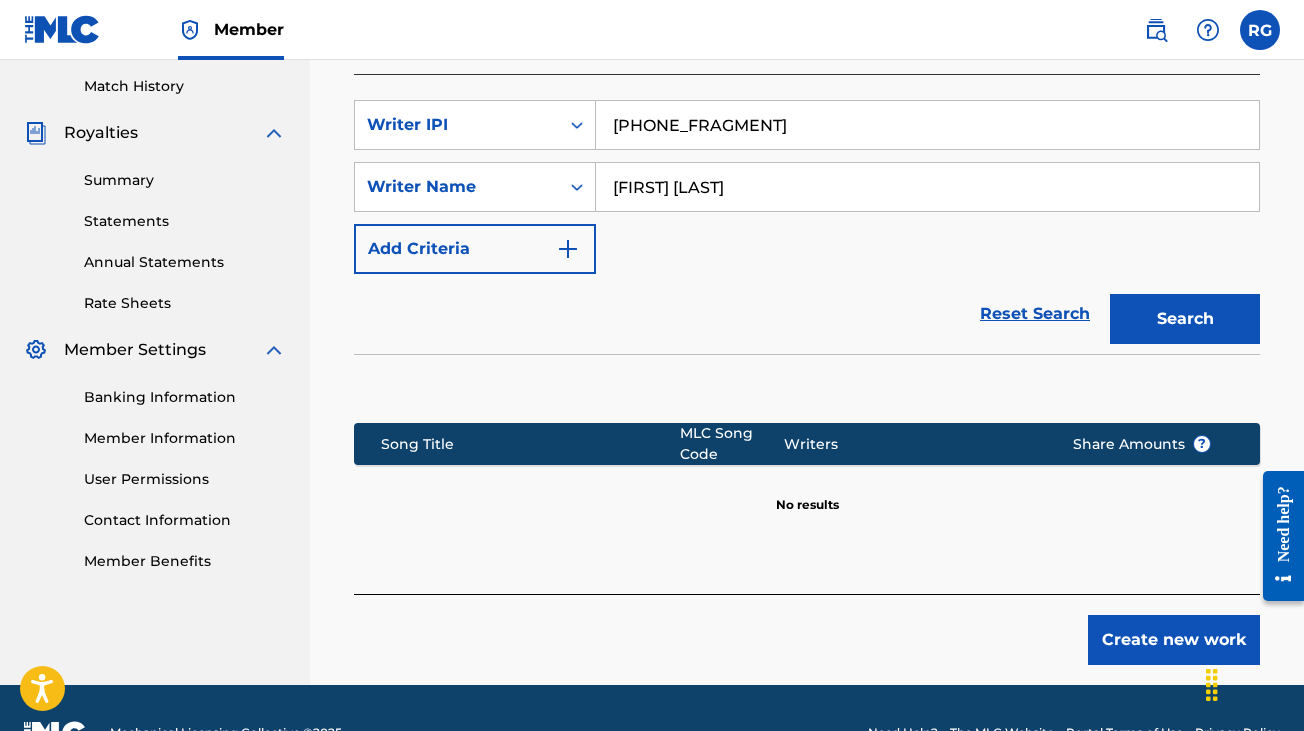 scroll, scrollTop: 575, scrollLeft: 0, axis: vertical 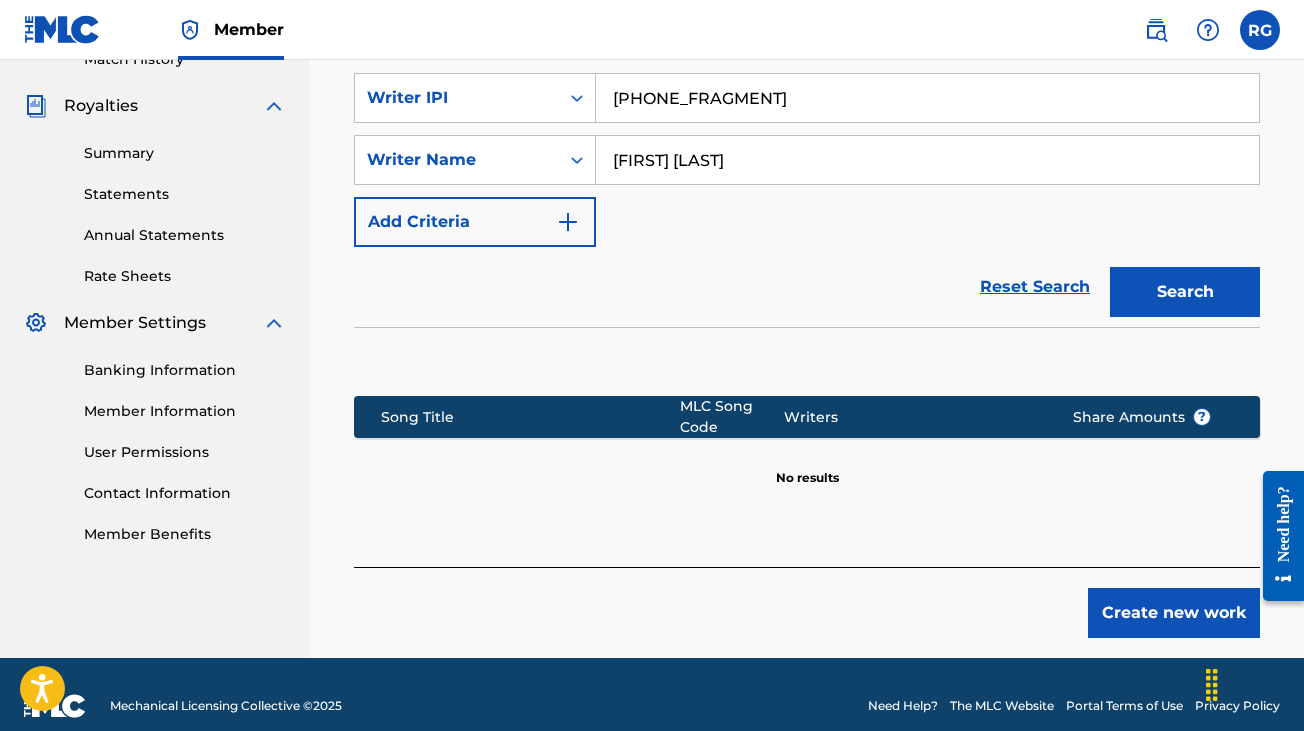 click on "Create new work" at bounding box center [1174, 613] 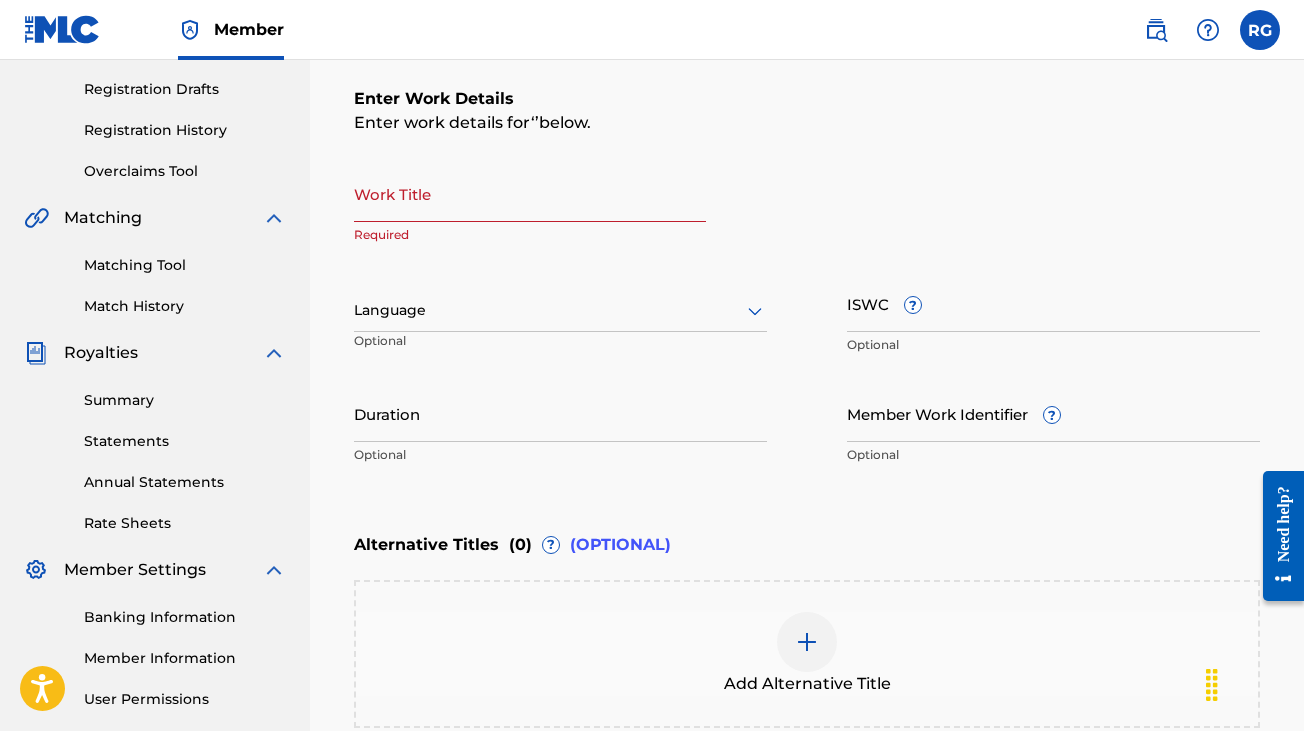 scroll, scrollTop: 213, scrollLeft: 0, axis: vertical 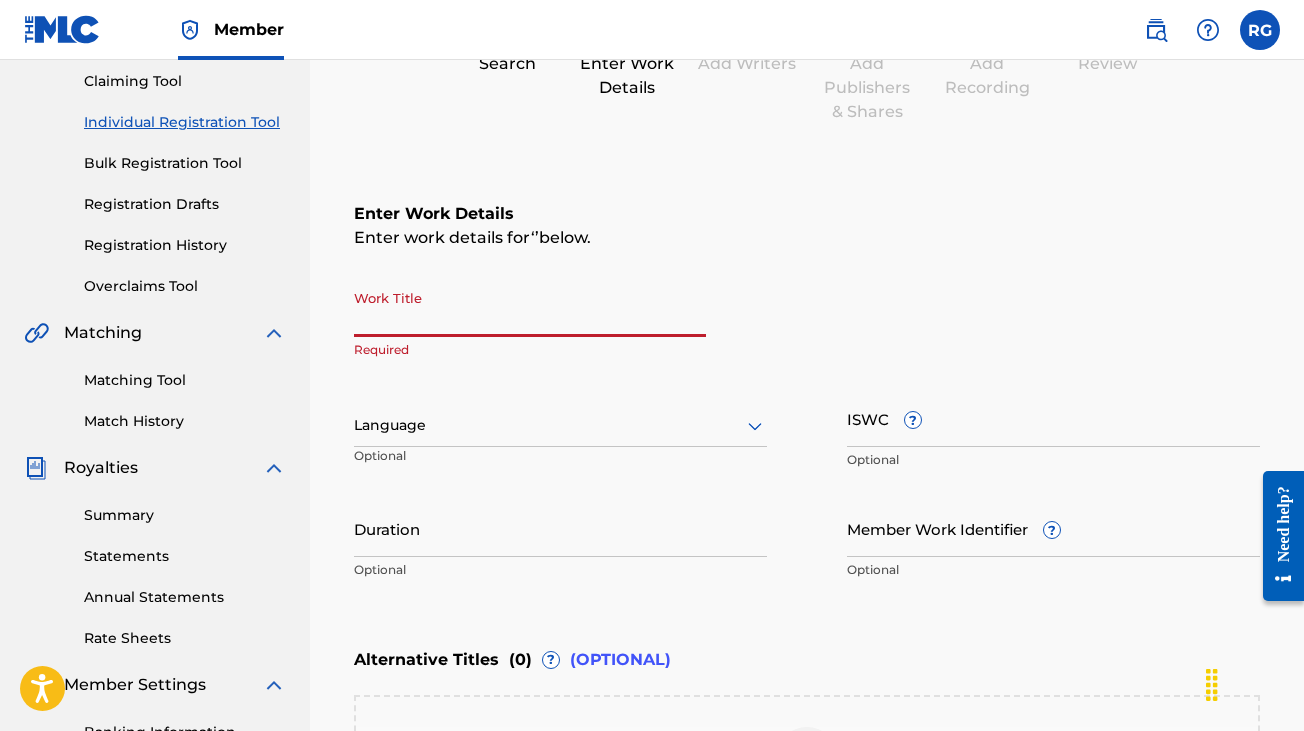click on "Work Title" at bounding box center (530, 308) 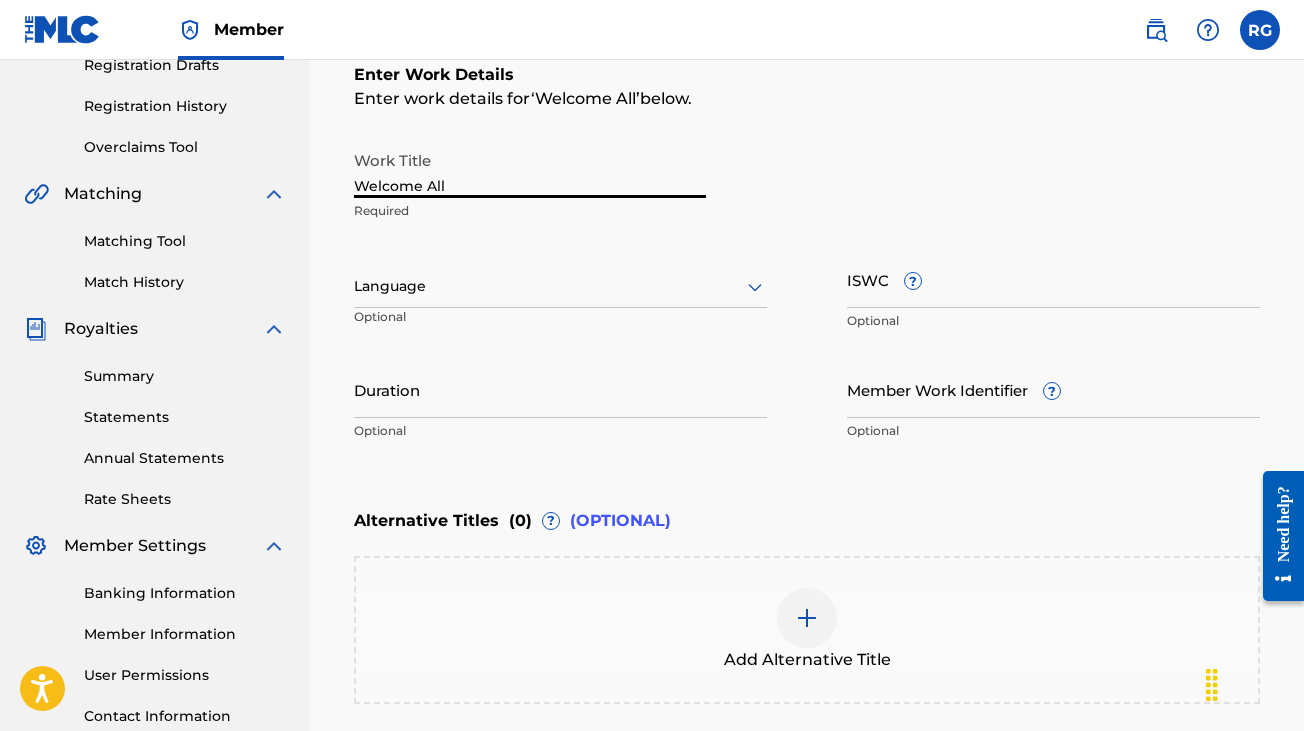 scroll, scrollTop: 491, scrollLeft: 0, axis: vertical 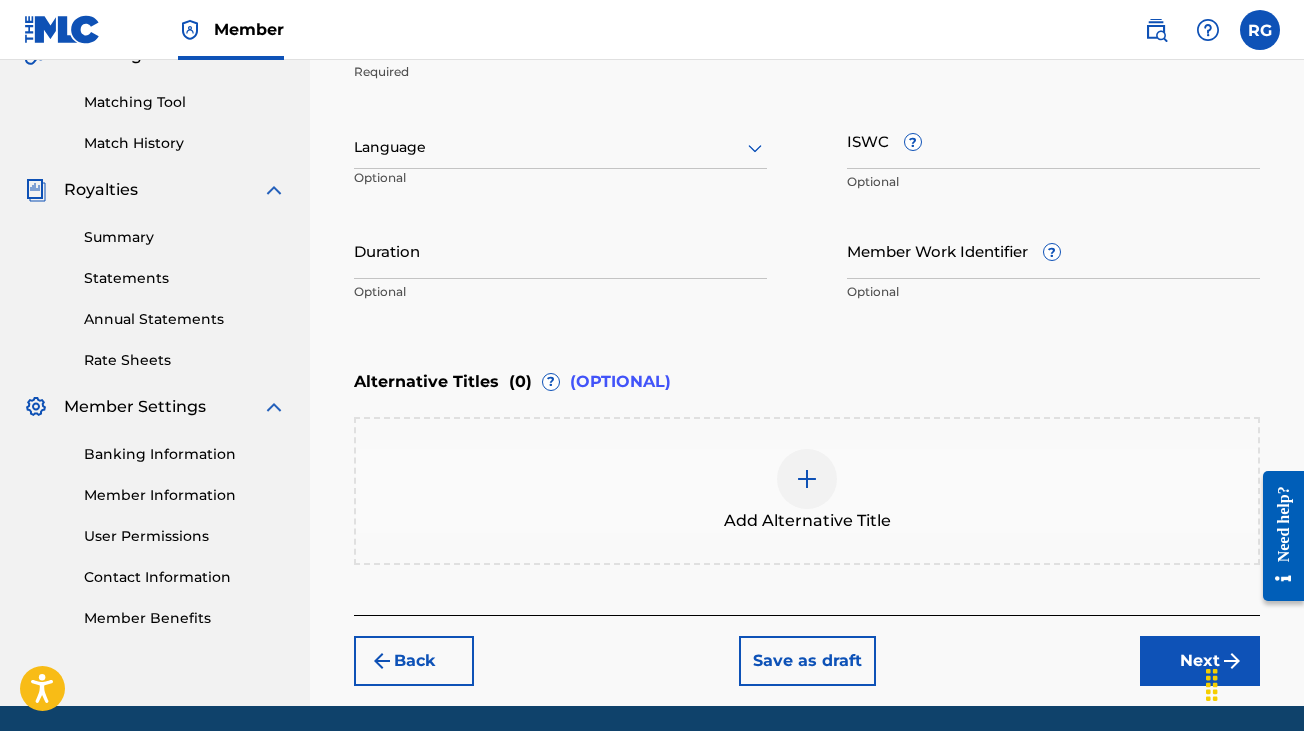 type on "Welcome All" 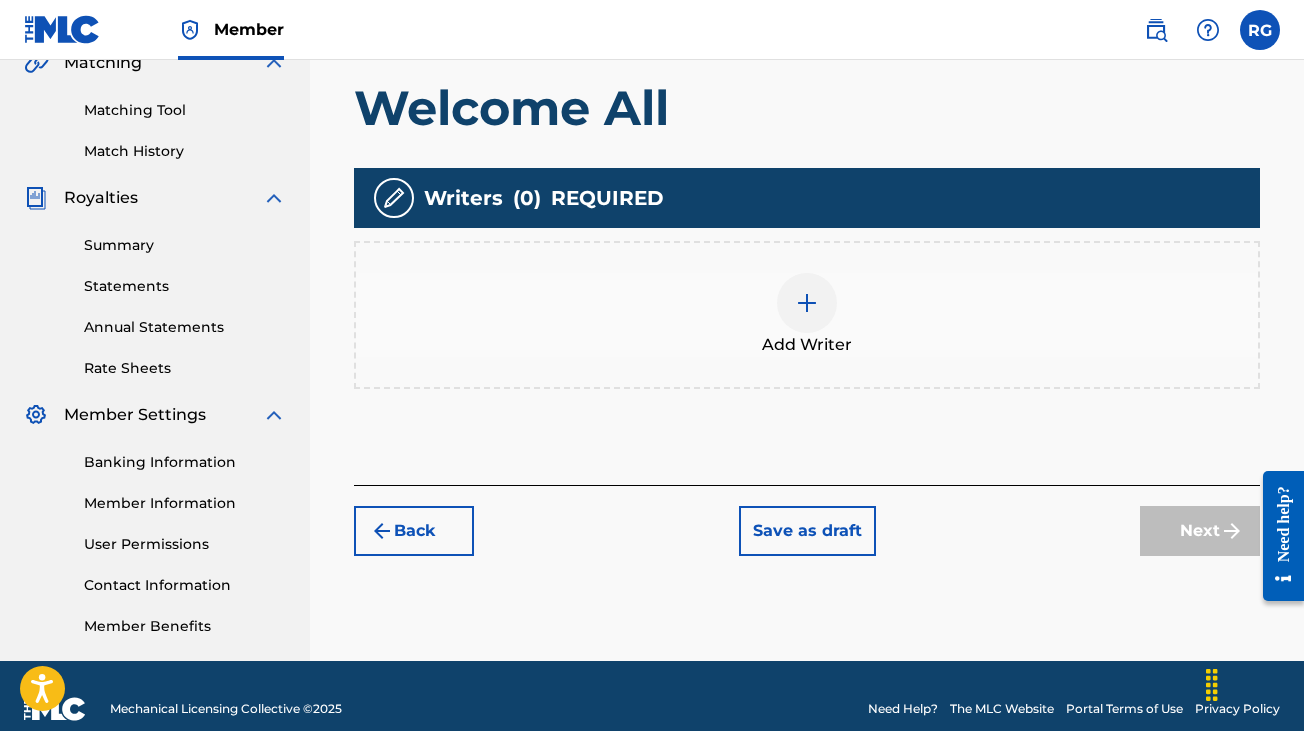 scroll, scrollTop: 508, scrollLeft: 0, axis: vertical 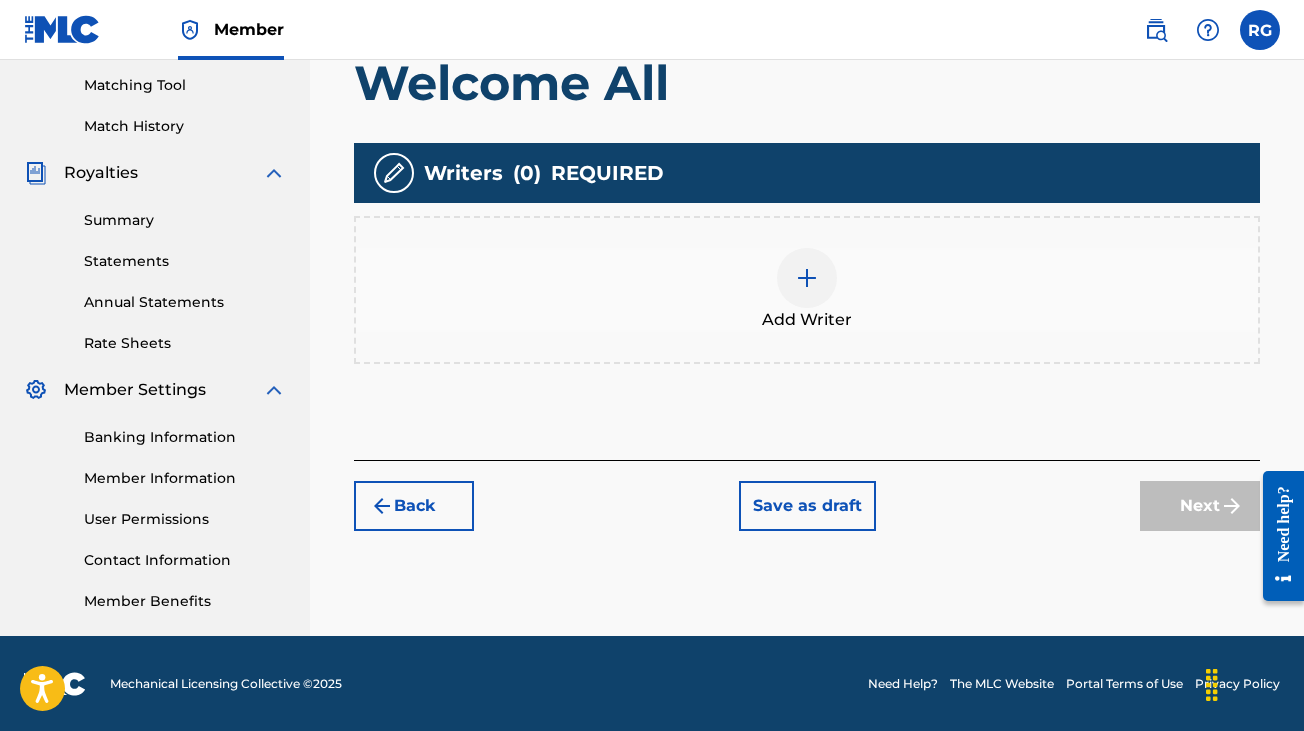 click at bounding box center [807, 278] 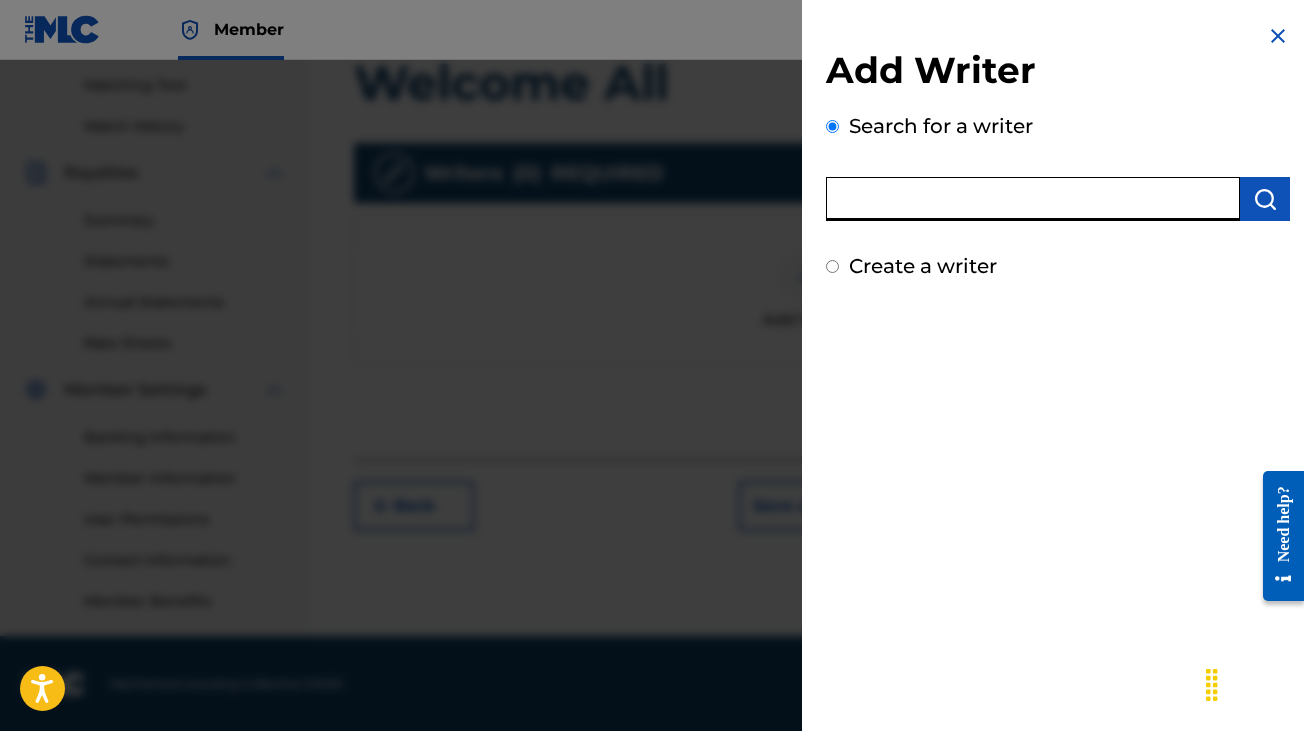 click at bounding box center (1033, 199) 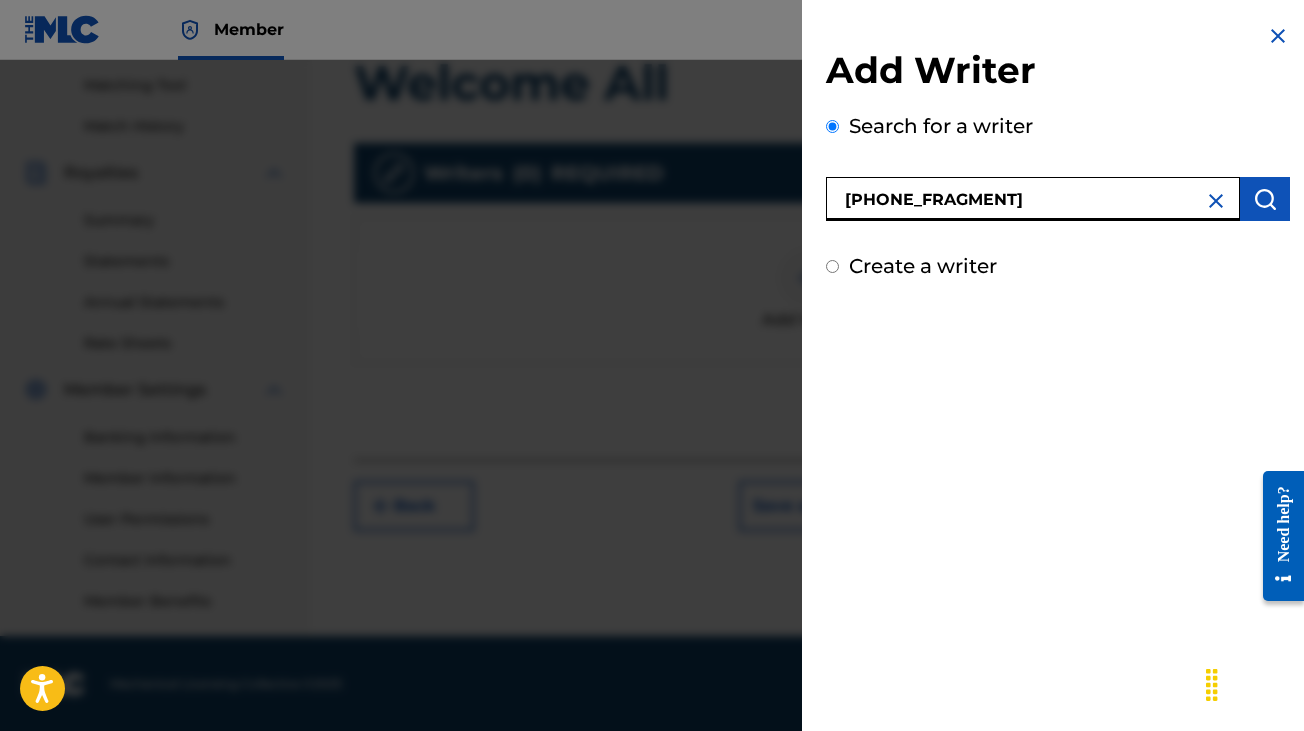 type on "[PHONE_FRAGMENT]" 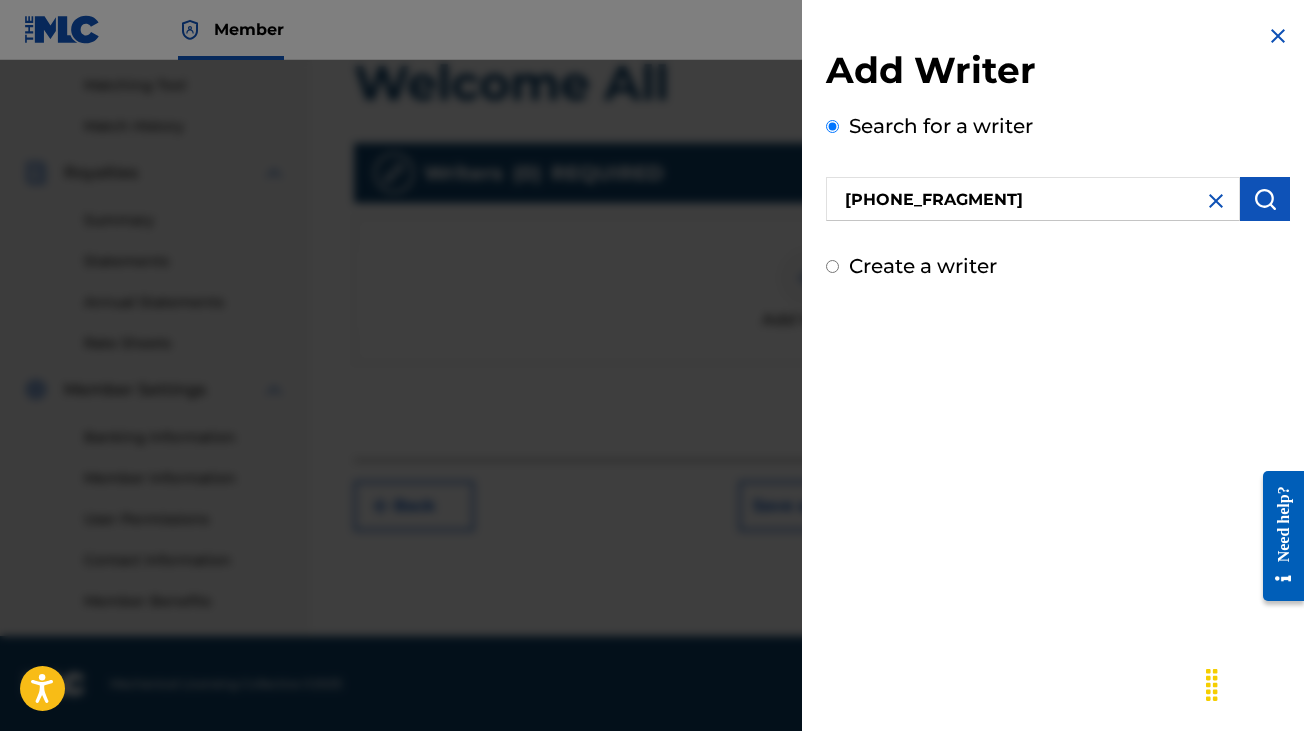 click at bounding box center (1265, 199) 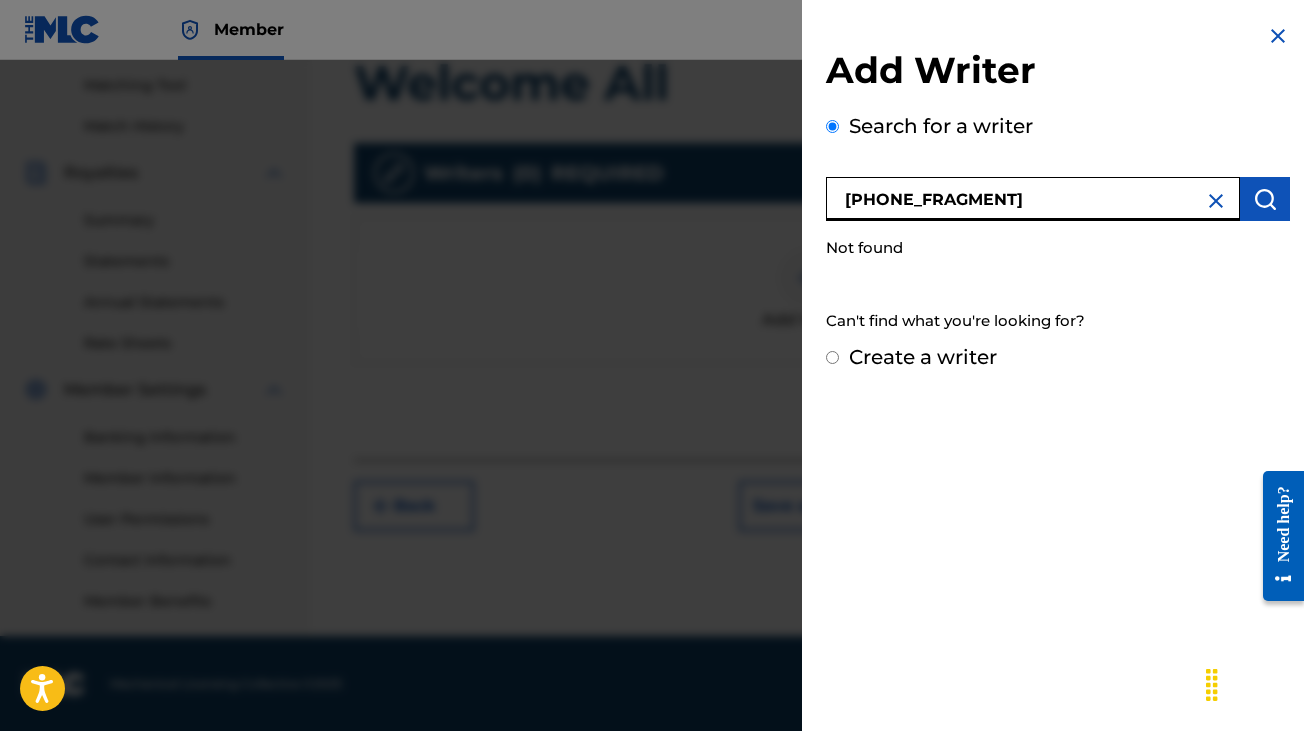 click on "[PHONE_FRAGMENT]" at bounding box center [1033, 199] 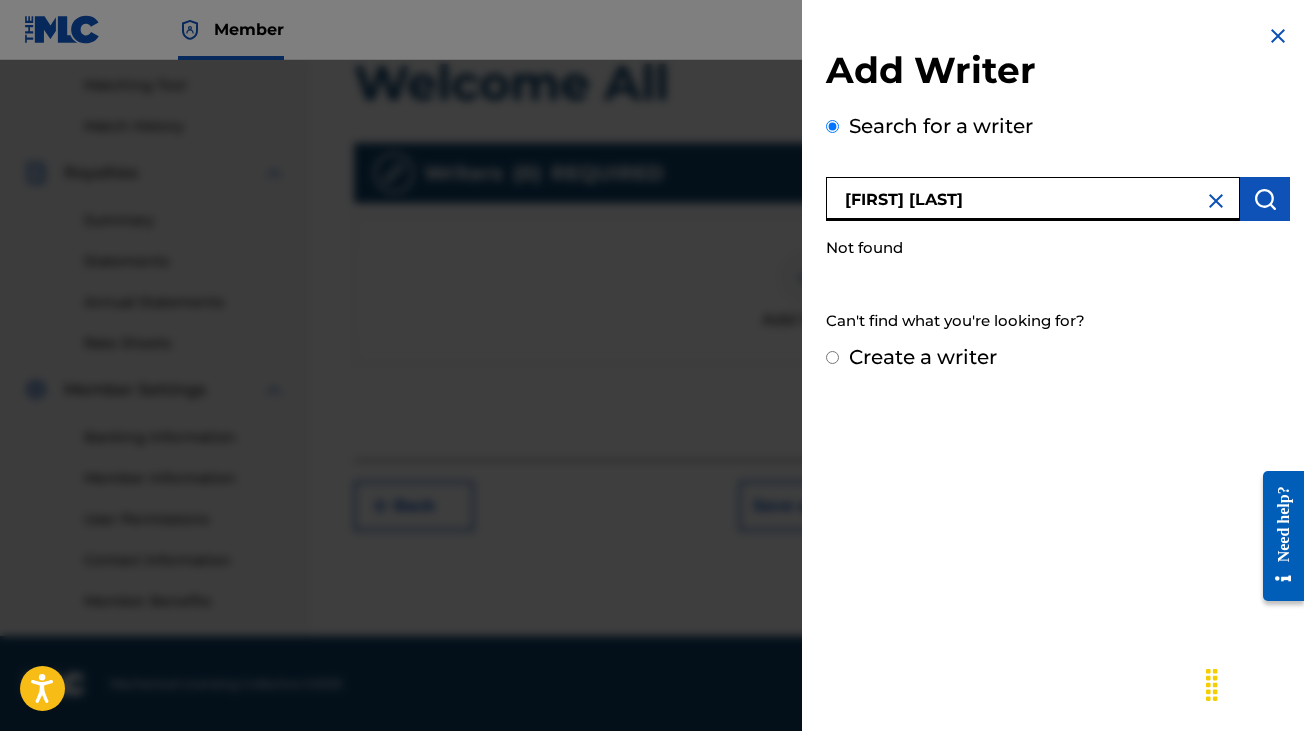 type on "[FIRST] [LAST]" 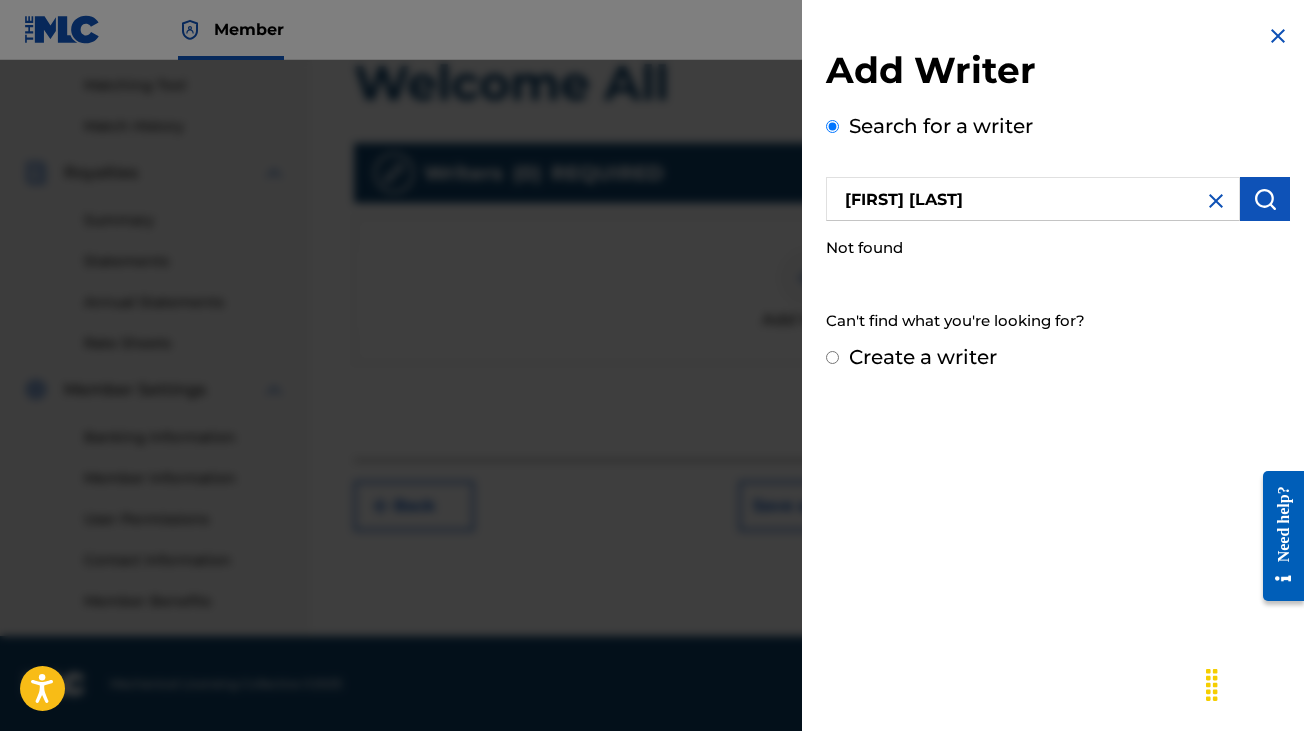 click at bounding box center [1265, 199] 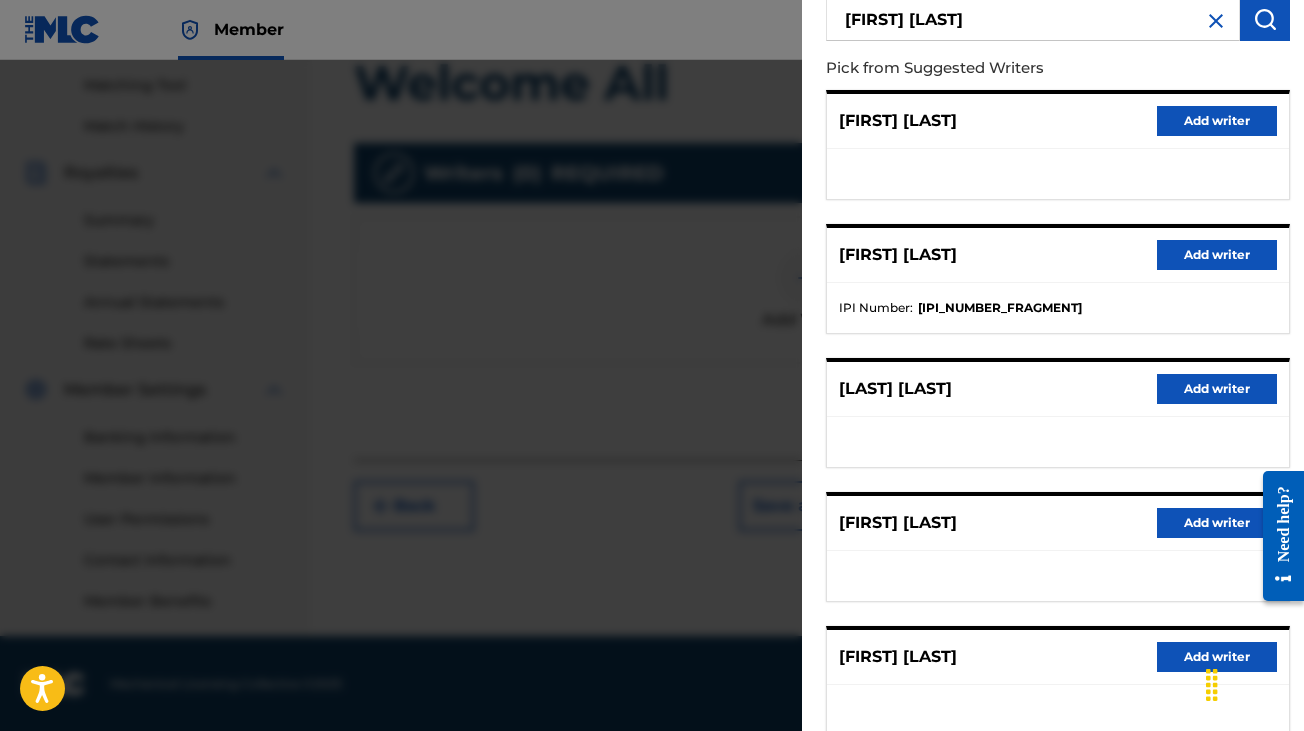 scroll, scrollTop: 308, scrollLeft: 0, axis: vertical 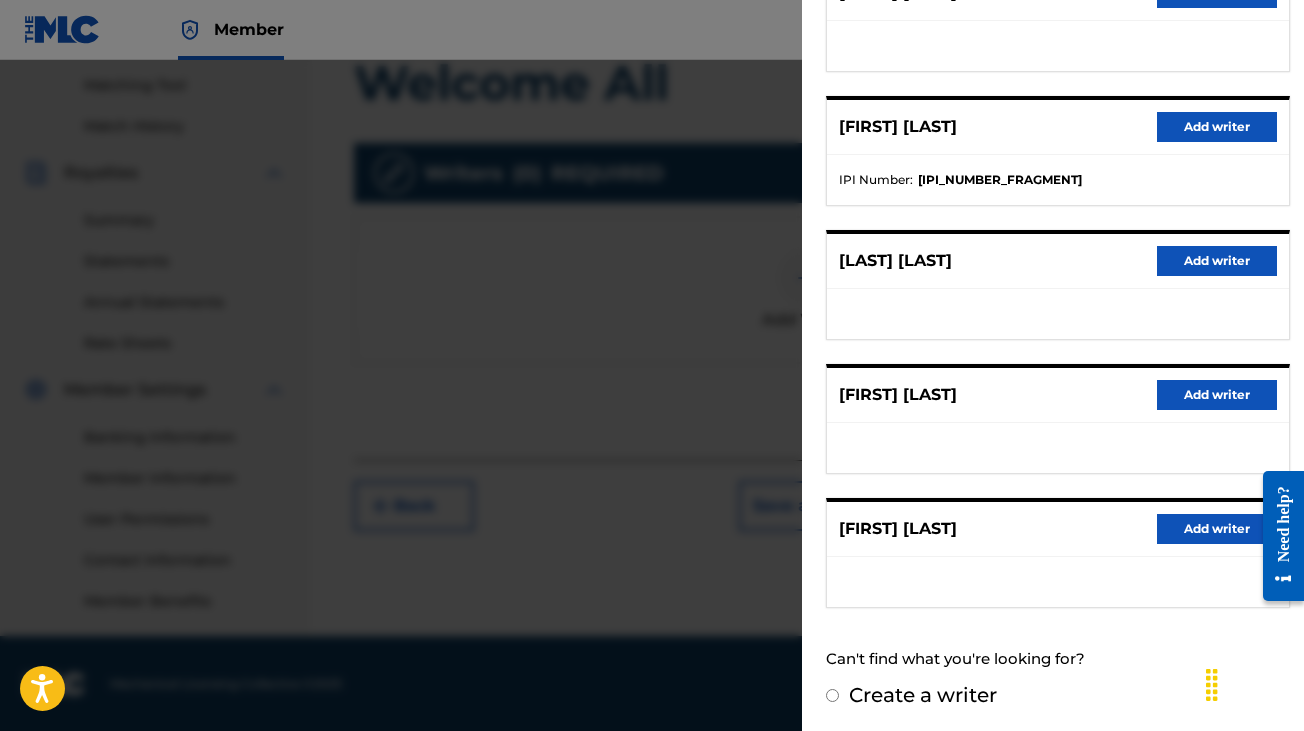 click on "Add writer" at bounding box center [1217, 395] 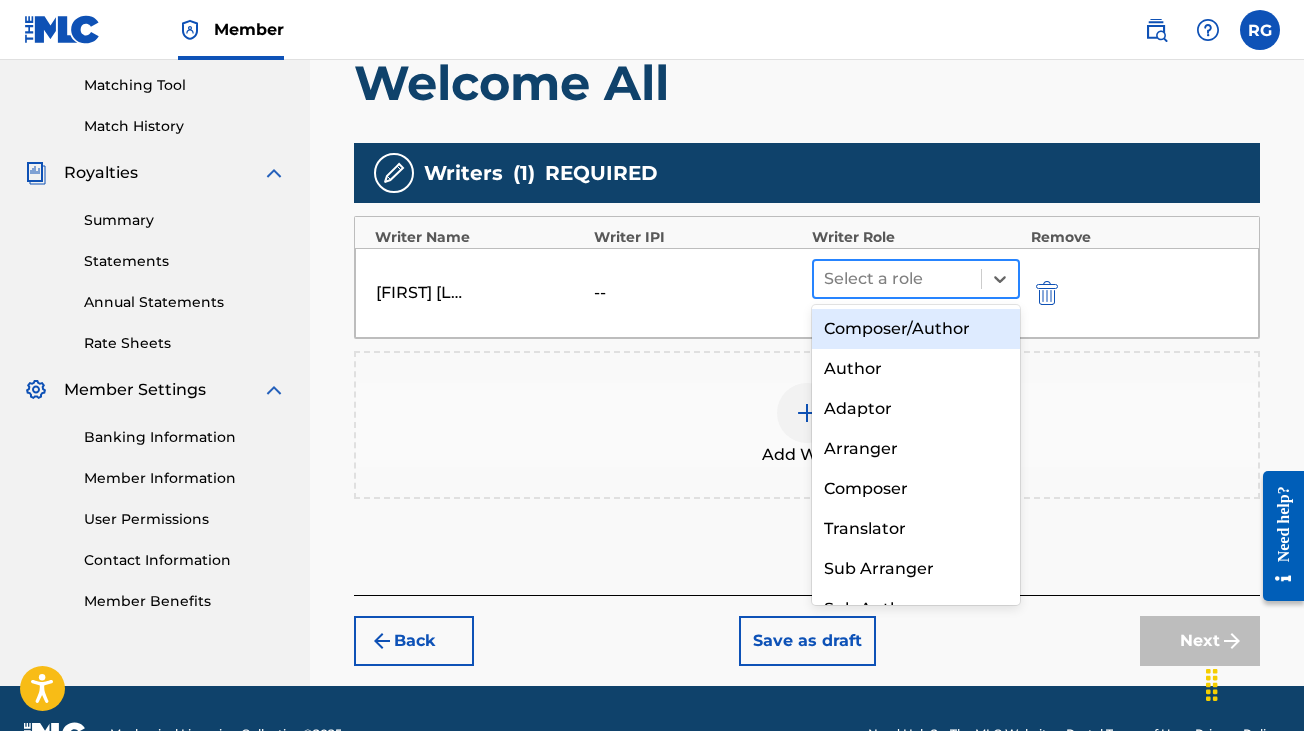 click at bounding box center (897, 279) 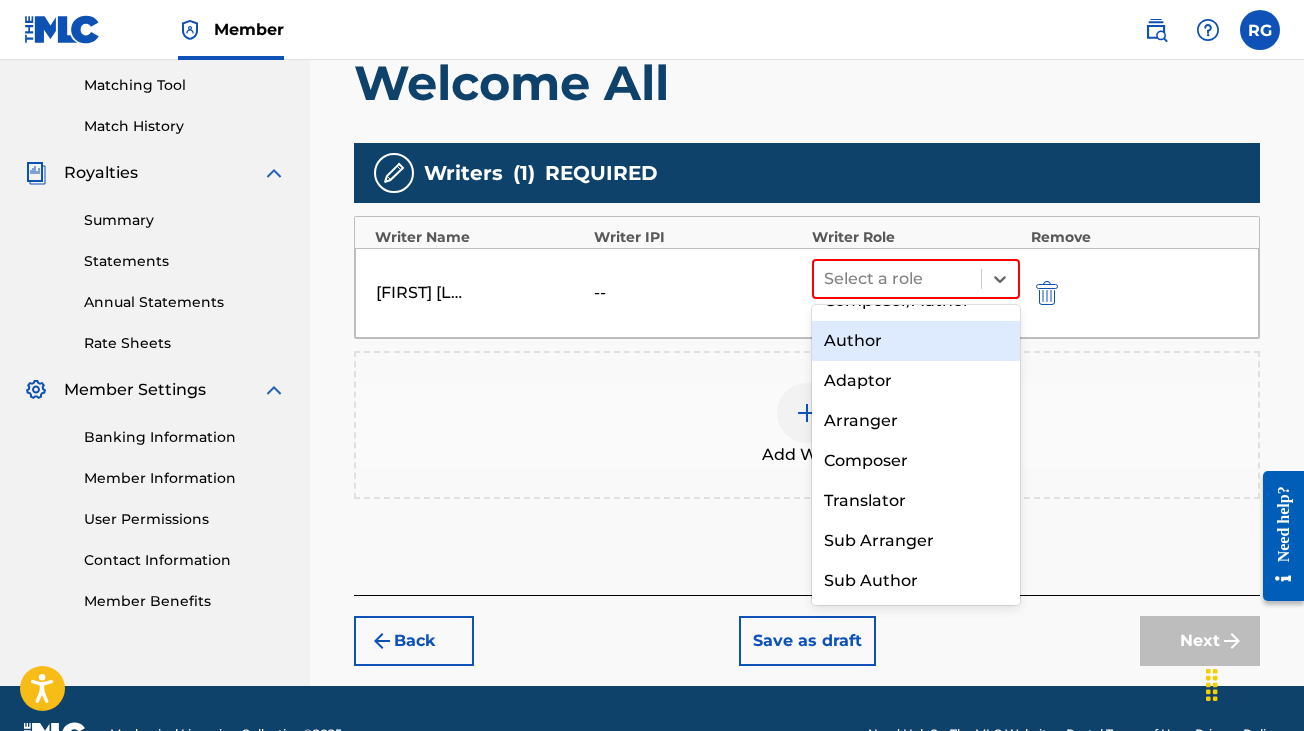 scroll, scrollTop: 0, scrollLeft: 0, axis: both 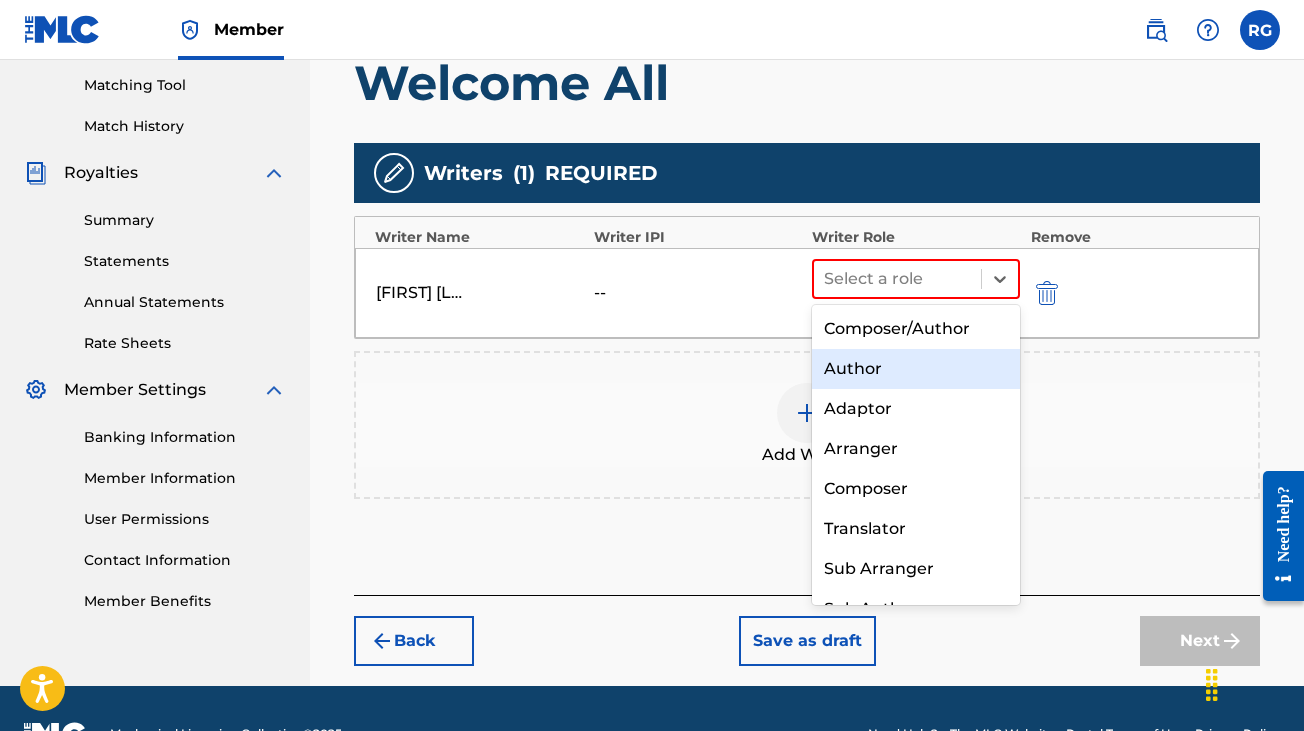 click on "Author" at bounding box center (916, 369) 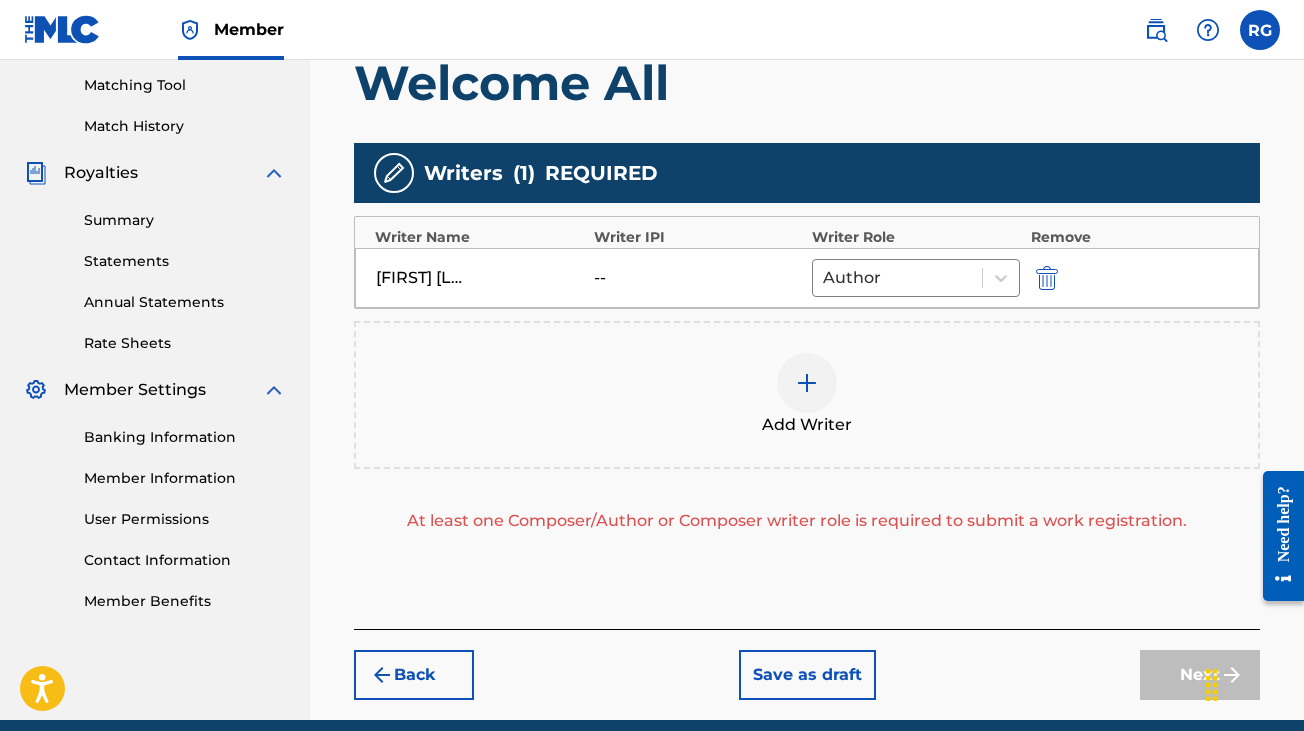 click at bounding box center [1047, 278] 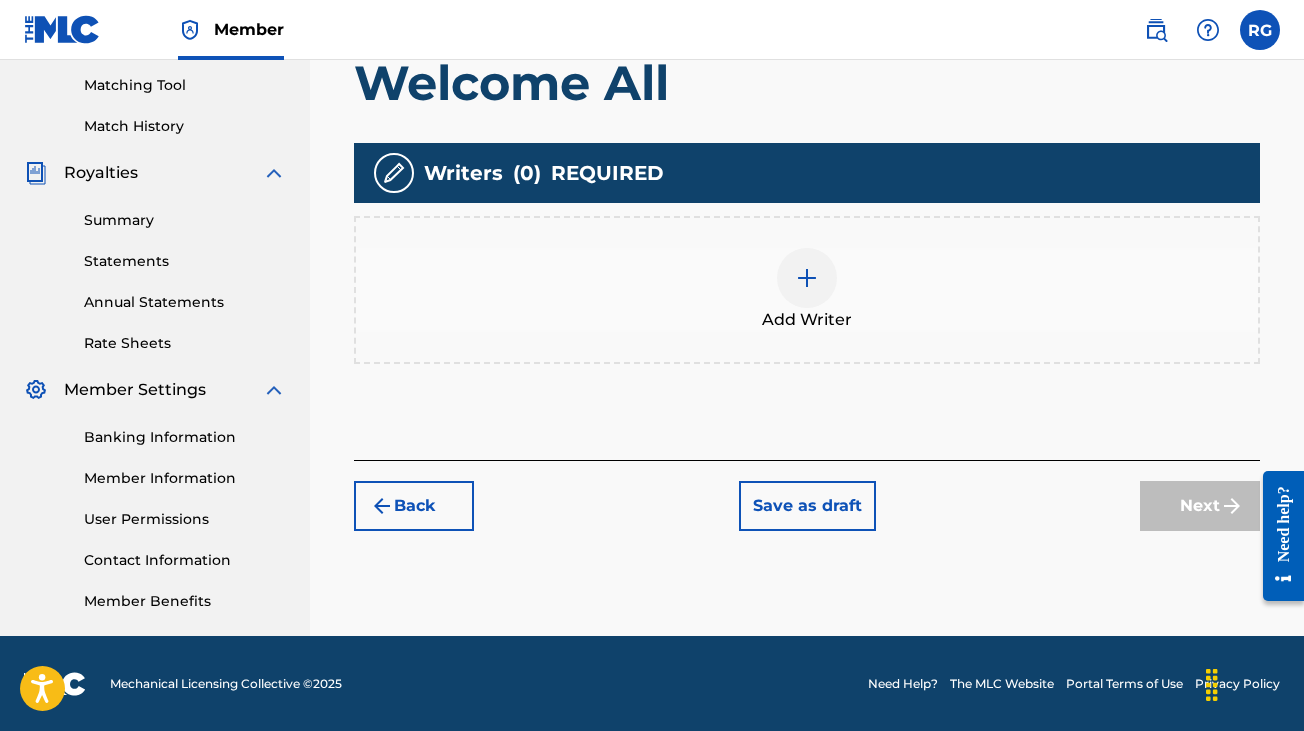 click at bounding box center [807, 278] 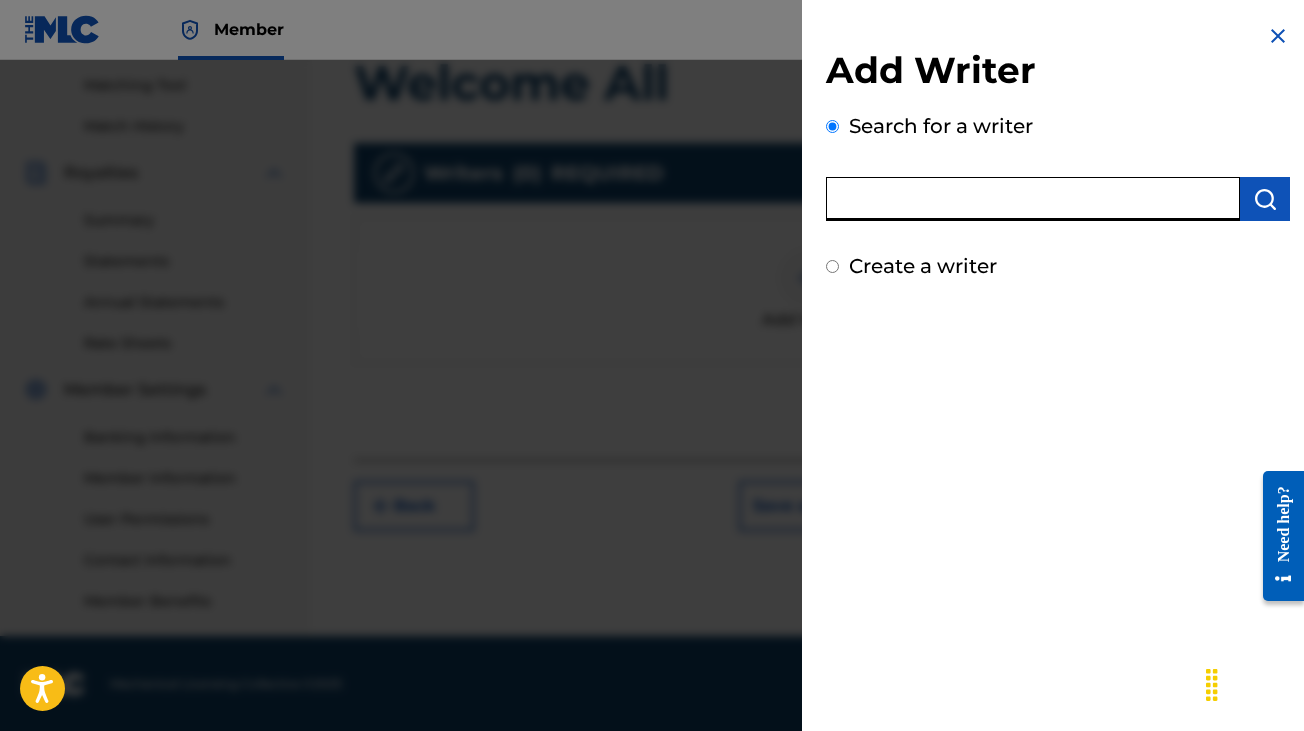 click at bounding box center [1033, 199] 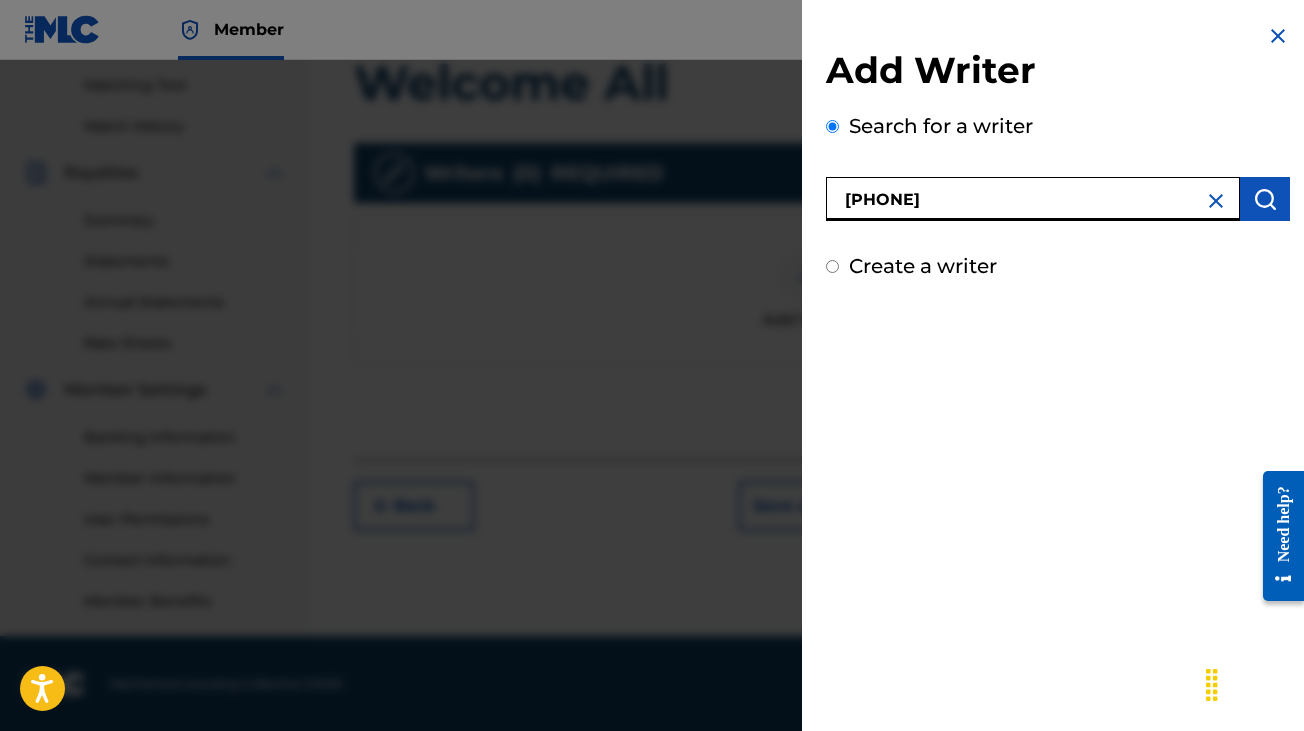 type on "[PHONE]" 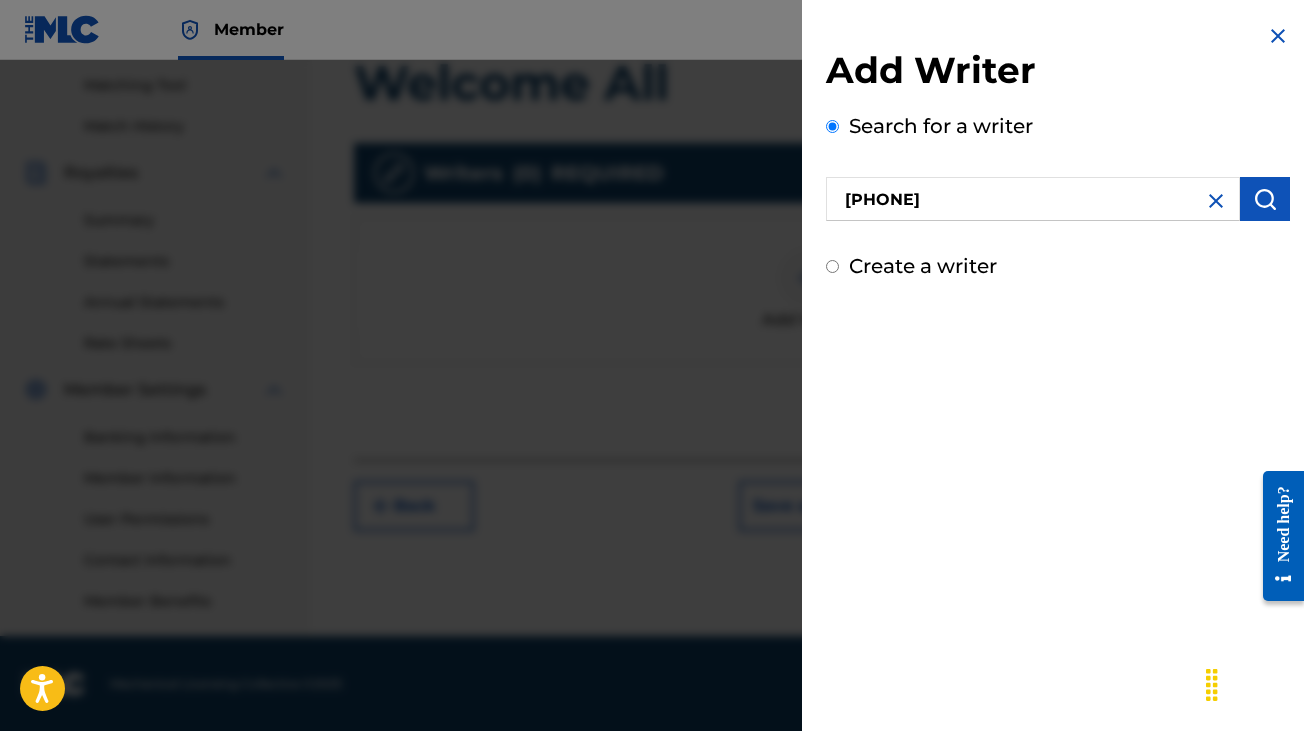 click at bounding box center (1265, 199) 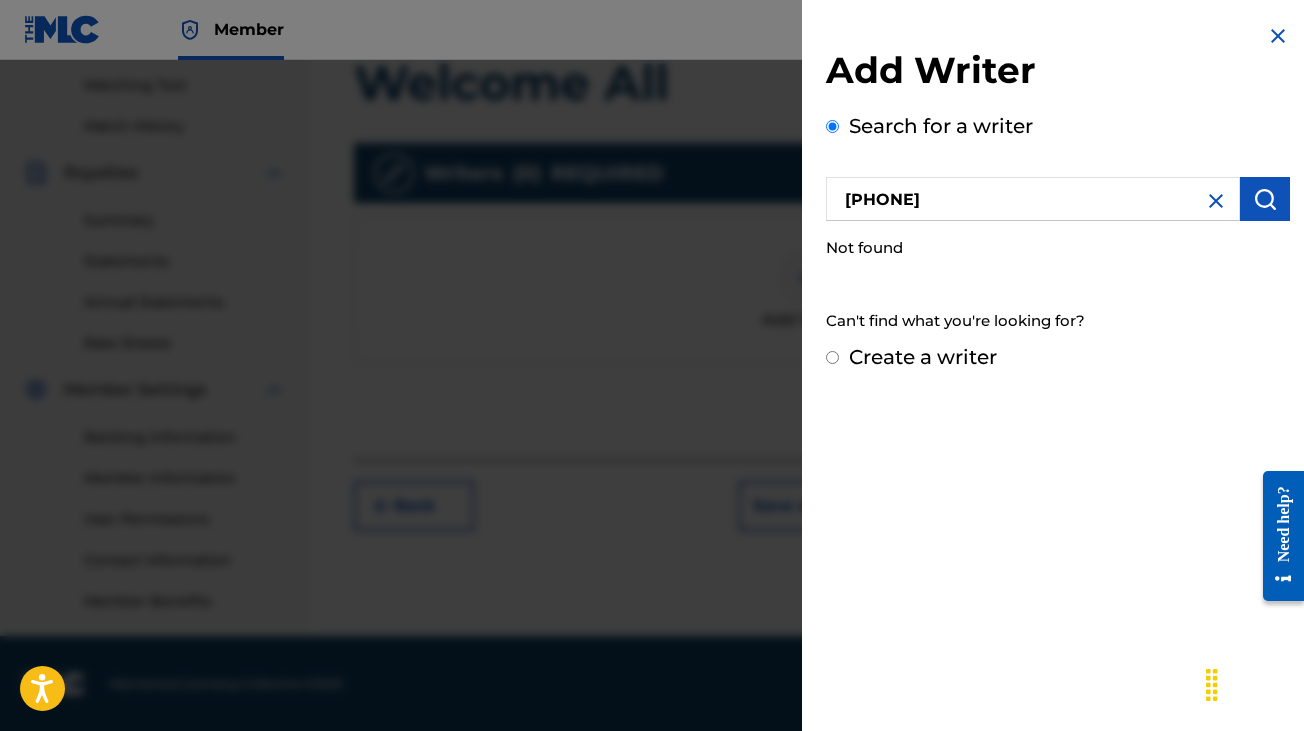 click at bounding box center [1216, 201] 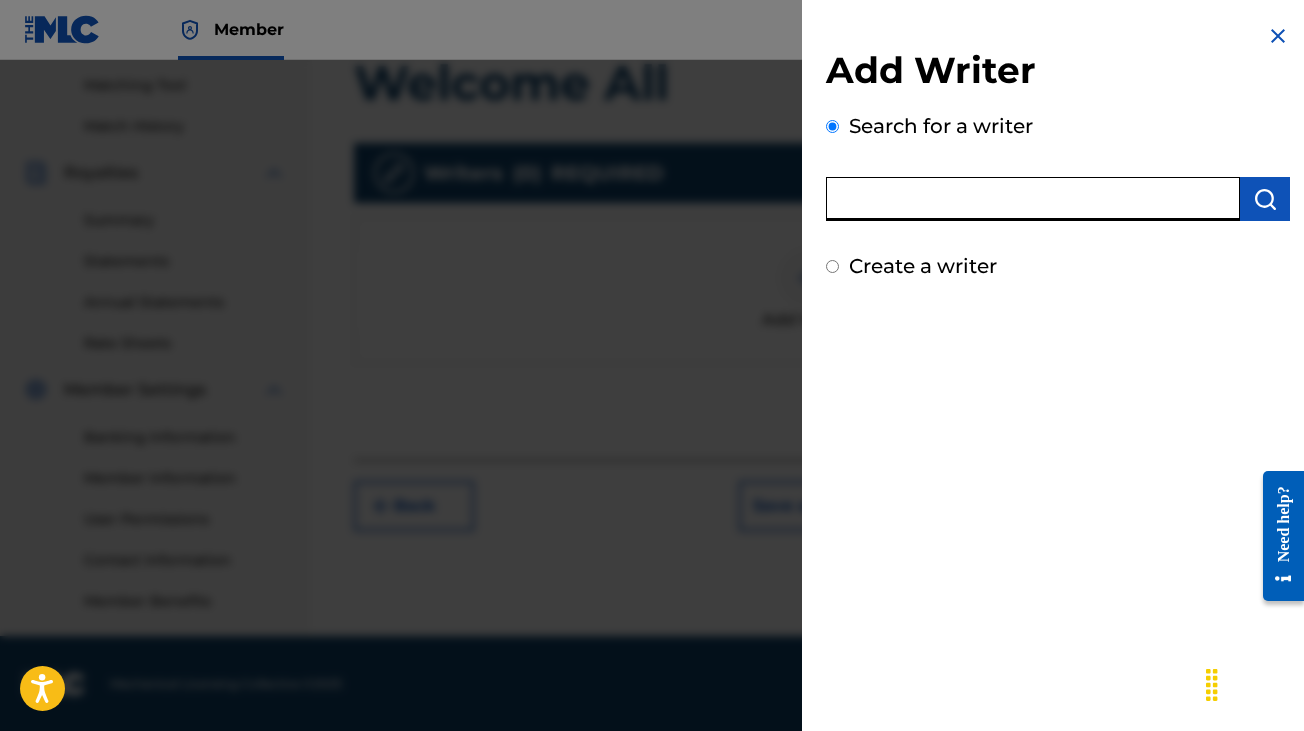 click at bounding box center [1033, 199] 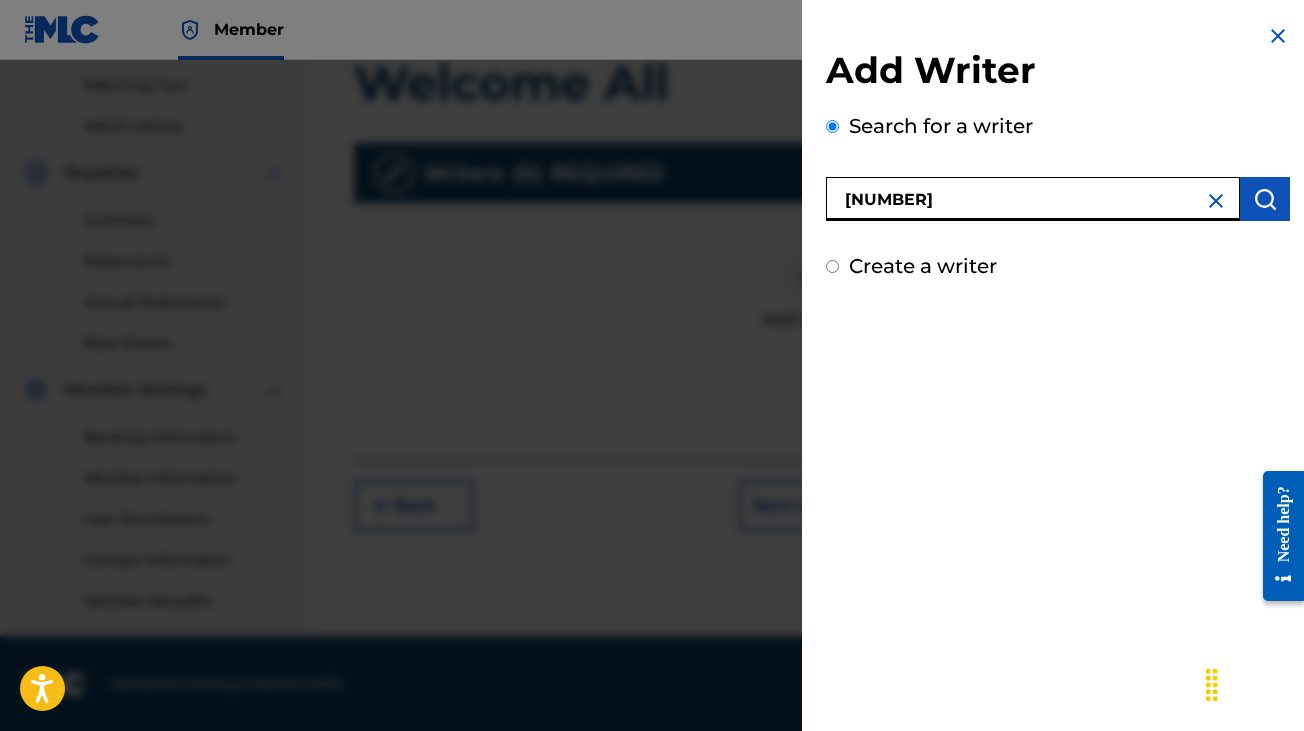 type on "[NUMBER]" 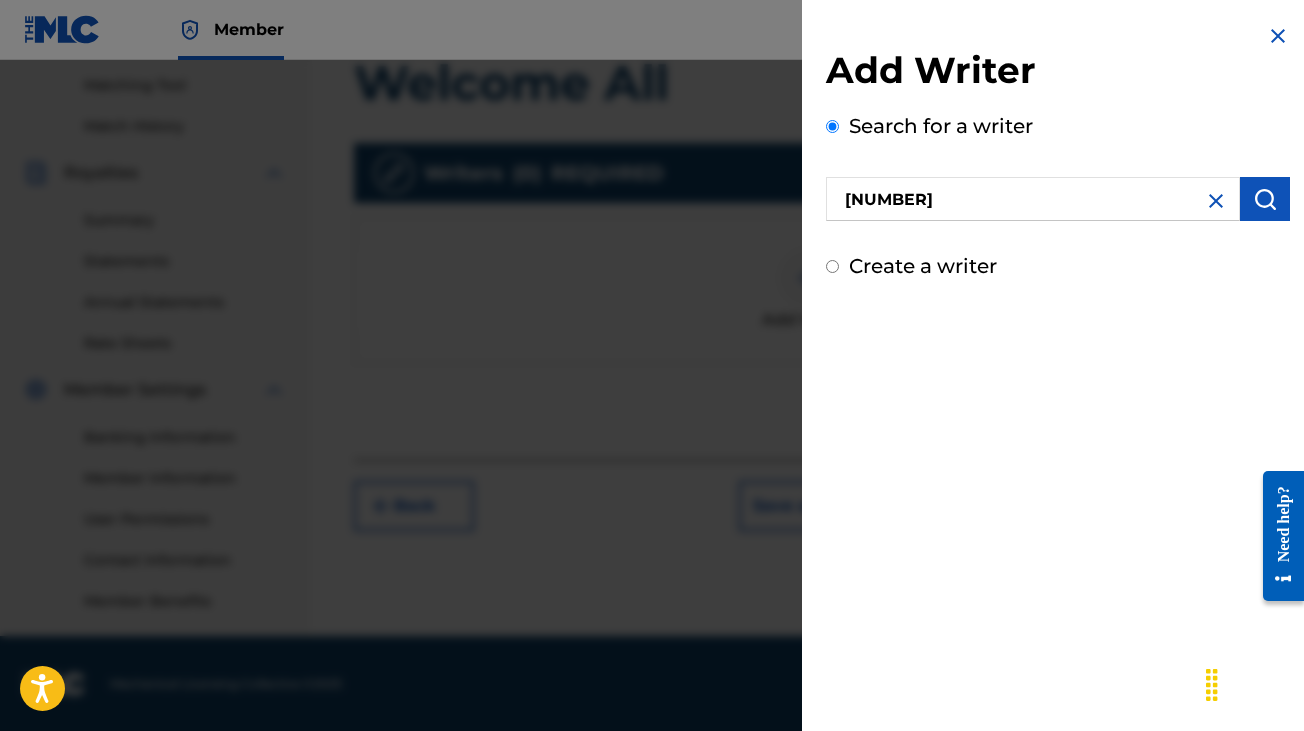 click at bounding box center (1265, 199) 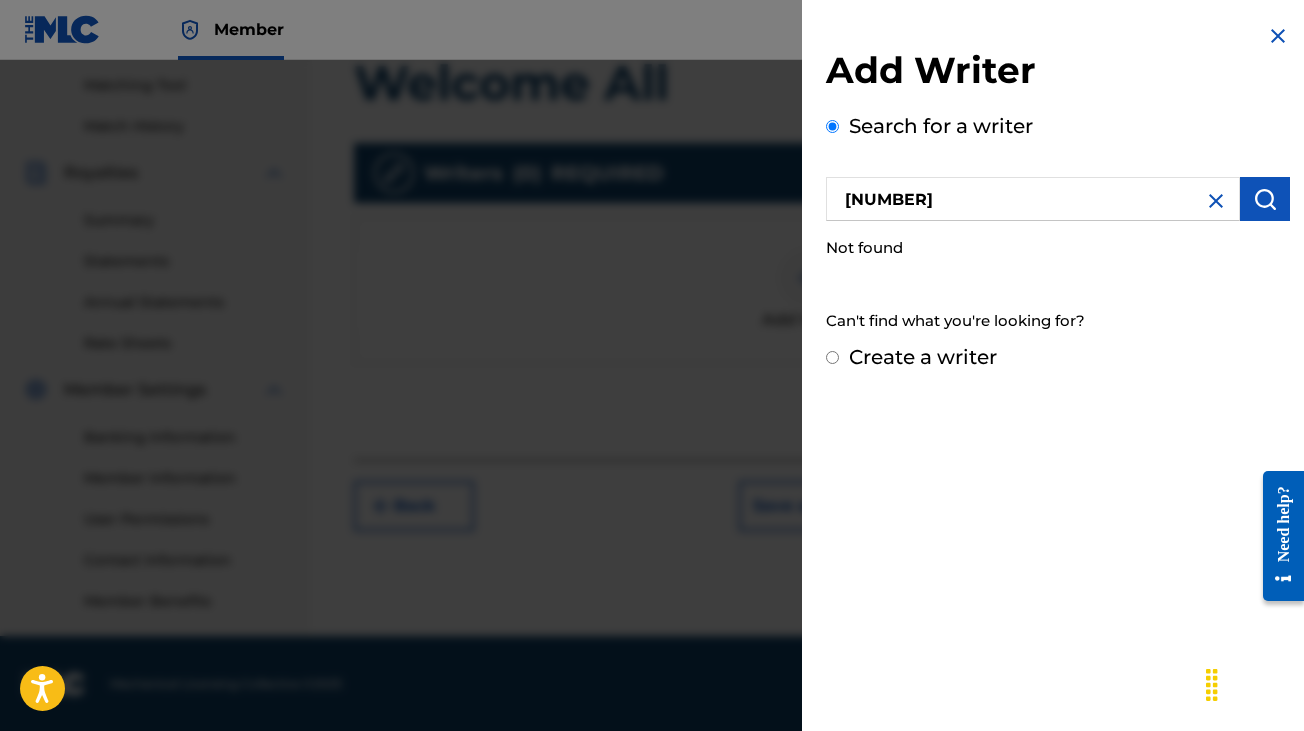 click at bounding box center (1278, 36) 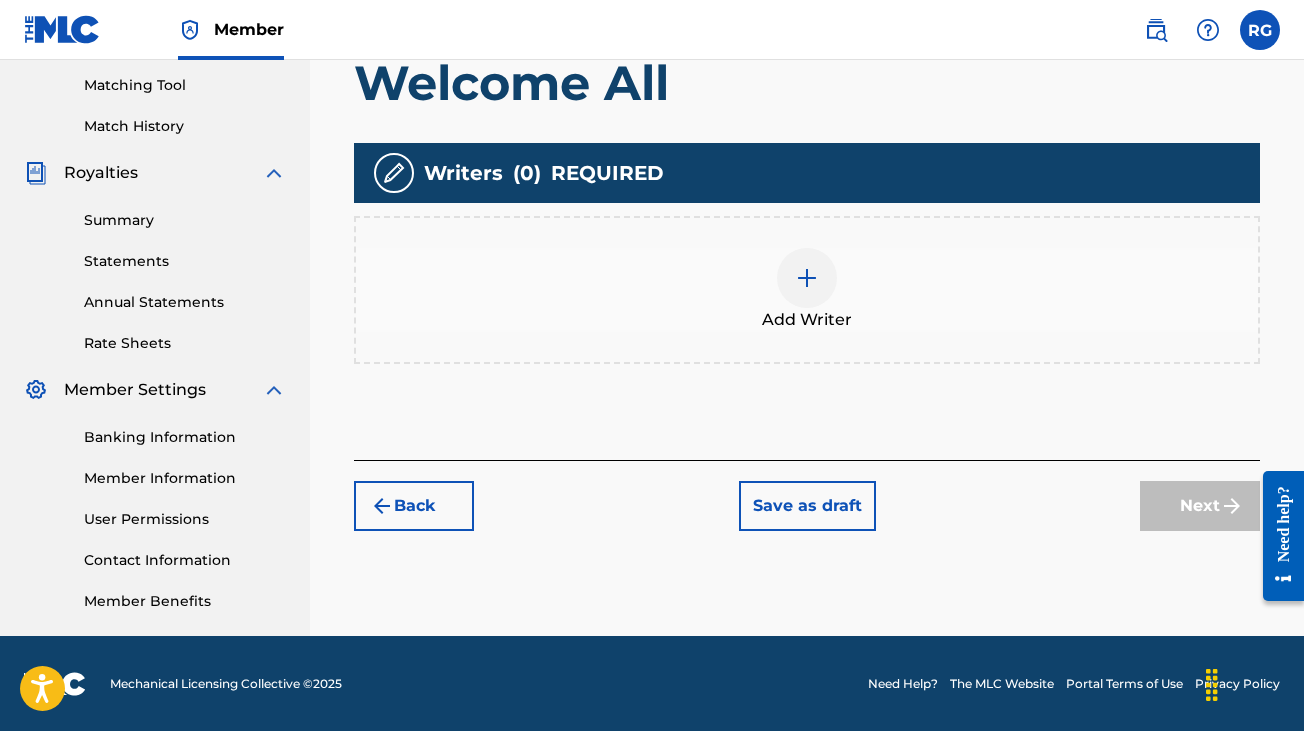 click at bounding box center [807, 278] 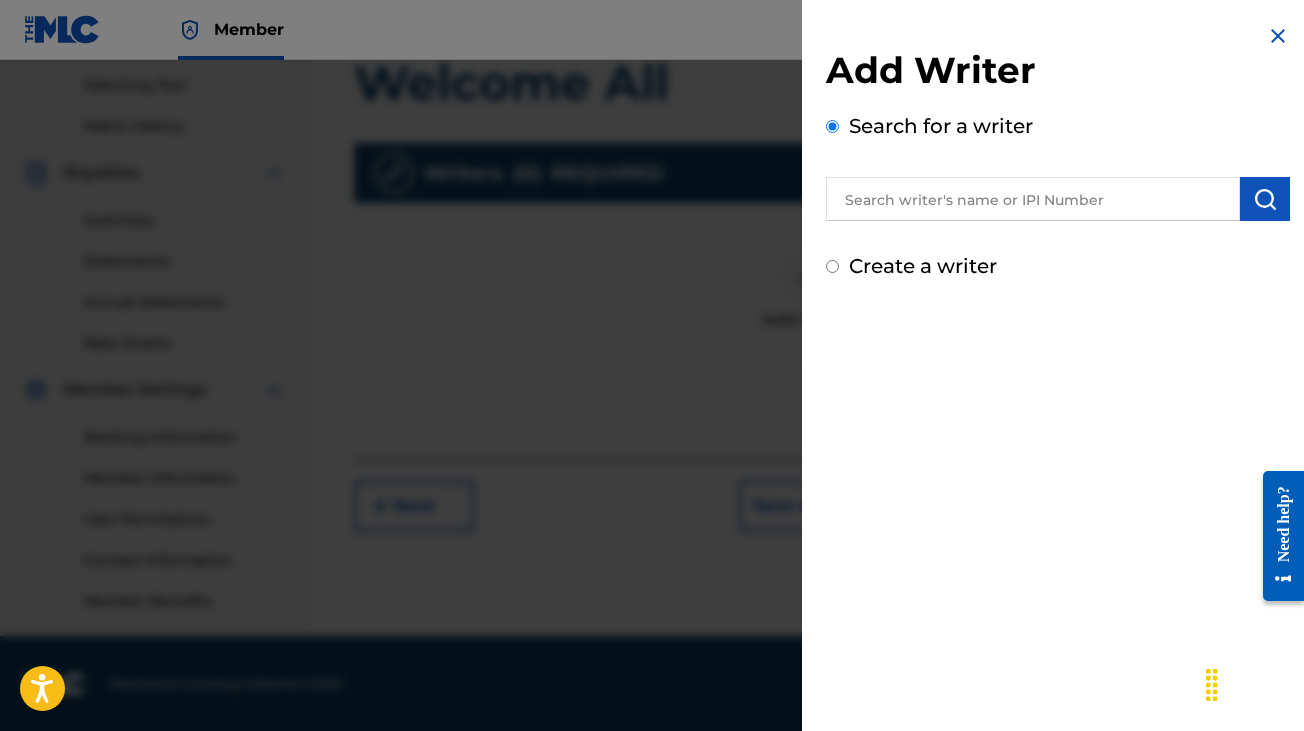 click at bounding box center [1033, 199] 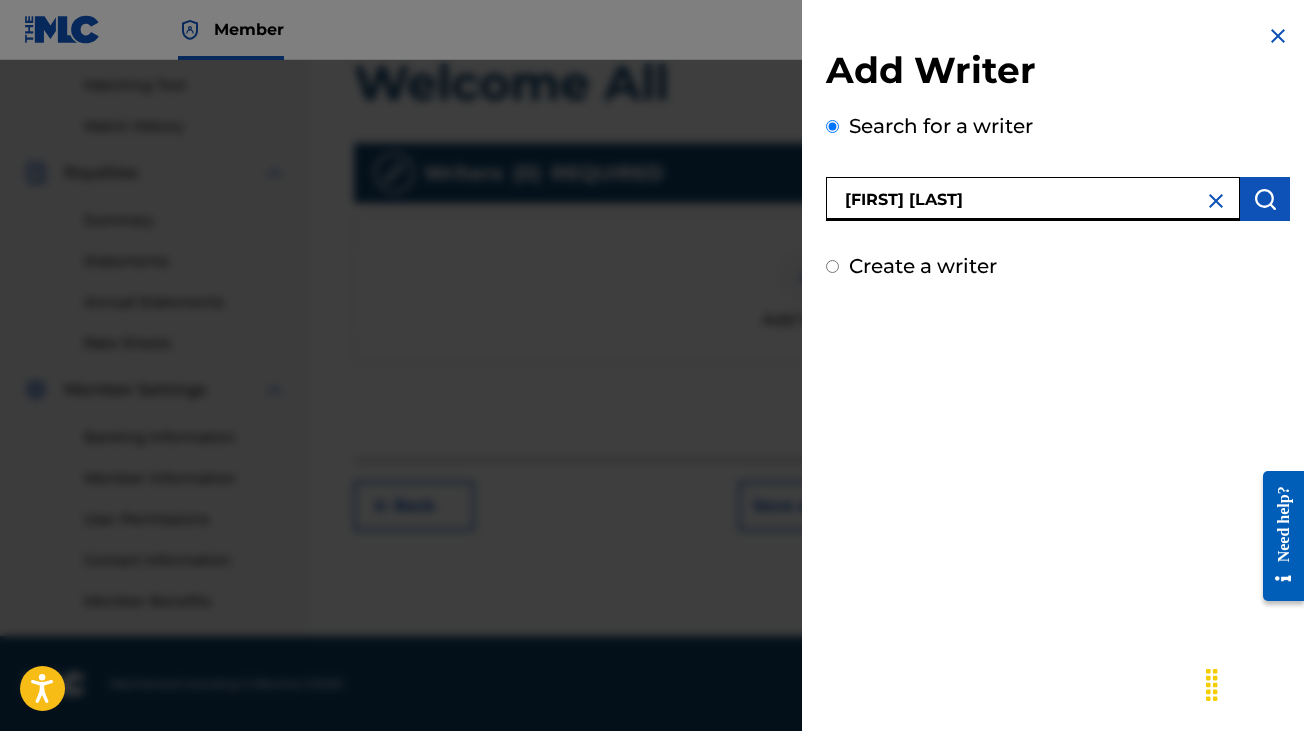 type on "[FIRST] [LAST]" 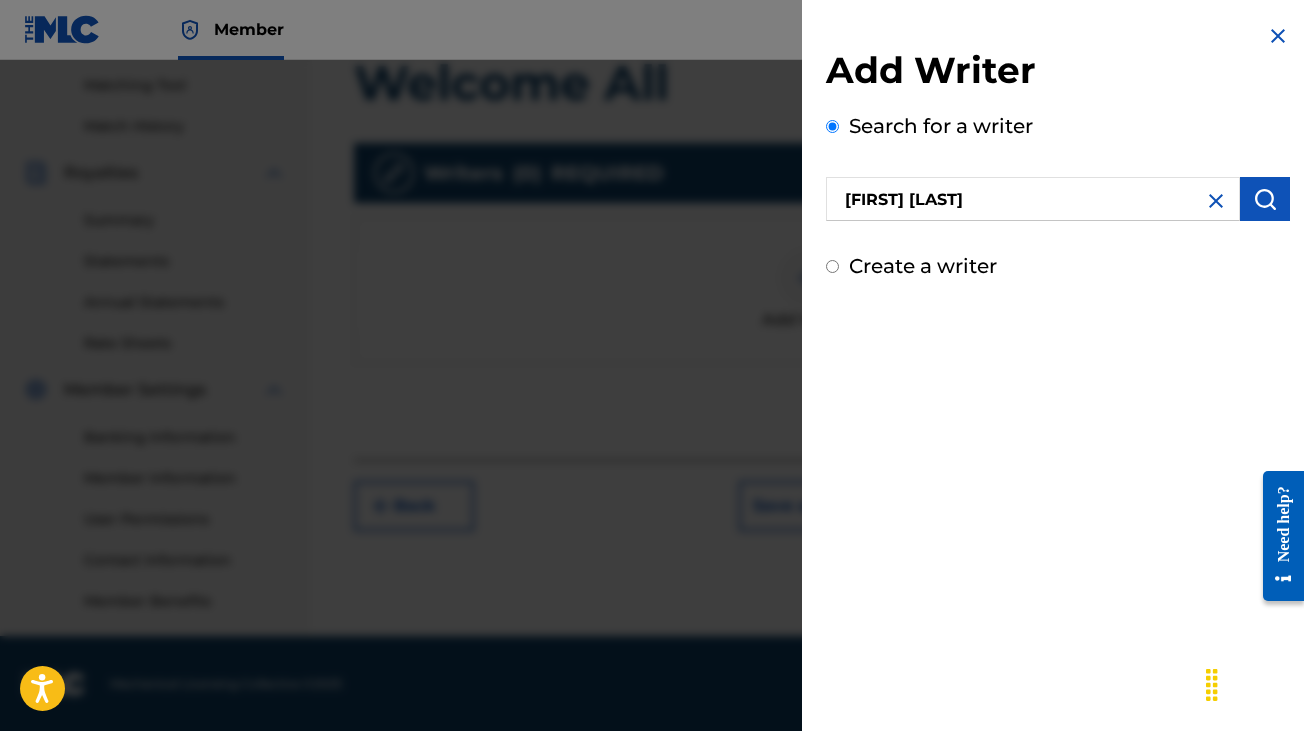 click at bounding box center [1265, 199] 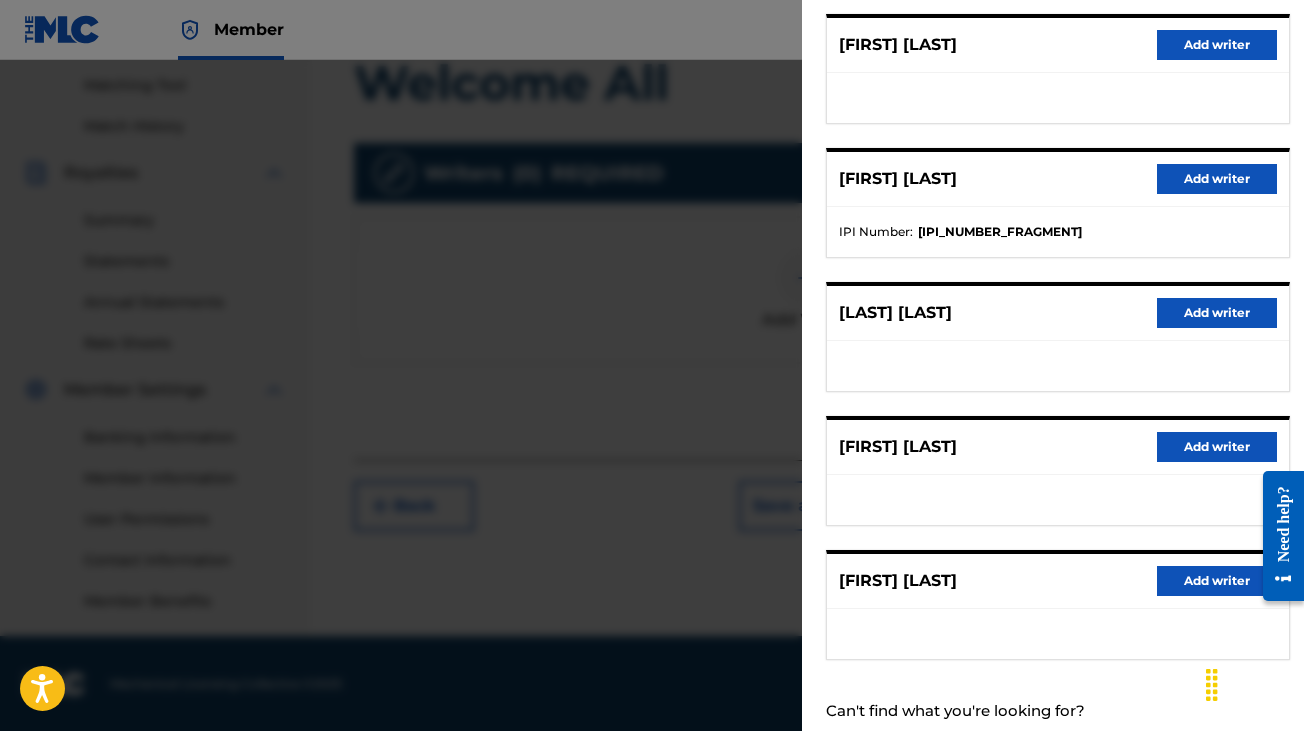 scroll, scrollTop: 272, scrollLeft: 0, axis: vertical 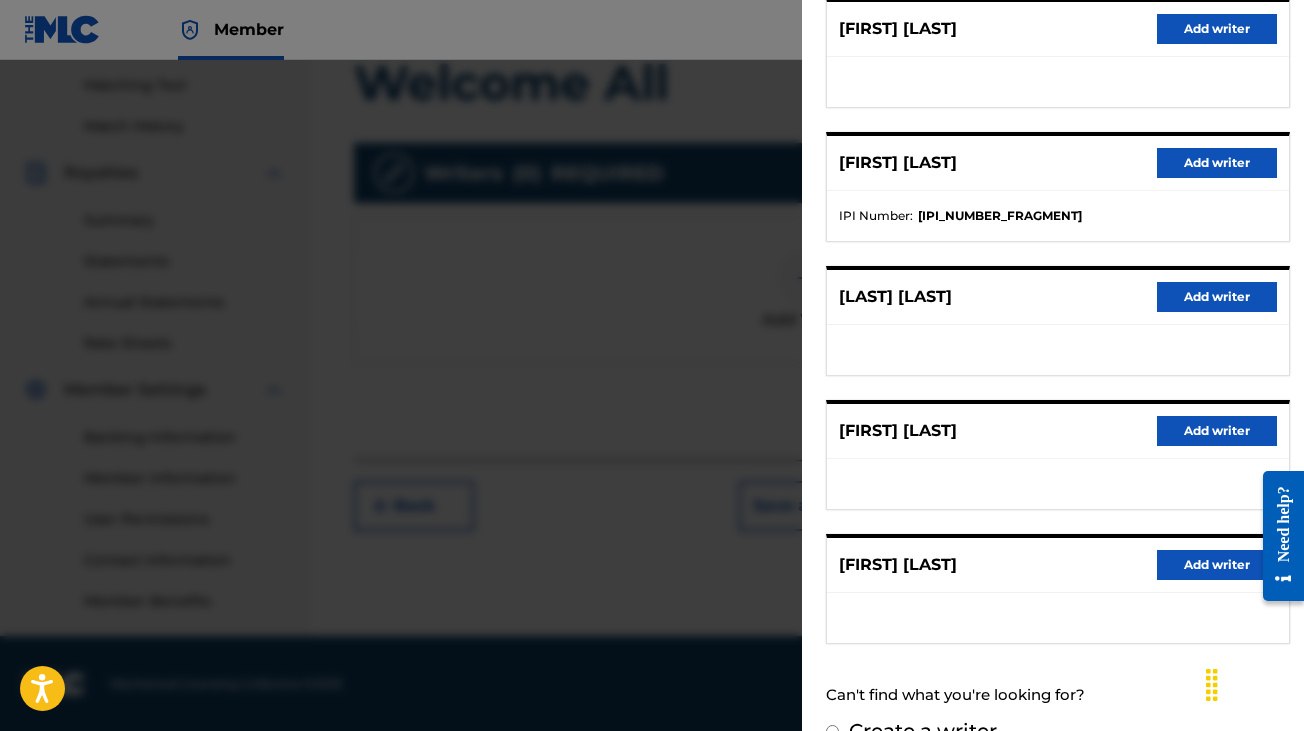 click on "Add writer" at bounding box center [1217, 431] 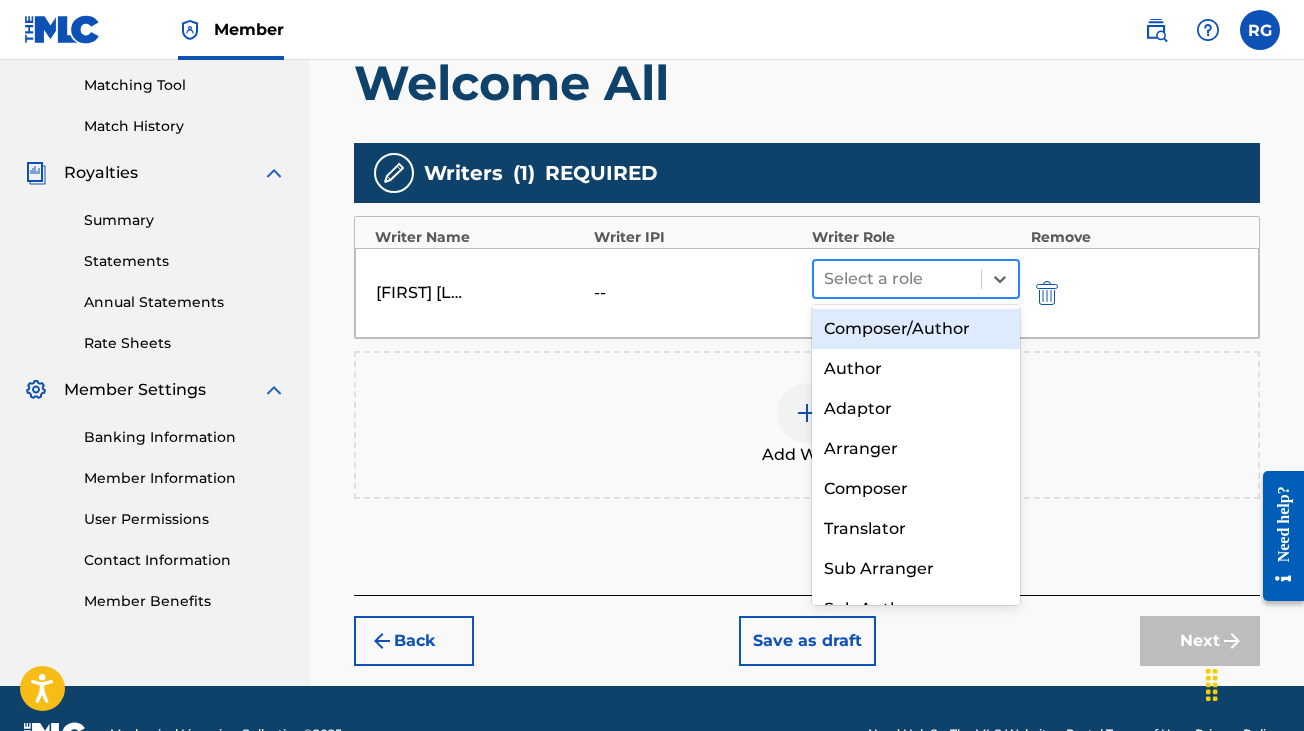 click at bounding box center [897, 279] 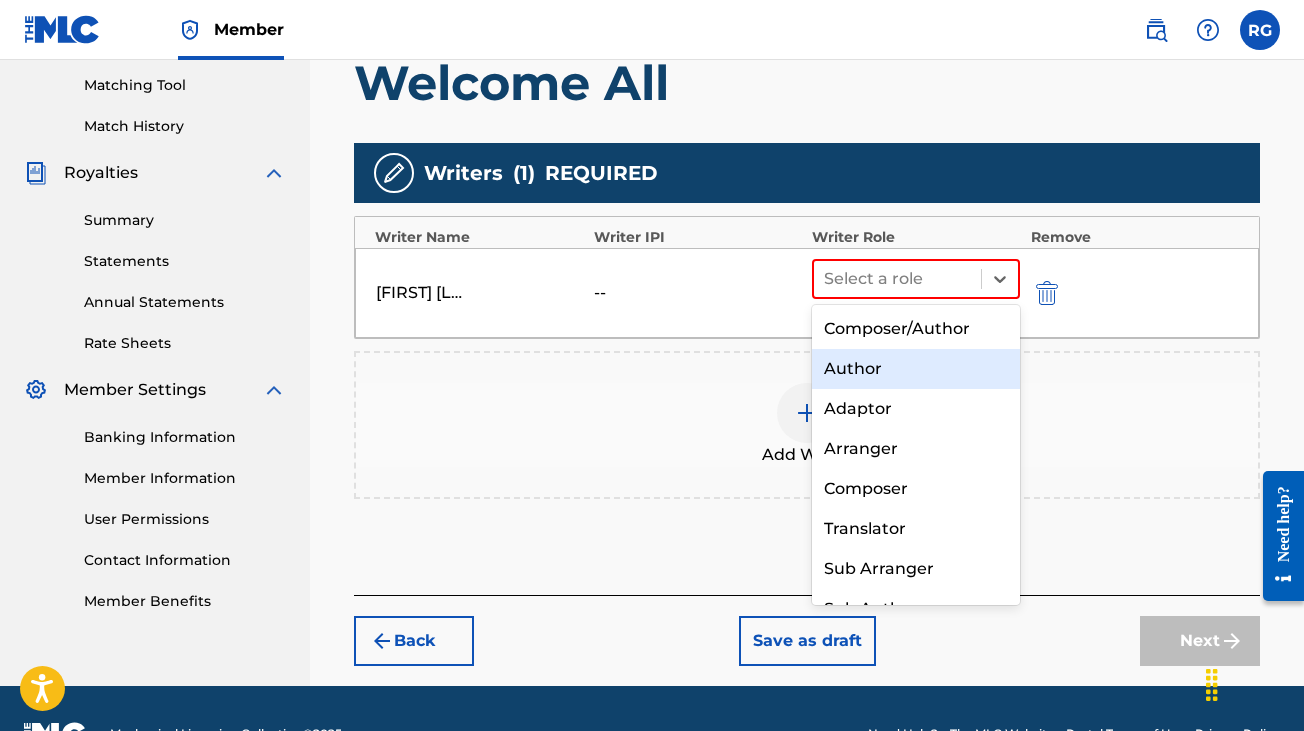 click on "Author" at bounding box center [916, 369] 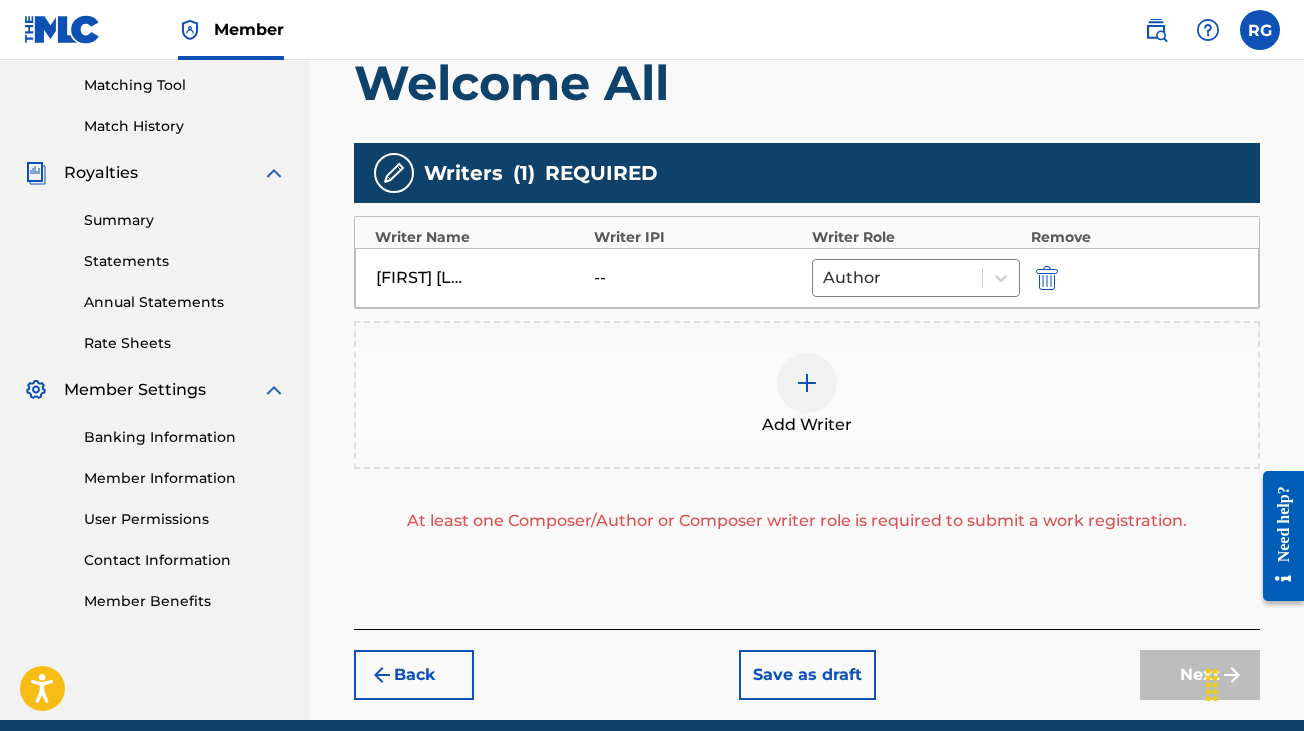 click at bounding box center [807, 383] 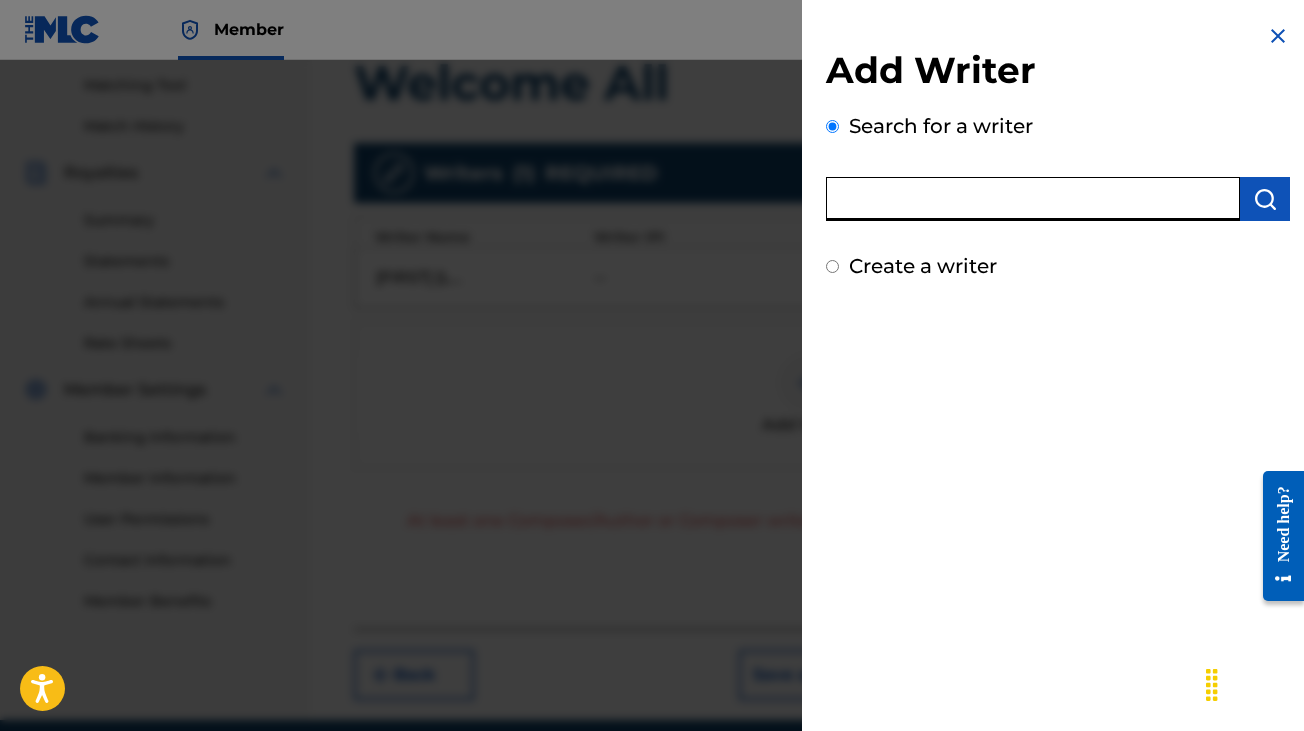 click at bounding box center [1033, 199] 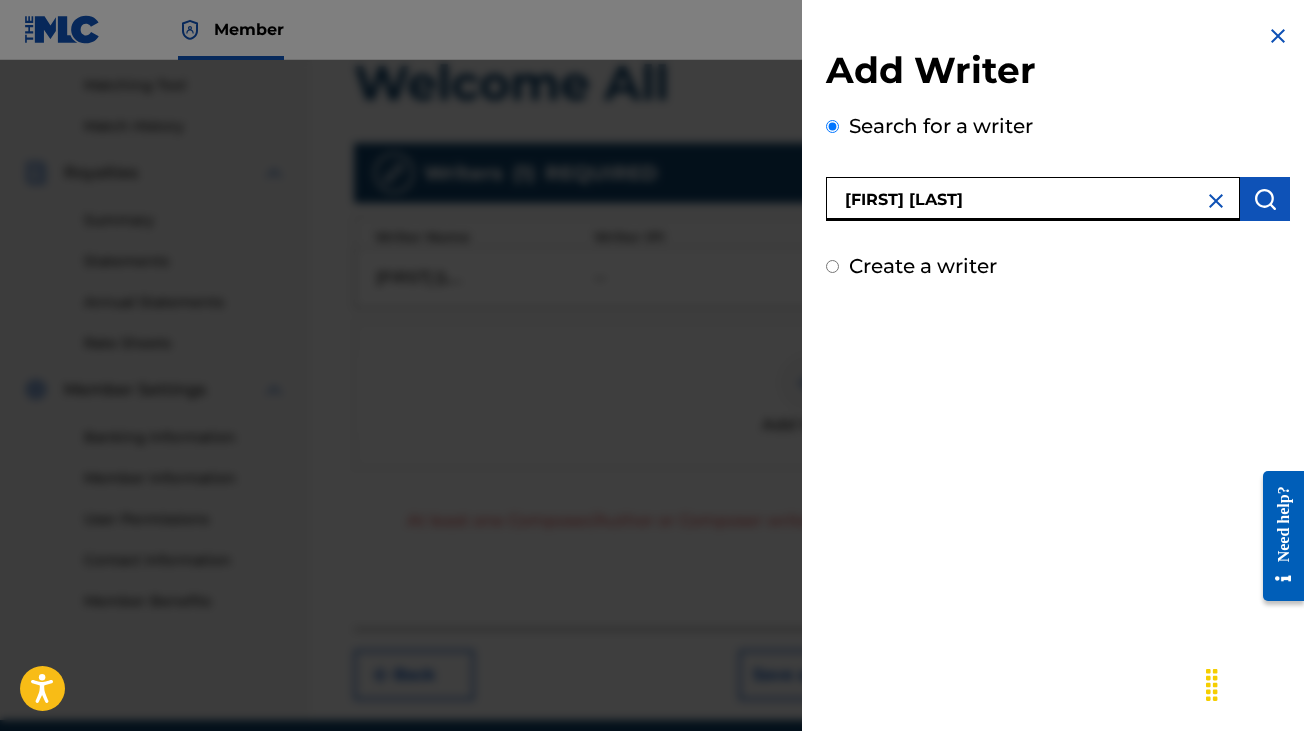 type on "[FIRST] [LAST]" 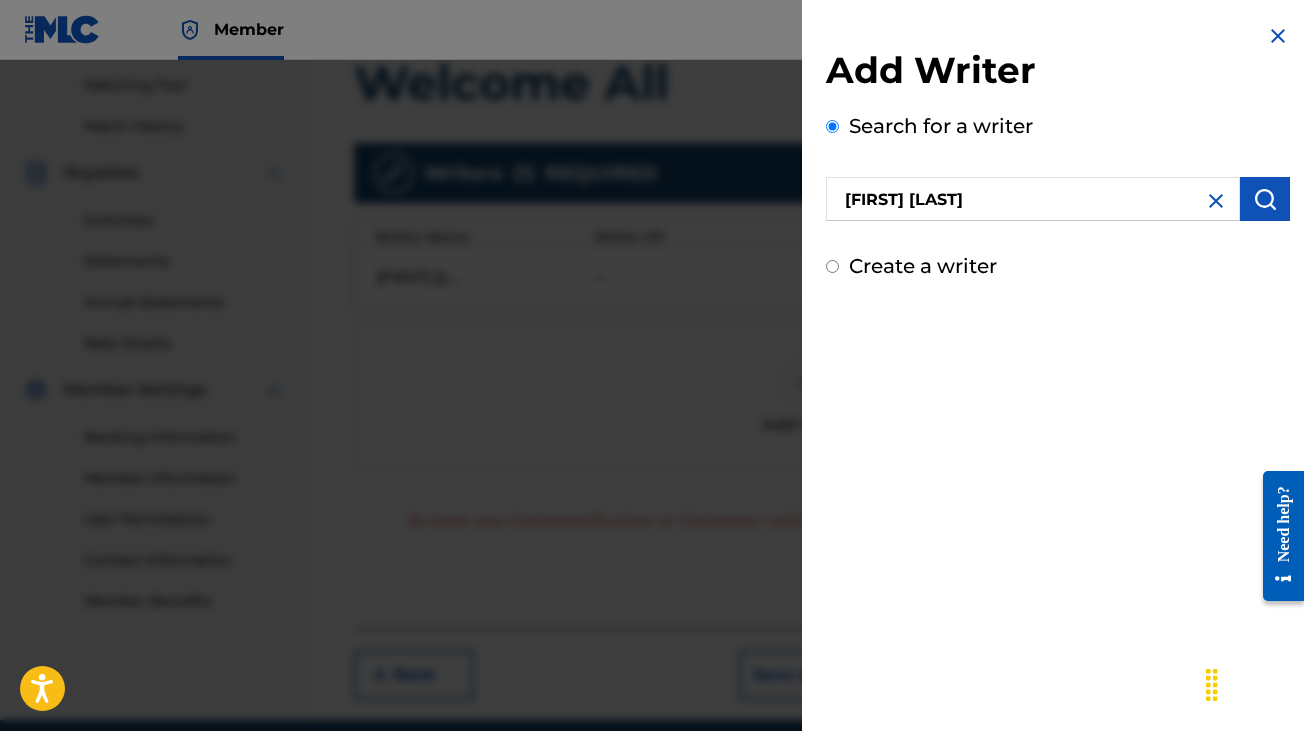 click at bounding box center (1265, 199) 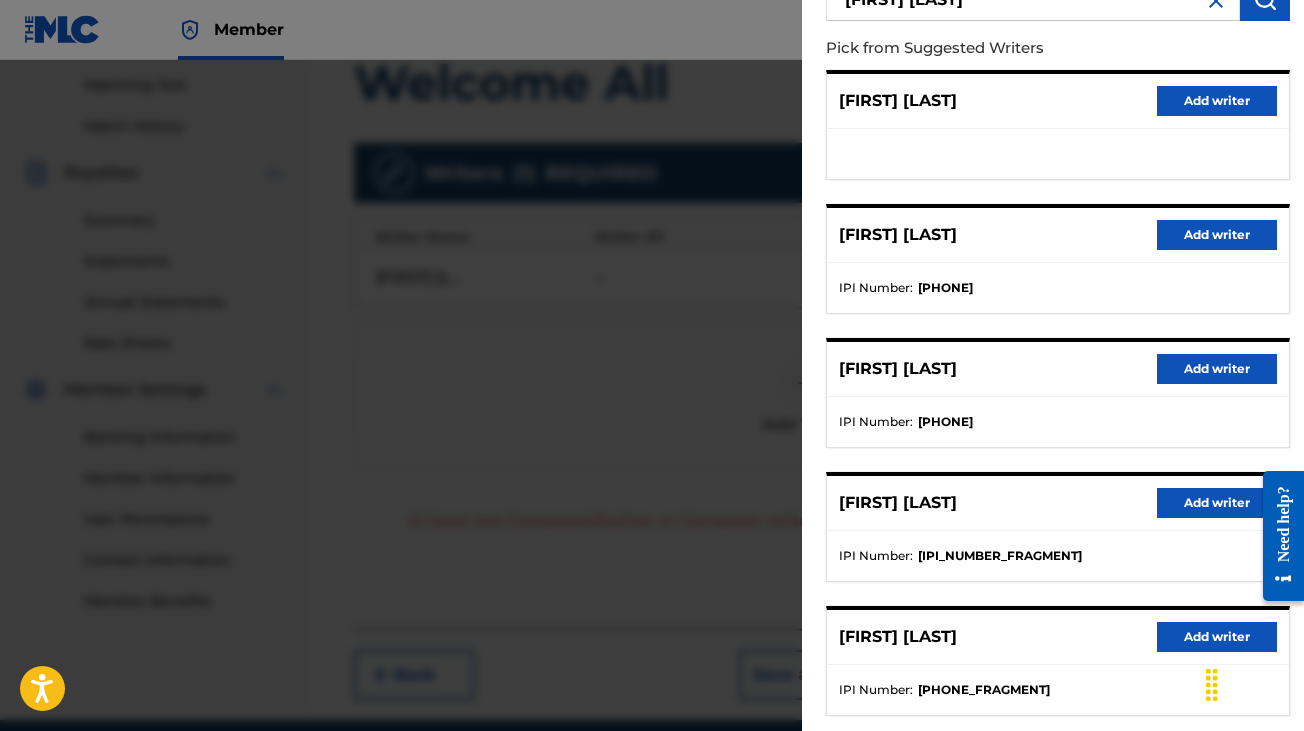 scroll, scrollTop: 308, scrollLeft: 0, axis: vertical 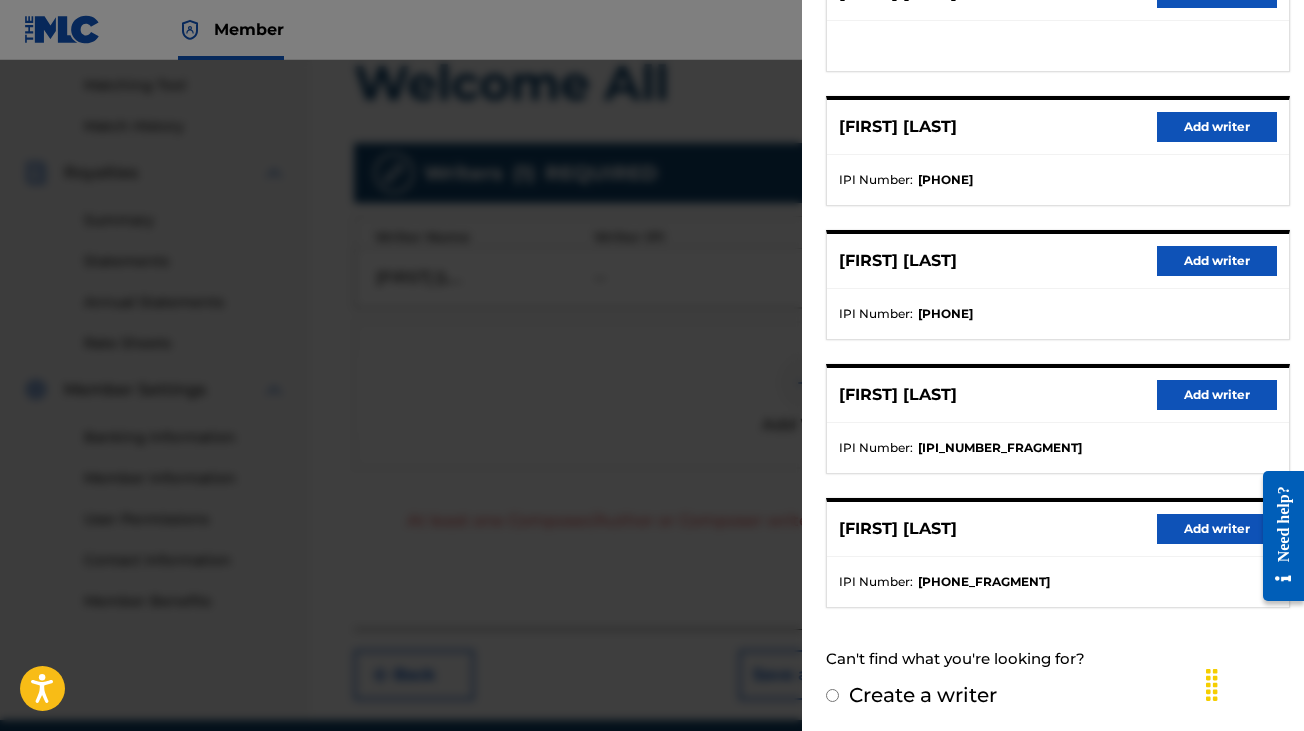 click on "Add writer" at bounding box center [1217, 529] 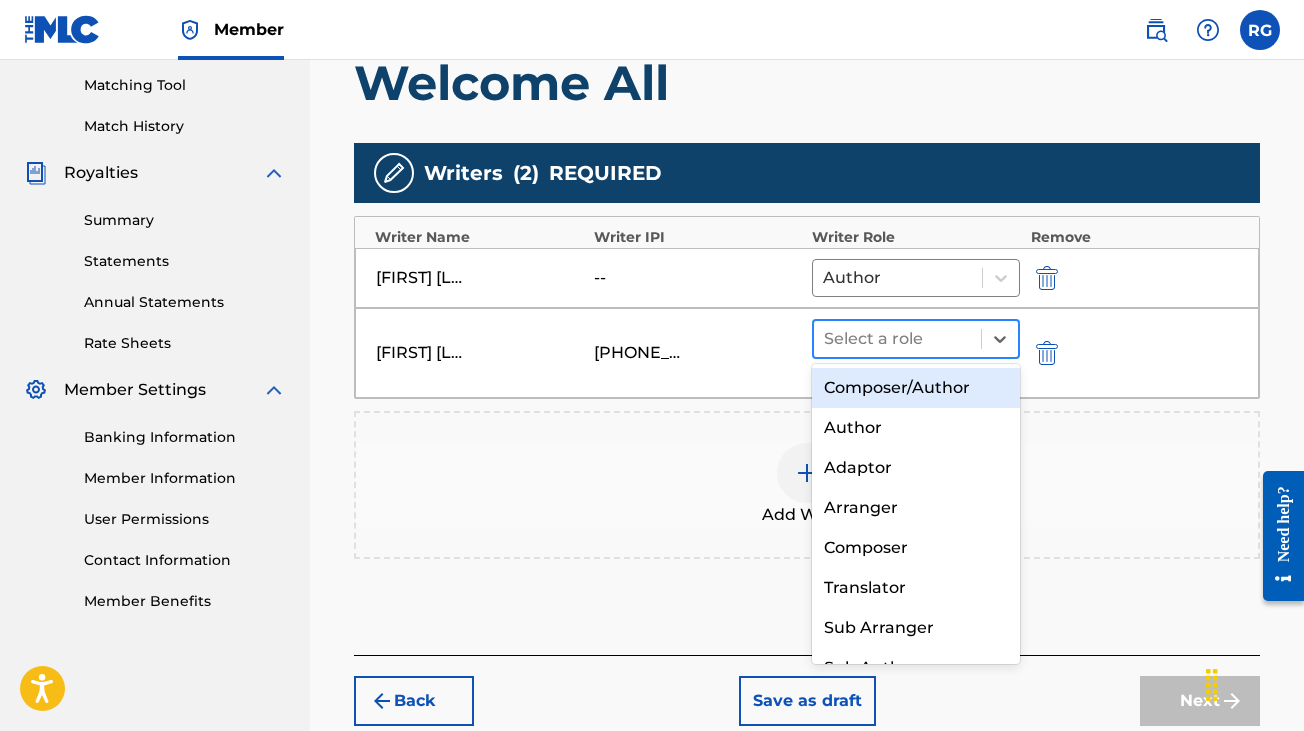 click at bounding box center (897, 339) 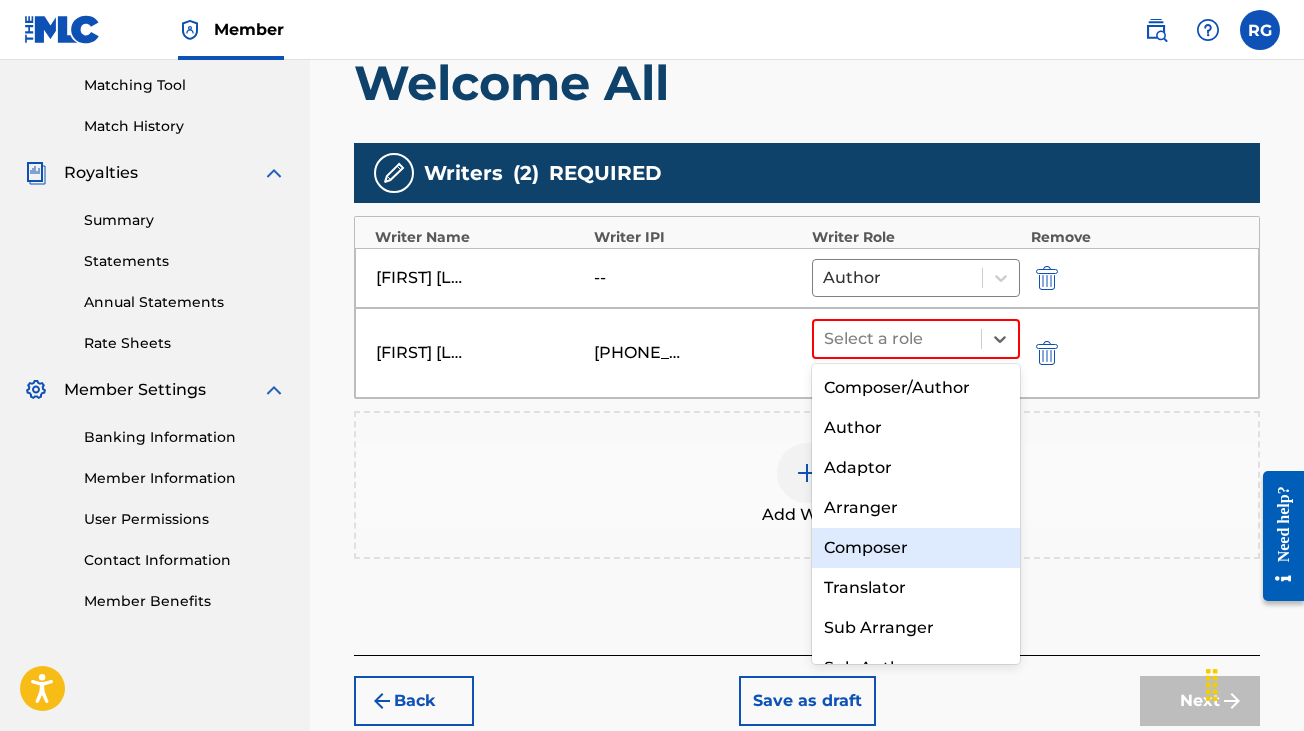 click on "Composer" at bounding box center [916, 548] 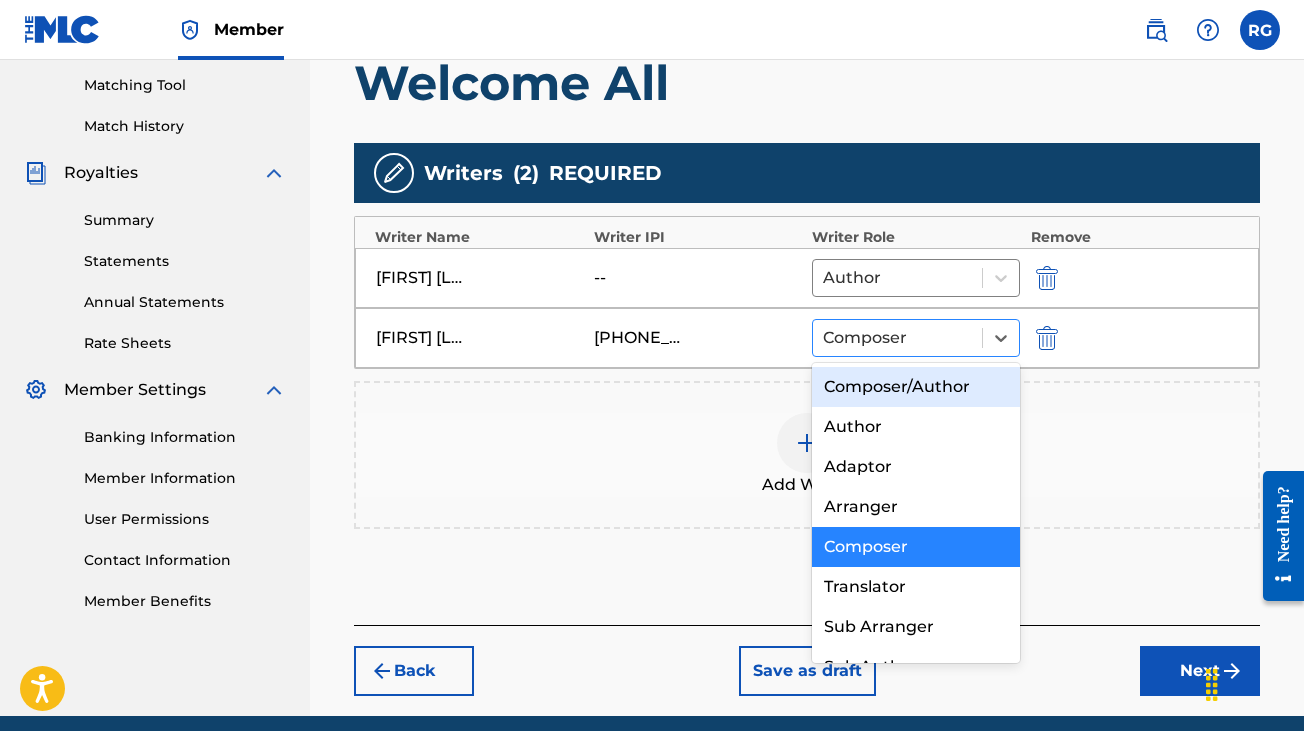 click at bounding box center [897, 338] 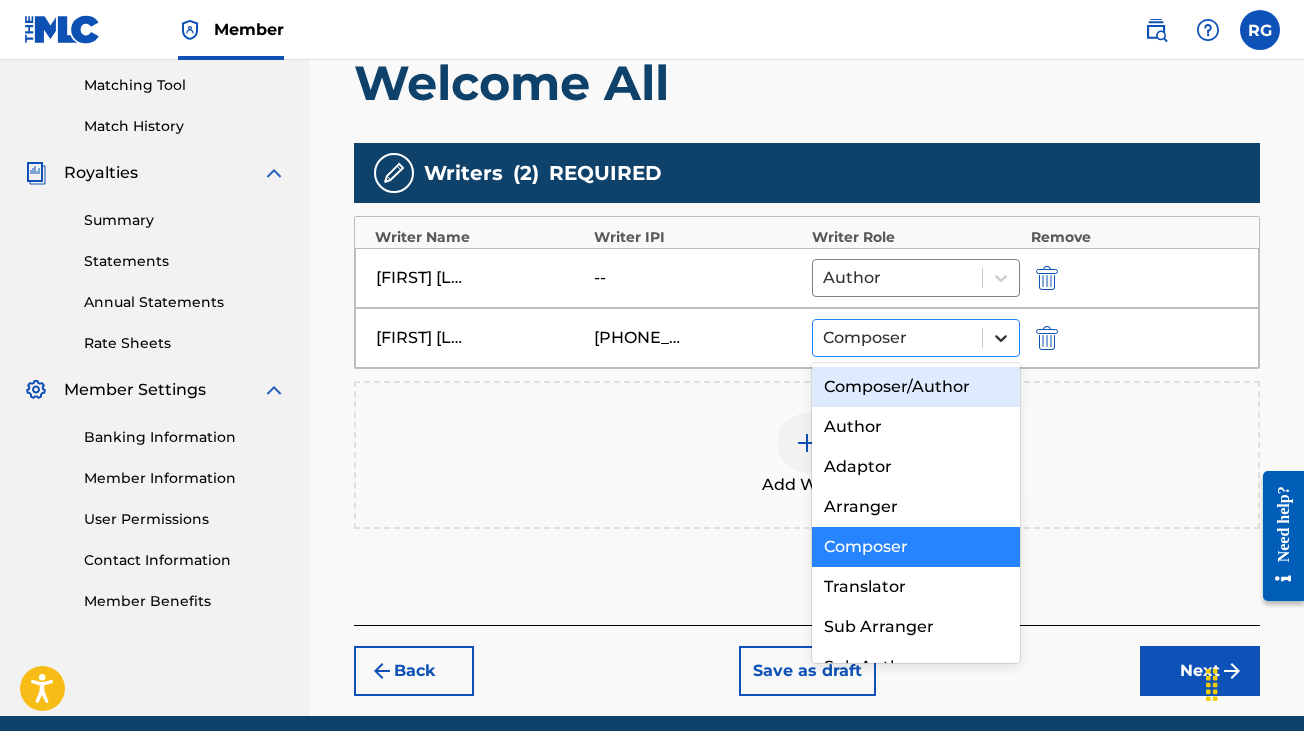 click at bounding box center [1001, 338] 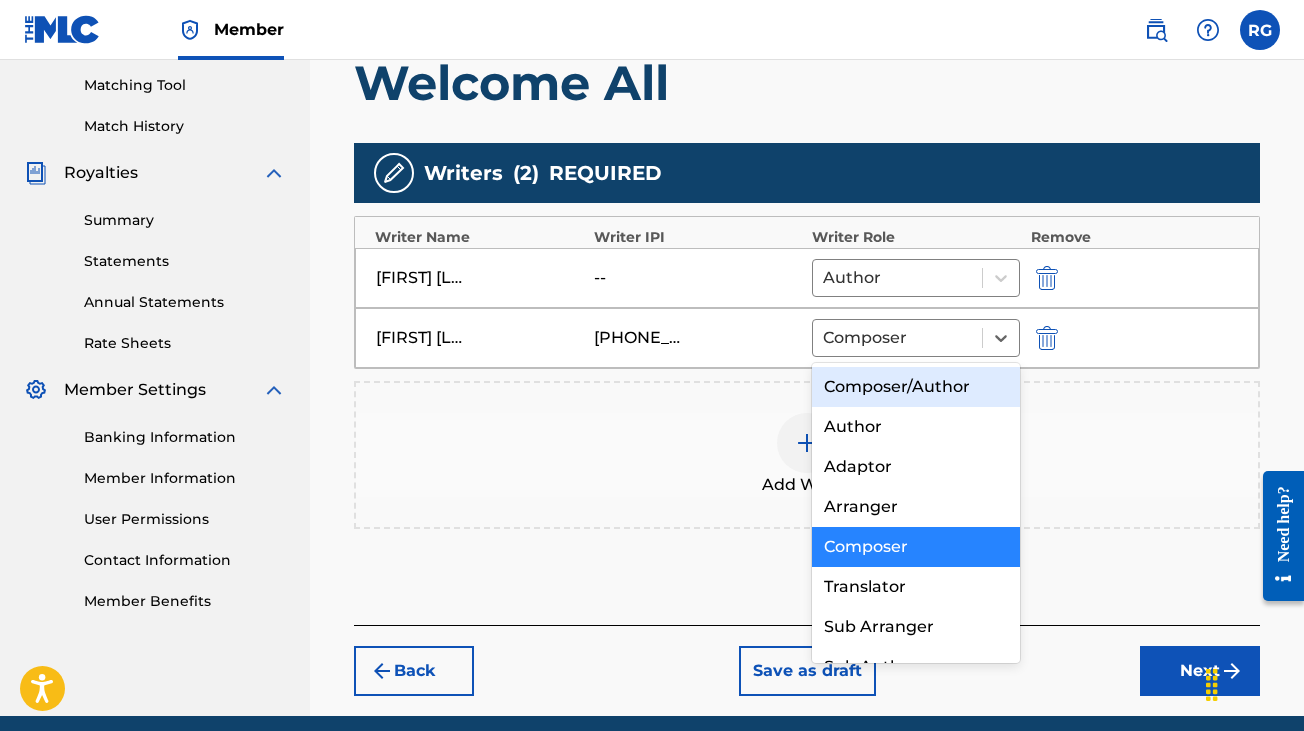 click on "Composer/Author" at bounding box center (916, 387) 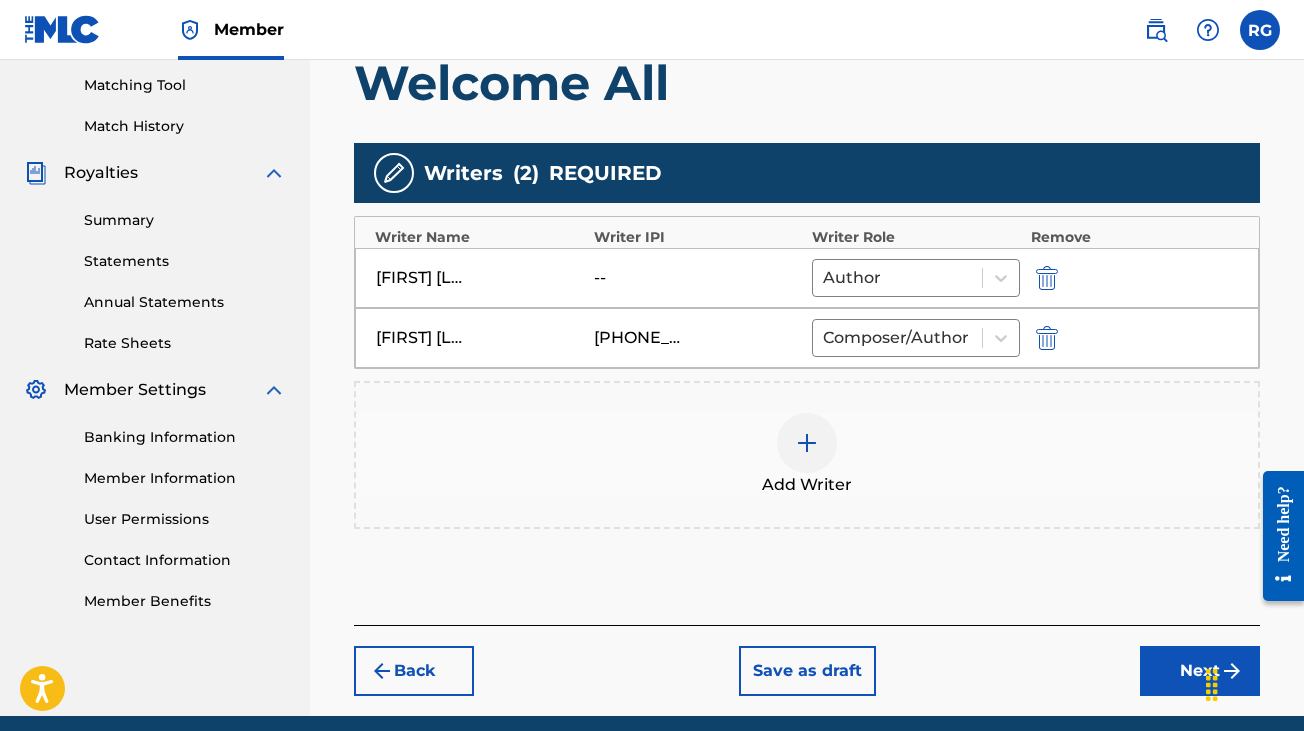 click on "--" at bounding box center (639, 278) 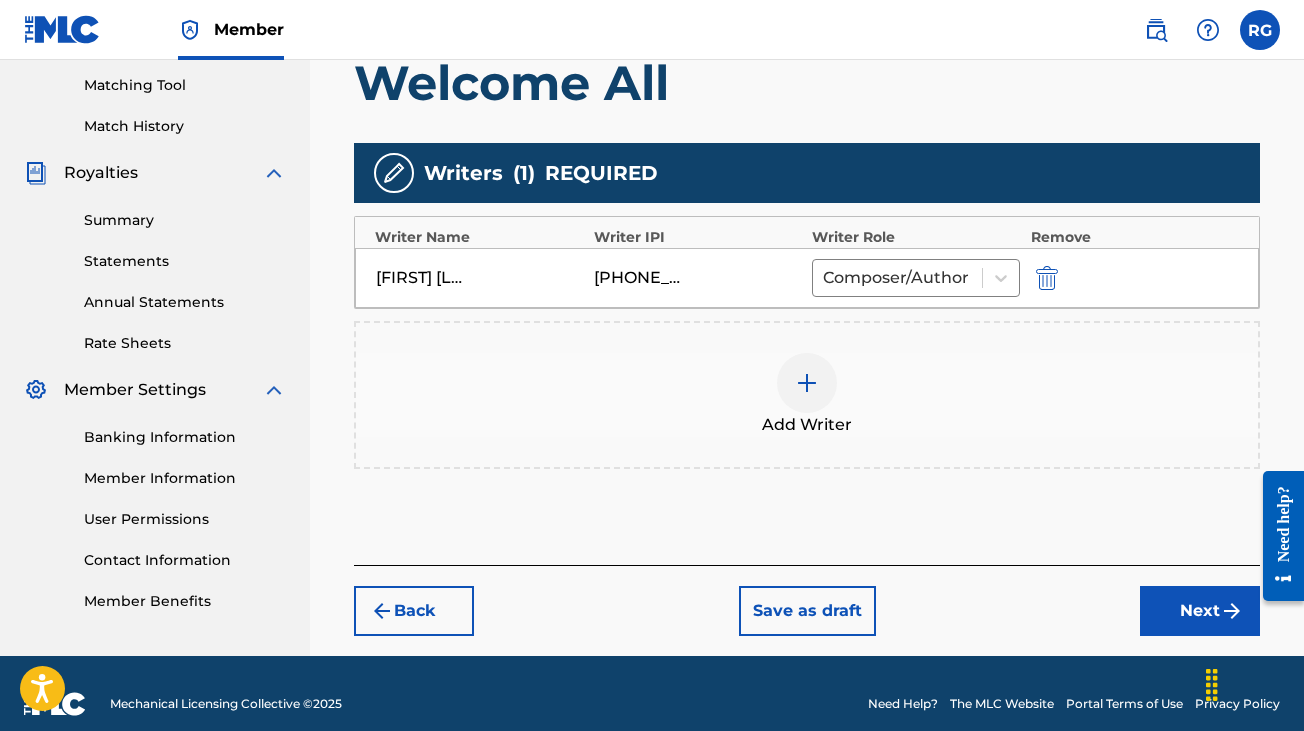 click at bounding box center [807, 383] 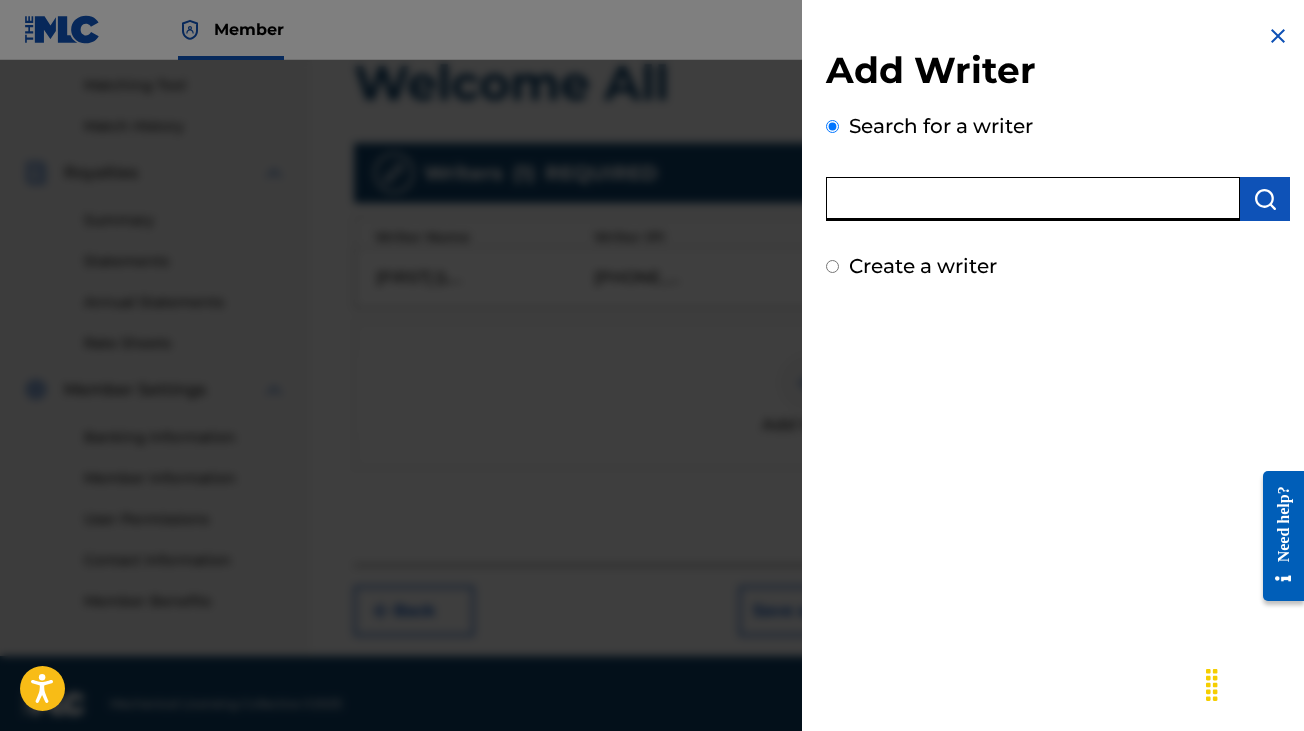 click at bounding box center (1033, 199) 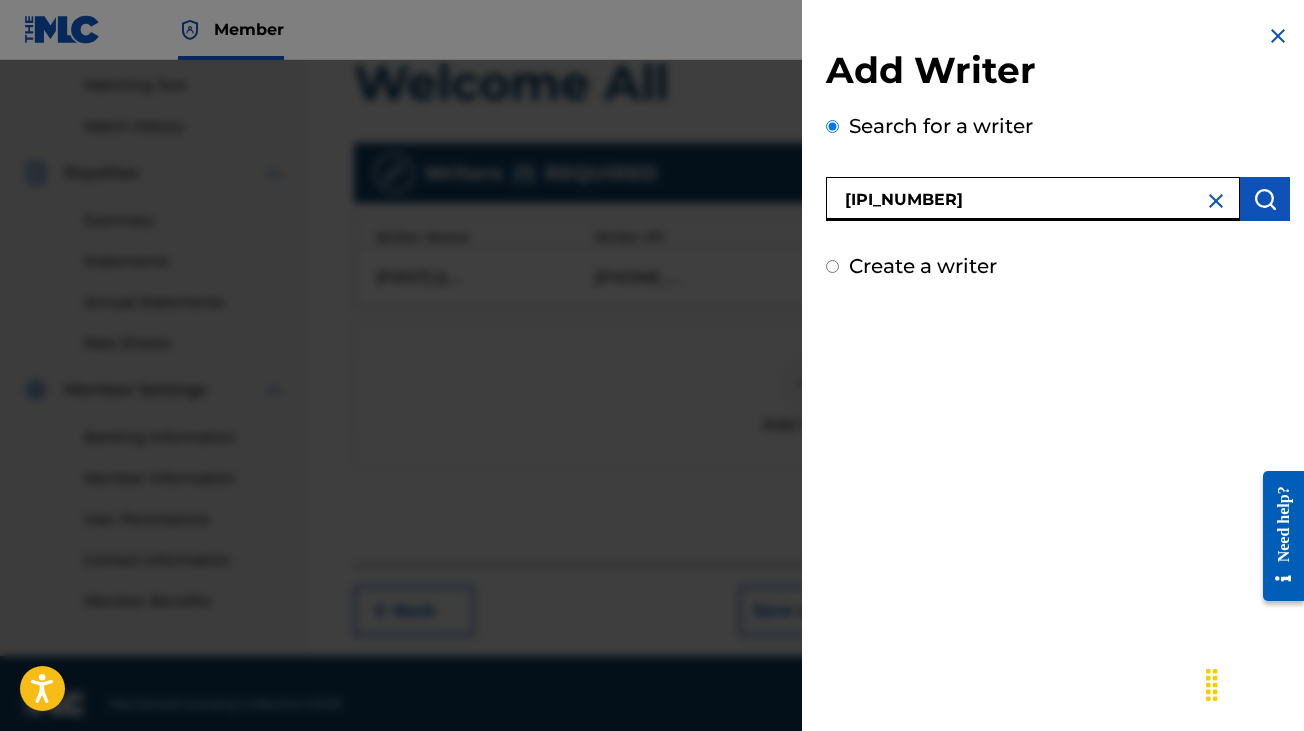 type on "[IPI_NUMBER]" 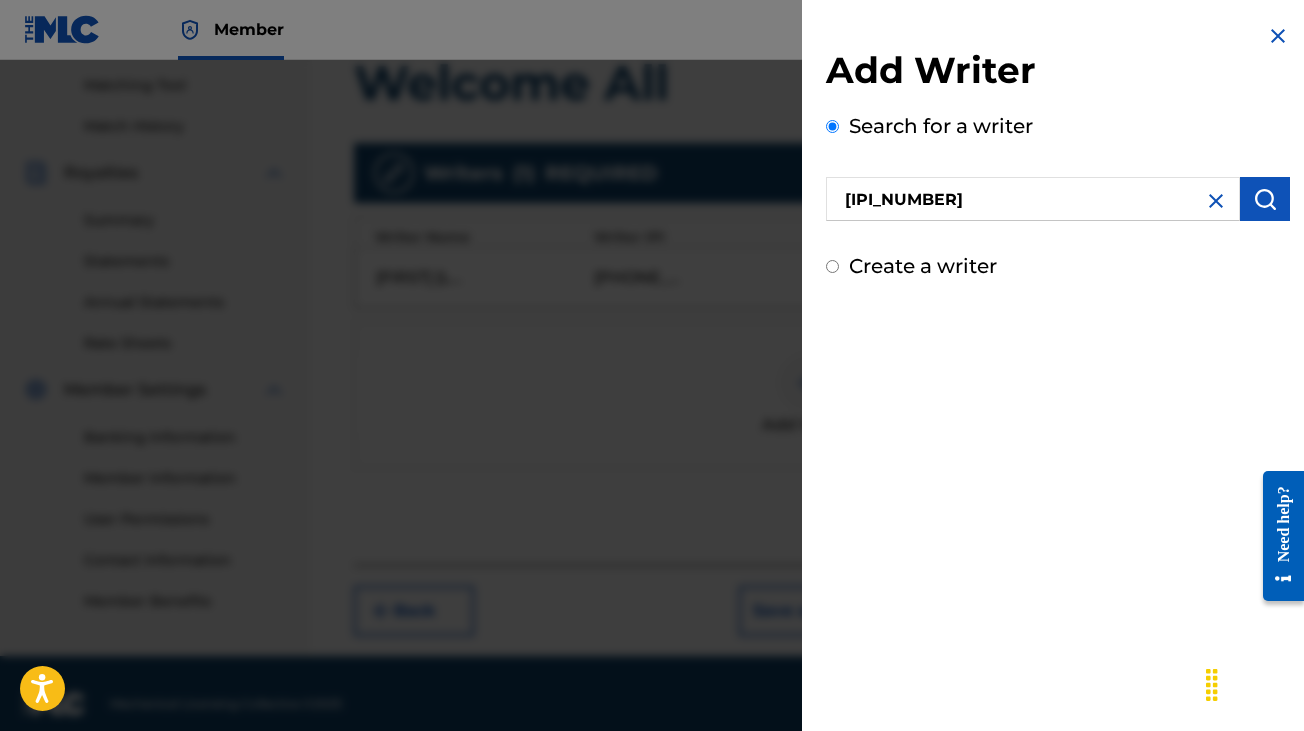 click at bounding box center [1265, 199] 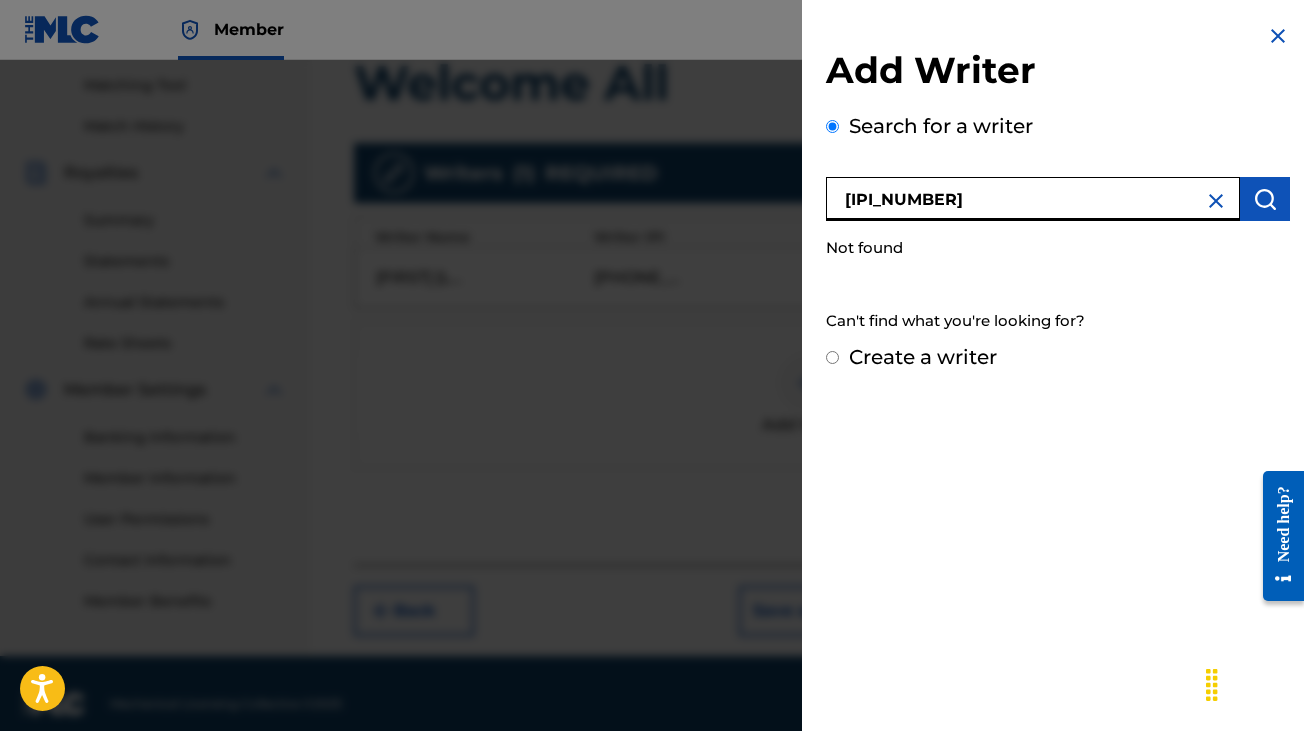 click on "[IPI_NUMBER]" at bounding box center (1033, 199) 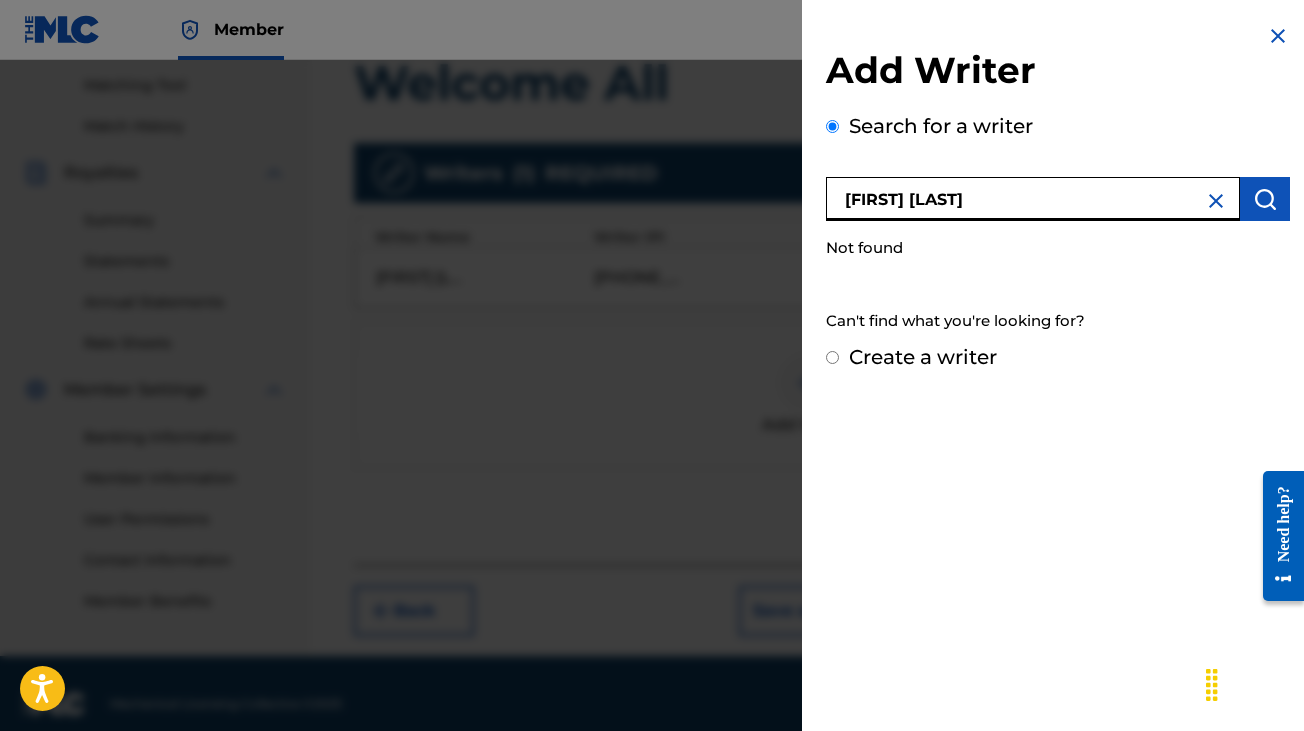 type on "[FIRST] [LAST]" 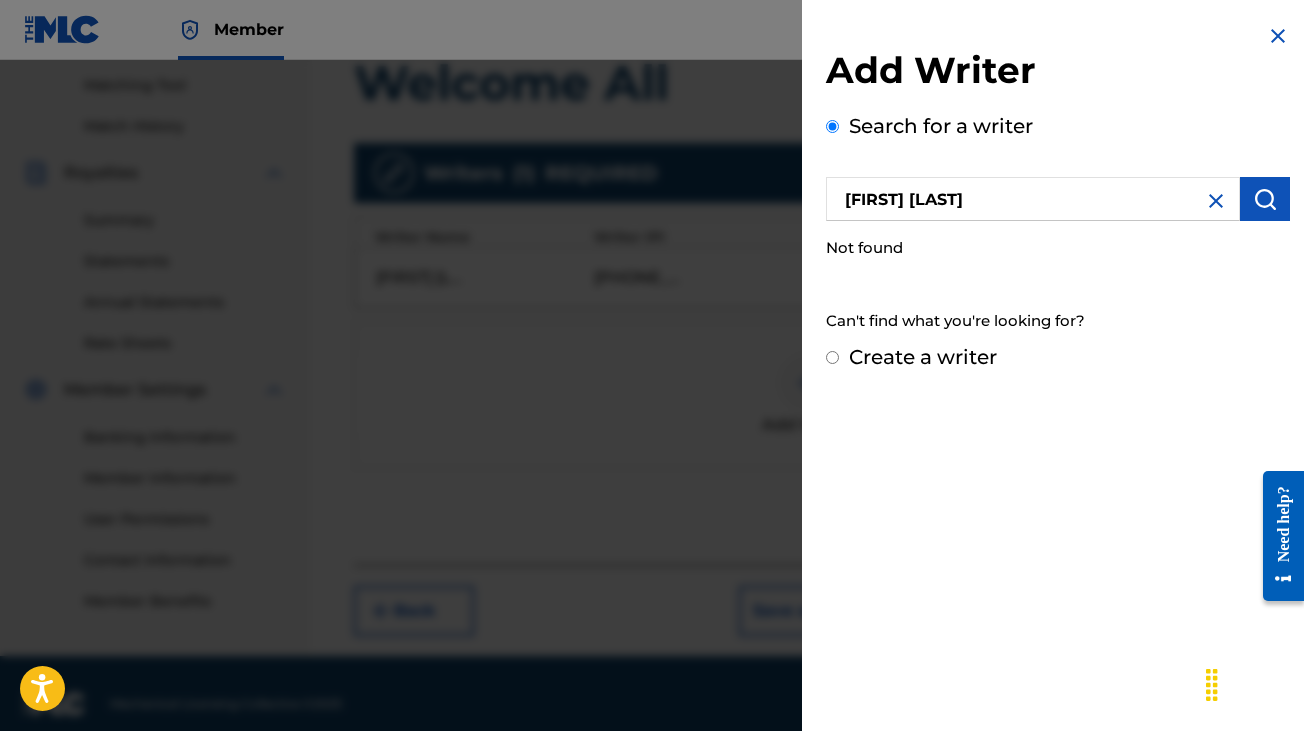 click at bounding box center [1265, 199] 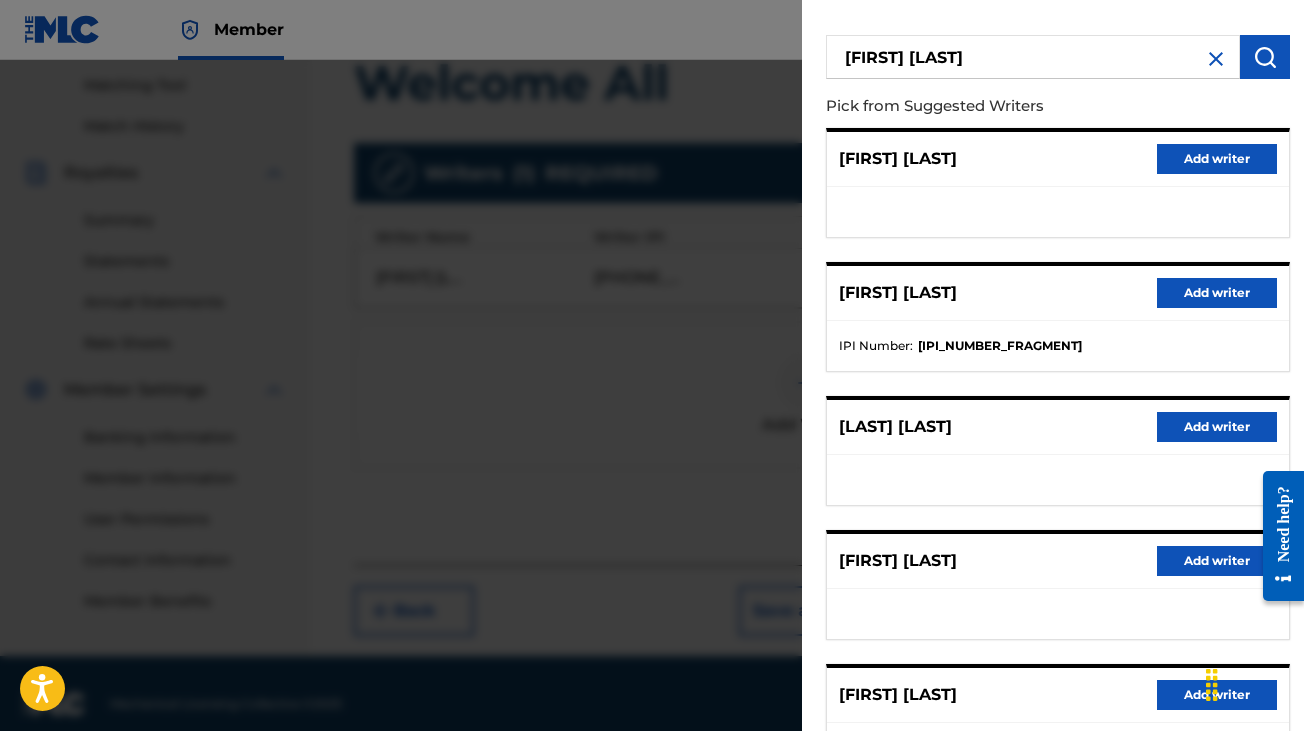 scroll, scrollTop: 308, scrollLeft: 0, axis: vertical 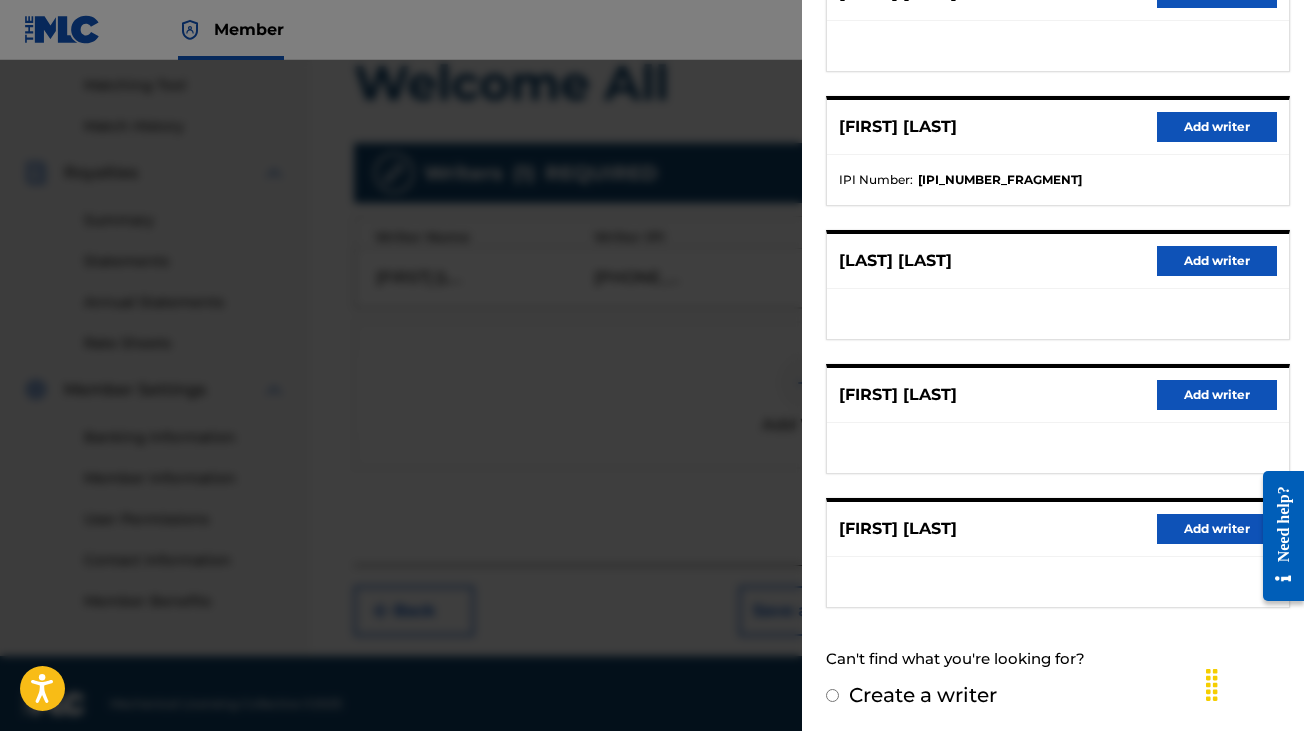 click on "Add writer" at bounding box center [1217, 395] 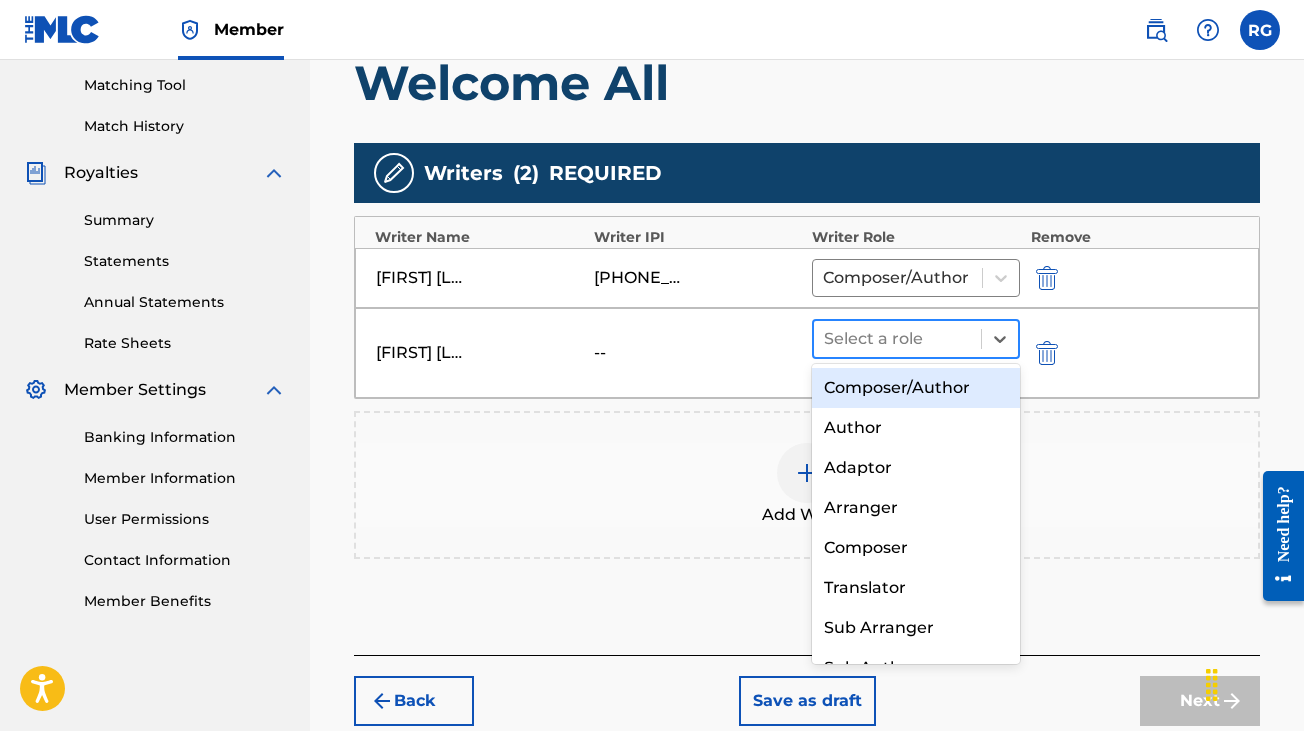 click at bounding box center [897, 339] 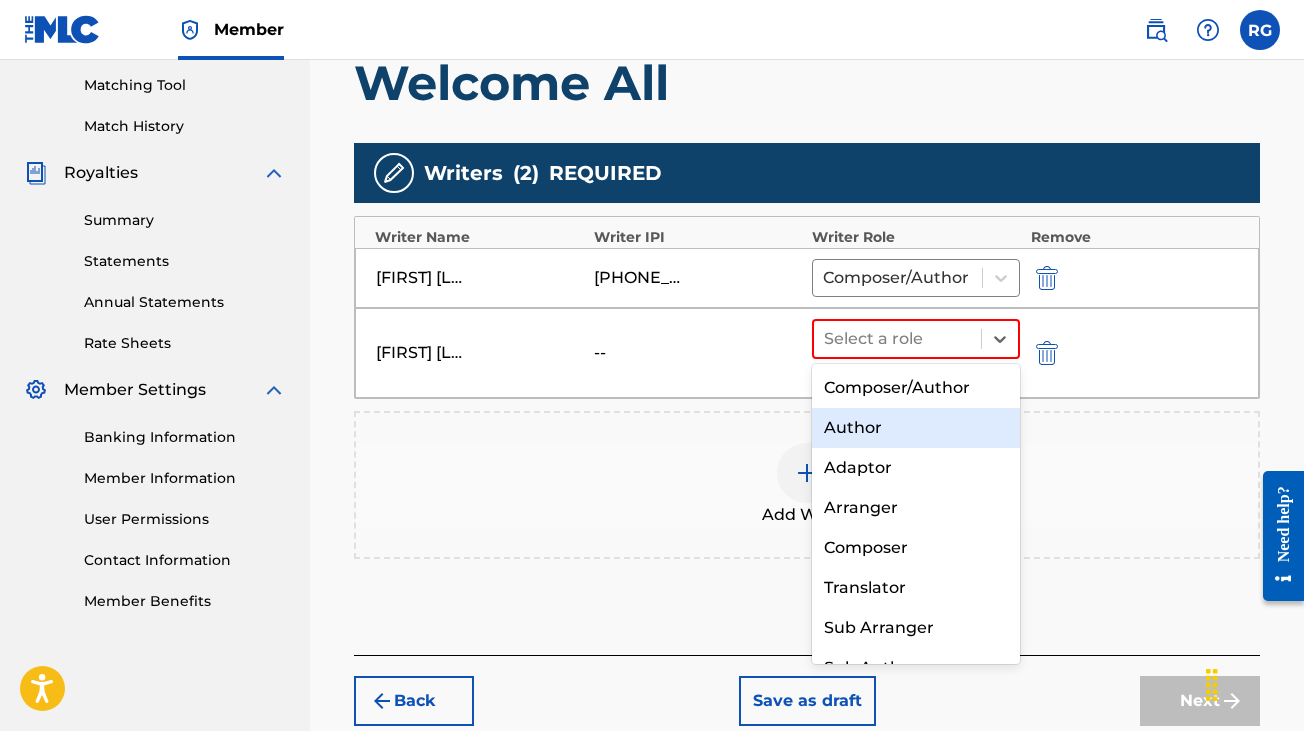 click on "Author" at bounding box center [916, 428] 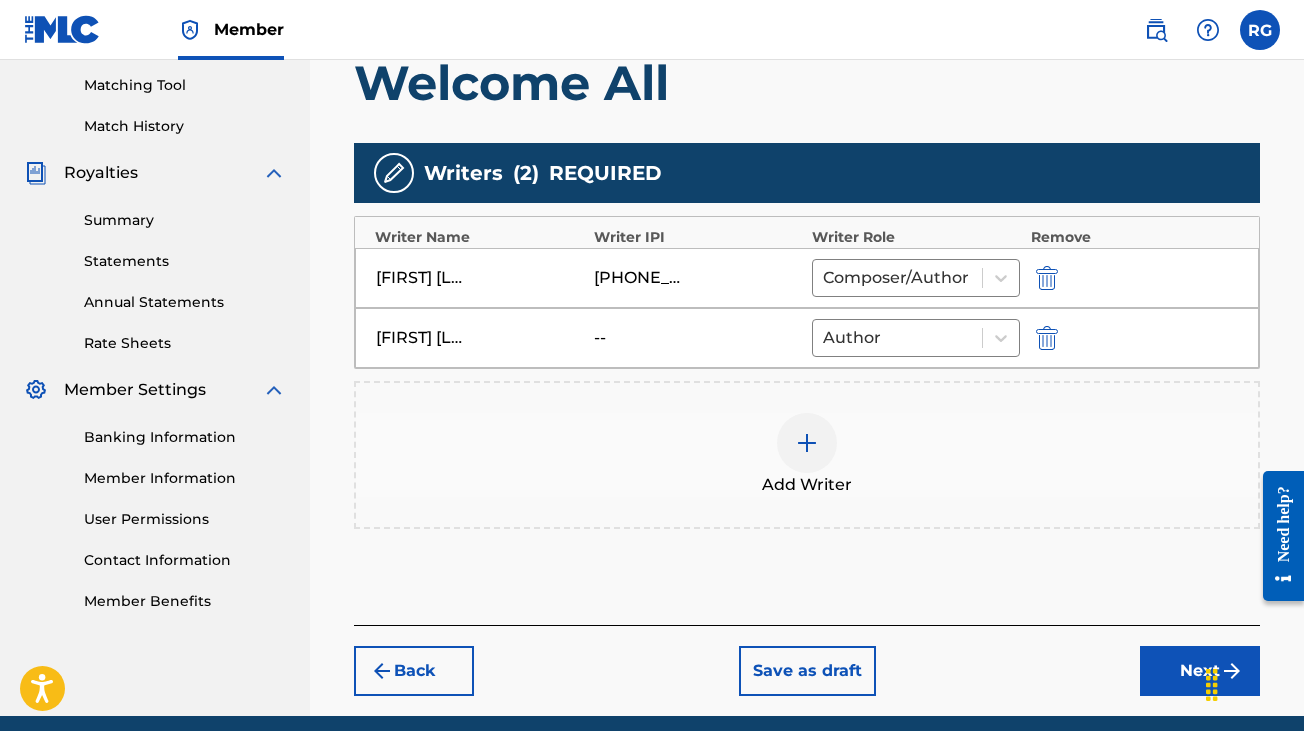 click on "Next" at bounding box center [1200, 671] 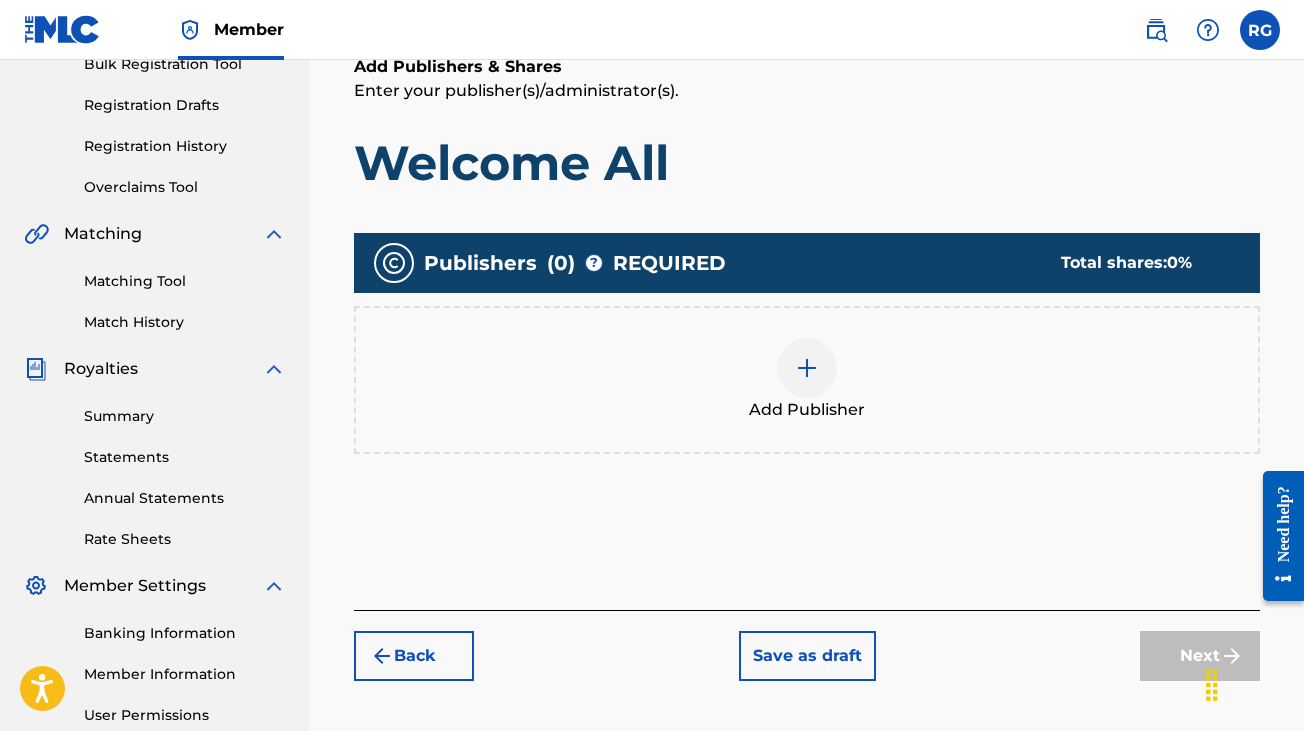 scroll, scrollTop: 320, scrollLeft: 0, axis: vertical 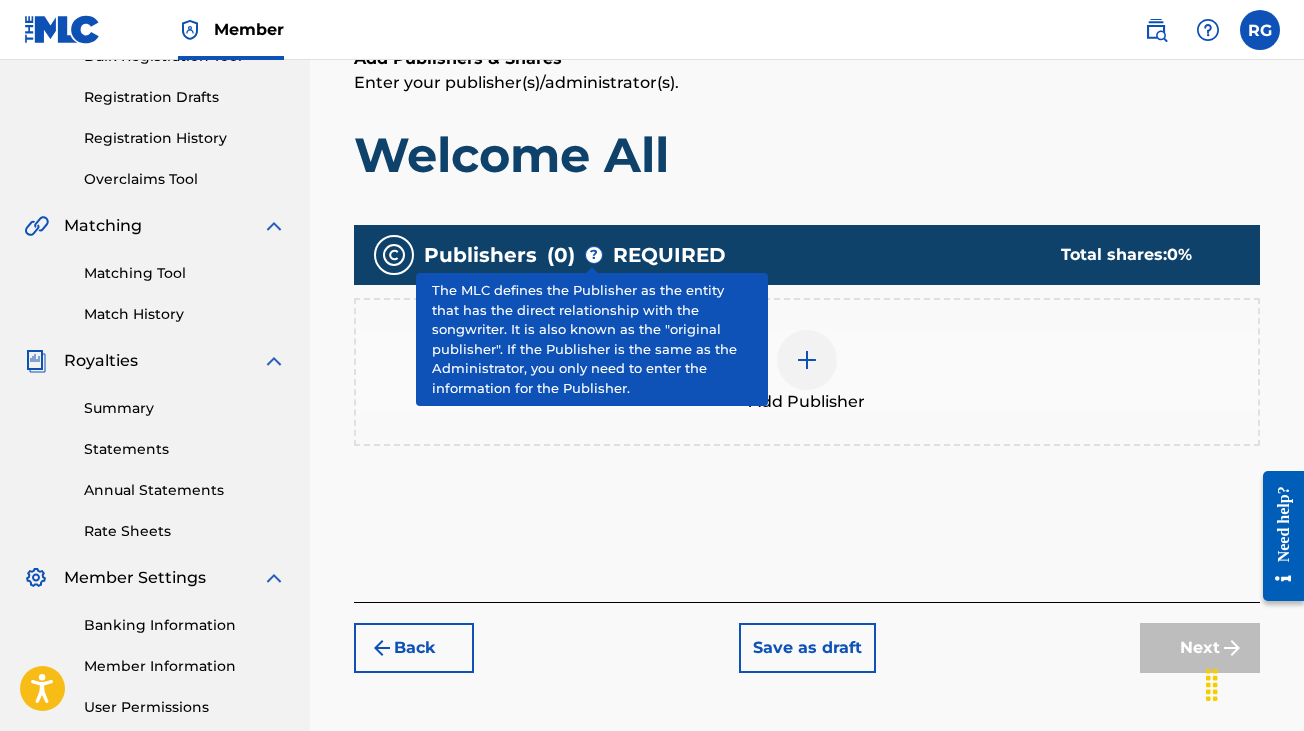 click on "?" at bounding box center [594, 255] 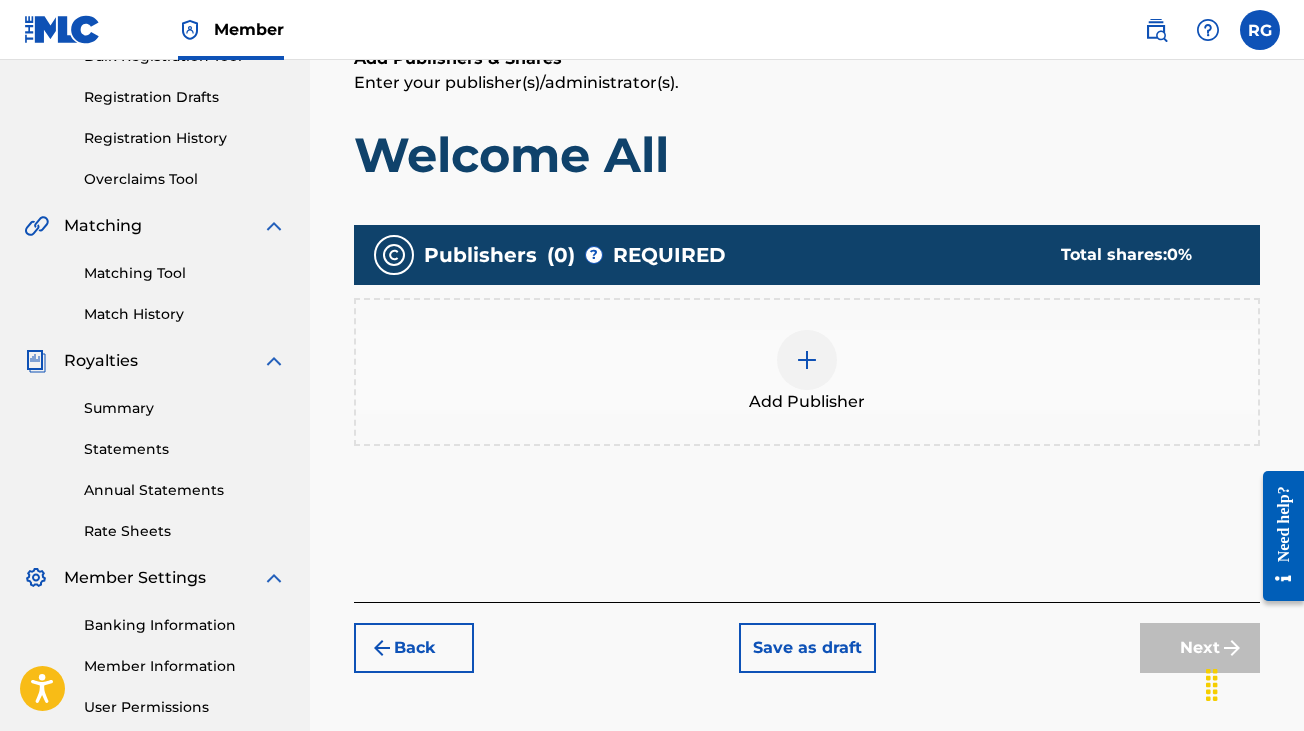 click at bounding box center [807, 360] 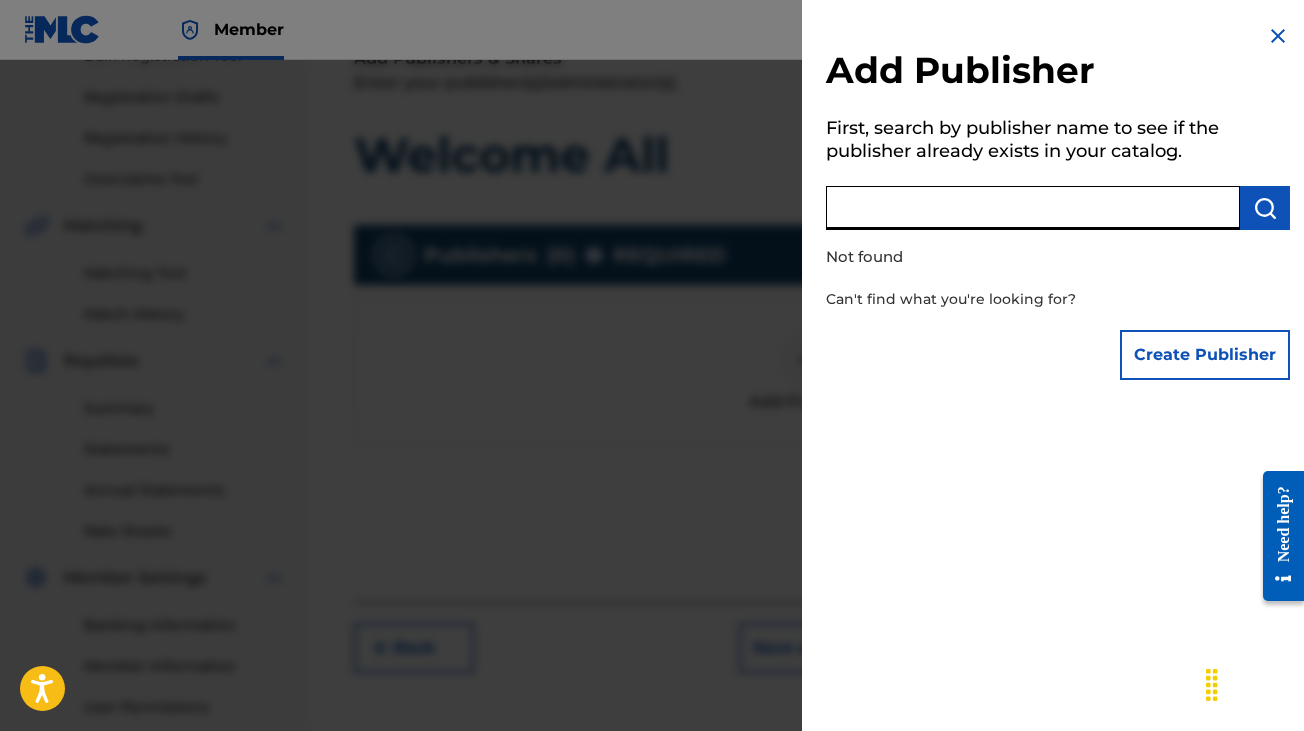 click at bounding box center [1033, 208] 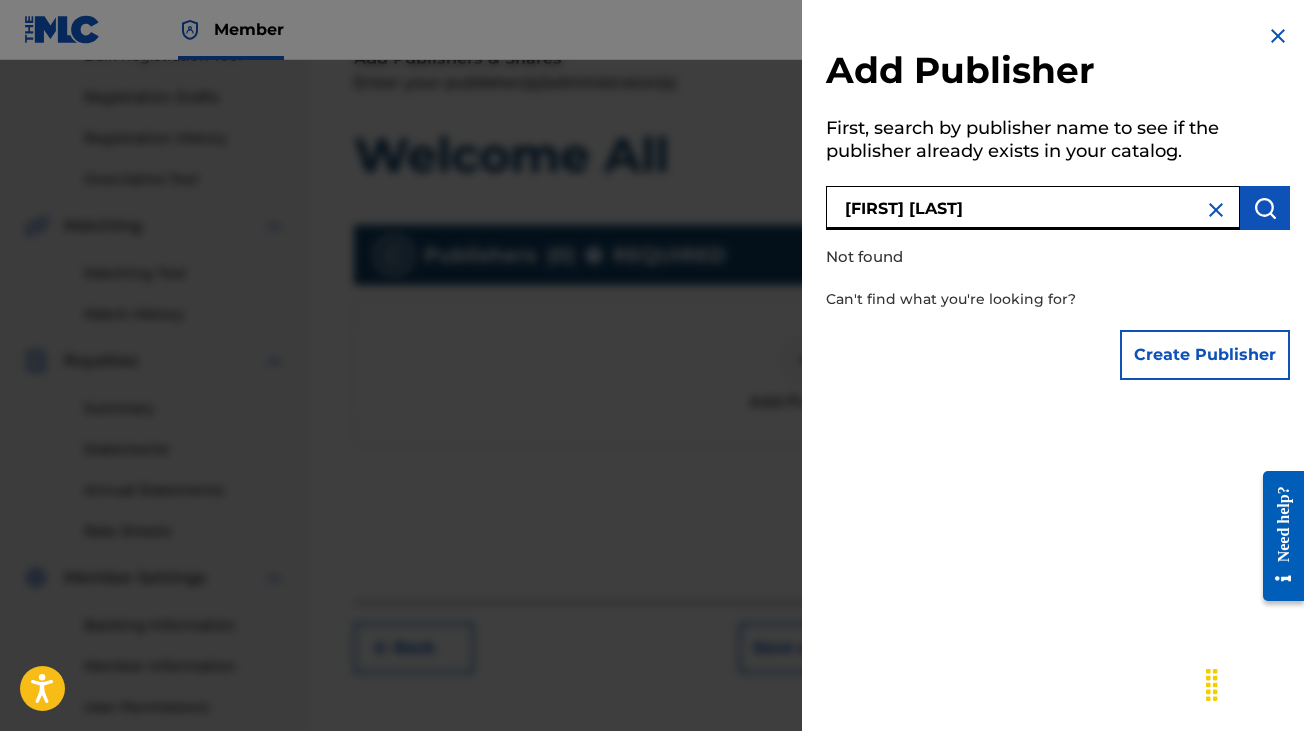 type on "[FIRST] [LAST]" 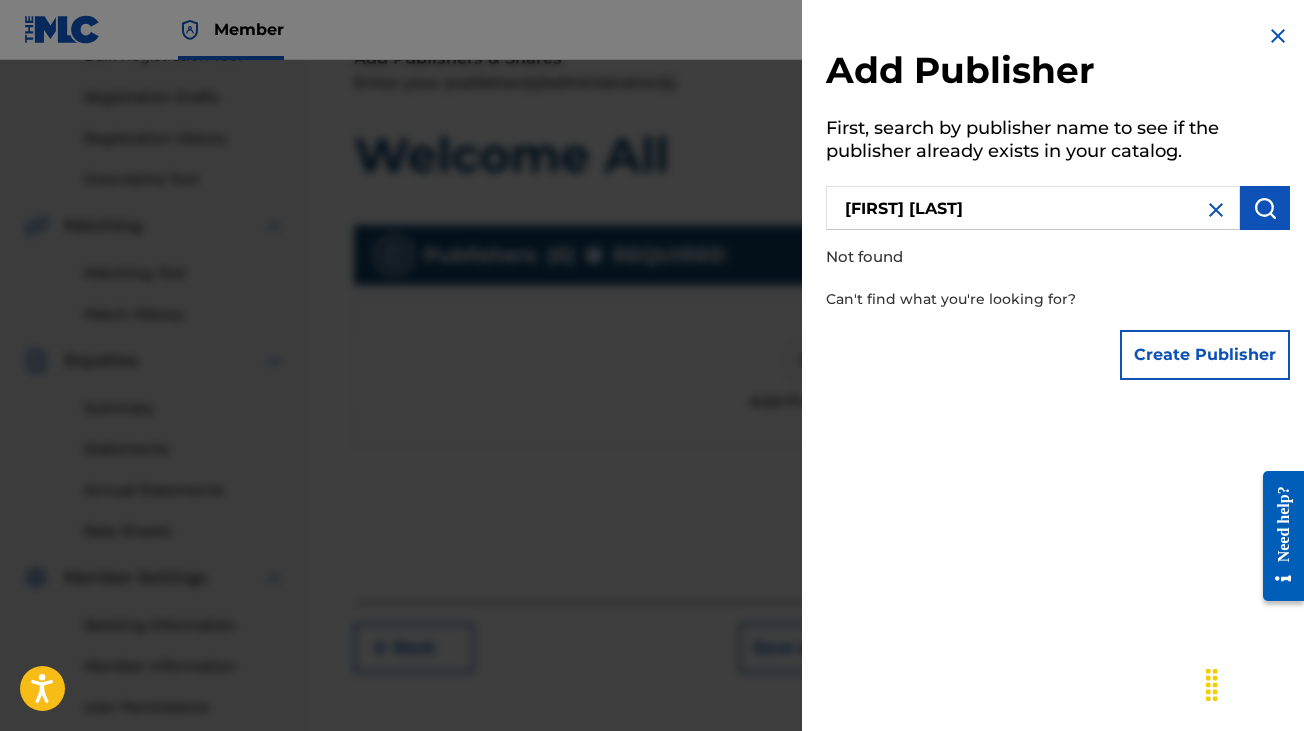 click at bounding box center (1265, 208) 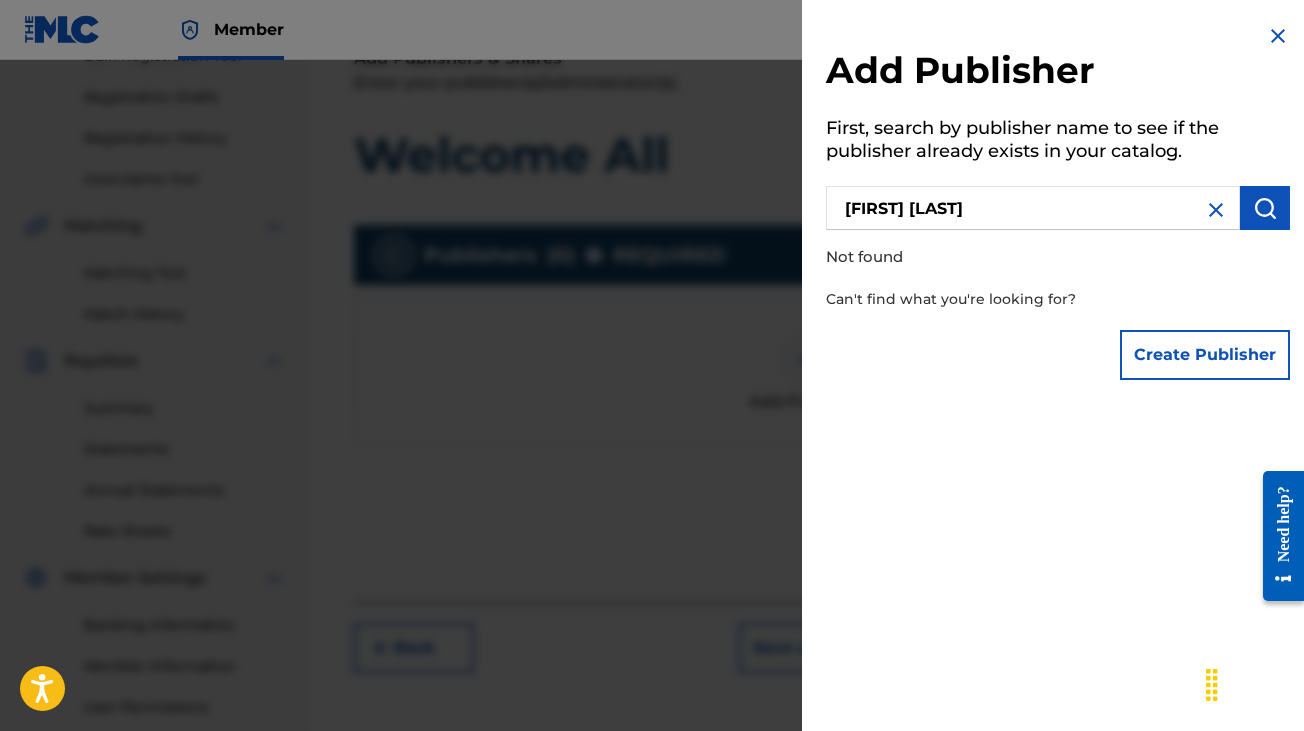 click on "Create Publisher" at bounding box center [1205, 355] 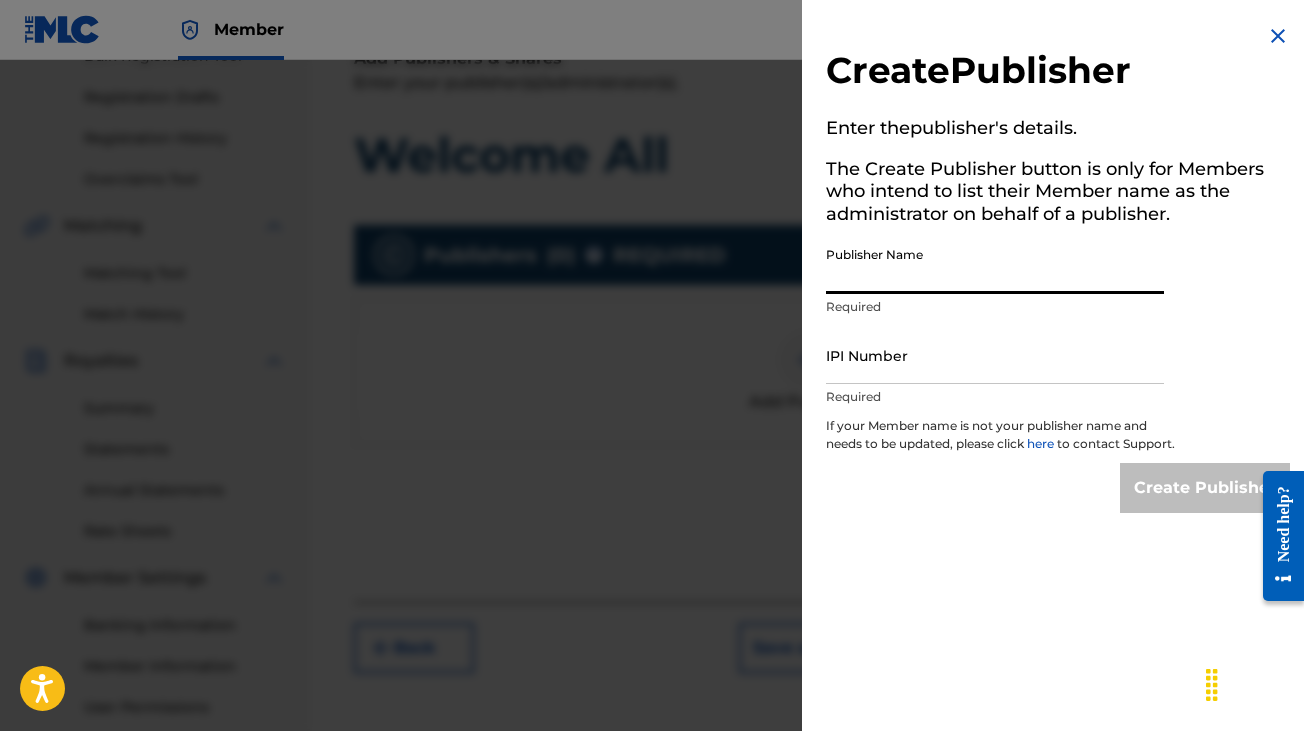 click on "Publisher Name" at bounding box center (995, 265) 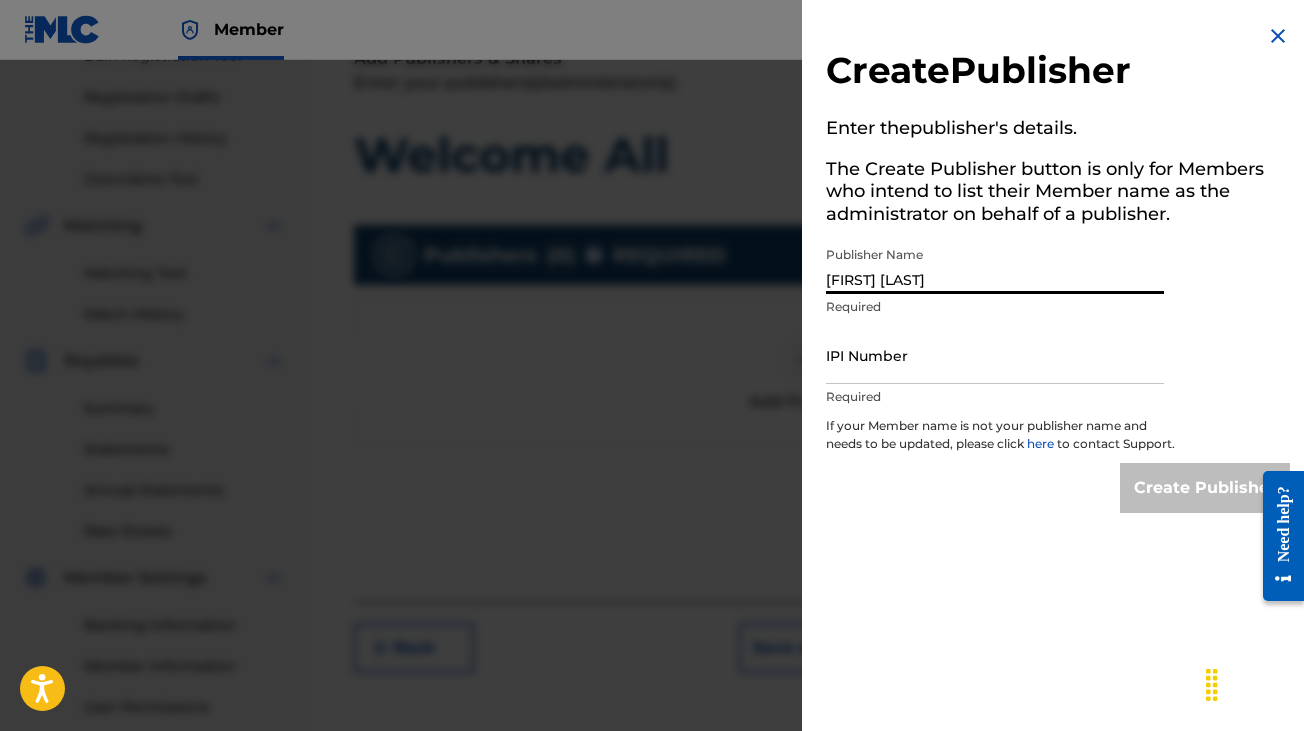 type on "[FIRST] [LAST]" 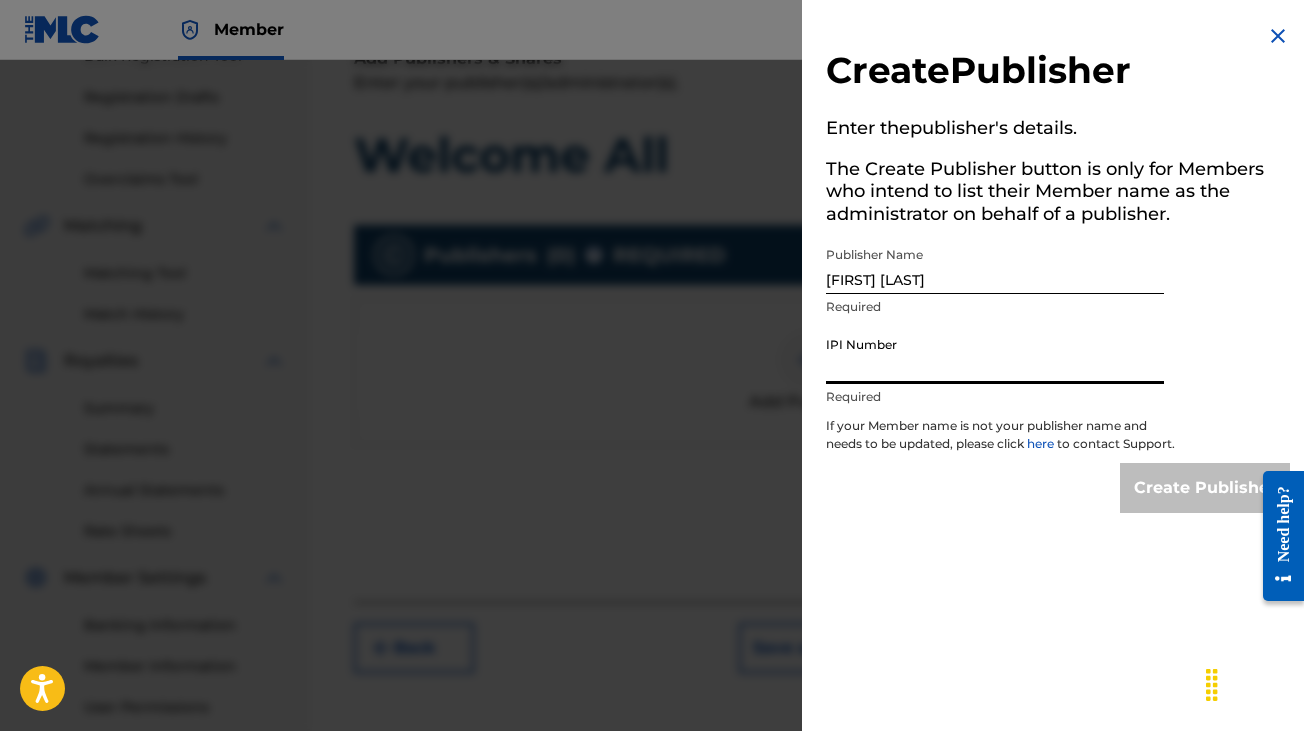 click on "IPI Number" at bounding box center [995, 355] 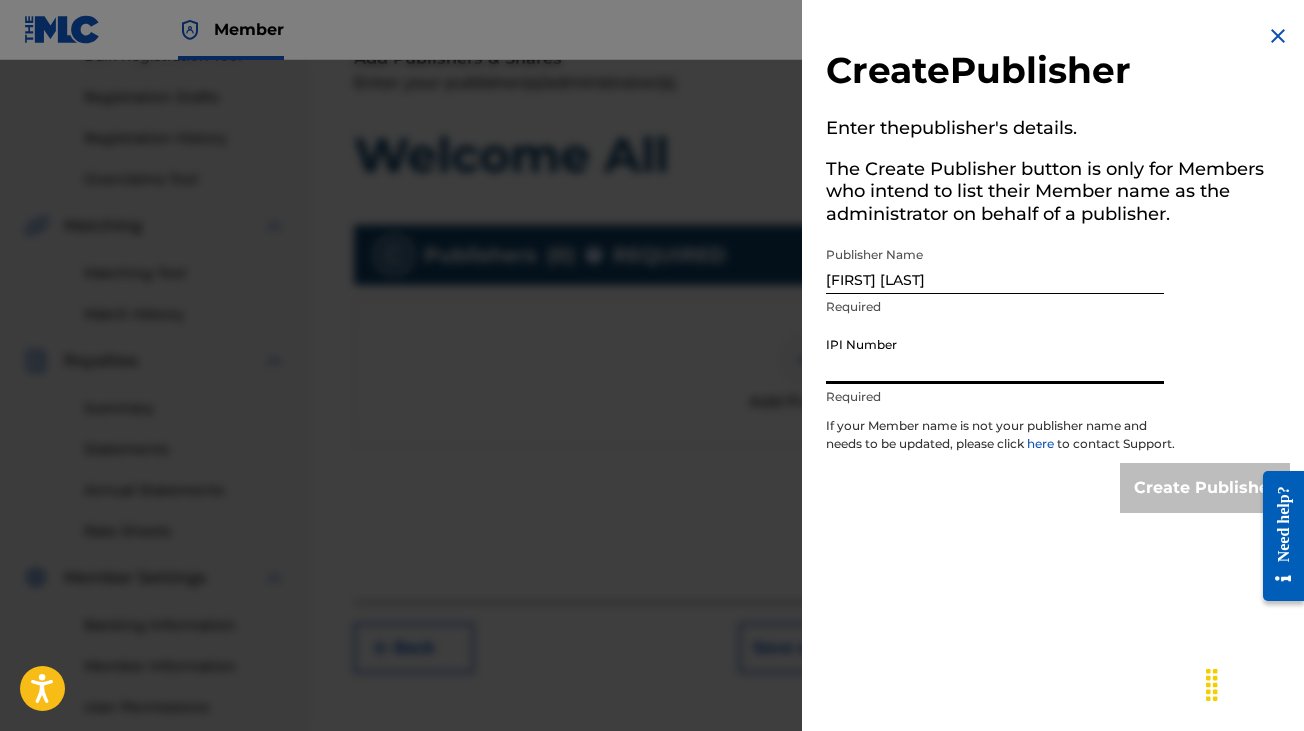 type on "[PHONE]" 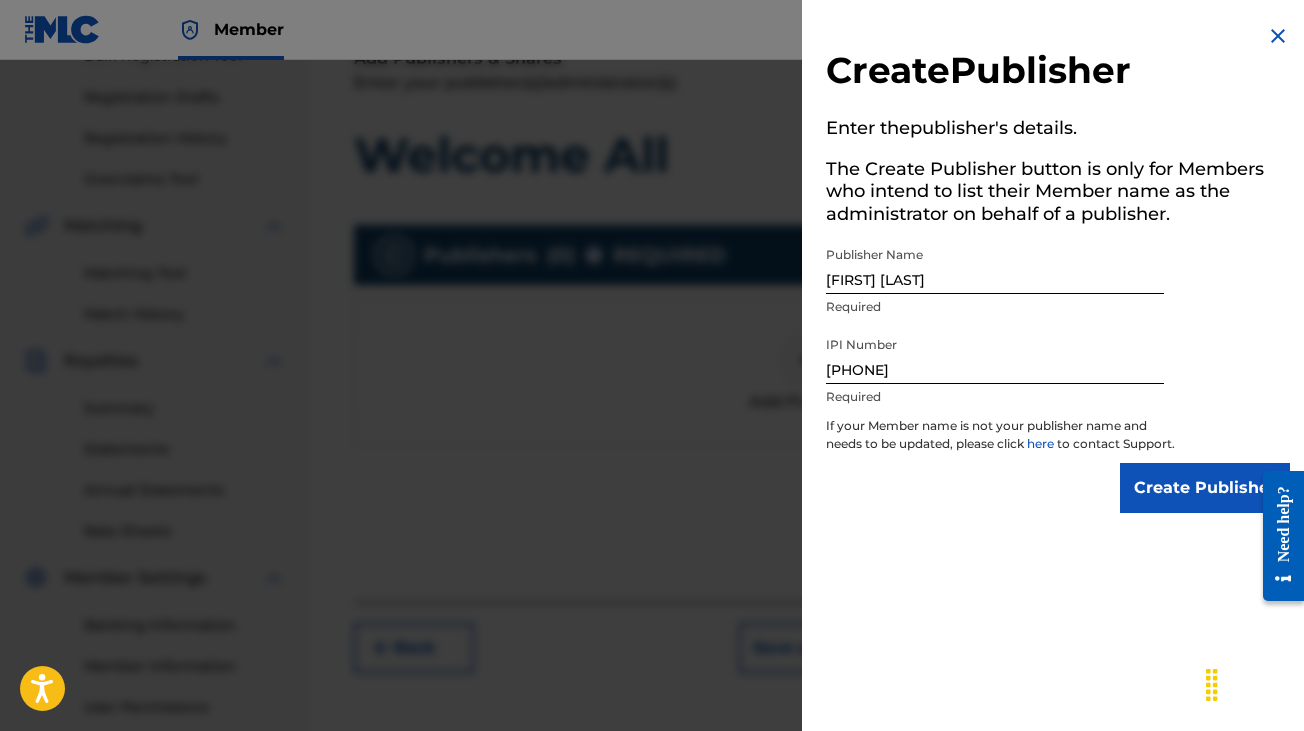 click on "Create  Publisher Enter the  publisher 's details. The Create Publisher button is only for Members who intend to list their Member name as the administrator on behalf of a publisher. Publisher Name [FIRST] [LAST] Required IPI Number [IPI_NUMBER] Required If your Member name is not your publisher name and needs to be updated, please click   here   to contact Support. Create Publisher" at bounding box center (1058, 268) 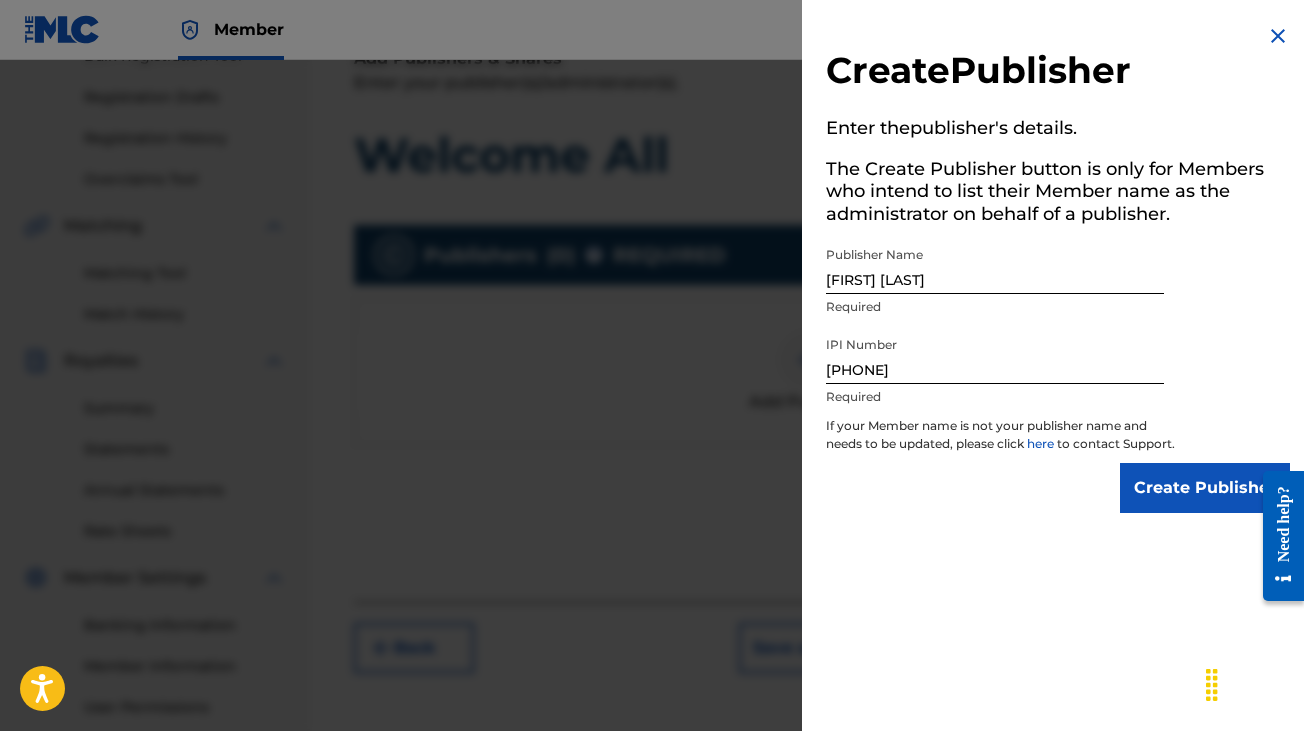 click at bounding box center [1278, 36] 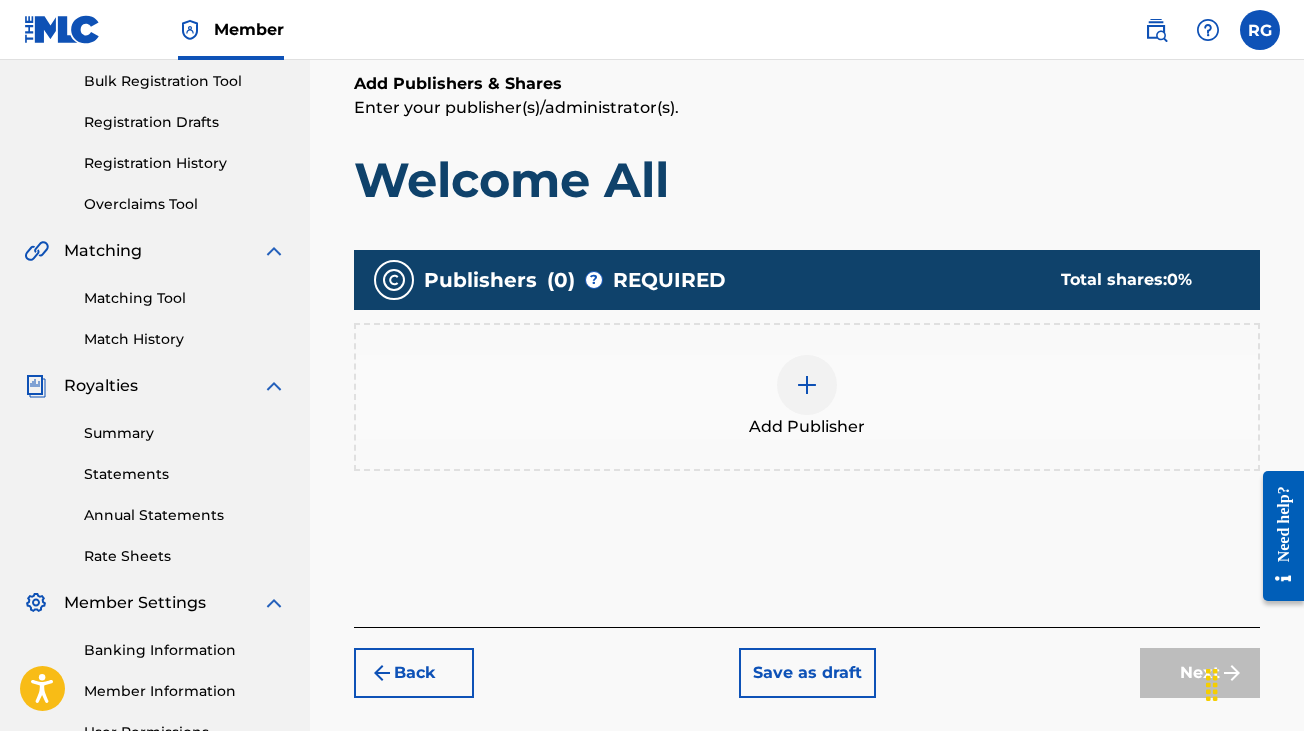 scroll, scrollTop: 300, scrollLeft: 0, axis: vertical 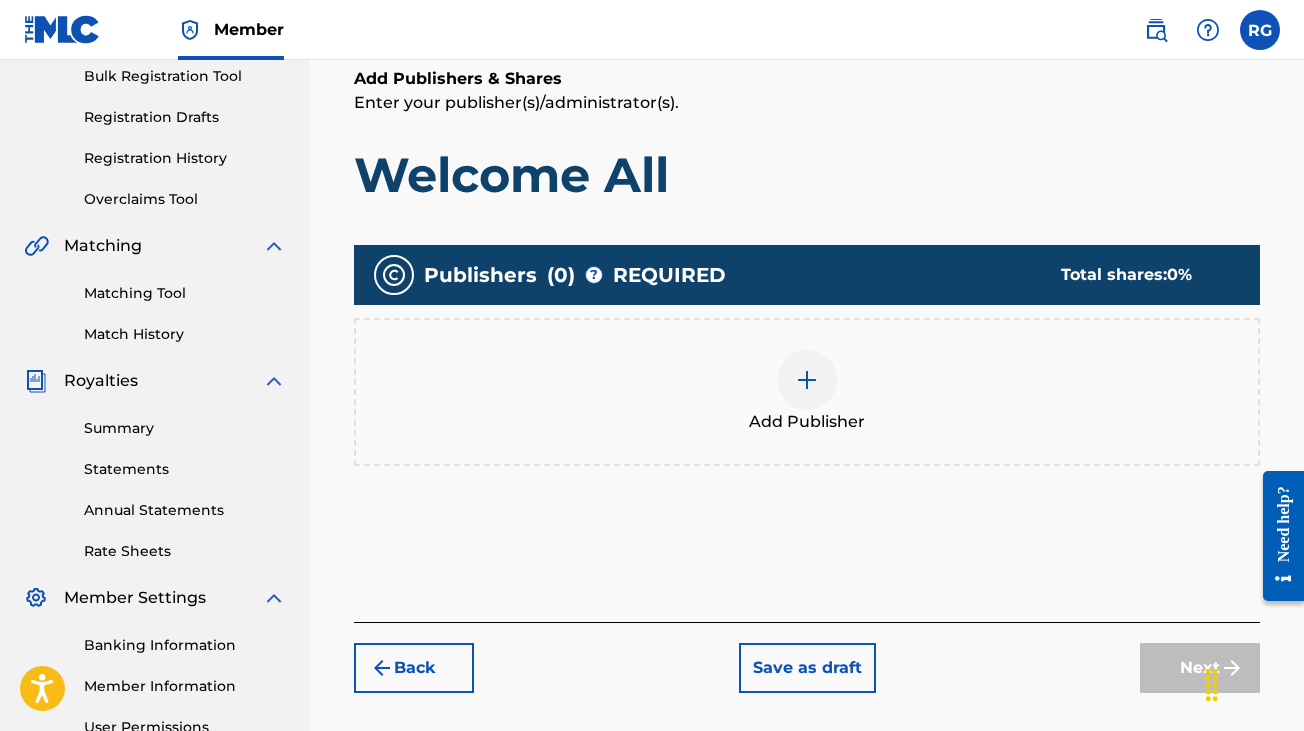 click at bounding box center [807, 380] 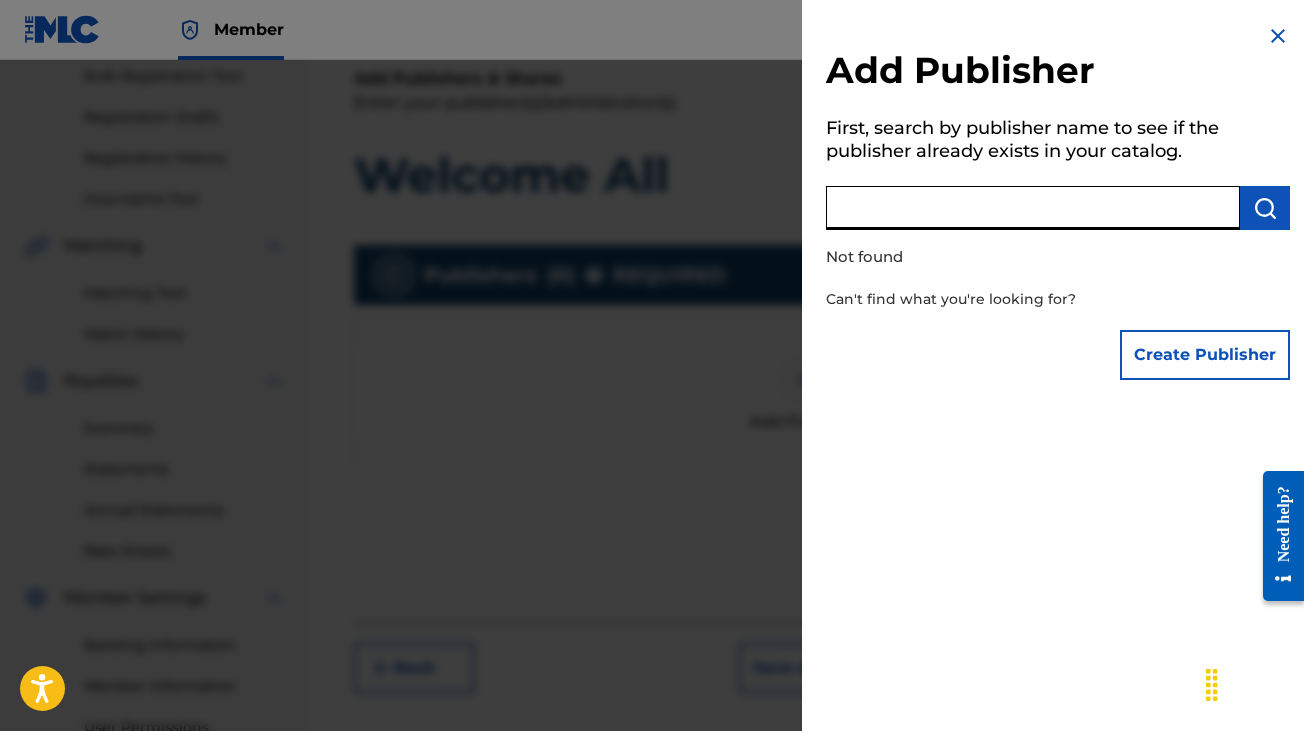 click at bounding box center (1033, 208) 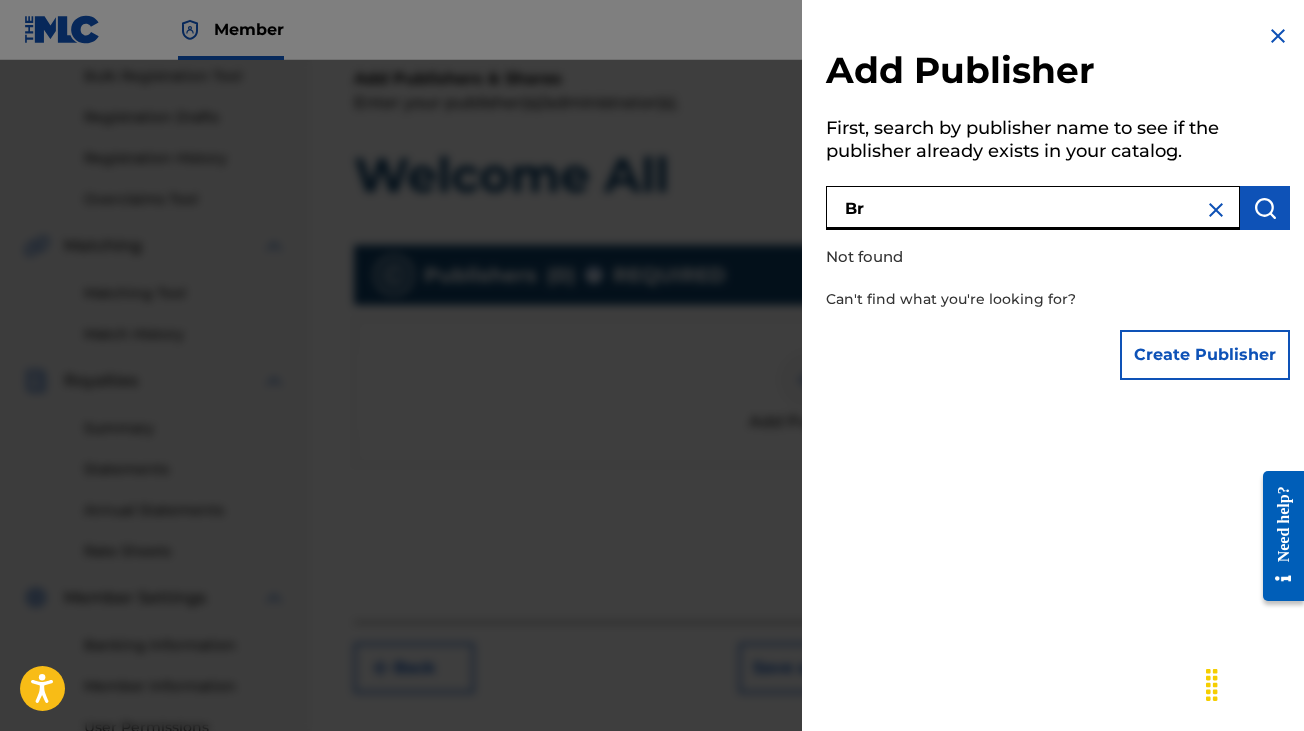 type on "B" 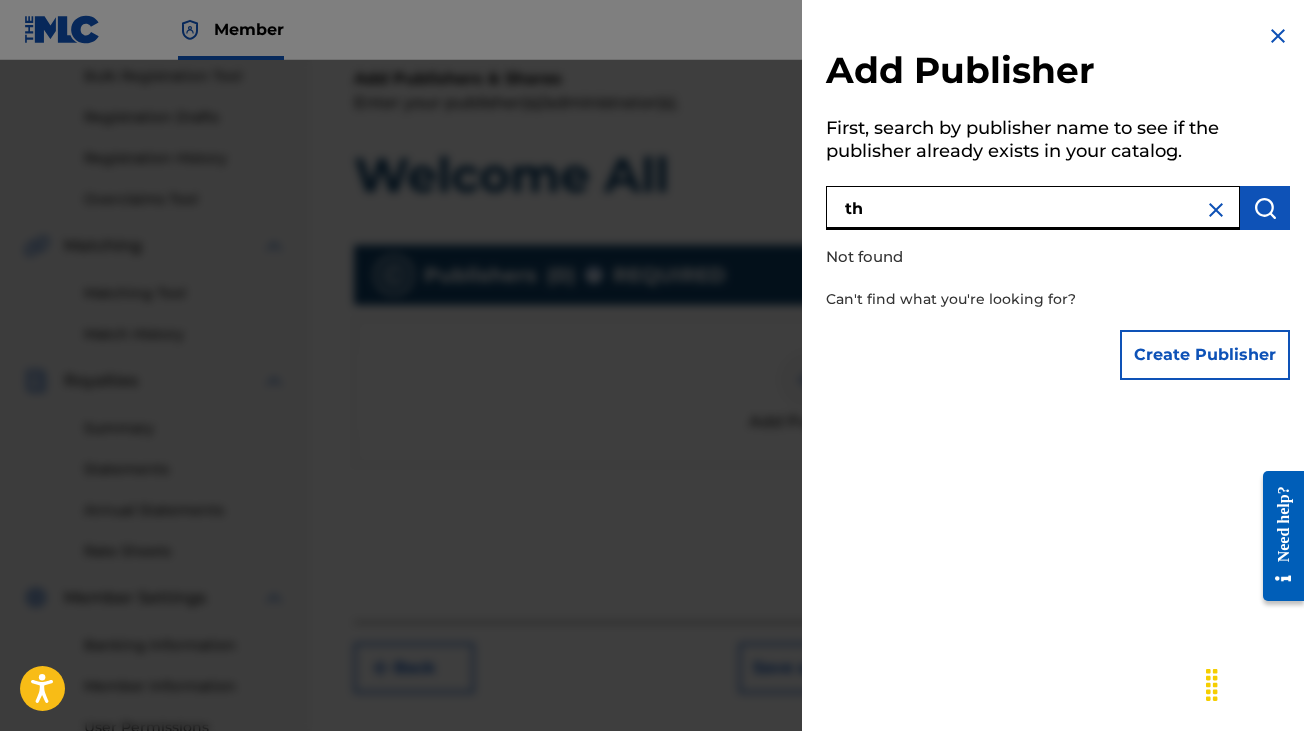 type on "t" 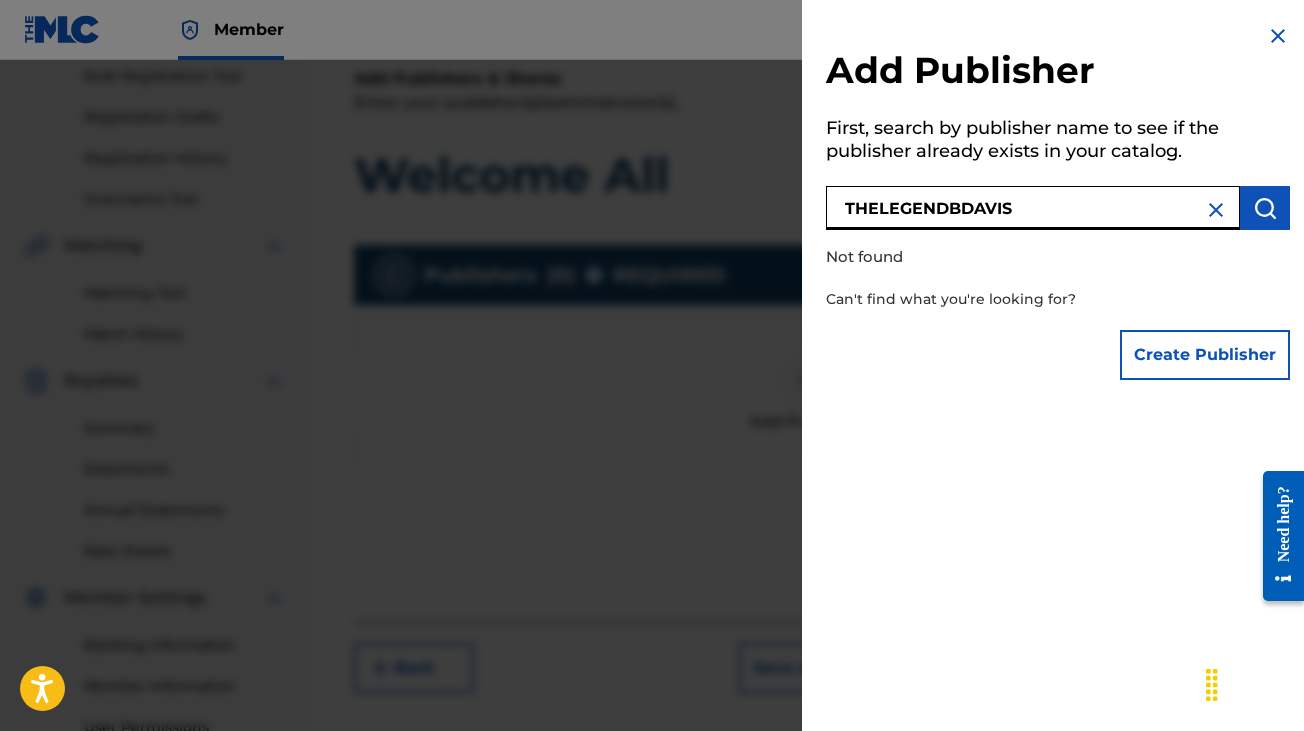 type on "THELEGENDBDAVIS" 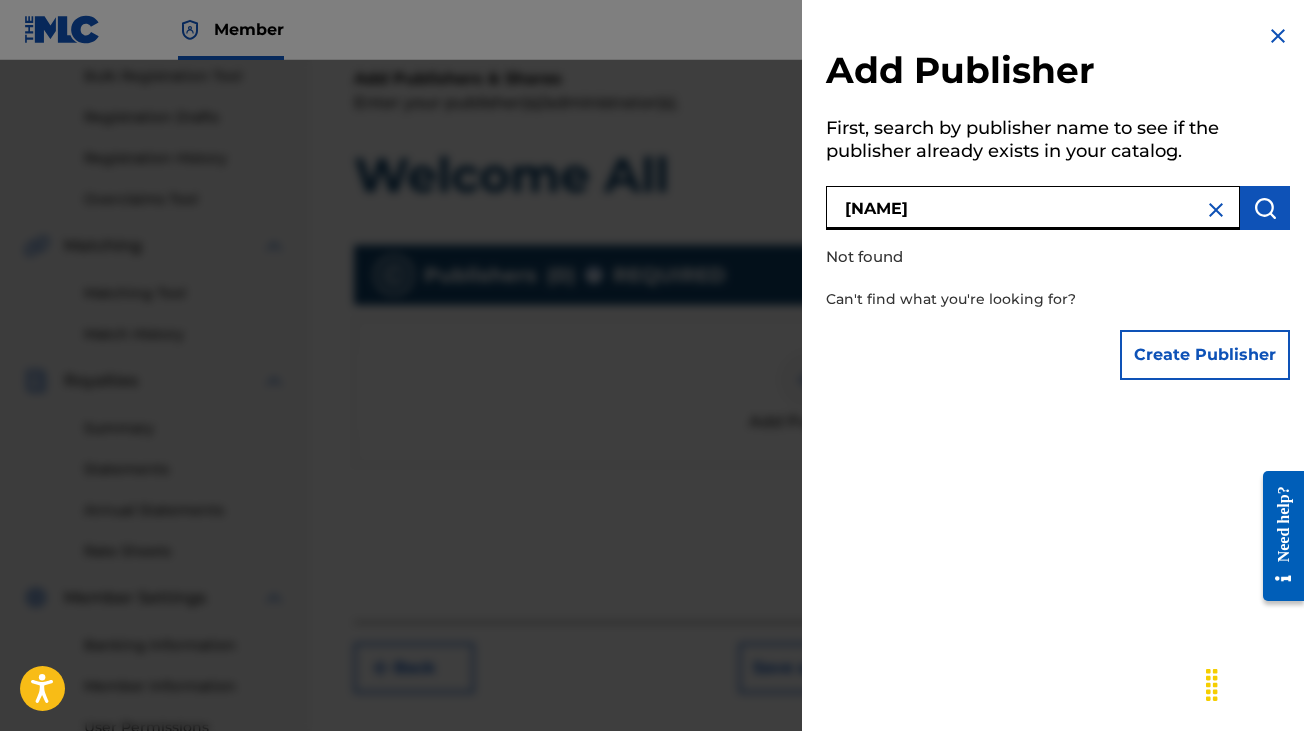 type on "[NAME]" 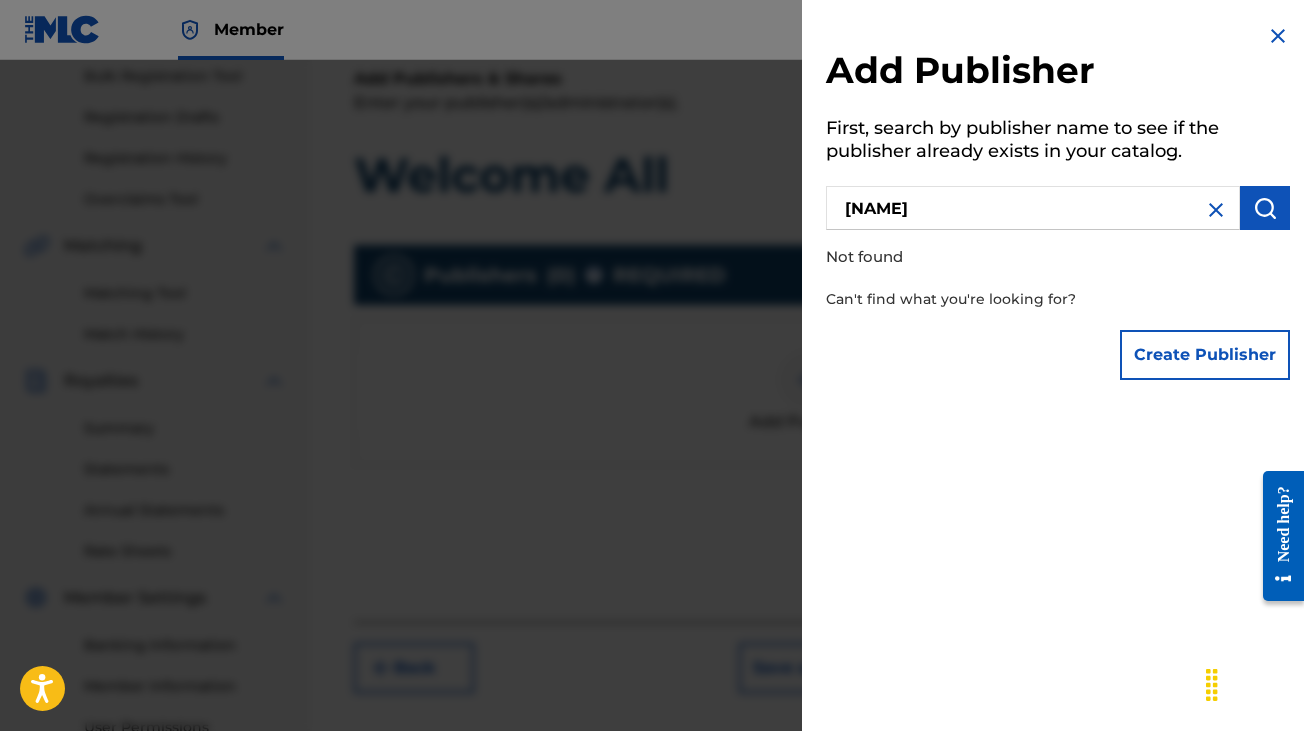 click at bounding box center [1216, 210] 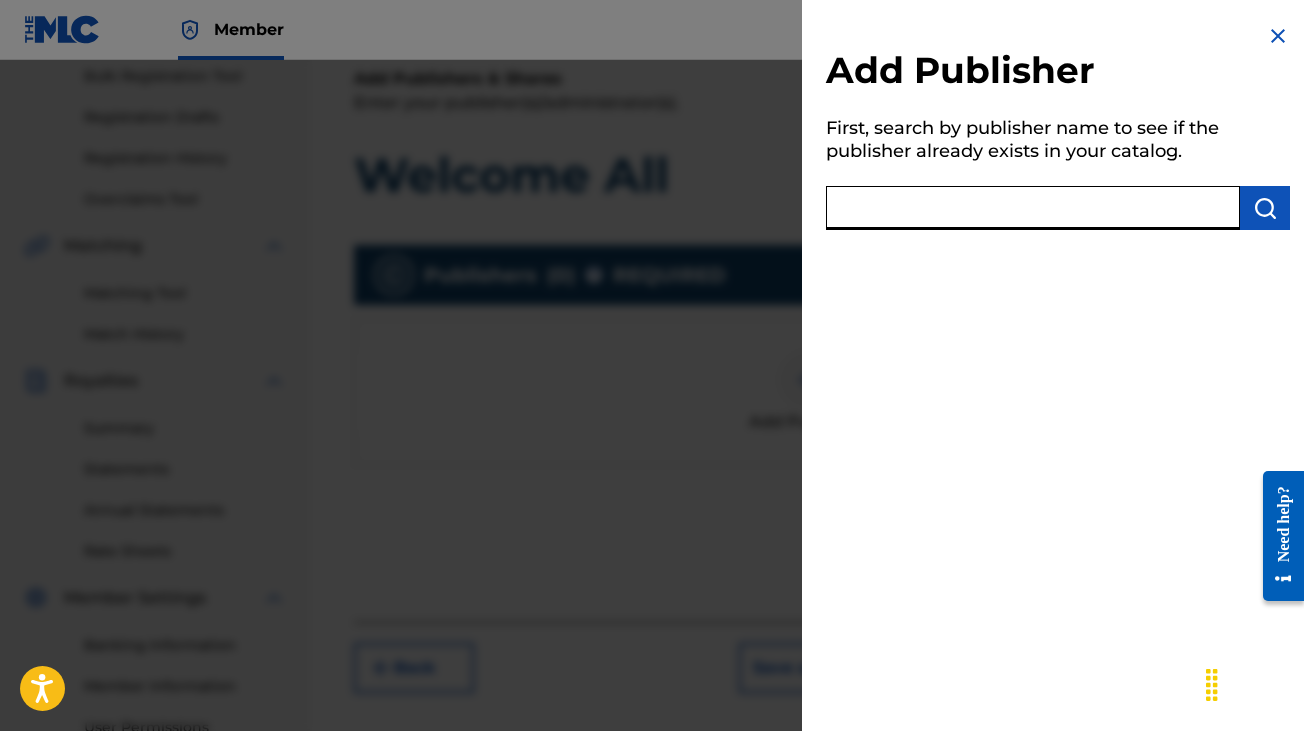 click at bounding box center (1033, 208) 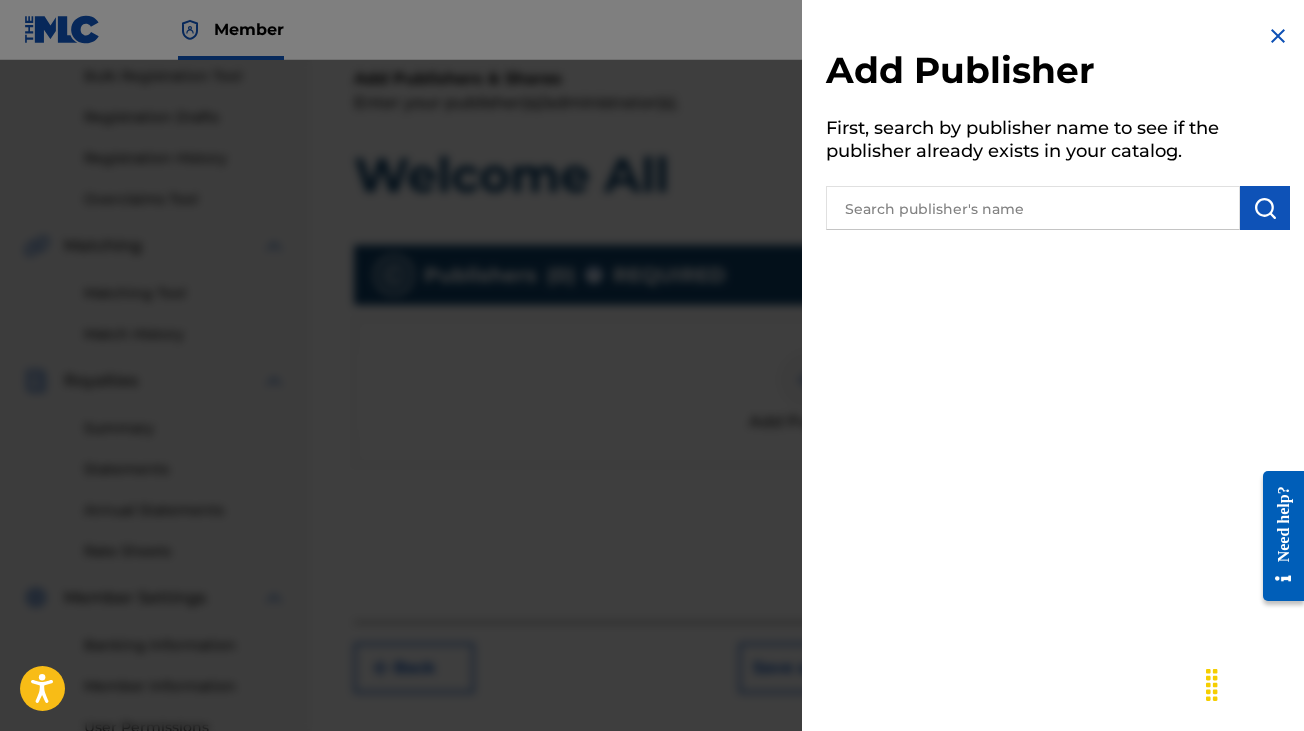 click at bounding box center (1278, 36) 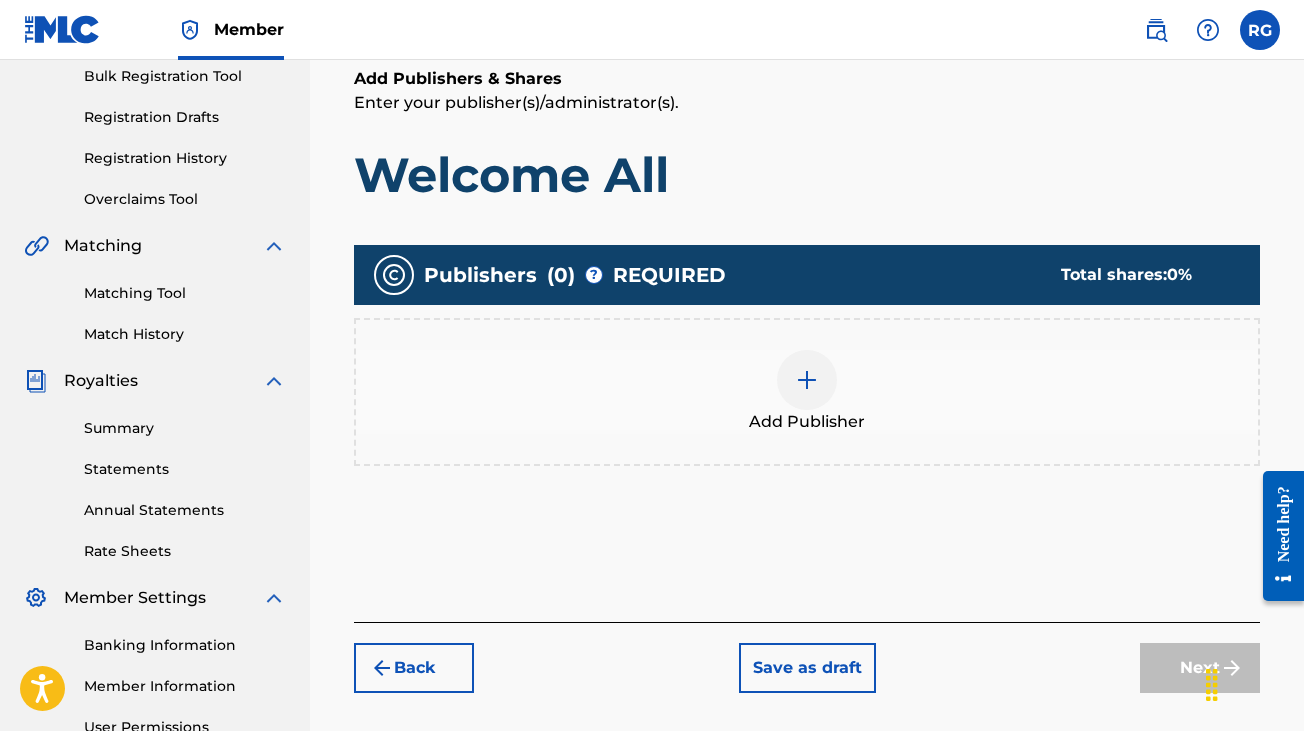 click at bounding box center [807, 380] 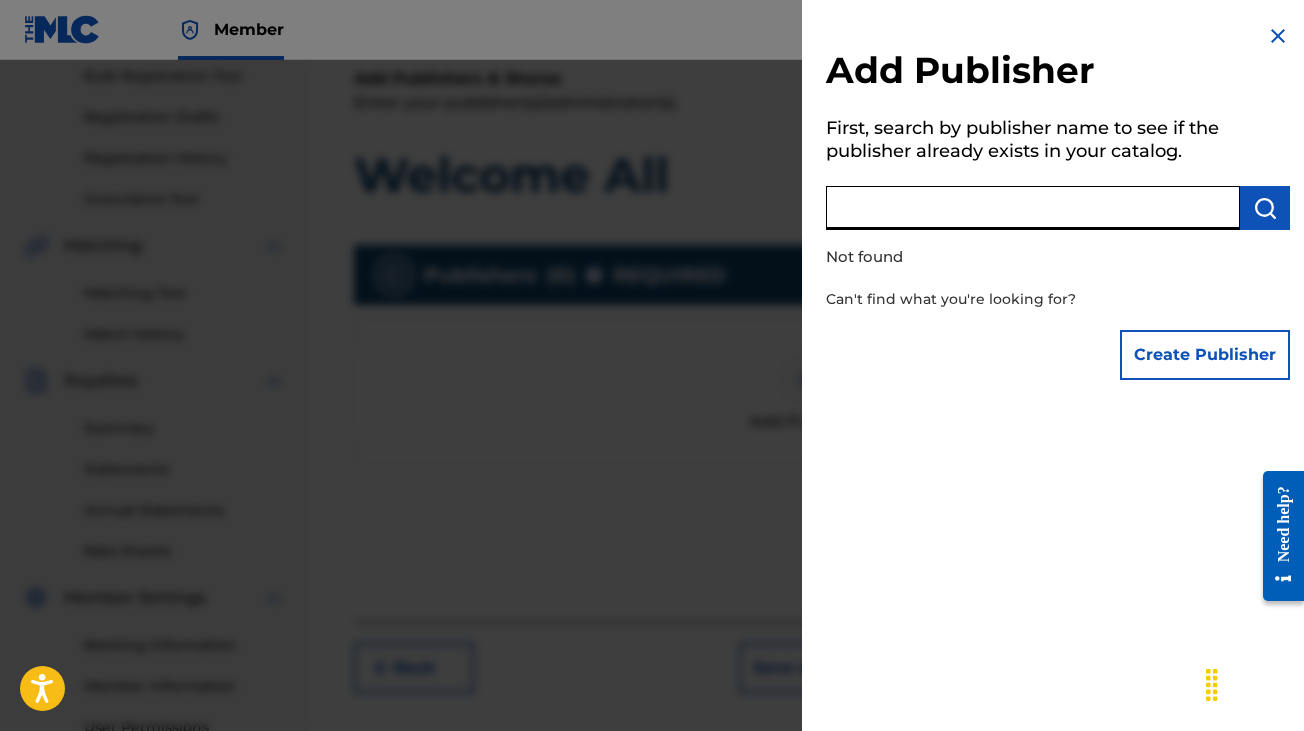 click at bounding box center [1033, 208] 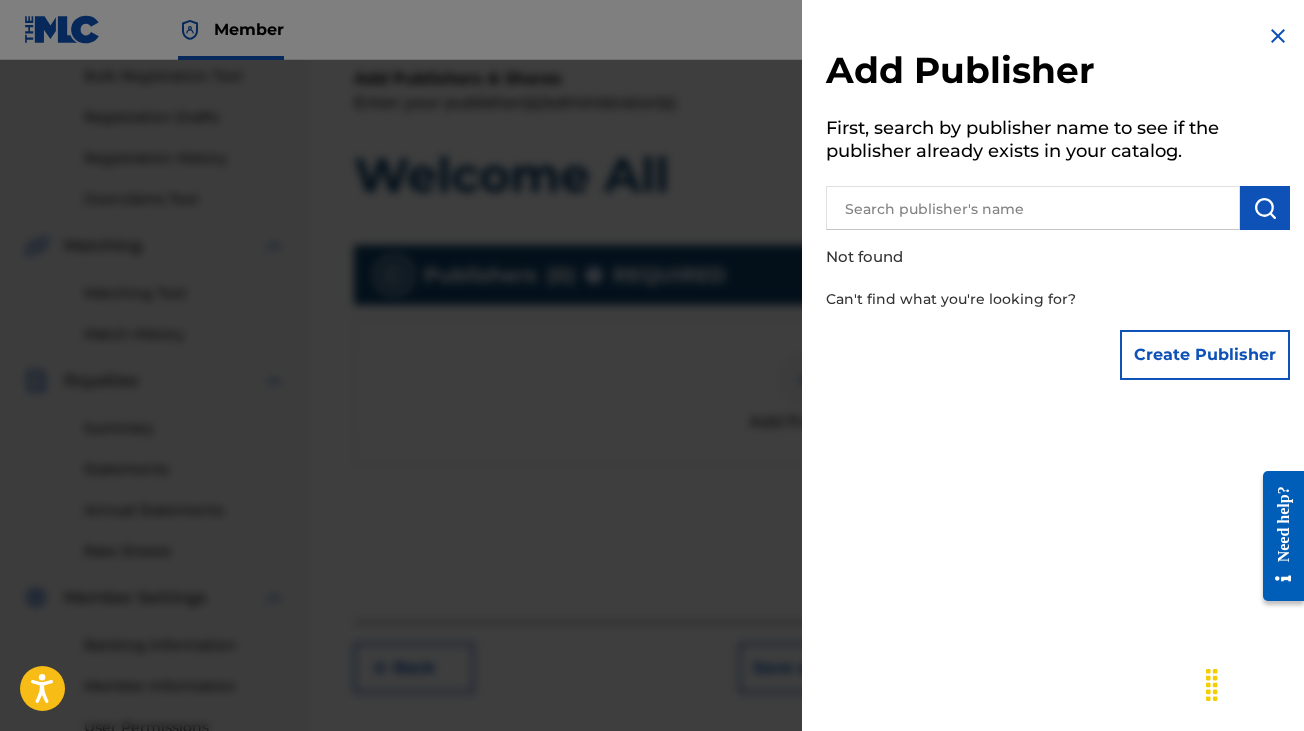 drag, startPoint x: 1021, startPoint y: 205, endPoint x: 962, endPoint y: 435, distance: 237.44684 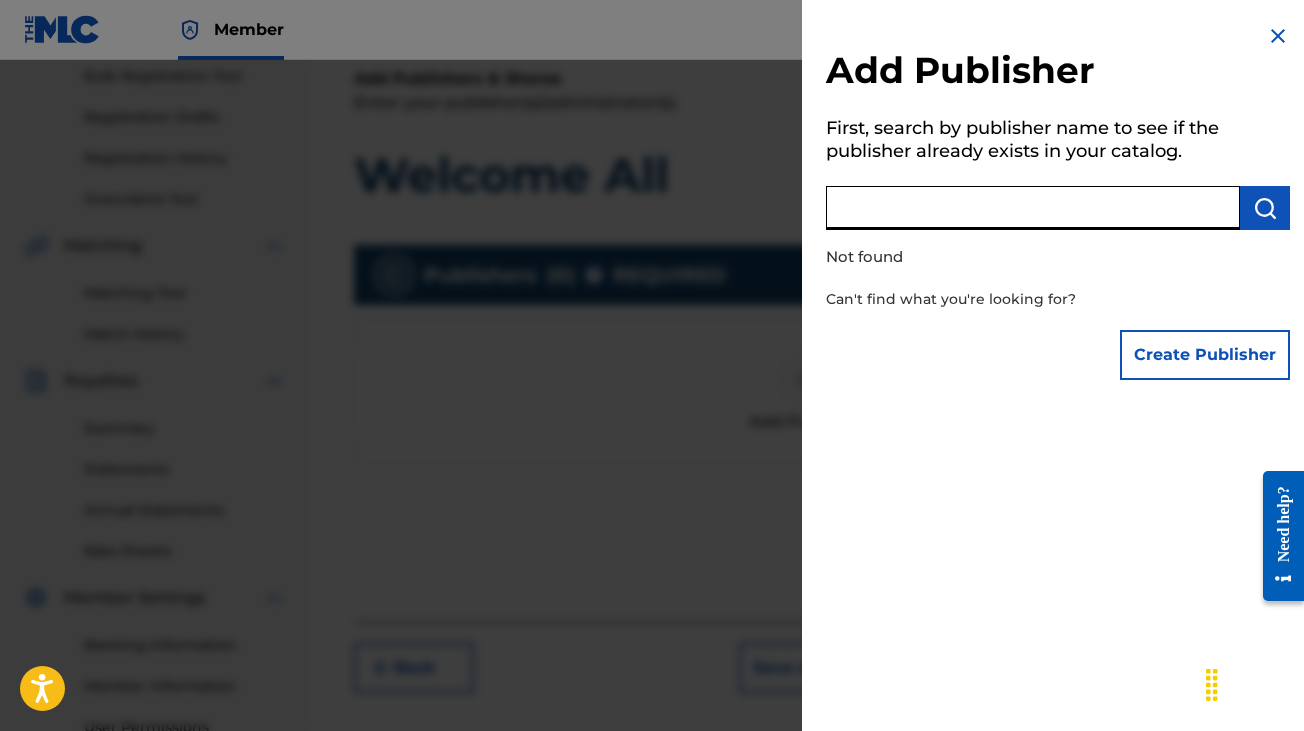 click at bounding box center [1033, 208] 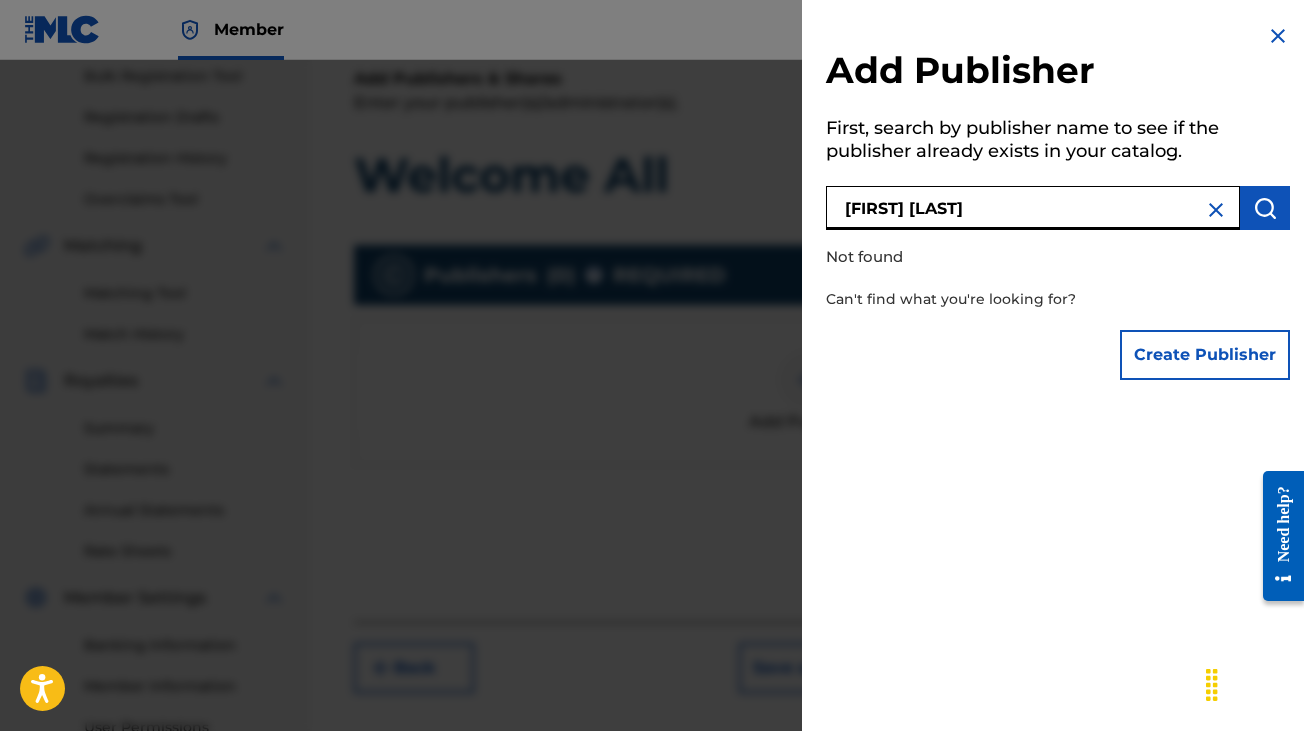 type on "[FIRST] [LAST]" 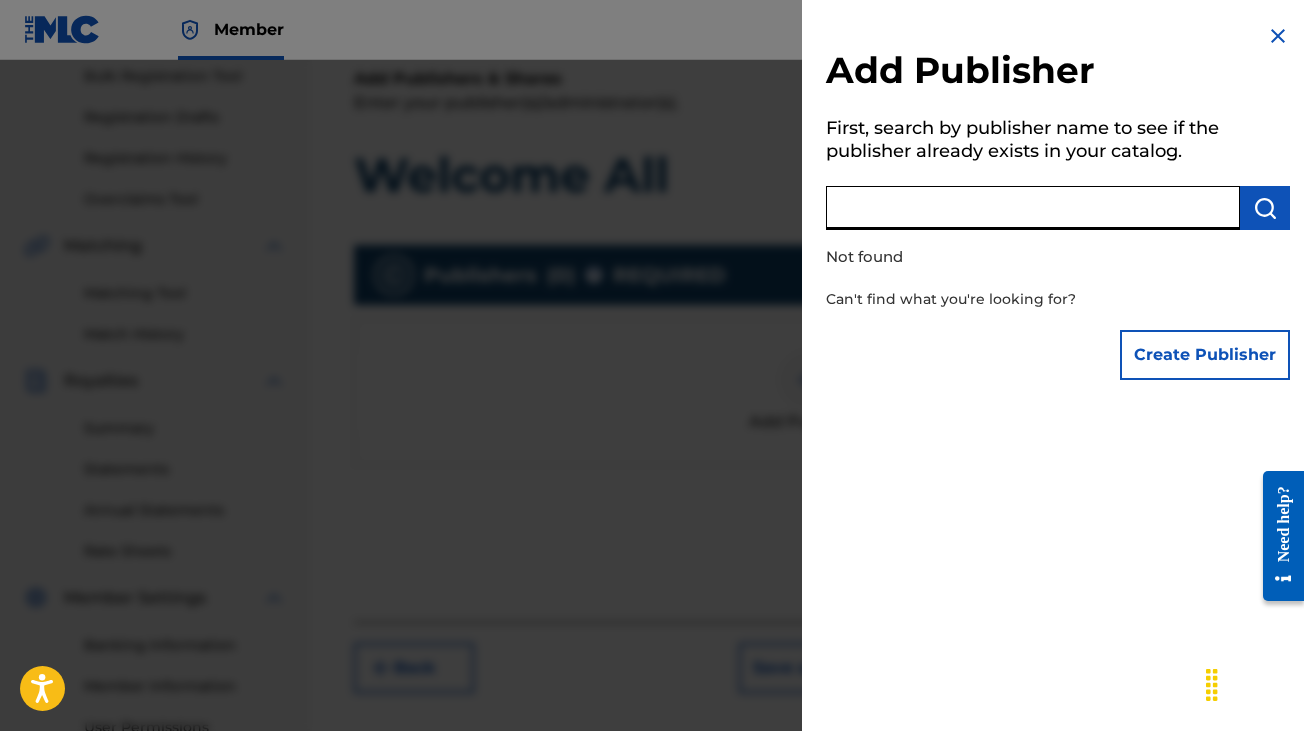 type 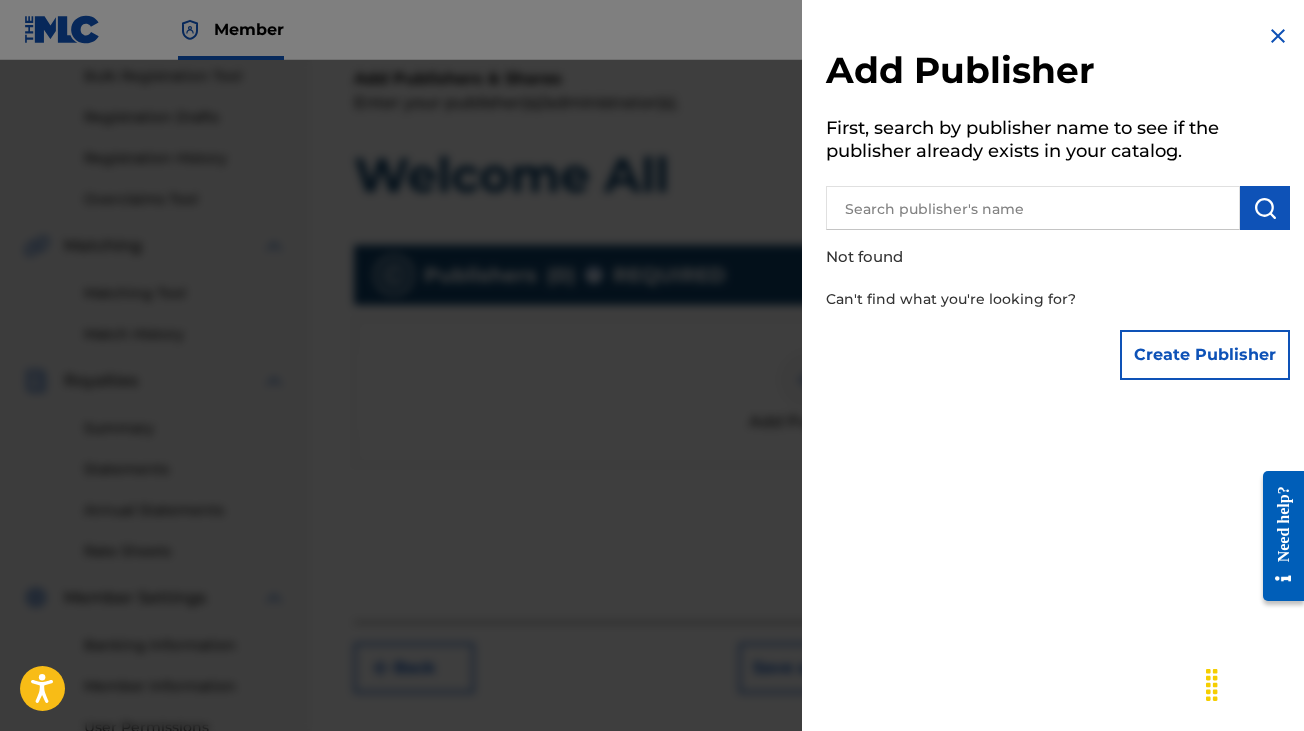 click at bounding box center (1278, 36) 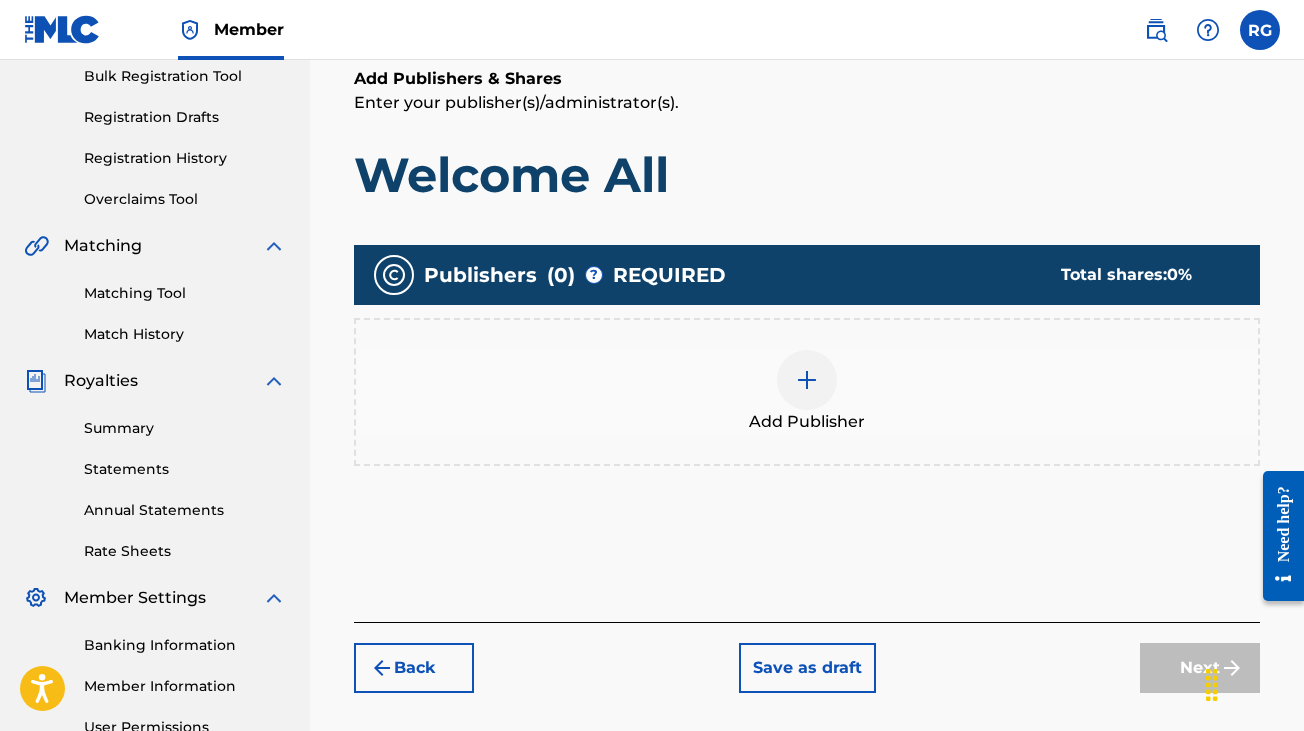 click on "Publishers ( 0 ) ? REQUIRED Total shares:  0 % Add Publisher" at bounding box center [807, 384] 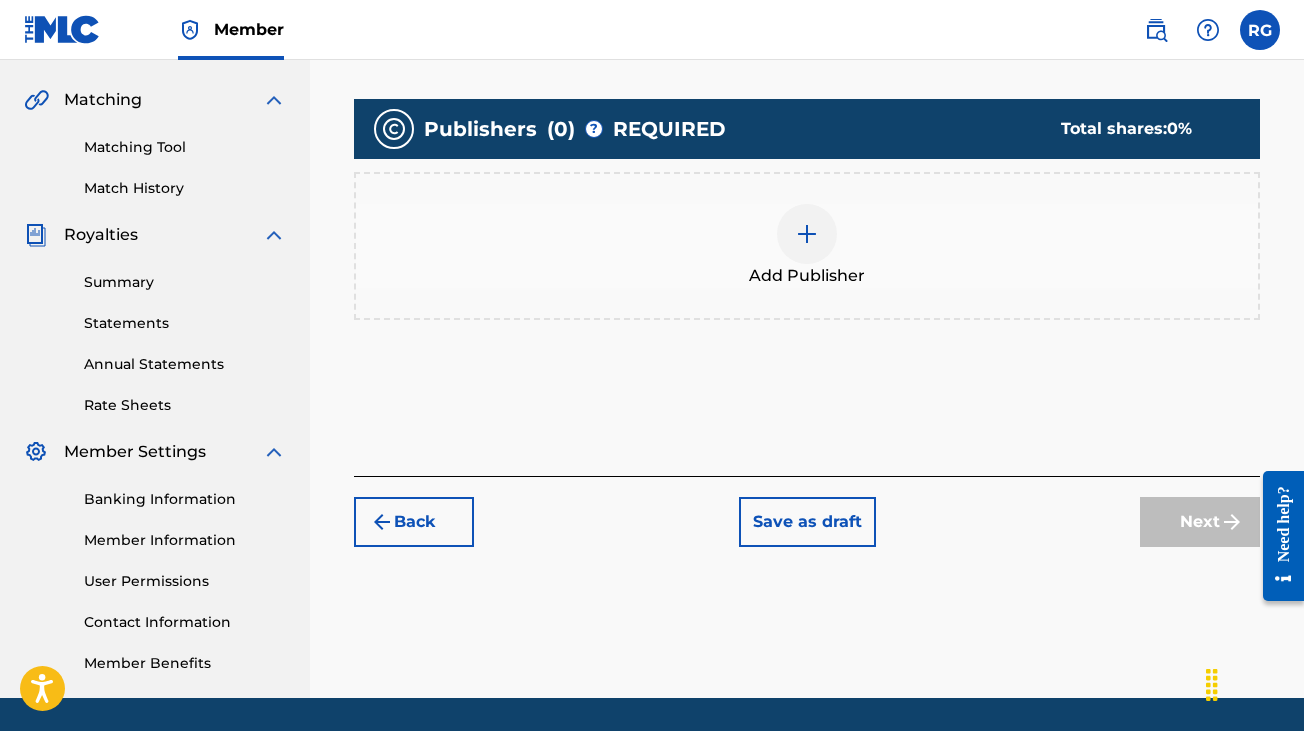 scroll, scrollTop: 448, scrollLeft: 0, axis: vertical 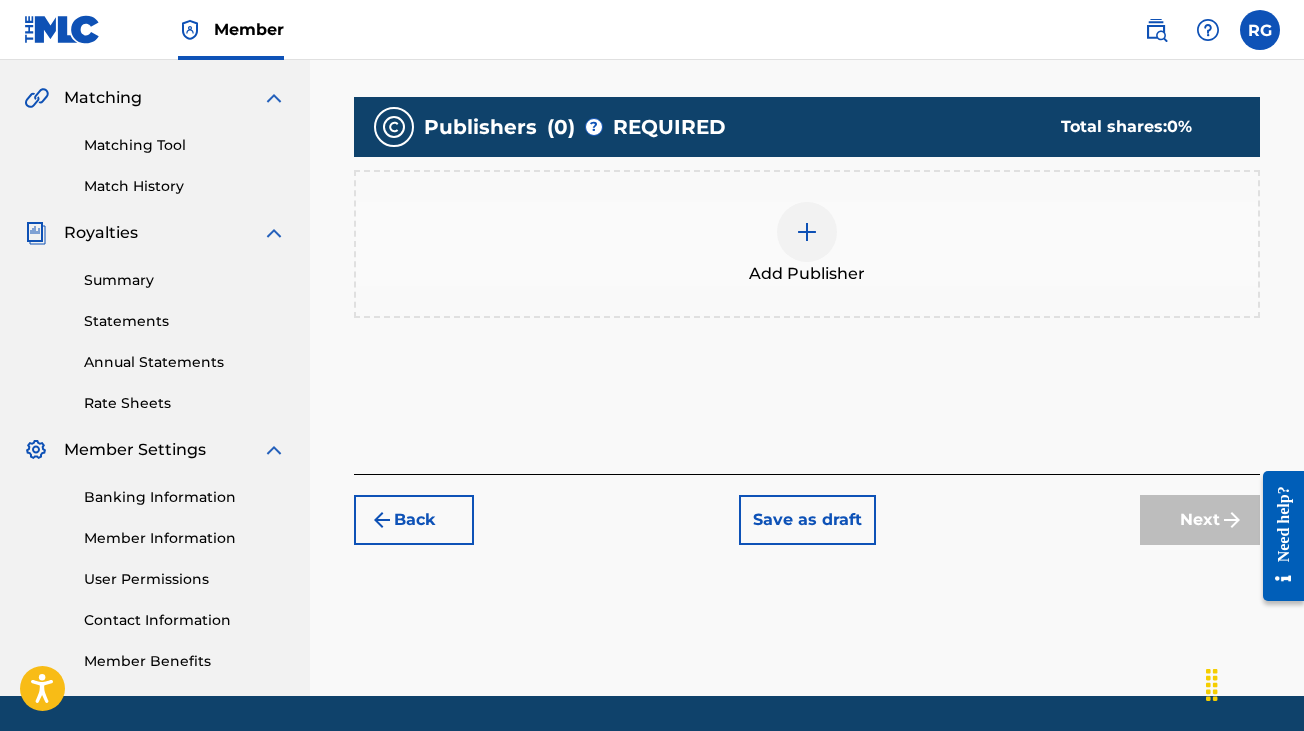 click on "Save as draft" at bounding box center (807, 520) 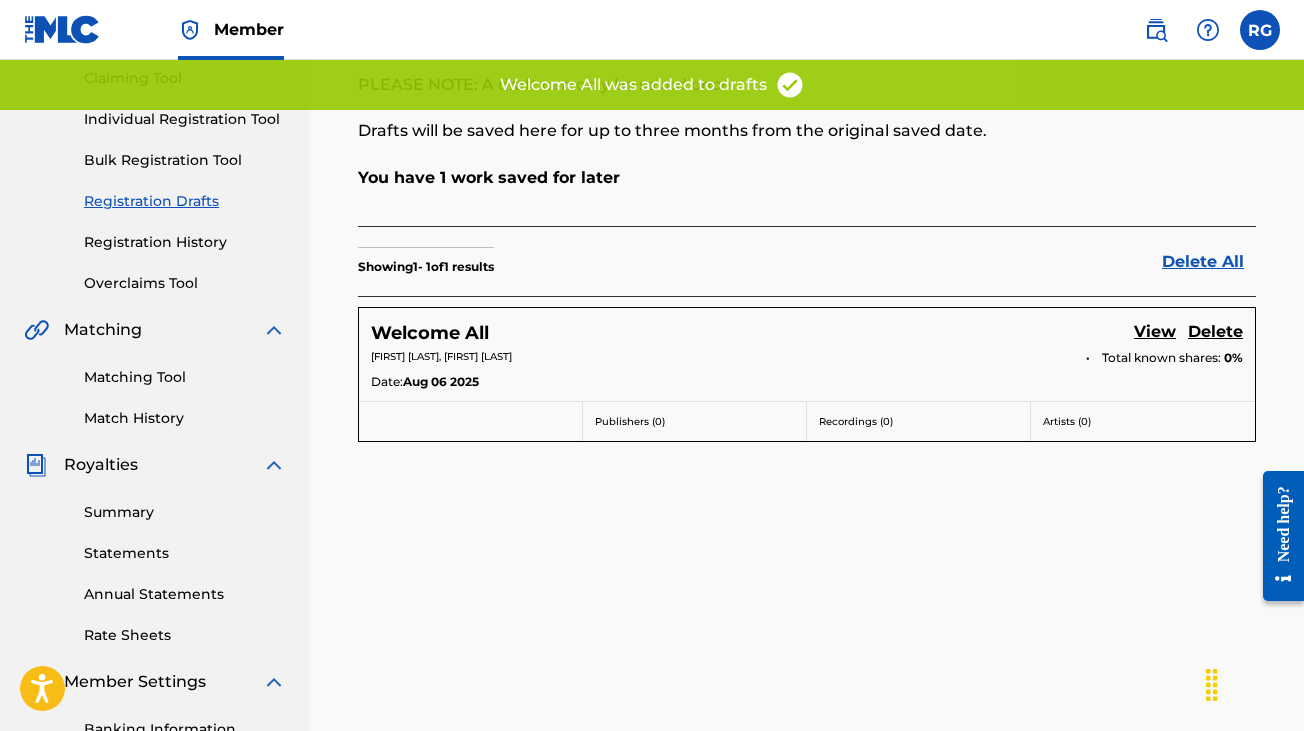 scroll, scrollTop: 0, scrollLeft: 0, axis: both 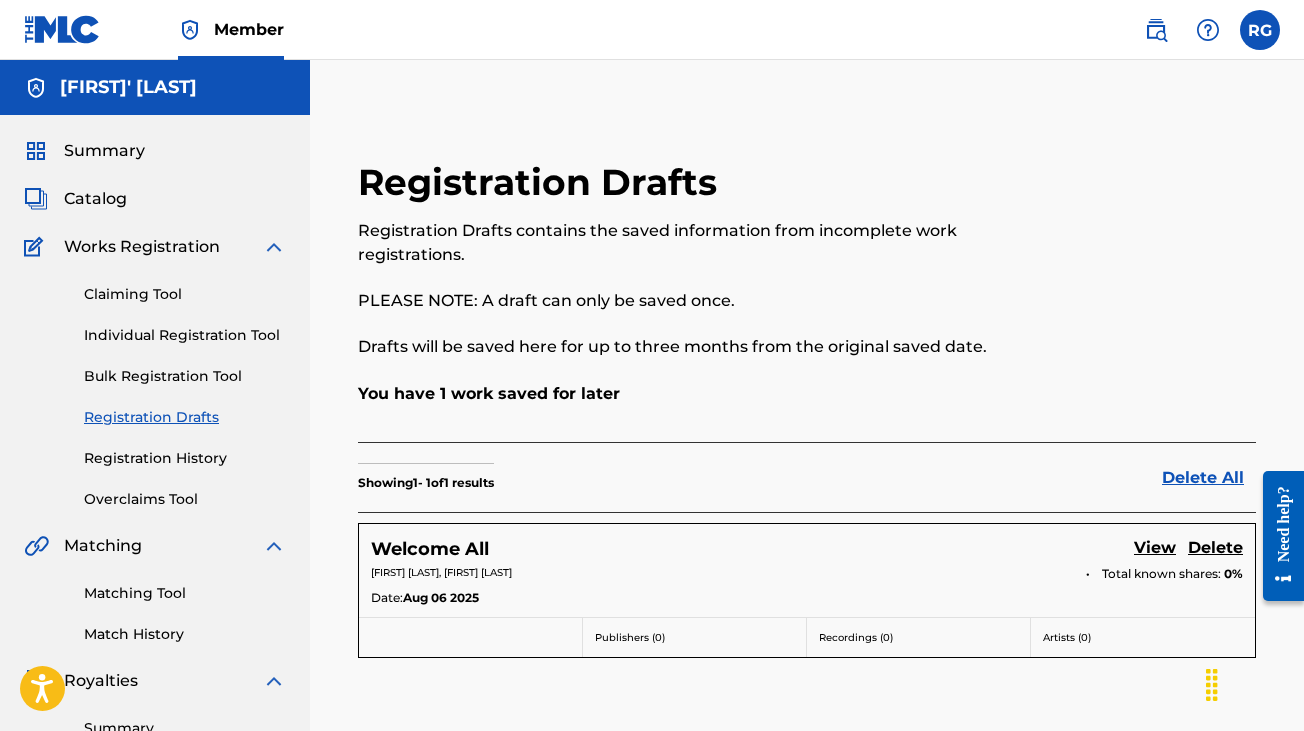 click on "Catalog" at bounding box center (95, 199) 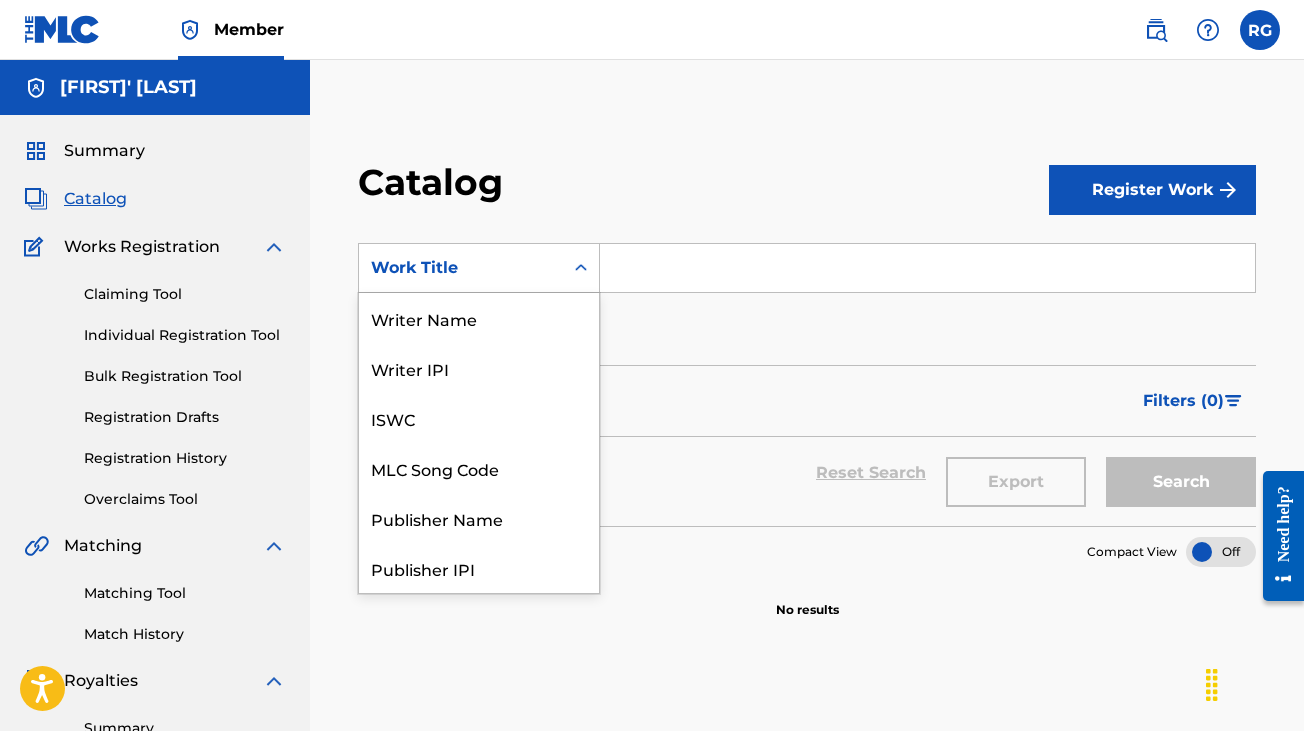 click at bounding box center [581, 268] 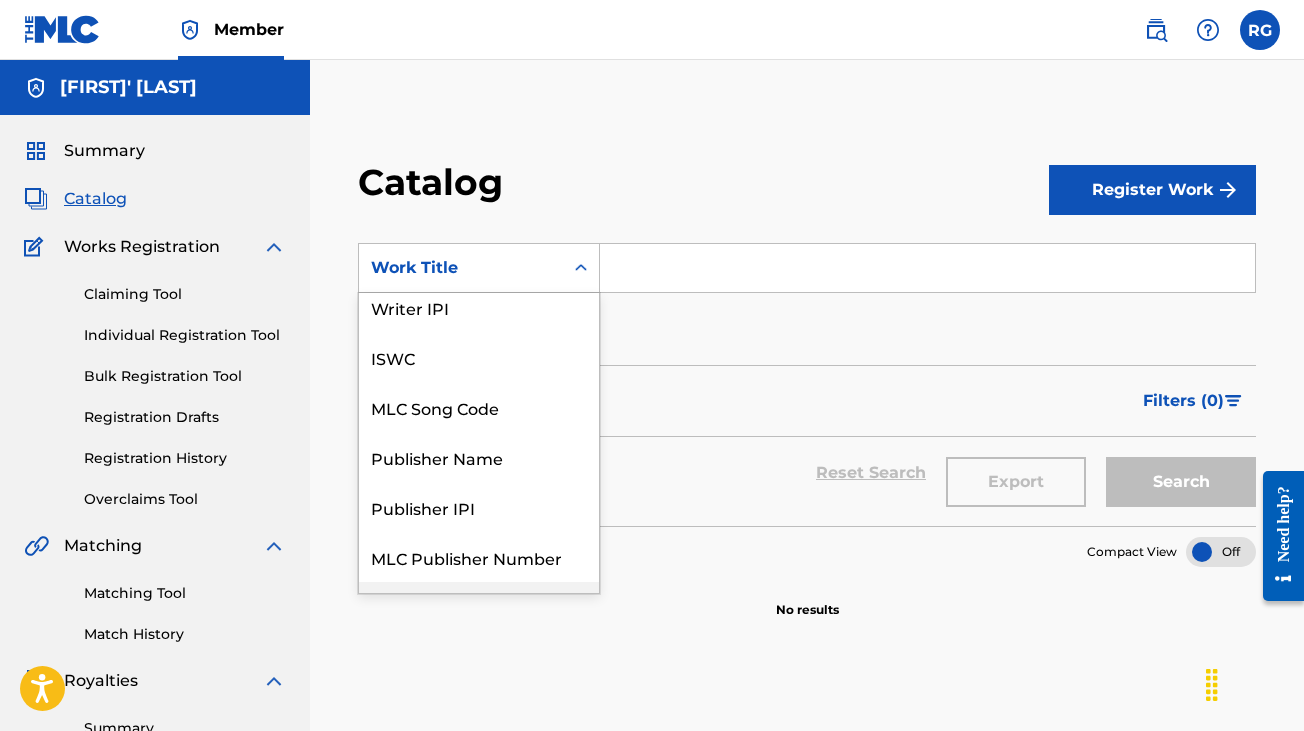 scroll, scrollTop: 37, scrollLeft: 0, axis: vertical 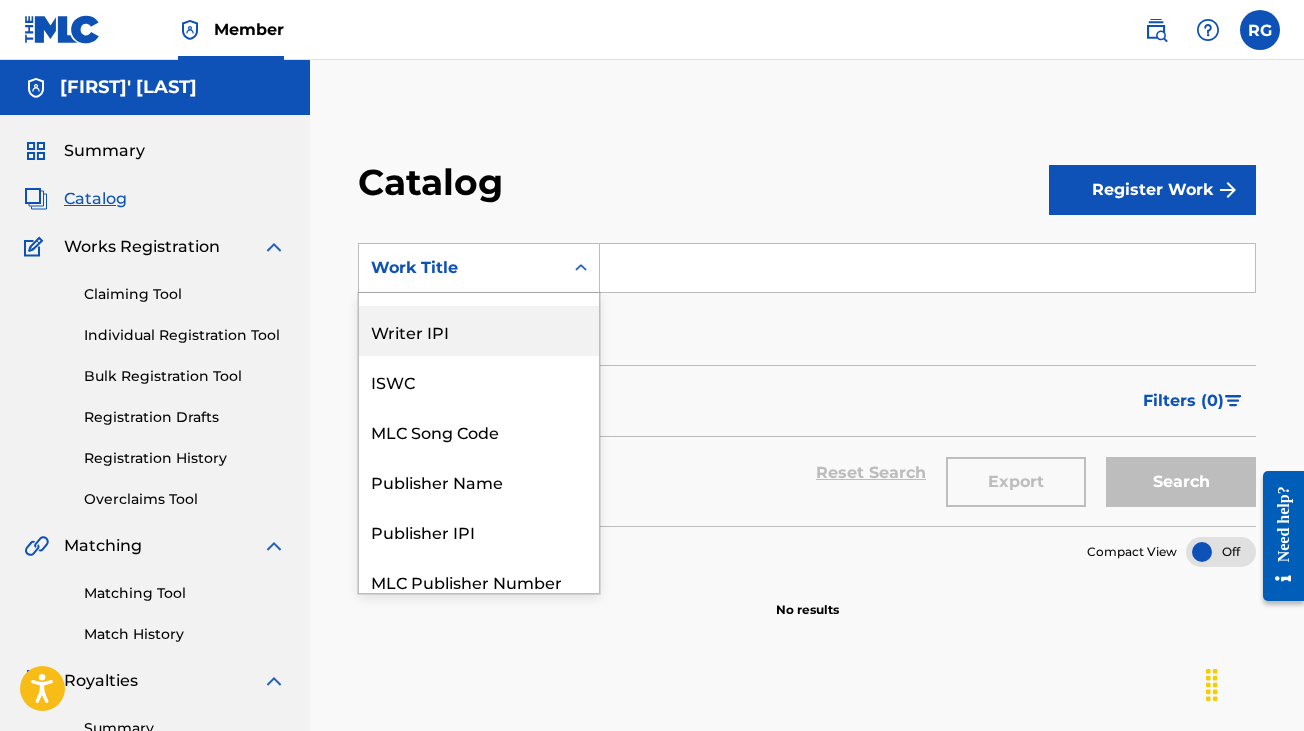 click on "Writer IPI" at bounding box center [479, 331] 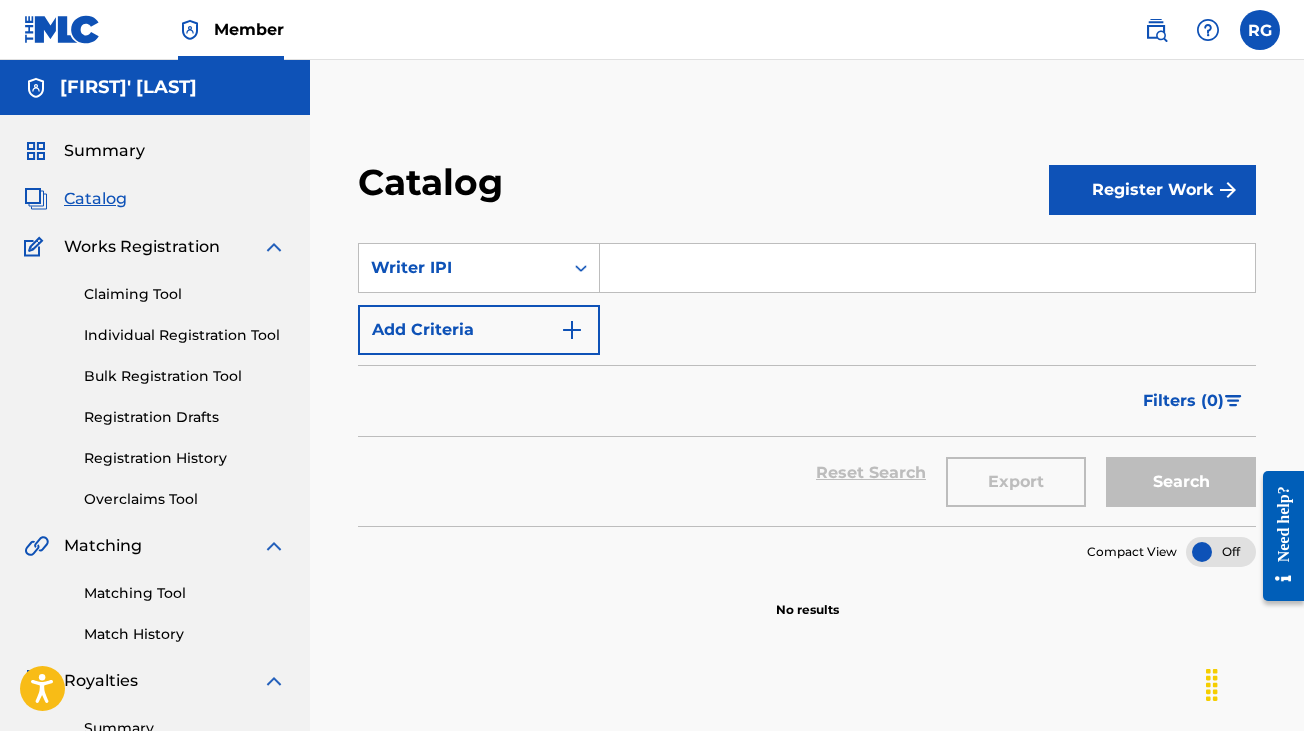 click at bounding box center (927, 268) 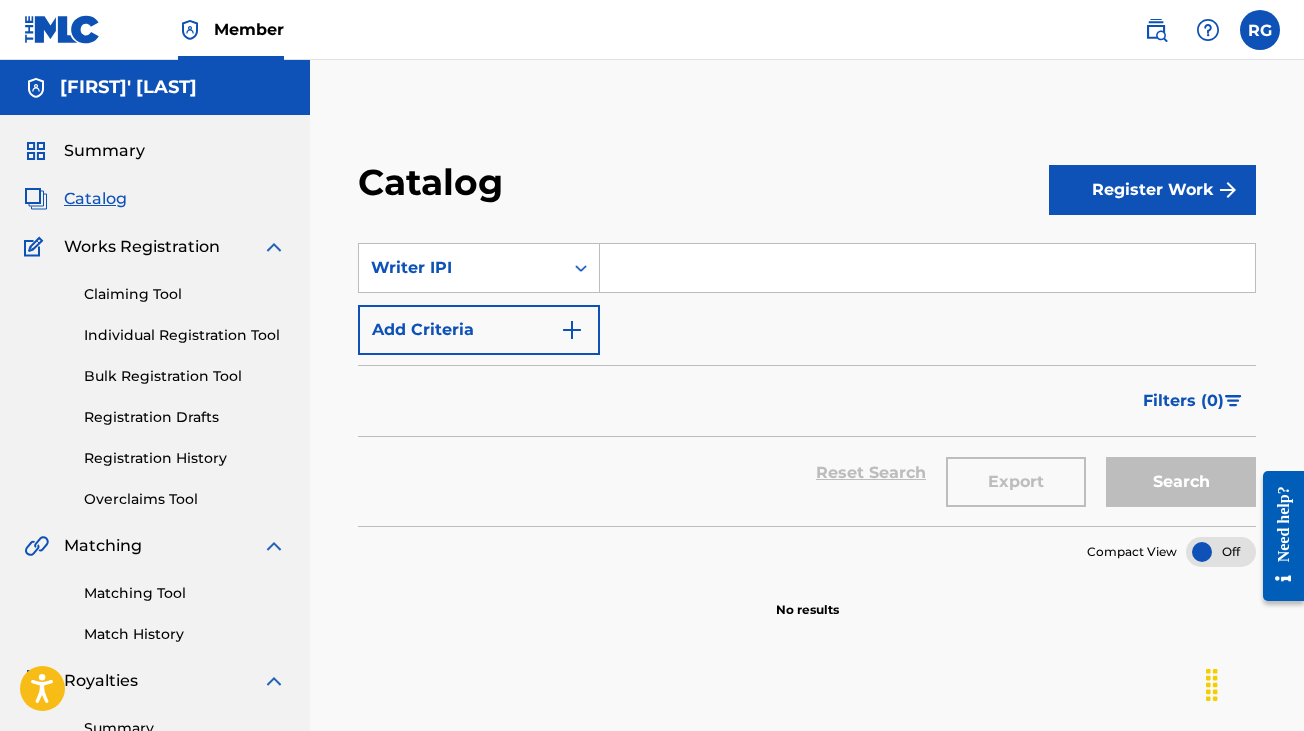 paste on "[PHONE]" 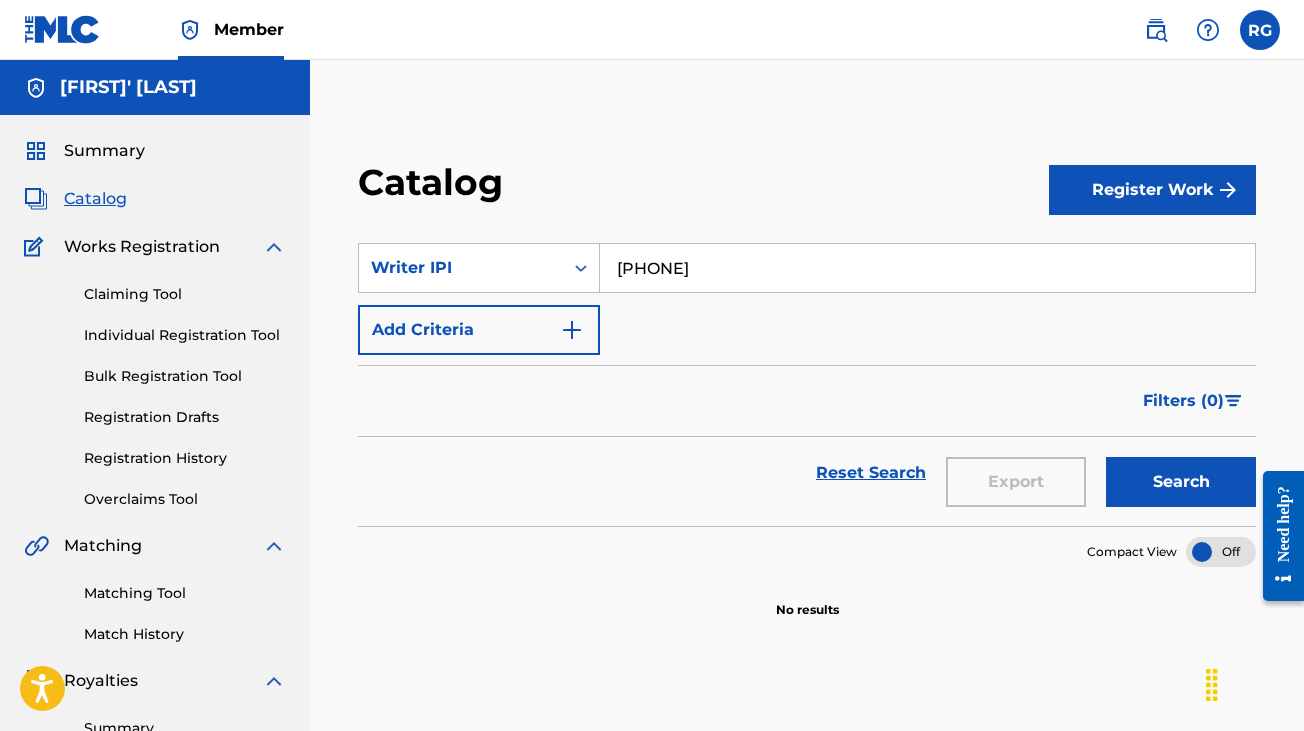 type on "[PHONE]" 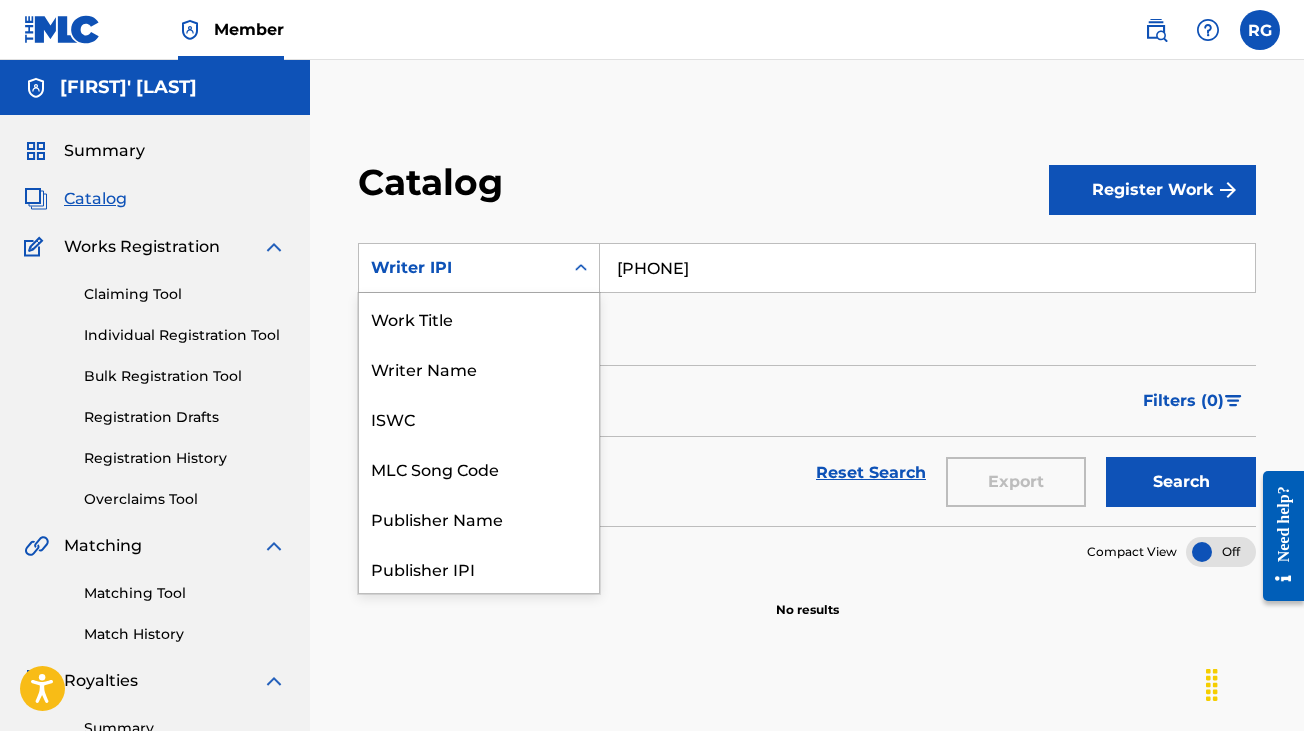 click at bounding box center [581, 268] 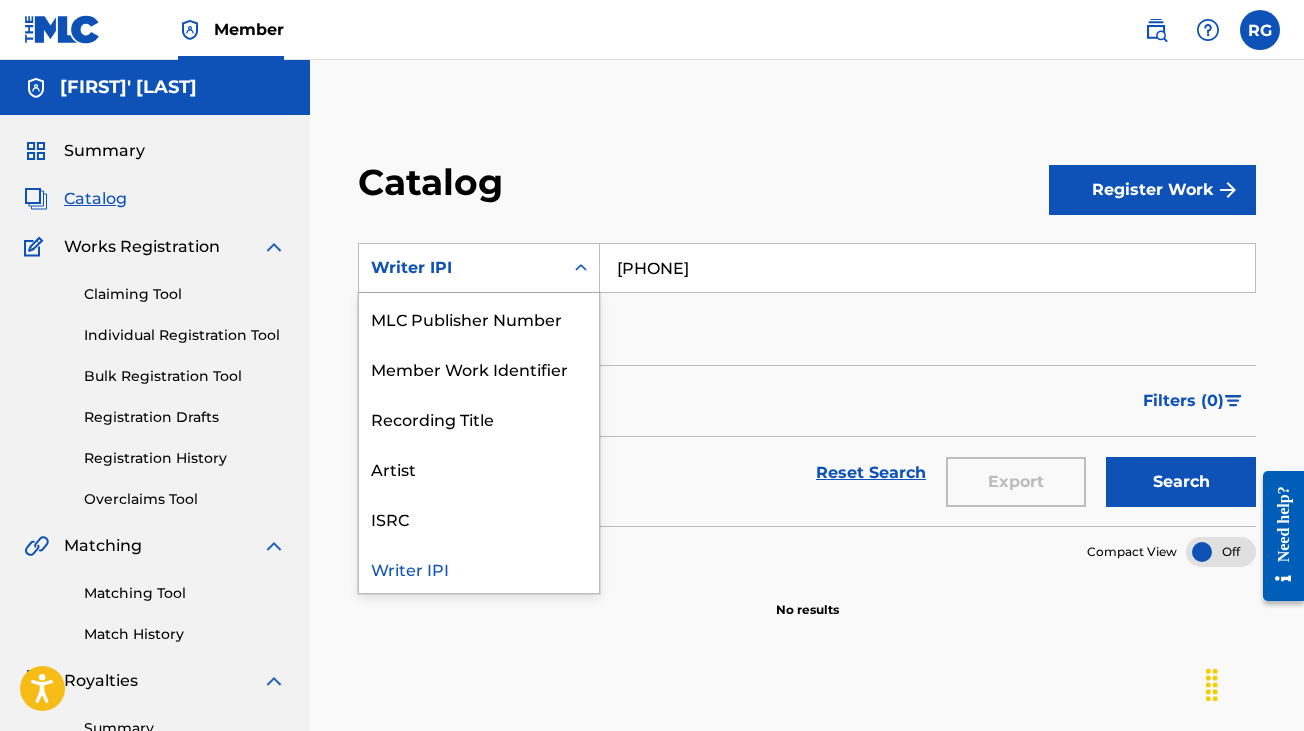 scroll, scrollTop: 37, scrollLeft: 0, axis: vertical 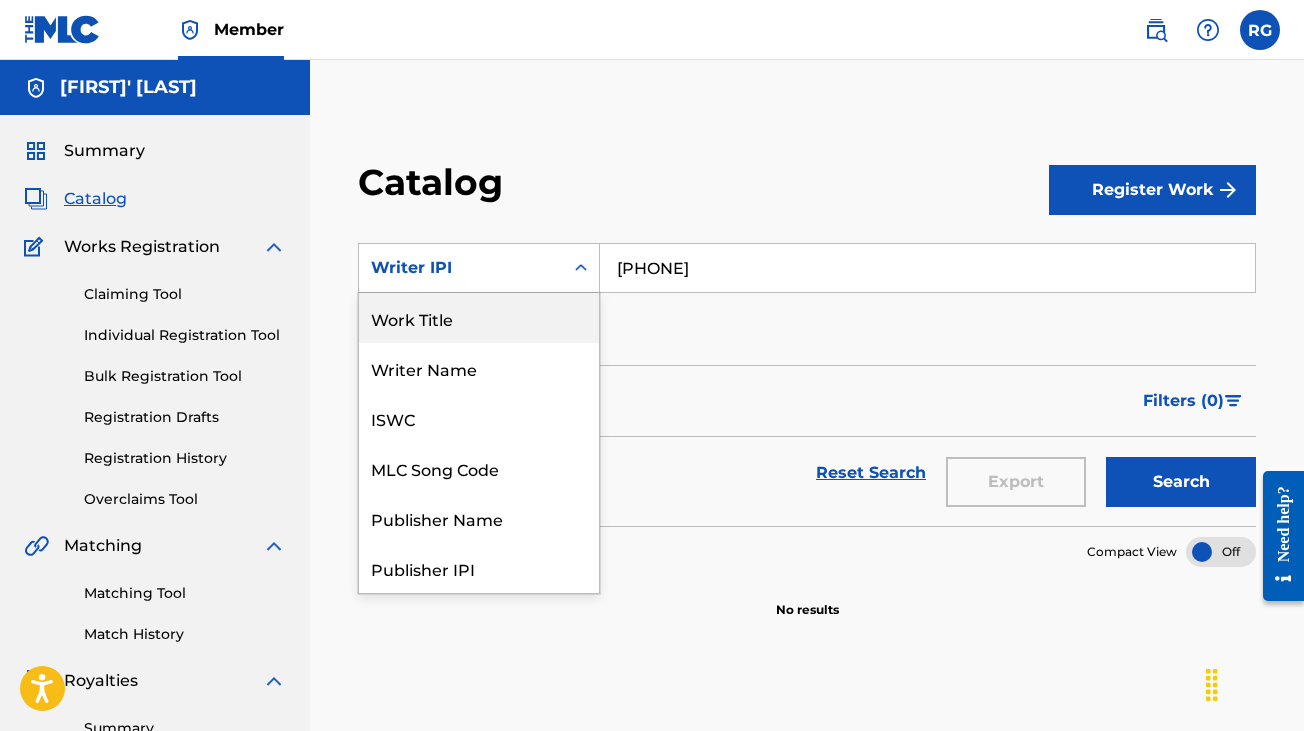 click on "[PHONE]" at bounding box center (927, 268) 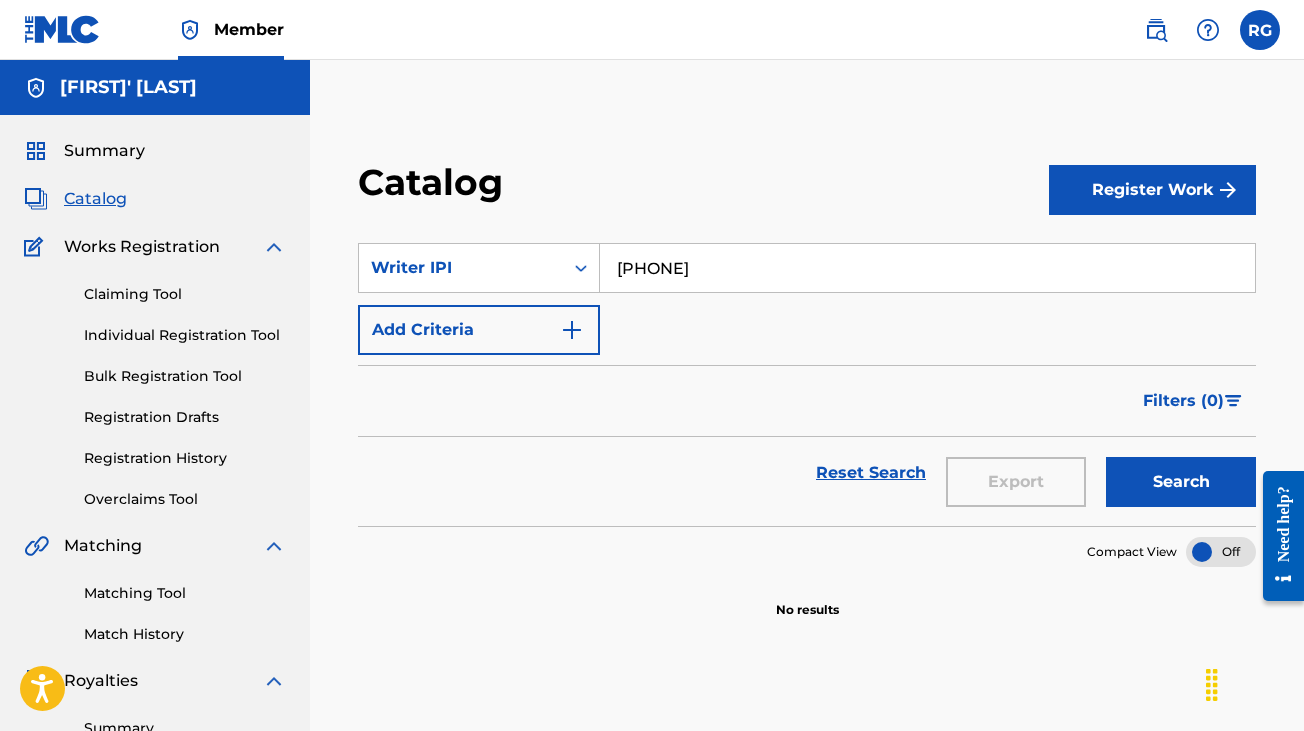 click on "[PHONE]" at bounding box center (927, 268) 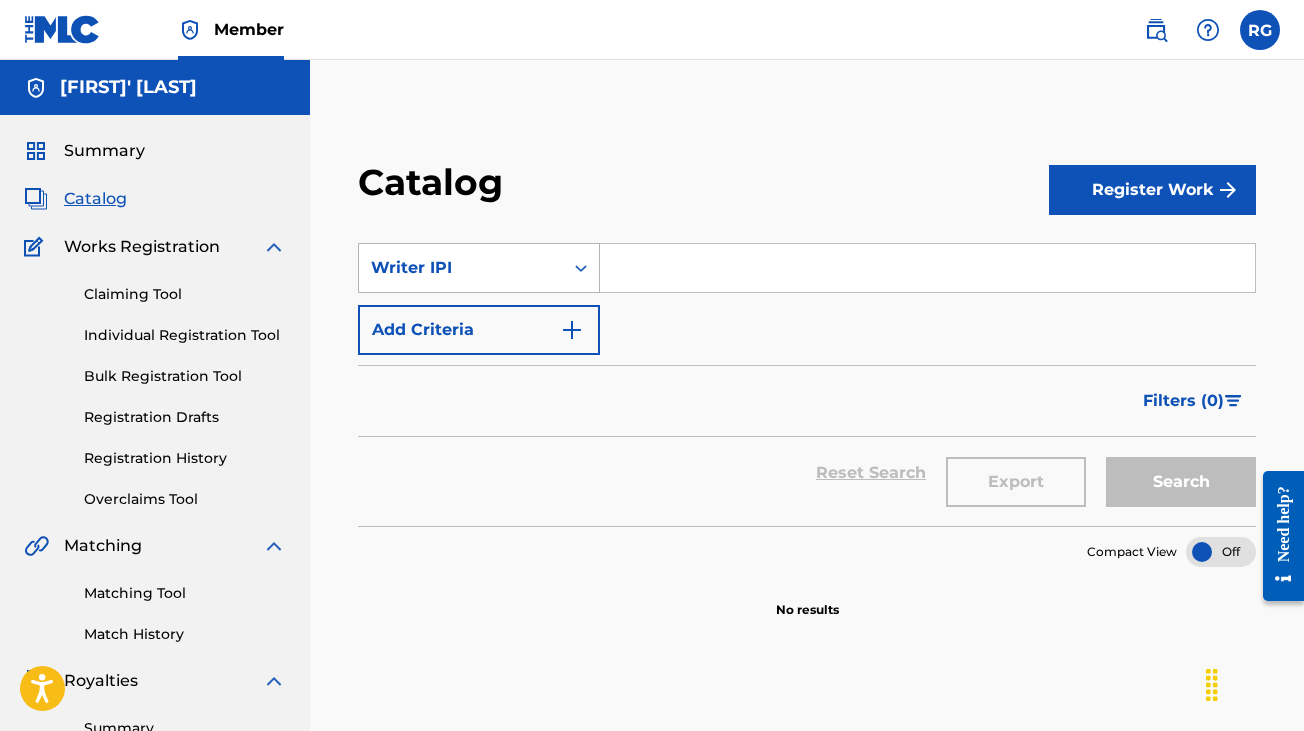 type 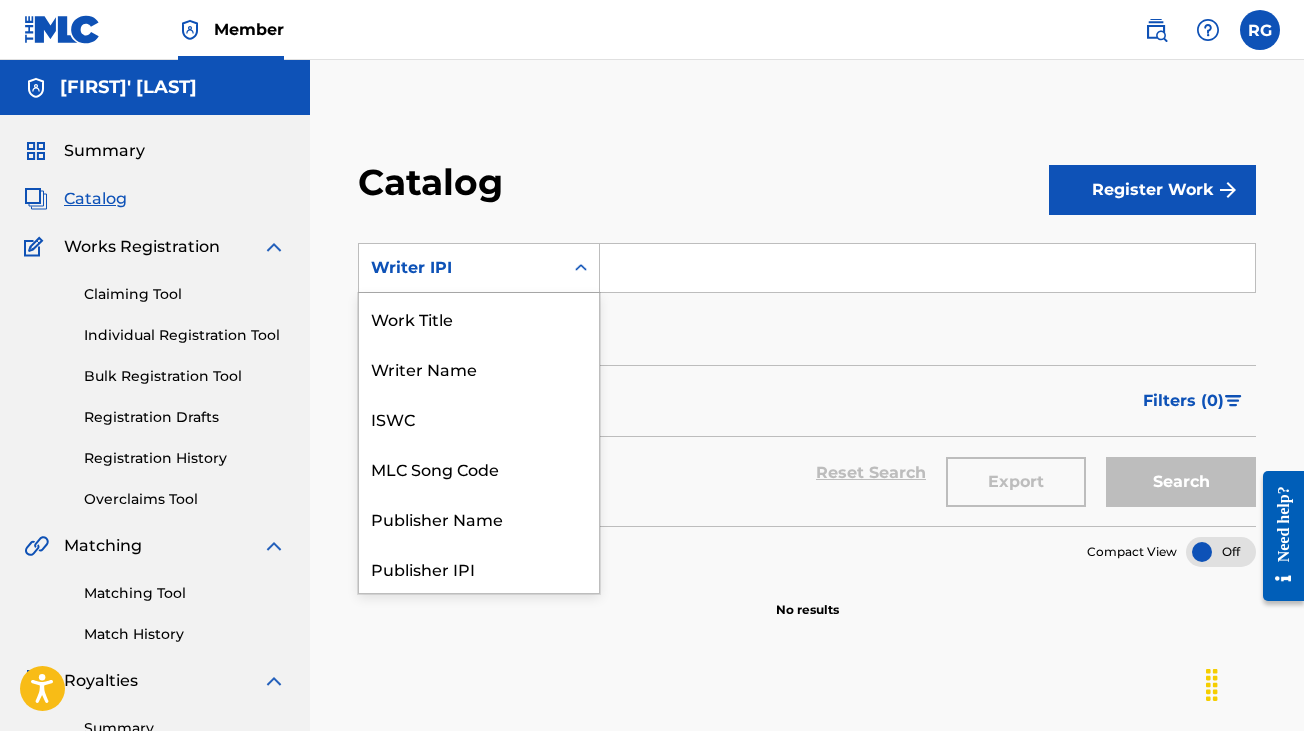 click 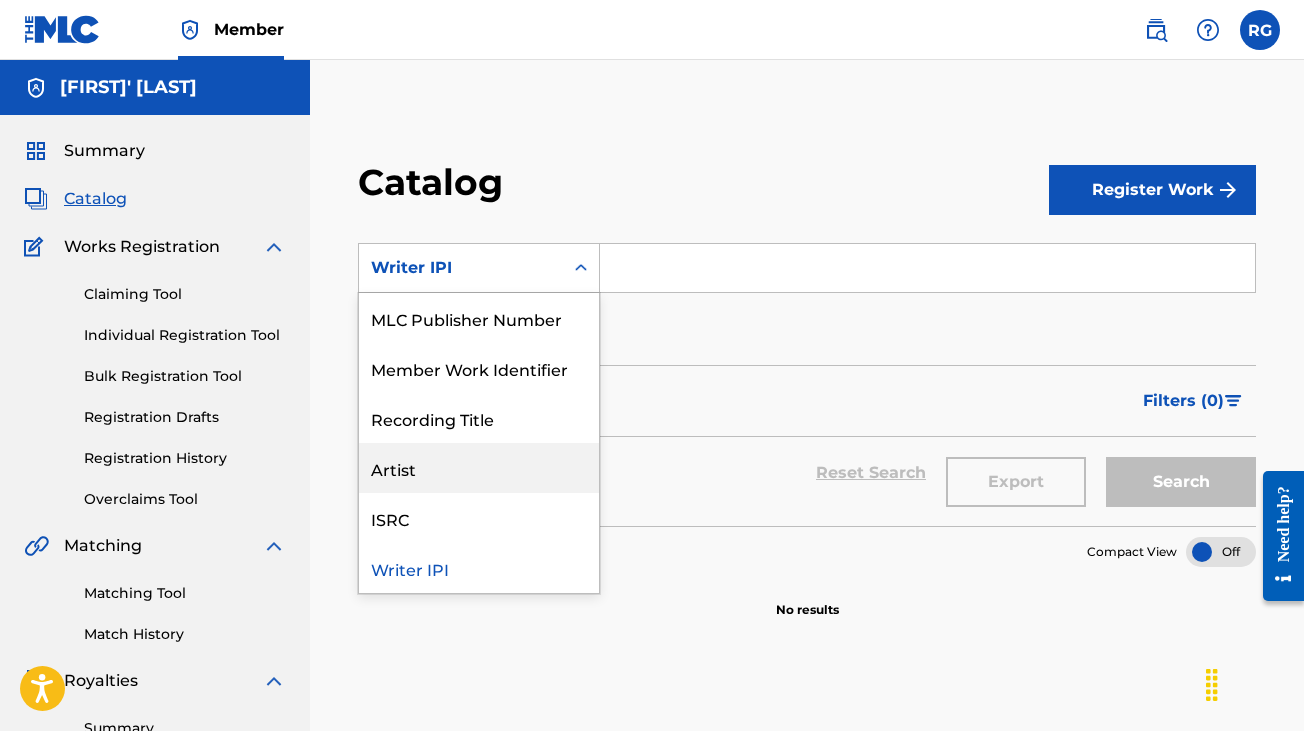 click on "Artist" at bounding box center [479, 468] 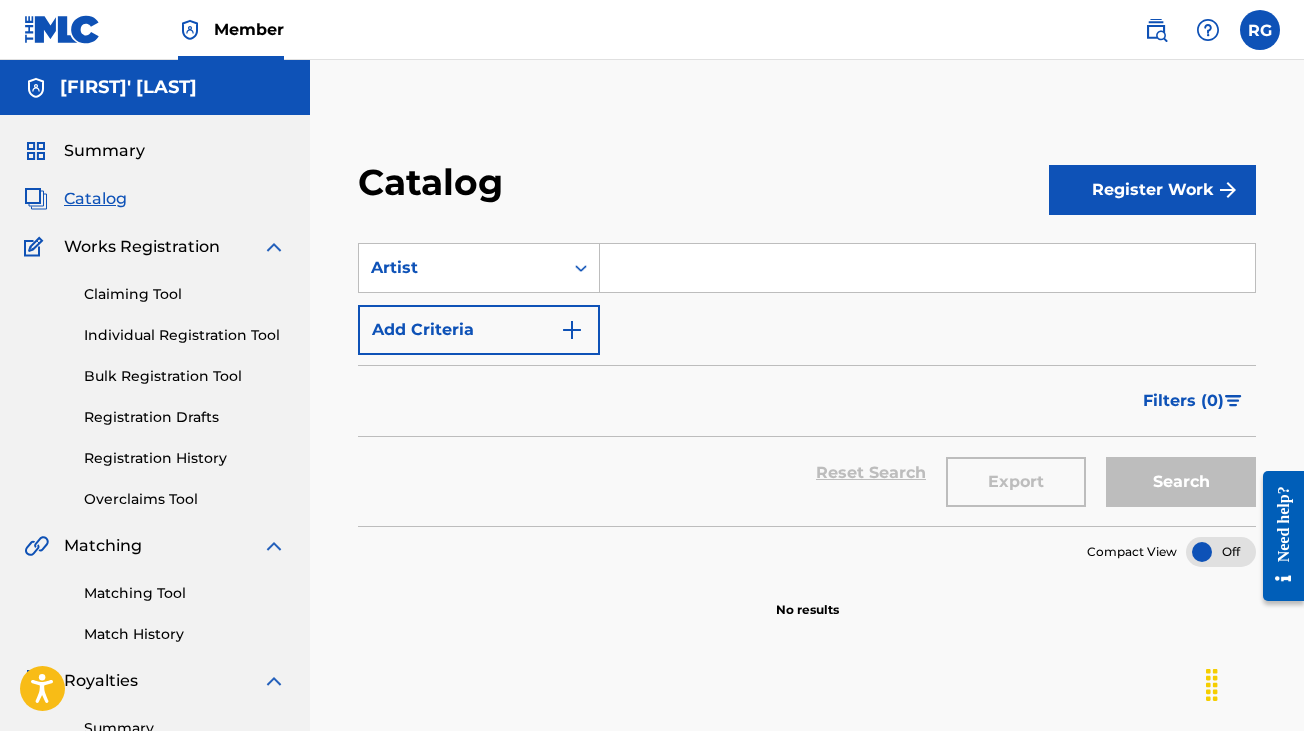 click at bounding box center [927, 268] 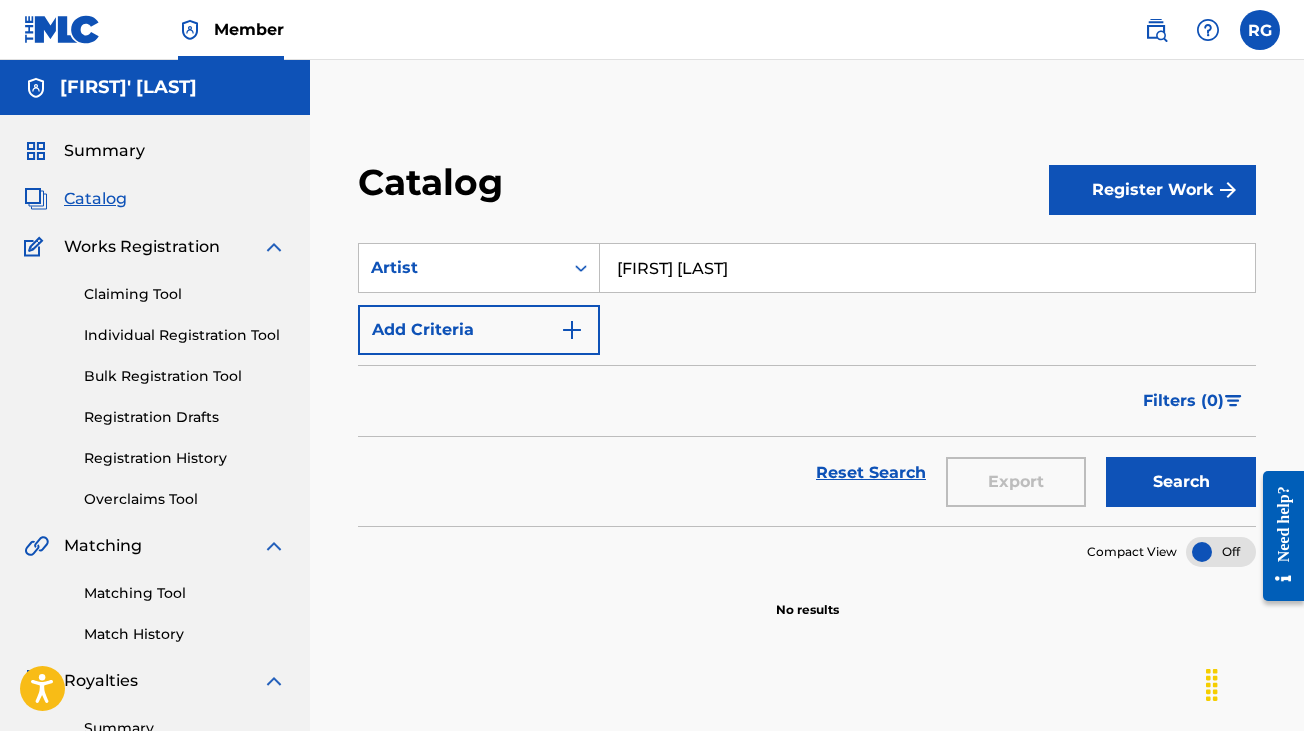 click on "Search" at bounding box center (1181, 482) 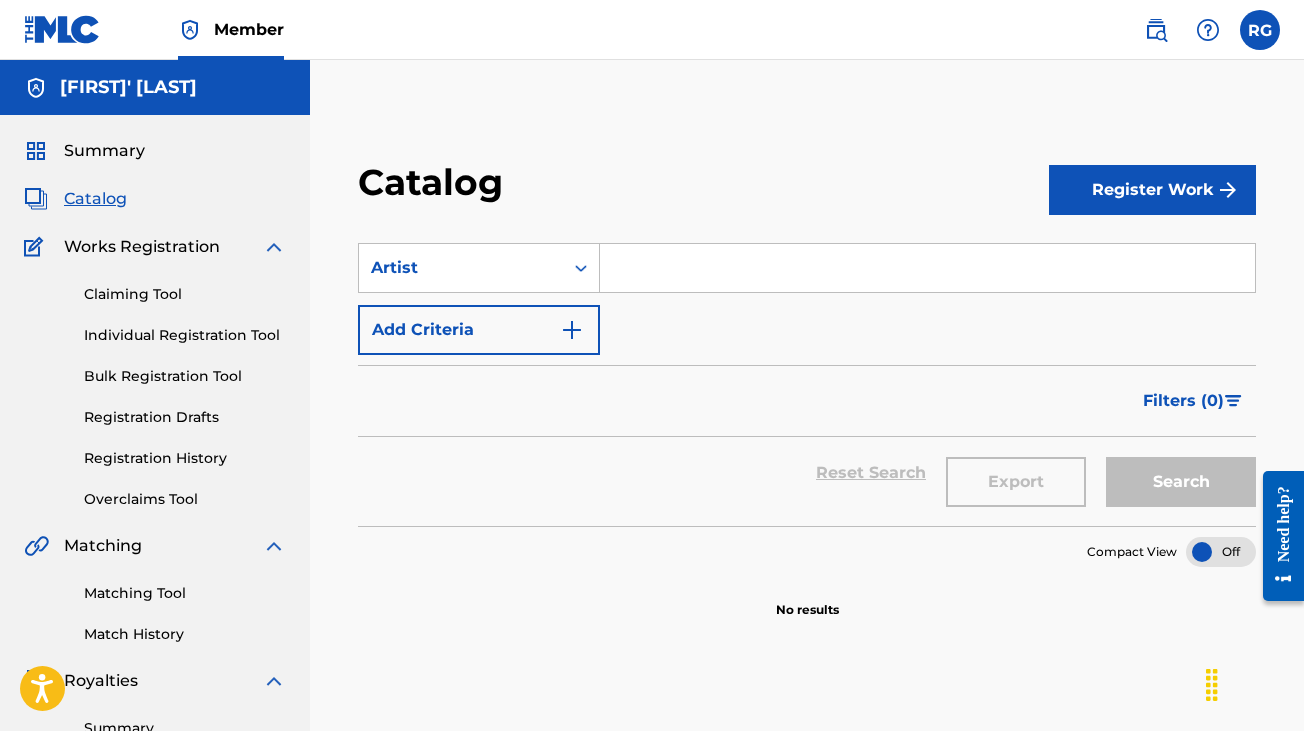 type 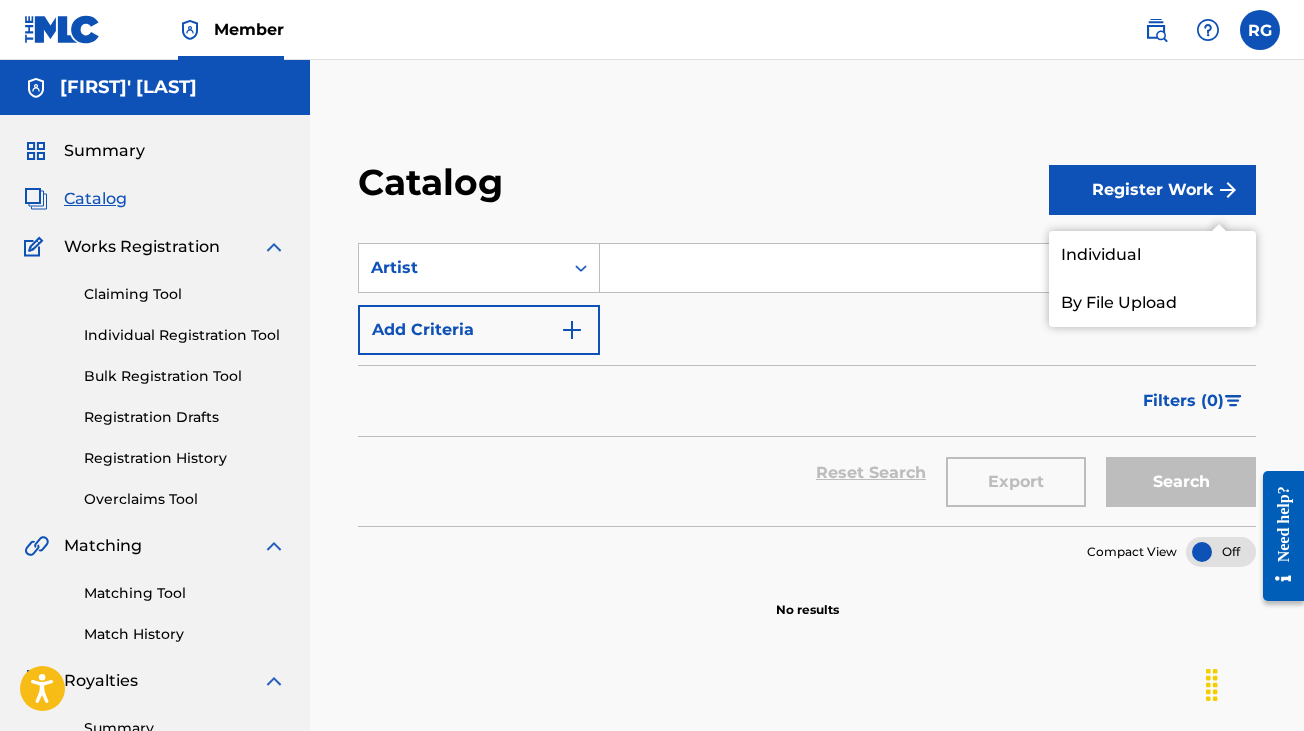 click on "Individual" at bounding box center [1152, 255] 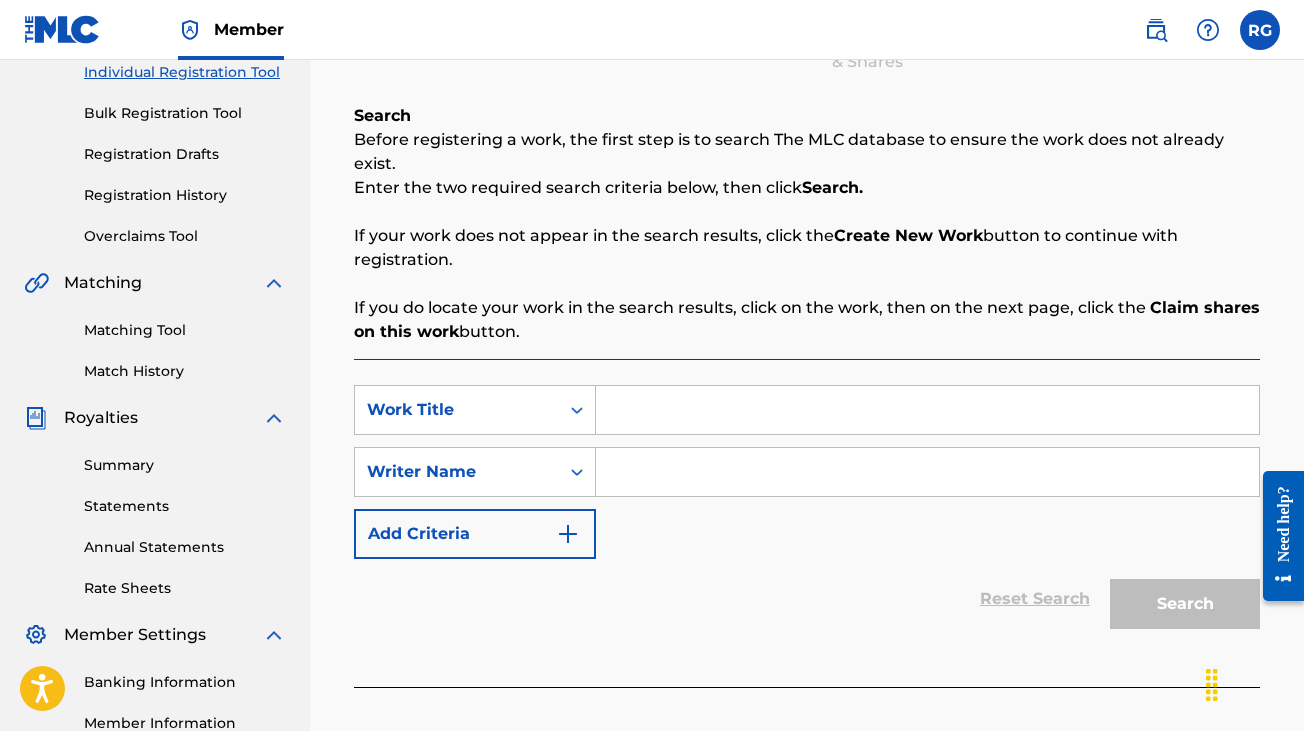 scroll, scrollTop: 264, scrollLeft: 0, axis: vertical 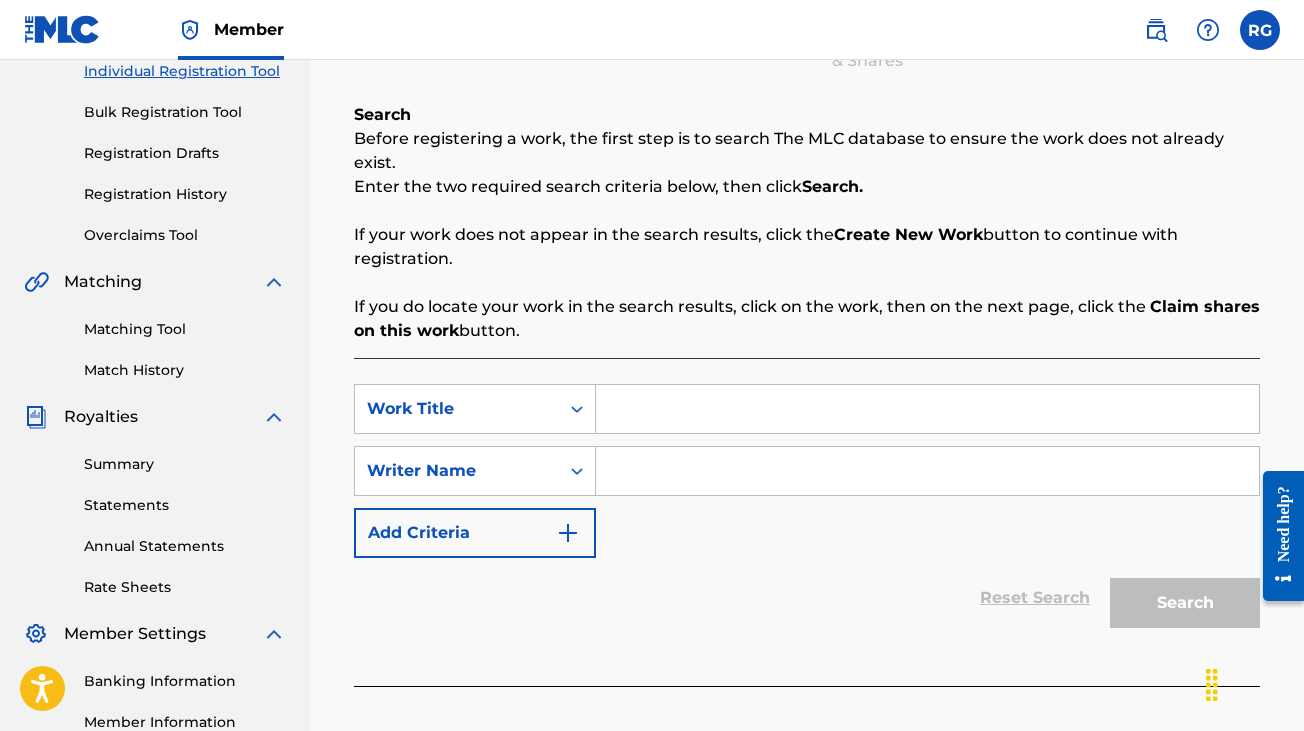 click at bounding box center [927, 409] 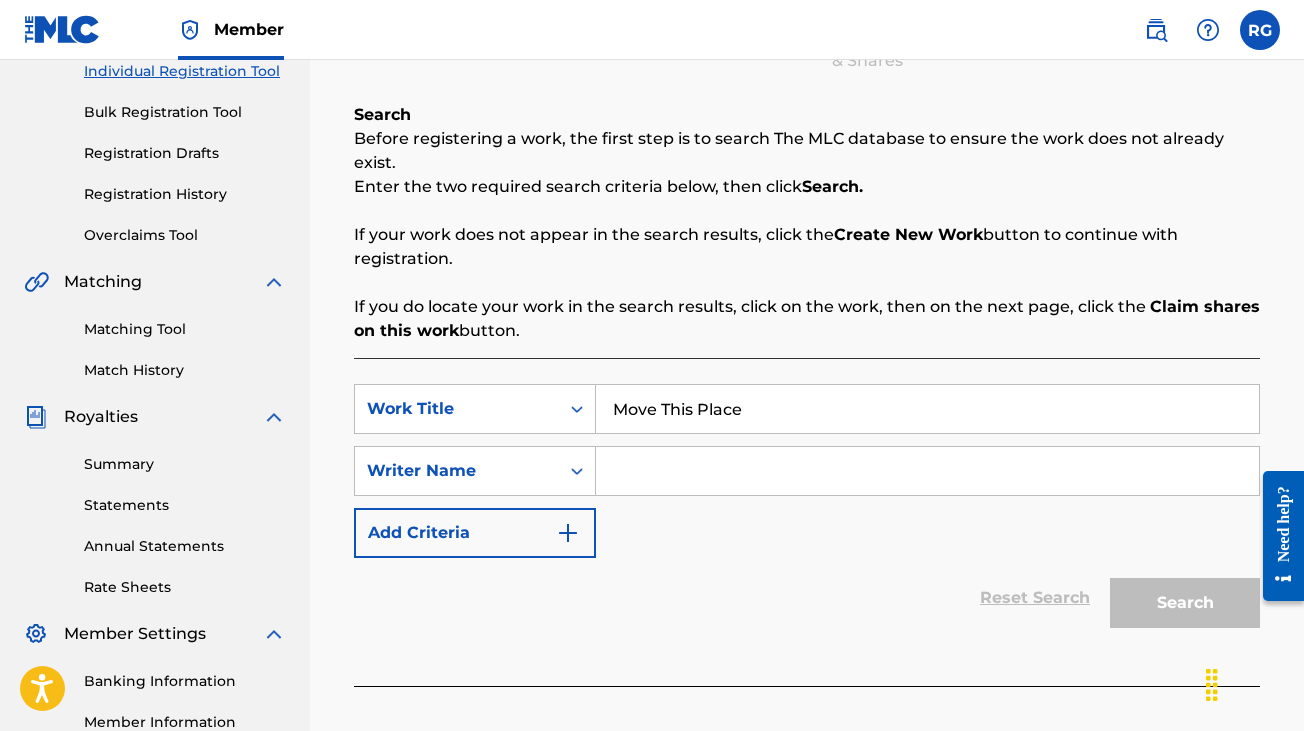 type on "Move This Place" 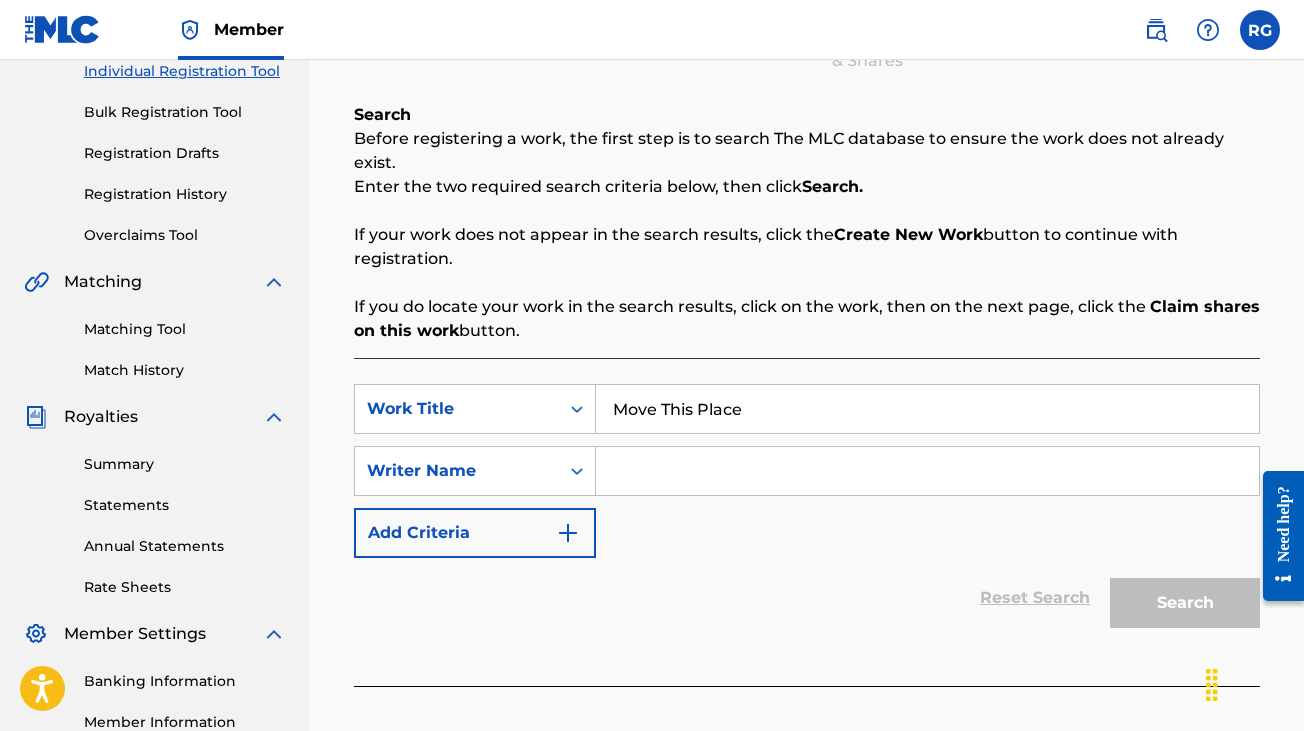 type on "[FIRST] [LAST]" 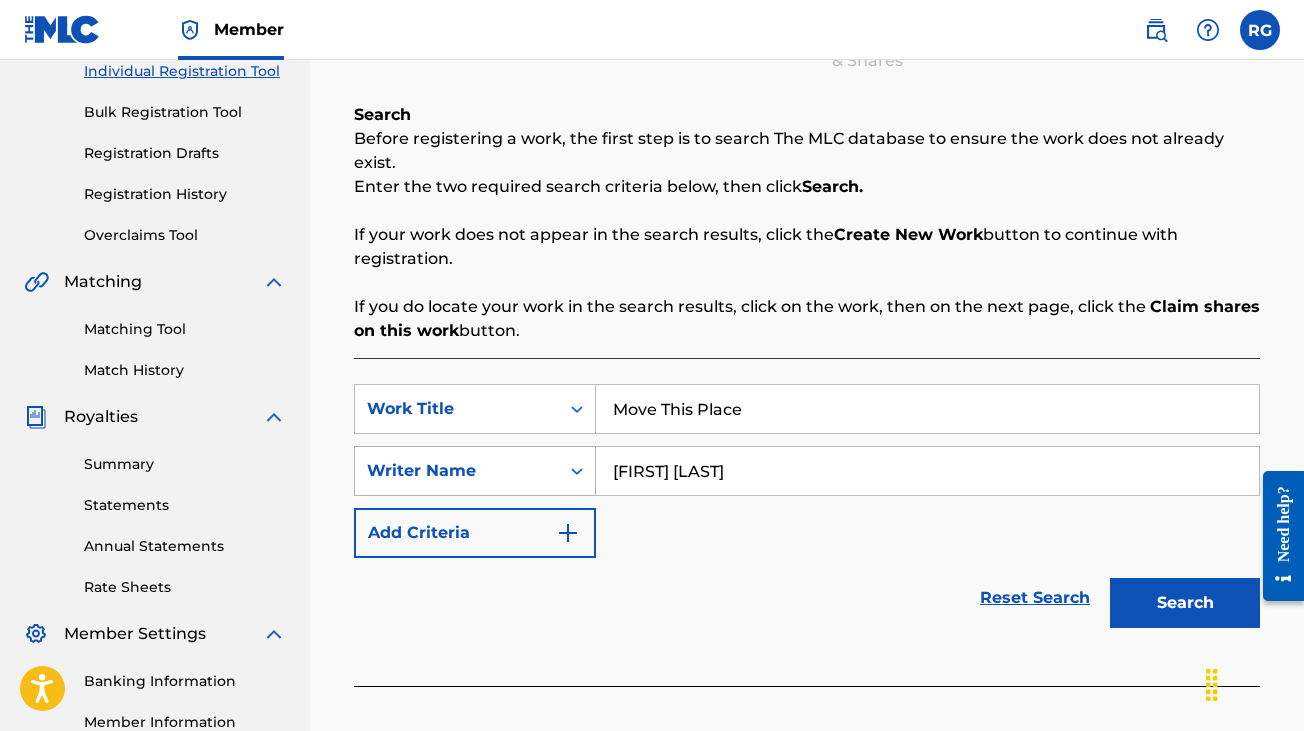 click on "Writer Name" at bounding box center (457, 471) 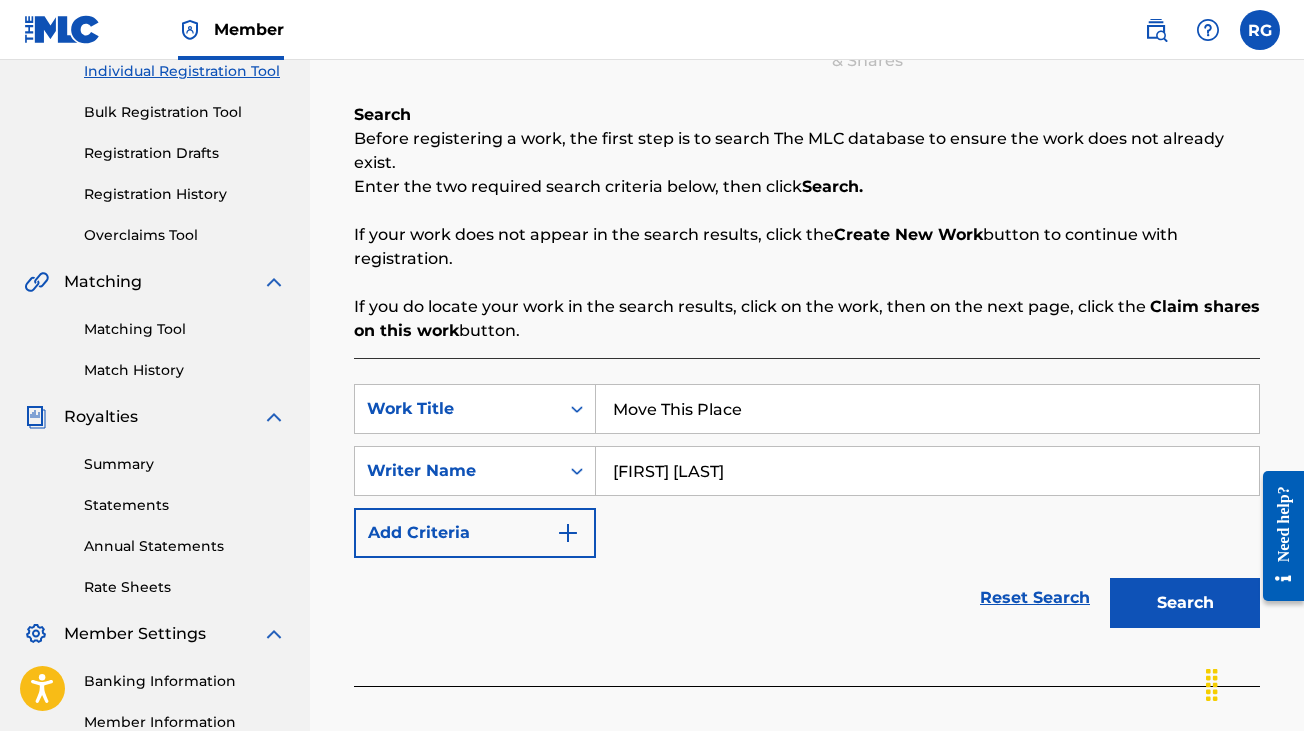 click on "Work Title Move This Place Writer Name [NAME] [NAME] Add Criteria" at bounding box center (807, 471) 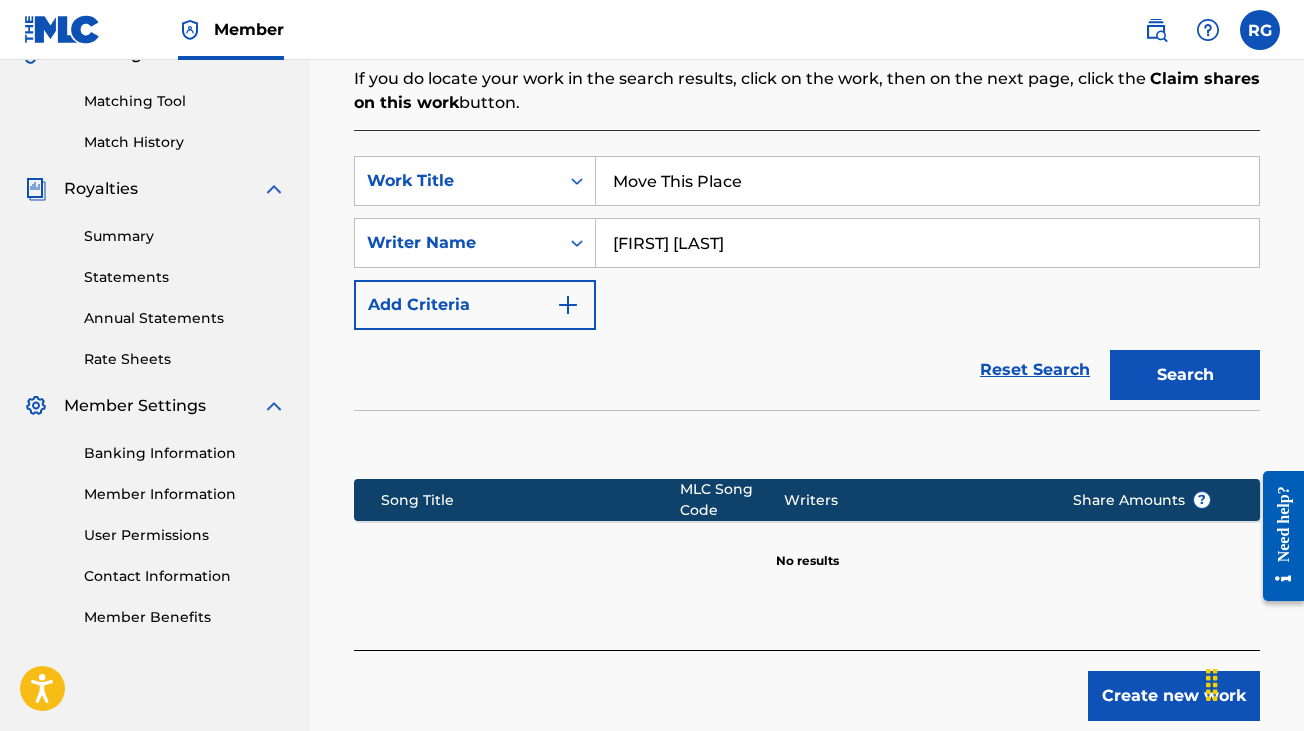 scroll, scrollTop: 597, scrollLeft: 0, axis: vertical 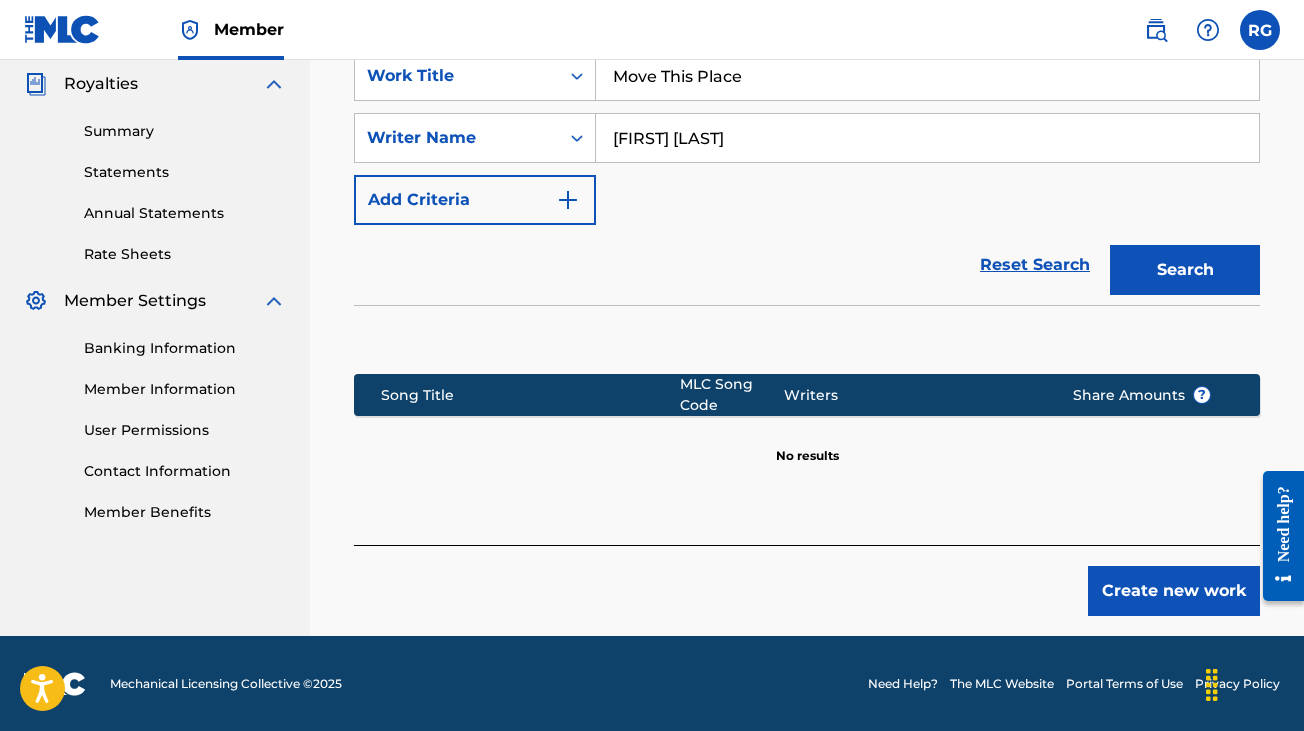click on "Create new work" at bounding box center (1174, 591) 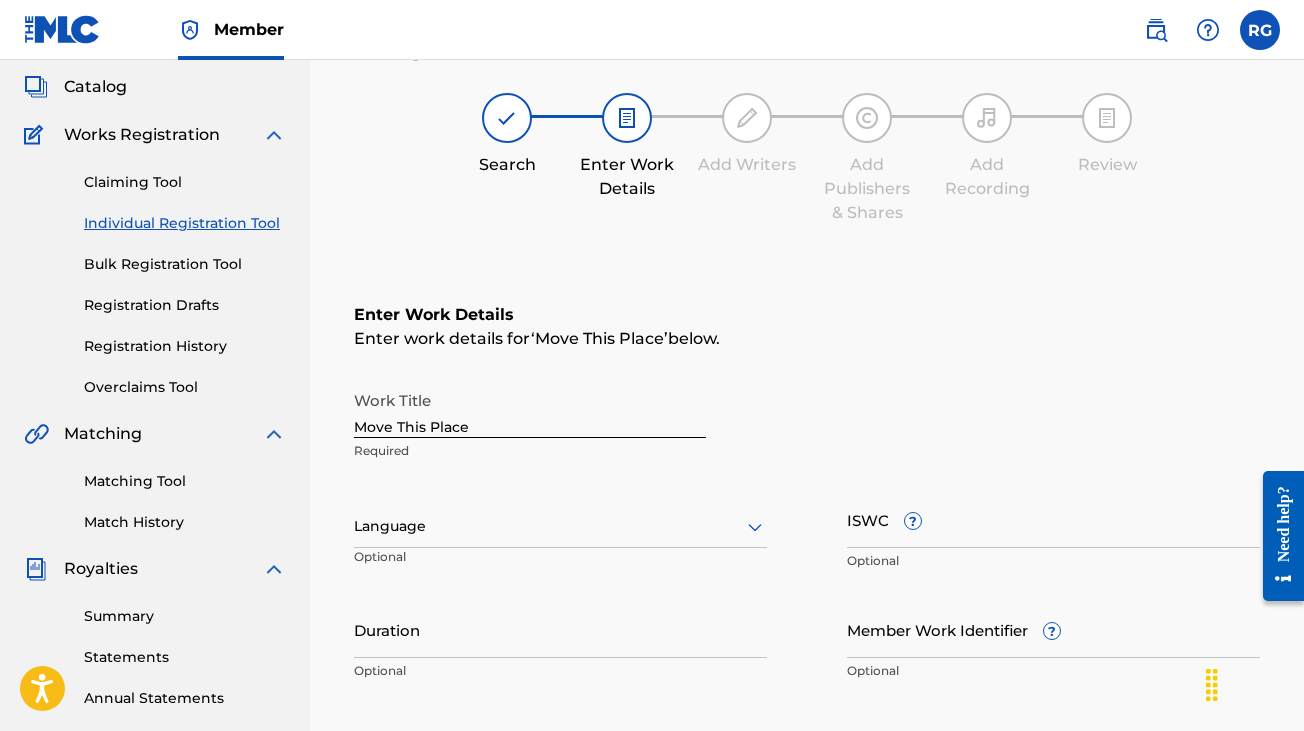 scroll, scrollTop: 0, scrollLeft: 0, axis: both 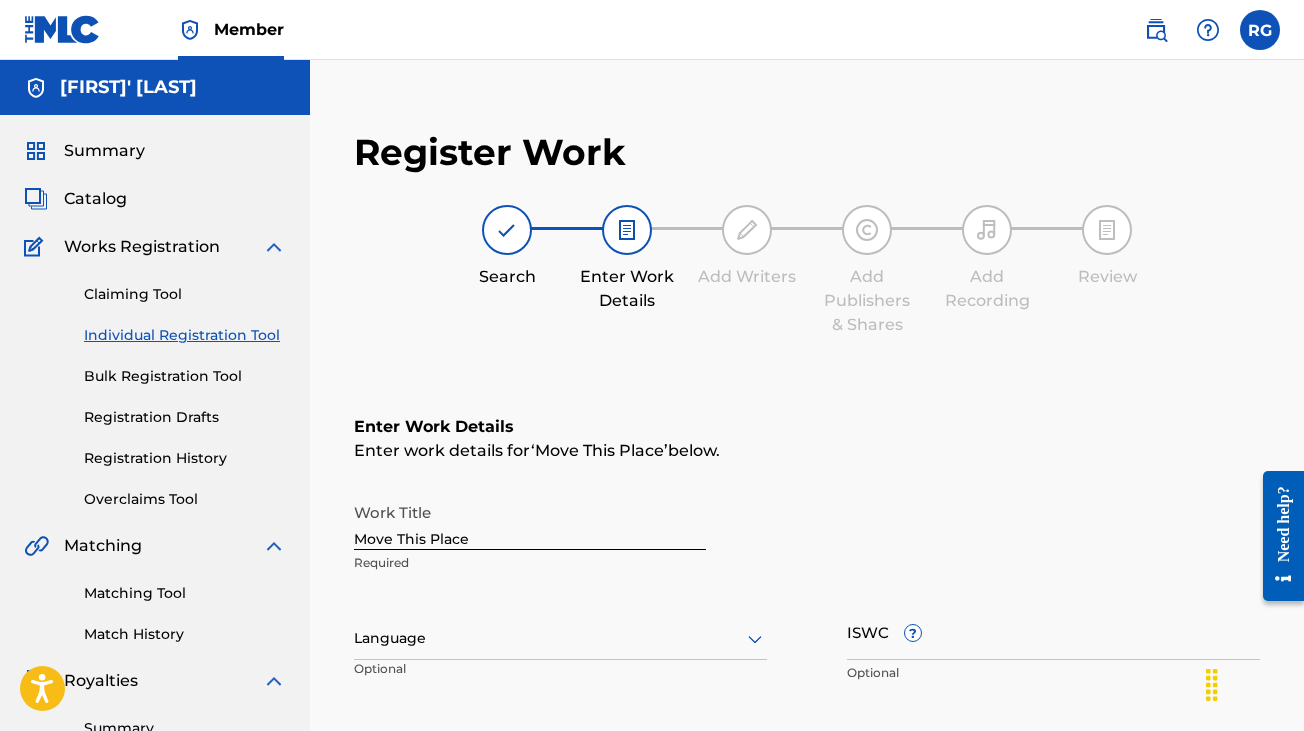 click on "Registration Drafts" at bounding box center (185, 417) 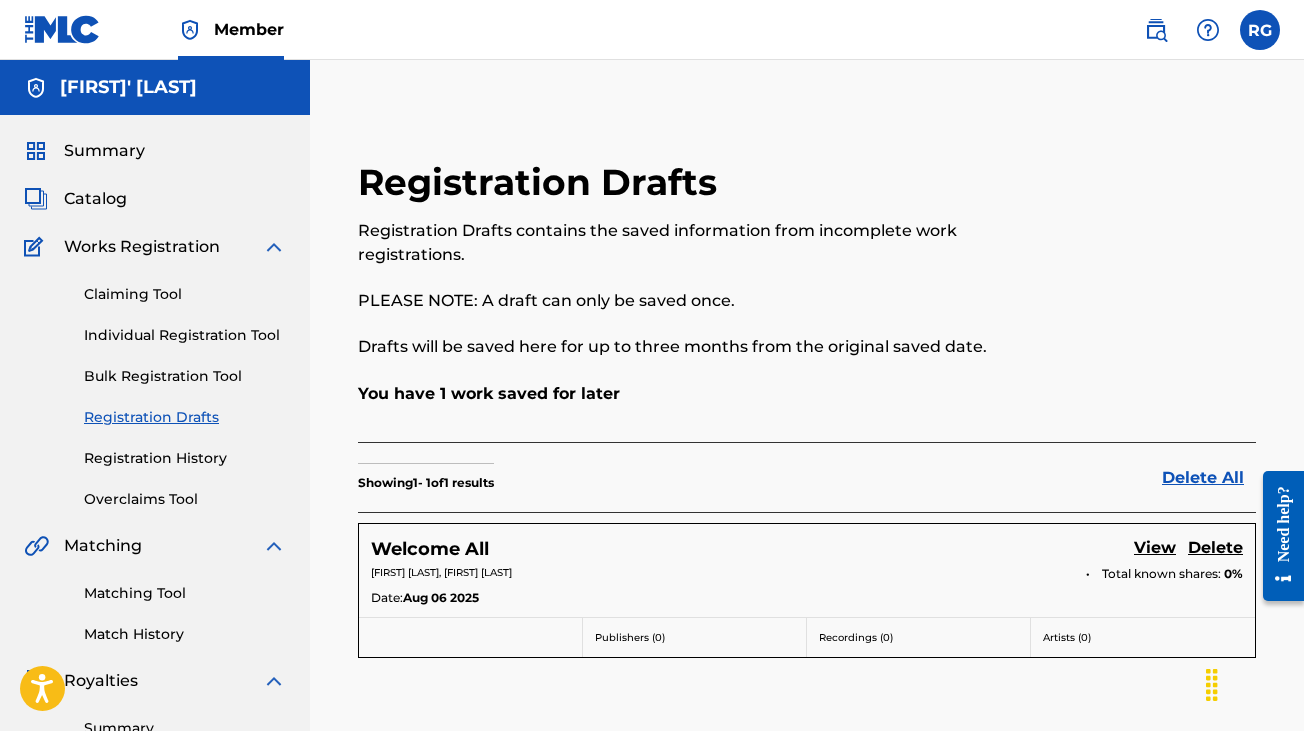 click on "Summary" at bounding box center (104, 151) 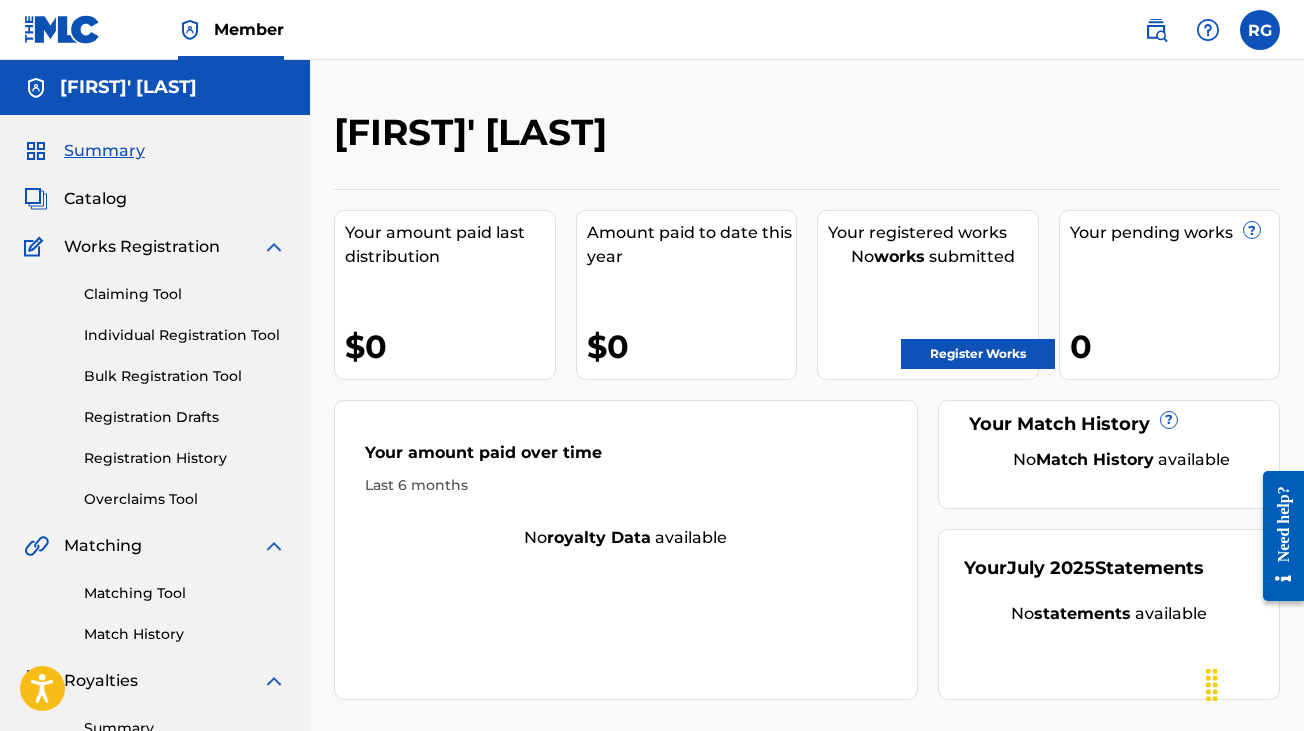 click on "Catalog" at bounding box center [95, 199] 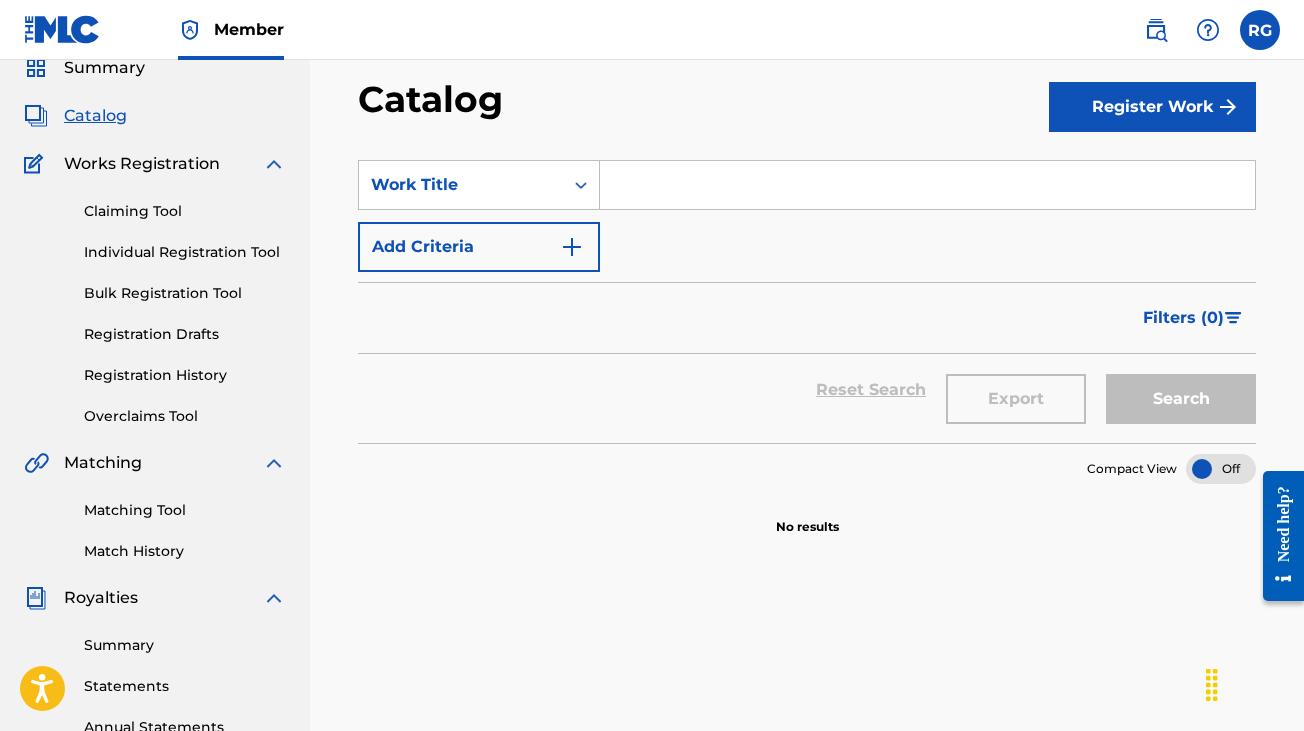 scroll, scrollTop: 108, scrollLeft: 0, axis: vertical 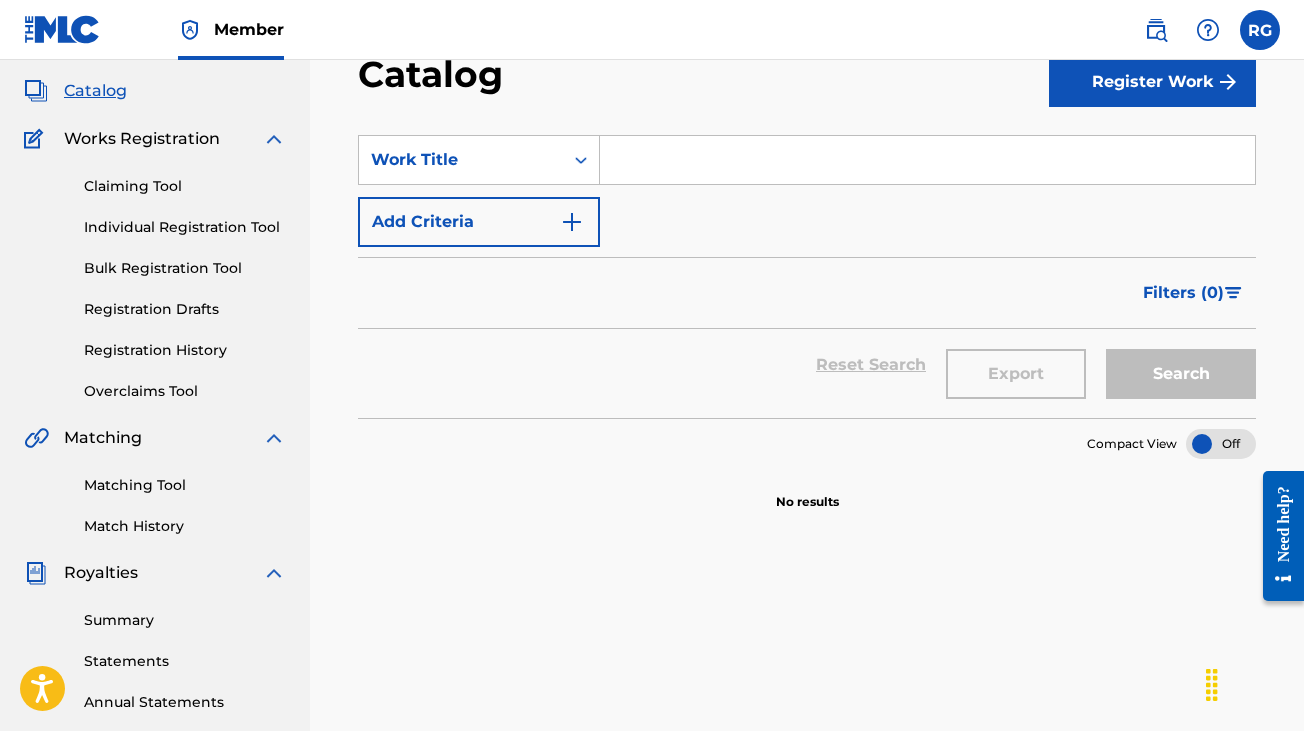 click at bounding box center [927, 160] 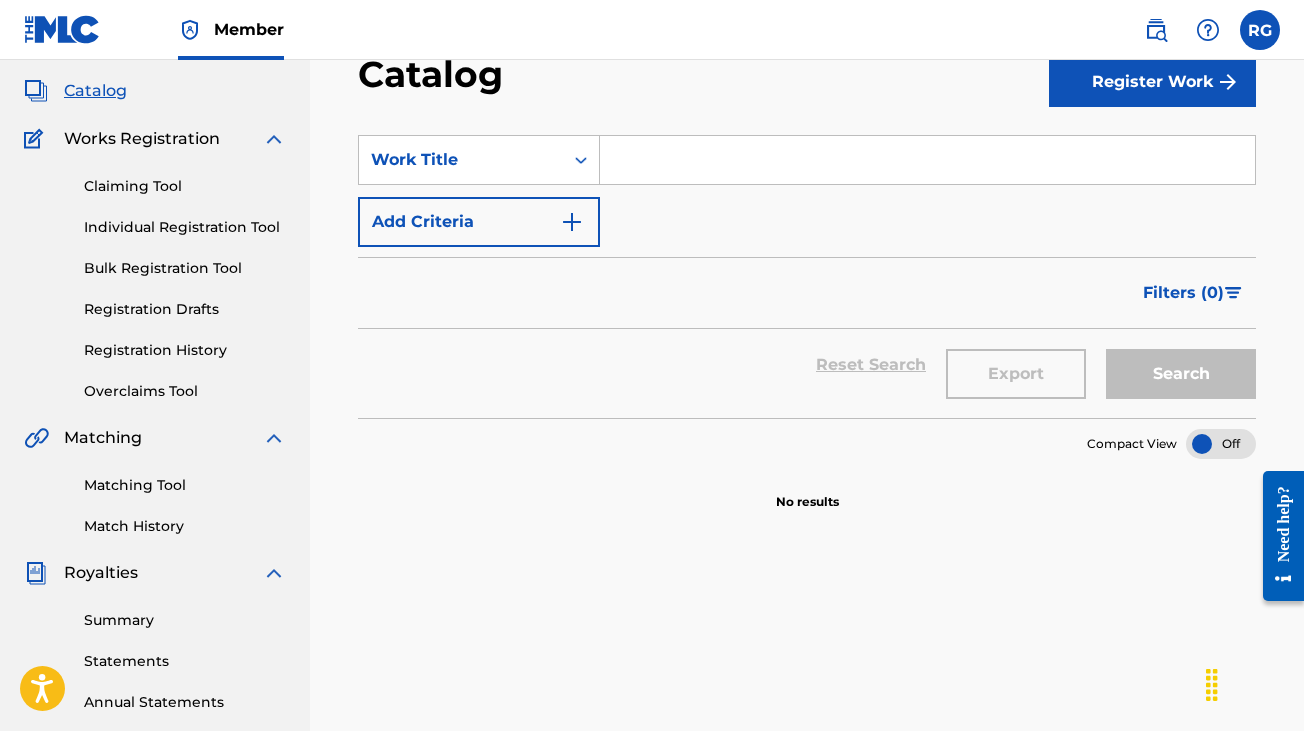 click on "Register Work" at bounding box center [1152, 82] 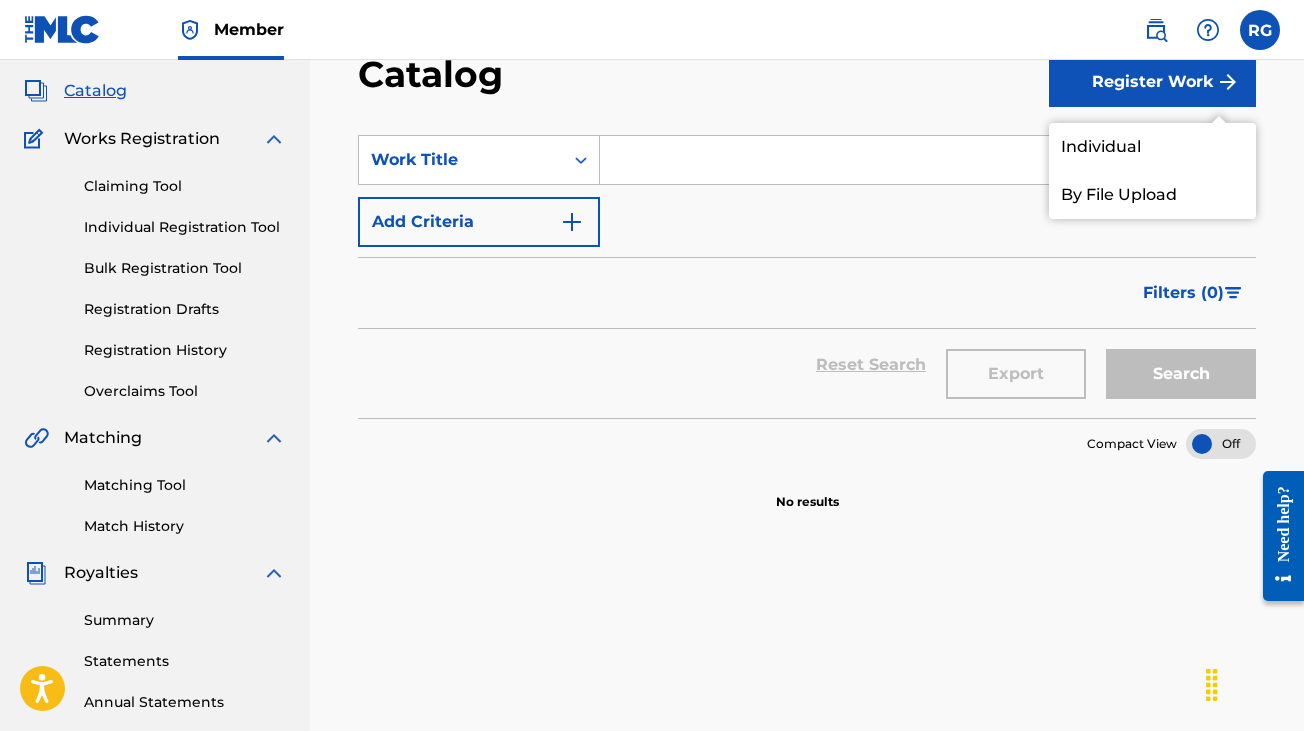 click on "Individual" at bounding box center (1152, 147) 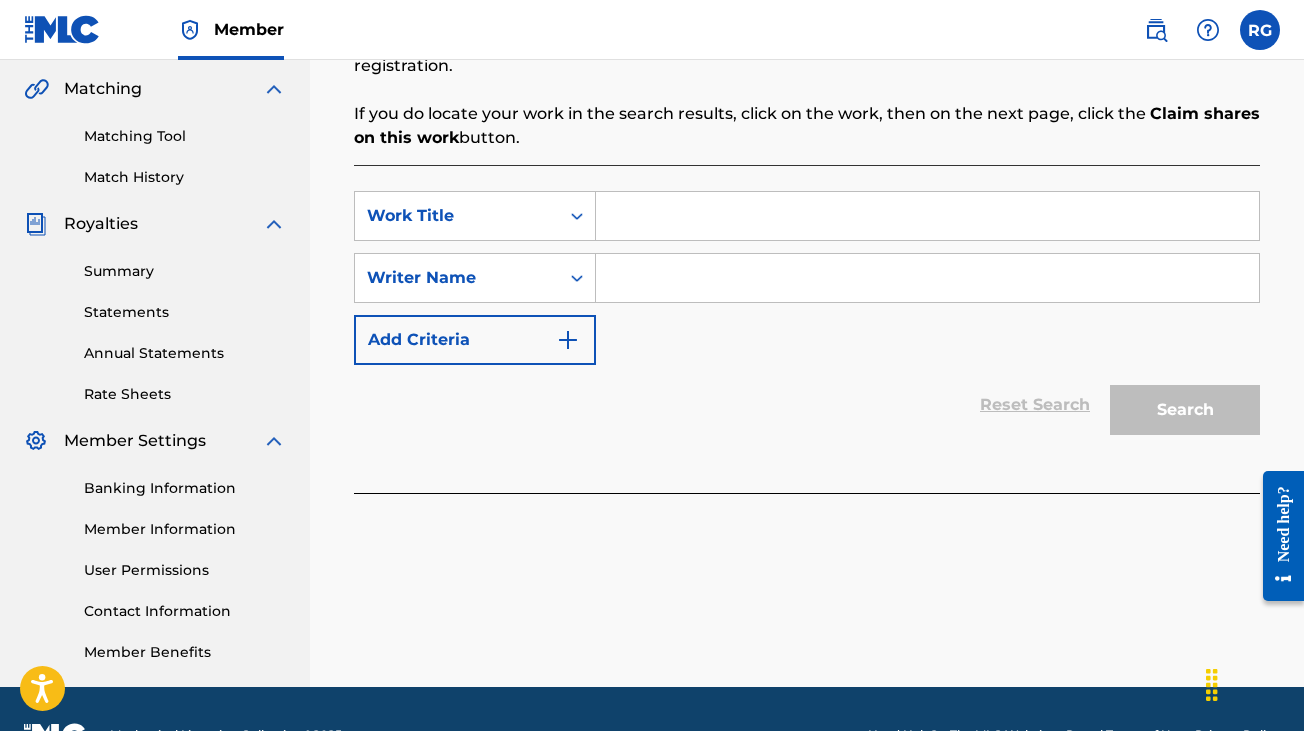 scroll, scrollTop: 466, scrollLeft: 0, axis: vertical 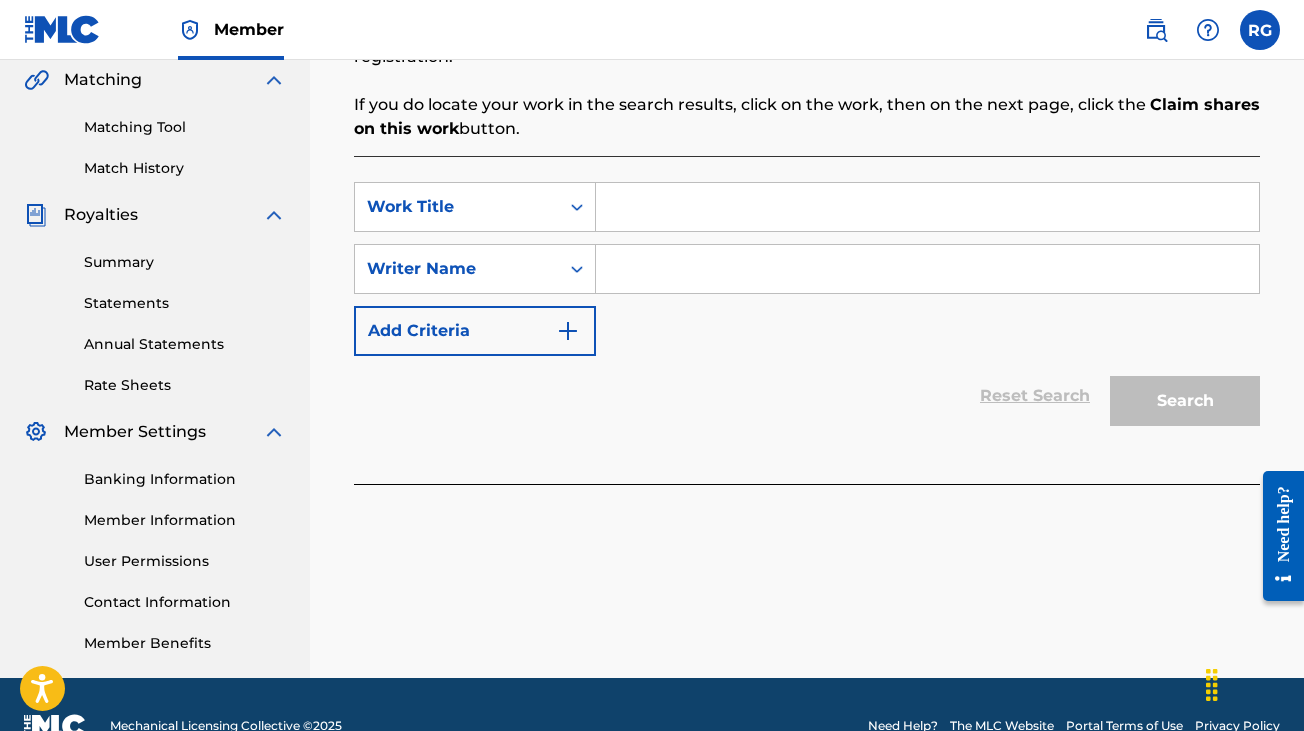 click at bounding box center (927, 207) 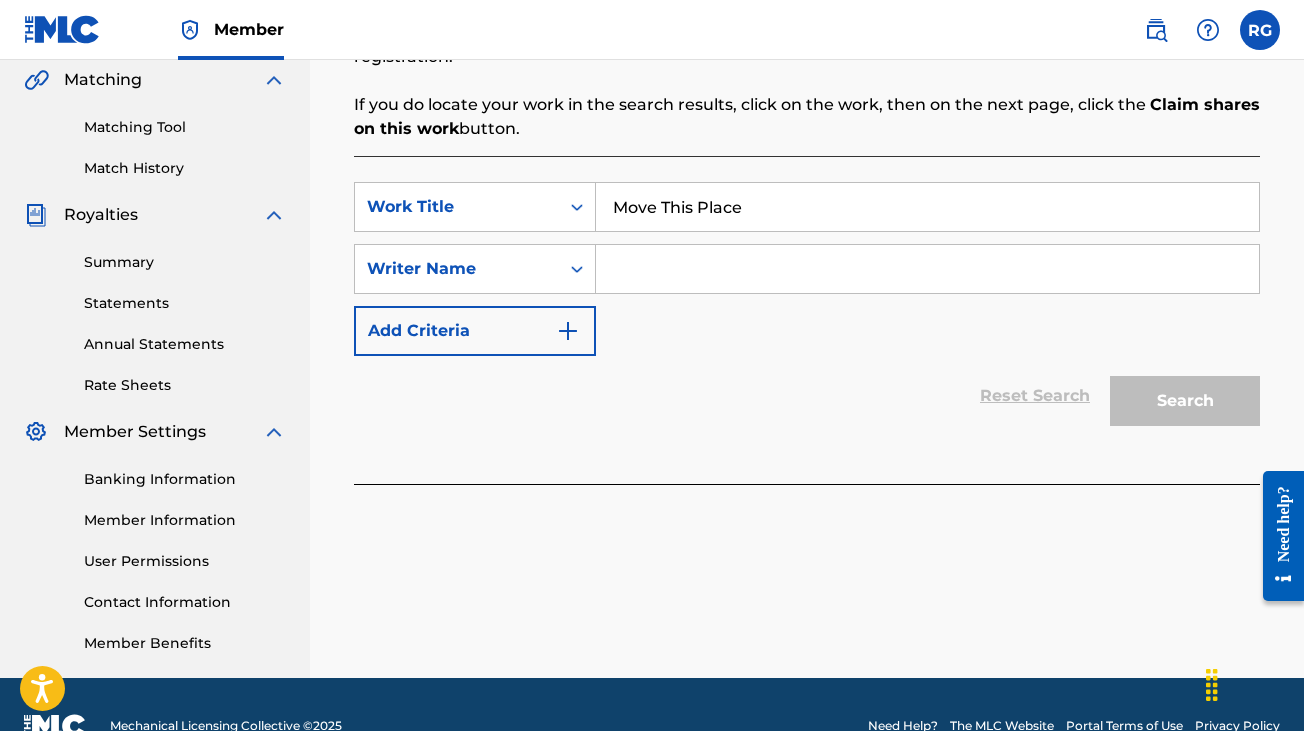 type on "Move This Place" 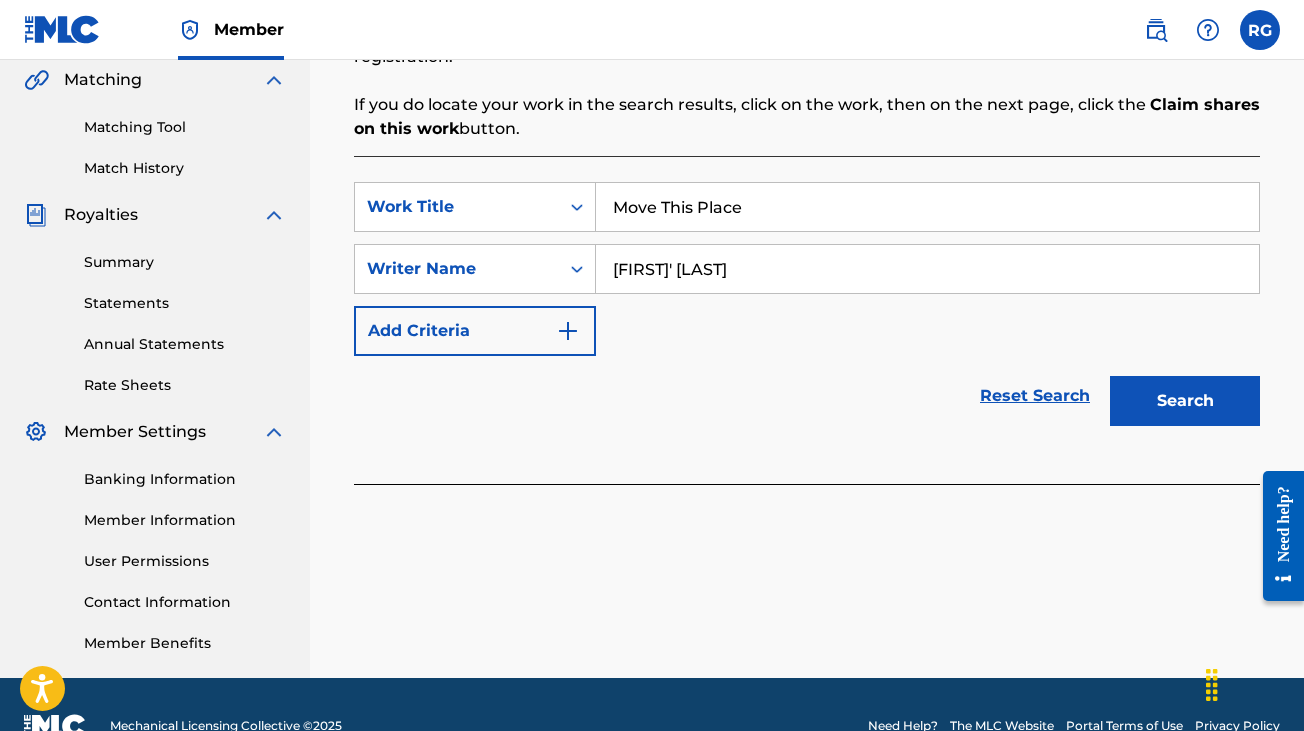 type on "[FIRST]' [LAST]" 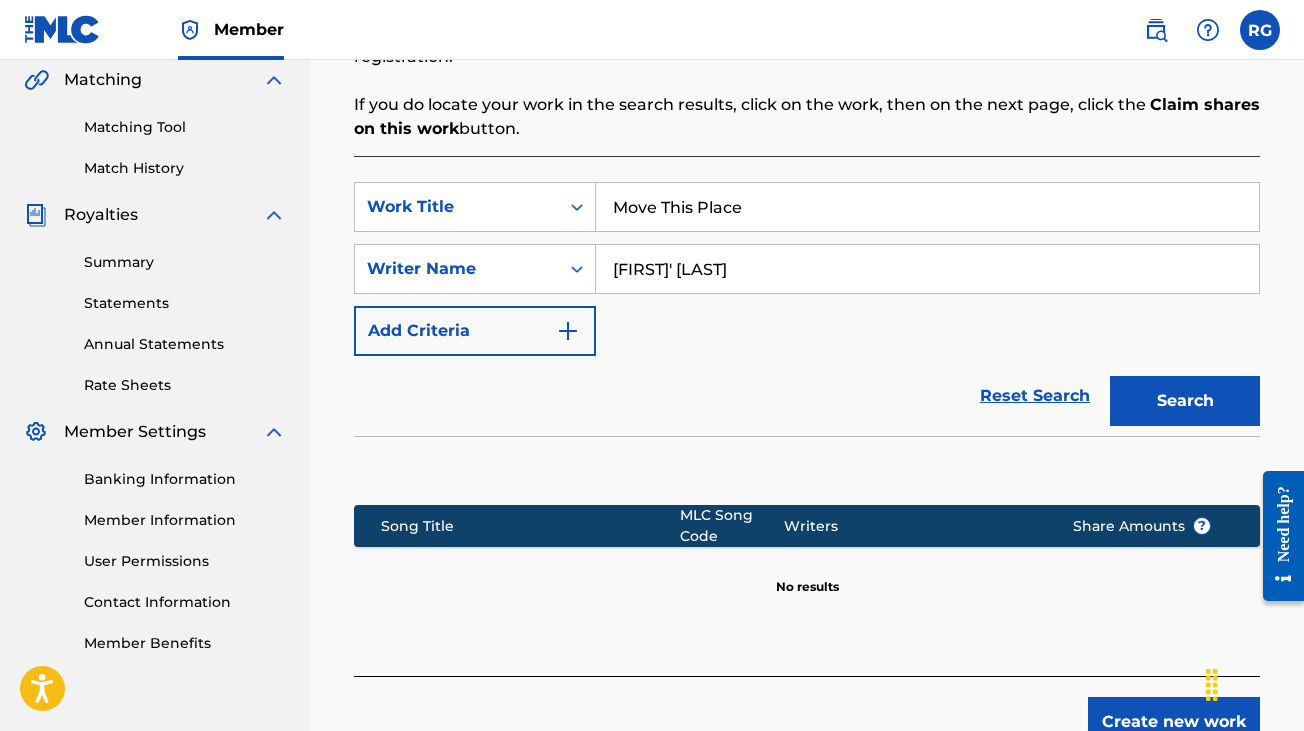scroll, scrollTop: 597, scrollLeft: 0, axis: vertical 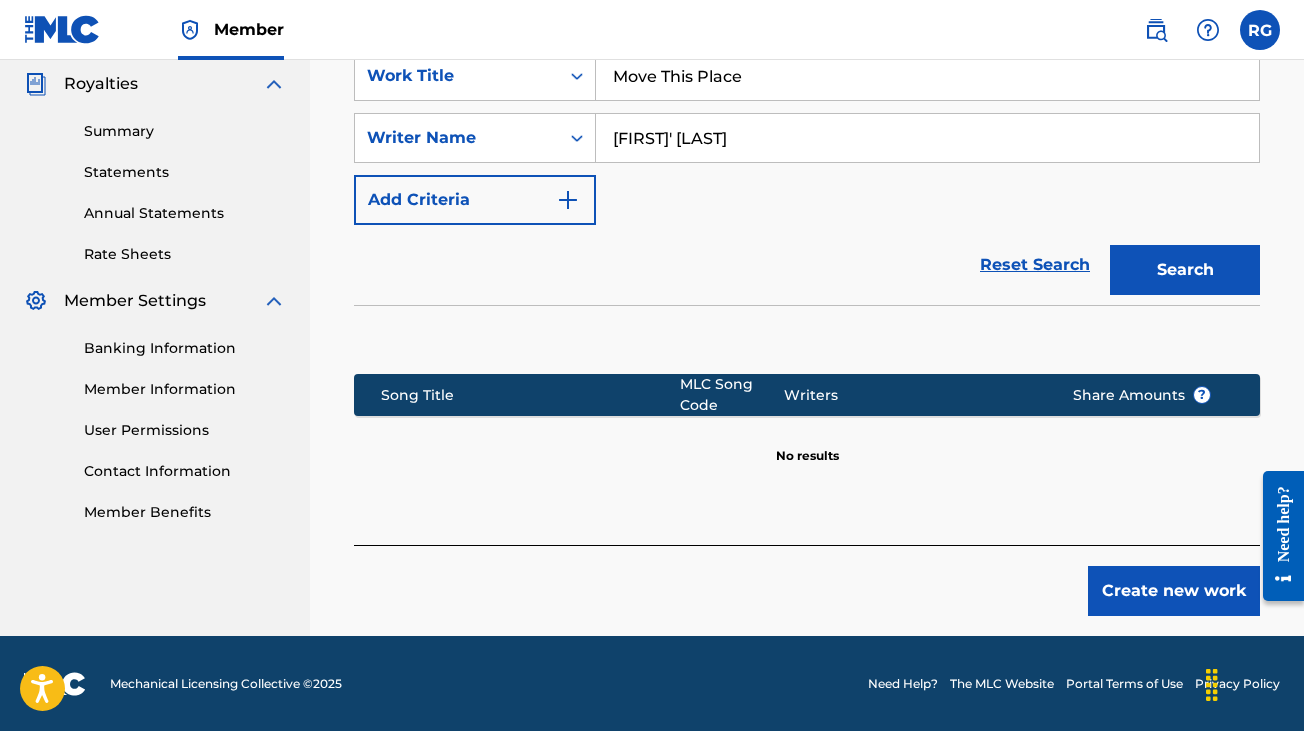 click on "Create new work" at bounding box center (1174, 591) 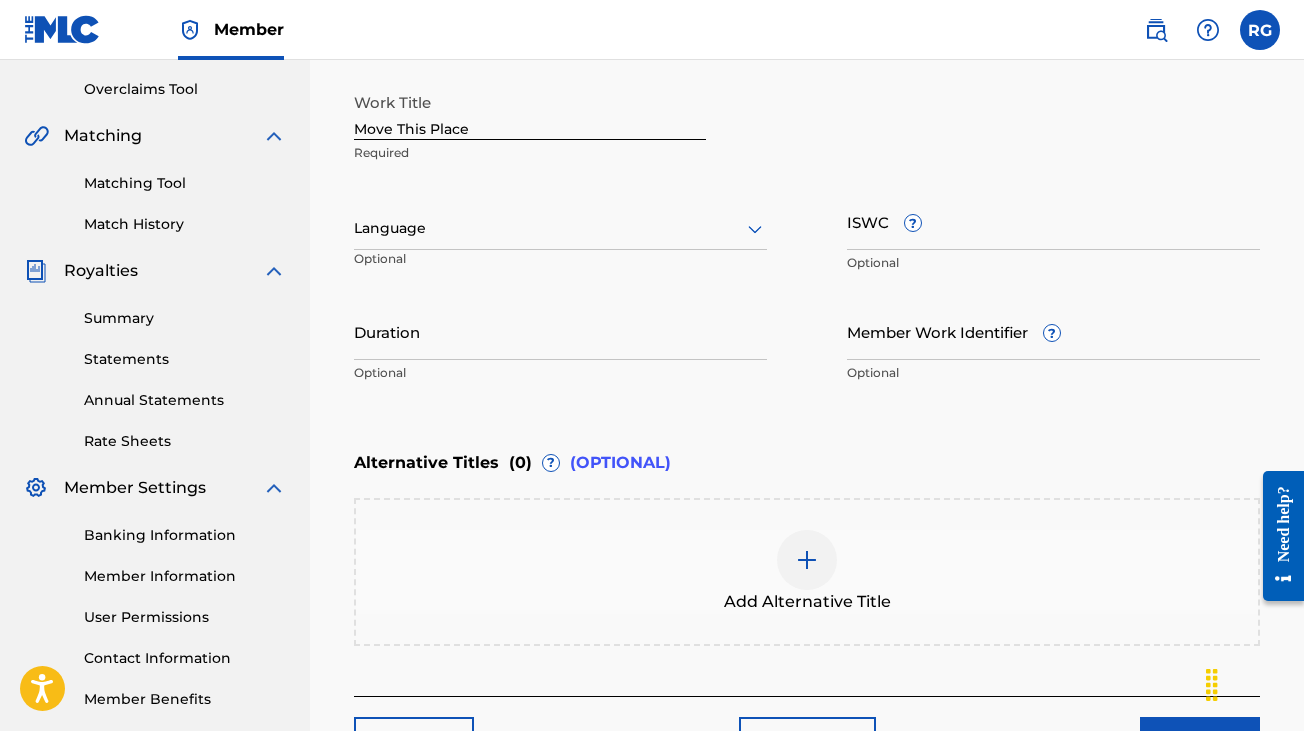 scroll, scrollTop: 560, scrollLeft: 0, axis: vertical 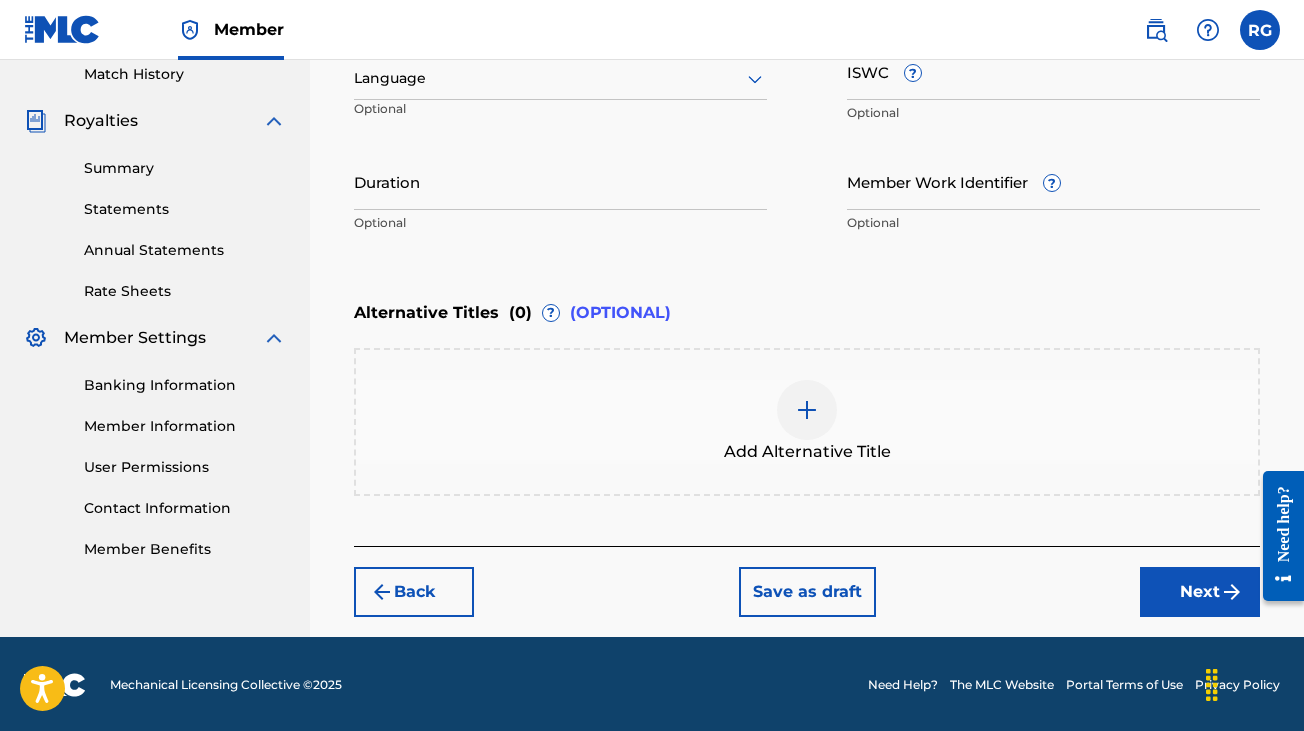 click on "Next" at bounding box center [1200, 592] 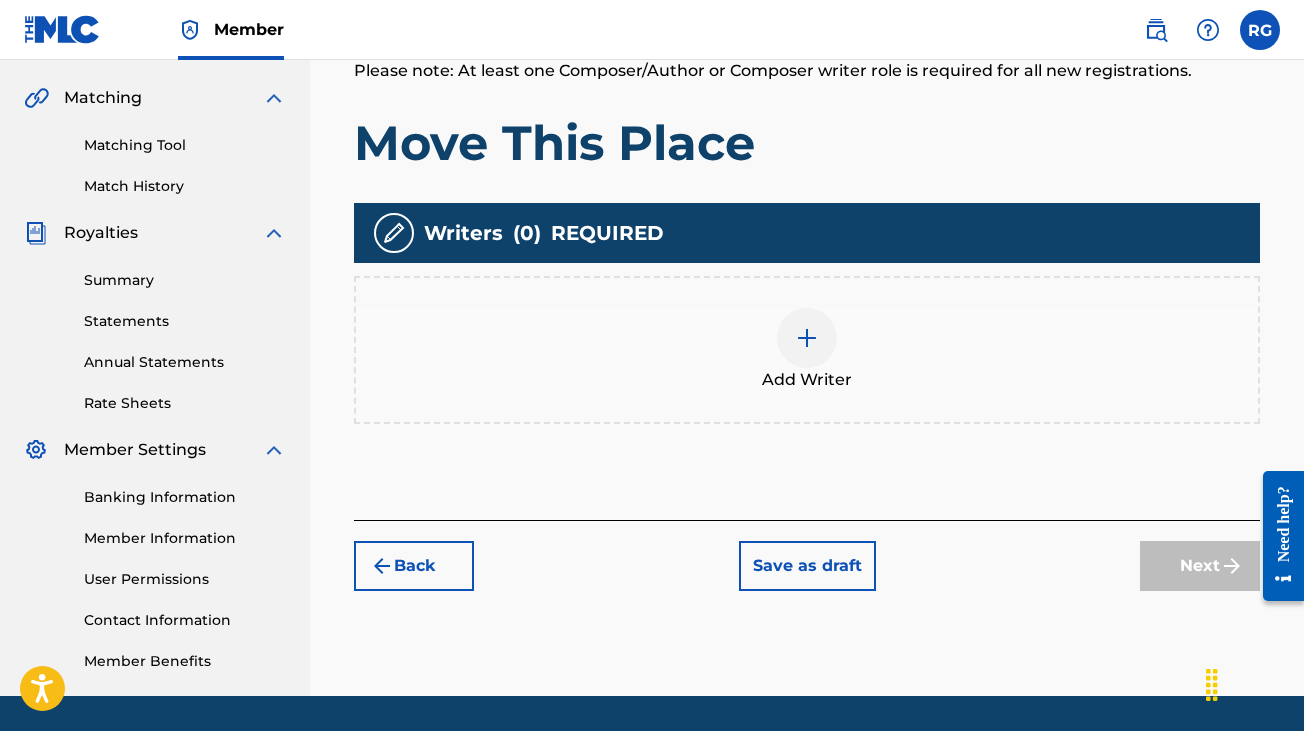 scroll, scrollTop: 450, scrollLeft: 0, axis: vertical 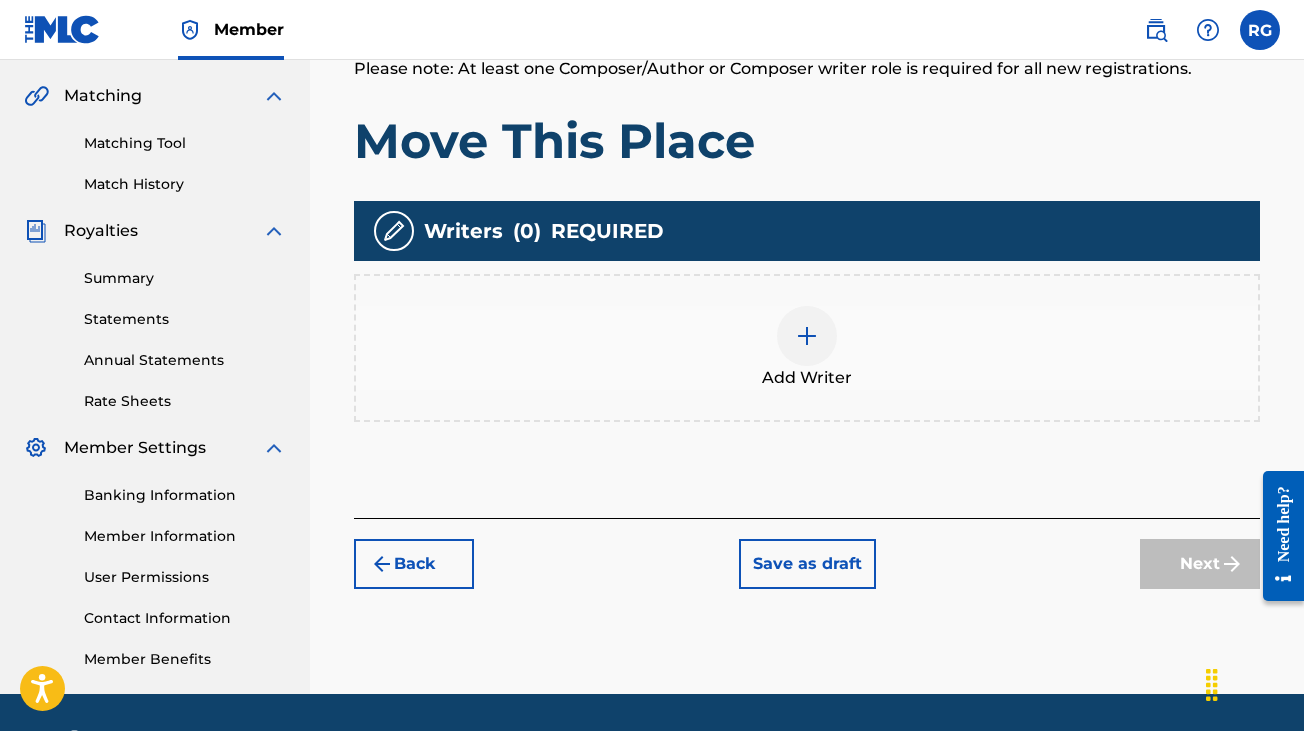 click at bounding box center (807, 336) 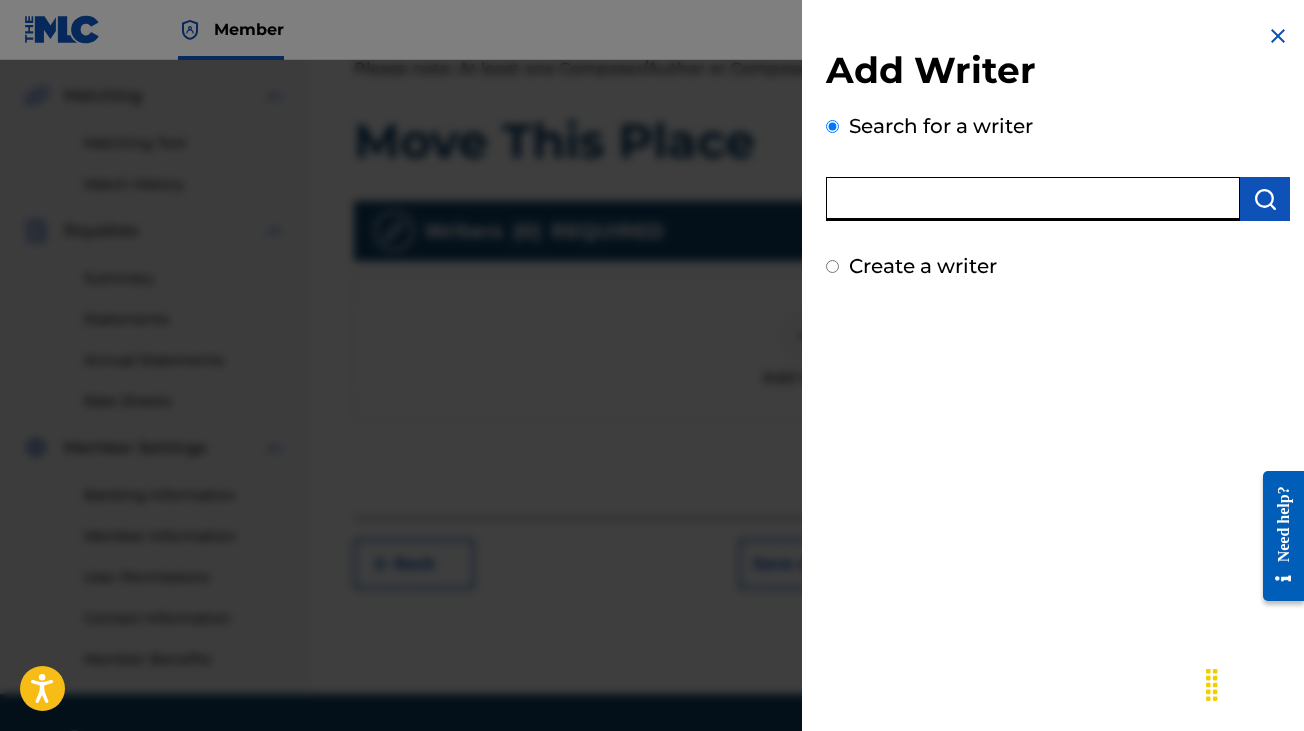 click at bounding box center (1033, 199) 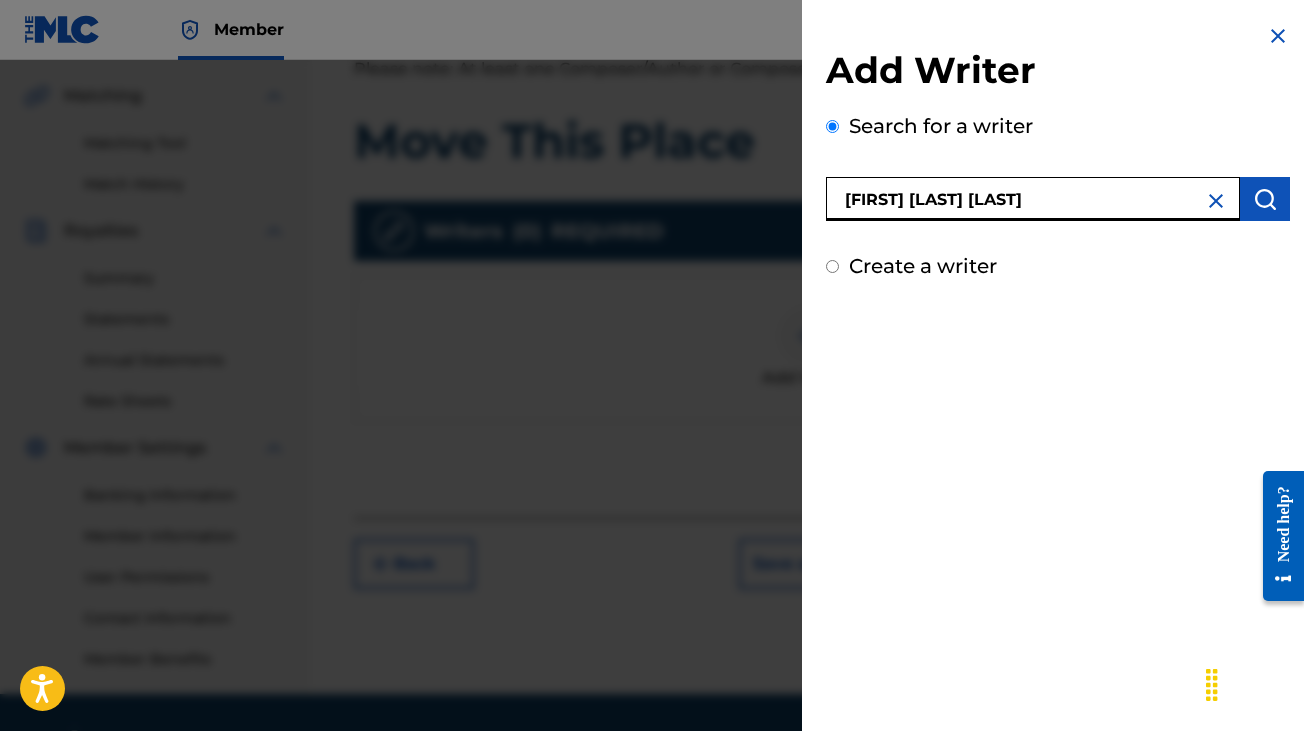type on "[FIRST] [LAST] [LAST]" 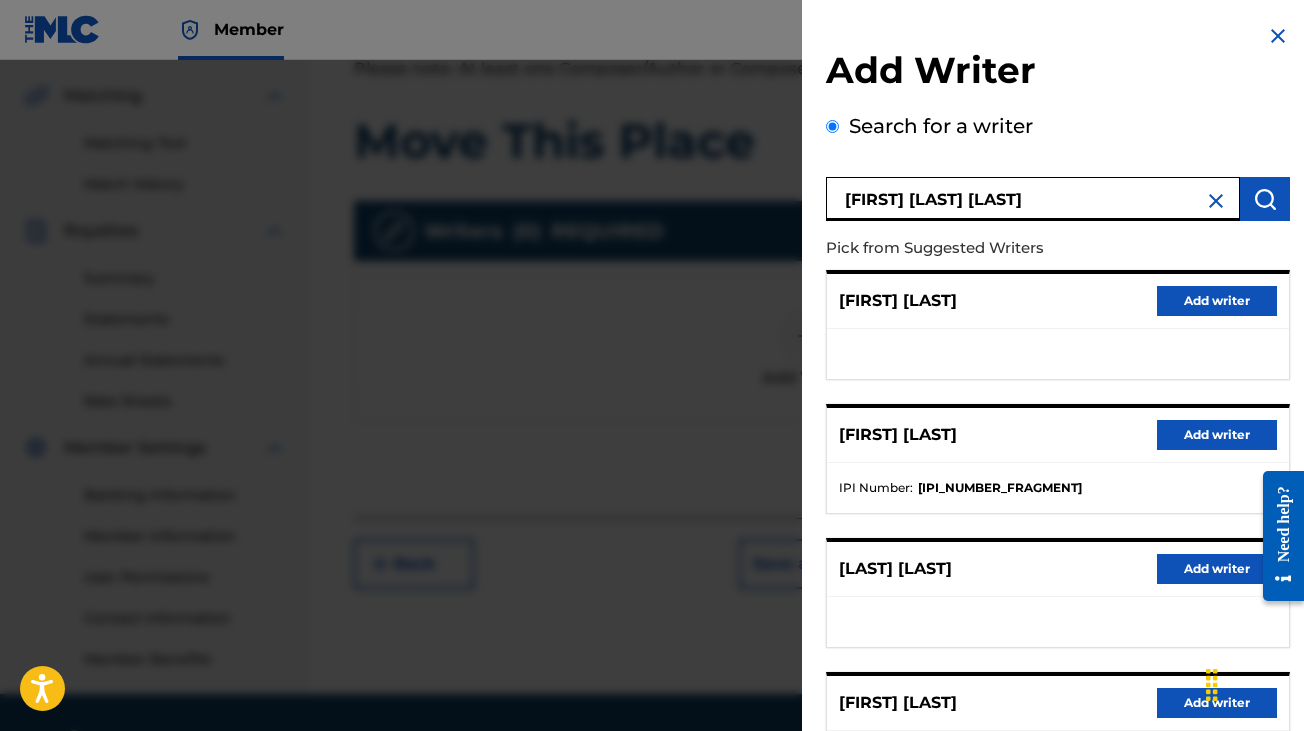 scroll, scrollTop: 308, scrollLeft: 0, axis: vertical 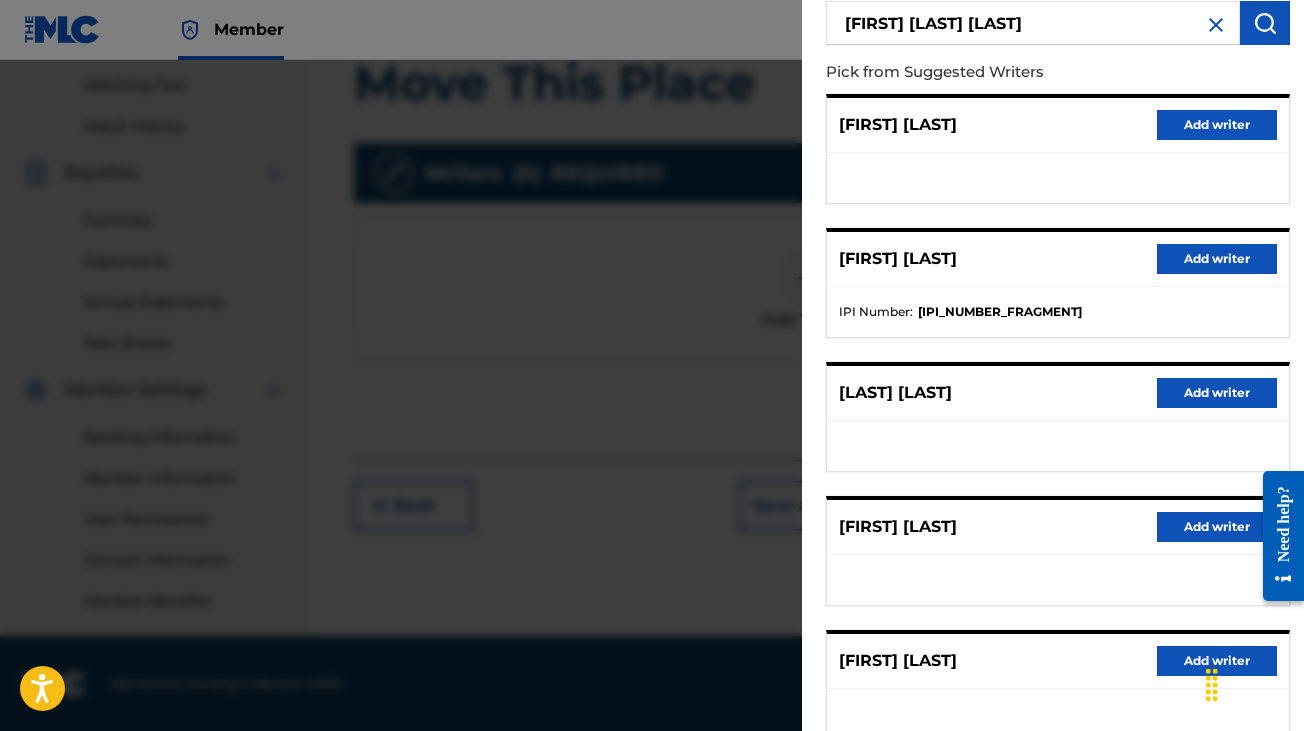 click on "Add writer" at bounding box center (1217, 527) 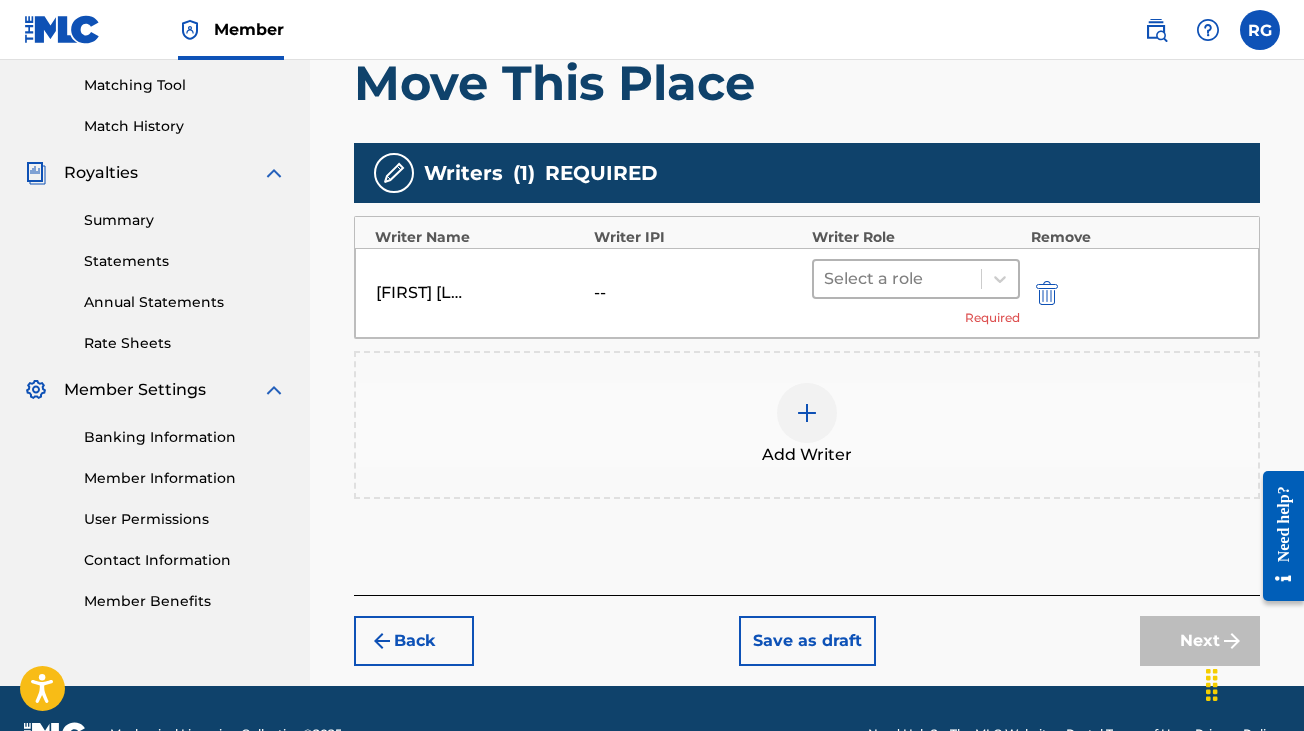 click at bounding box center (897, 279) 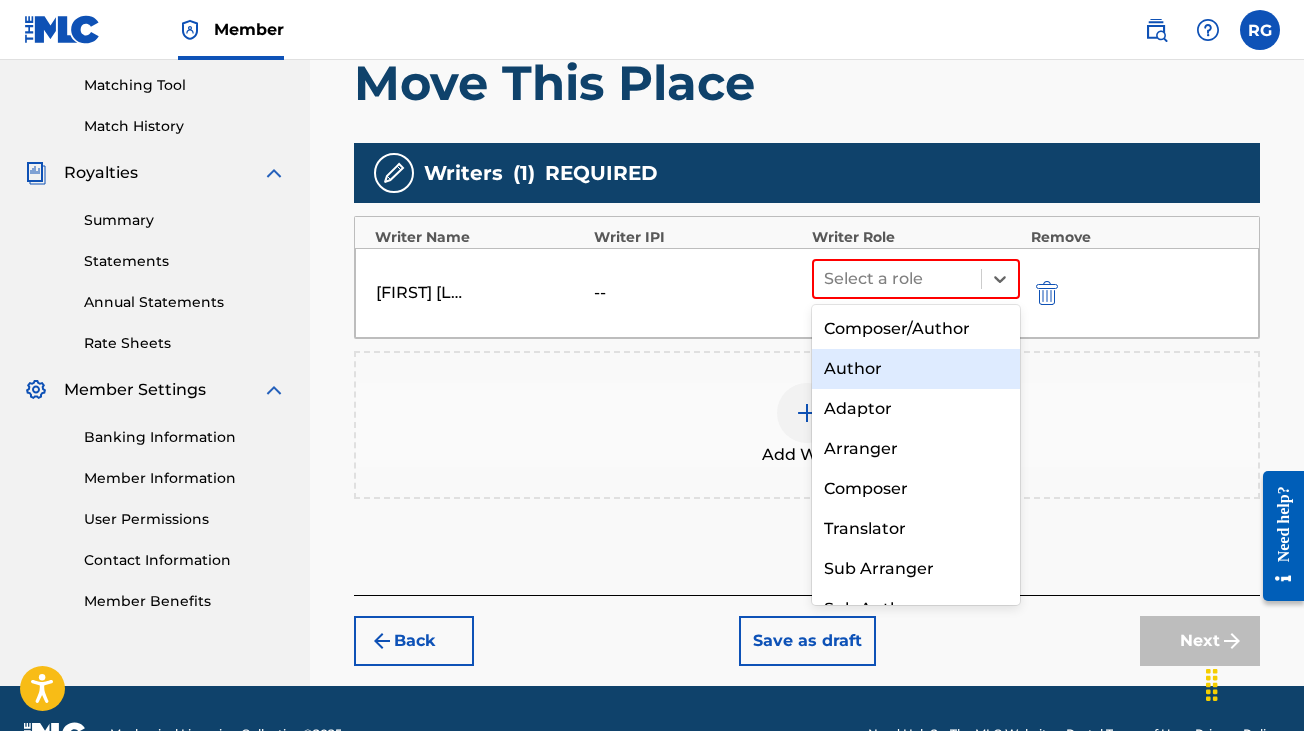 click on "Author" at bounding box center (916, 369) 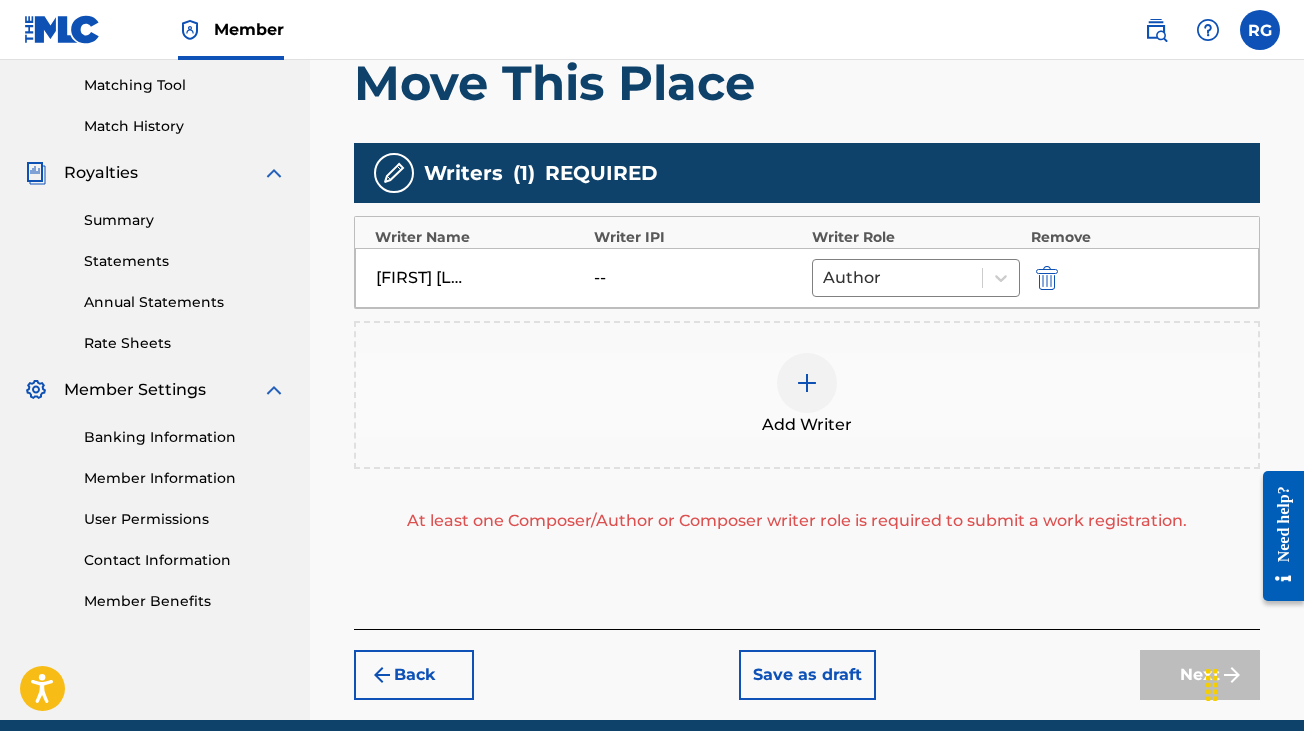 click at bounding box center [807, 383] 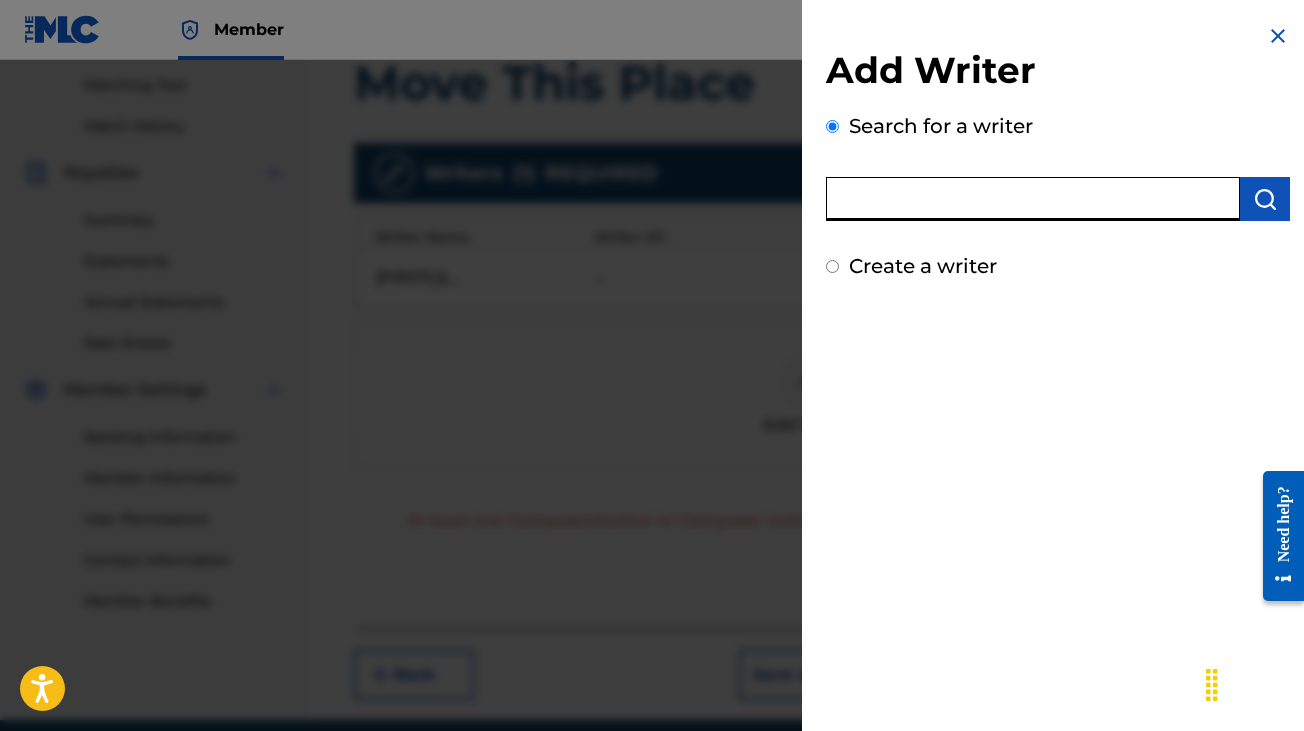 click at bounding box center [1033, 199] 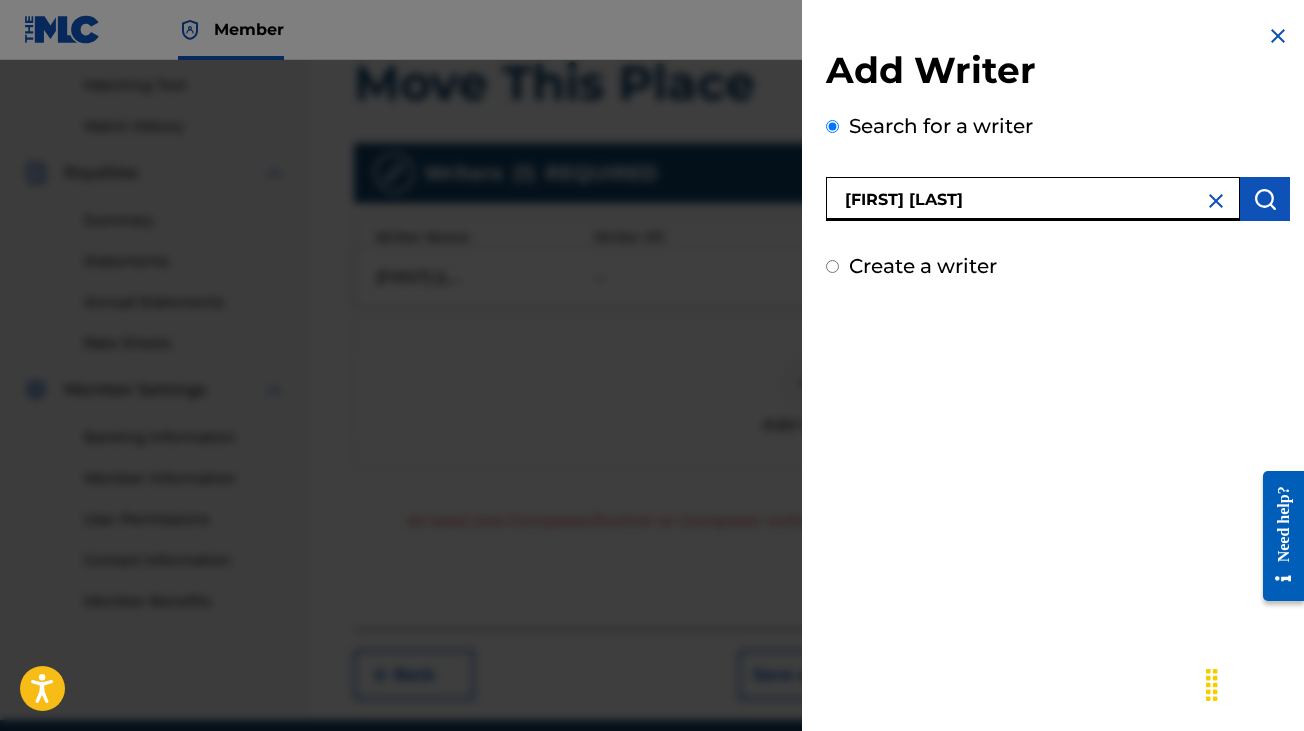 type on "[FIRST] [LAST]" 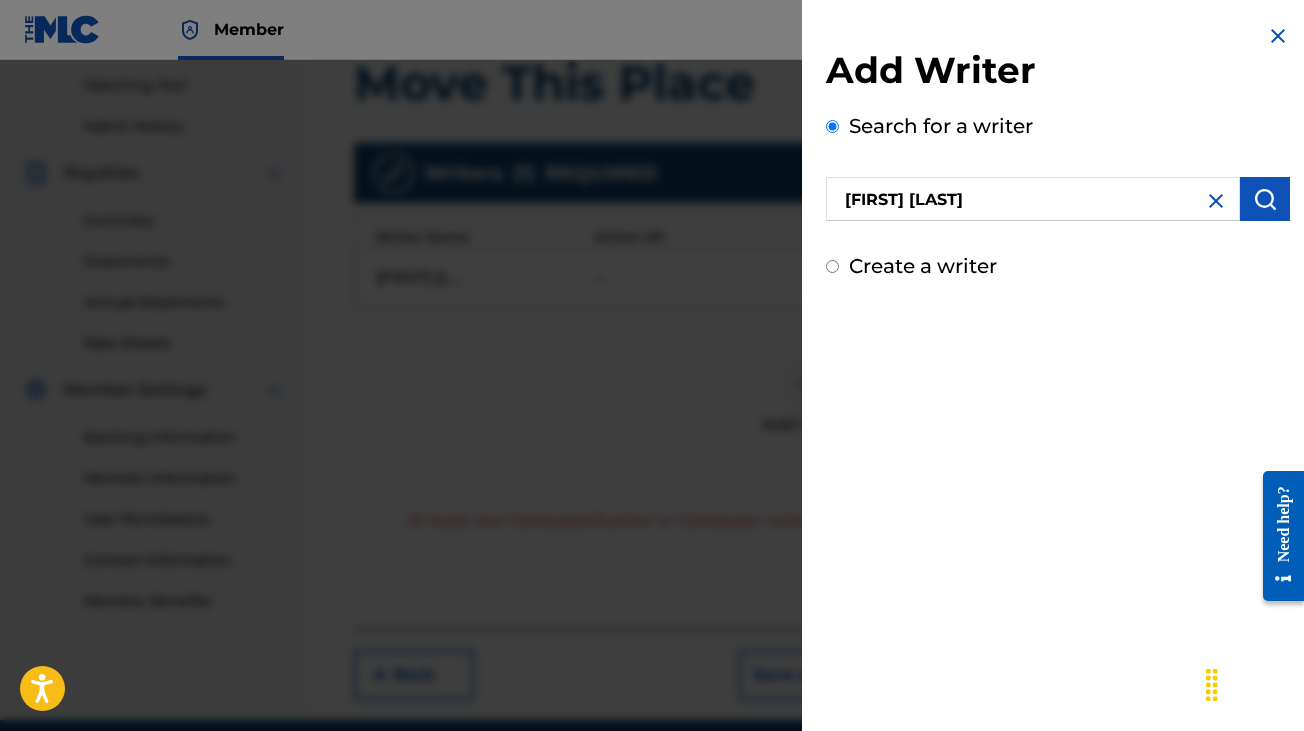 click at bounding box center (1265, 199) 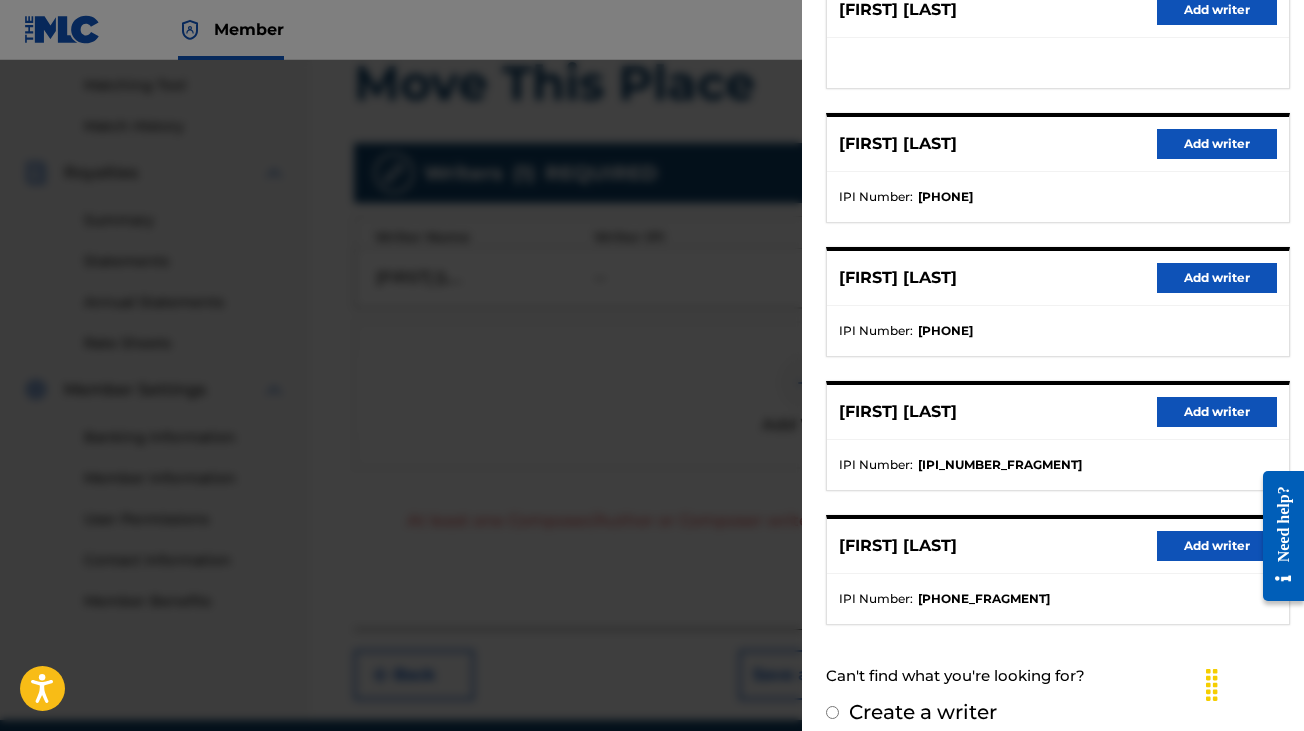 scroll, scrollTop: 308, scrollLeft: 0, axis: vertical 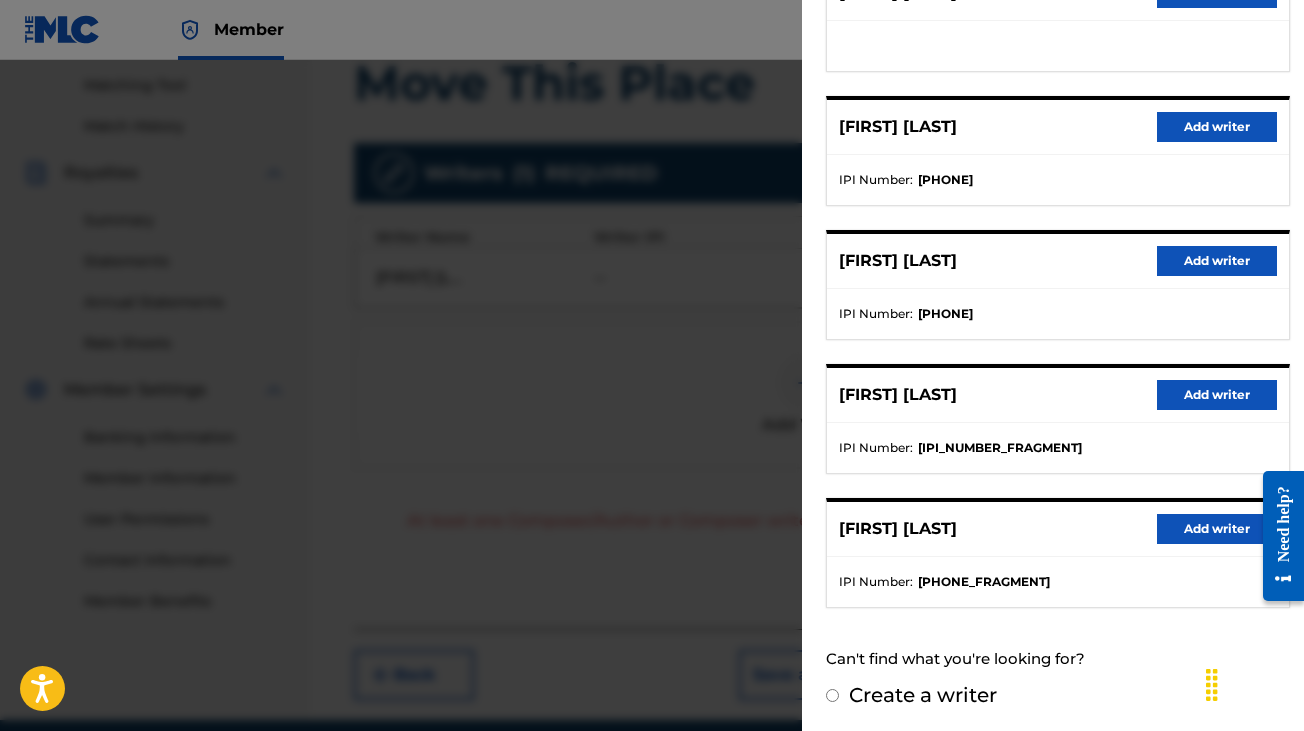 click on "Add writer" at bounding box center [1217, 529] 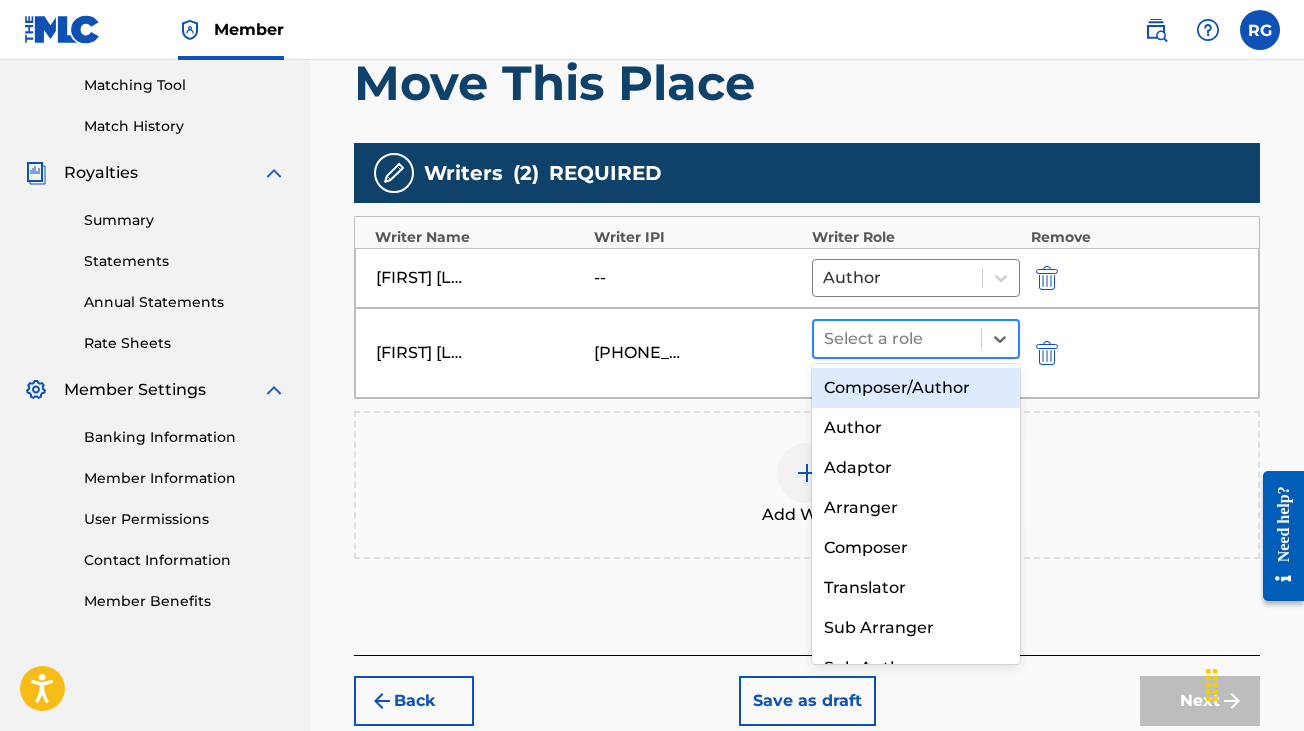 click at bounding box center [897, 339] 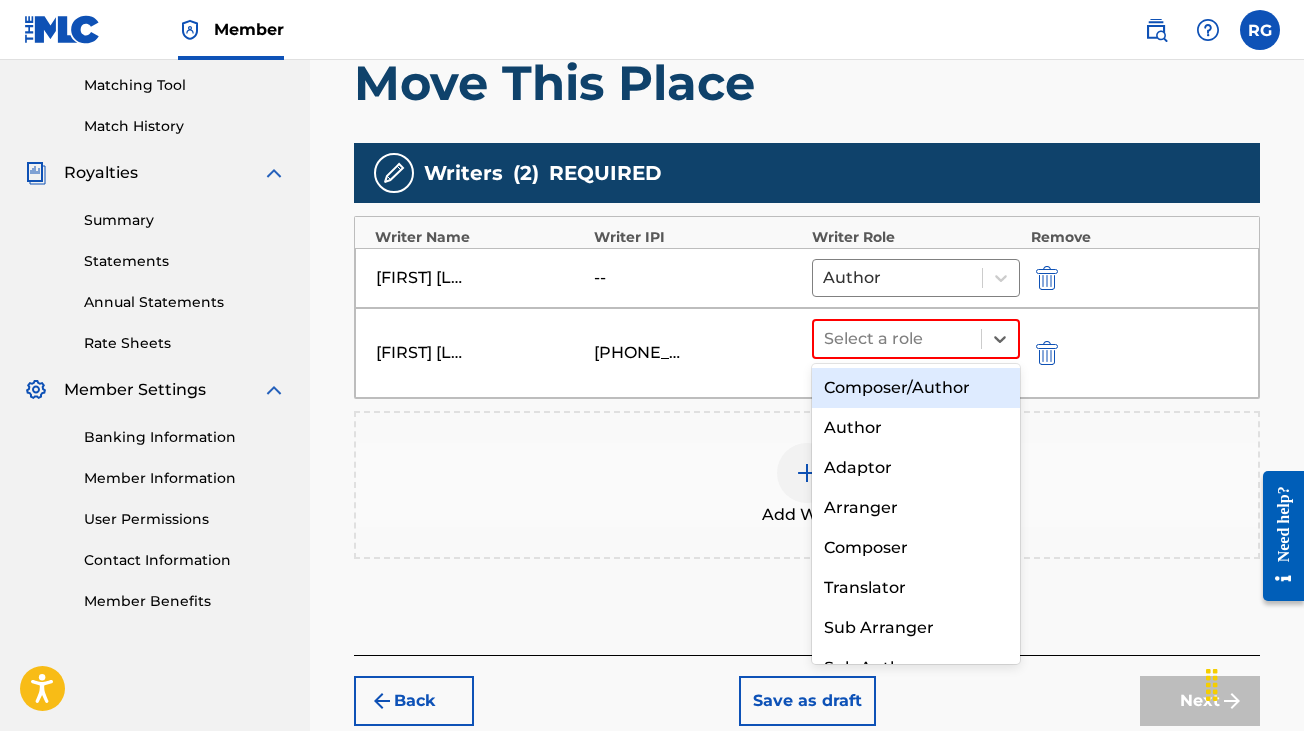 click on "Composer/Author" at bounding box center (916, 388) 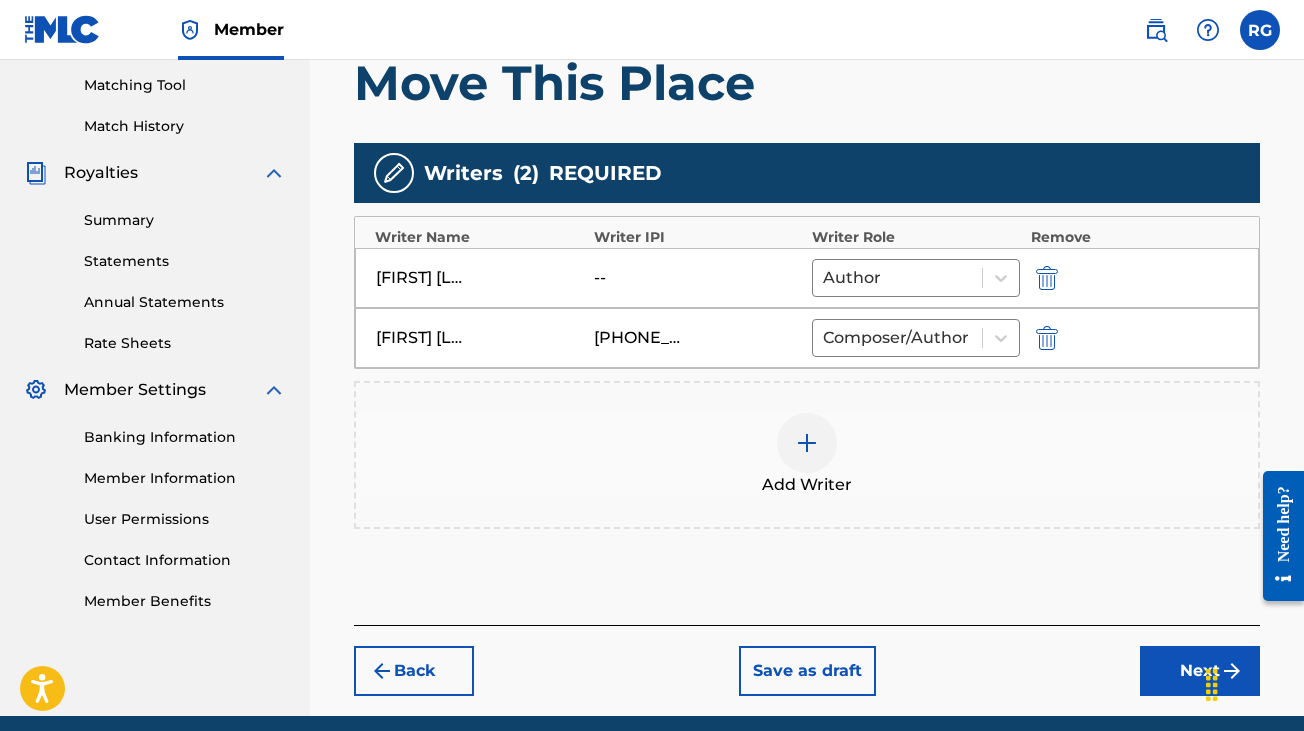 click on "Next" at bounding box center (1200, 671) 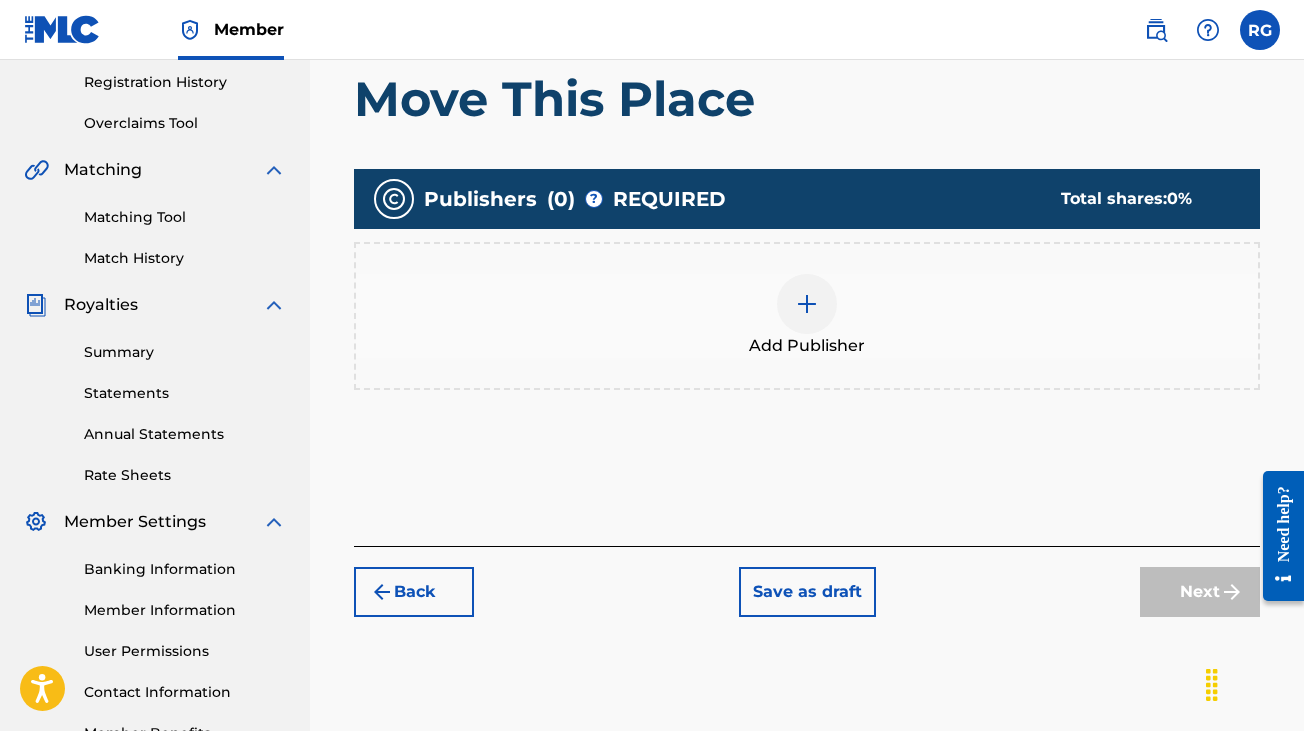 scroll, scrollTop: 379, scrollLeft: 0, axis: vertical 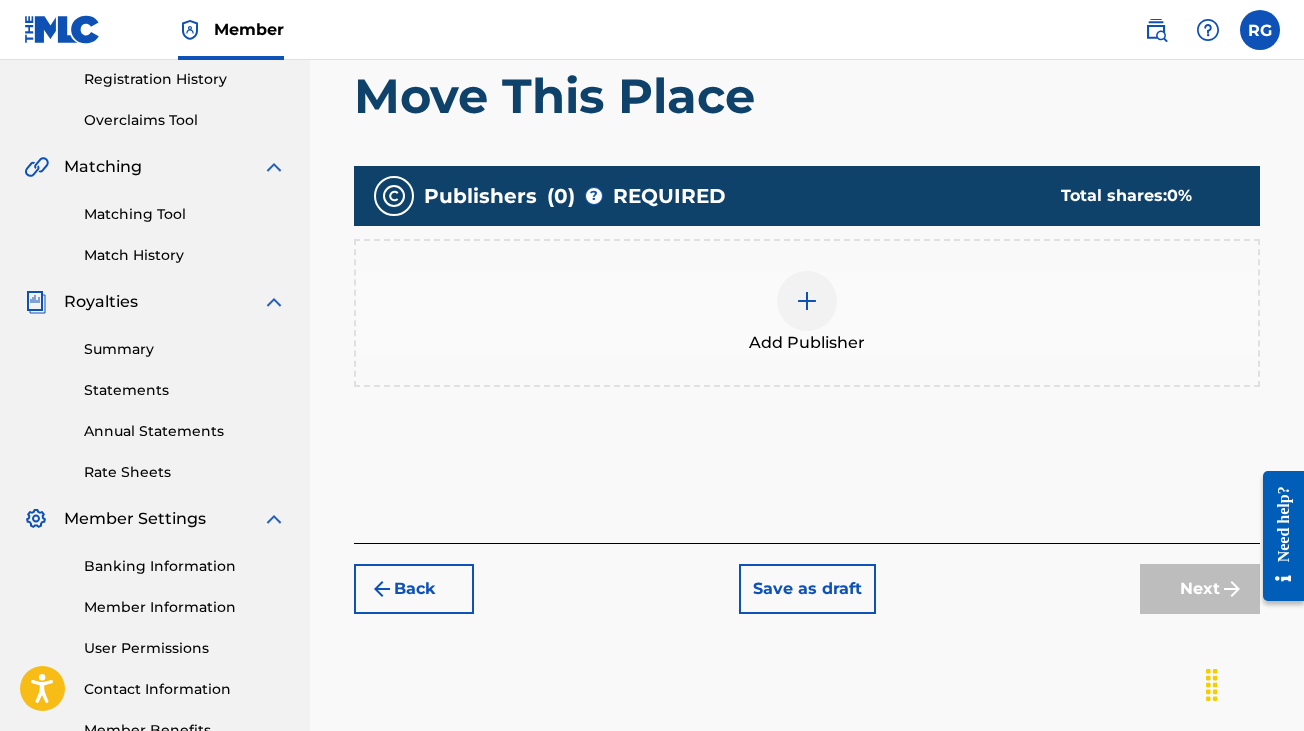 click at bounding box center (807, 301) 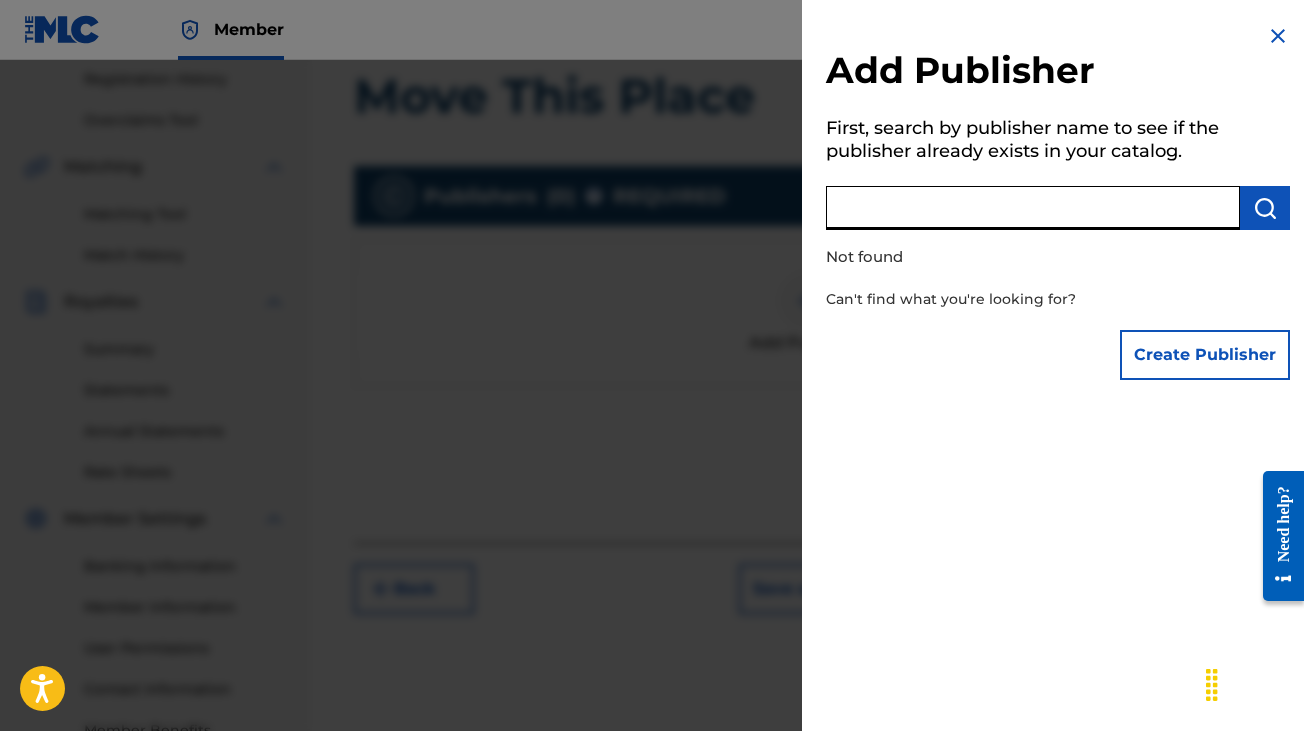 click at bounding box center (1033, 208) 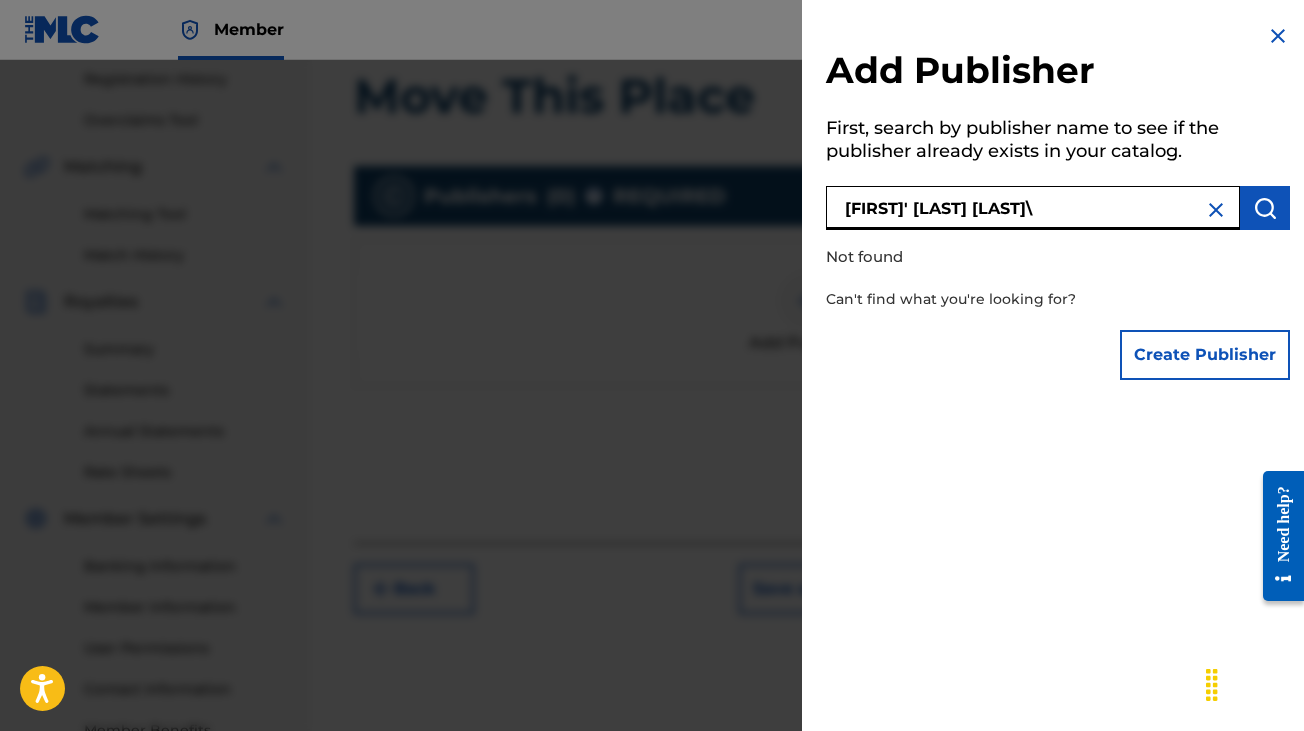 type on "[FIRST]' [LAST] [LAST]" 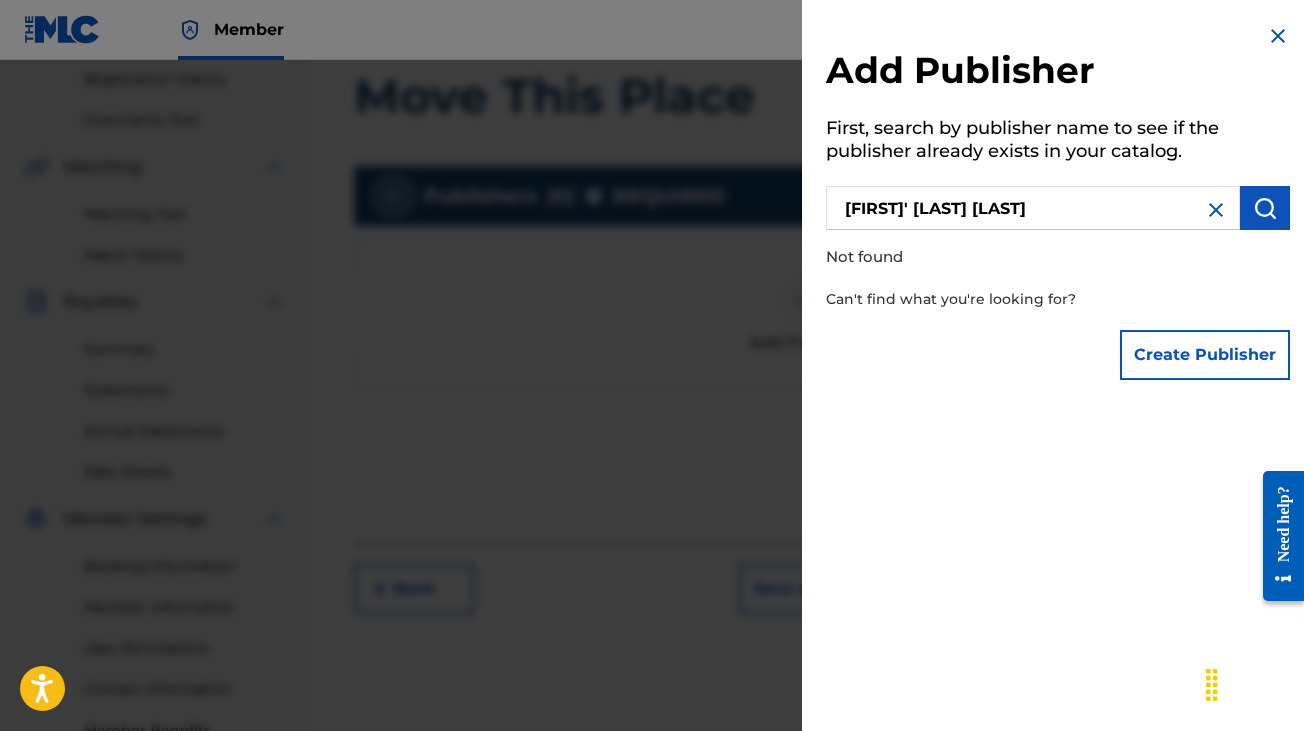 click at bounding box center (1265, 208) 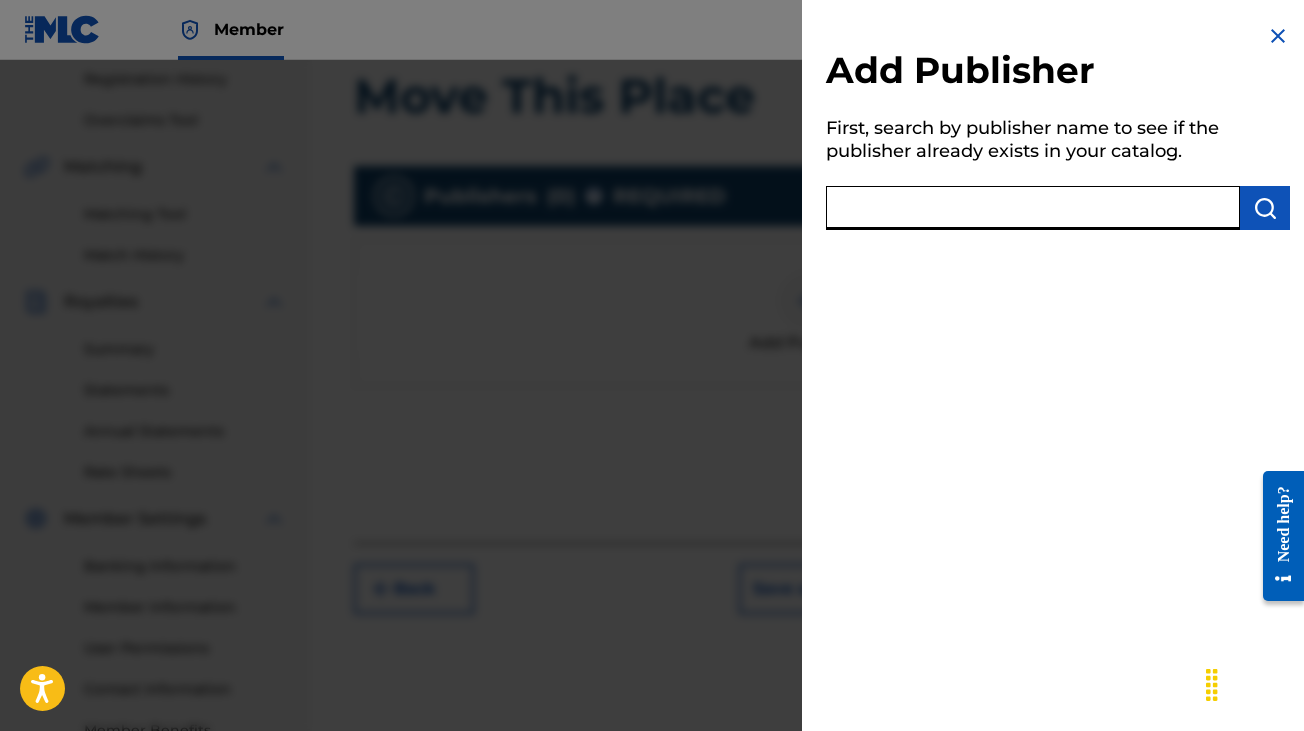 click at bounding box center (1033, 208) 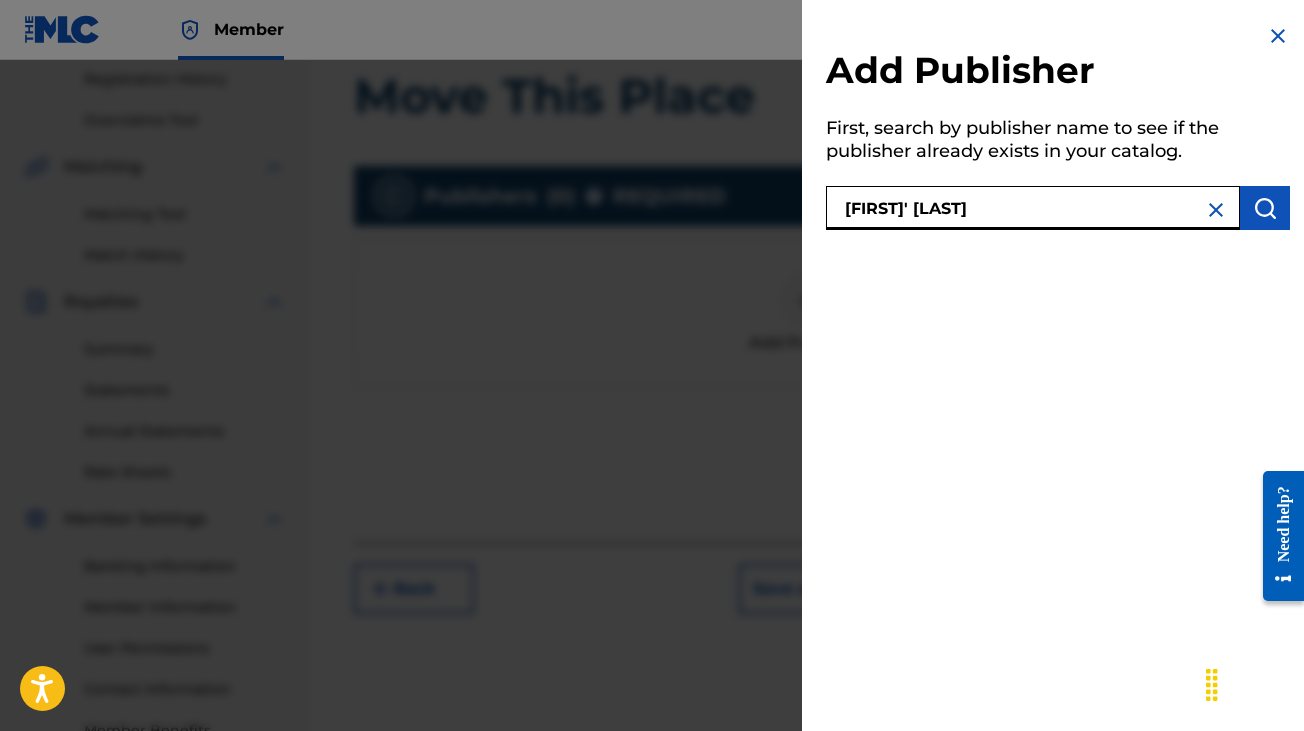 type on "[FIRST]' [LAST]" 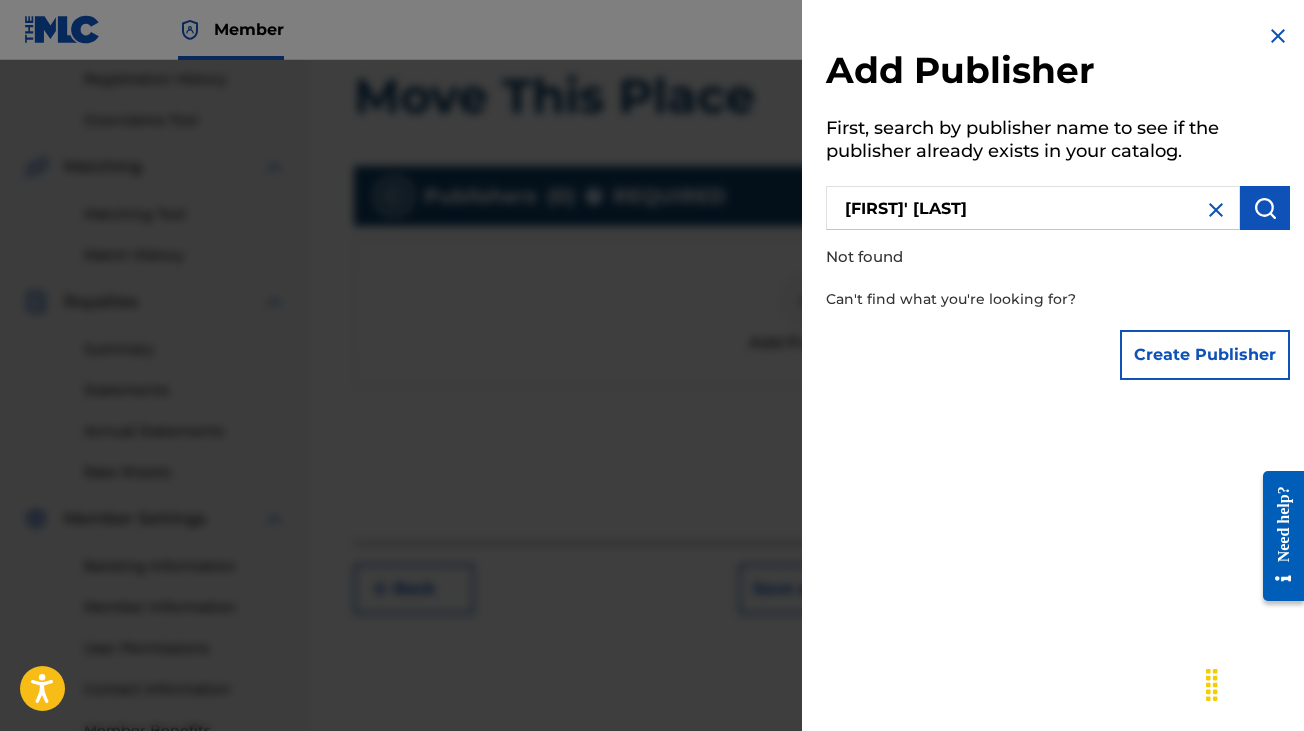 click on "Create Publisher" at bounding box center (1205, 355) 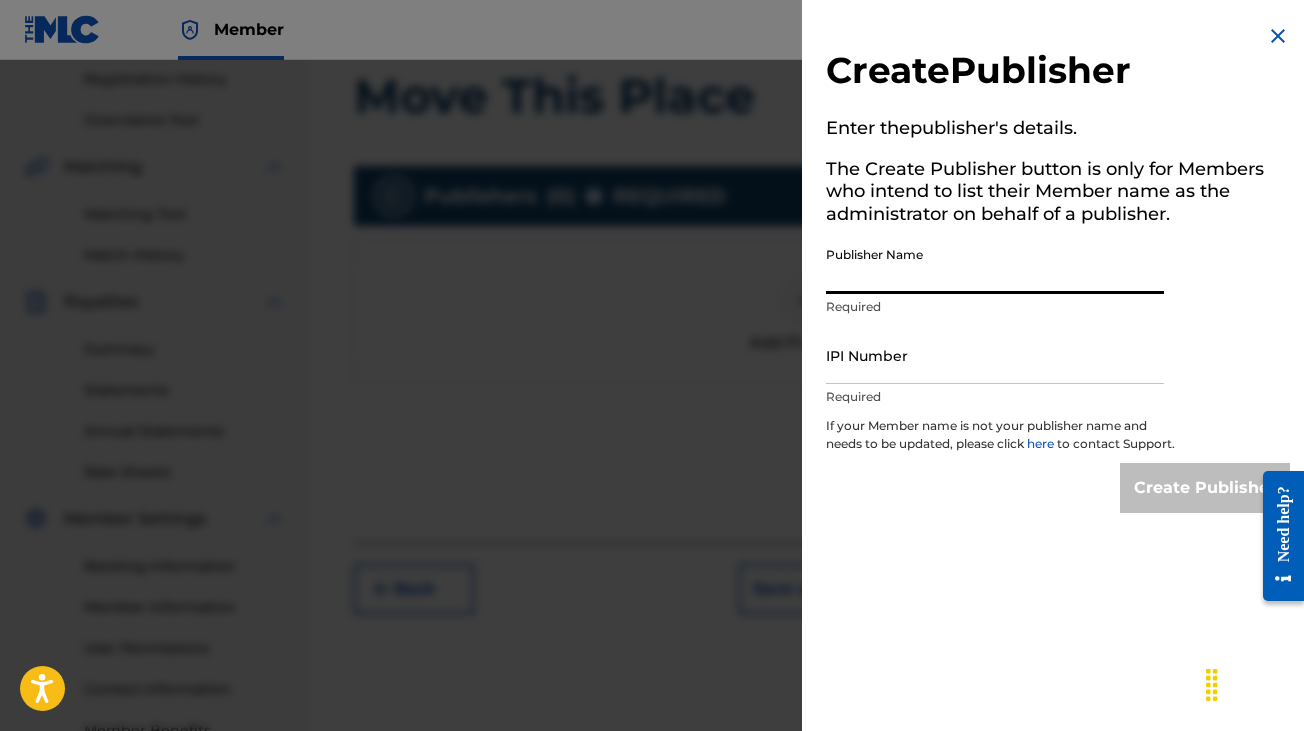 click on "Publisher Name" at bounding box center [995, 265] 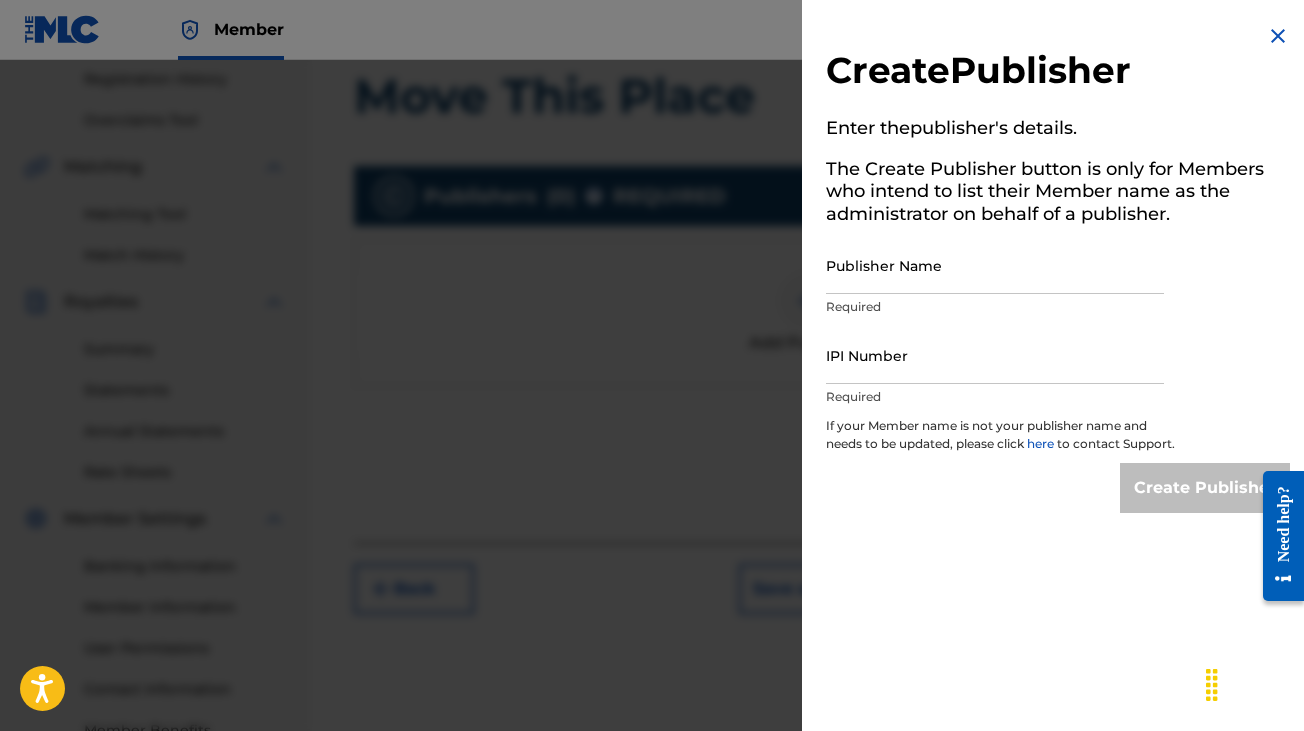 click on "The Create Publisher button is only for Members who intend to list their Member name as the administrator on behalf of a publisher." at bounding box center [1058, 195] 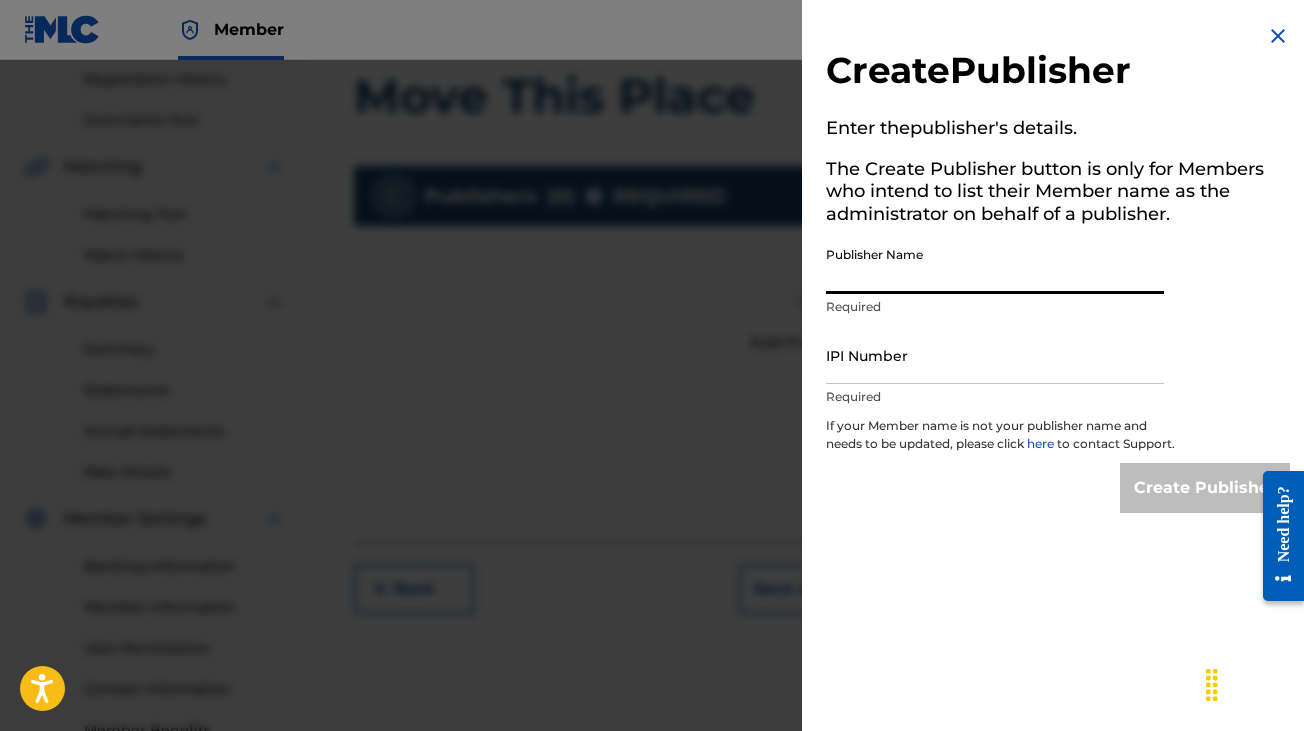 click on "Publisher Name" at bounding box center [995, 265] 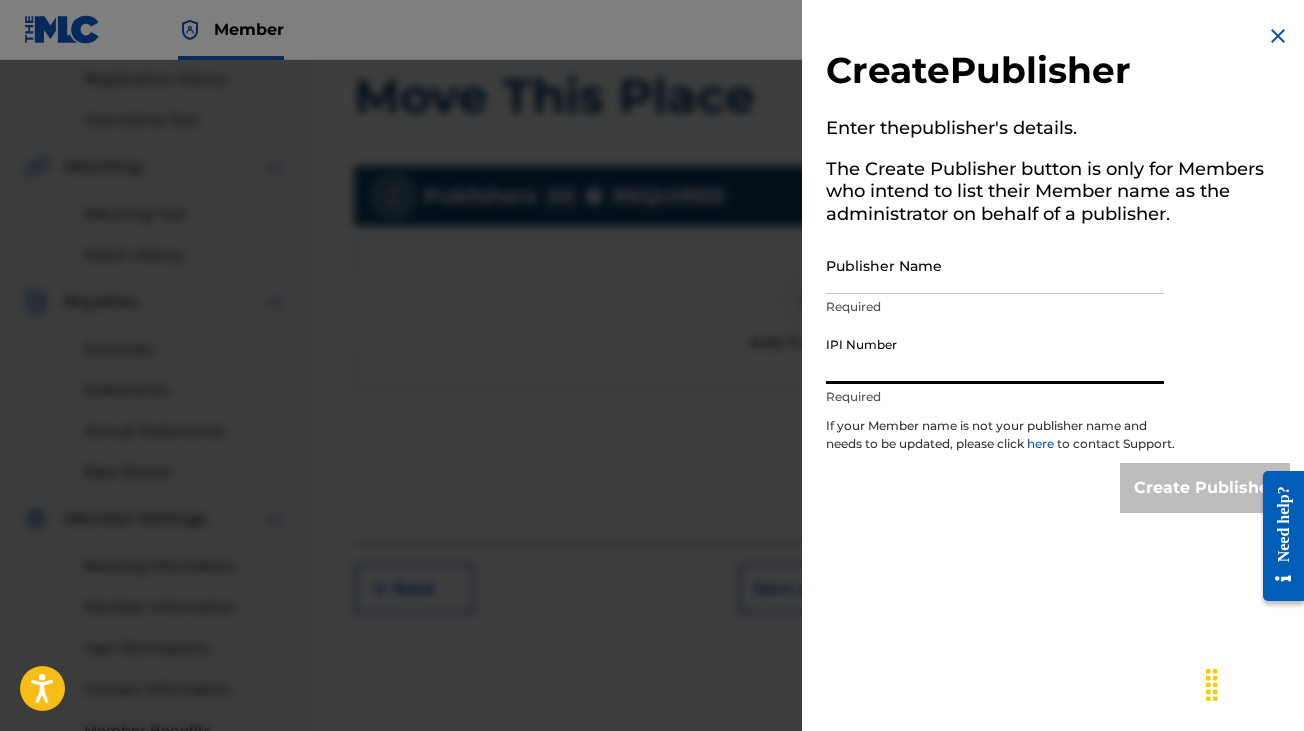 click on "IPI Number" at bounding box center [995, 355] 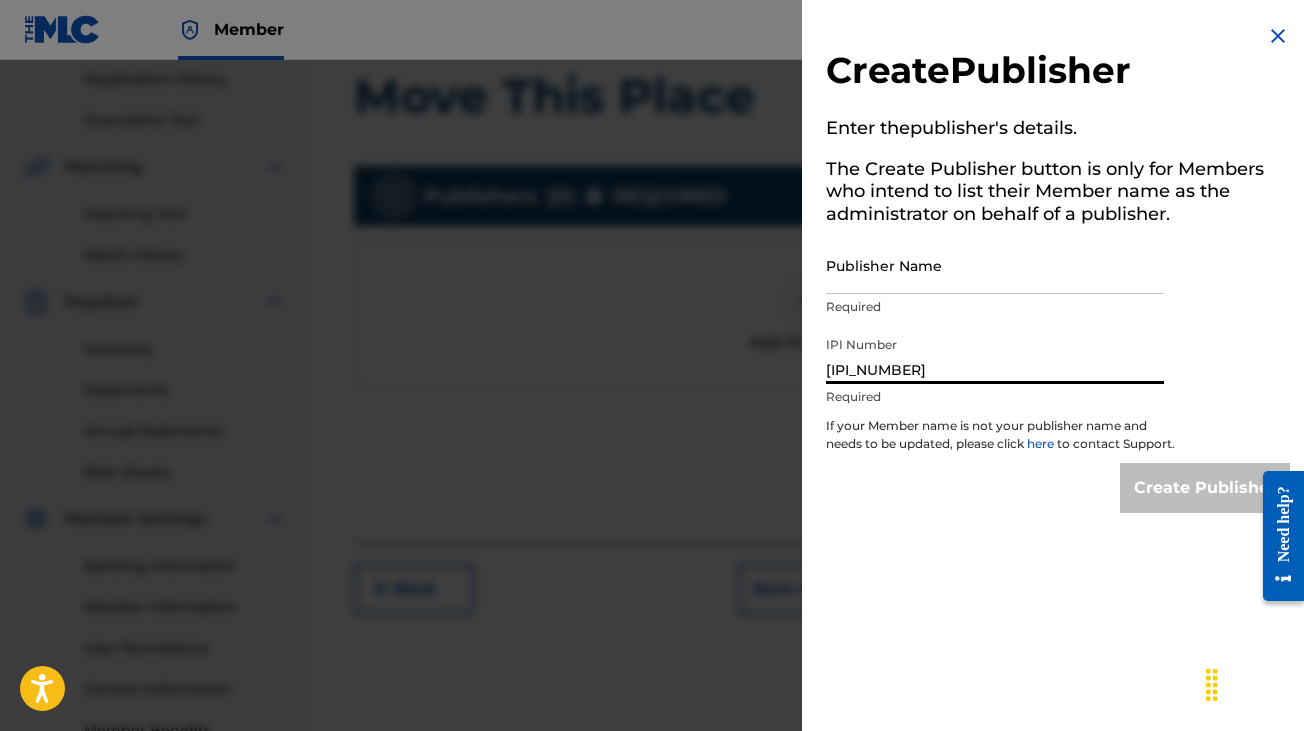 type on "[IPI_NUMBER]" 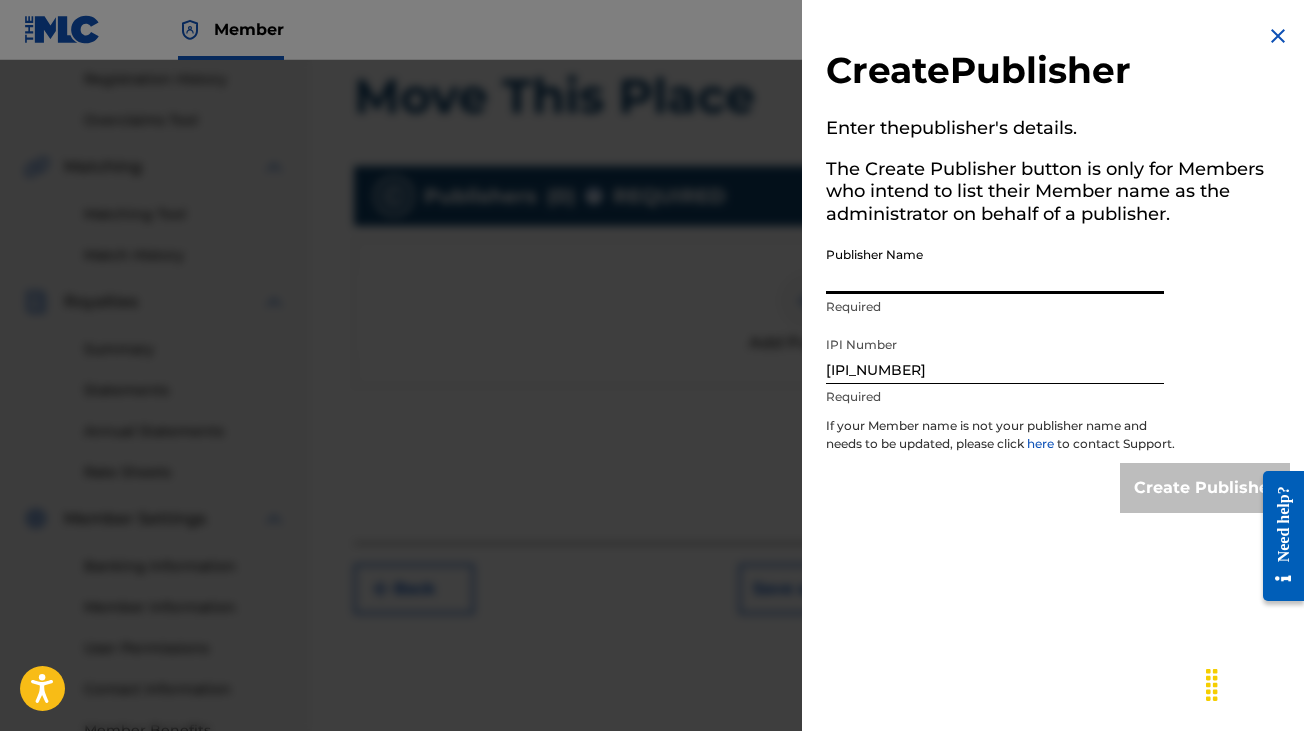 click on "Publisher Name" at bounding box center [995, 265] 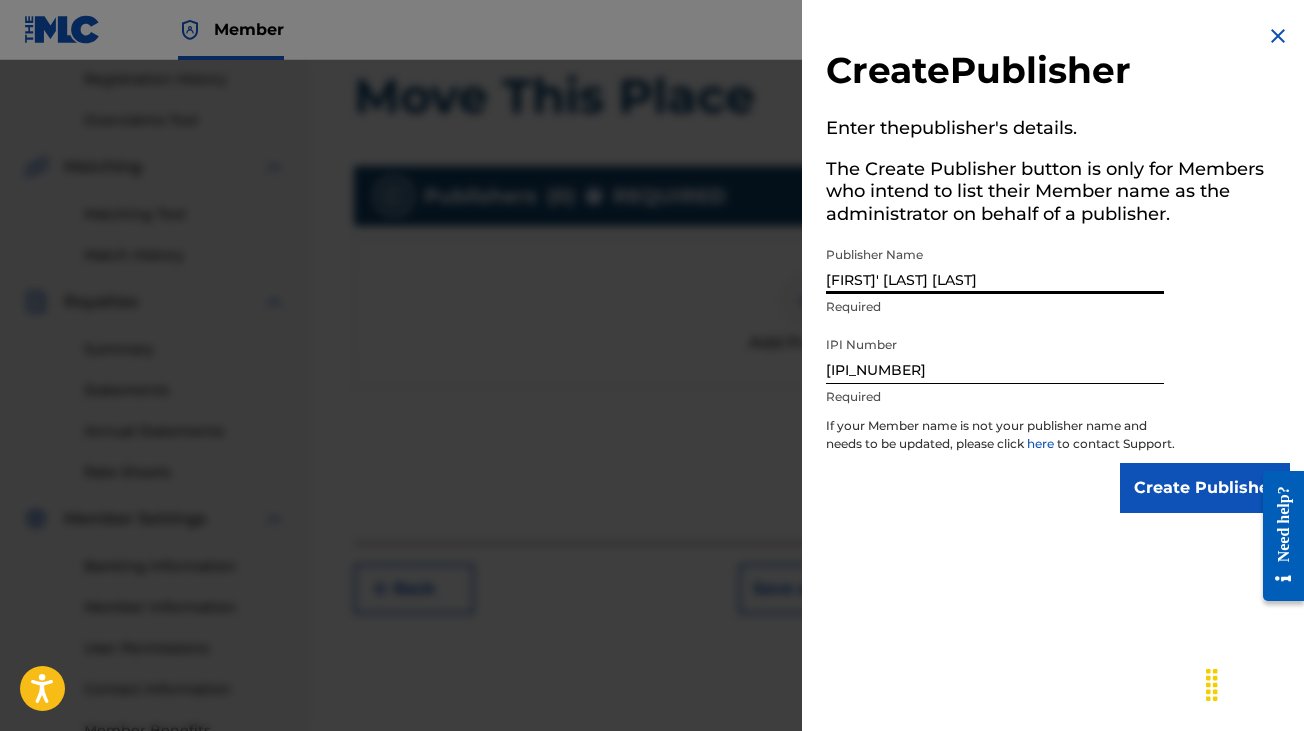 type on "[FIRST]' [LAST] [LAST]" 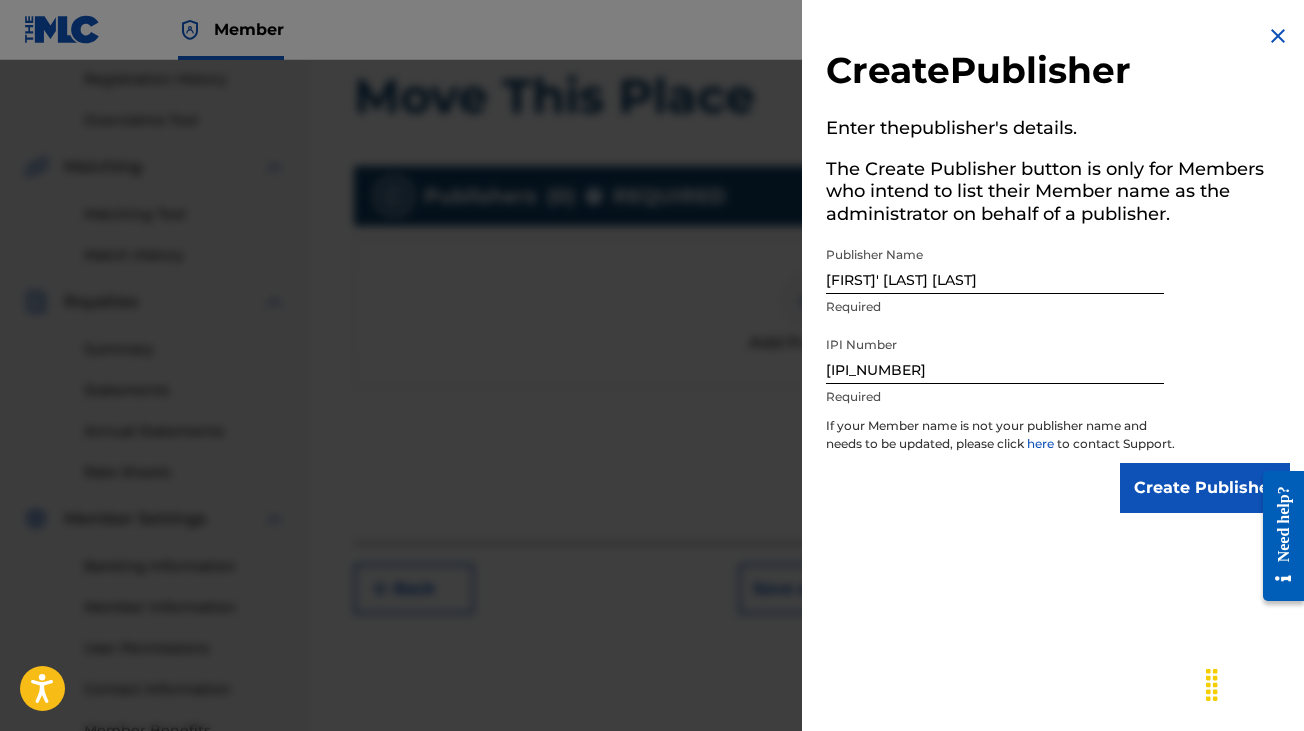 click on "Create Publisher" at bounding box center (1205, 488) 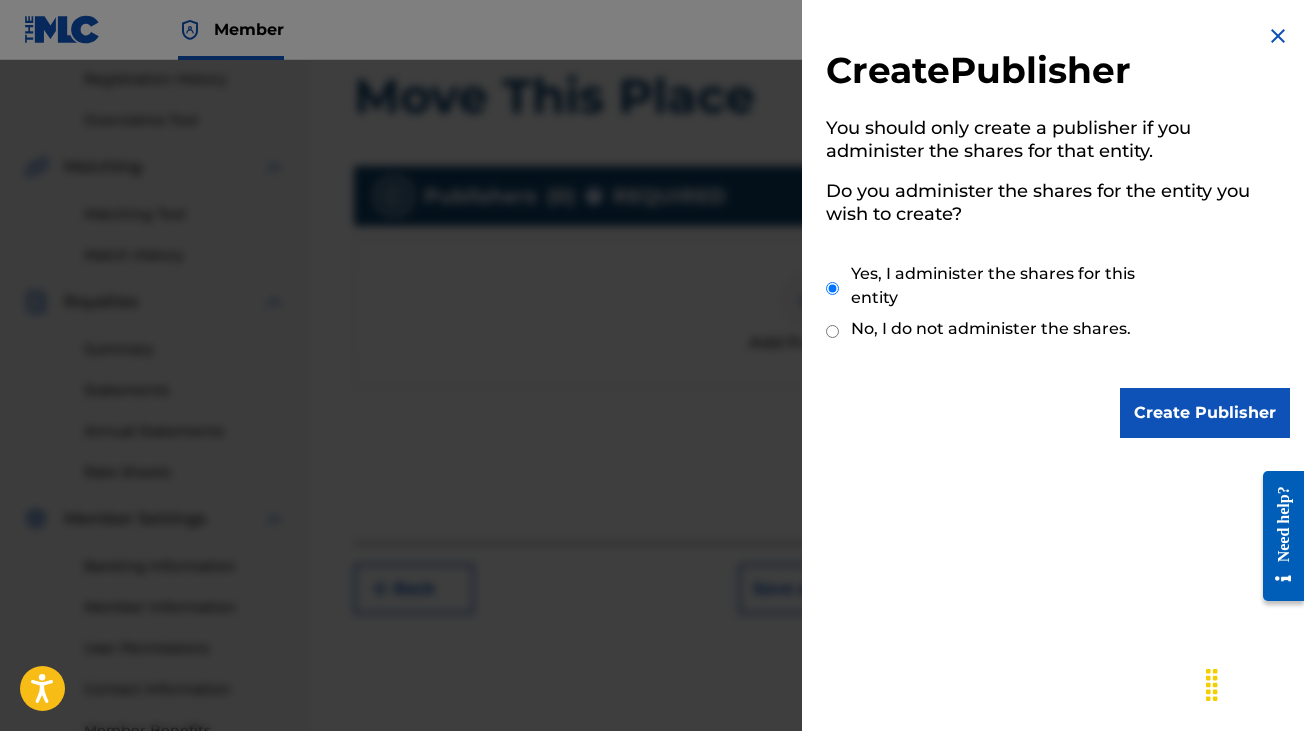 click on "Create Publisher" at bounding box center [1205, 413] 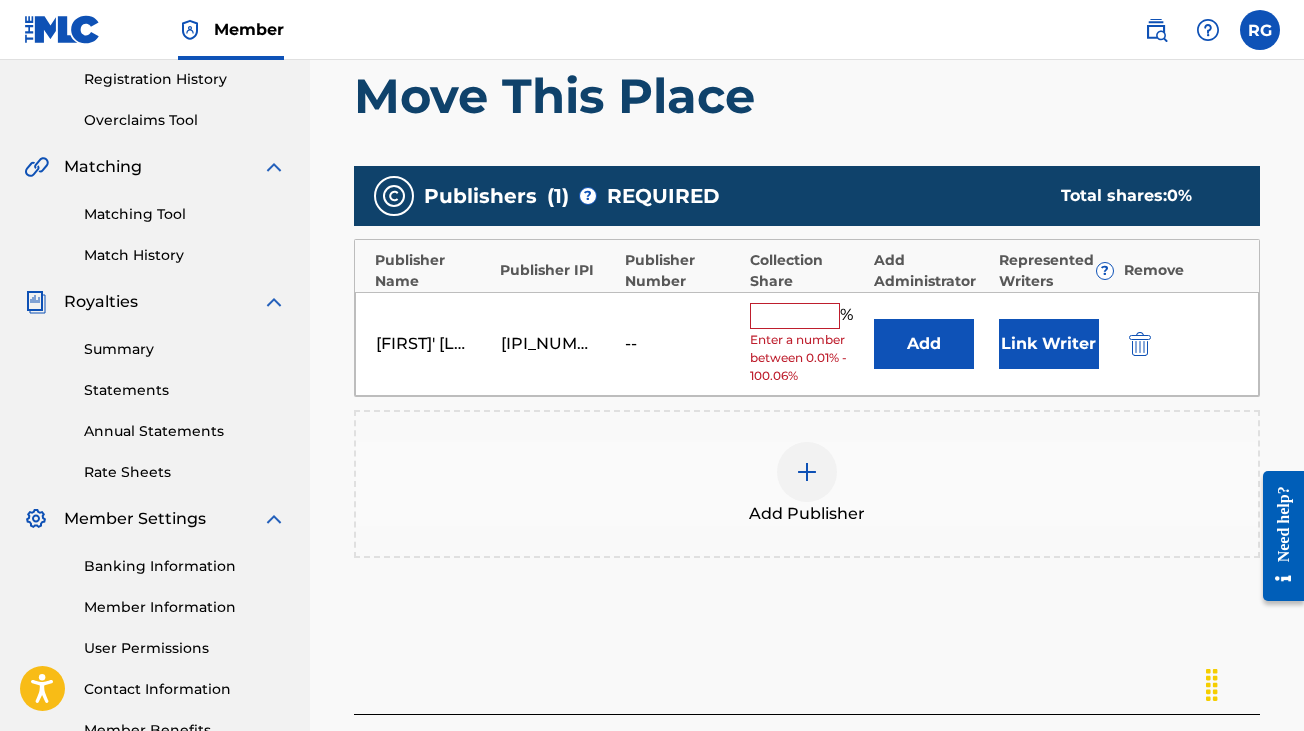 click at bounding box center [807, 472] 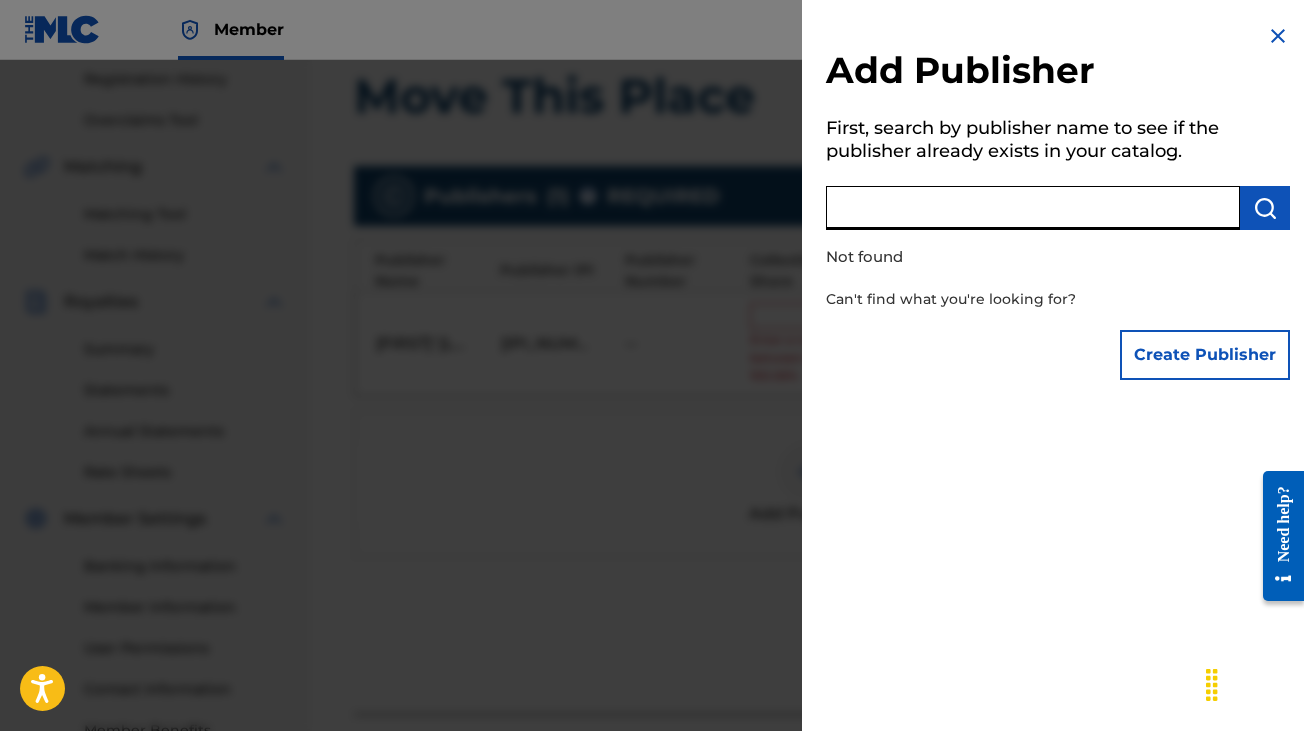 click at bounding box center [1033, 208] 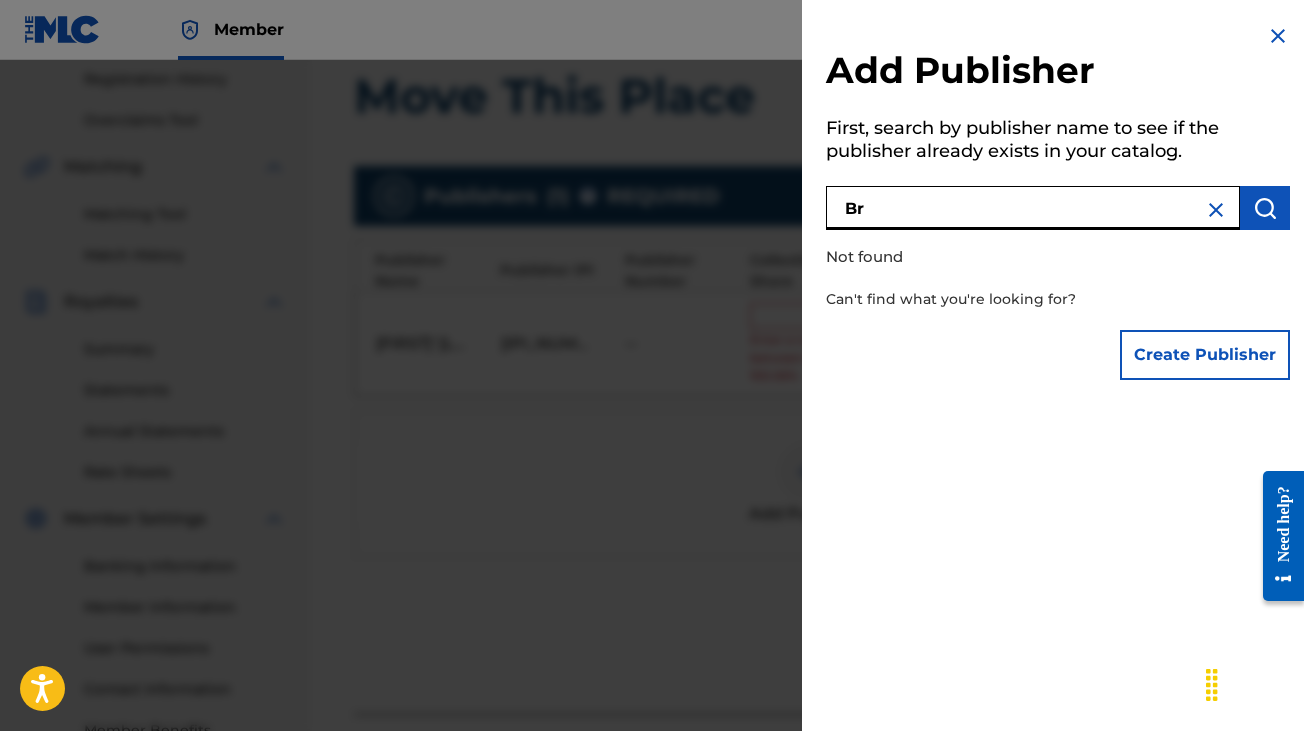 type on "B" 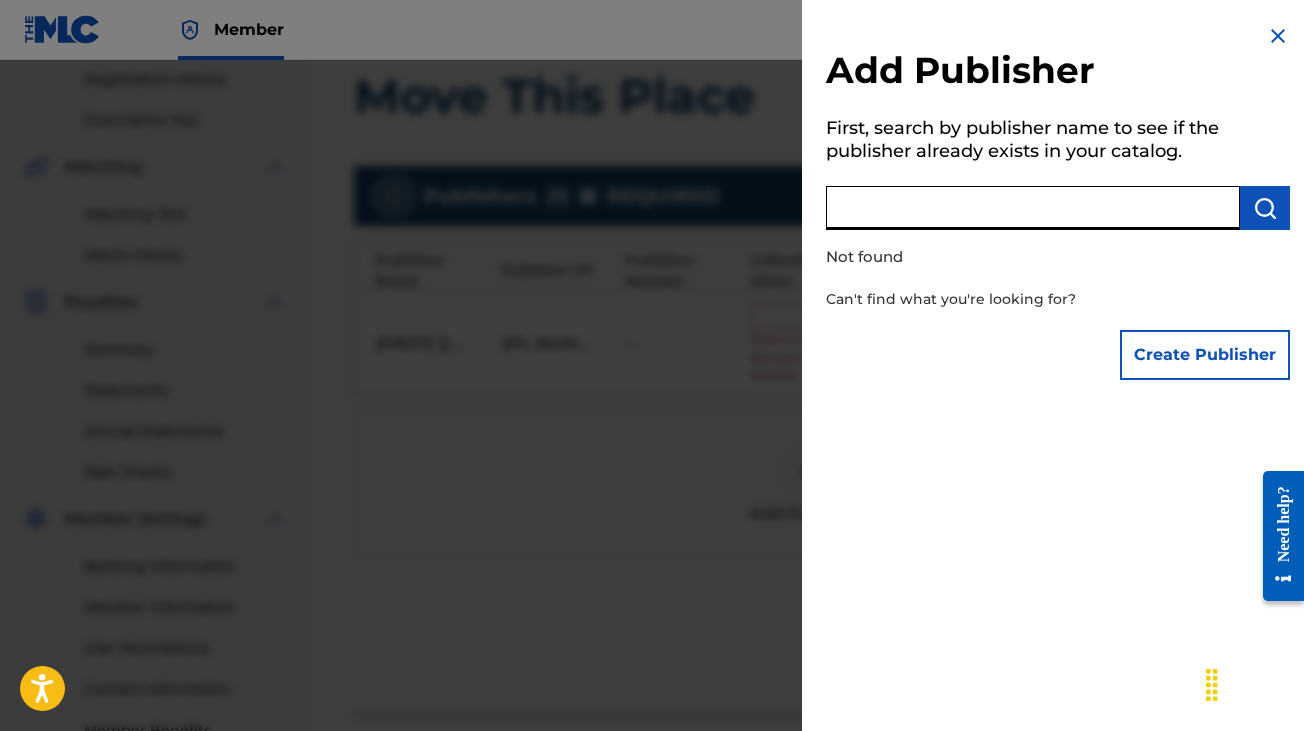 type on "B" 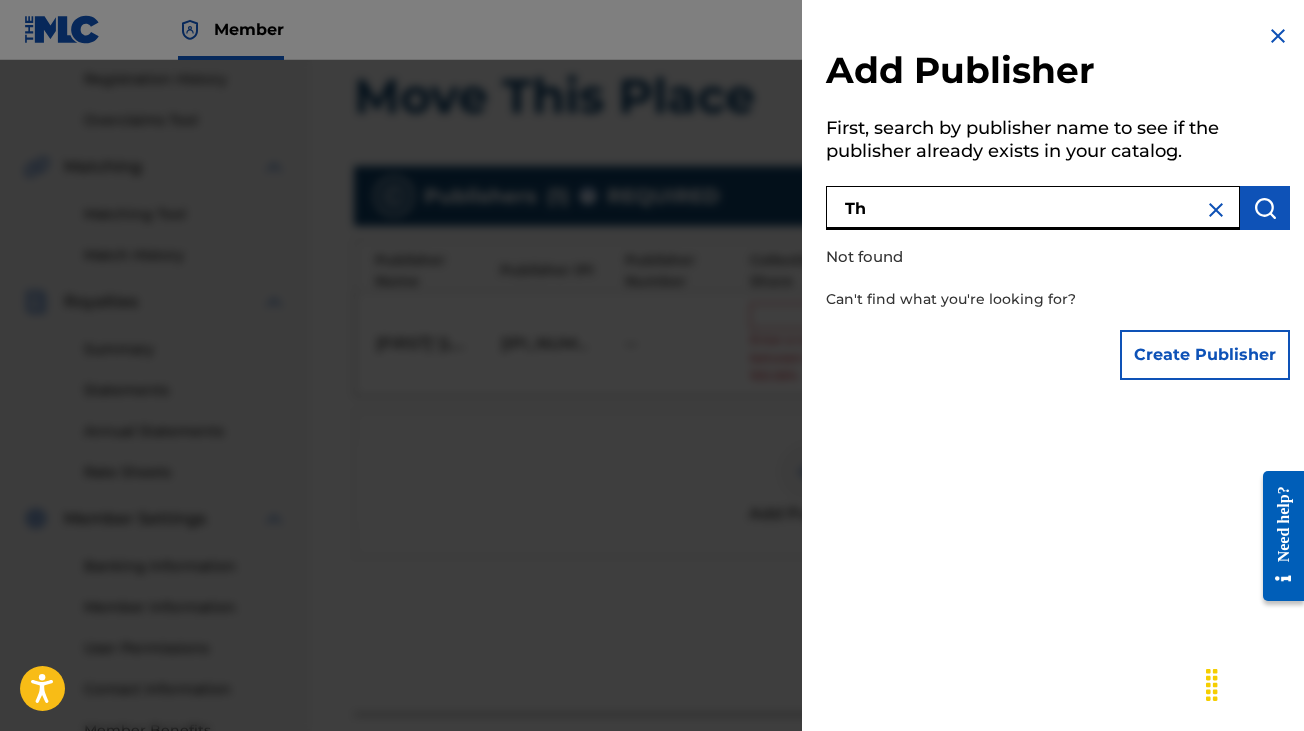 type on "T" 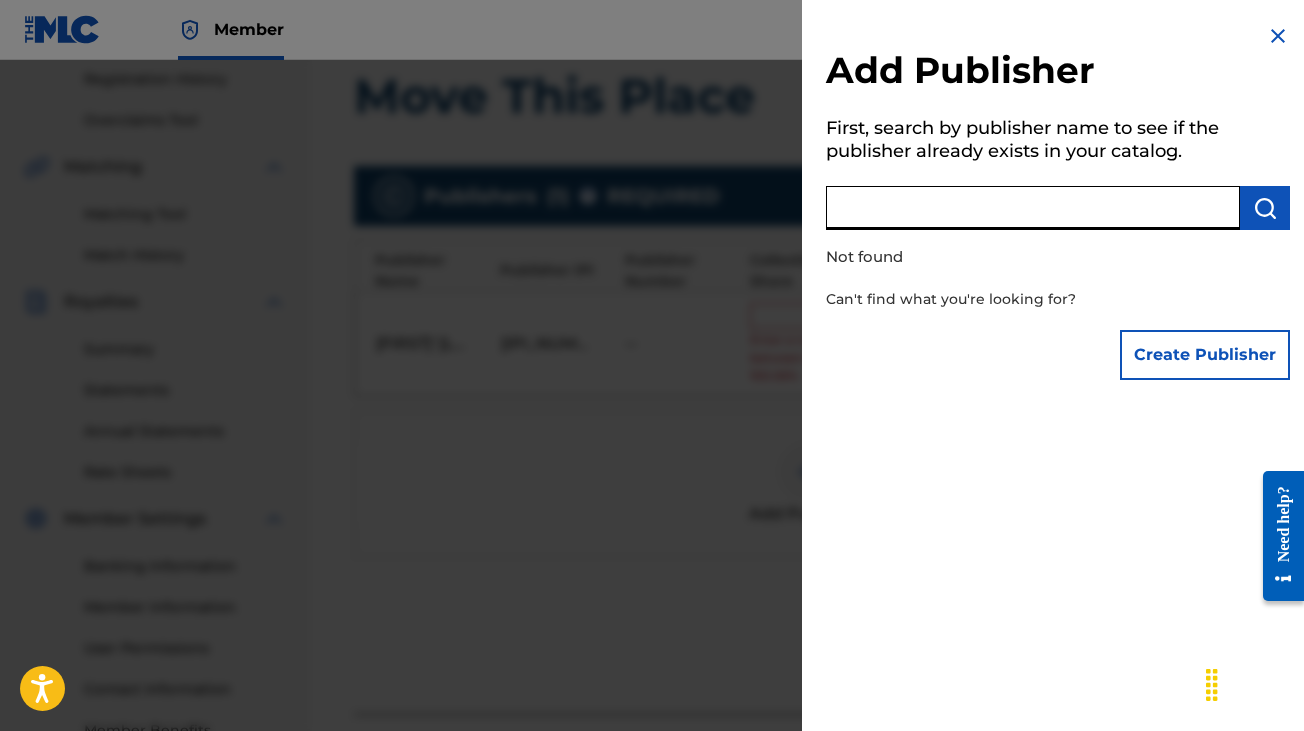 type 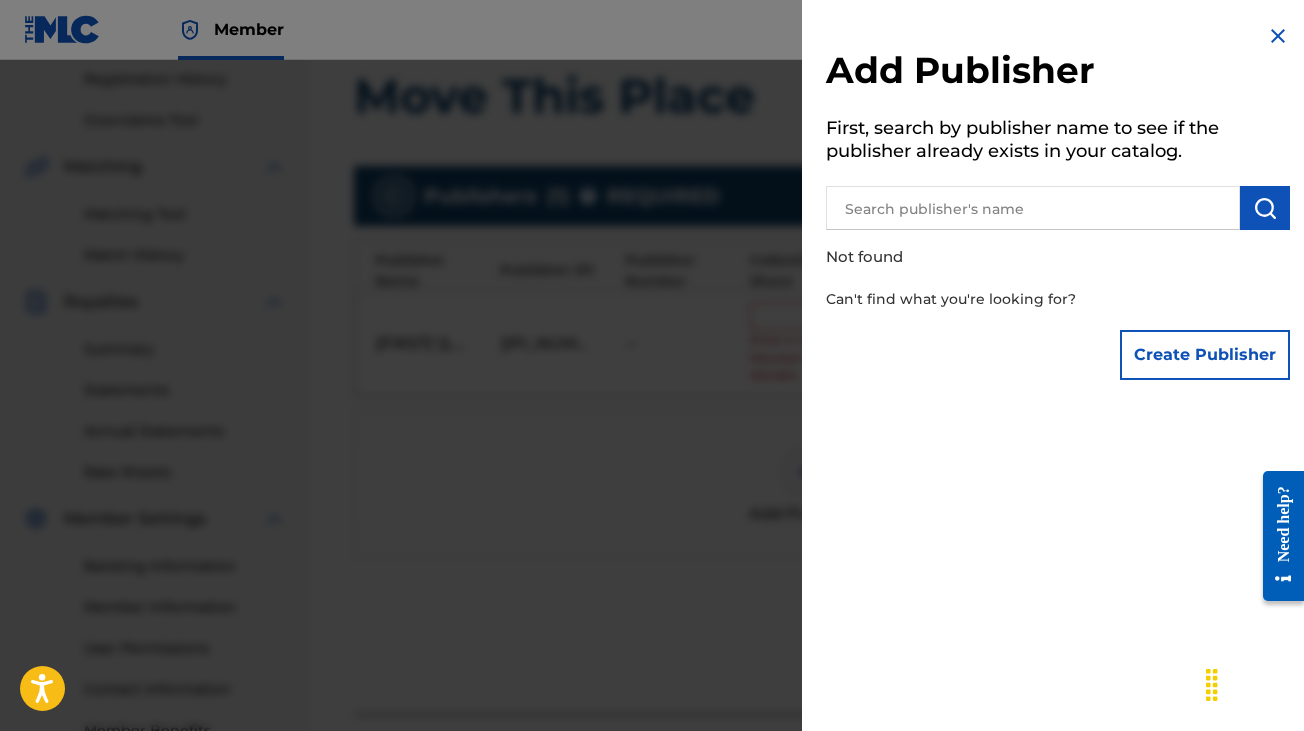 click on "Create Publisher" at bounding box center [1205, 355] 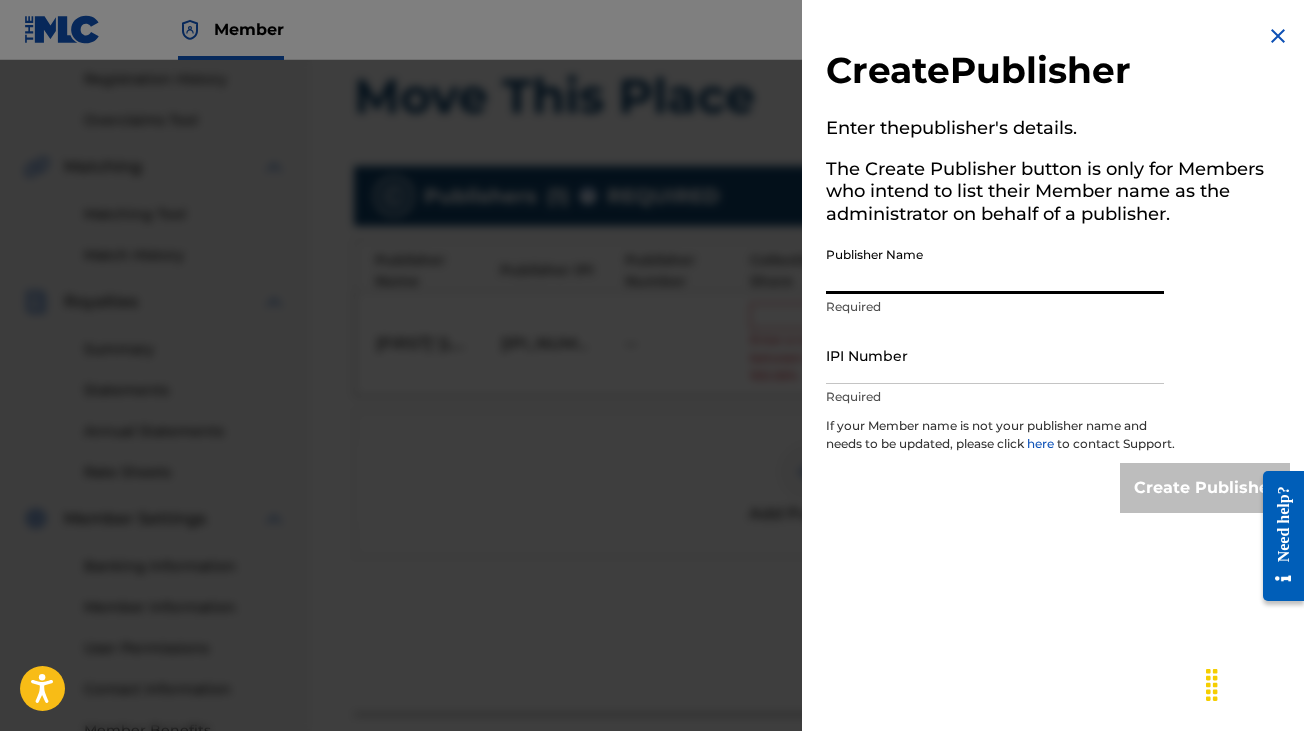 click on "Publisher Name" at bounding box center [995, 265] 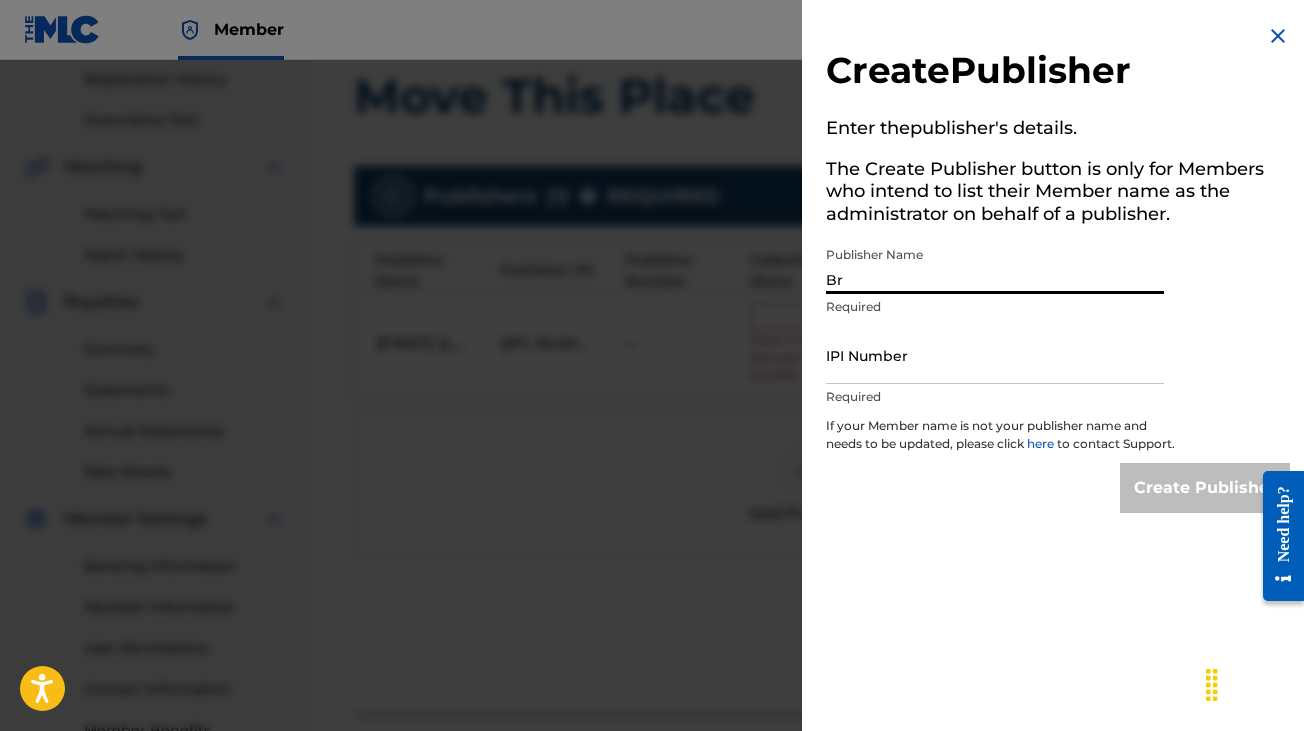 type on "B" 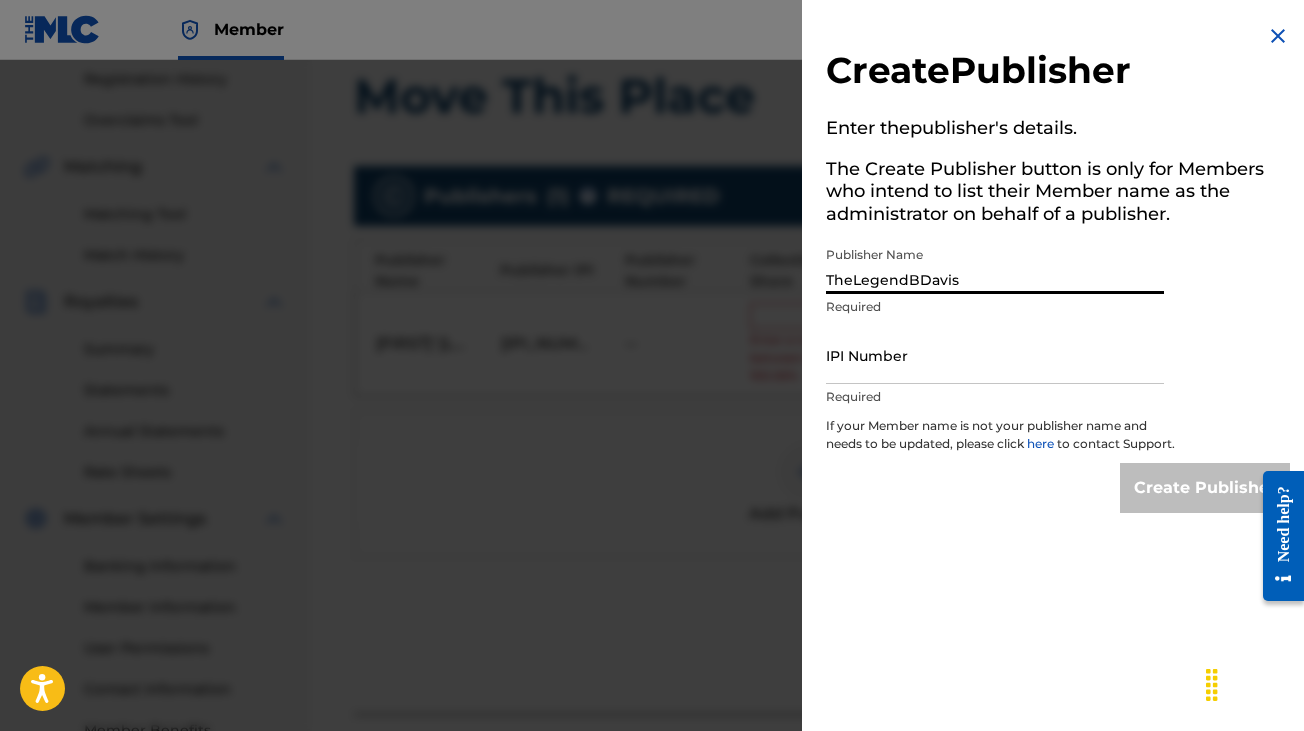type on "TheLegendBDavis" 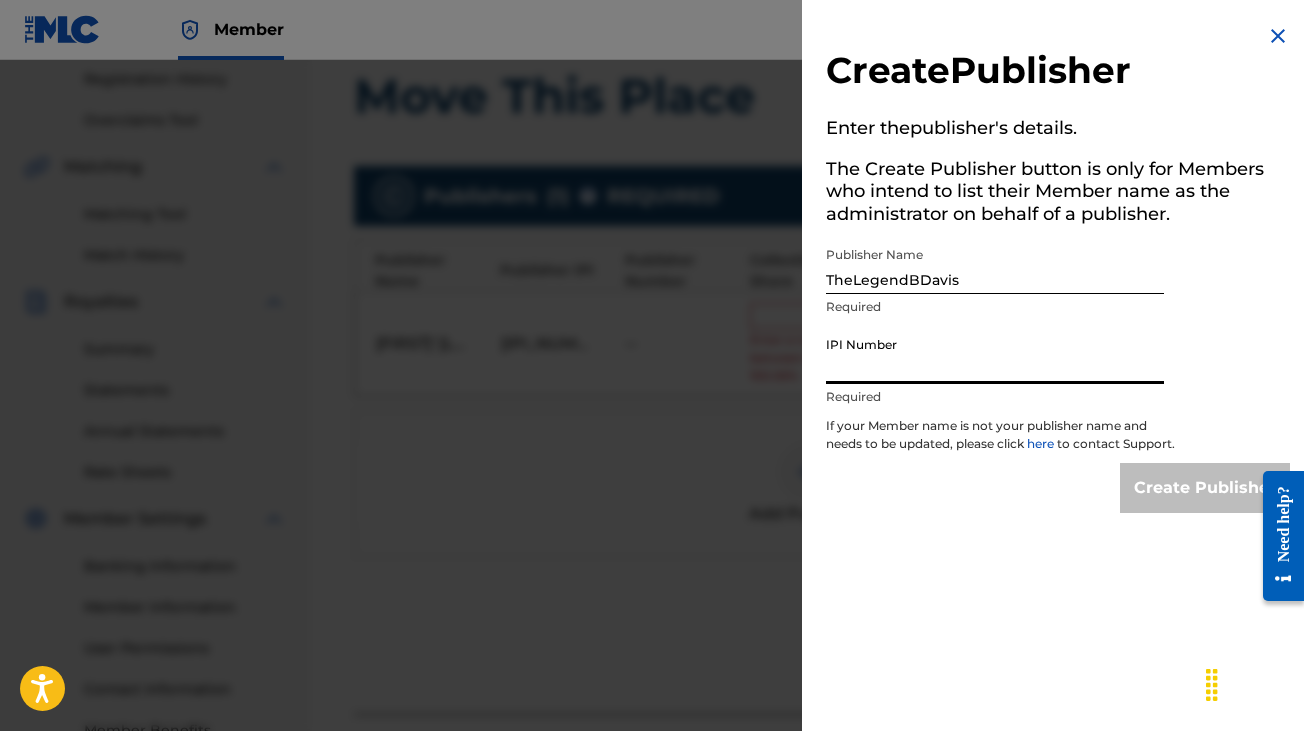click on "IPI Number" at bounding box center [995, 355] 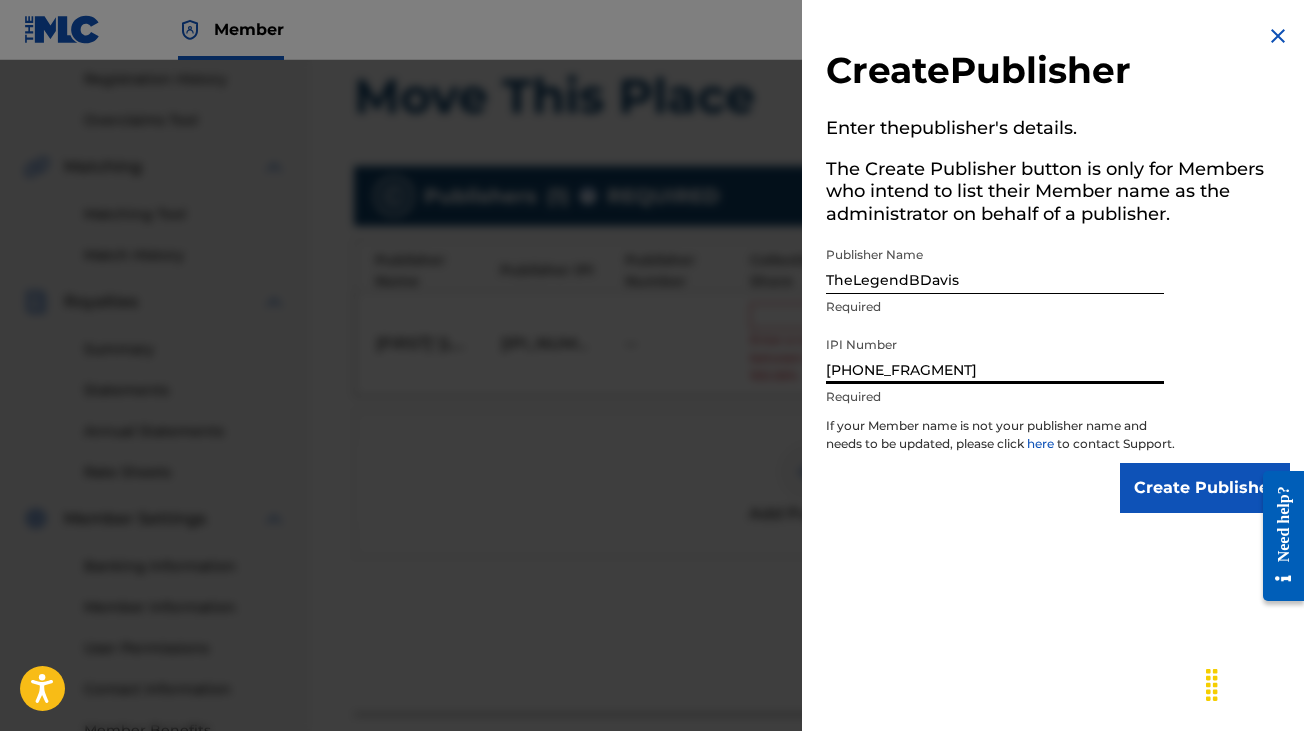 type on "[PHONE_FRAGMENT]" 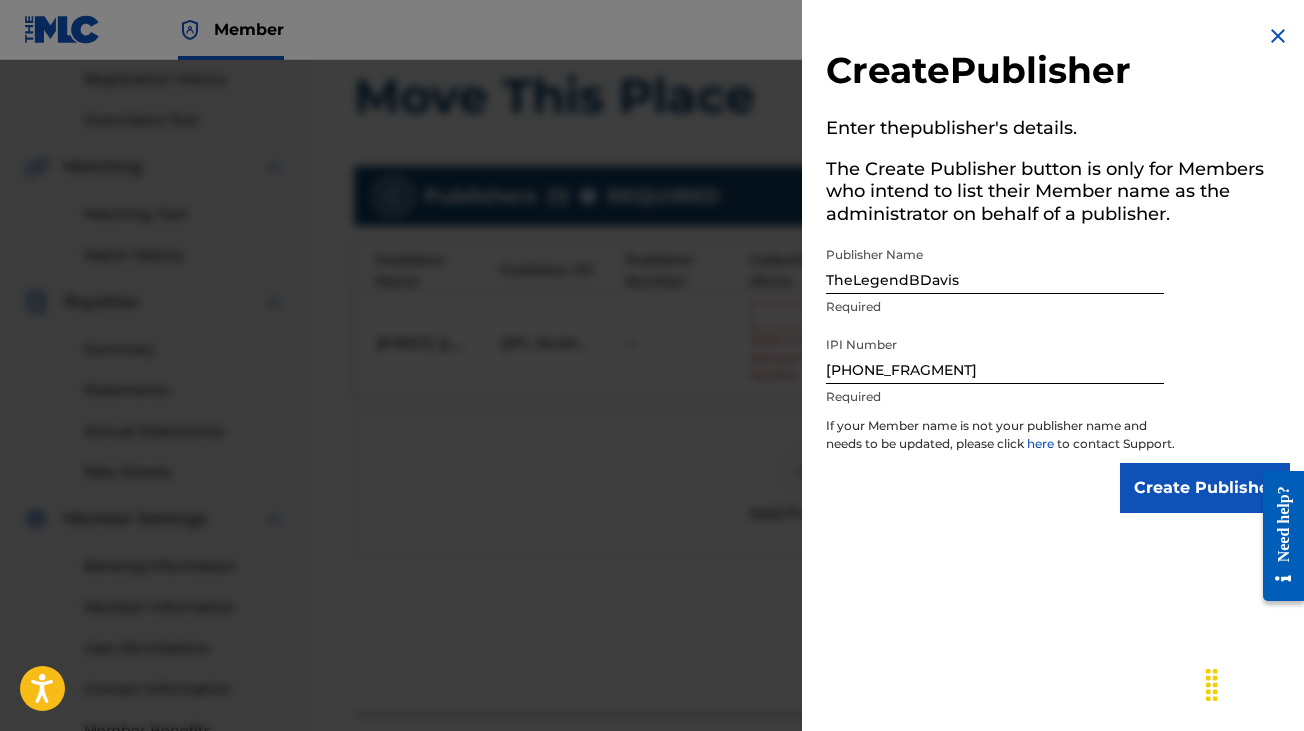 click on "Create  Publisher Enter the  publisher 's details. The Create Publisher button is only for Members who intend to list their Member name as the administrator on behalf of a publisher. Publisher Name TheLegendBDavis Required IPI Number [IPI_NUMBER] Required If your Member name is not your publisher name and needs to be updated, please click   here   to contact Support. Create Publisher" at bounding box center [1058, 365] 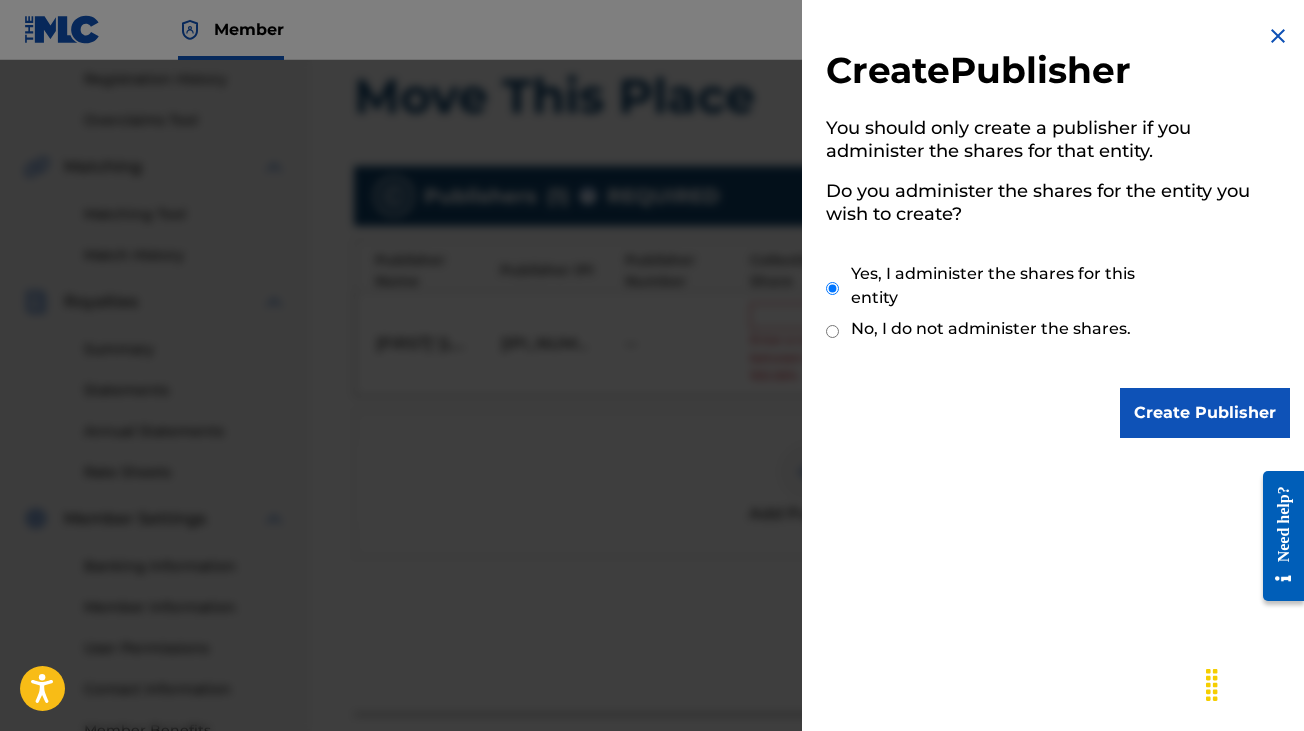 click on "Create Publisher" at bounding box center (1205, 413) 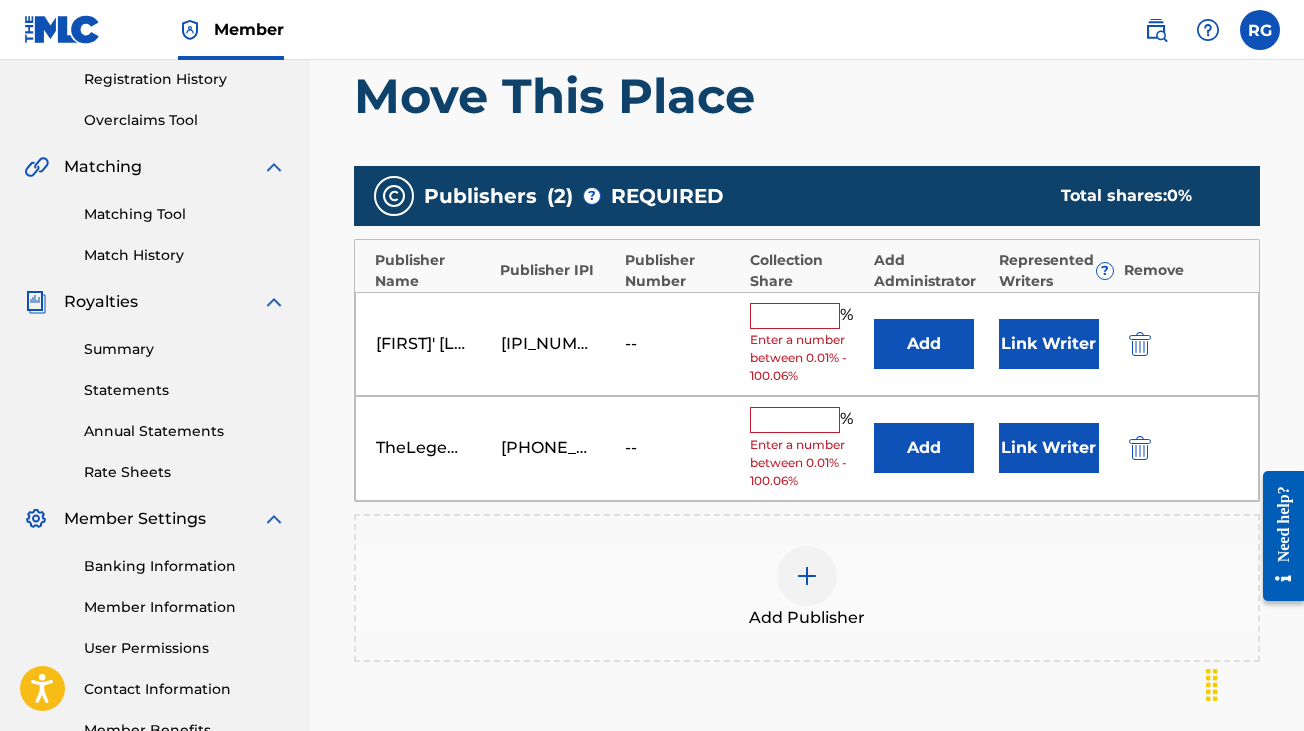 click at bounding box center [795, 316] 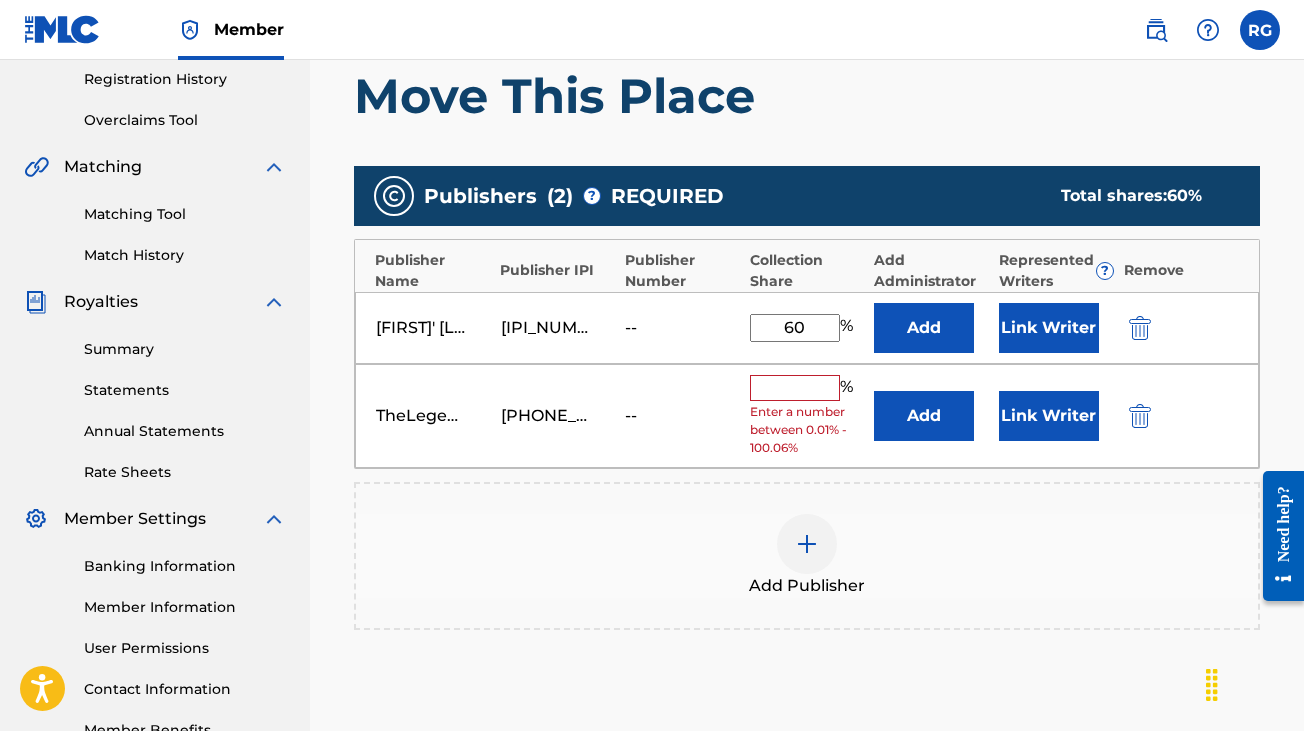 type on "60" 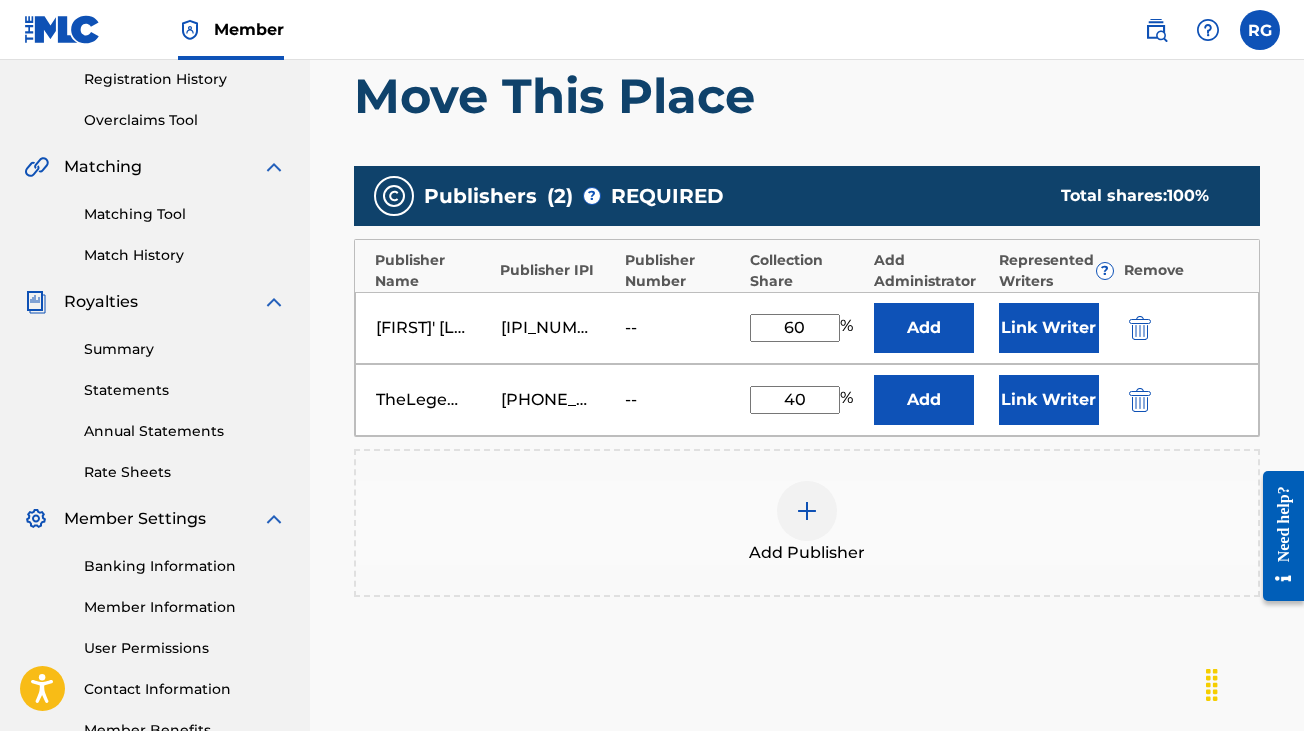 type on "40" 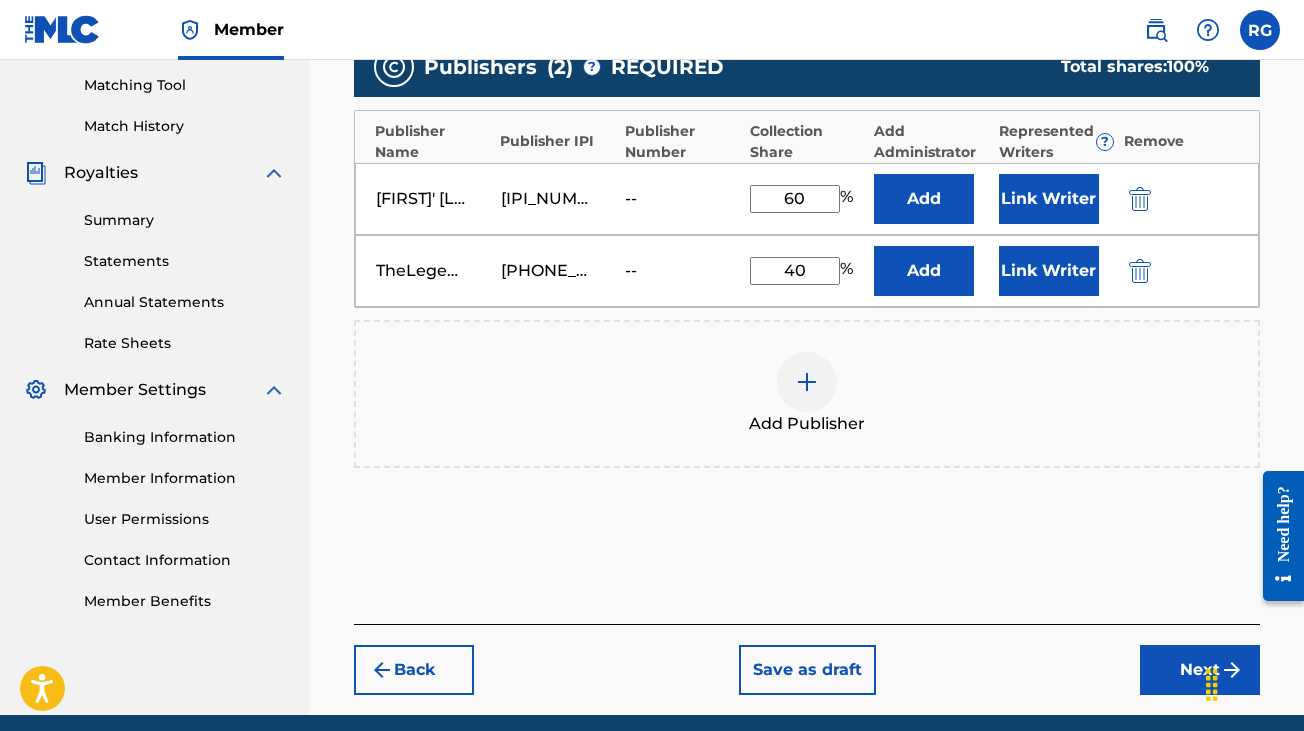 scroll, scrollTop: 509, scrollLeft: 0, axis: vertical 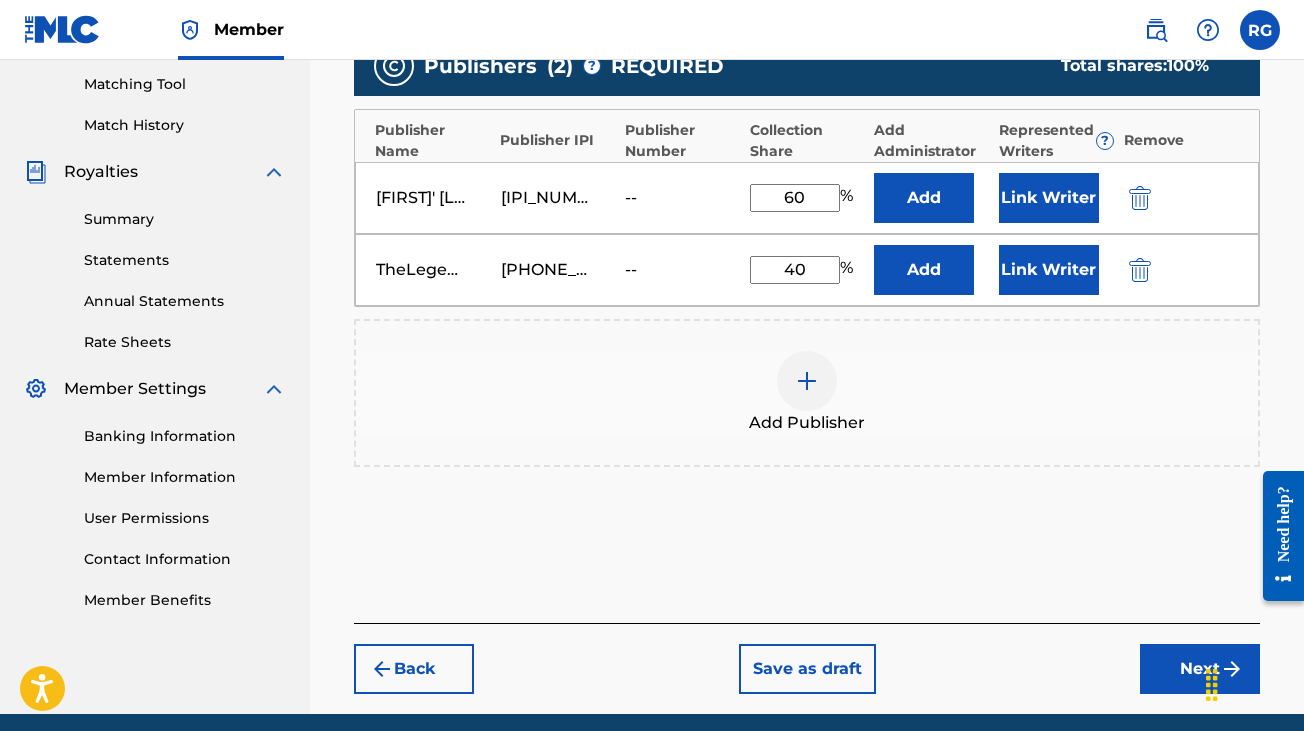 click on "--" at bounding box center [670, 270] 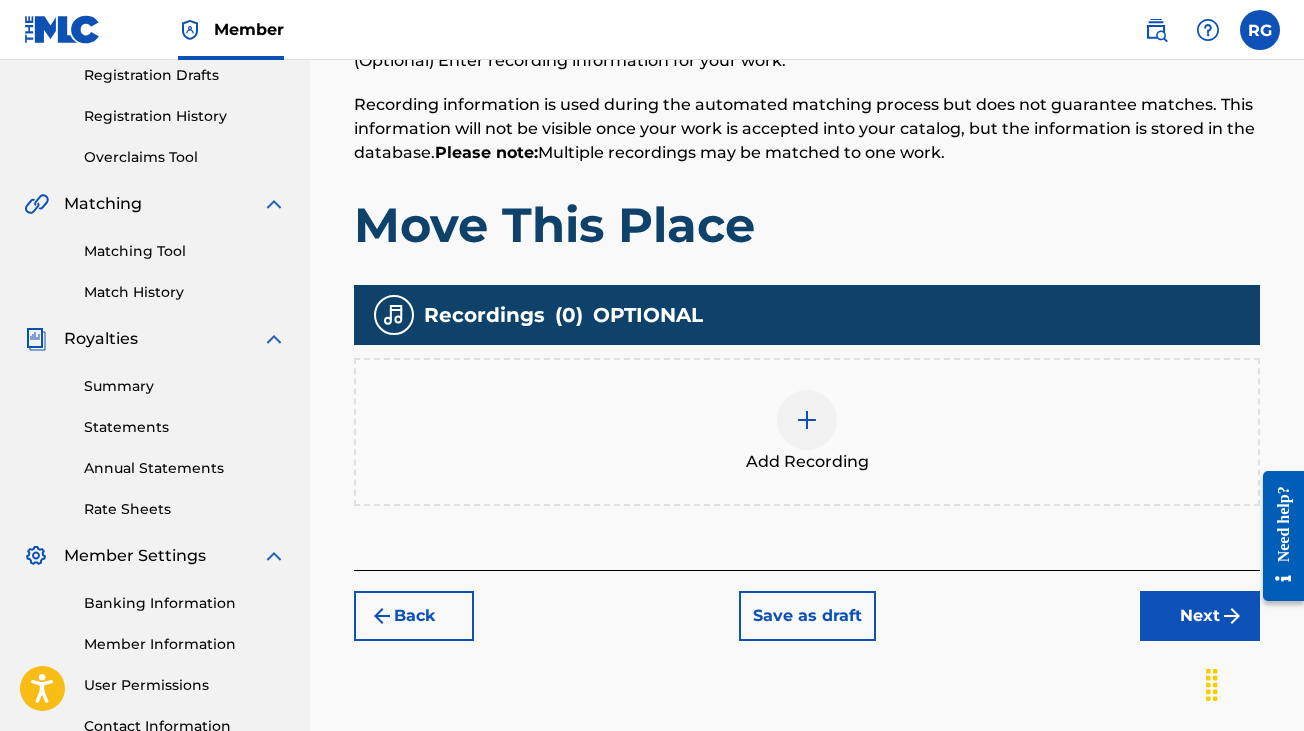 scroll, scrollTop: 348, scrollLeft: 0, axis: vertical 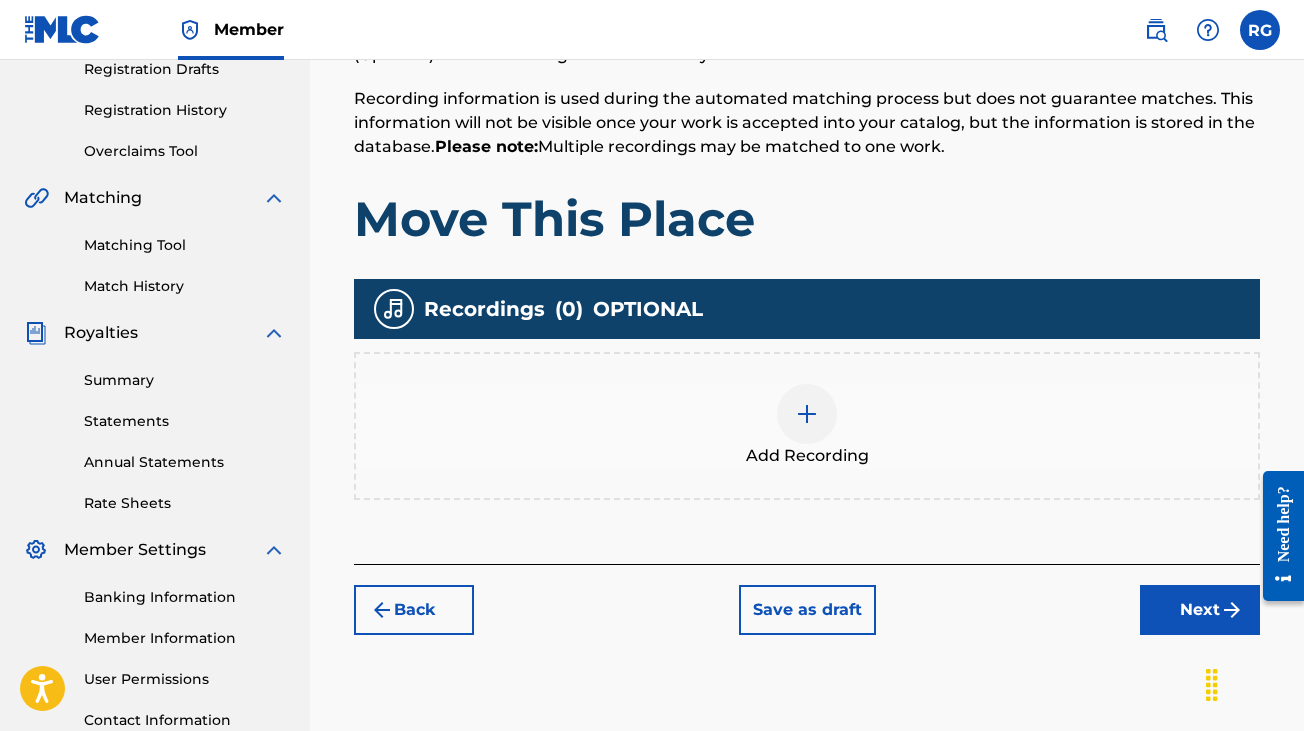 click on "Next" at bounding box center [1200, 610] 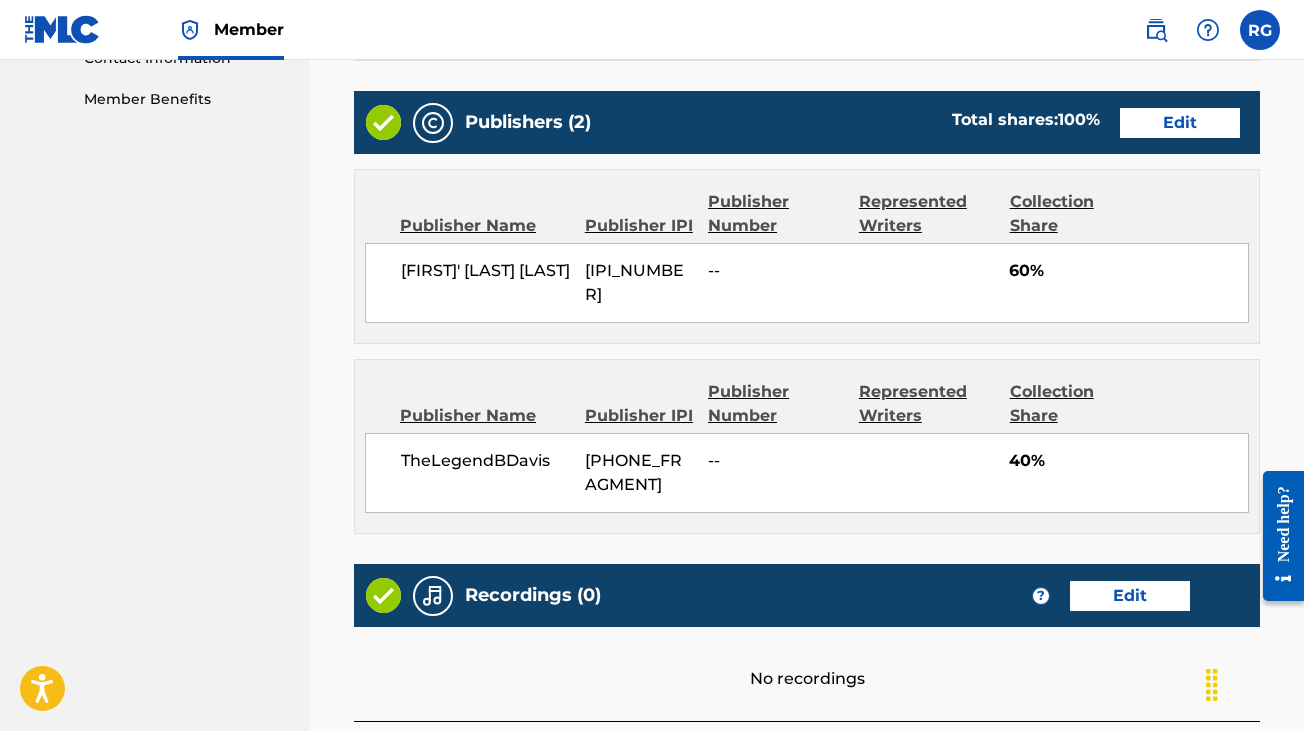 scroll, scrollTop: 1136, scrollLeft: 0, axis: vertical 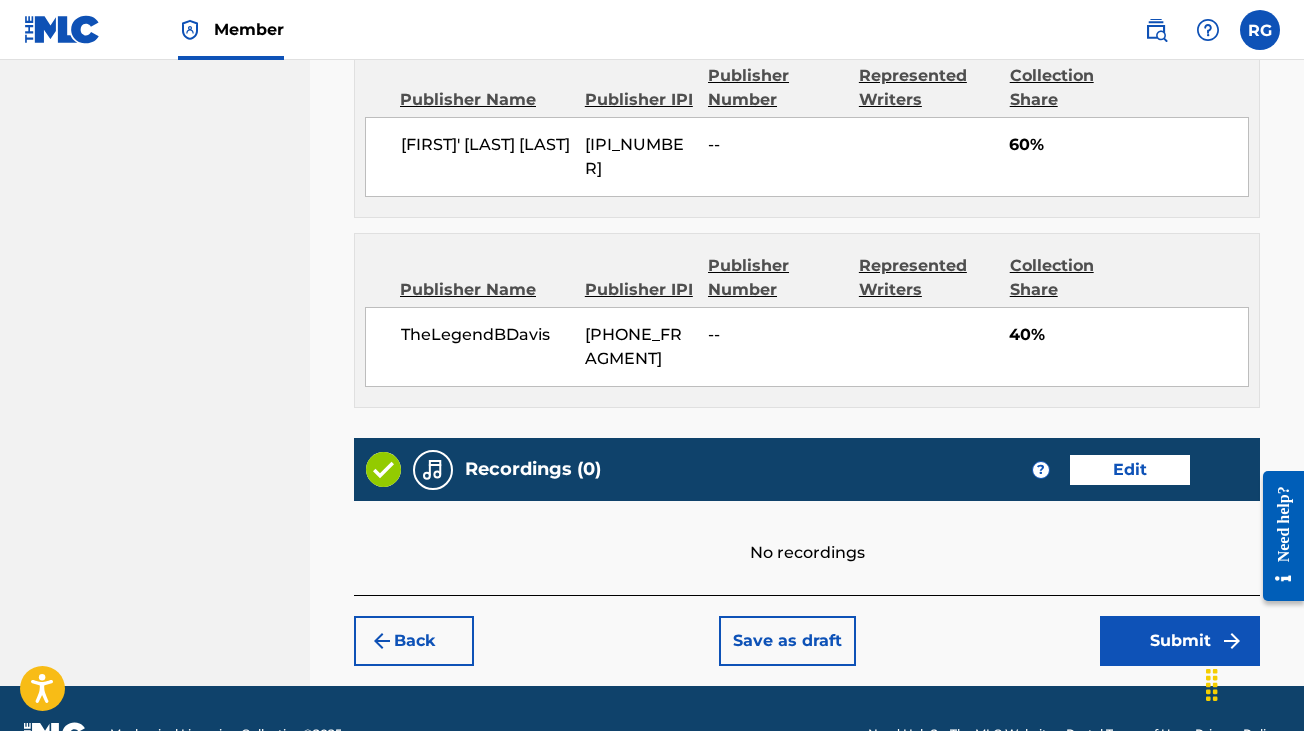 click on "Edit" at bounding box center (1130, 470) 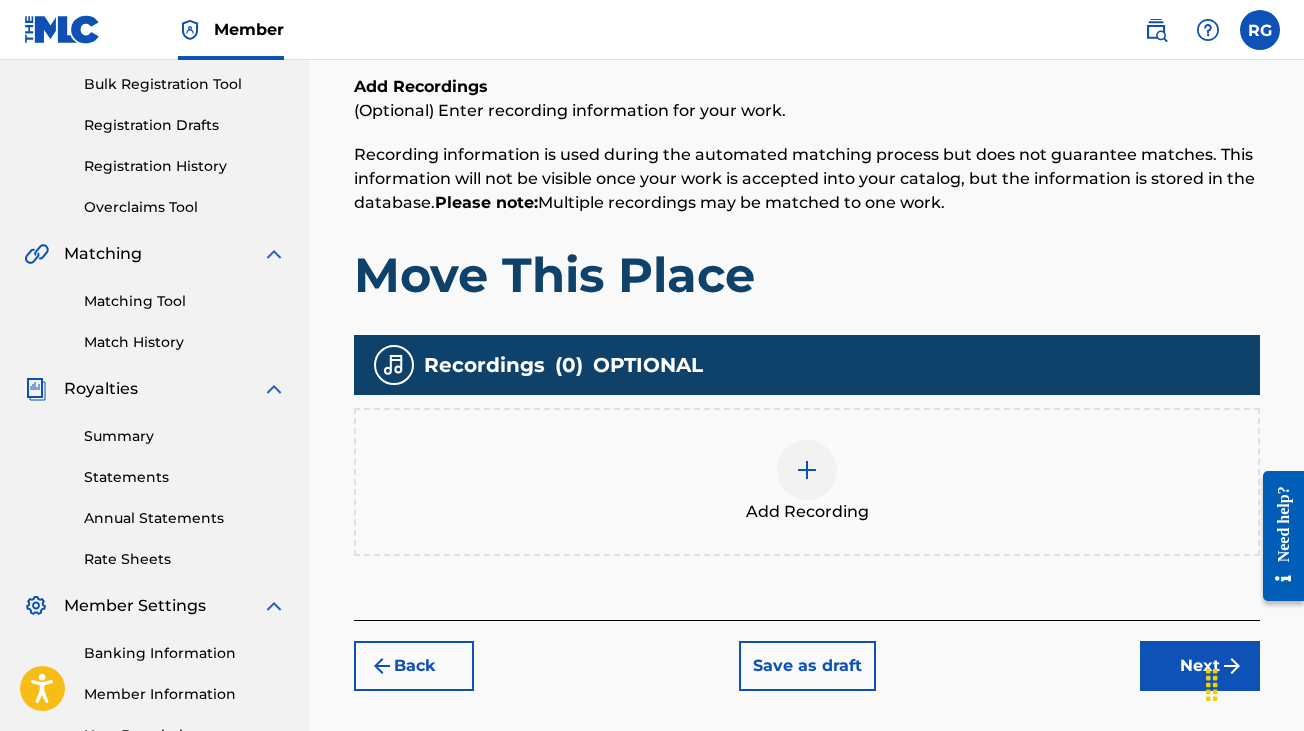 scroll, scrollTop: 276, scrollLeft: 0, axis: vertical 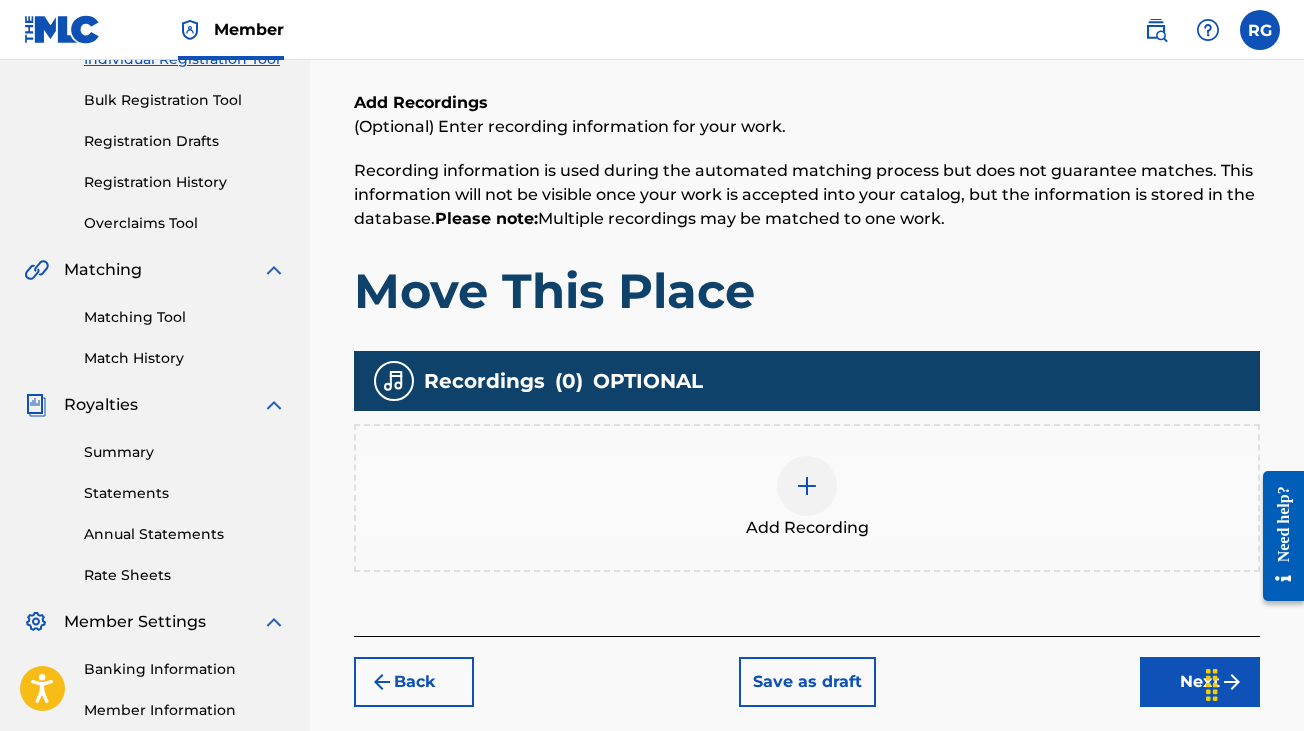 click at bounding box center [807, 486] 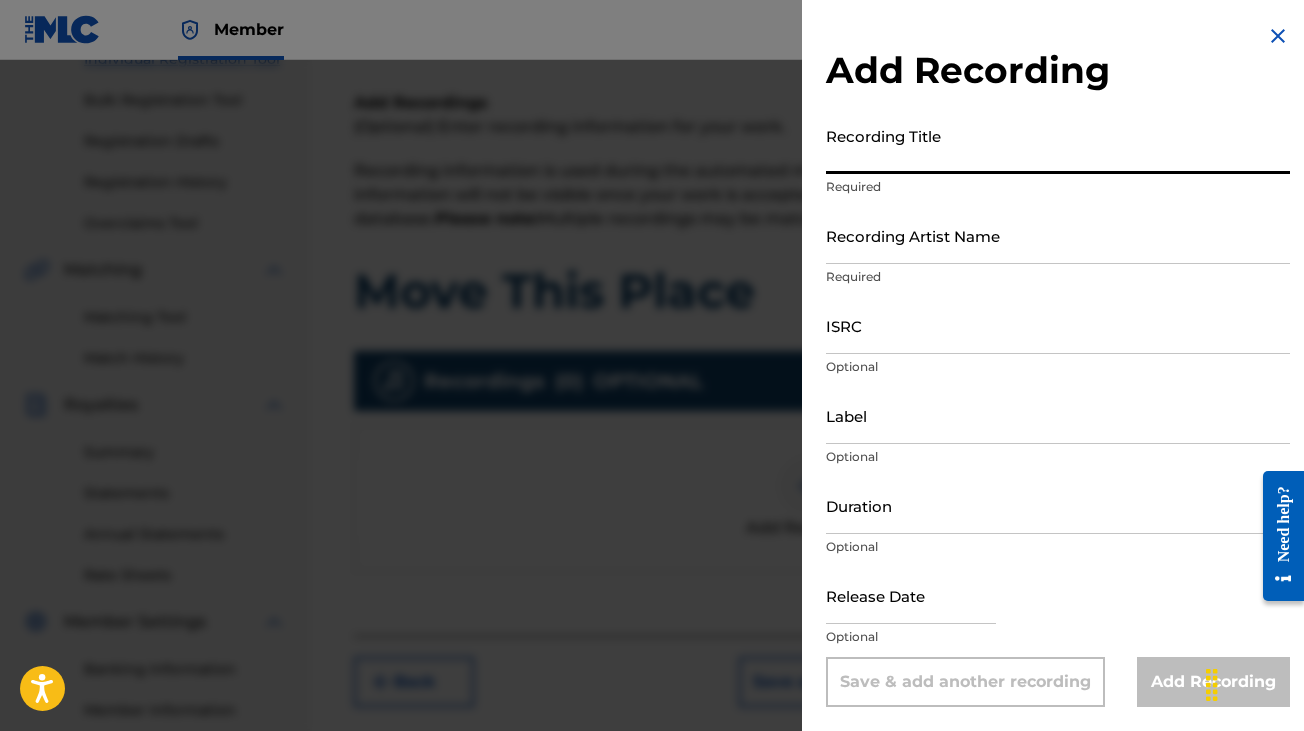 click on "Recording Title" at bounding box center [1058, 145] 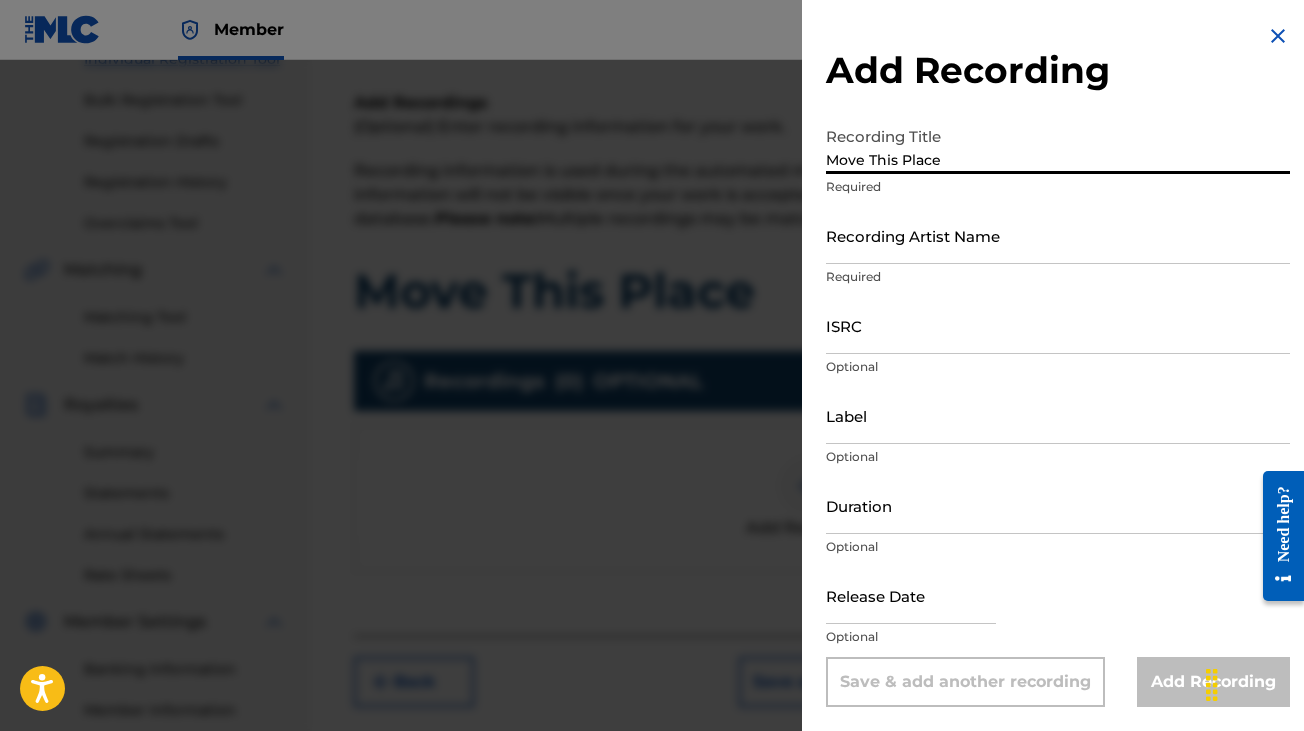 type on "Move This Place" 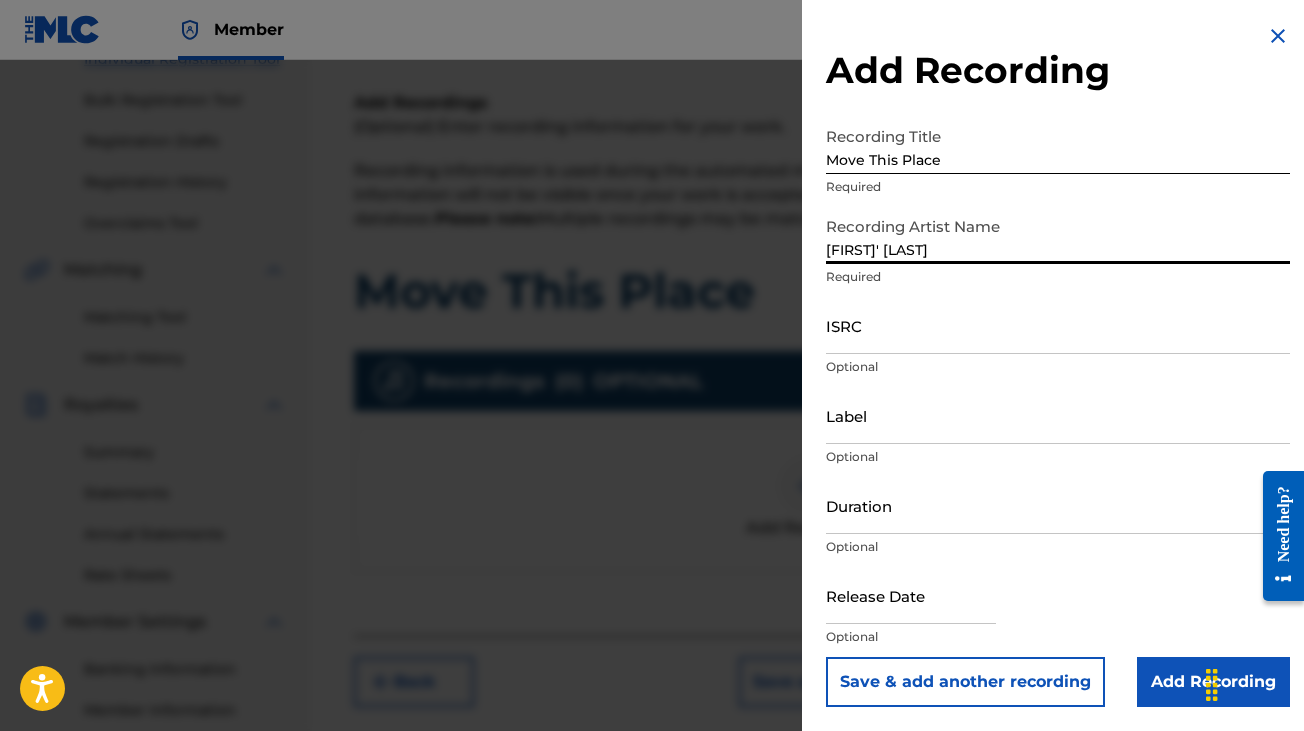 type on "[FIRST]' [LAST]" 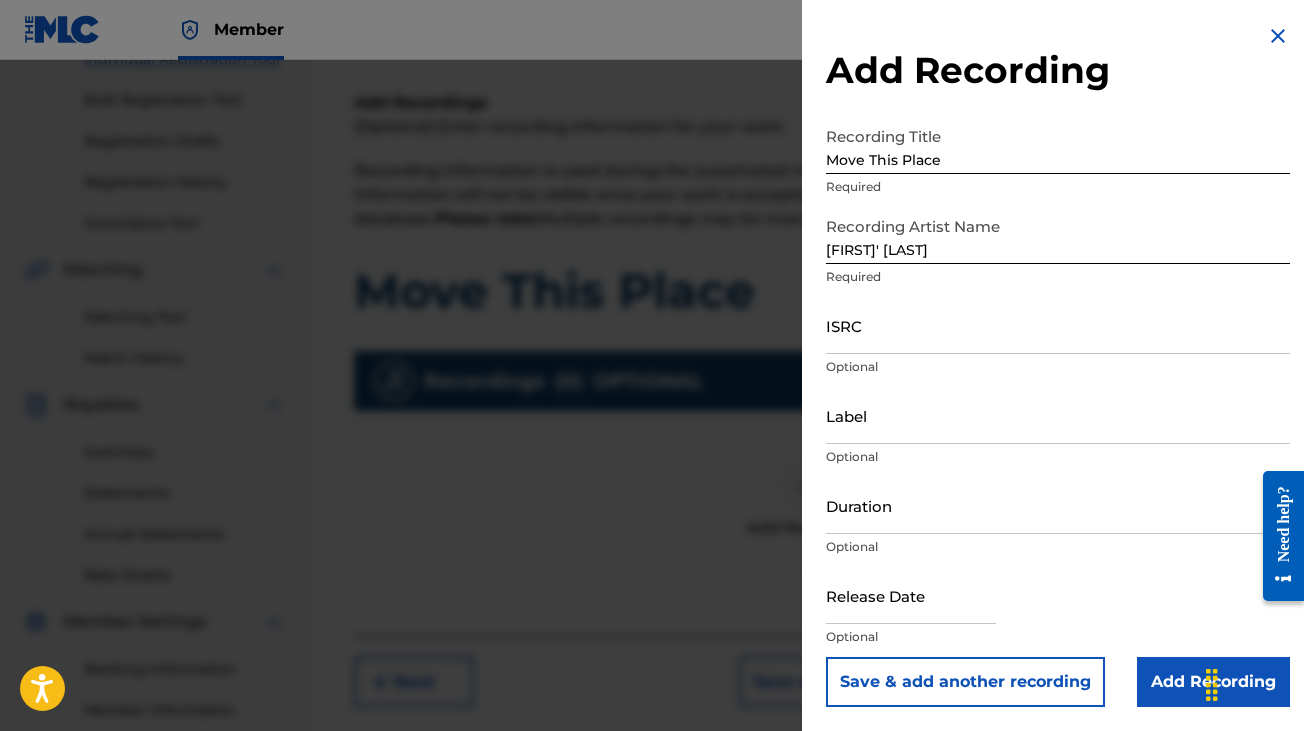 click on "Recording Title Move This Place Required" at bounding box center [1058, 162] 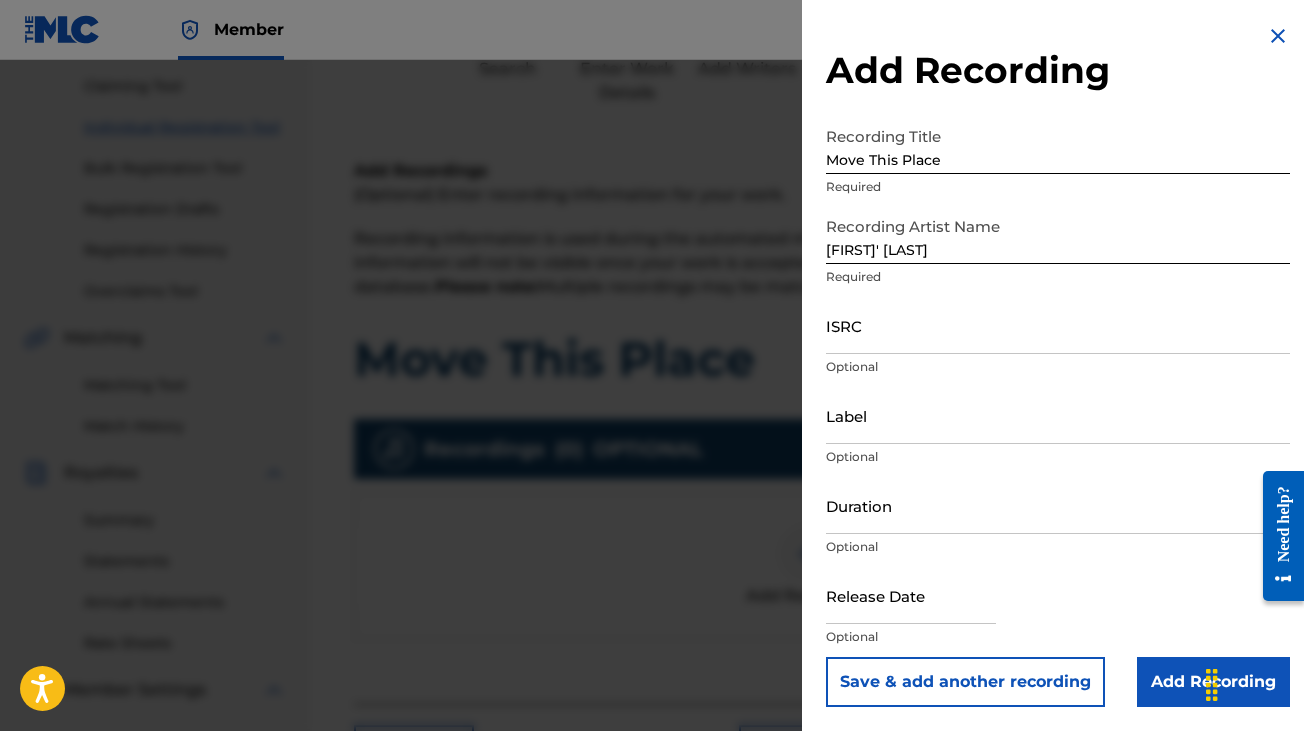 scroll, scrollTop: 200, scrollLeft: 0, axis: vertical 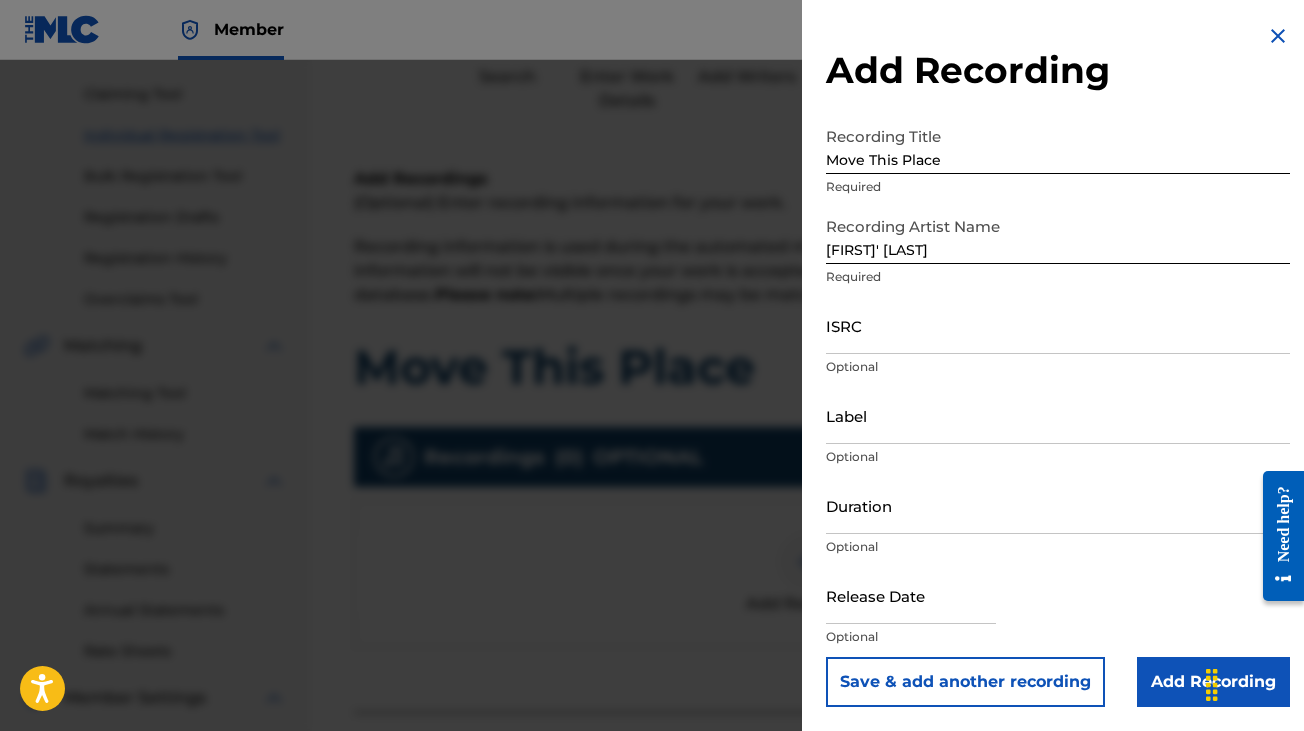 select on "7" 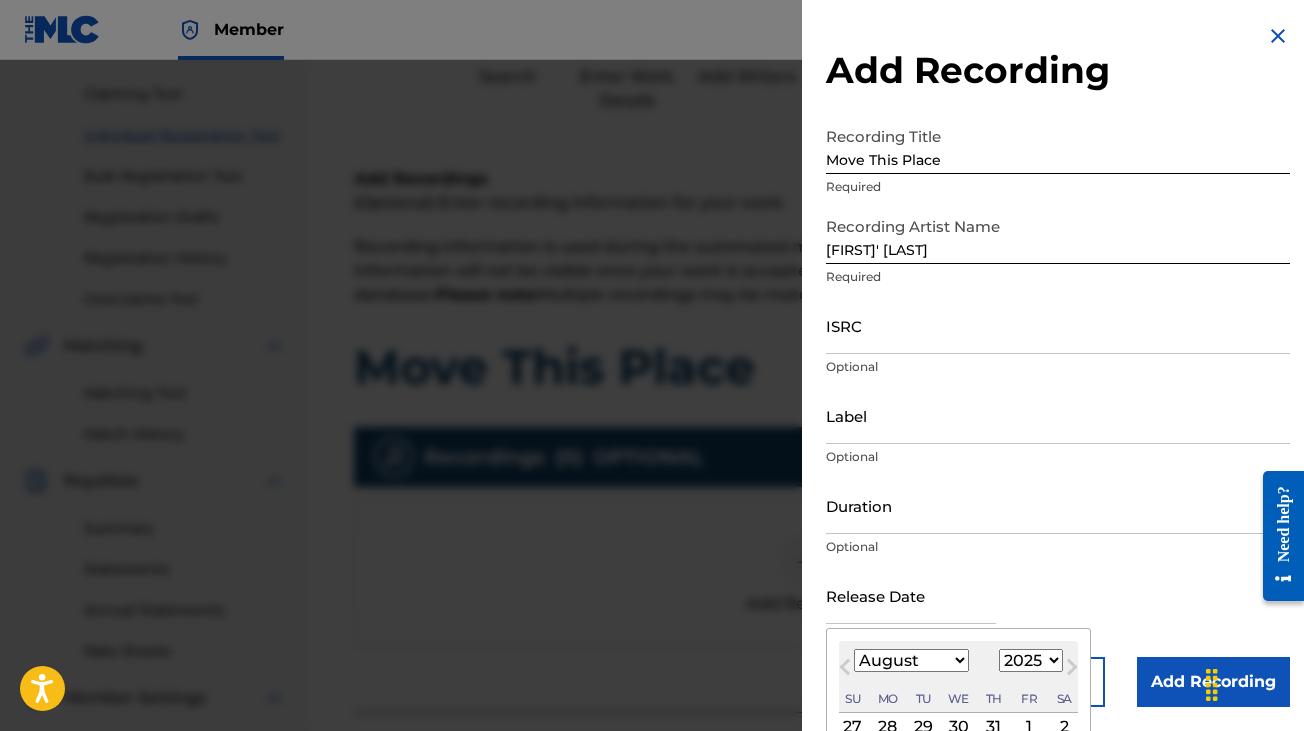 click at bounding box center [911, 595] 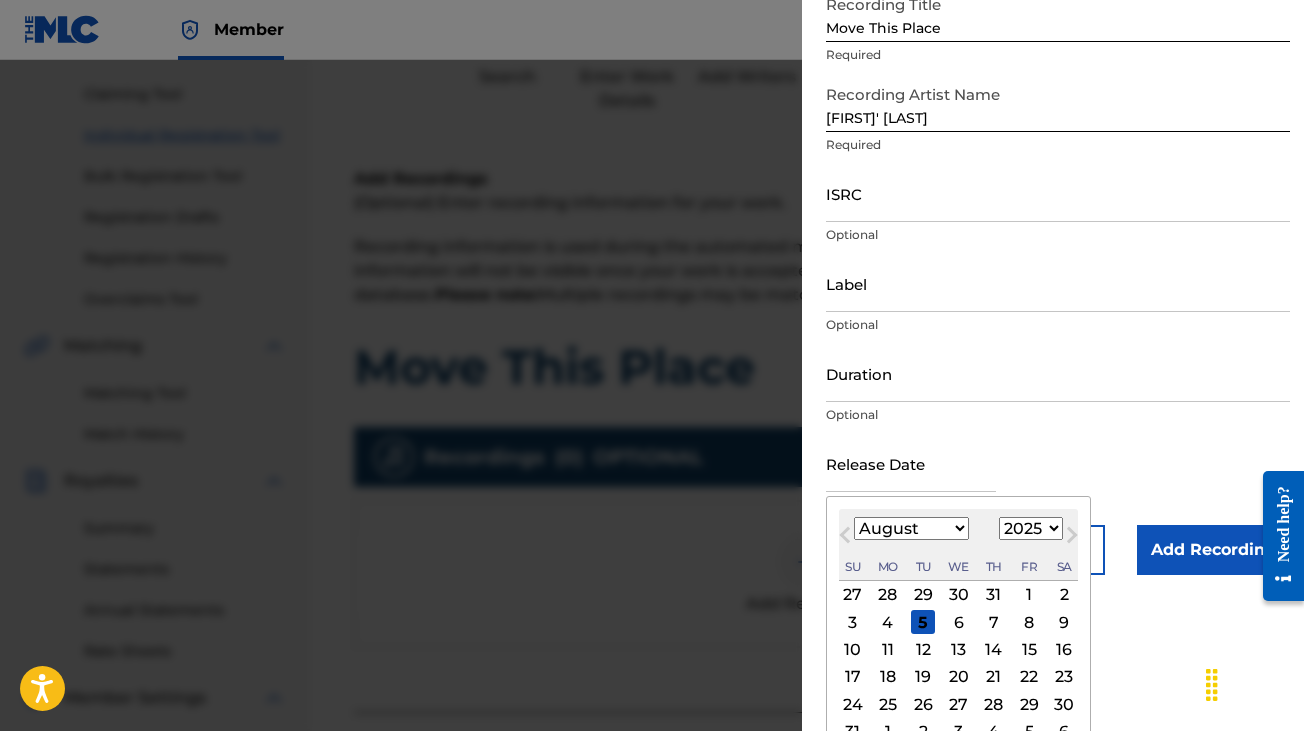 scroll, scrollTop: 132, scrollLeft: 0, axis: vertical 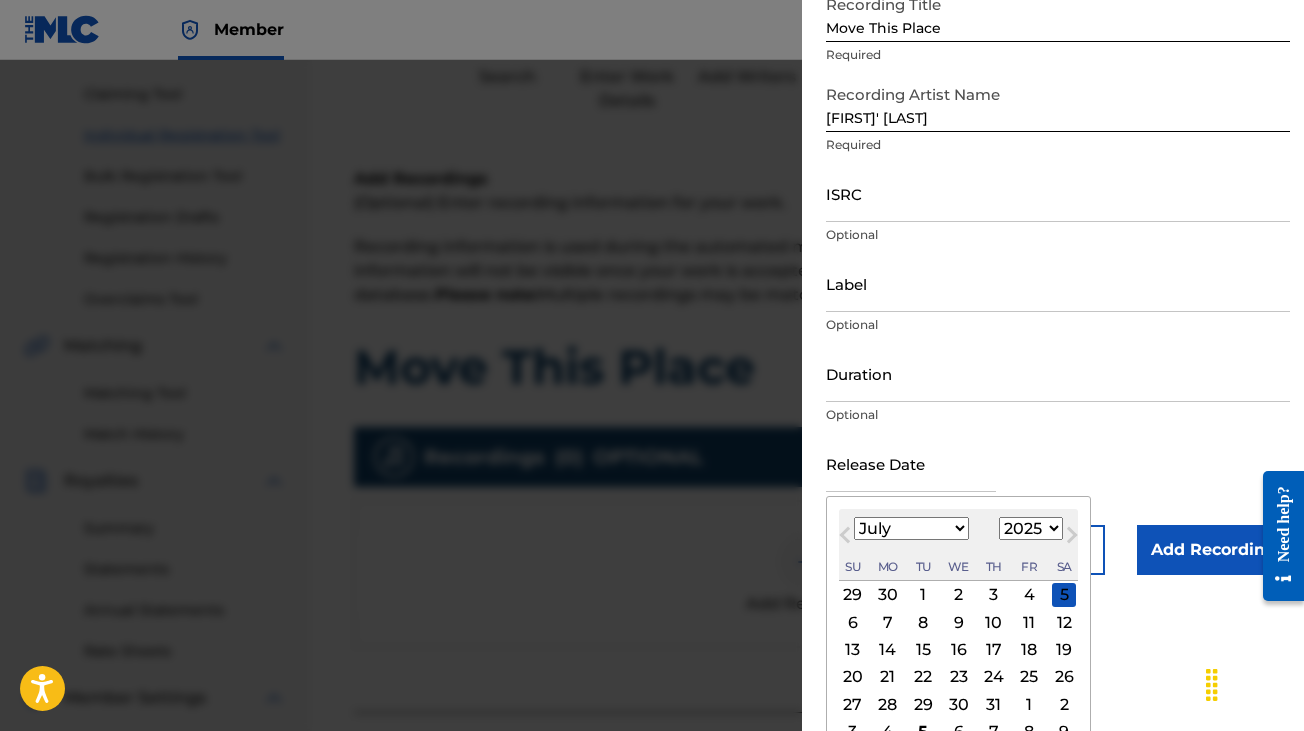 click on "25" at bounding box center [1029, 677] 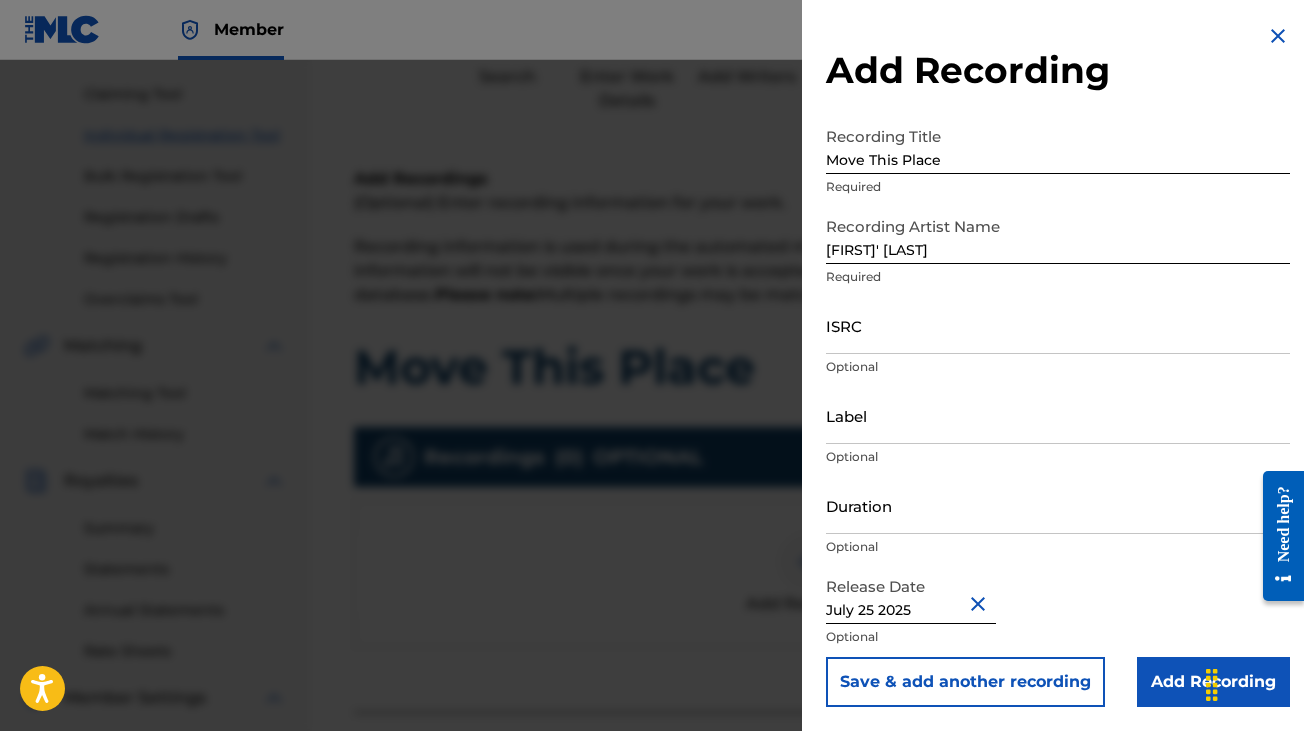scroll, scrollTop: 0, scrollLeft: 0, axis: both 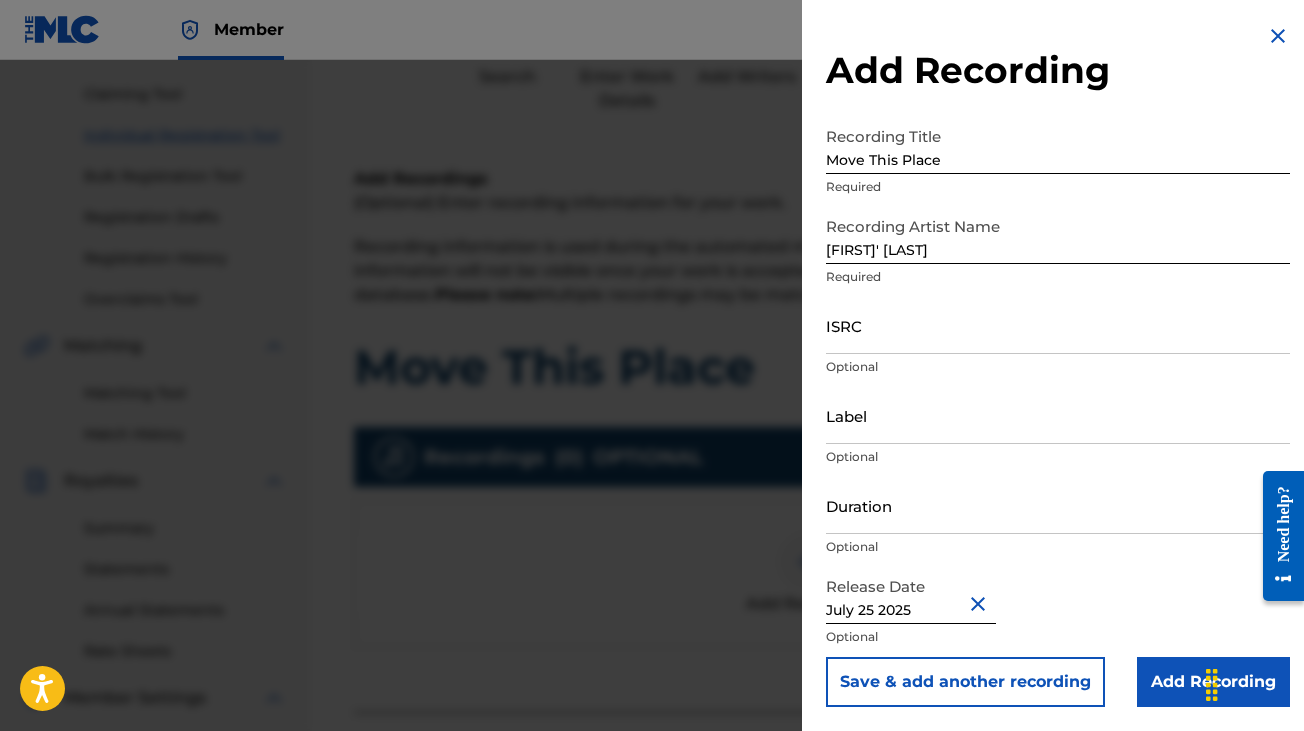 click on "Optional" at bounding box center [1058, 547] 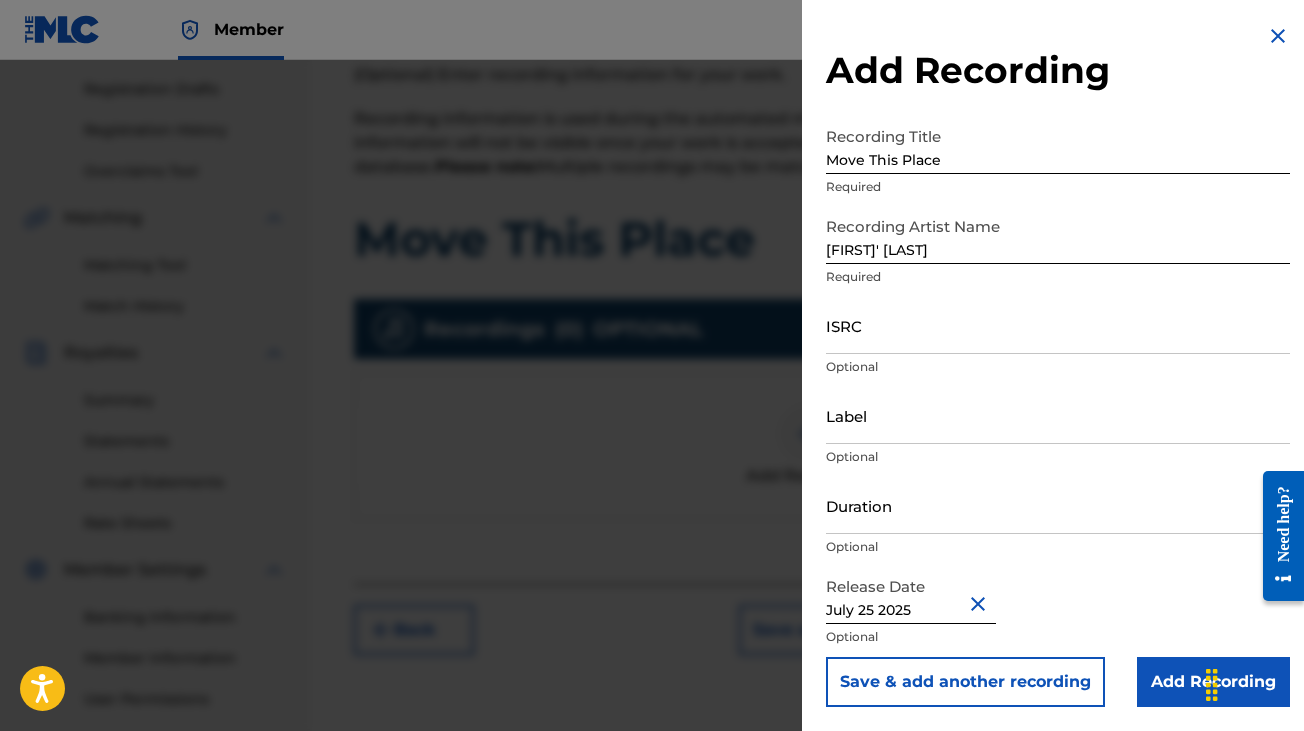 scroll, scrollTop: 331, scrollLeft: 0, axis: vertical 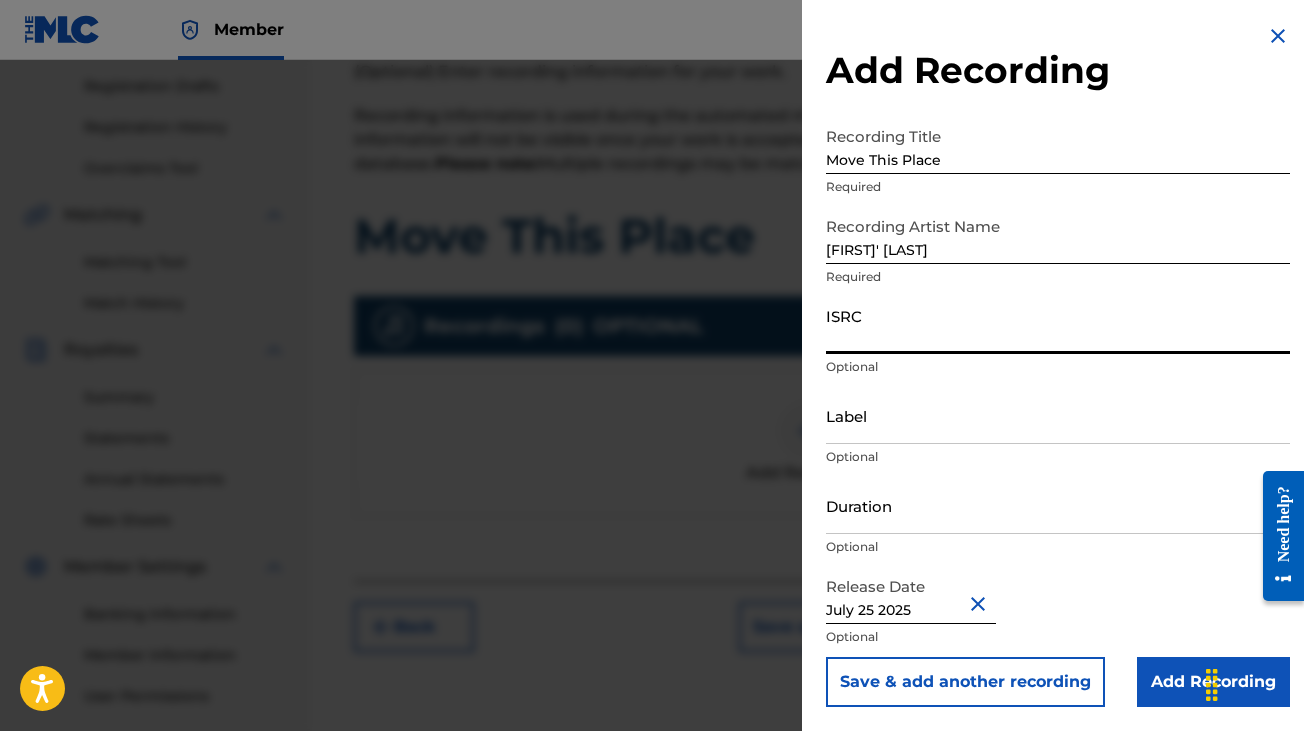 click on "ISRC" at bounding box center [1058, 325] 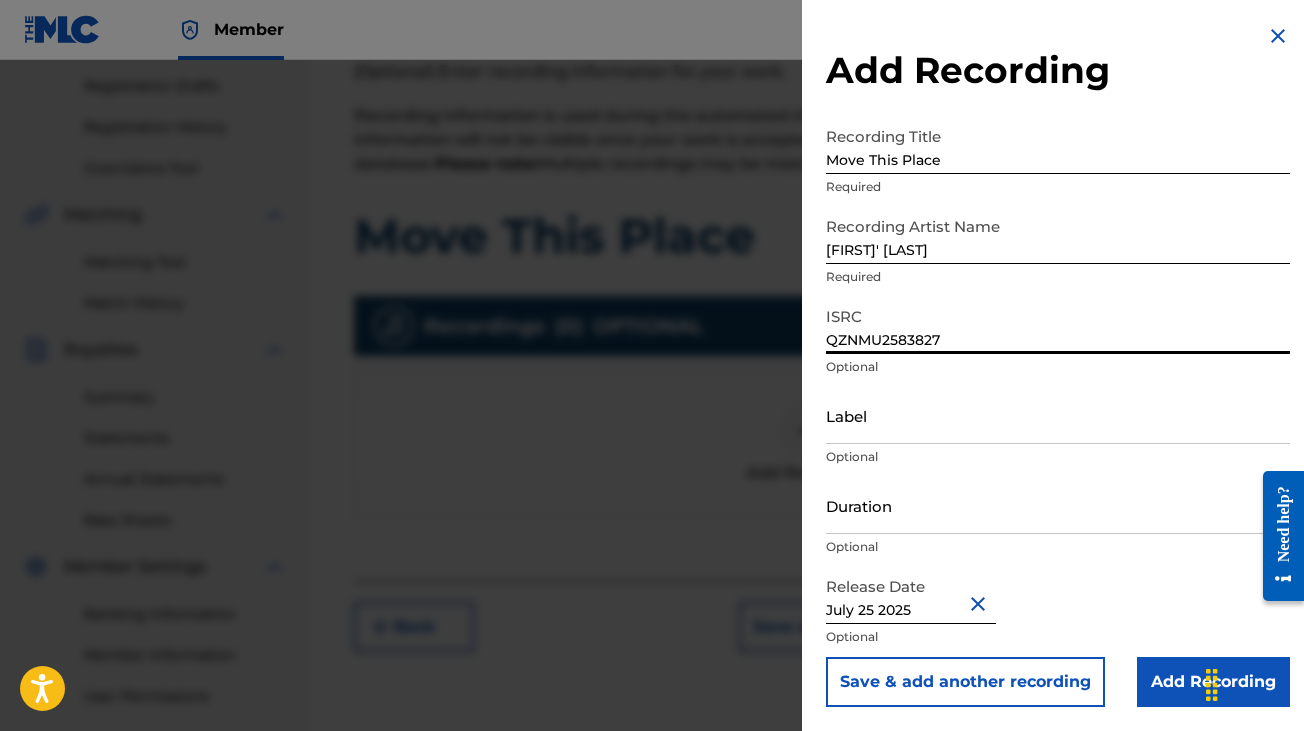 type on "QZNMU2583827" 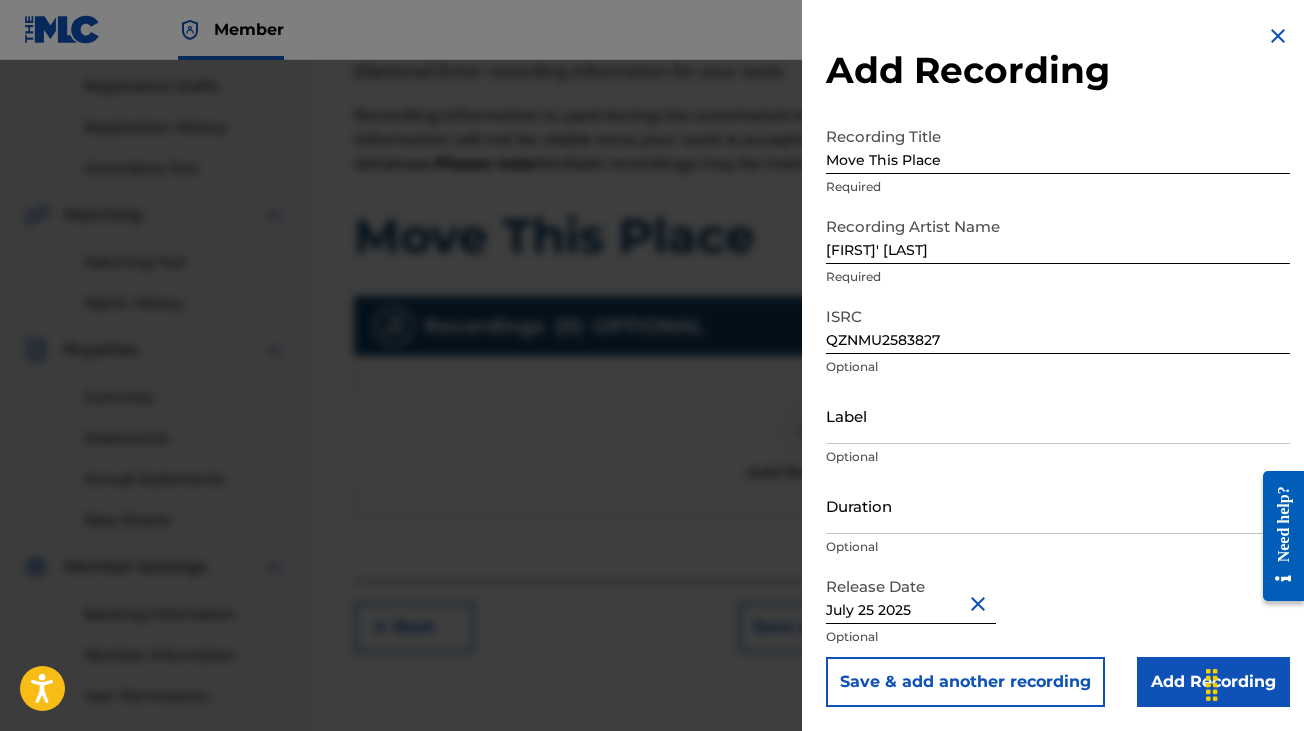 click on "Add Recording" at bounding box center [1213, 682] 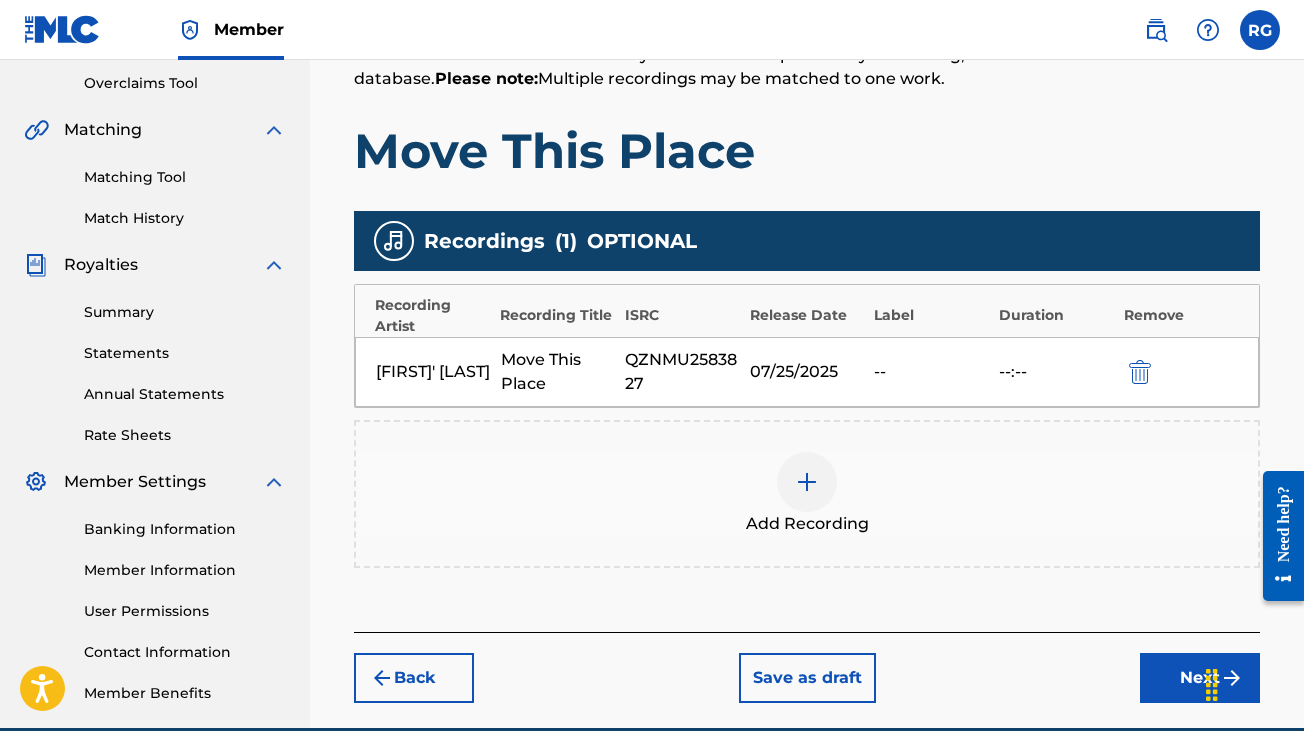 scroll, scrollTop: 508, scrollLeft: 0, axis: vertical 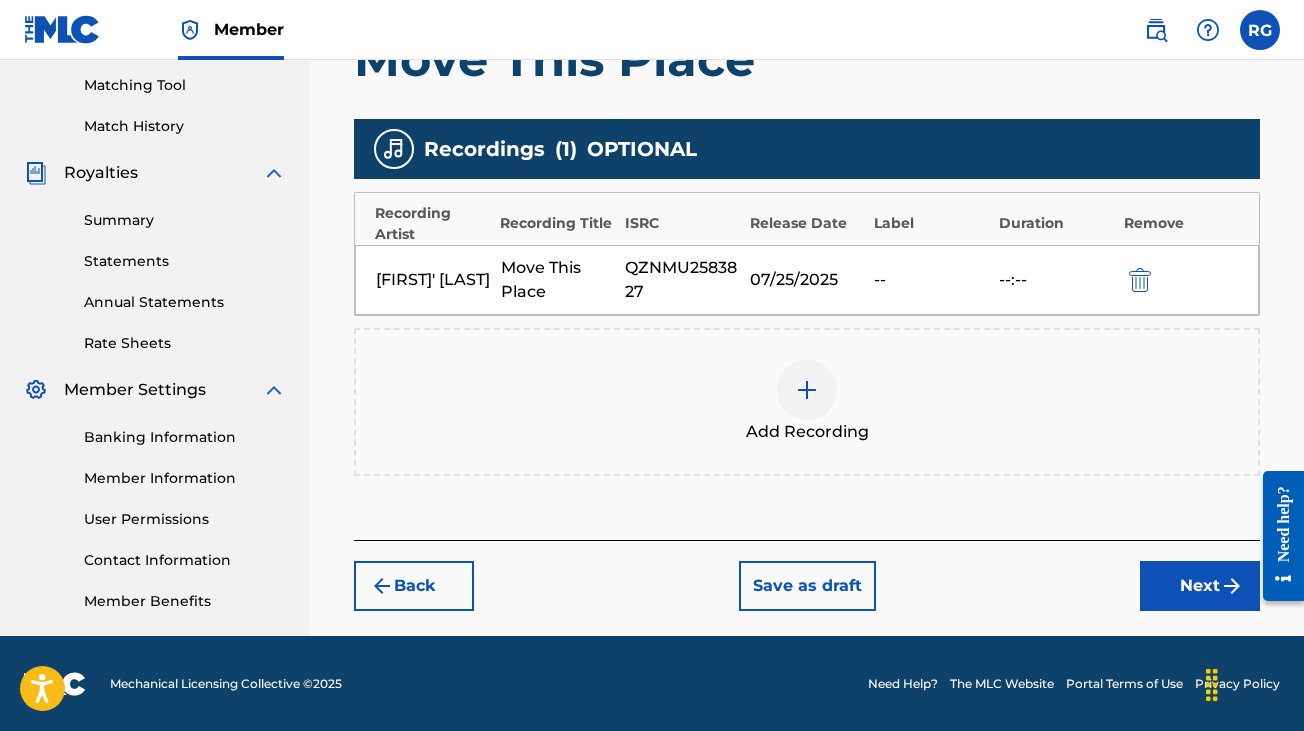 click on "Next" at bounding box center [1200, 586] 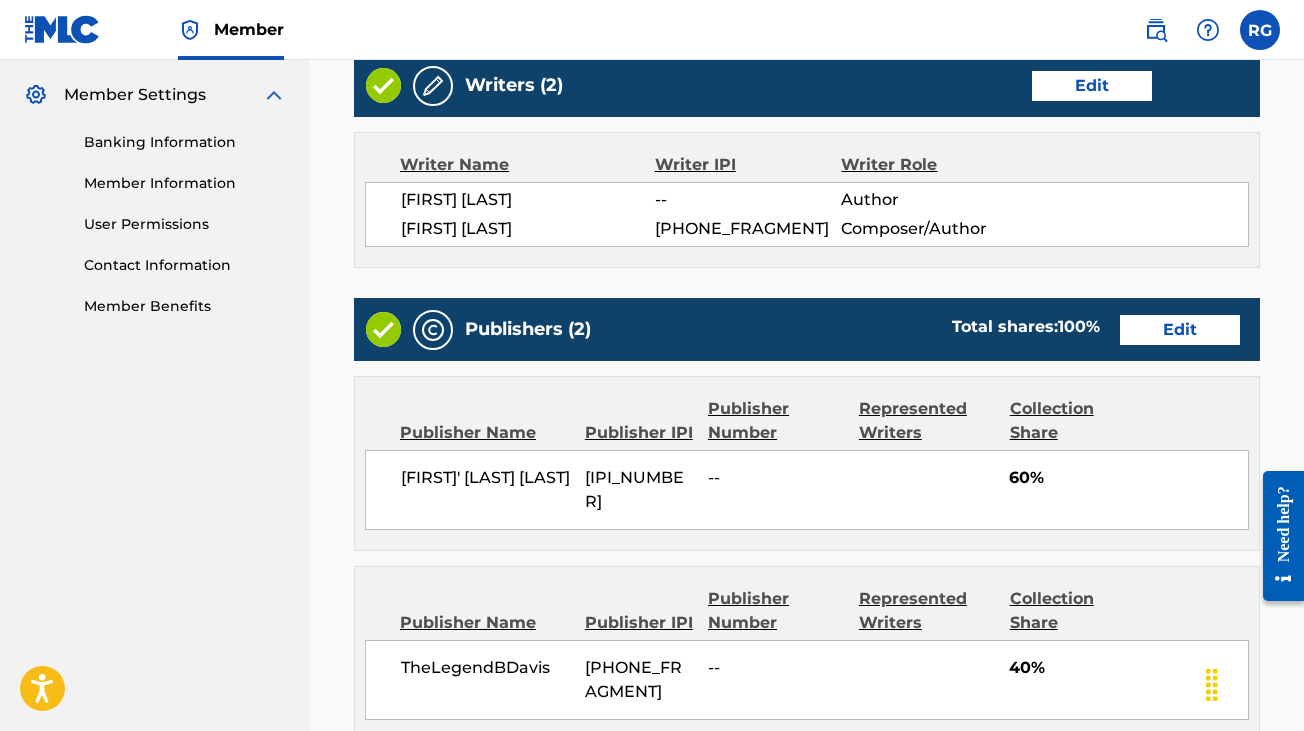 scroll, scrollTop: 800, scrollLeft: 0, axis: vertical 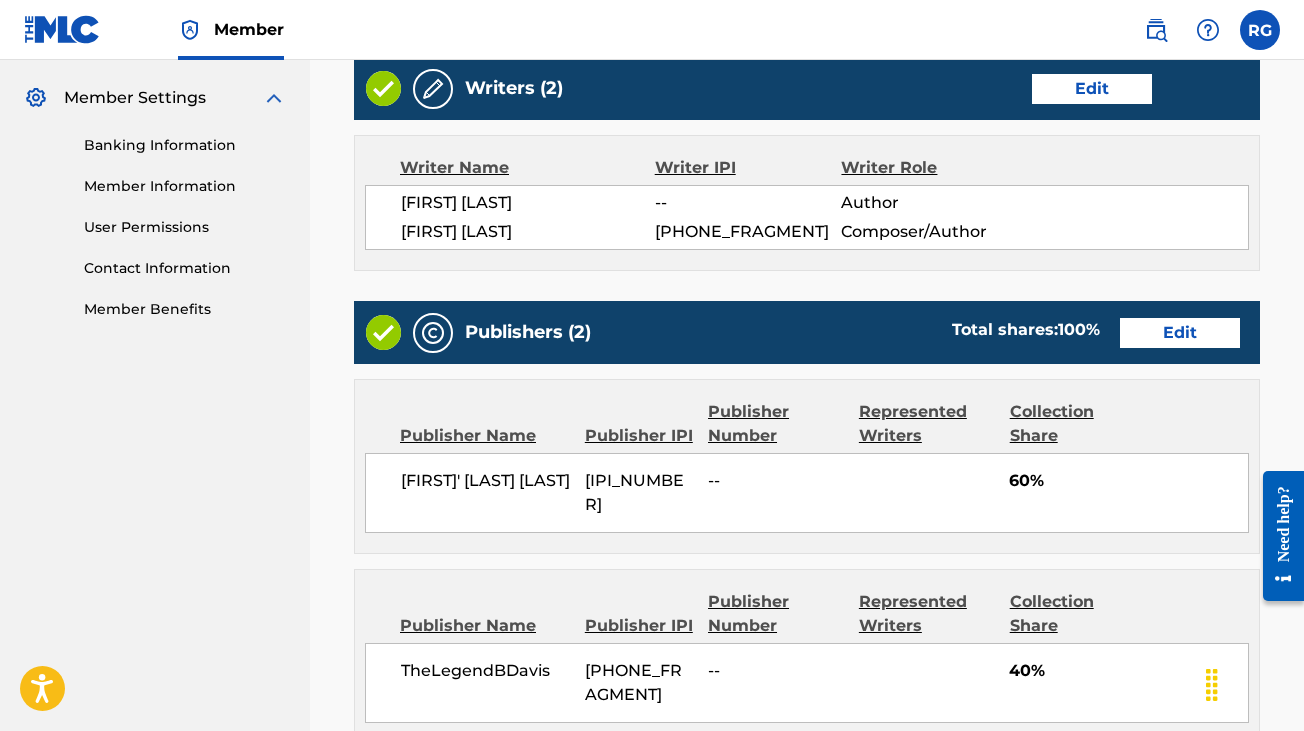 click on "Edit" at bounding box center (1092, 89) 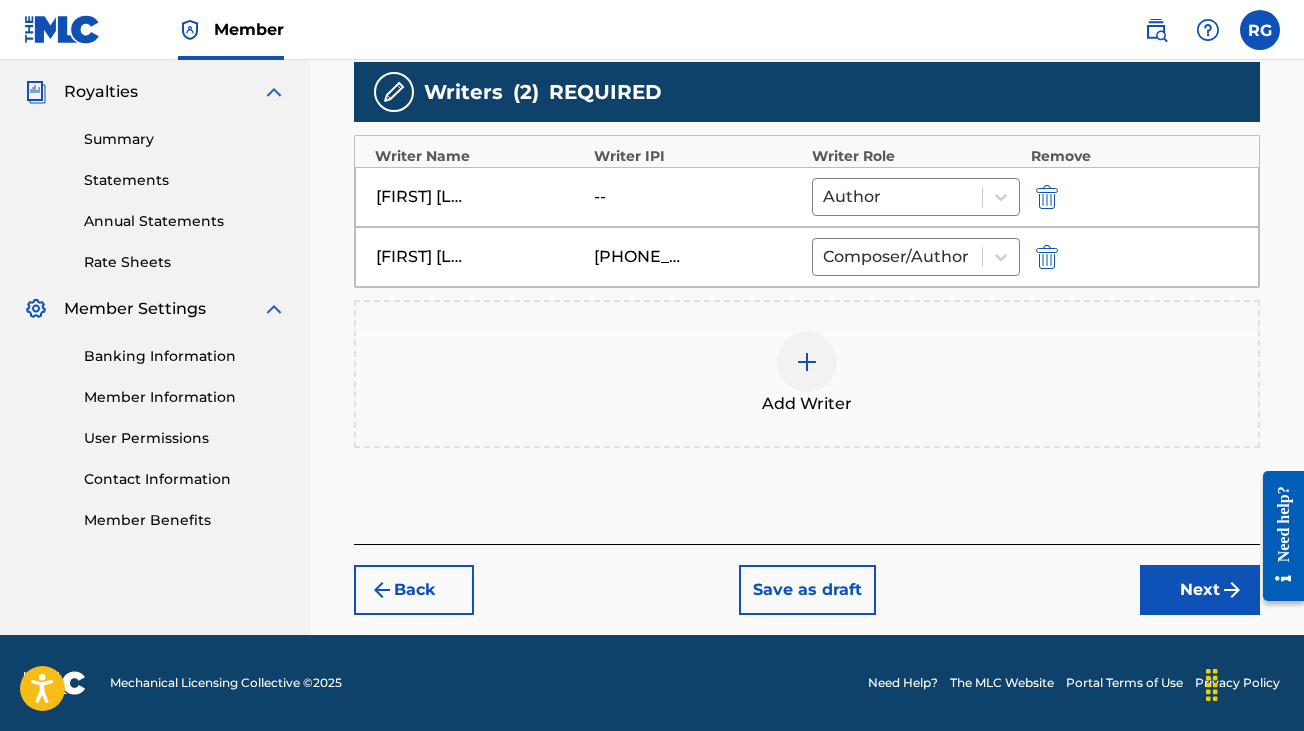 scroll, scrollTop: 586, scrollLeft: 0, axis: vertical 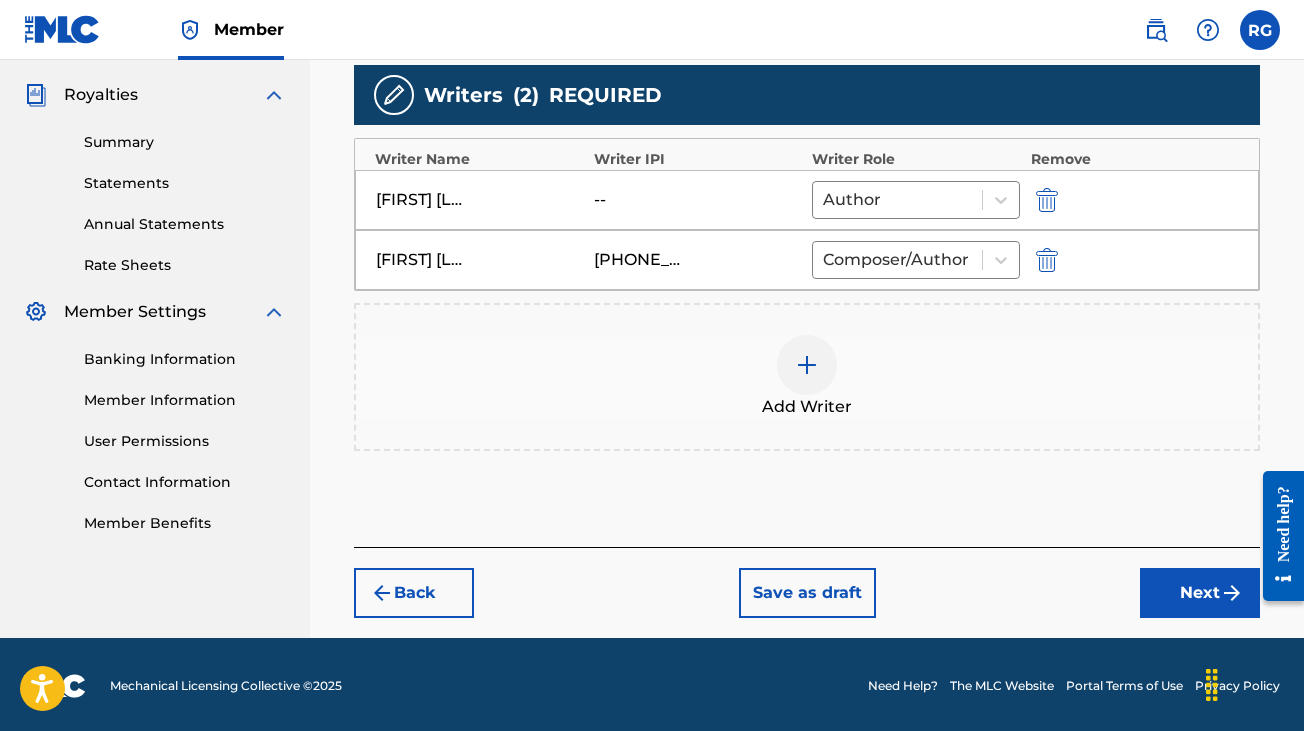 click at bounding box center (807, 365) 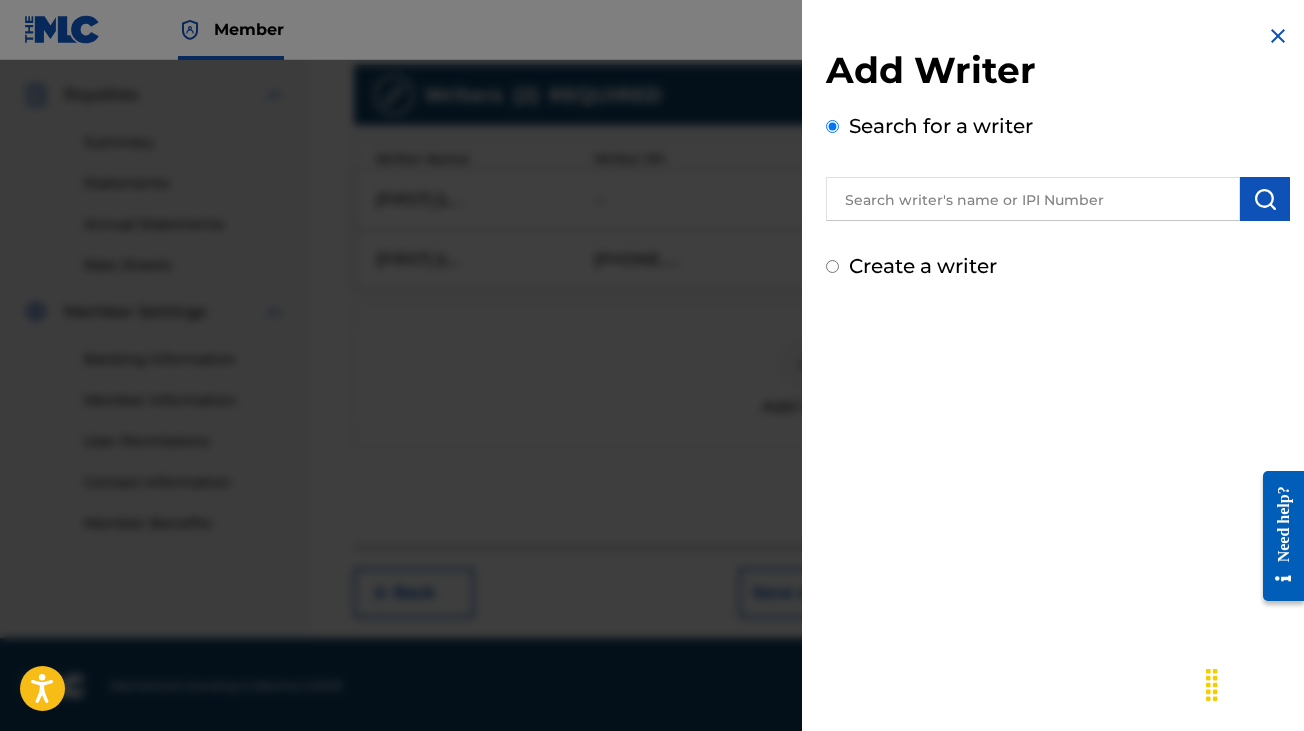 click on "Create a writer" at bounding box center [923, 266] 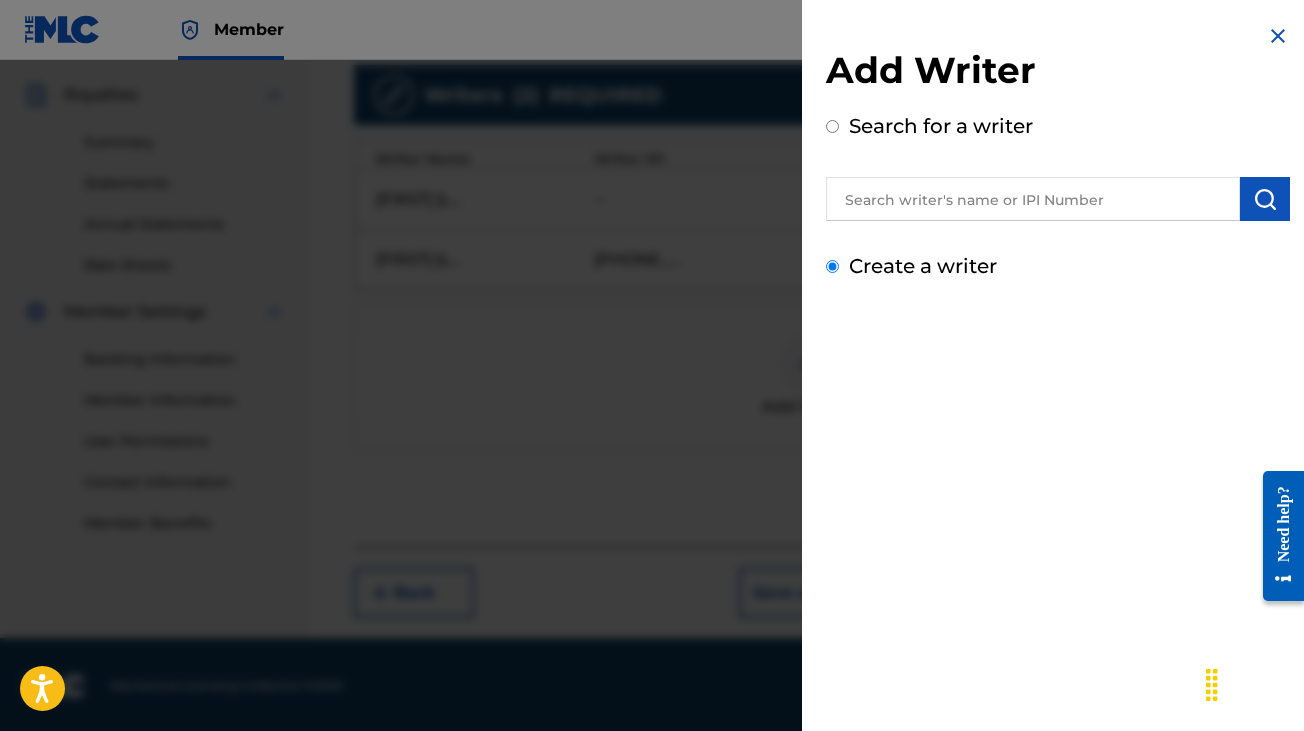 click on "Create a writer" at bounding box center (832, 266) 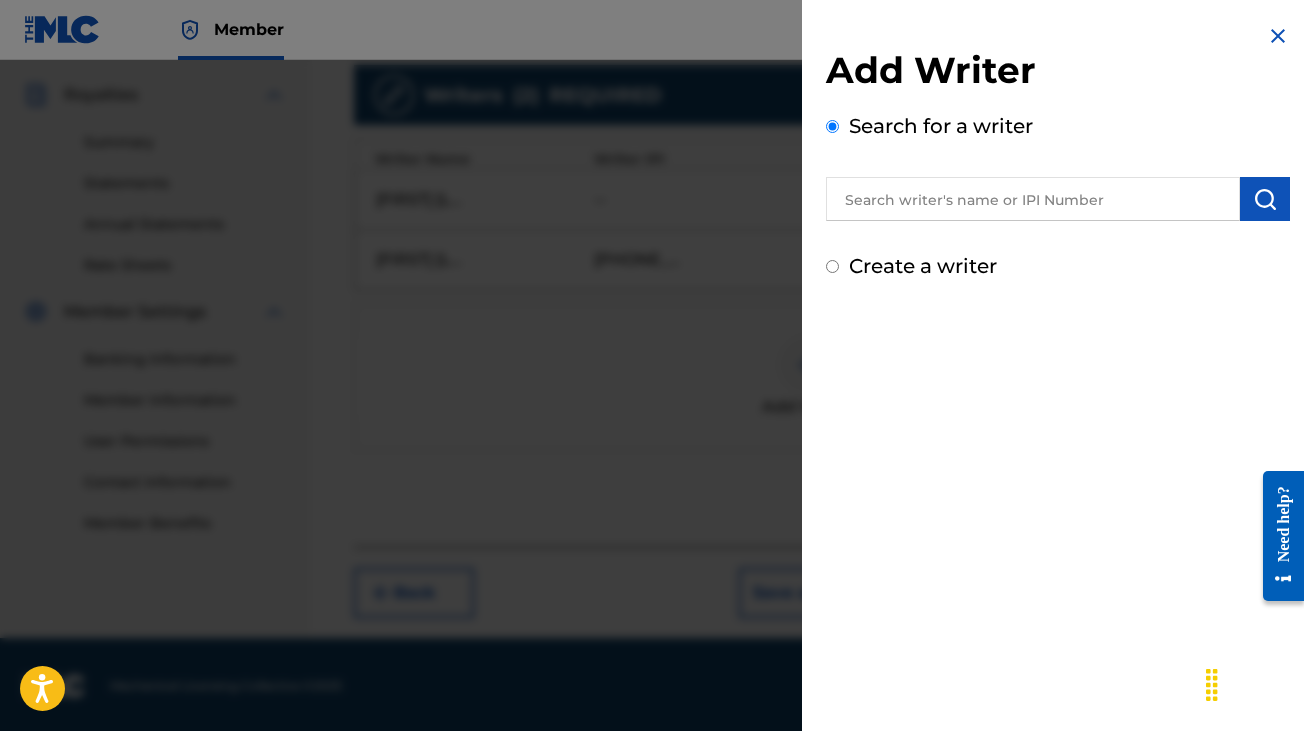 radio on "false" 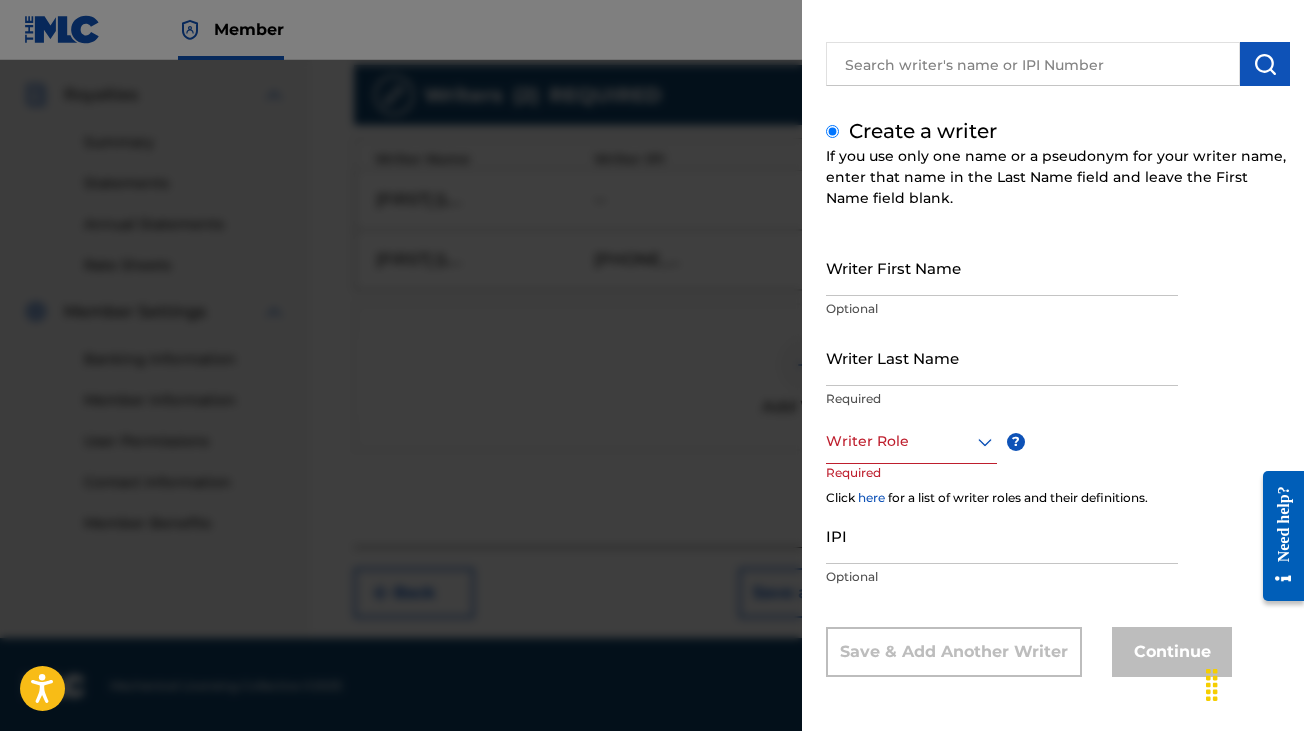 scroll, scrollTop: 0, scrollLeft: 0, axis: both 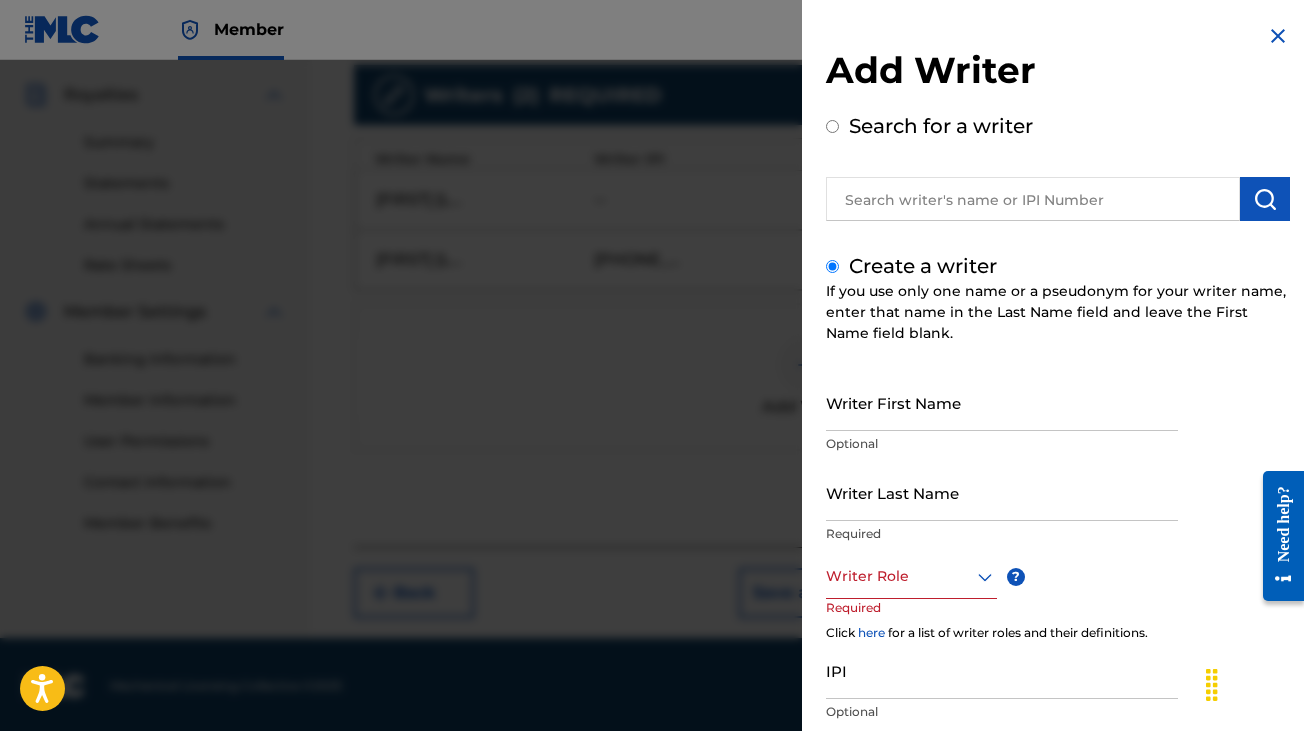 click on "Search for a writer" at bounding box center (832, 126) 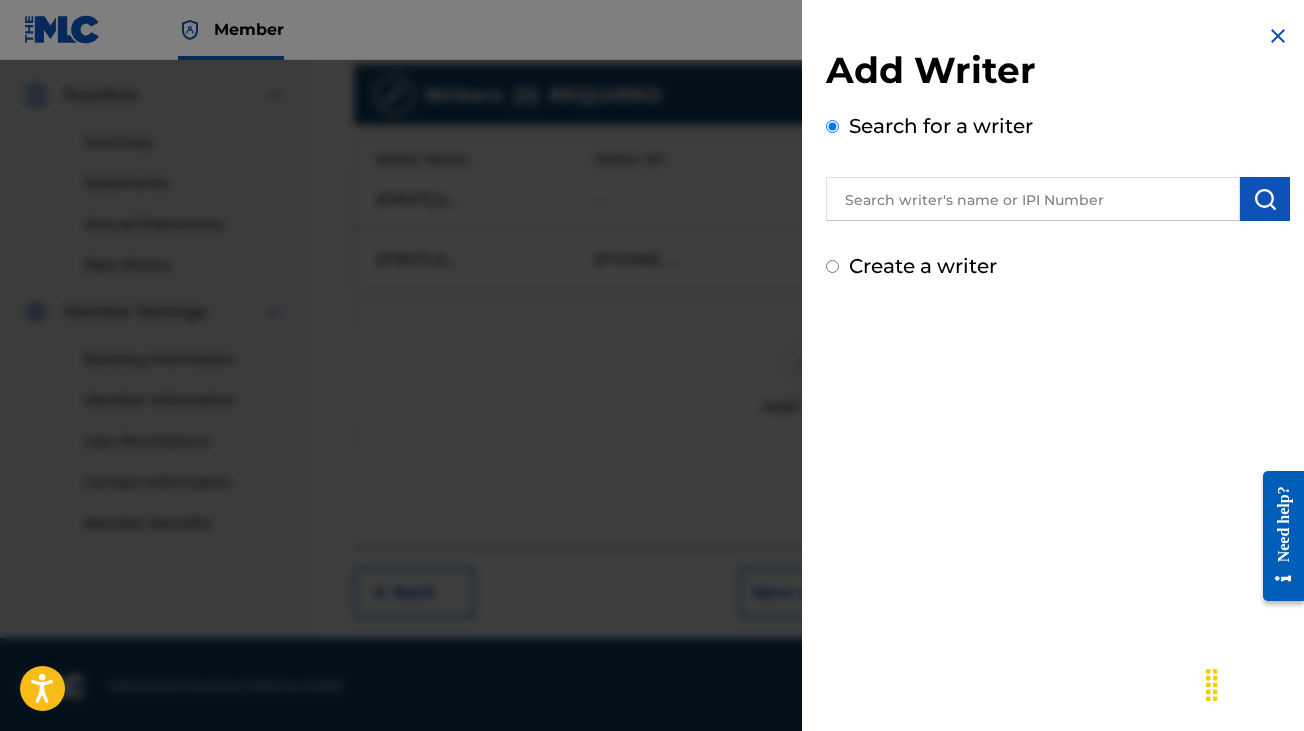 click at bounding box center (1278, 36) 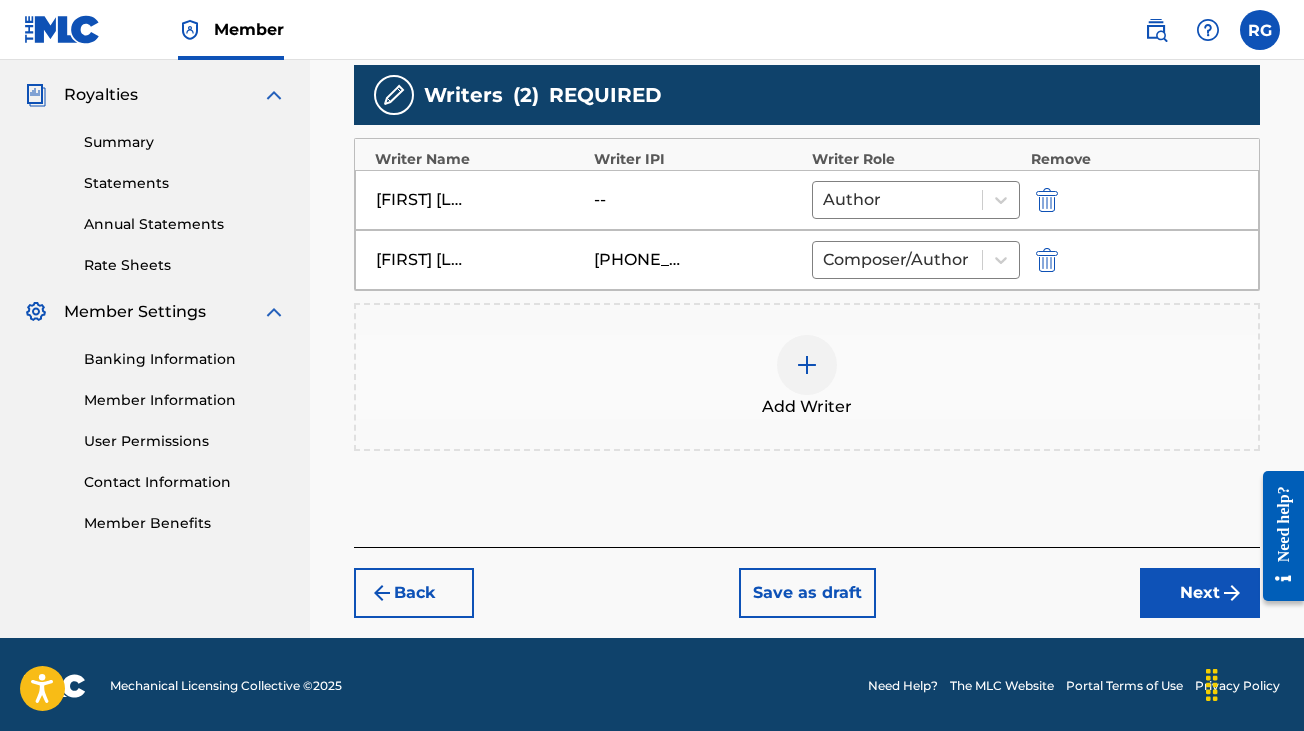 click on "Next" at bounding box center [1200, 593] 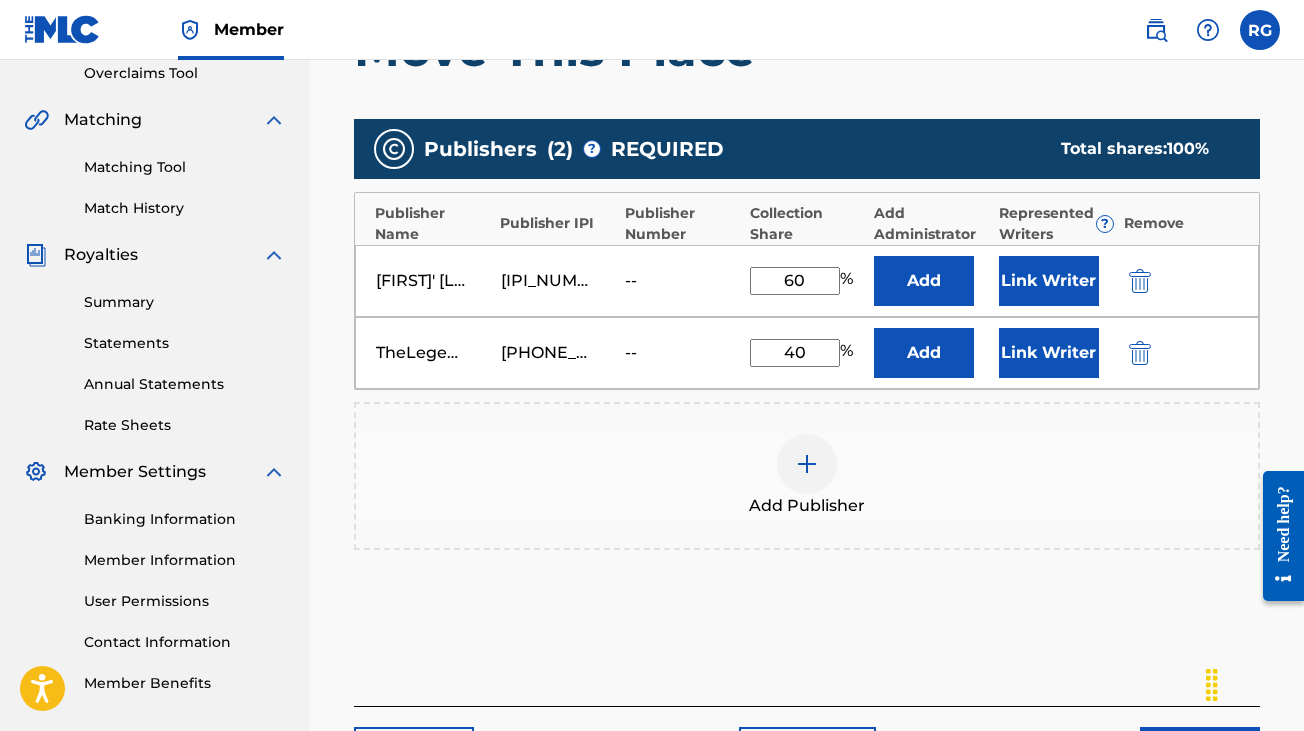 scroll, scrollTop: 547, scrollLeft: 0, axis: vertical 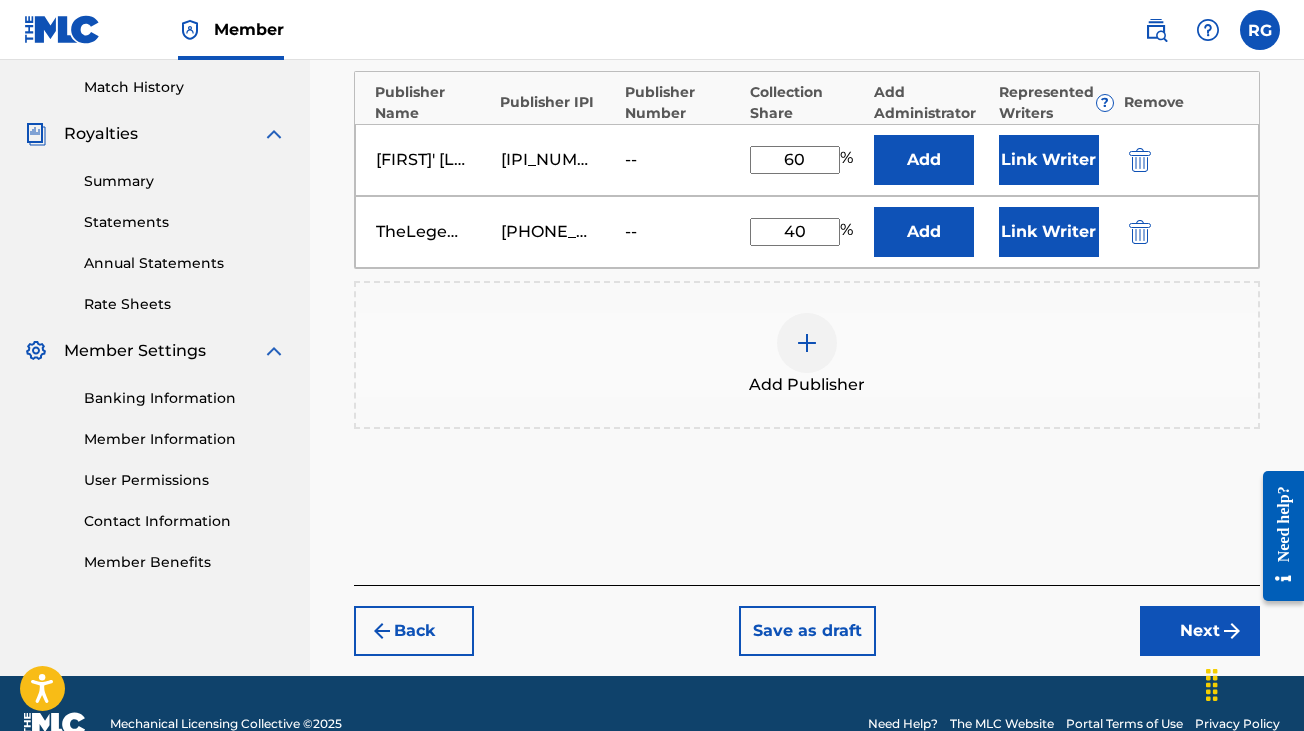 click on "Next" at bounding box center (1200, 631) 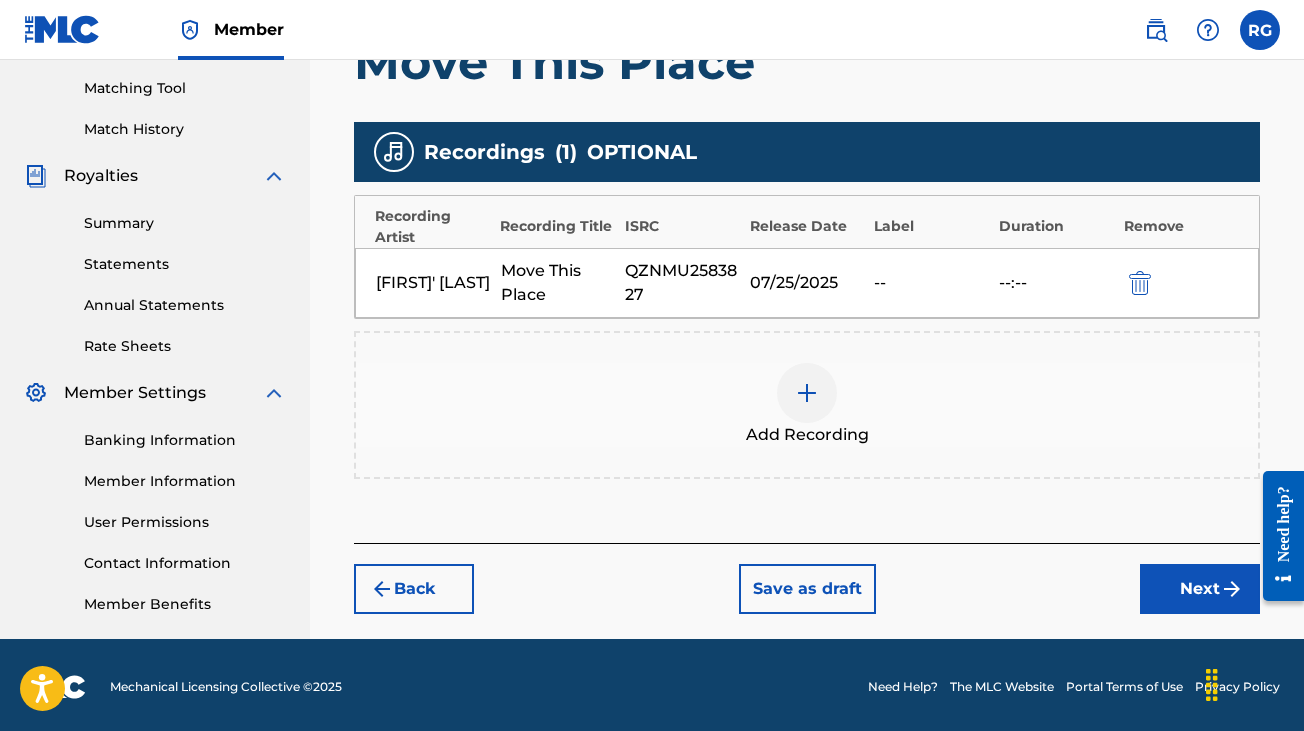 scroll, scrollTop: 508, scrollLeft: 0, axis: vertical 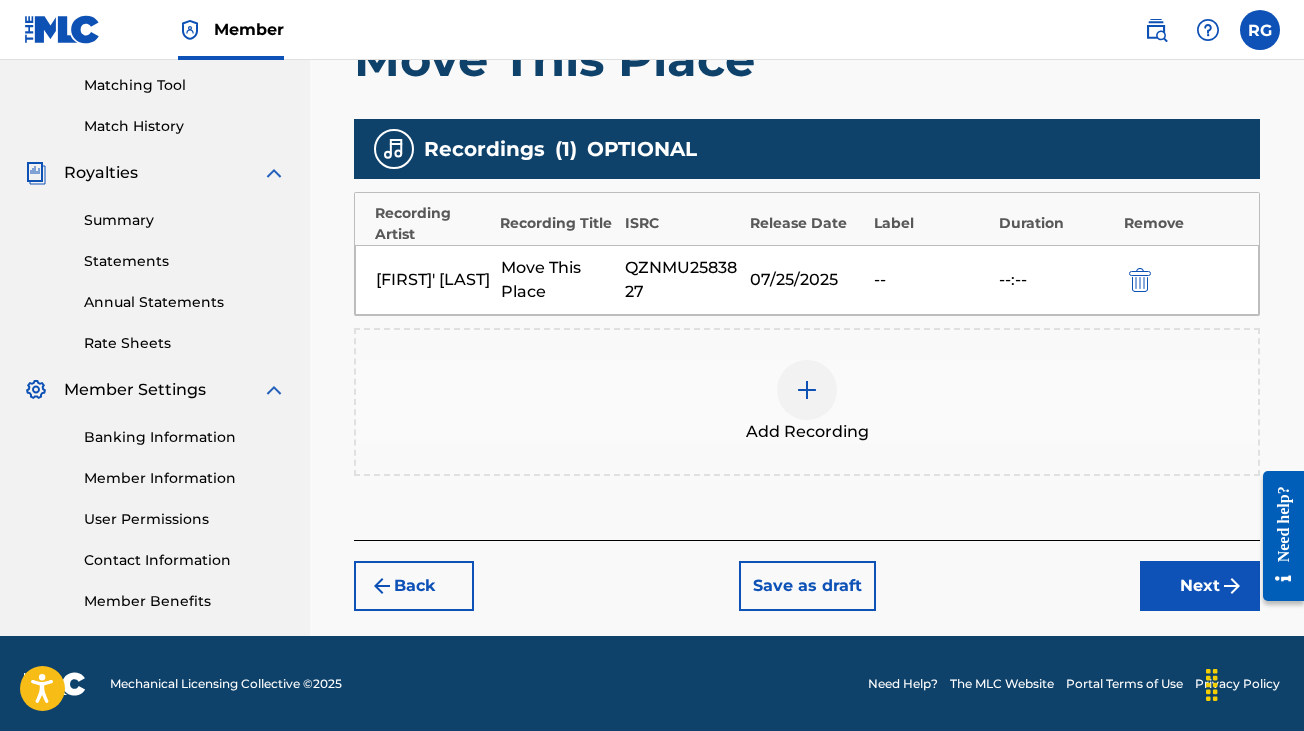 click on "Next" at bounding box center (1200, 586) 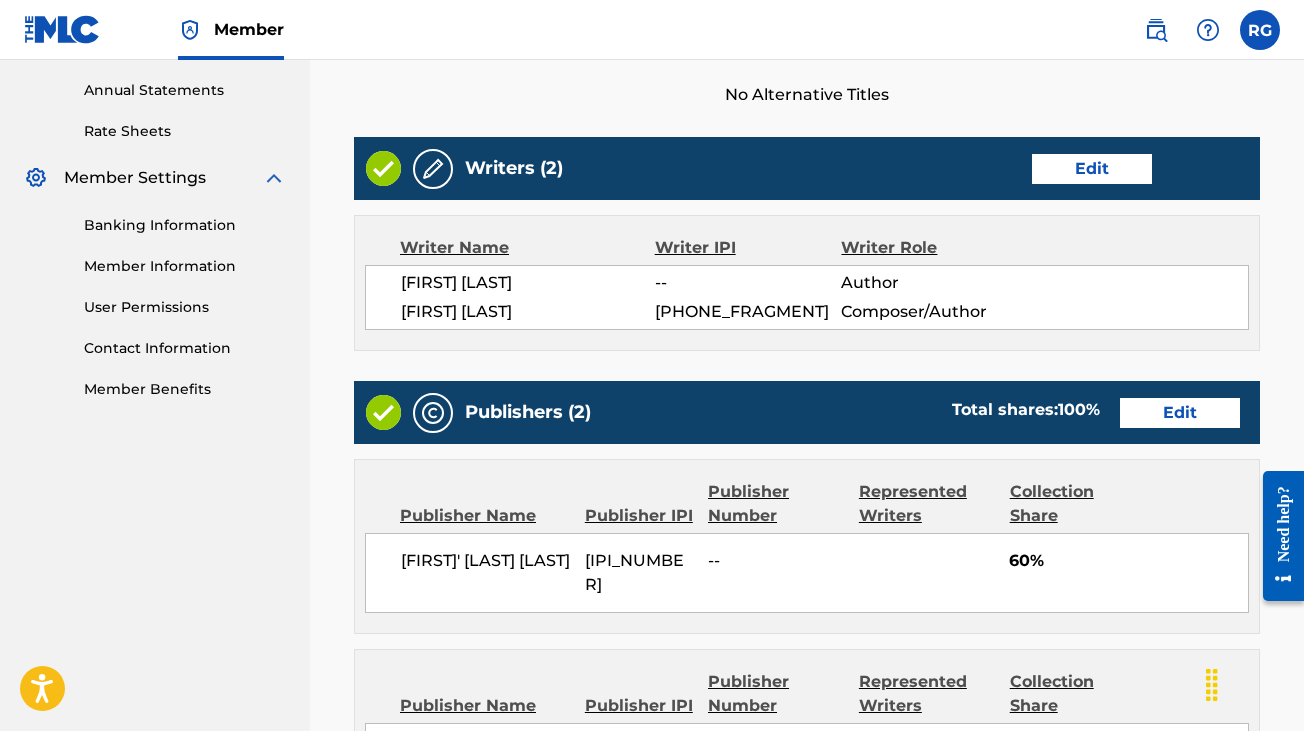 scroll, scrollTop: 705, scrollLeft: 0, axis: vertical 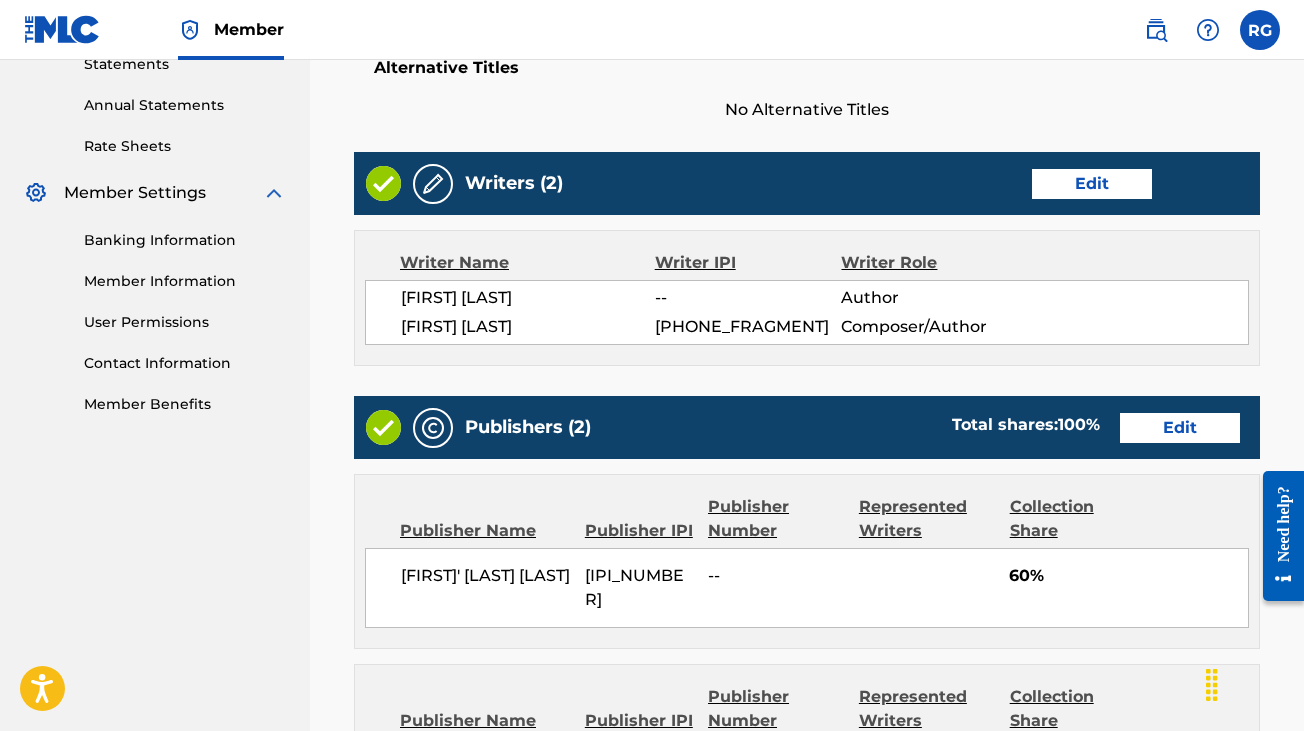 click on "Edit" at bounding box center (1092, 184) 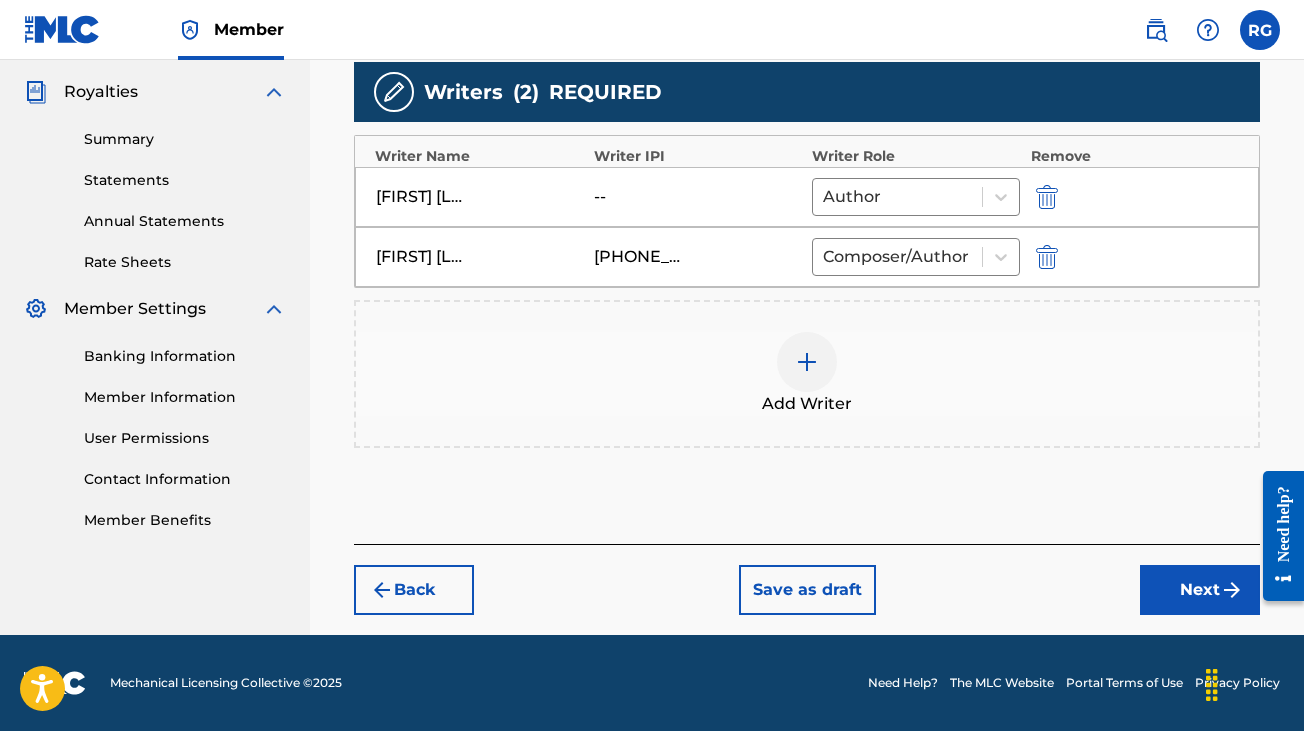 scroll, scrollTop: 586, scrollLeft: 0, axis: vertical 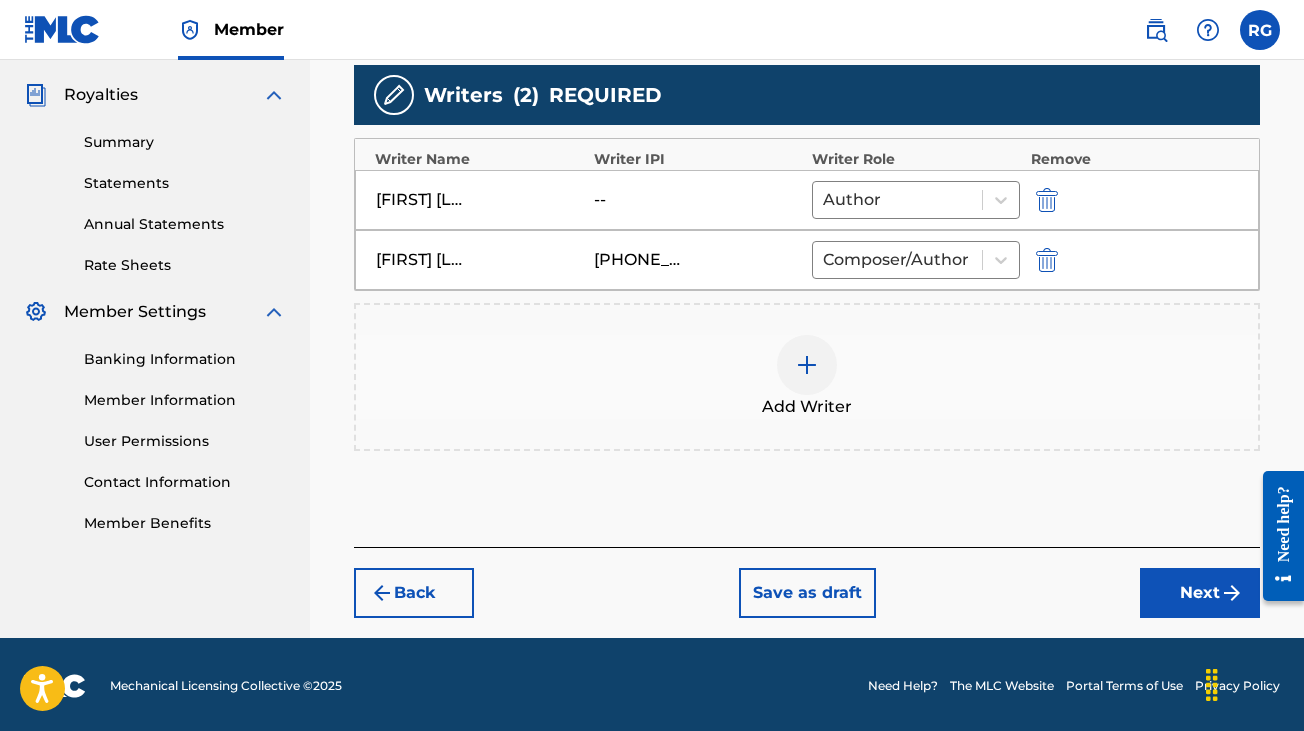 click at bounding box center [1047, 200] 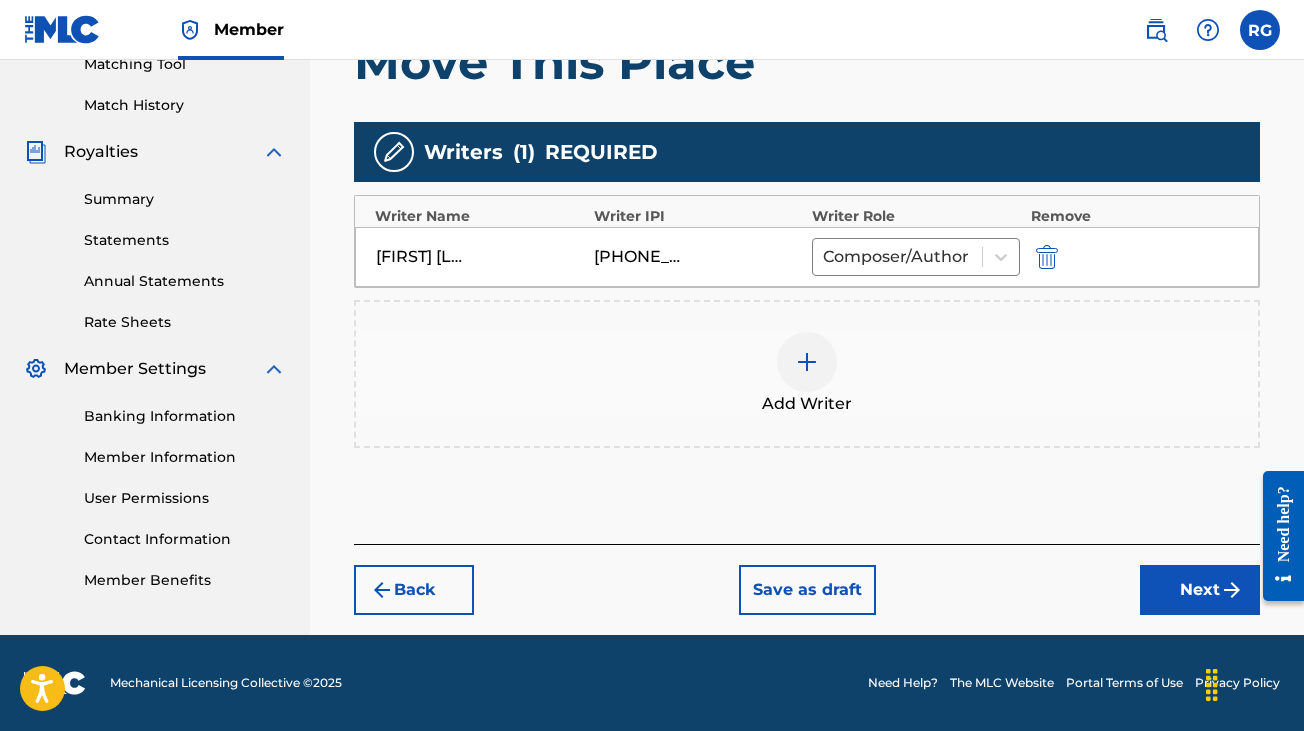 scroll, scrollTop: 527, scrollLeft: 0, axis: vertical 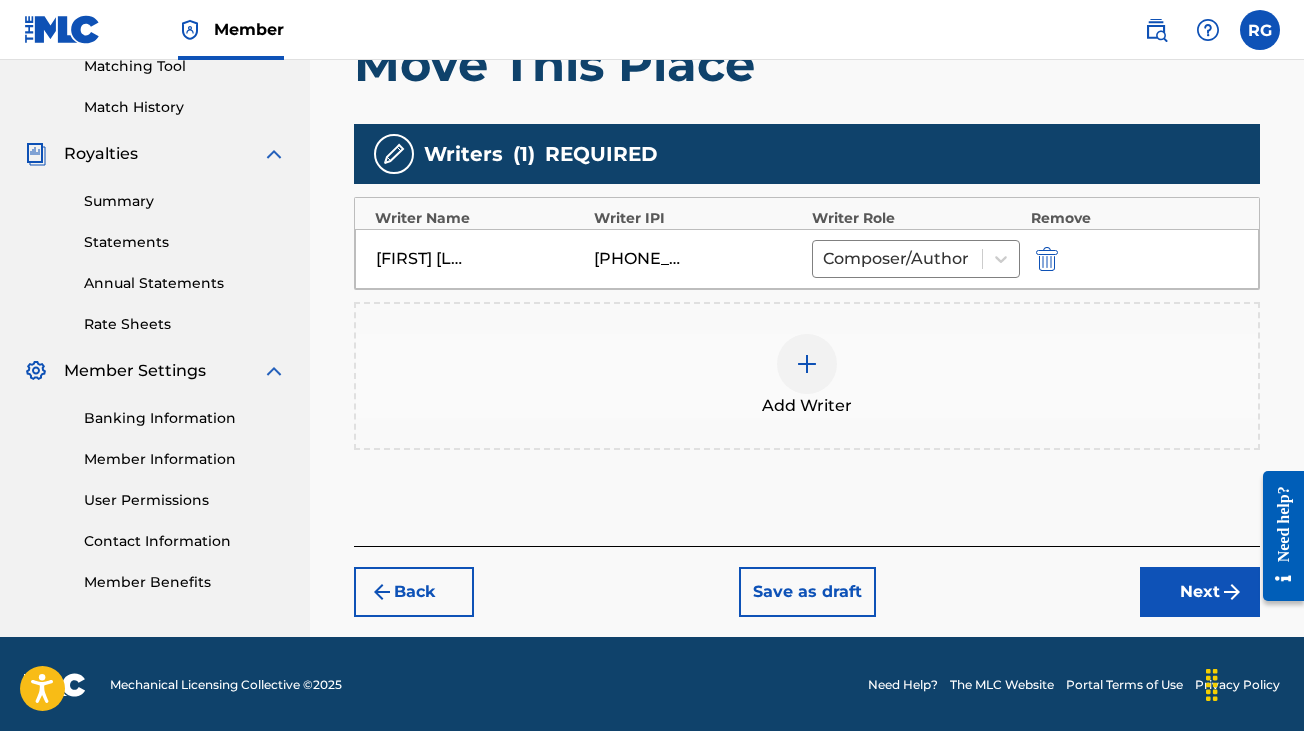 click at bounding box center [807, 364] 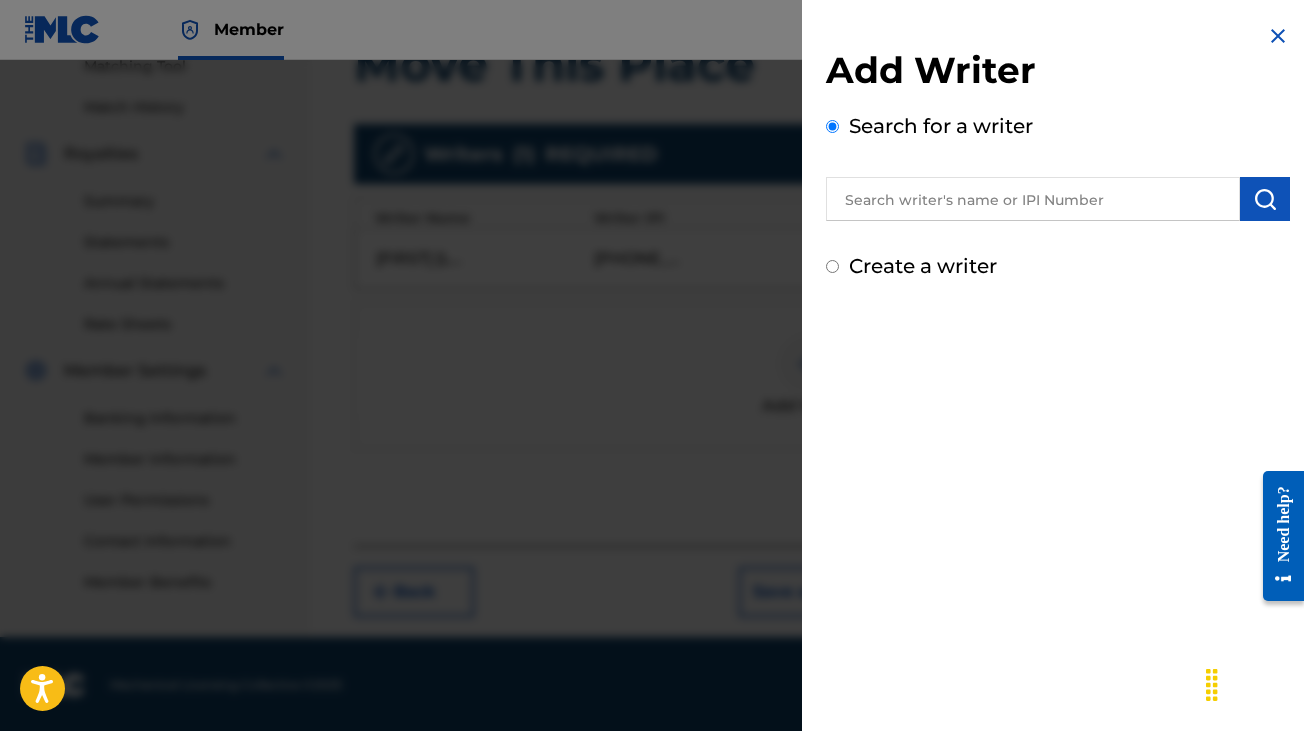 click at bounding box center (1033, 199) 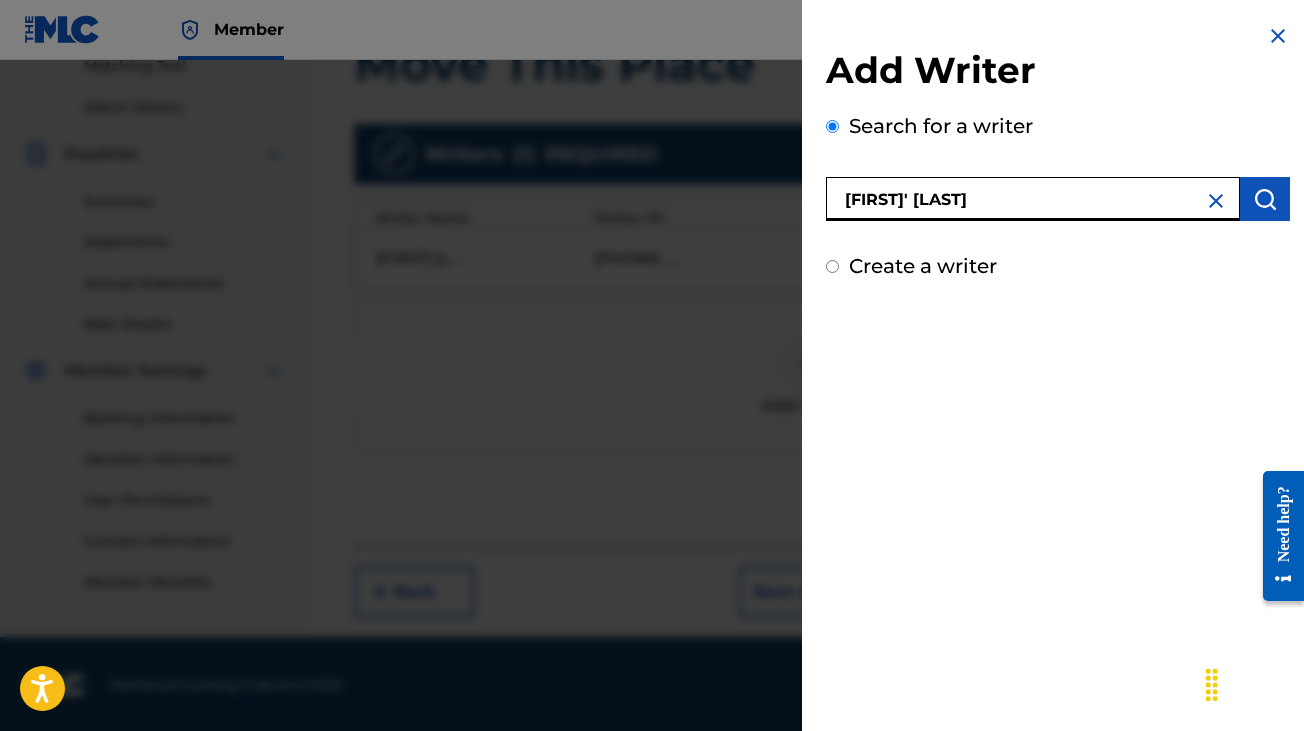 type on "[FIRST]' [LAST]" 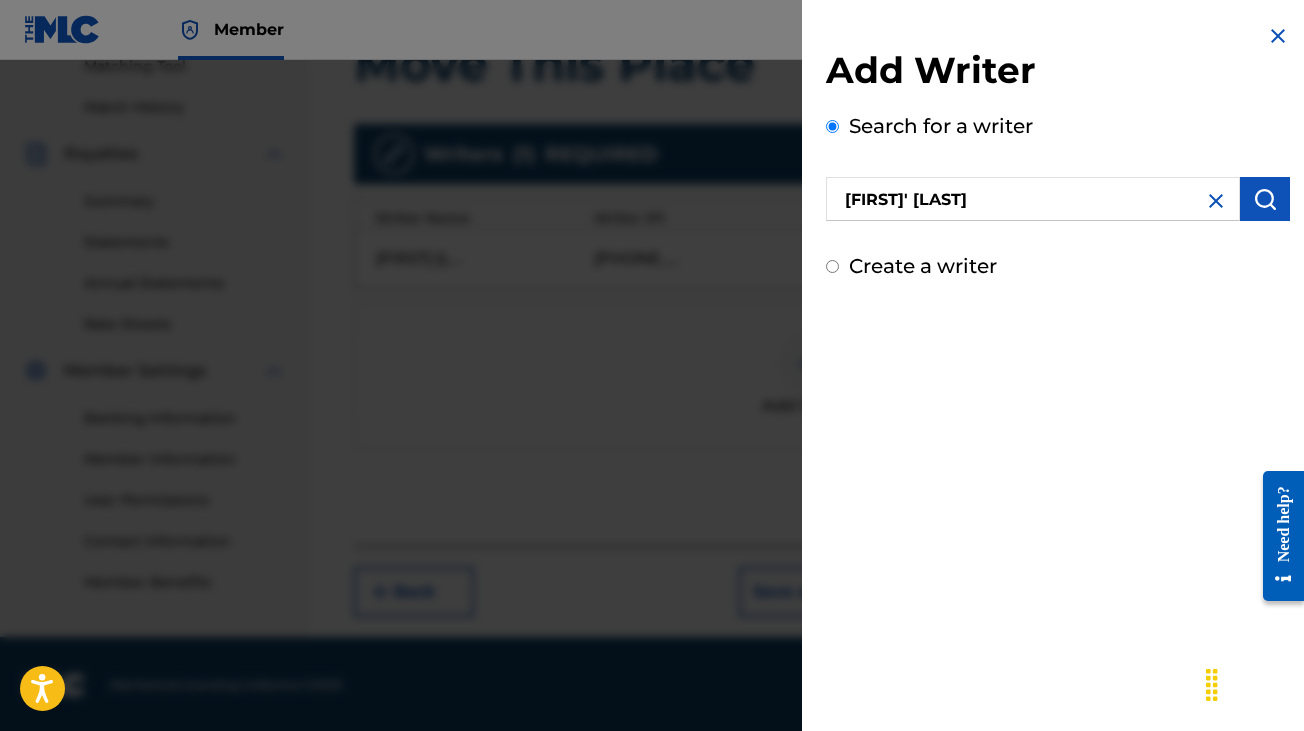 click at bounding box center [1265, 199] 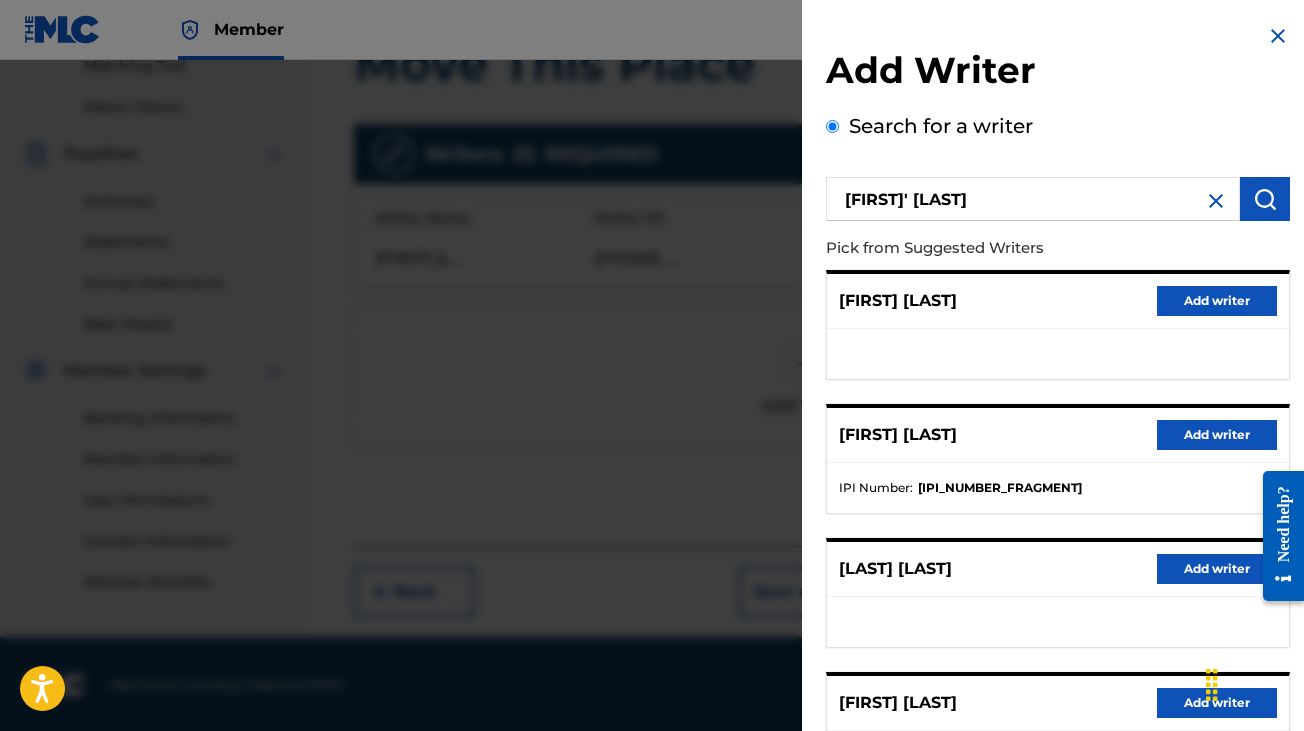 scroll, scrollTop: 308, scrollLeft: 0, axis: vertical 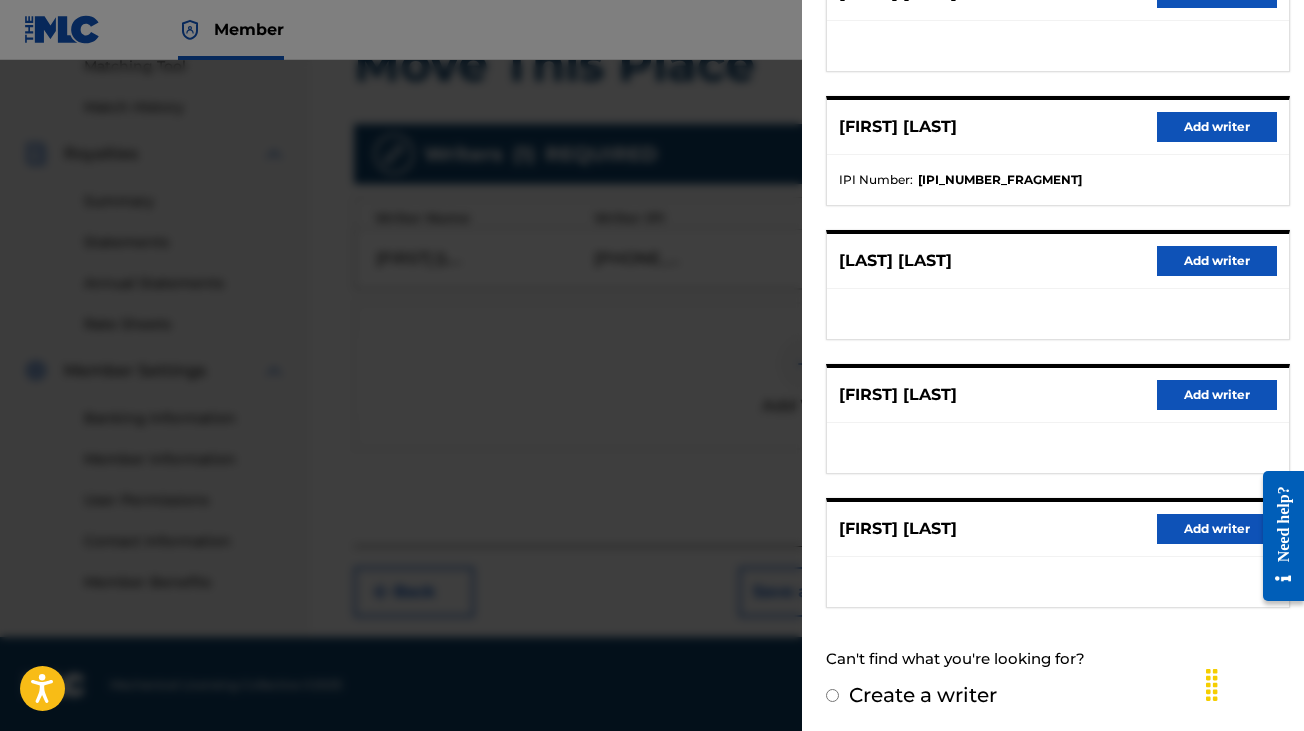 click on "Create a writer" at bounding box center (1058, 695) 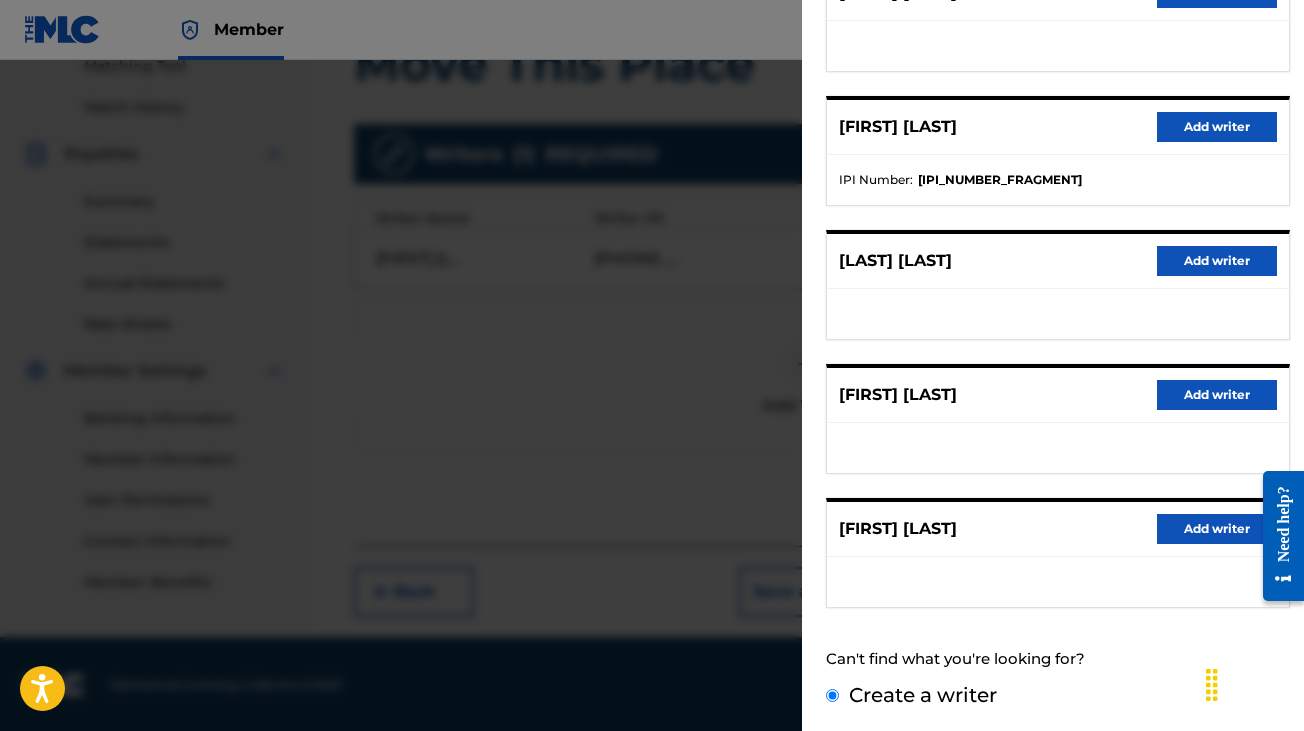 scroll, scrollTop: 135, scrollLeft: 0, axis: vertical 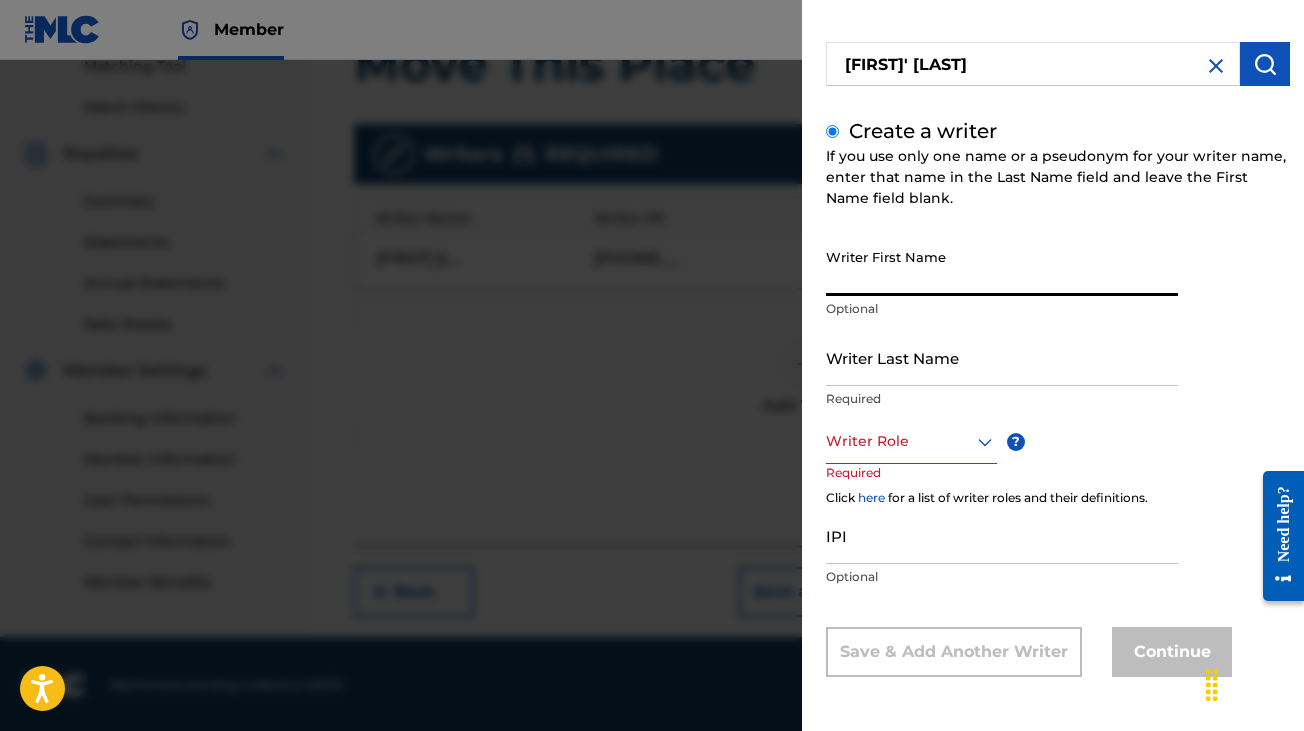 click on "Writer First Name" at bounding box center [1002, 267] 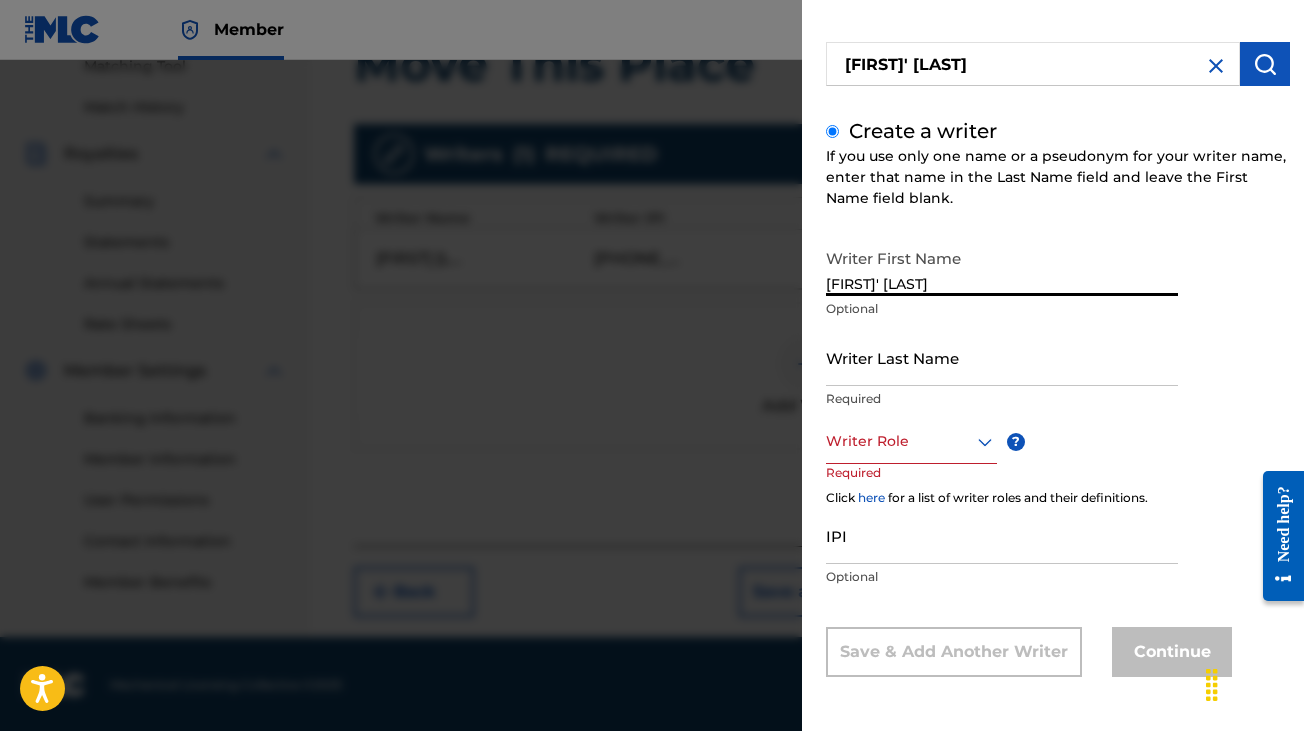 type on "[FIRST]' [LAST]" 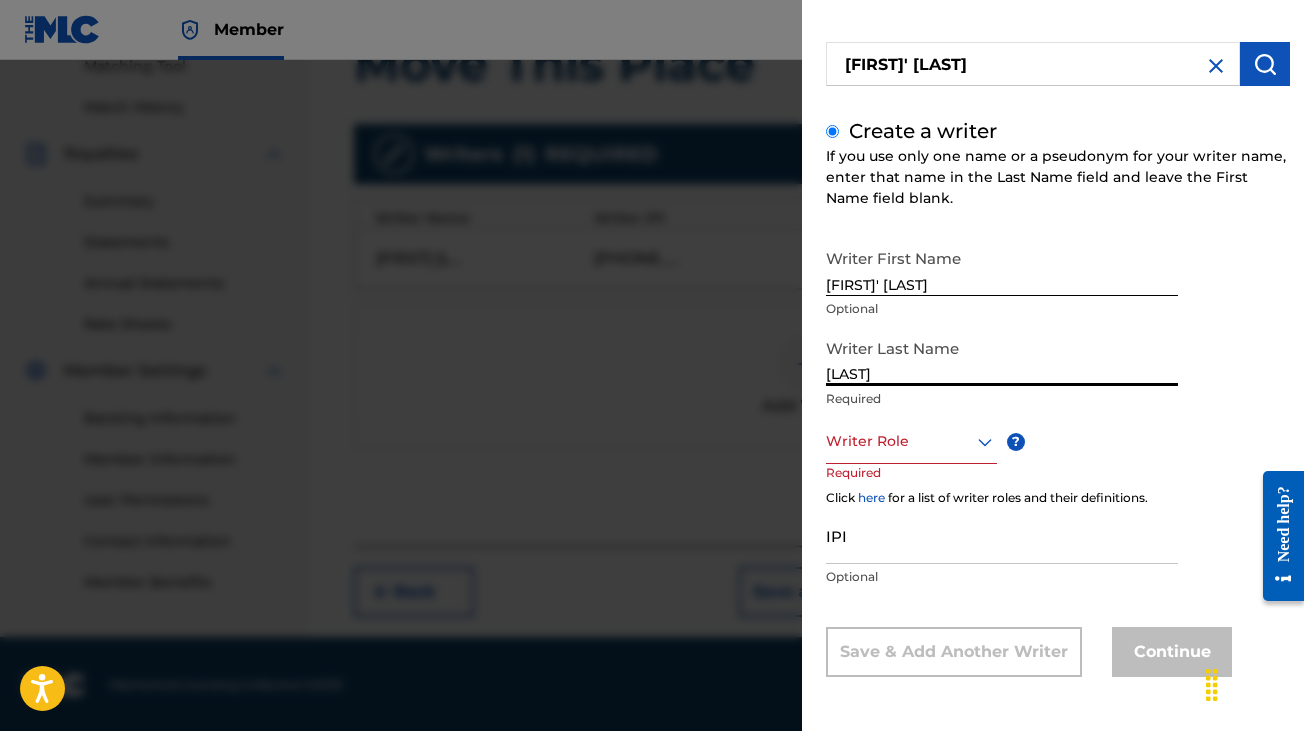 type on "[LAST]" 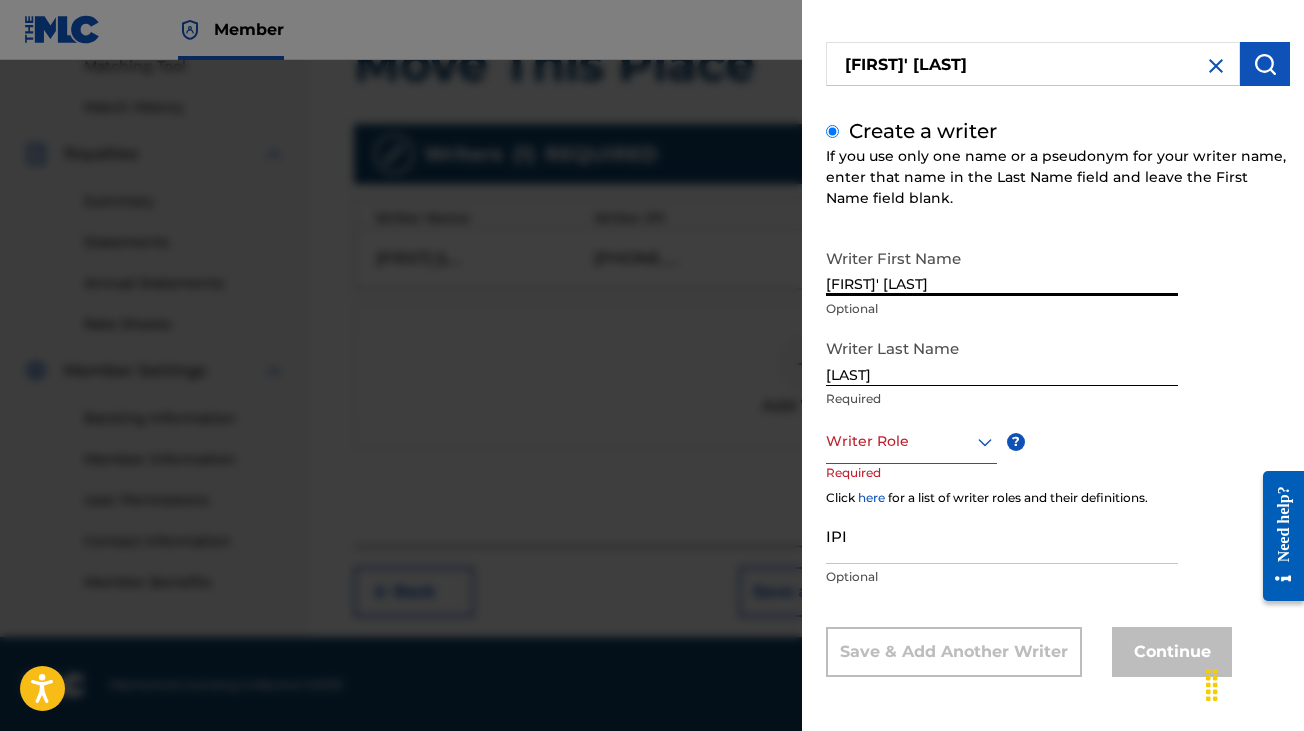 click on "[FIRST]' [LAST]" at bounding box center (1002, 267) 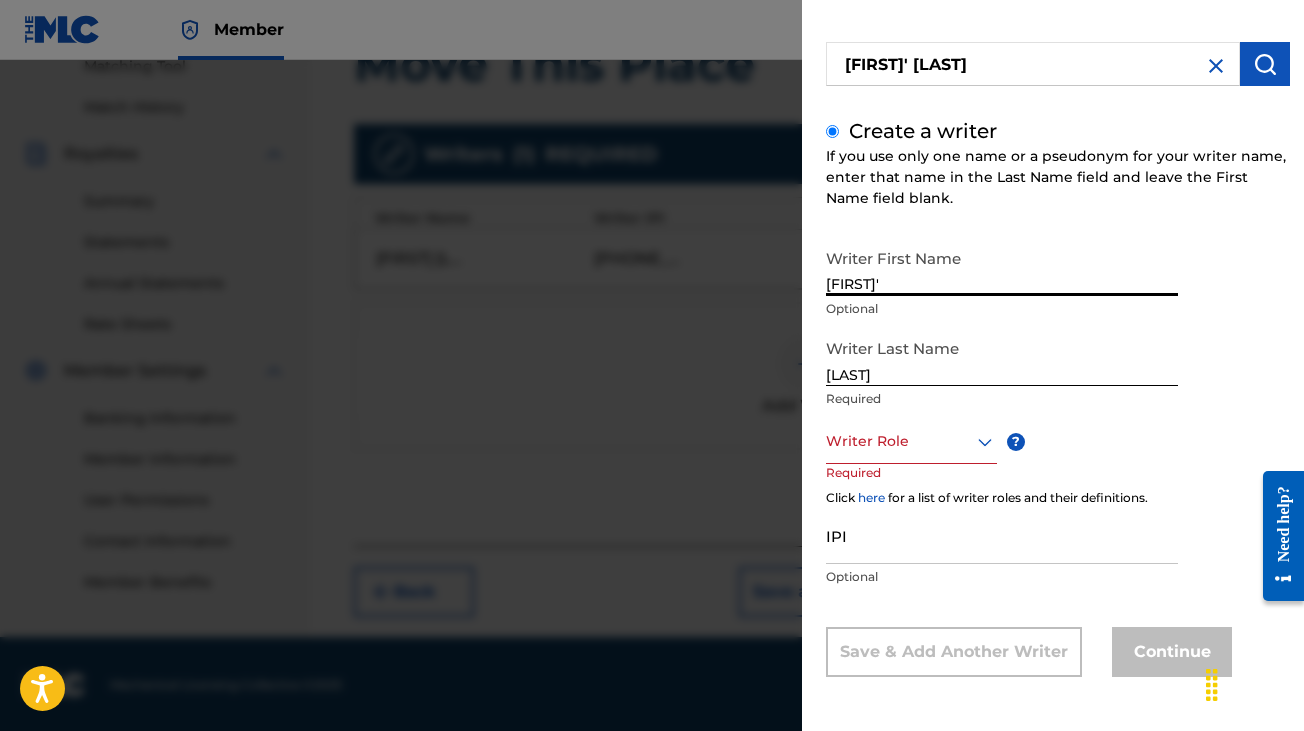 type on "[FIRST]'" 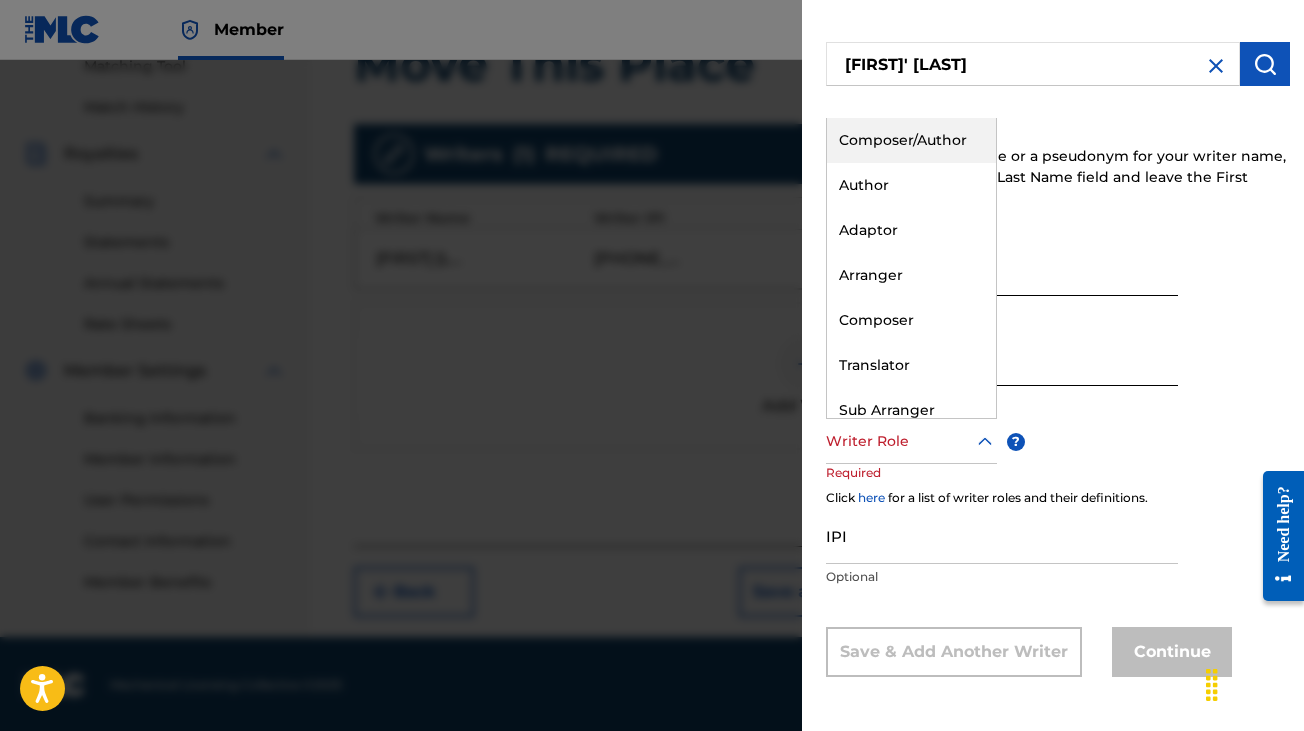 click at bounding box center [911, 441] 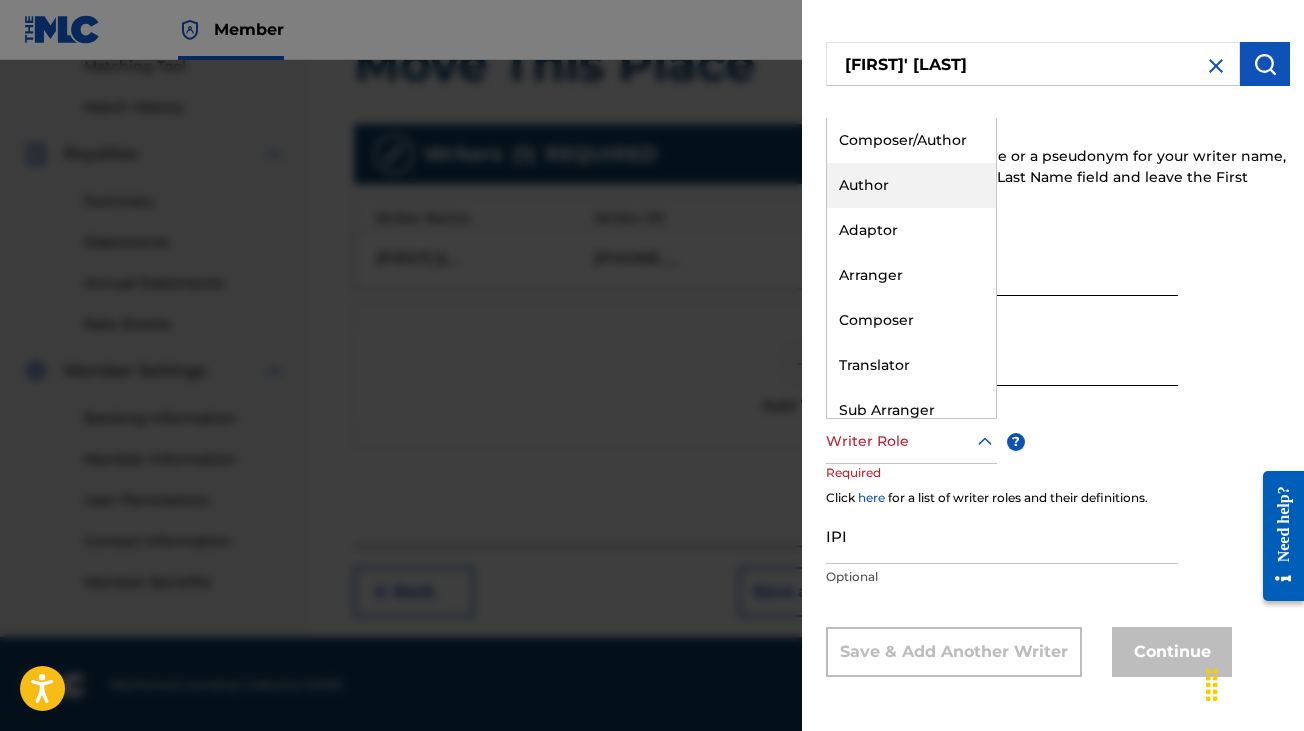 click on "Author" at bounding box center (911, 185) 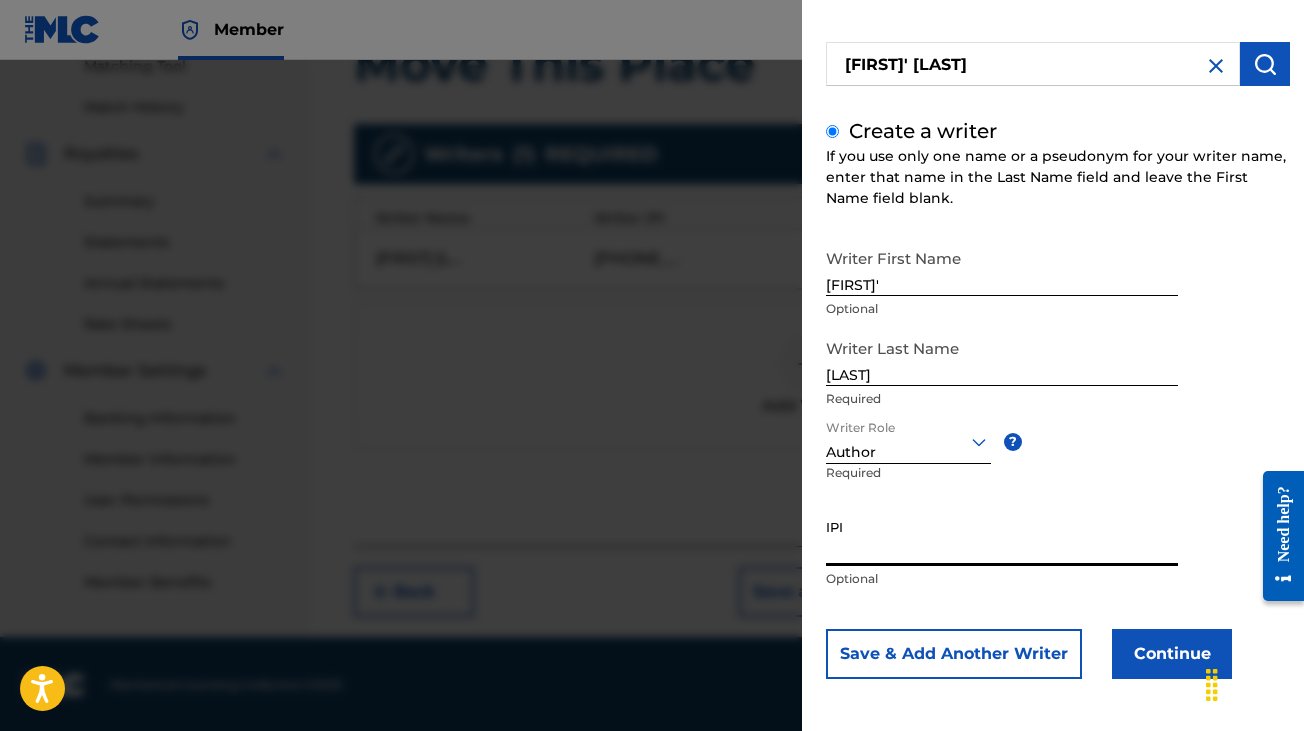 click on "IPI" at bounding box center (1002, 537) 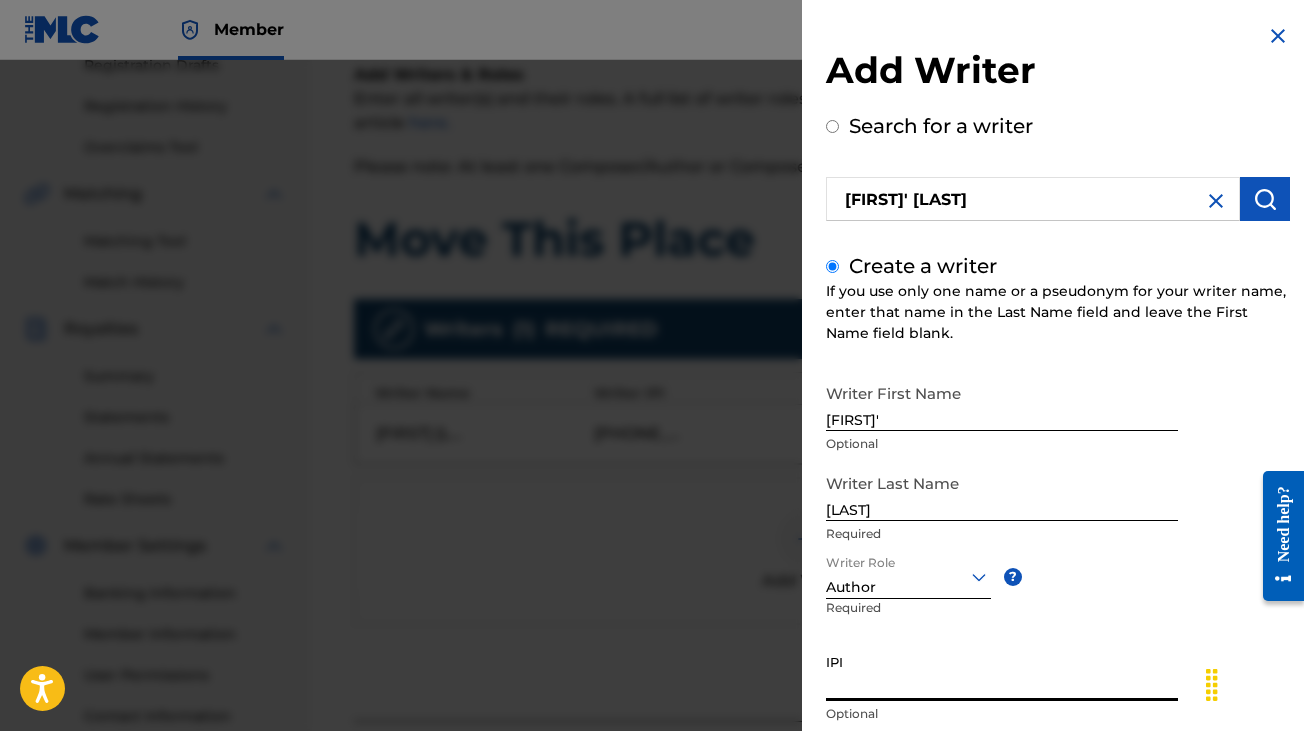 scroll, scrollTop: 351, scrollLeft: 0, axis: vertical 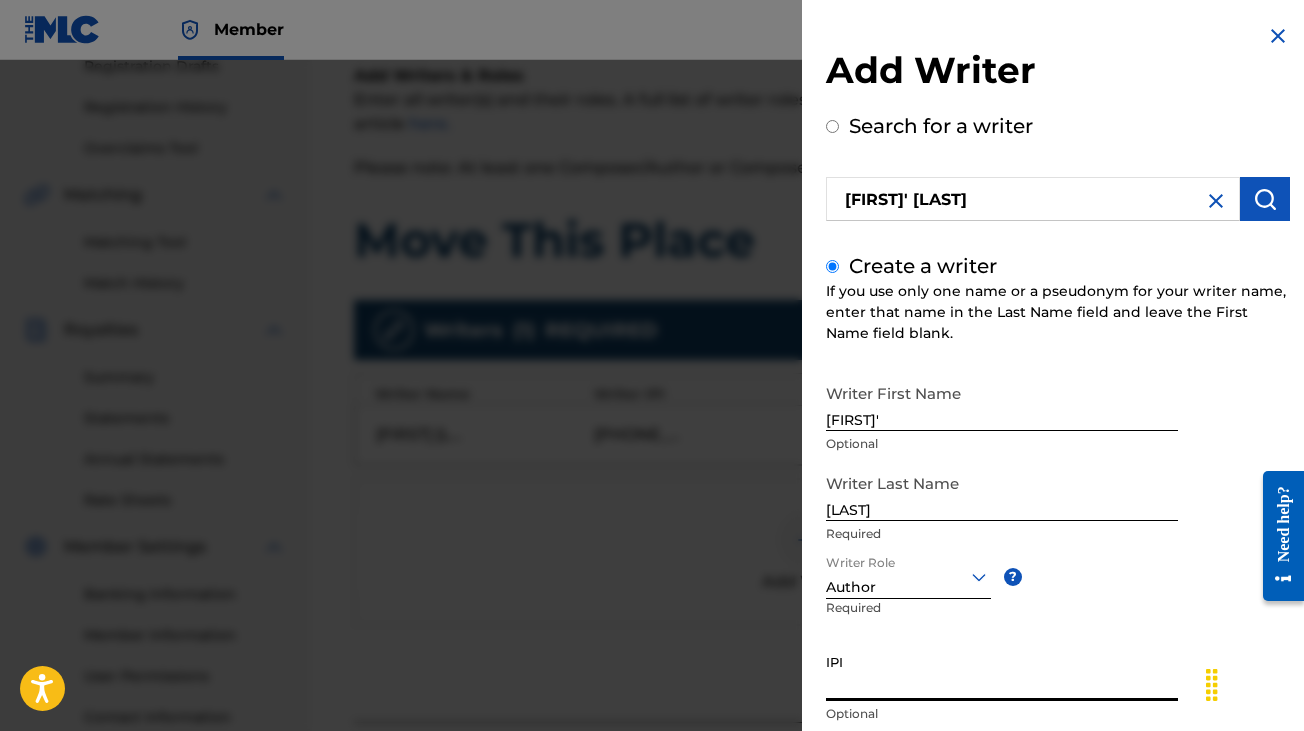 click on "Search for a writer" at bounding box center [832, 126] 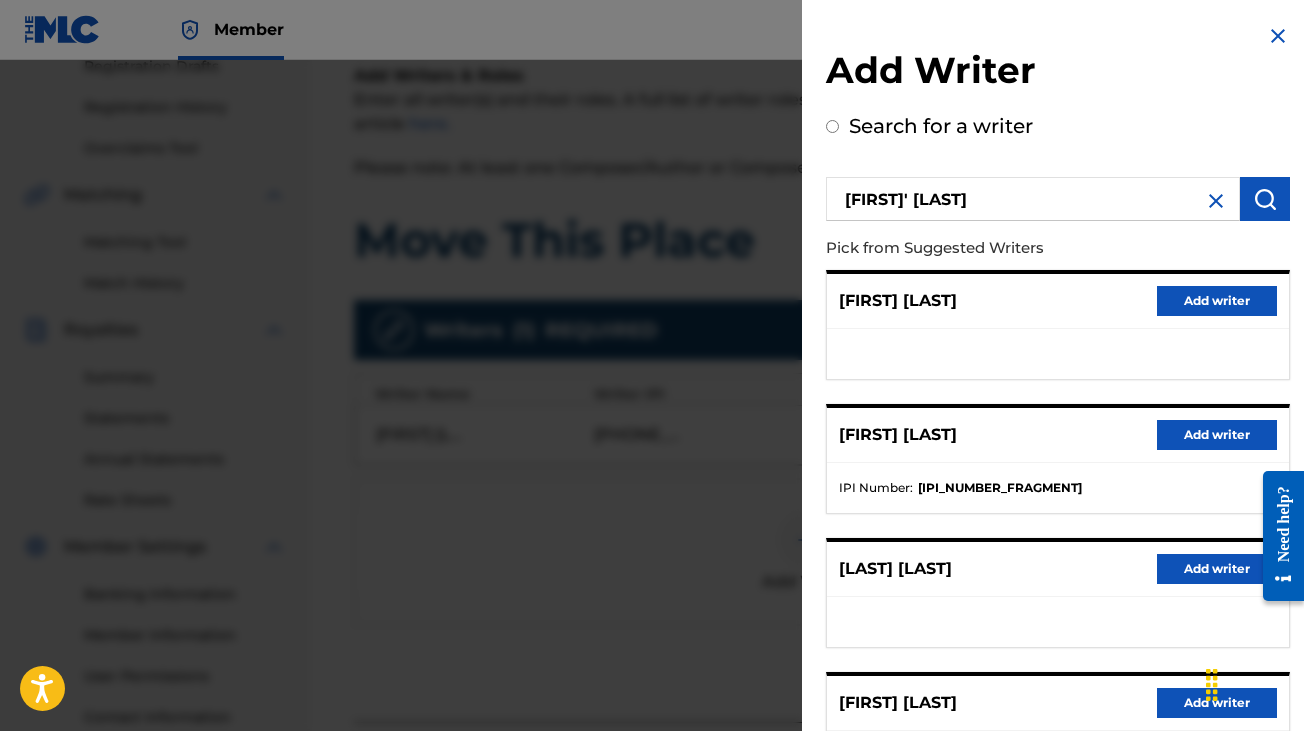 radio on "true" 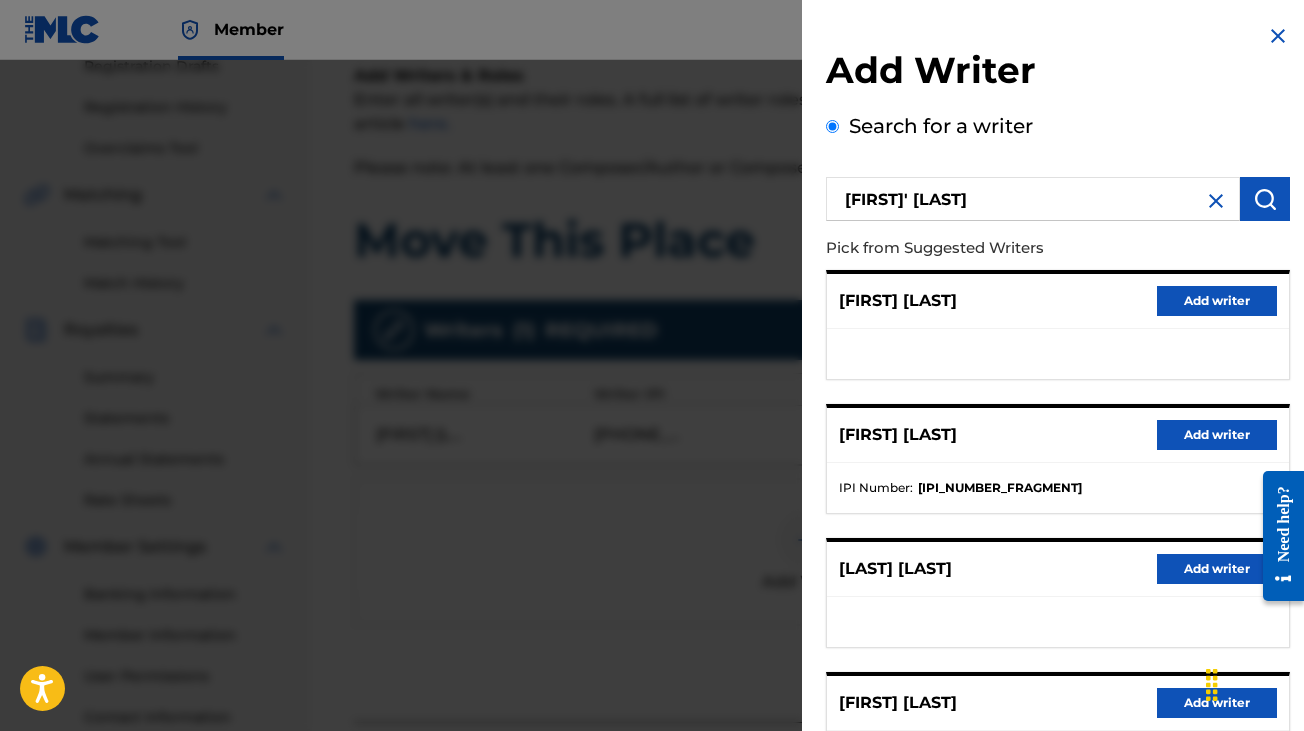 click at bounding box center (1216, 201) 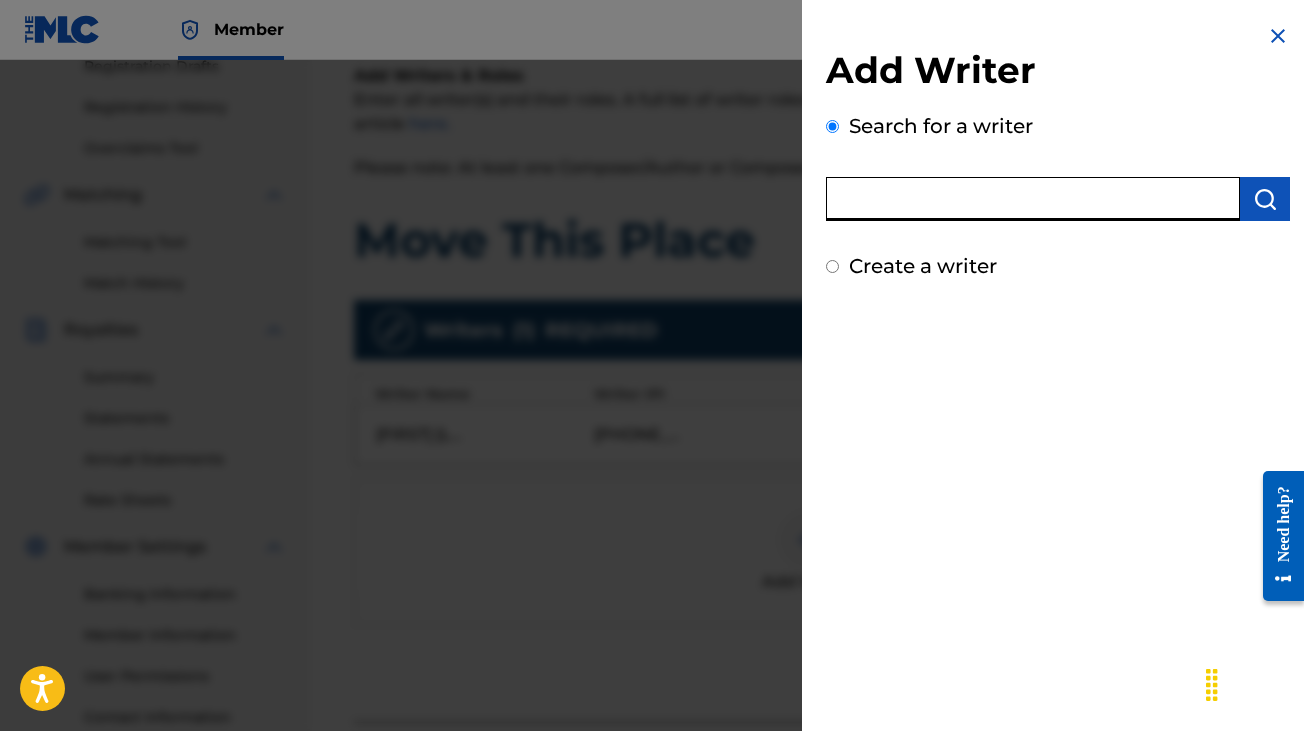 click at bounding box center (1033, 199) 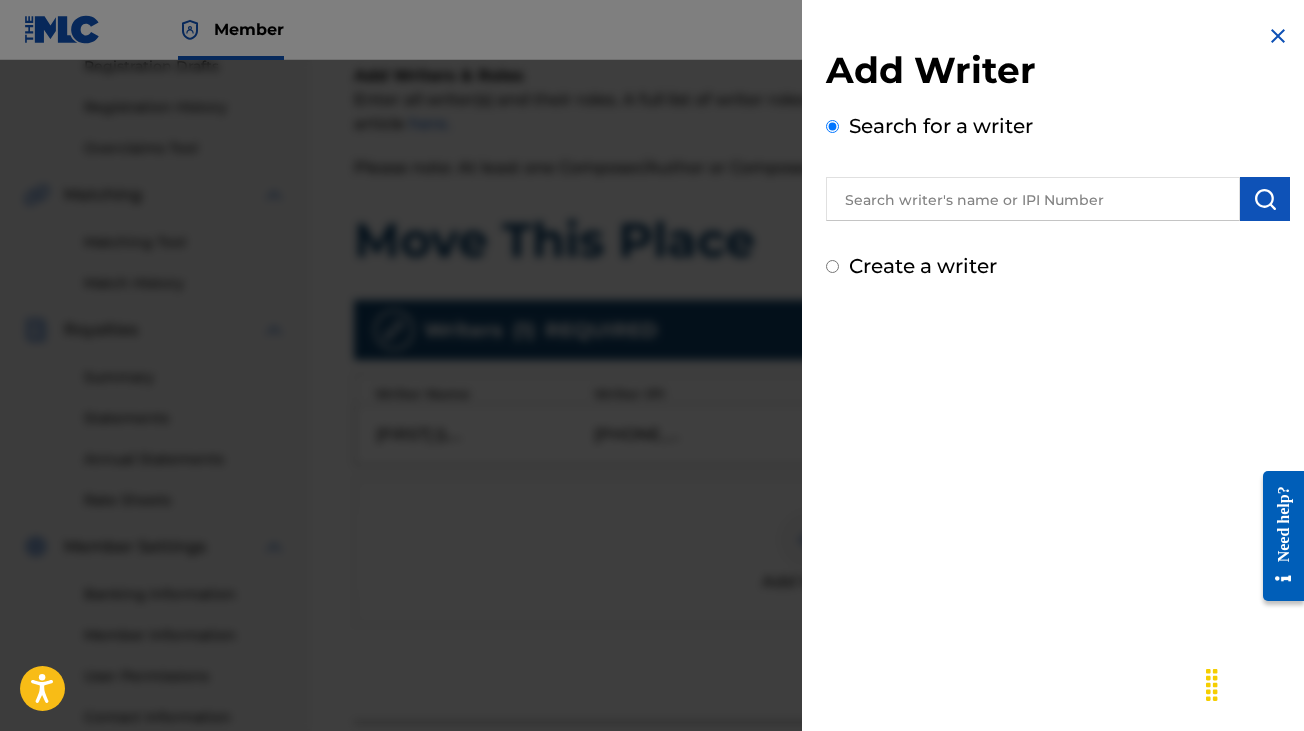 click on "Create a writer" at bounding box center [832, 266] 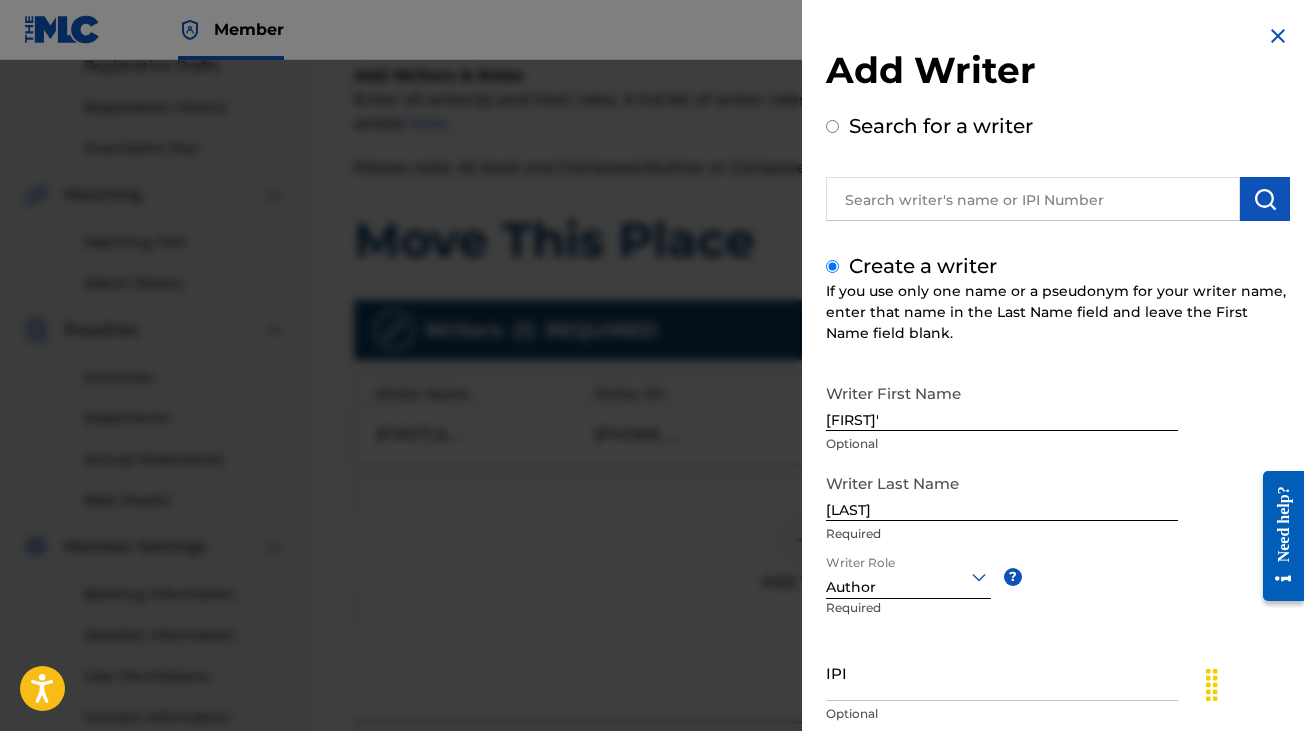 scroll, scrollTop: 136, scrollLeft: 0, axis: vertical 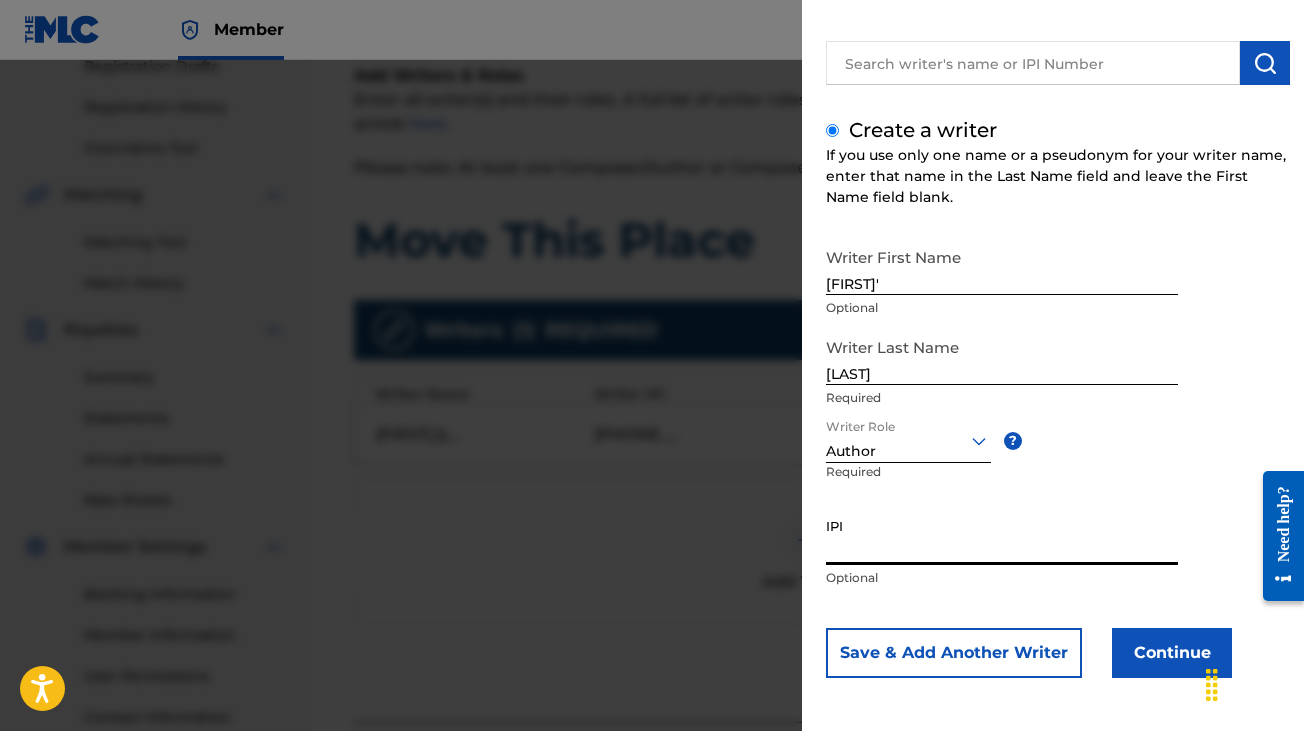 click on "IPI" at bounding box center [1002, 536] 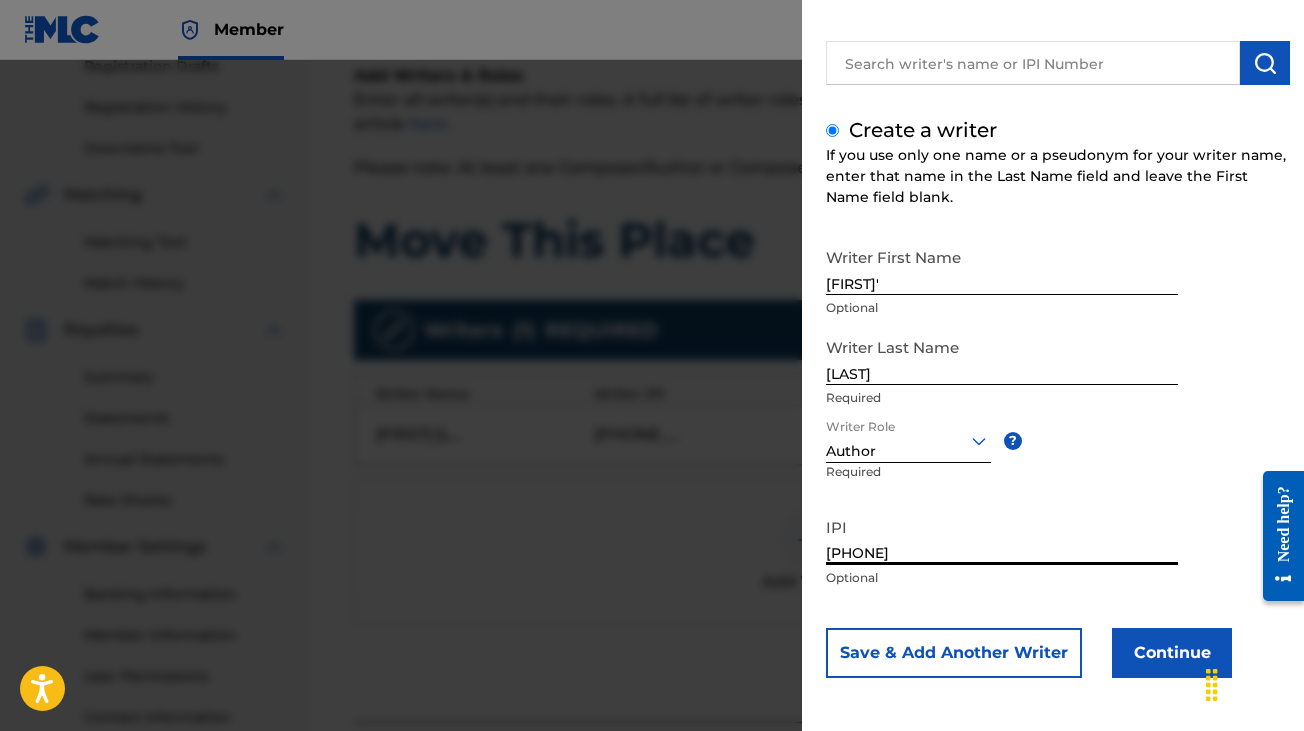 type on "[PHONE]" 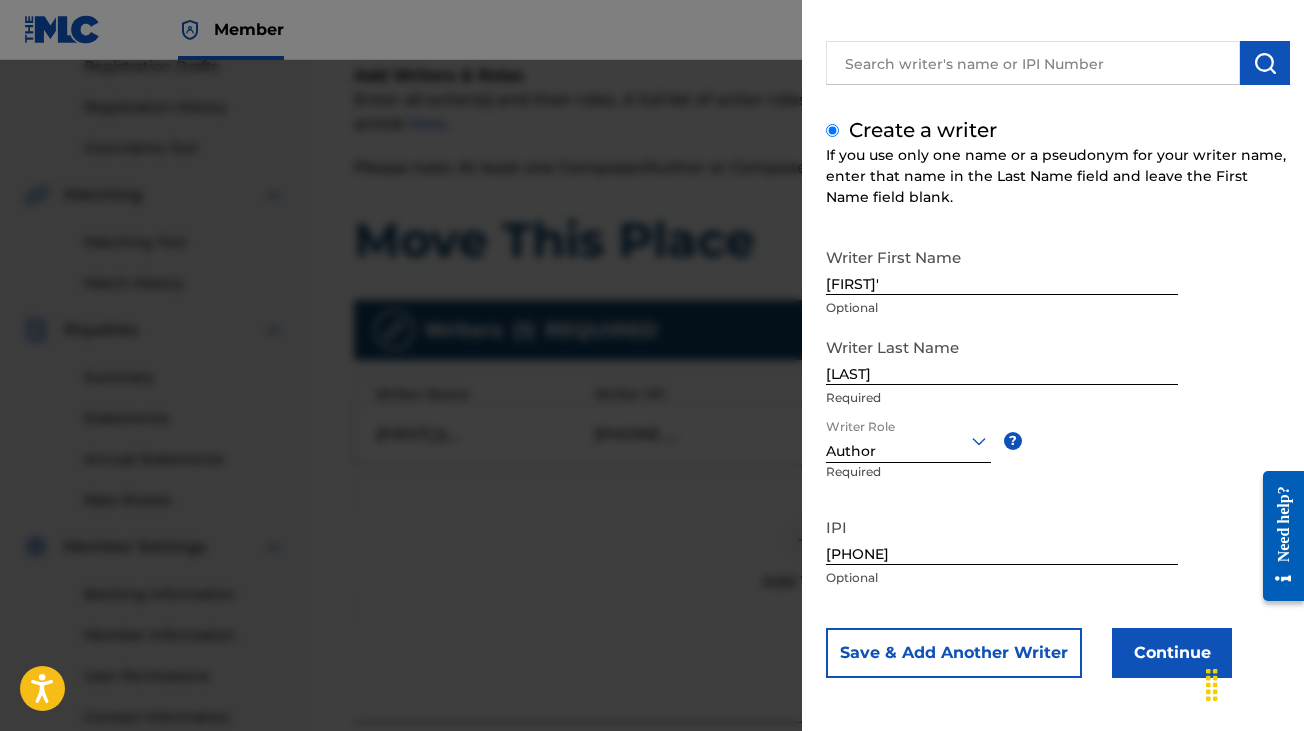 click on "Continue" at bounding box center (1172, 653) 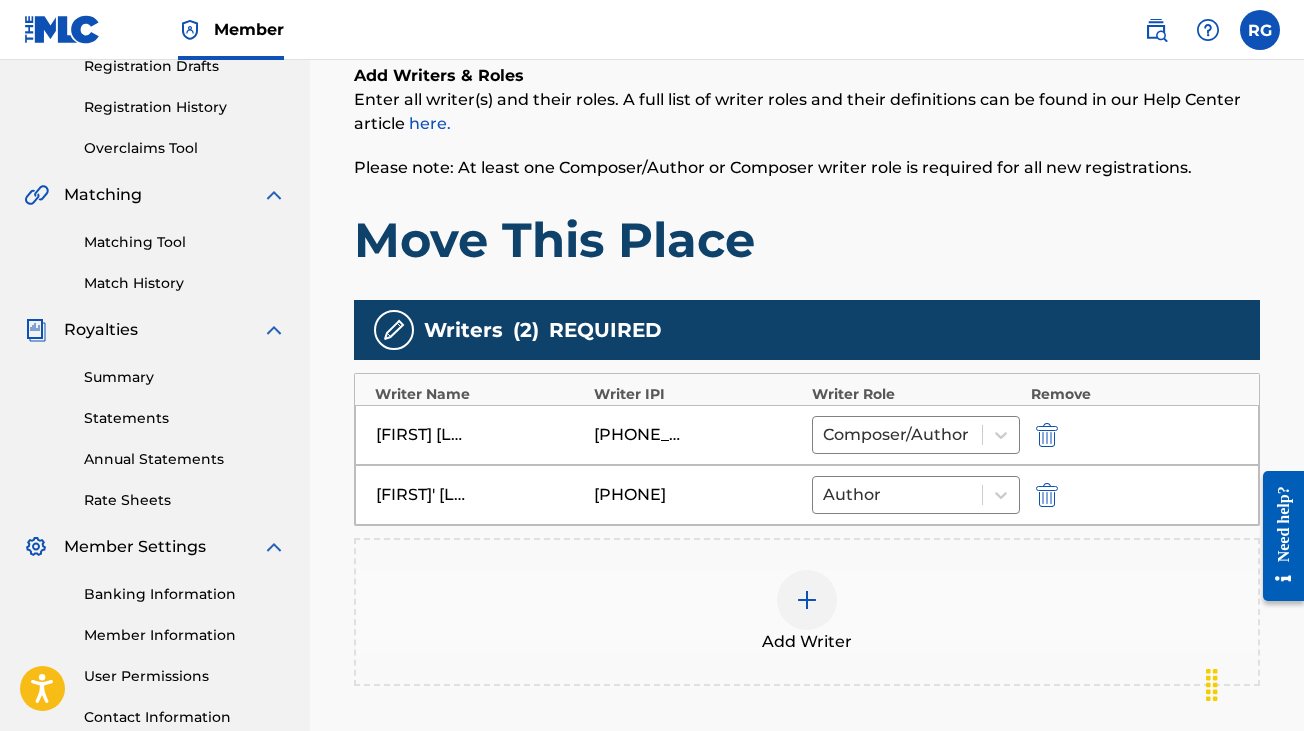click at bounding box center [1047, 435] 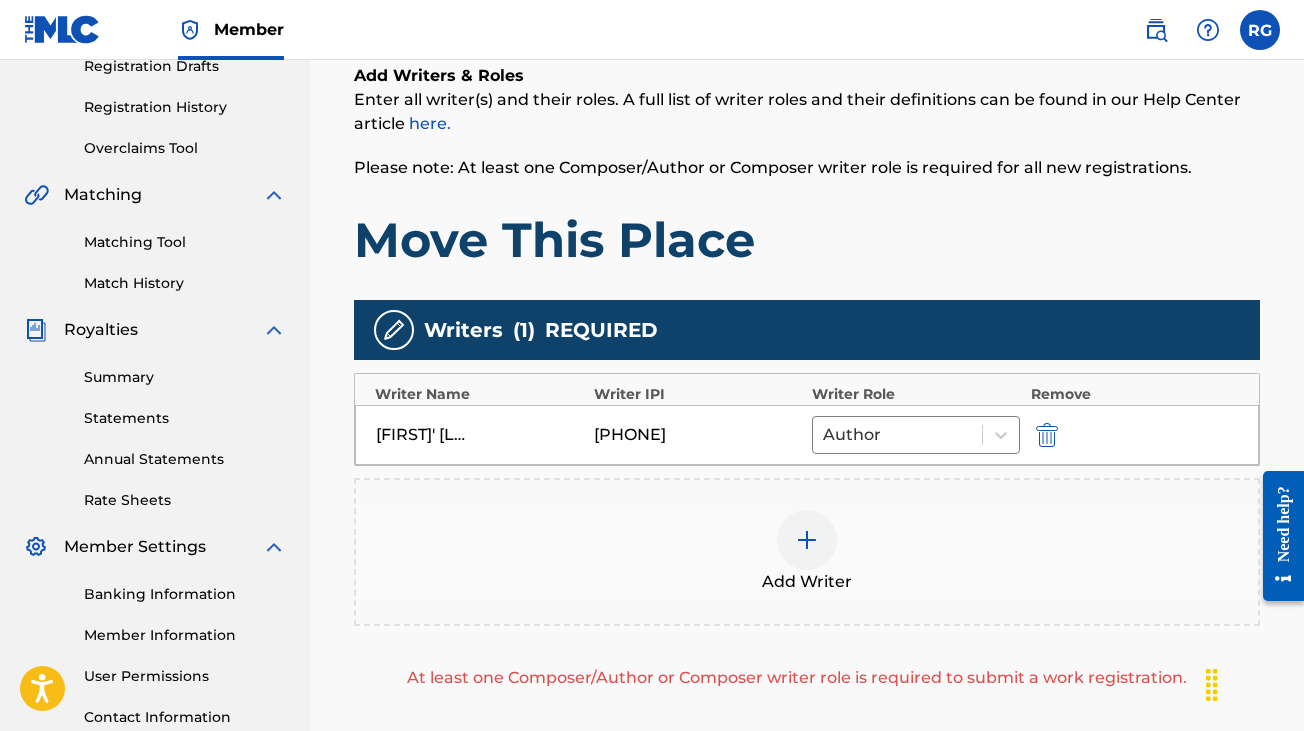click at bounding box center (807, 540) 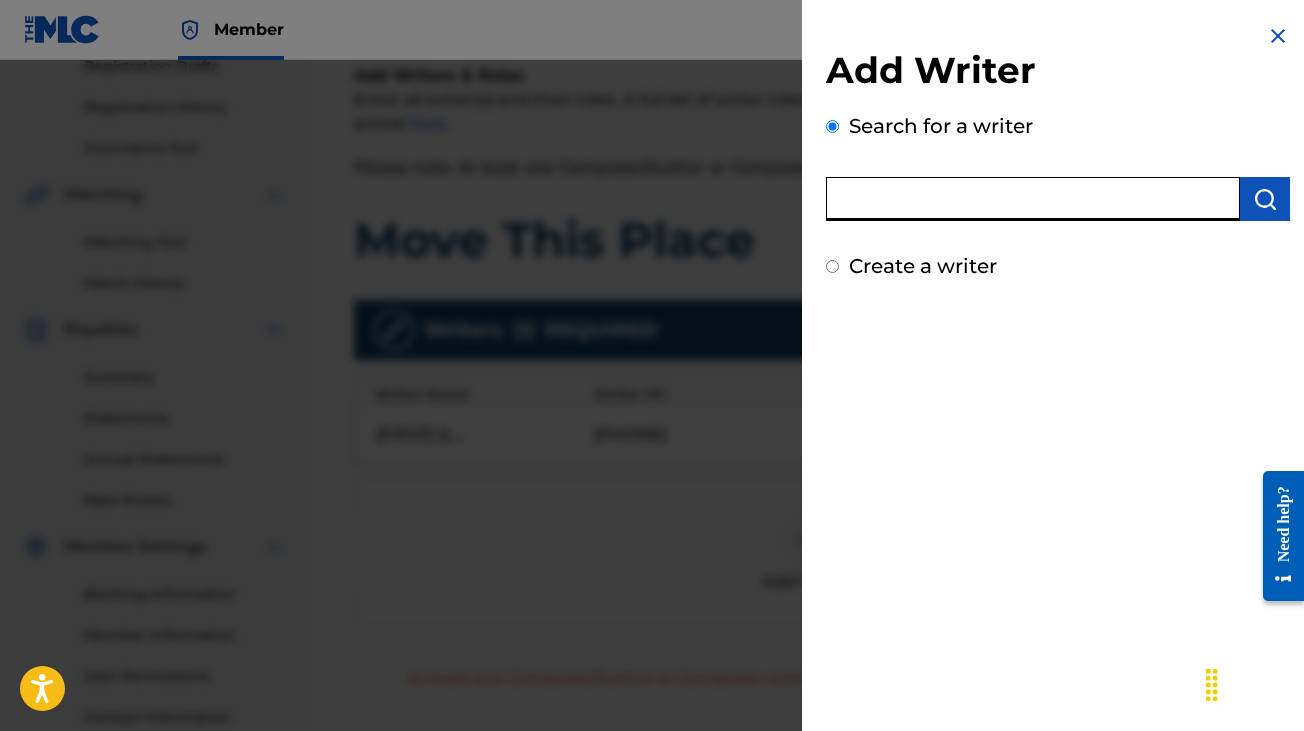 click at bounding box center (1033, 199) 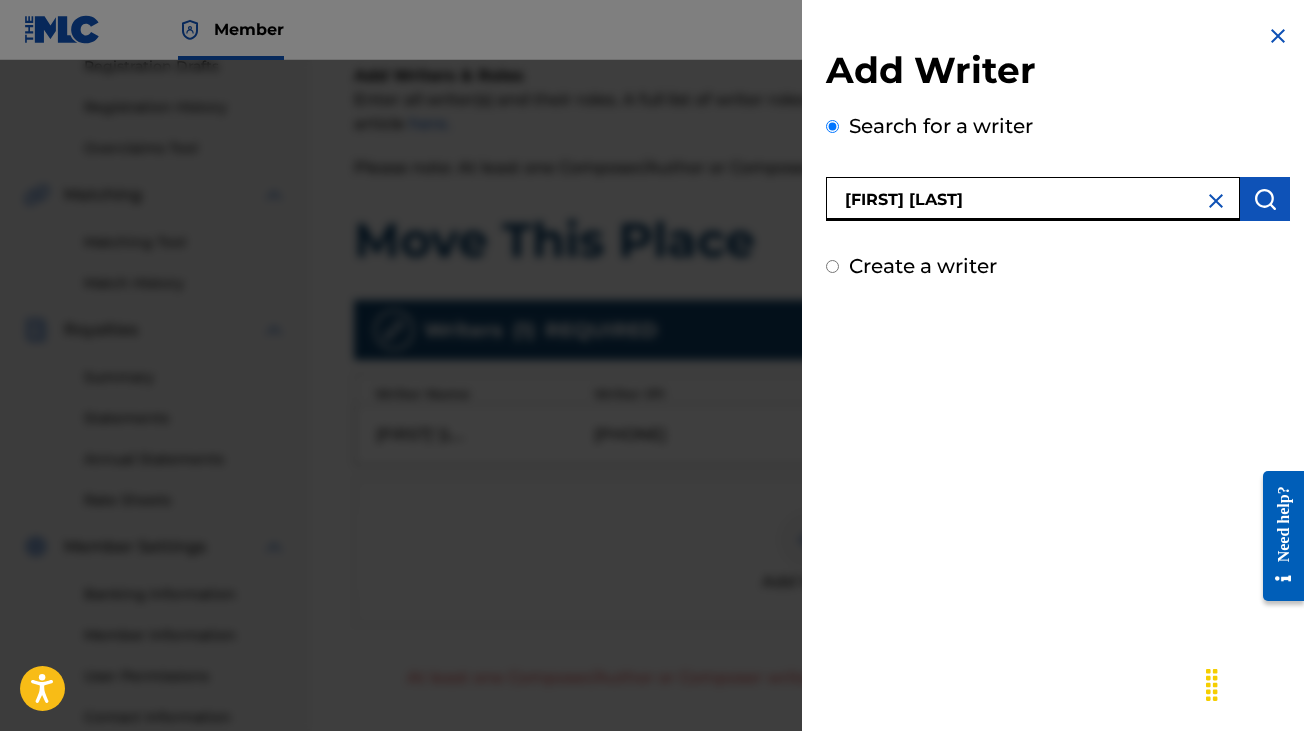 type on "[FIRST] [LAST]" 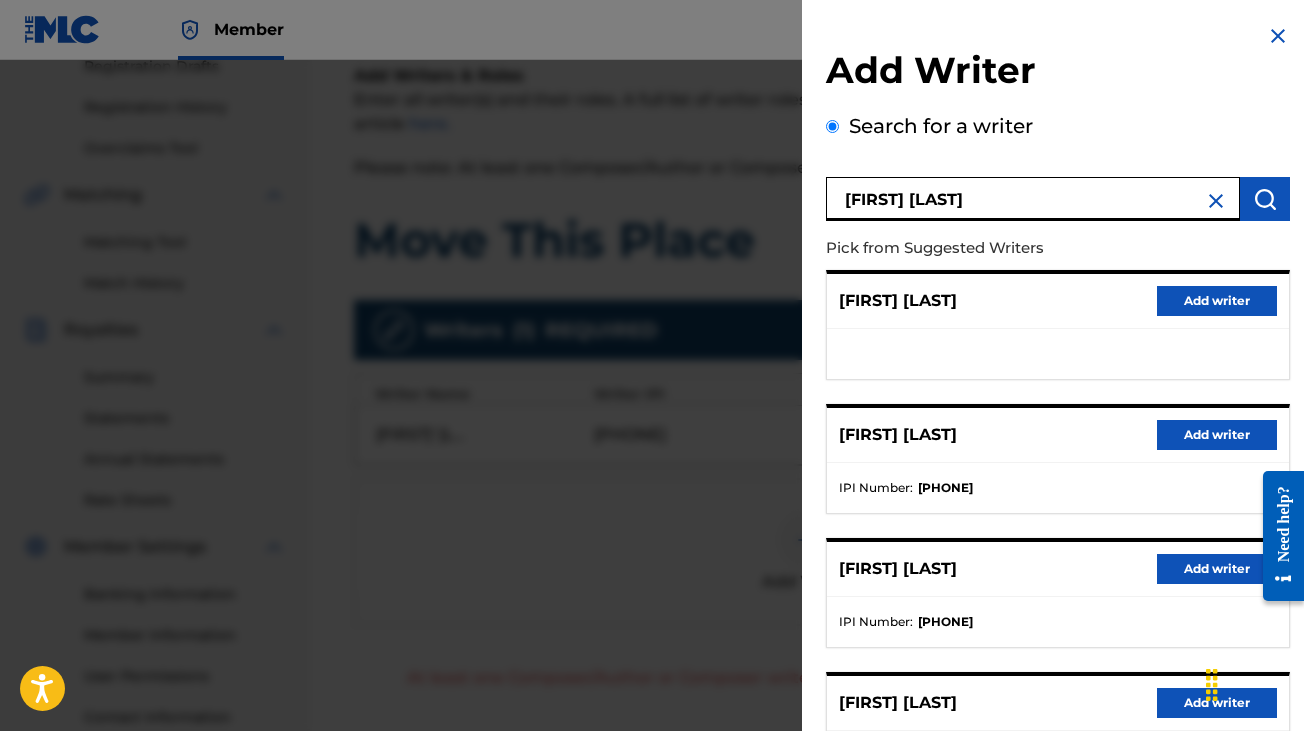 scroll, scrollTop: 308, scrollLeft: 0, axis: vertical 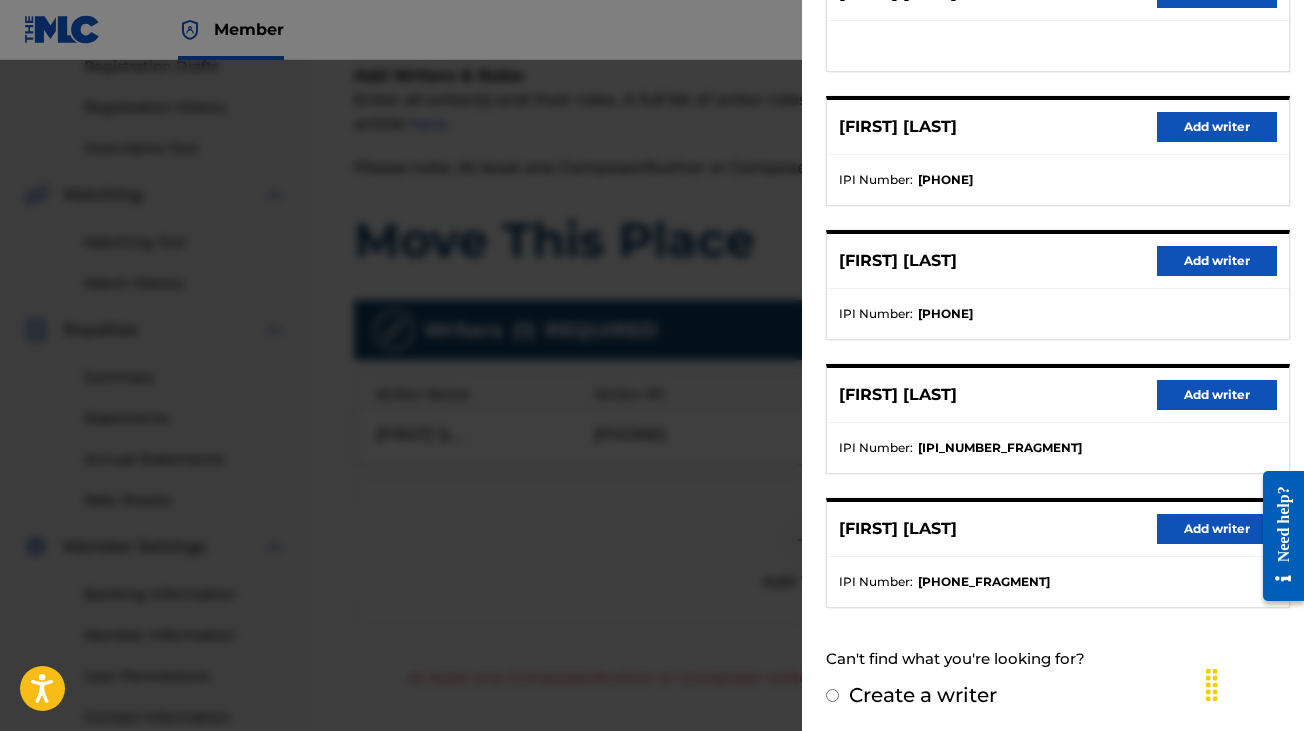 click on "Add writer" at bounding box center [1217, 529] 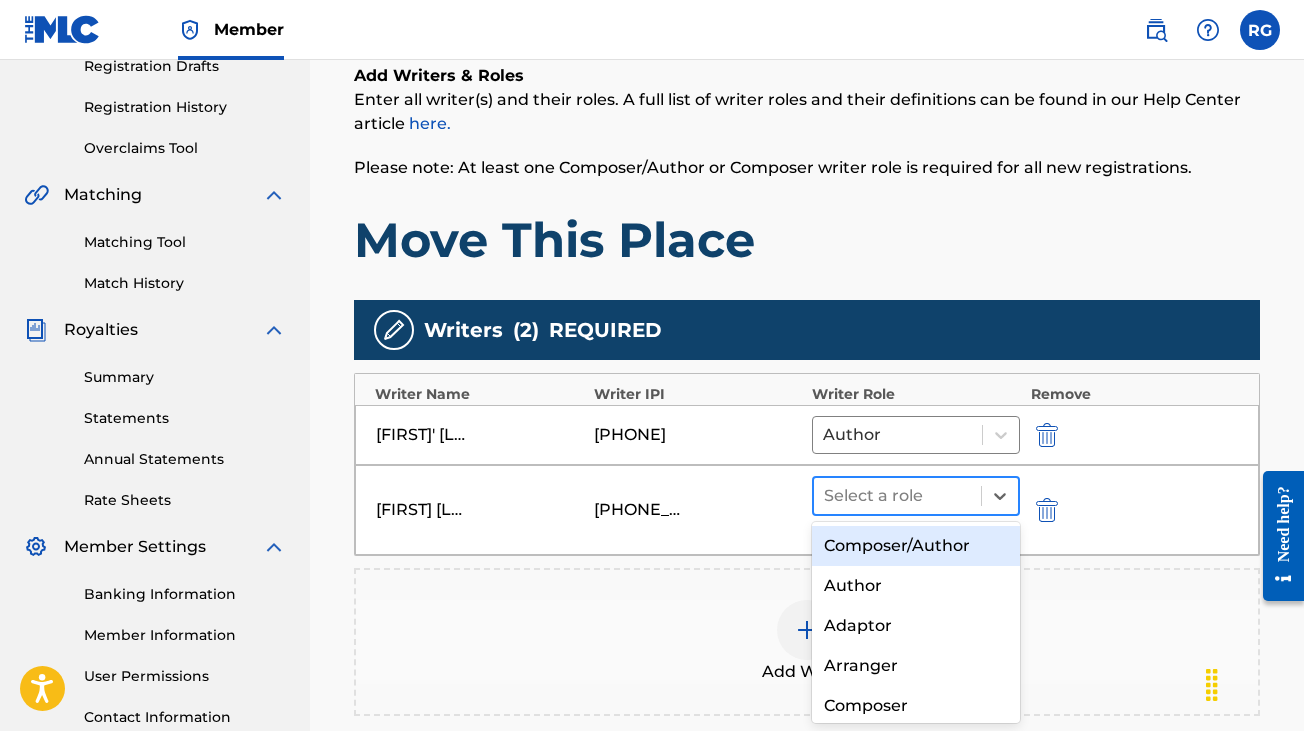 click on "Select a role" at bounding box center [897, 496] 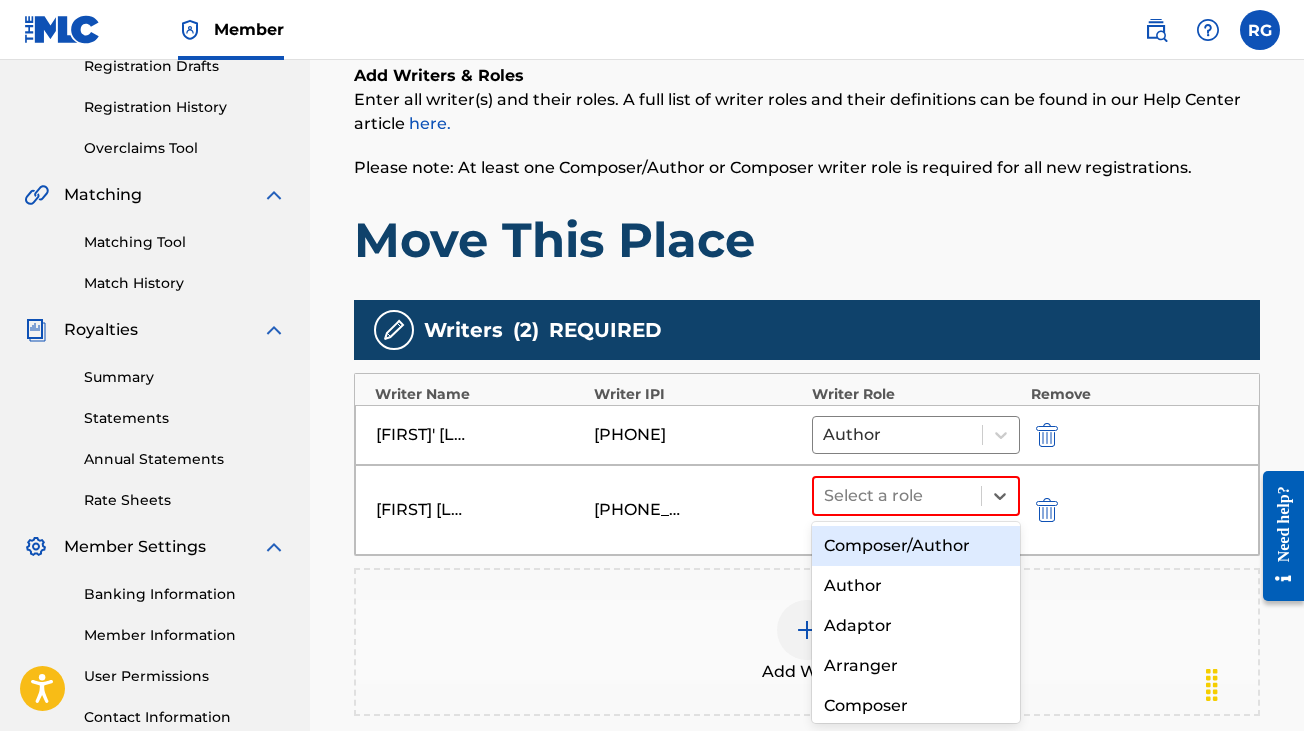 click on "Composer/Author" at bounding box center [916, 546] 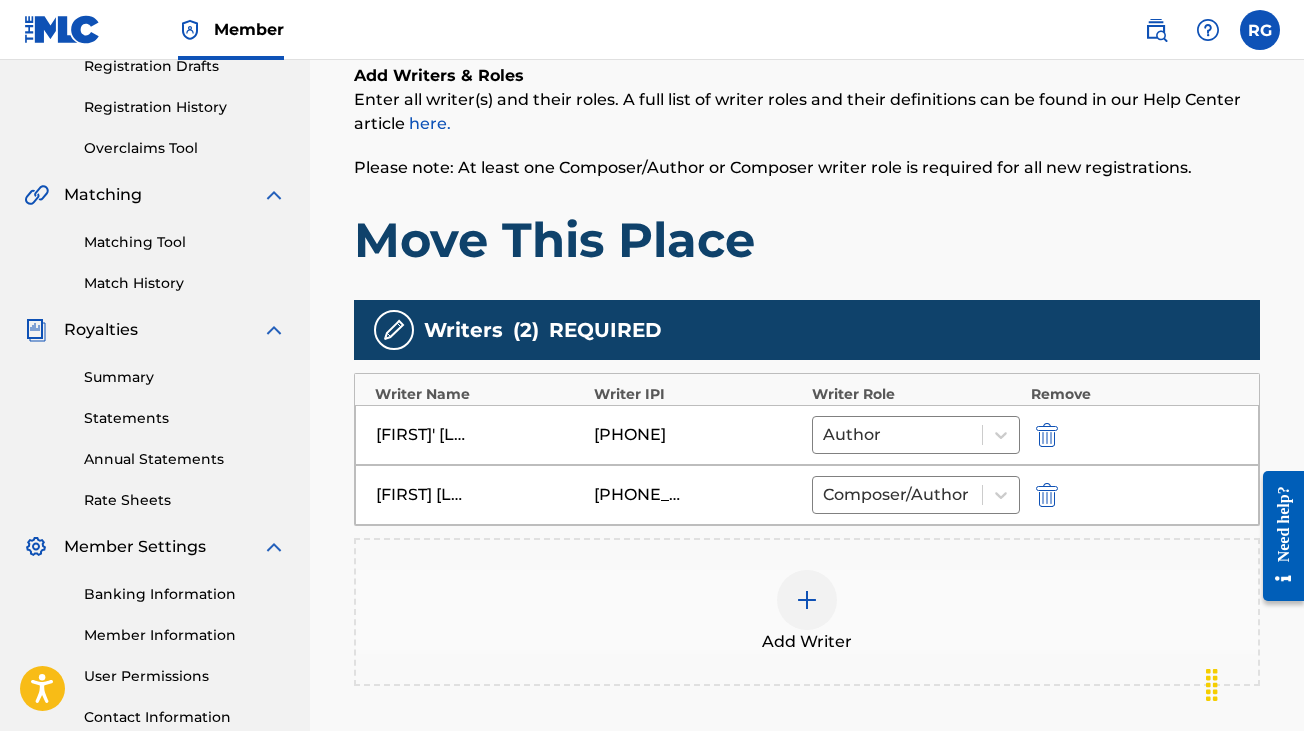 click on "Move This Place" at bounding box center [807, 240] 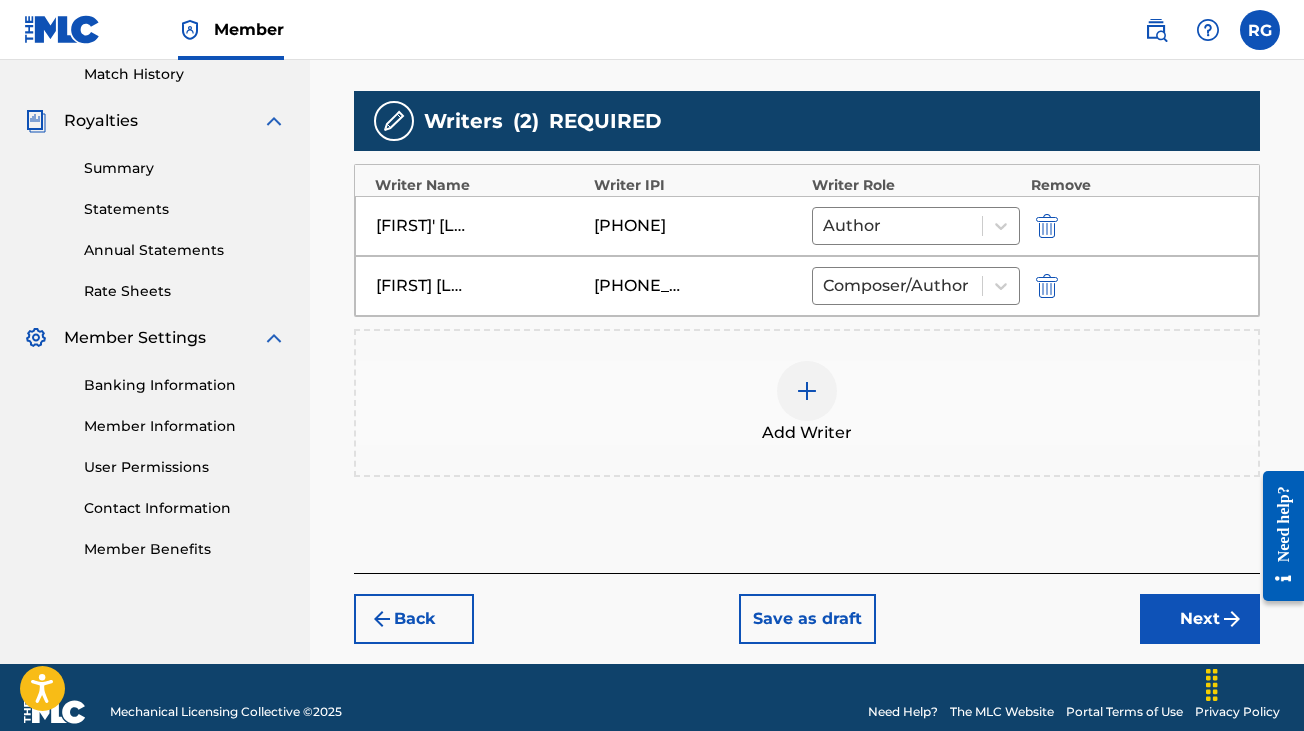 scroll, scrollTop: 586, scrollLeft: 0, axis: vertical 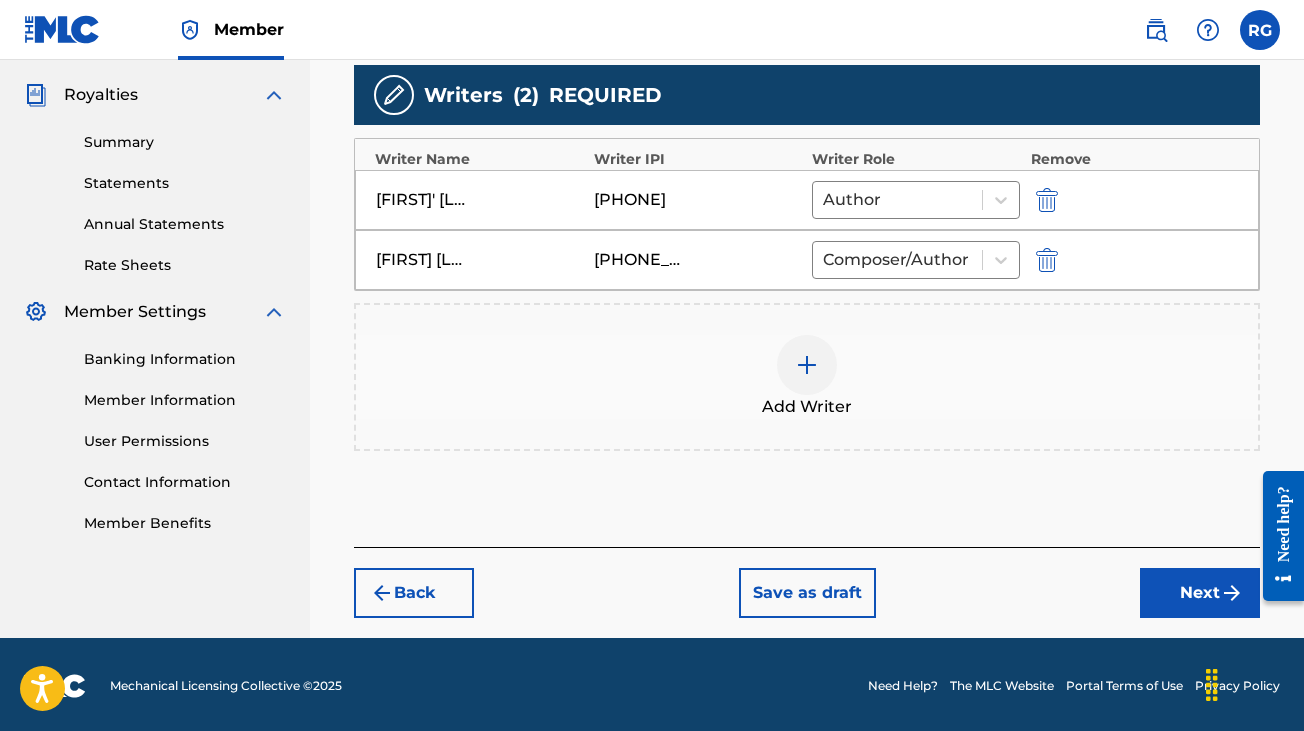 click on "Next" at bounding box center (1200, 593) 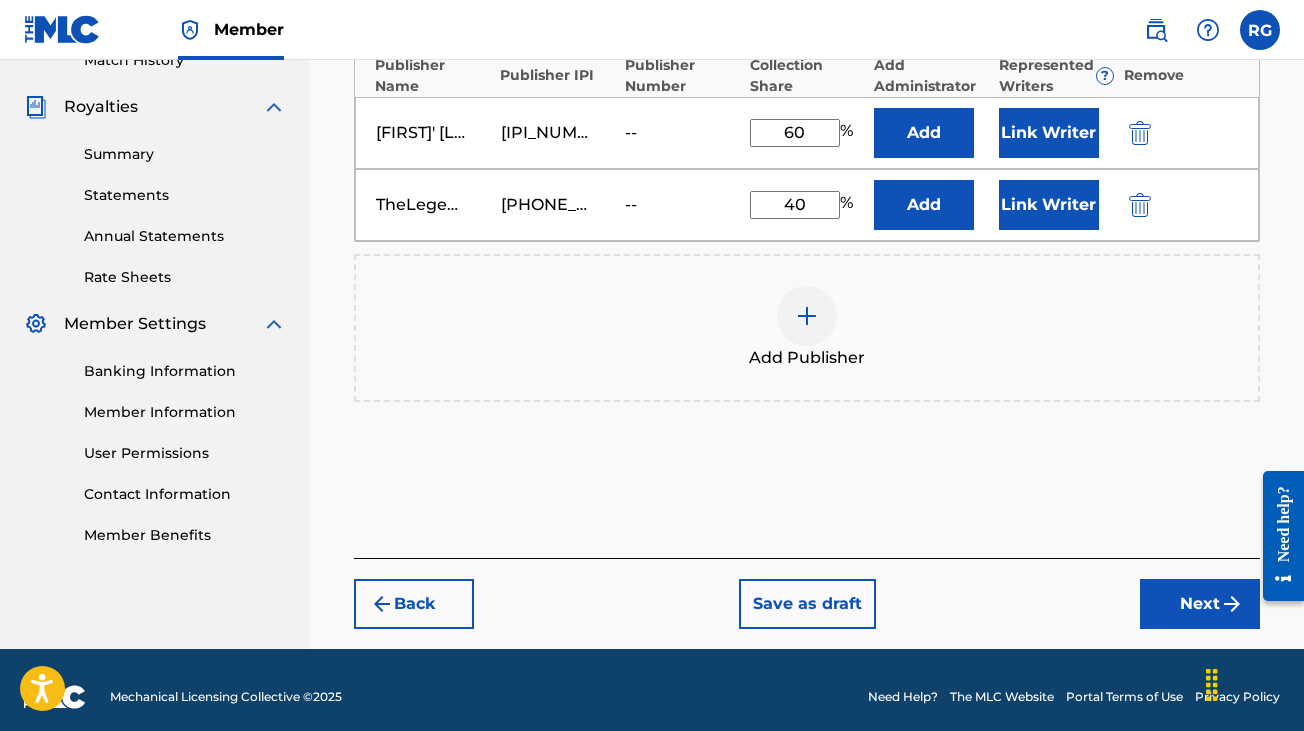 scroll, scrollTop: 585, scrollLeft: 0, axis: vertical 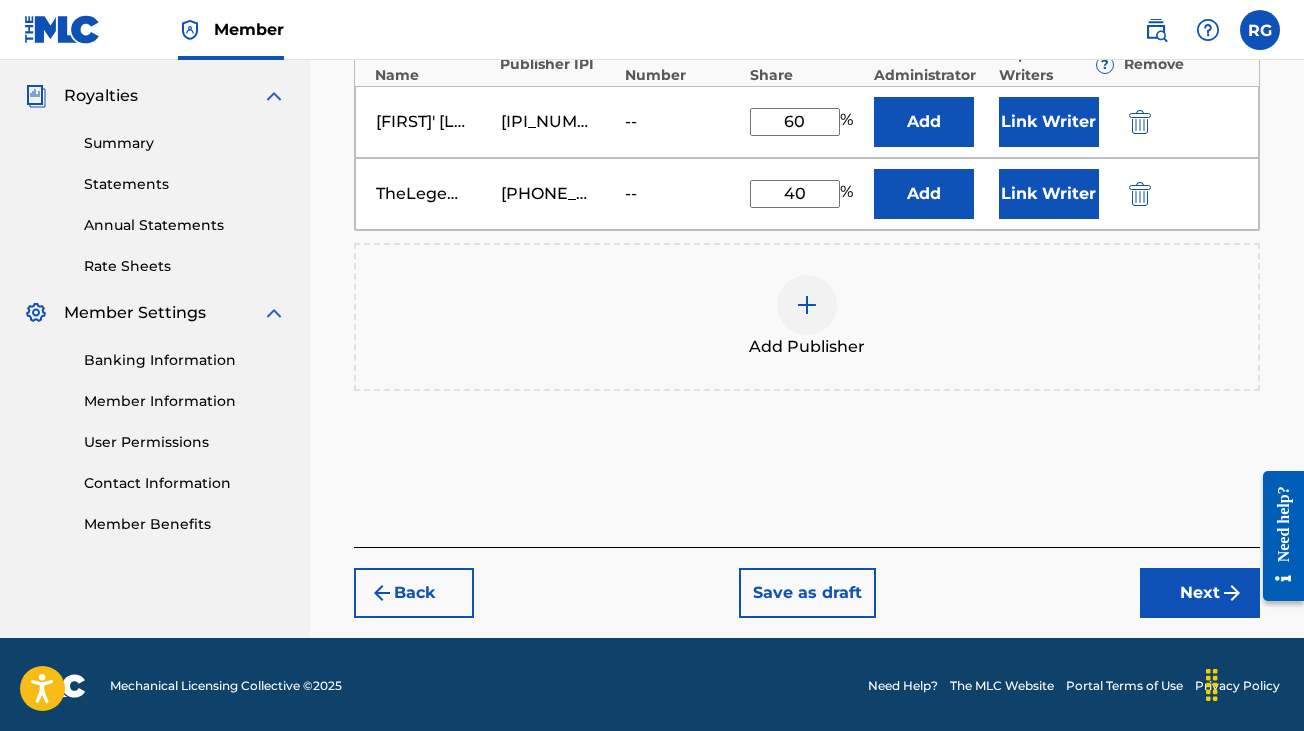 click on "Back" at bounding box center [414, 593] 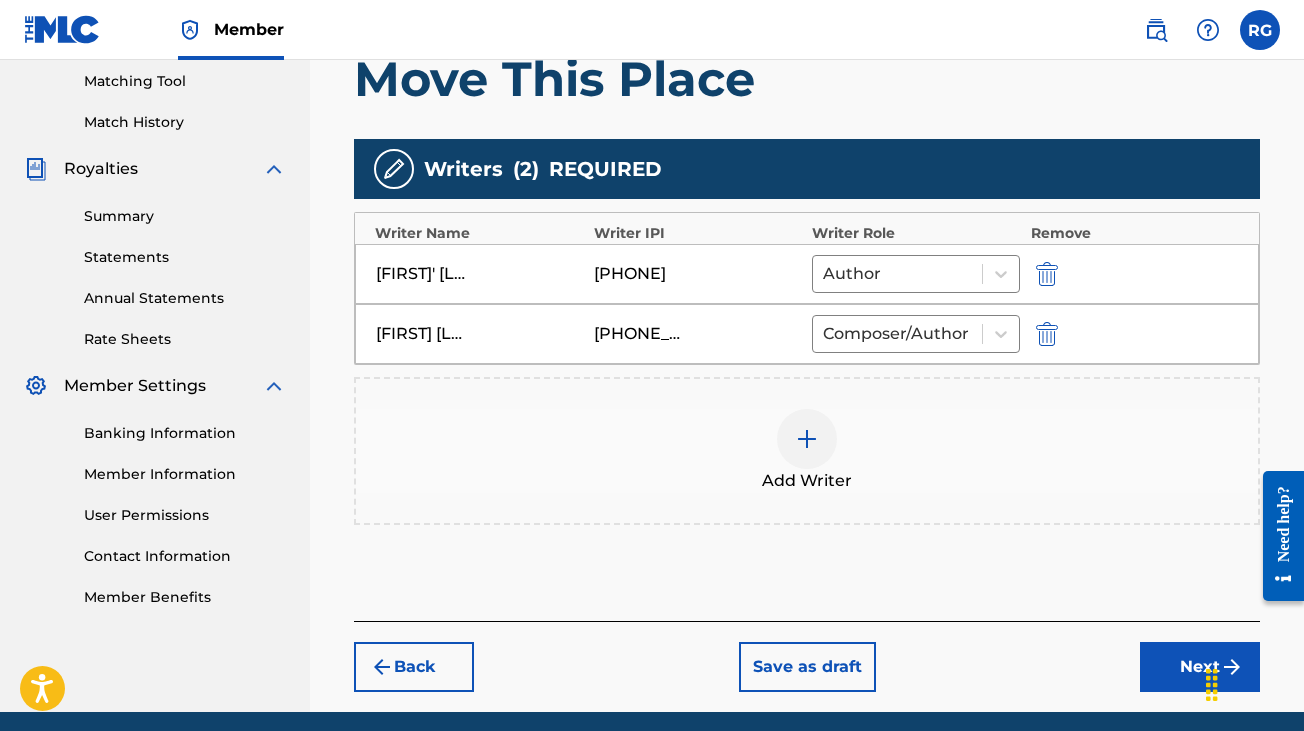 scroll, scrollTop: 485, scrollLeft: 0, axis: vertical 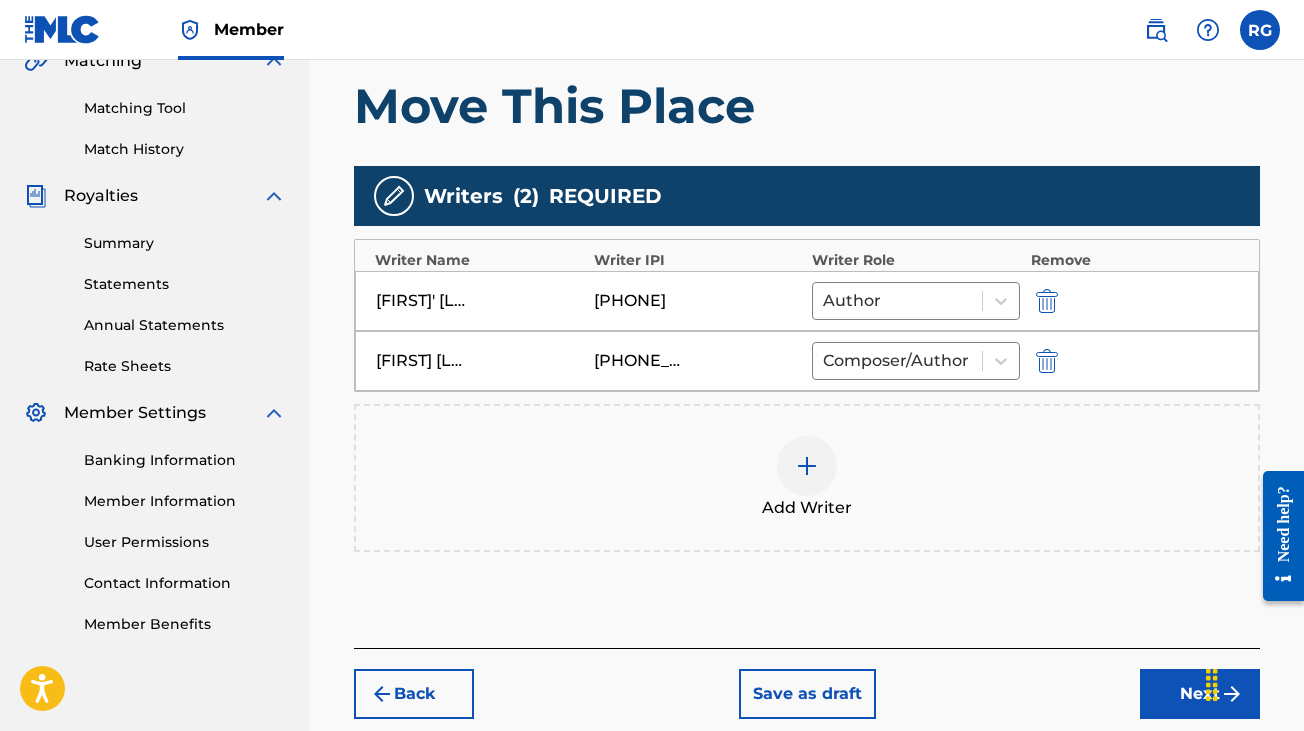click on "Next" at bounding box center (1200, 694) 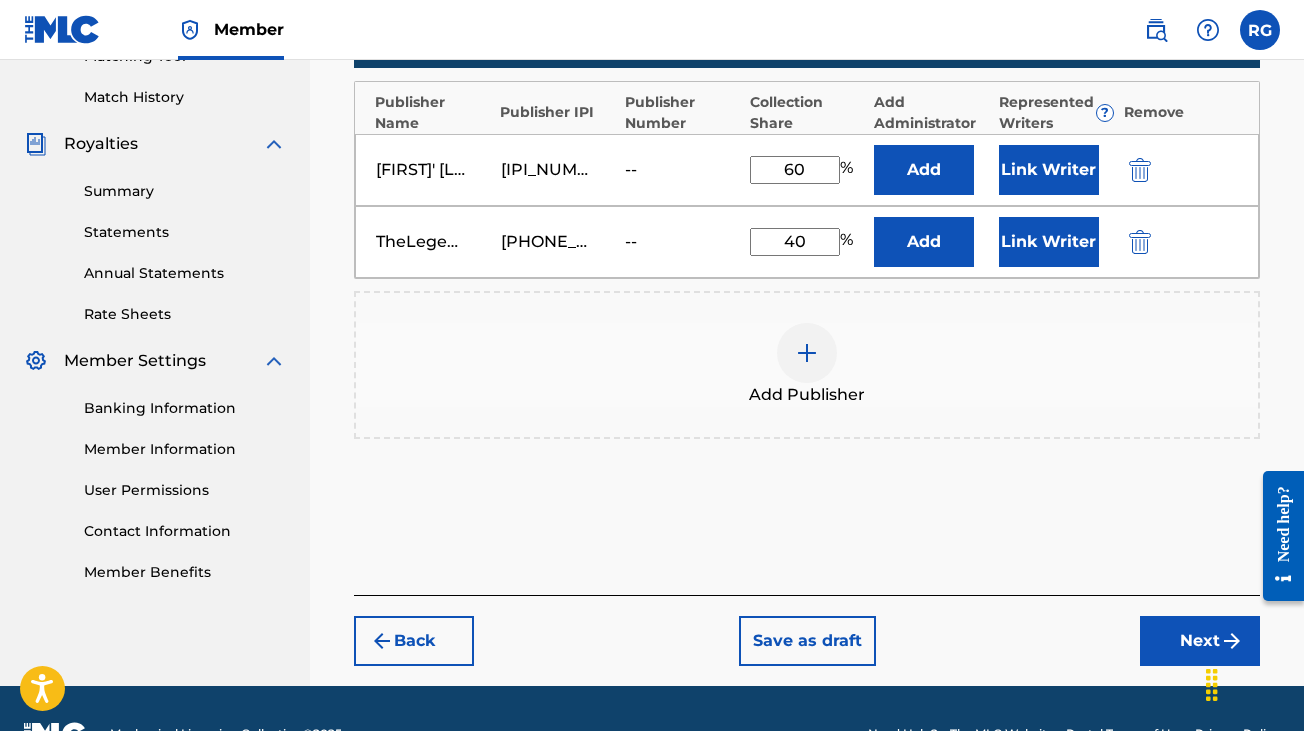 scroll, scrollTop: 538, scrollLeft: 0, axis: vertical 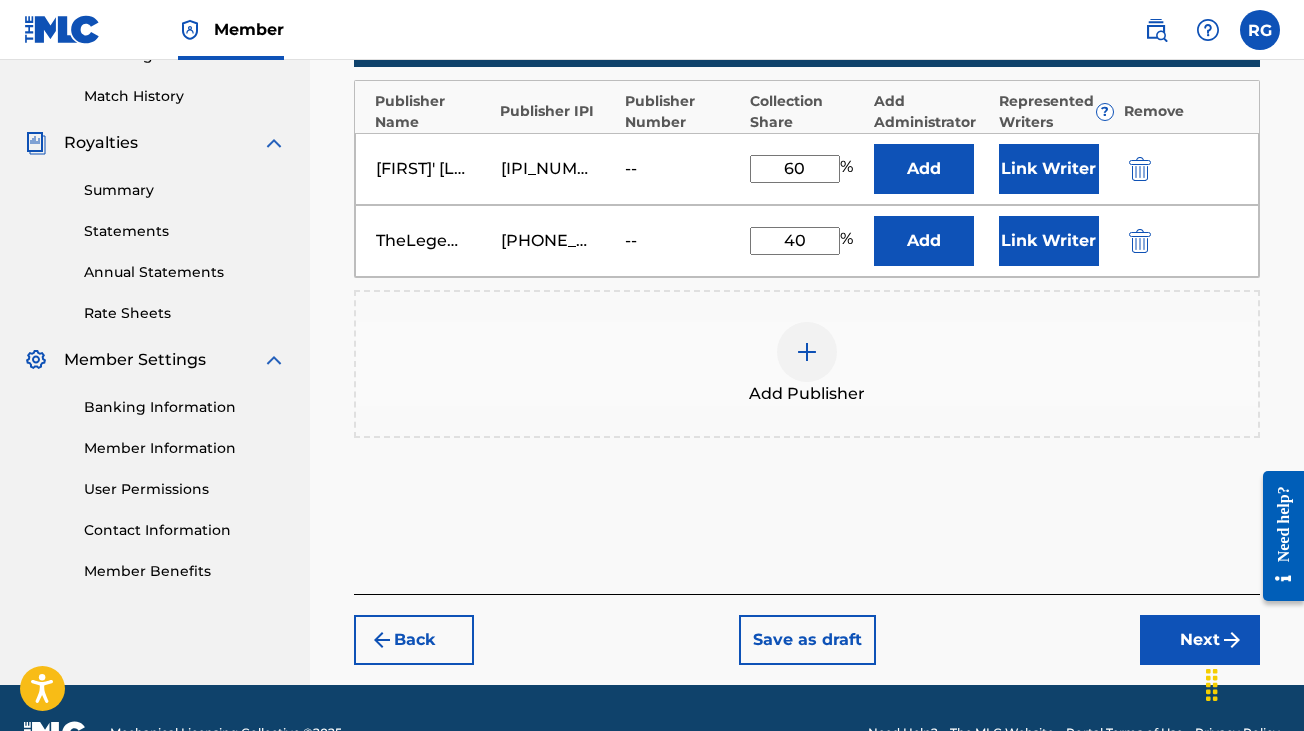 click on "Next" at bounding box center (1200, 640) 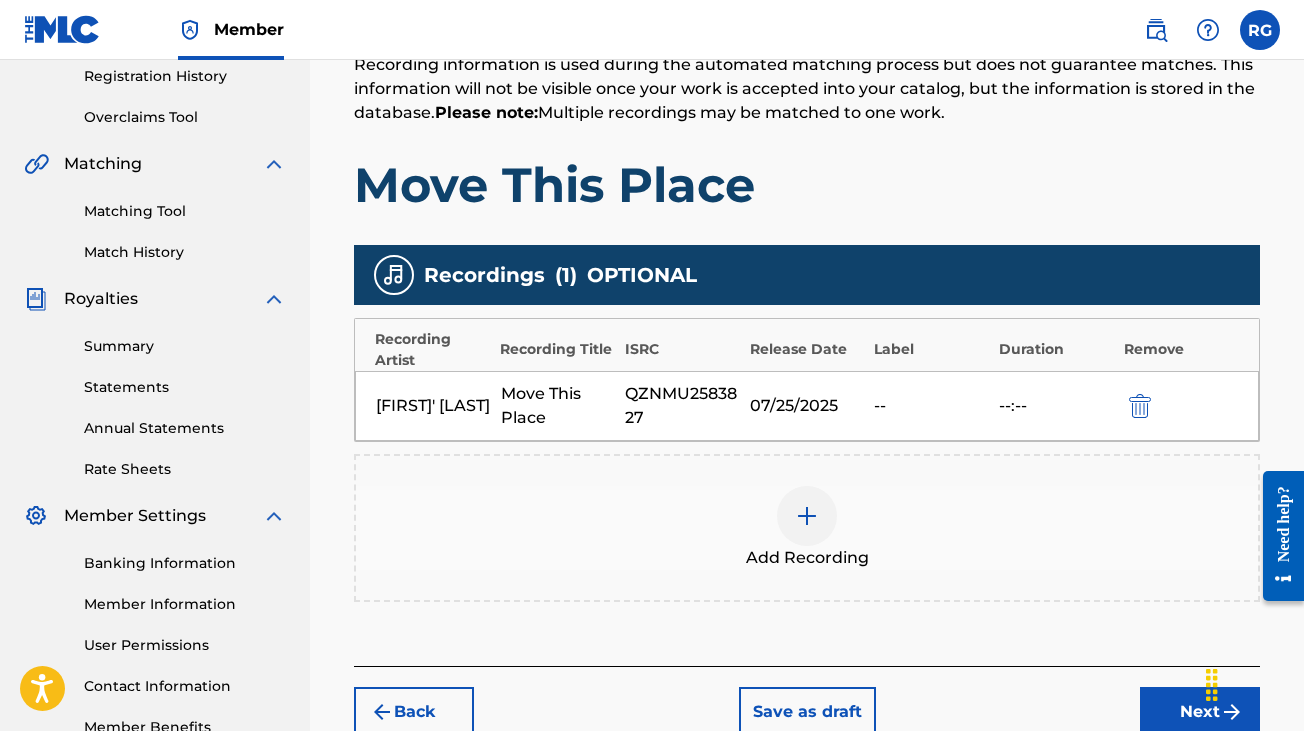 scroll, scrollTop: 508, scrollLeft: 0, axis: vertical 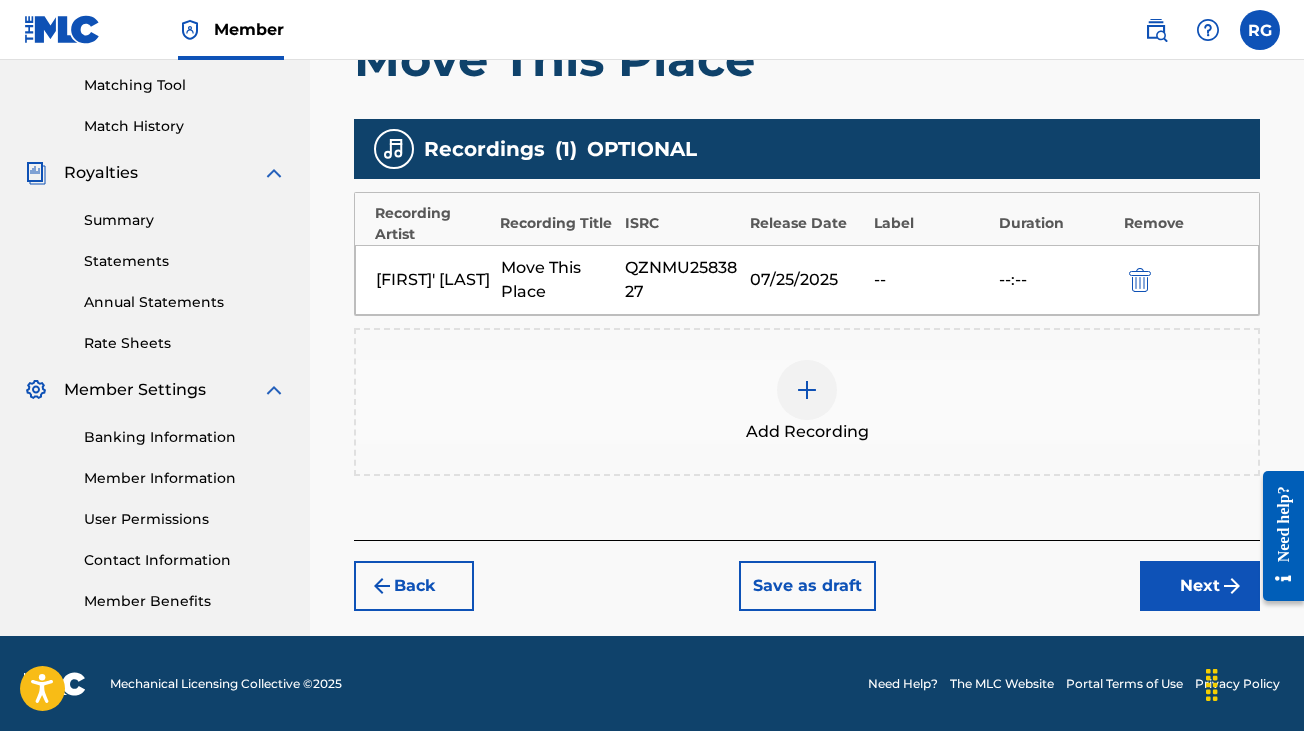 click on "Next" at bounding box center (1200, 586) 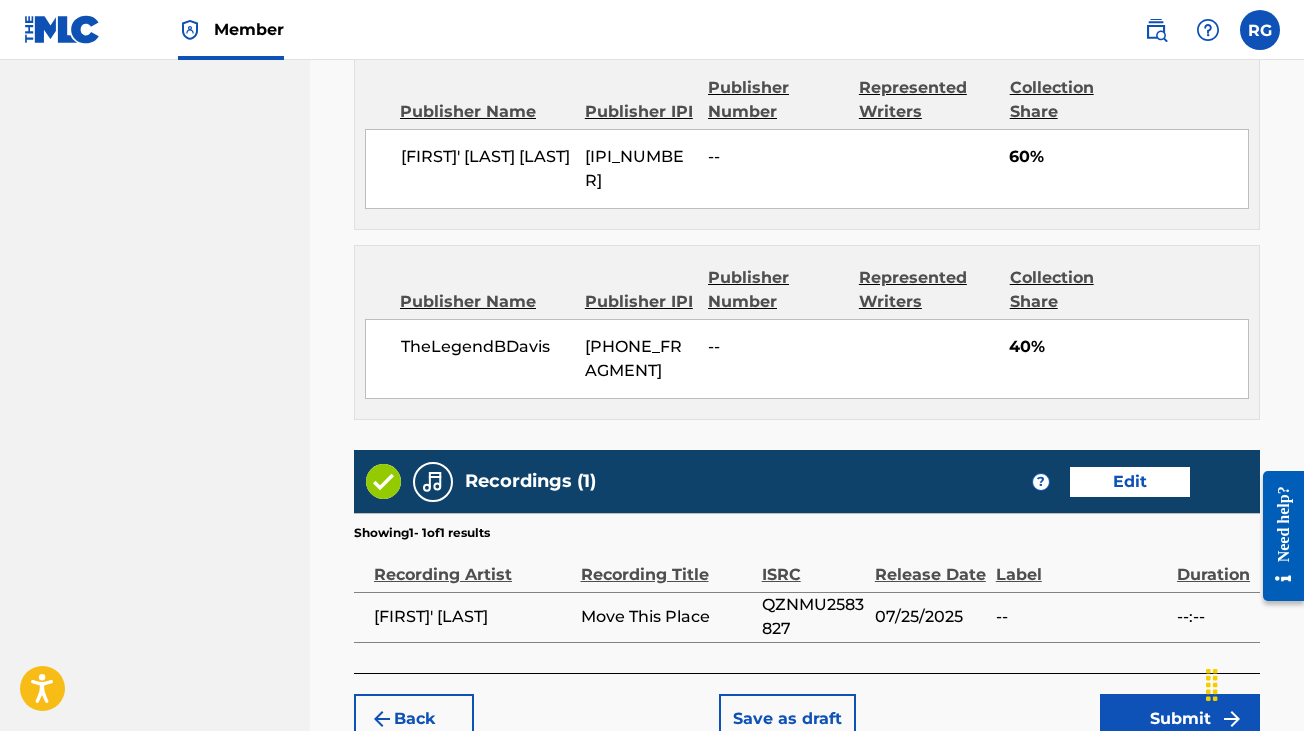 scroll, scrollTop: 1201, scrollLeft: 0, axis: vertical 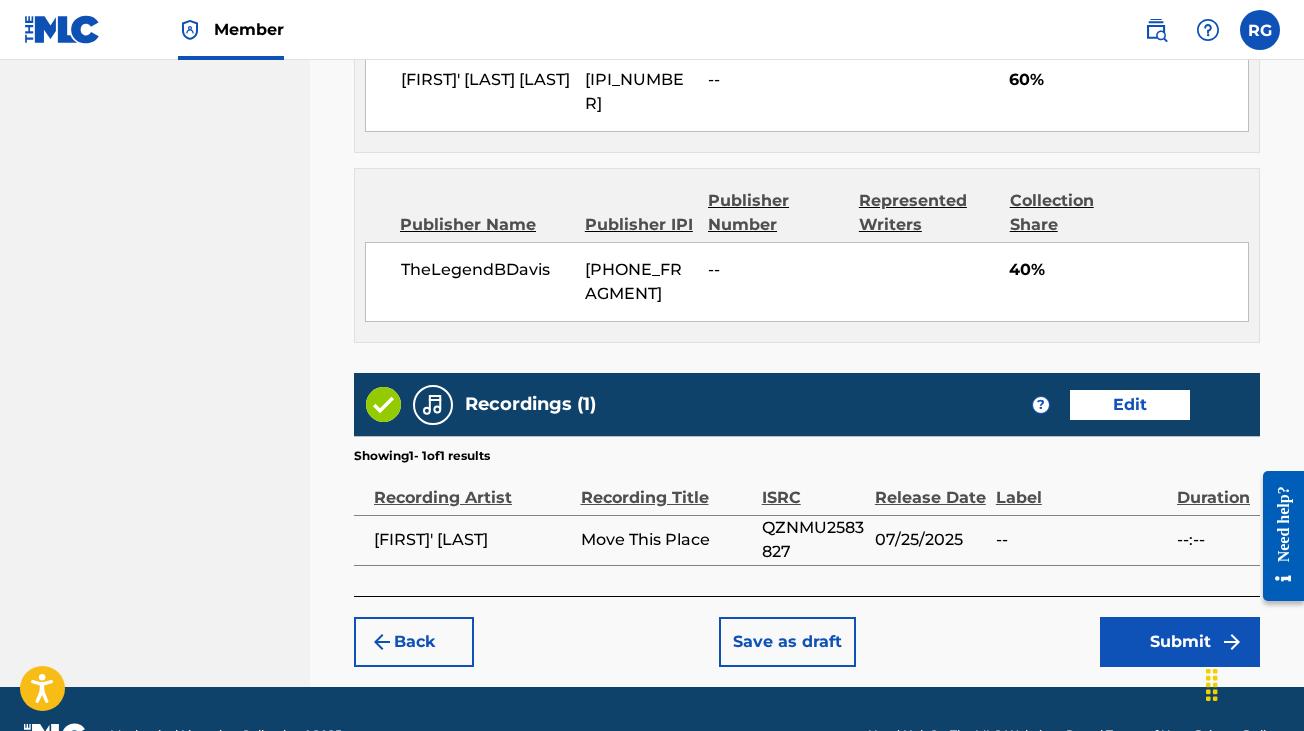 click on "Submit" at bounding box center [1180, 642] 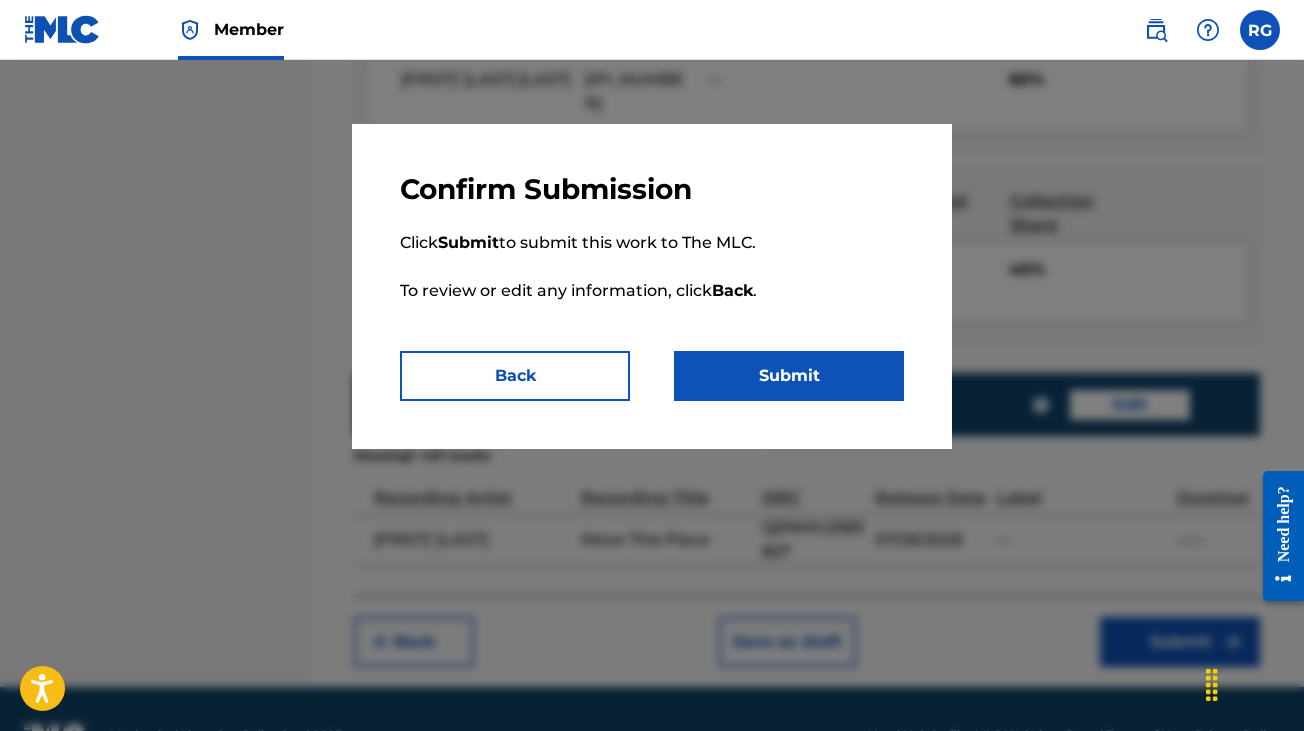 click on "Submit" at bounding box center (789, 376) 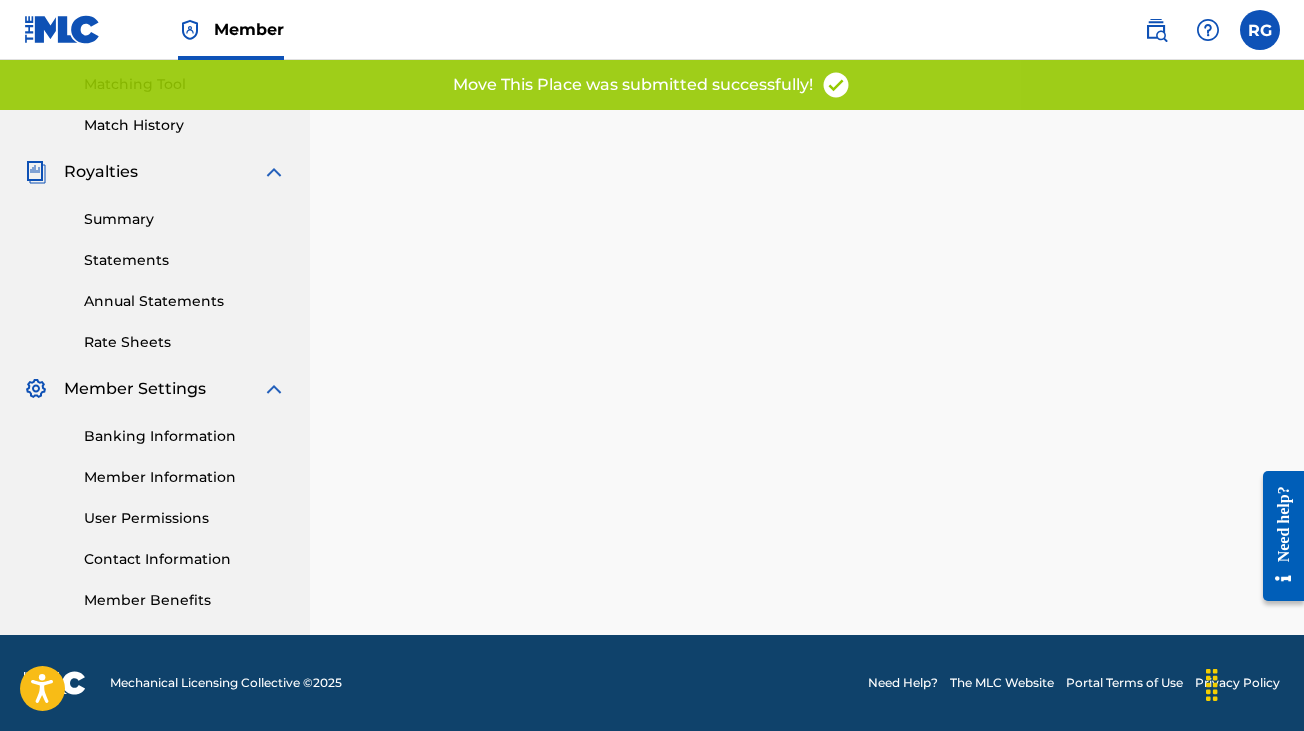 scroll, scrollTop: 0, scrollLeft: 0, axis: both 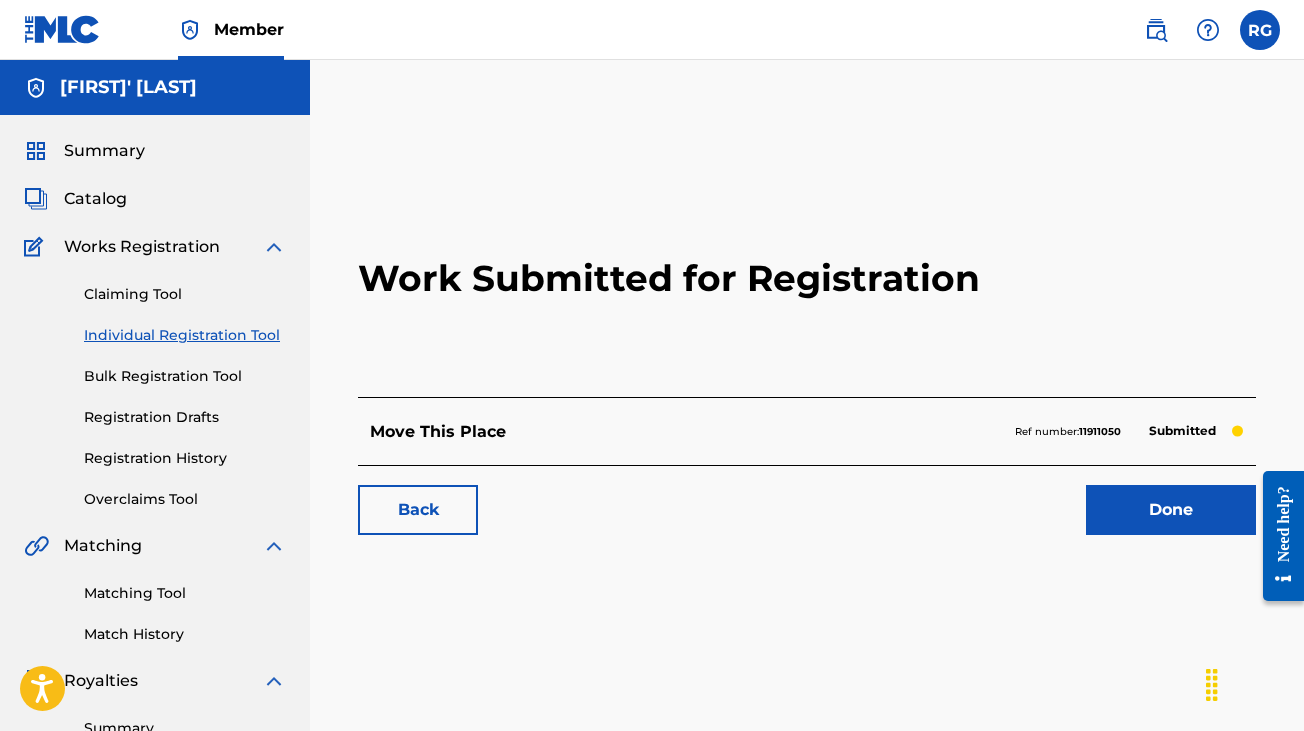 click on "Done" at bounding box center [1171, 510] 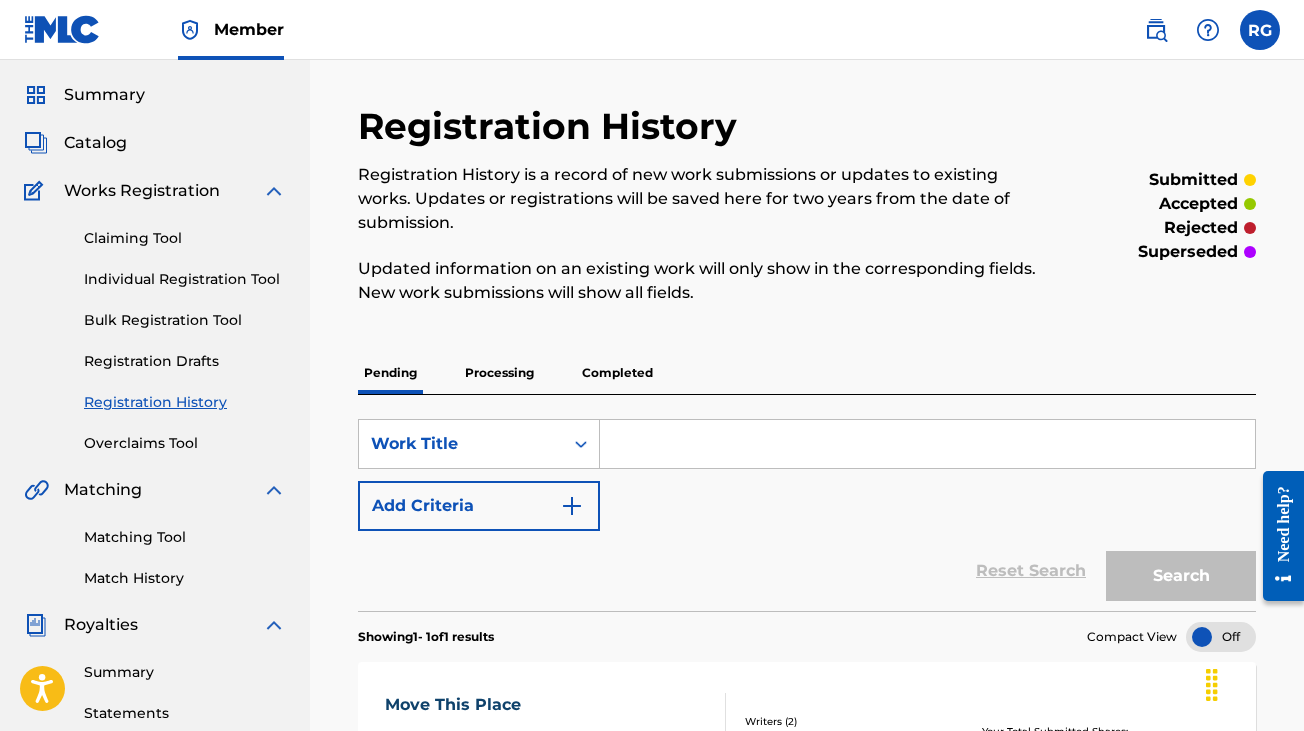 scroll, scrollTop: 44, scrollLeft: 0, axis: vertical 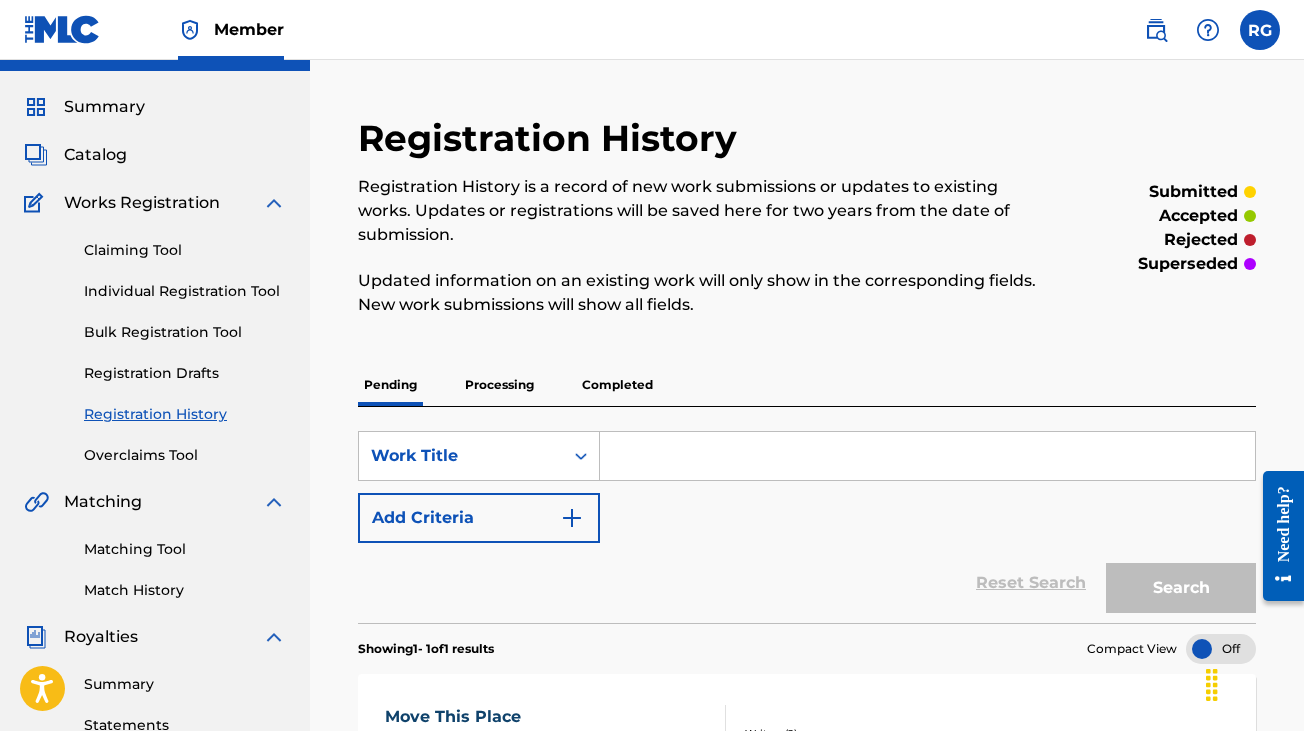 click at bounding box center (927, 456) 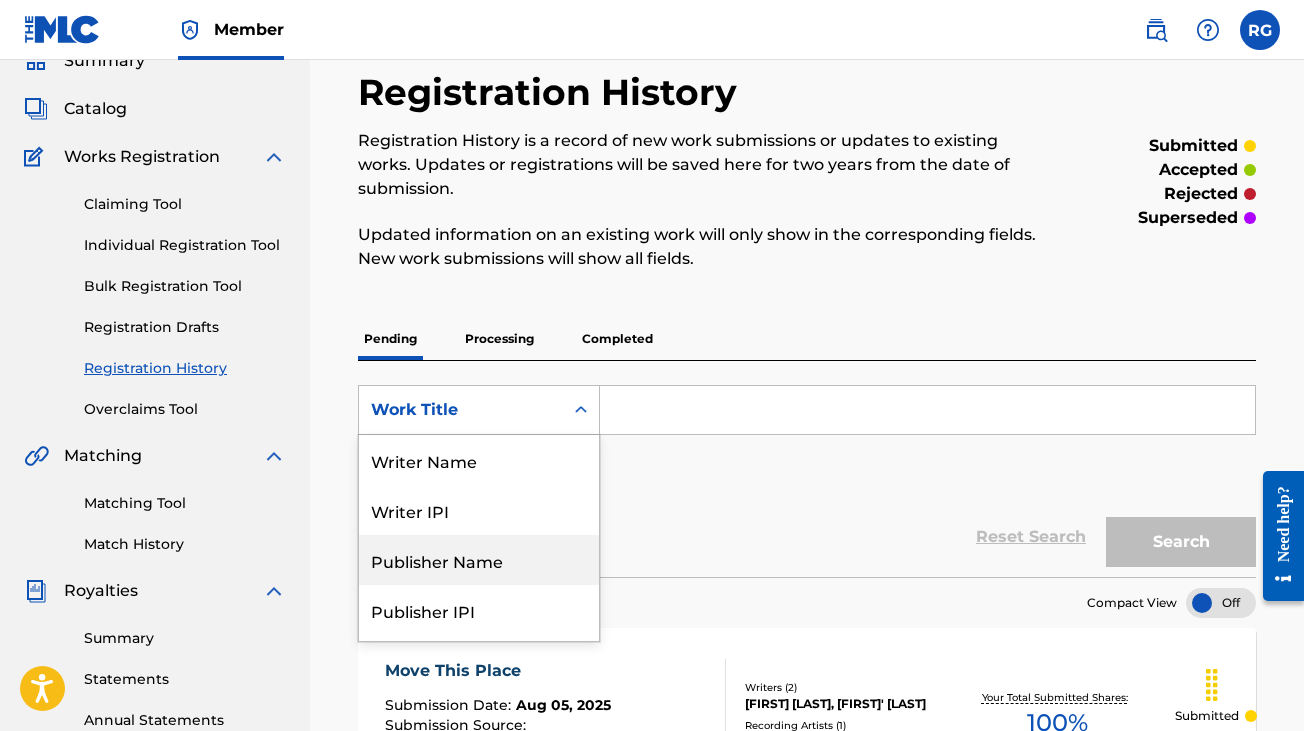 scroll, scrollTop: 94, scrollLeft: 0, axis: vertical 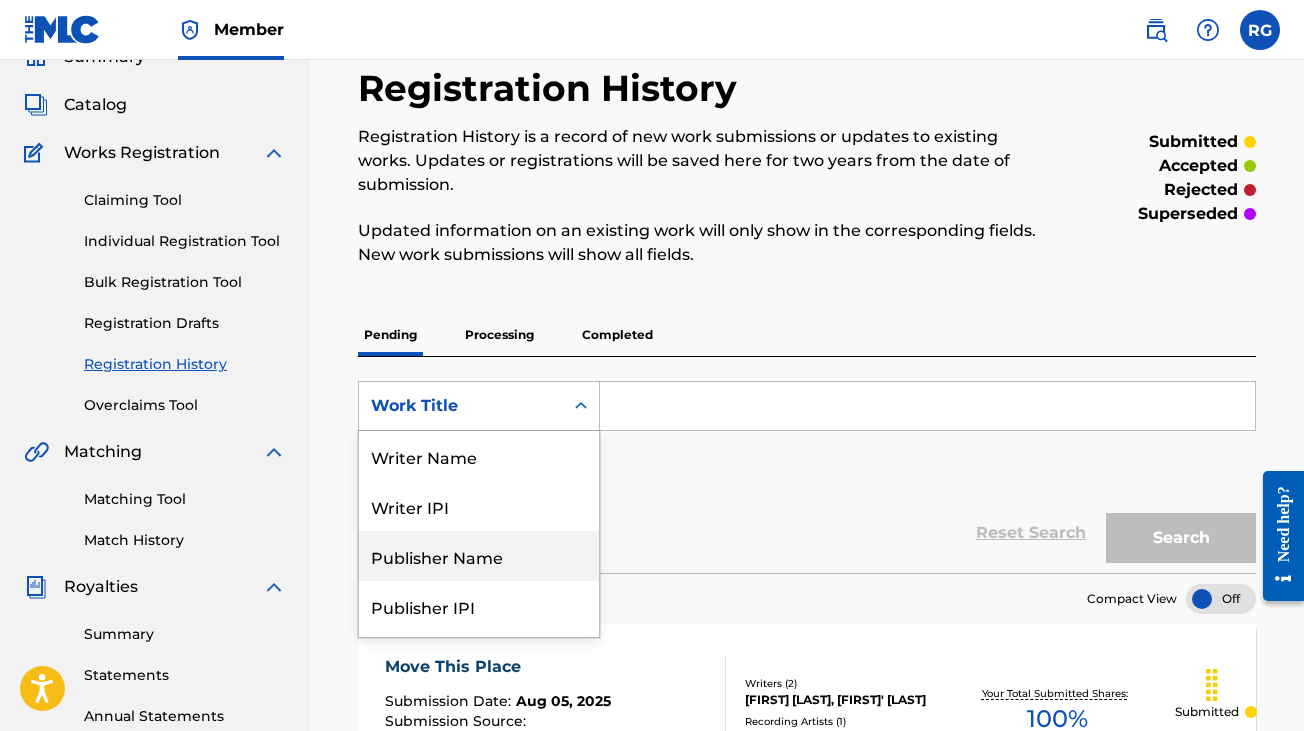 click on "8 results available. Use Up and Down to choose options, press Enter to select the currently focused option, press Escape to exit the menu, press Tab to select the option and exit the menu. Work Title Writer Name Writer IPI Publisher Name Publisher IPI Recording Title Artist ISRC Work Title" at bounding box center [479, 406] 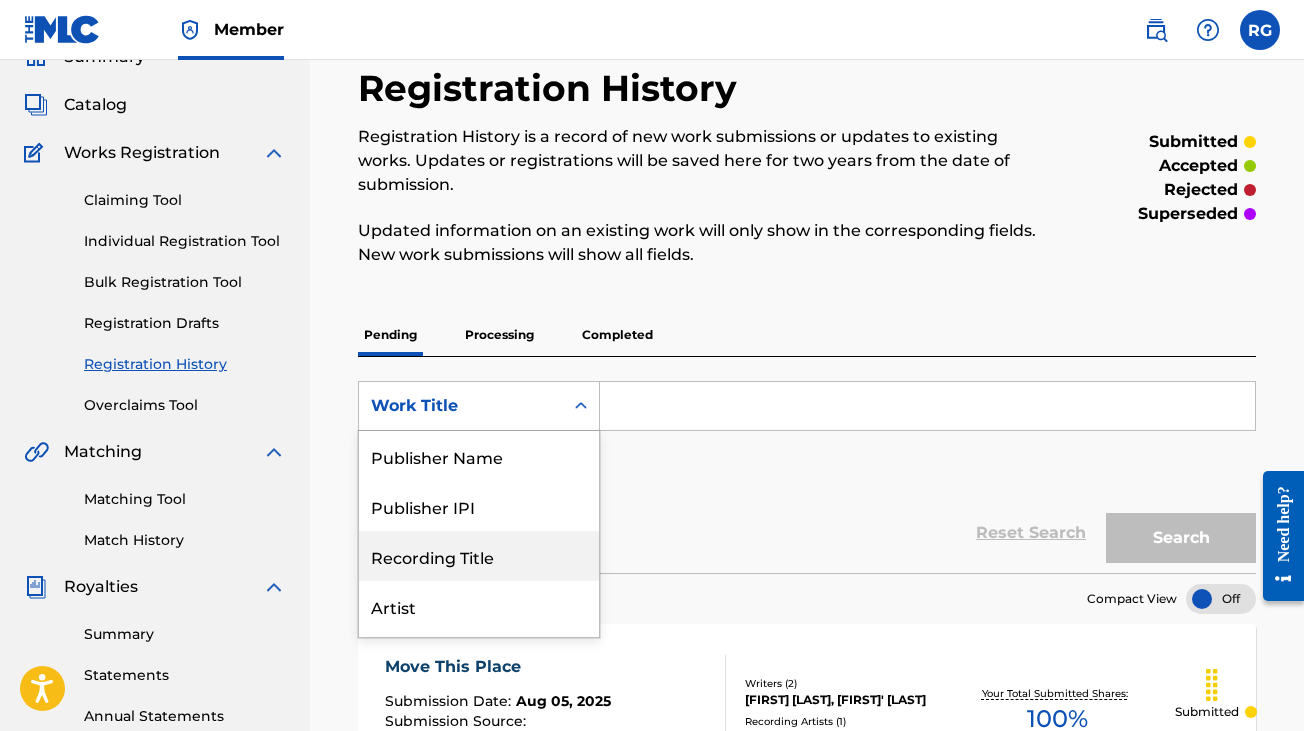 click on "Recording Title" at bounding box center (479, 556) 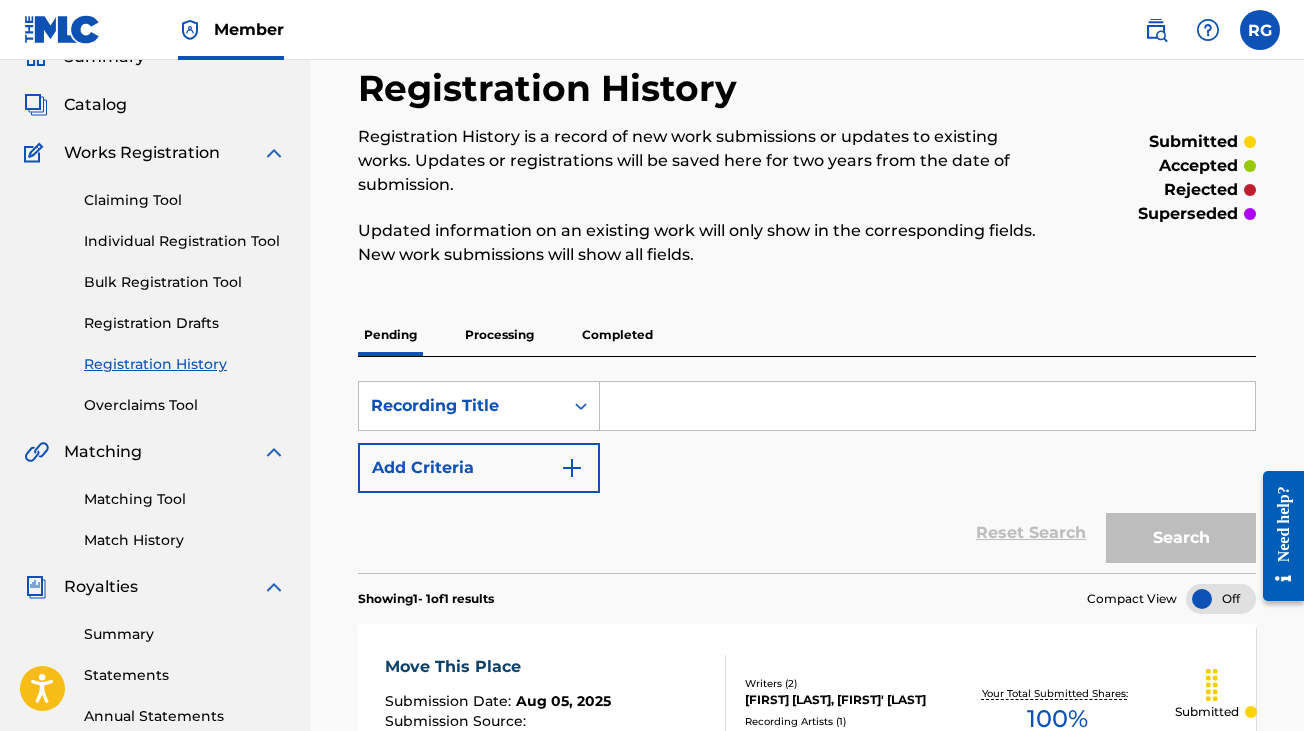 click at bounding box center [927, 406] 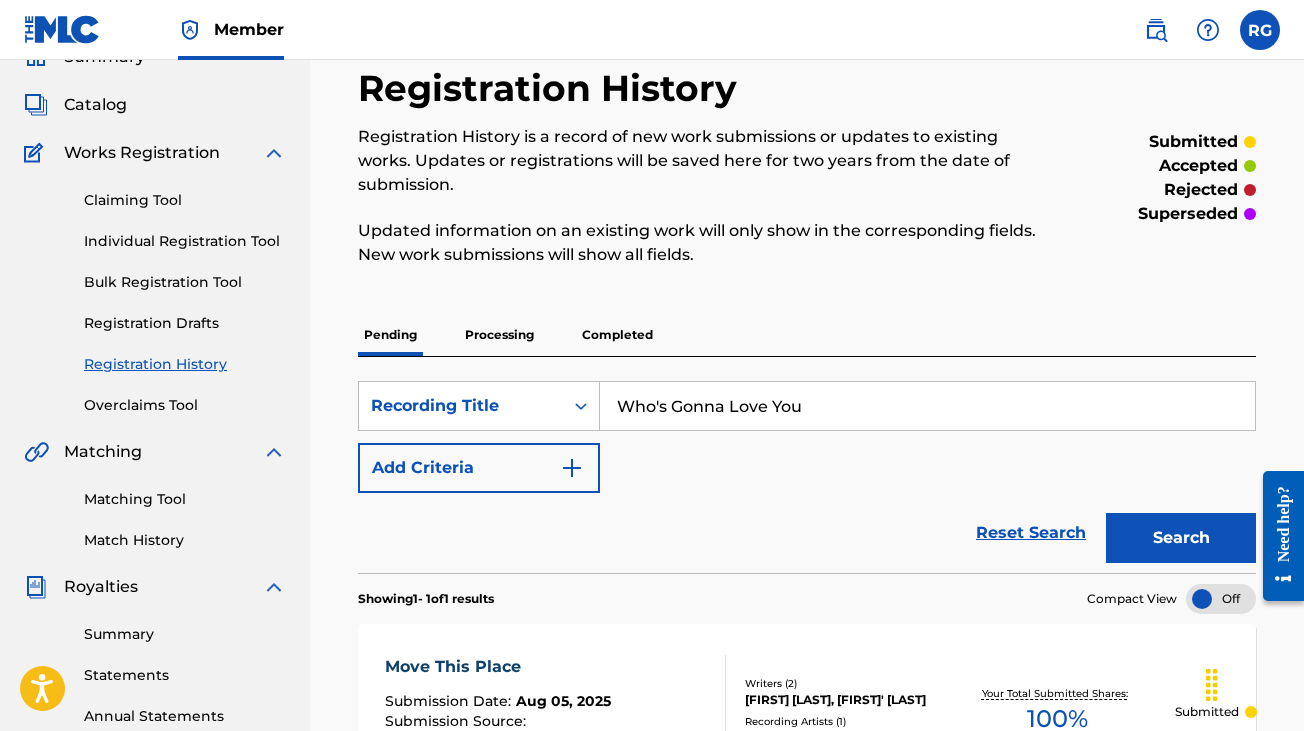 type on "Who's Gonna Love You" 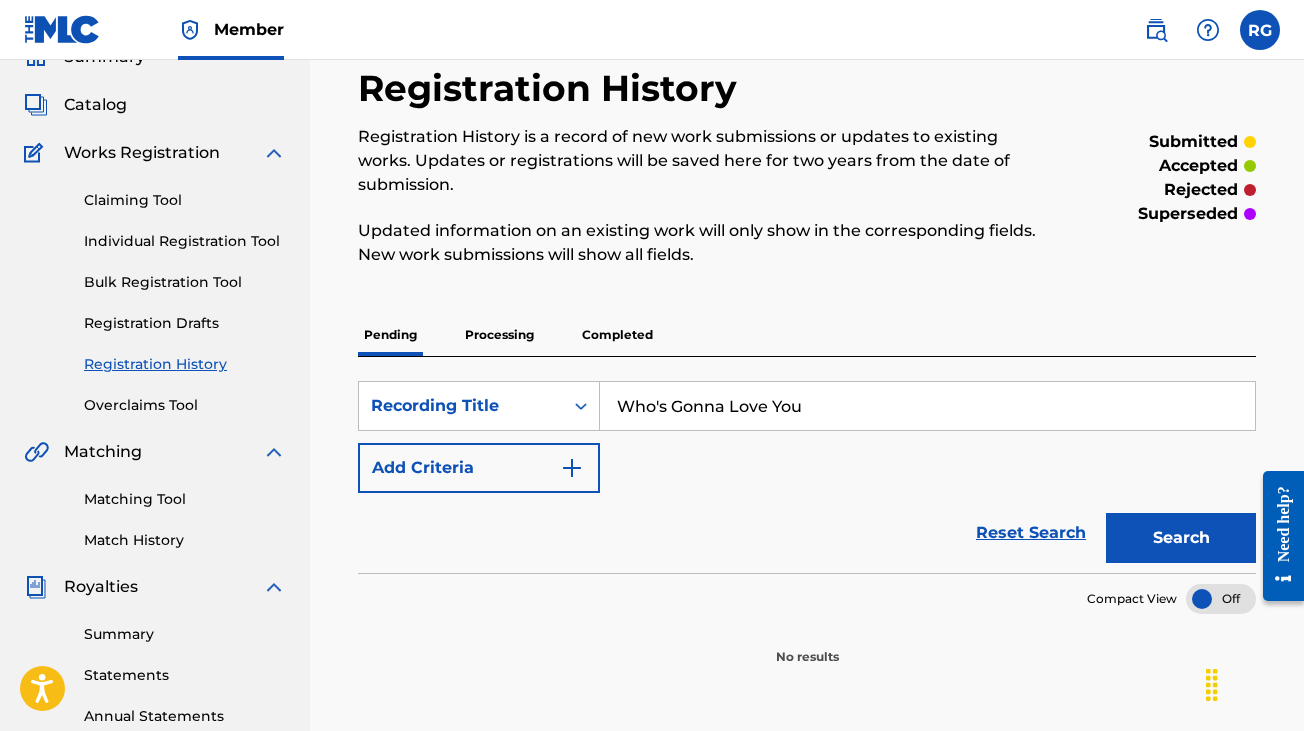 click on "Add Criteria" at bounding box center (479, 468) 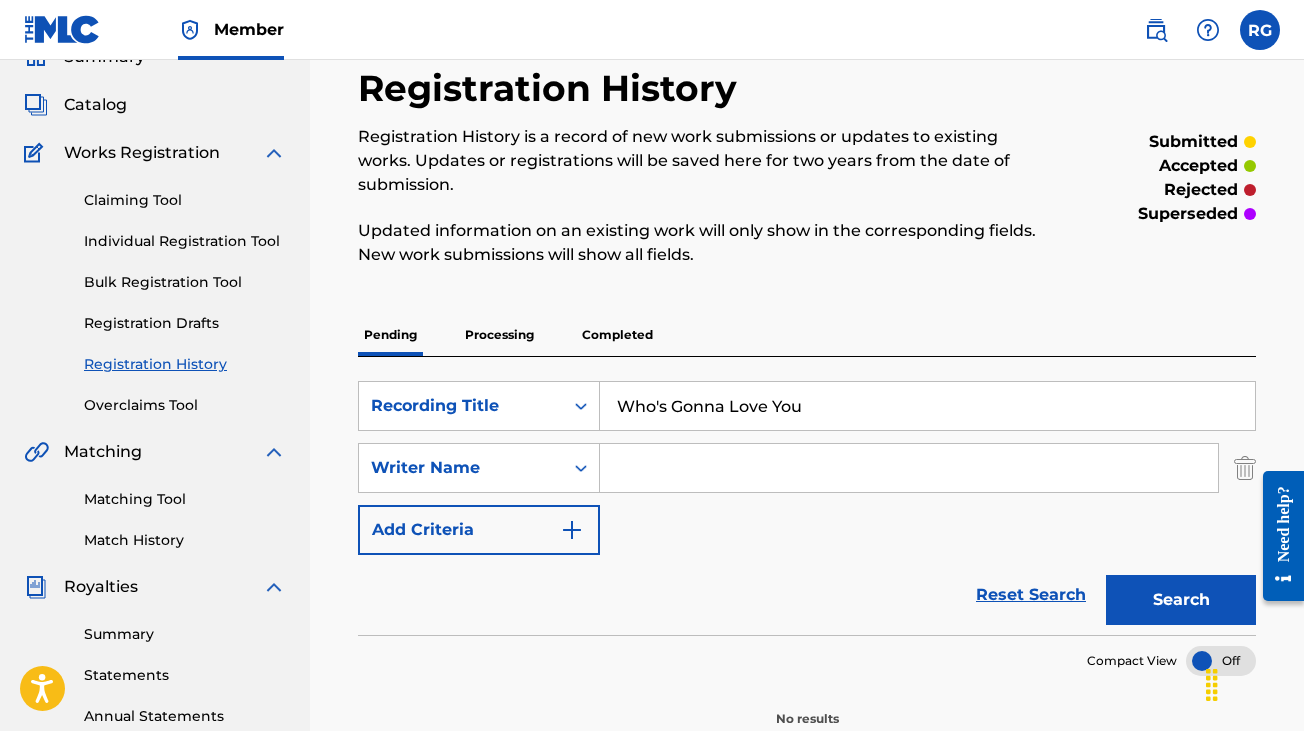 click at bounding box center [909, 468] 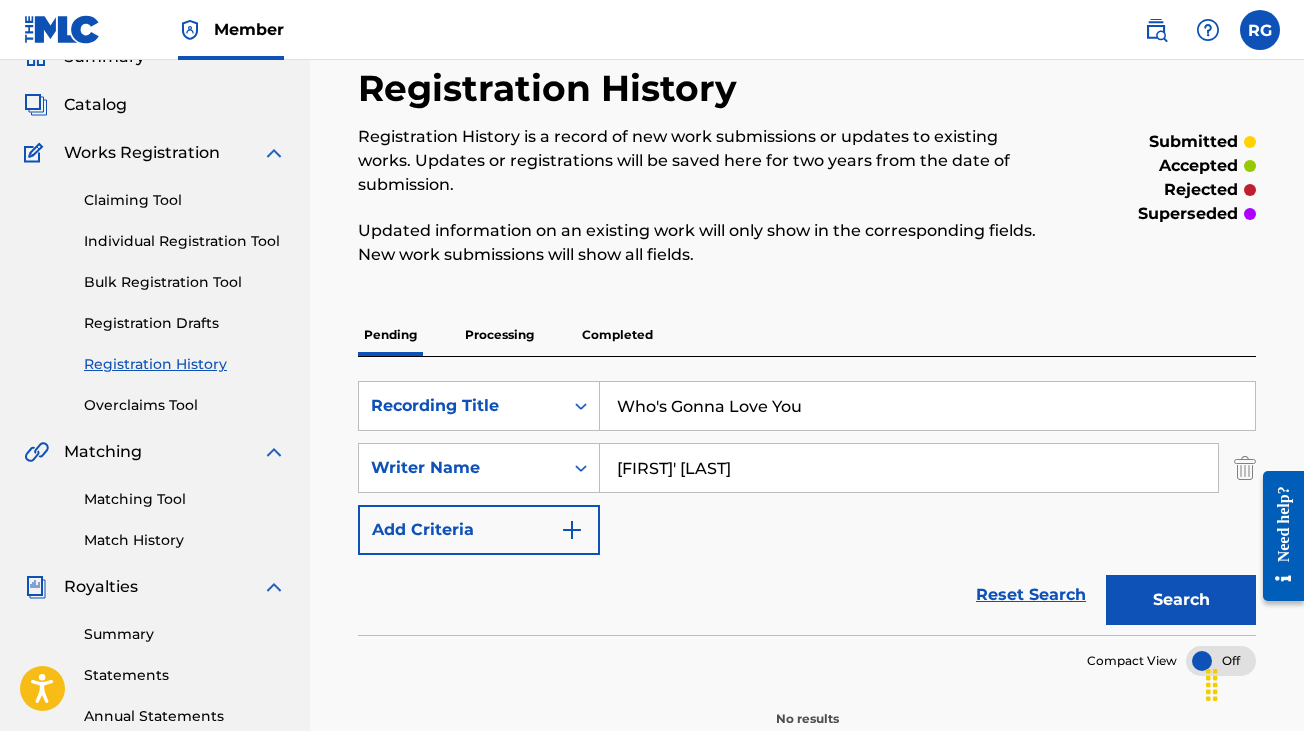 click on "Search" at bounding box center (1181, 600) 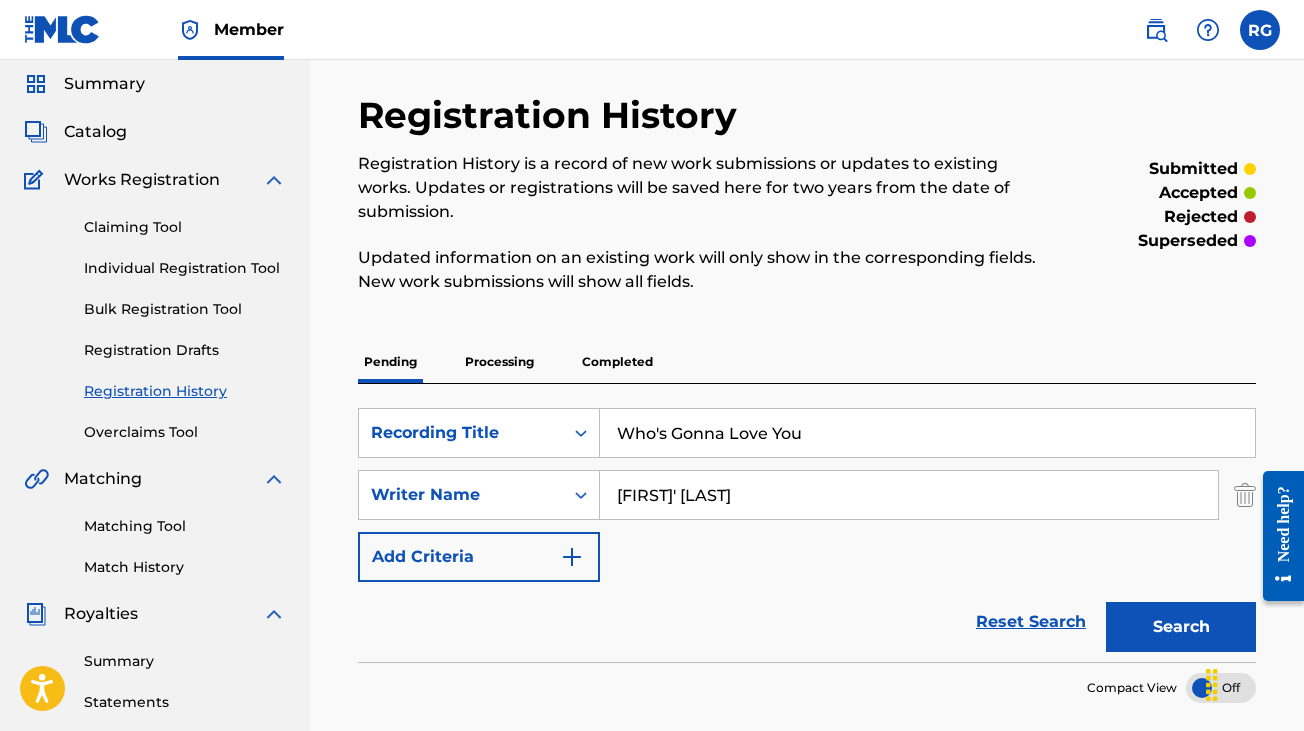 scroll, scrollTop: 33, scrollLeft: 0, axis: vertical 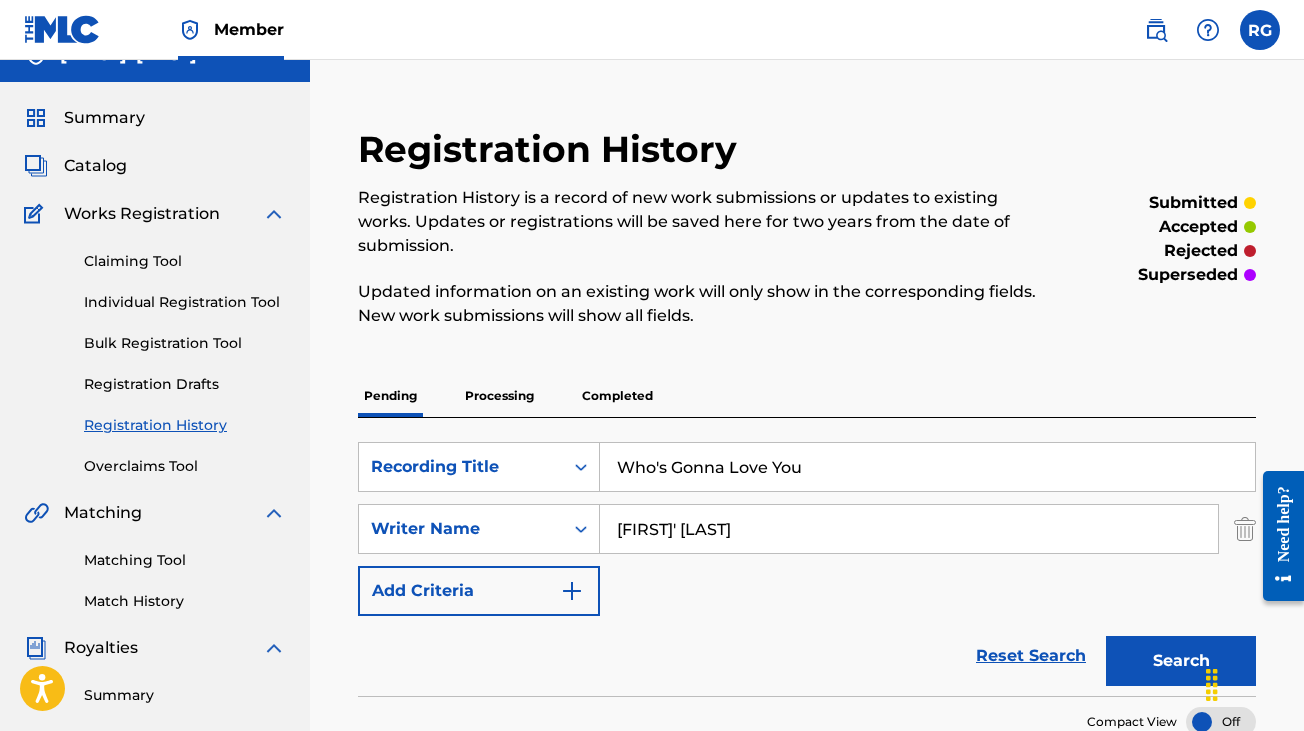 click on "Claiming Tool" at bounding box center (185, 261) 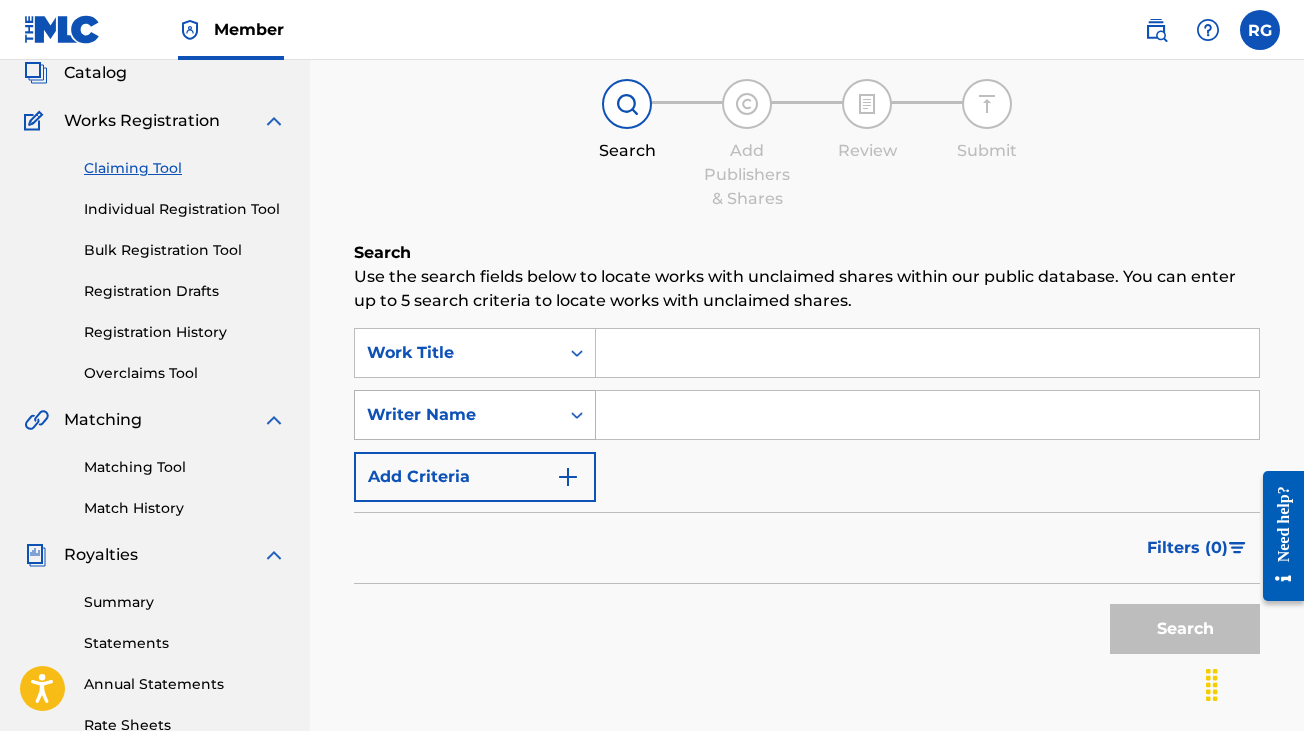 scroll, scrollTop: 0, scrollLeft: 0, axis: both 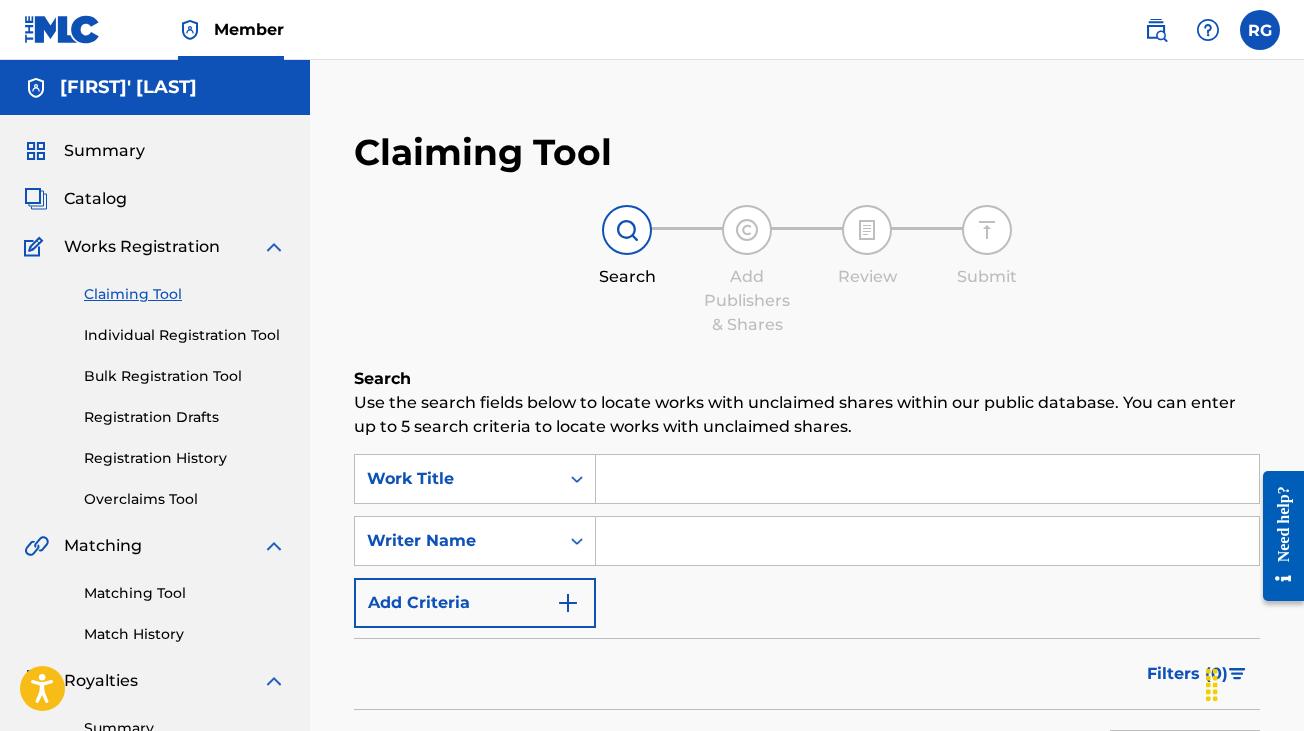 click on "Catalog" at bounding box center [95, 199] 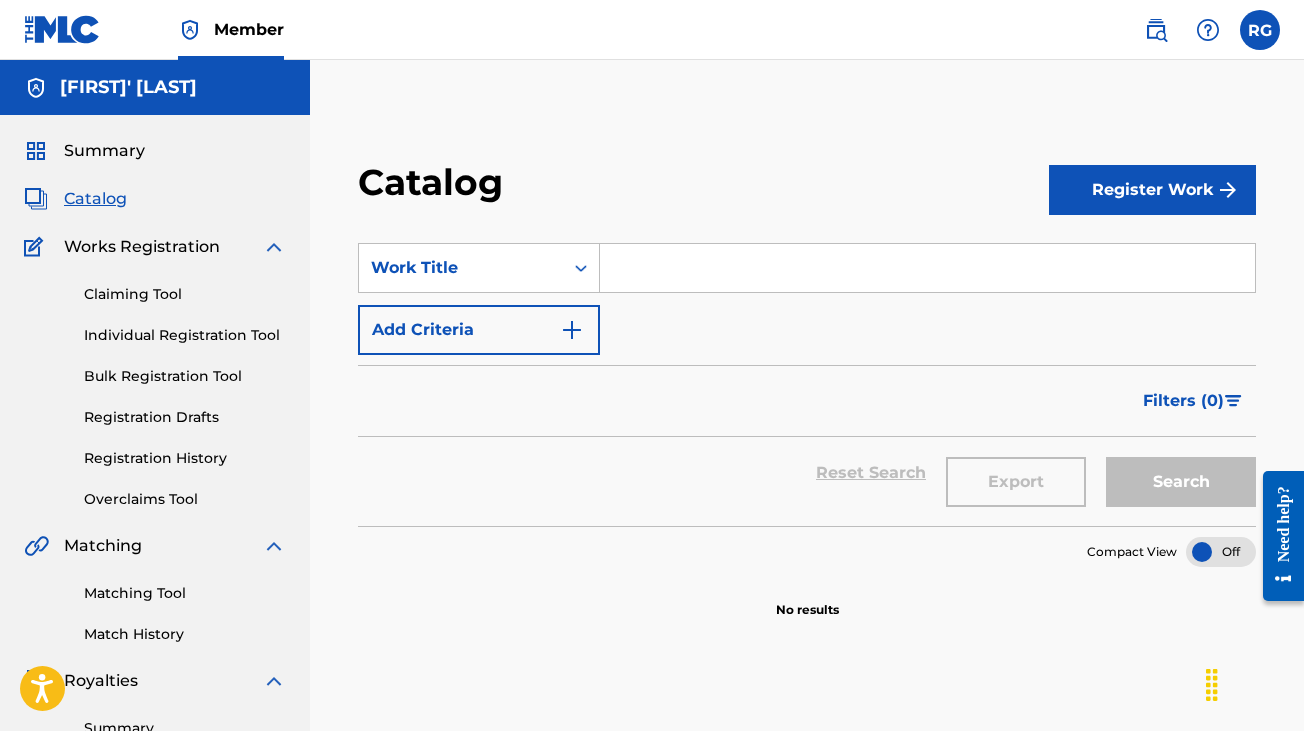 click at bounding box center (927, 268) 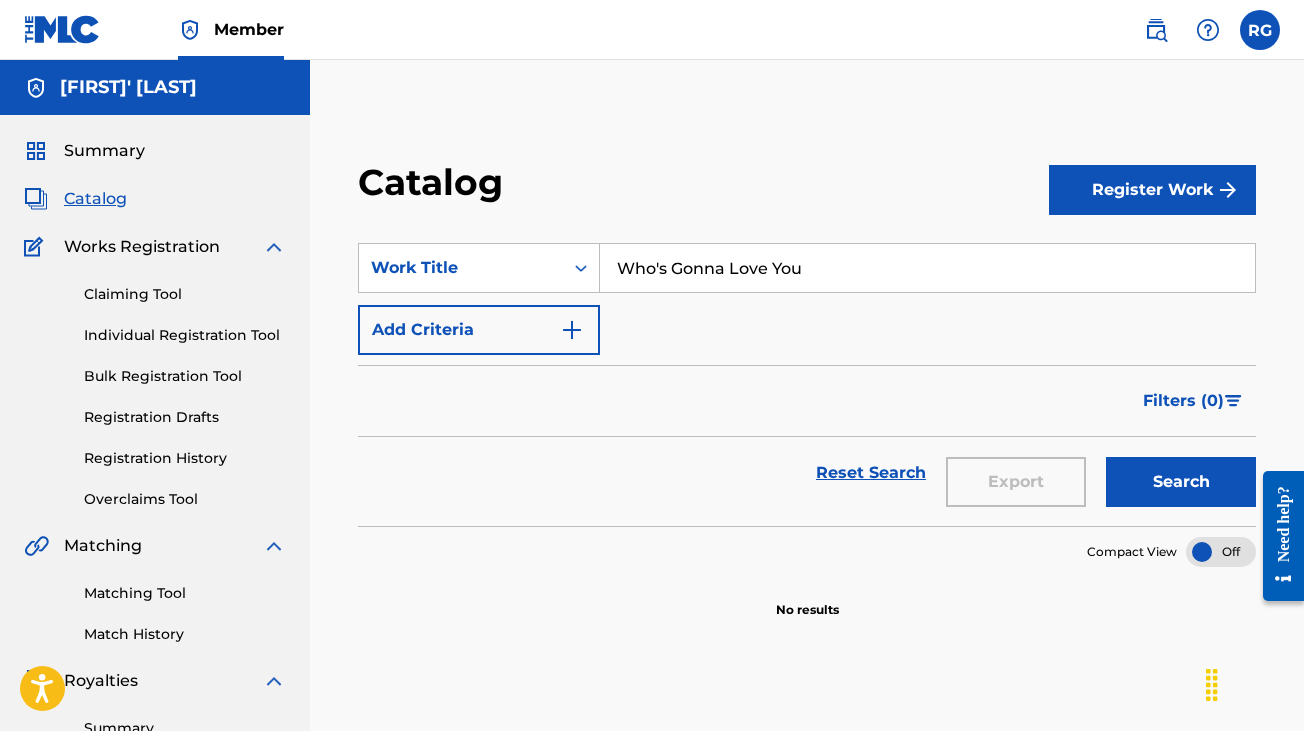 type on "Who's Gonna Love You" 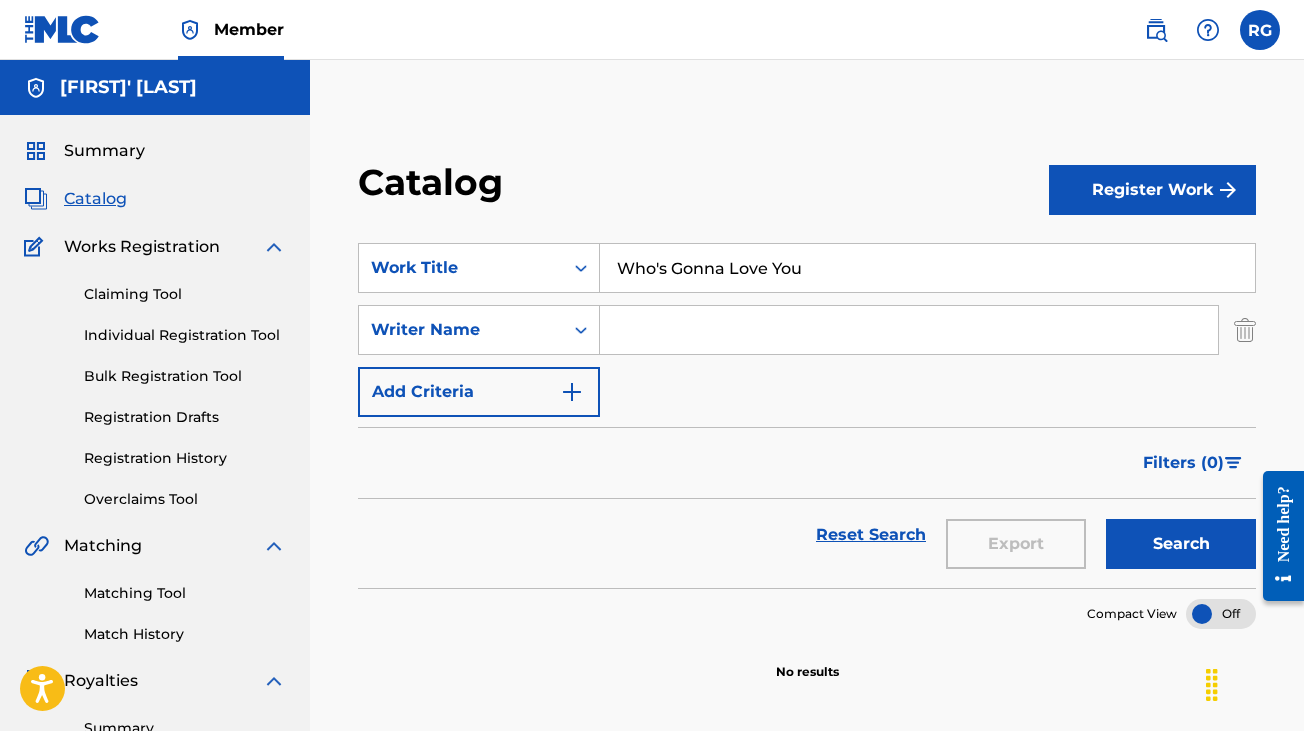 click at bounding box center (909, 330) 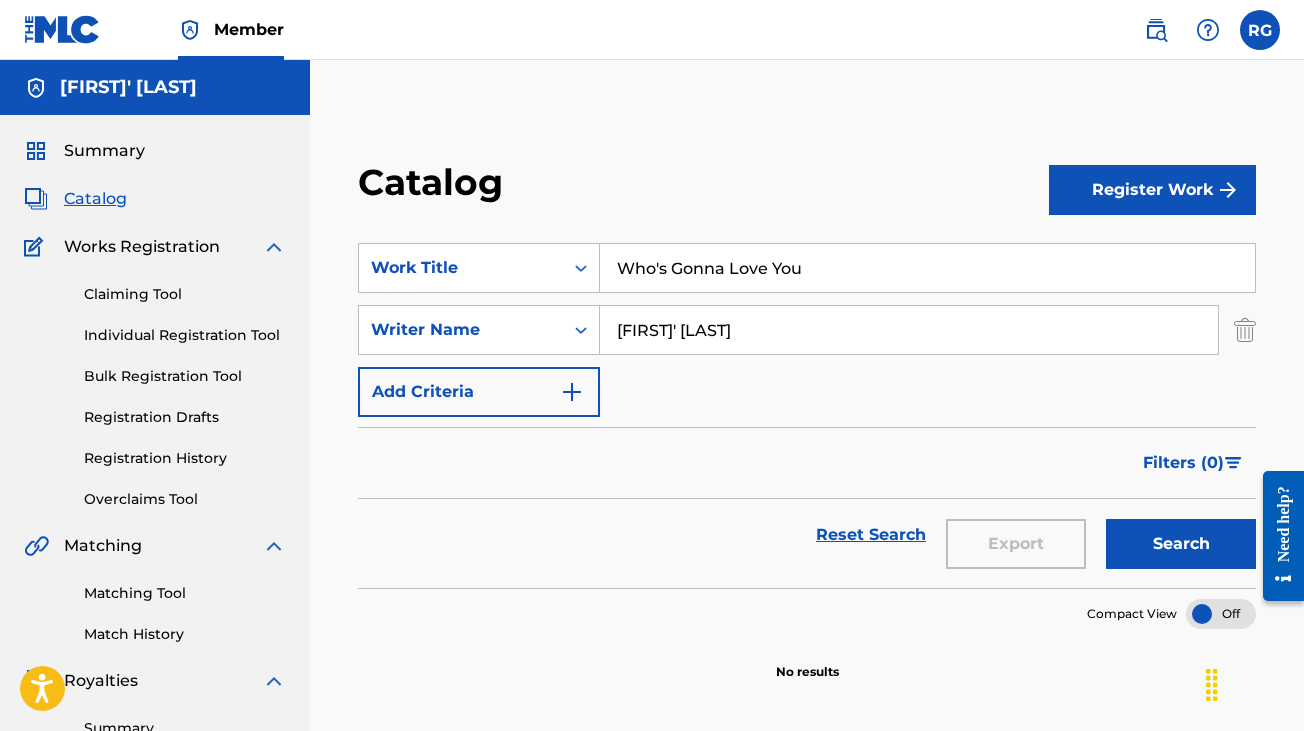 click on "Search" at bounding box center (1181, 544) 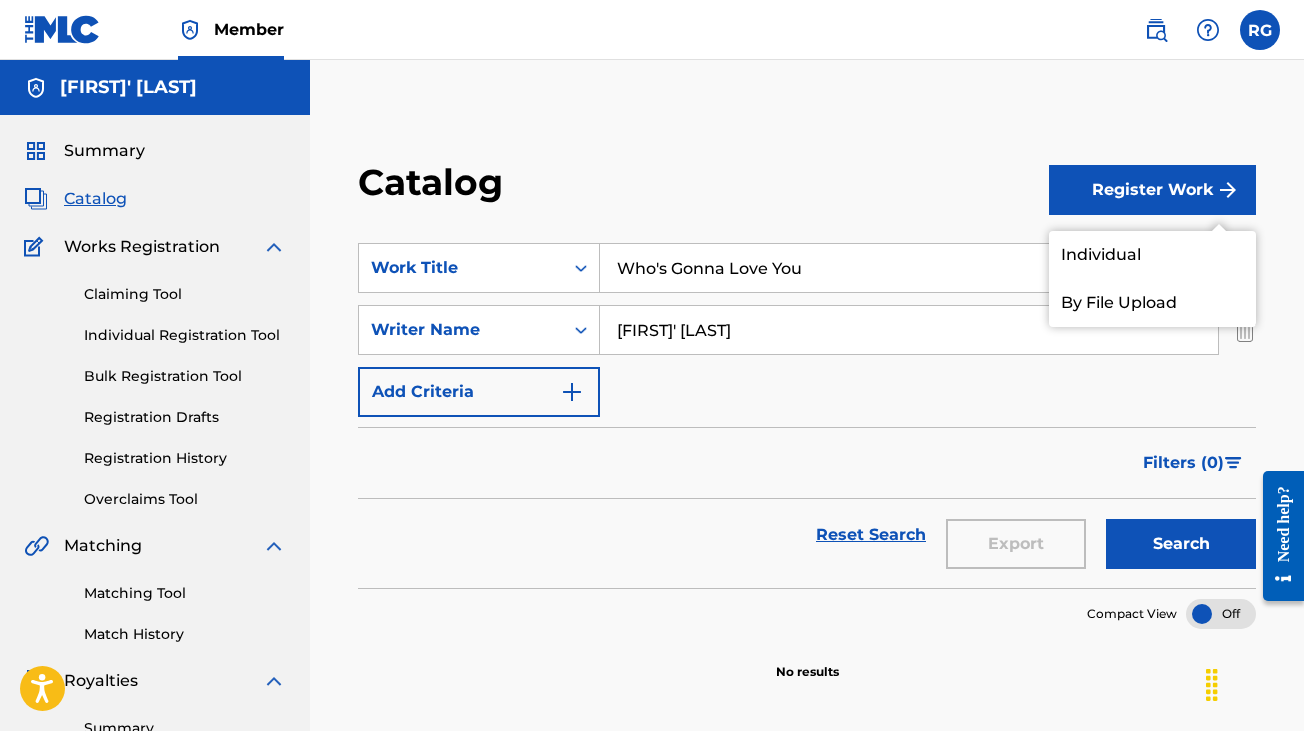 click on "Individual" at bounding box center [1152, 255] 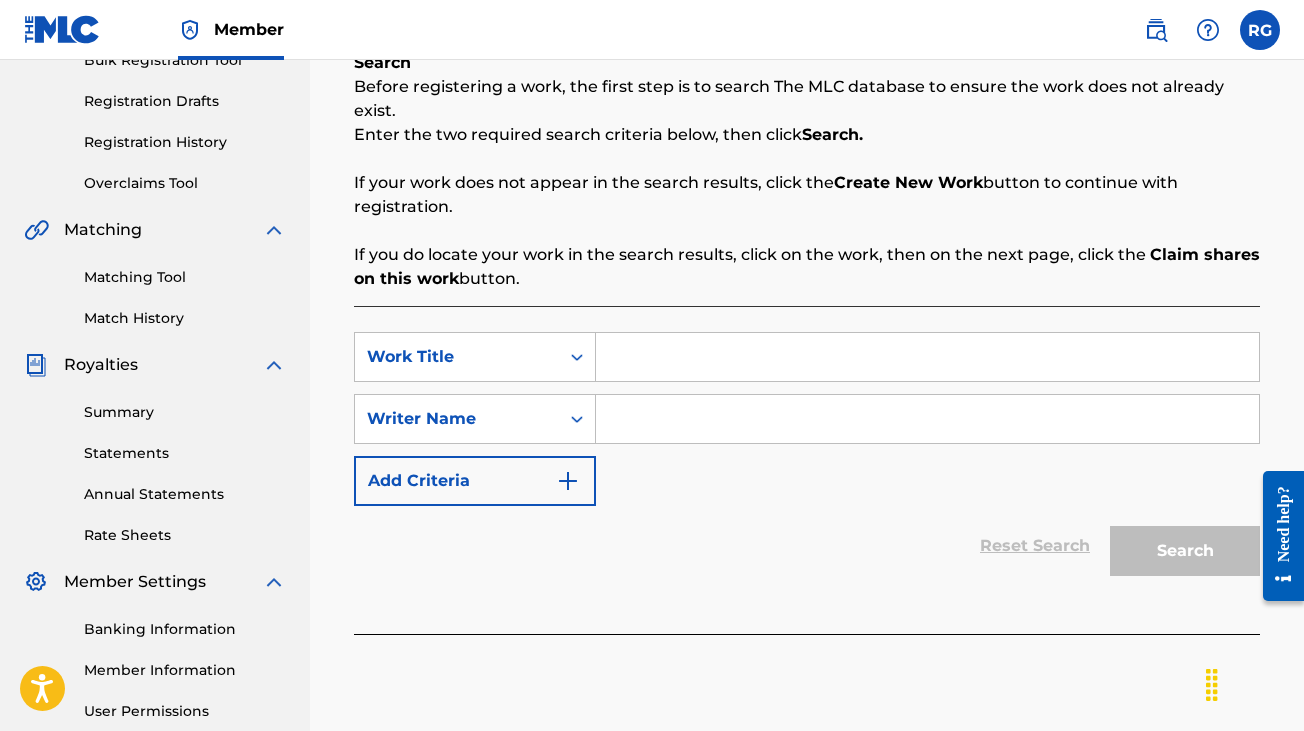 scroll, scrollTop: 318, scrollLeft: 0, axis: vertical 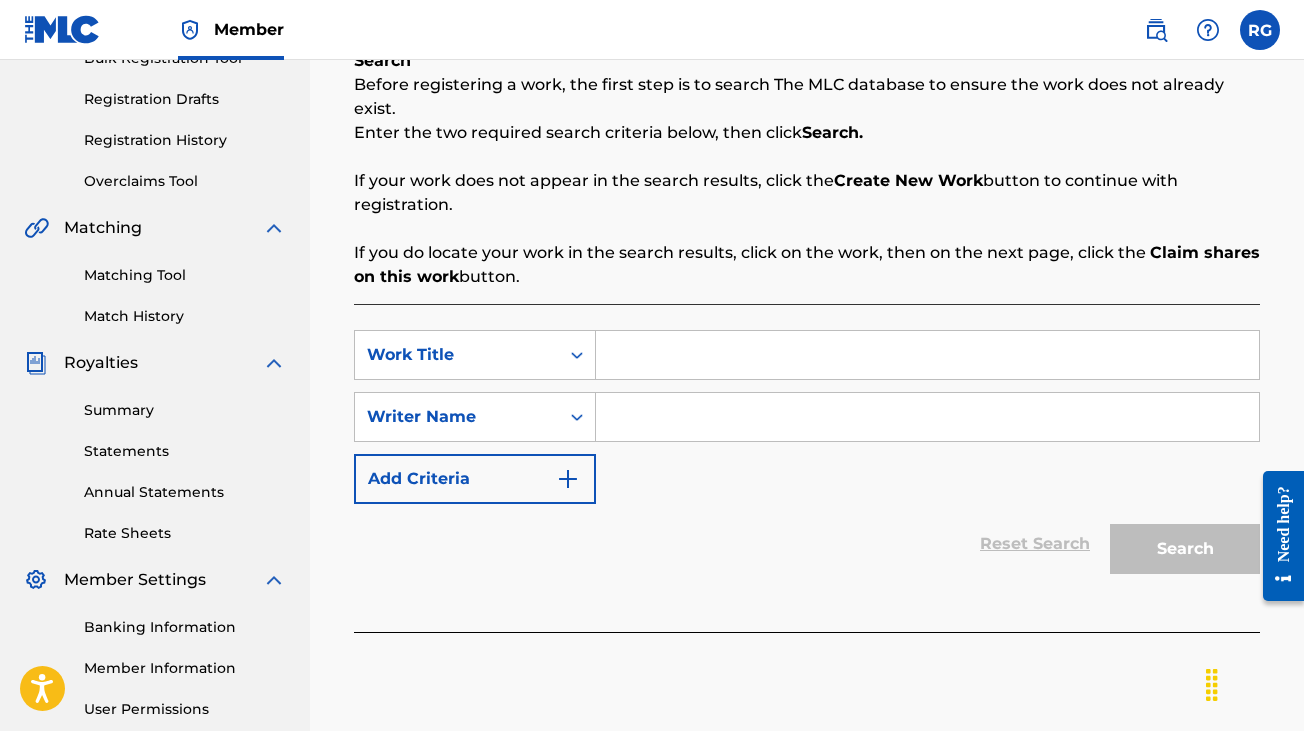click at bounding box center [927, 355] 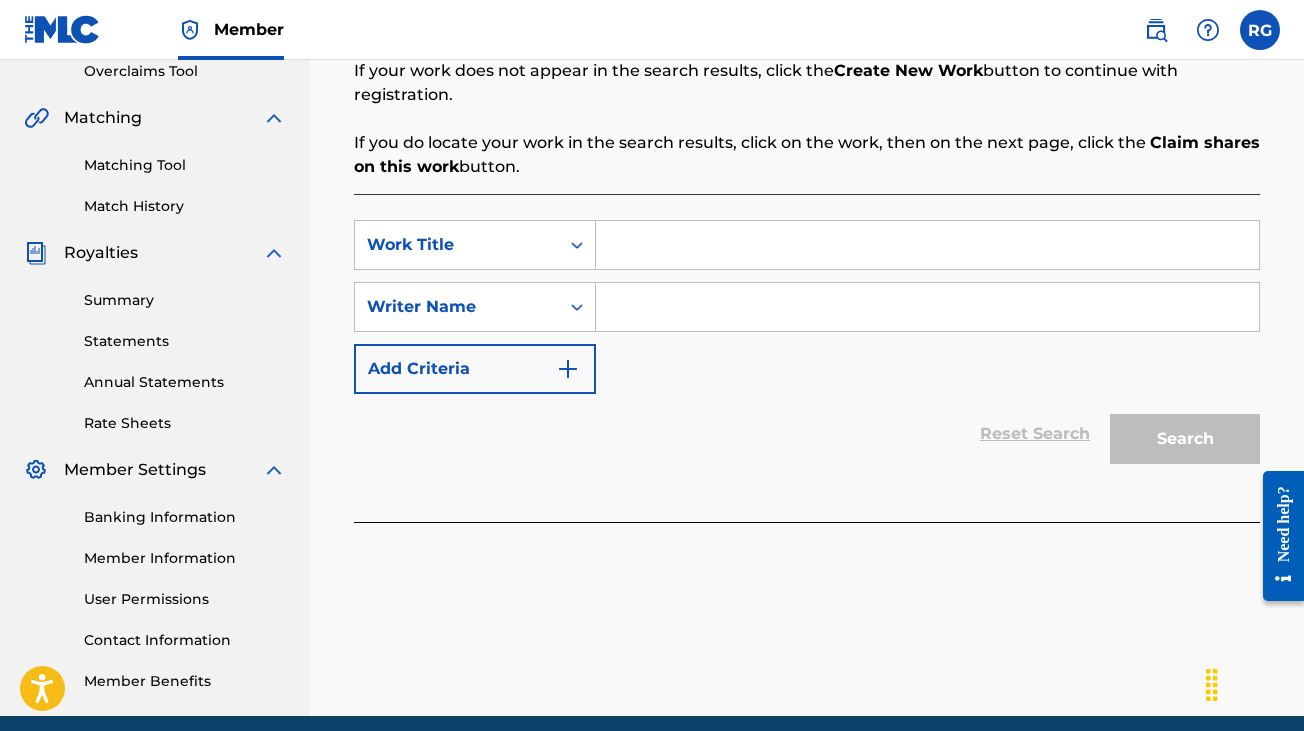 scroll, scrollTop: 435, scrollLeft: 0, axis: vertical 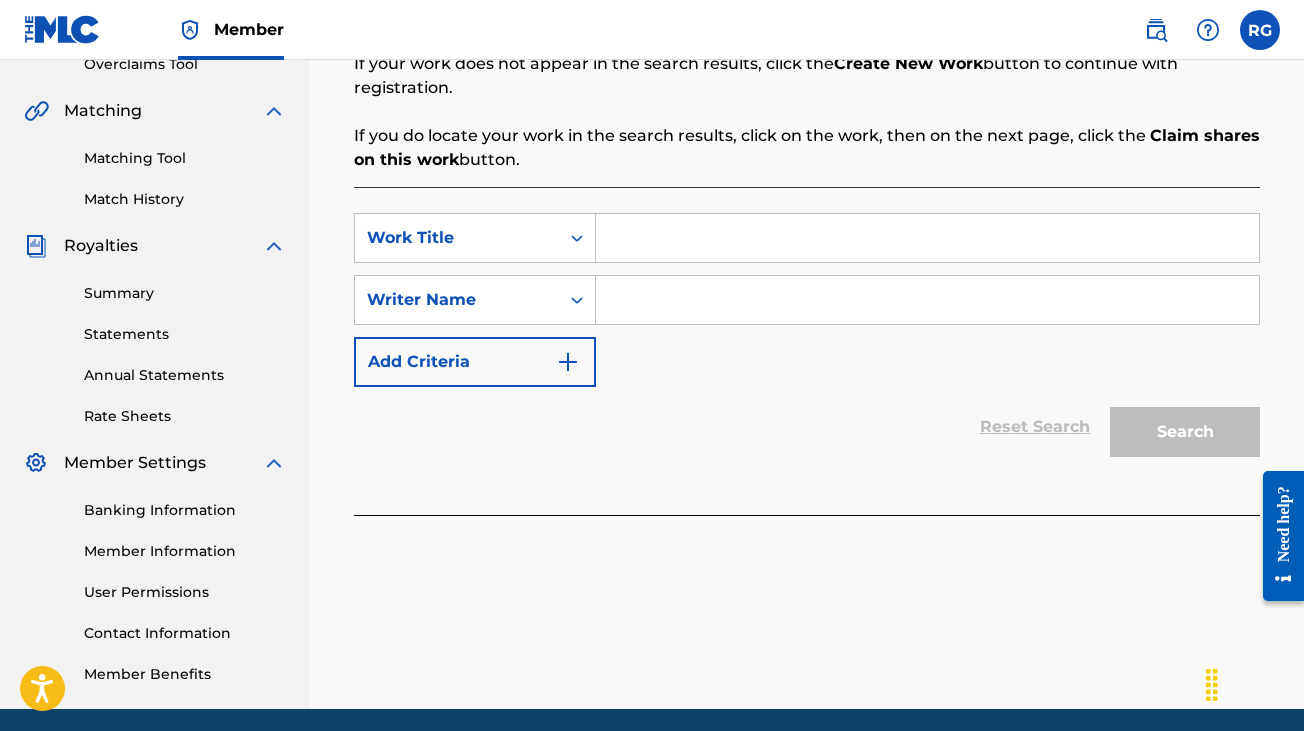 click at bounding box center [927, 238] 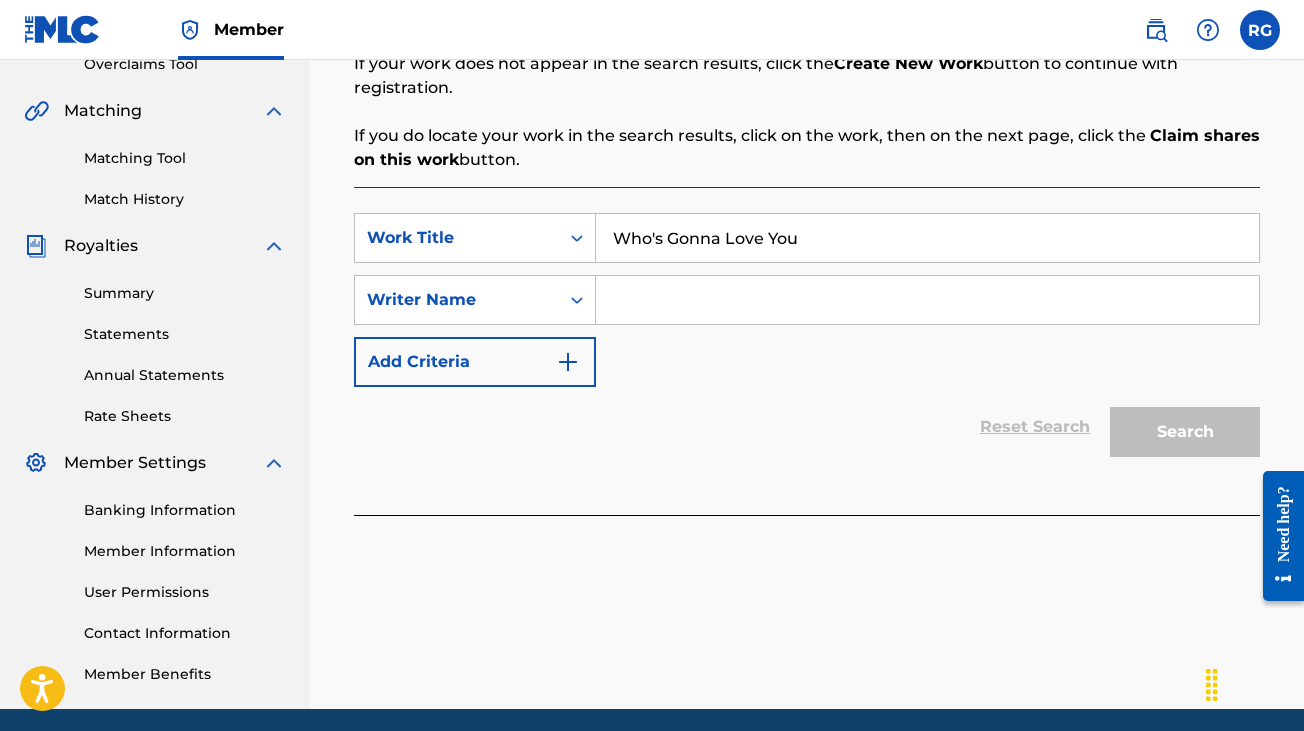 type on "Who's Gonna Love You" 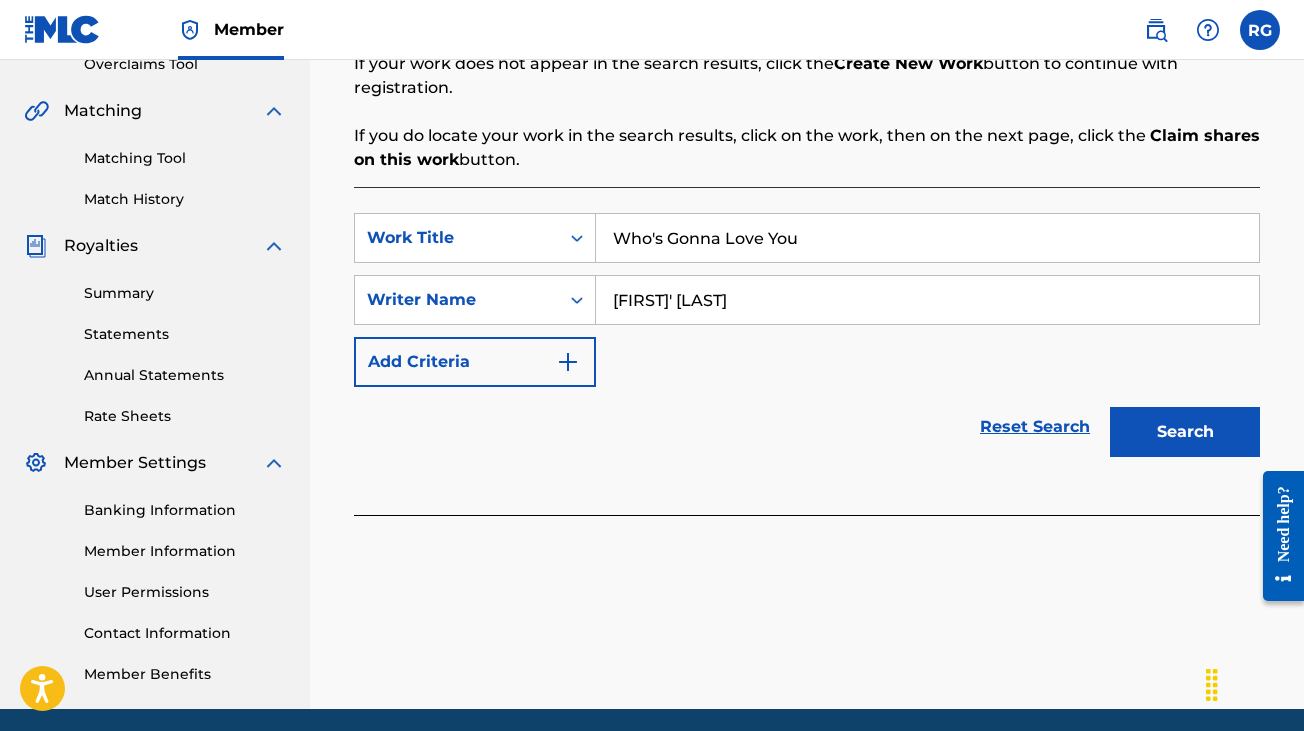 click on "Search" at bounding box center (1185, 432) 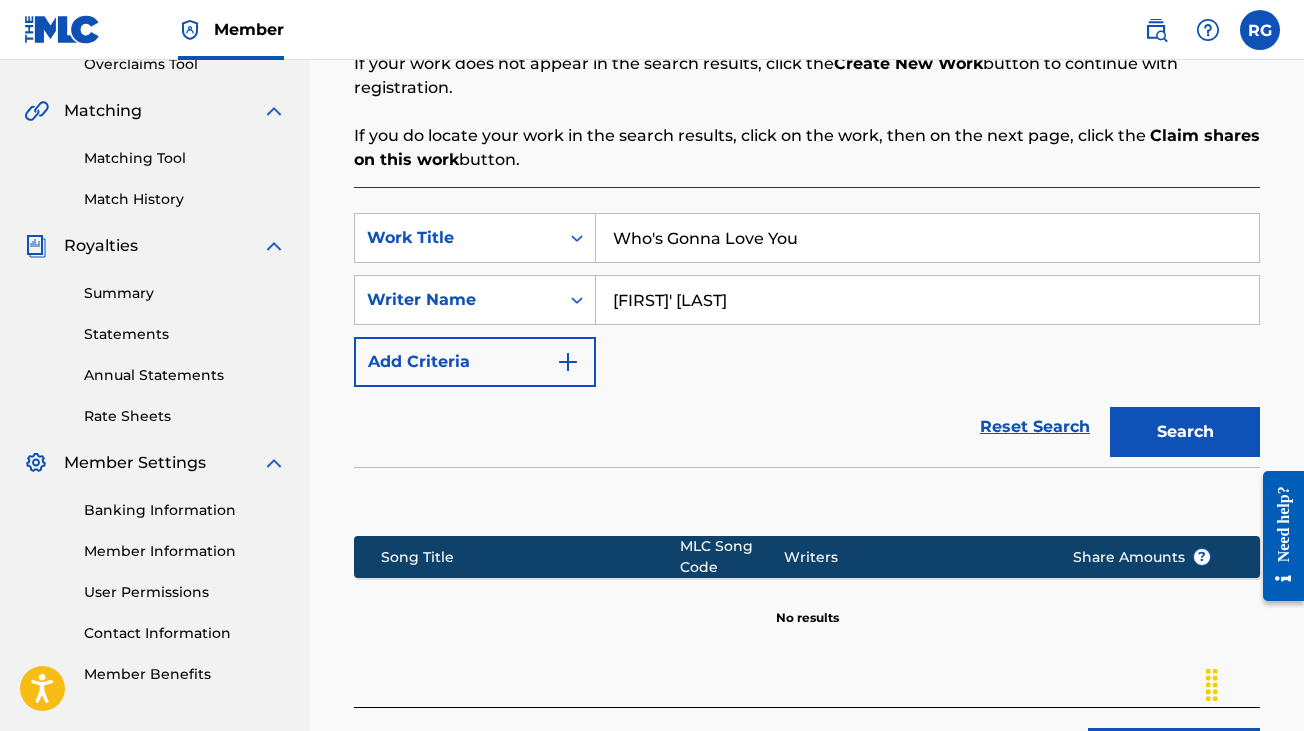 scroll, scrollTop: 597, scrollLeft: 0, axis: vertical 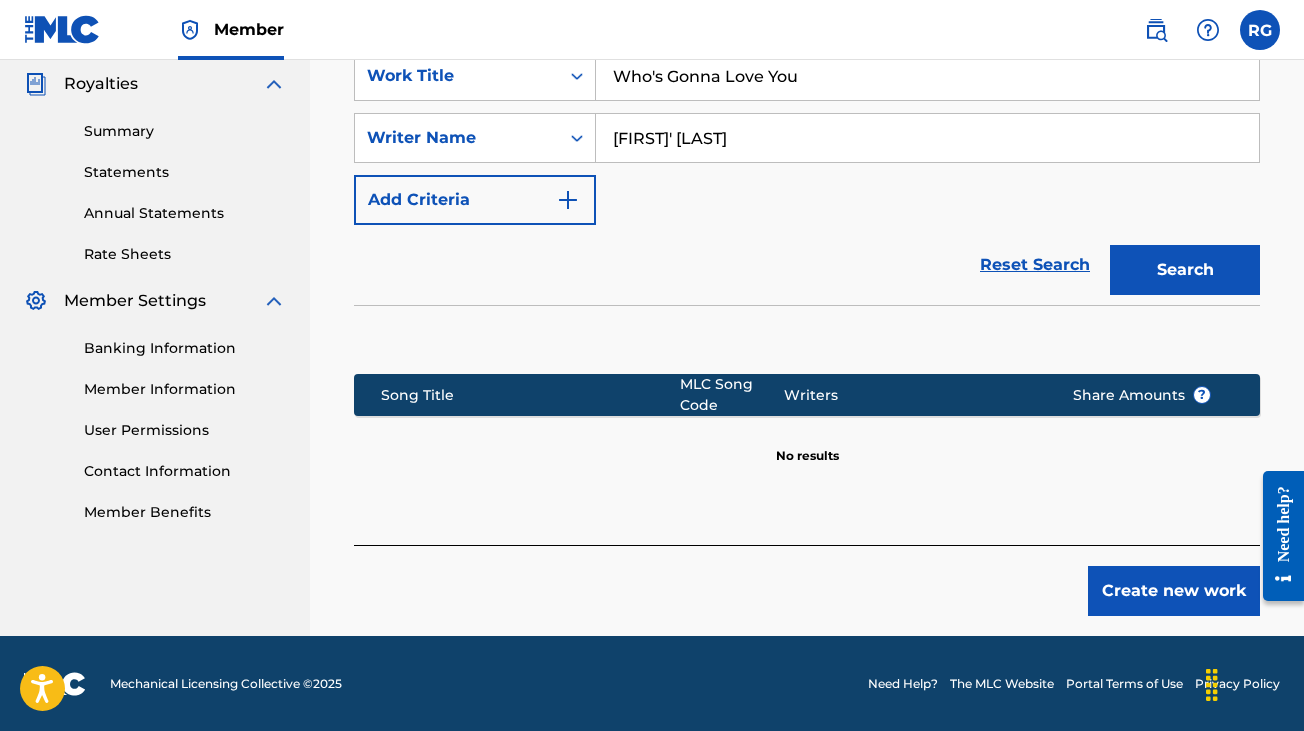 click on "Create new work" at bounding box center [1174, 591] 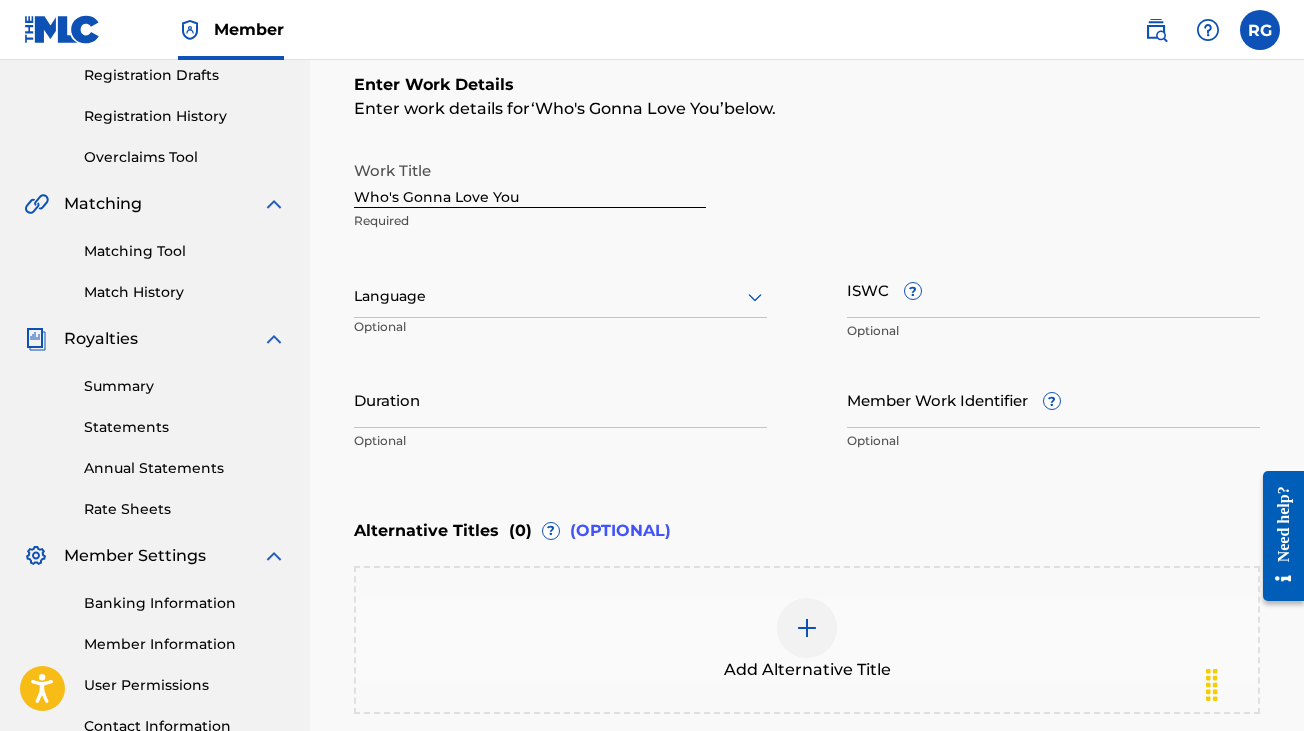 scroll, scrollTop: 350, scrollLeft: 0, axis: vertical 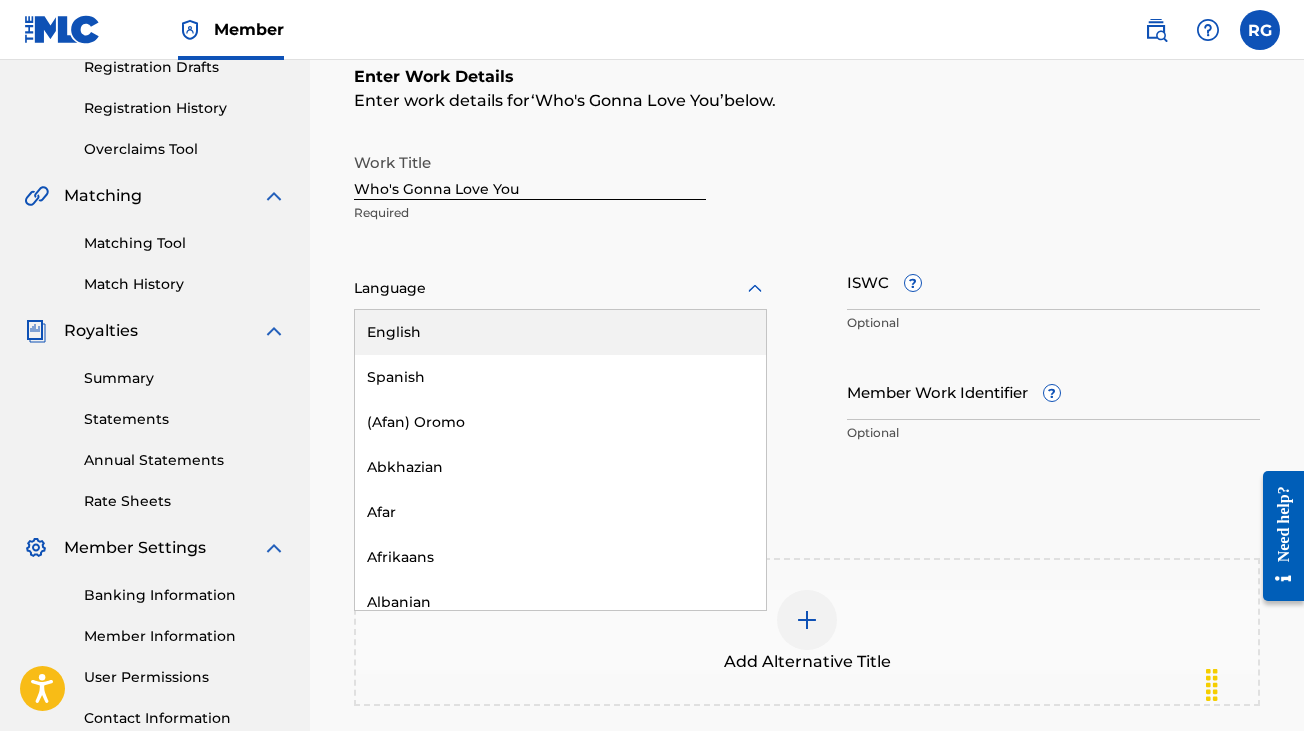 click at bounding box center (560, 288) 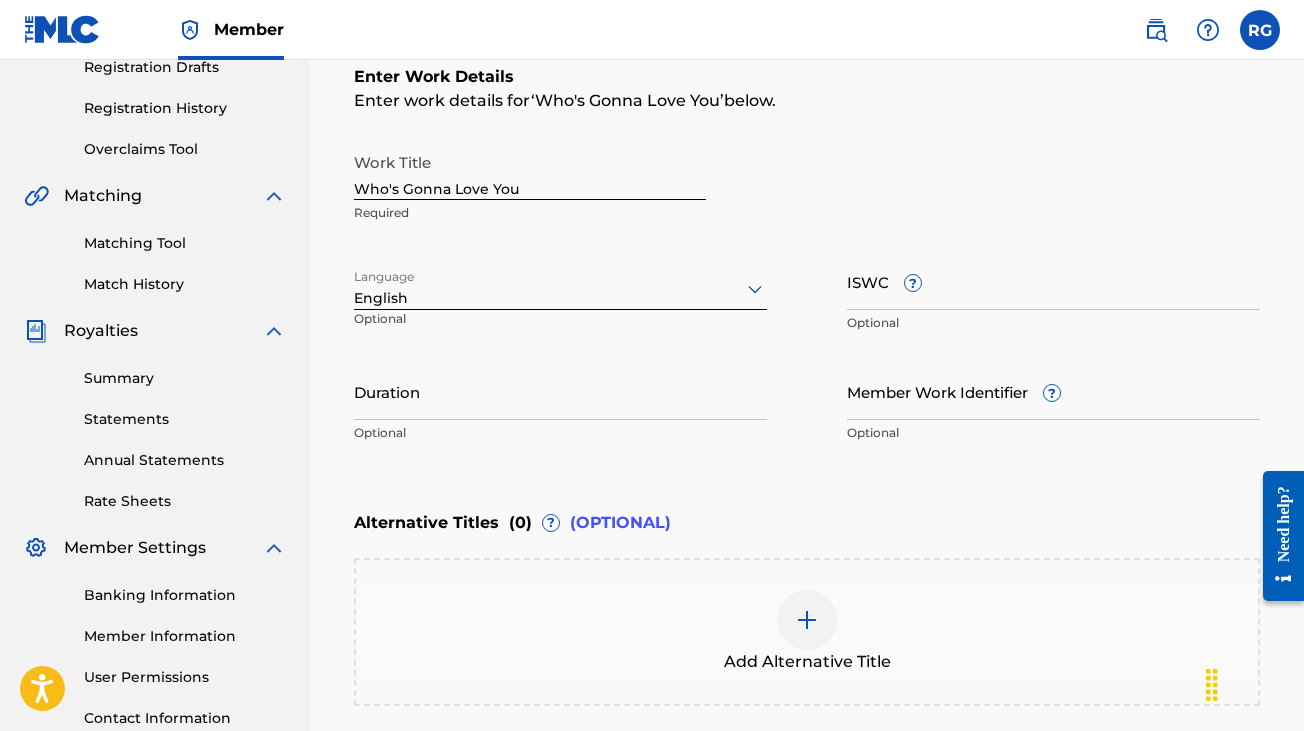 click on "Work Title   Who's Gonna Love You Required" at bounding box center (807, 188) 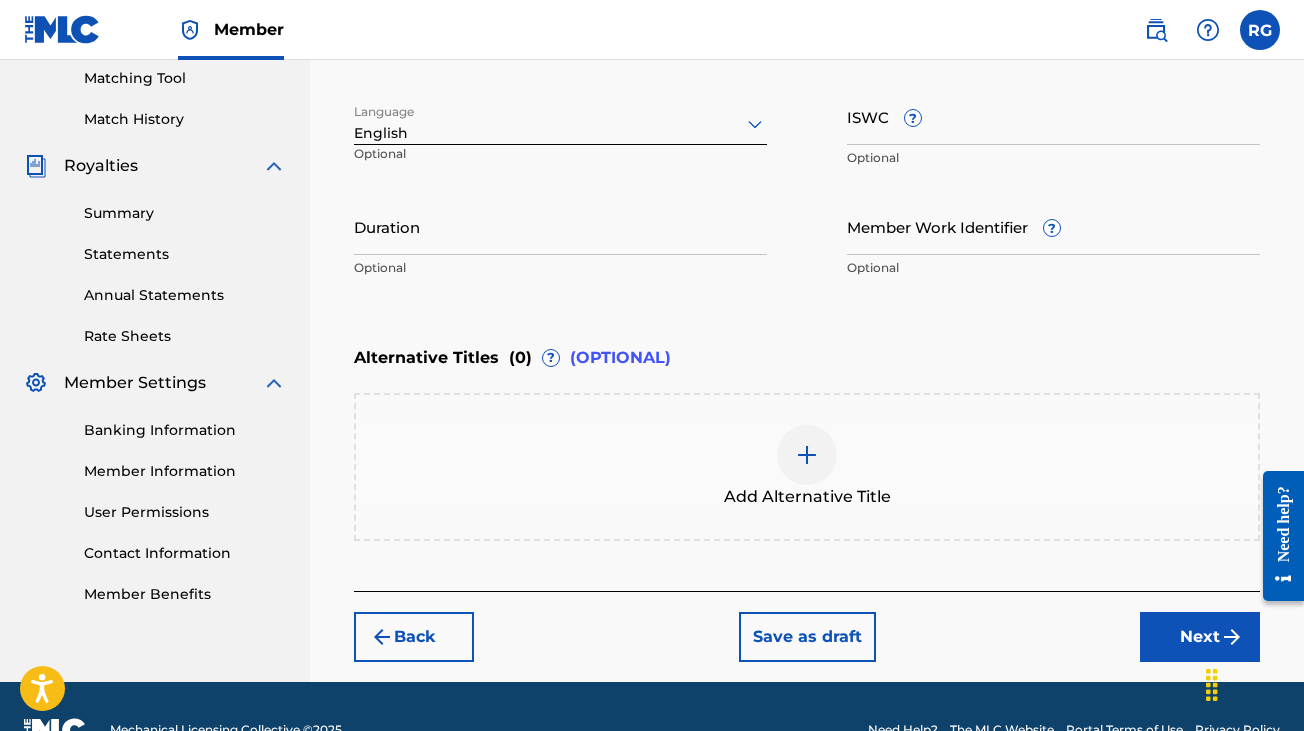scroll, scrollTop: 543, scrollLeft: 0, axis: vertical 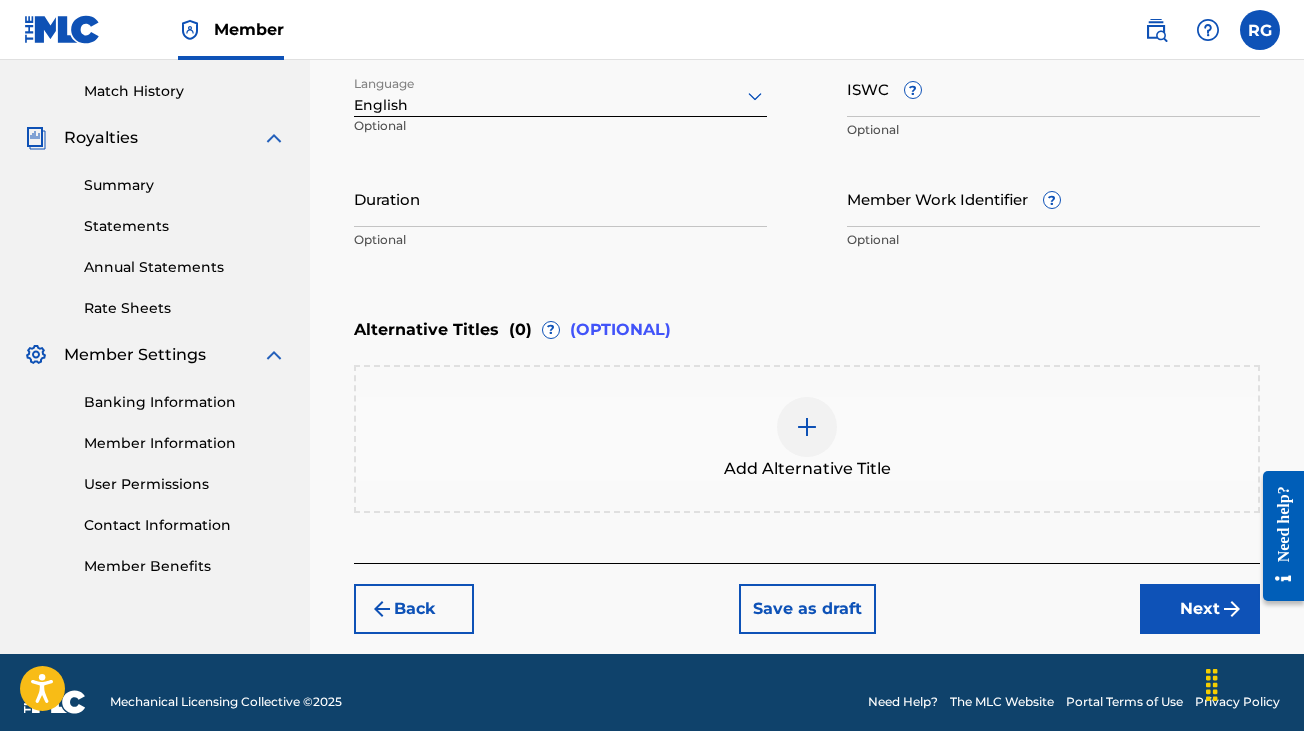 click on "Next" at bounding box center (1200, 609) 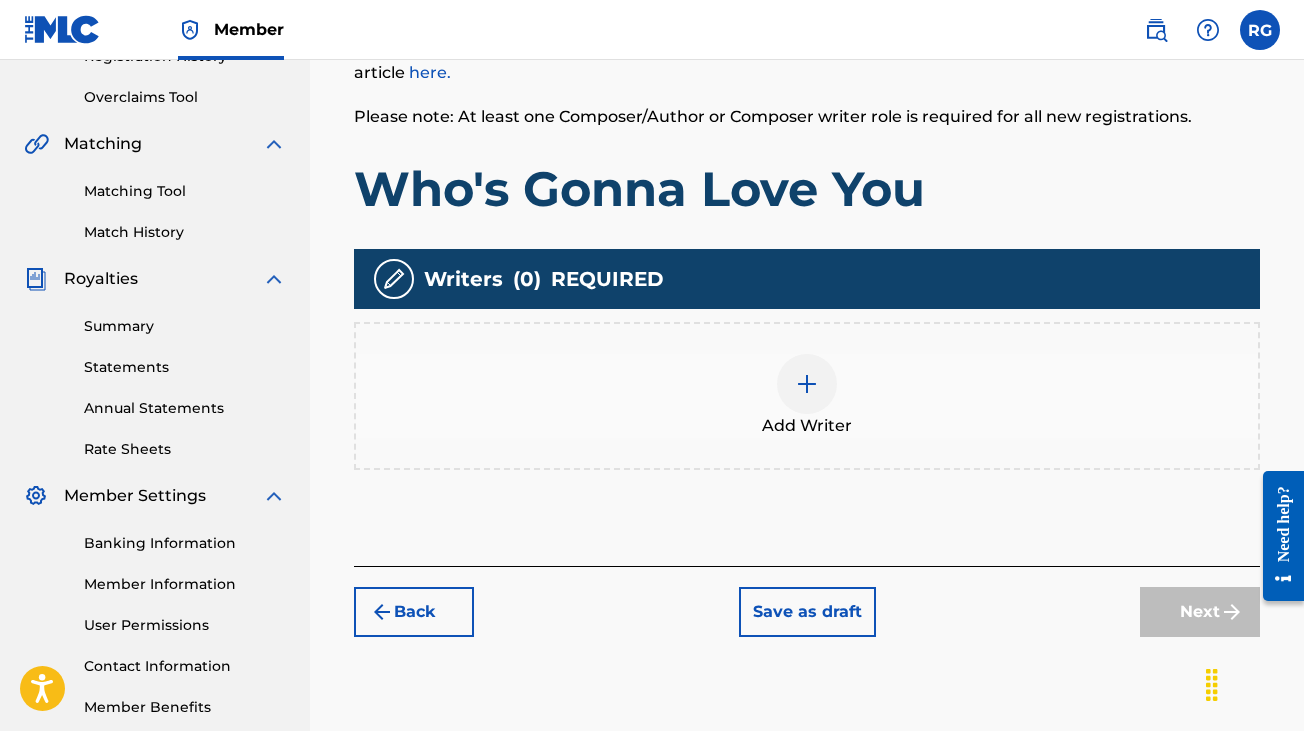 scroll, scrollTop: 508, scrollLeft: 0, axis: vertical 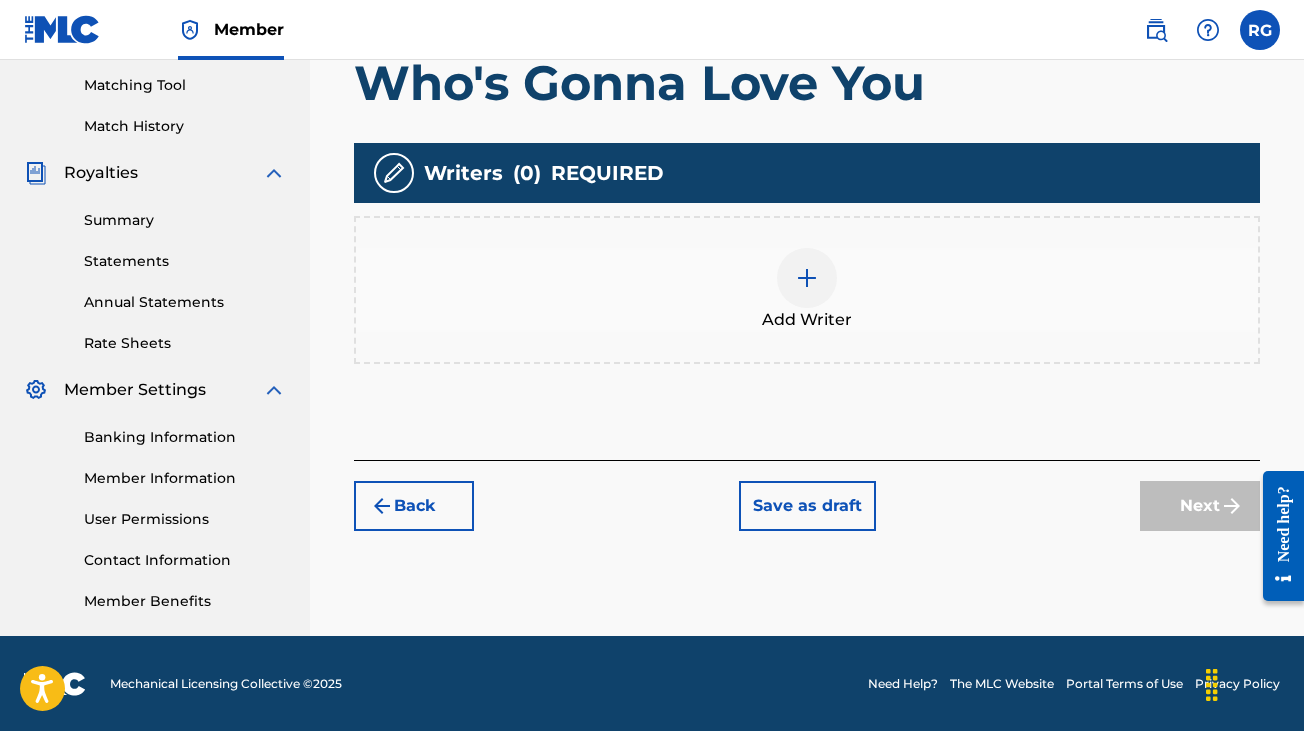click at bounding box center (807, 278) 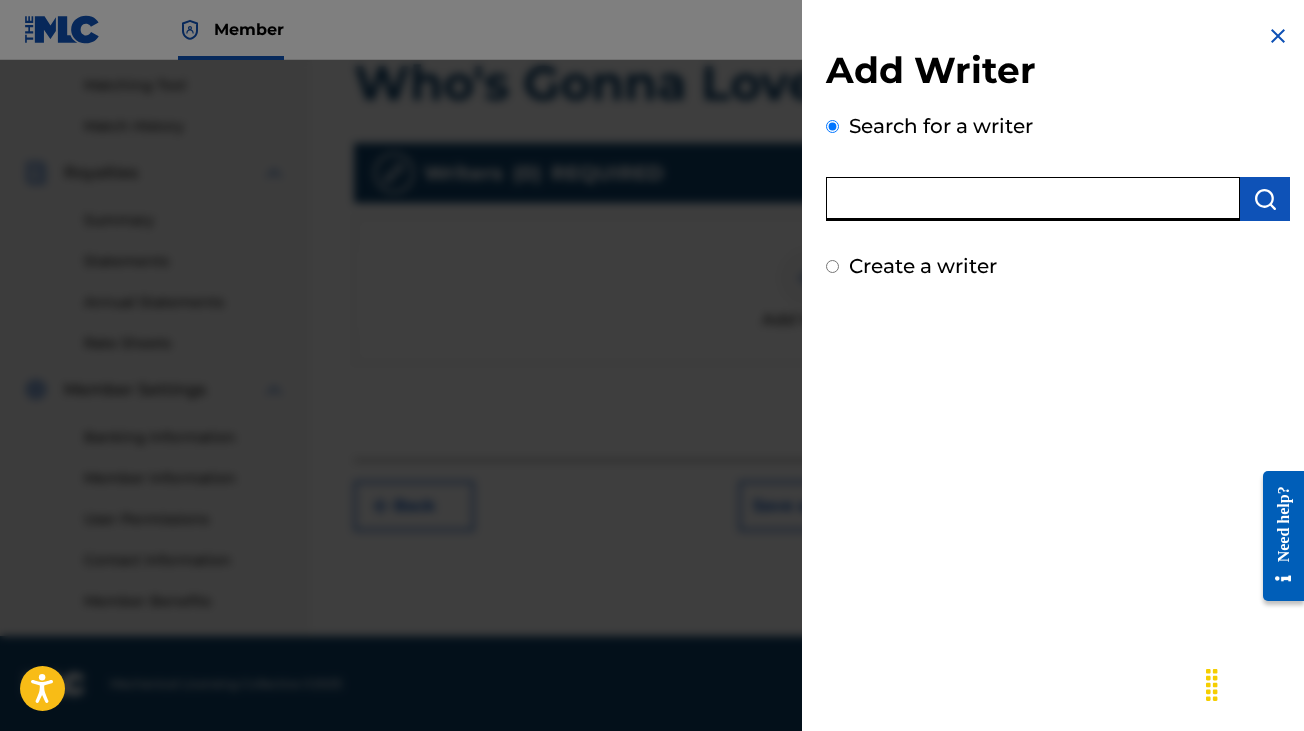 click at bounding box center [1033, 199] 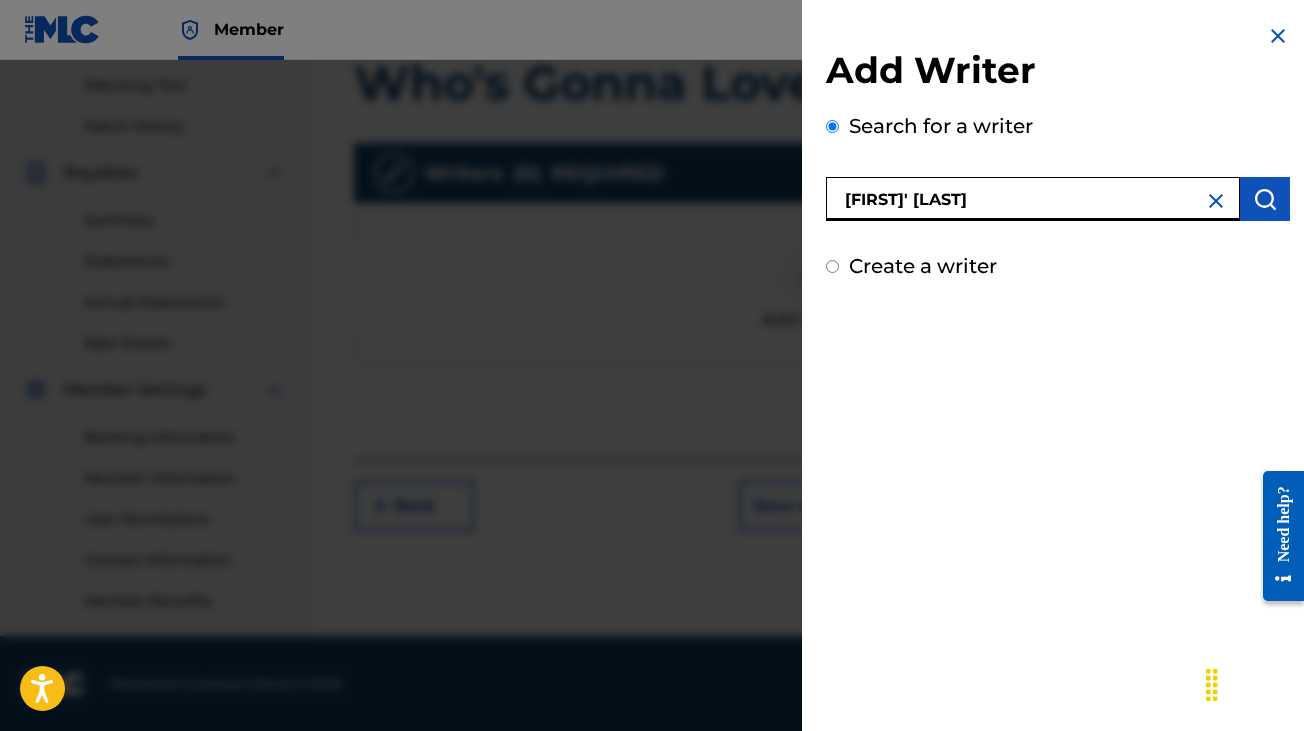 type on "[FIRST]' [LAST]" 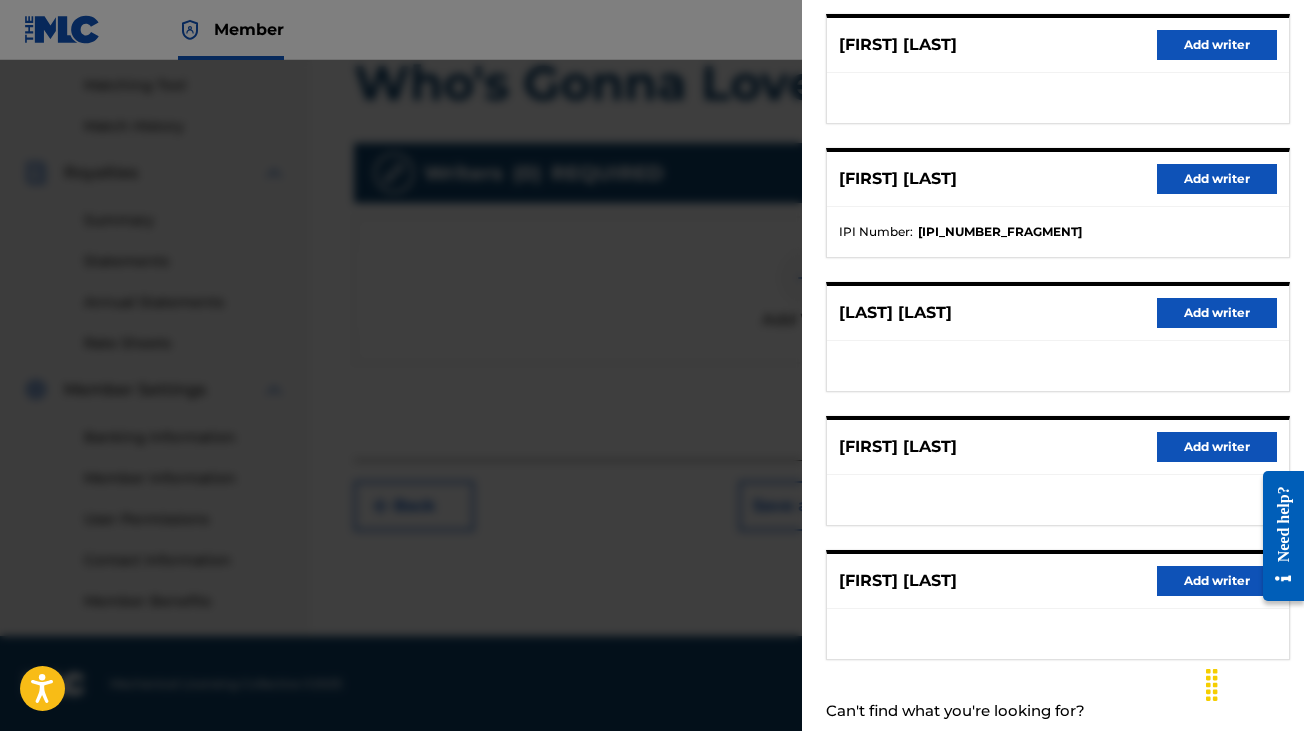 scroll, scrollTop: 308, scrollLeft: 0, axis: vertical 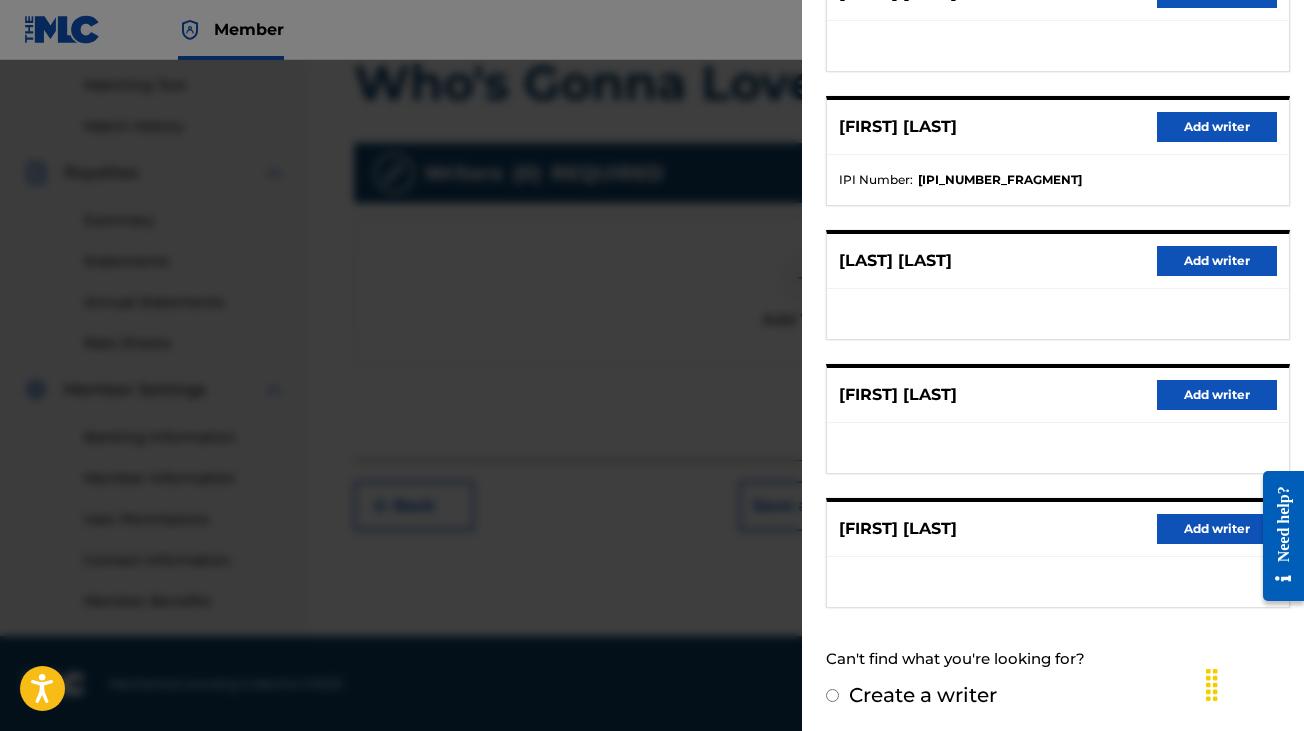 click on "Add writer" at bounding box center (1217, 395) 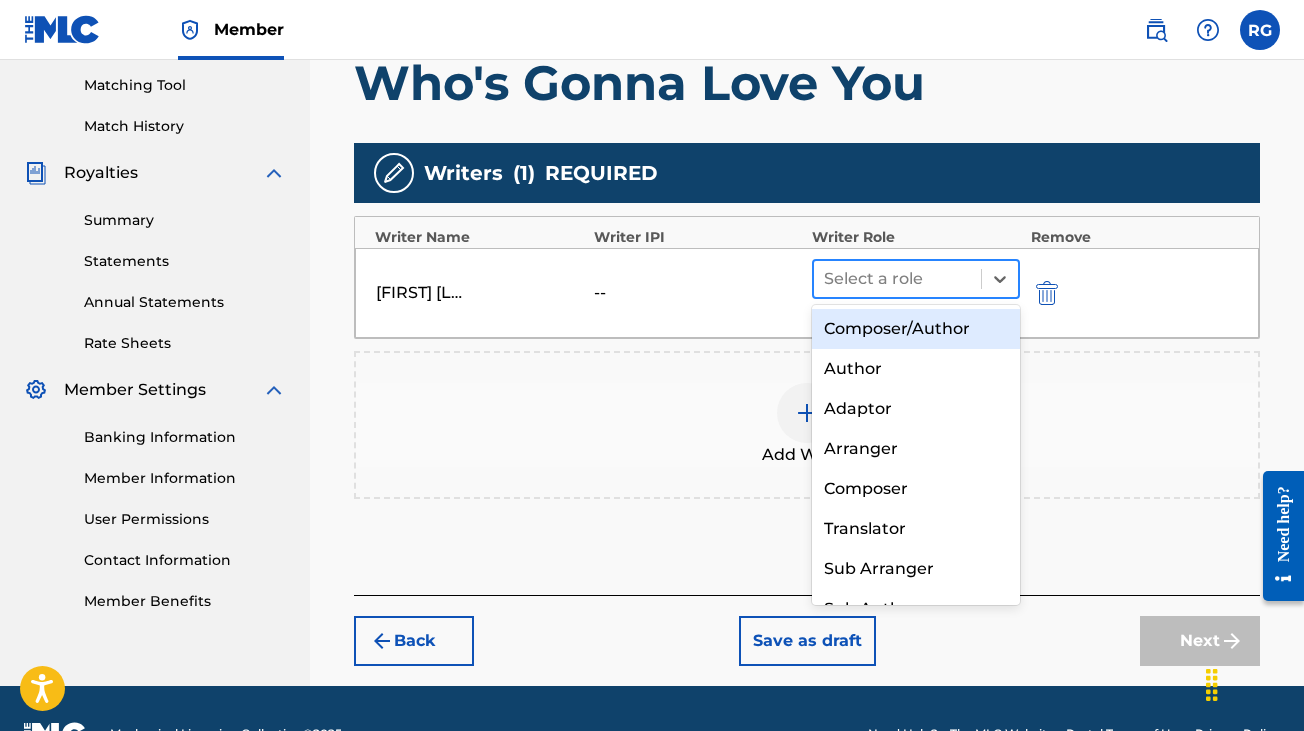 click at bounding box center (897, 279) 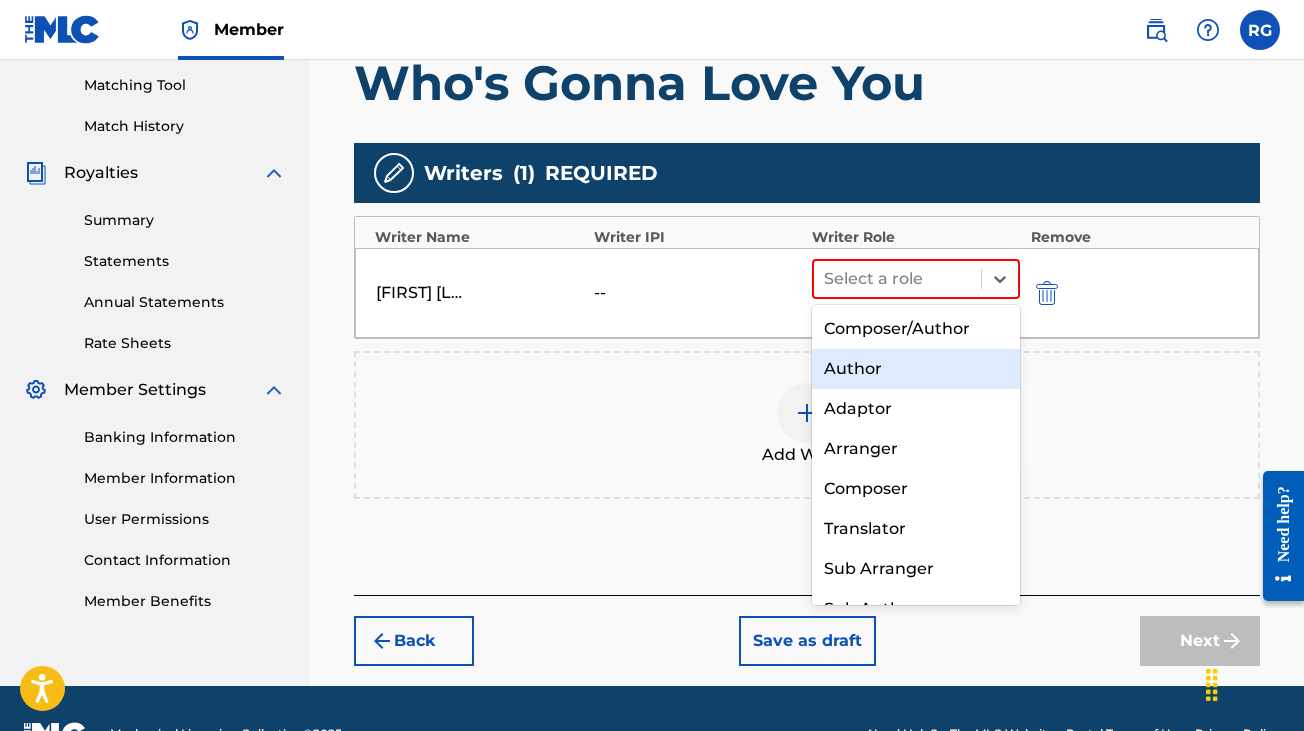 click on "Author" at bounding box center (916, 369) 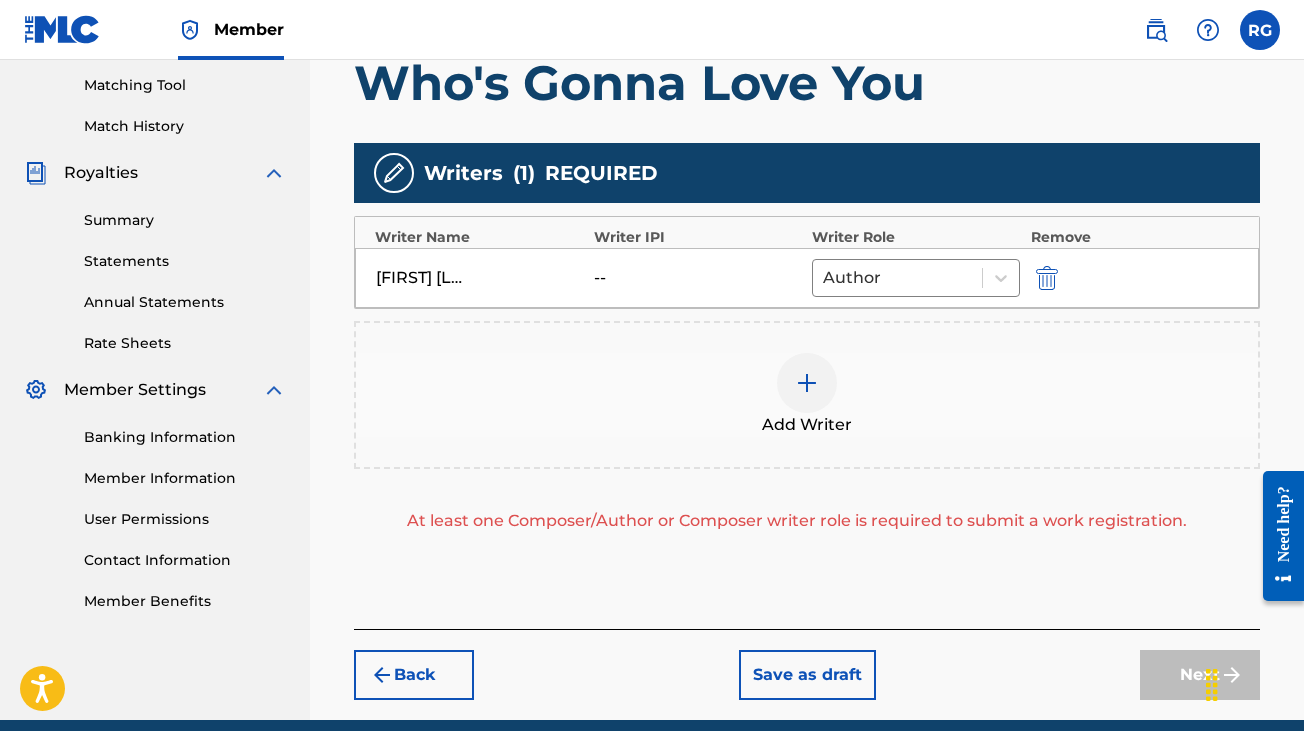 click at bounding box center (807, 383) 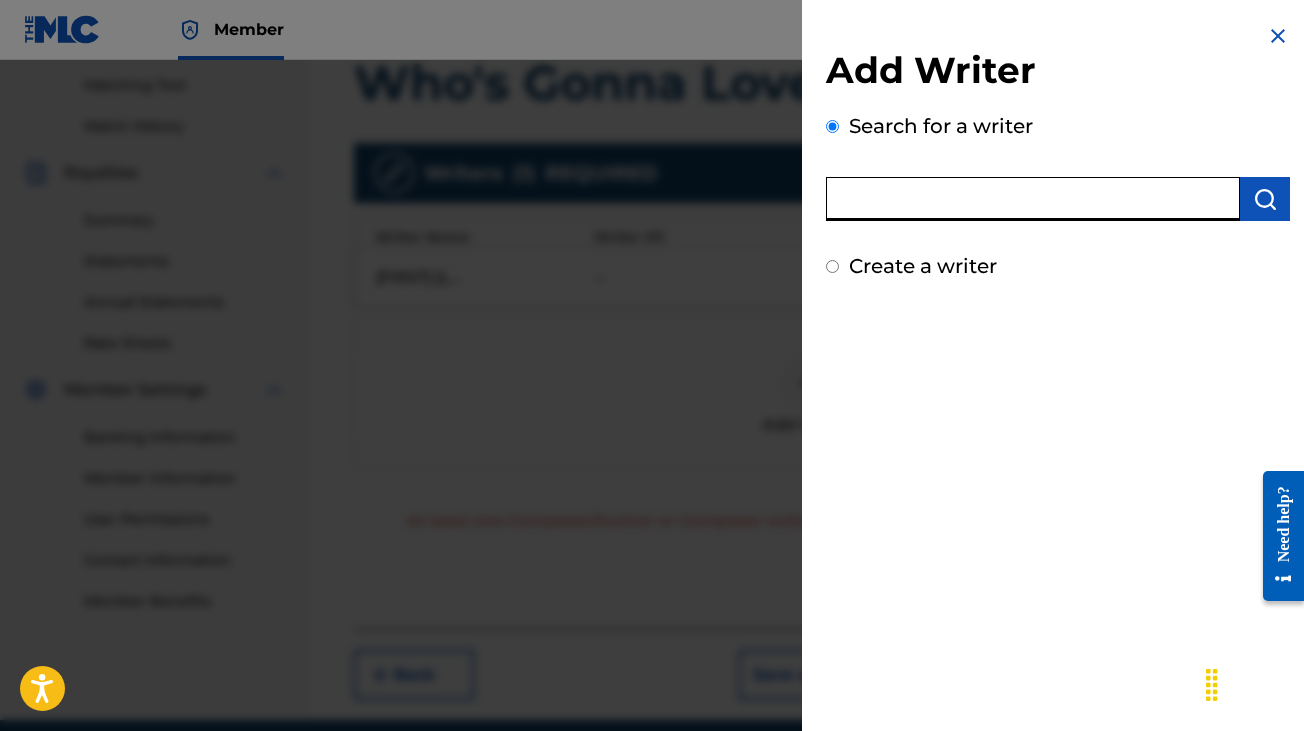 click at bounding box center (1033, 199) 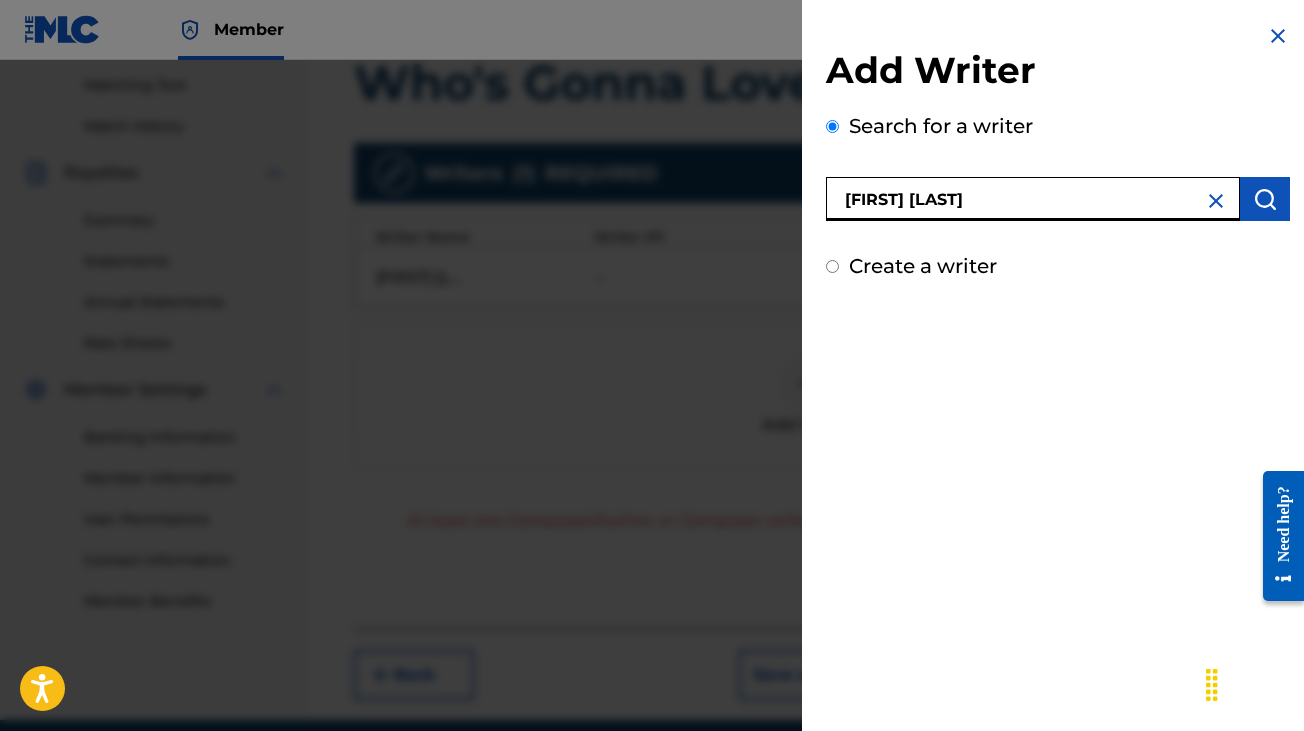type on "[FIRST] [LAST]" 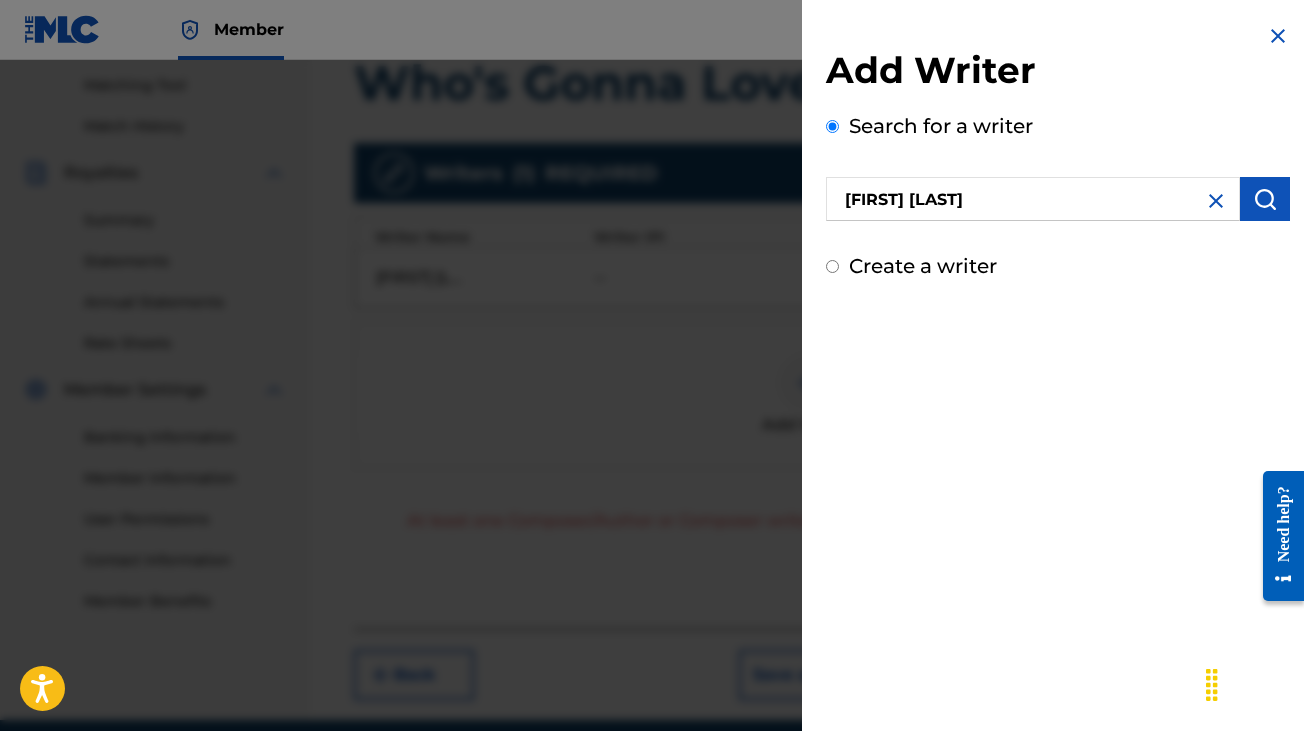 click at bounding box center (1265, 199) 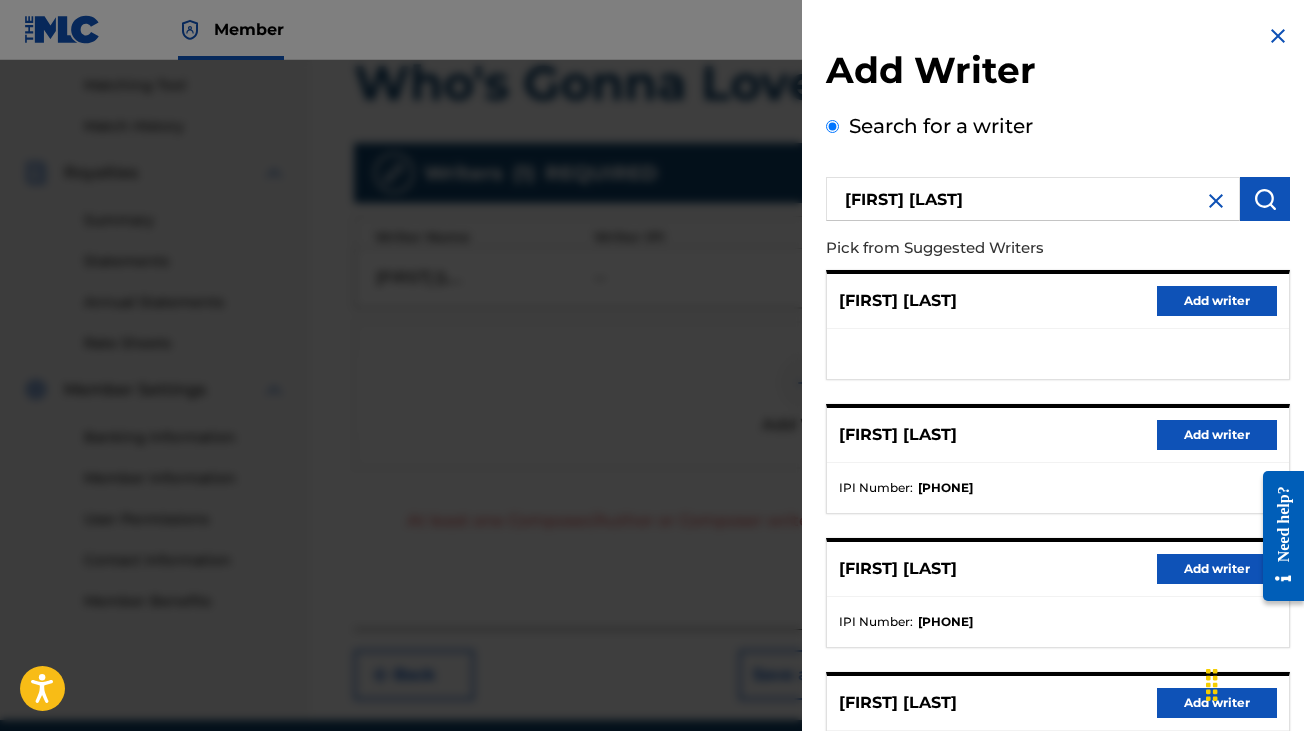 scroll, scrollTop: 308, scrollLeft: 0, axis: vertical 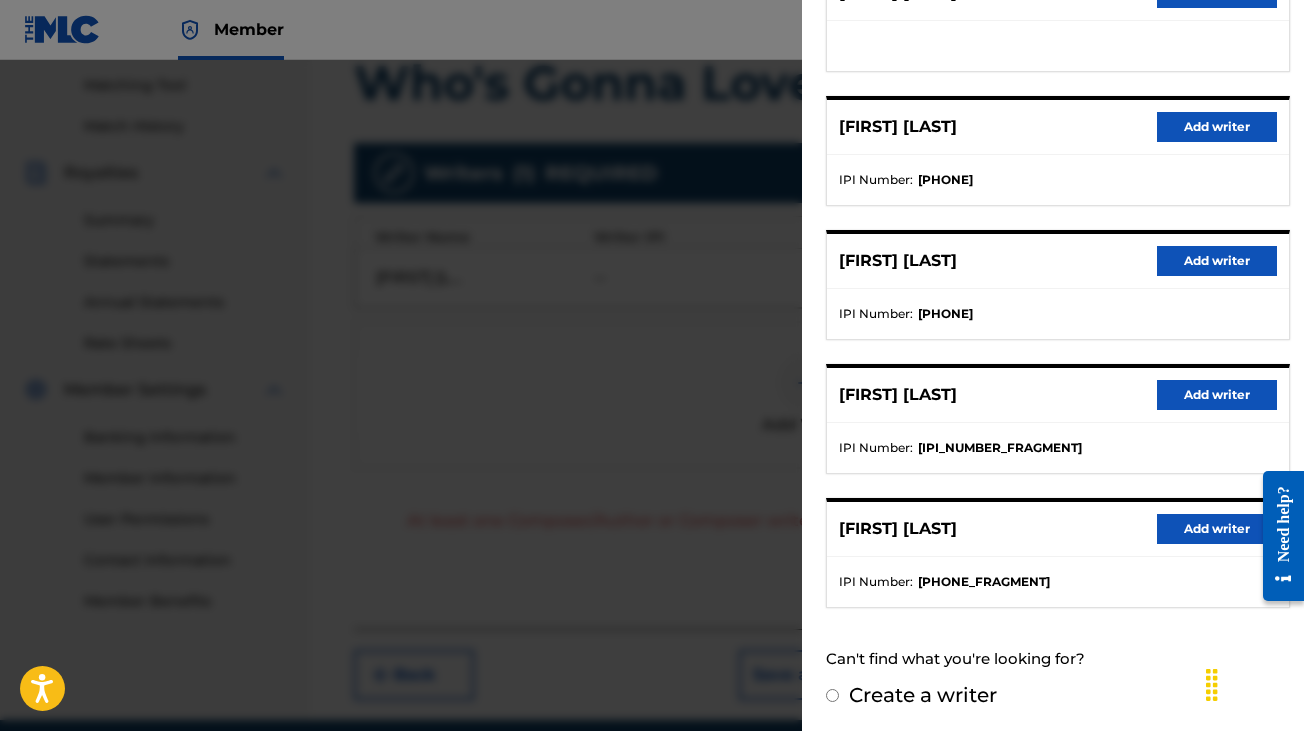 click on "Add writer" at bounding box center [1217, 529] 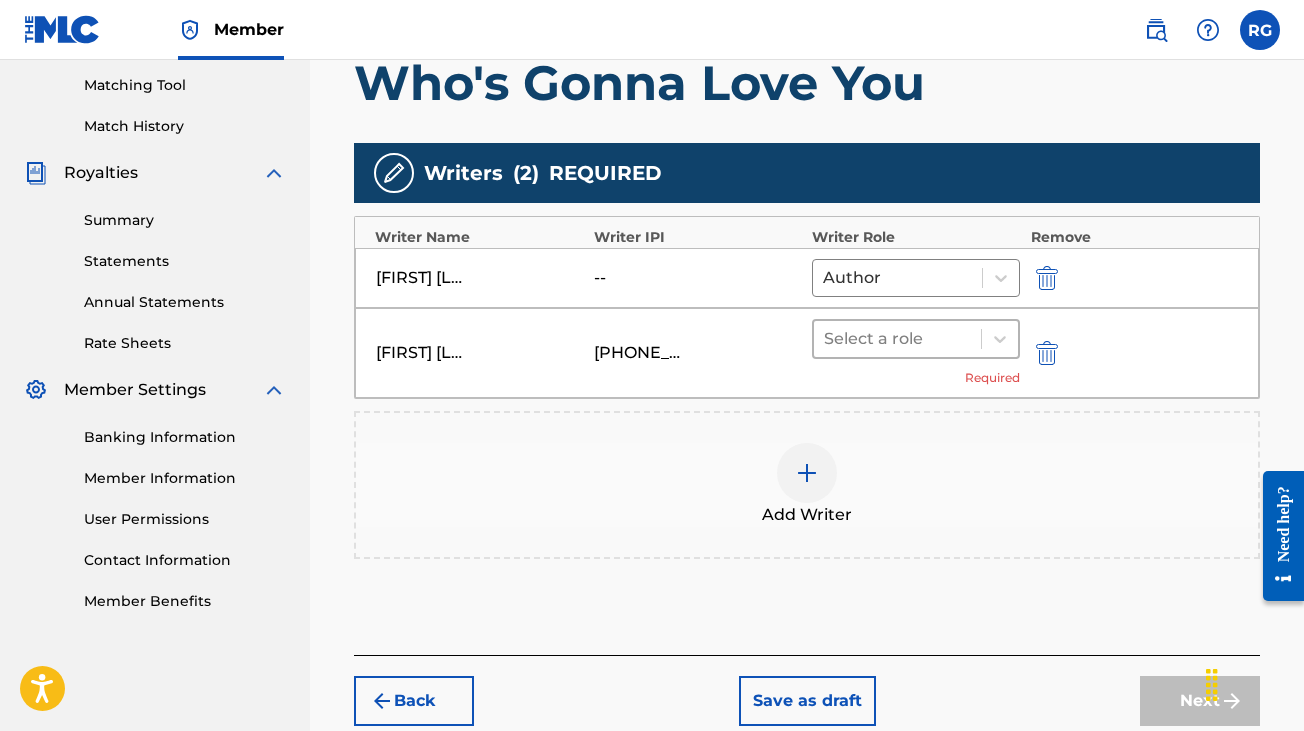 click at bounding box center (897, 339) 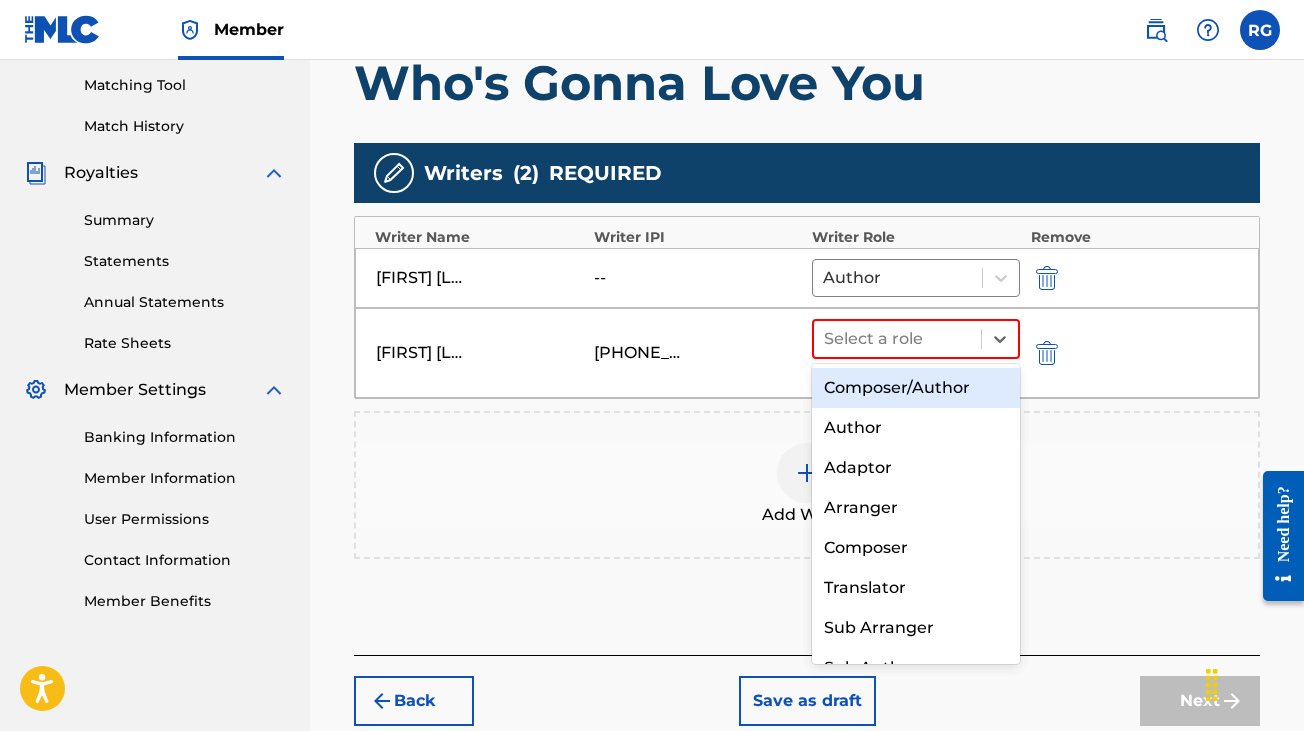 click on "Composer/Author" at bounding box center (916, 388) 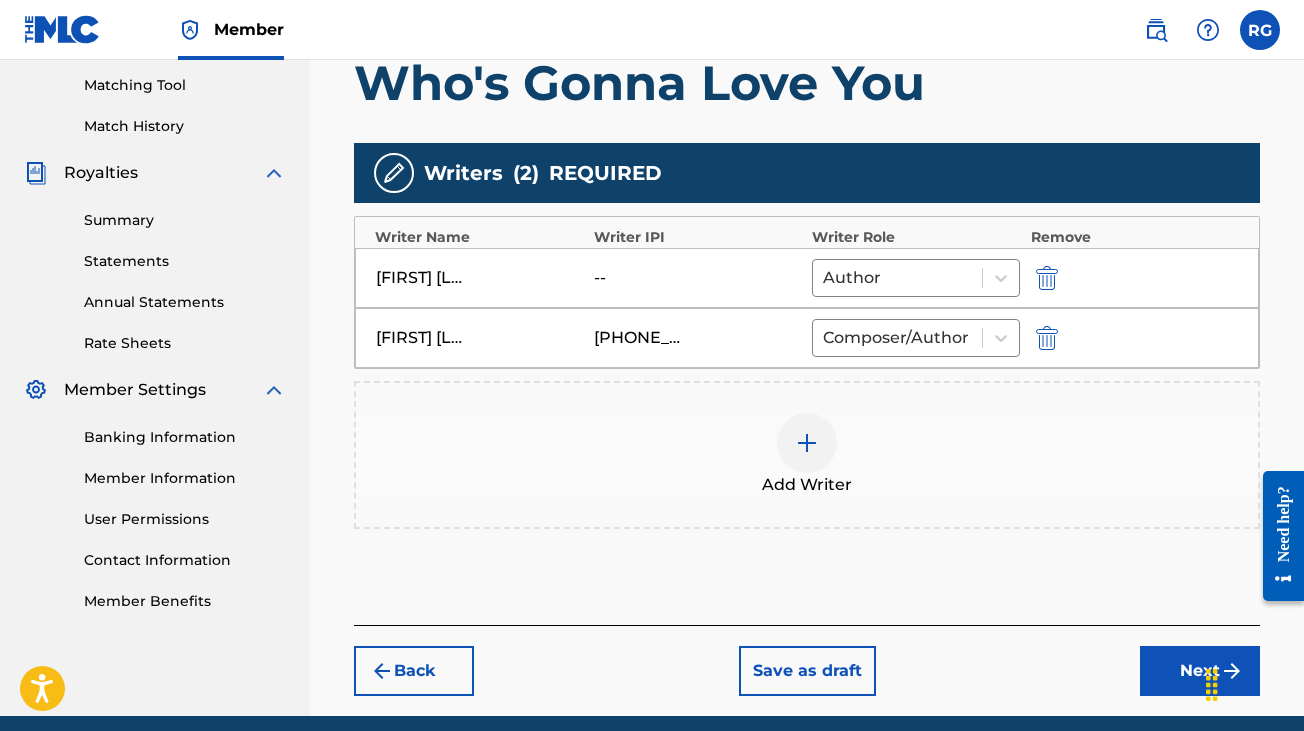 click on "Next" at bounding box center (1200, 671) 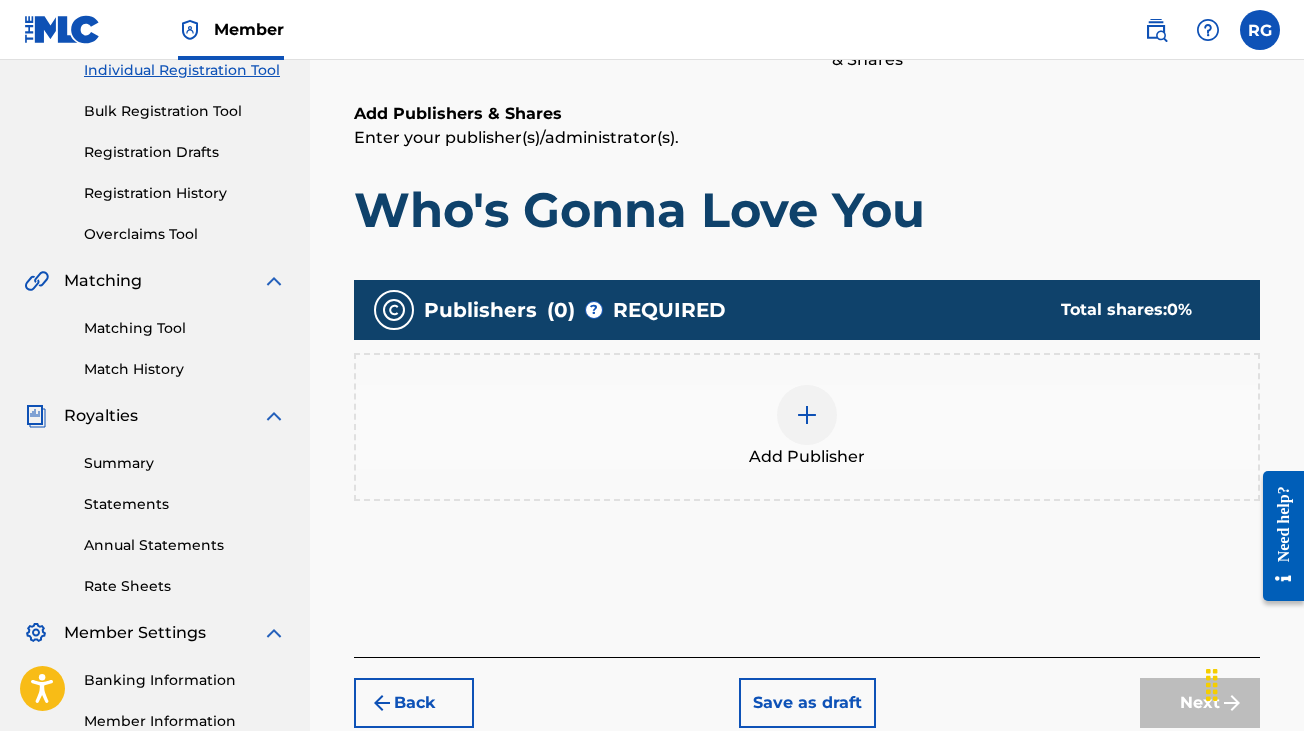 scroll, scrollTop: 266, scrollLeft: 0, axis: vertical 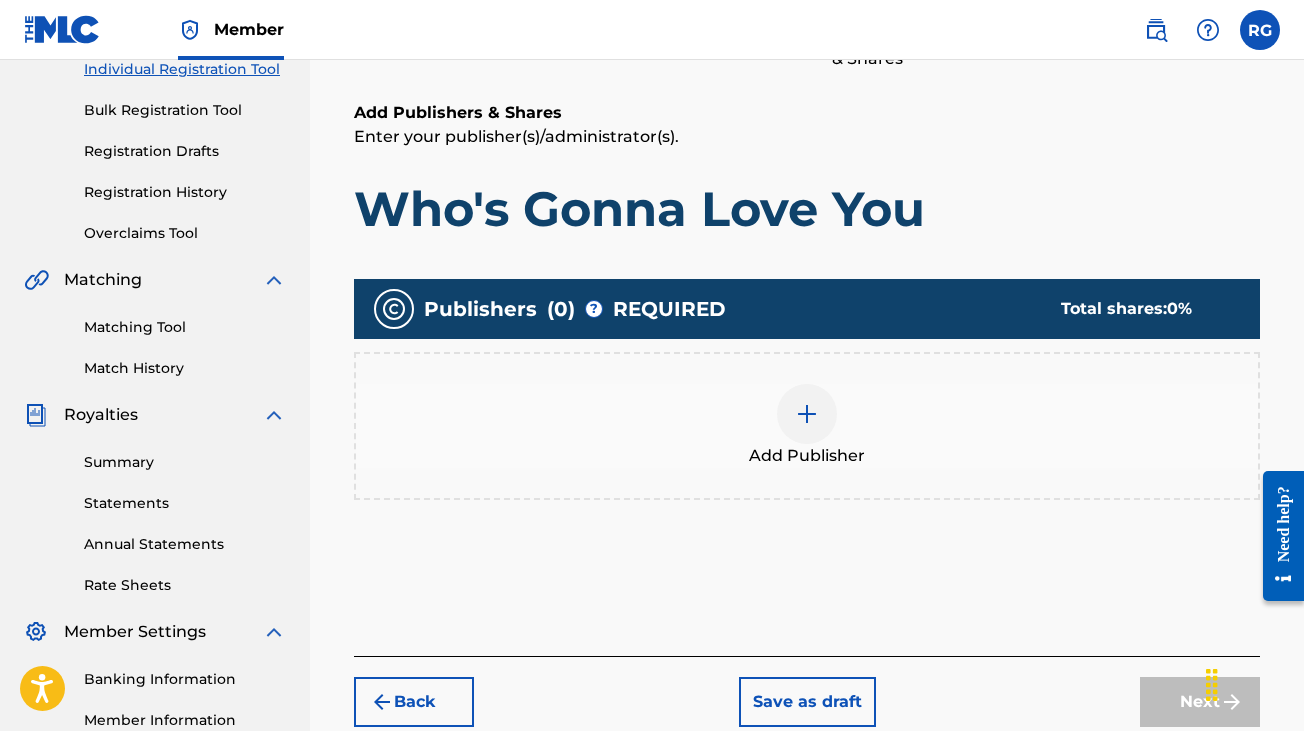 click at bounding box center (807, 414) 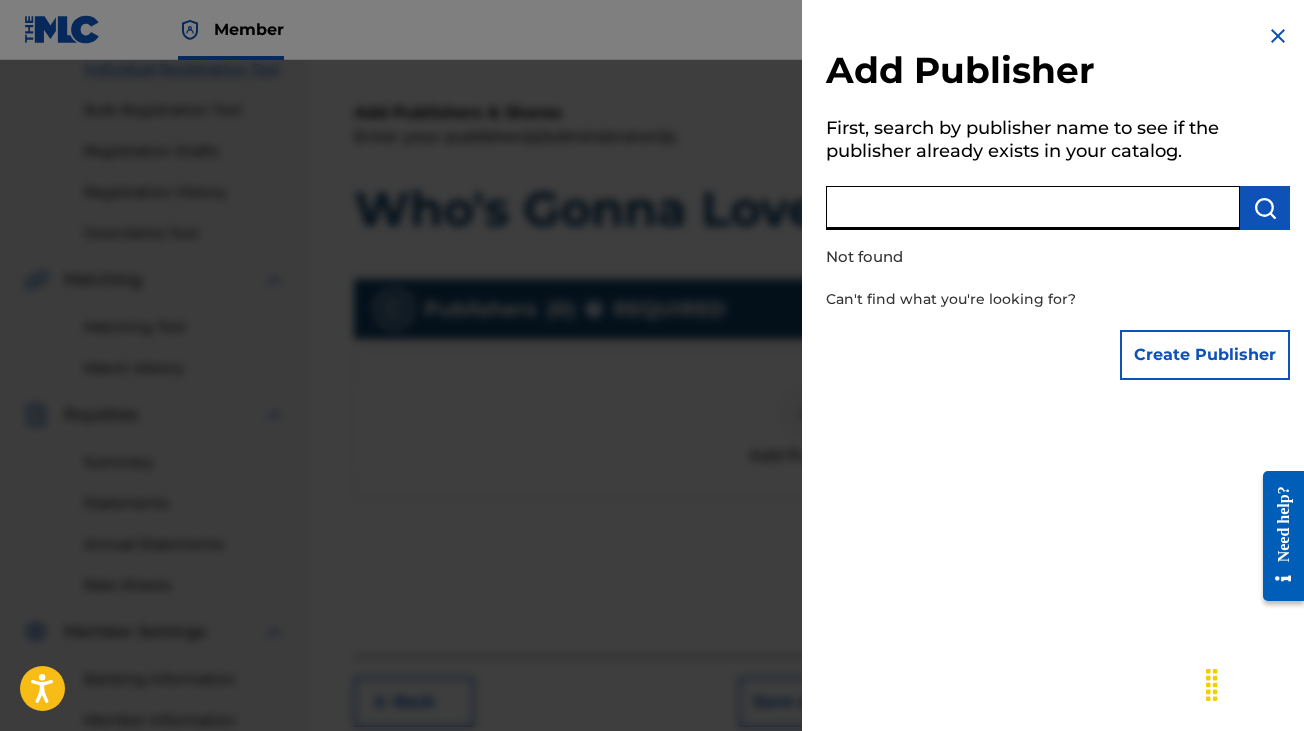 click at bounding box center [1033, 208] 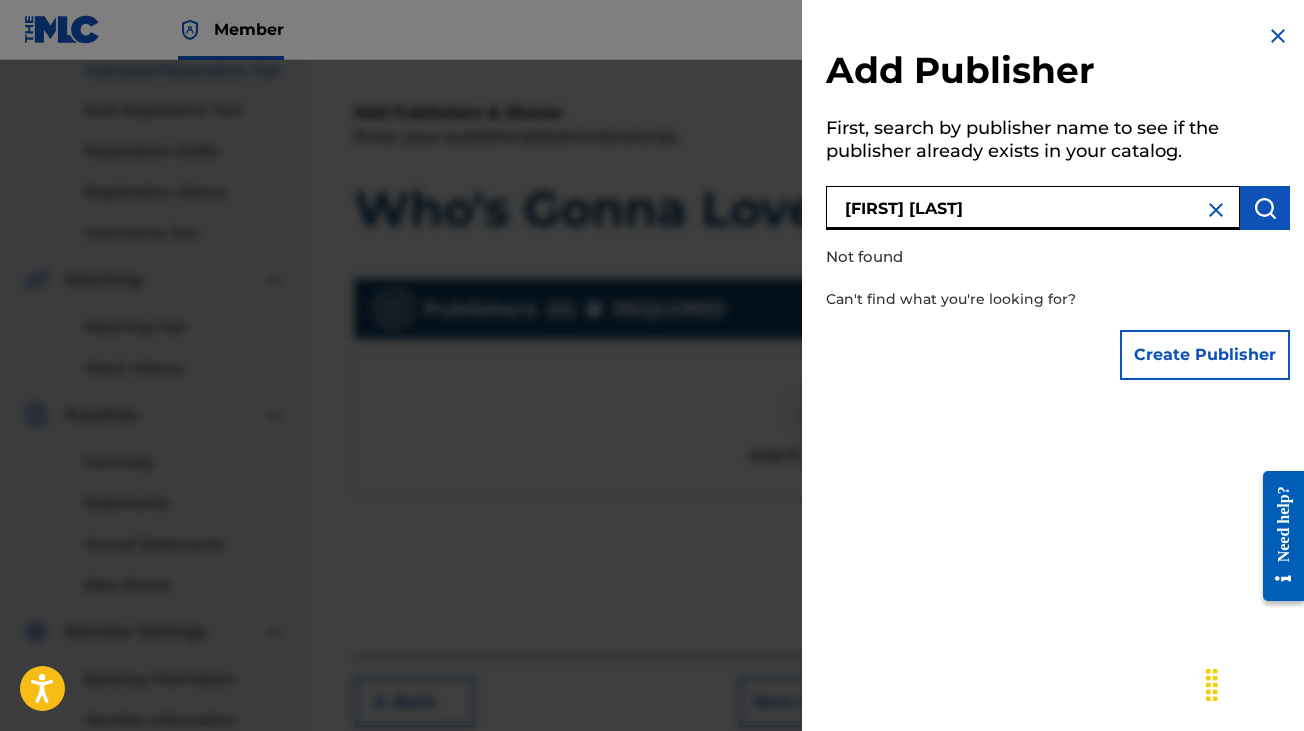 type on "[FIRST] [LAST]" 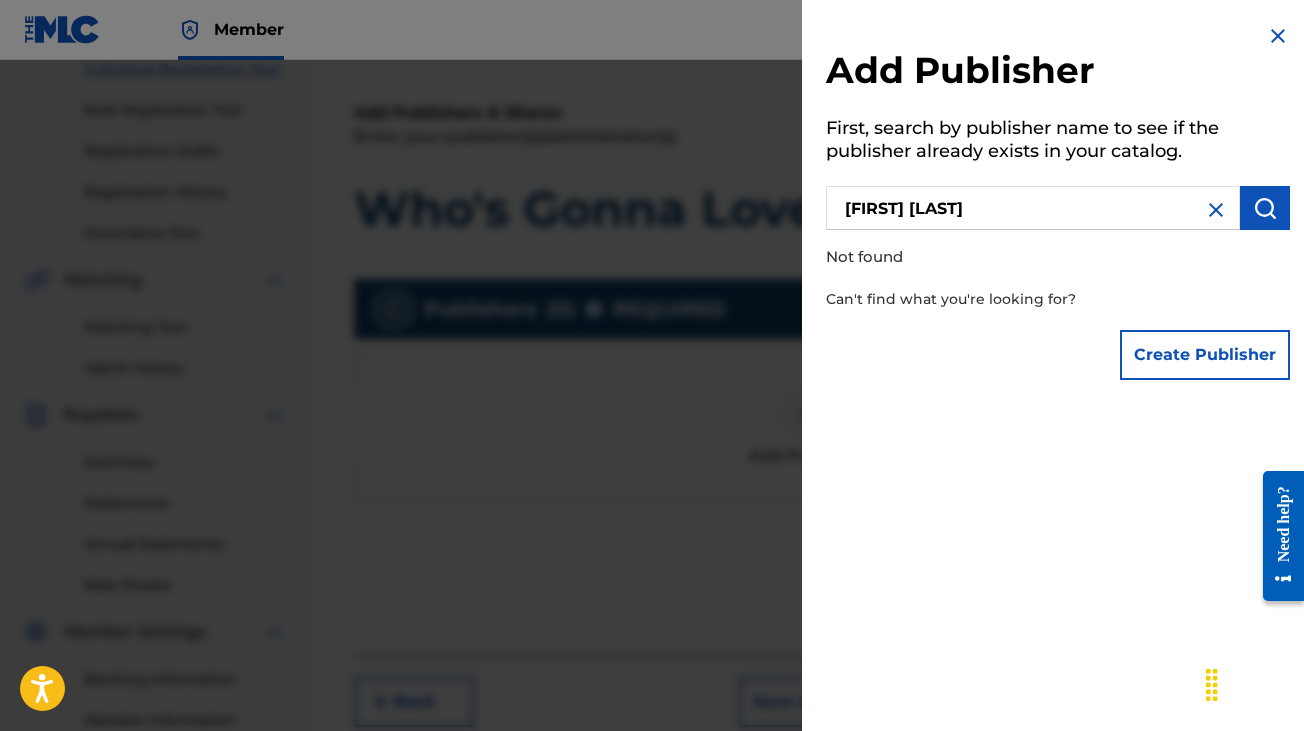 click on "Create Publisher" at bounding box center (1205, 355) 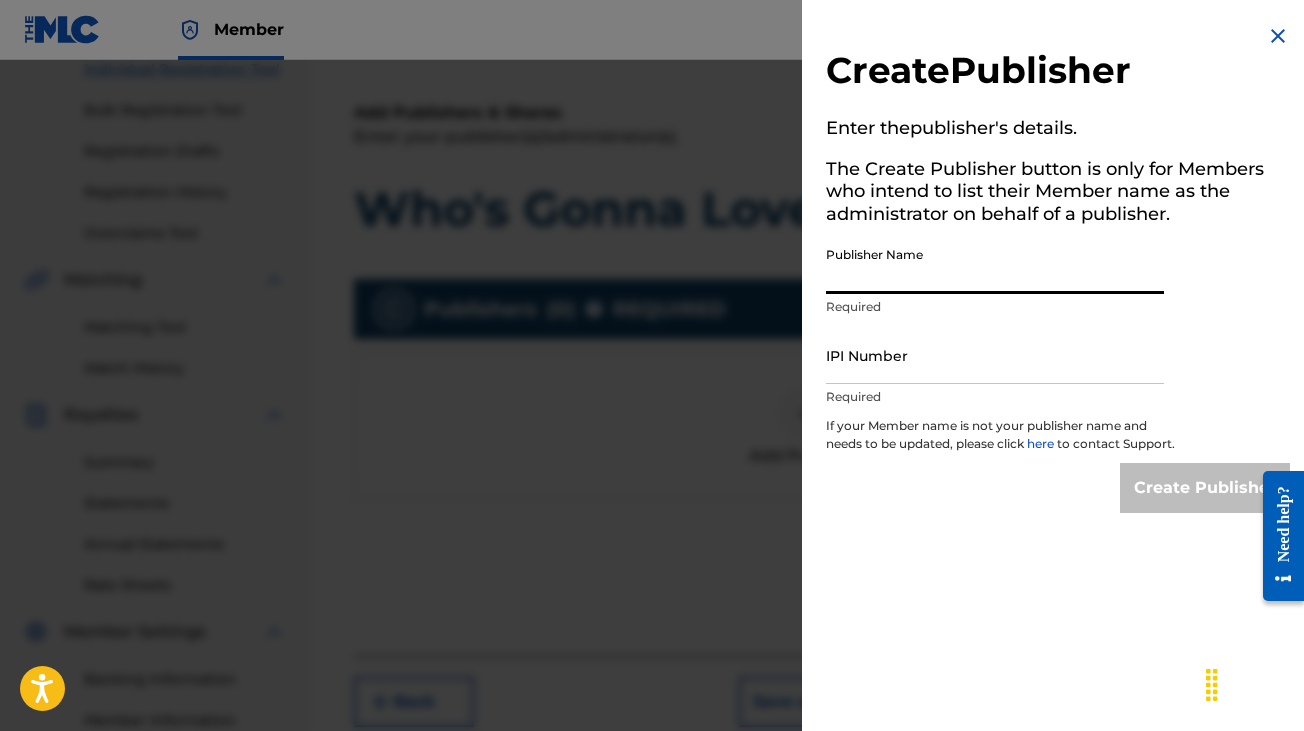 click on "Publisher Name" at bounding box center (995, 265) 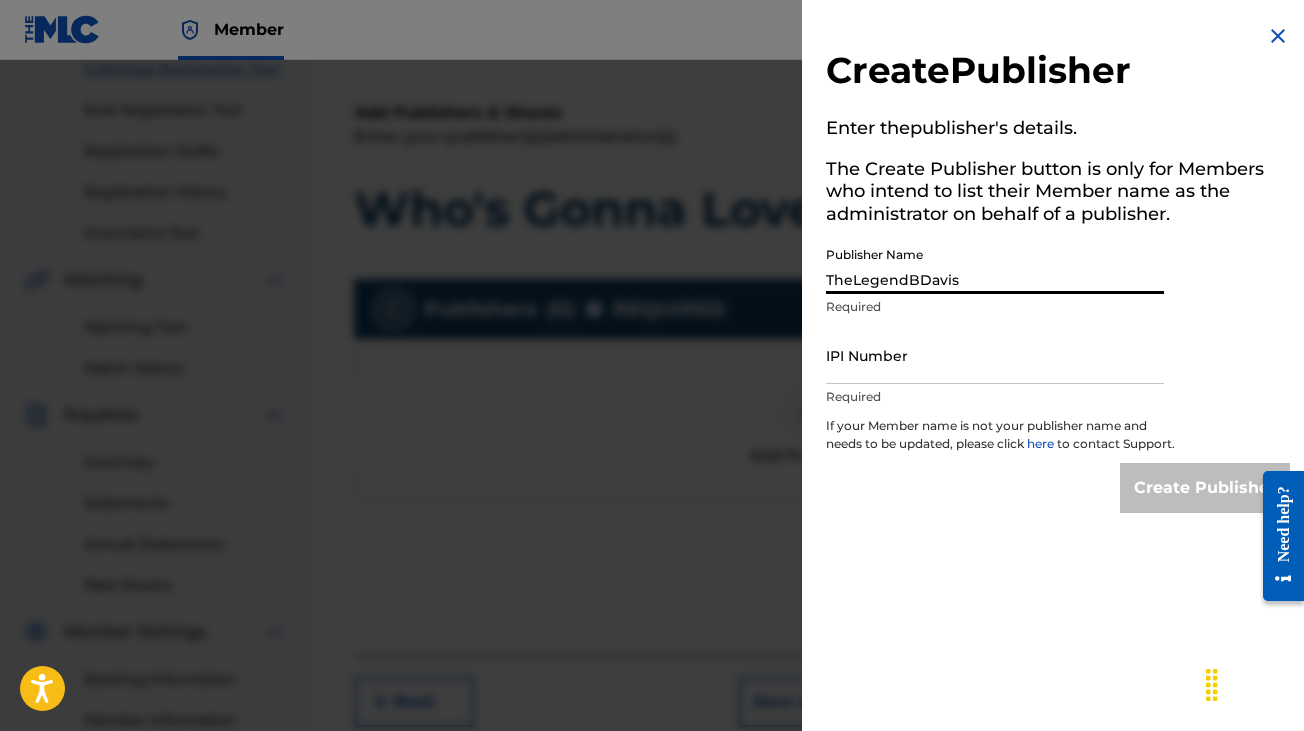 type on "[PHONE_FRAGMENT]" 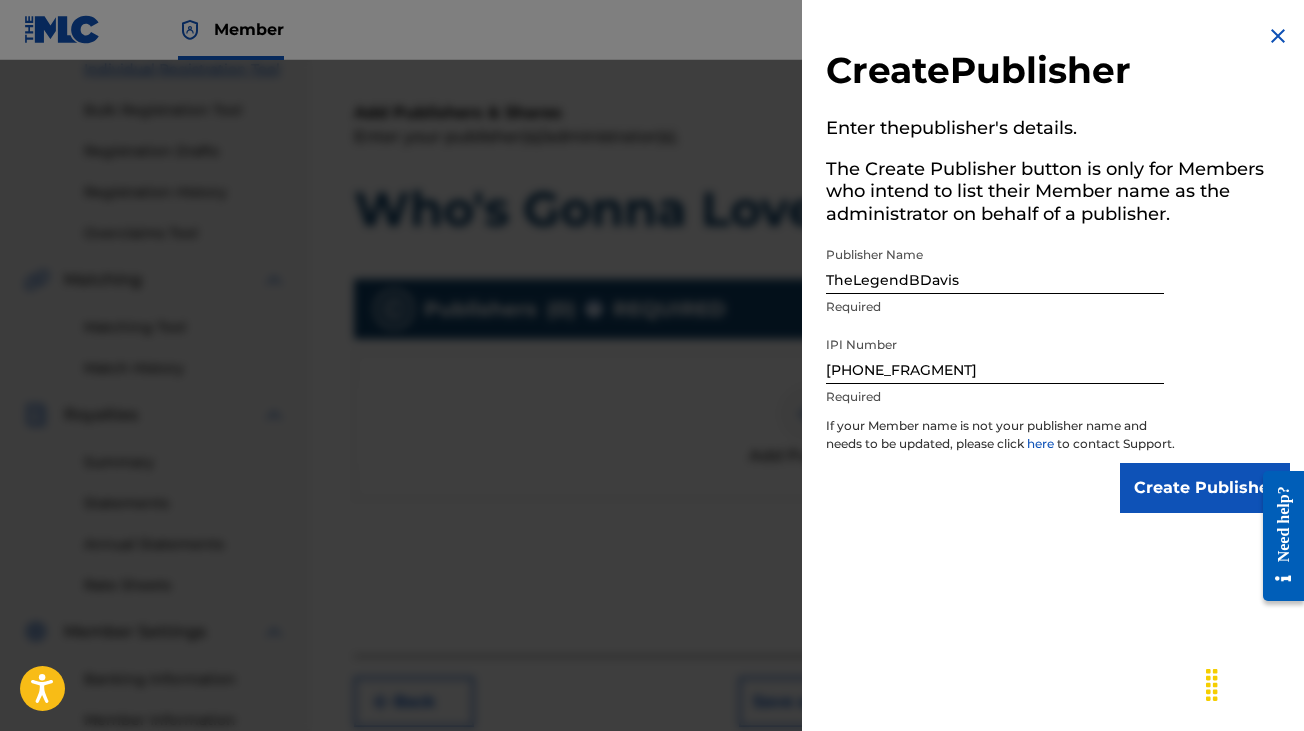 click on "Create Publisher" at bounding box center [1205, 488] 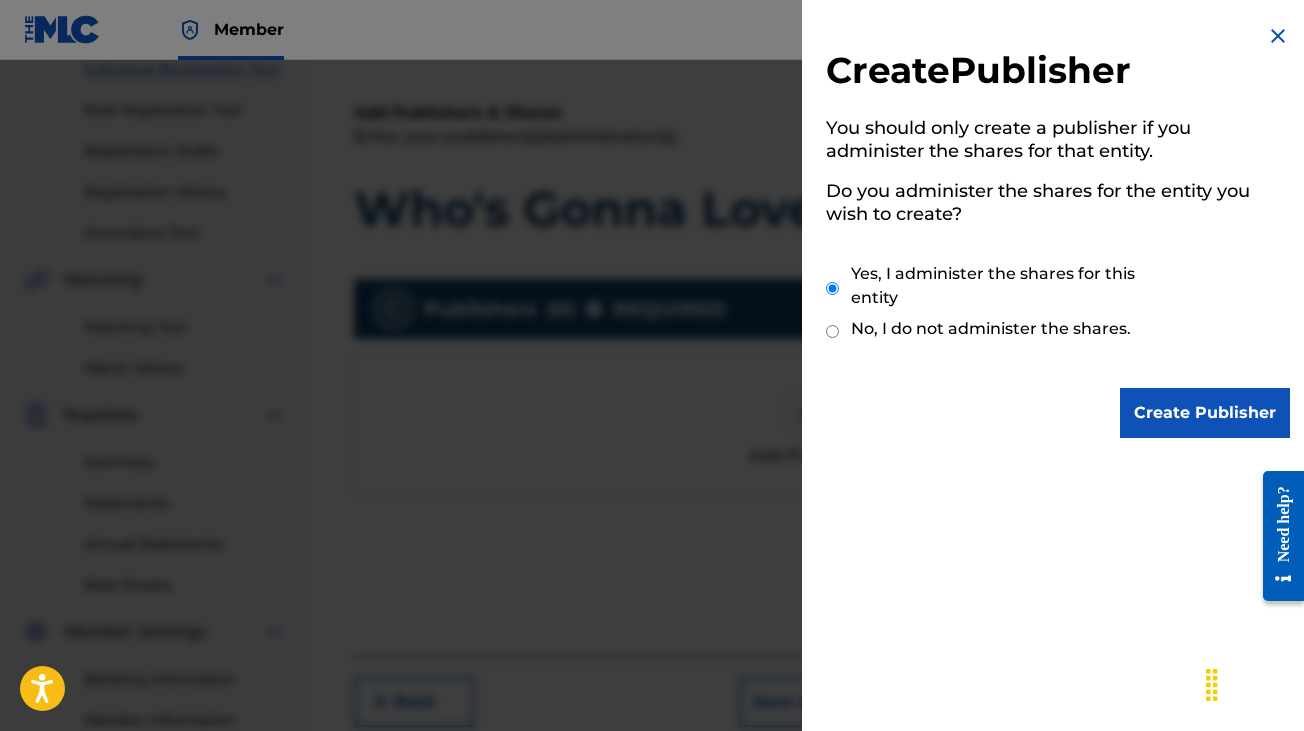 click on "Create Publisher" at bounding box center (1205, 413) 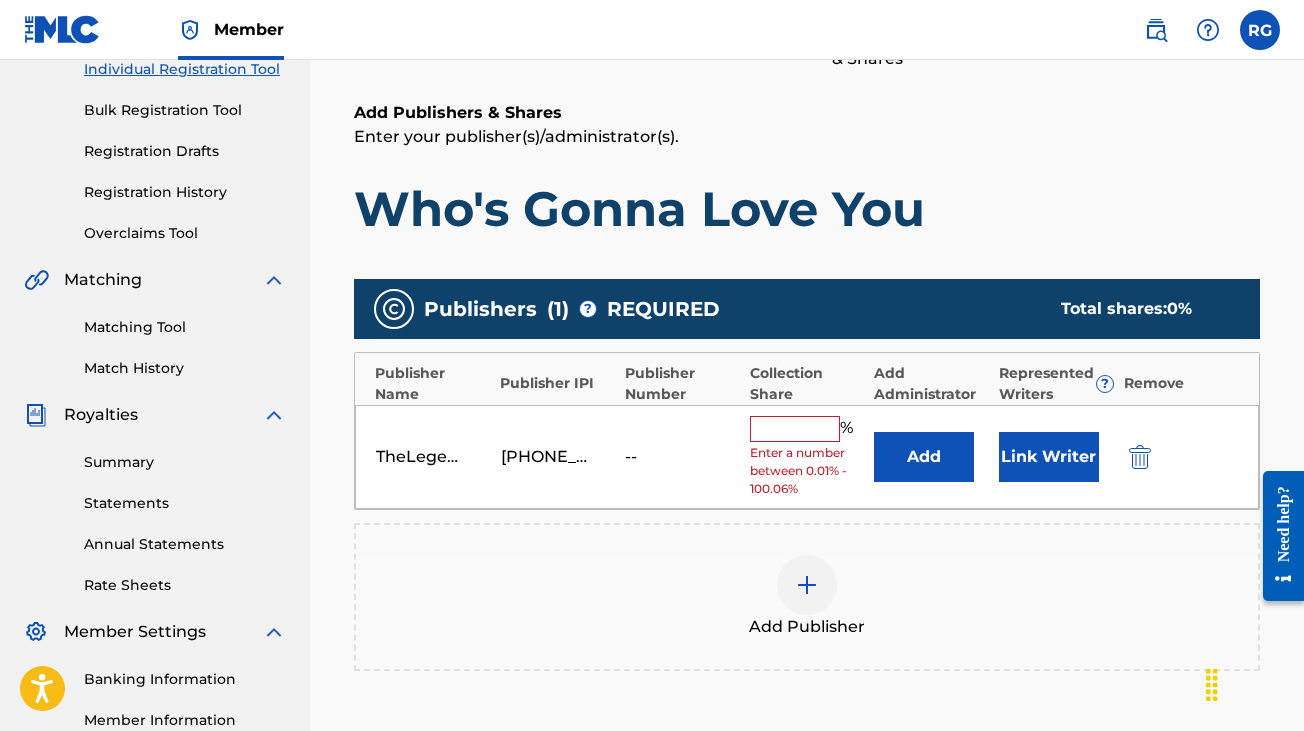 click at bounding box center (795, 429) 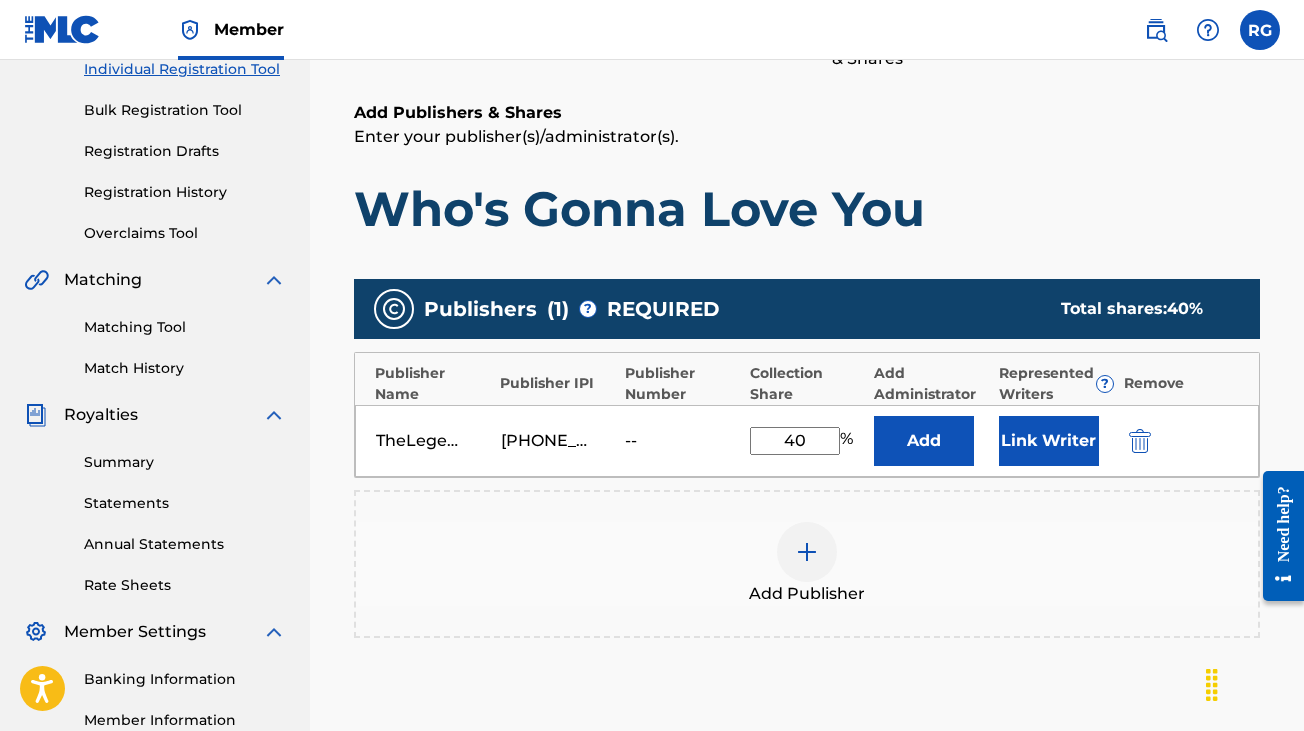 click at bounding box center [807, 552] 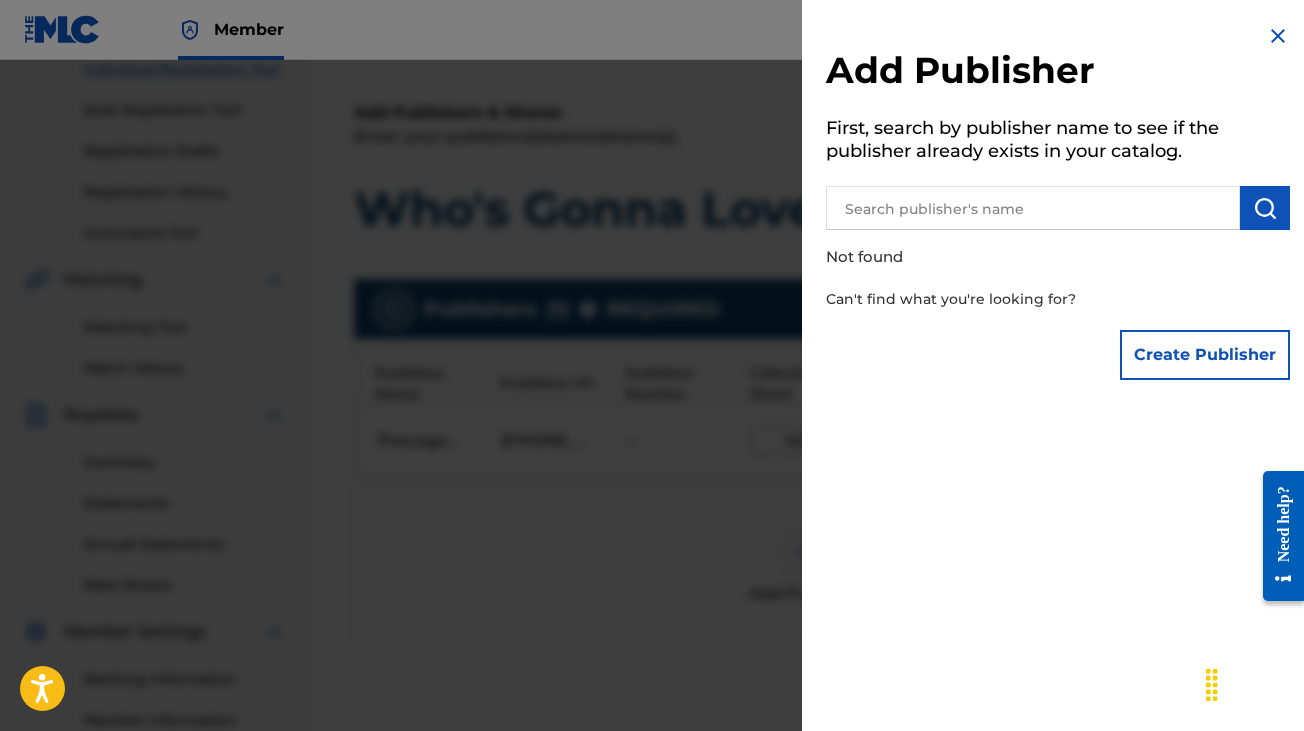 click on "Create Publisher" at bounding box center (1205, 355) 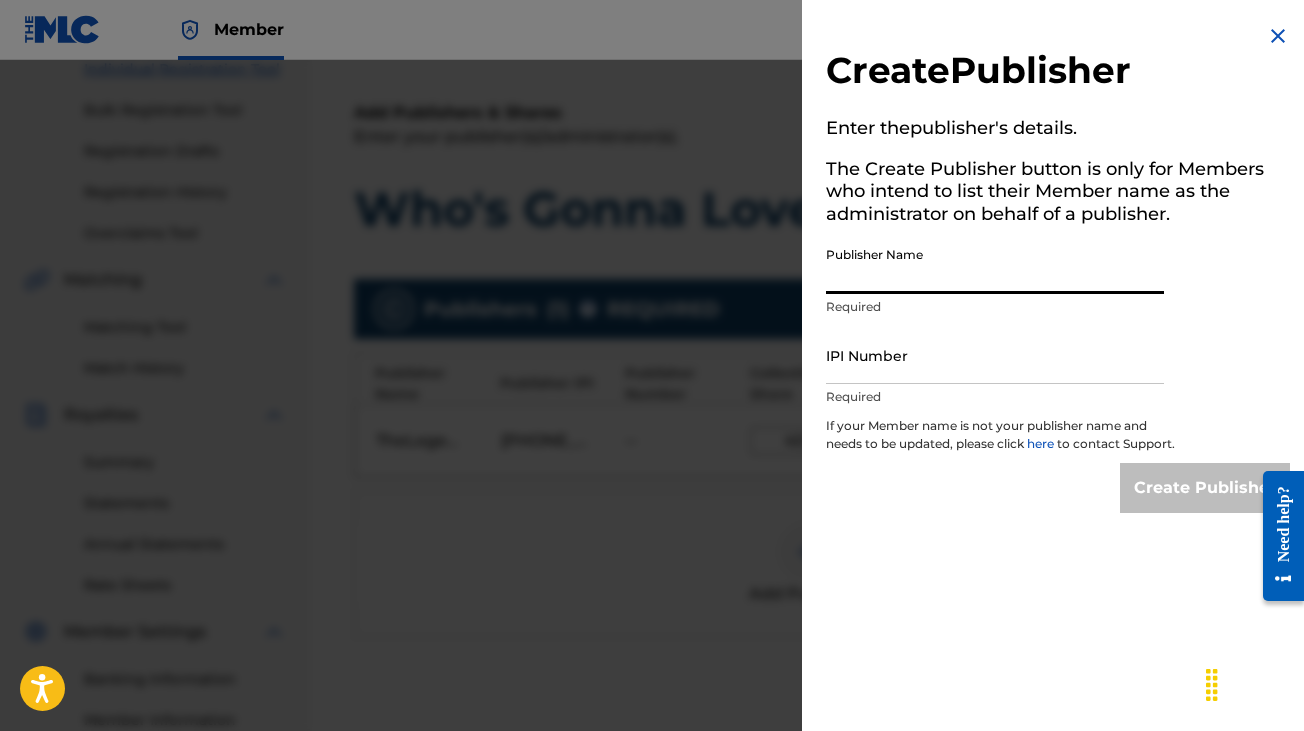 click on "Publisher Name" at bounding box center (995, 265) 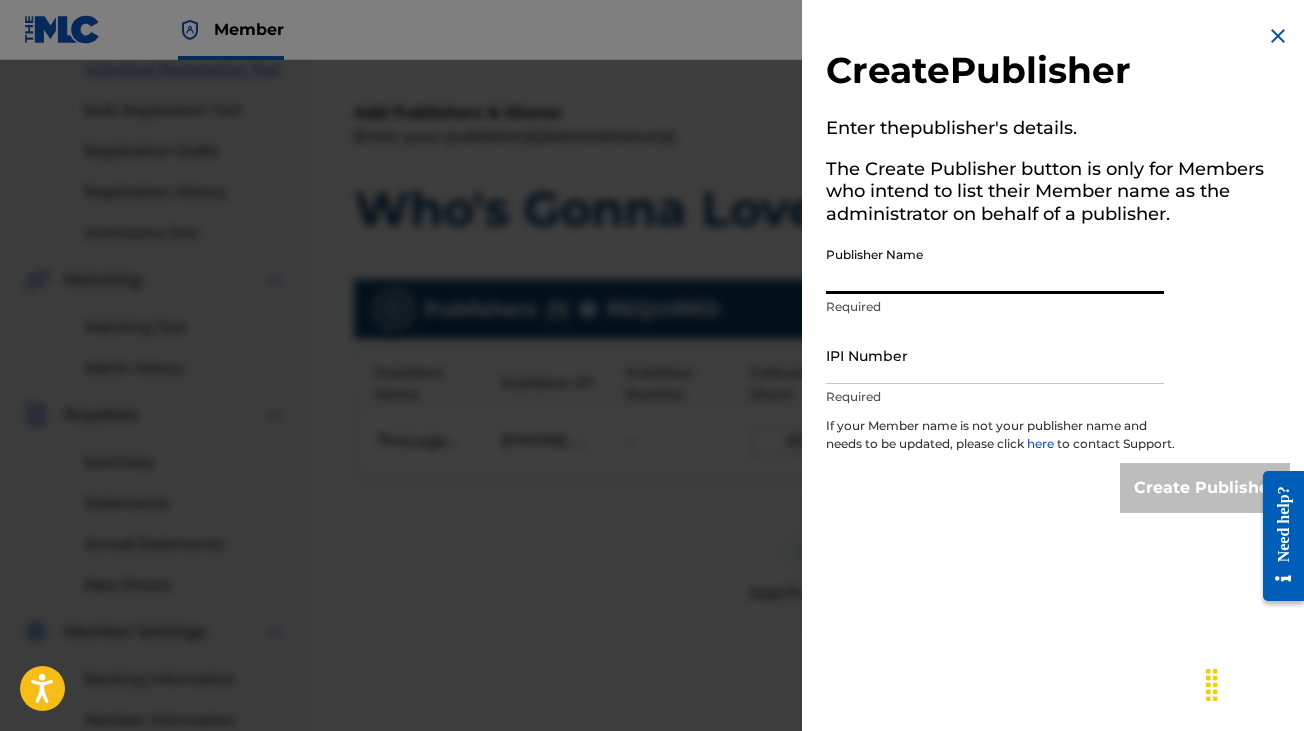 type on "[FIRST]' [LAST] [LAST]" 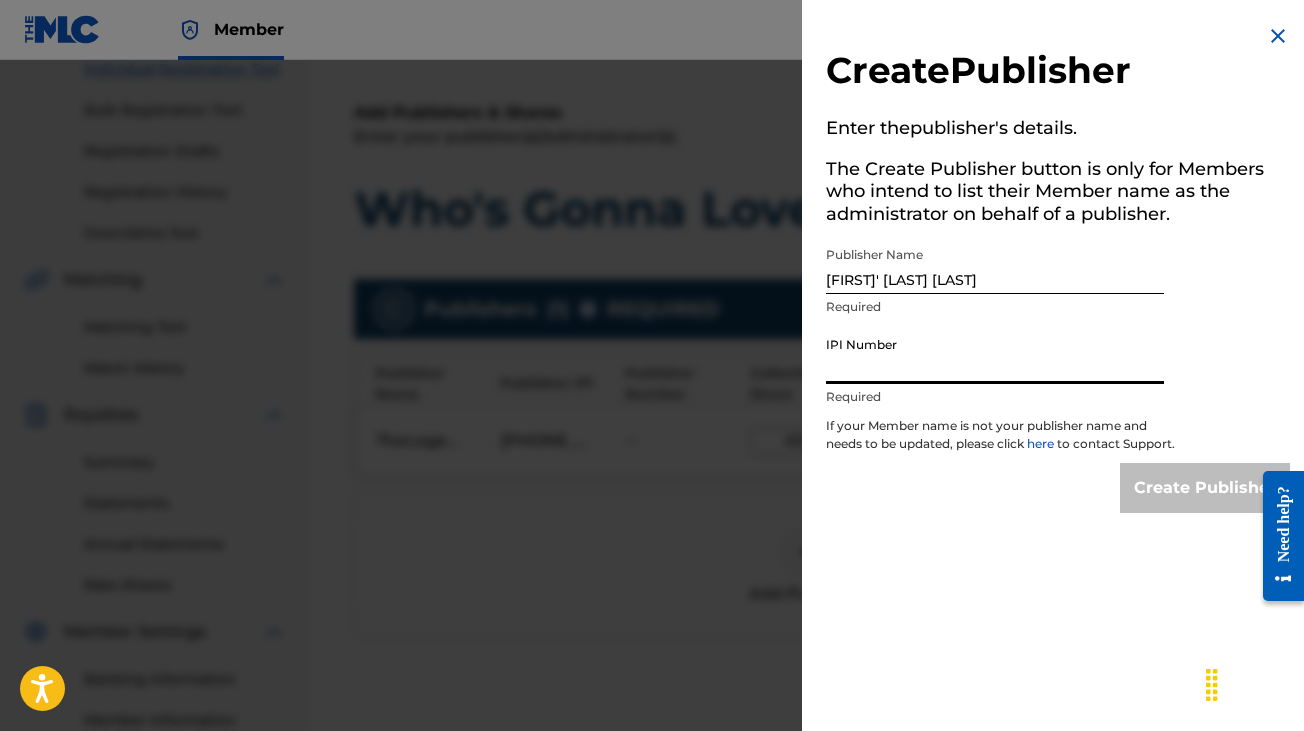 click on "IPI Number" at bounding box center [995, 355] 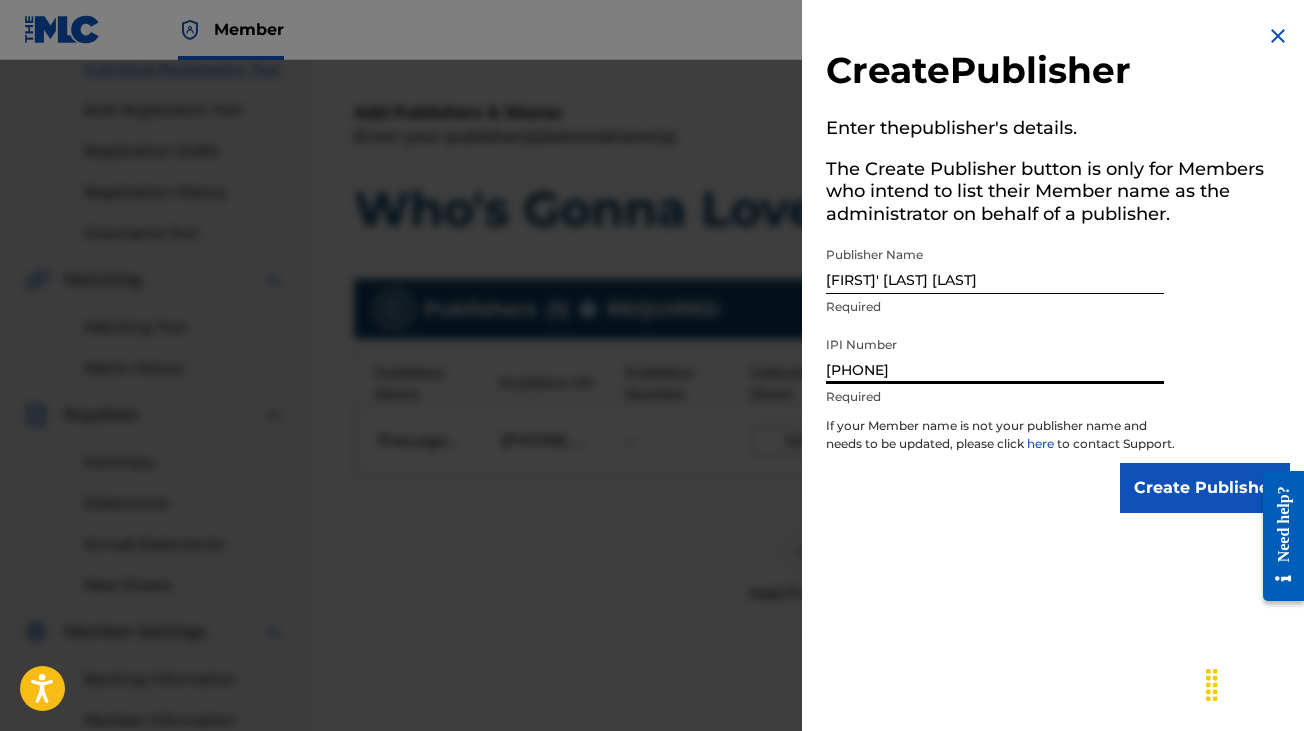 click on "Create  Publisher Enter the  publisher 's details. The Create Publisher button is only for Members who intend to list their Member name as the administrator on behalf of a publisher. Publisher Name [FIRST]' [LAST] [LAST] Required IPI Number [IPI_NUMBER] Required If your Member name is not your publisher name and needs to be updated, please click   here   to contact Support. Create Publisher" at bounding box center [1058, 268] 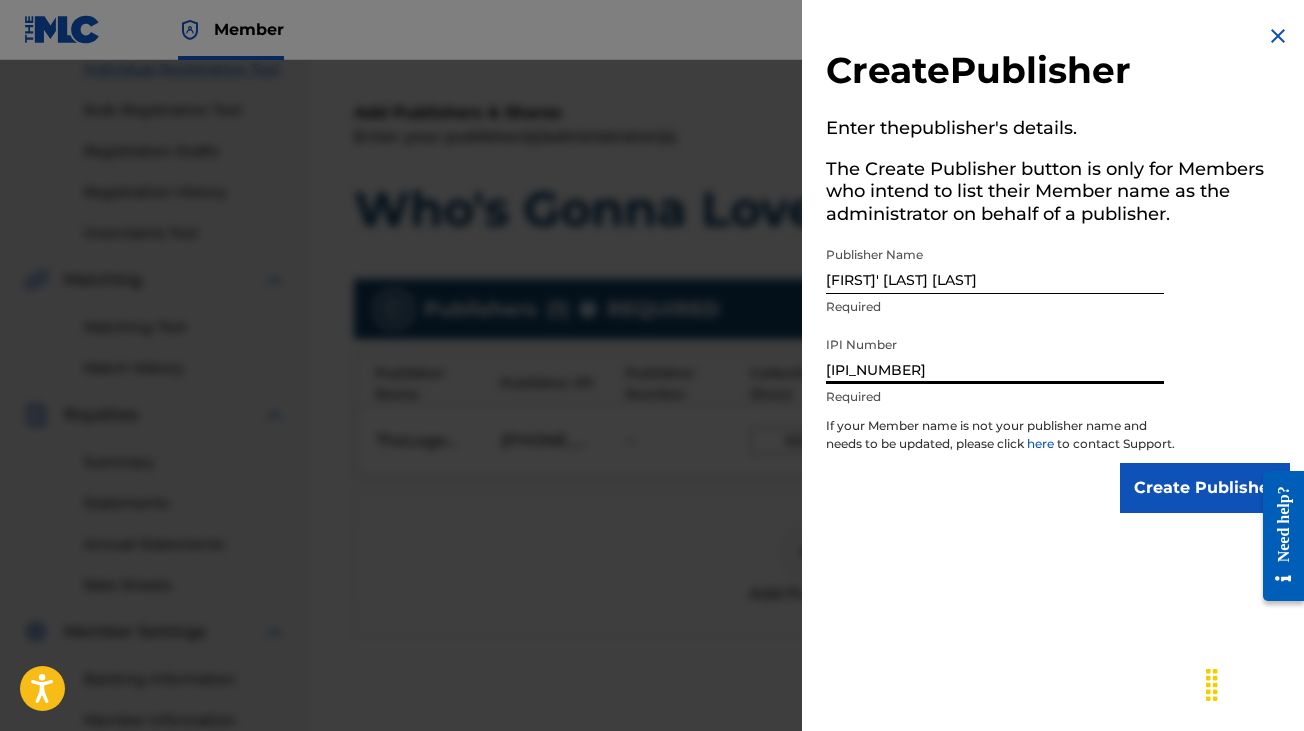 type on "[IPI_NUMBER]" 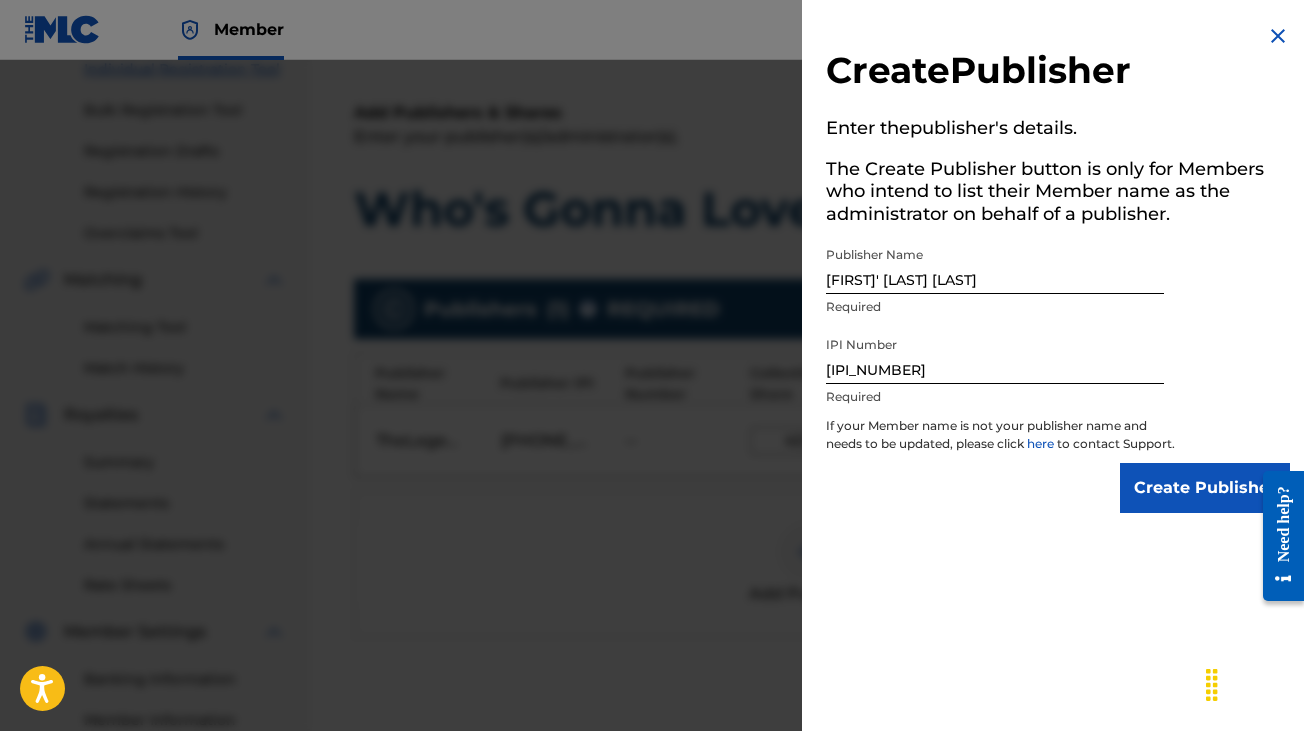 click on "Create  Publisher Enter the  publisher 's details. The Create Publisher button is only for Members who intend to list their Member name as the administrator on behalf of a publisher. Publisher Name [FIRST]' [LAST] [LAST] Required IPI Number [IPI_NUMBER] Required If your Member name is not your publisher name and needs to be updated, please click   here   to contact Support. Create Publisher" at bounding box center [1058, 365] 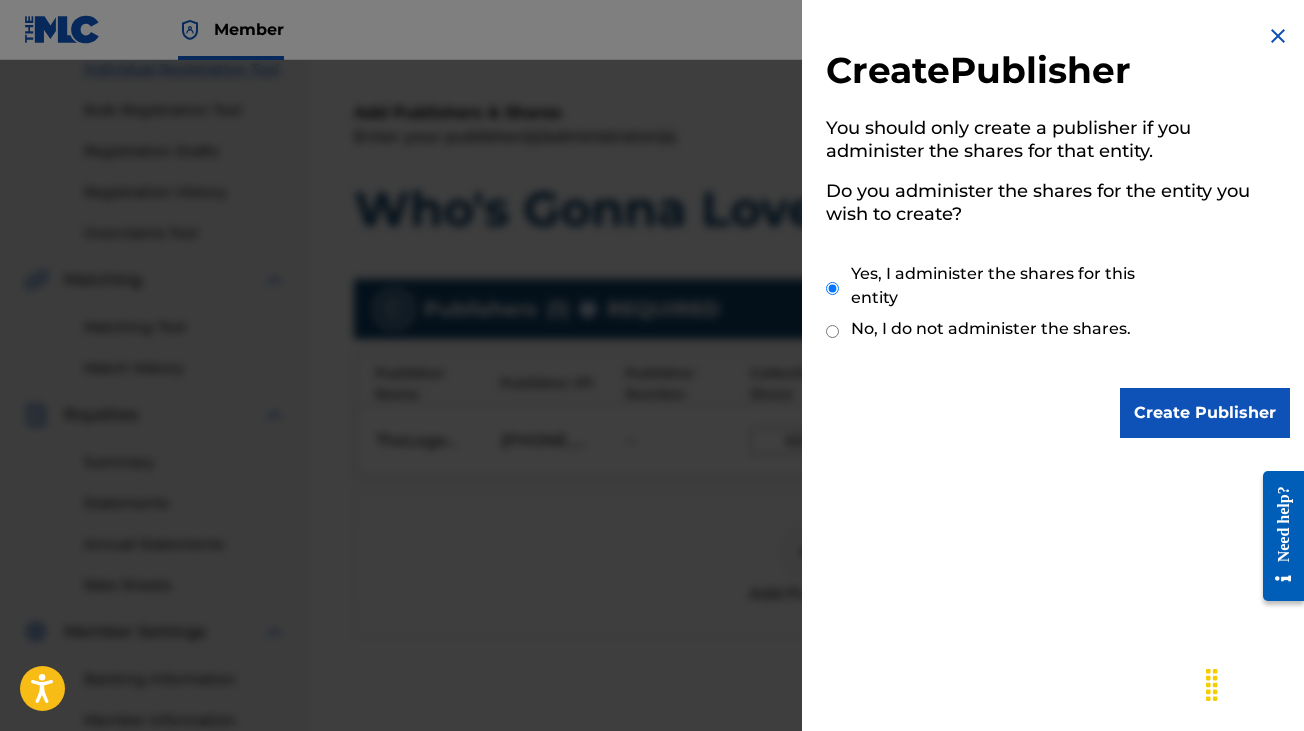 click on "Create Publisher" at bounding box center [1205, 413] 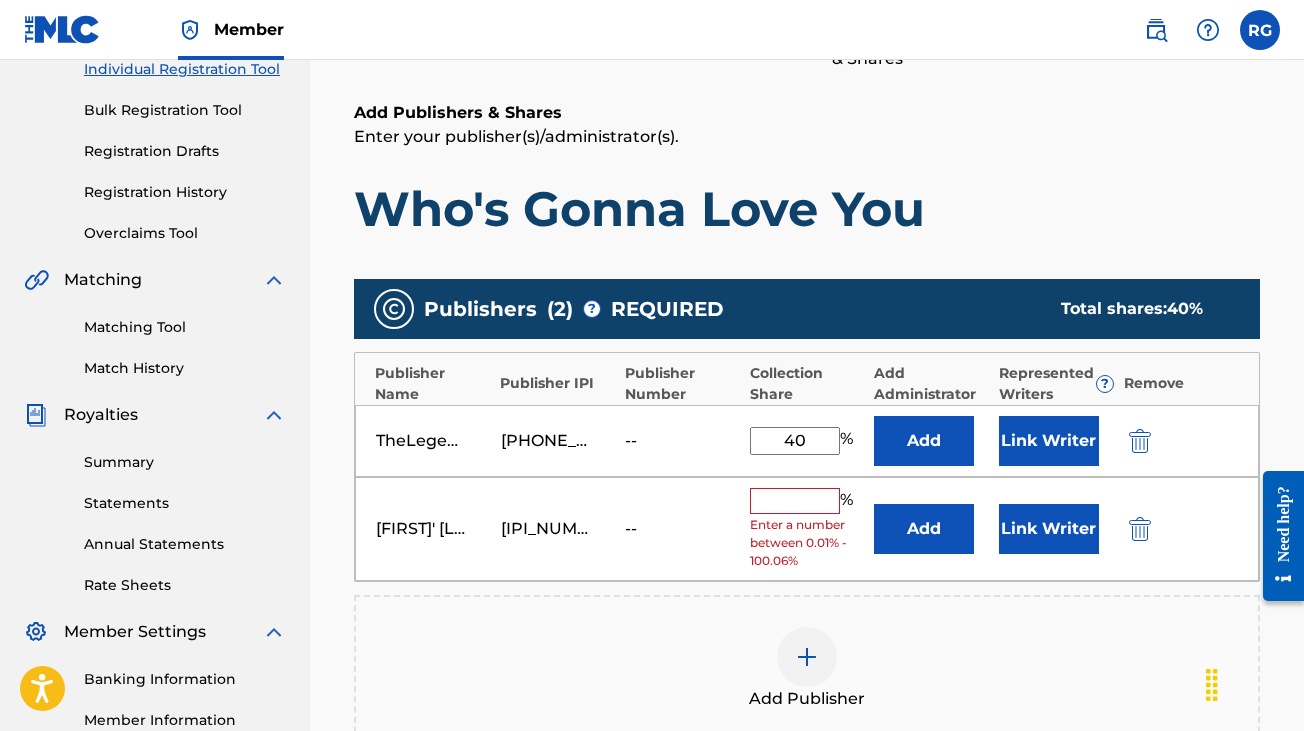 click at bounding box center (795, 501) 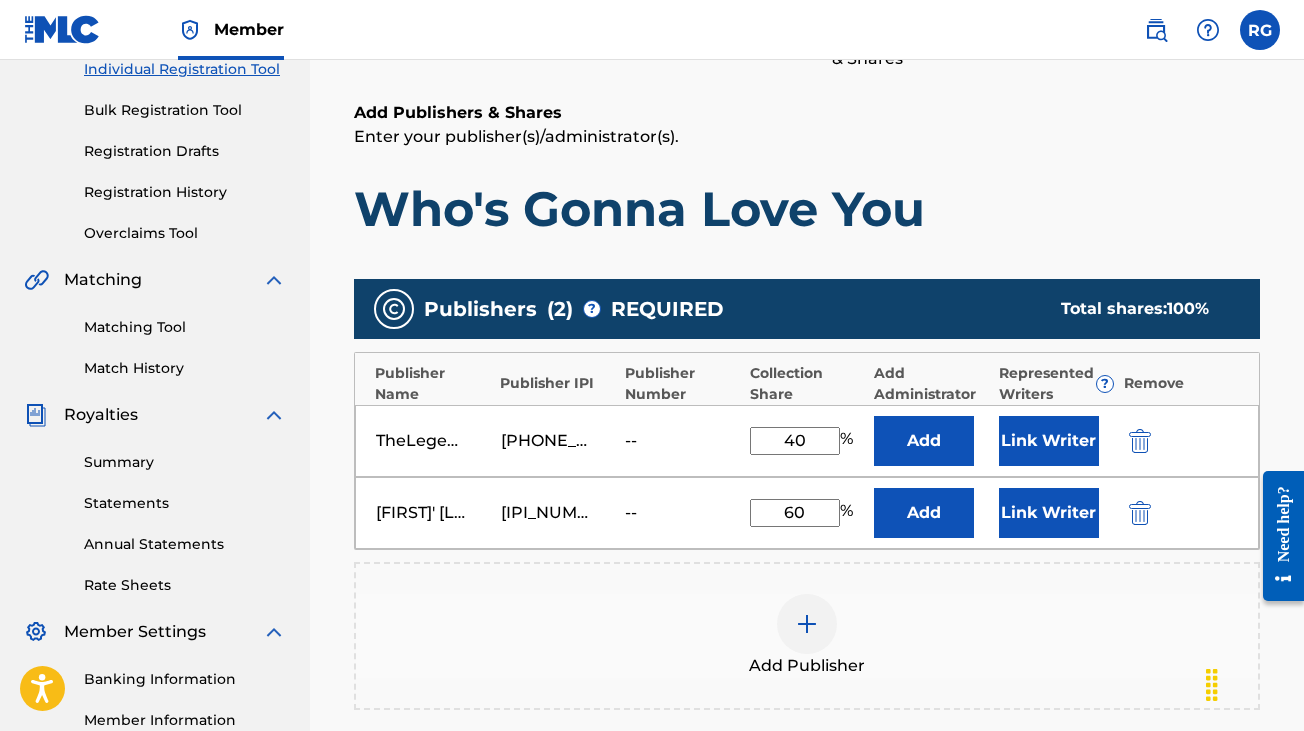 type on "60" 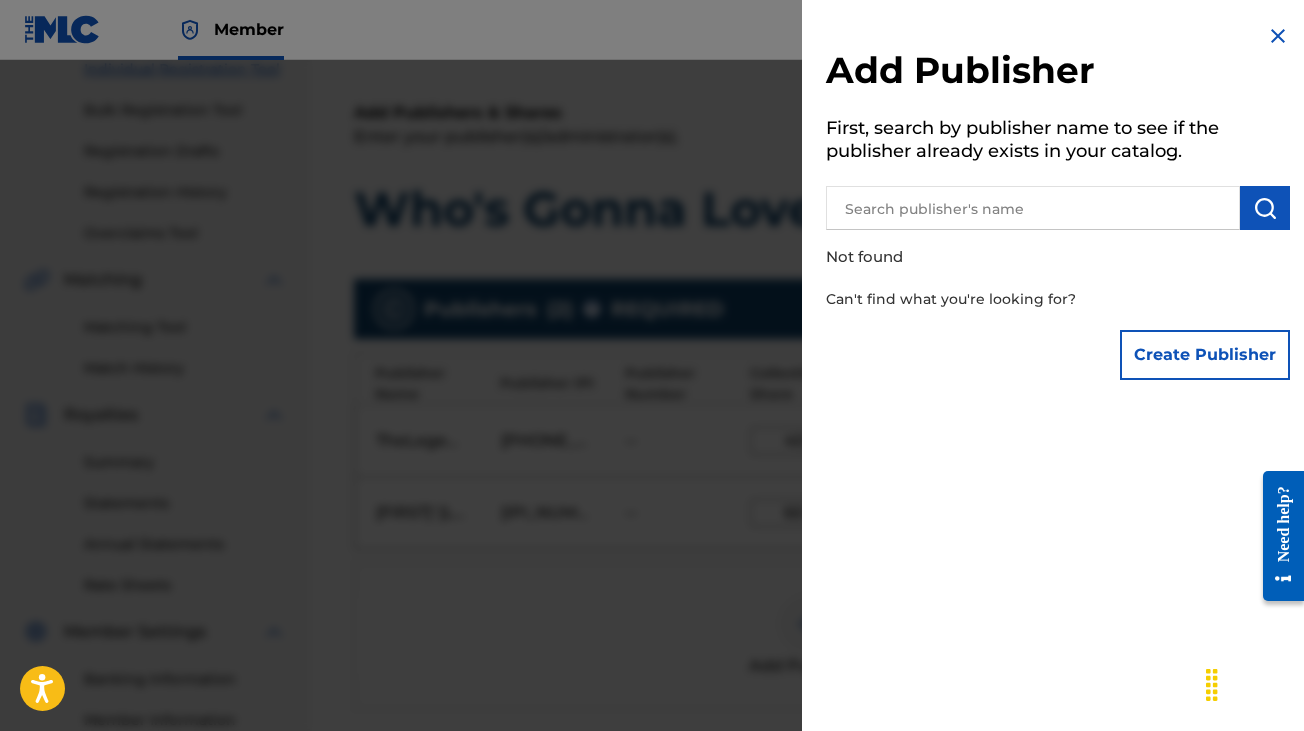 click at bounding box center [1278, 36] 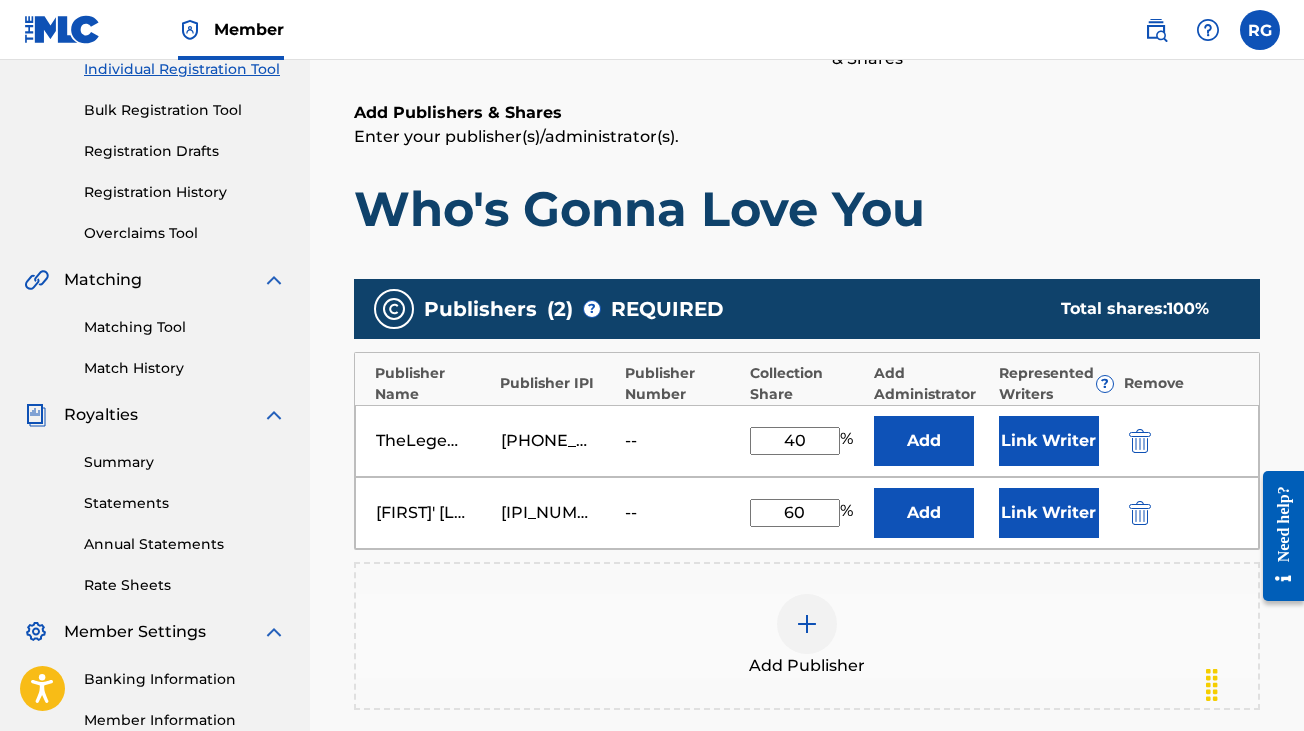 click on "Who's Gonna Love You" at bounding box center [807, 209] 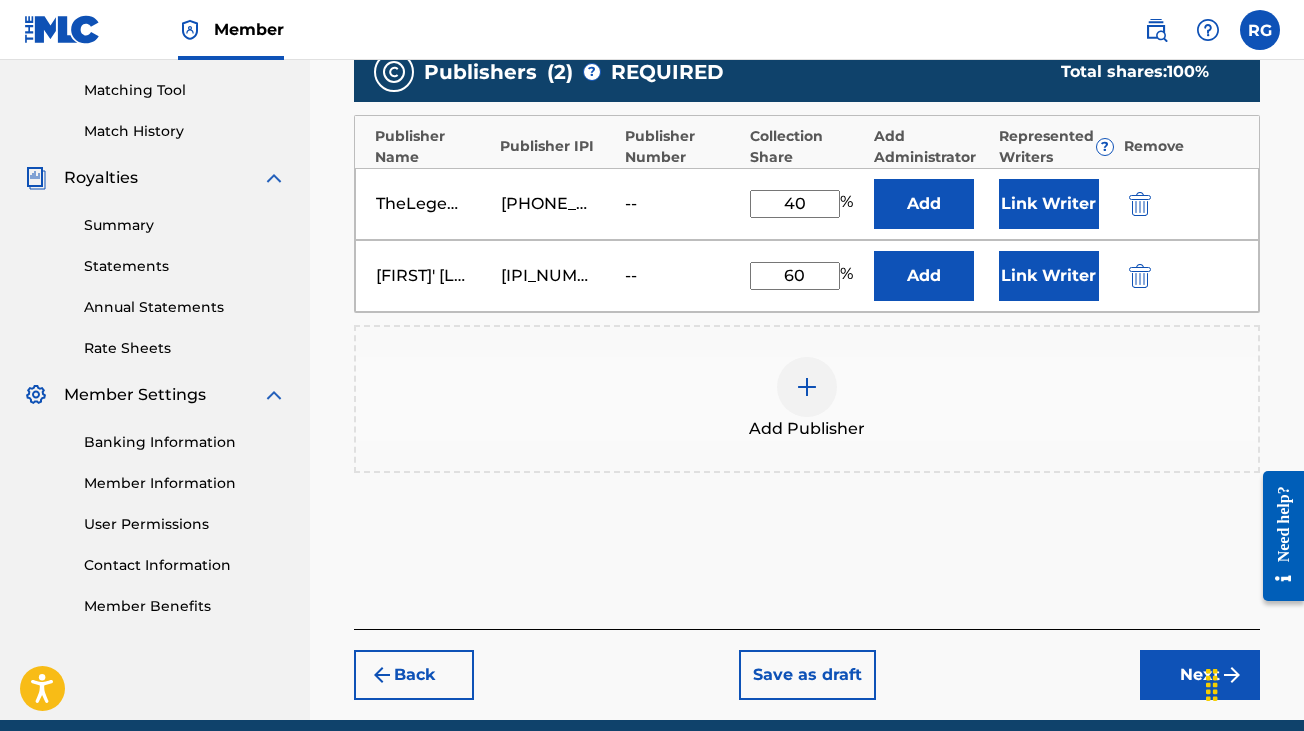 scroll, scrollTop: 511, scrollLeft: 0, axis: vertical 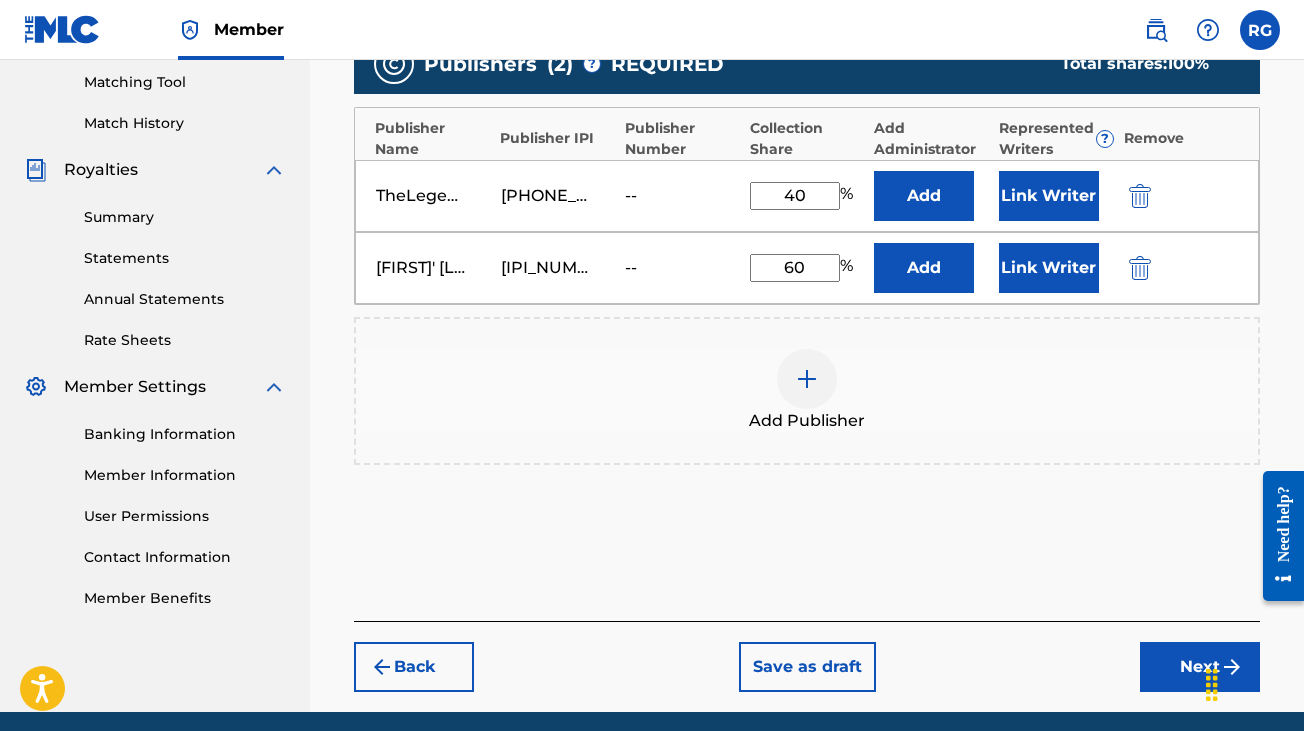 click on "Next" at bounding box center [1200, 667] 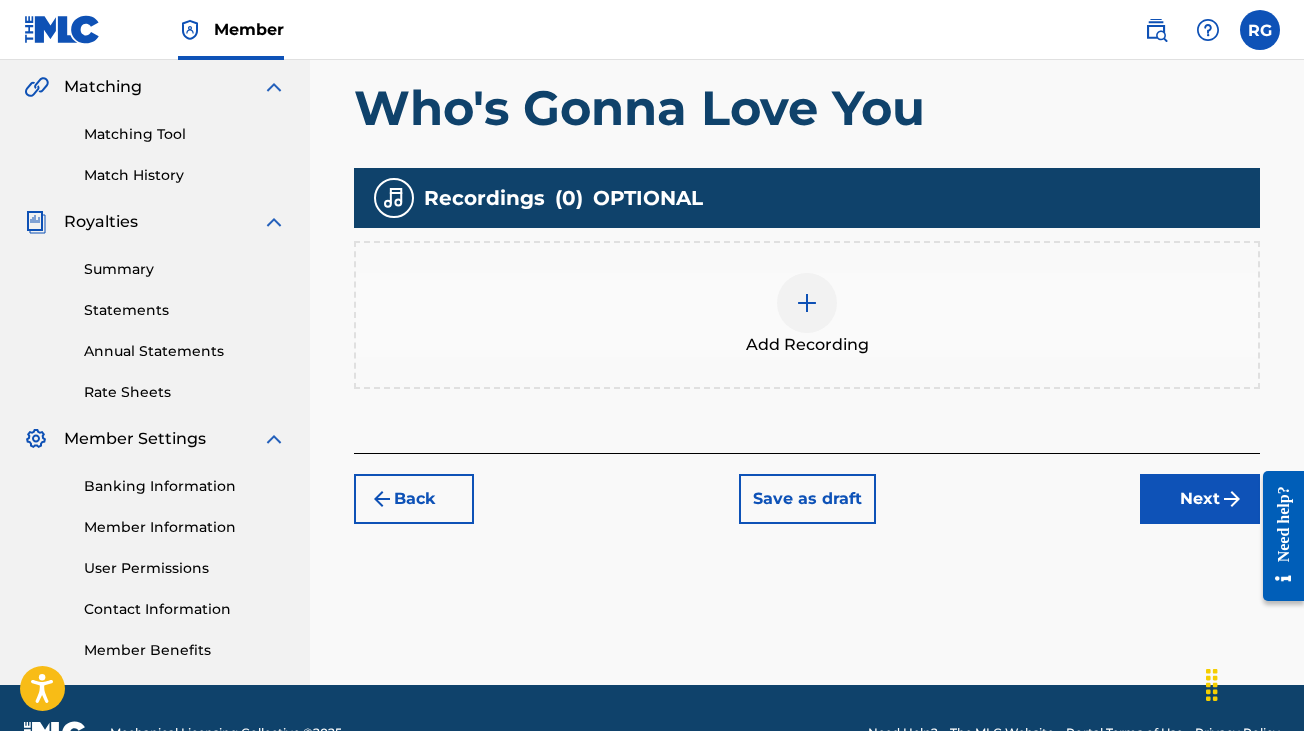 scroll, scrollTop: 472, scrollLeft: 0, axis: vertical 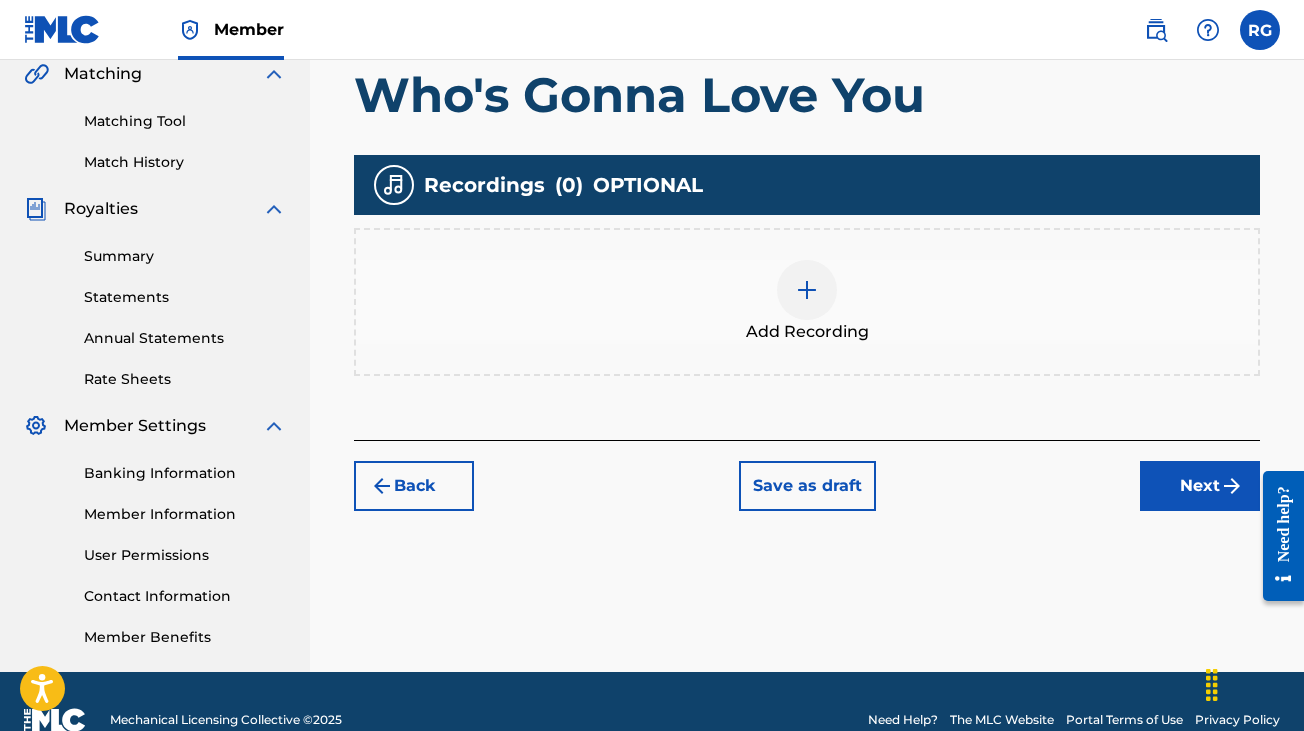 click at bounding box center [807, 290] 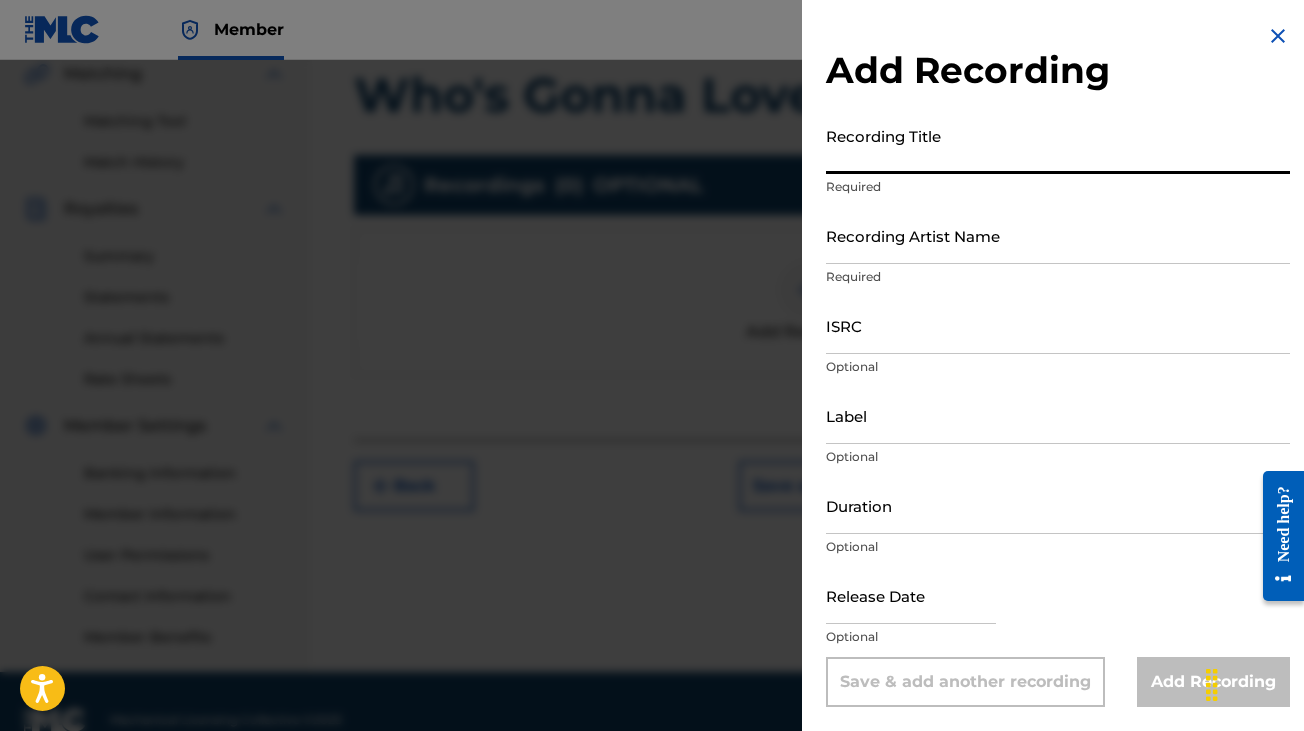 click on "Recording Title" at bounding box center (1058, 145) 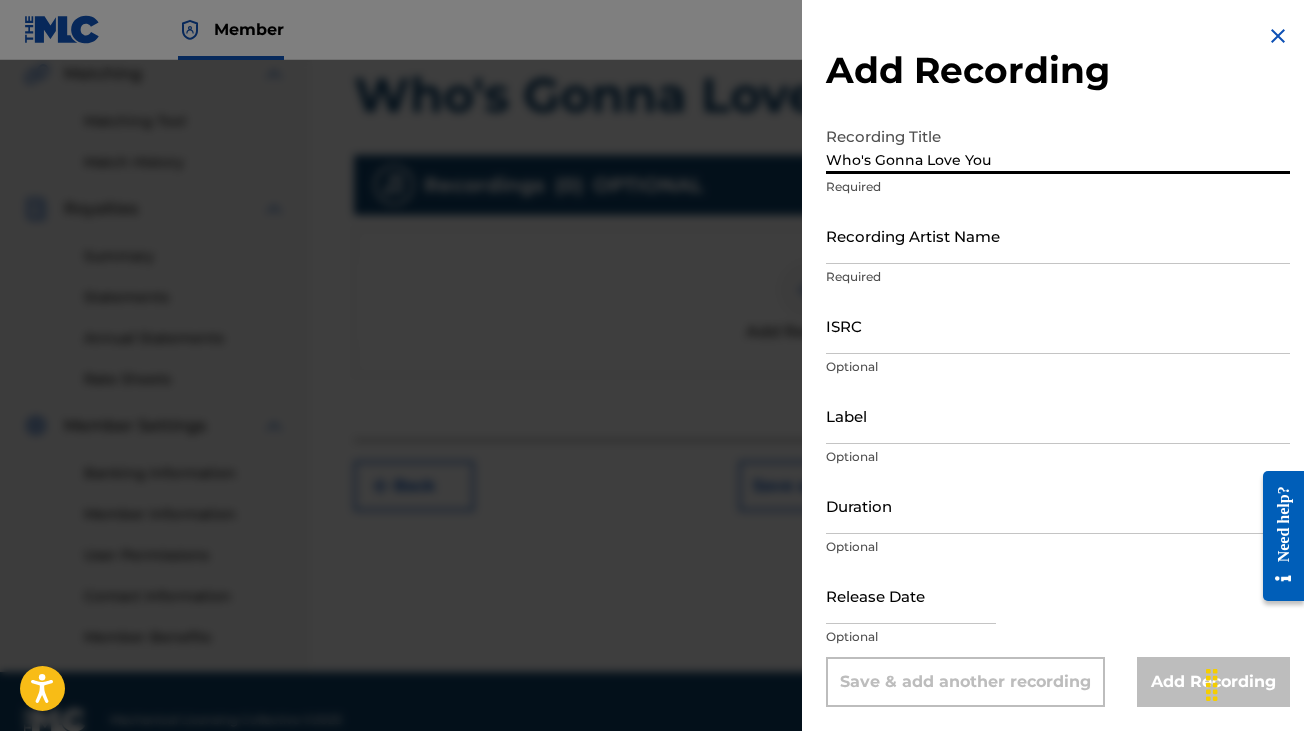 type on "Who's Gonna Love You" 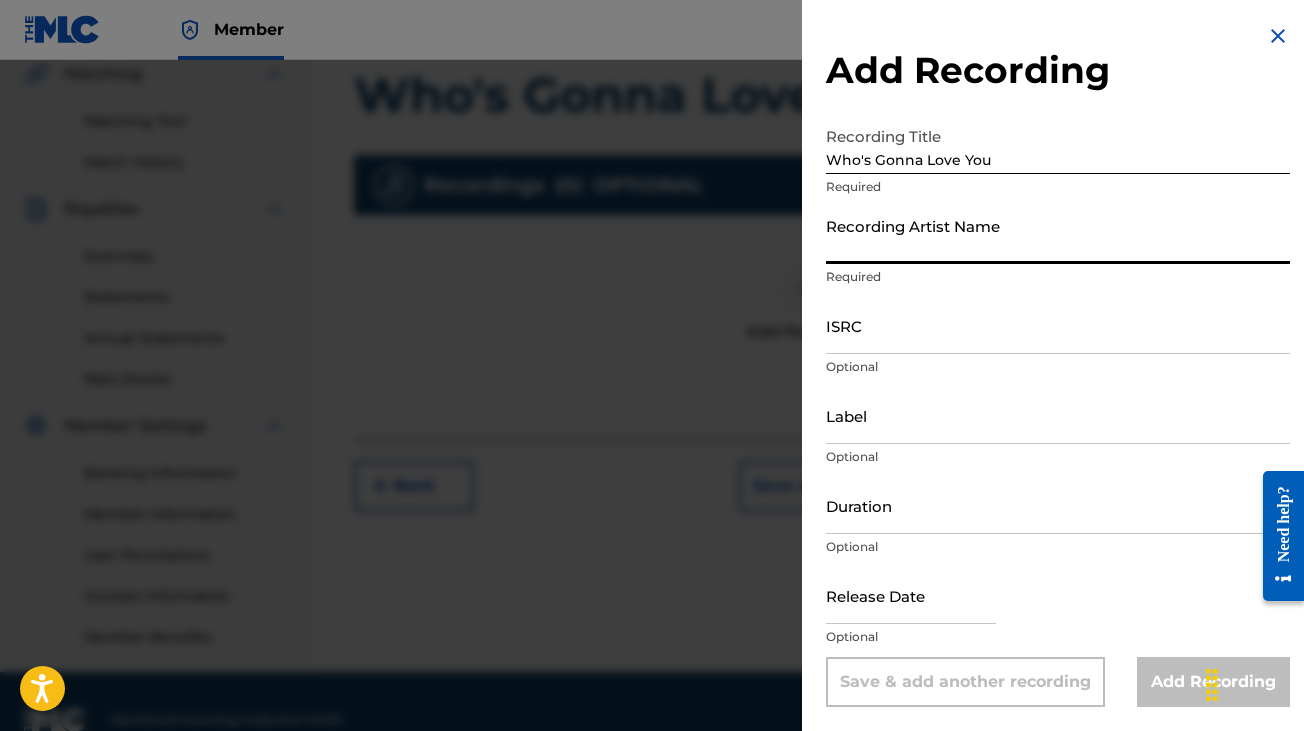 click on "Recording Artist Name" at bounding box center [1058, 235] 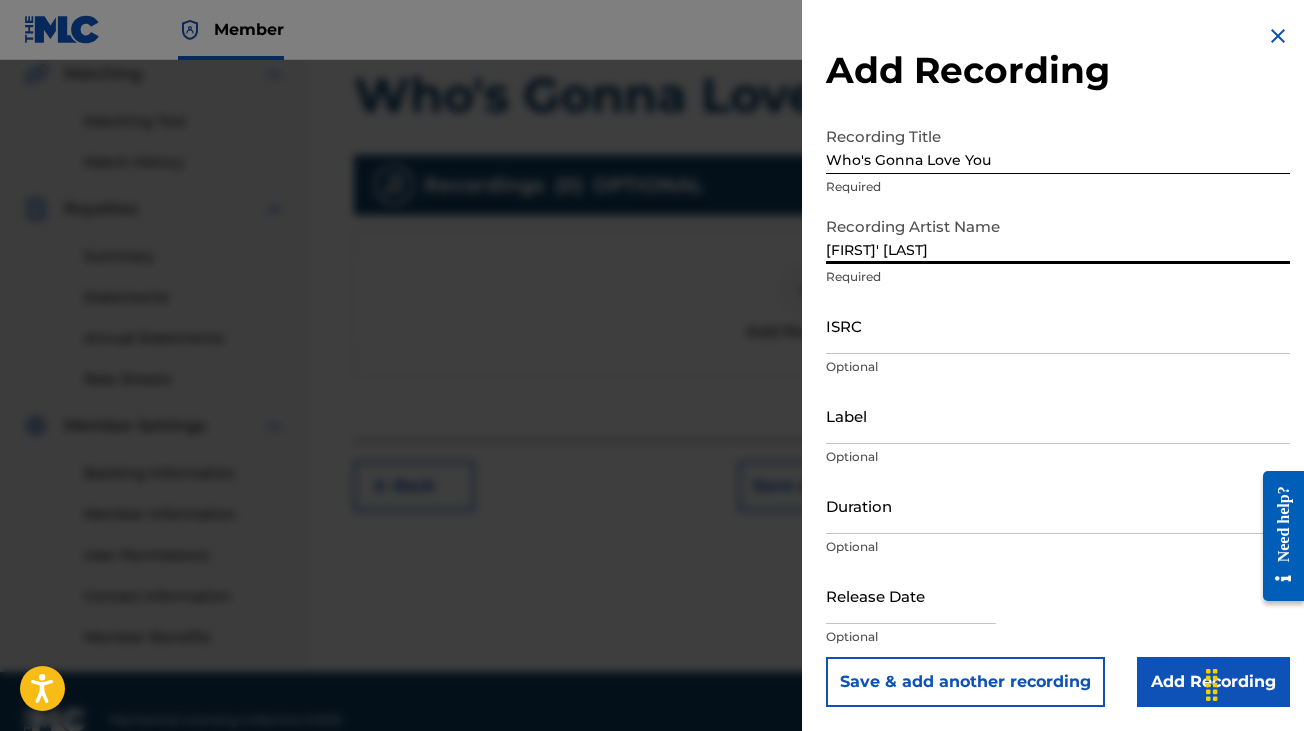 type on "[FIRST]' [LAST]" 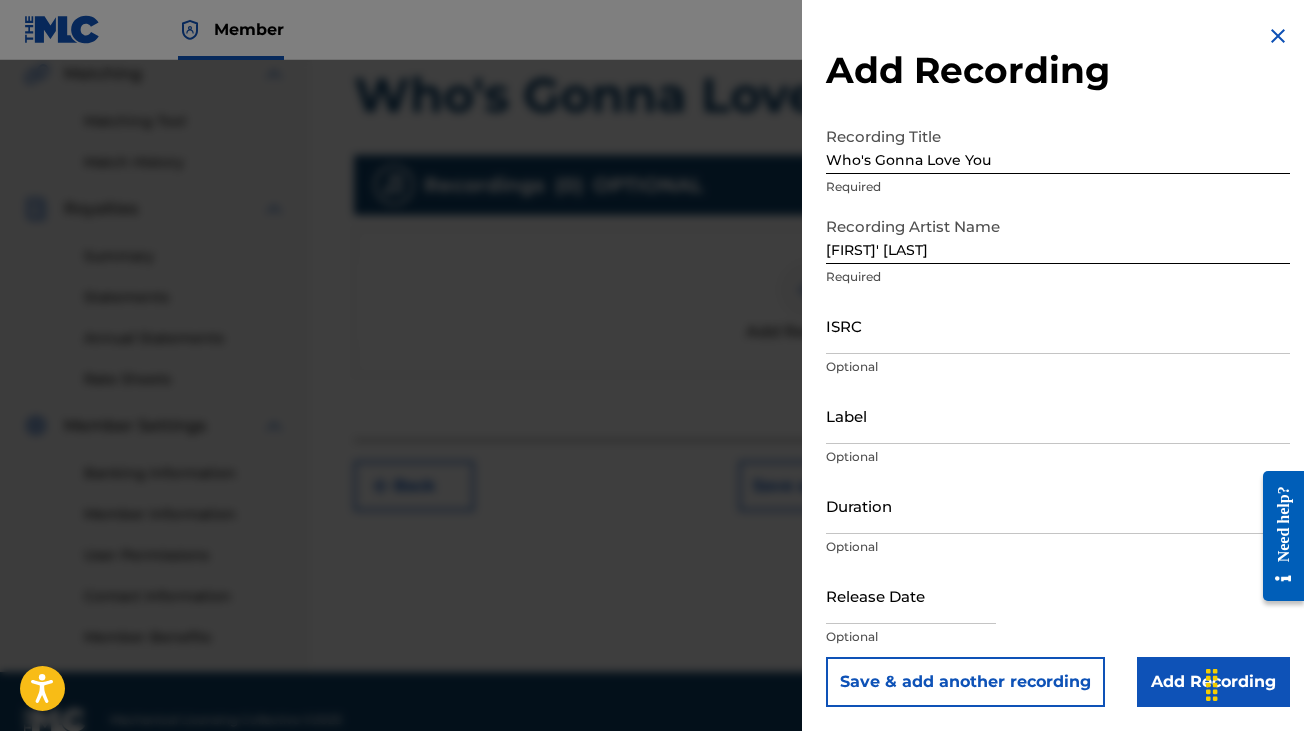 click on "Add Recording Recording Title Who's Gonna Love You Required Recording Artist Name [FIRST] [LAST] Required ISRC Optional Label Optional Duration Optional Release Date Optional Save & add another recording Add Recording" at bounding box center [1058, 365] 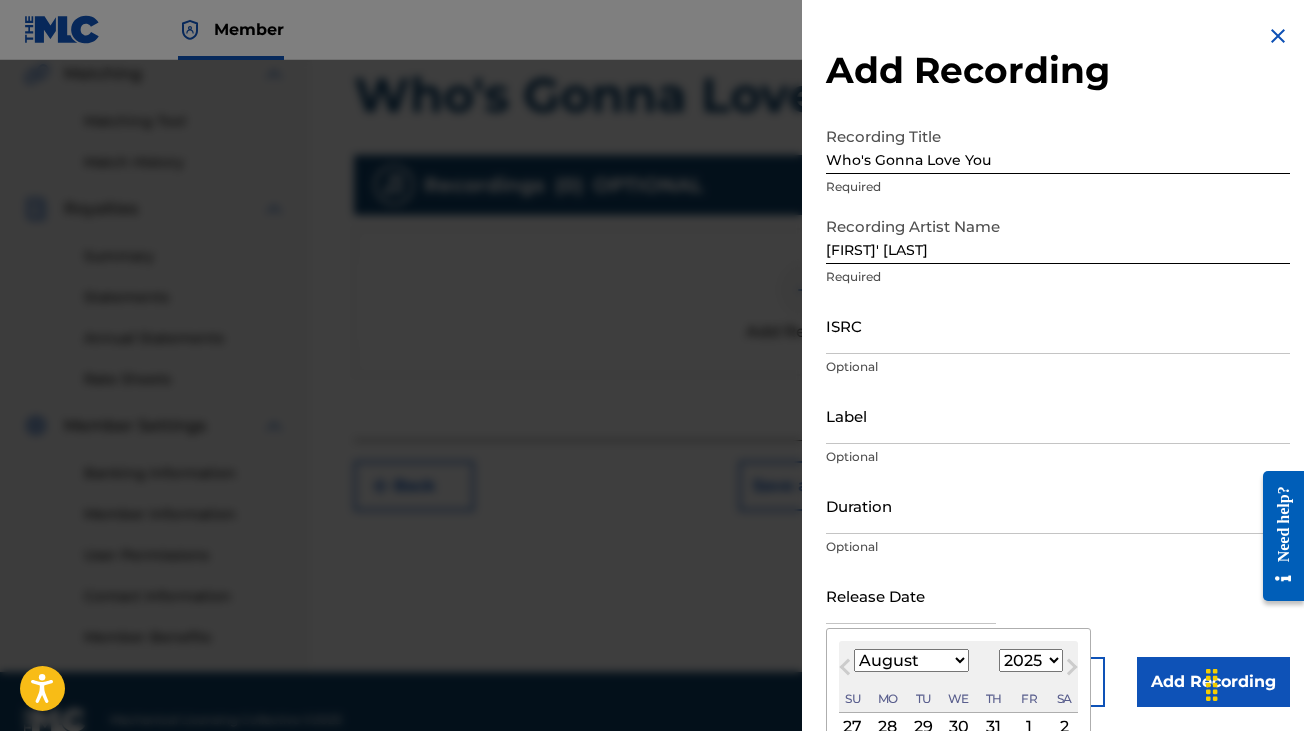 click at bounding box center [911, 595] 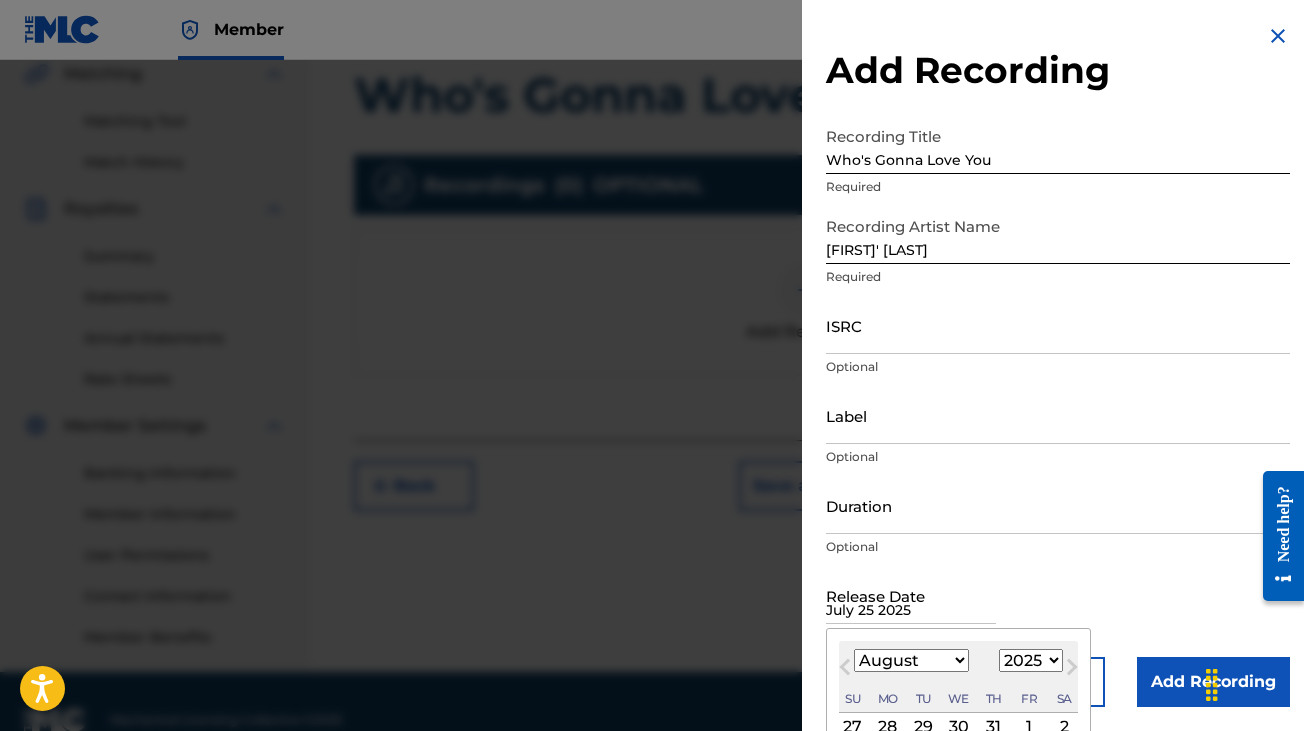 select on "7" 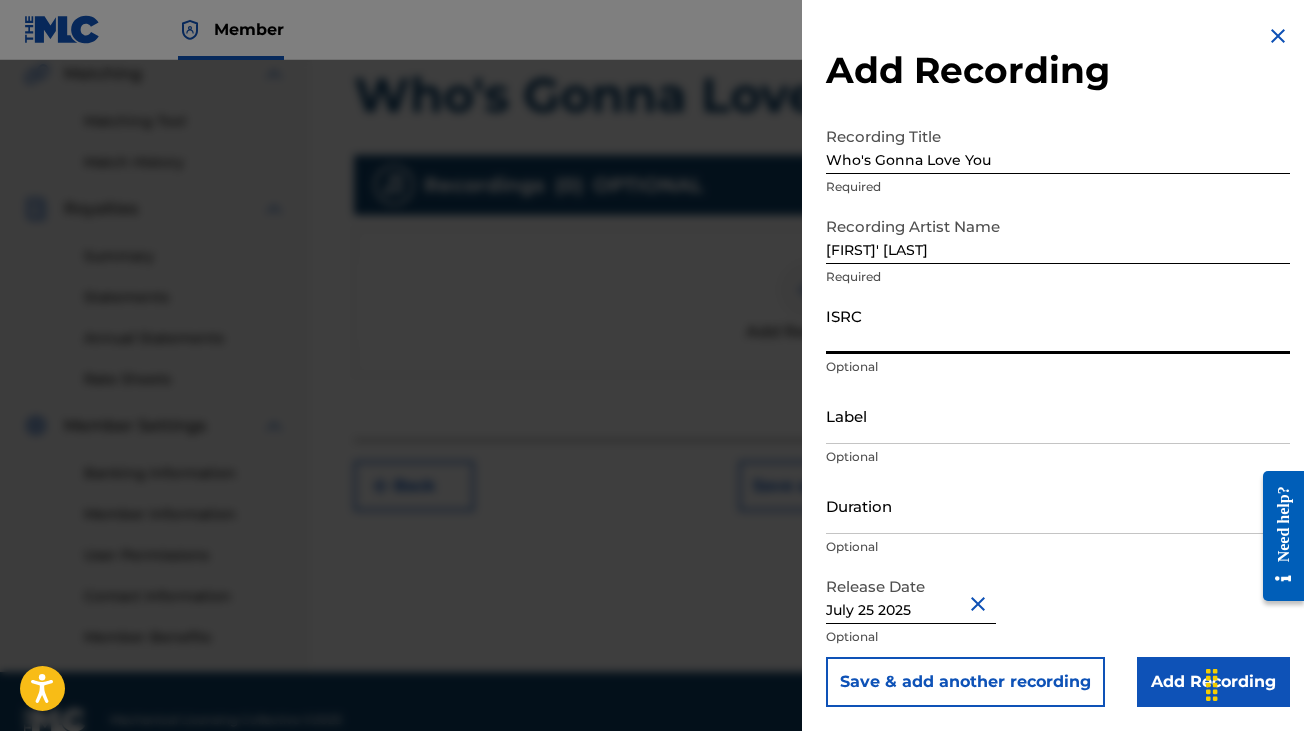 click on "ISRC" at bounding box center [1058, 325] 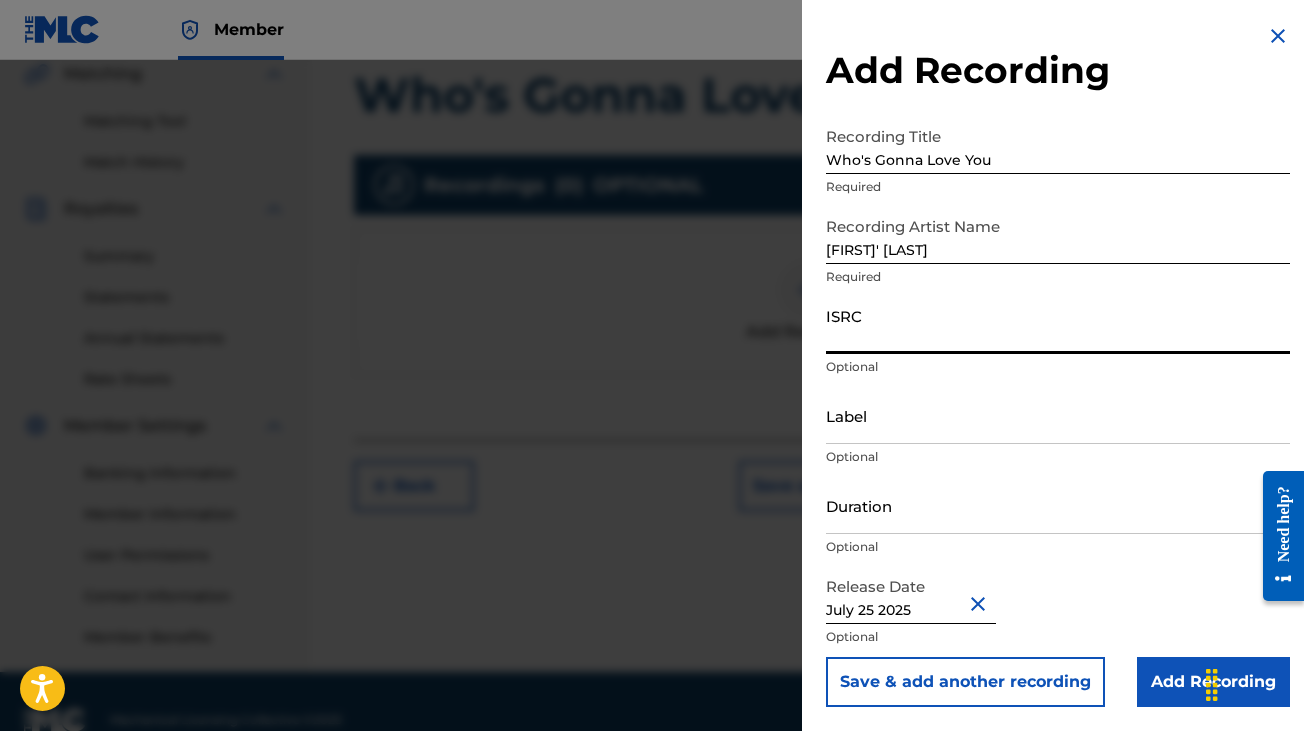 click on "ISRC" at bounding box center [1058, 325] 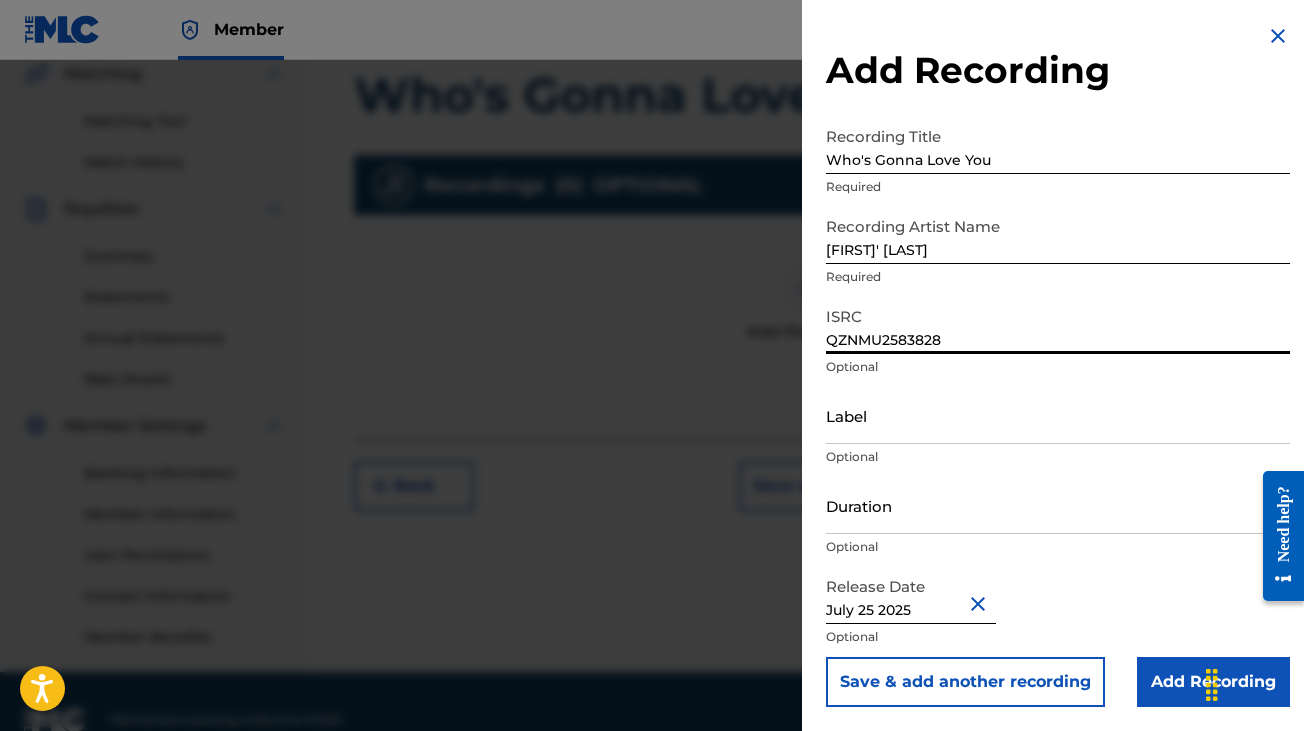 type on "QZNMU2583828" 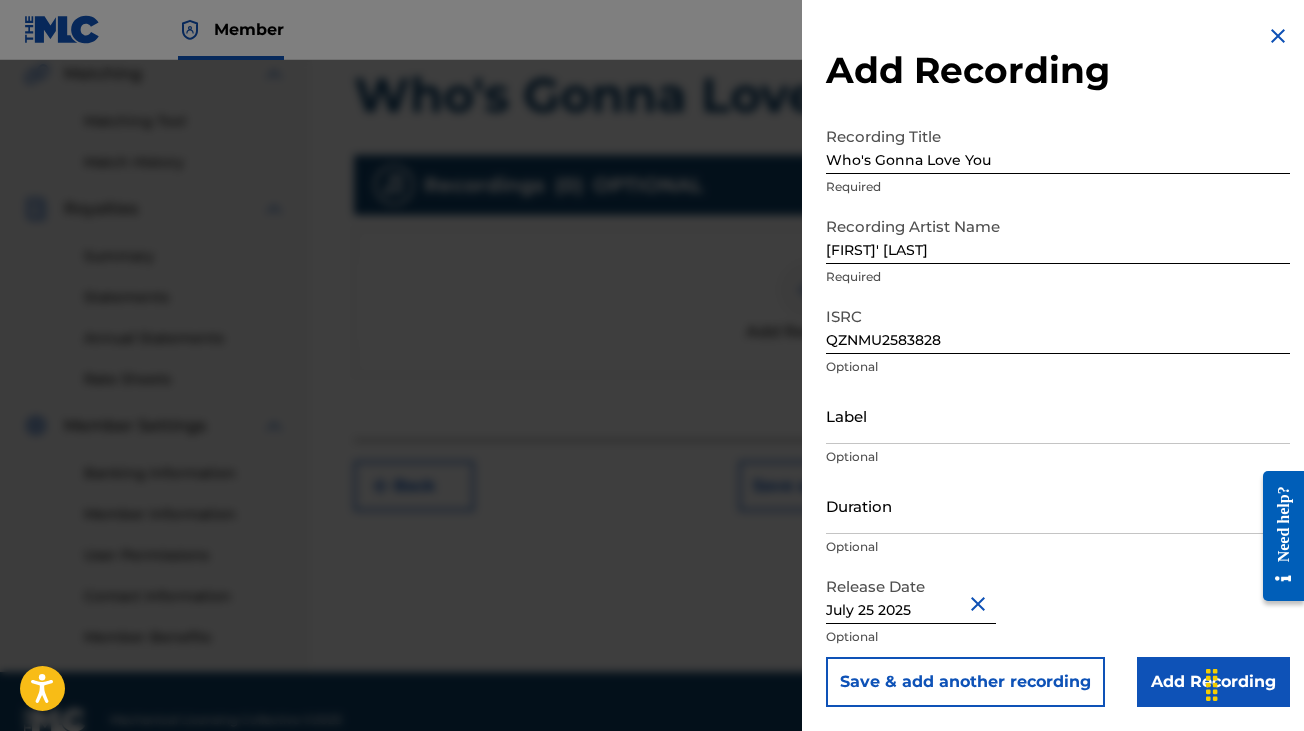 click on "Add Recording" at bounding box center [1213, 682] 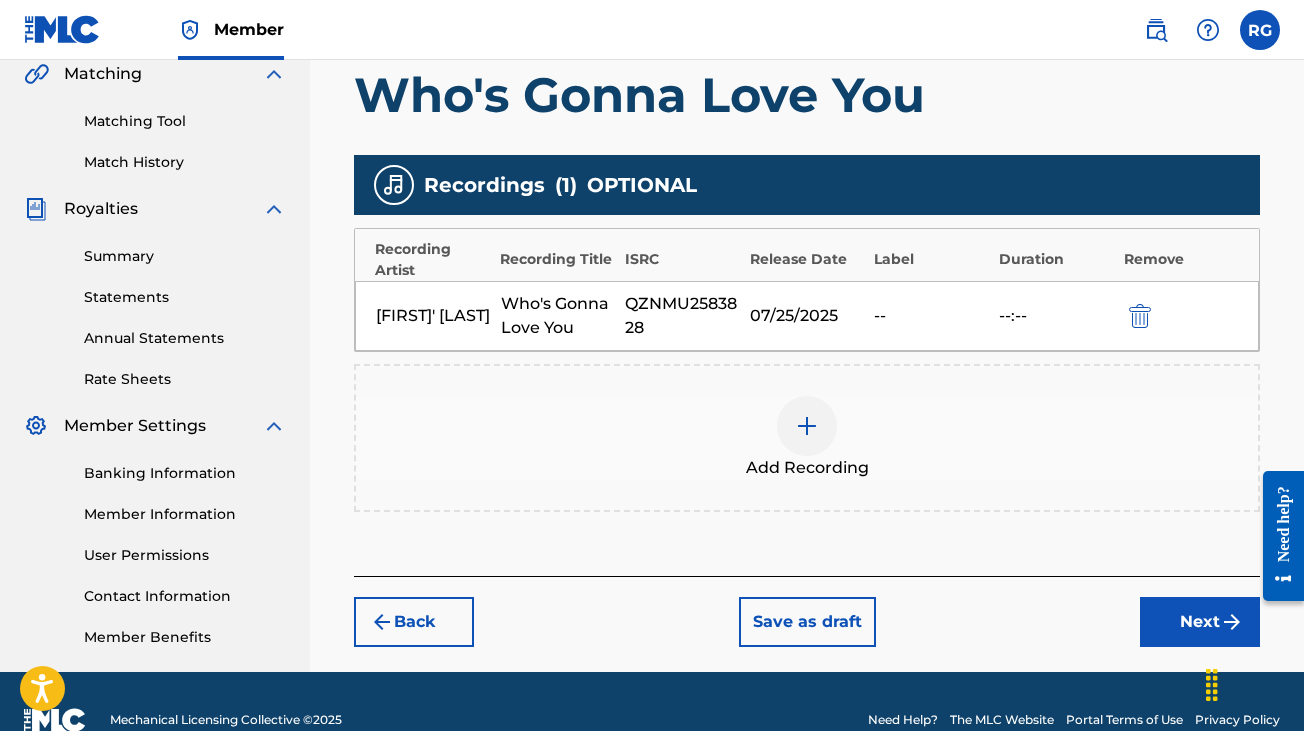 click on "[FIRST] [LAST] Who's Gonna Love You QZNMU2583828 07/25/2025 -- --:--" at bounding box center (807, 316) 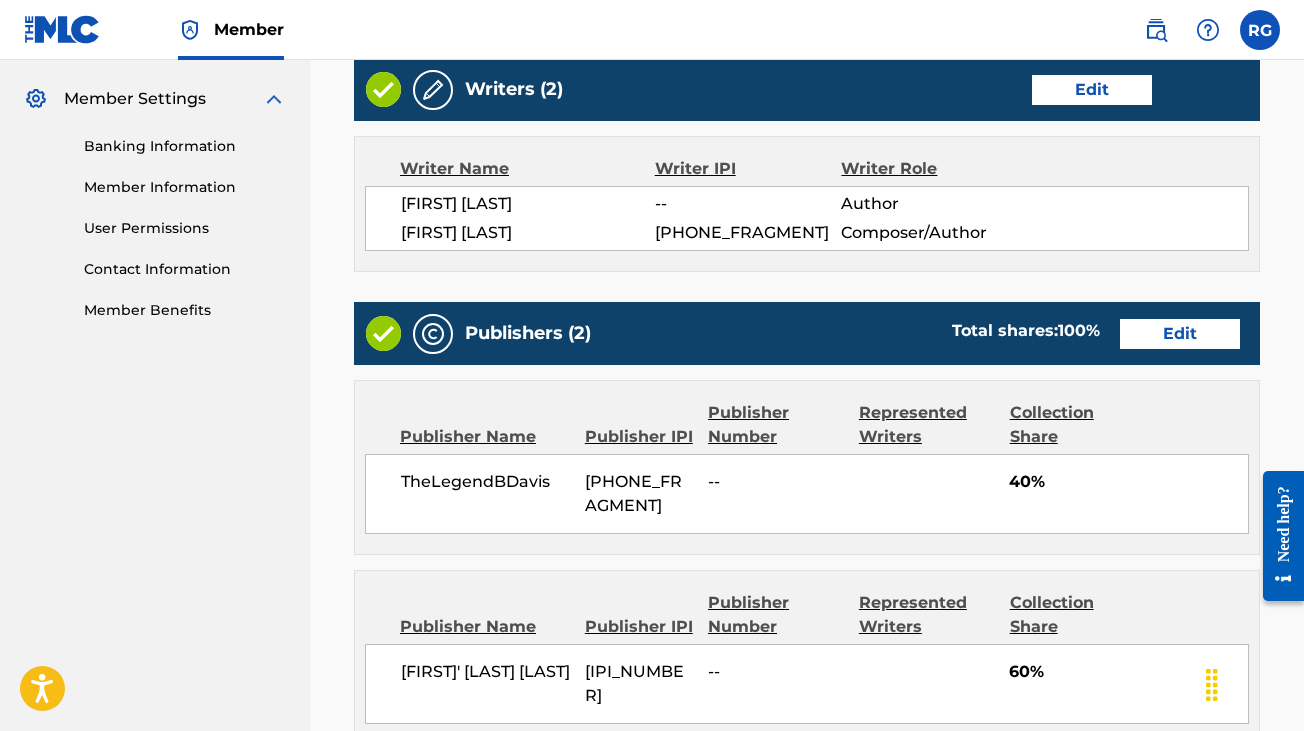 scroll, scrollTop: 795, scrollLeft: 0, axis: vertical 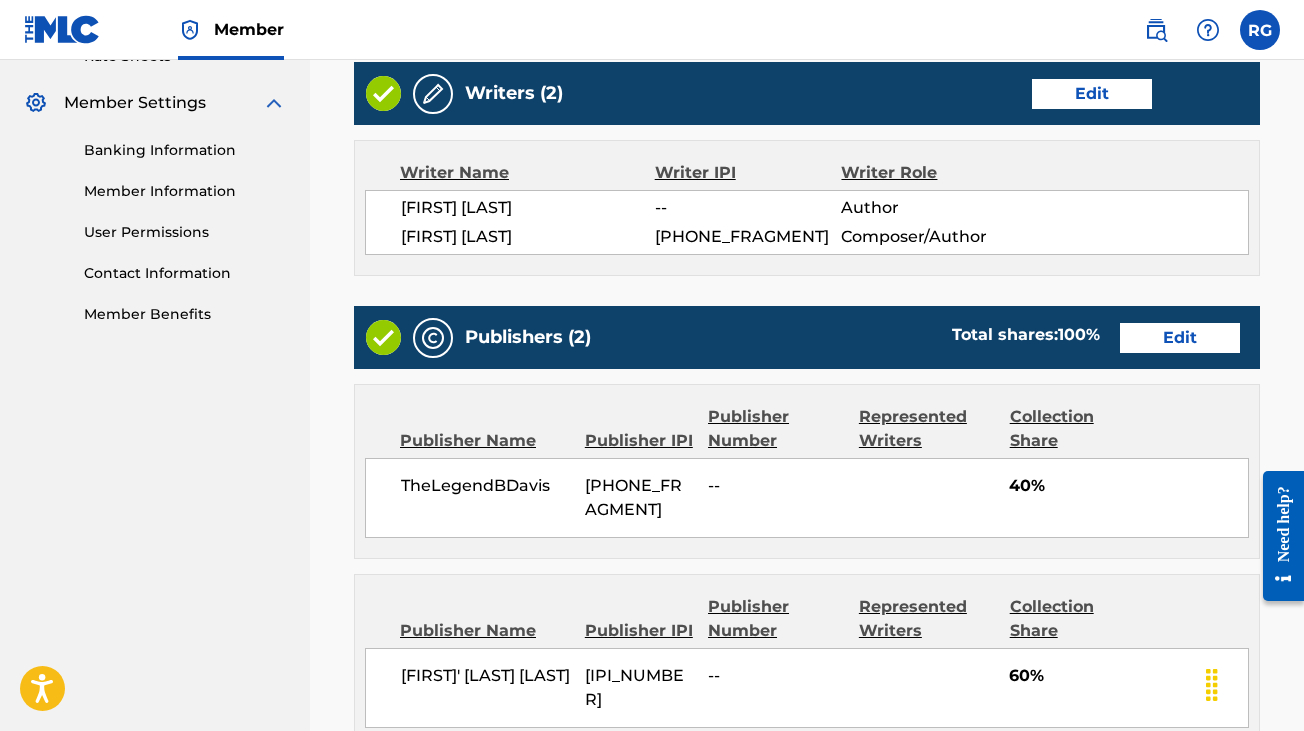 click on "Writer IPI" at bounding box center (748, 173) 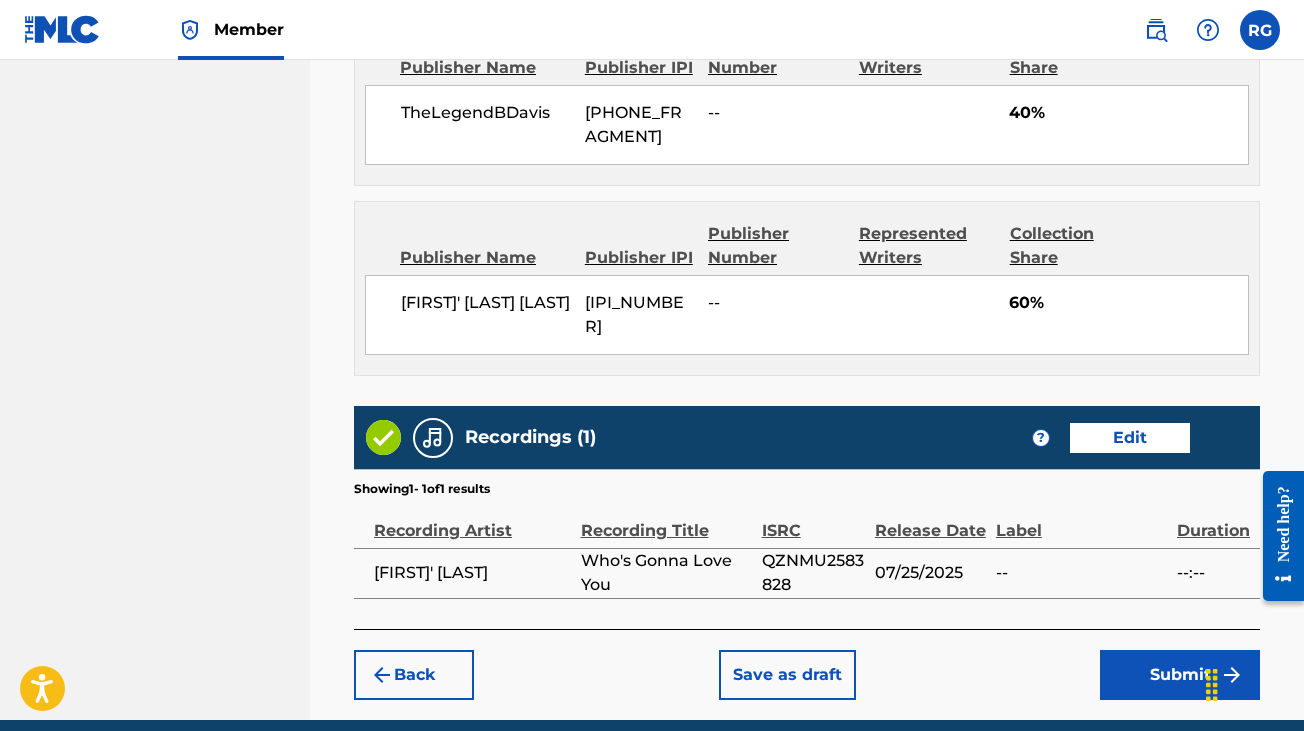 scroll, scrollTop: 1169, scrollLeft: 0, axis: vertical 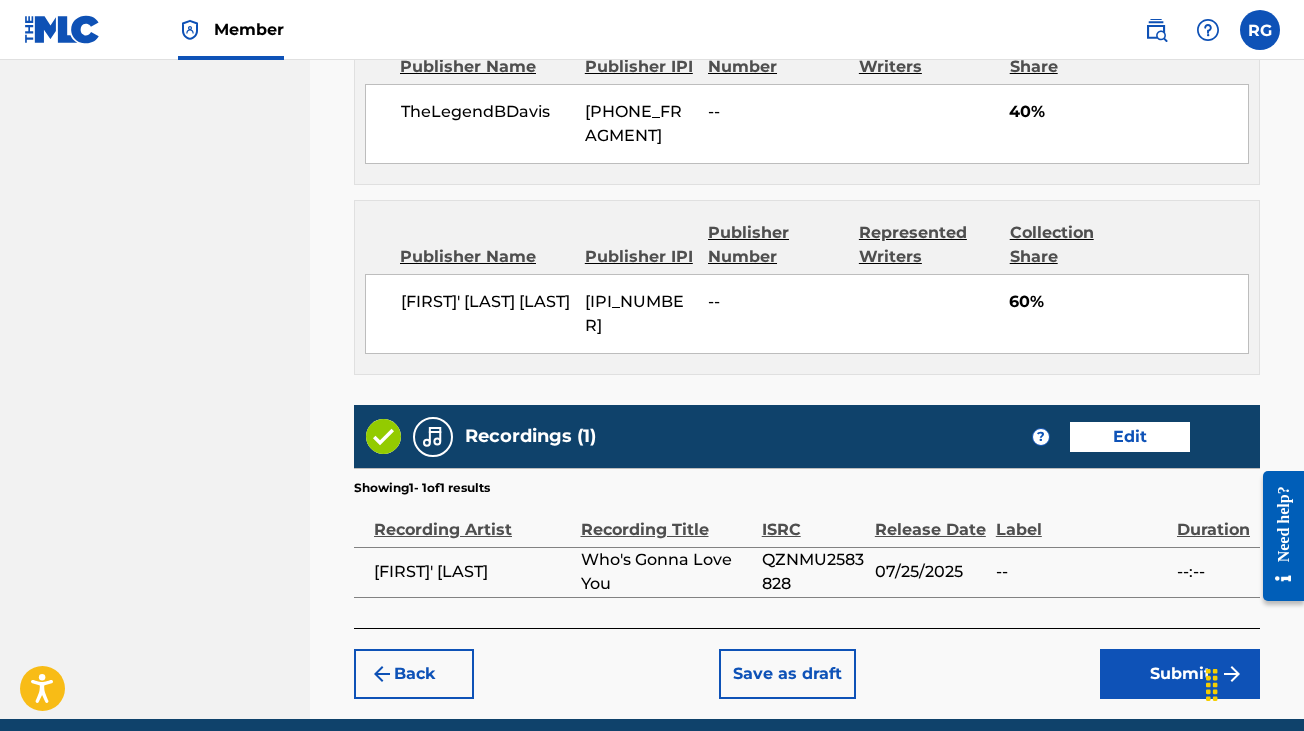 click on "Submit" at bounding box center (1180, 674) 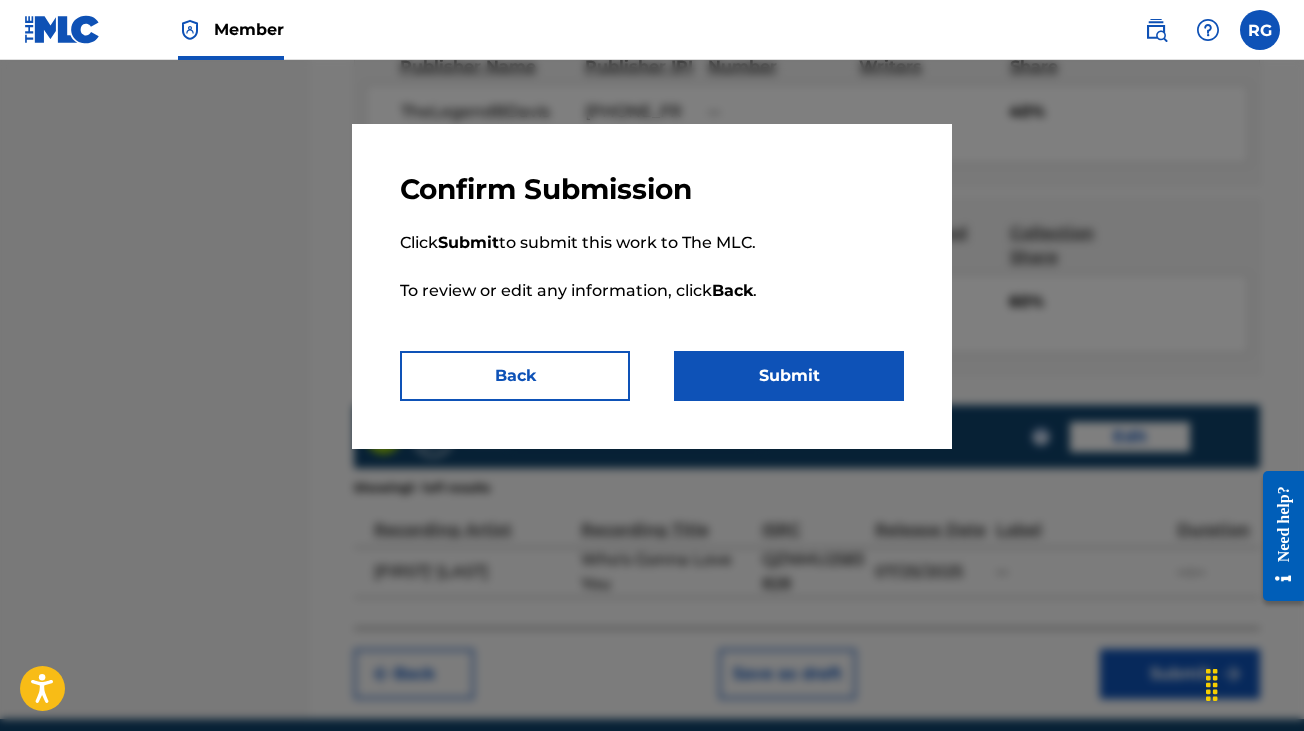 click on "Submit" at bounding box center [789, 376] 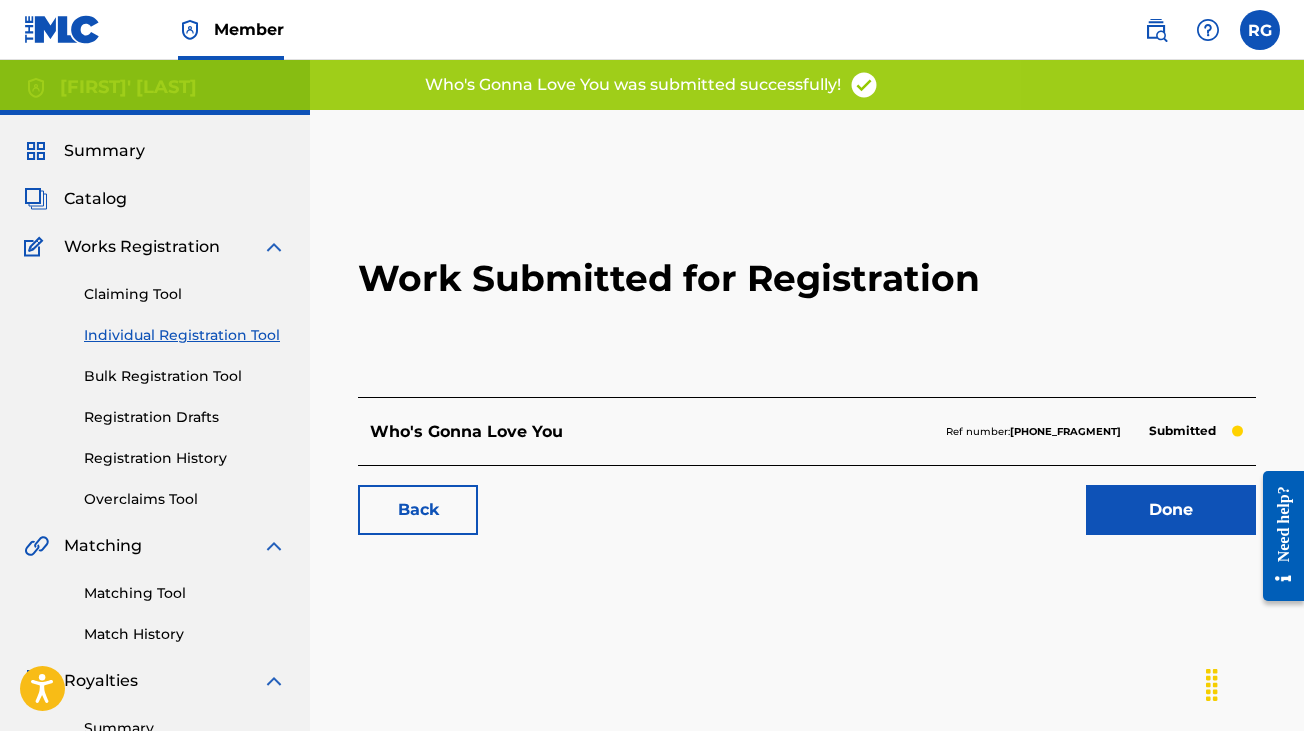 click on "Done" at bounding box center (1171, 510) 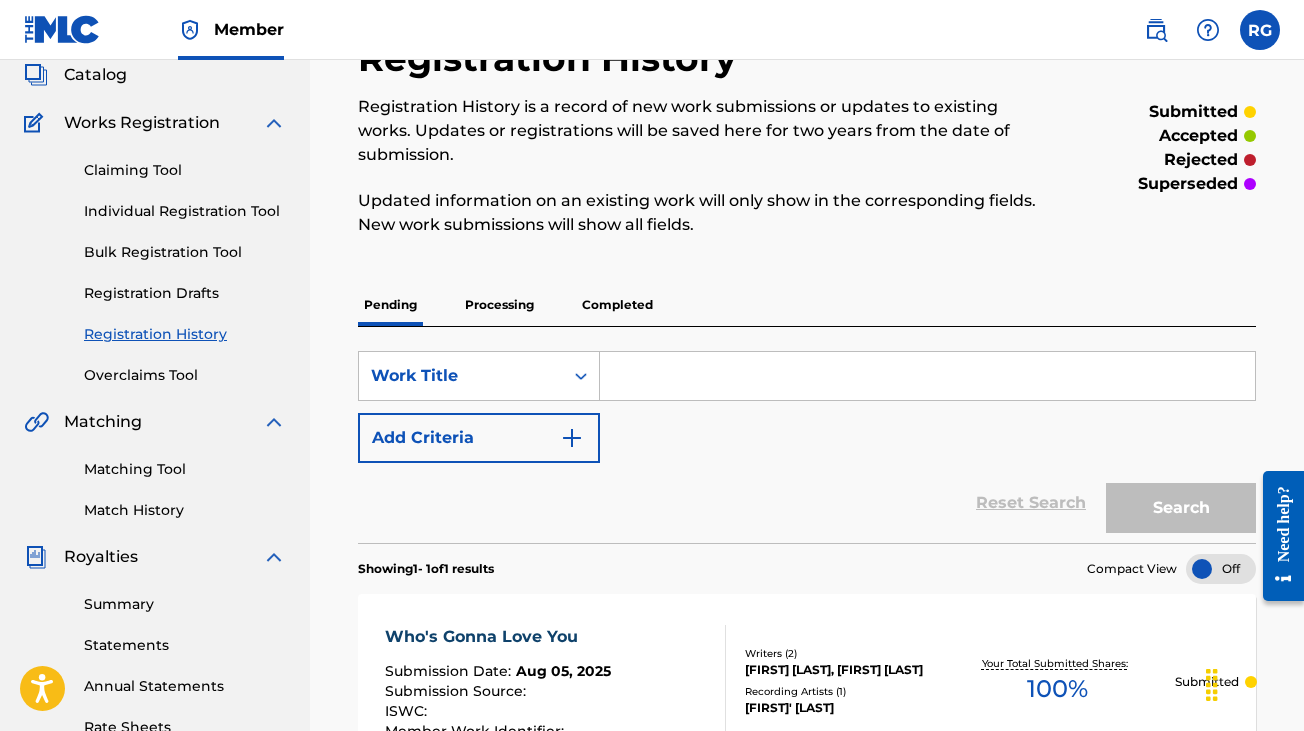 scroll, scrollTop: 0, scrollLeft: 0, axis: both 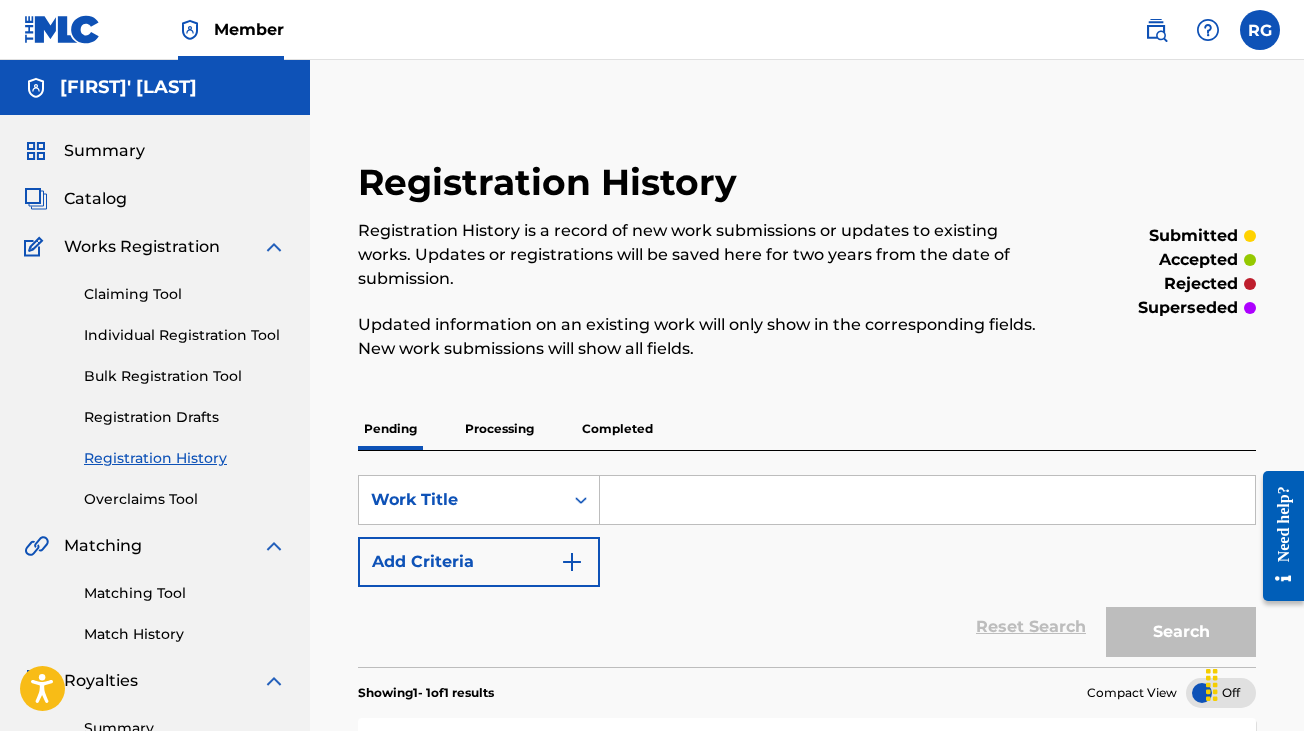 click on "Catalog" at bounding box center (95, 199) 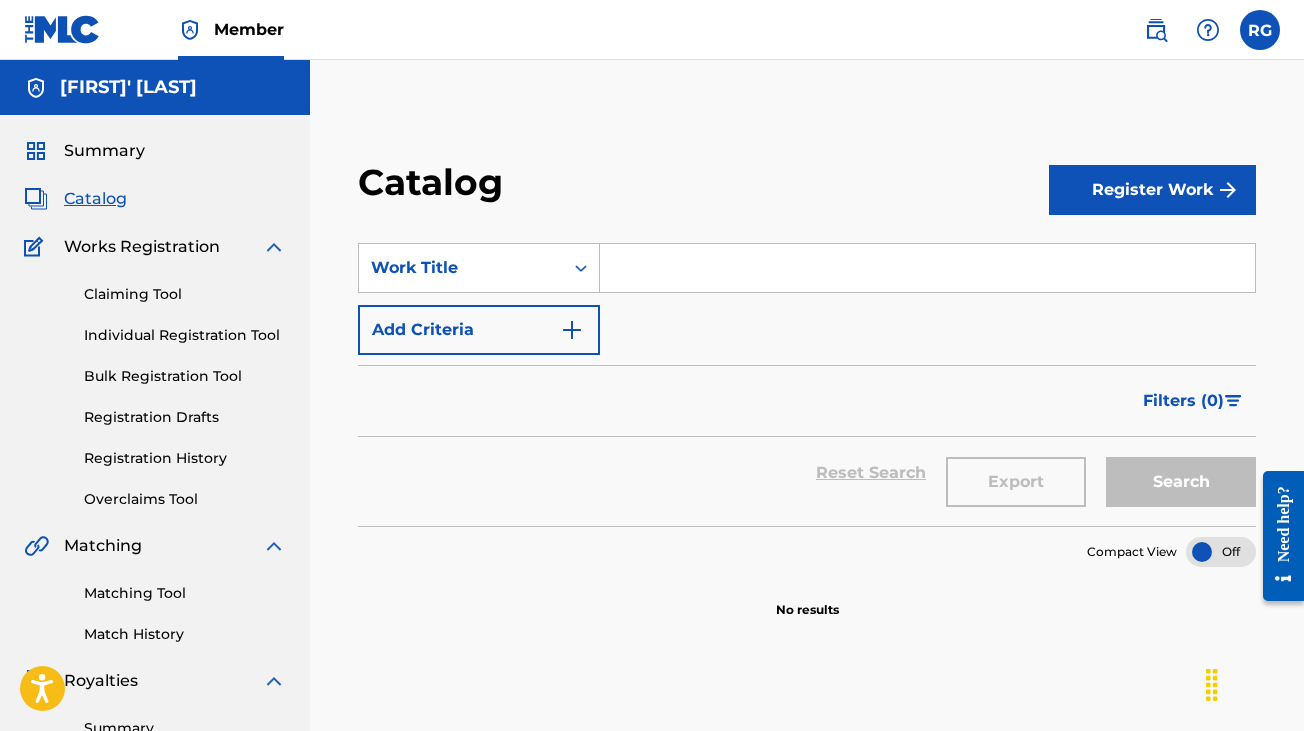 click on "Register Work" at bounding box center (1152, 190) 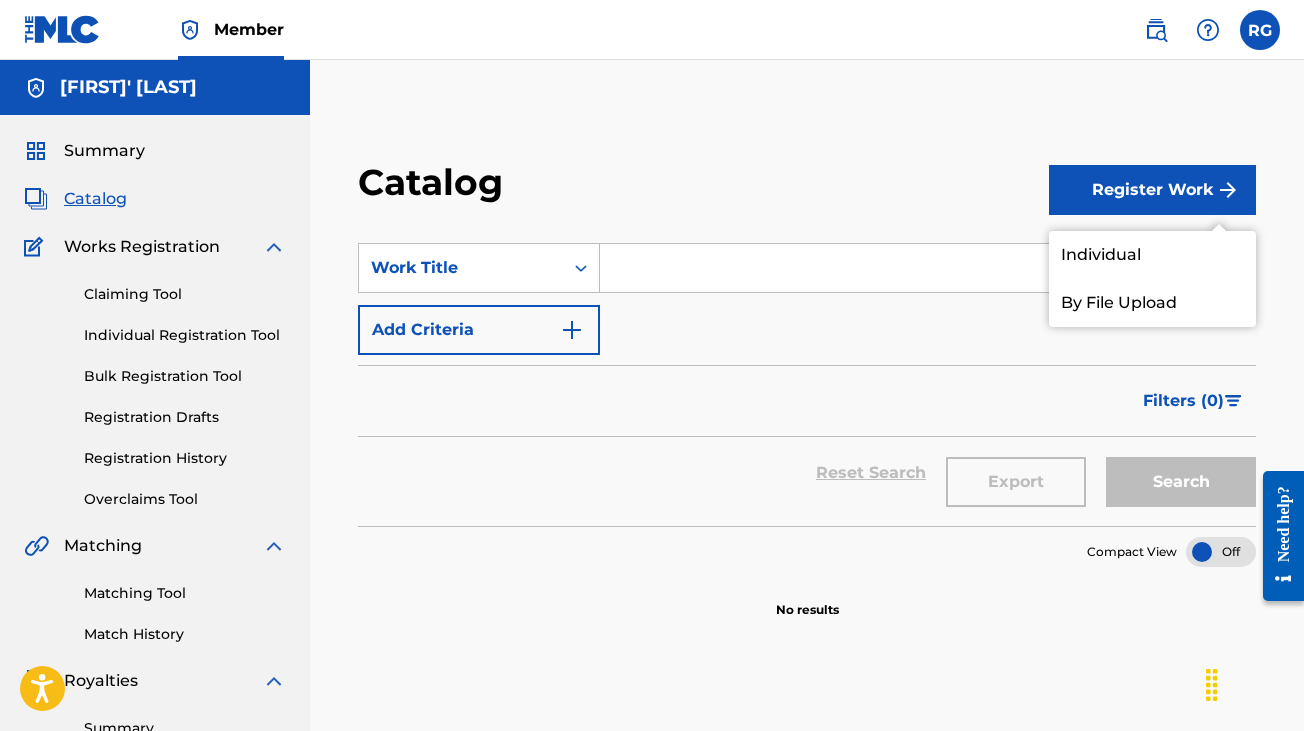 click on "Individual" at bounding box center [1152, 255] 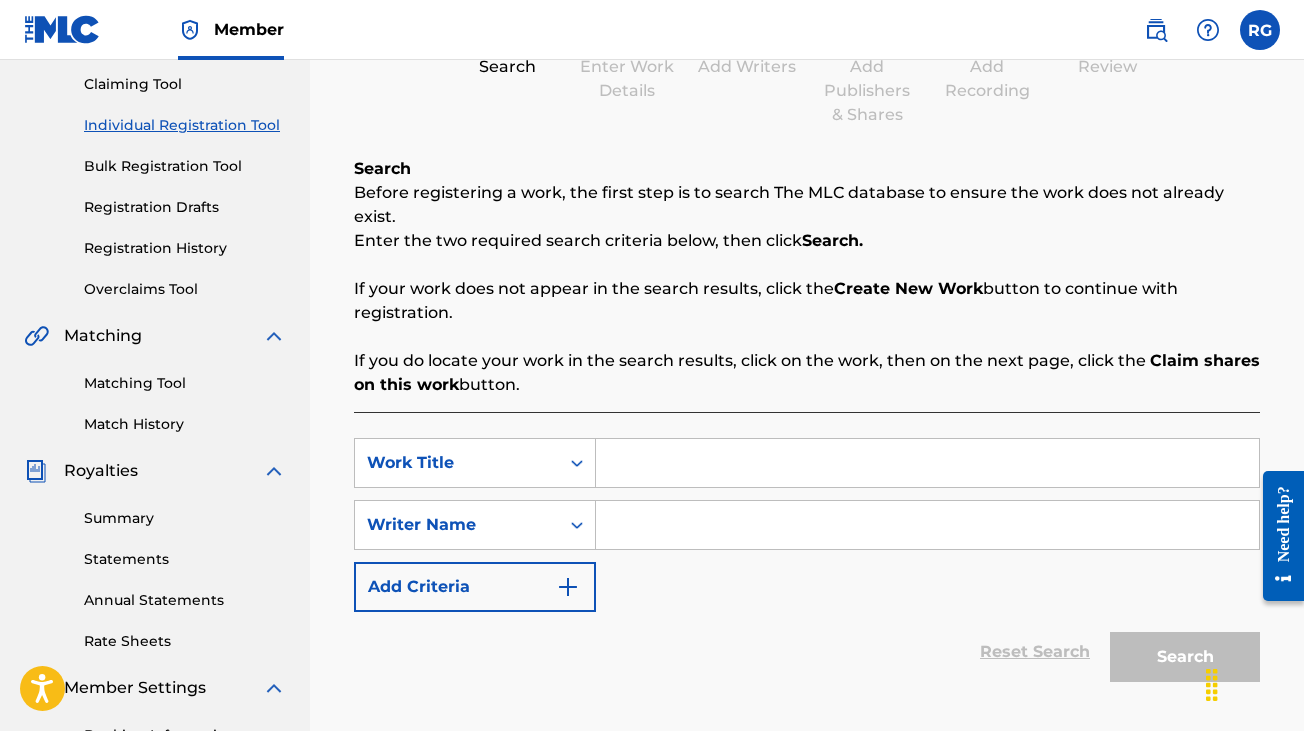 scroll, scrollTop: 0, scrollLeft: 0, axis: both 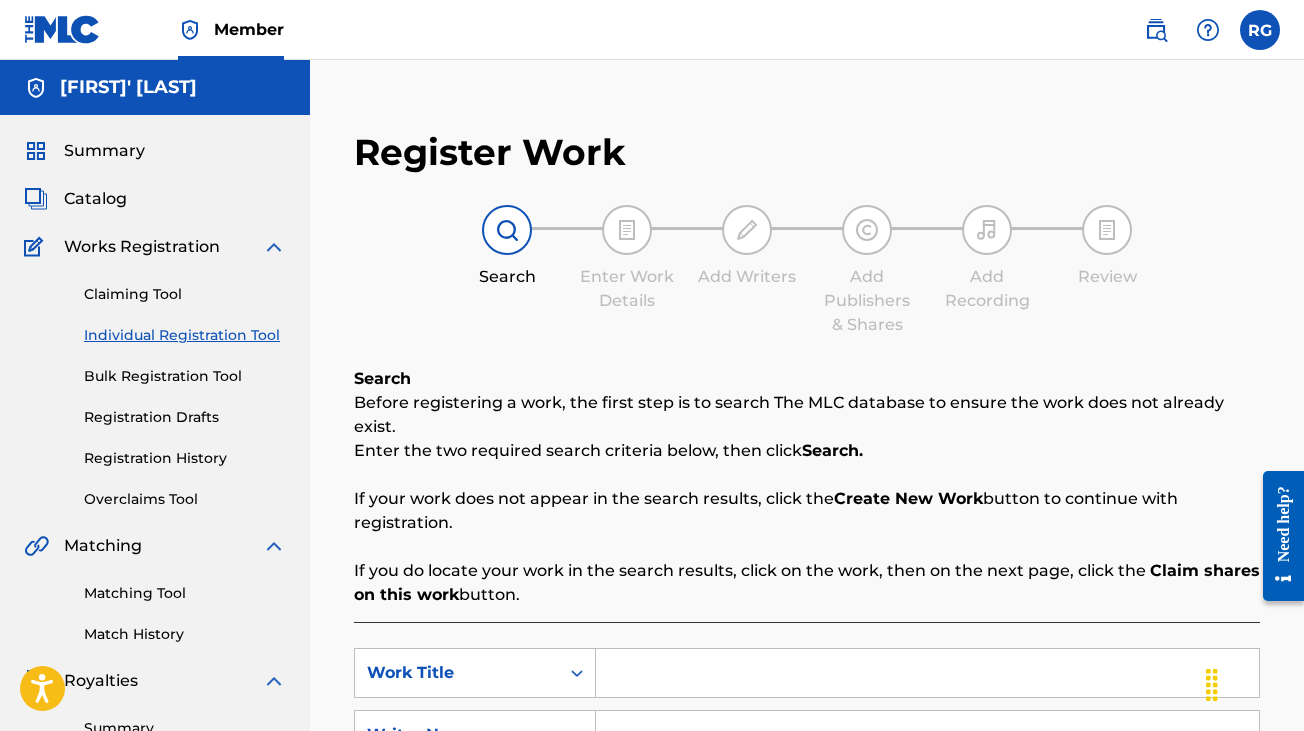 drag, startPoint x: 104, startPoint y: 183, endPoint x: 103, endPoint y: 198, distance: 15.033297 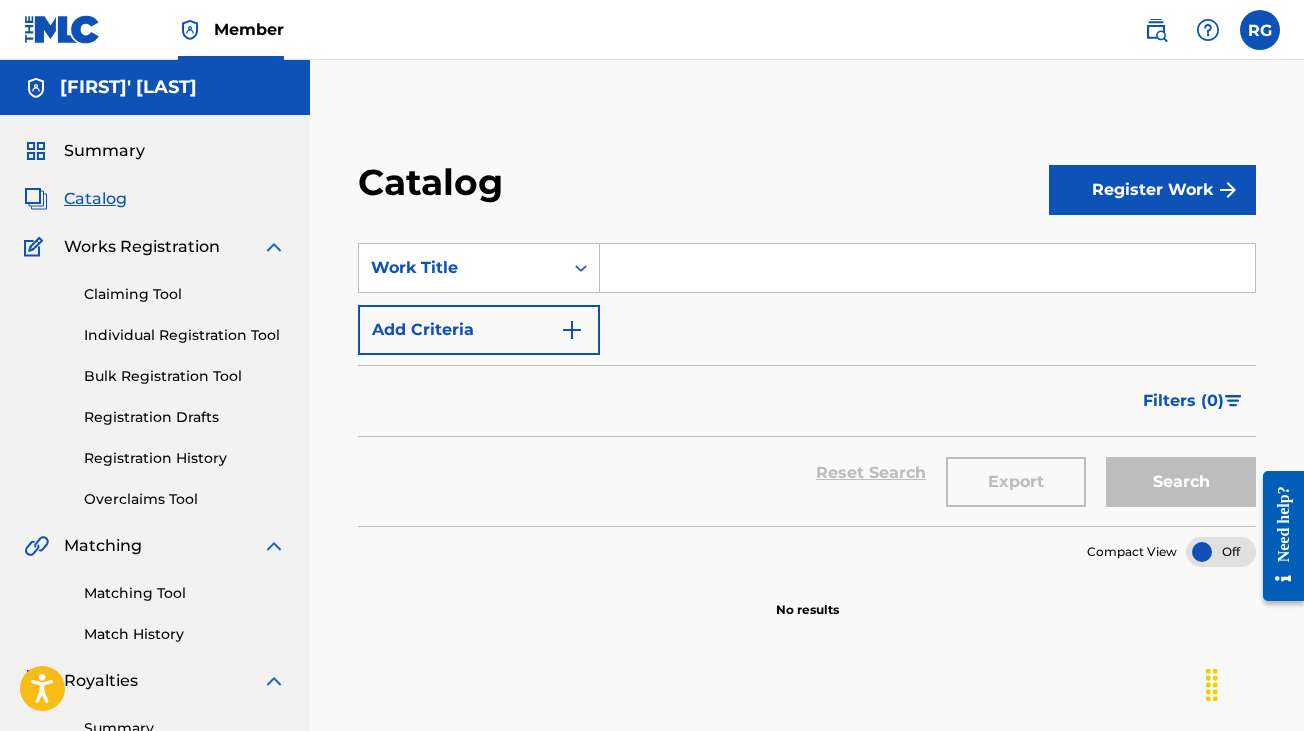 click on "Register Work" at bounding box center [1152, 190] 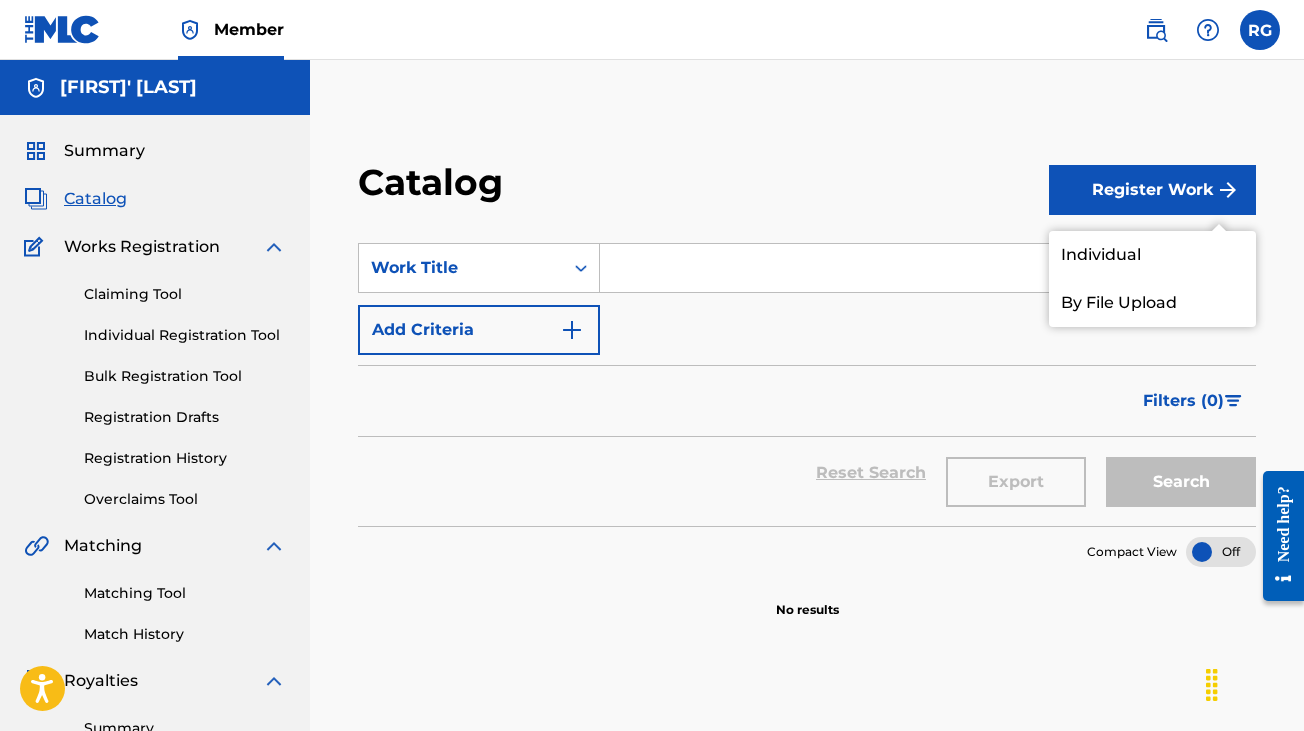 click on "Individual" at bounding box center [1152, 255] 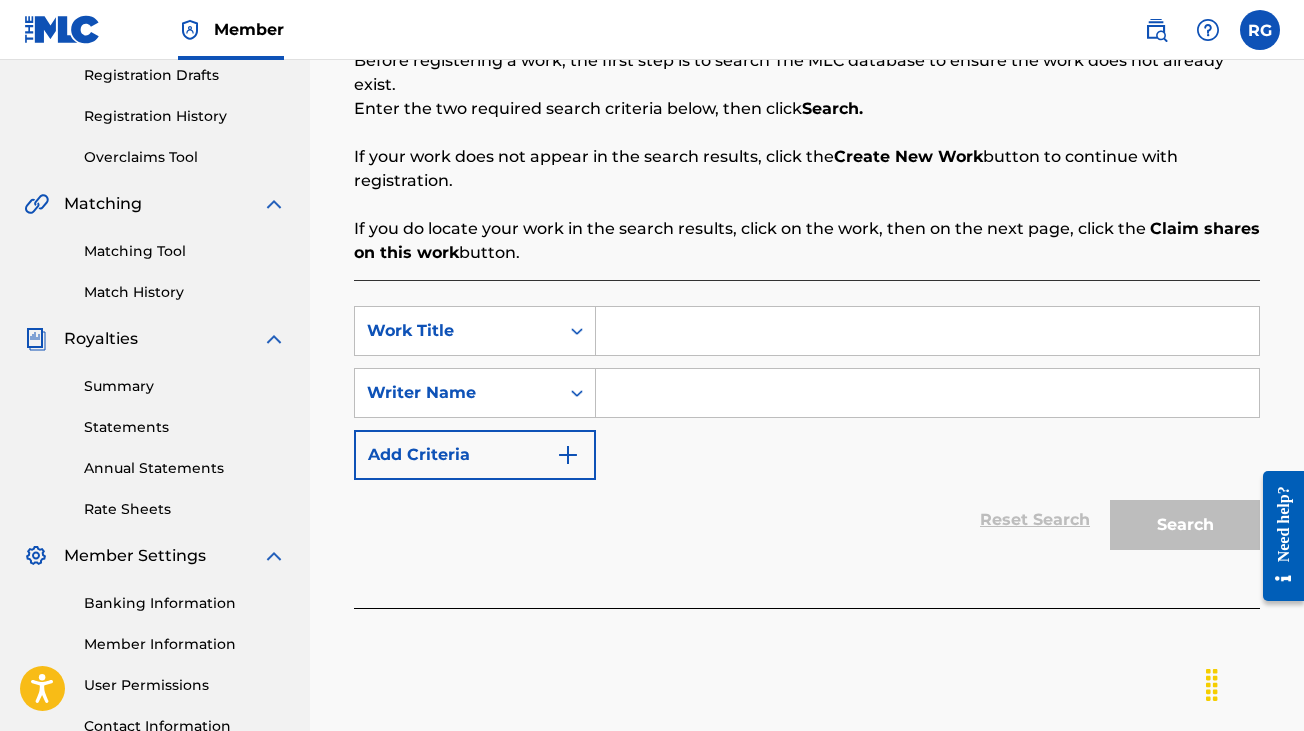 scroll, scrollTop: 343, scrollLeft: 0, axis: vertical 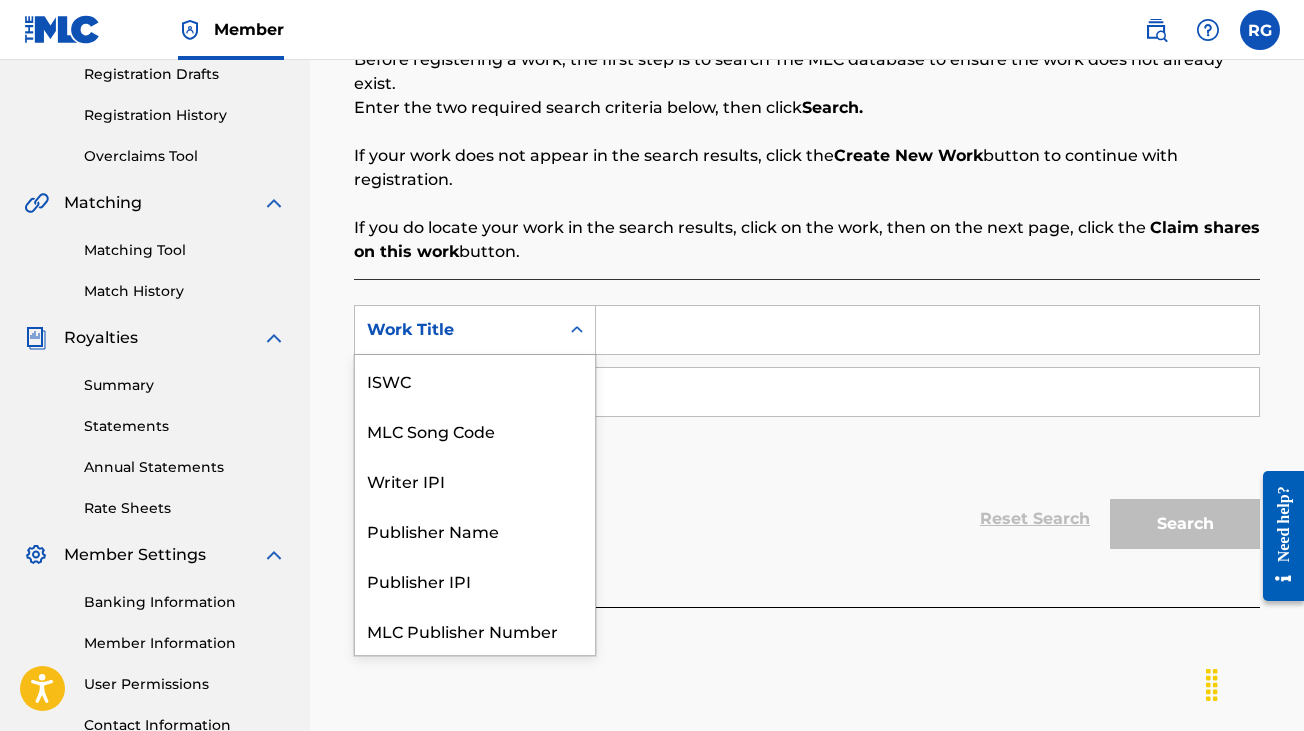 click at bounding box center [577, 330] 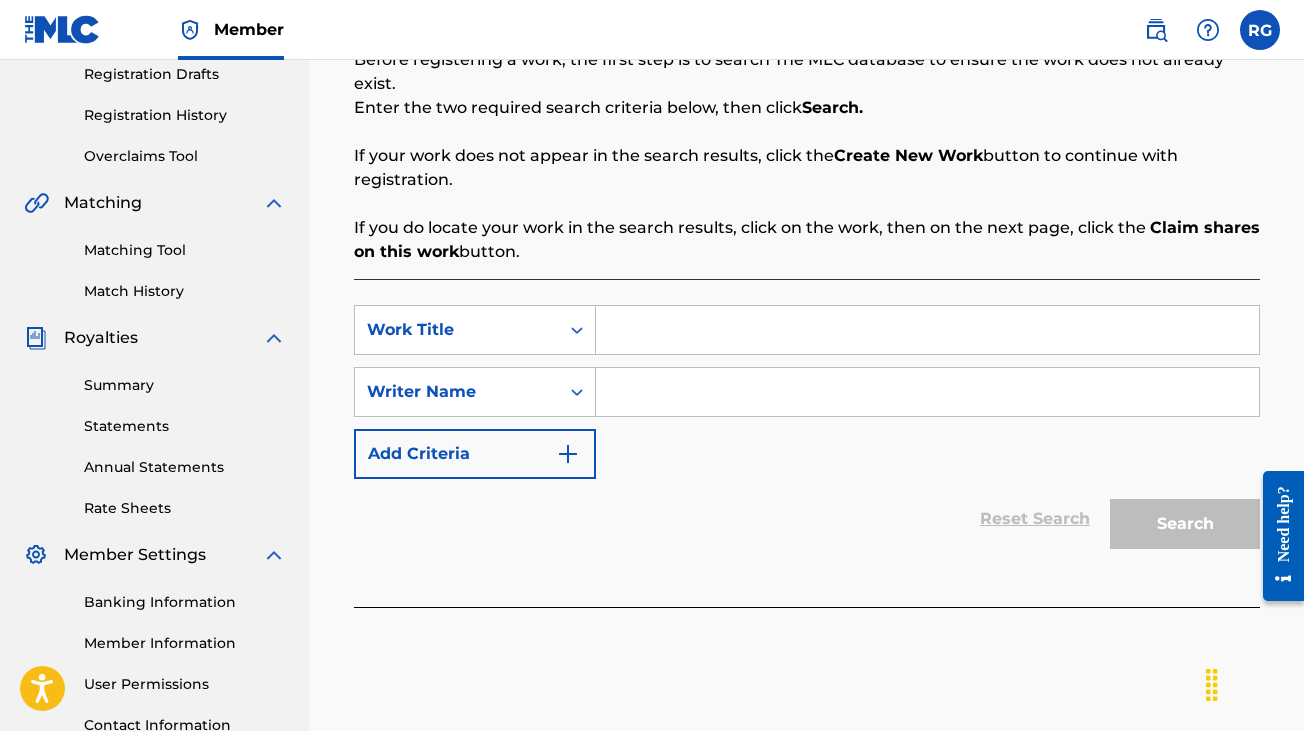 click at bounding box center (927, 330) 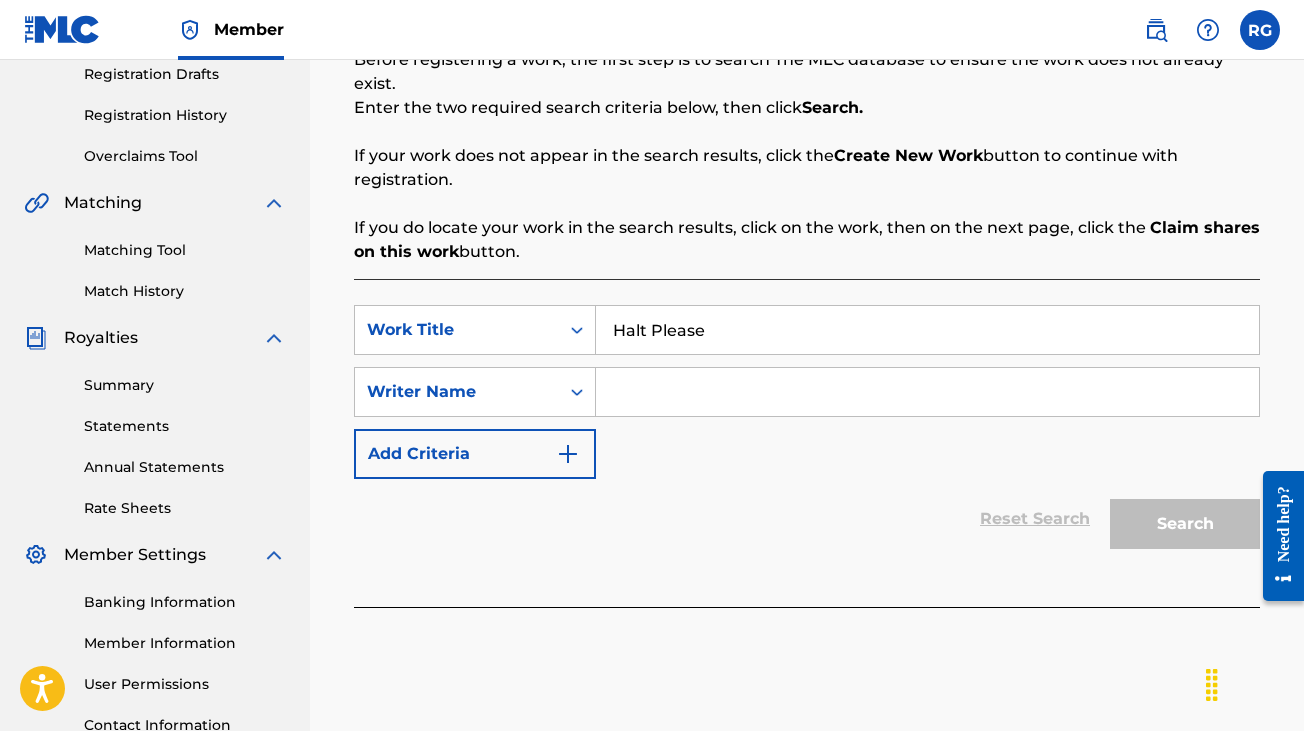 type on "Halt Please" 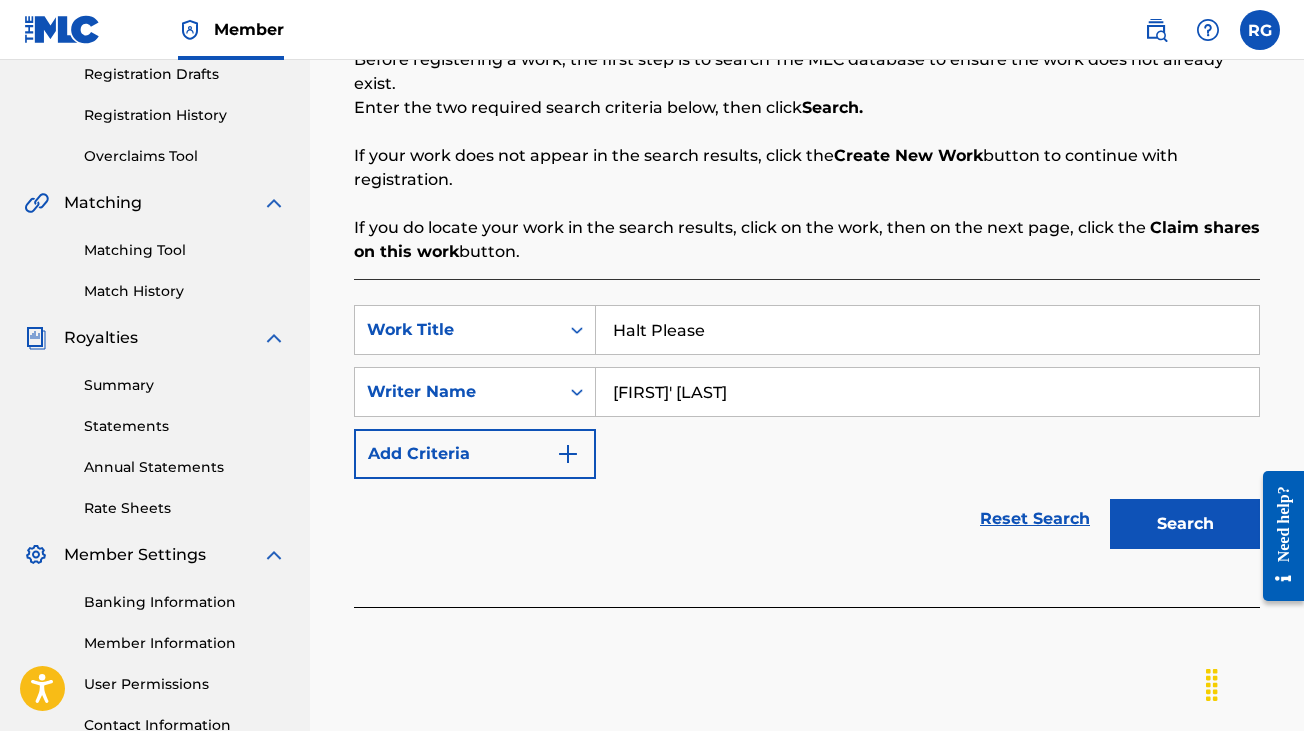 click on "Search" at bounding box center [1185, 524] 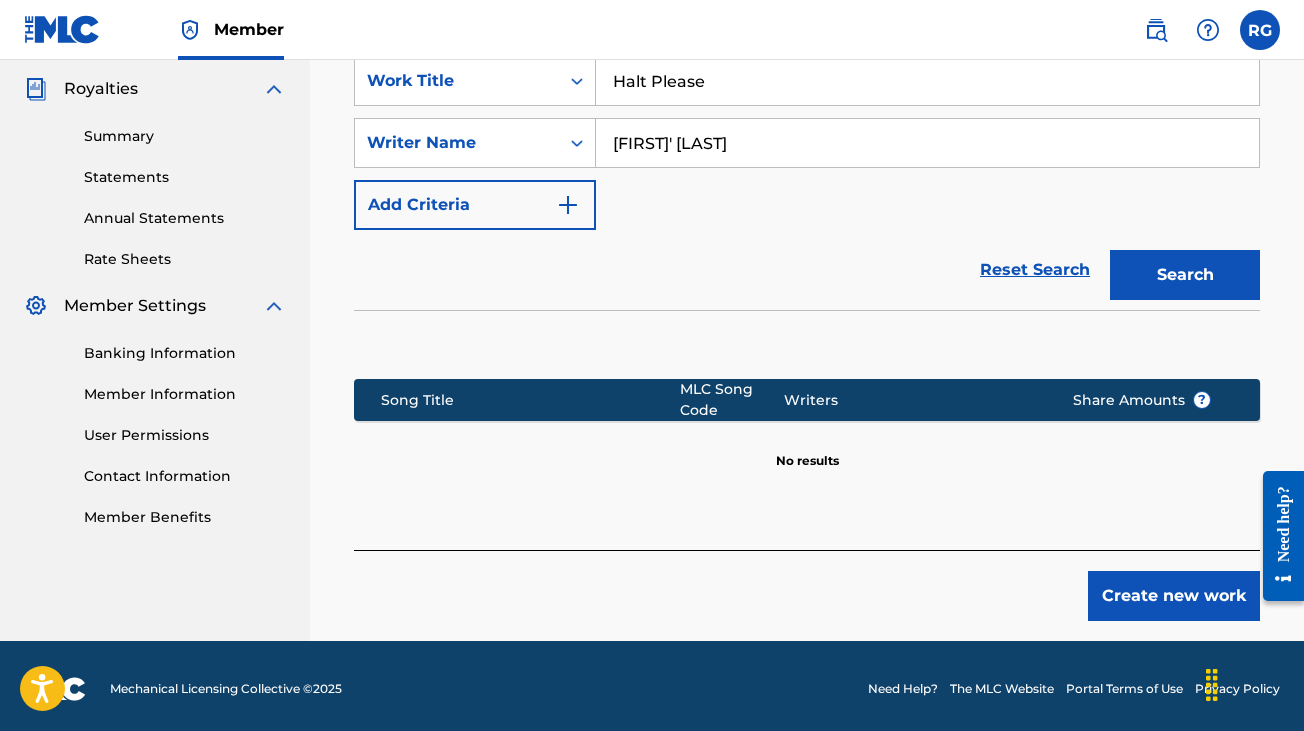 scroll, scrollTop: 597, scrollLeft: 0, axis: vertical 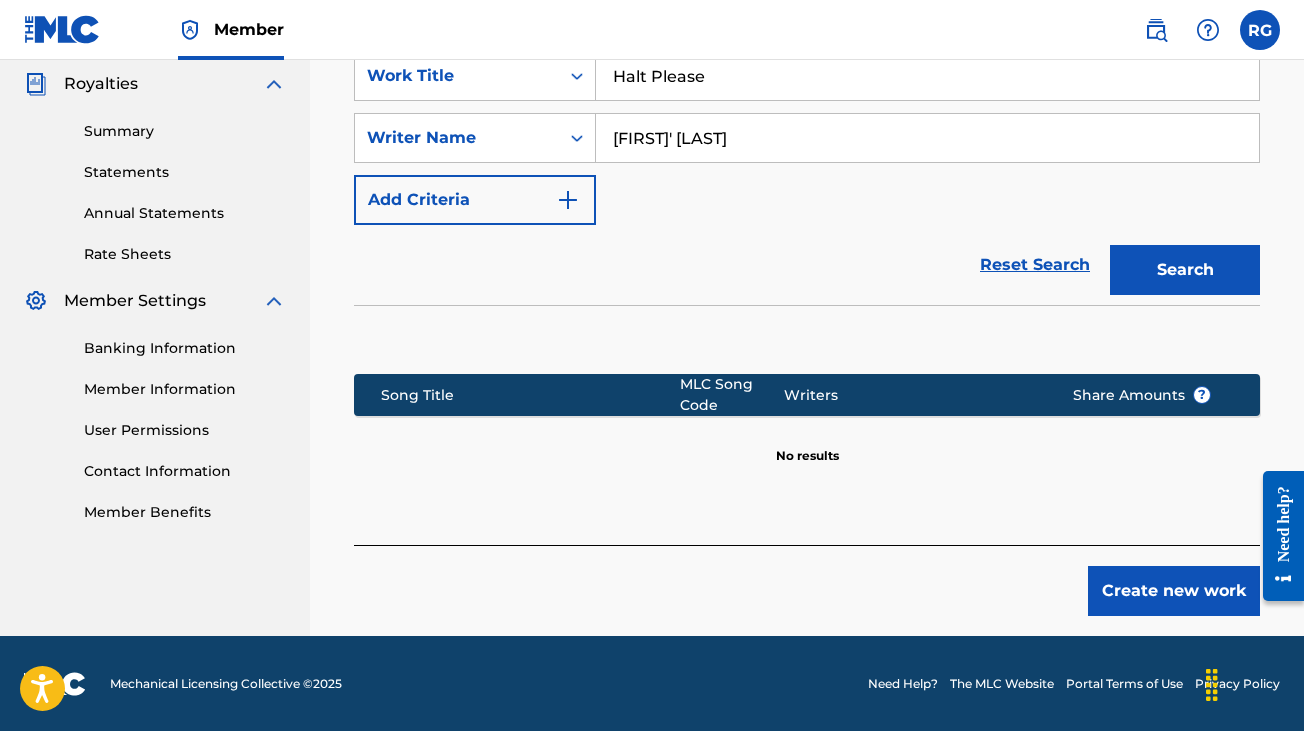 click on "Create new work" at bounding box center (1174, 591) 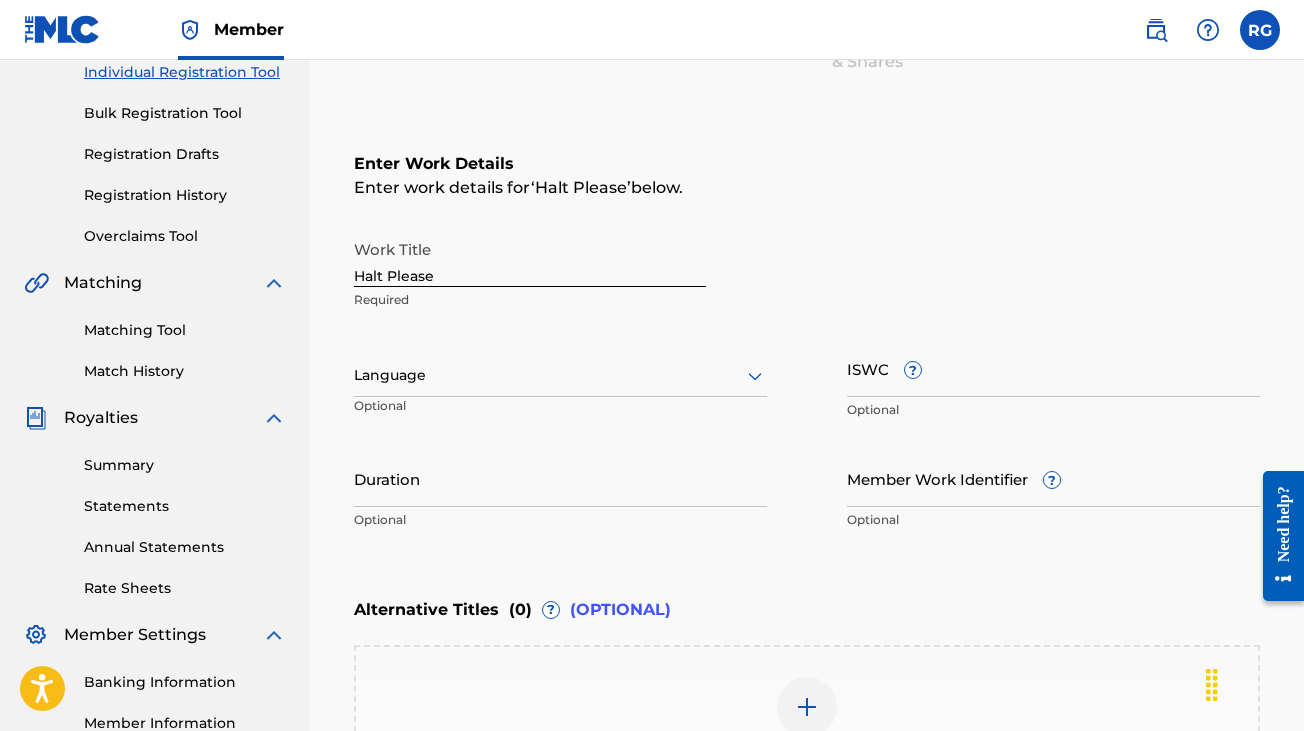 scroll, scrollTop: 258, scrollLeft: 0, axis: vertical 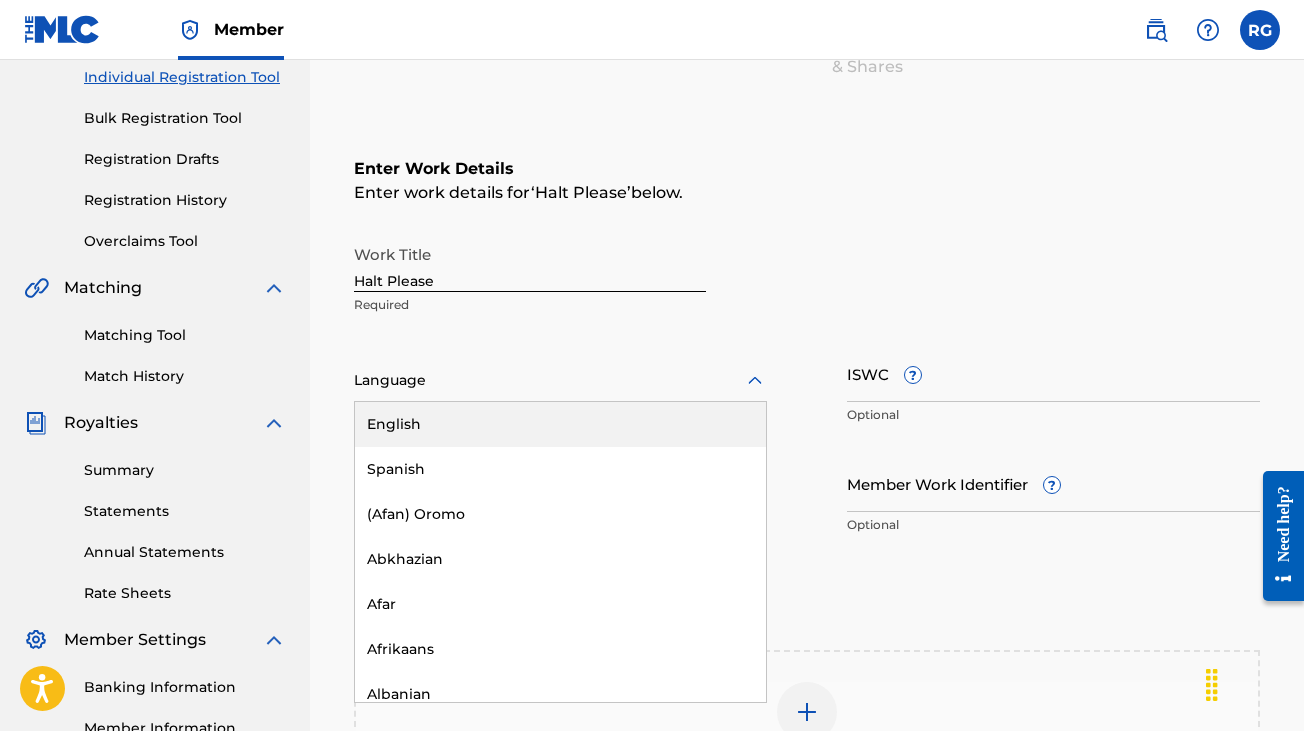 click at bounding box center (560, 380) 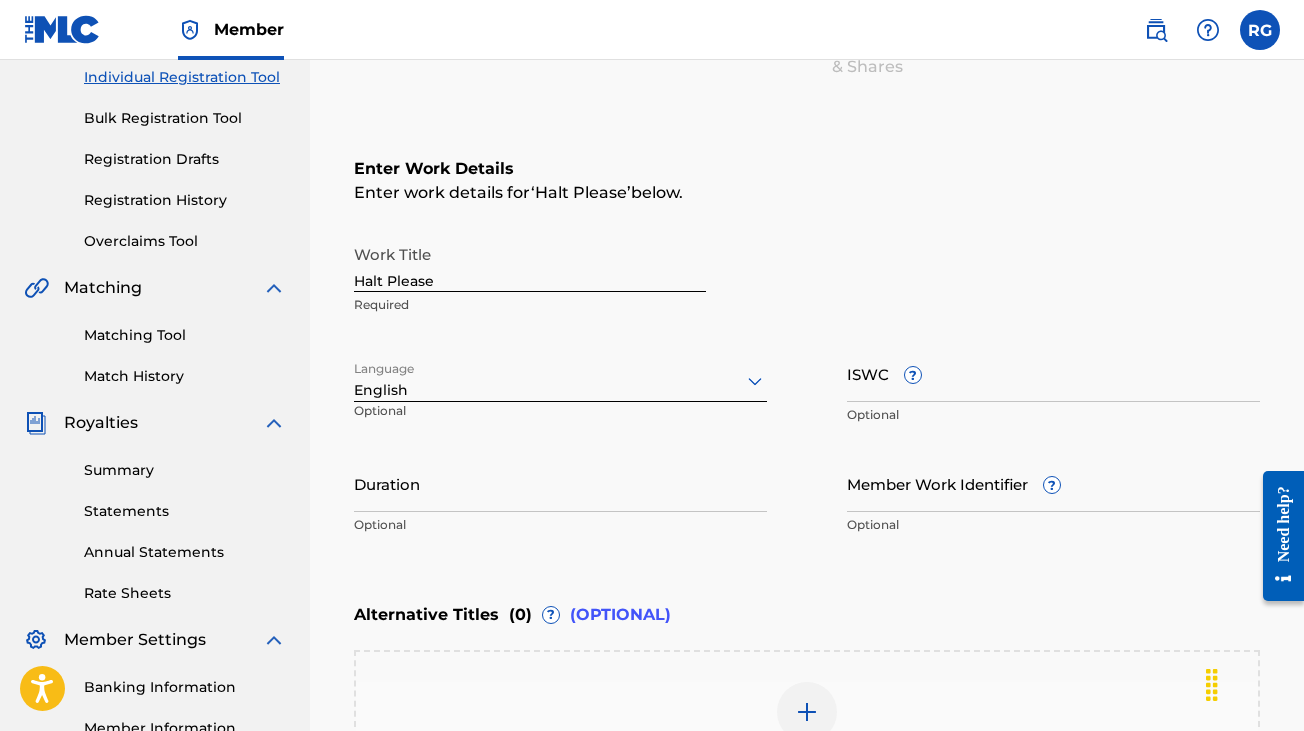 click on "Work Title   Halt Please Required Language option English, selected. English Optional ISWC   ? Optional Duration   Optional Member Work Identifier   ? Optional" at bounding box center [807, 390] 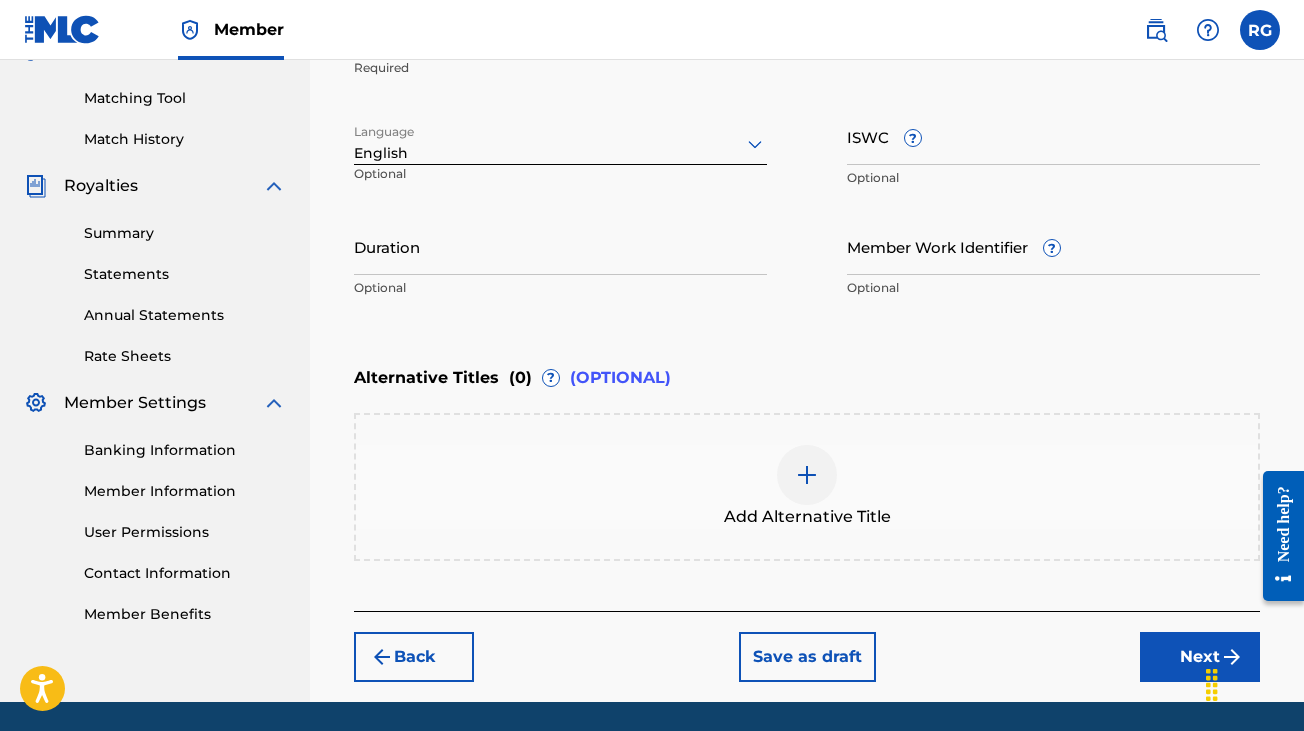 scroll, scrollTop: 560, scrollLeft: 0, axis: vertical 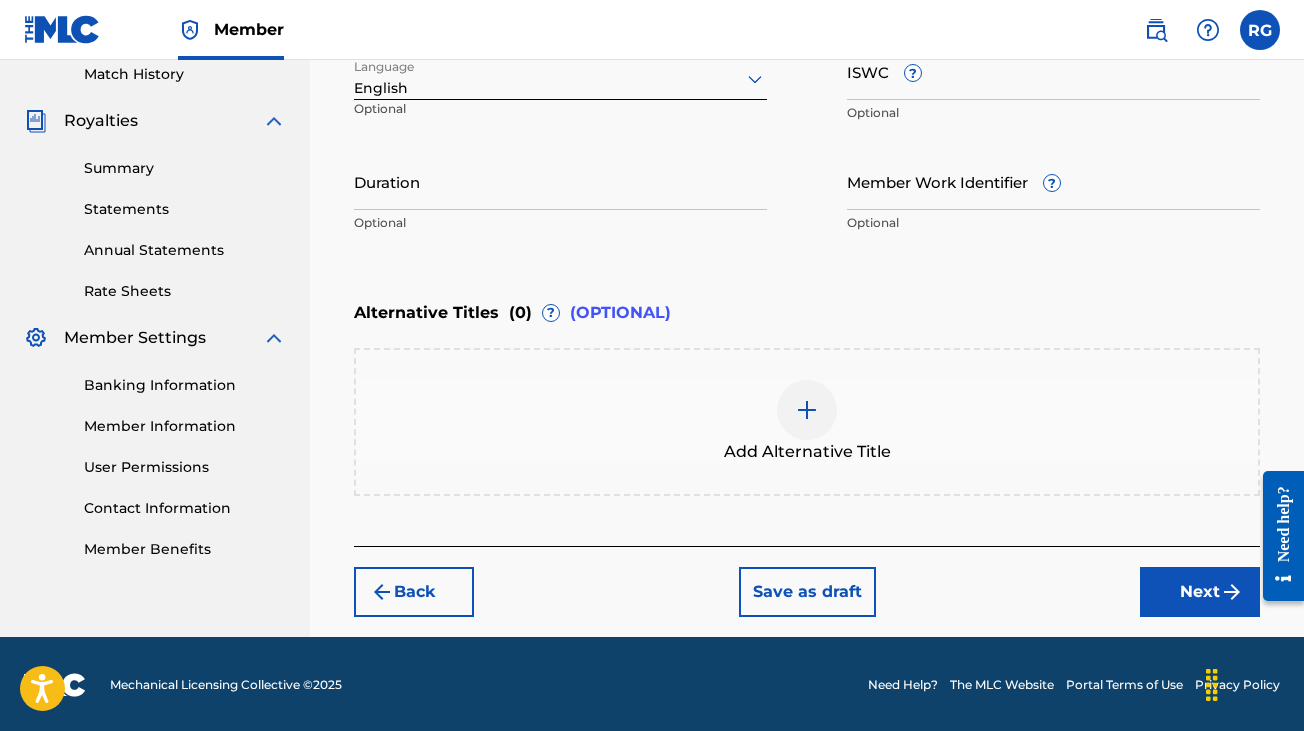 click on "Next" at bounding box center (1200, 592) 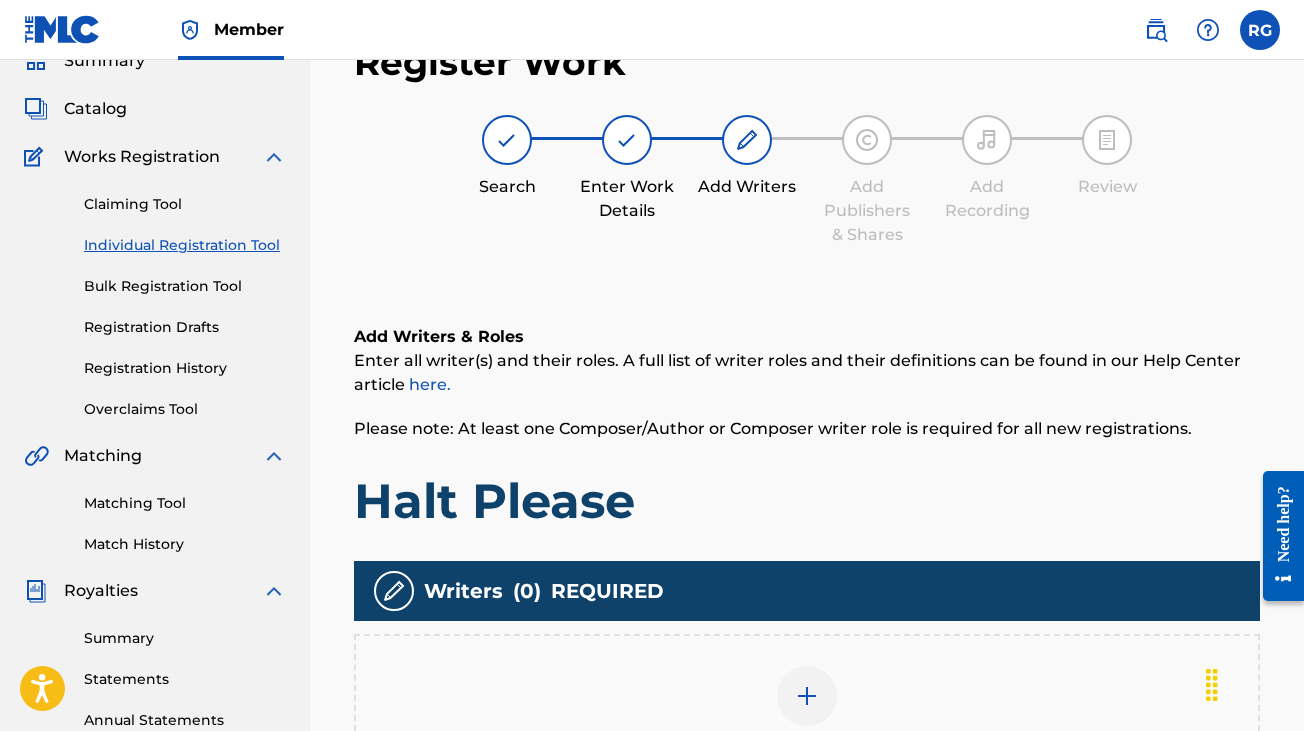 scroll, scrollTop: 508, scrollLeft: 0, axis: vertical 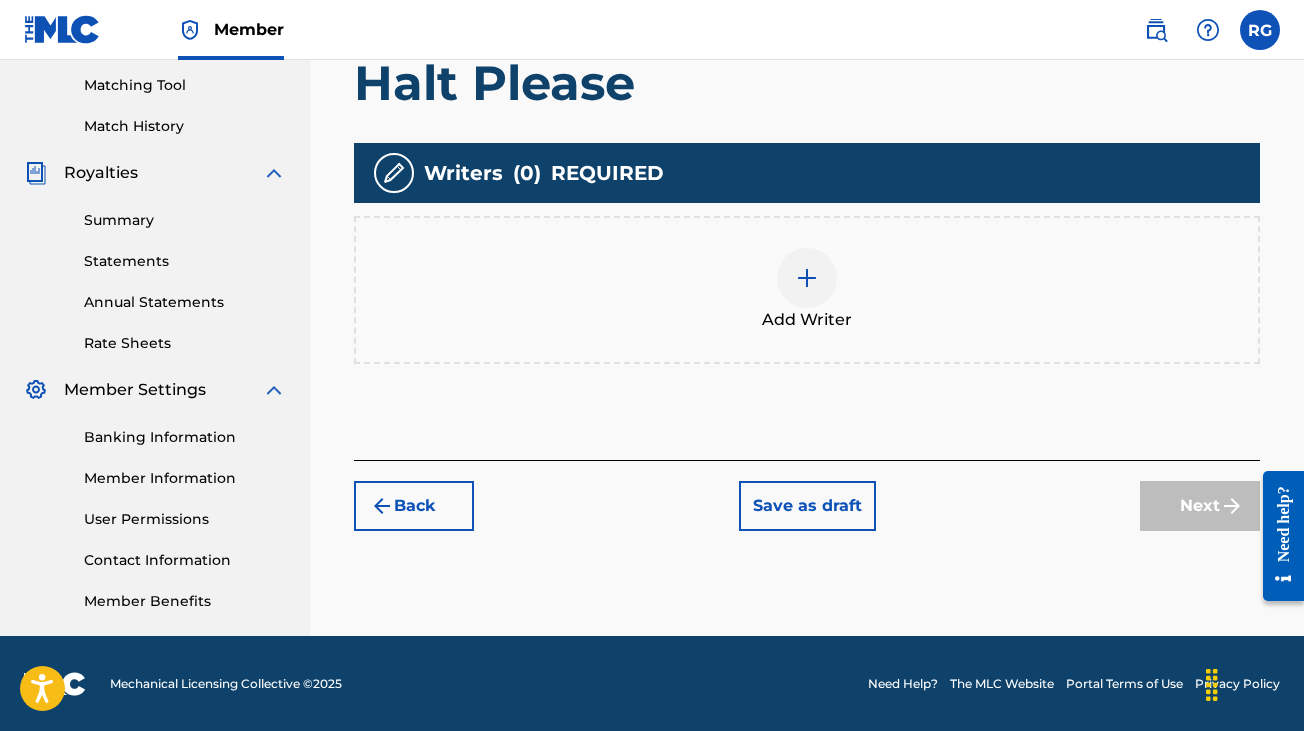 click at bounding box center [807, 278] 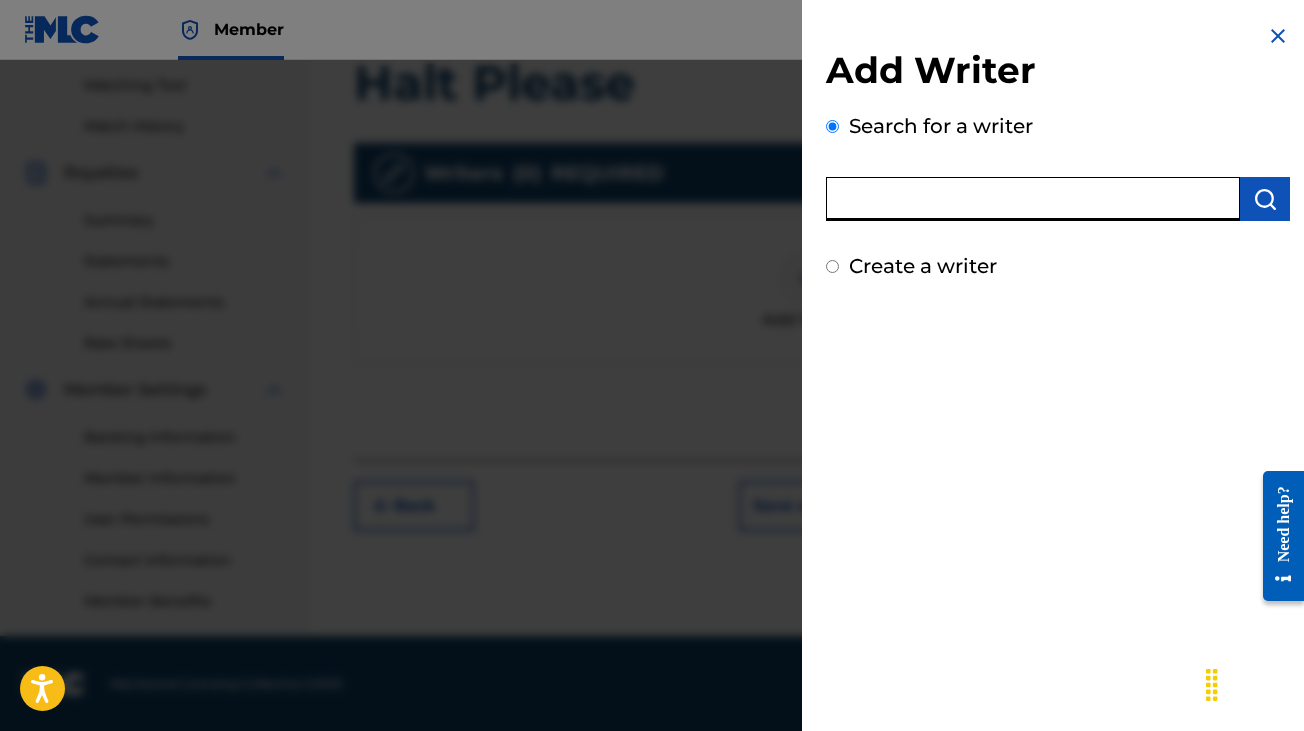 click at bounding box center [1033, 199] 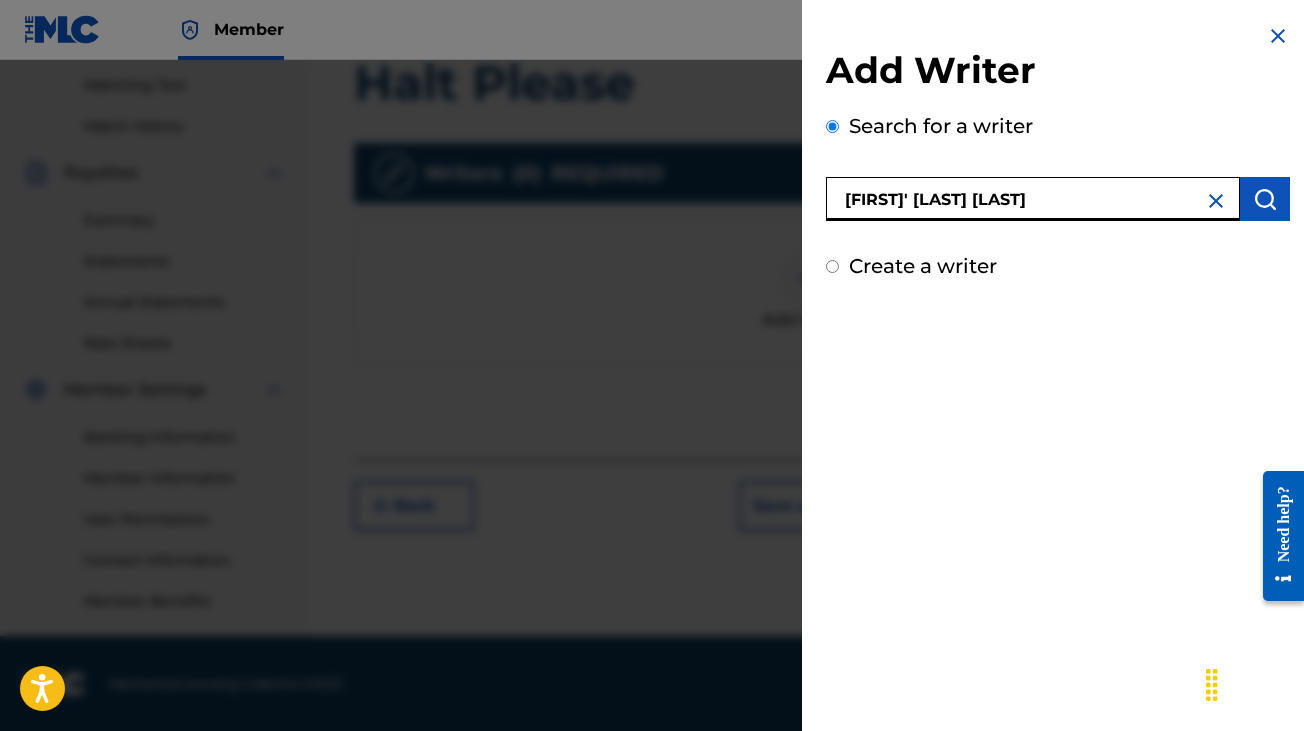 type on "[FIRST]' [LAST] [LAST]" 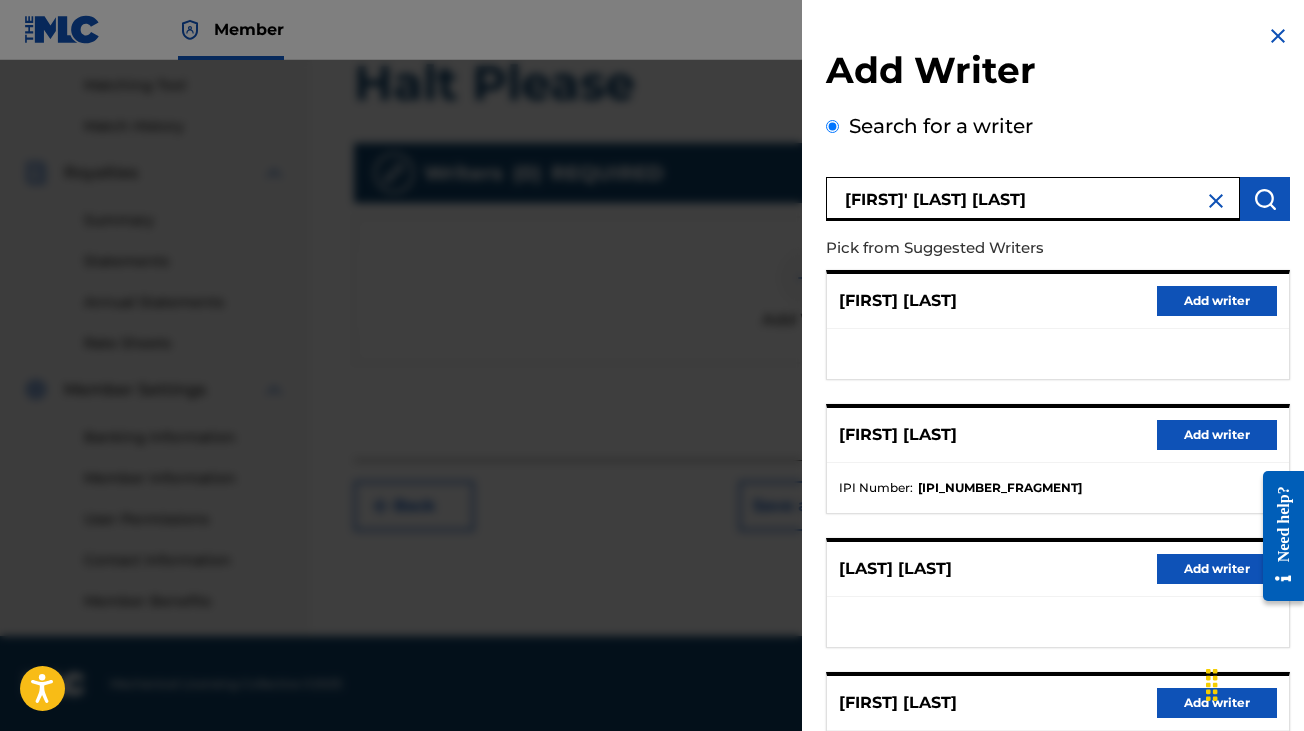 scroll, scrollTop: 308, scrollLeft: 0, axis: vertical 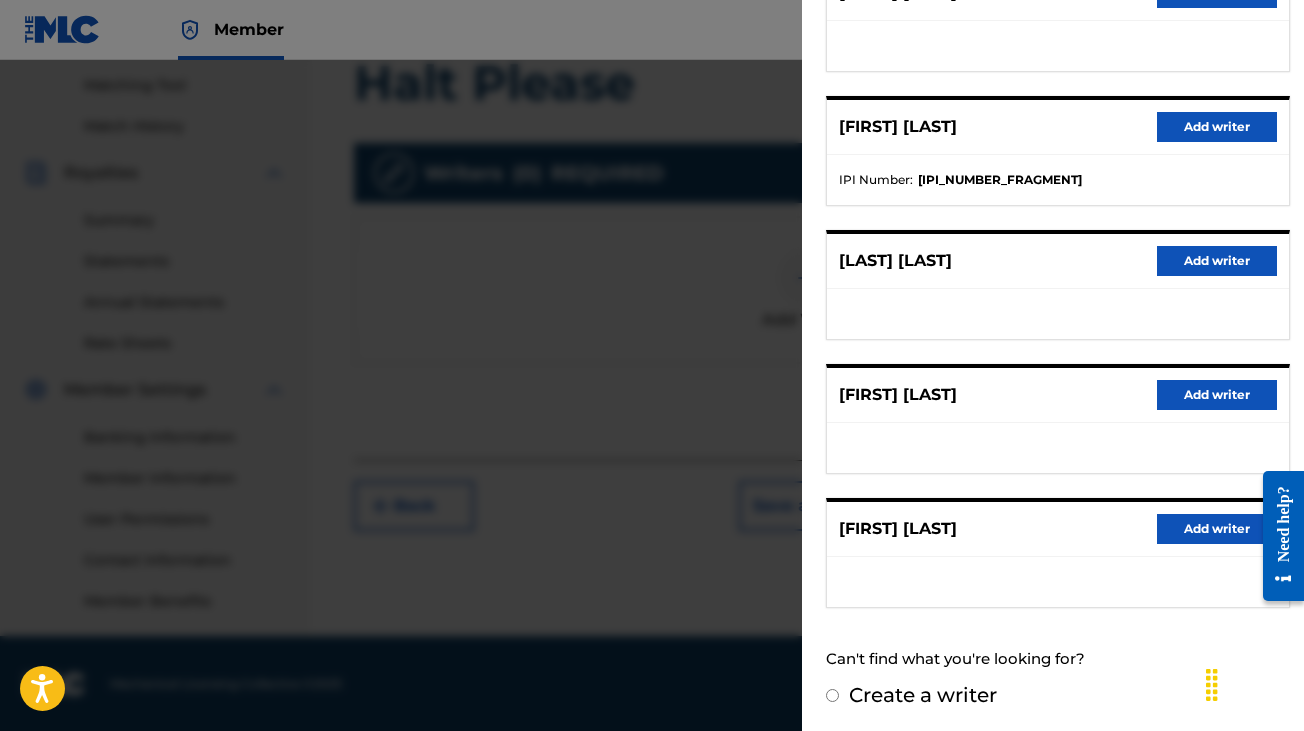 click on "Add writer" at bounding box center [1217, 395] 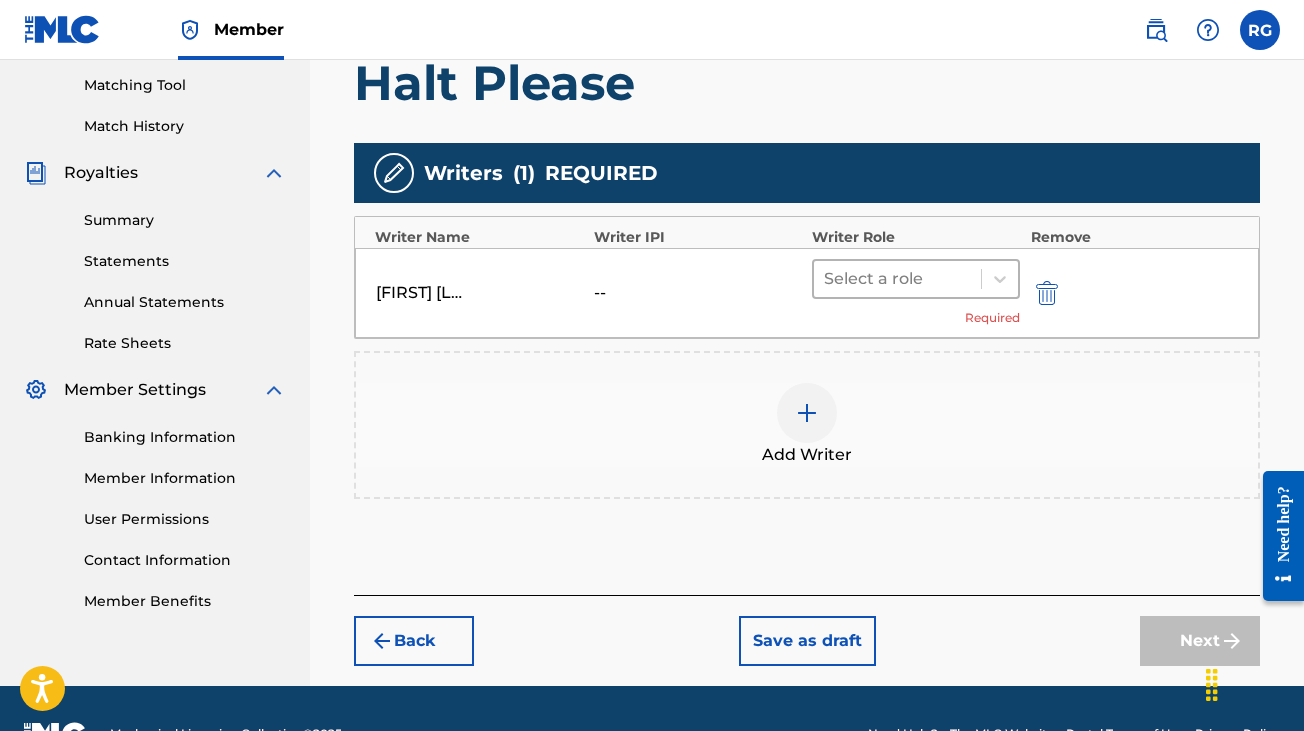 click at bounding box center [897, 279] 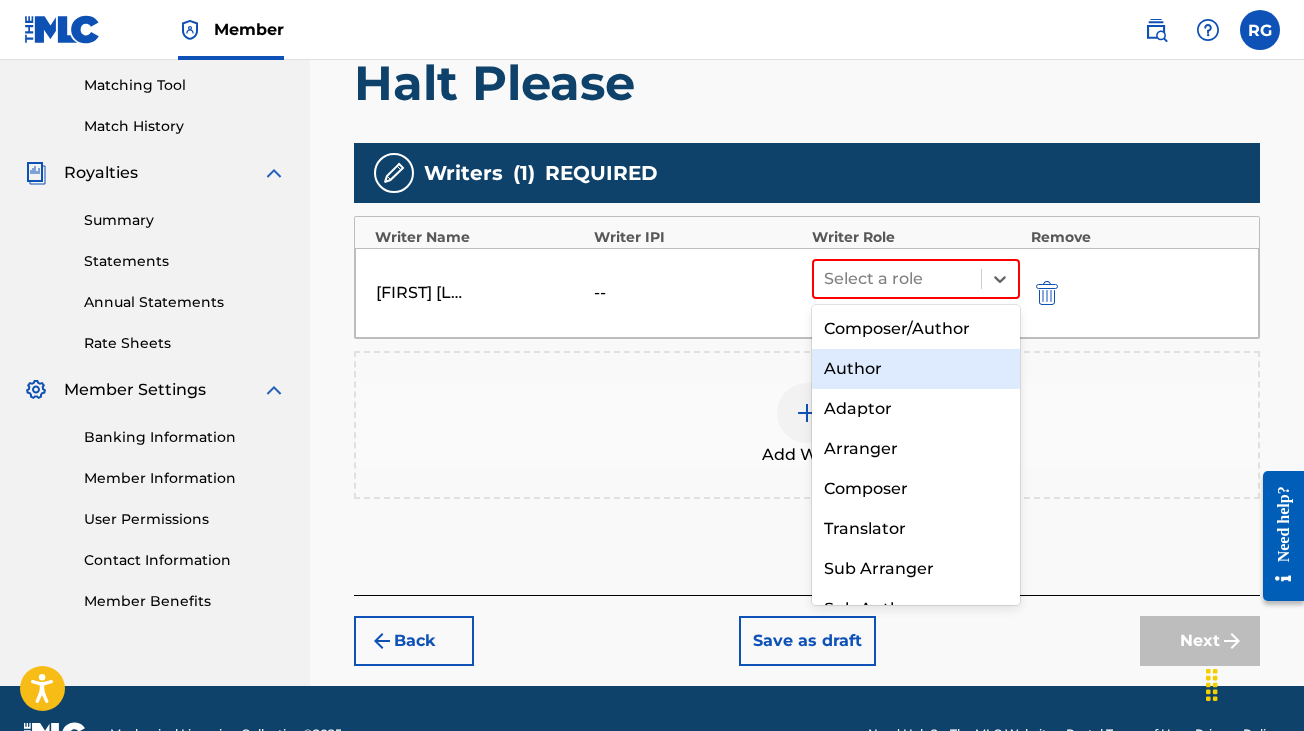click on "Author" at bounding box center (916, 369) 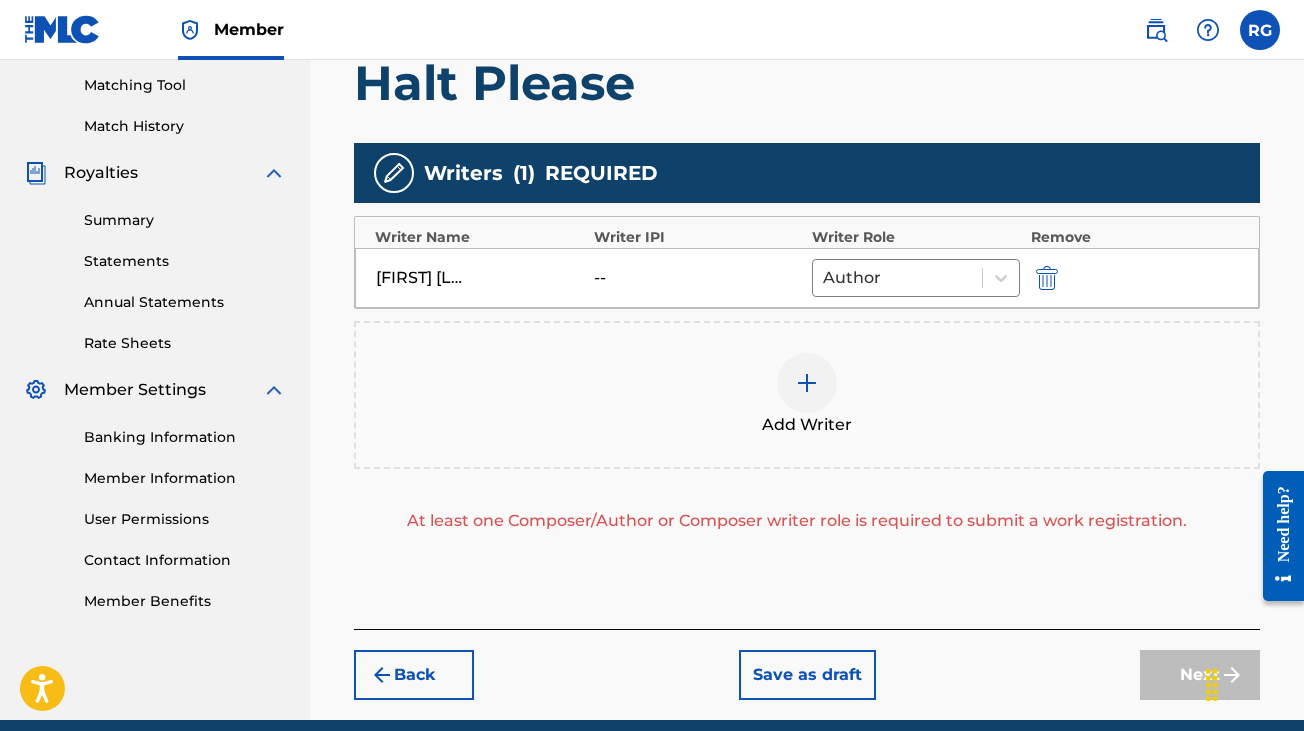 click at bounding box center [807, 383] 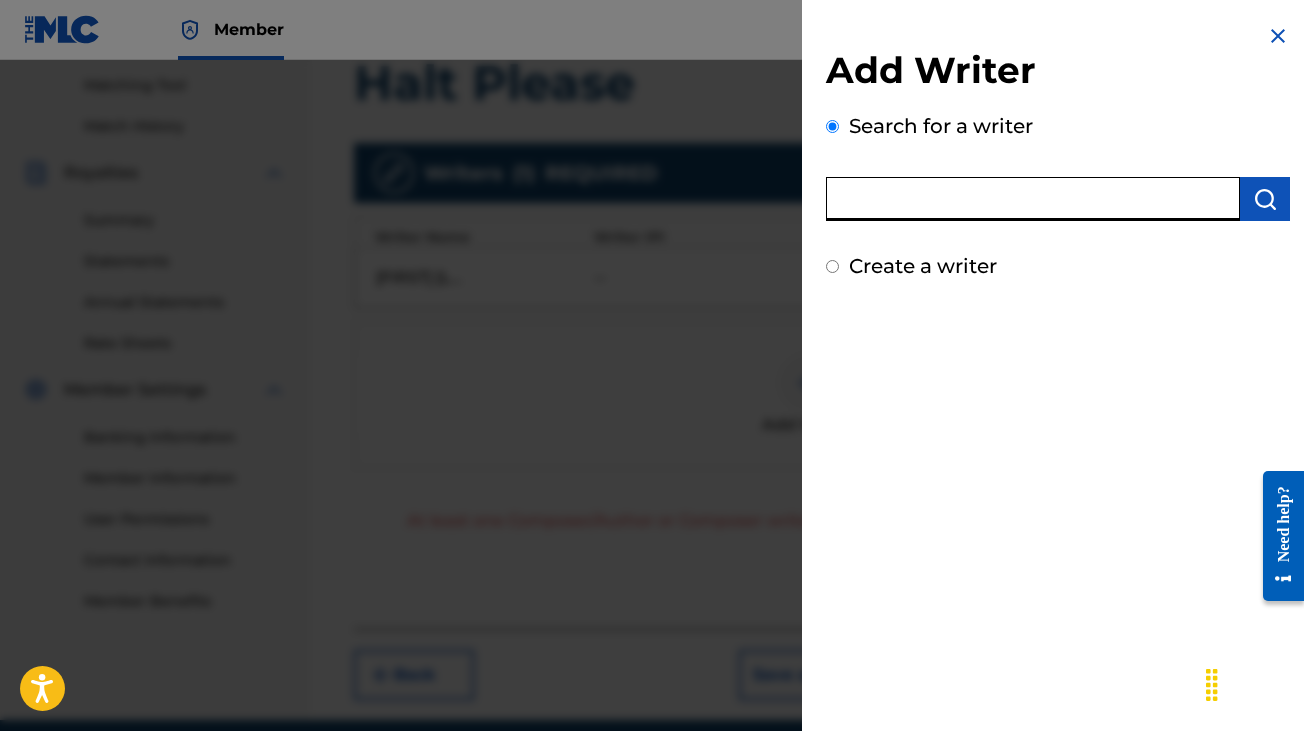 click at bounding box center (1033, 199) 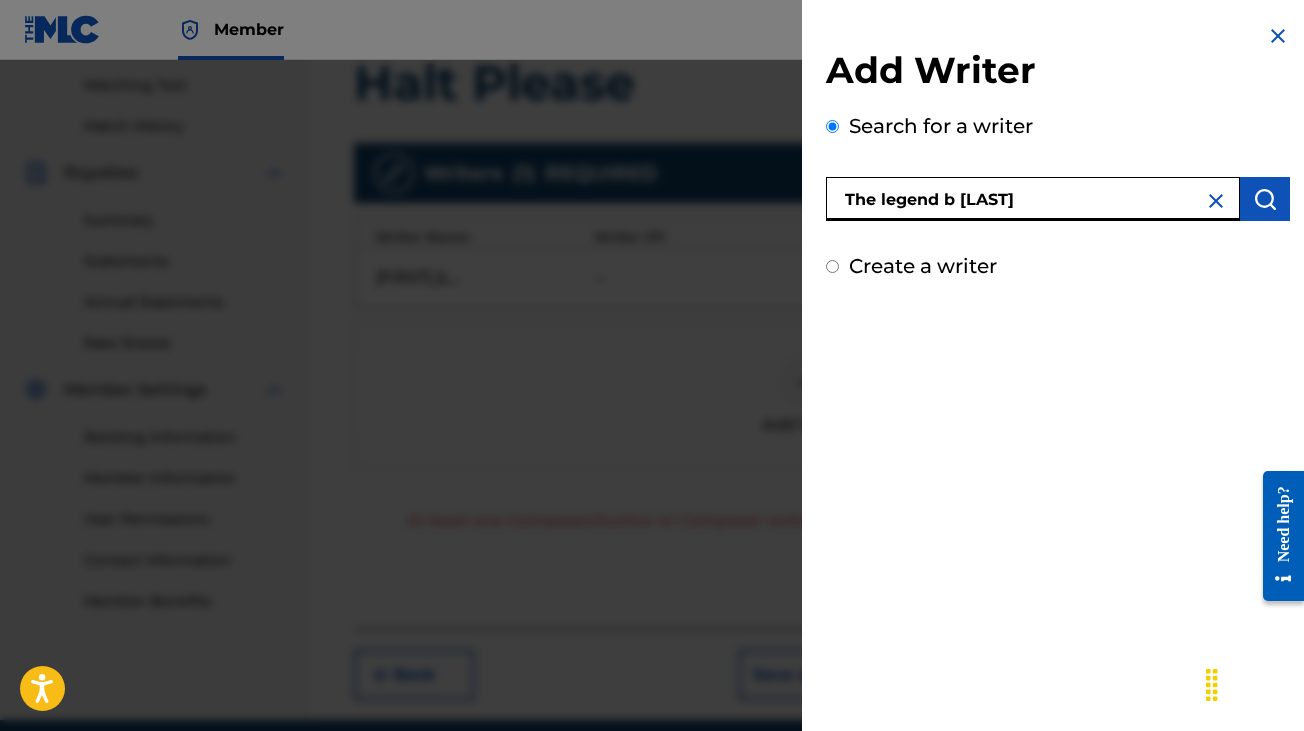 type on "The legend b [LAST]" 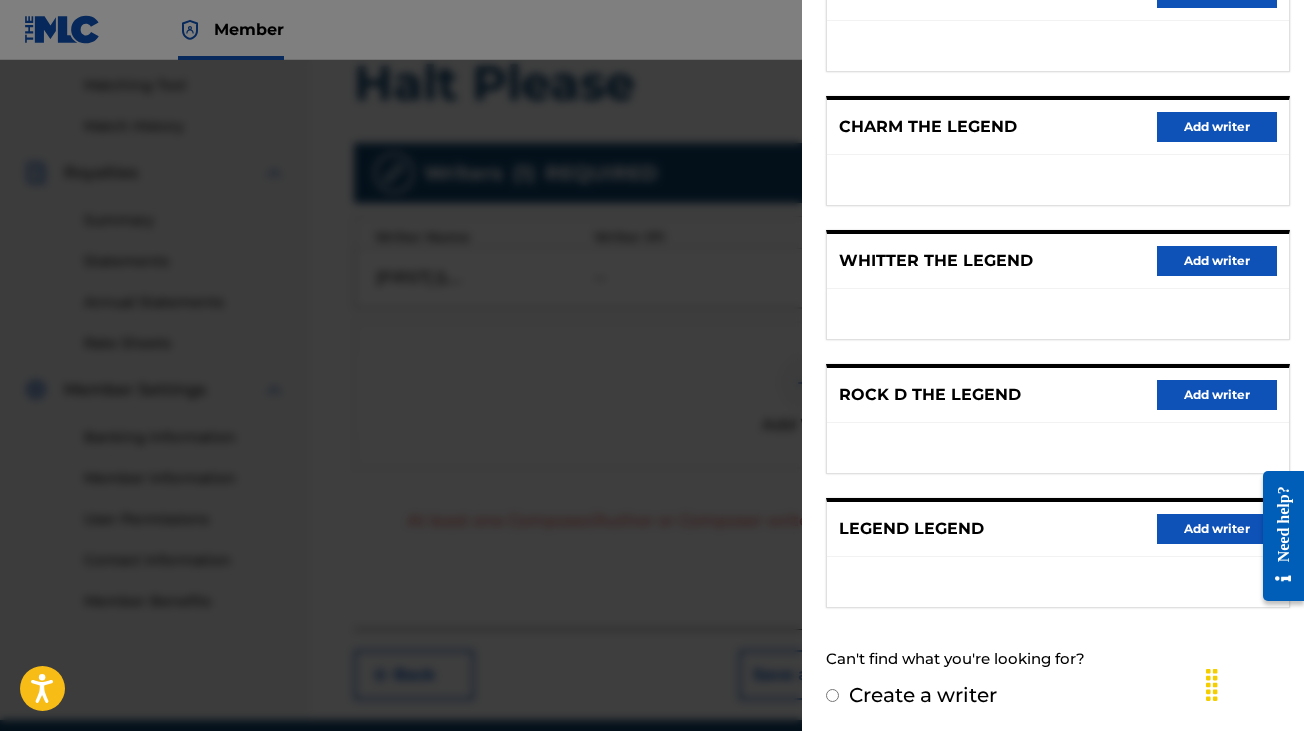 scroll, scrollTop: 0, scrollLeft: 0, axis: both 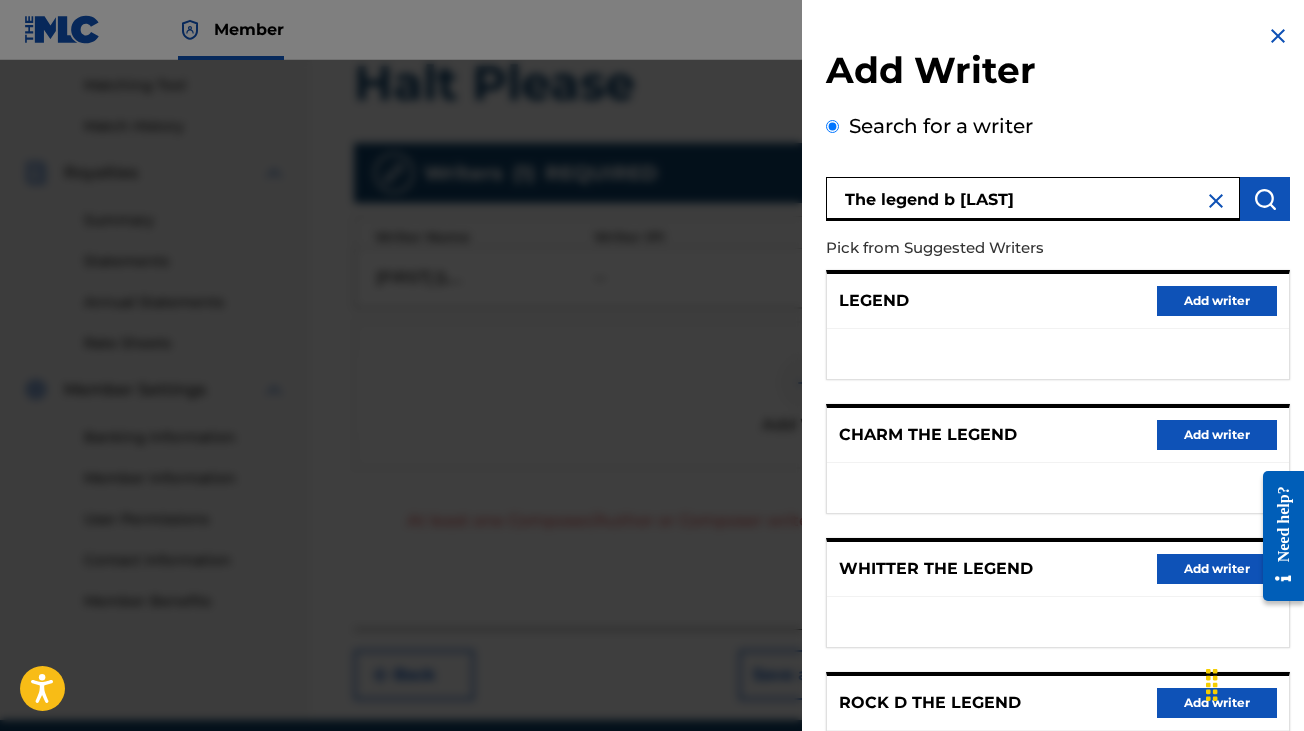 click on "The legend b [LAST]" at bounding box center (1033, 199) 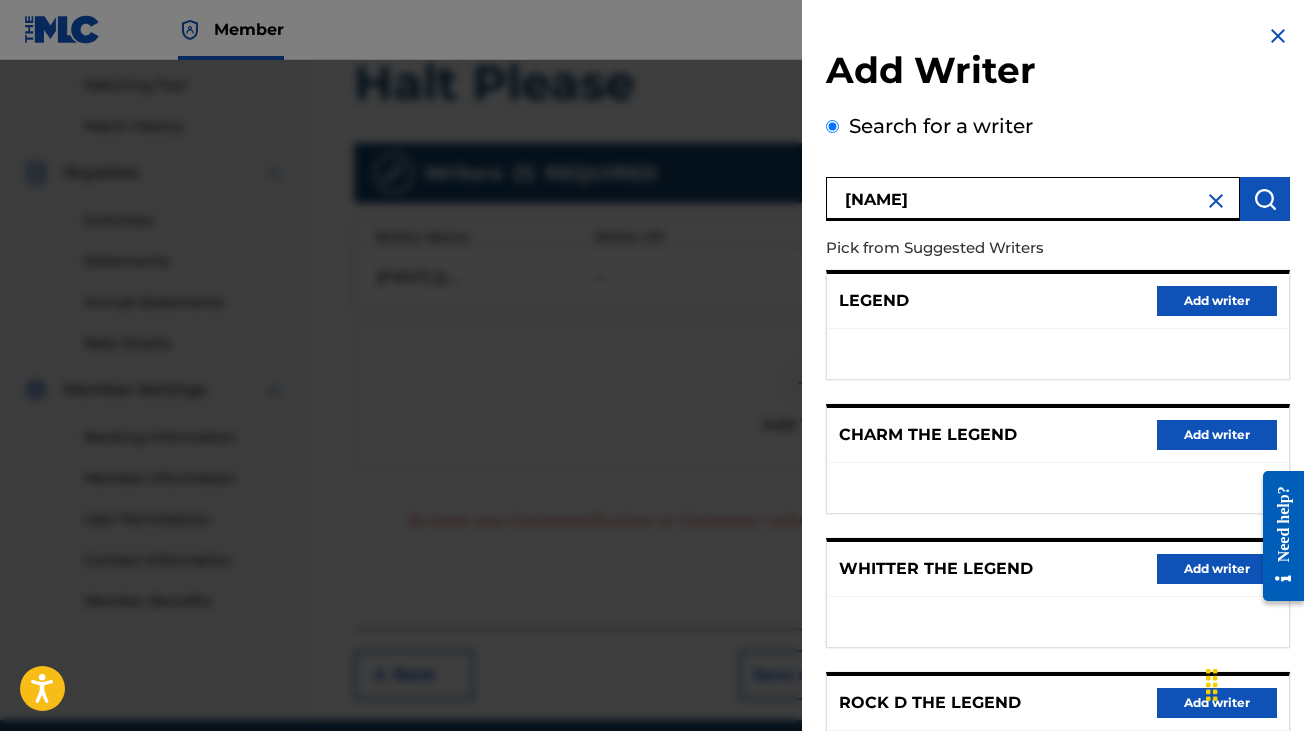 type on "[NAME]" 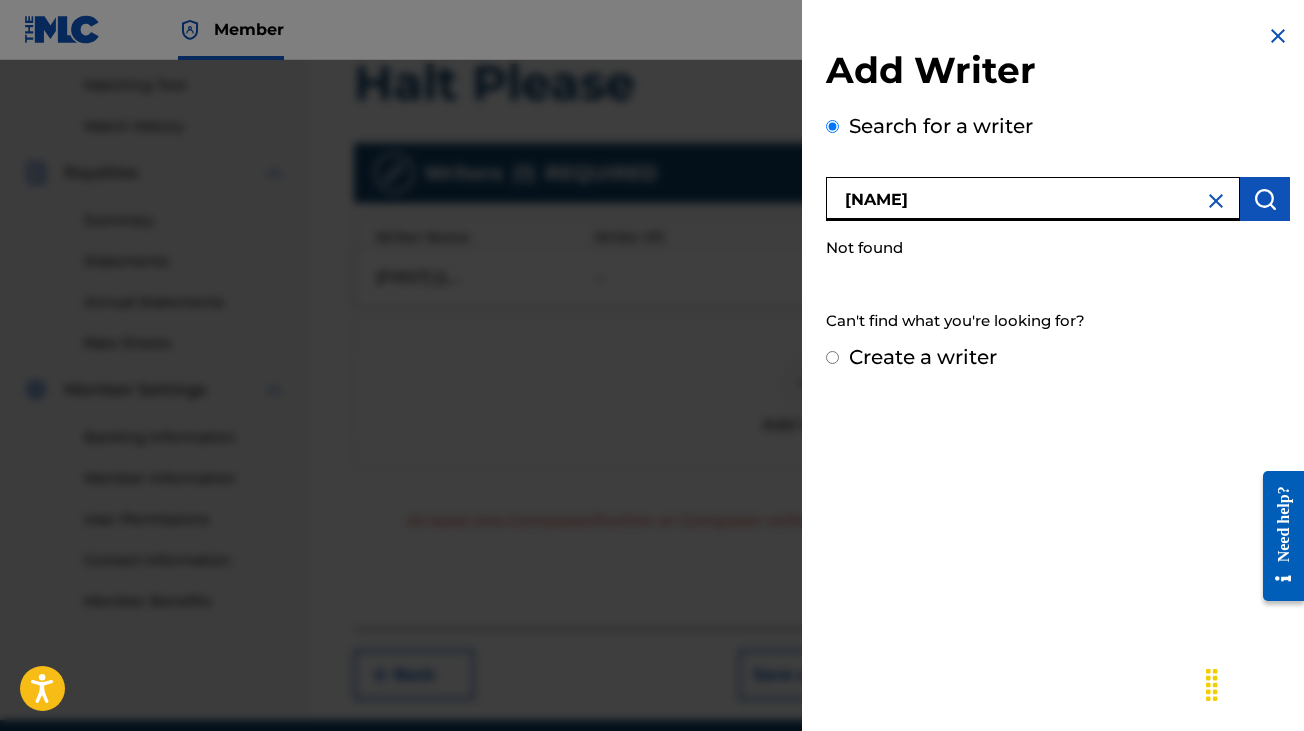 click on "[NAME]" at bounding box center [1033, 199] 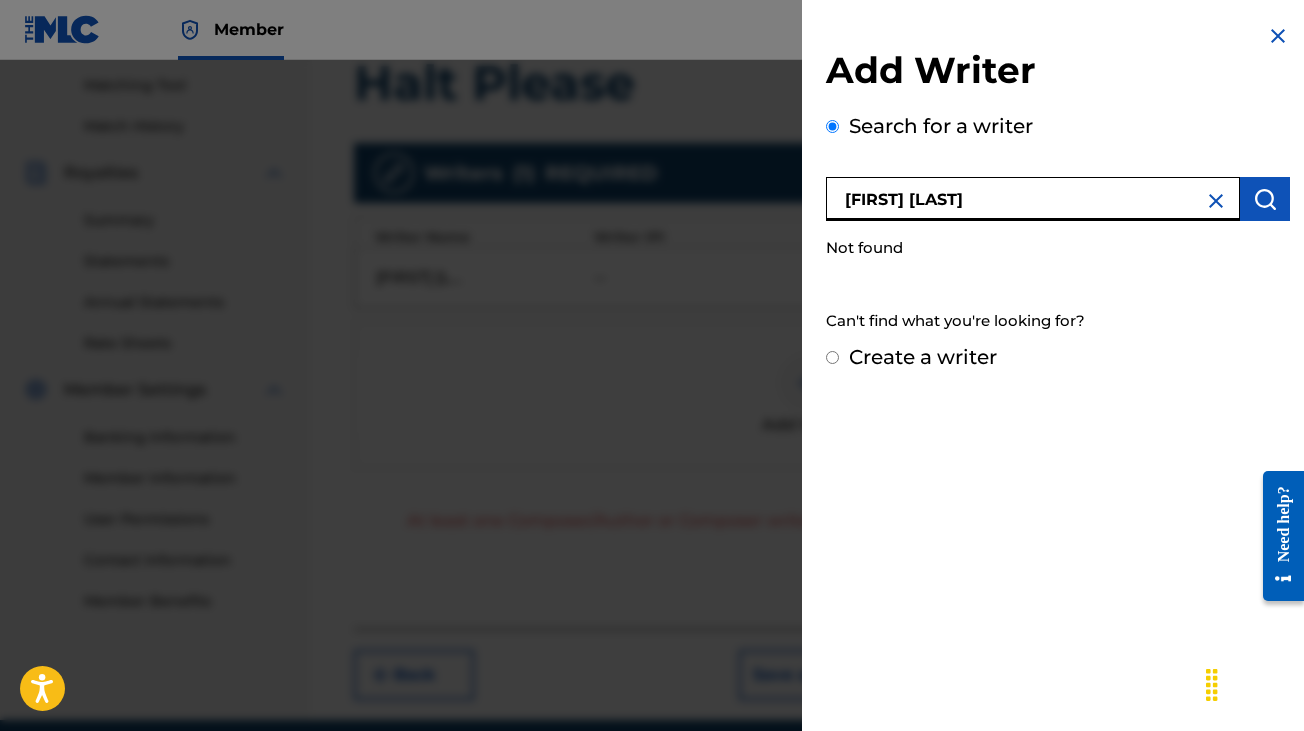 type on "[FIRST] [LAST]" 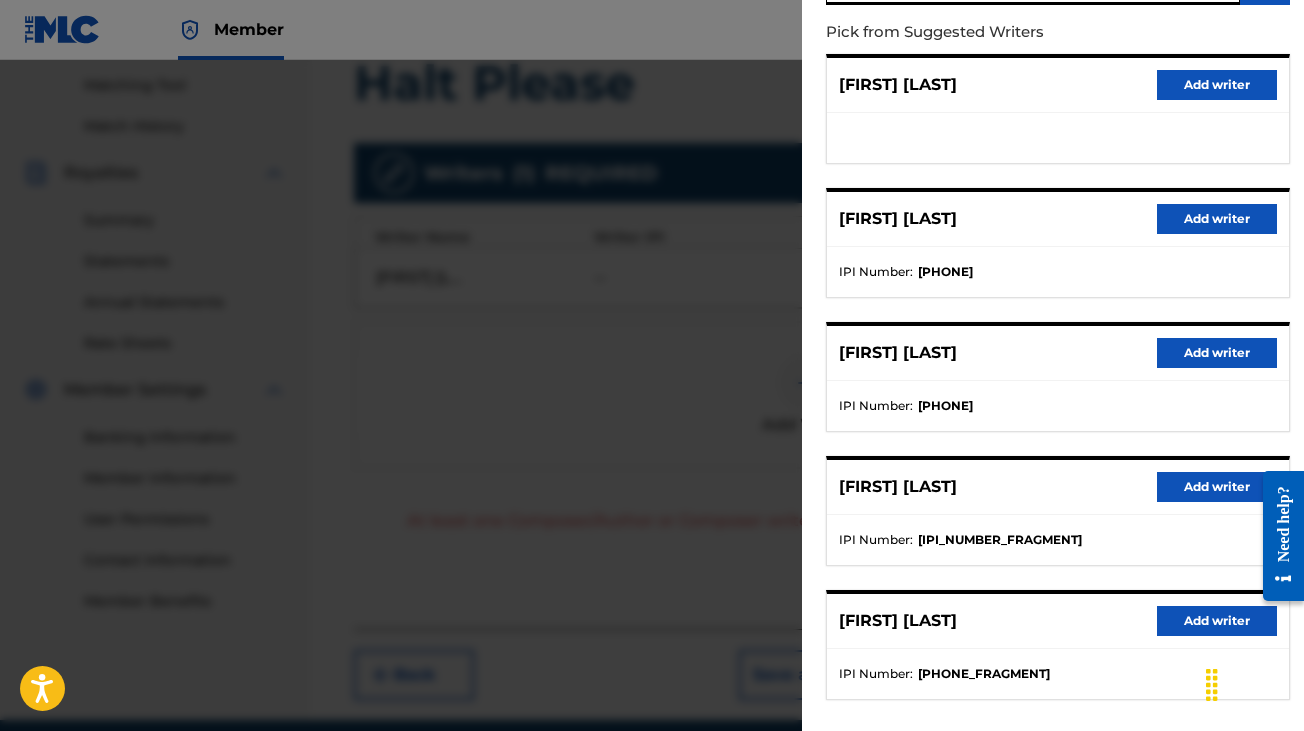scroll, scrollTop: 308, scrollLeft: 0, axis: vertical 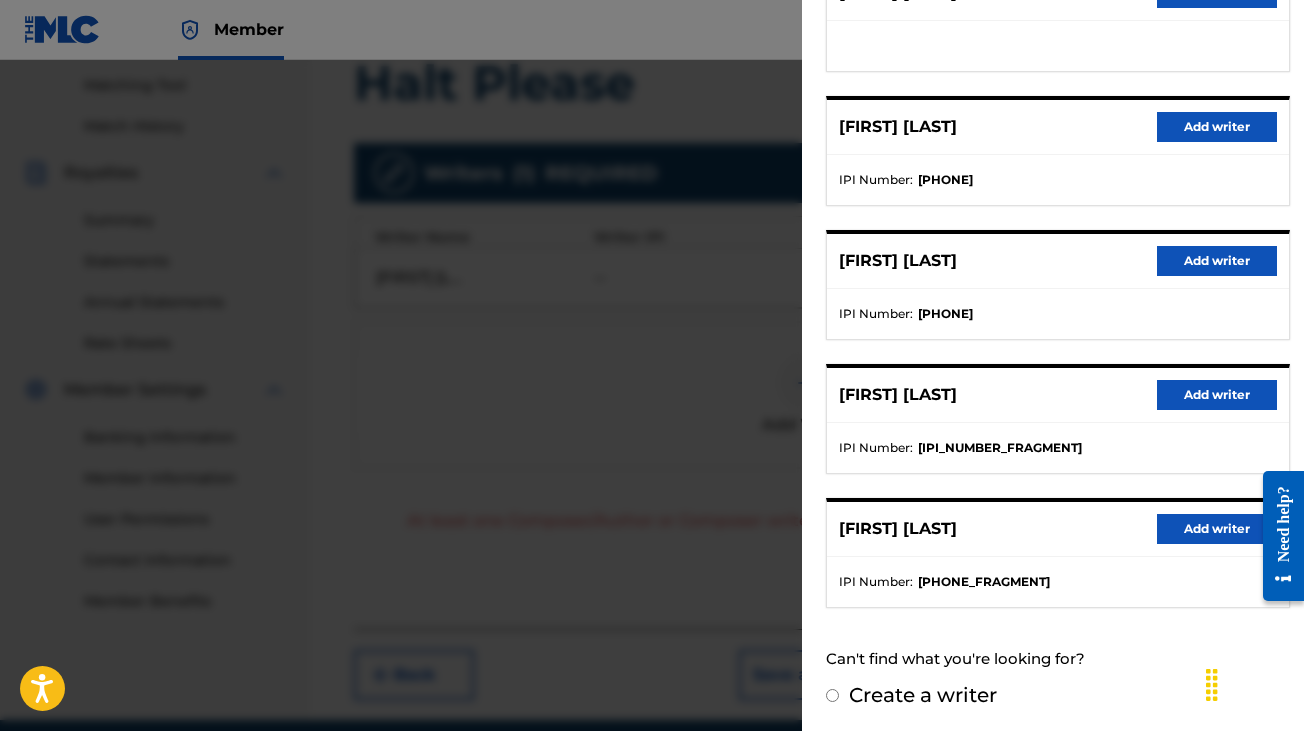 click on "Add writer" at bounding box center [1217, 529] 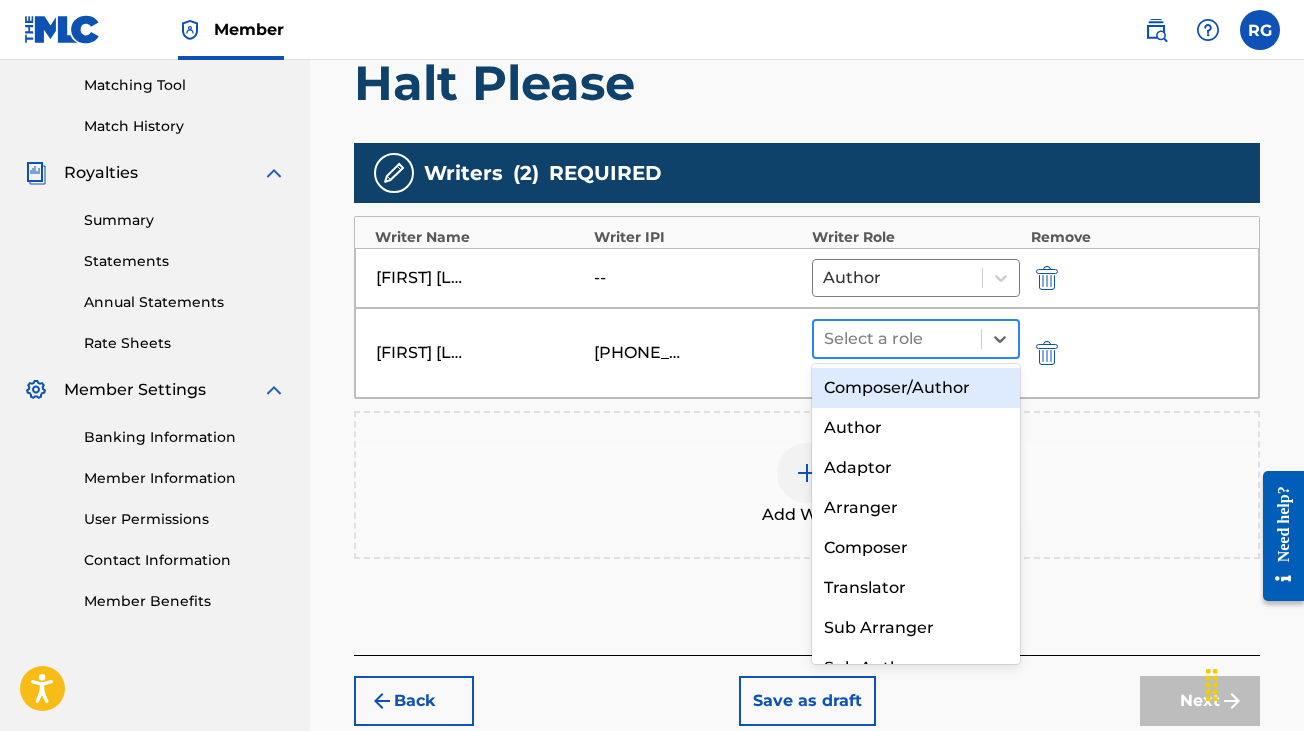 click at bounding box center (897, 339) 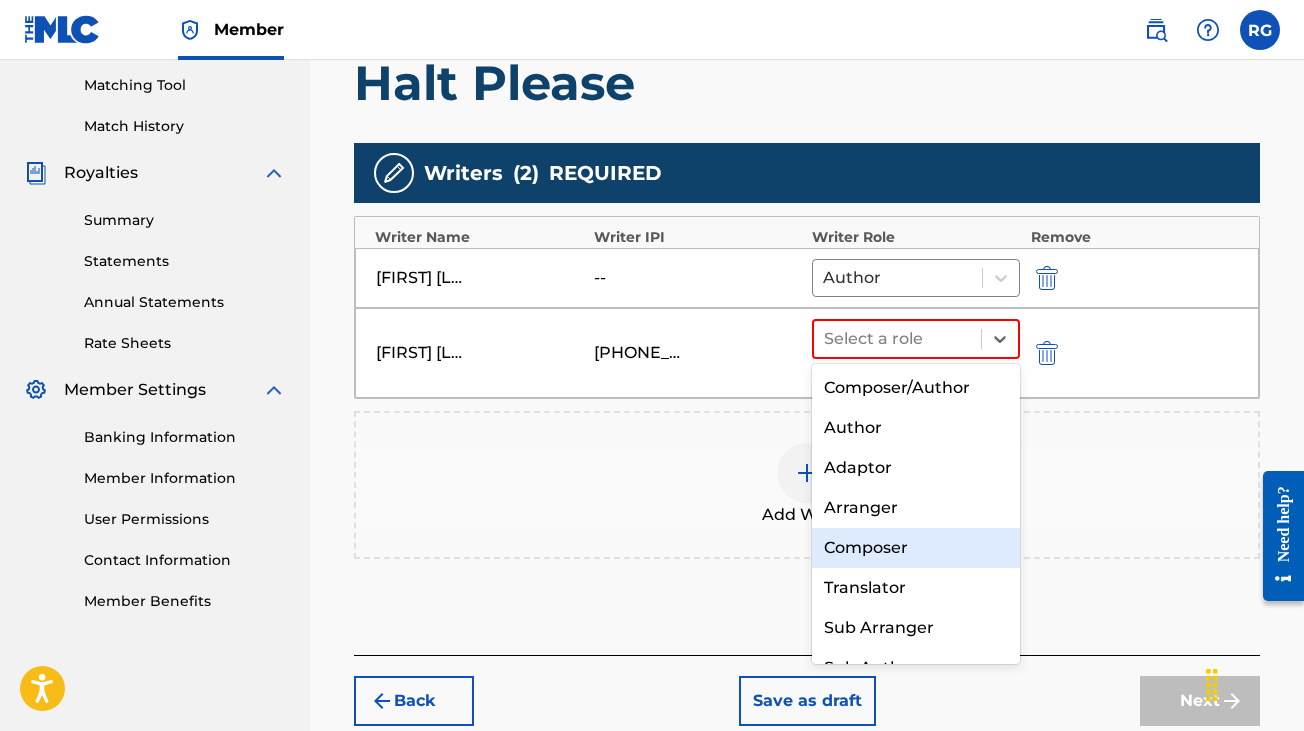click on "Composer" at bounding box center [916, 548] 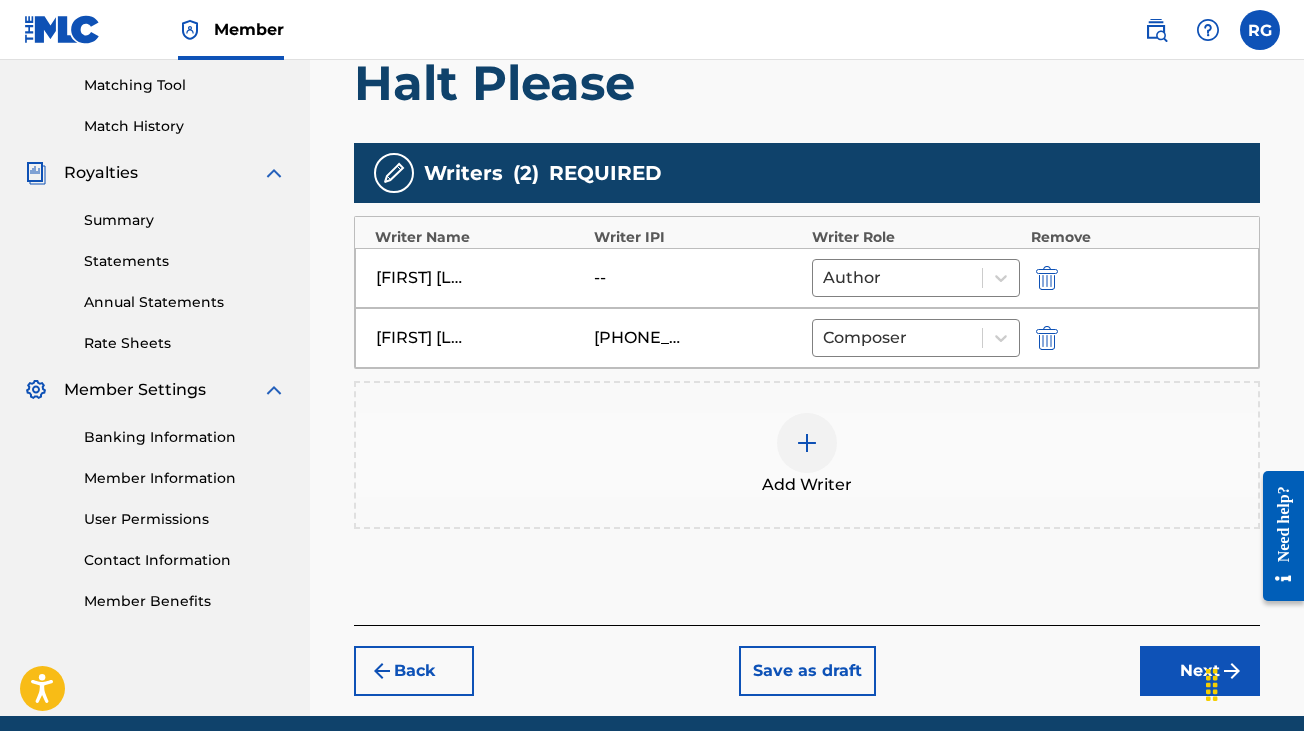 click on "Next" at bounding box center (1200, 671) 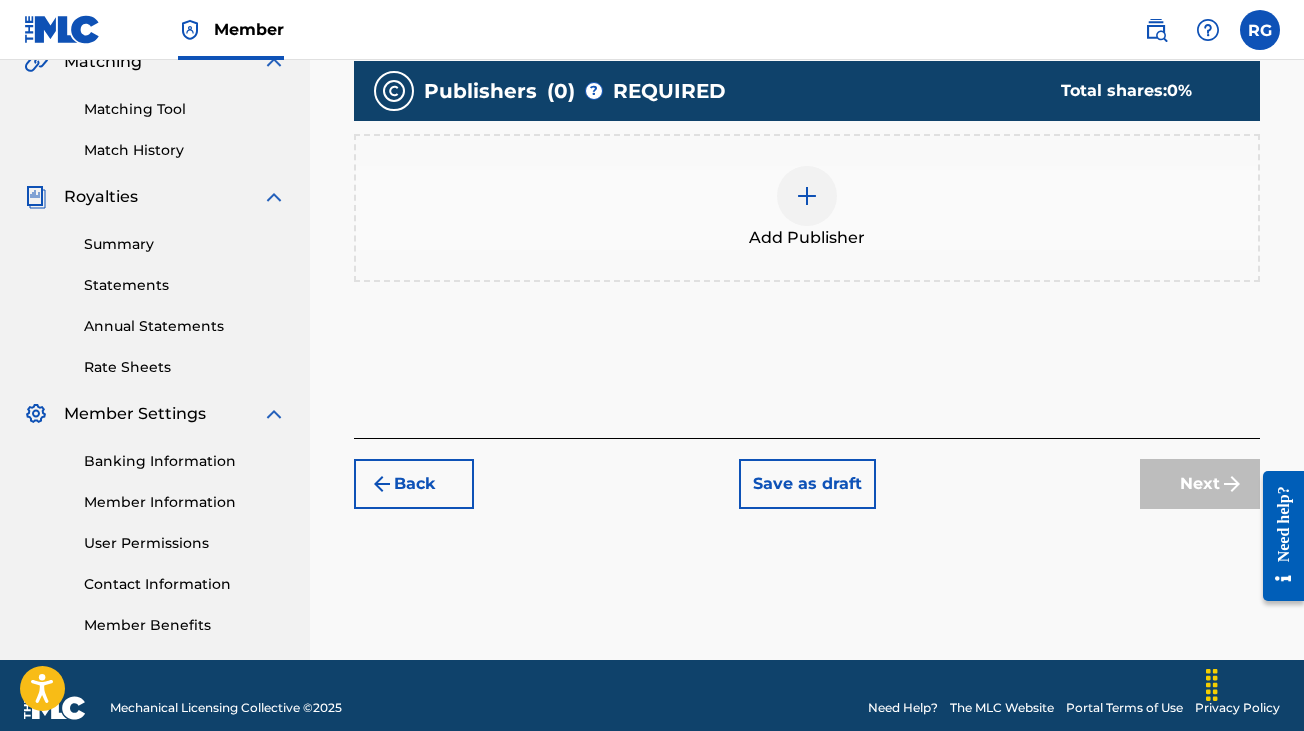 scroll, scrollTop: 488, scrollLeft: 0, axis: vertical 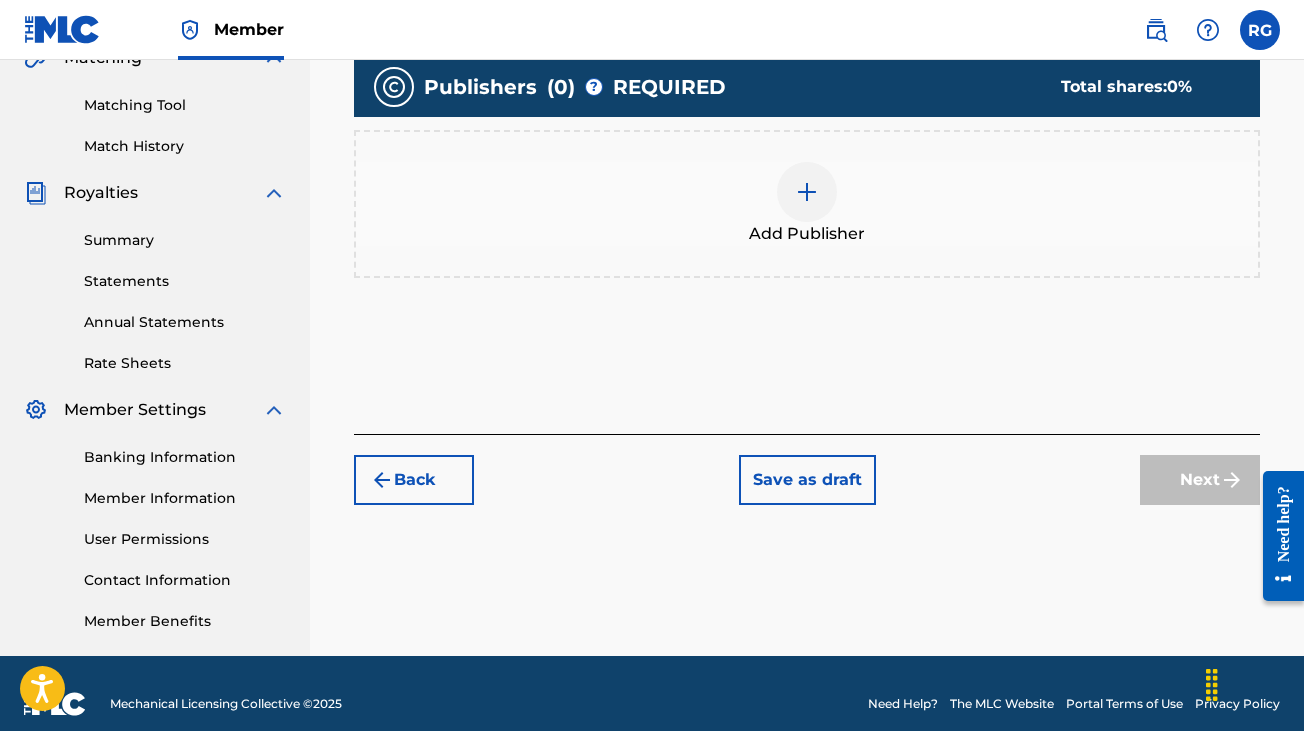 click at bounding box center (807, 192) 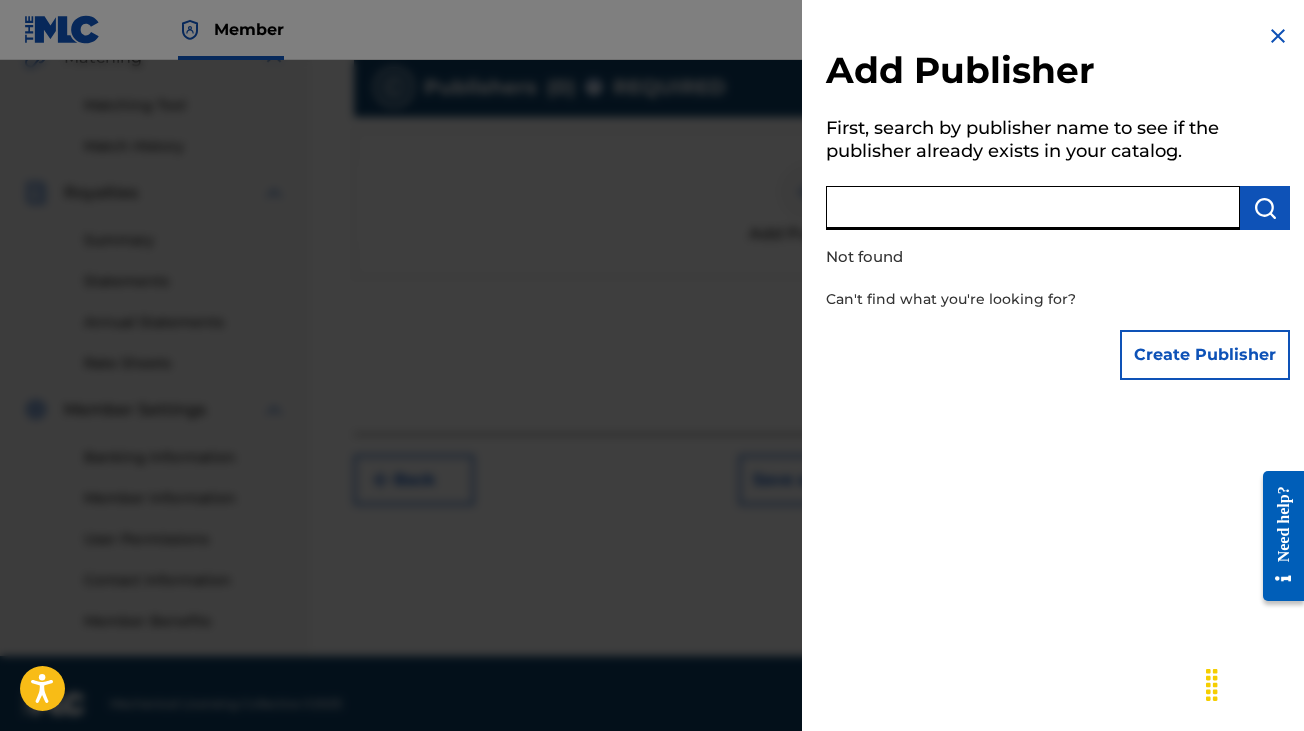 click at bounding box center [1033, 208] 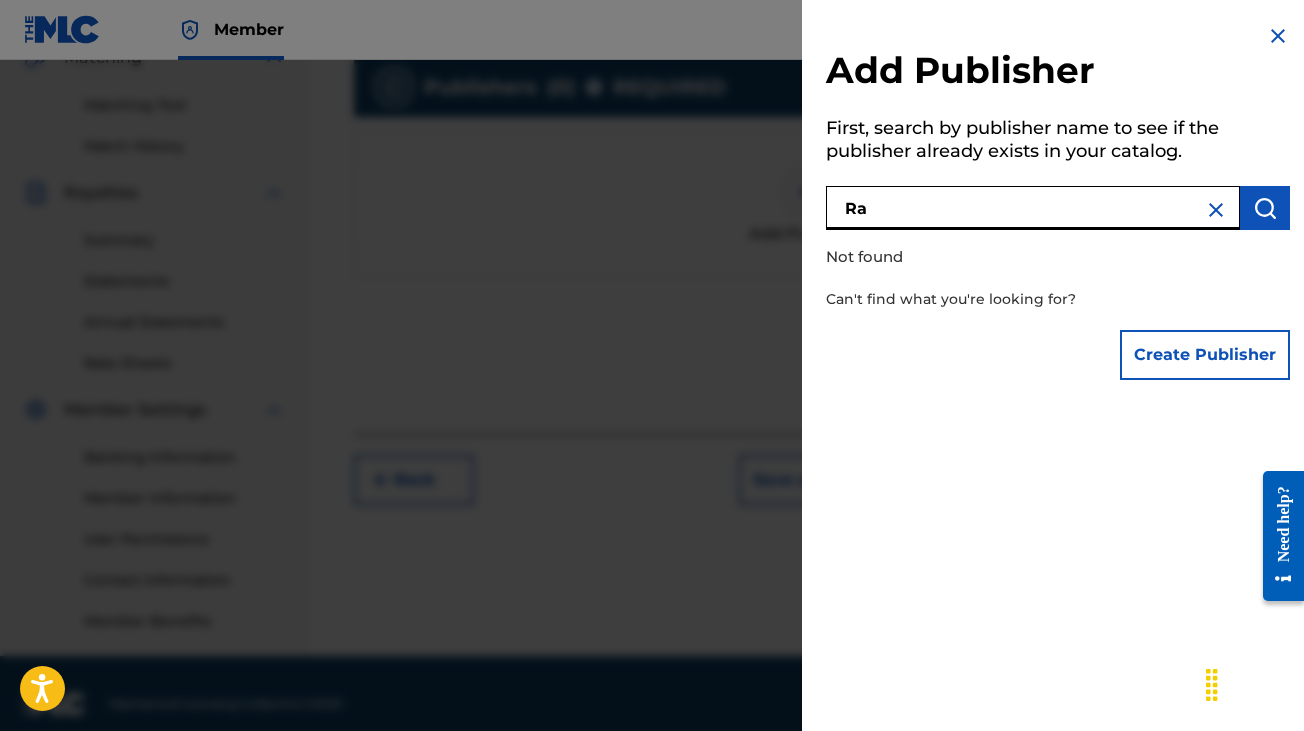 type on "R" 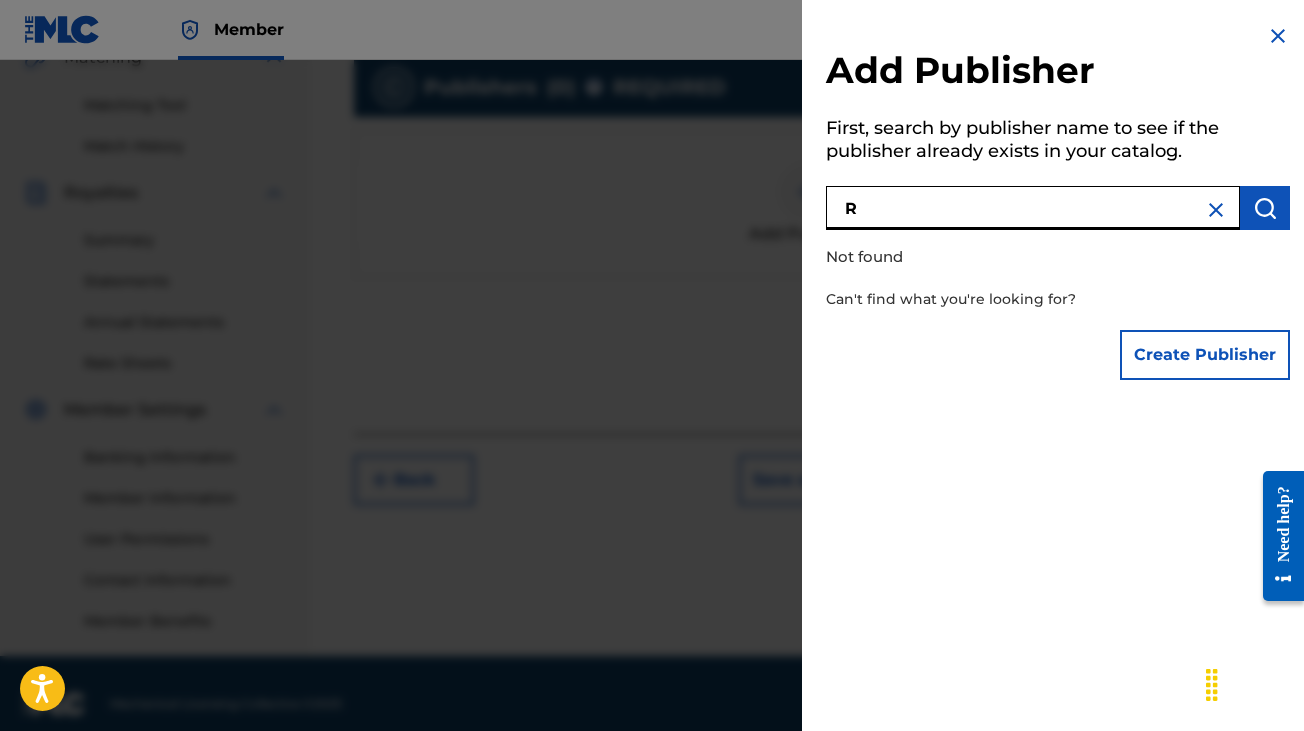 type 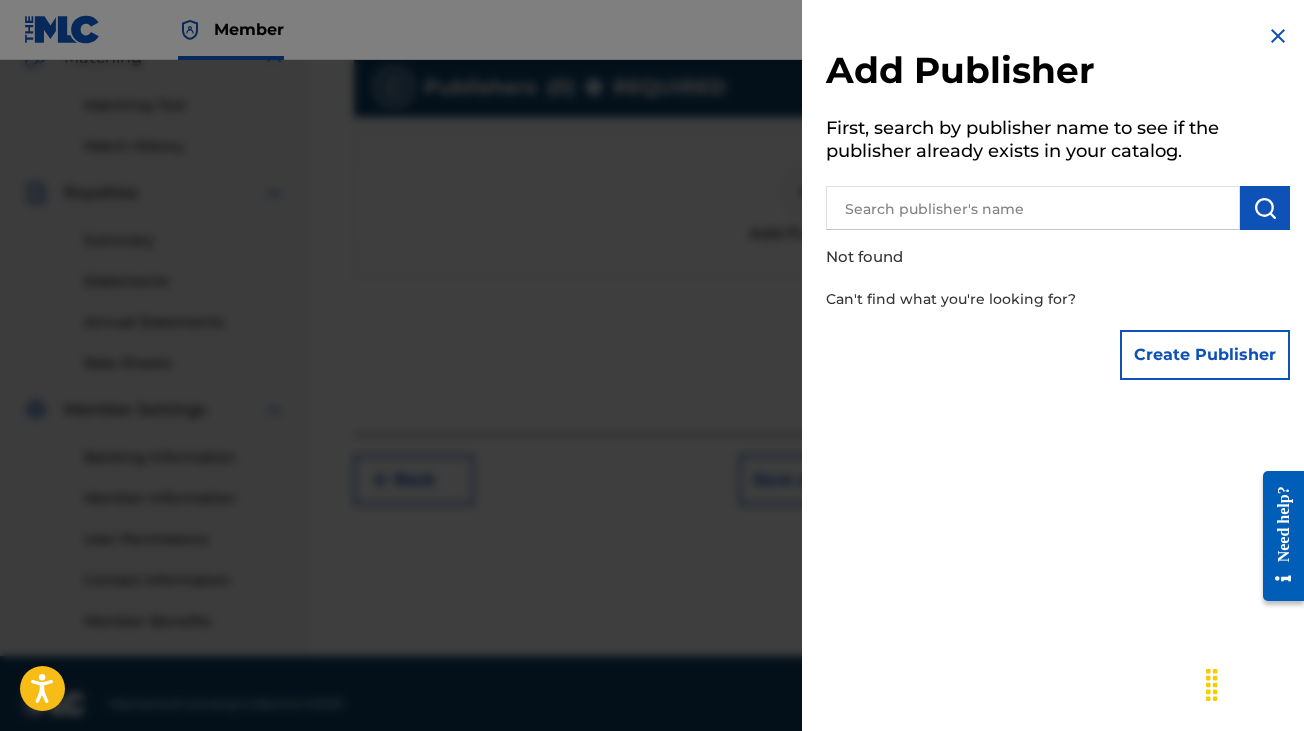 click on "Create Publisher" at bounding box center [1205, 355] 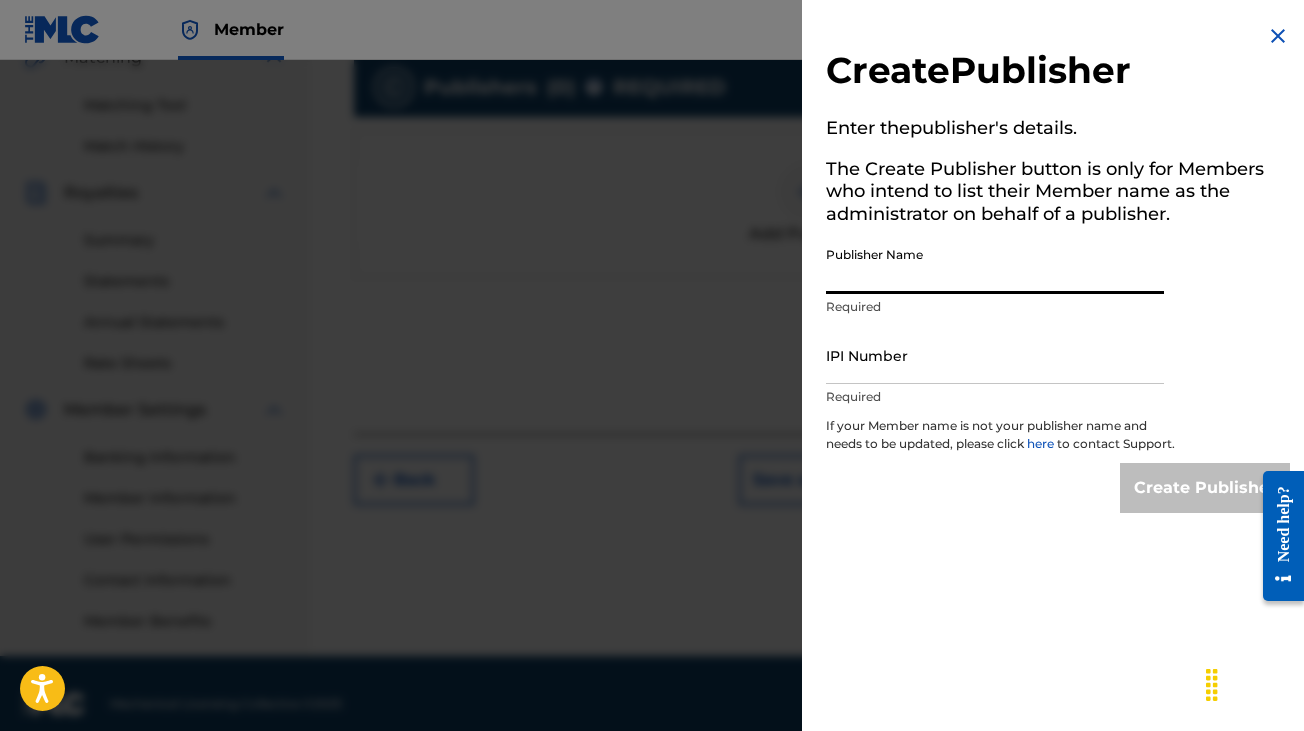 click on "Publisher Name" at bounding box center (995, 265) 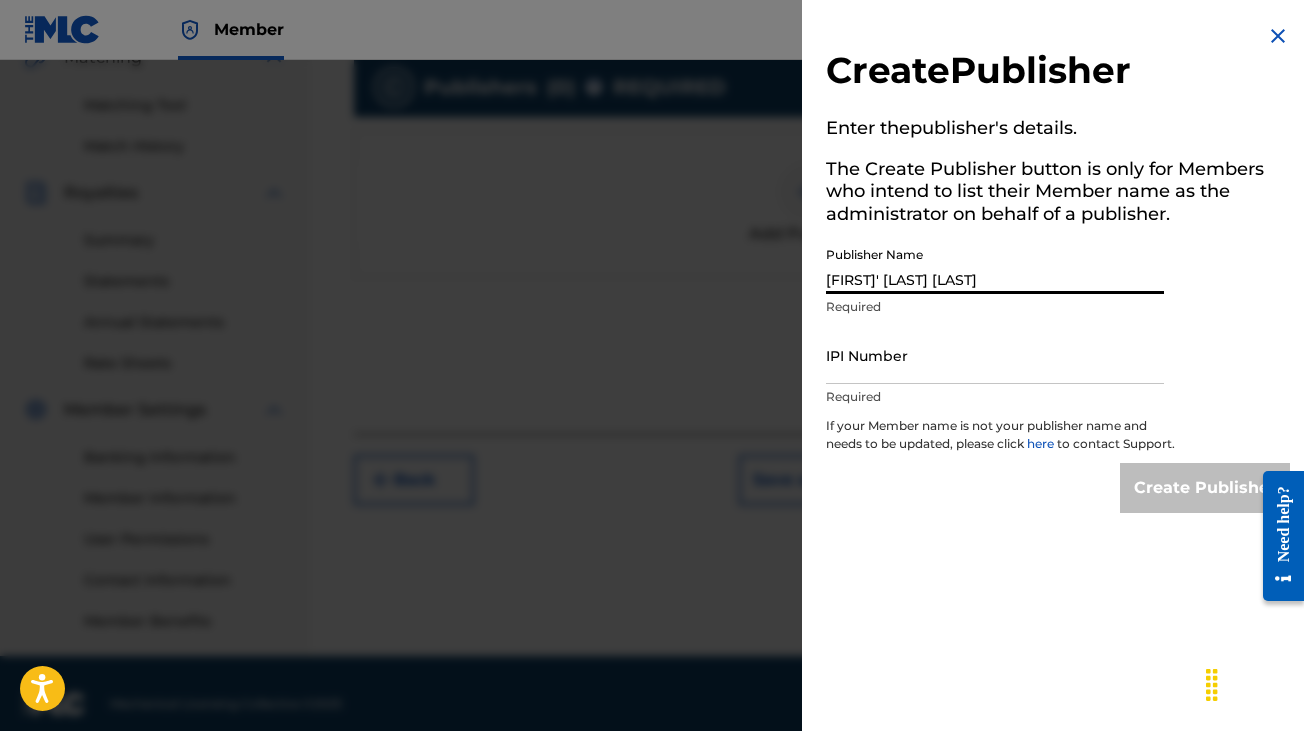 type on "[IPI_NUMBER]" 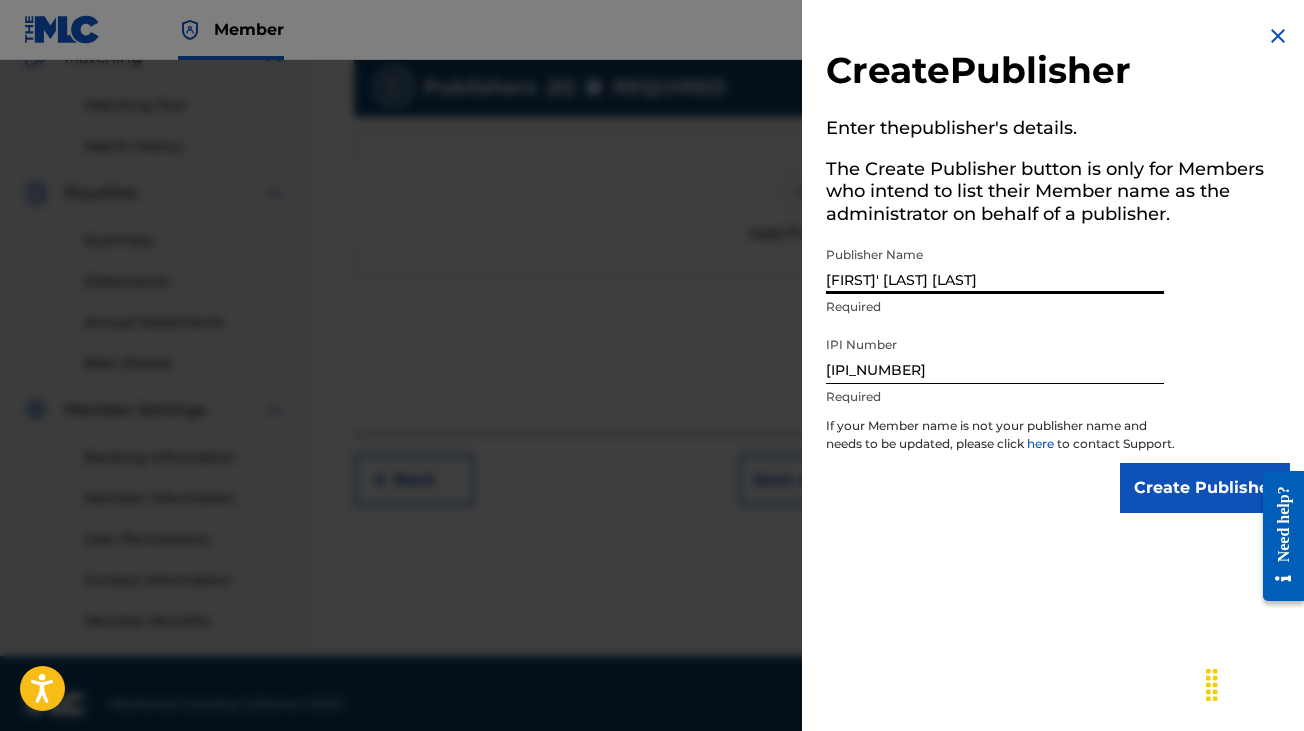 click on "Create Publisher" at bounding box center [1205, 488] 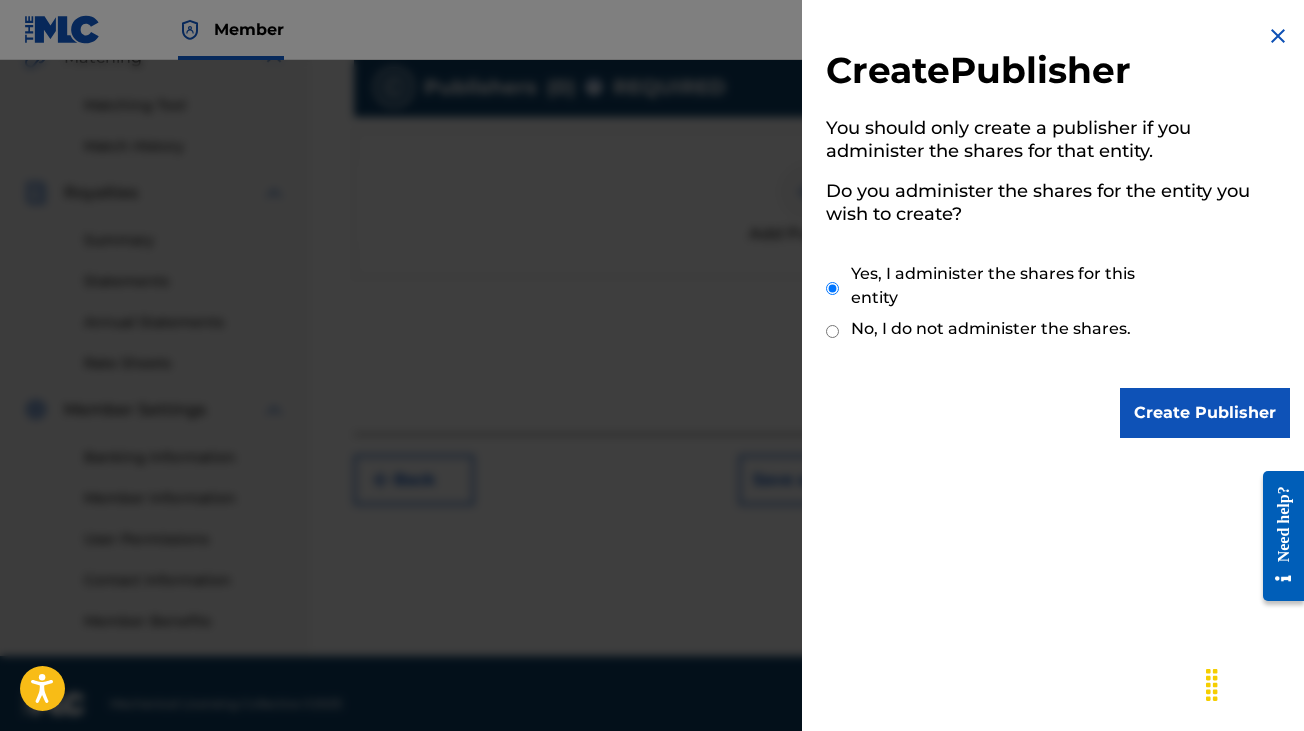 click on "Create Publisher" at bounding box center [1205, 413] 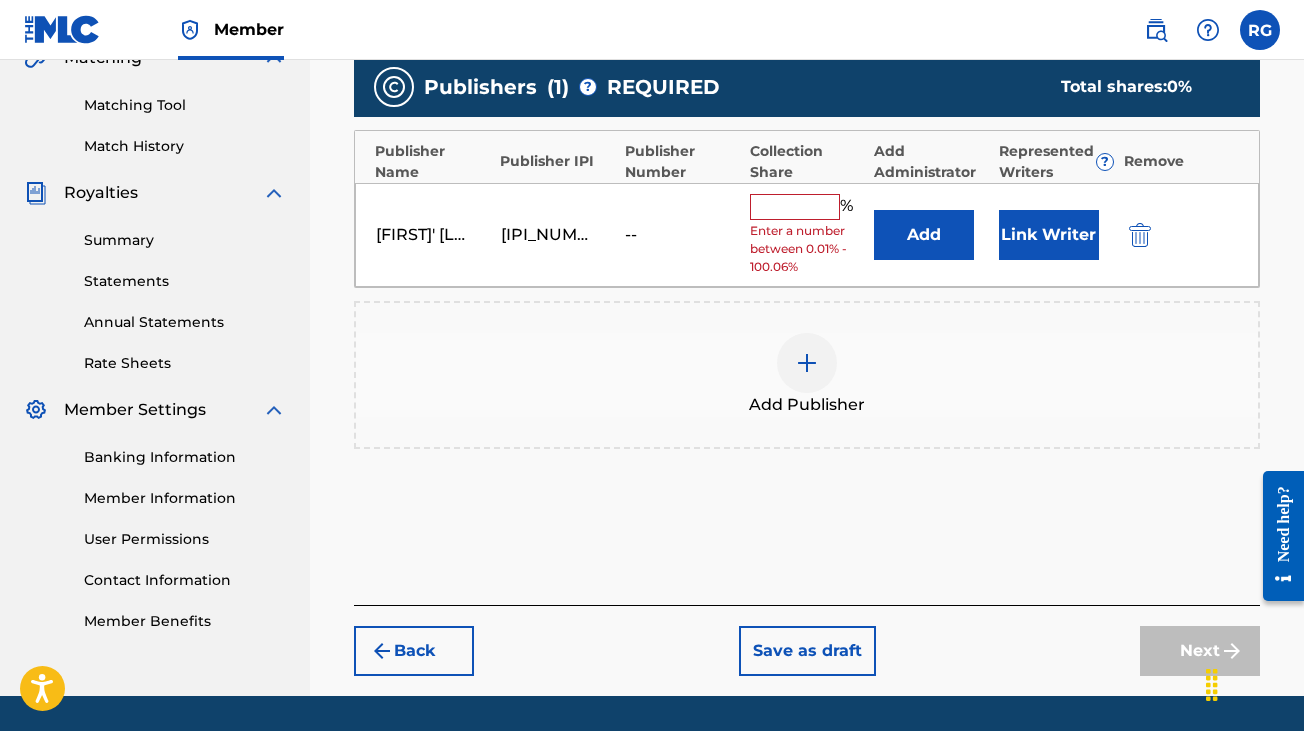 click at bounding box center [807, 363] 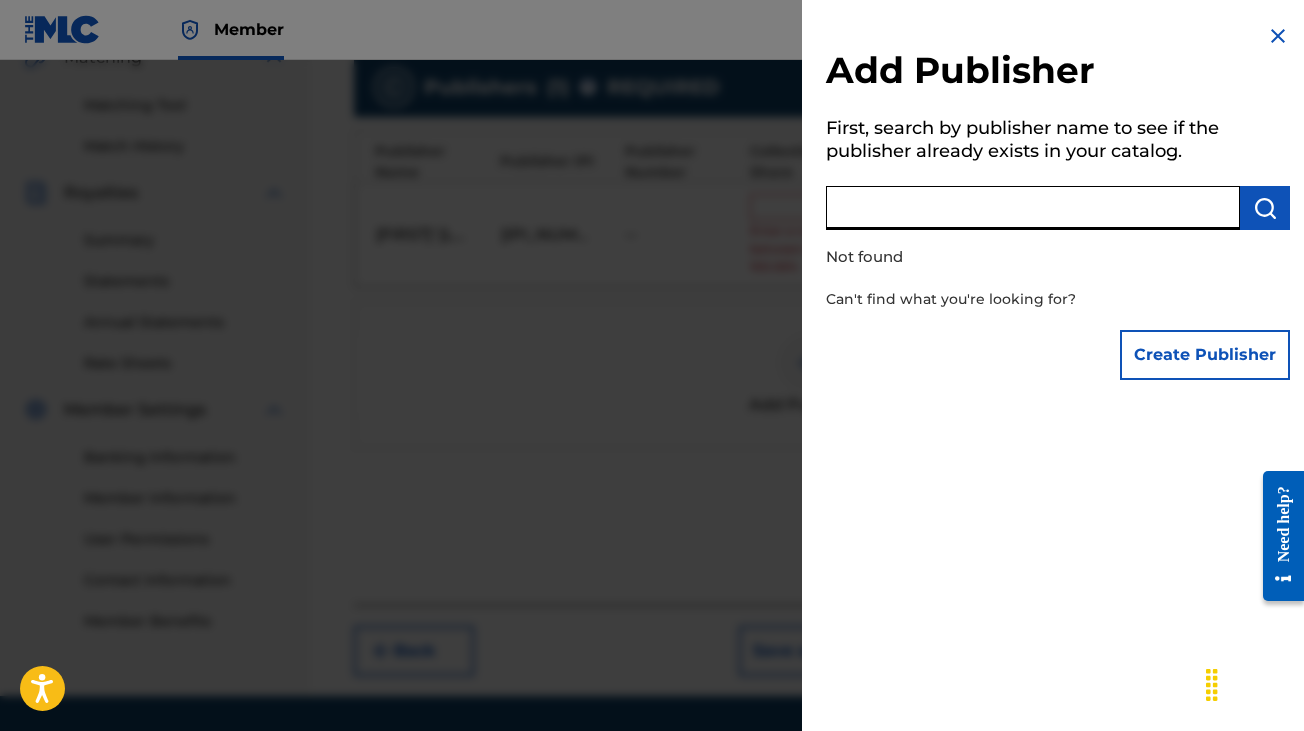 click at bounding box center (1033, 208) 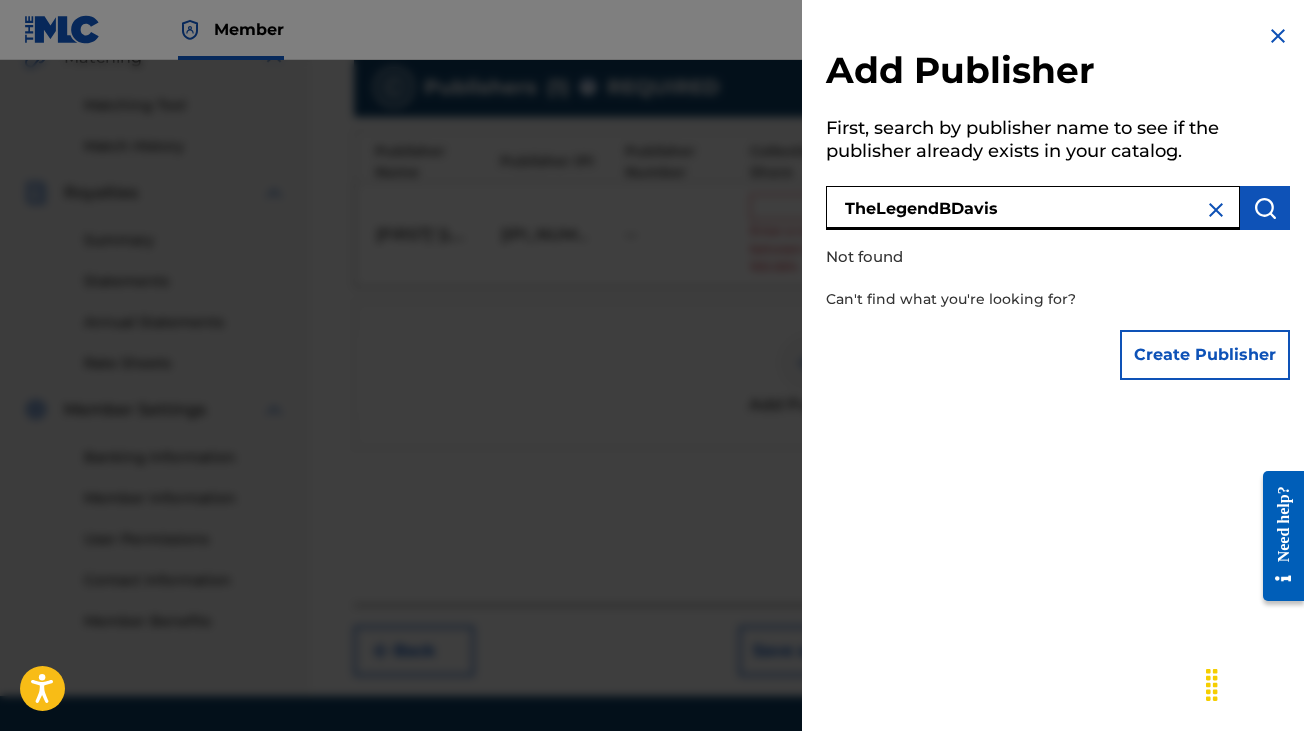 type on "TheLegendBDavis" 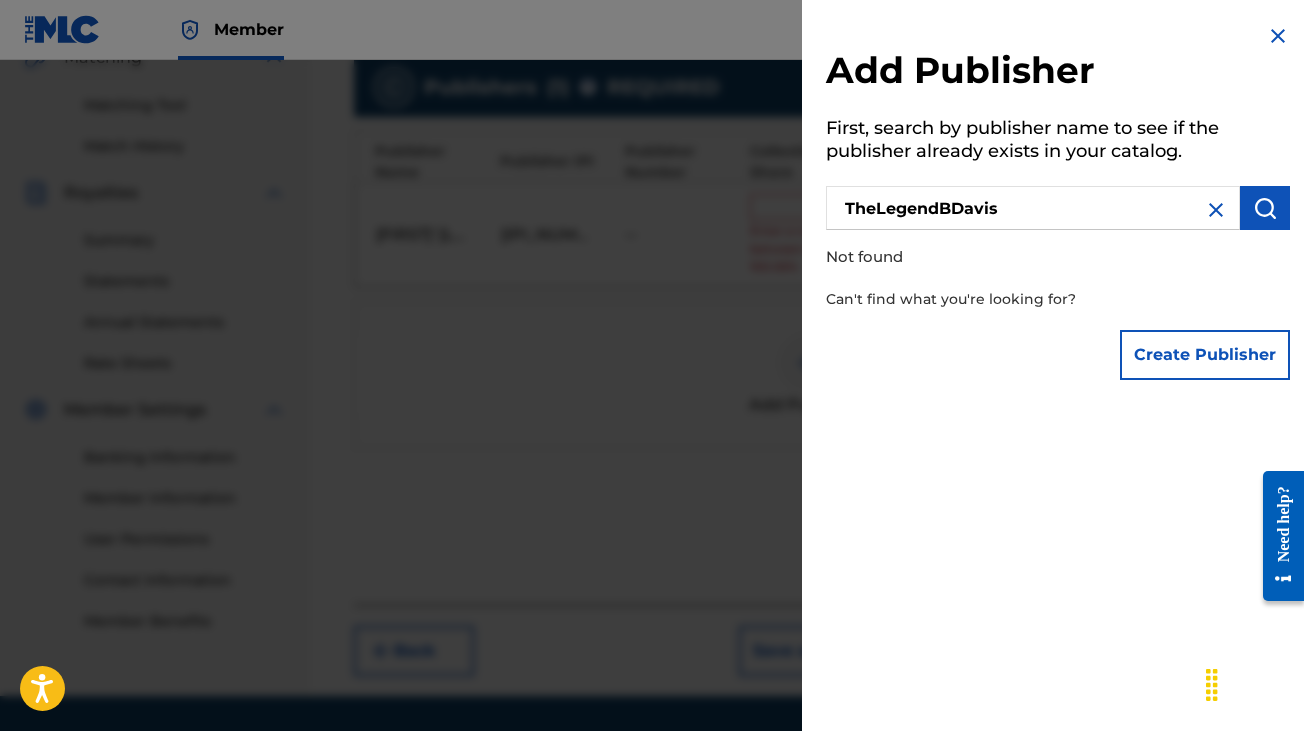 click on "Create Publisher" at bounding box center (1205, 355) 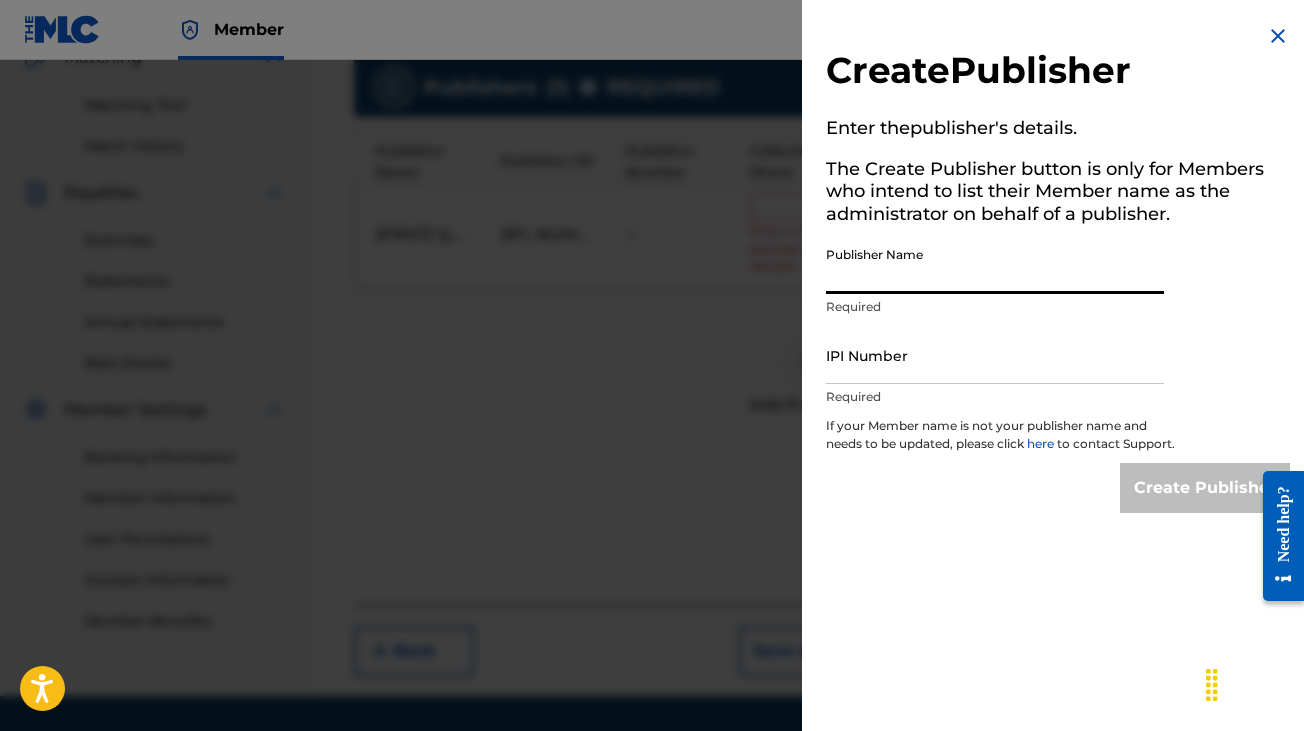 click on "Publisher Name" at bounding box center [995, 265] 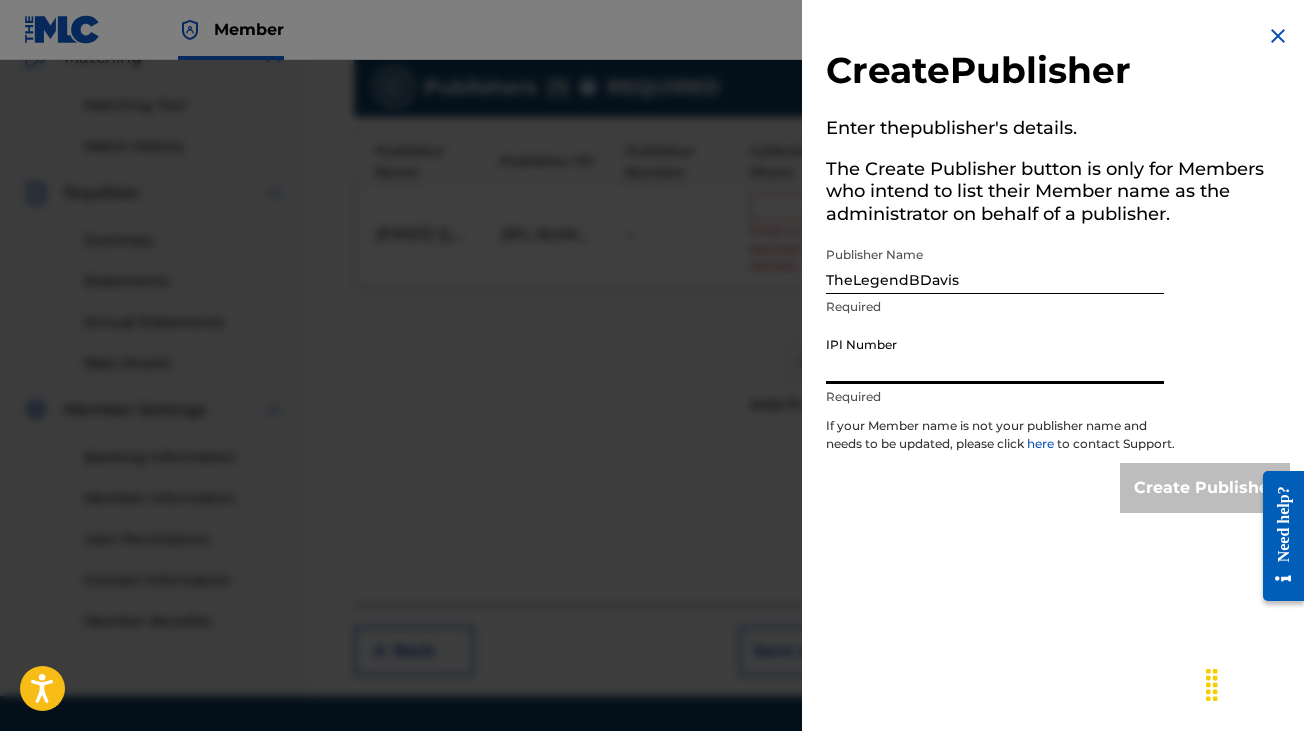 click on "IPI Number" at bounding box center [995, 355] 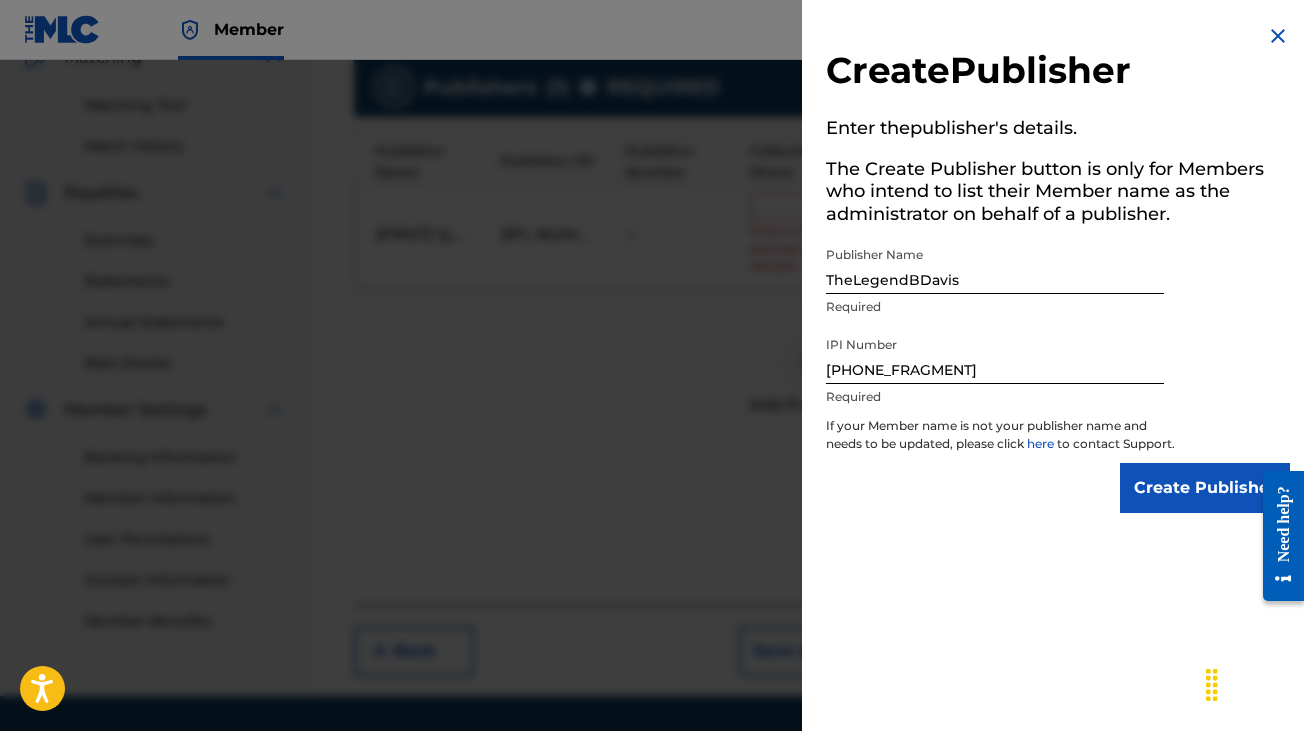 click on "Create Publisher" at bounding box center (1205, 488) 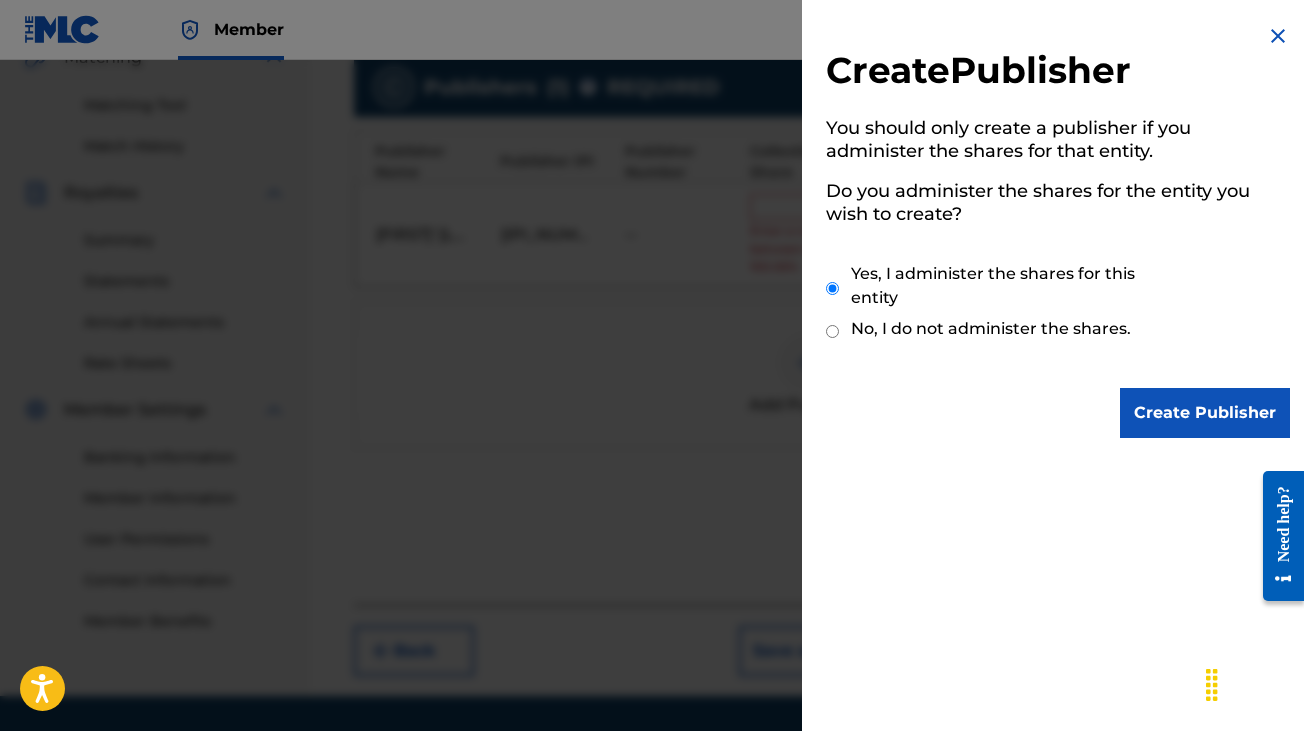 click on "Create Publisher" at bounding box center [1205, 413] 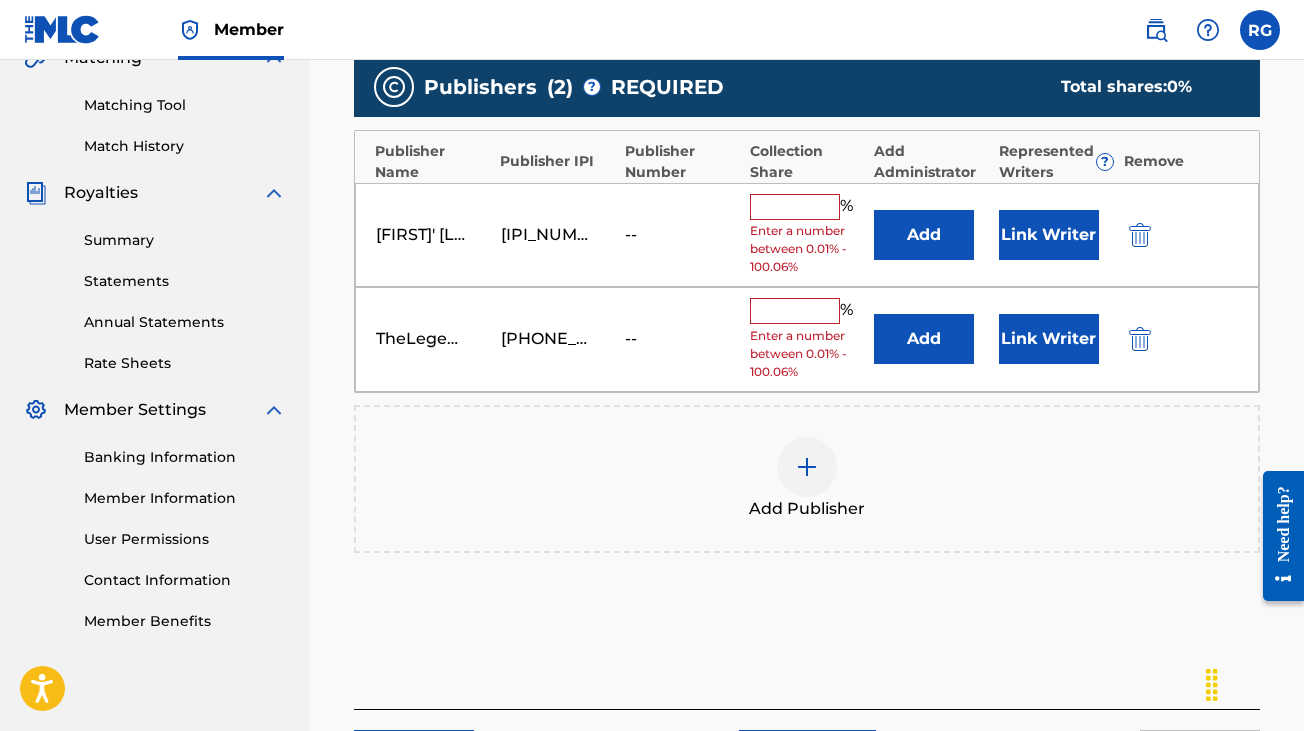 click on "% Enter a number between 0.01% - 100.06%" at bounding box center [807, 235] 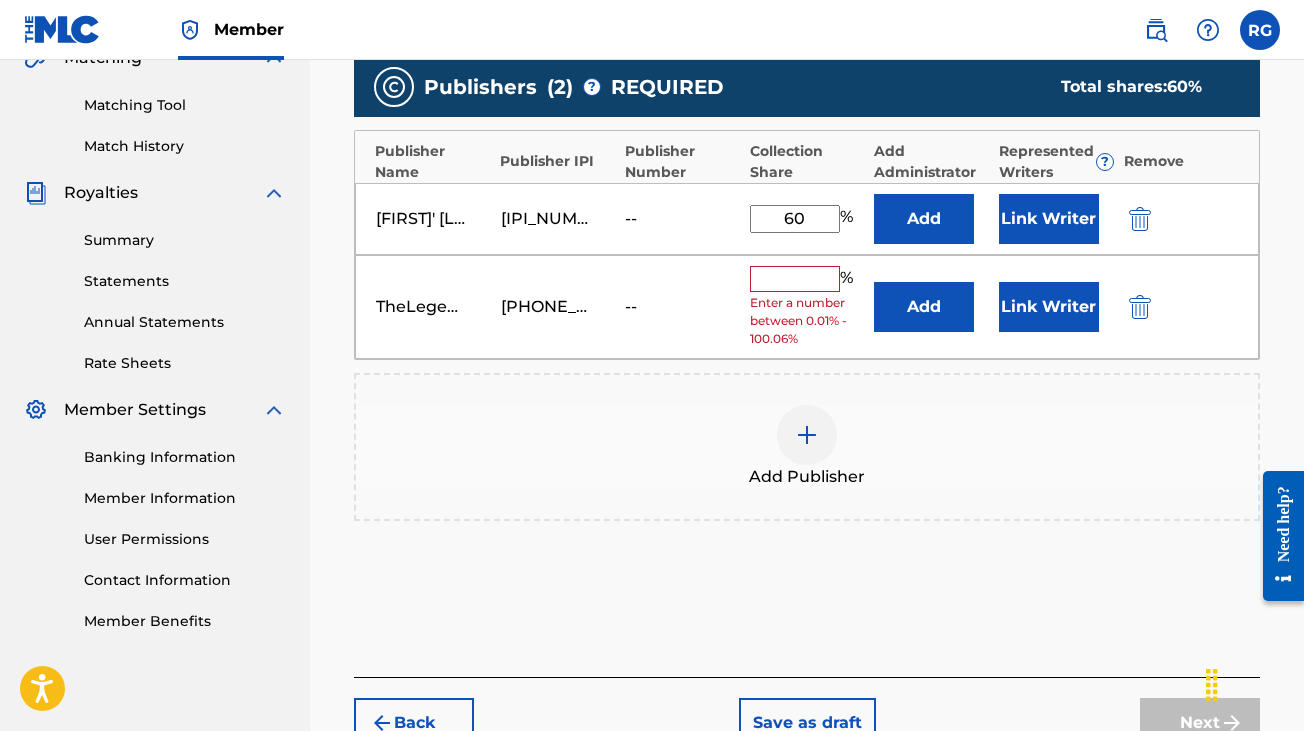 type on "60" 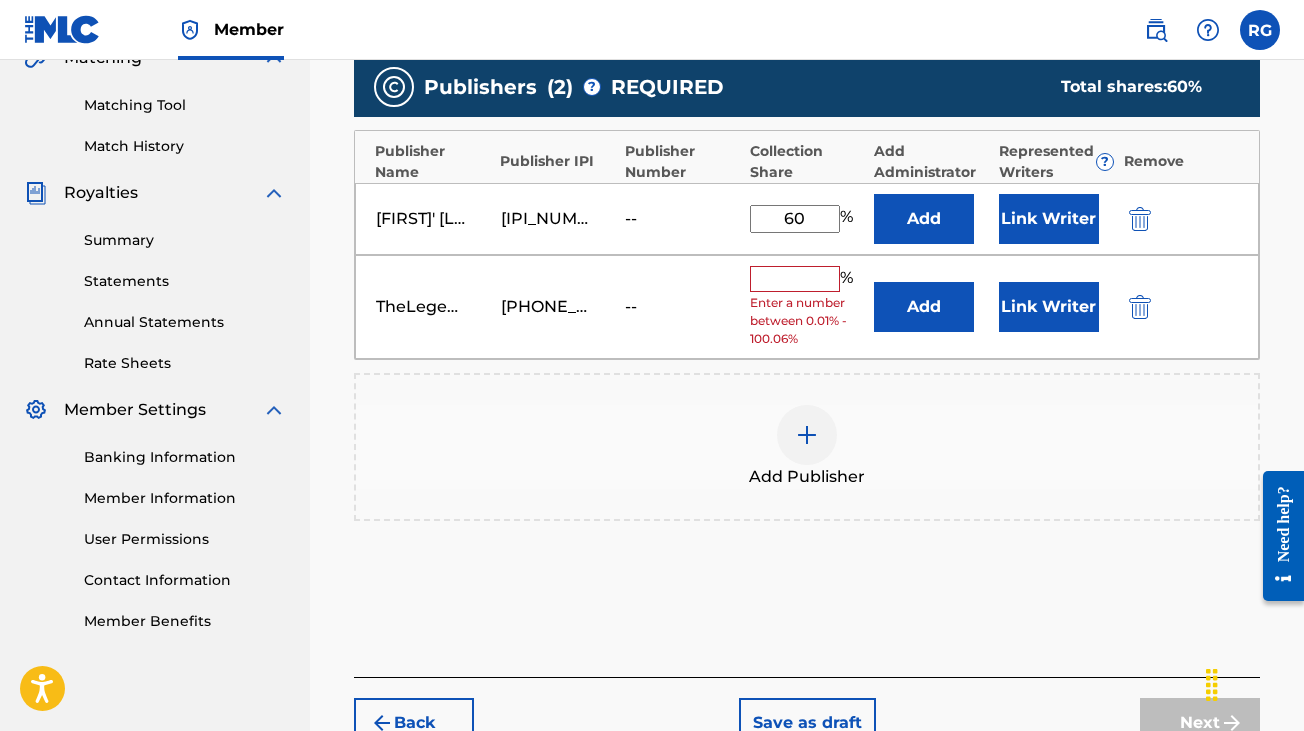 click at bounding box center (795, 279) 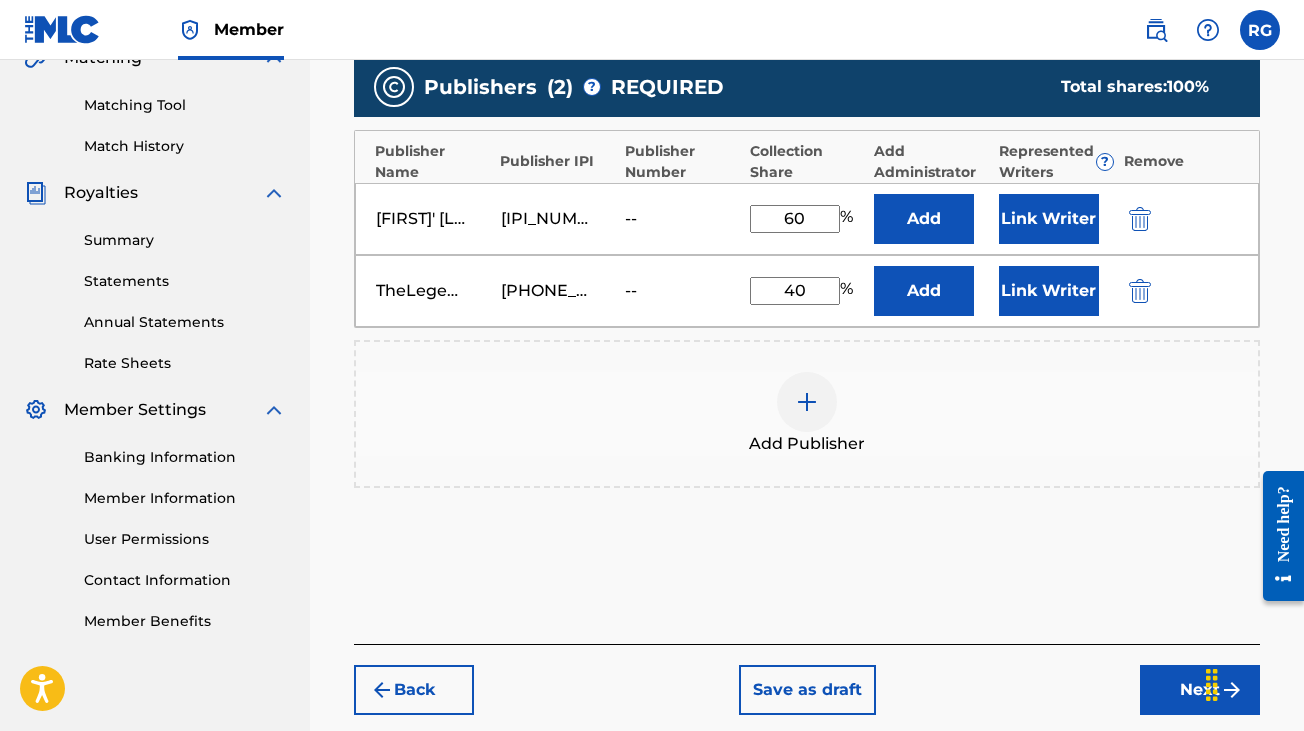 type on "40" 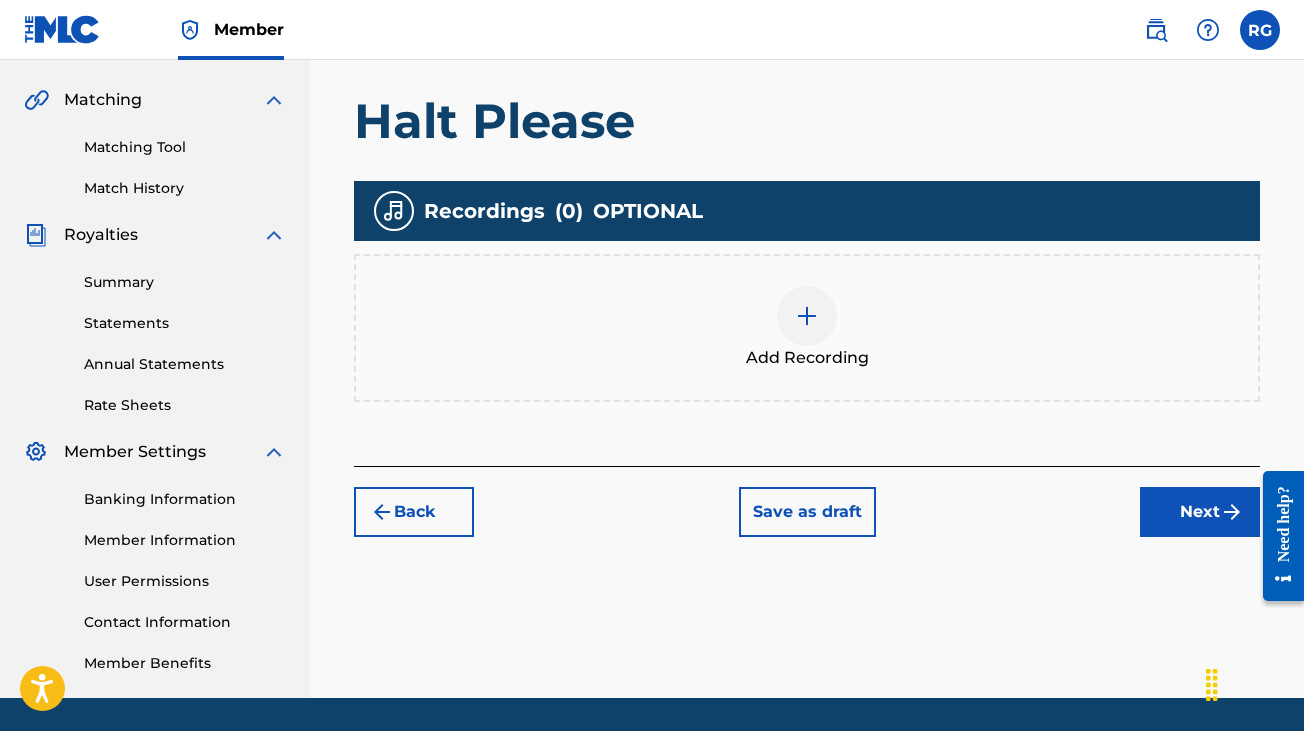 scroll, scrollTop: 447, scrollLeft: 0, axis: vertical 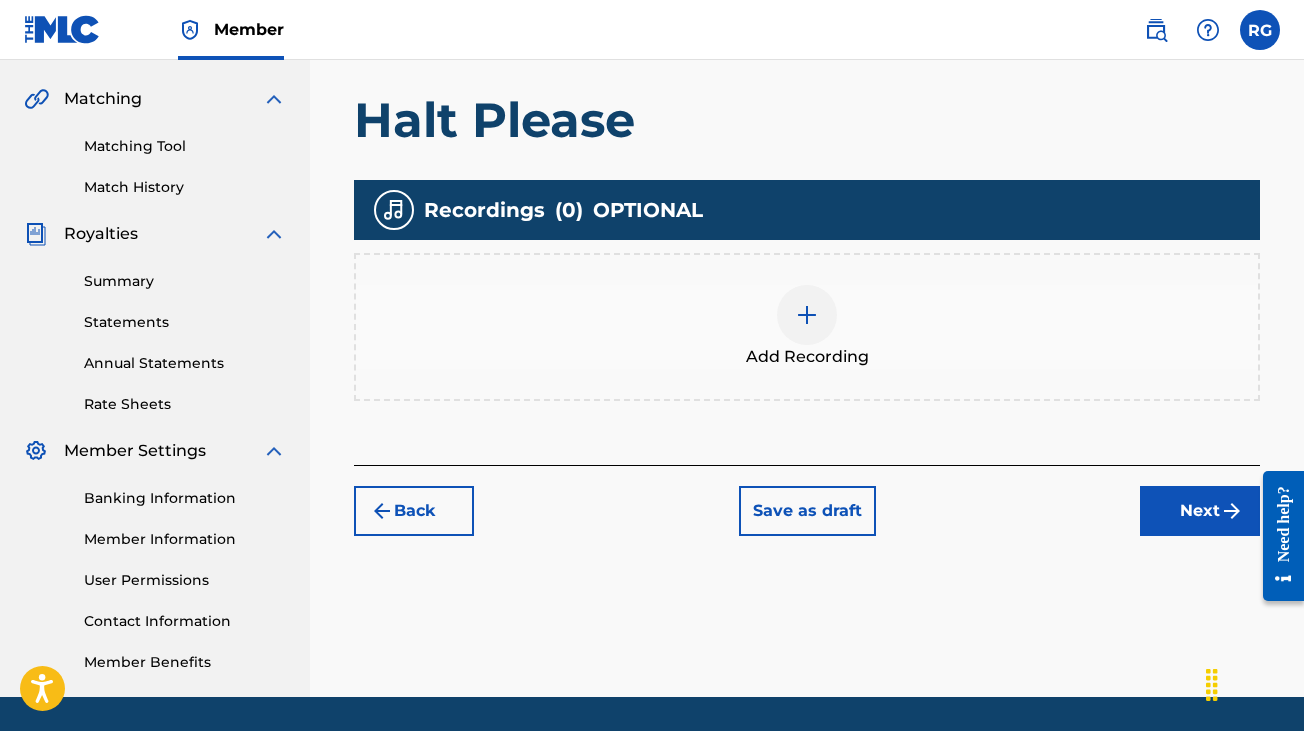 click at bounding box center [807, 315] 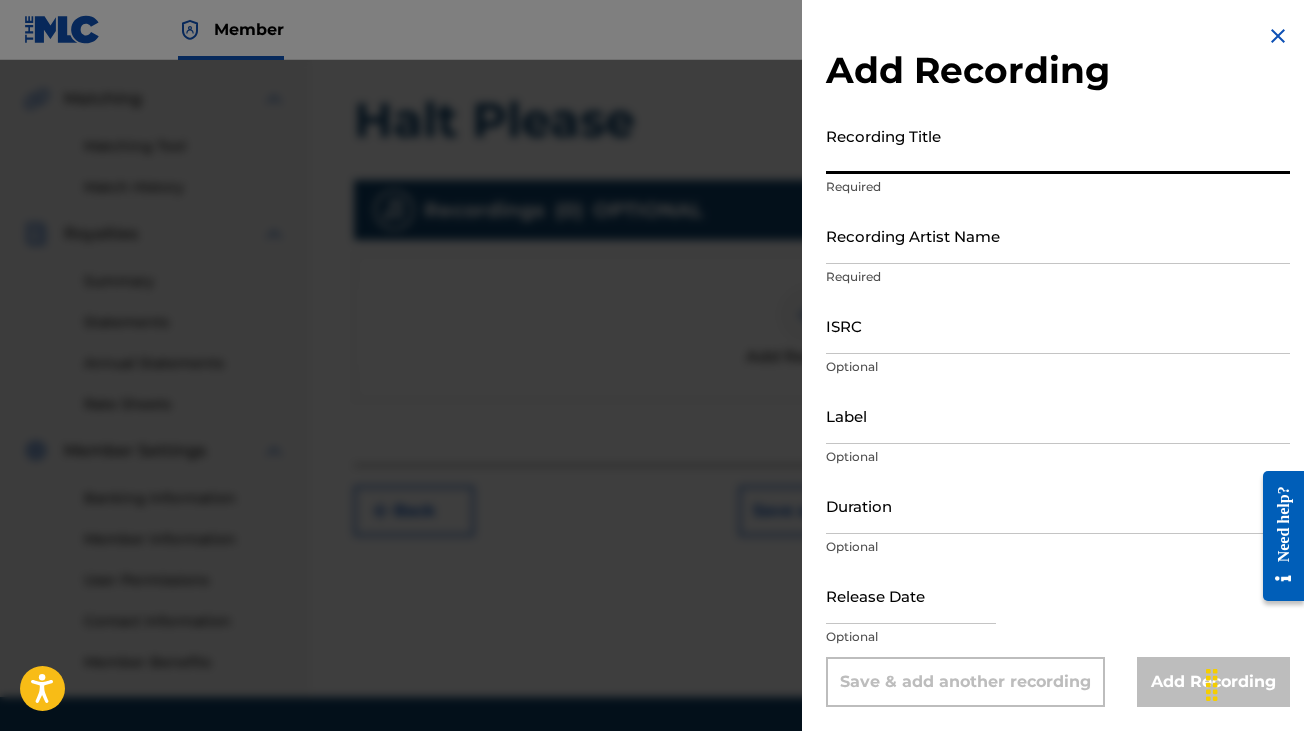 click on "Recording Title" at bounding box center (1058, 145) 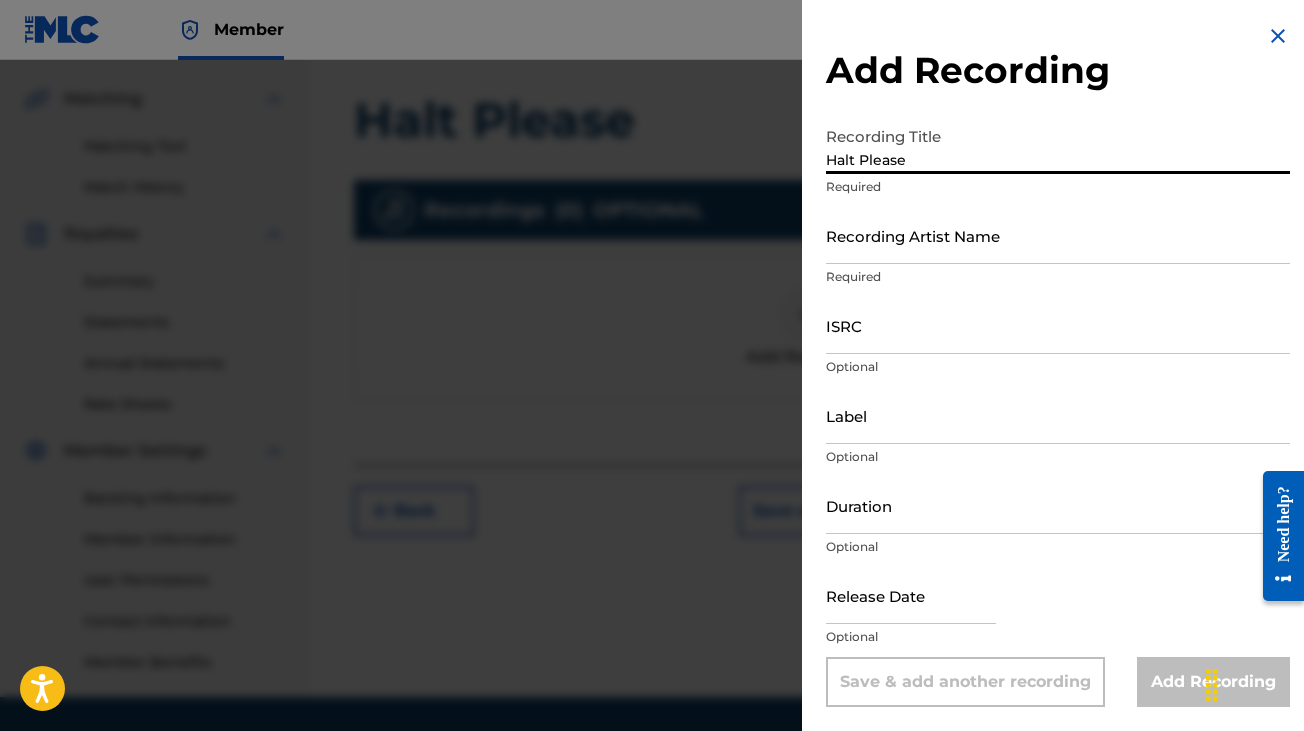 type on "Halt Please" 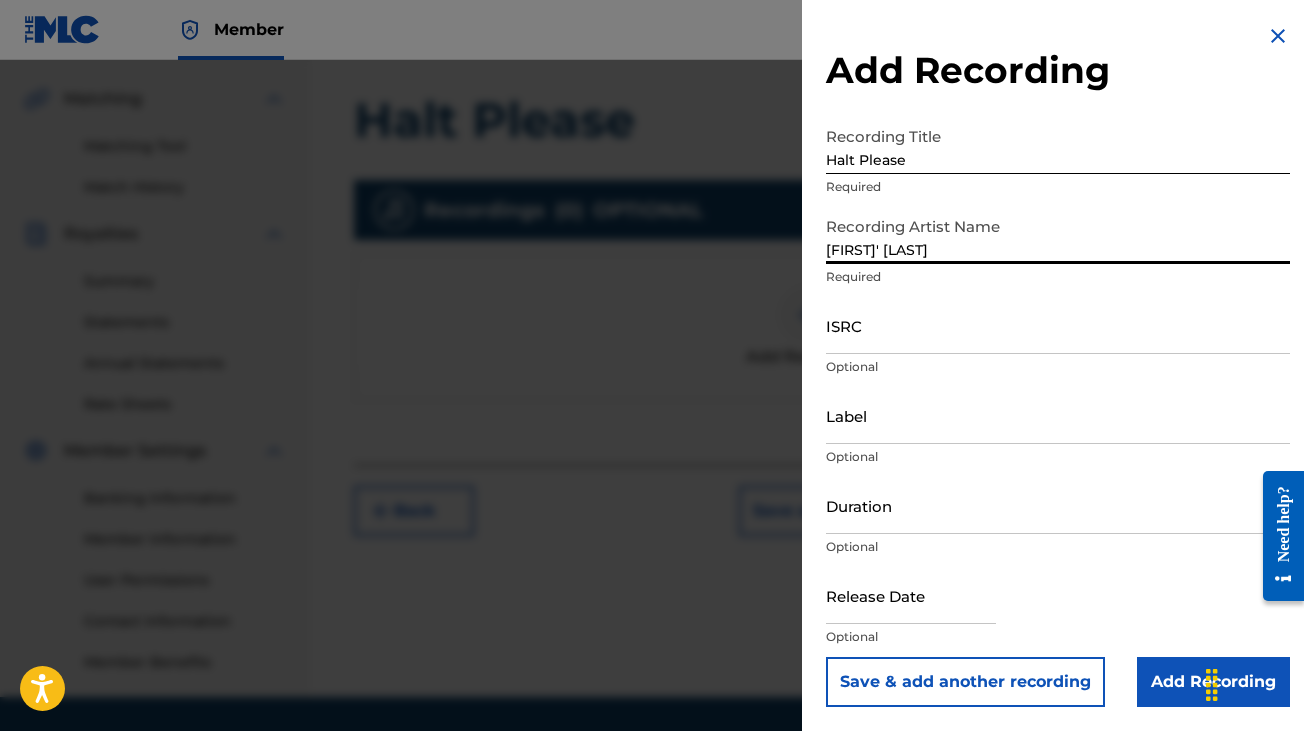 type on "[FIRST]' [LAST]" 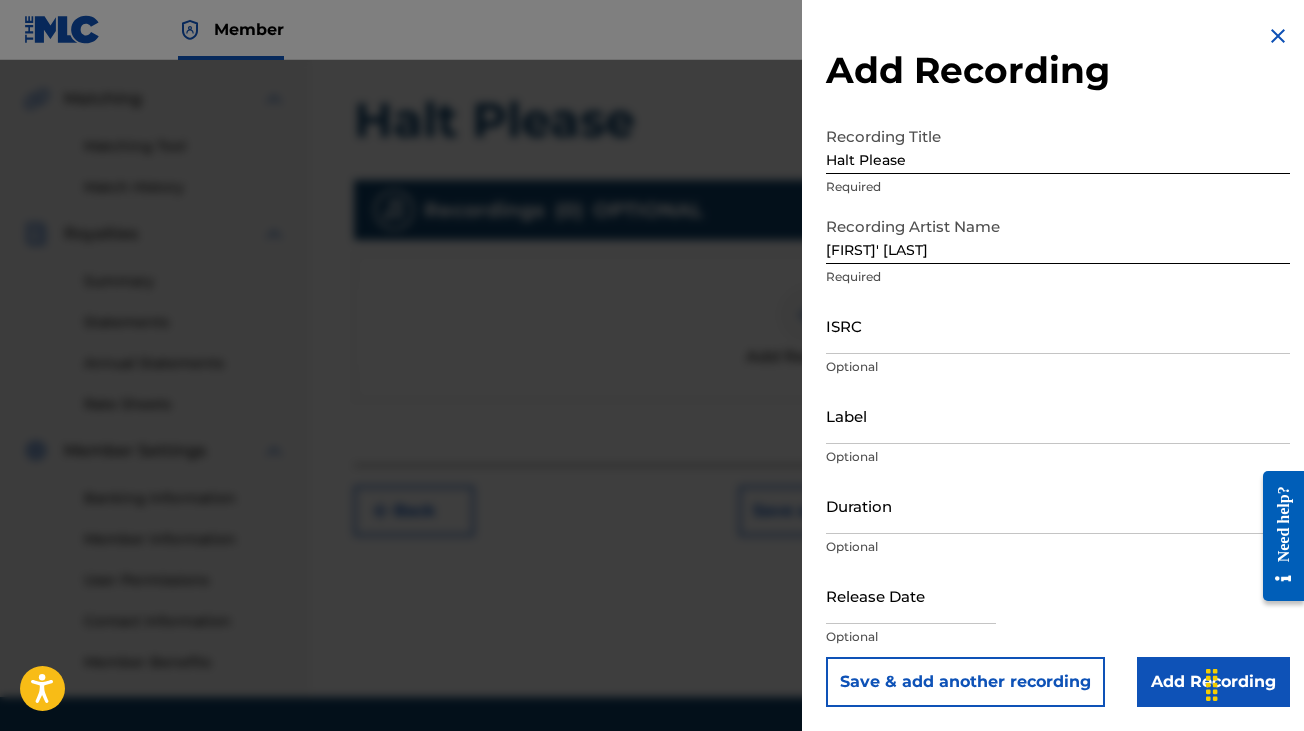 click on "Add Recording" at bounding box center [1058, 70] 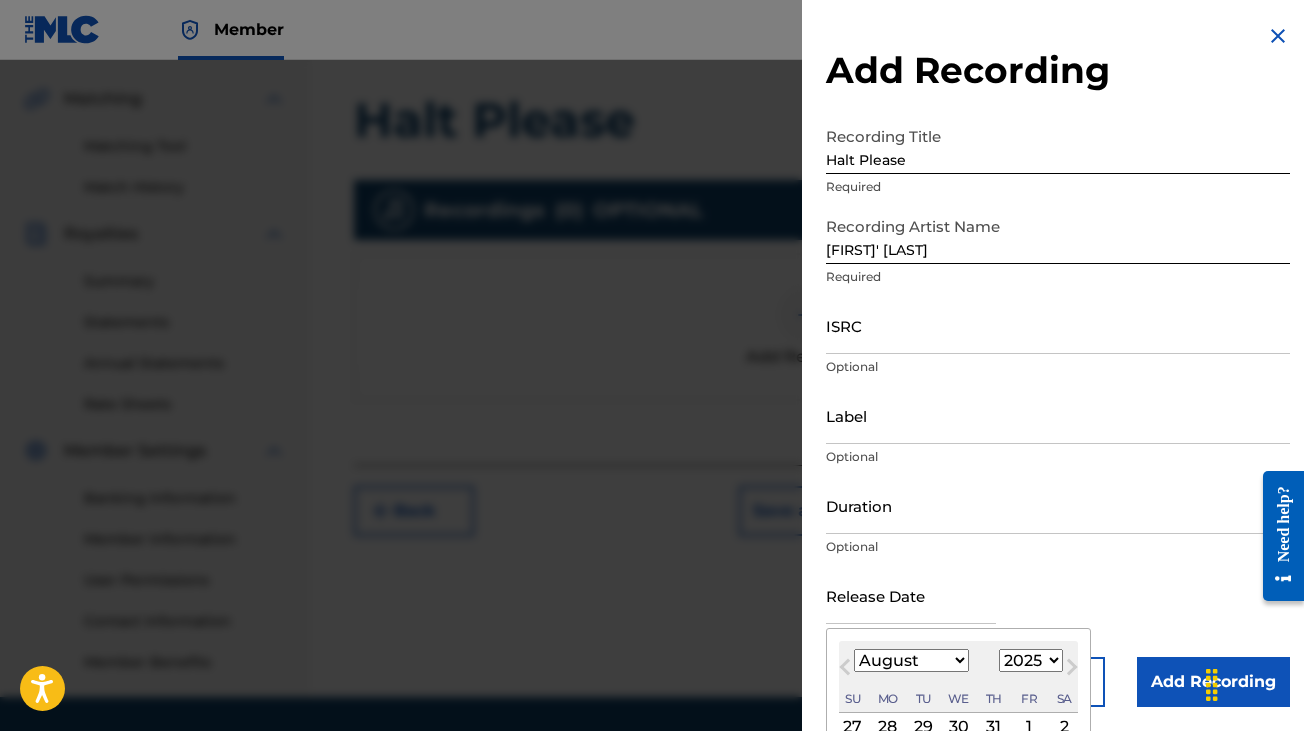 click at bounding box center [911, 595] 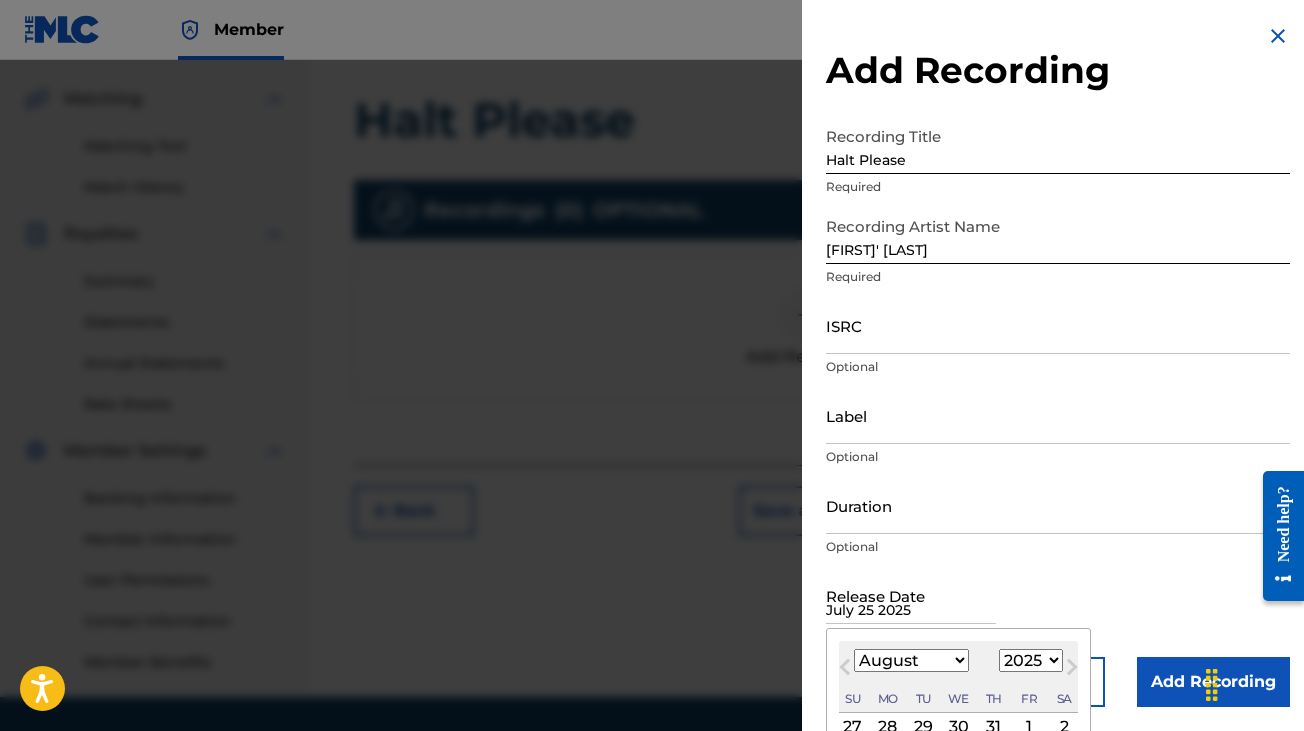 select on "7" 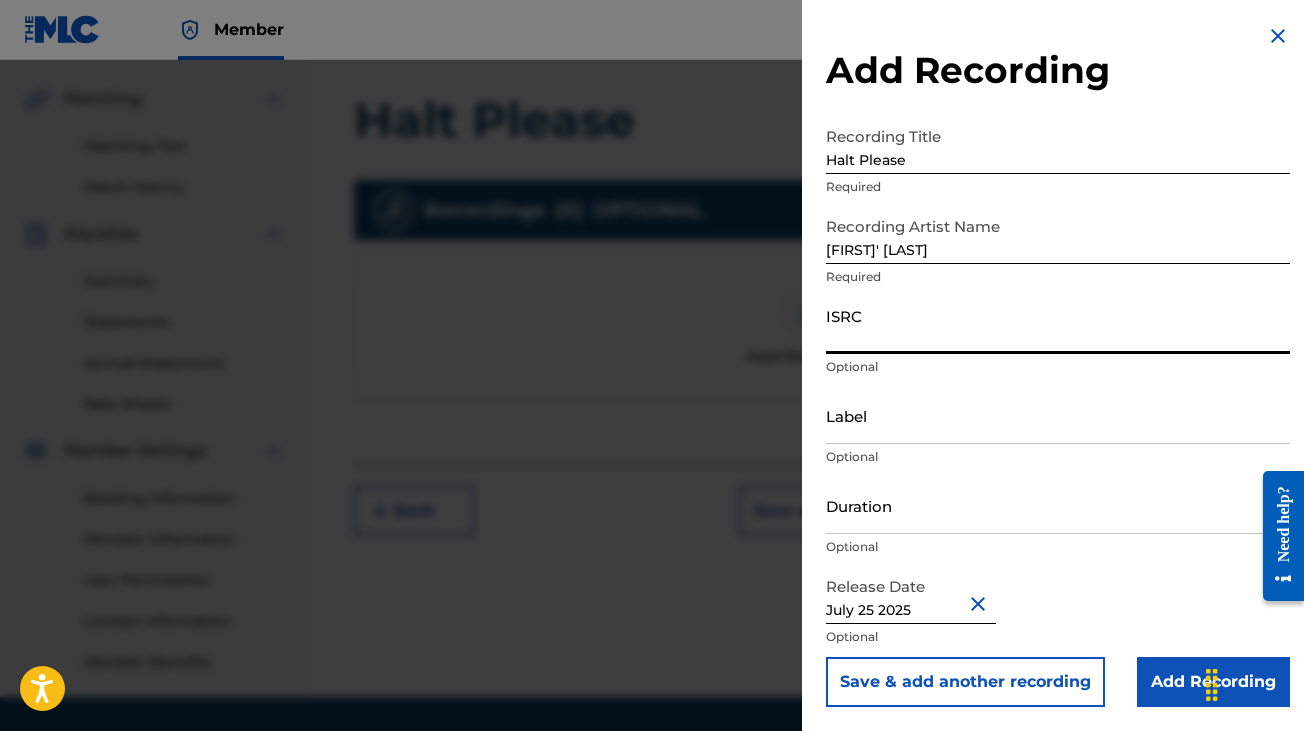 click on "ISRC" at bounding box center [1058, 325] 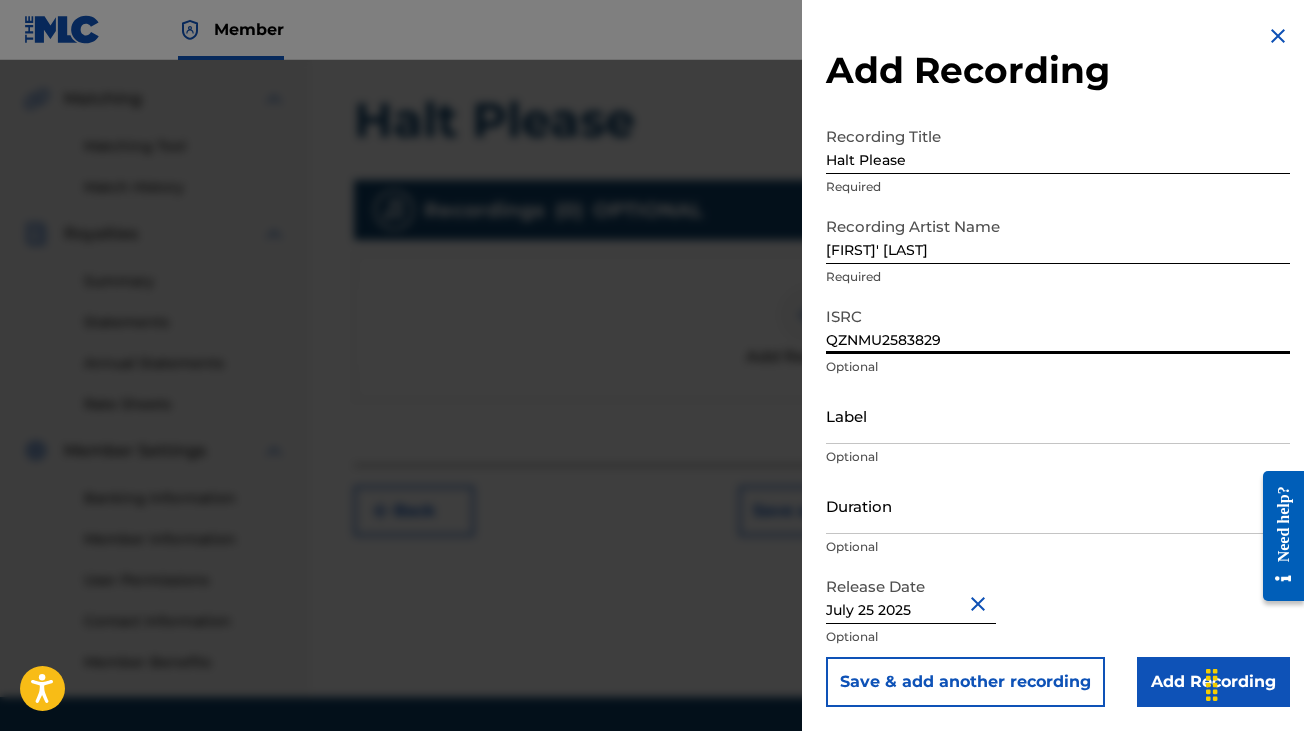 type on "QZNMU2583829" 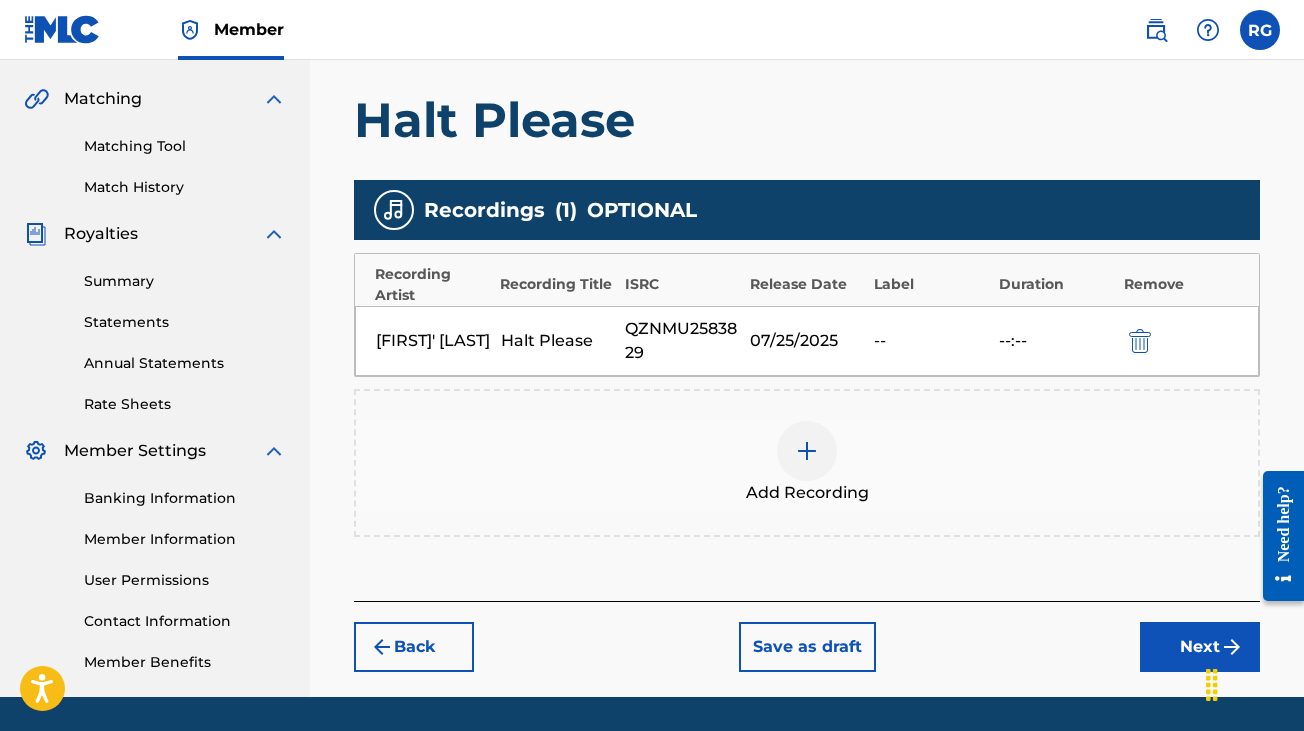 click on "Next" at bounding box center (1200, 647) 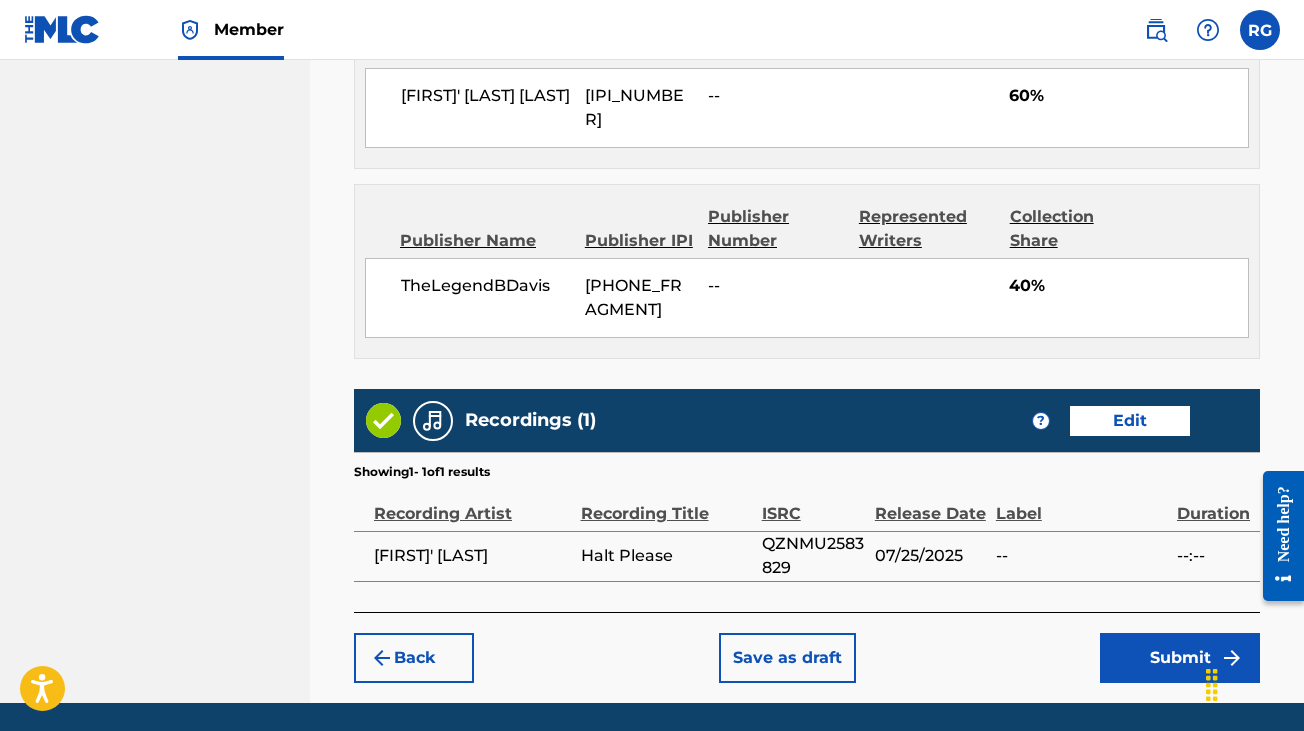 scroll, scrollTop: 1189, scrollLeft: 0, axis: vertical 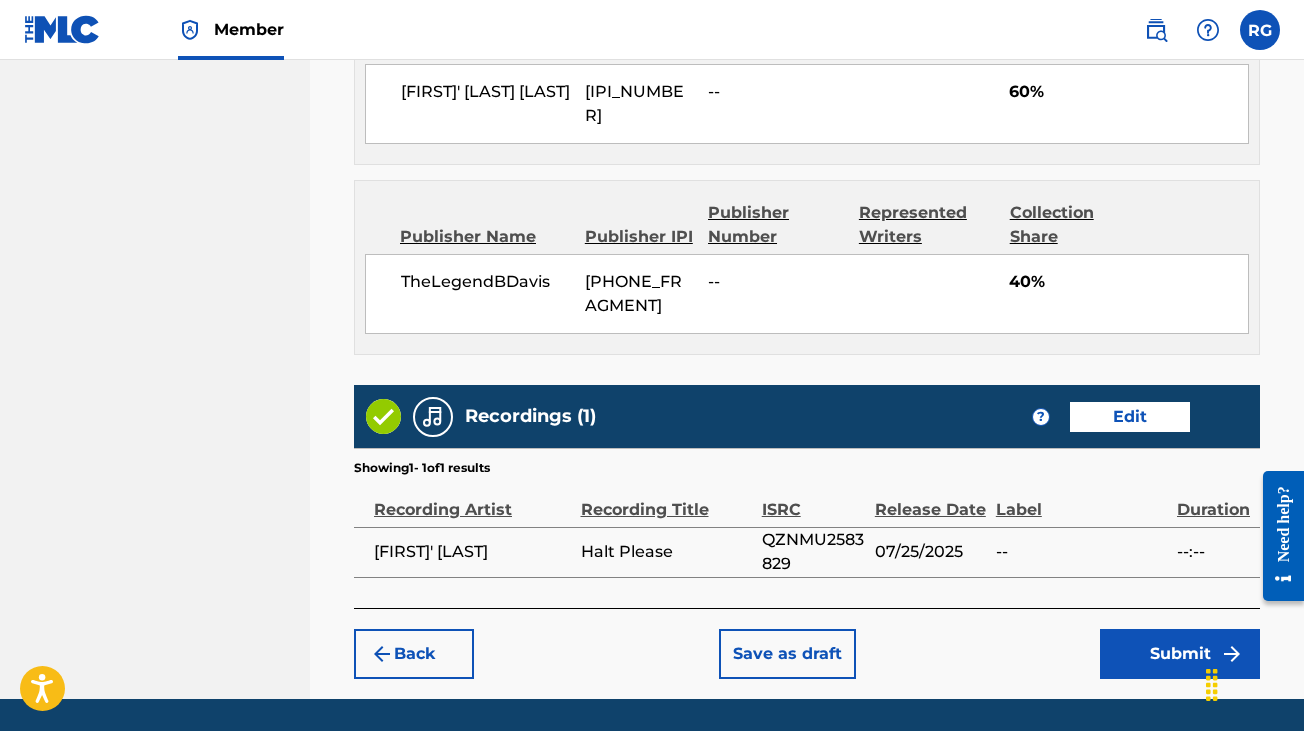 click on "Submit" at bounding box center (1180, 654) 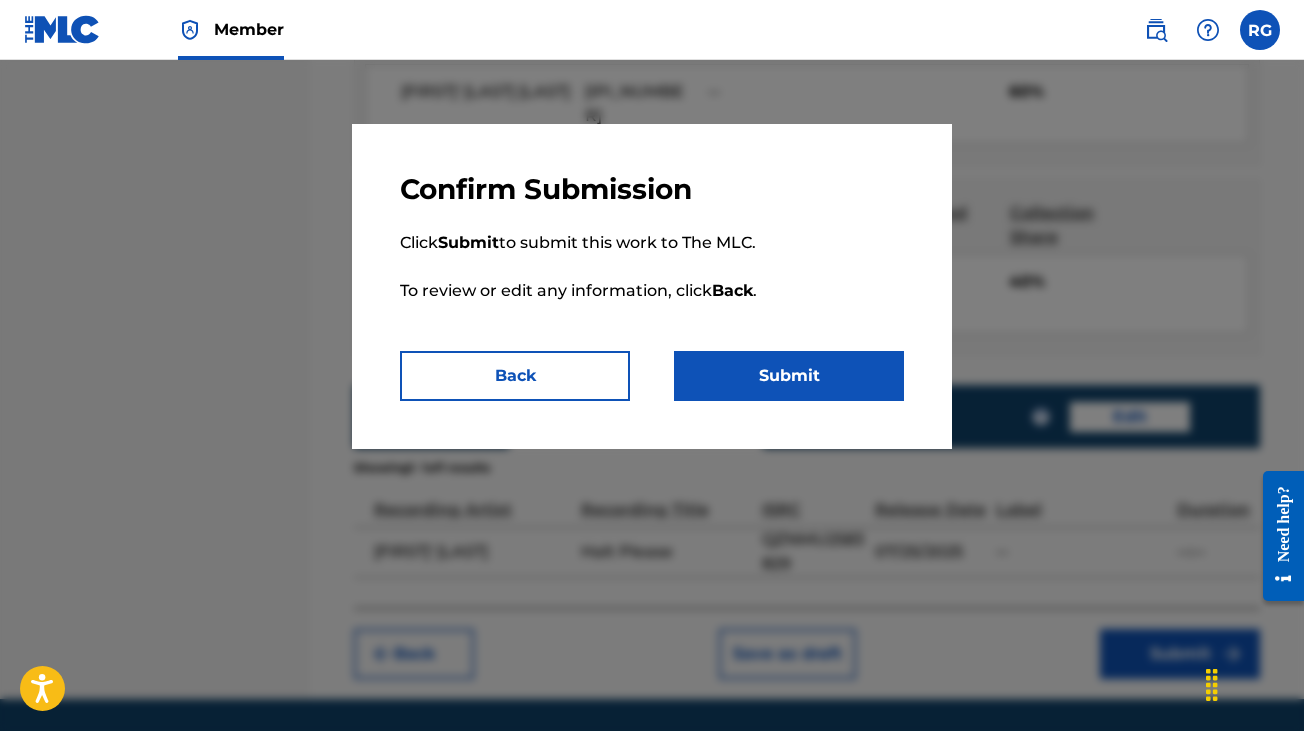 click on "Submit" at bounding box center [789, 376] 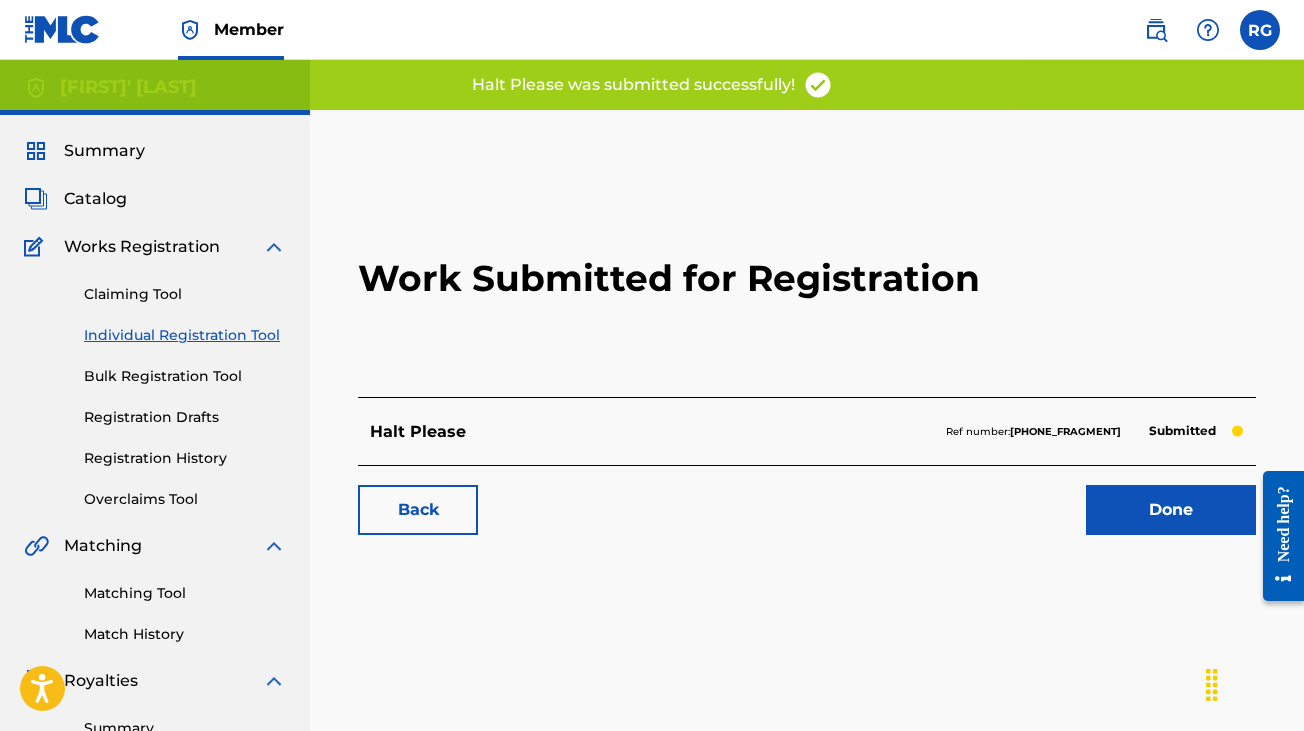 click on "Done" at bounding box center (1171, 510) 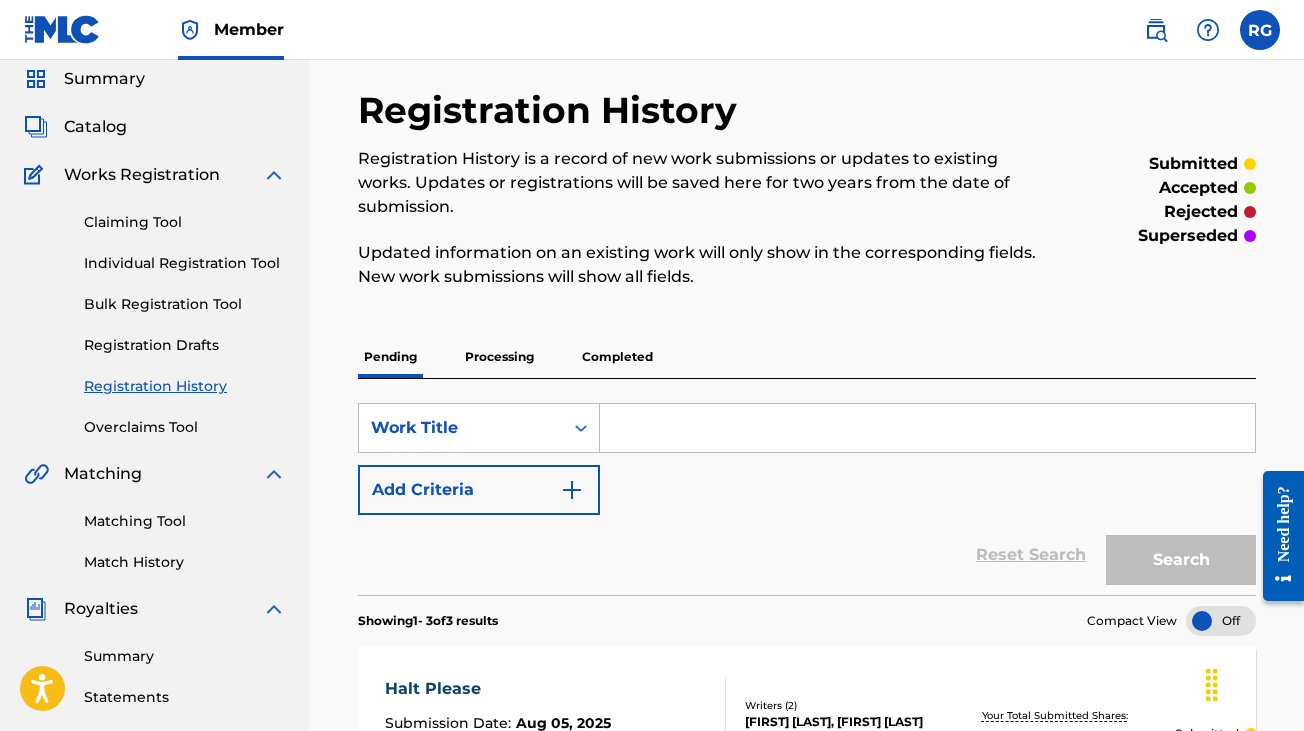 scroll, scrollTop: 0, scrollLeft: 0, axis: both 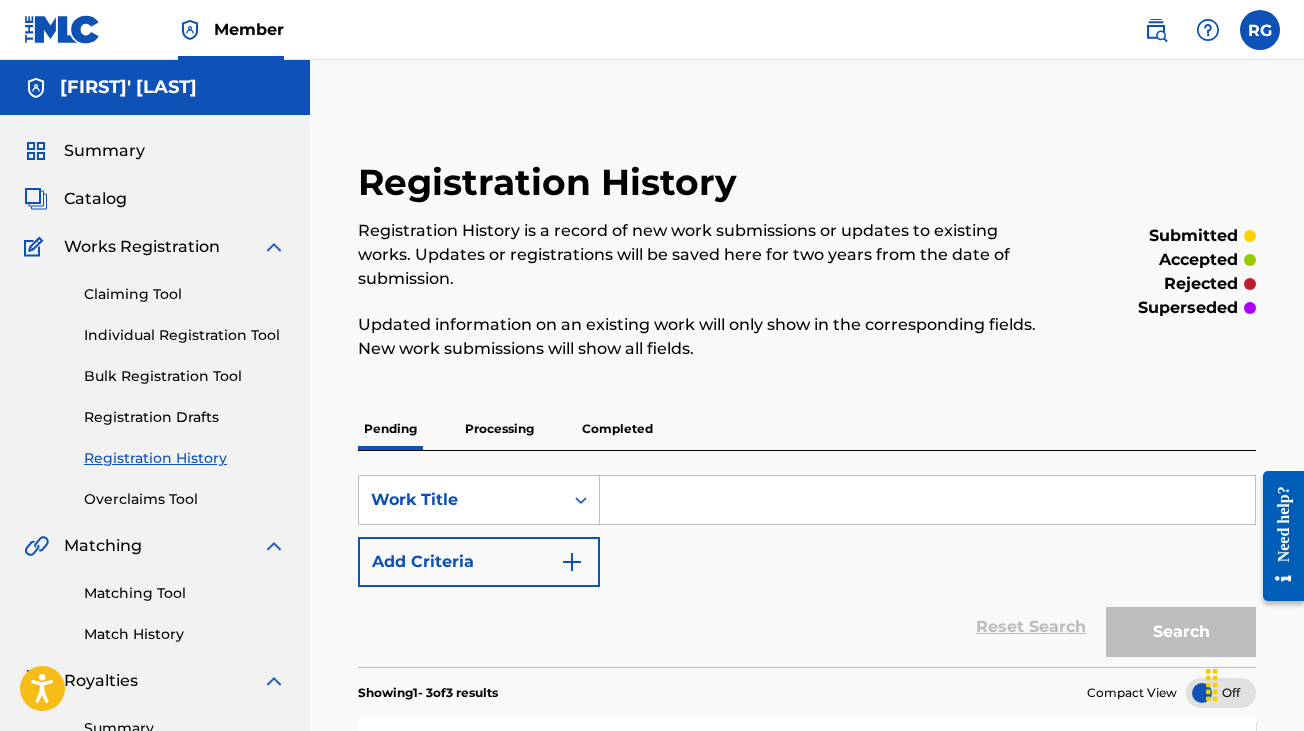 click on "Catalog" at bounding box center [95, 199] 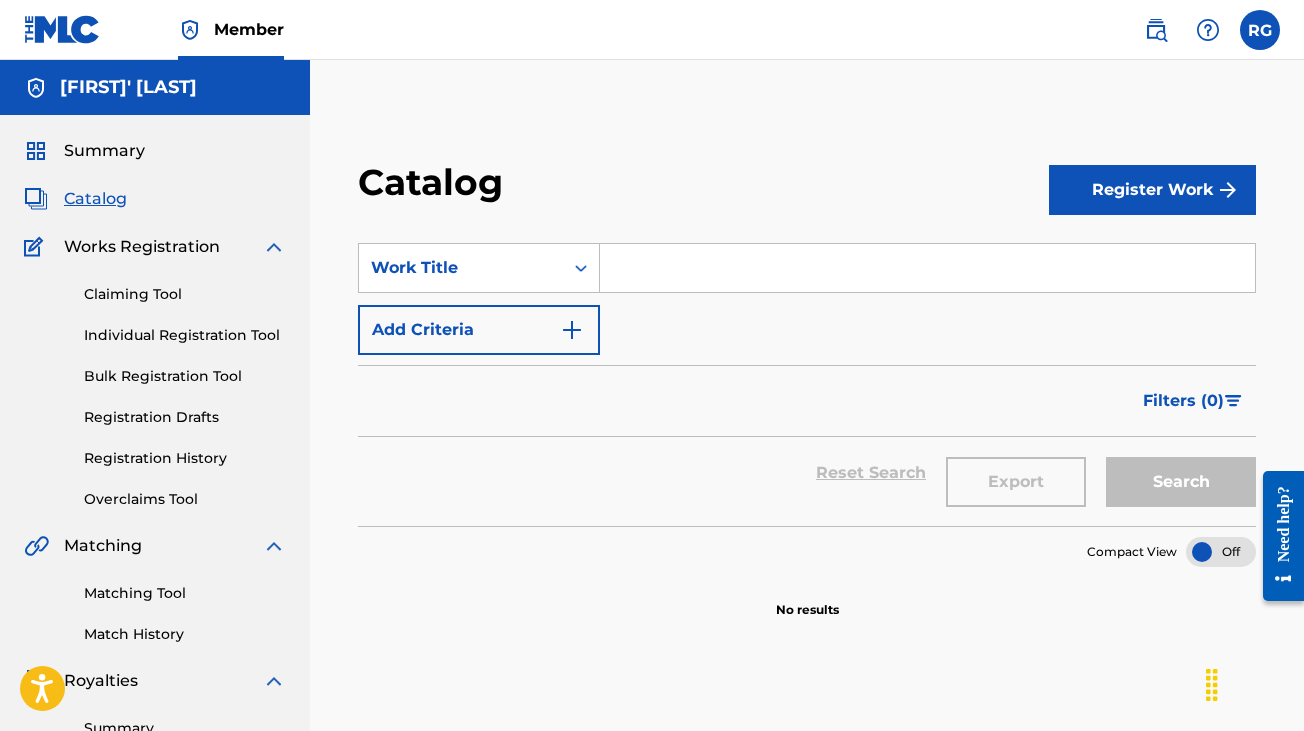 click on "Register Work" at bounding box center [1152, 190] 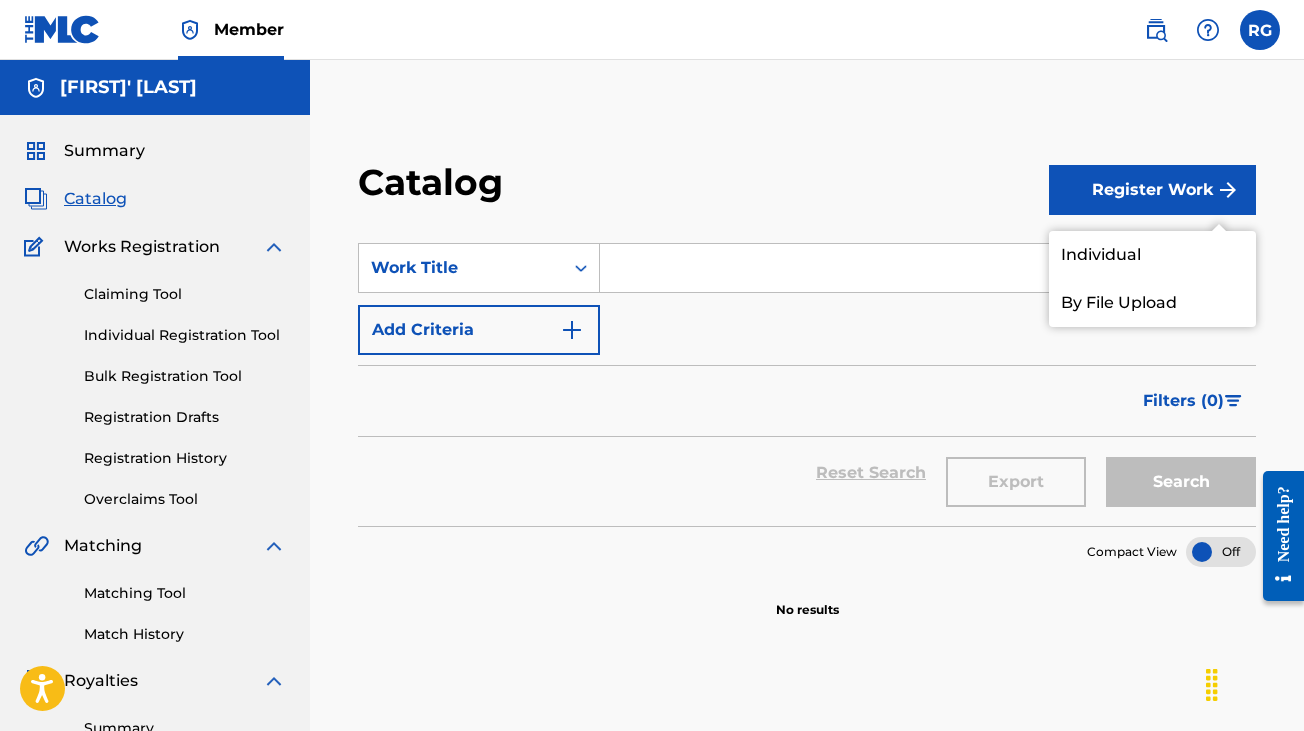 click on "Individual" at bounding box center [1152, 255] 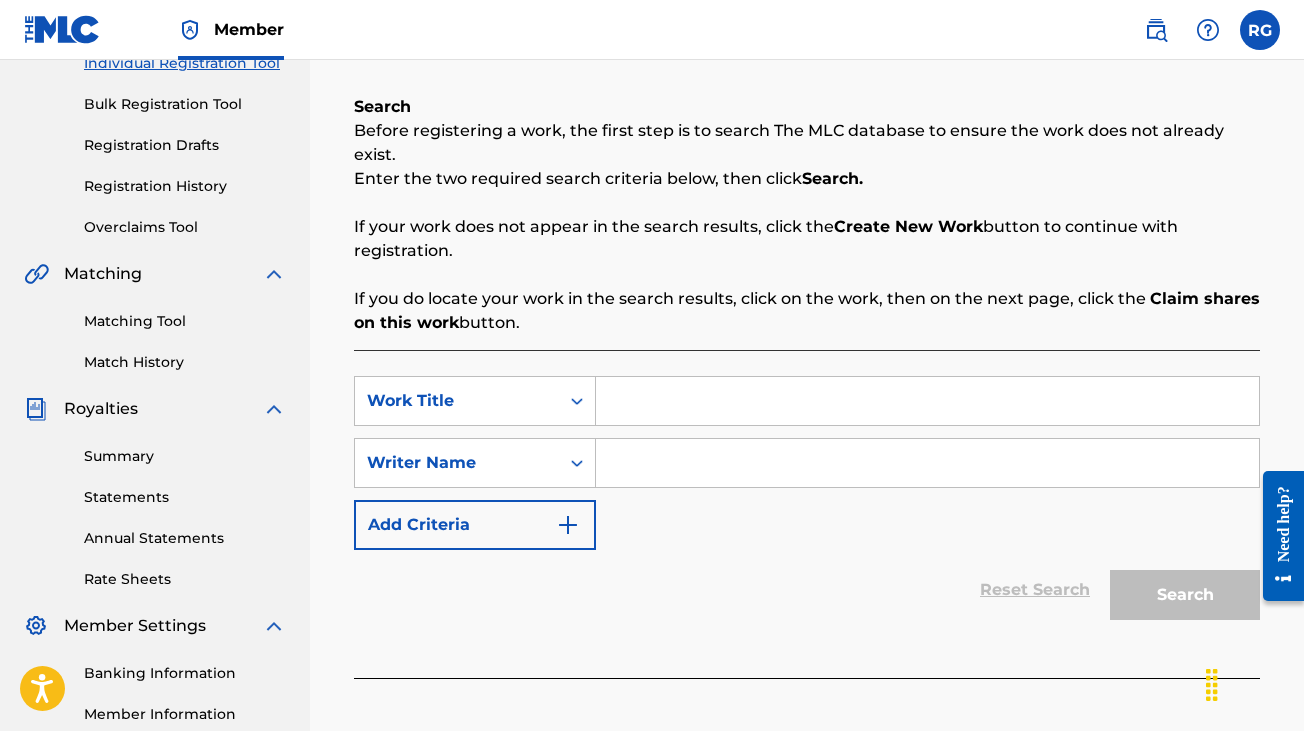 scroll, scrollTop: 276, scrollLeft: 0, axis: vertical 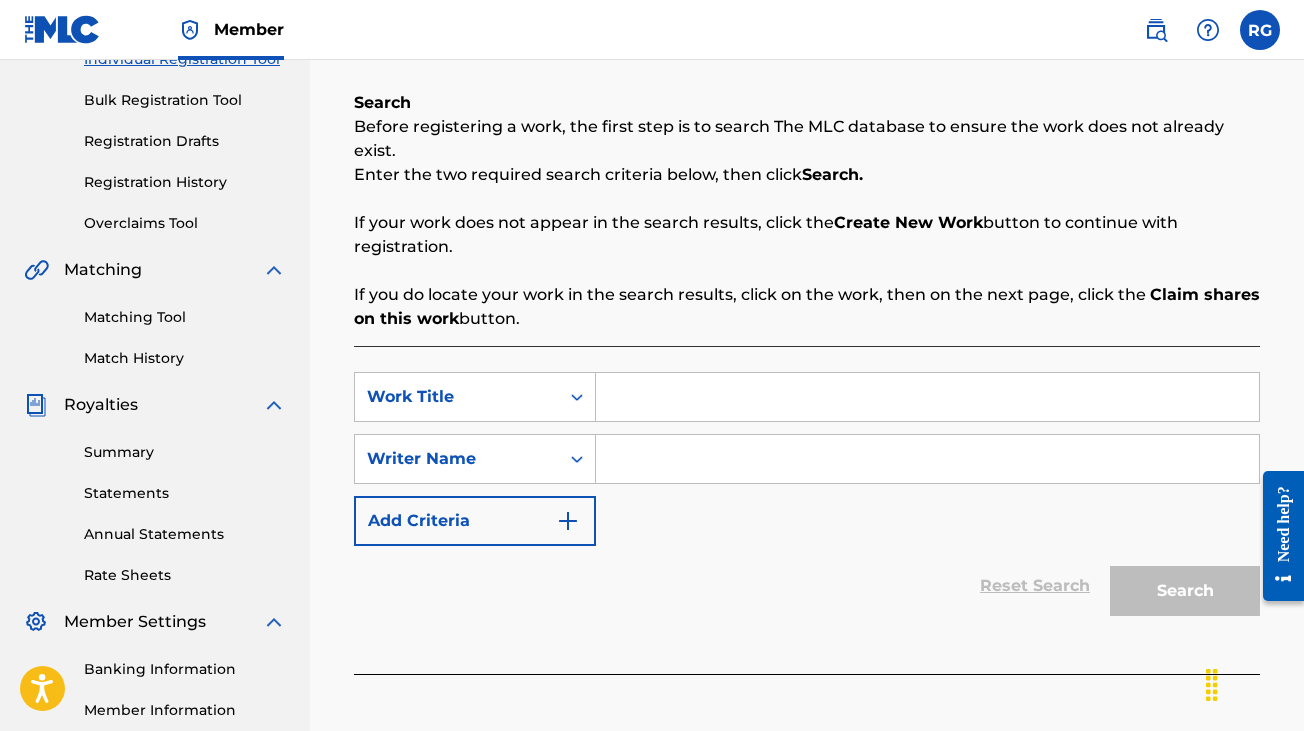 click at bounding box center (927, 397) 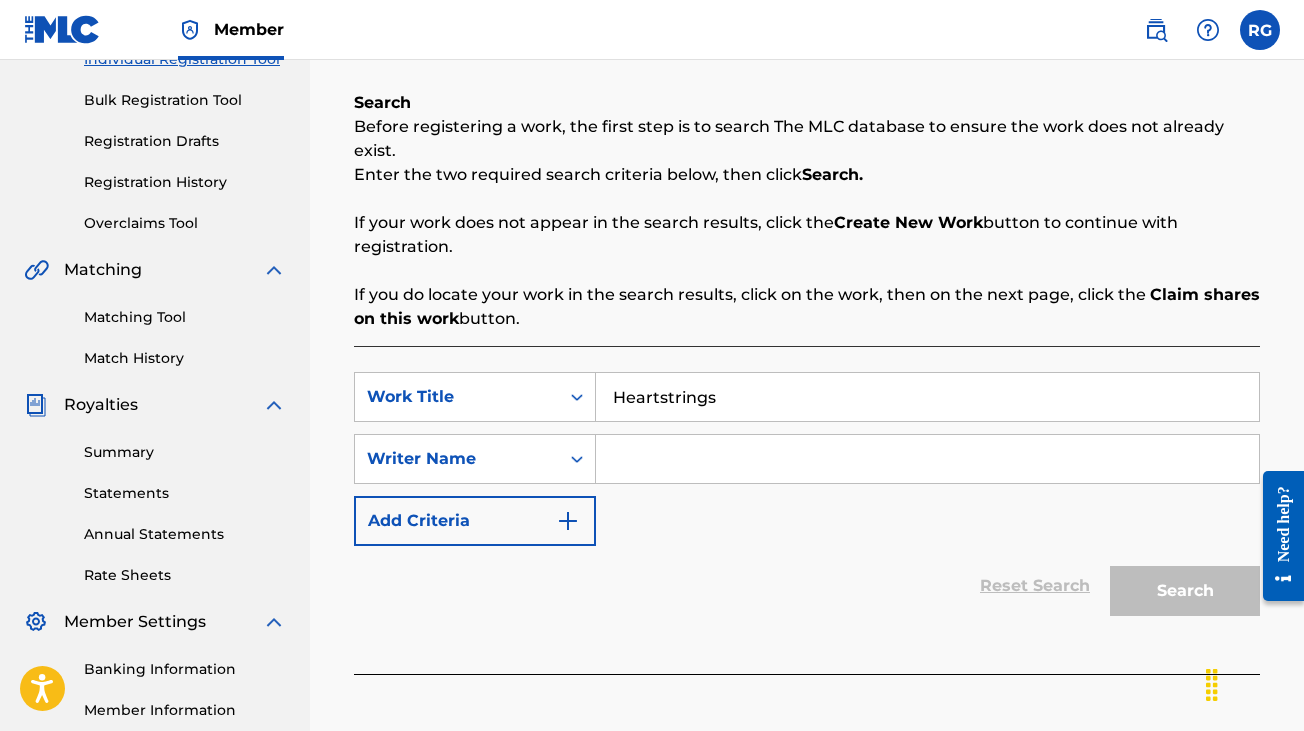type on "Heartstrings" 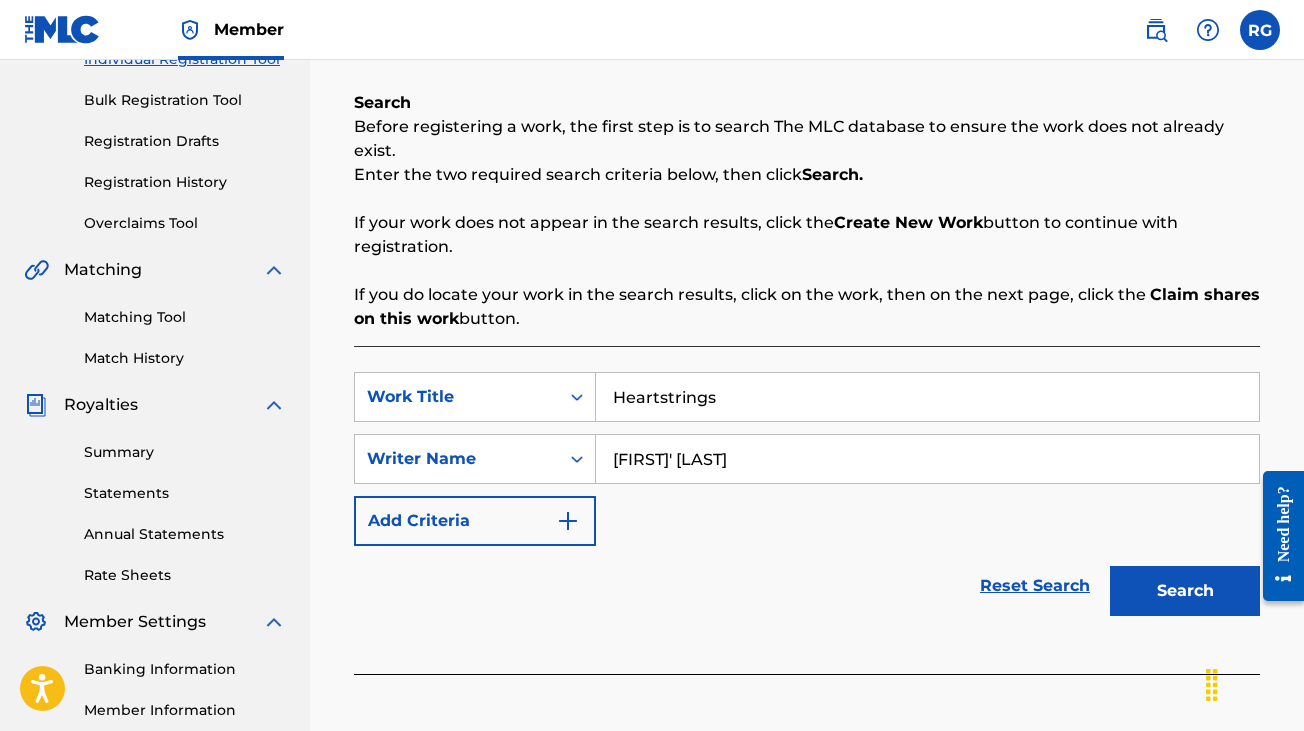 click on "Search" at bounding box center [1185, 591] 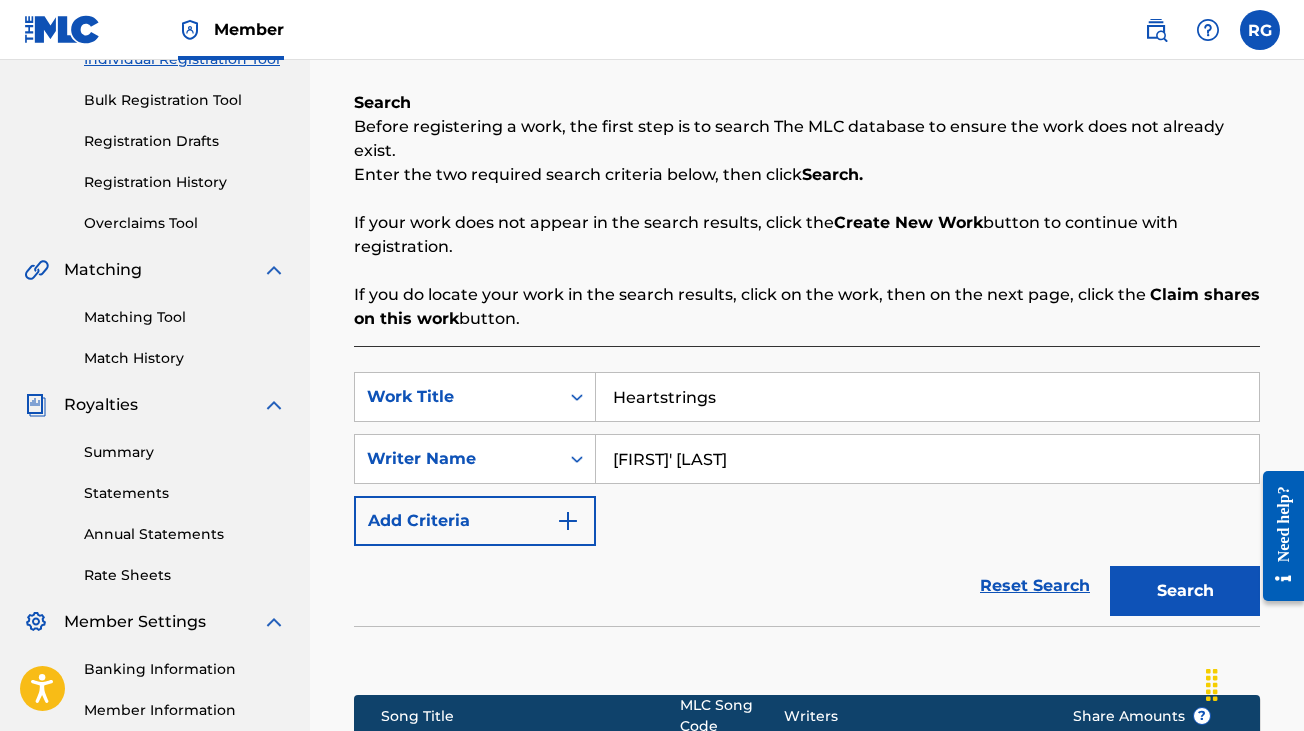 scroll, scrollTop: 597, scrollLeft: 0, axis: vertical 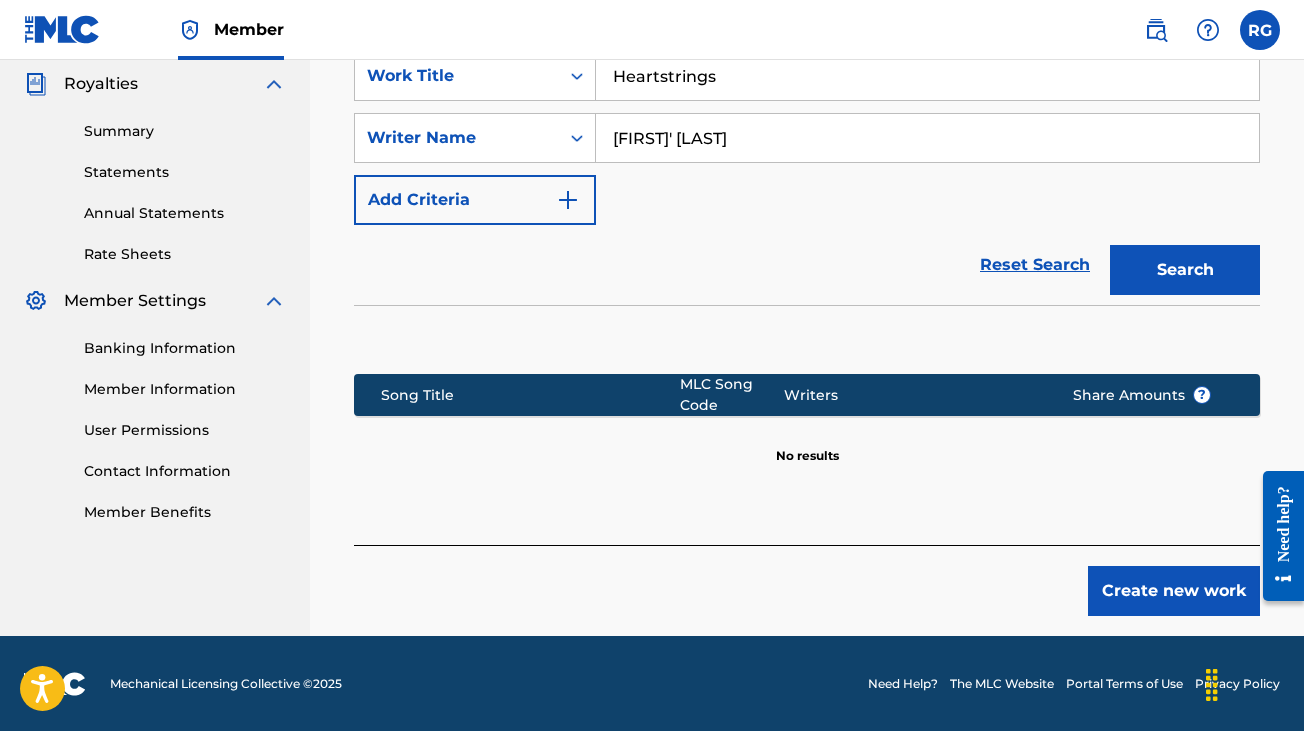 click on "Create new work" at bounding box center [1174, 591] 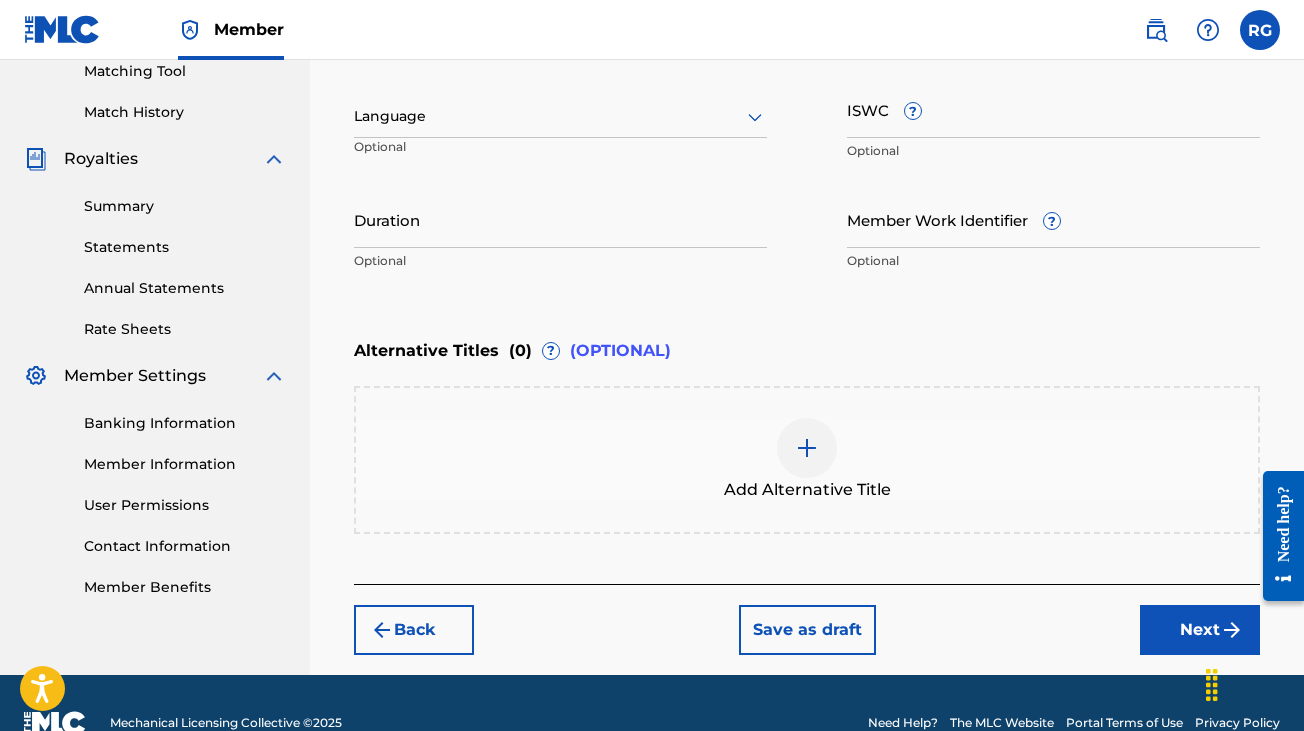 scroll, scrollTop: 536, scrollLeft: 0, axis: vertical 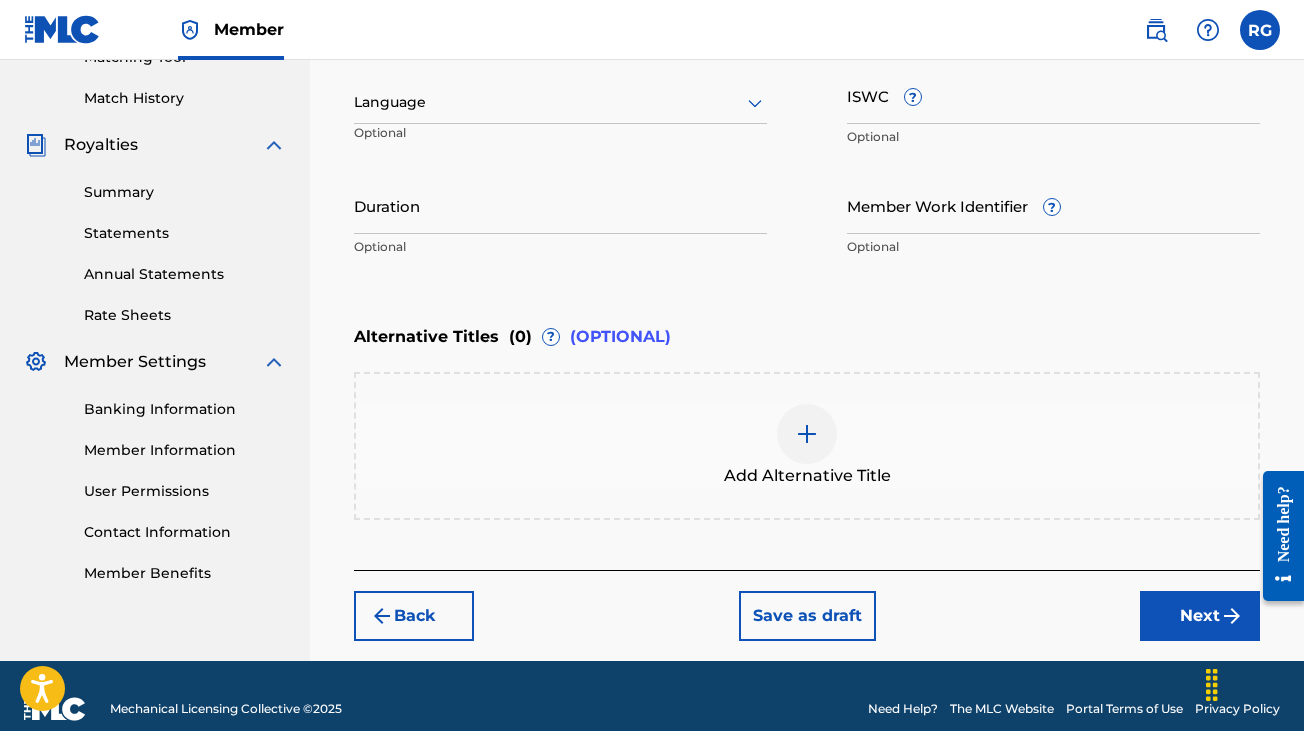 click on "Next" at bounding box center [1200, 616] 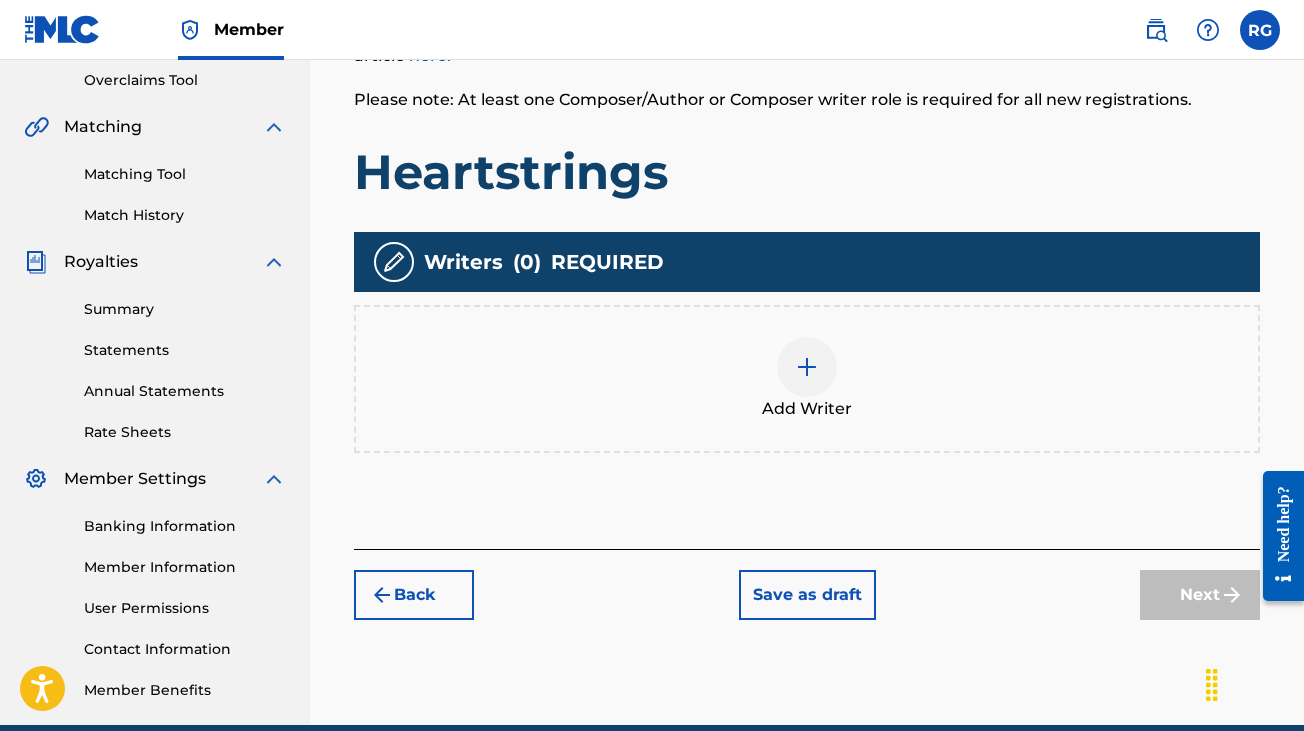 scroll, scrollTop: 420, scrollLeft: 0, axis: vertical 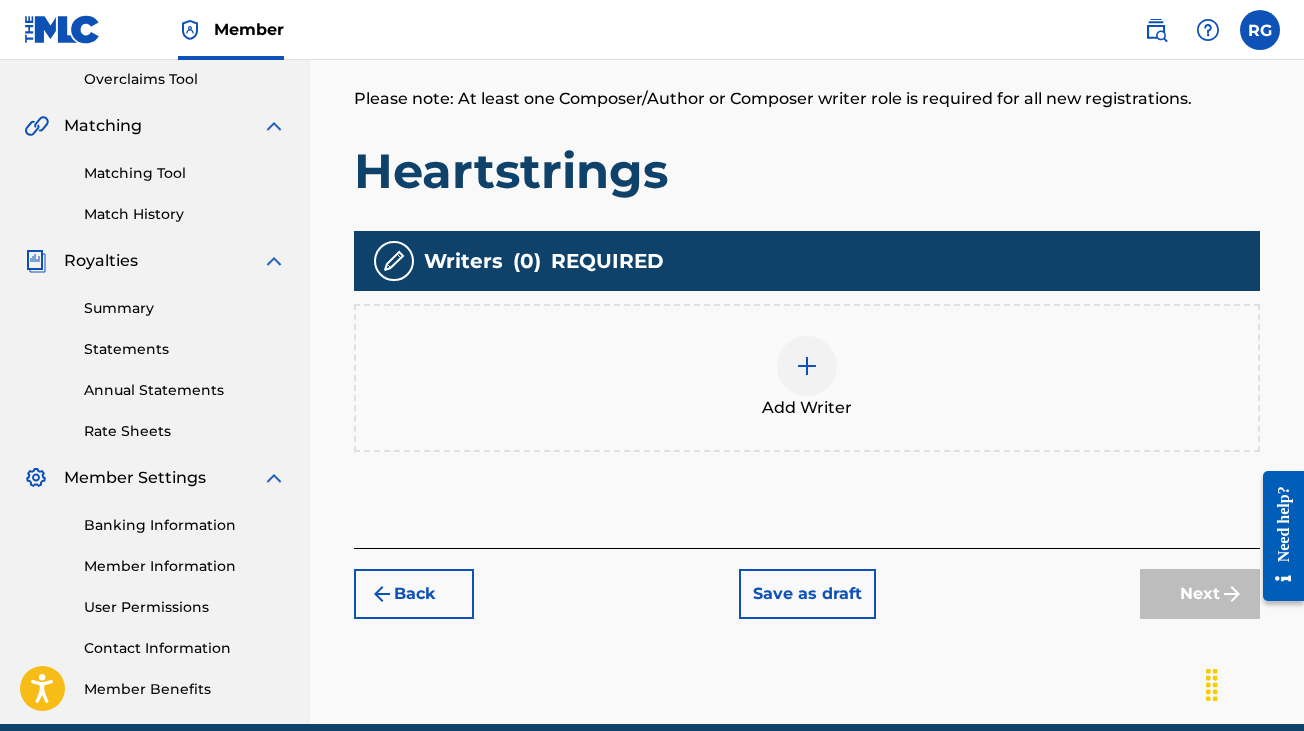 click at bounding box center (807, 366) 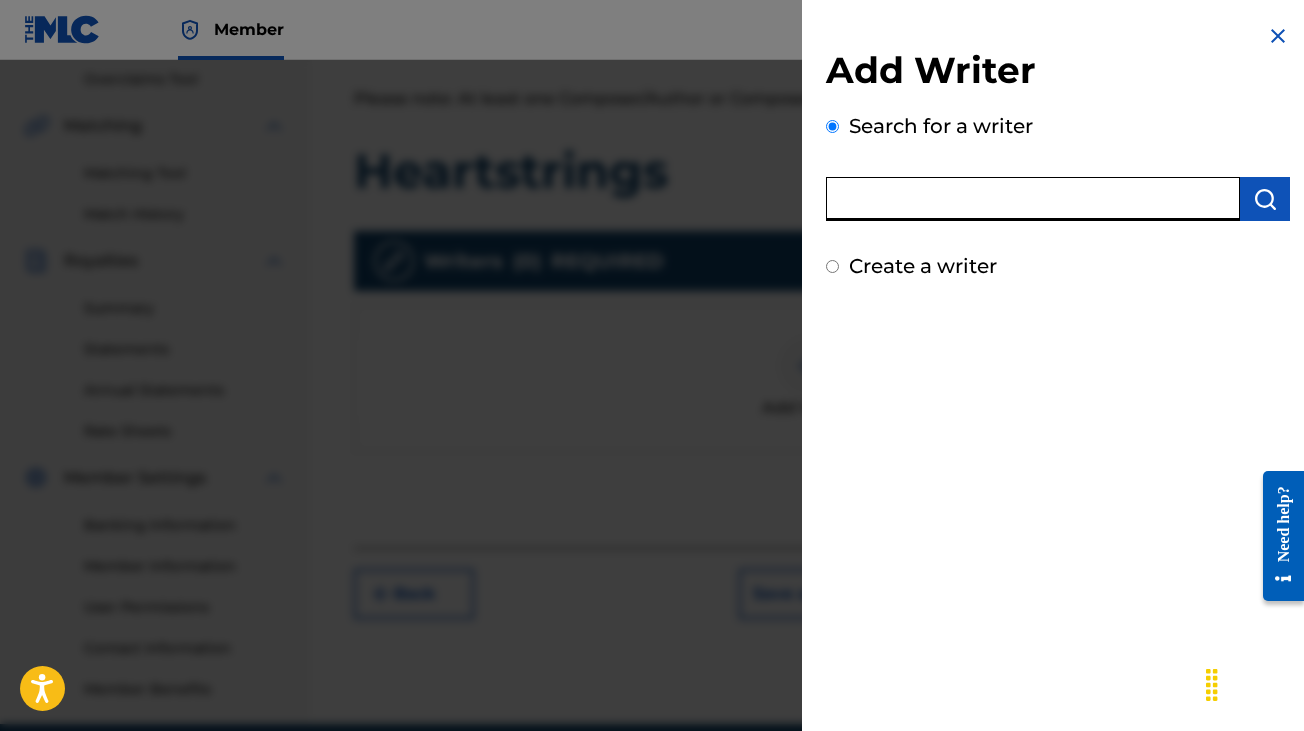 click at bounding box center (1033, 199) 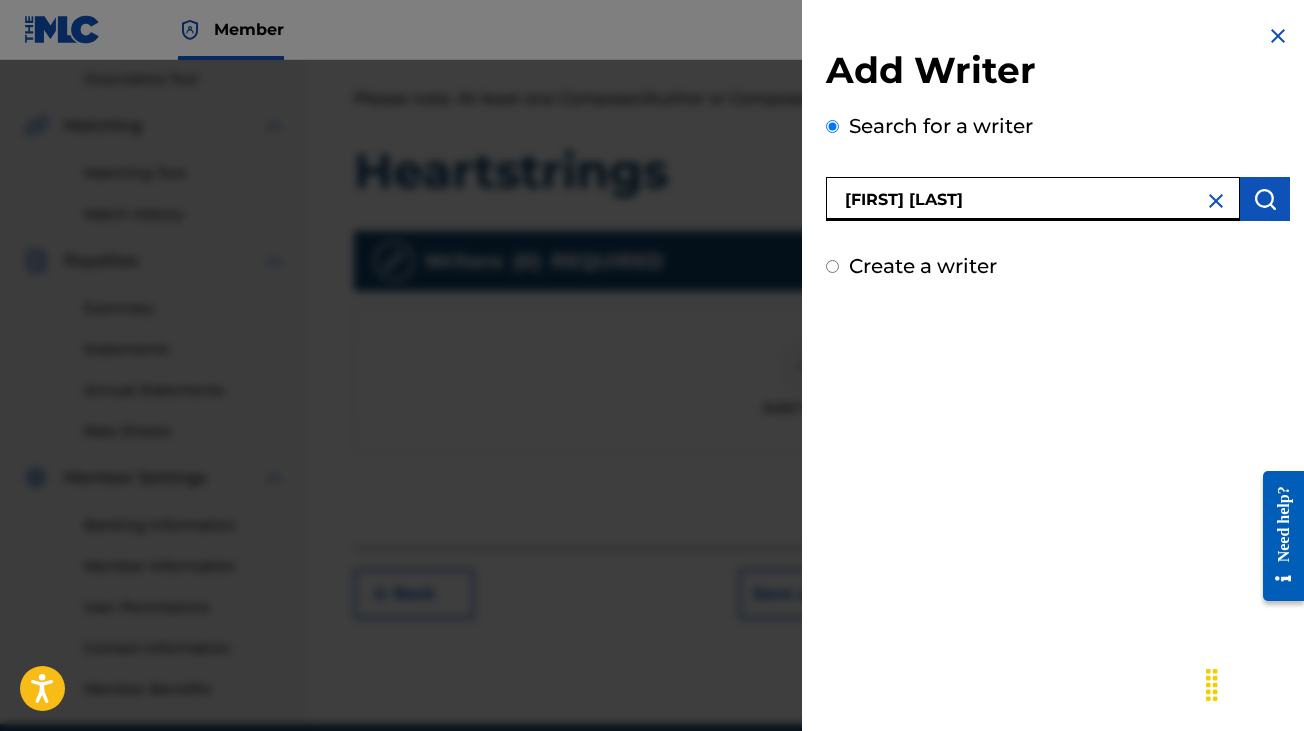 type on "[FIRST] [LAST]" 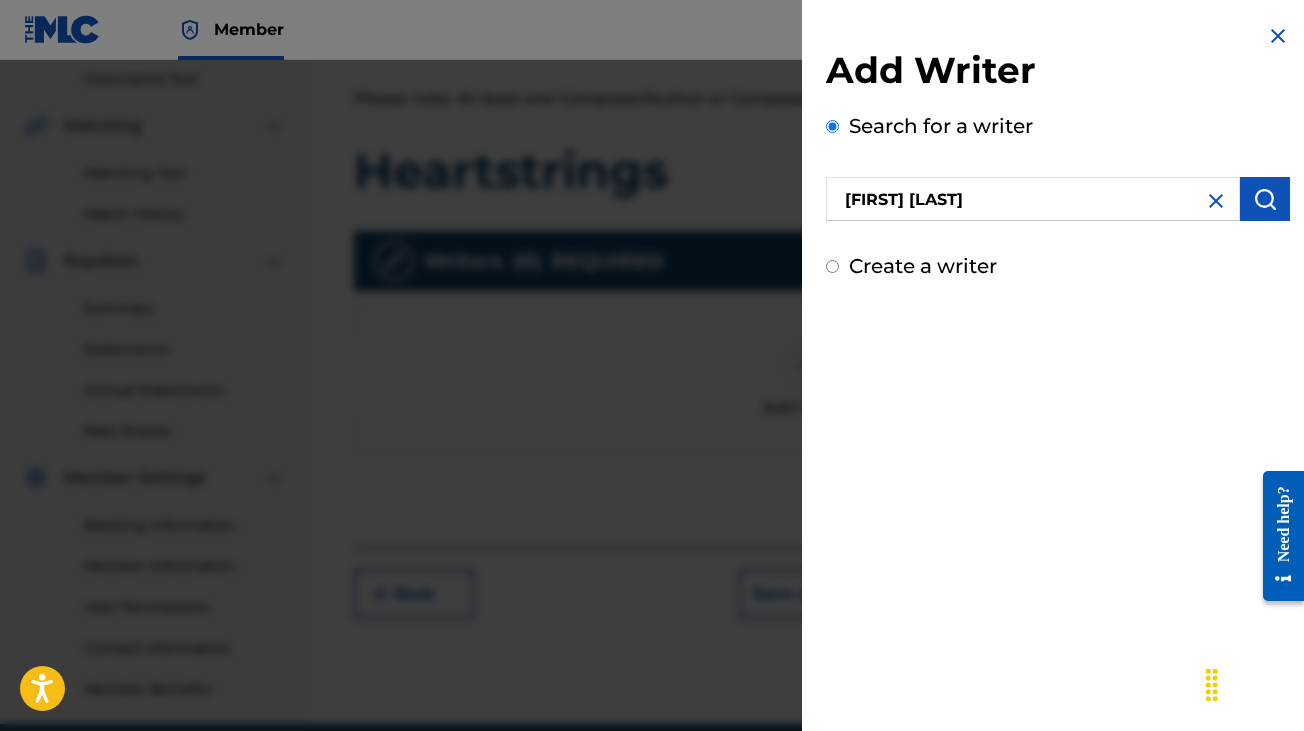 click at bounding box center (1265, 199) 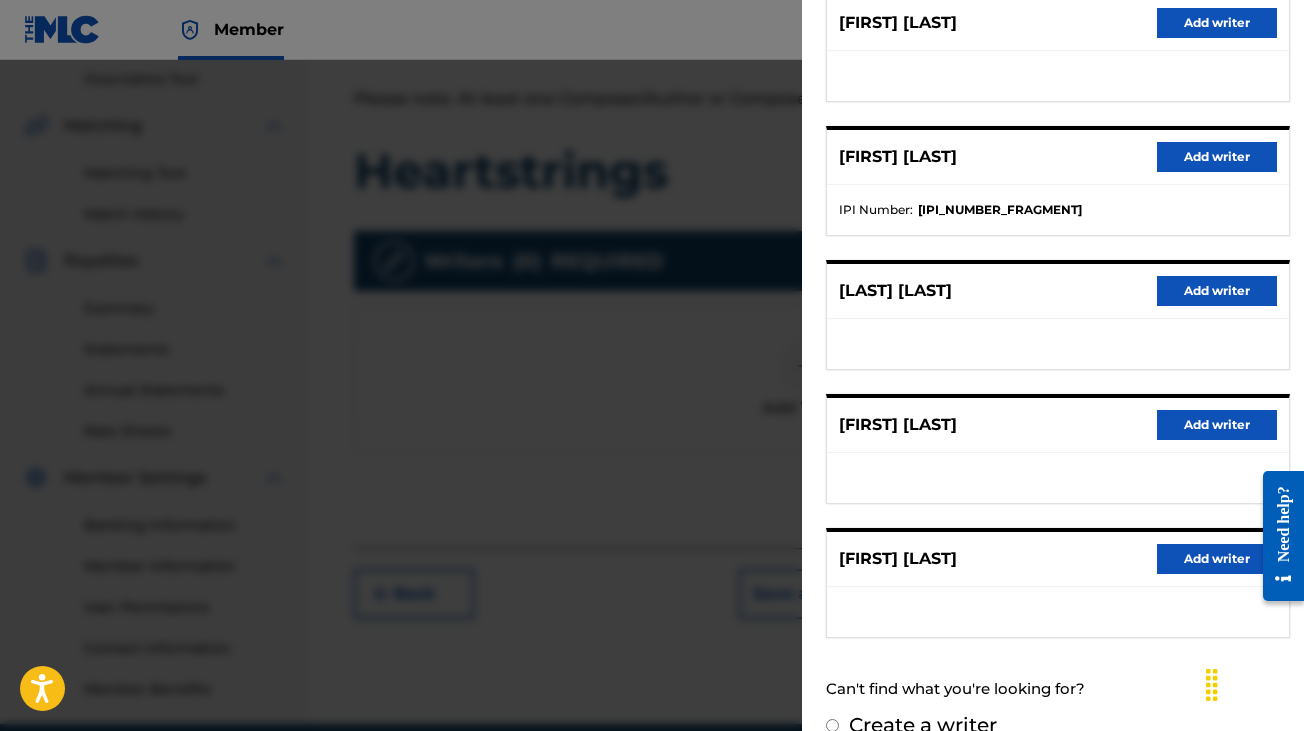 scroll, scrollTop: 308, scrollLeft: 0, axis: vertical 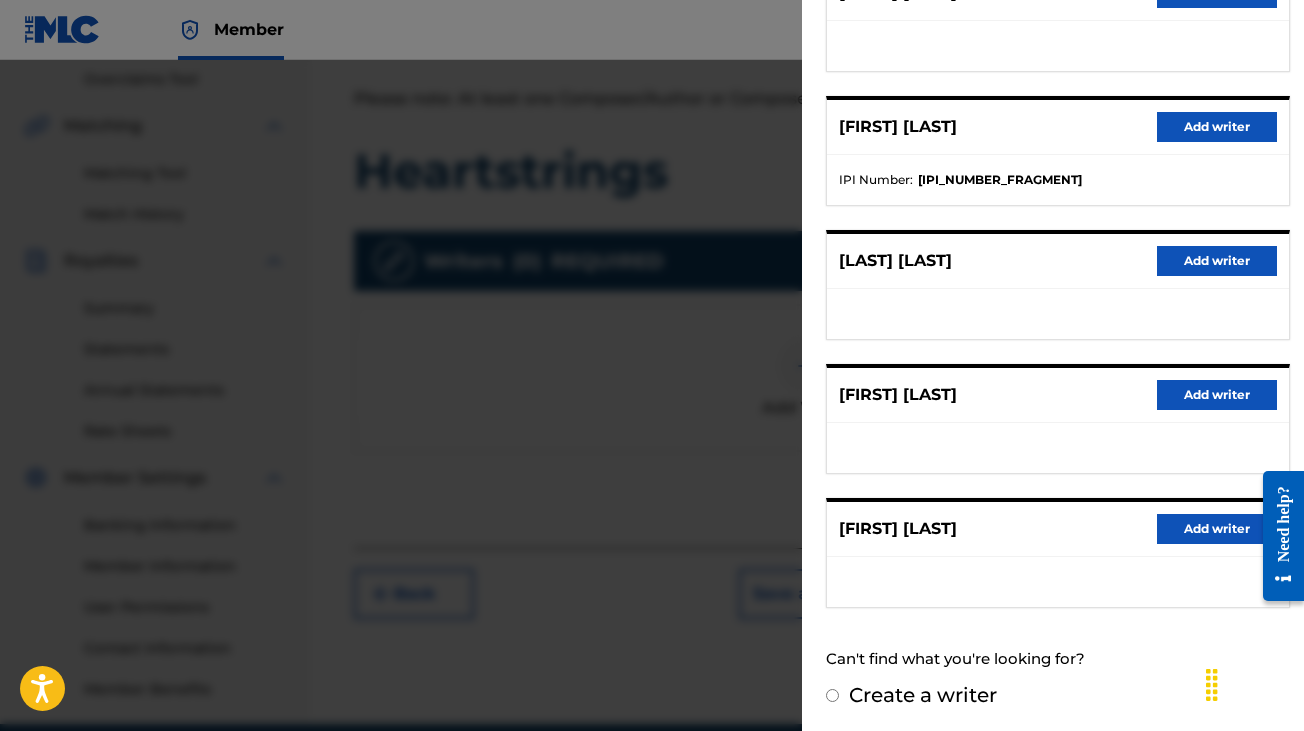 click on "Add writer" at bounding box center [1217, 395] 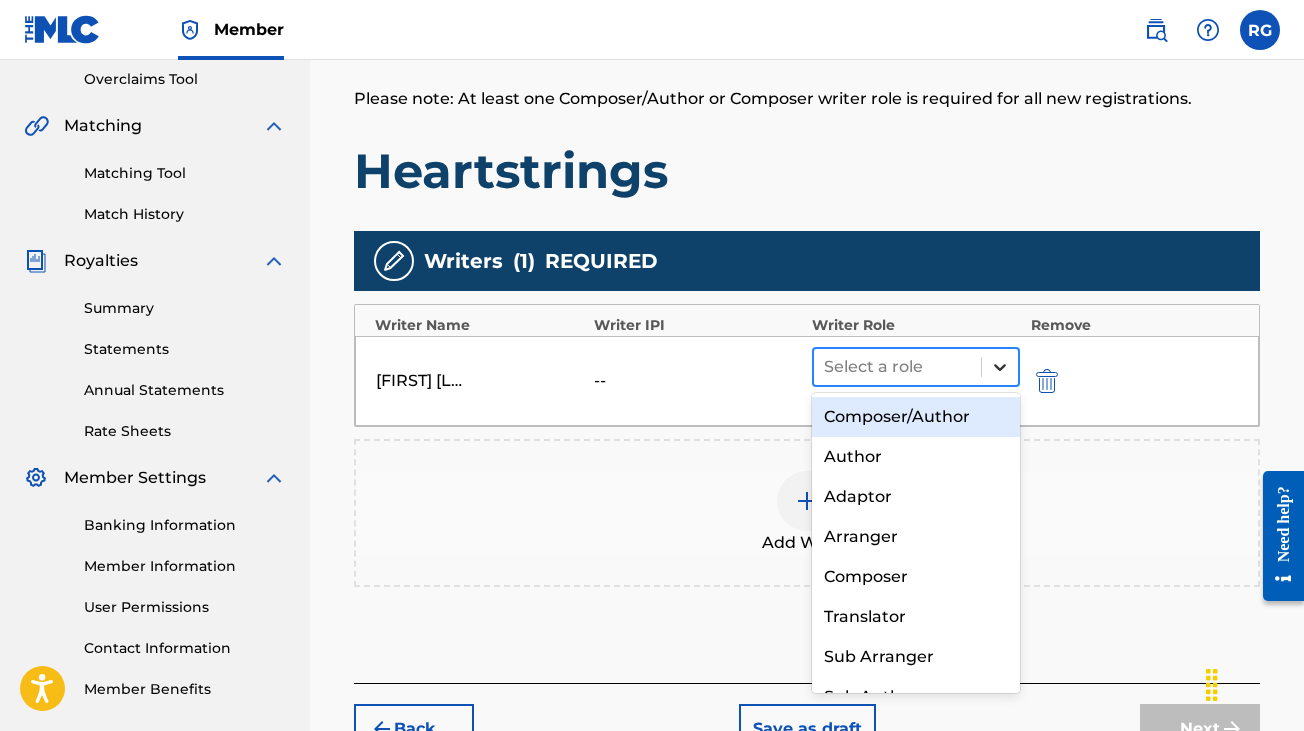 click 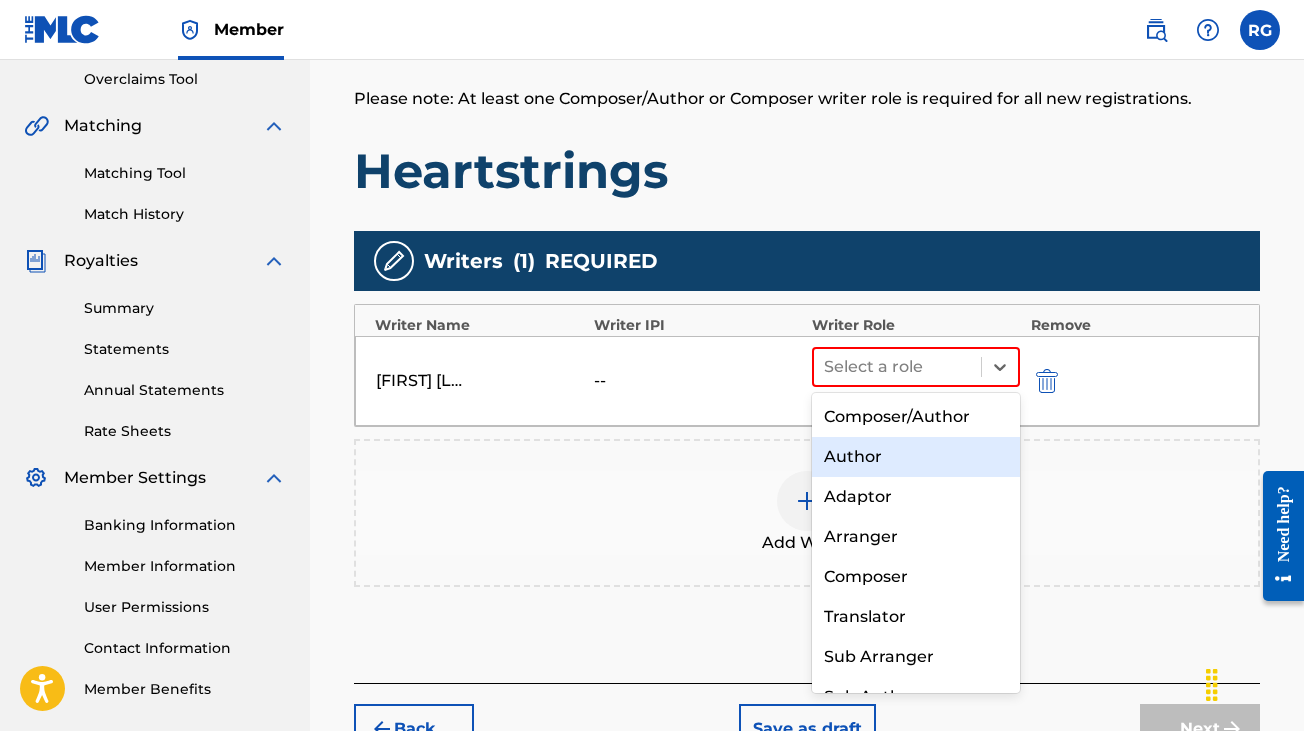 click on "Author" at bounding box center [916, 457] 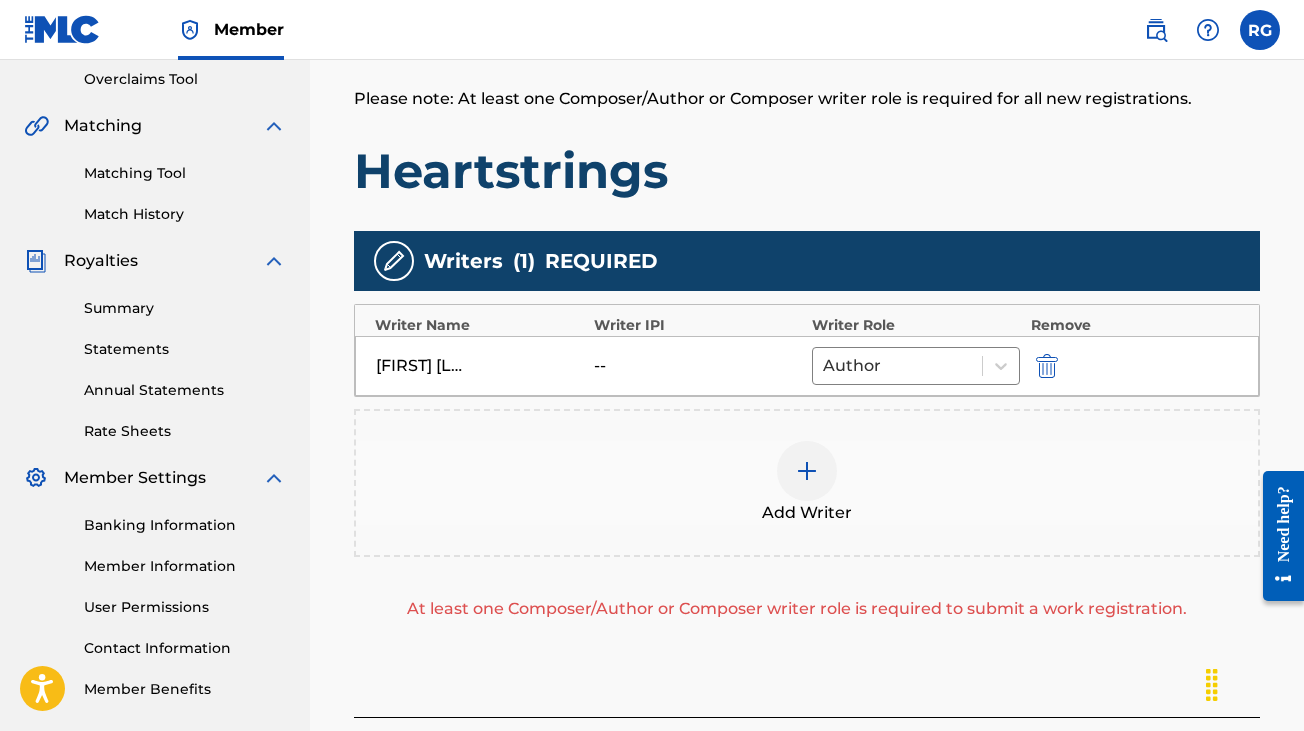 click at bounding box center (807, 471) 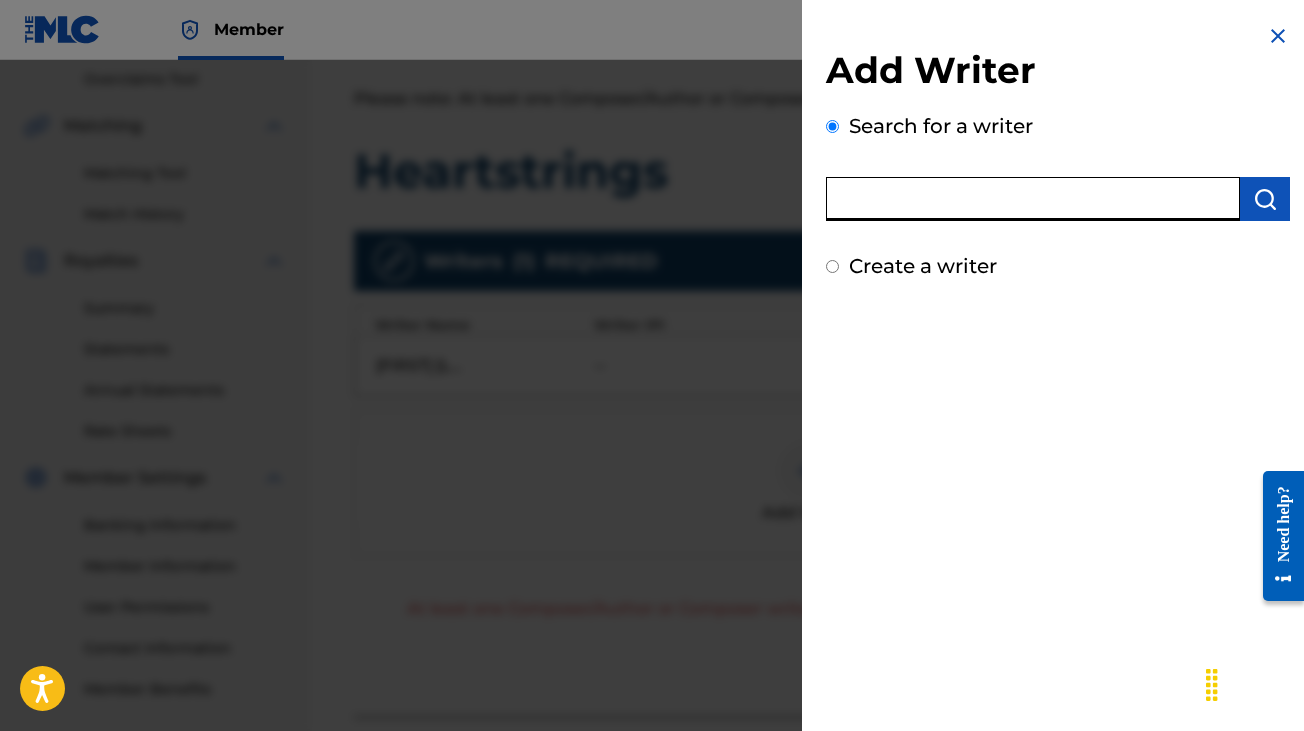 click at bounding box center [1033, 199] 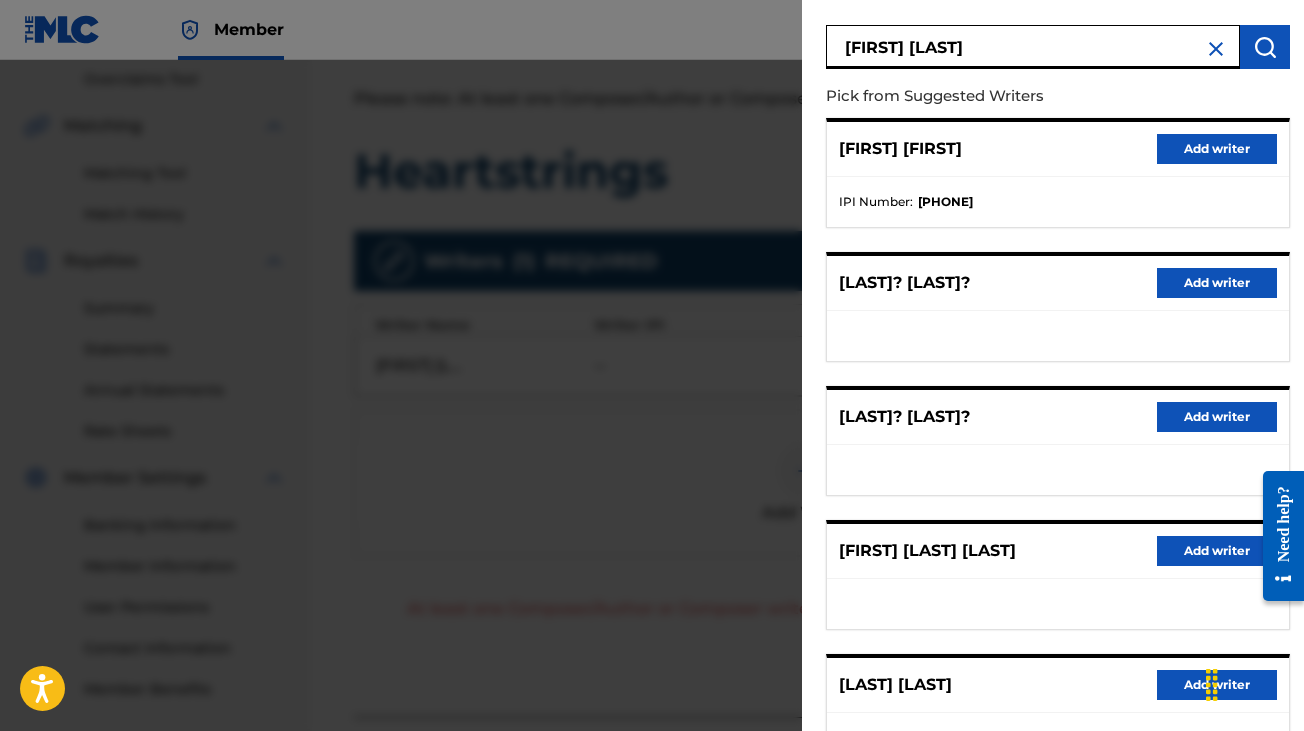 scroll, scrollTop: 0, scrollLeft: 0, axis: both 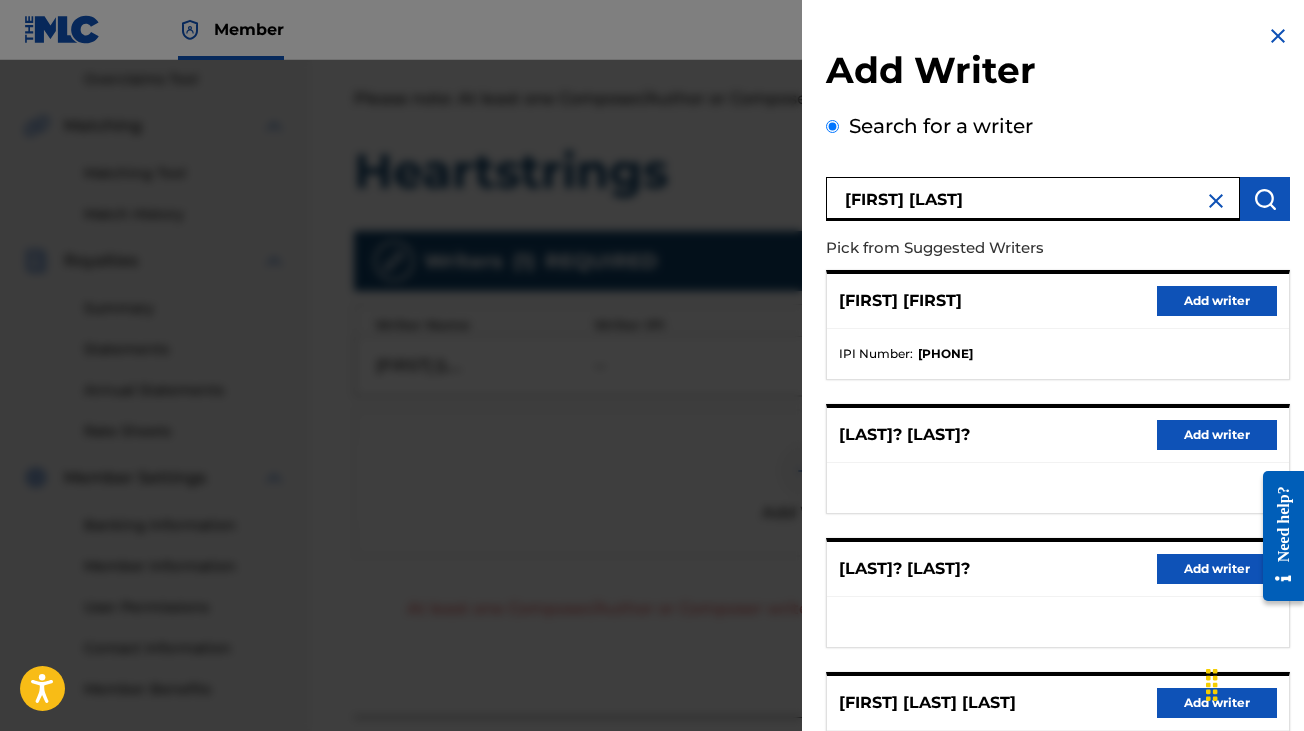 type on "[FIRST] [LAST]" 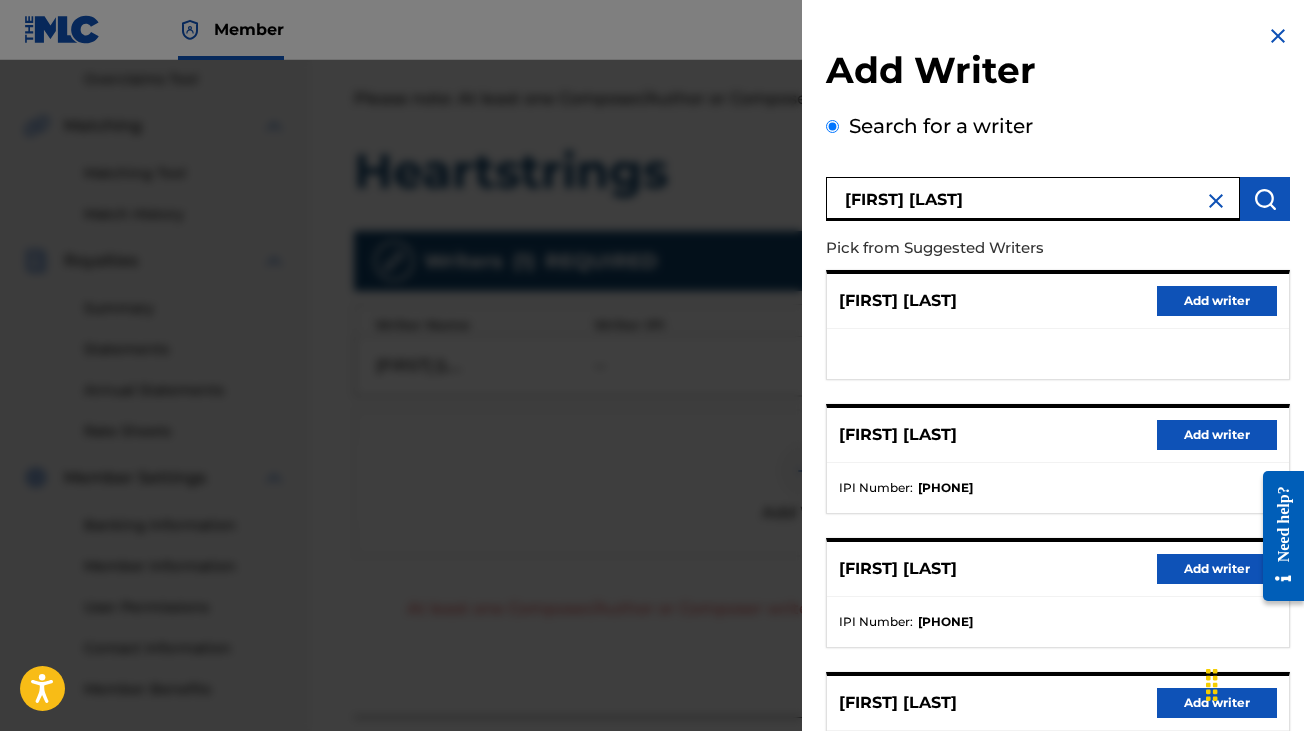 scroll, scrollTop: 308, scrollLeft: 0, axis: vertical 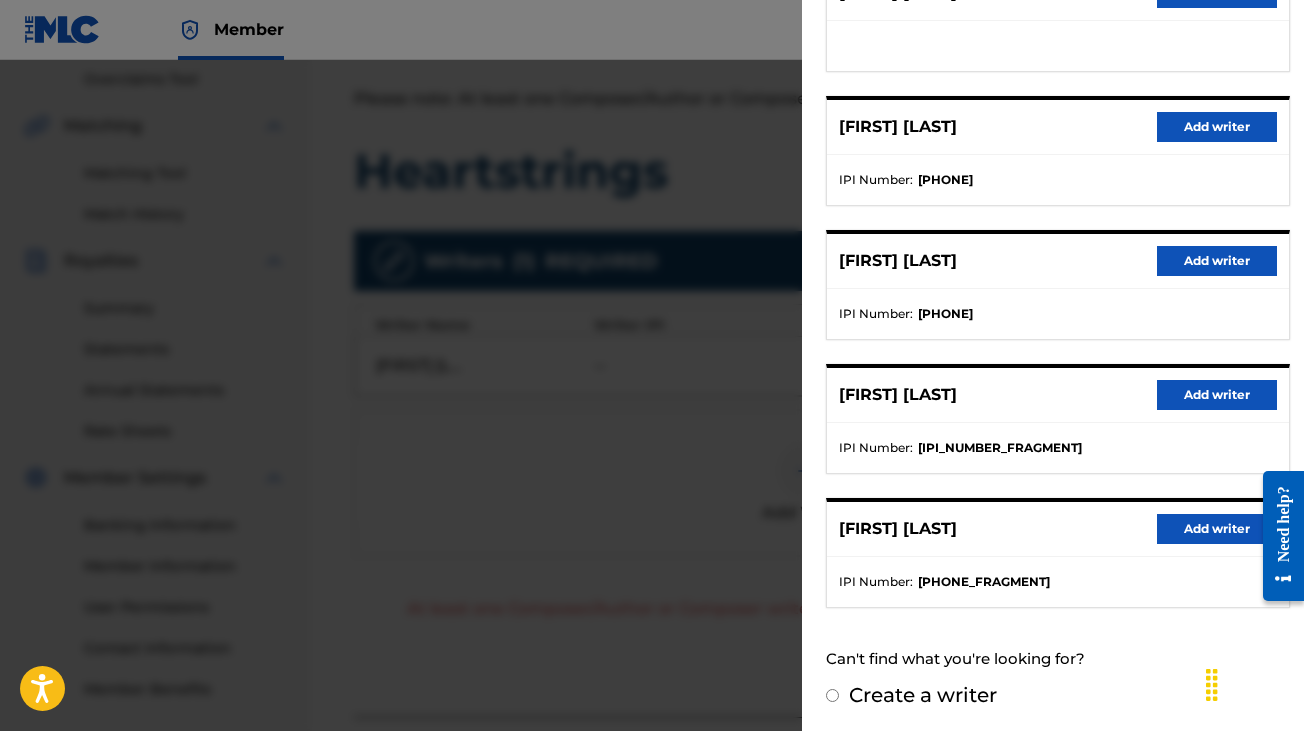 click on "Add writer" at bounding box center (1217, 529) 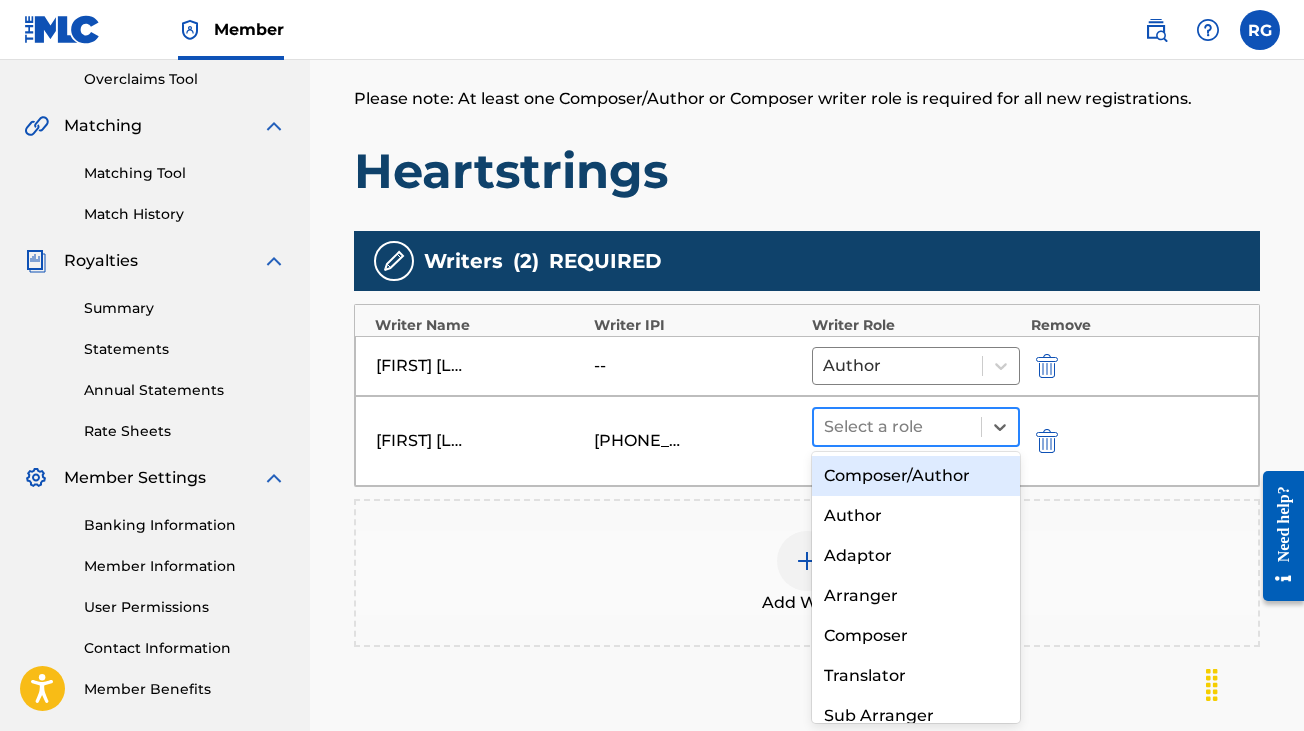 click at bounding box center (897, 427) 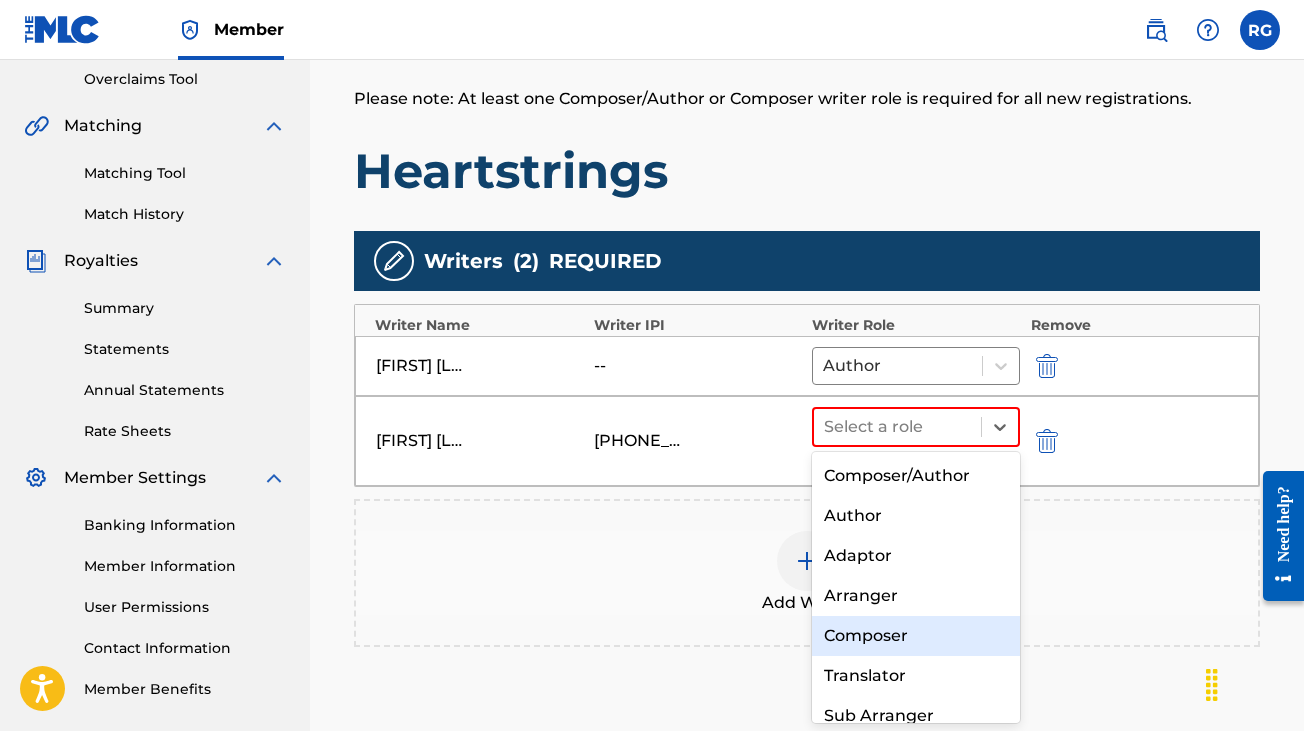 click on "Composer" at bounding box center (916, 636) 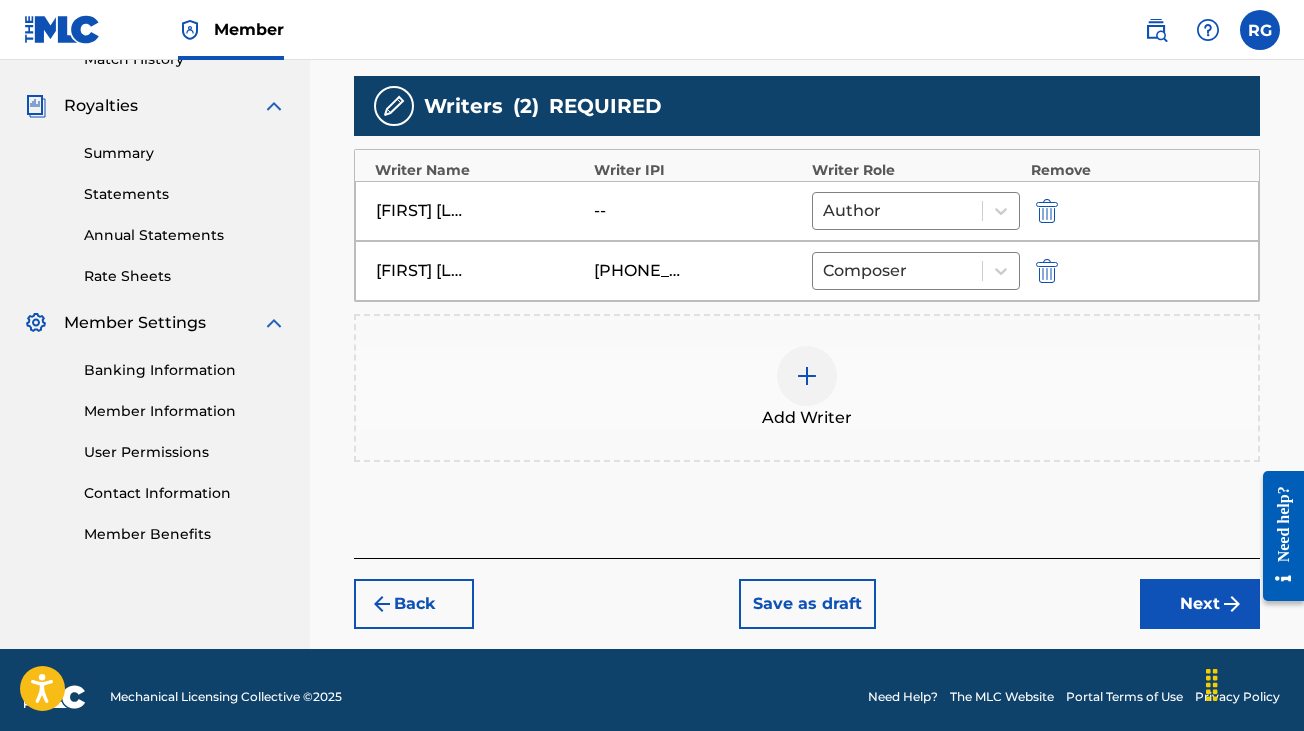 scroll, scrollTop: 586, scrollLeft: 0, axis: vertical 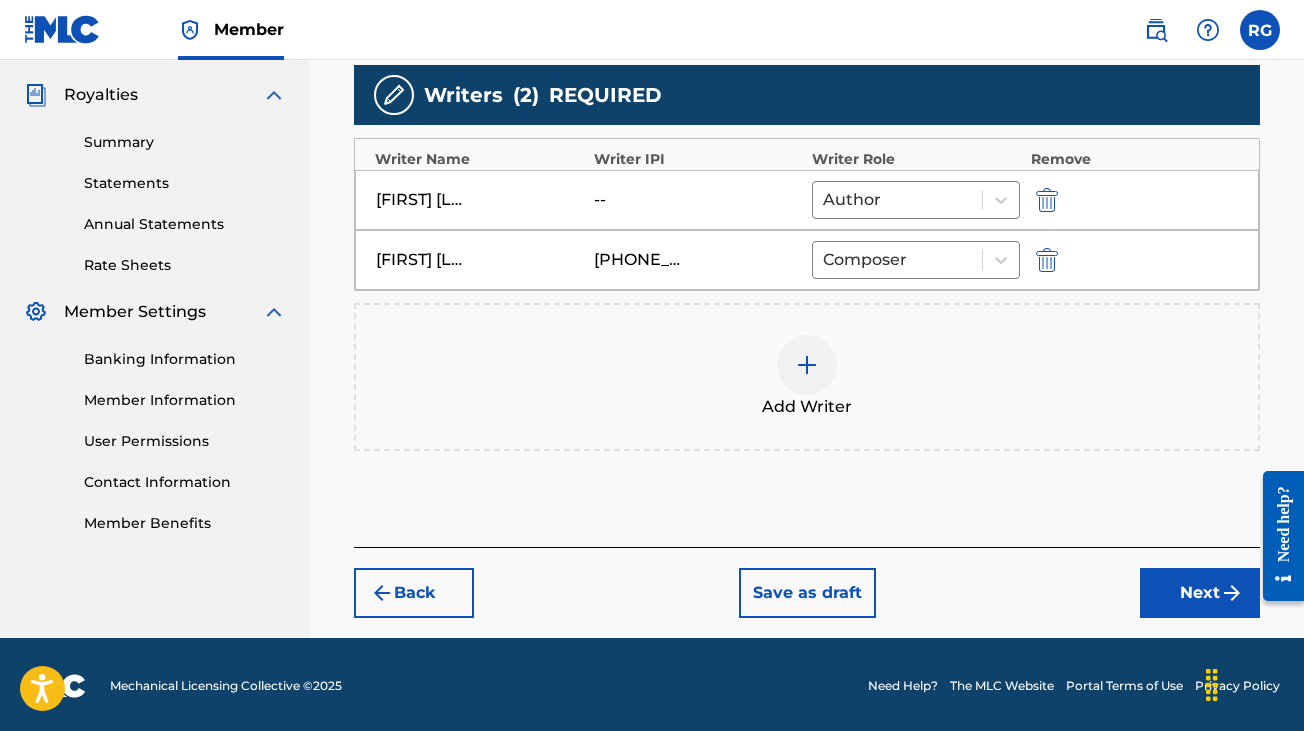 click on "Next" at bounding box center [1200, 593] 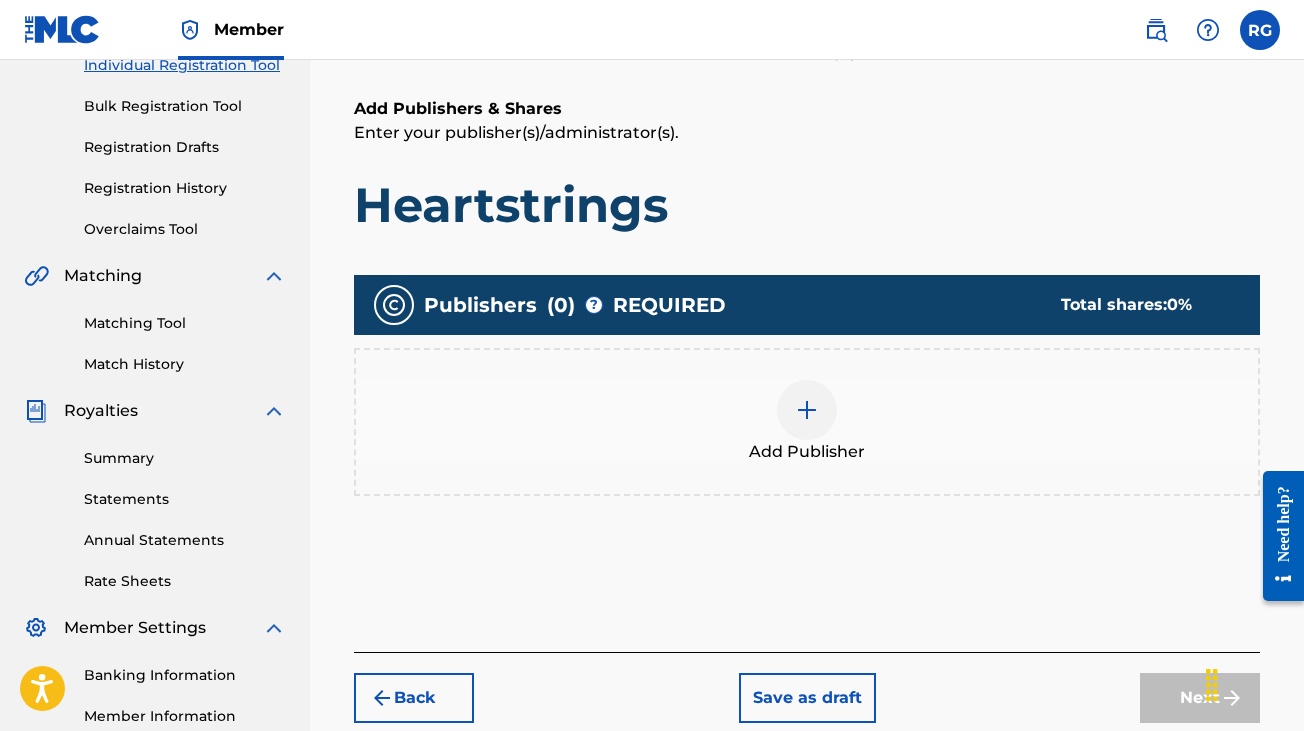 scroll, scrollTop: 320, scrollLeft: 0, axis: vertical 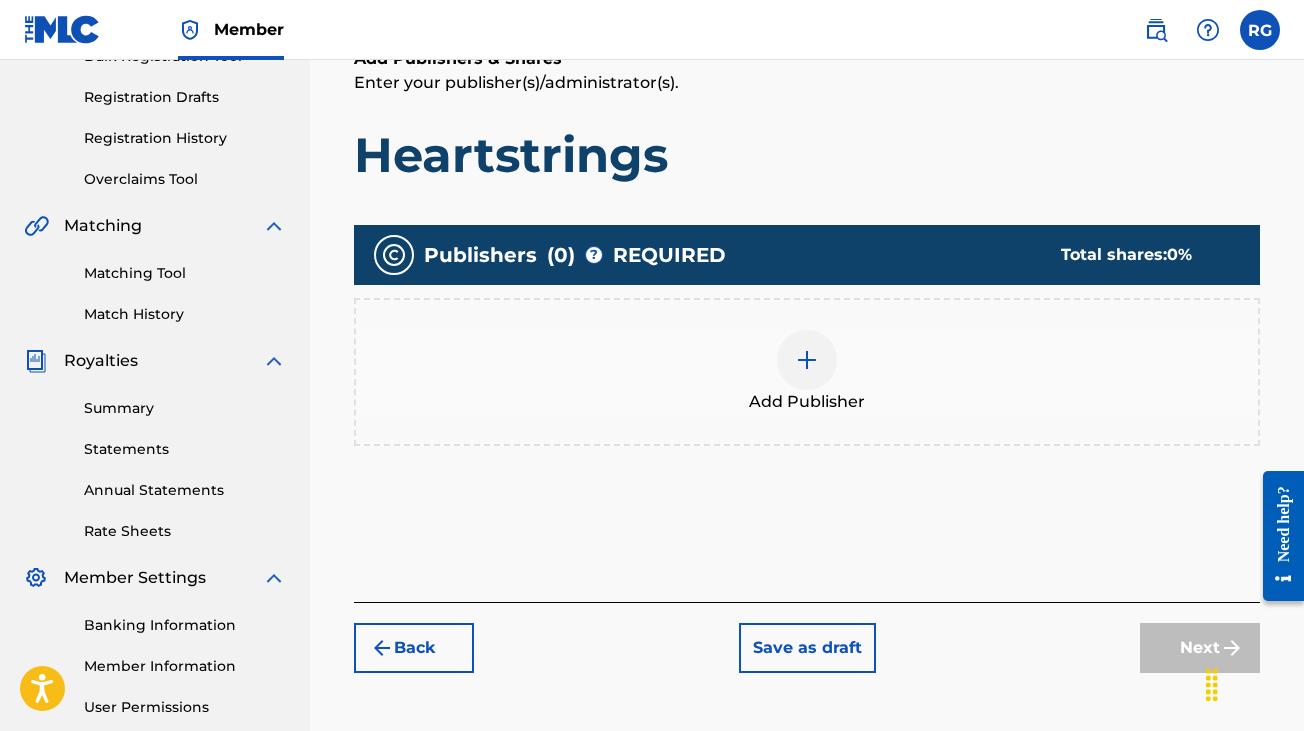 click at bounding box center (807, 360) 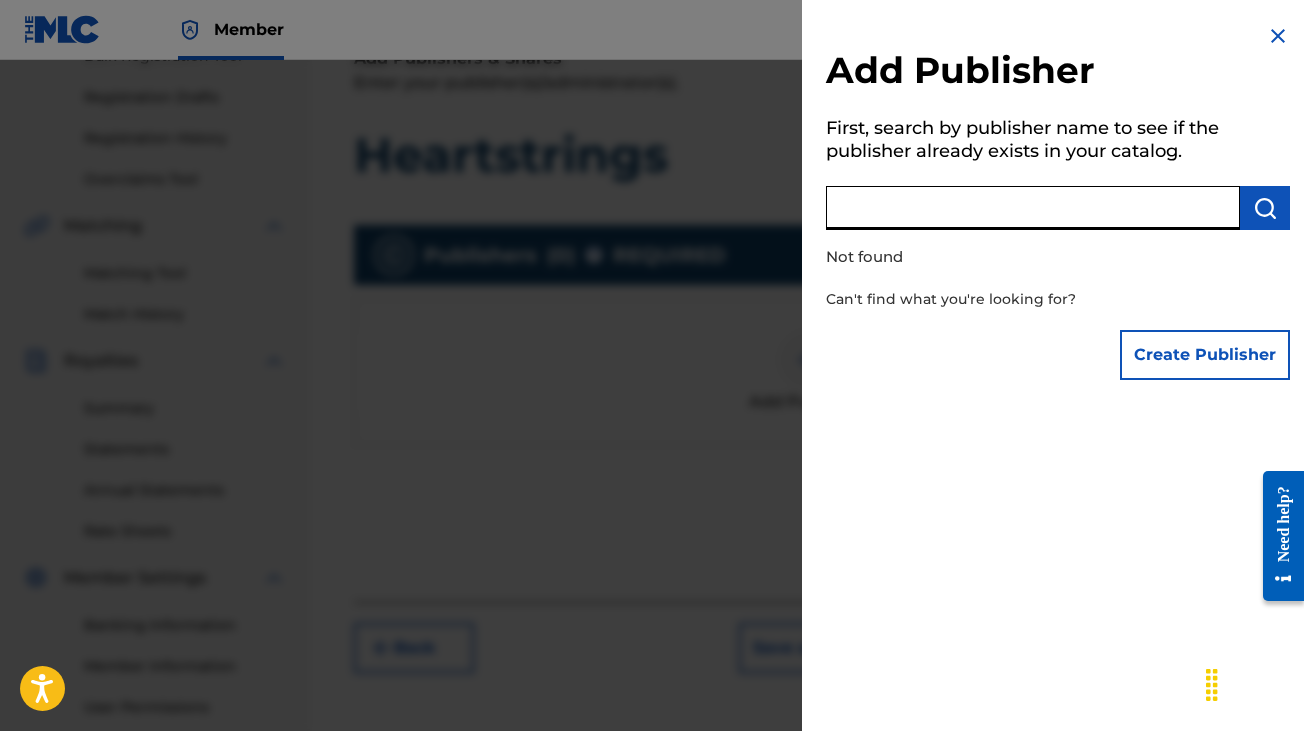 click at bounding box center [1033, 208] 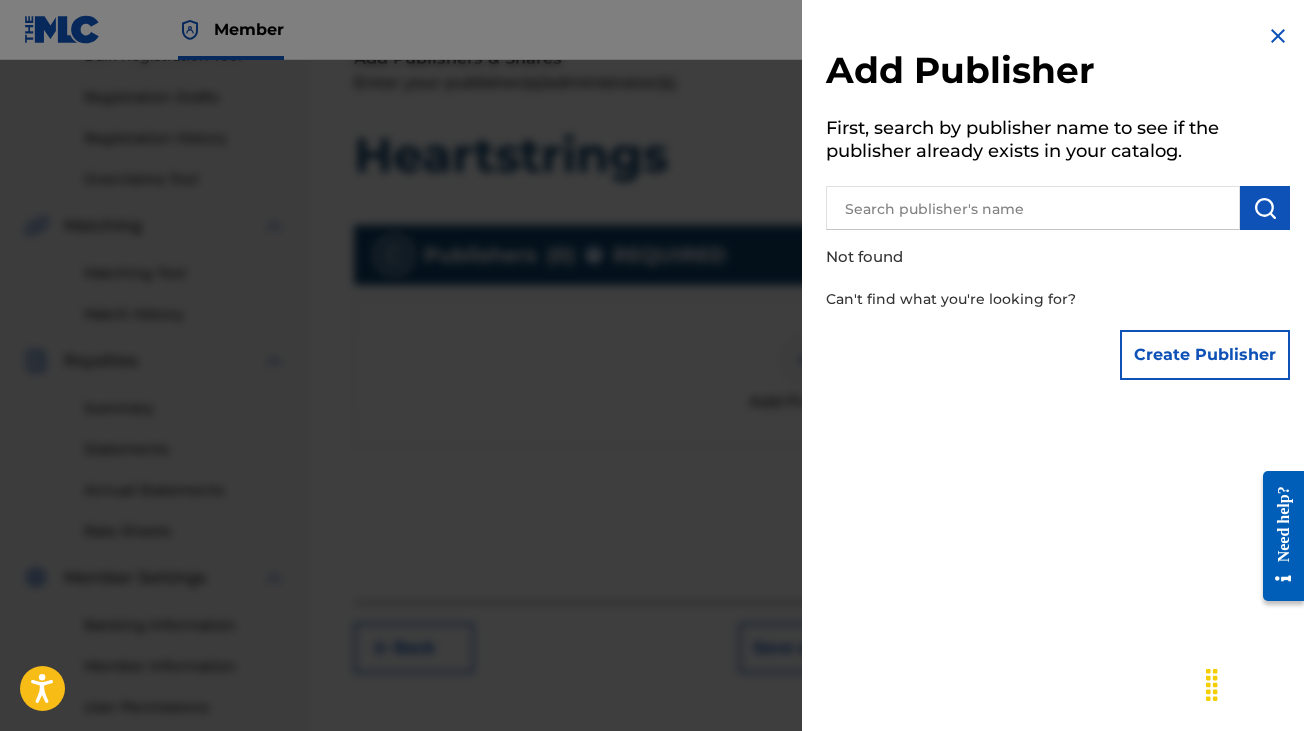 click on "Create Publisher" at bounding box center [1205, 355] 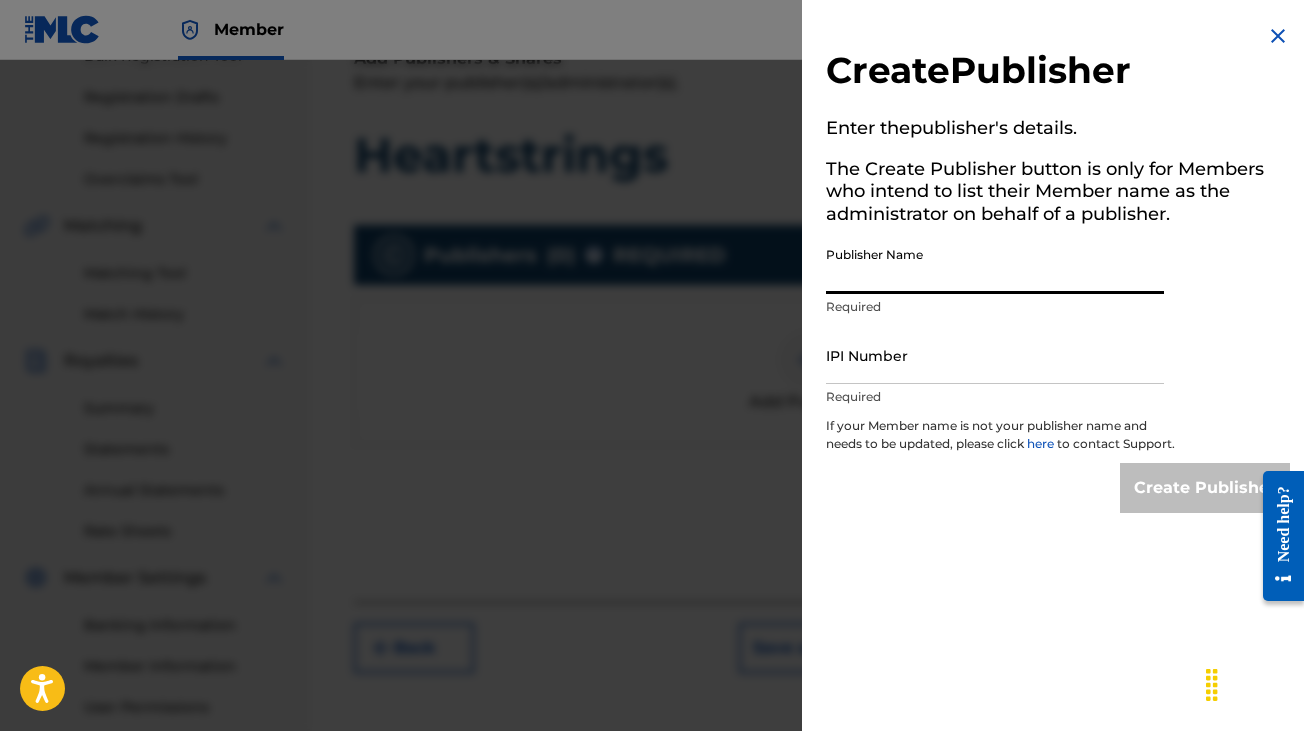 click on "Publisher Name" at bounding box center [995, 265] 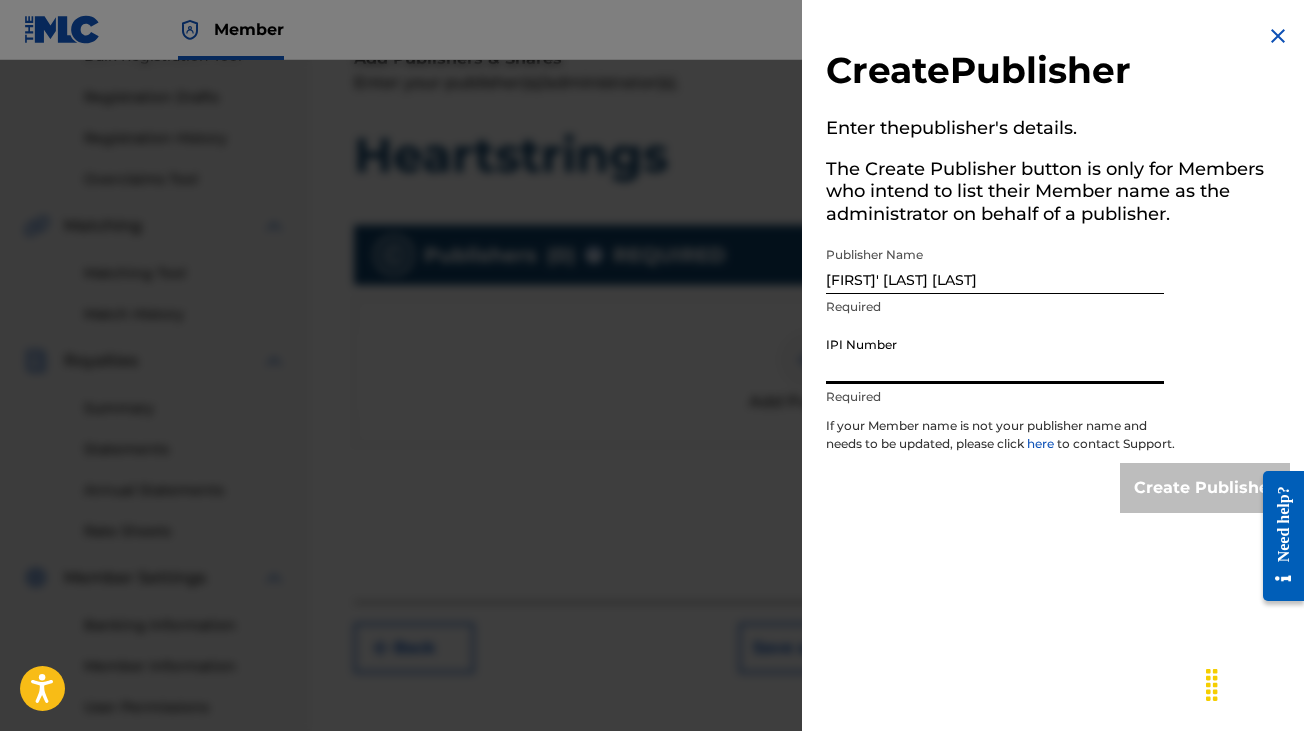 click on "IPI Number" at bounding box center (995, 355) 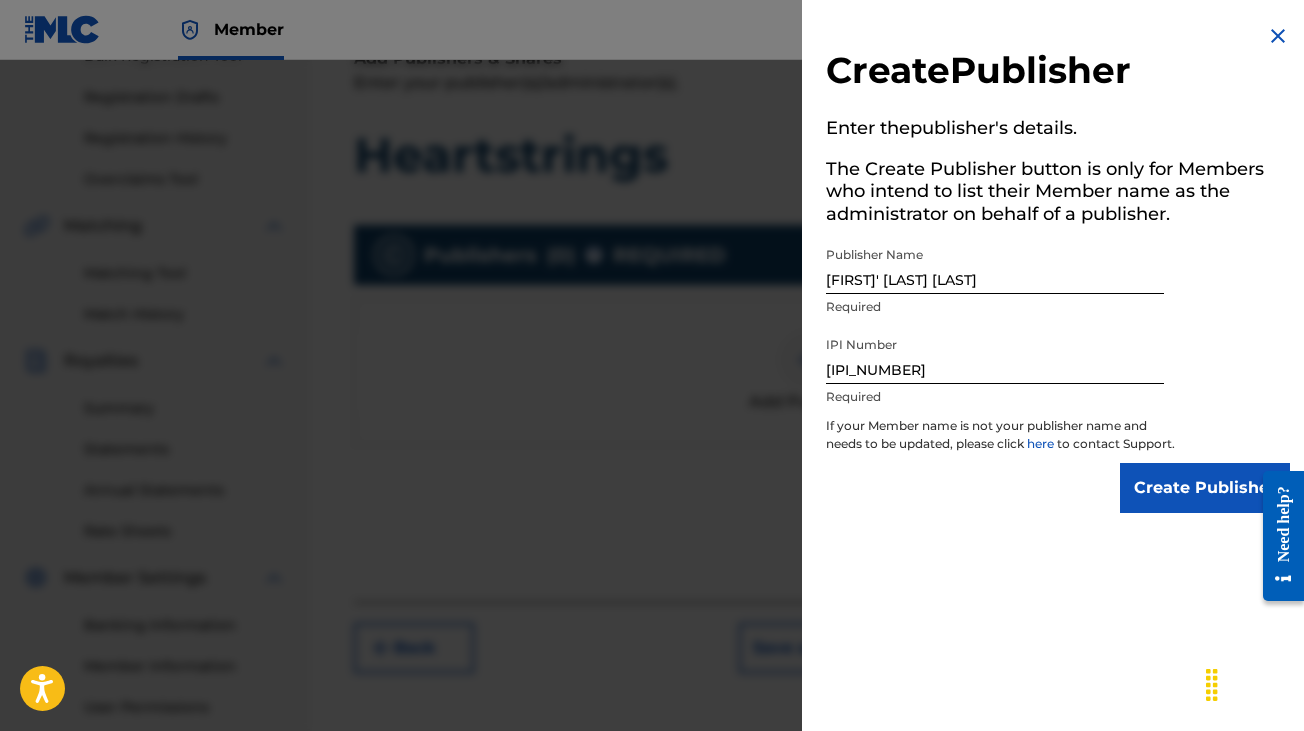 click on "Create Publisher" at bounding box center [1205, 488] 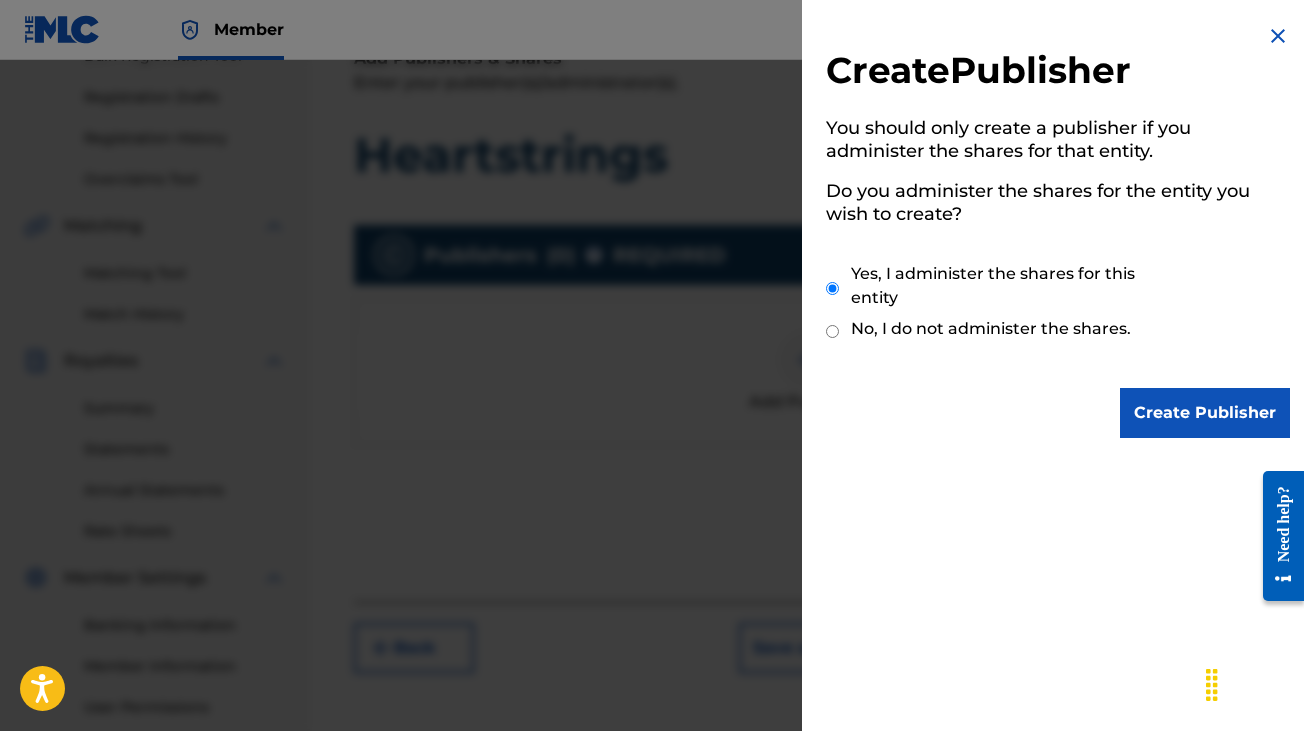 click on "Create Publisher" at bounding box center [1205, 413] 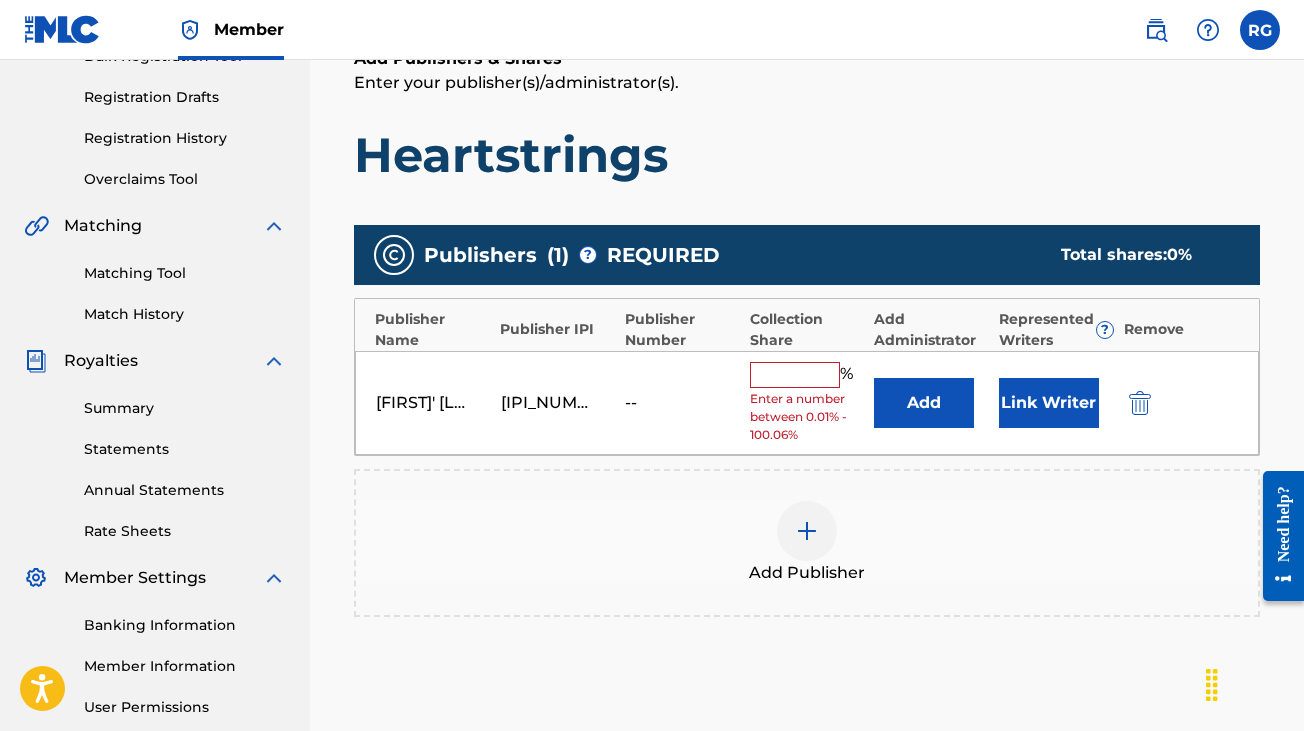 click at bounding box center (795, 375) 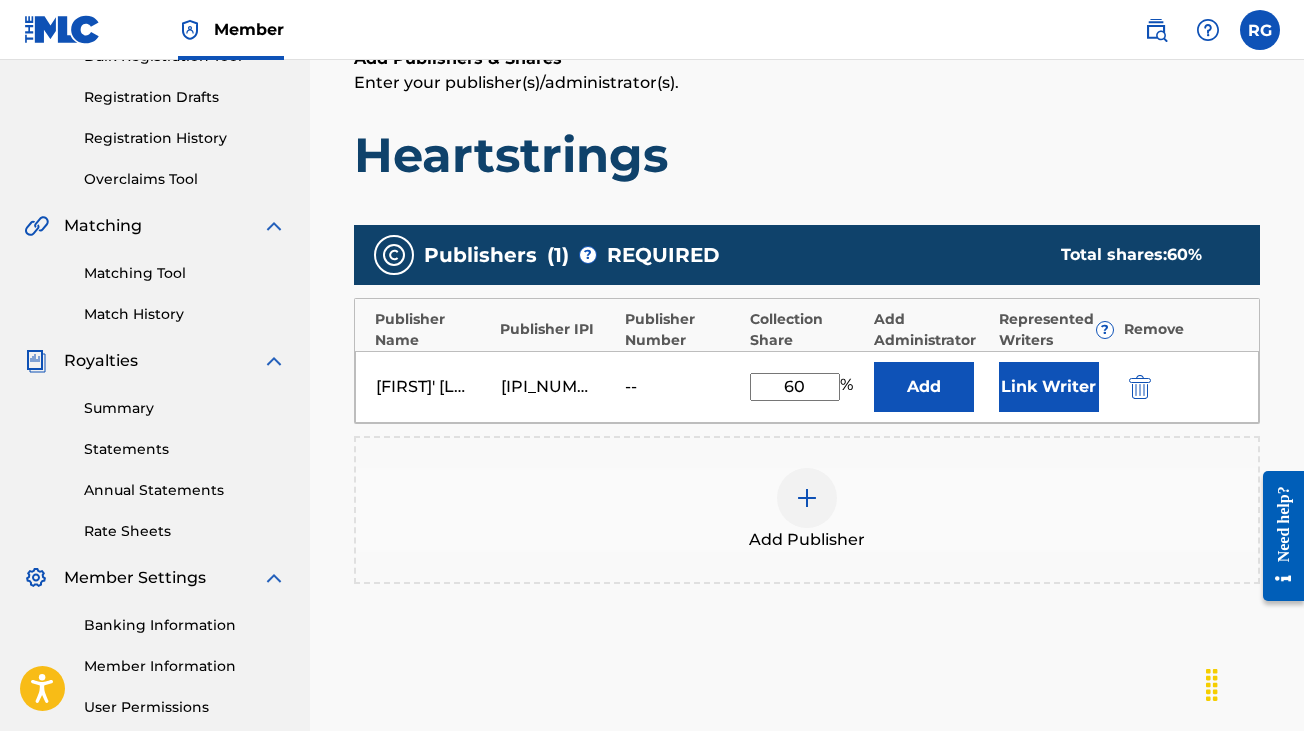 type on "60" 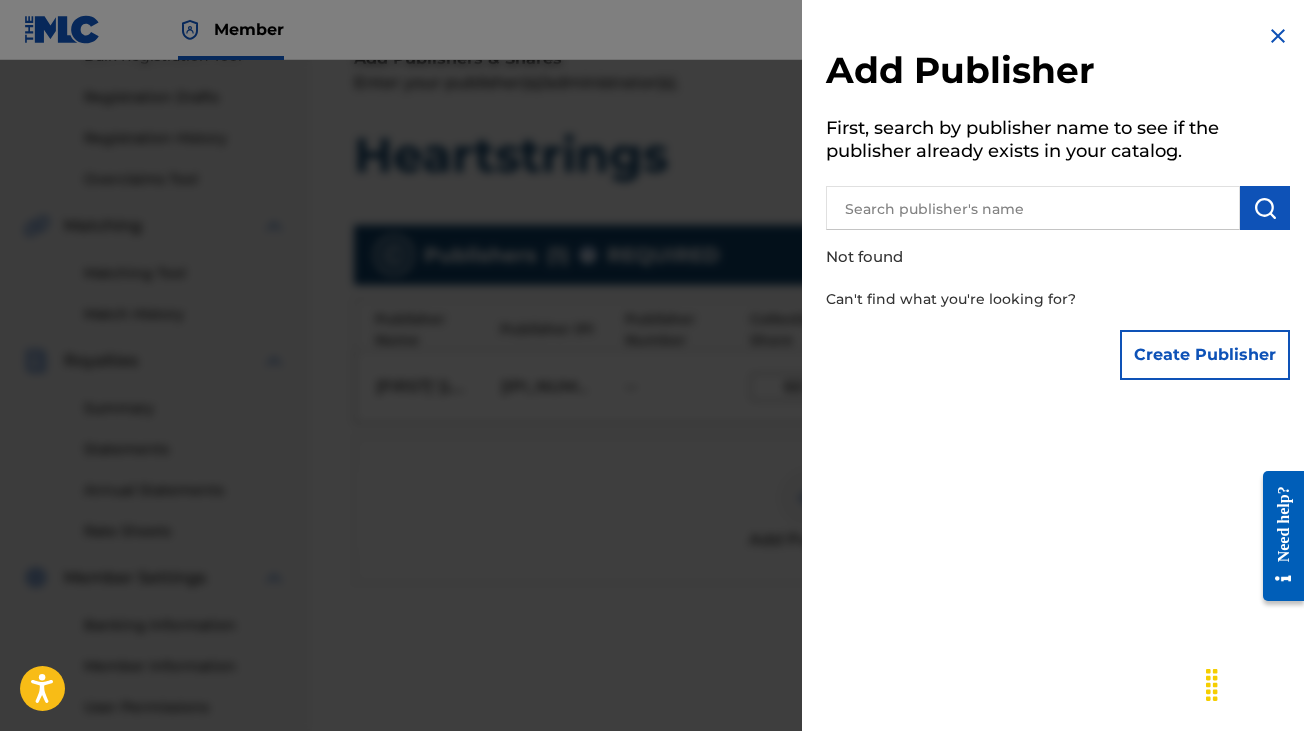 click on "Create Publisher" at bounding box center (1205, 355) 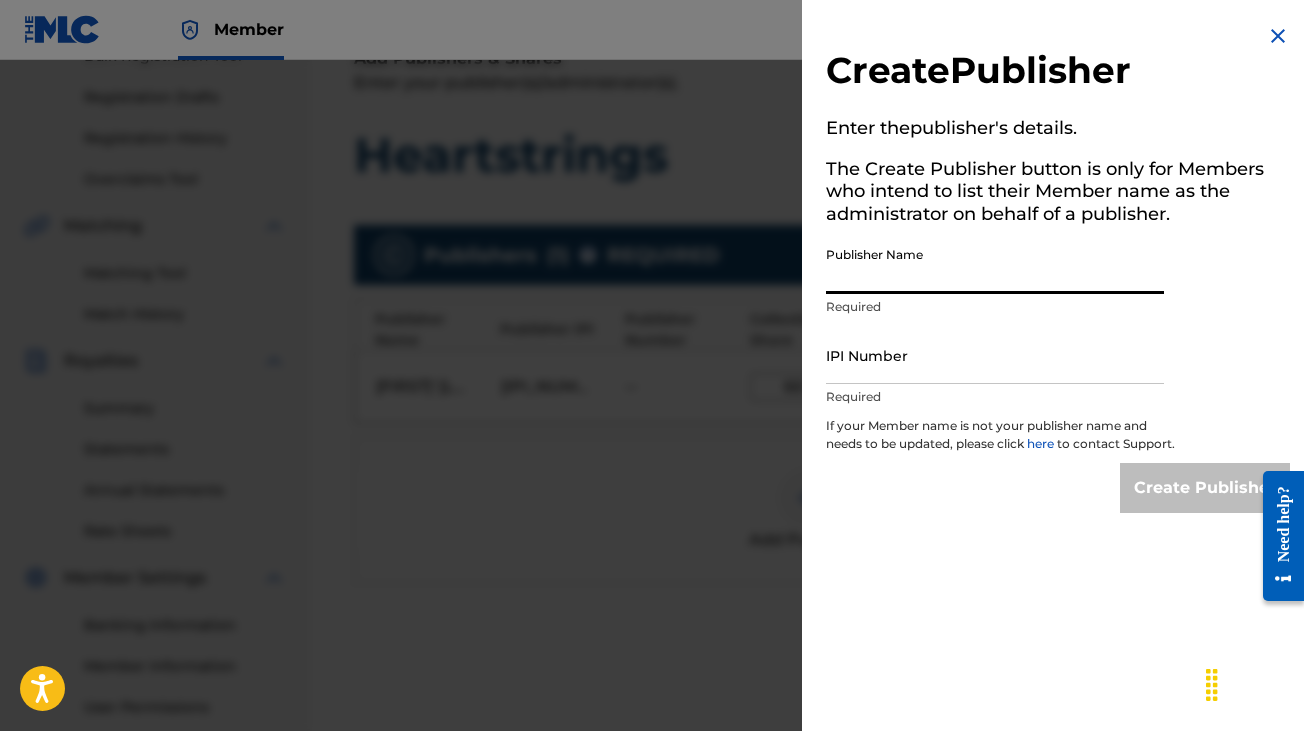 click on "Publisher Name" at bounding box center [995, 265] 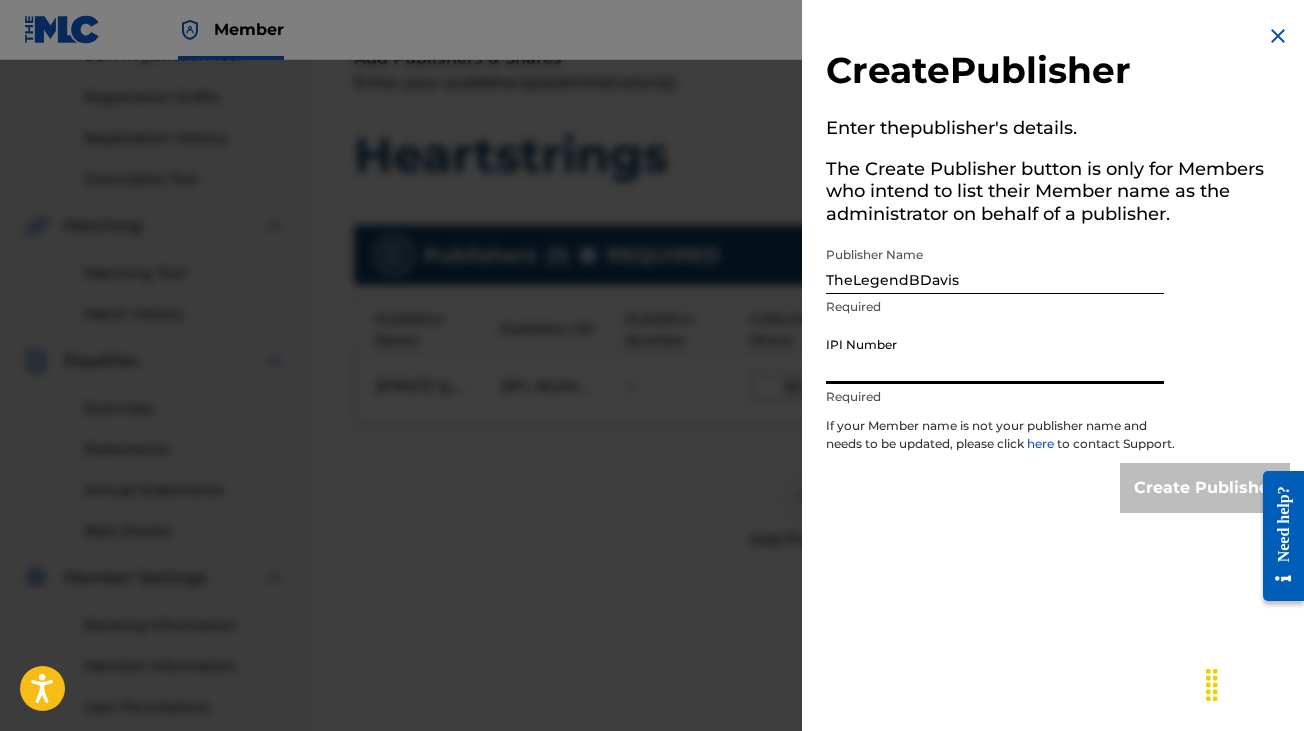 click on "IPI Number" at bounding box center [995, 355] 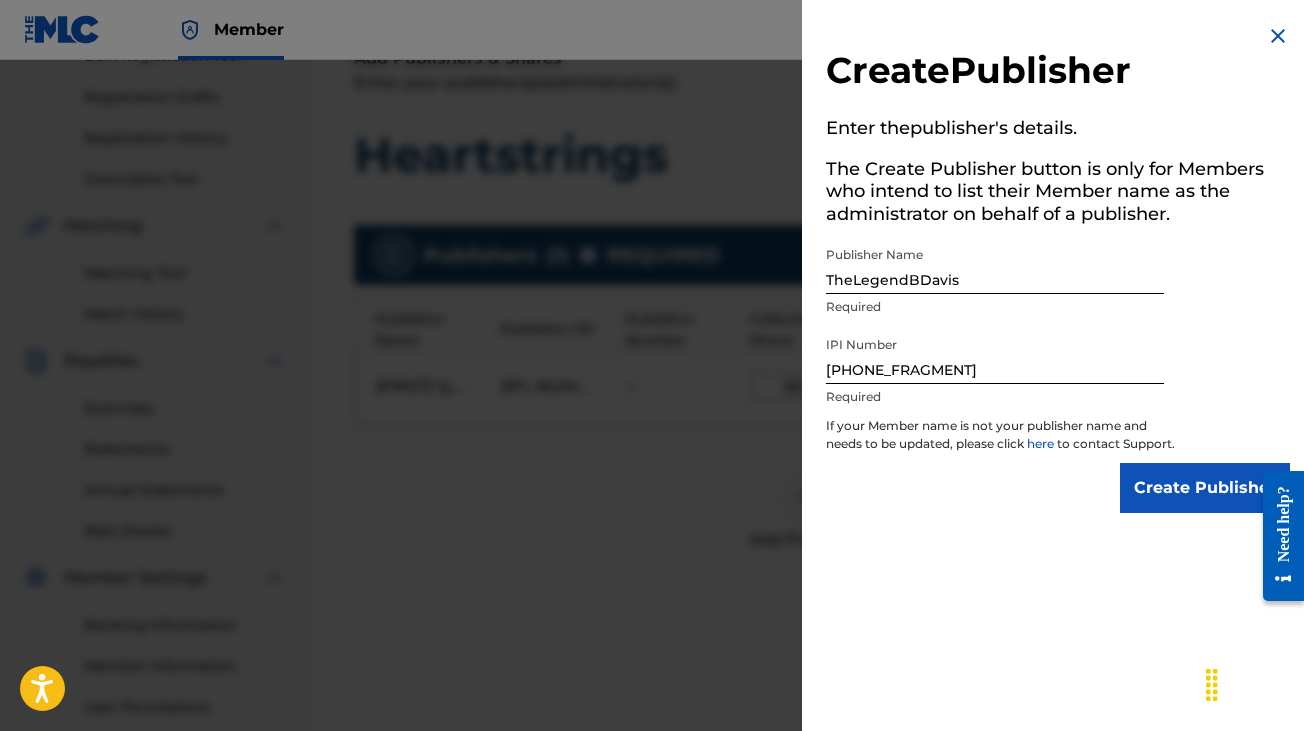 click on "Create Publisher" at bounding box center (1205, 488) 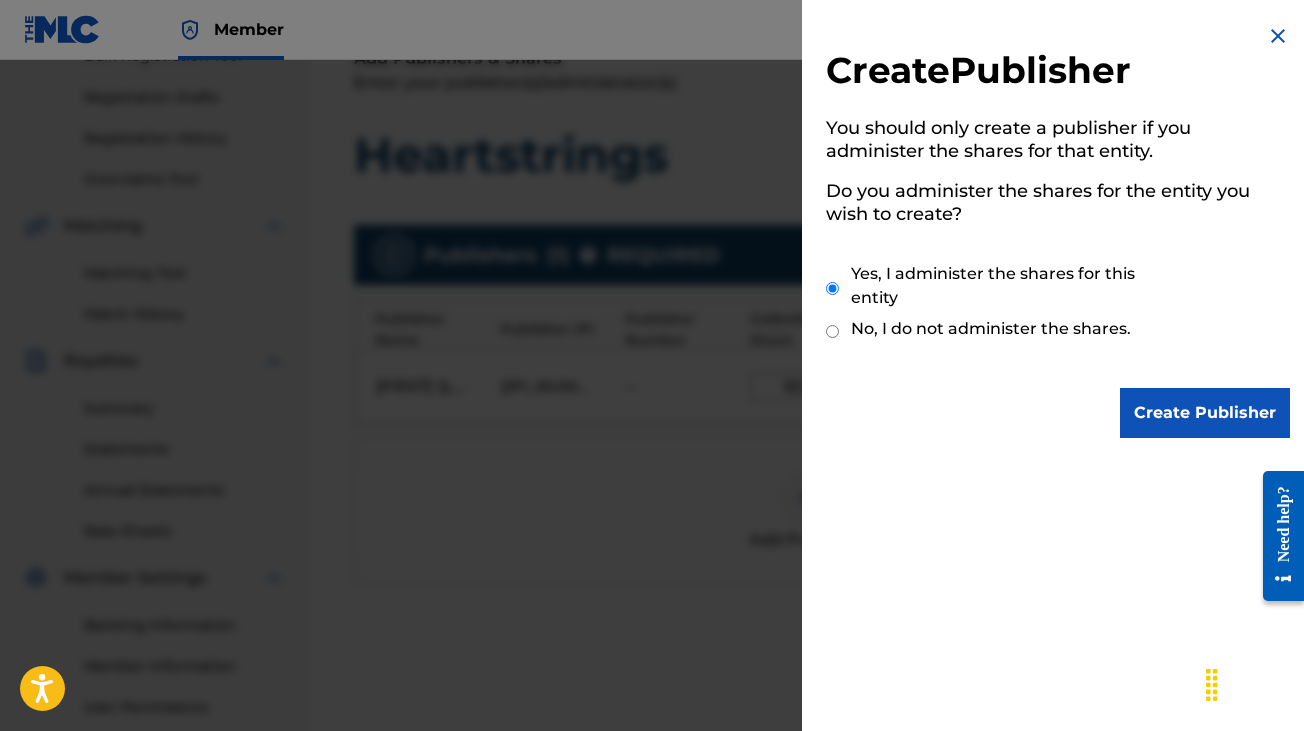 click on "Create Publisher" at bounding box center (1205, 413) 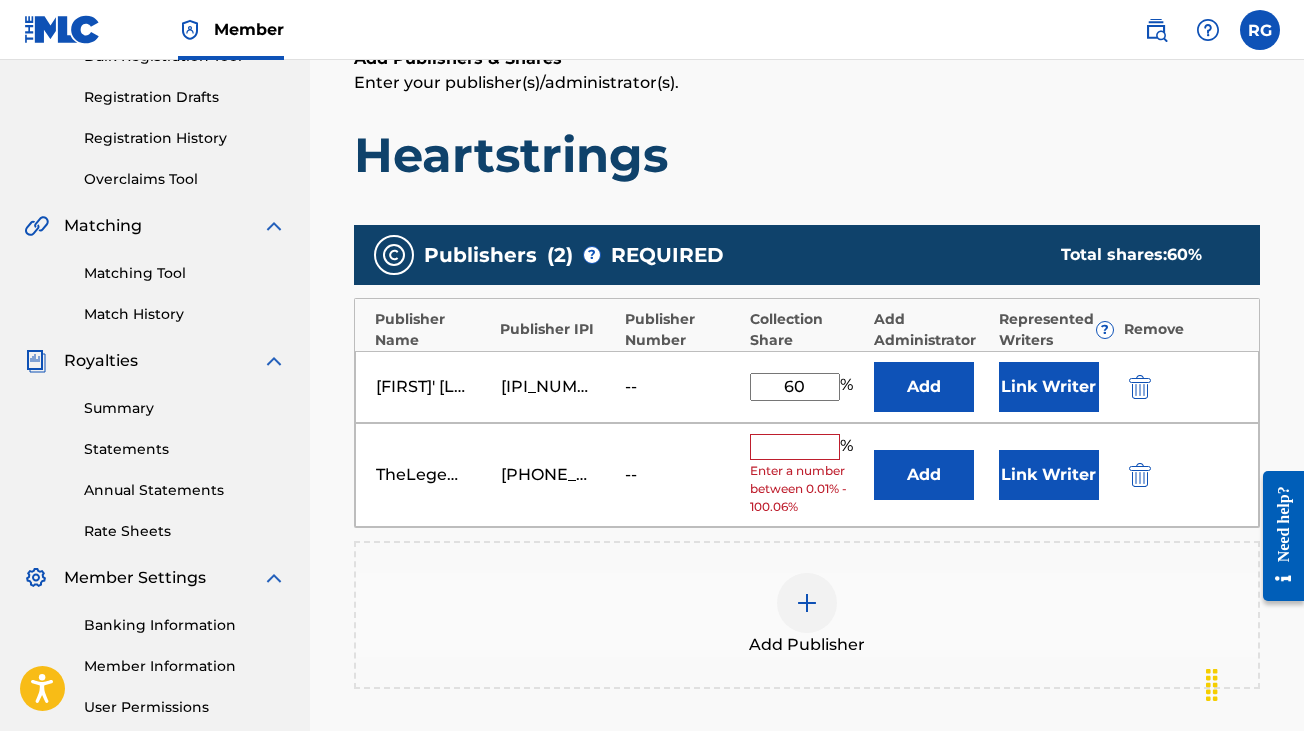 click at bounding box center (795, 447) 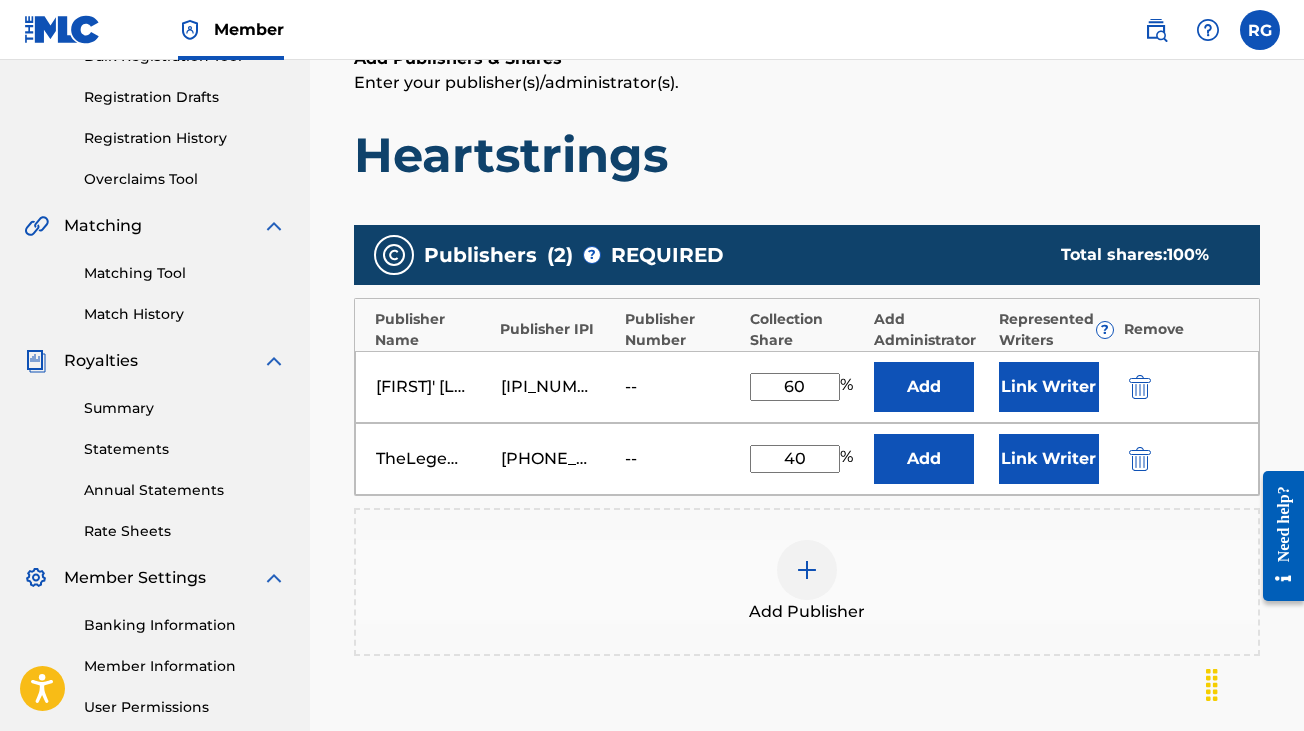 type on "40" 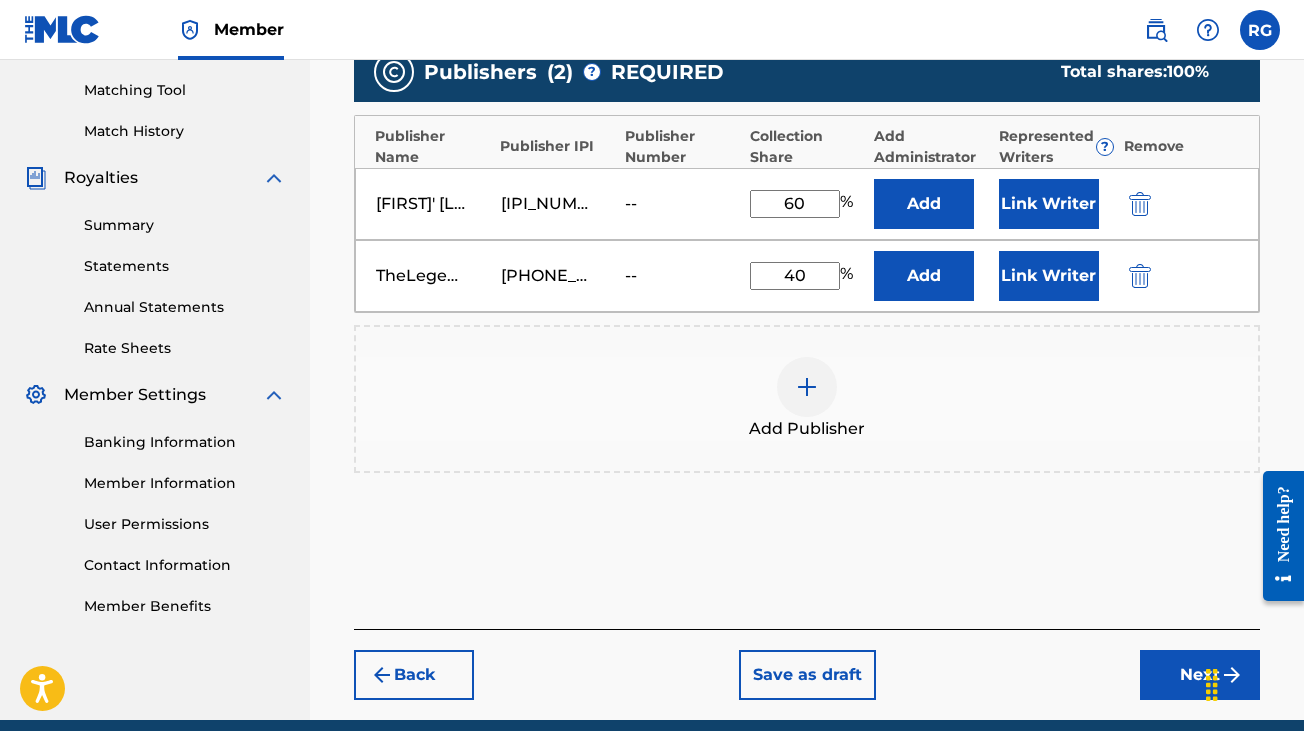 scroll, scrollTop: 509, scrollLeft: 0, axis: vertical 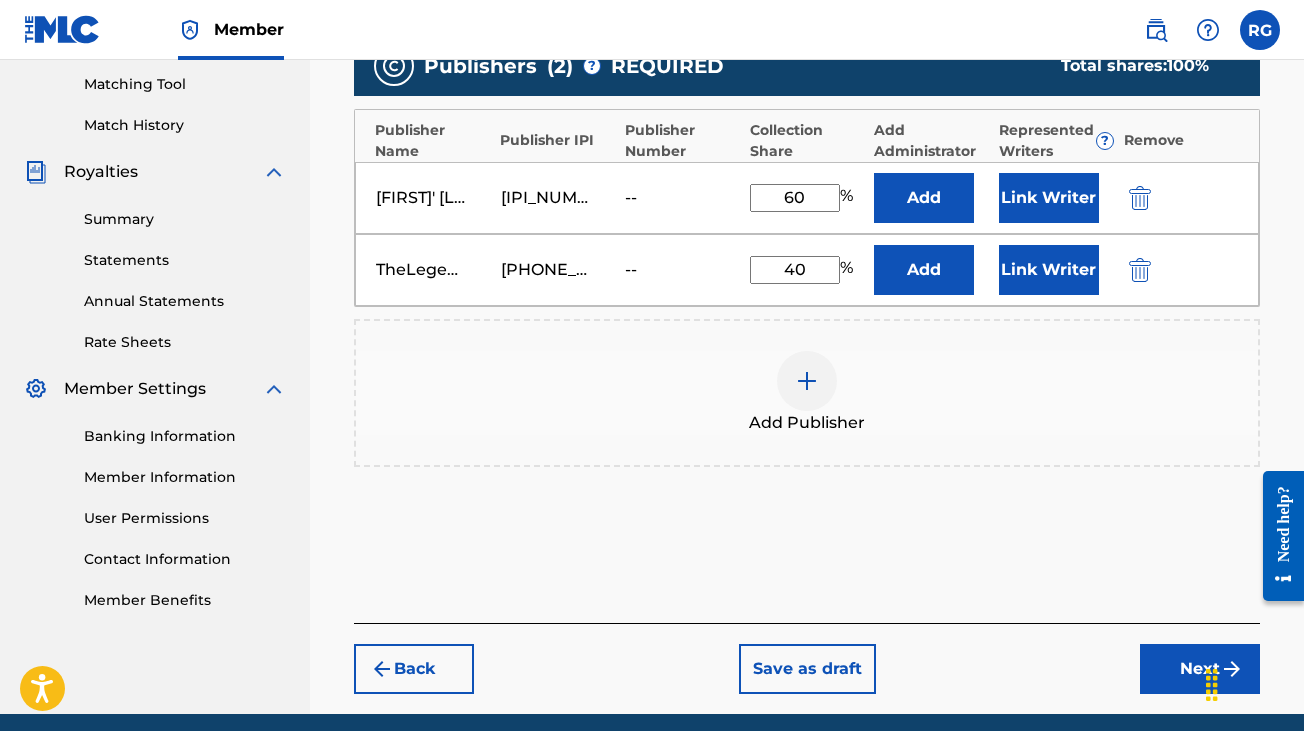 click on "Next" at bounding box center [1200, 669] 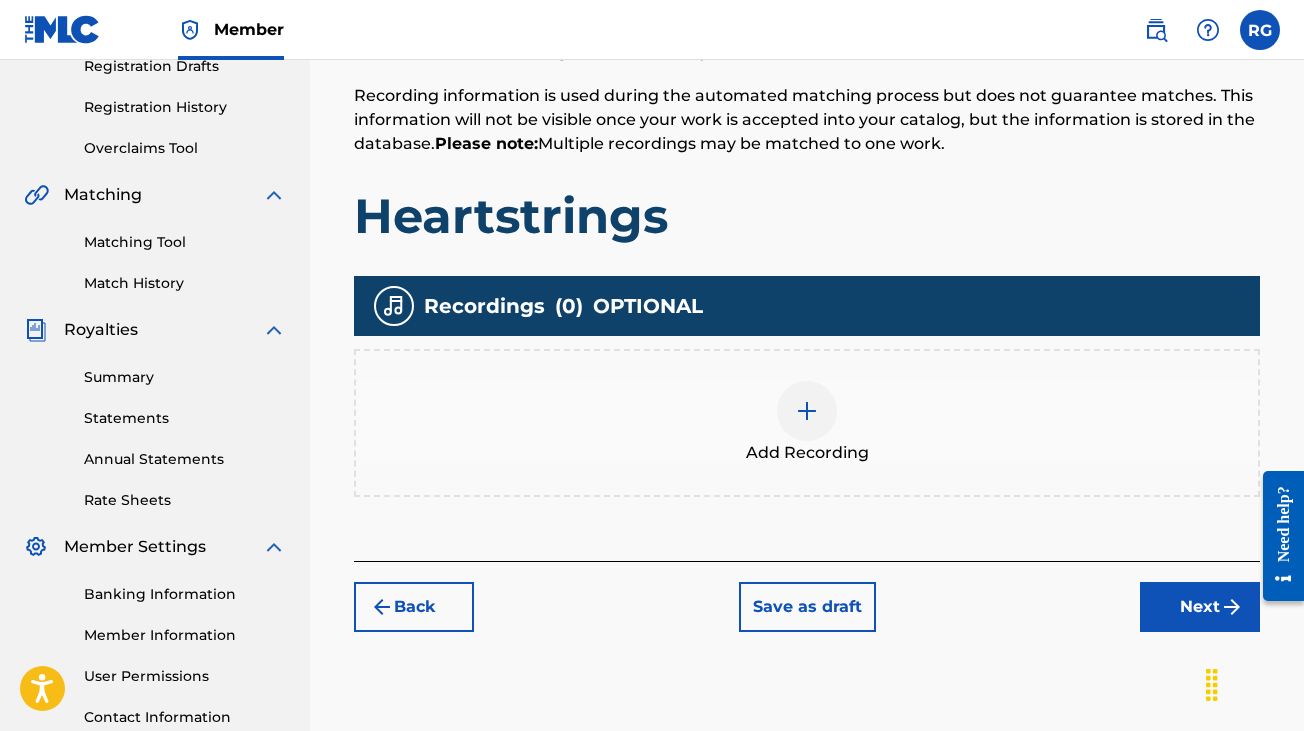 scroll, scrollTop: 354, scrollLeft: 0, axis: vertical 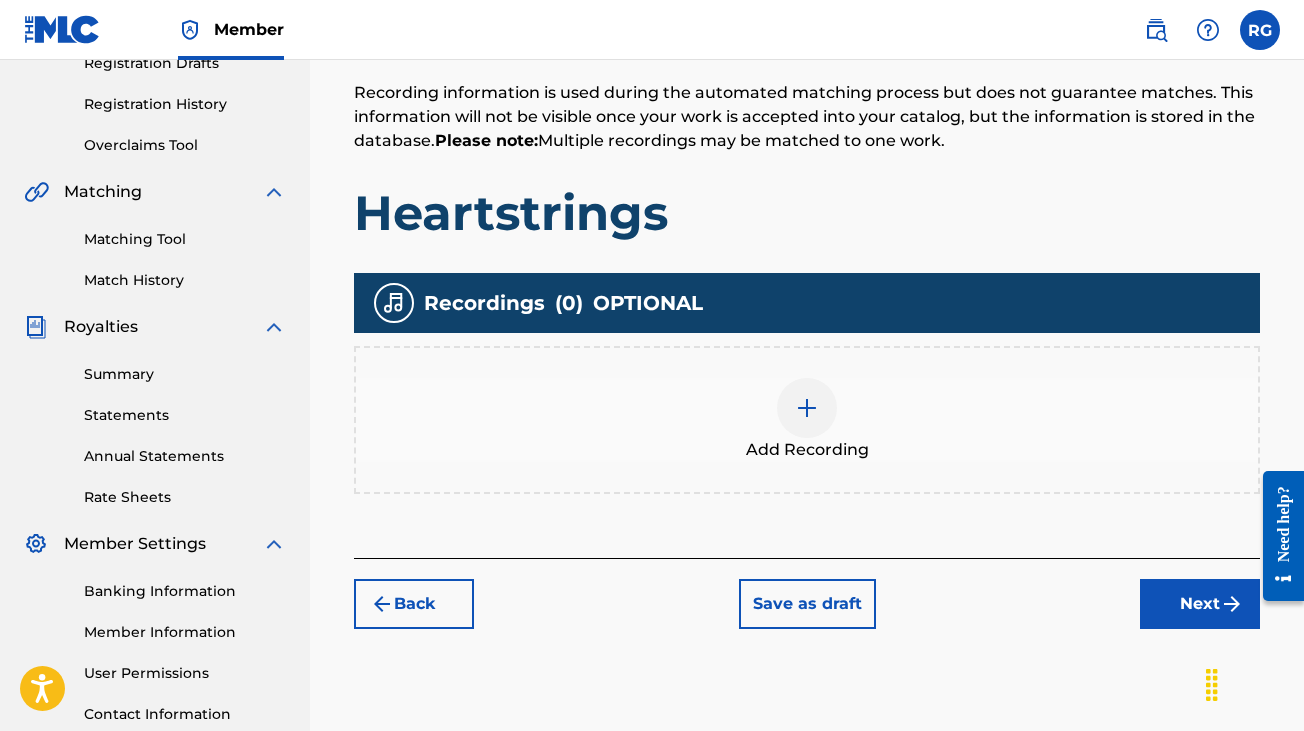 click at bounding box center [807, 408] 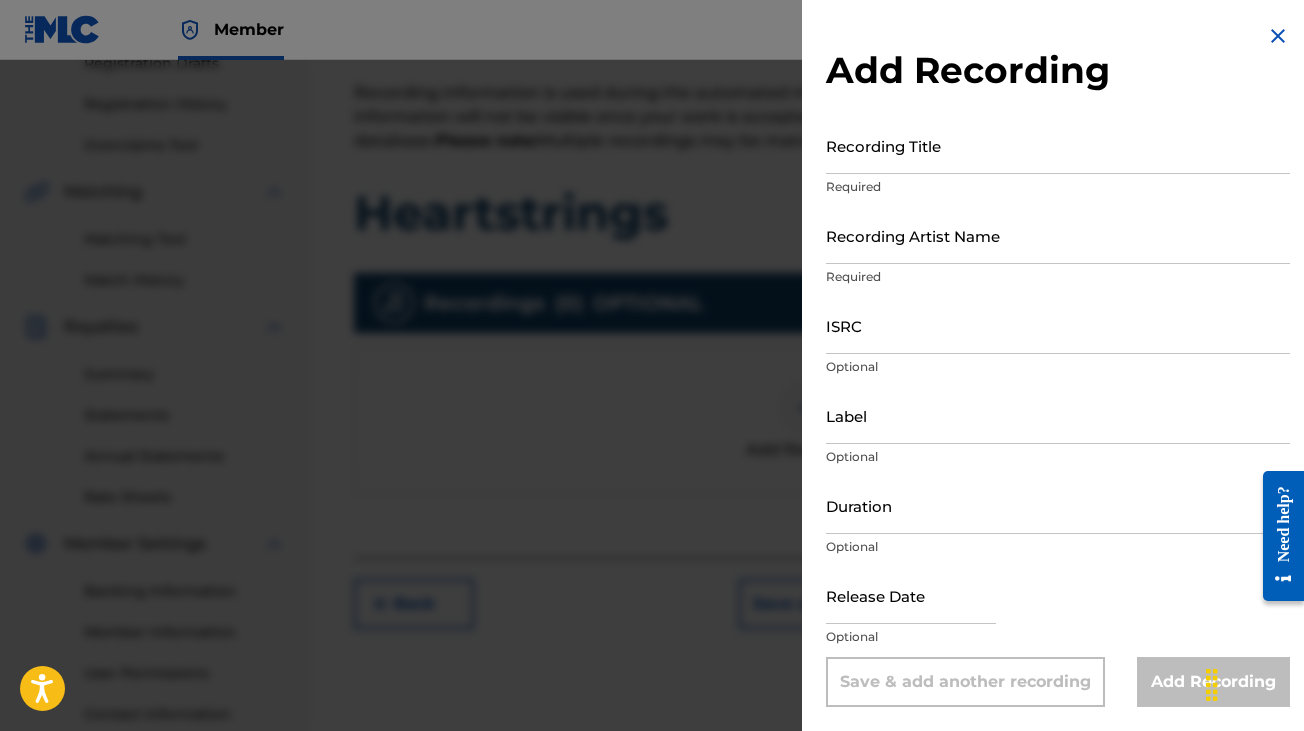 click on "Recording Title" at bounding box center [1058, 145] 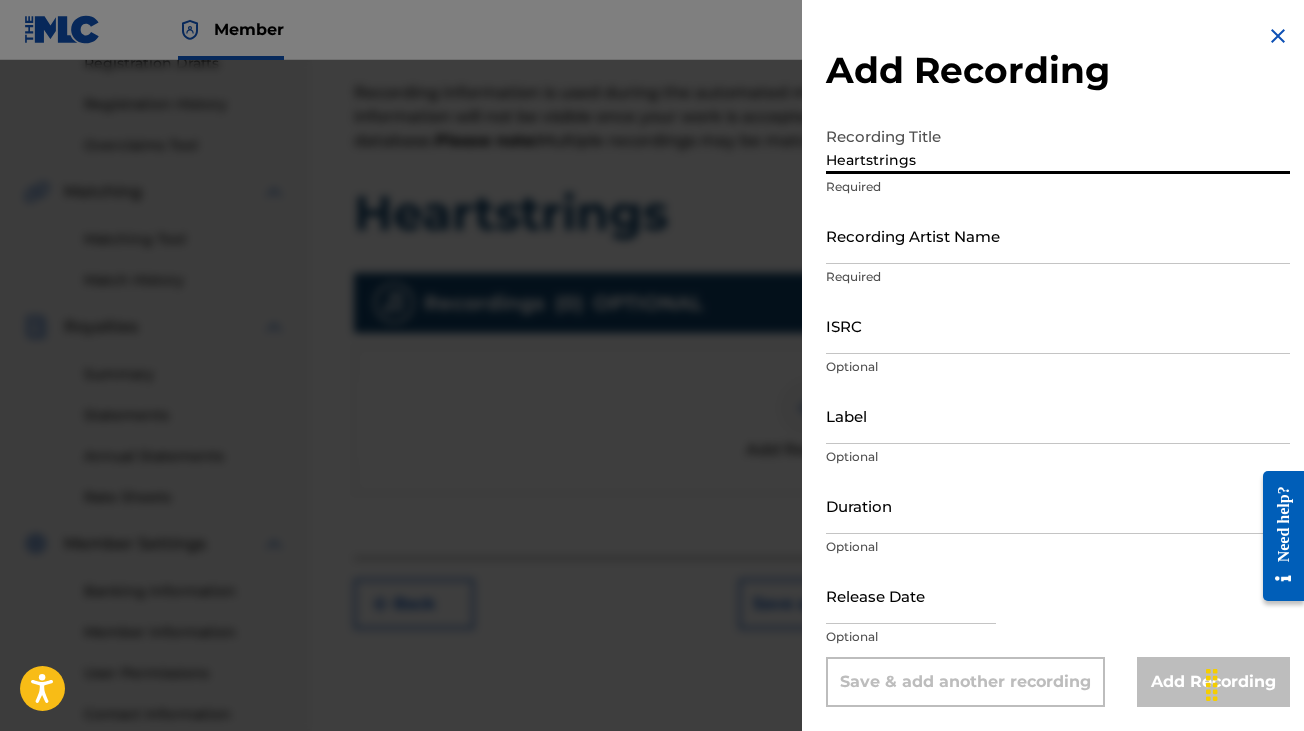 type on "Heartstrings" 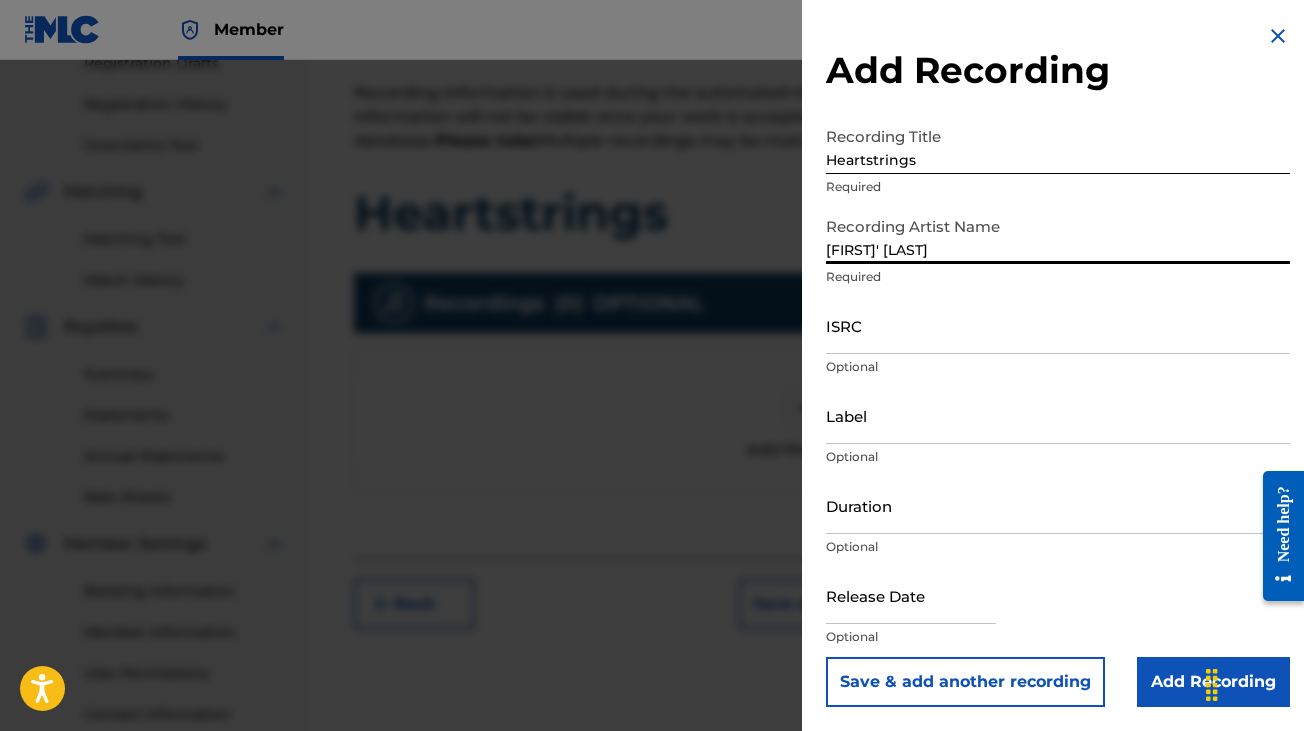 type on "[FIRST]' [LAST]" 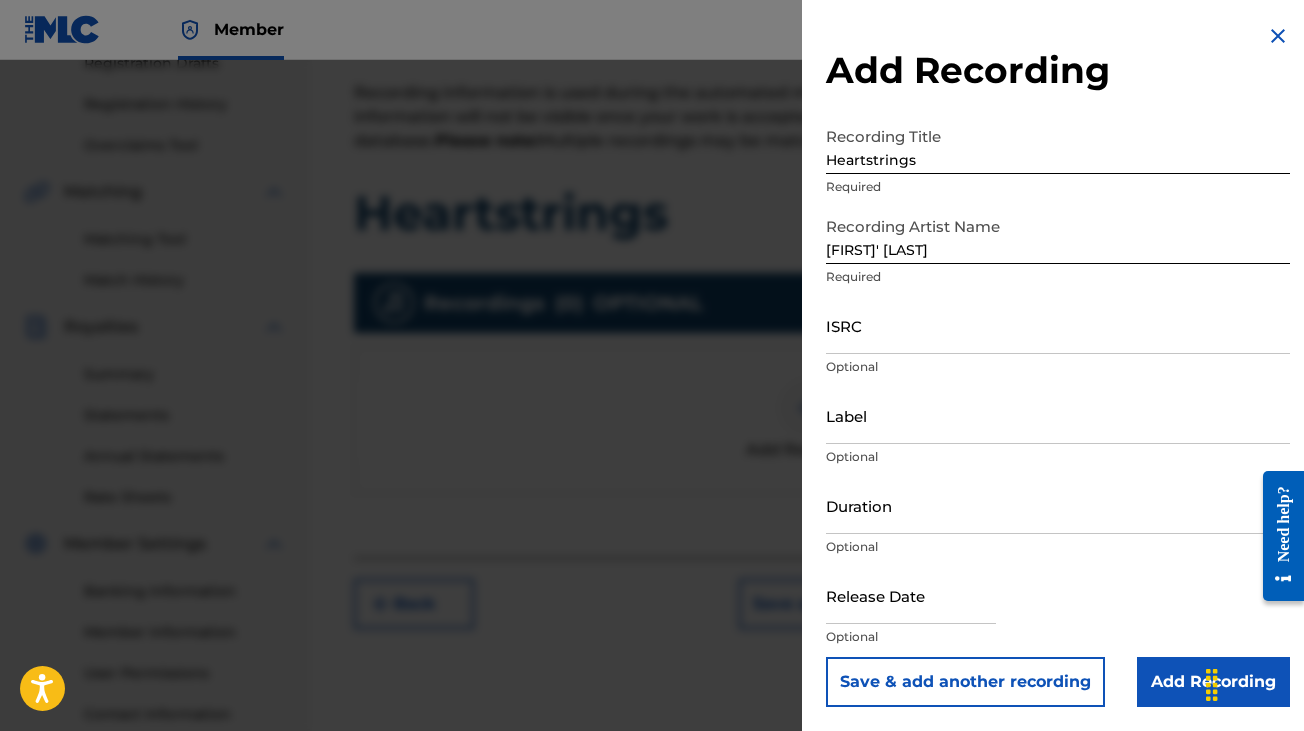 click on "Add Recording Recording Title [FIRST] Required Recording Artist Name [FIRST]' [LAST] Required ISRC Optional Label Optional Duration Optional Release Date Optional Save & add another recording Add Recording" at bounding box center (1058, 365) 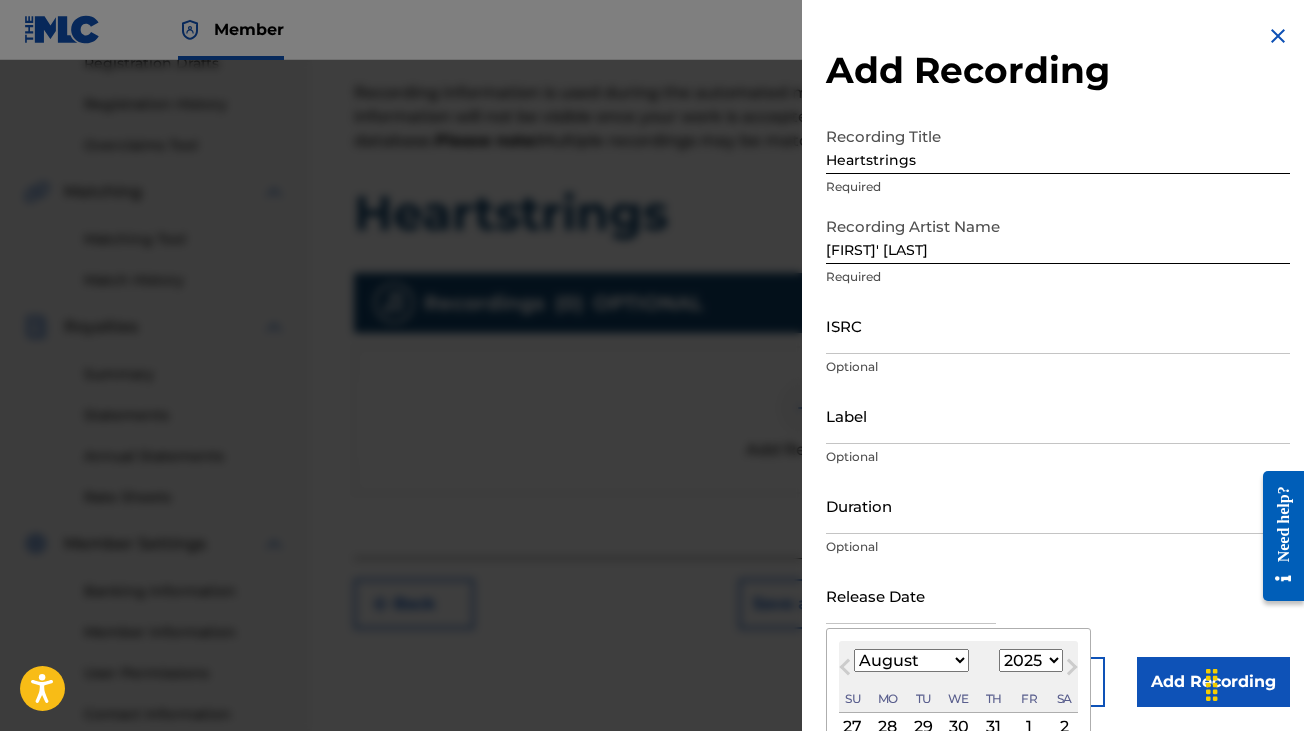 click at bounding box center [911, 595] 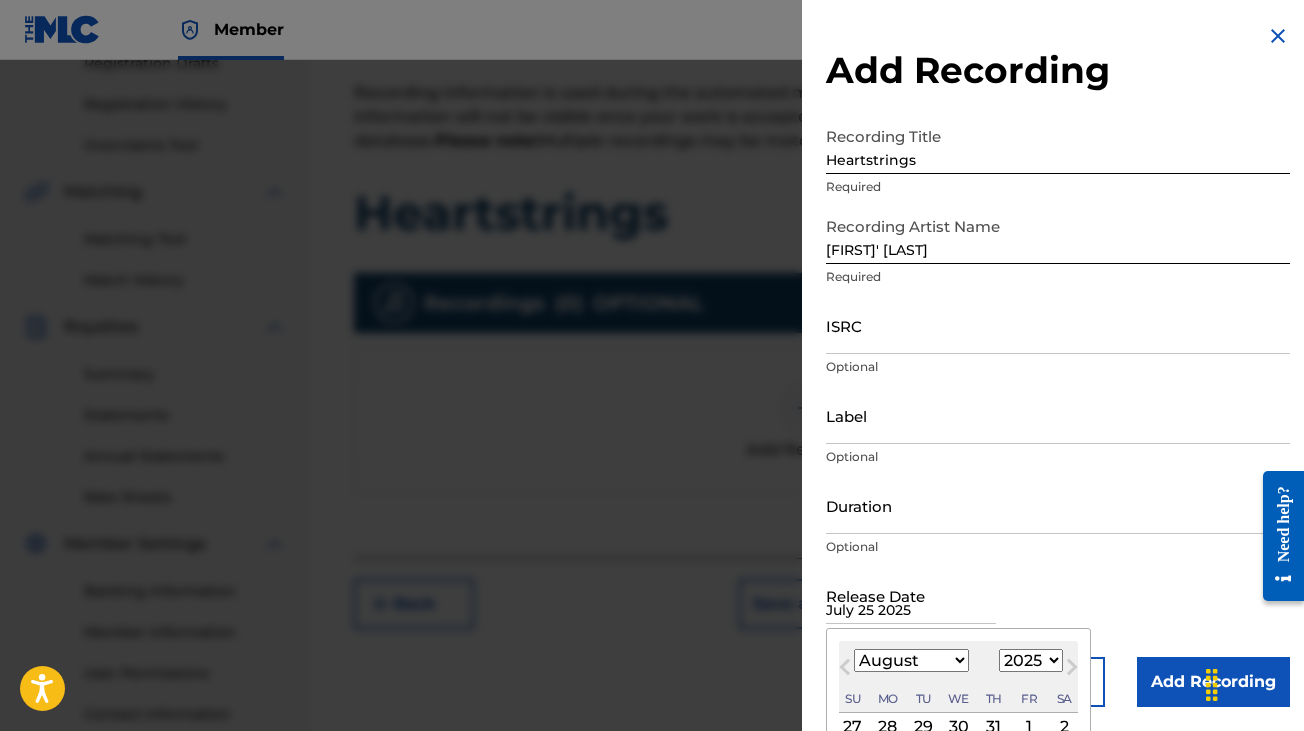 select on "7" 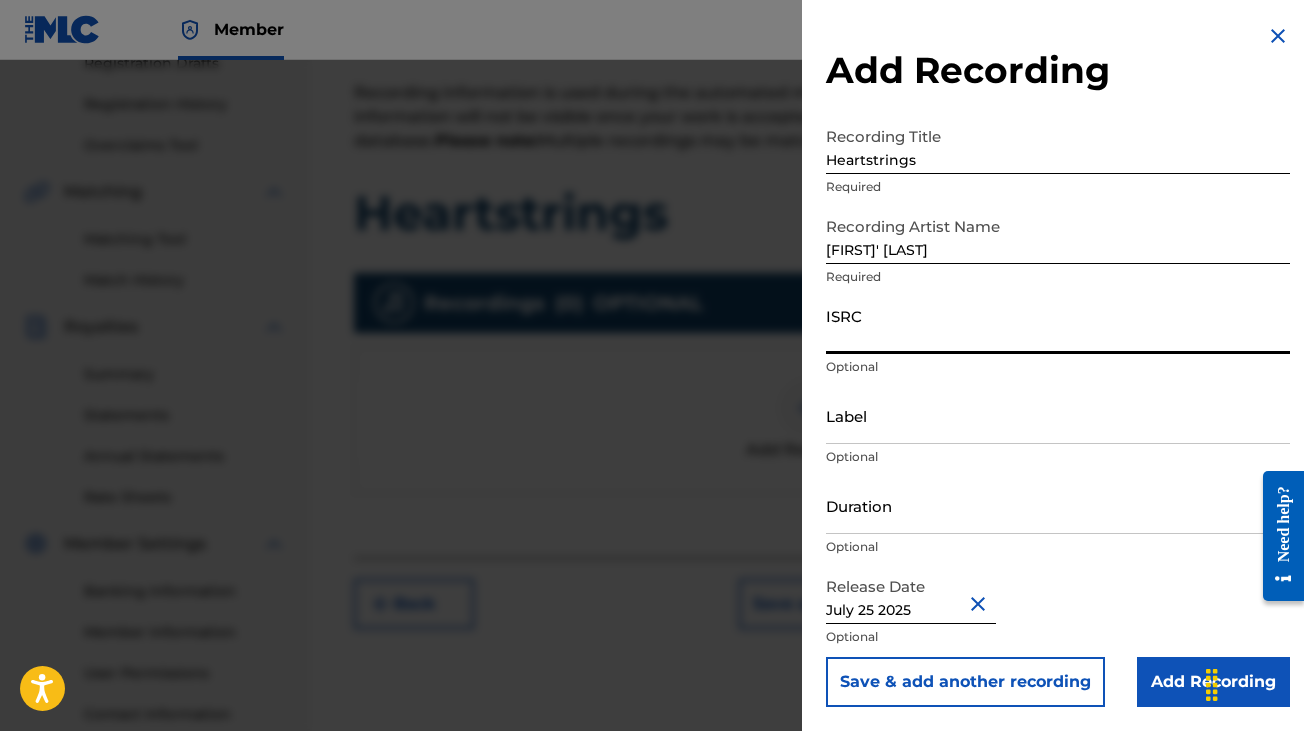 click on "ISRC" at bounding box center [1058, 325] 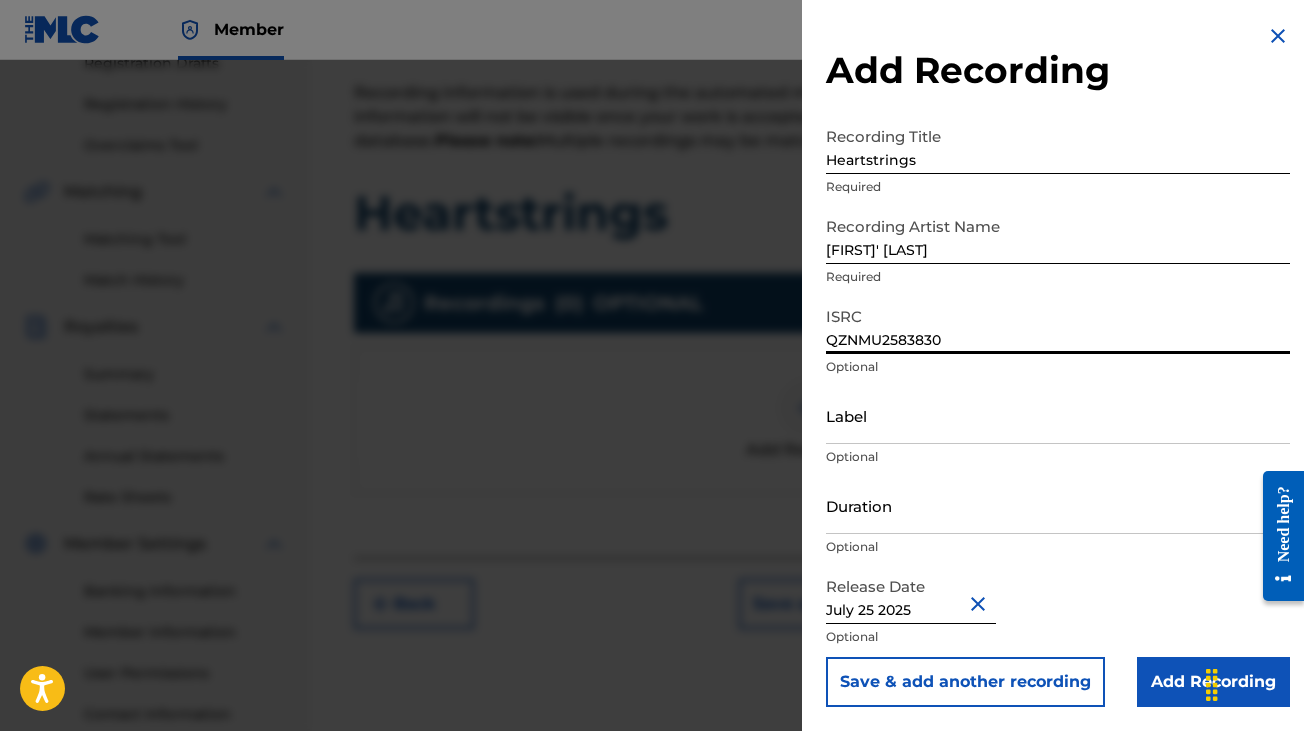 type on "QZNMU2583830" 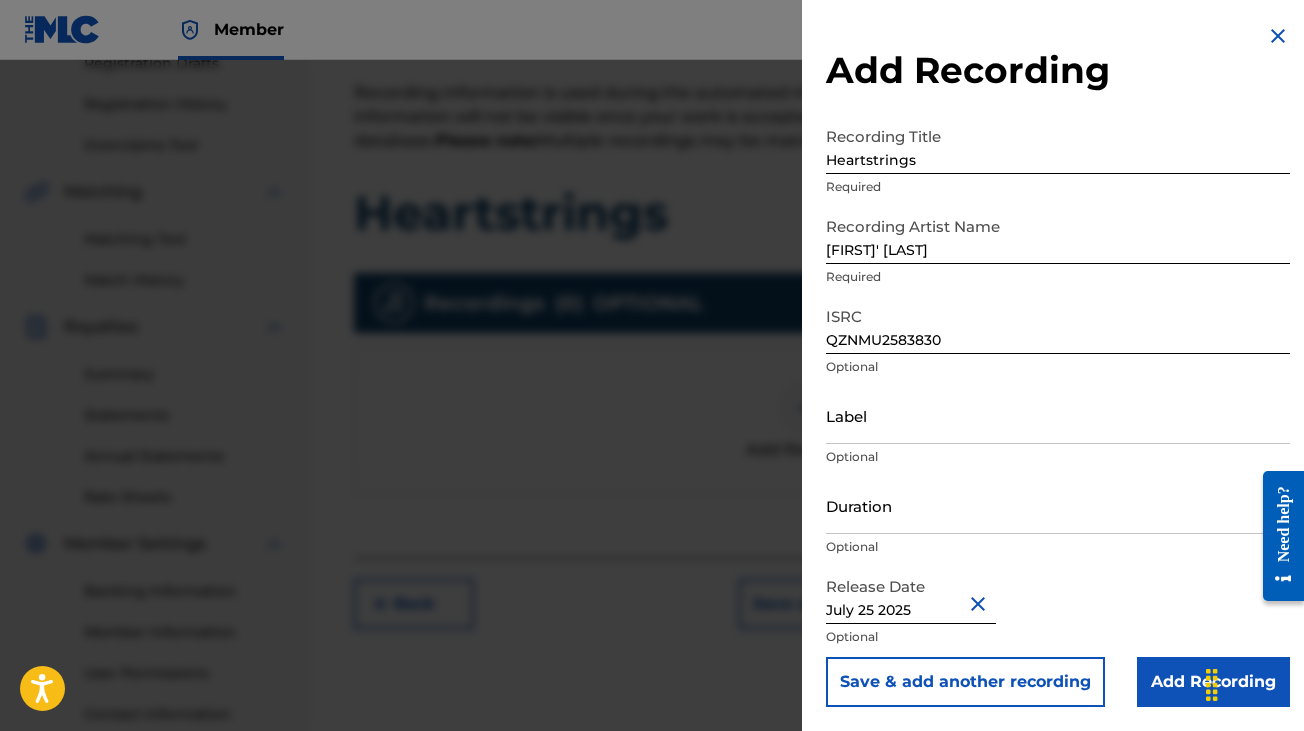 click on "Add Recording" at bounding box center (1213, 682) 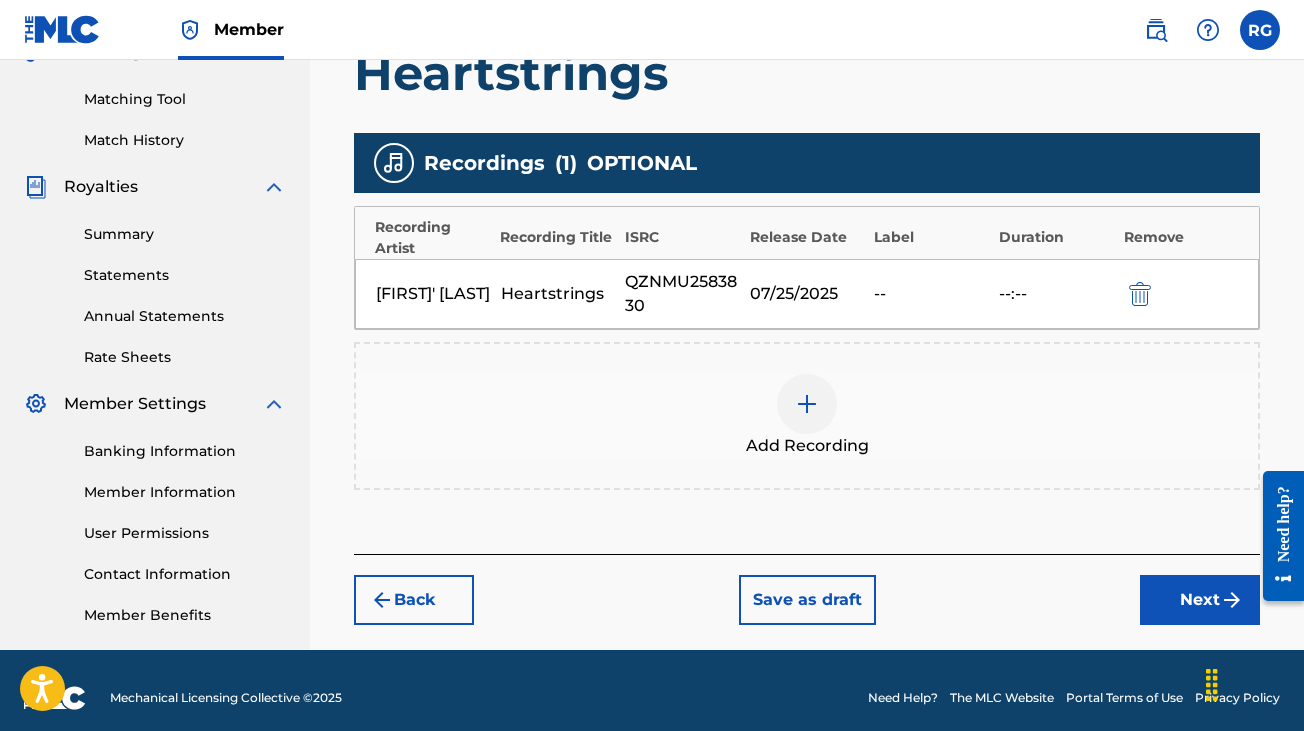 scroll, scrollTop: 508, scrollLeft: 0, axis: vertical 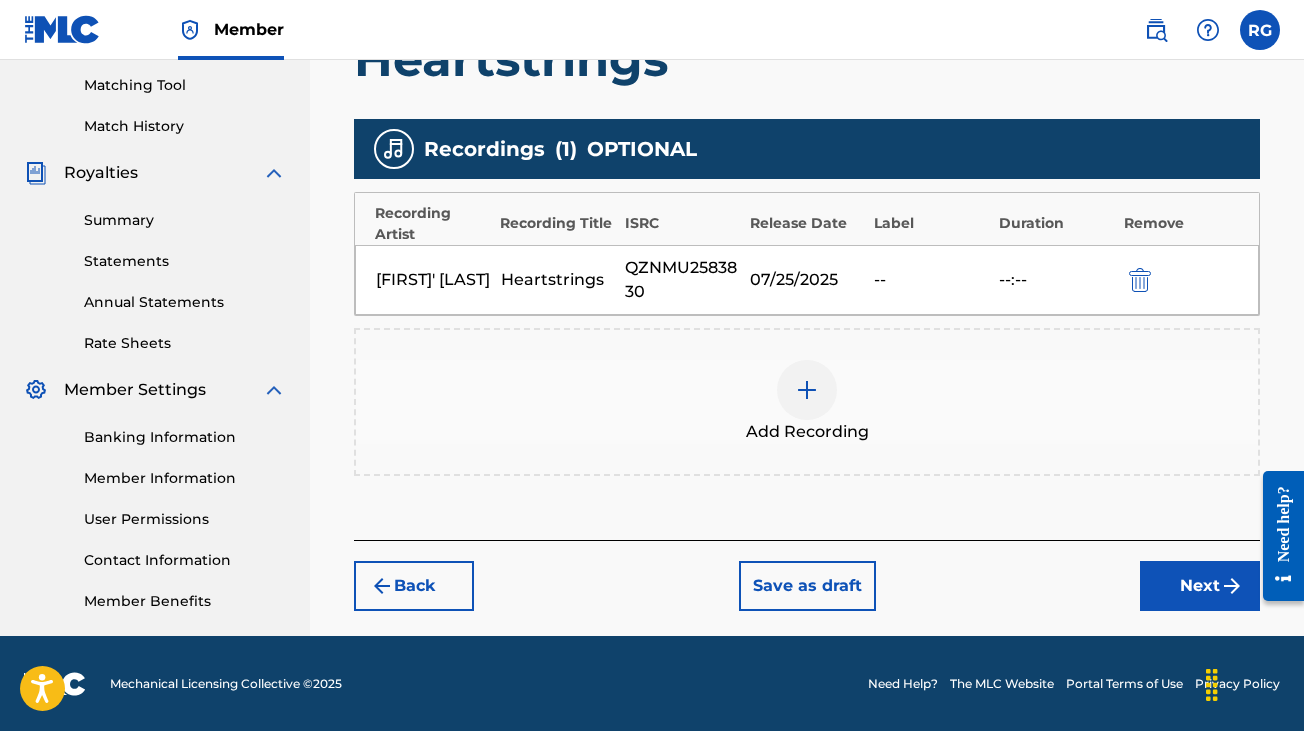 click on "Next" at bounding box center [1200, 586] 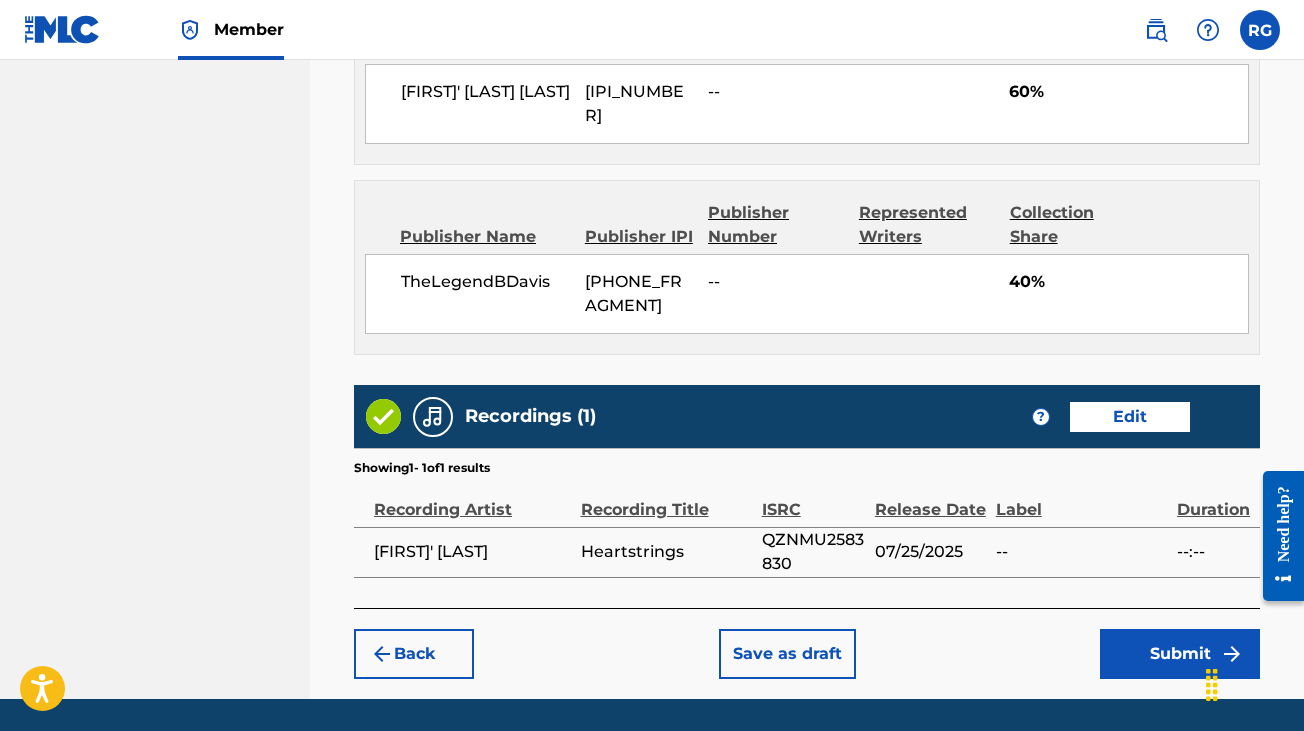 scroll, scrollTop: 1191, scrollLeft: 0, axis: vertical 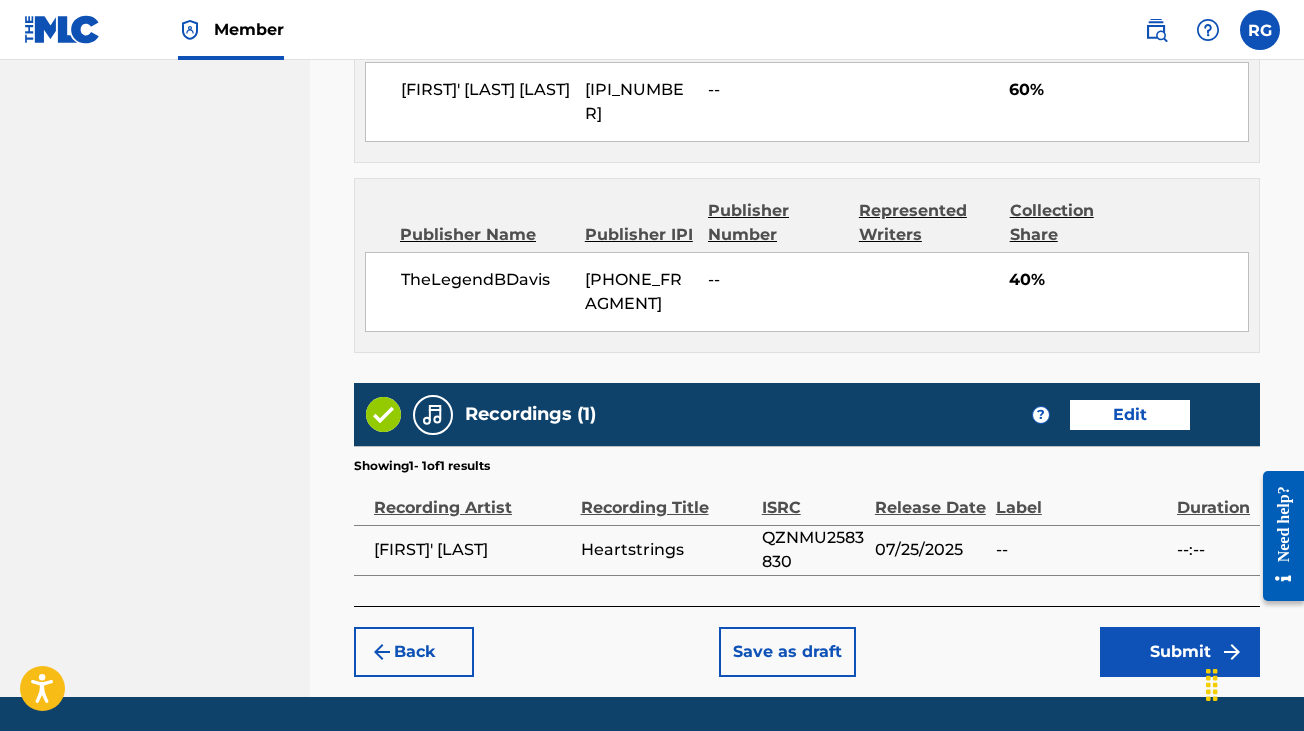 click on "Submit" at bounding box center [1180, 652] 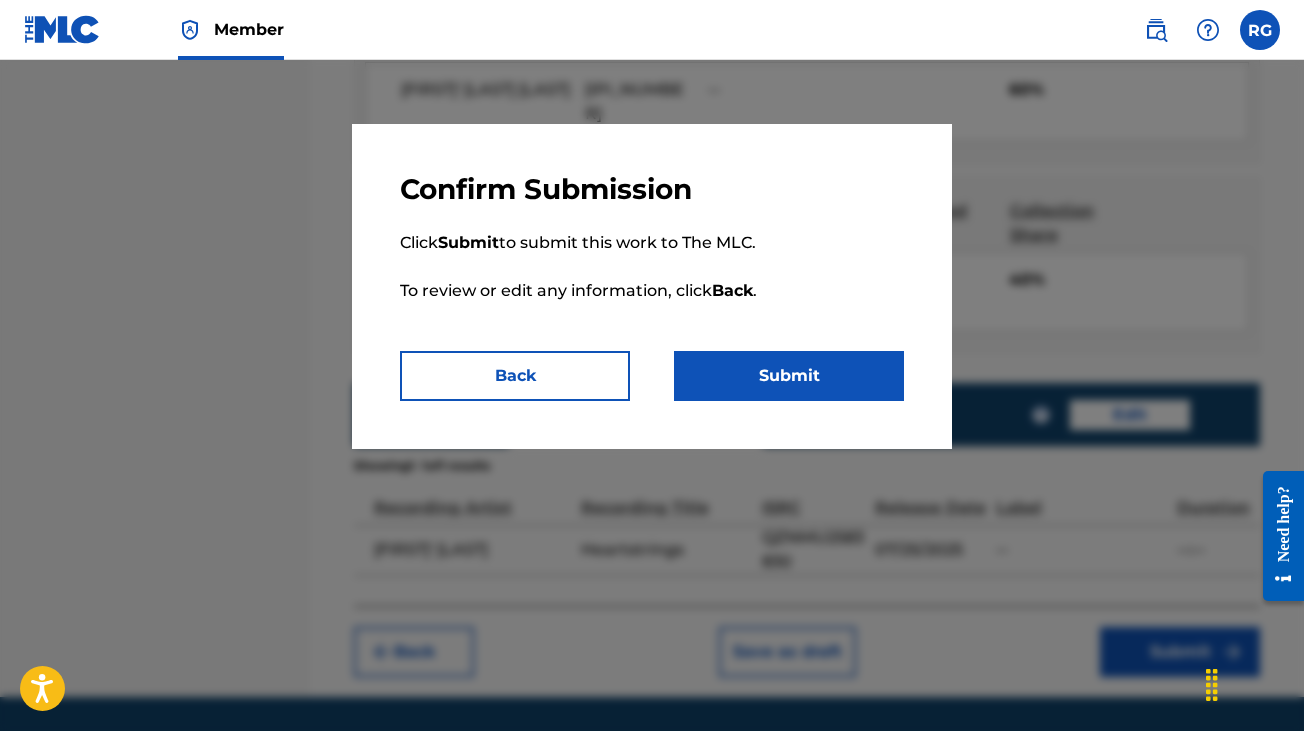 click on "Submit" at bounding box center (789, 376) 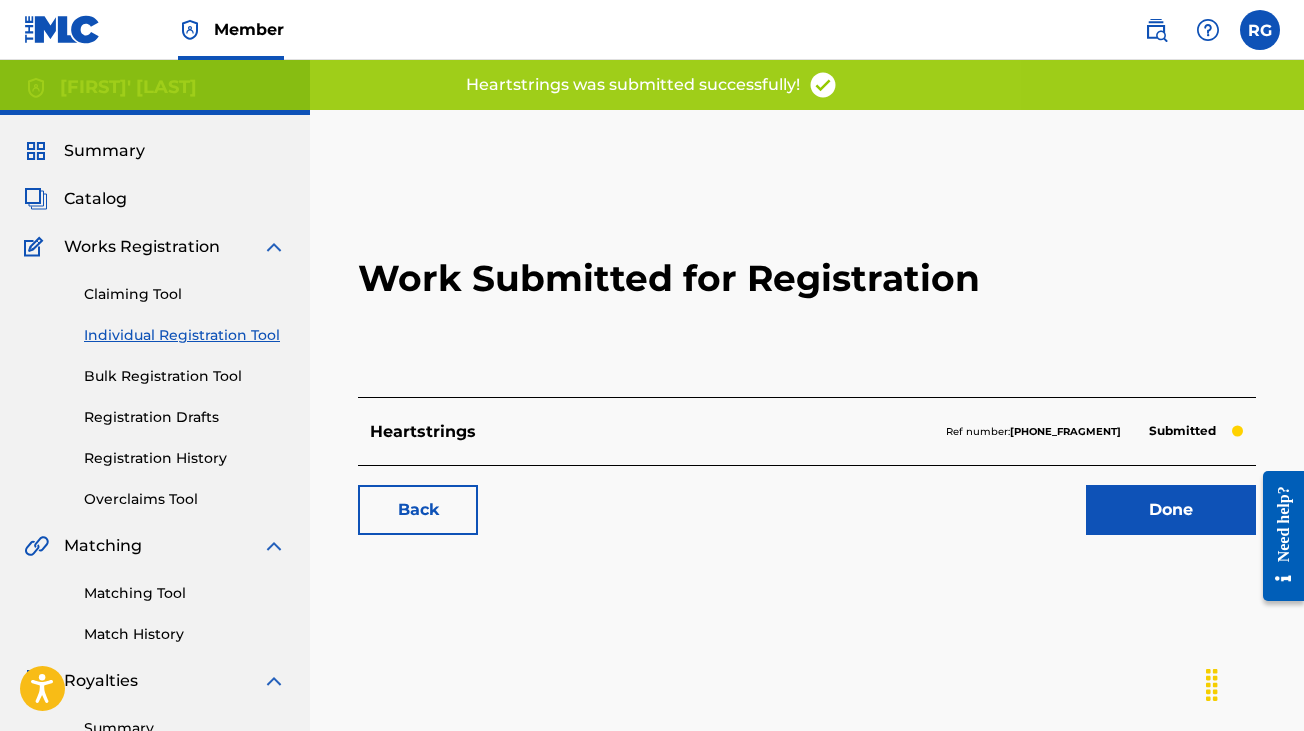 click on "Done" at bounding box center (1171, 510) 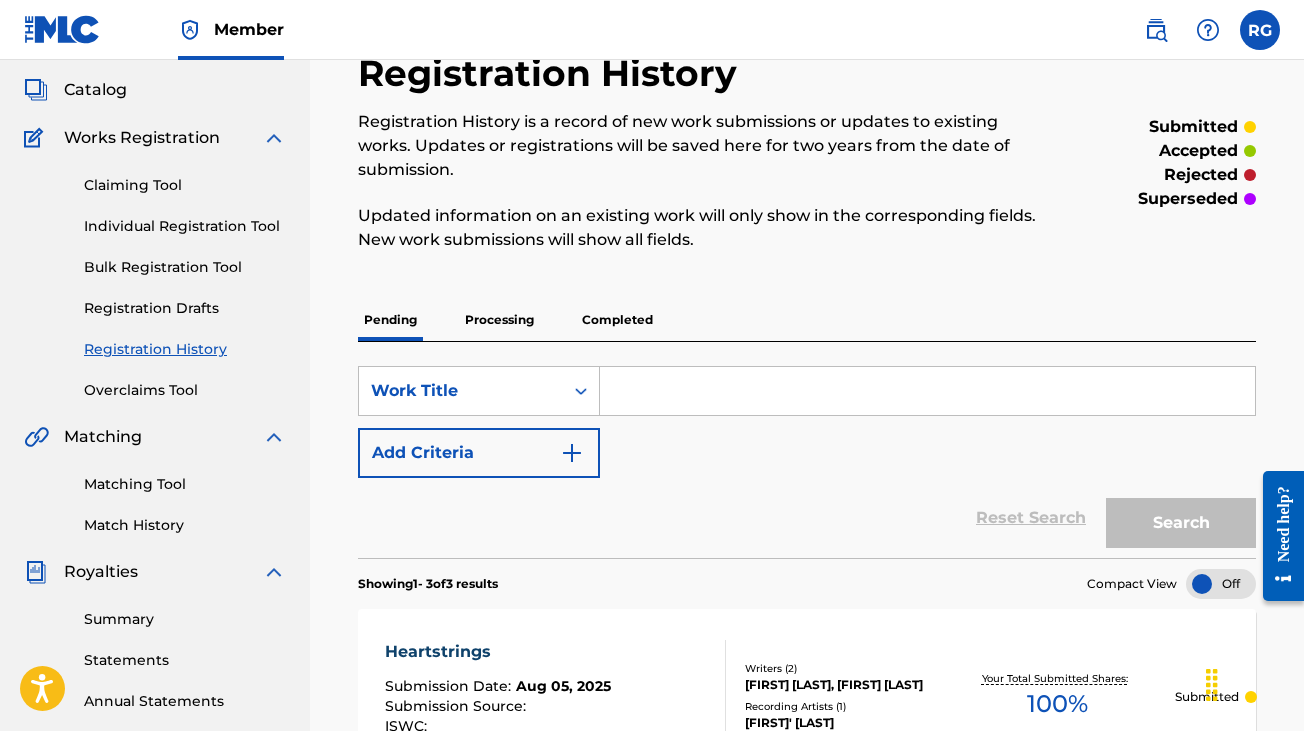 scroll, scrollTop: 99, scrollLeft: 0, axis: vertical 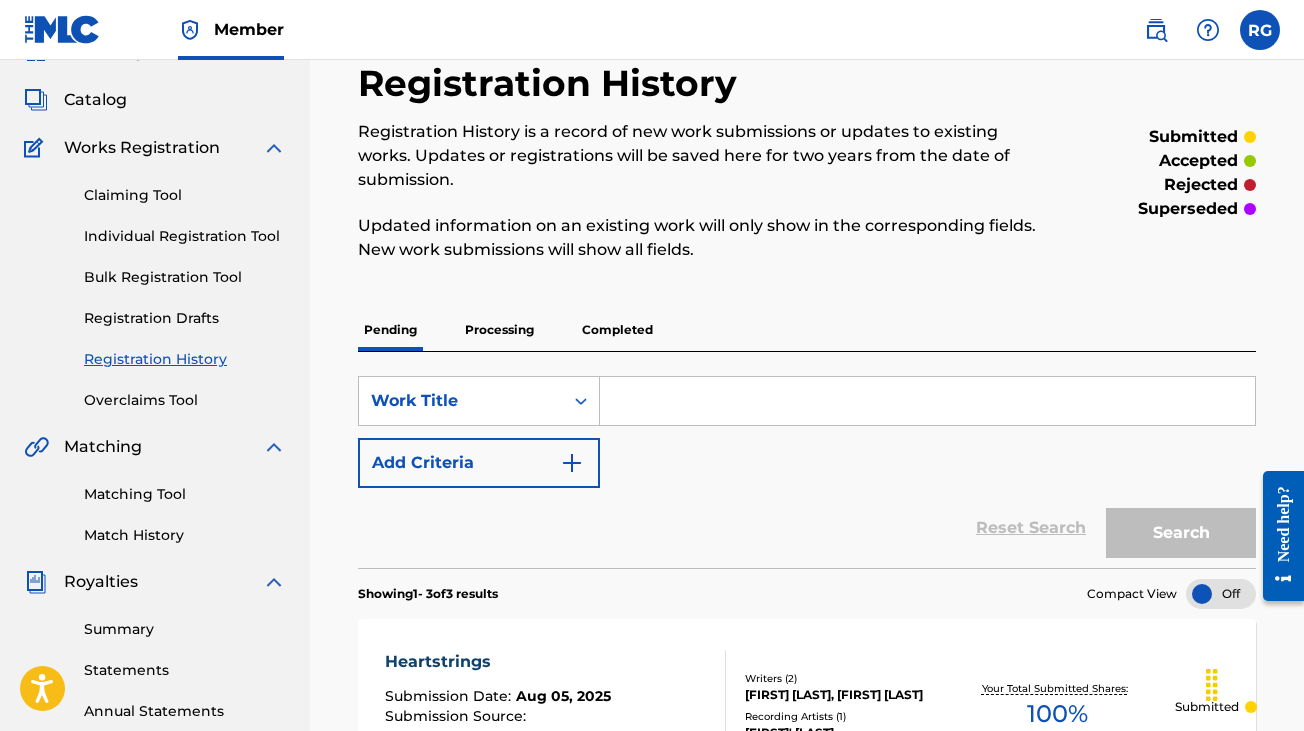click on "Catalog" at bounding box center [95, 100] 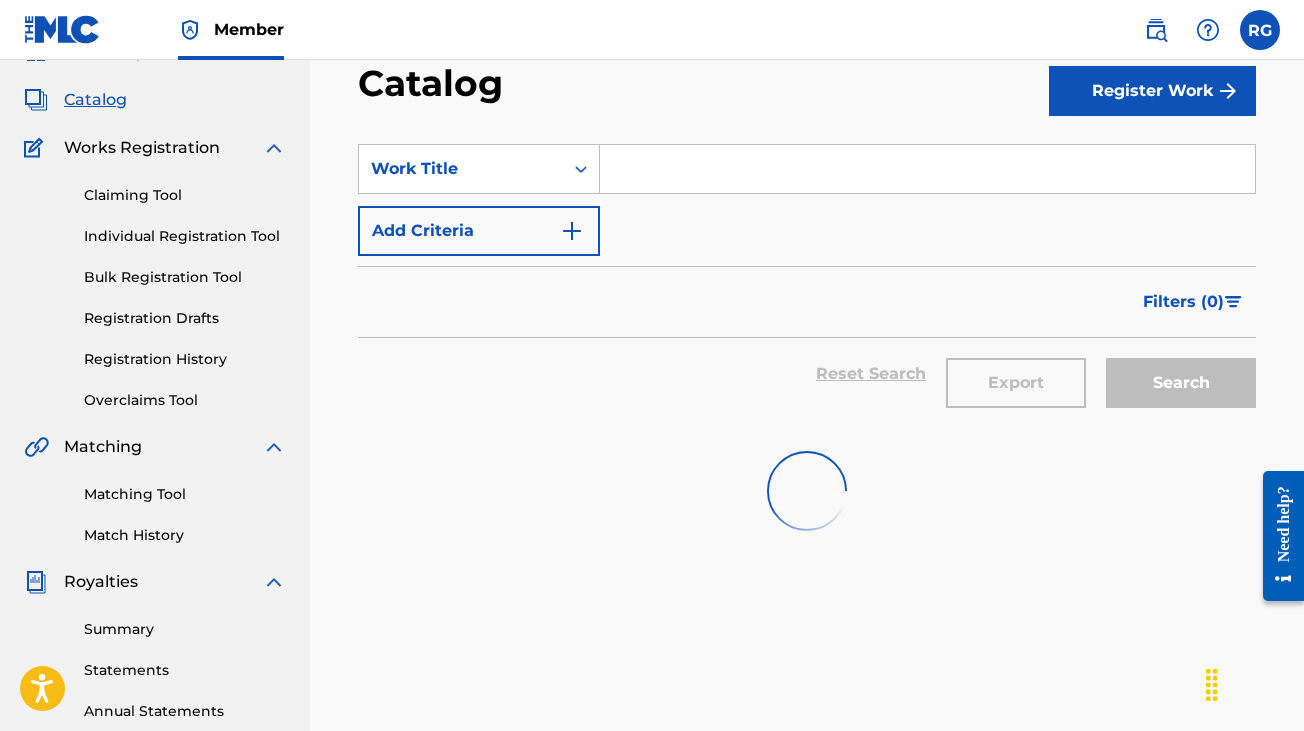 scroll, scrollTop: 0, scrollLeft: 0, axis: both 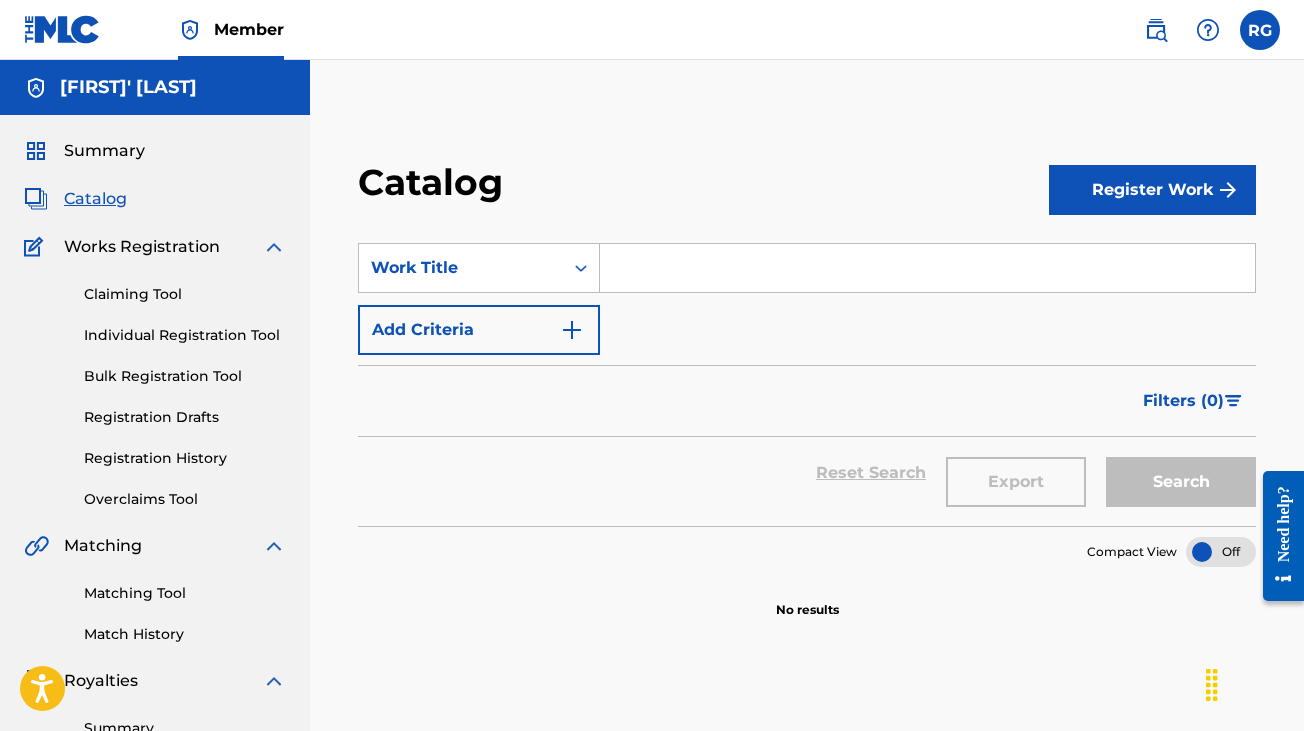 click at bounding box center [927, 268] 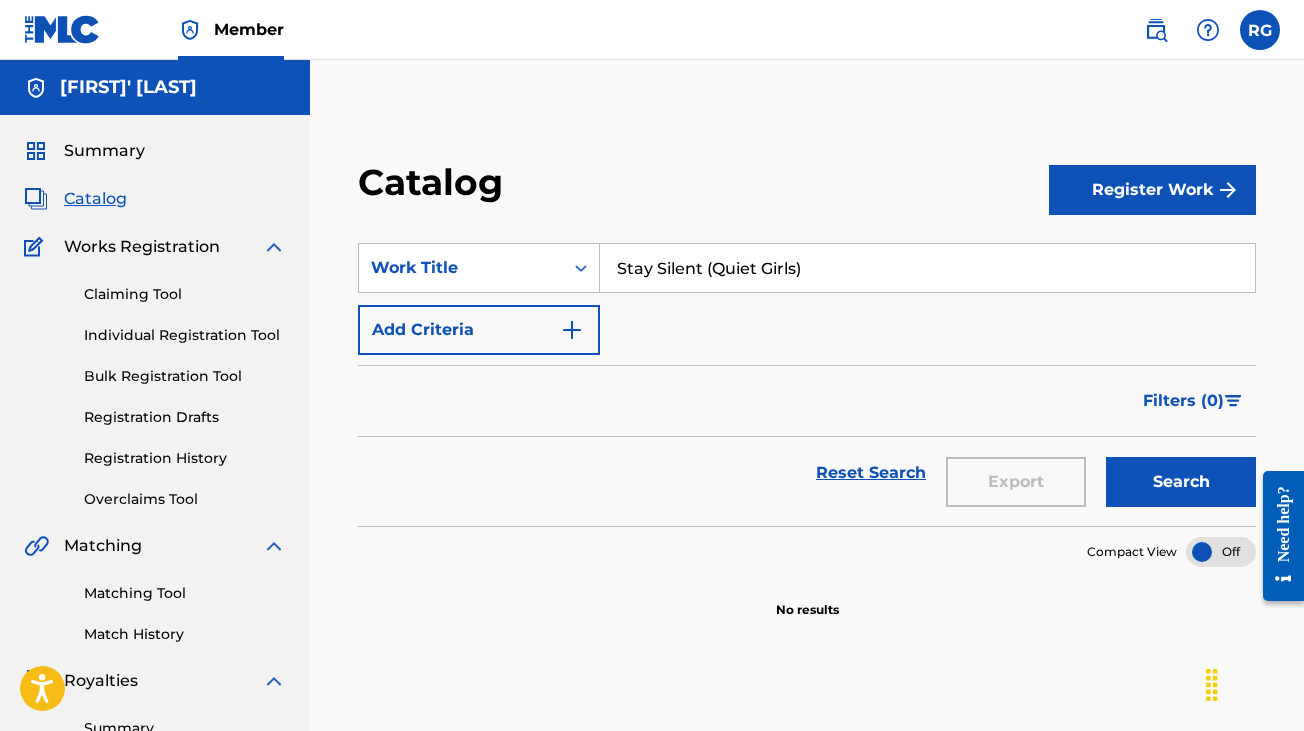 type on "Stay Silent (Quiet Girls)" 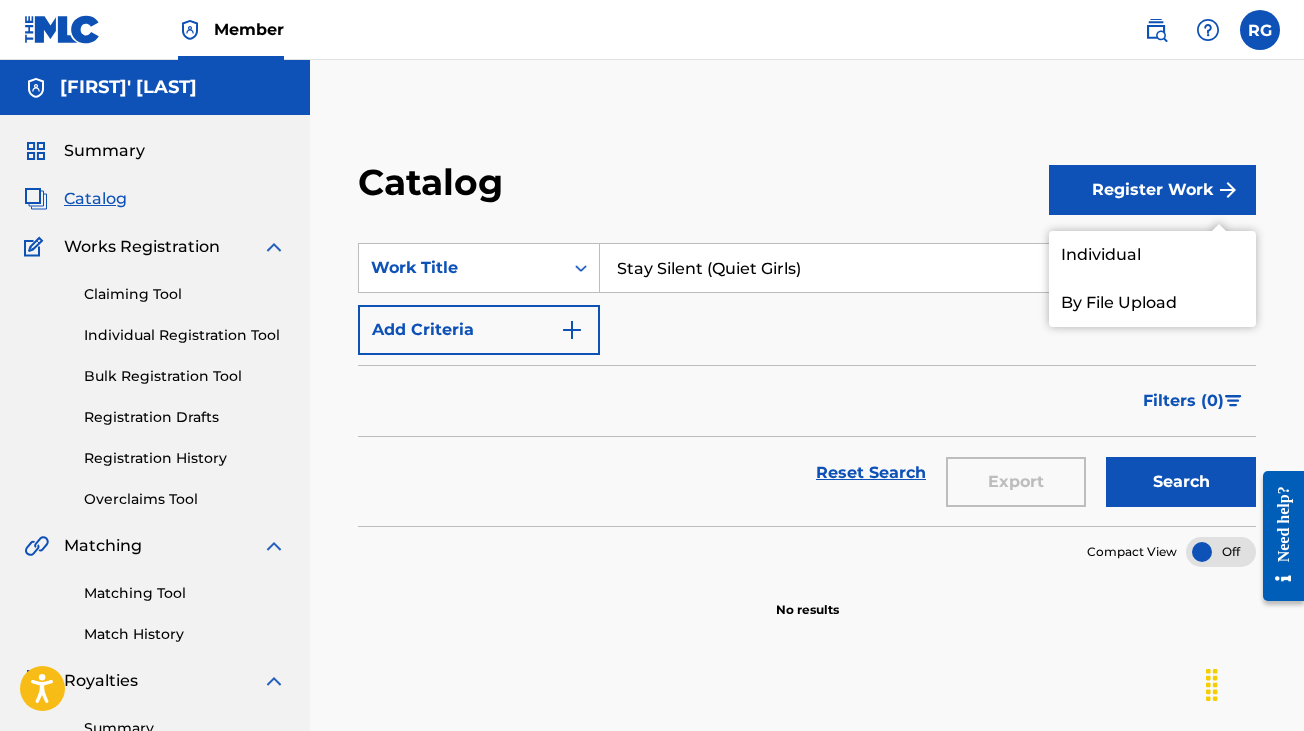 click on "Individual" at bounding box center [1152, 255] 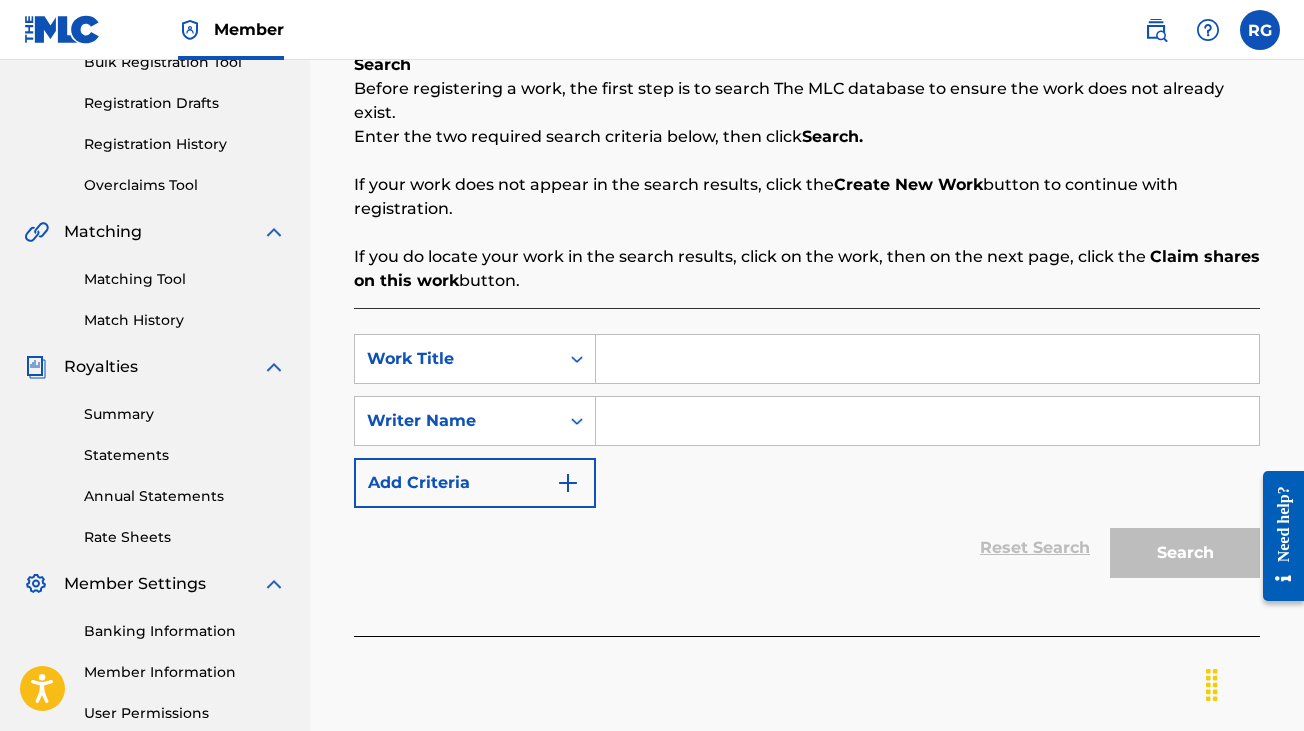 scroll, scrollTop: 315, scrollLeft: 0, axis: vertical 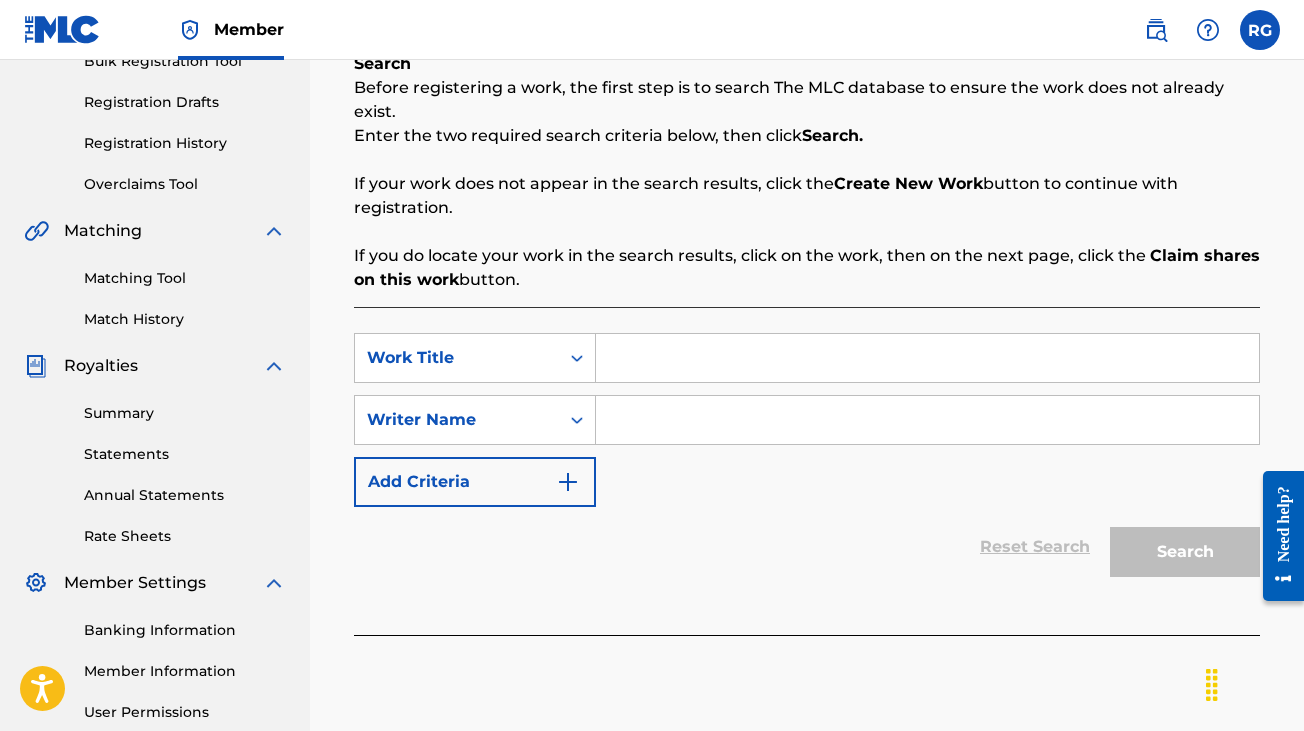 click at bounding box center [927, 358] 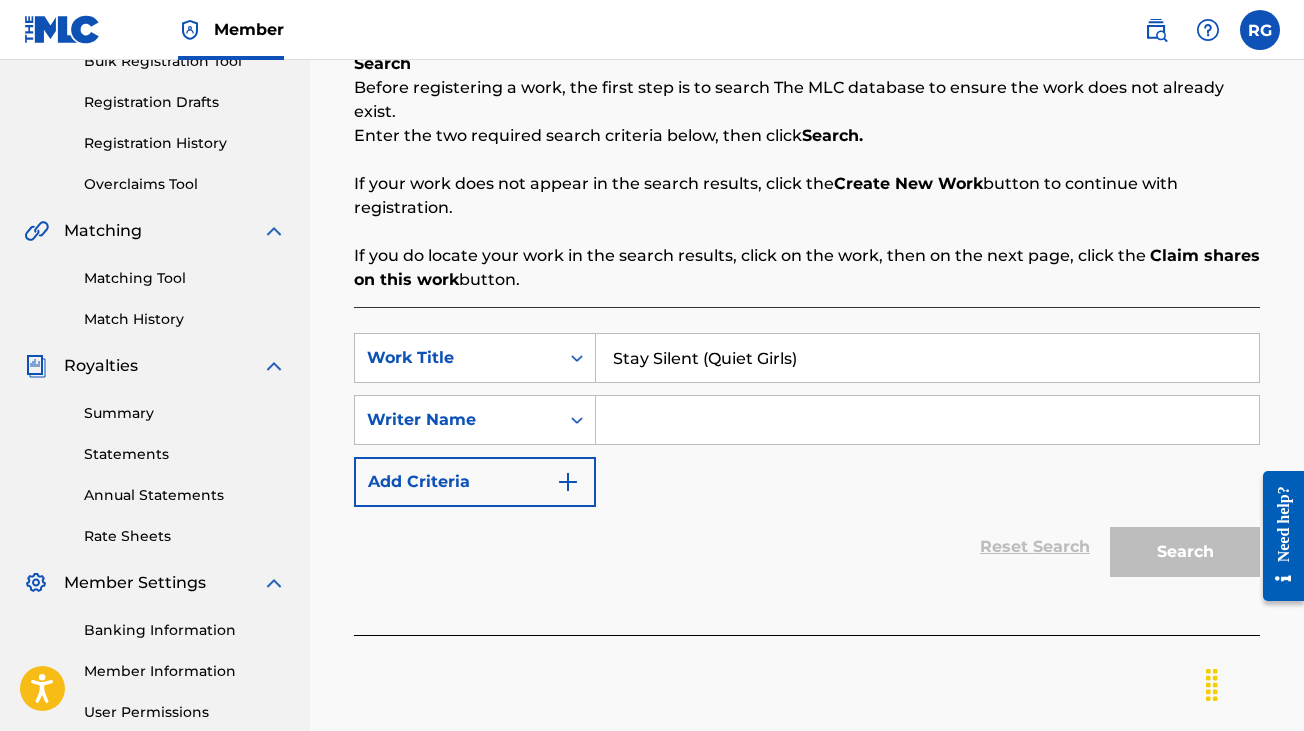 type on "Stay Silent (Quiet Girls)" 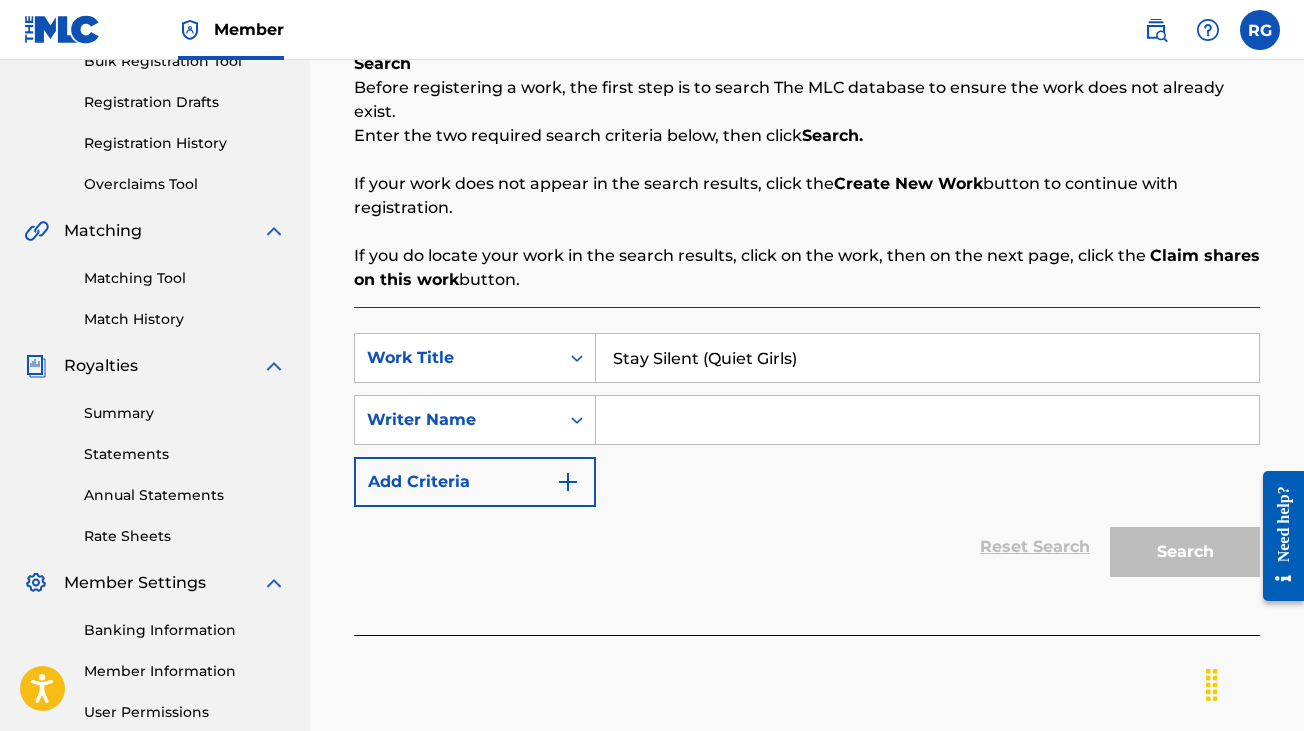 type on "[FIRST]' [LAST]" 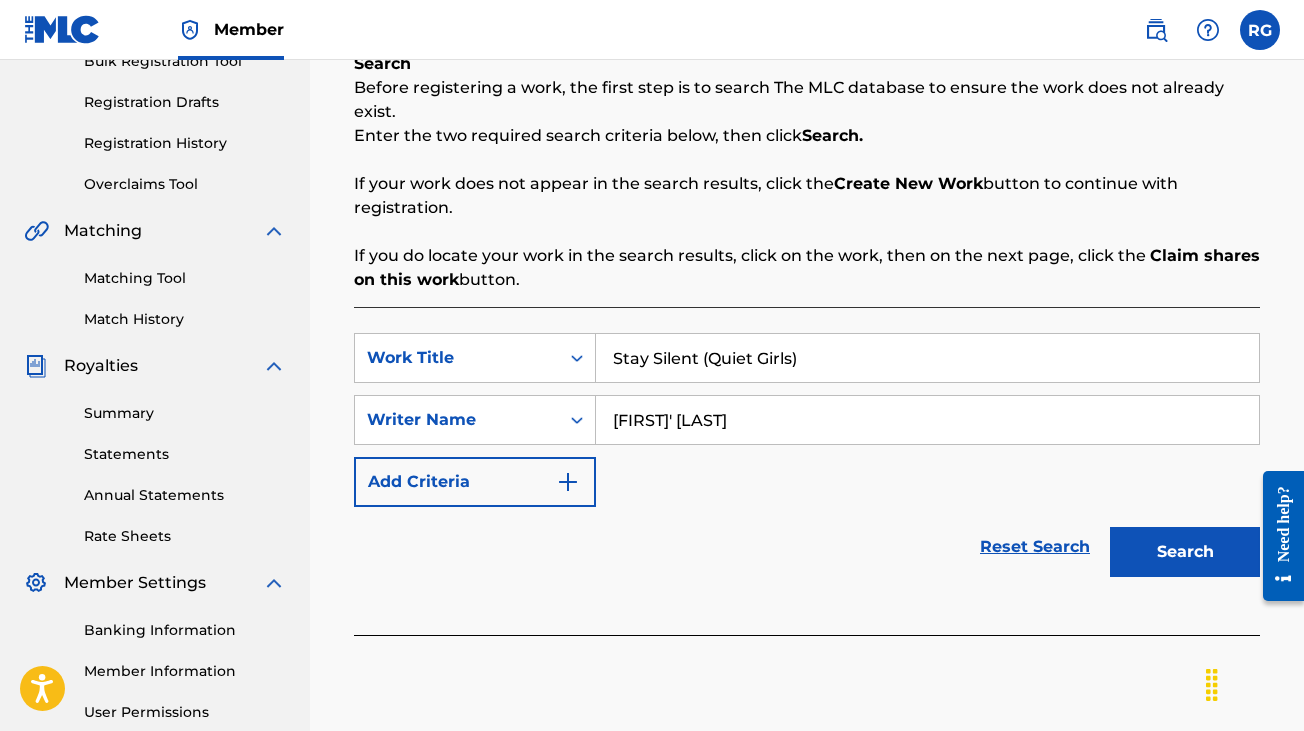 click on "Search" at bounding box center (1185, 552) 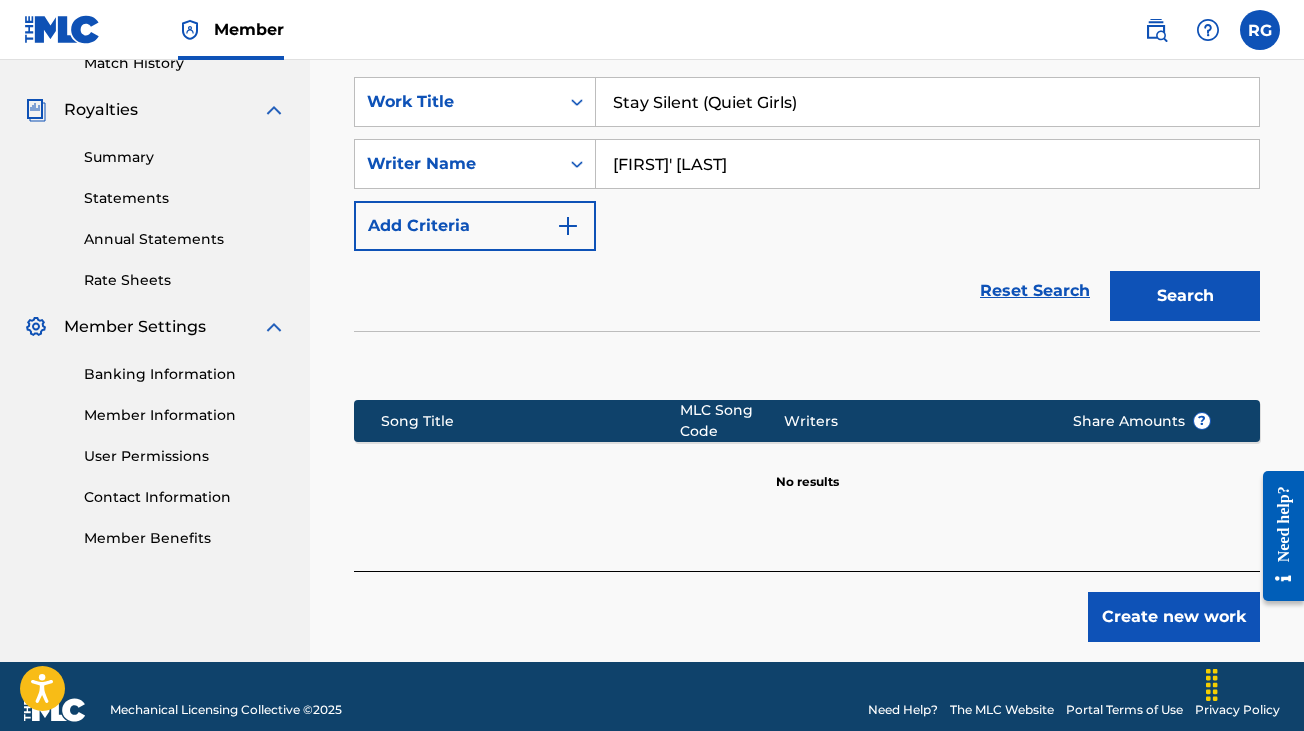 scroll, scrollTop: 597, scrollLeft: 0, axis: vertical 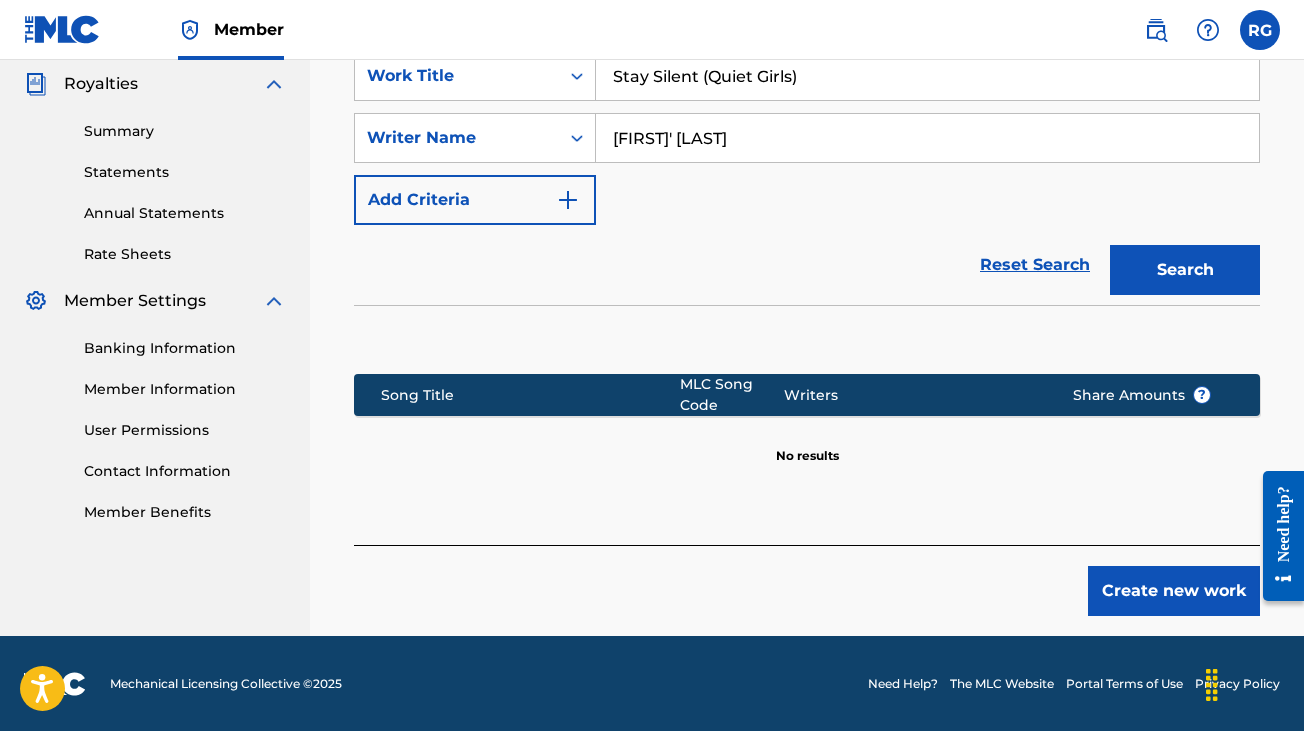 click on "Create new work" at bounding box center (1174, 591) 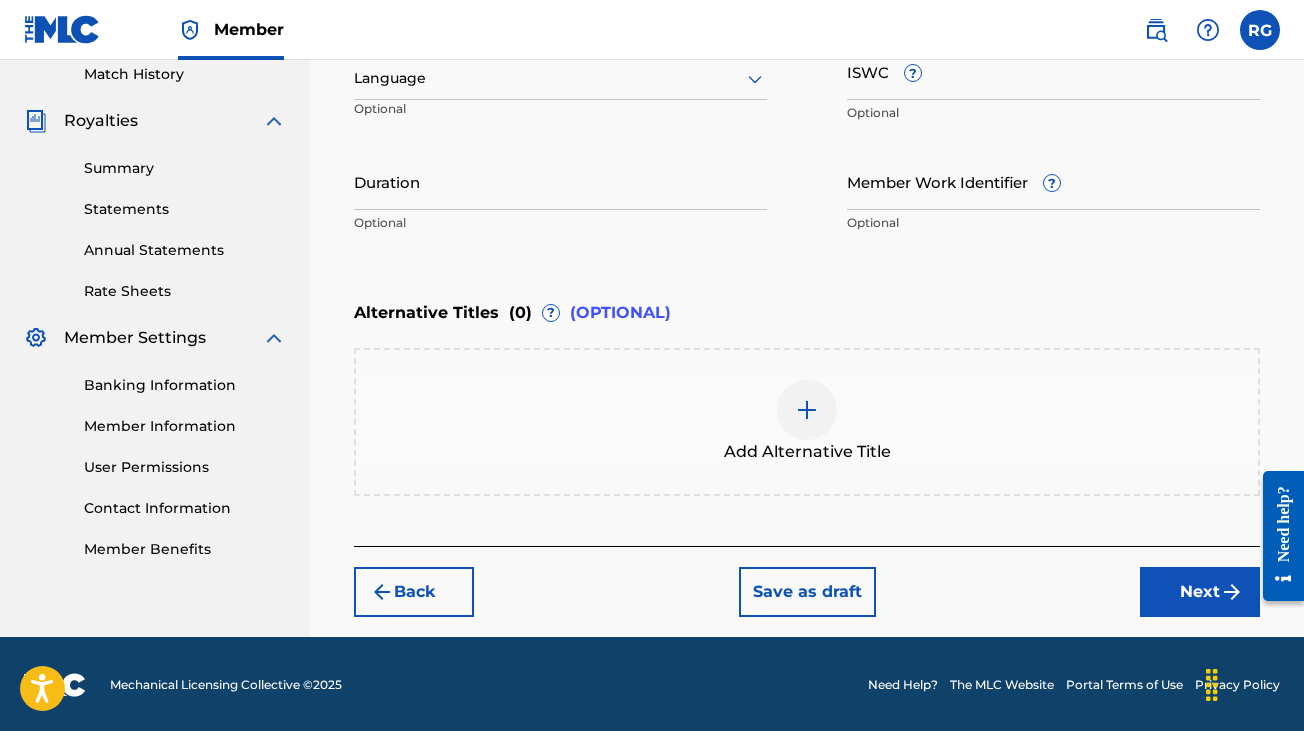 click on "Next" at bounding box center (1200, 592) 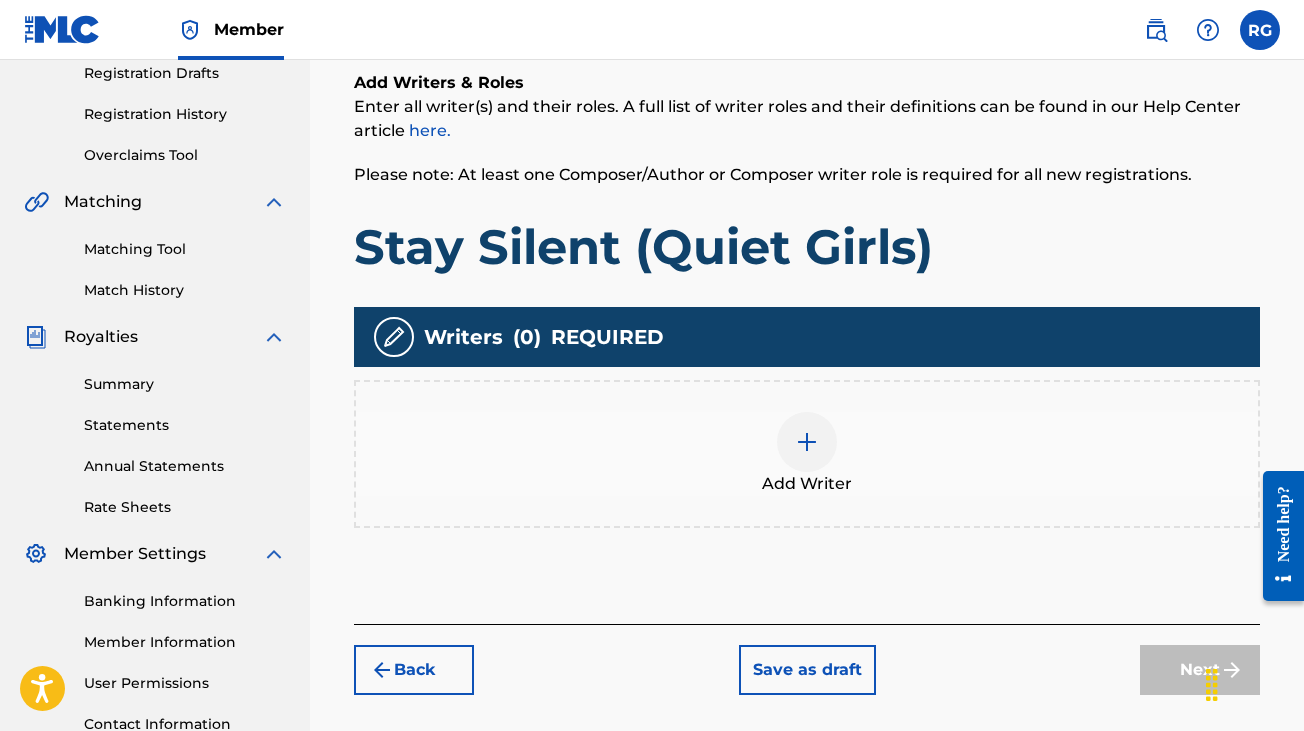 scroll, scrollTop: 345, scrollLeft: 0, axis: vertical 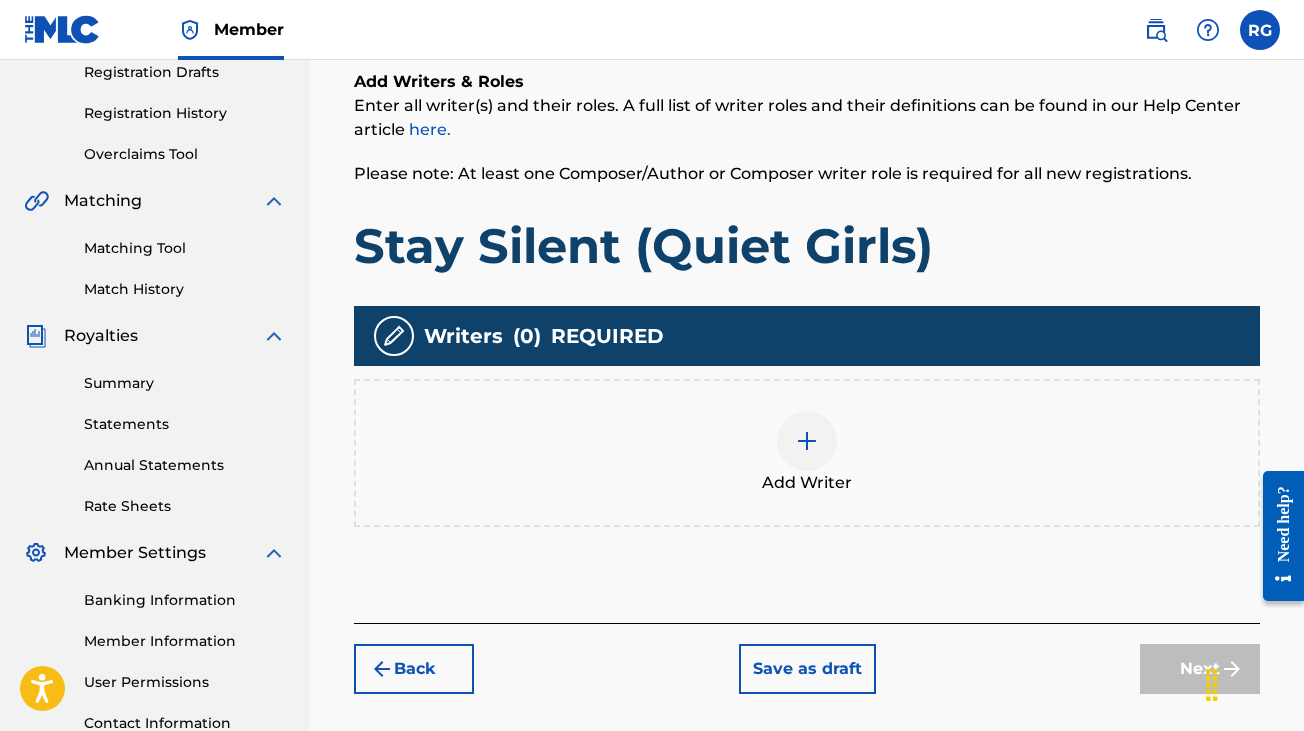 click at bounding box center [807, 441] 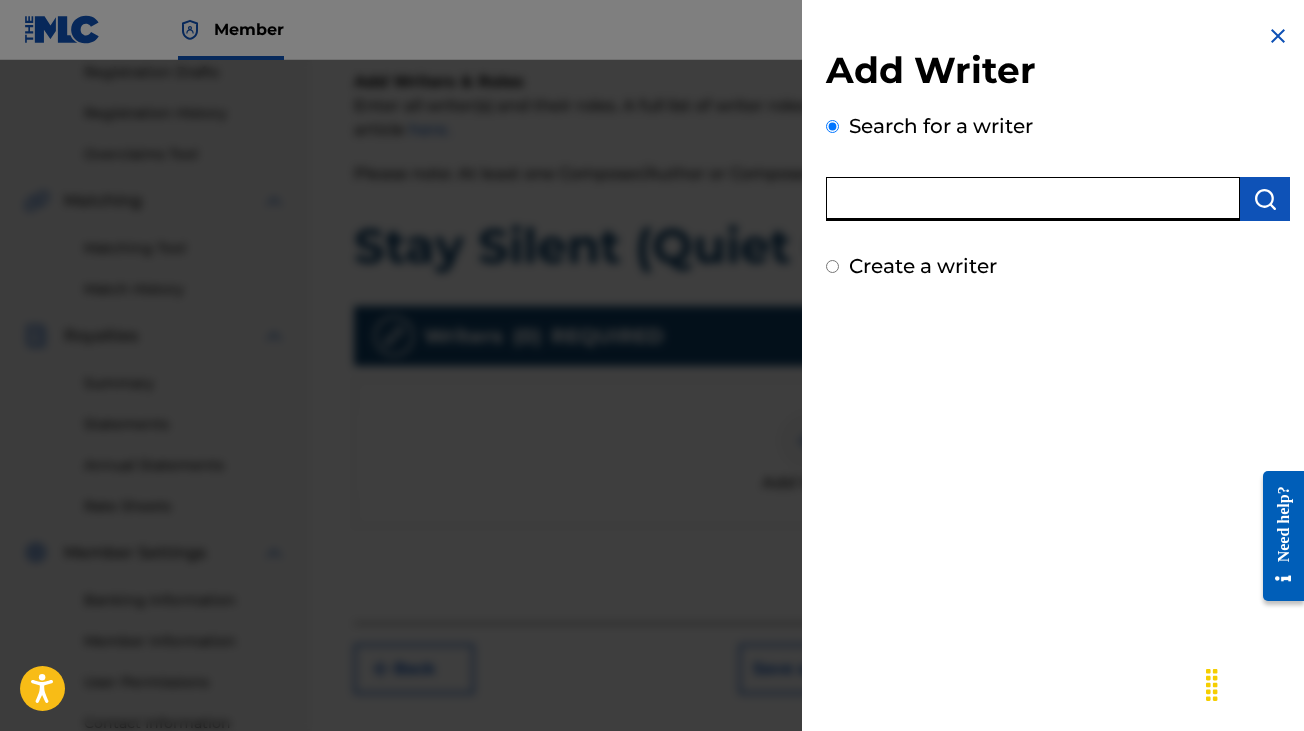 click at bounding box center (1033, 199) 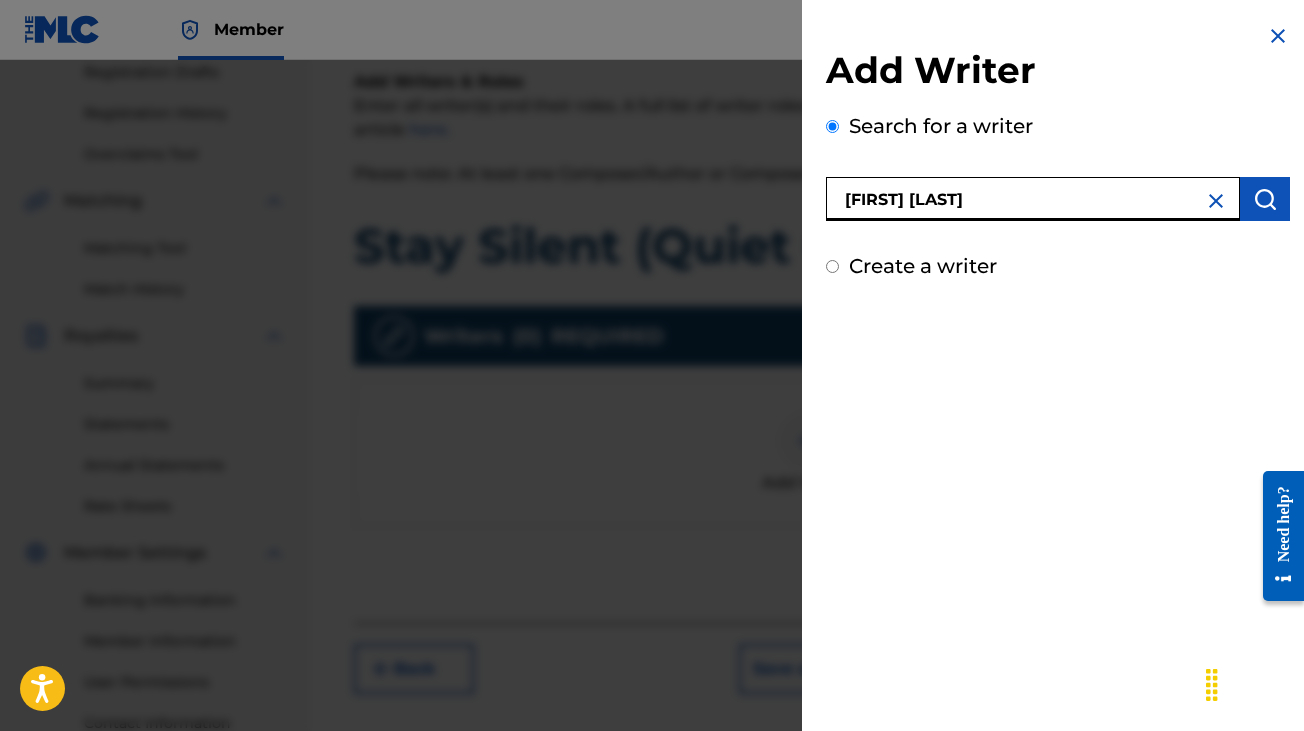 type on "[FIRST] [LAST]" 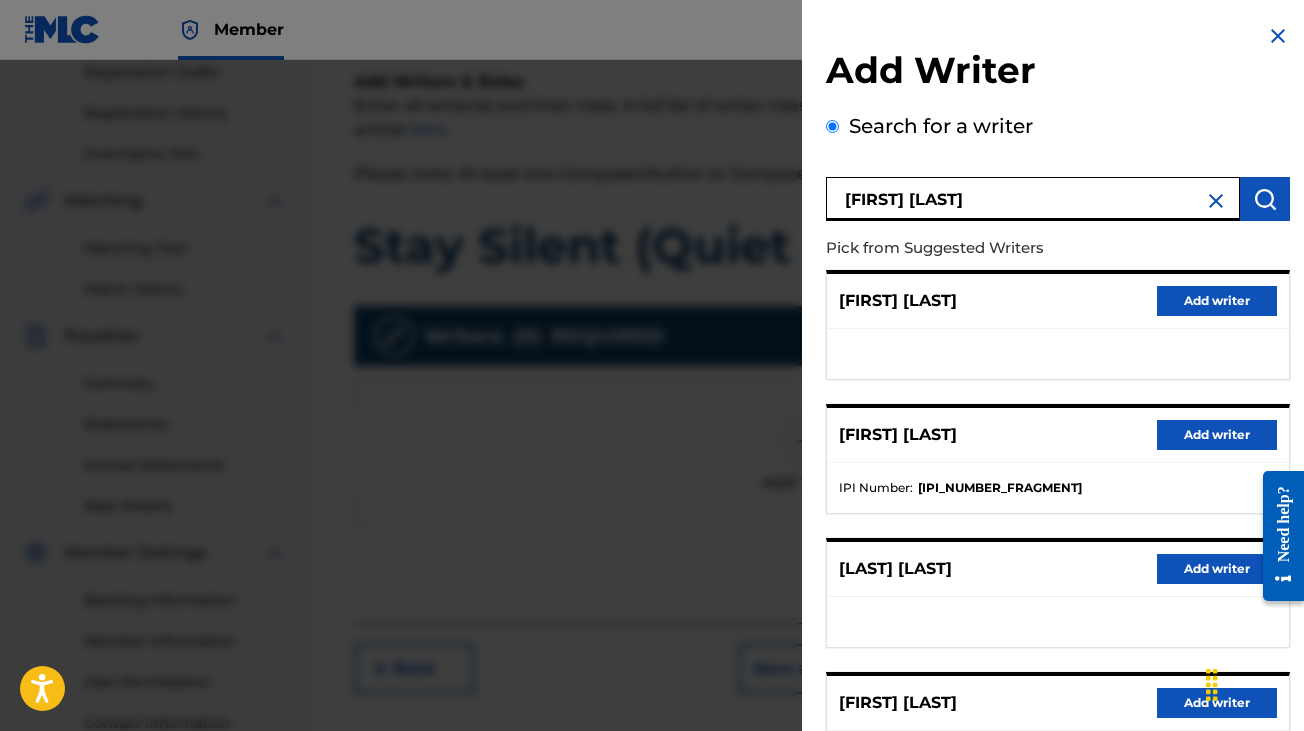 scroll, scrollTop: 308, scrollLeft: 0, axis: vertical 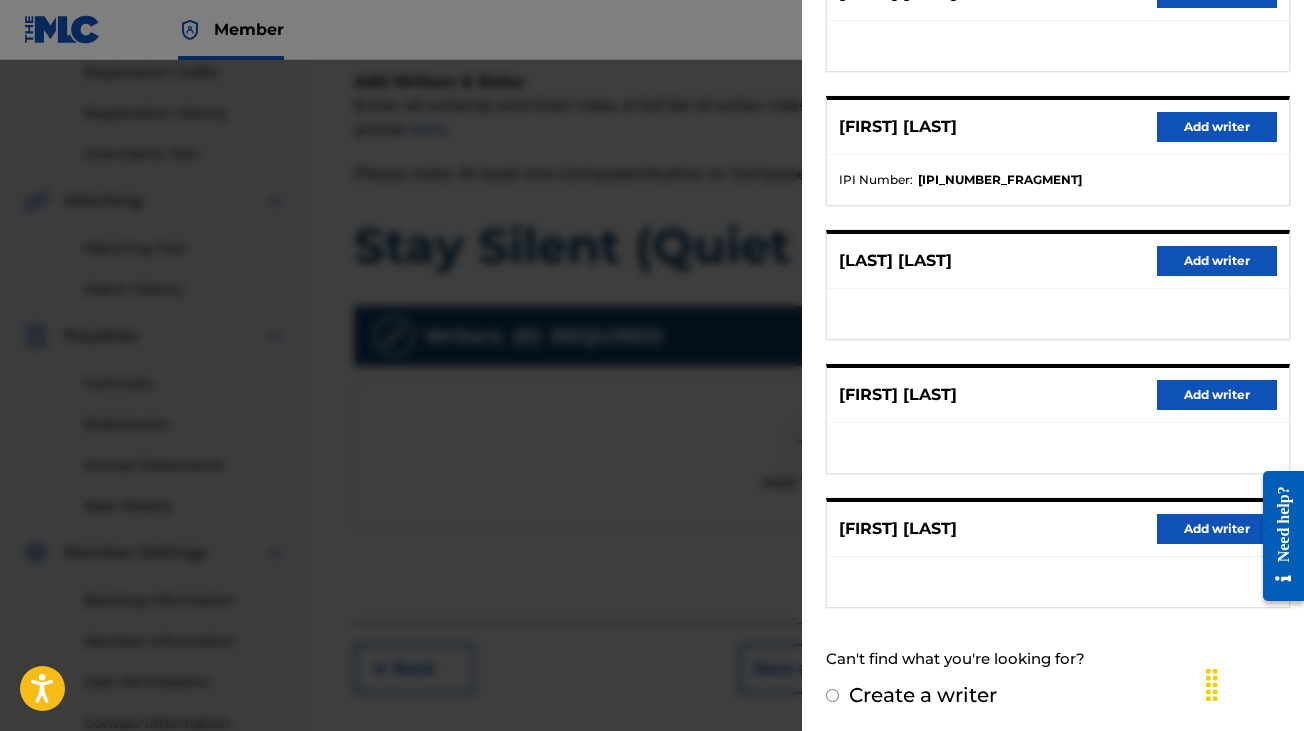 click on "Add writer" at bounding box center [1217, 395] 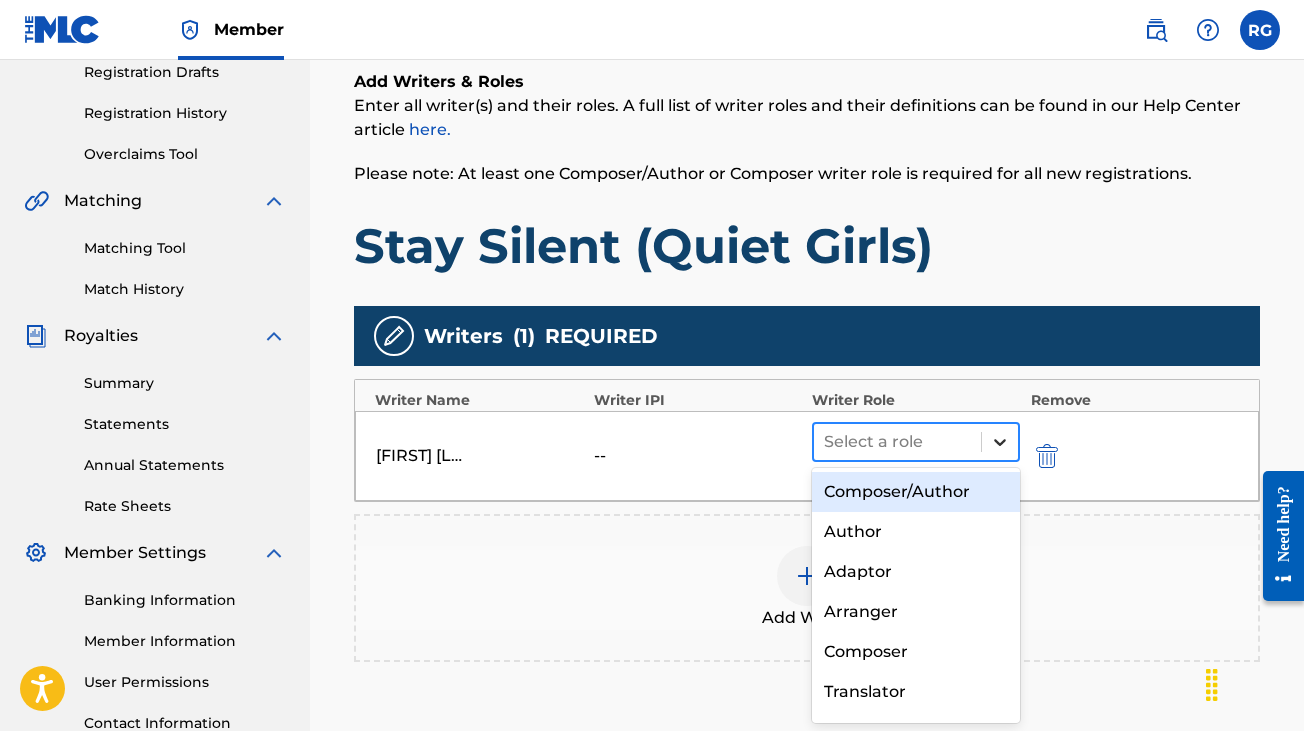 click at bounding box center [1000, 442] 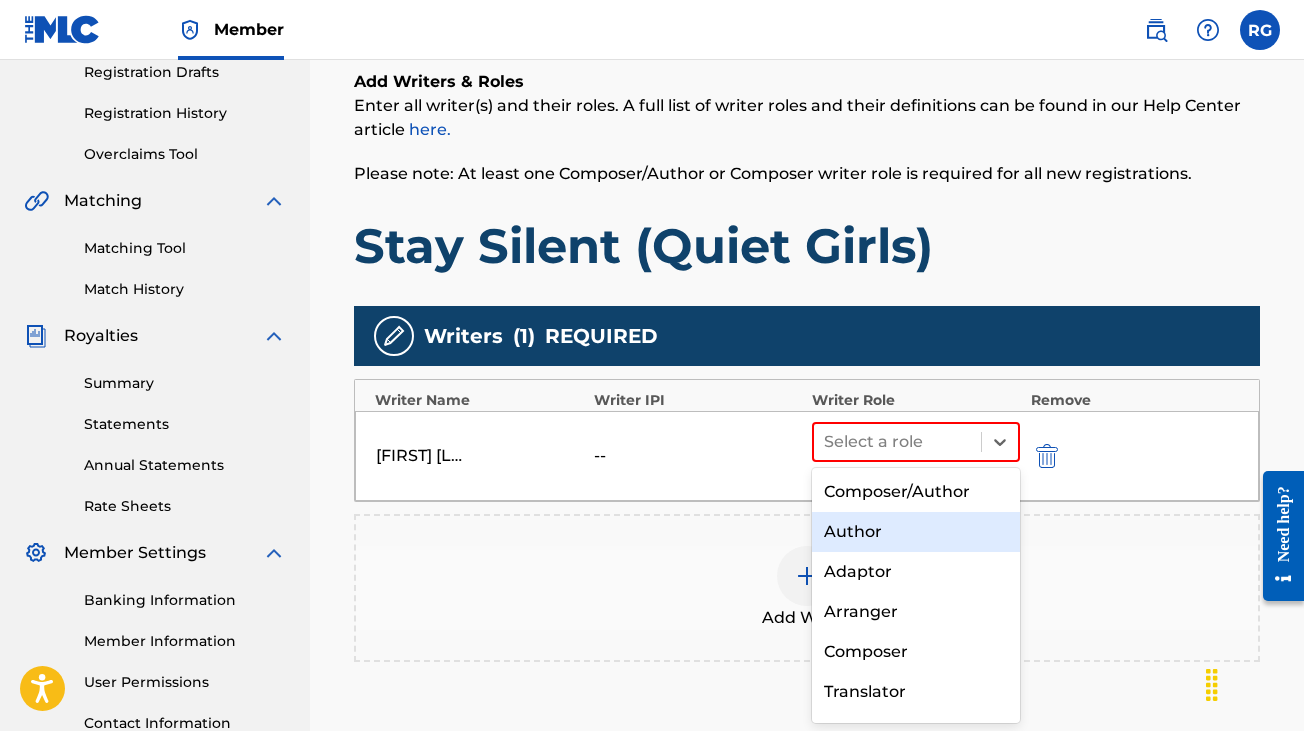 click on "Author" at bounding box center [916, 532] 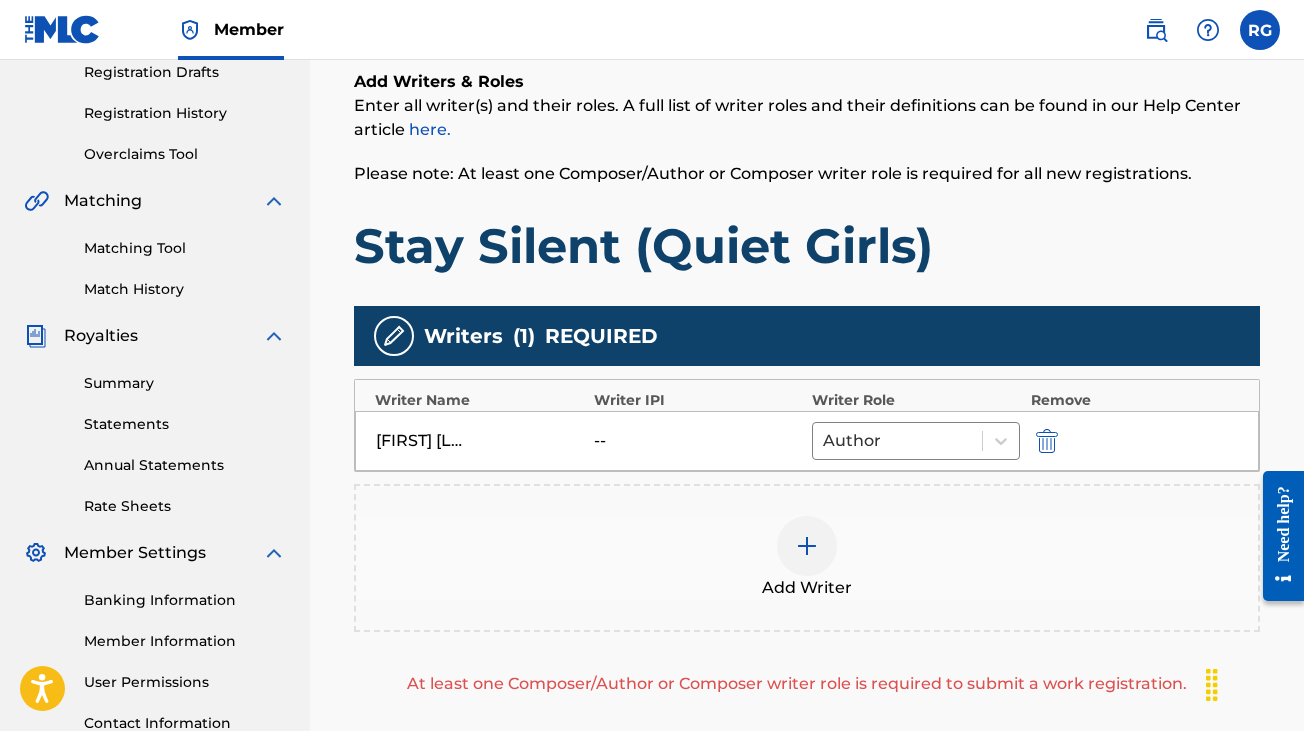 click at bounding box center [807, 546] 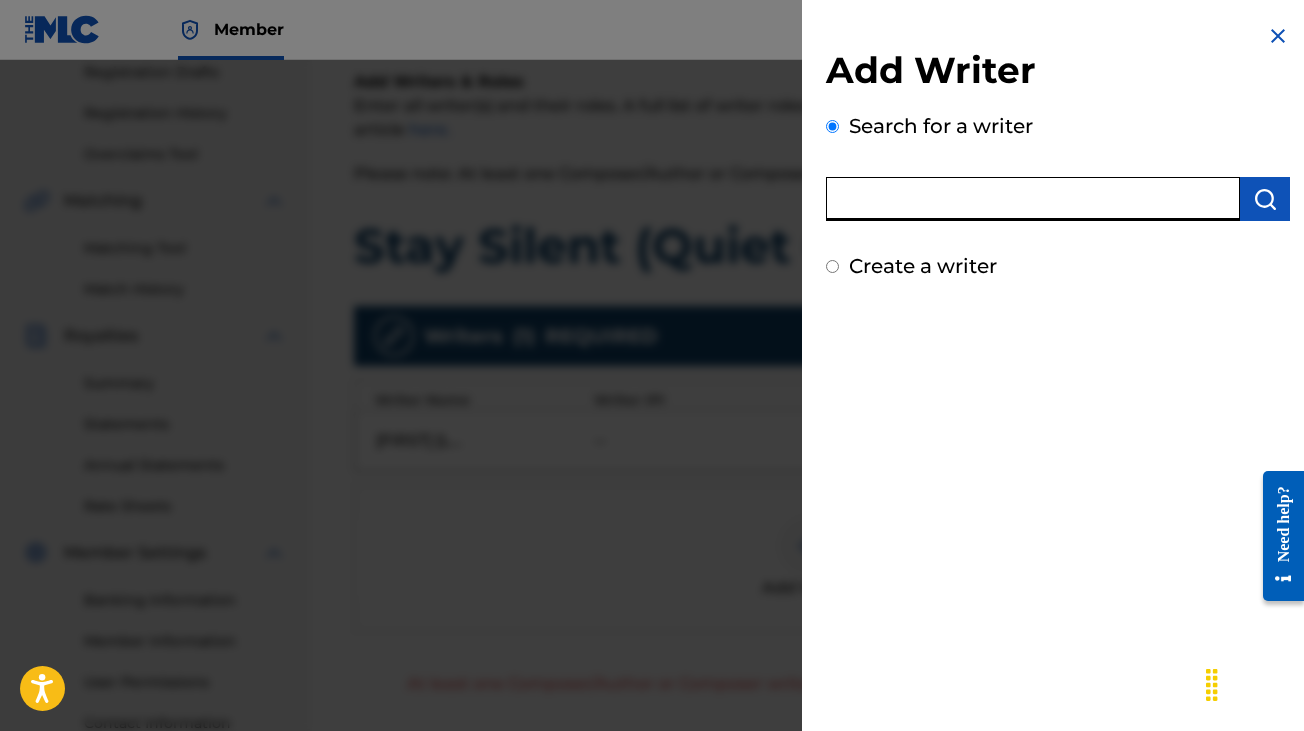 click at bounding box center [1033, 199] 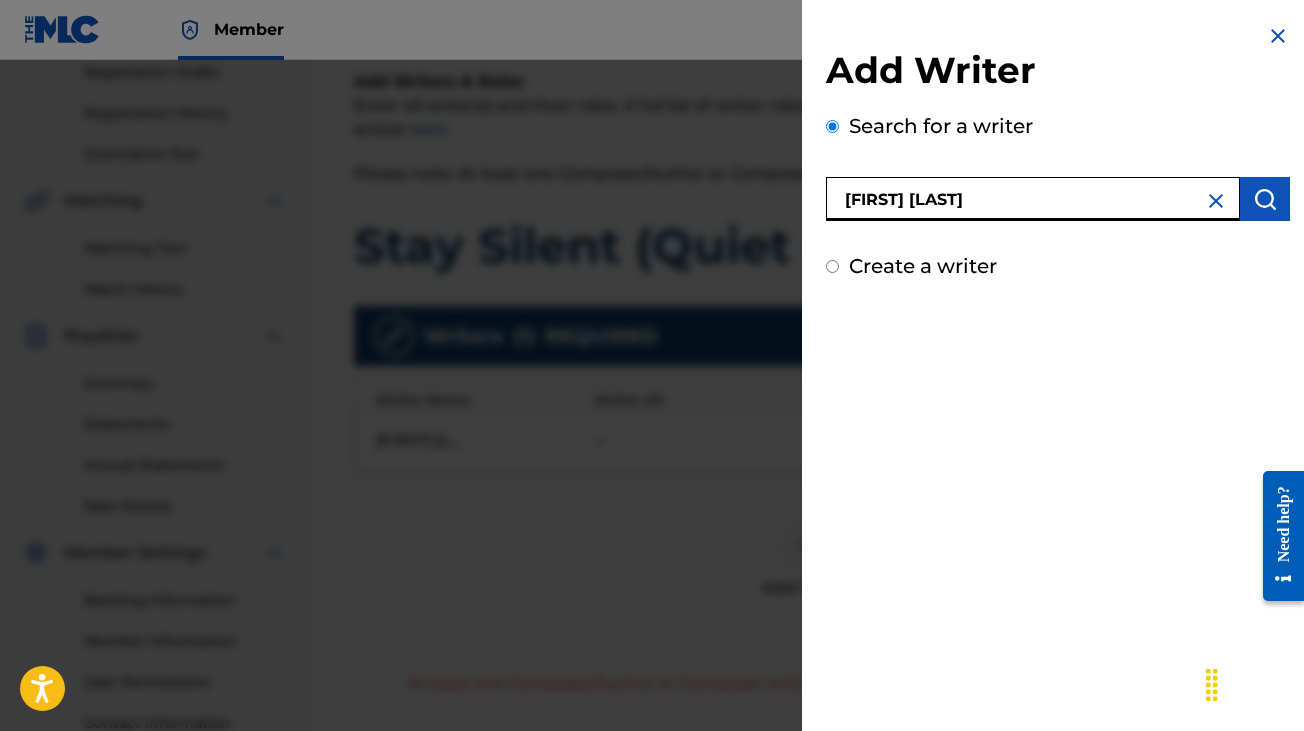 type on "[FIRST] [LAST]" 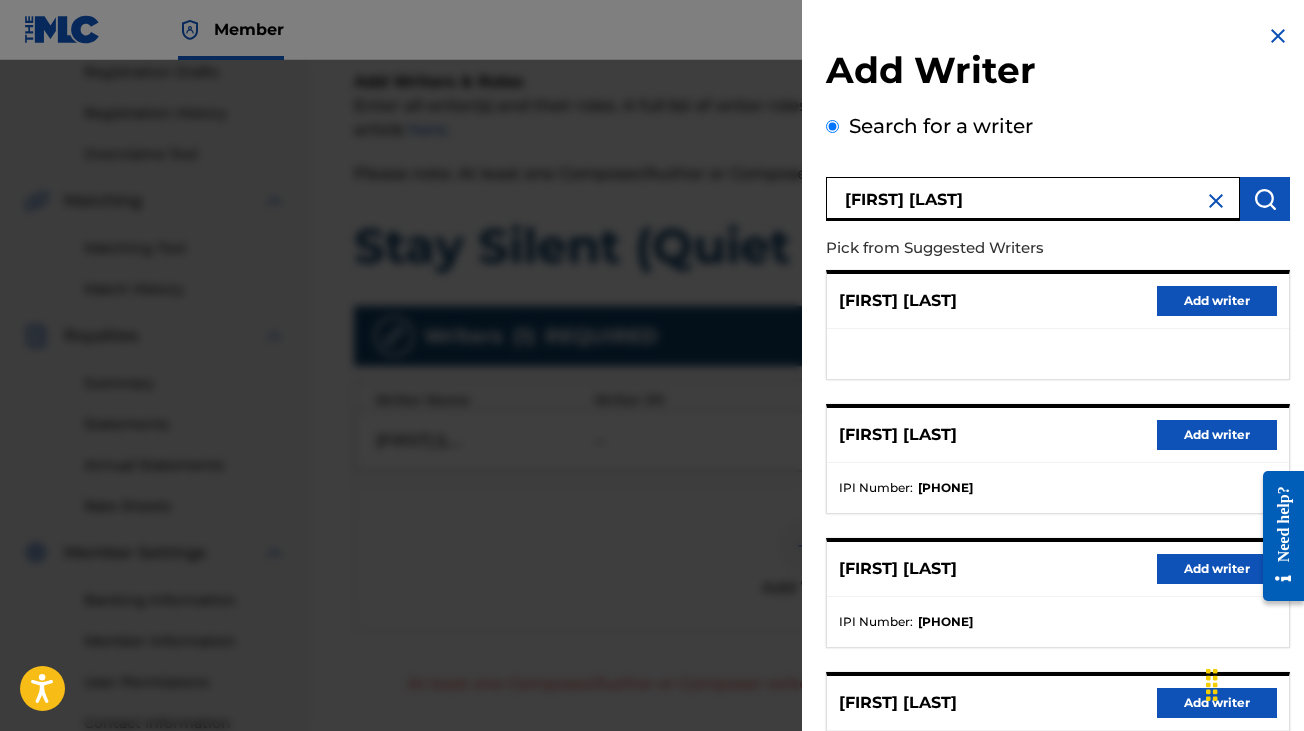 scroll, scrollTop: 308, scrollLeft: 0, axis: vertical 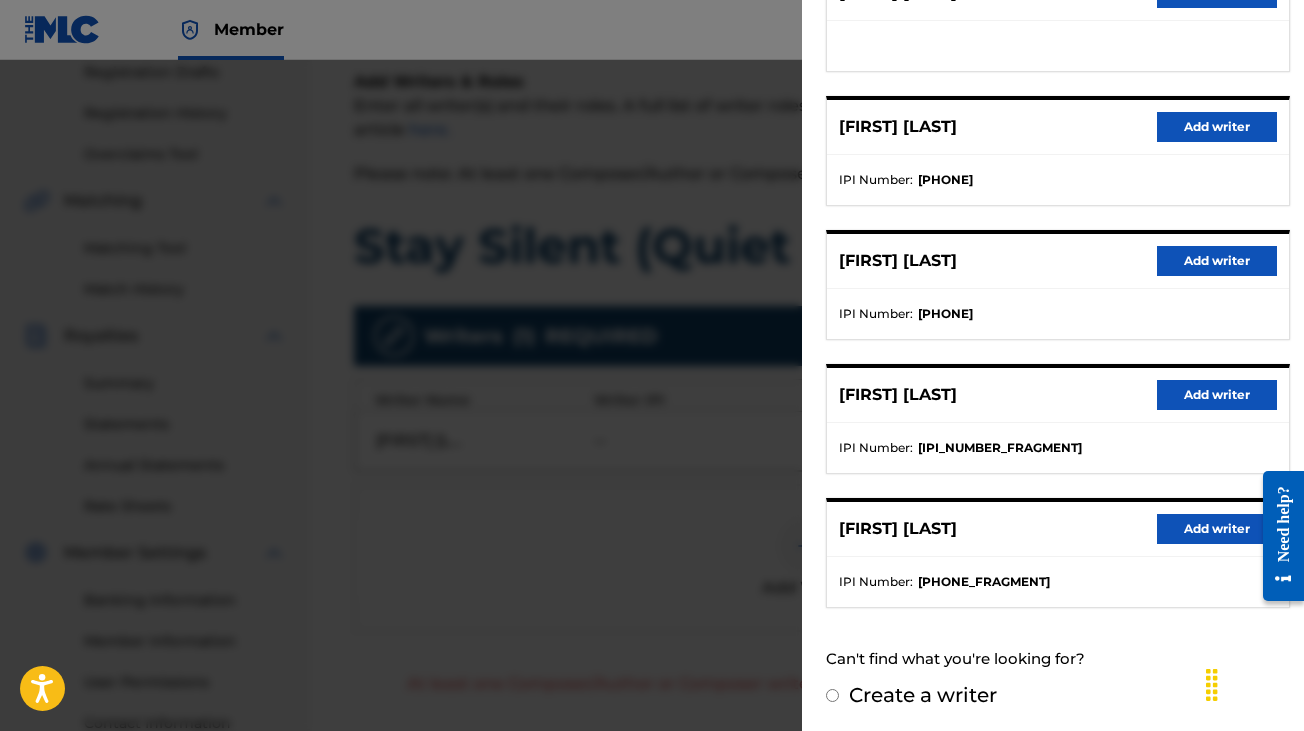 click on "Add writer" at bounding box center [1217, 529] 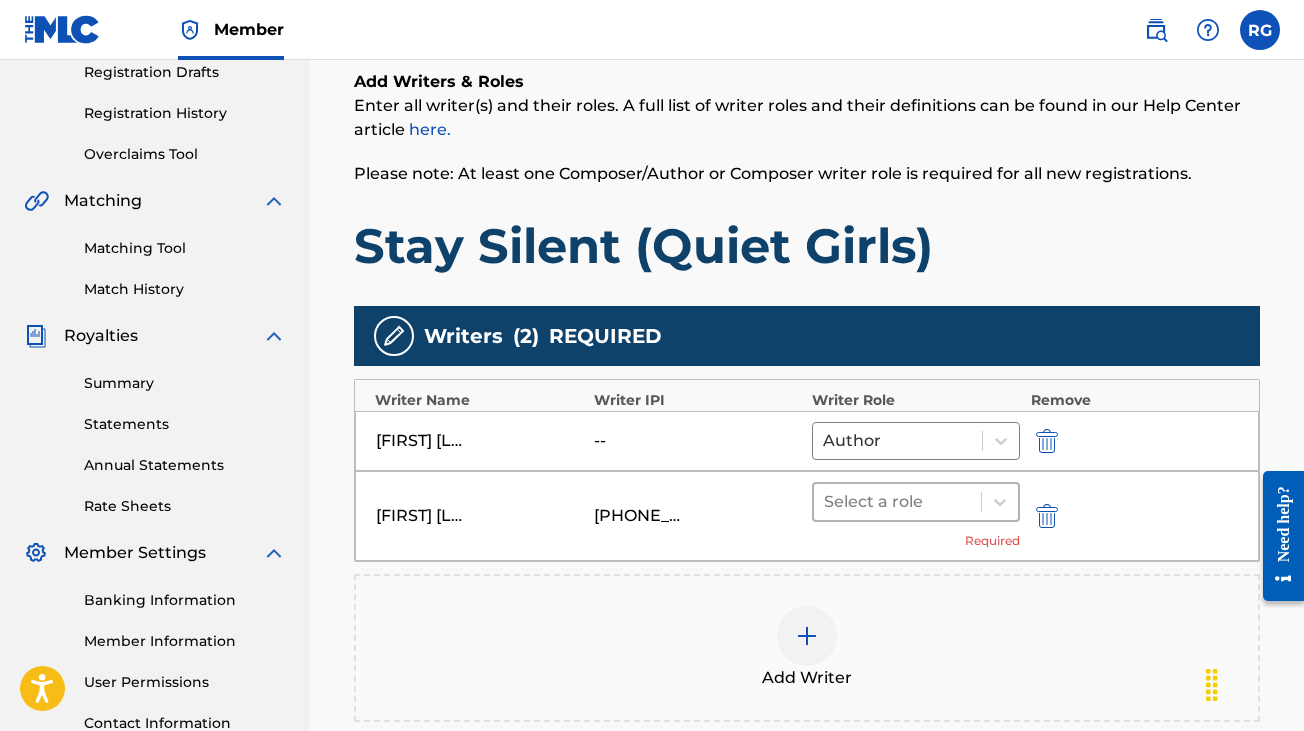 click at bounding box center [897, 502] 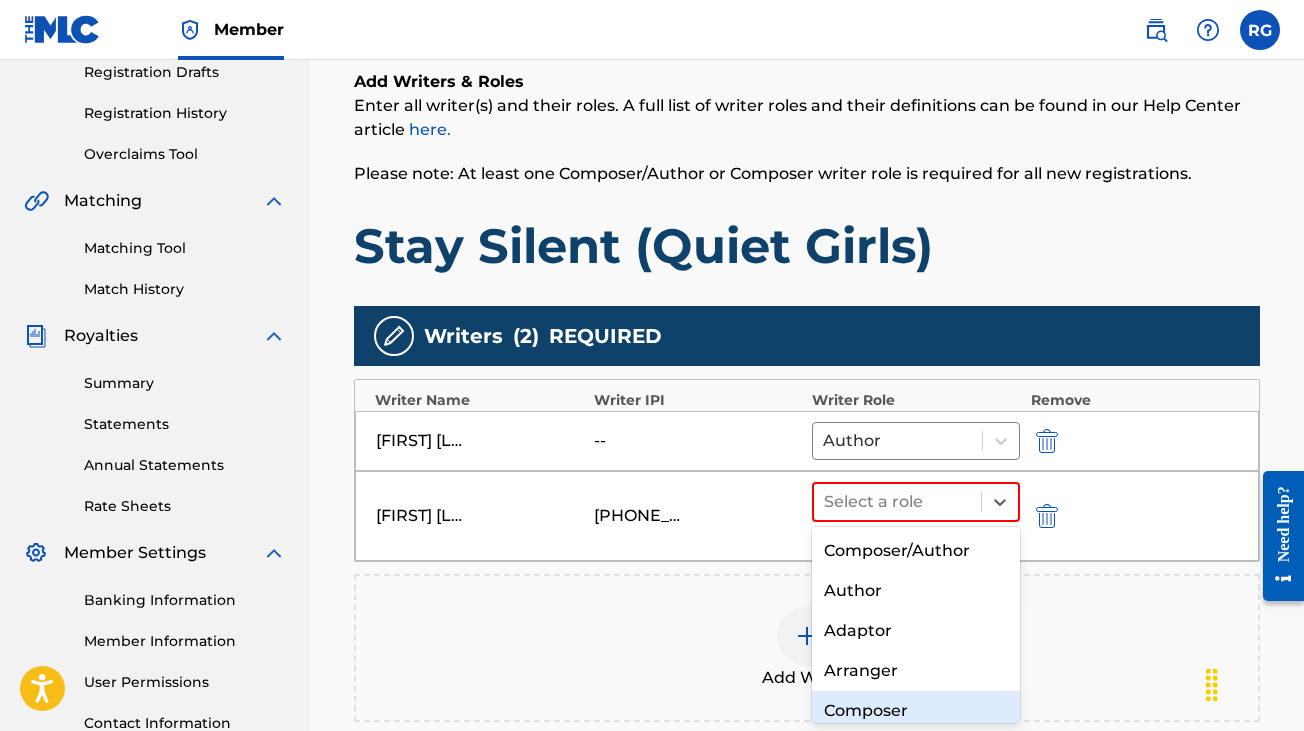 click on "Composer" at bounding box center (916, 711) 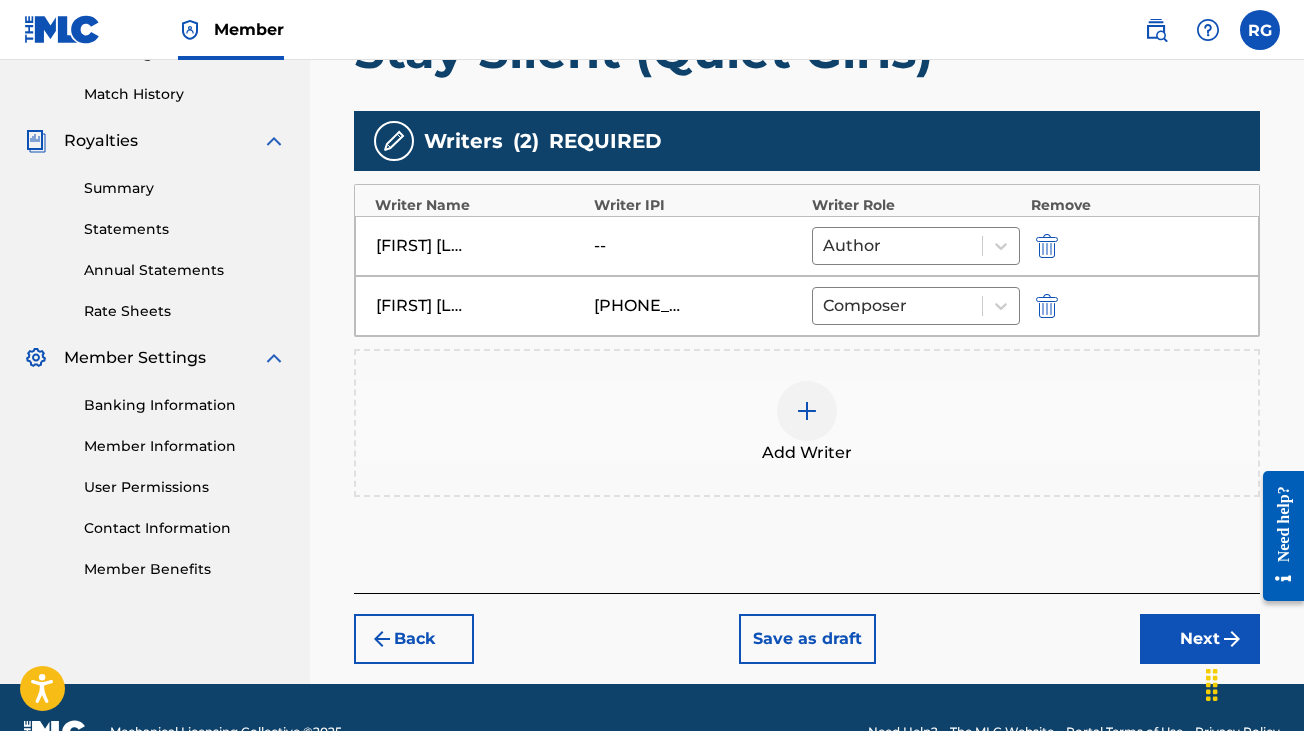 scroll, scrollTop: 541, scrollLeft: 0, axis: vertical 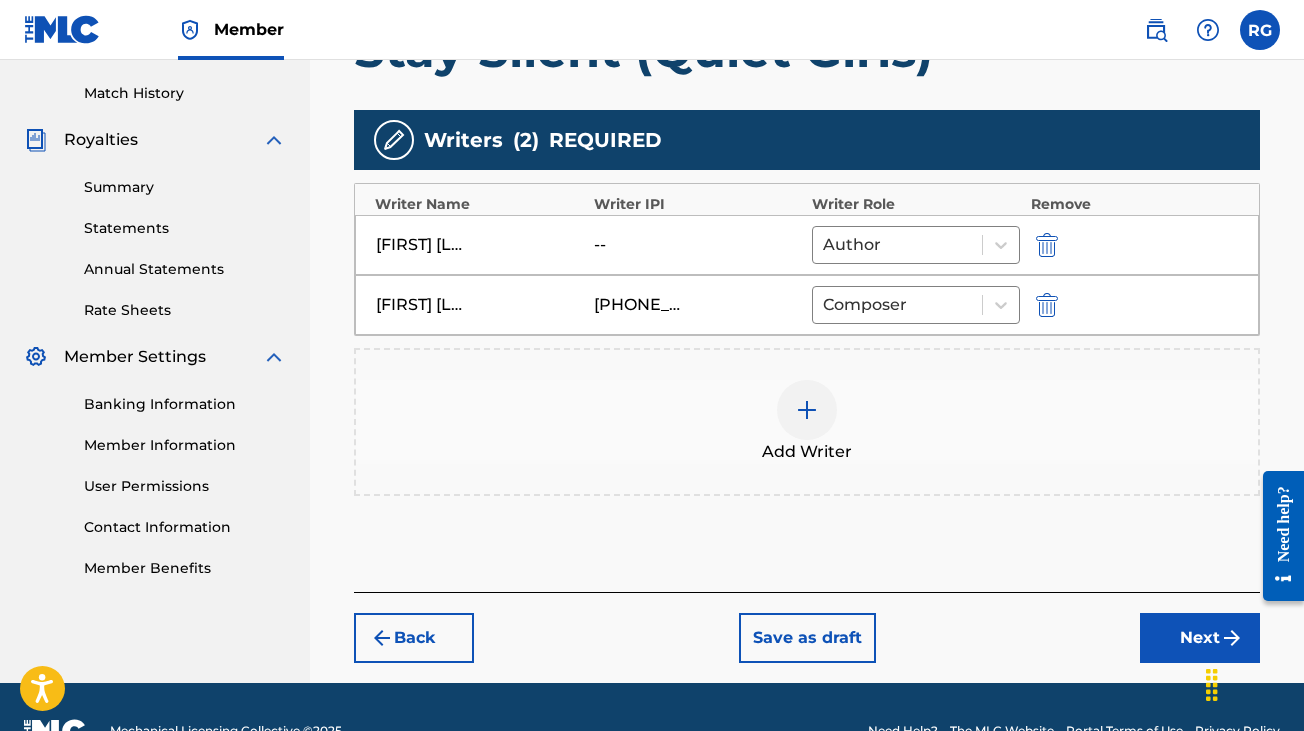 click on "Next" at bounding box center [1200, 638] 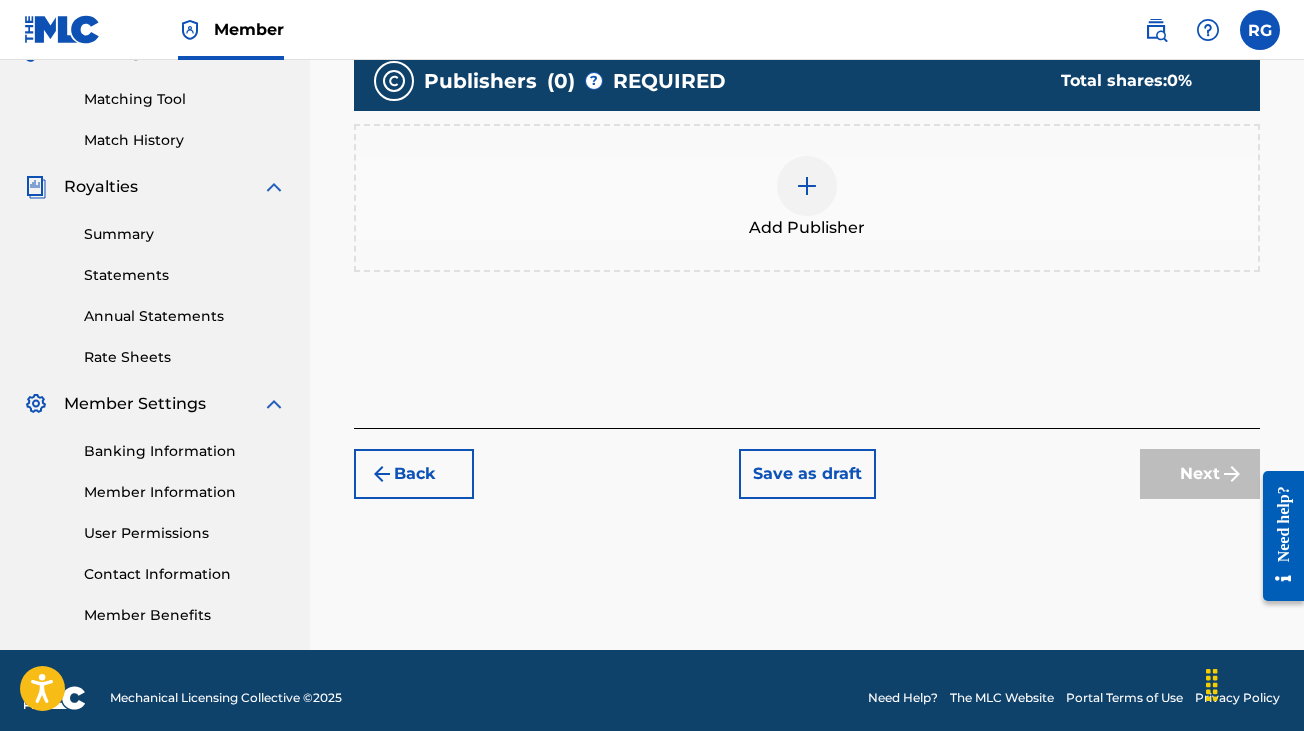 scroll, scrollTop: 508, scrollLeft: 0, axis: vertical 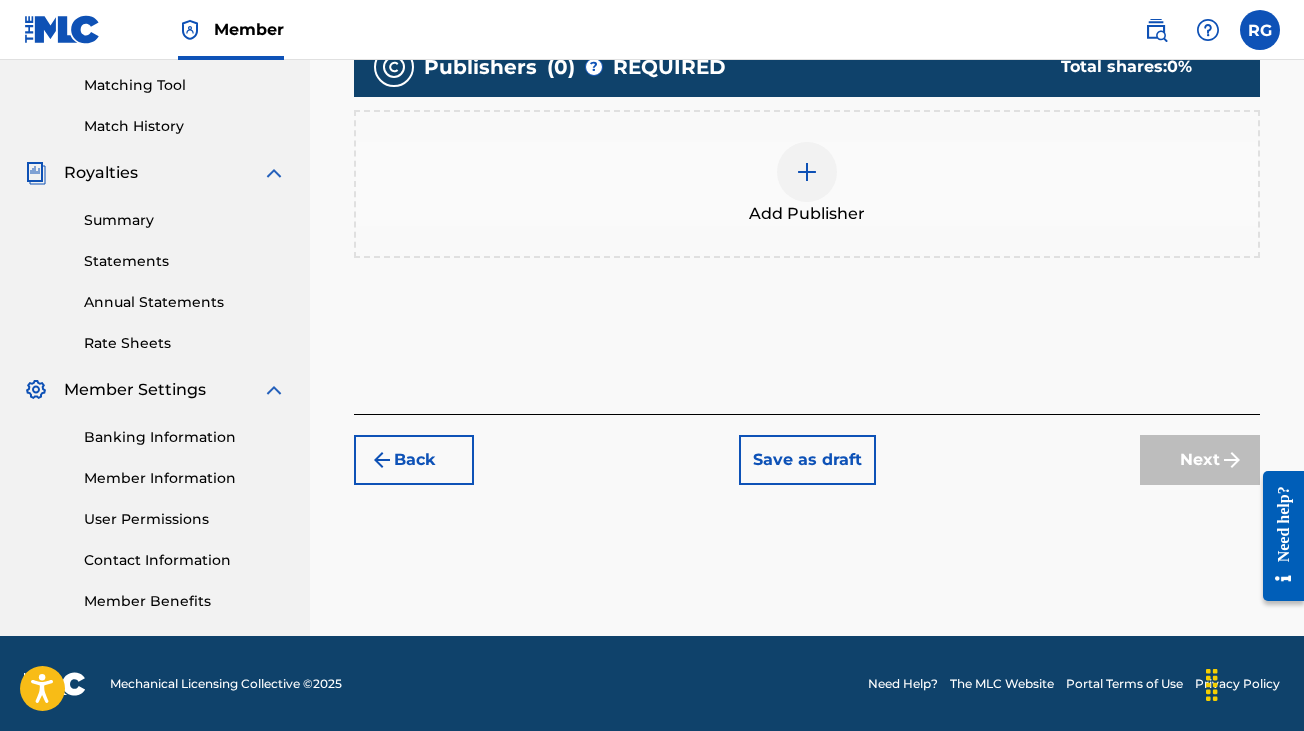 click at bounding box center [807, 172] 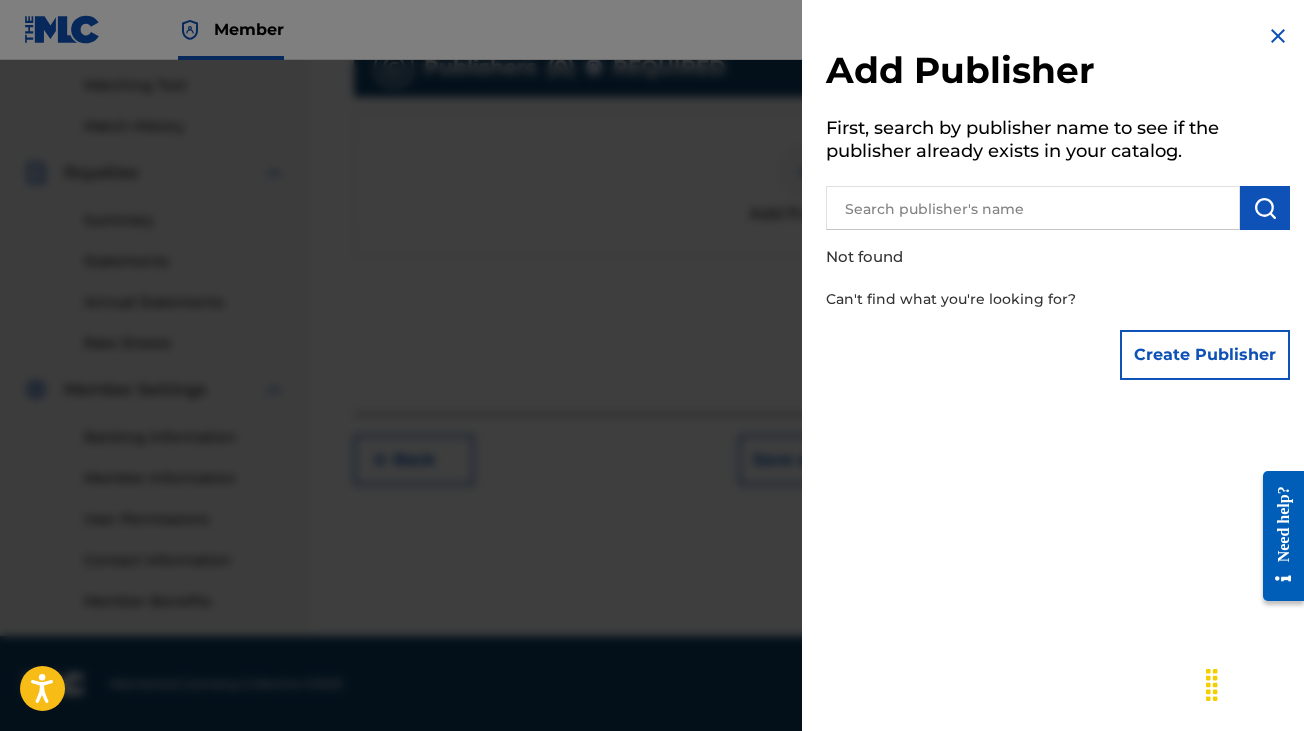 click on "Create Publisher" at bounding box center [1205, 355] 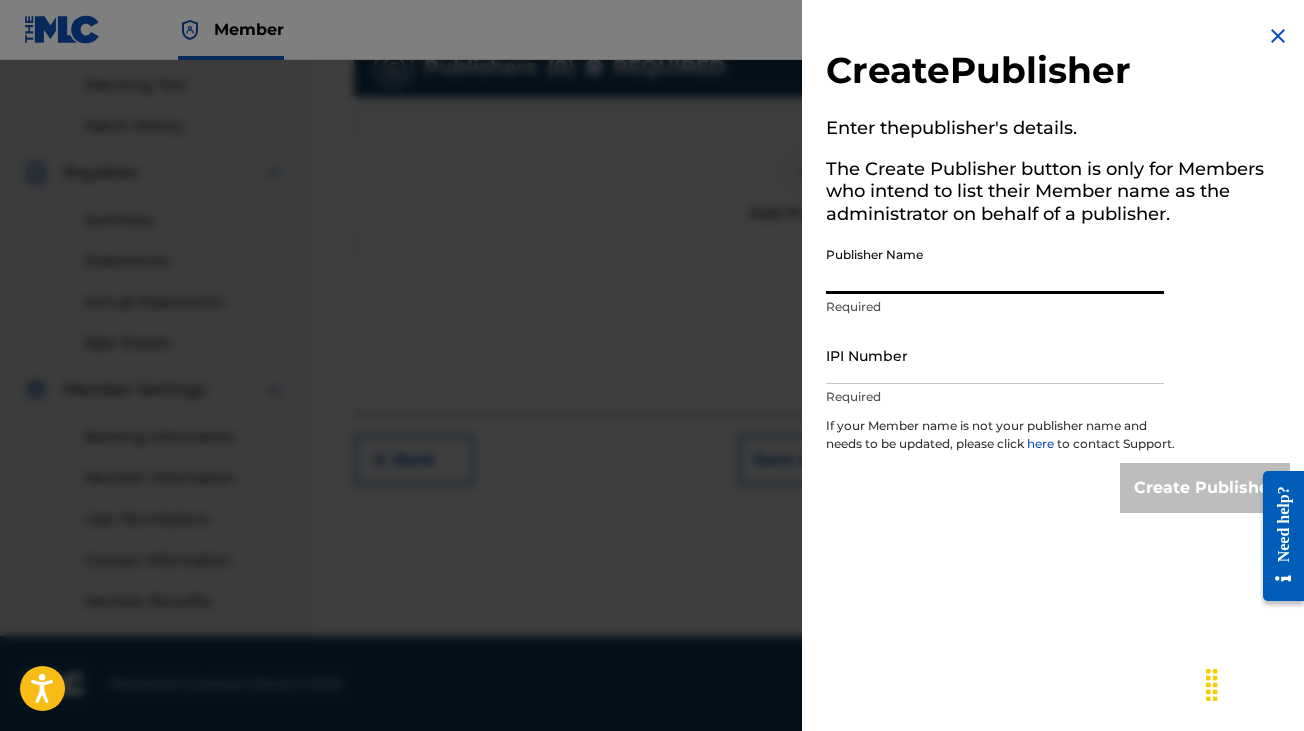 click on "Publisher Name" at bounding box center (995, 265) 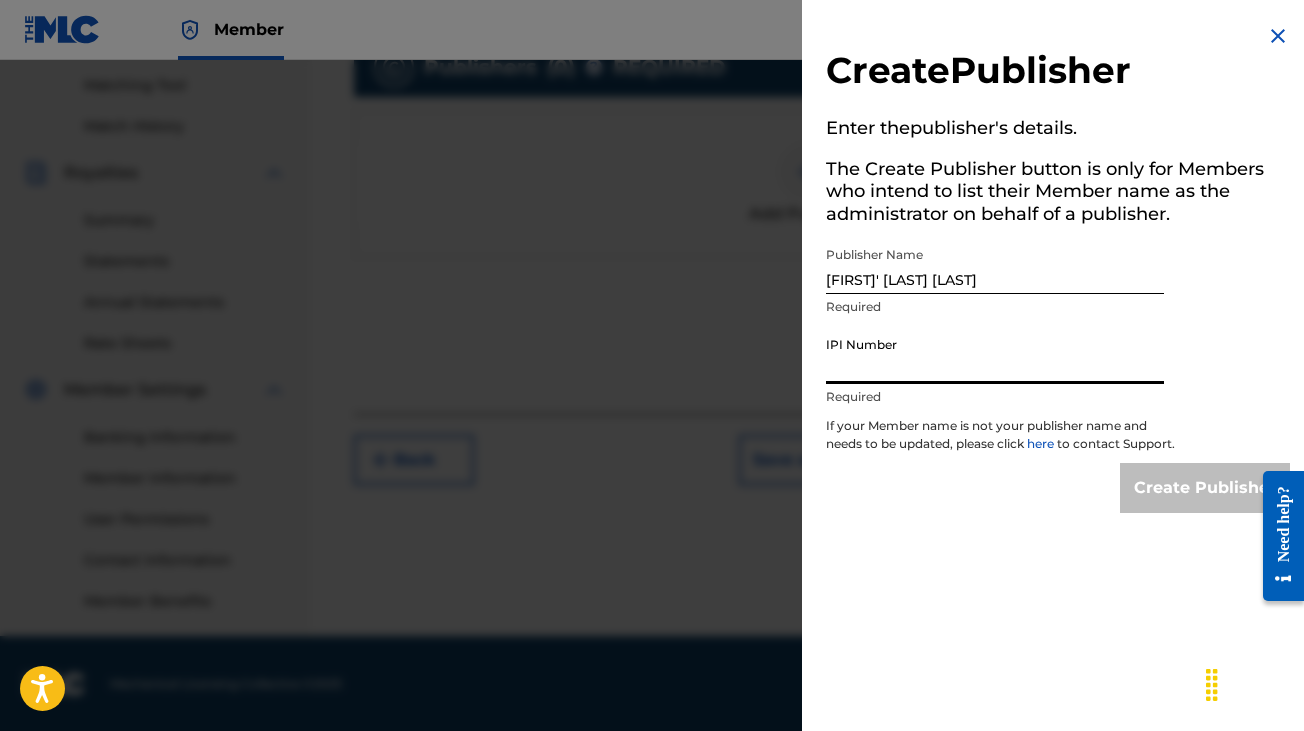 click on "IPI Number" at bounding box center [995, 355] 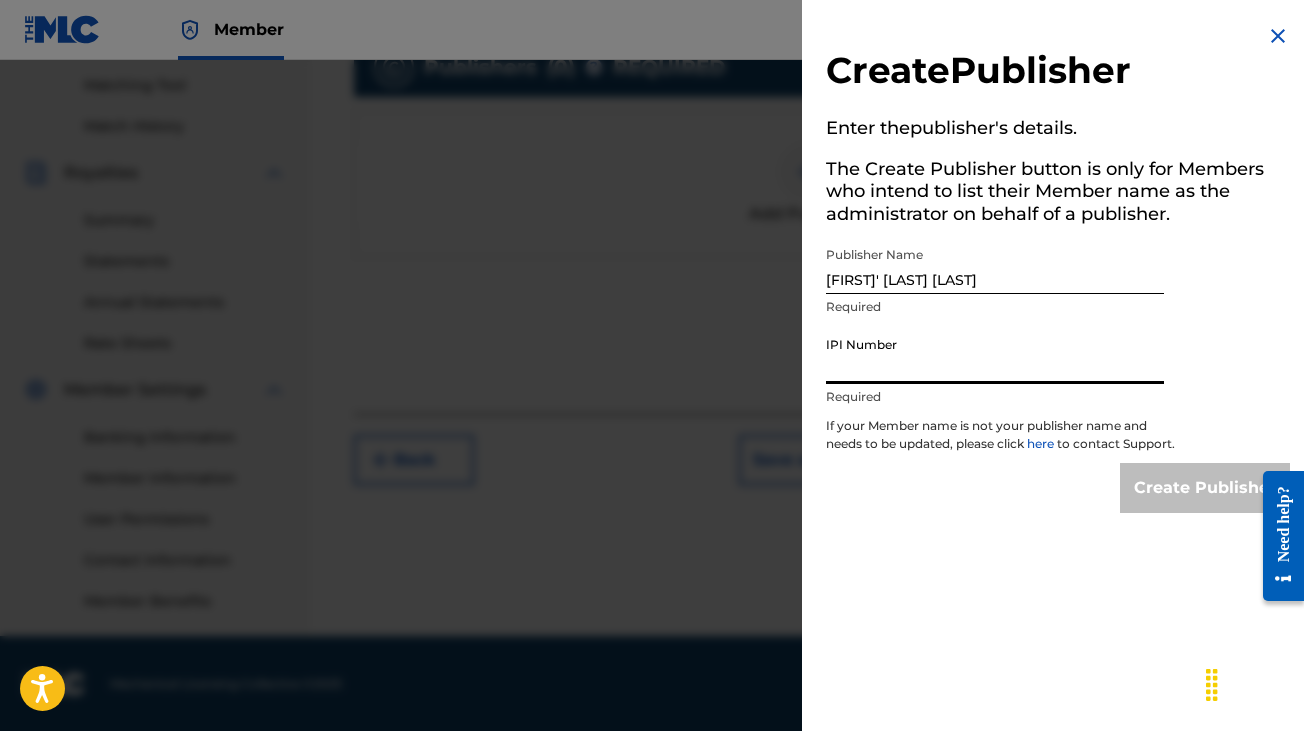 type on "[IPI_NUMBER]" 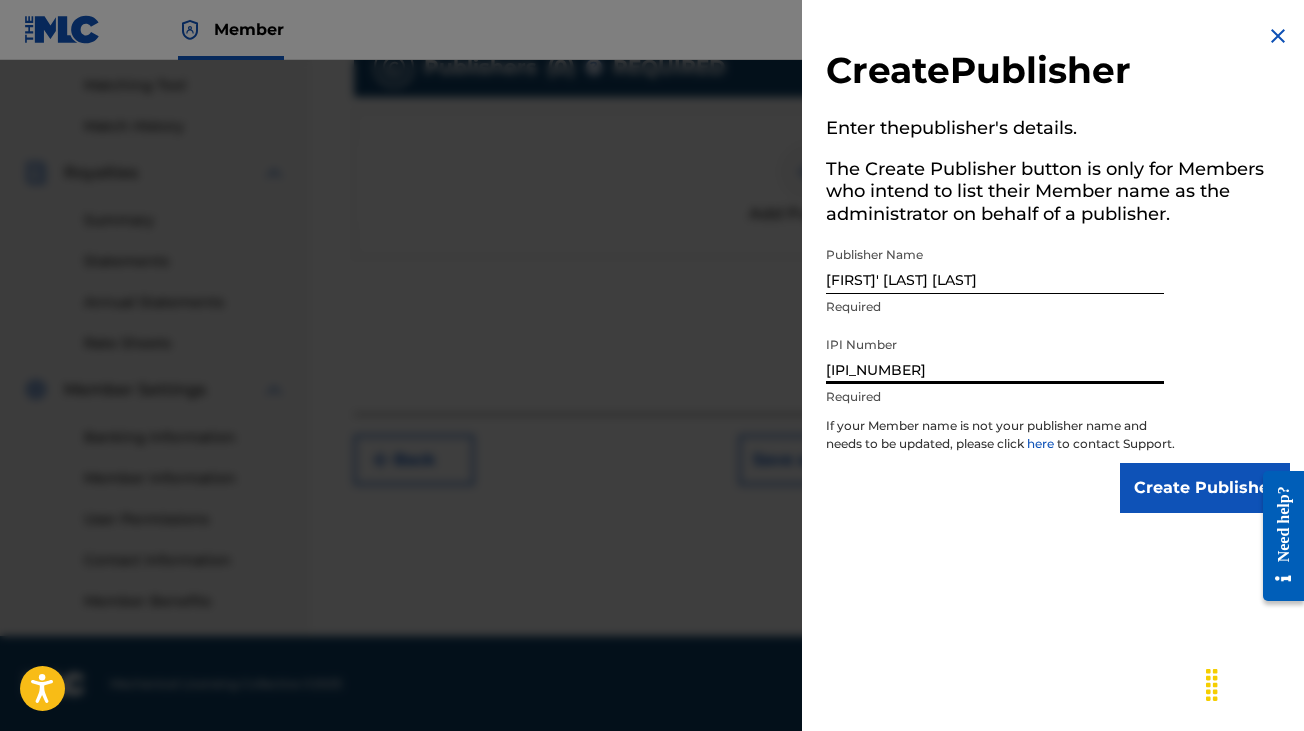 click on "Create Publisher" at bounding box center [1205, 488] 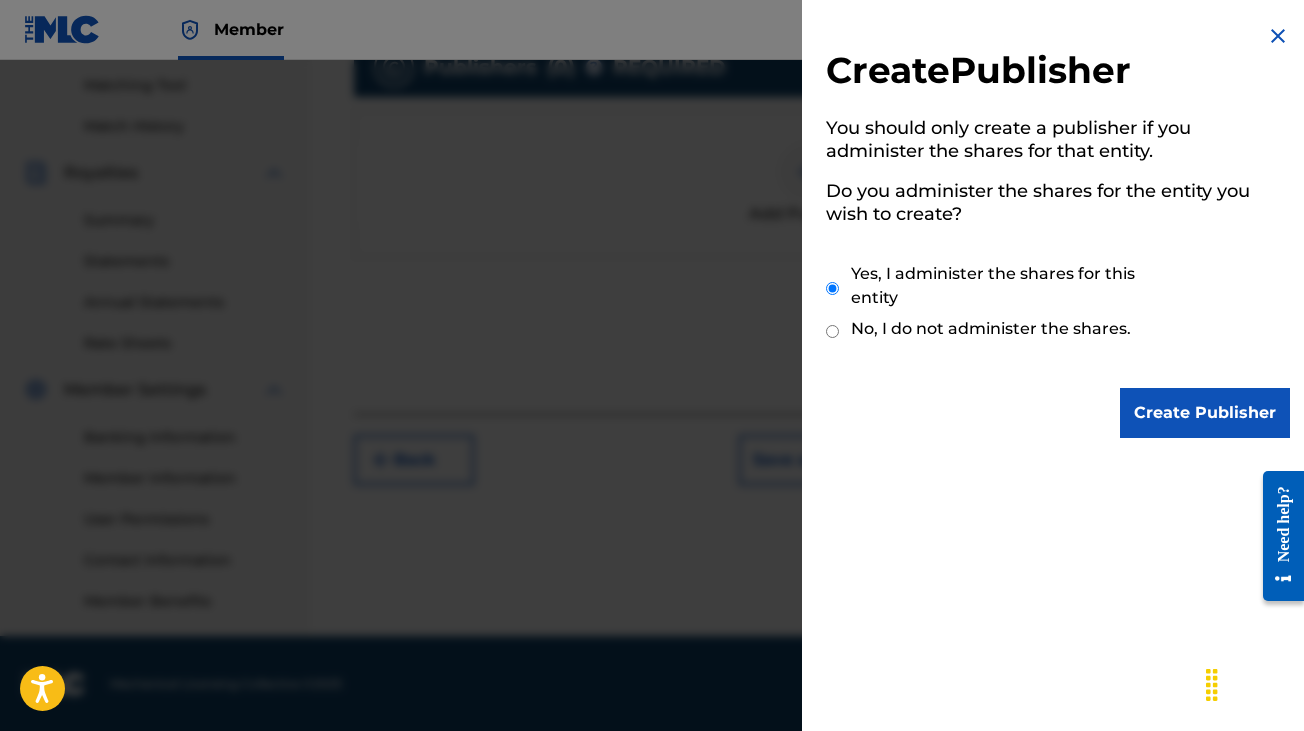 click on "Create Publisher" at bounding box center (1205, 413) 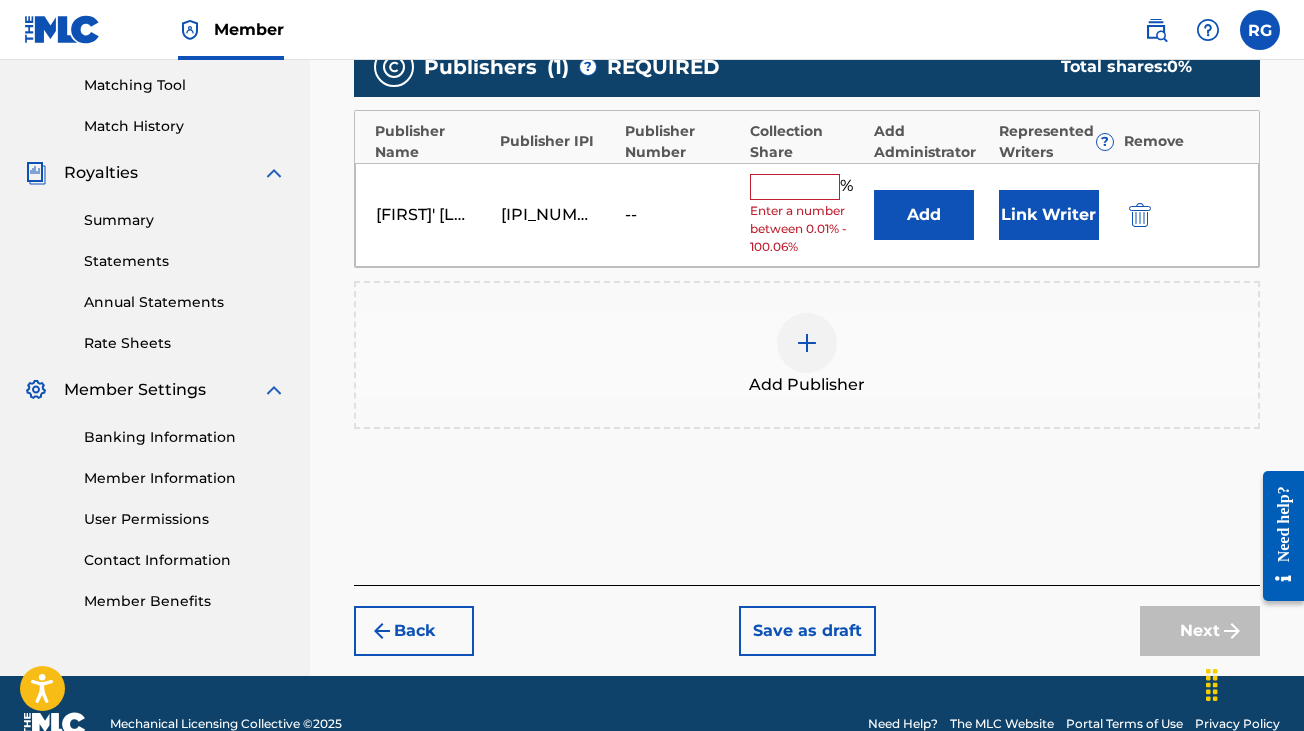 click on "Collection Share" at bounding box center [807, 142] 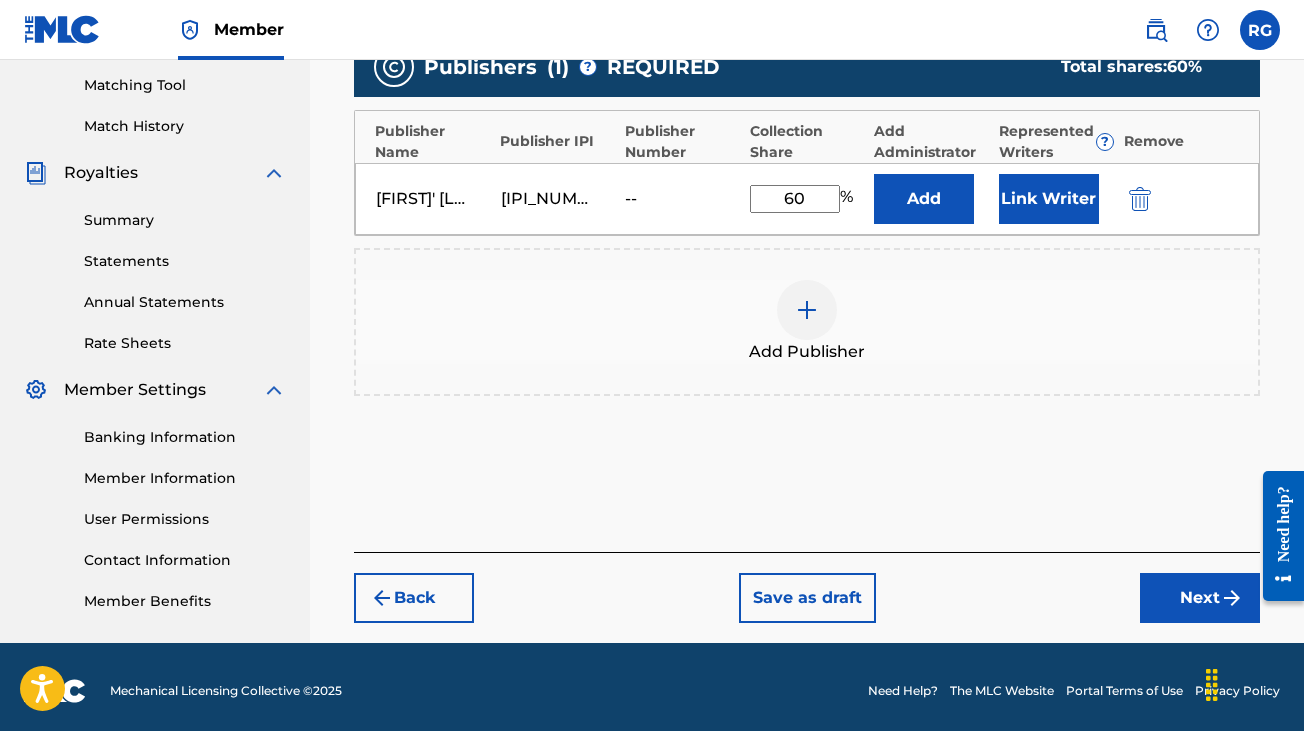 type on "60" 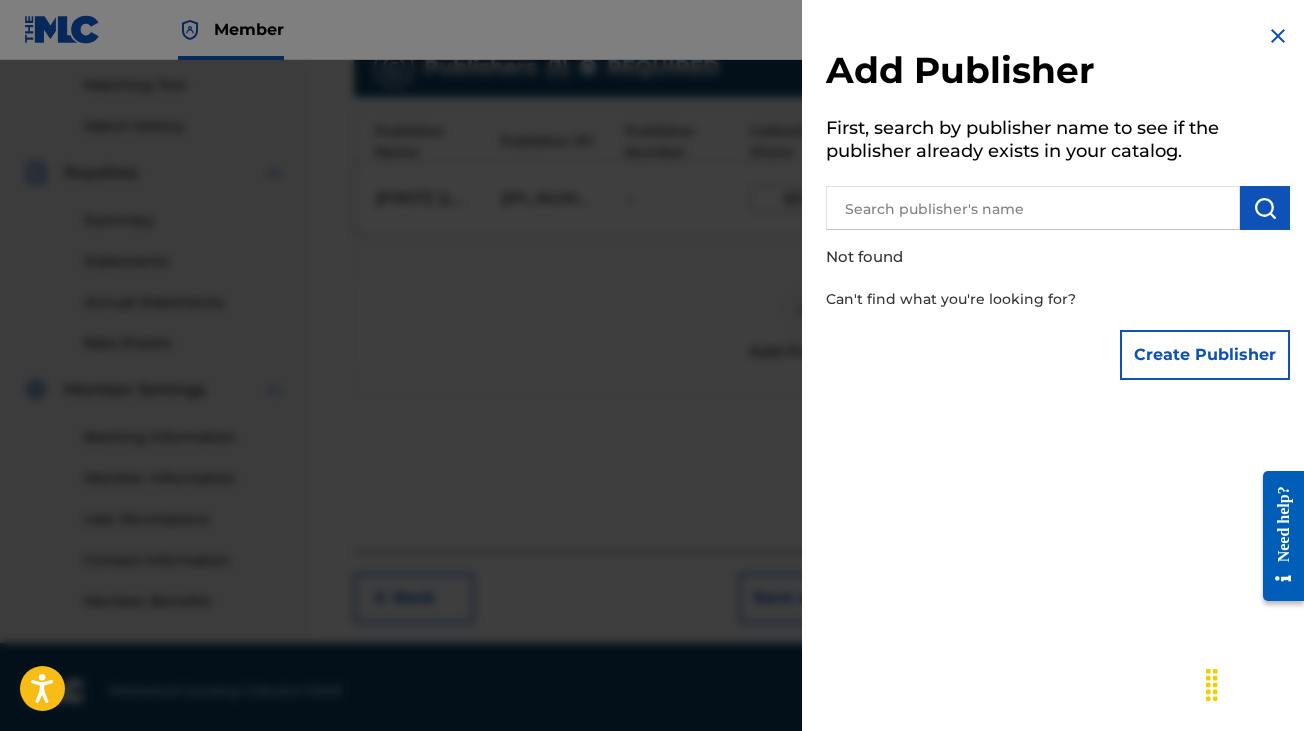 click on "Create Publisher" at bounding box center (1205, 355) 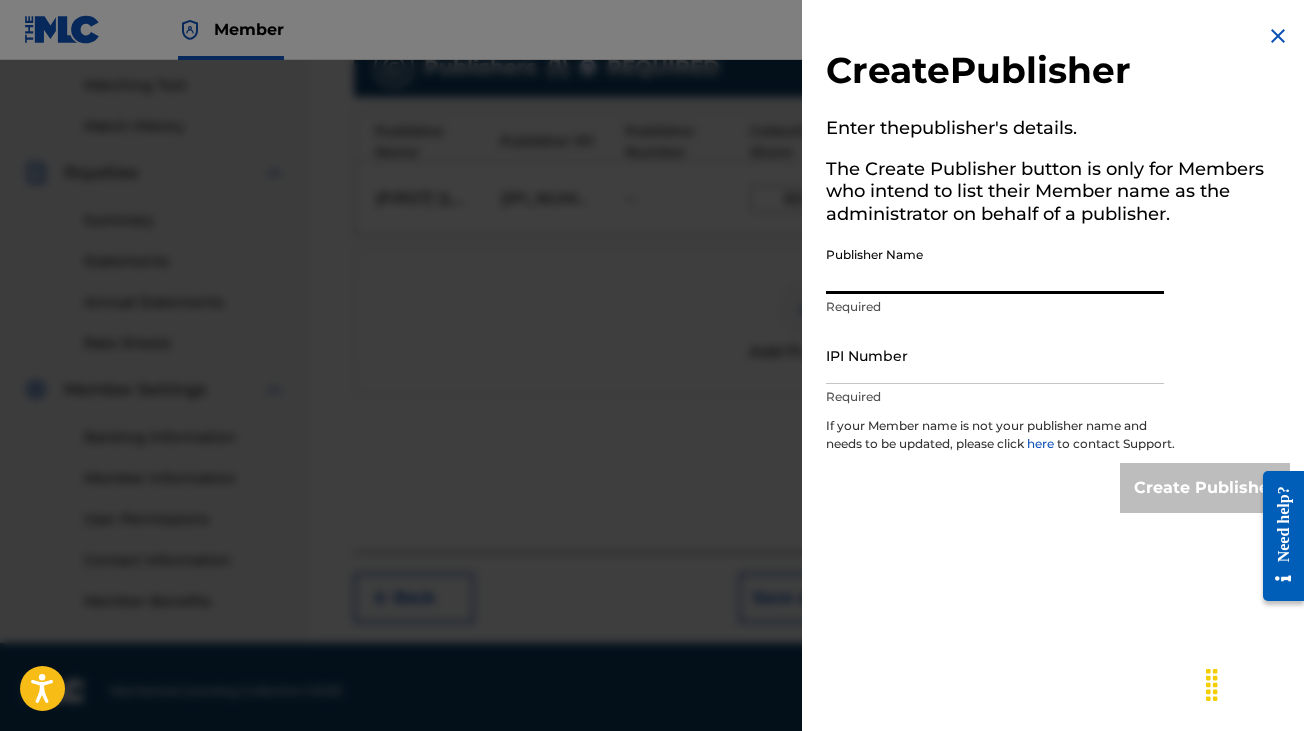 click on "Publisher Name" at bounding box center (995, 265) 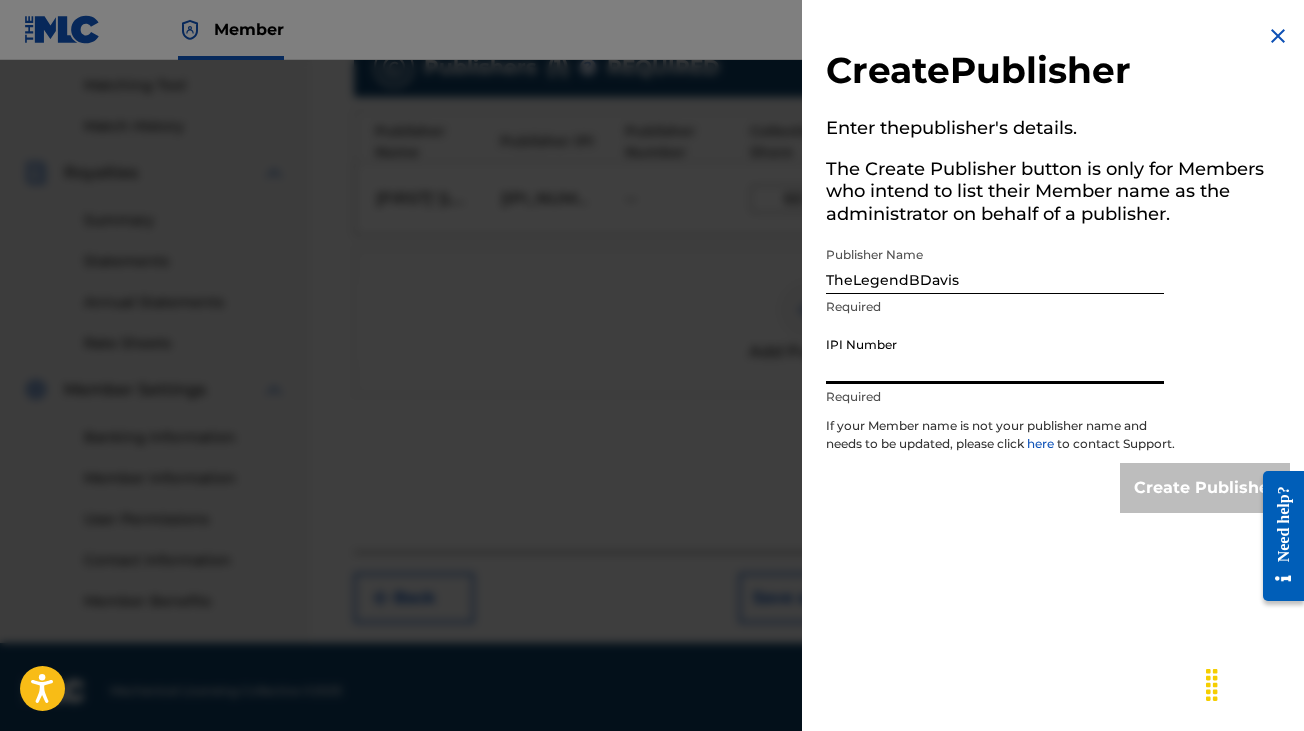 click on "IPI Number" at bounding box center [995, 355] 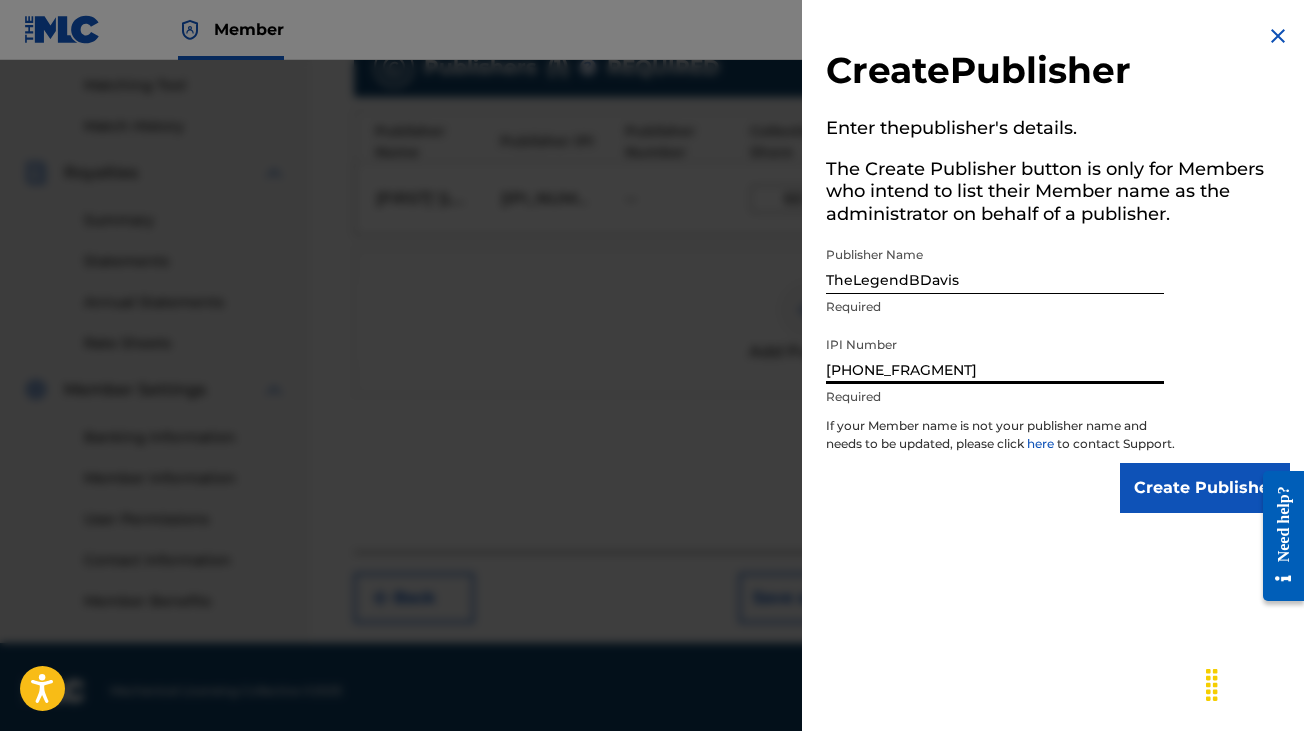 click on "Create Publisher" at bounding box center (1205, 488) 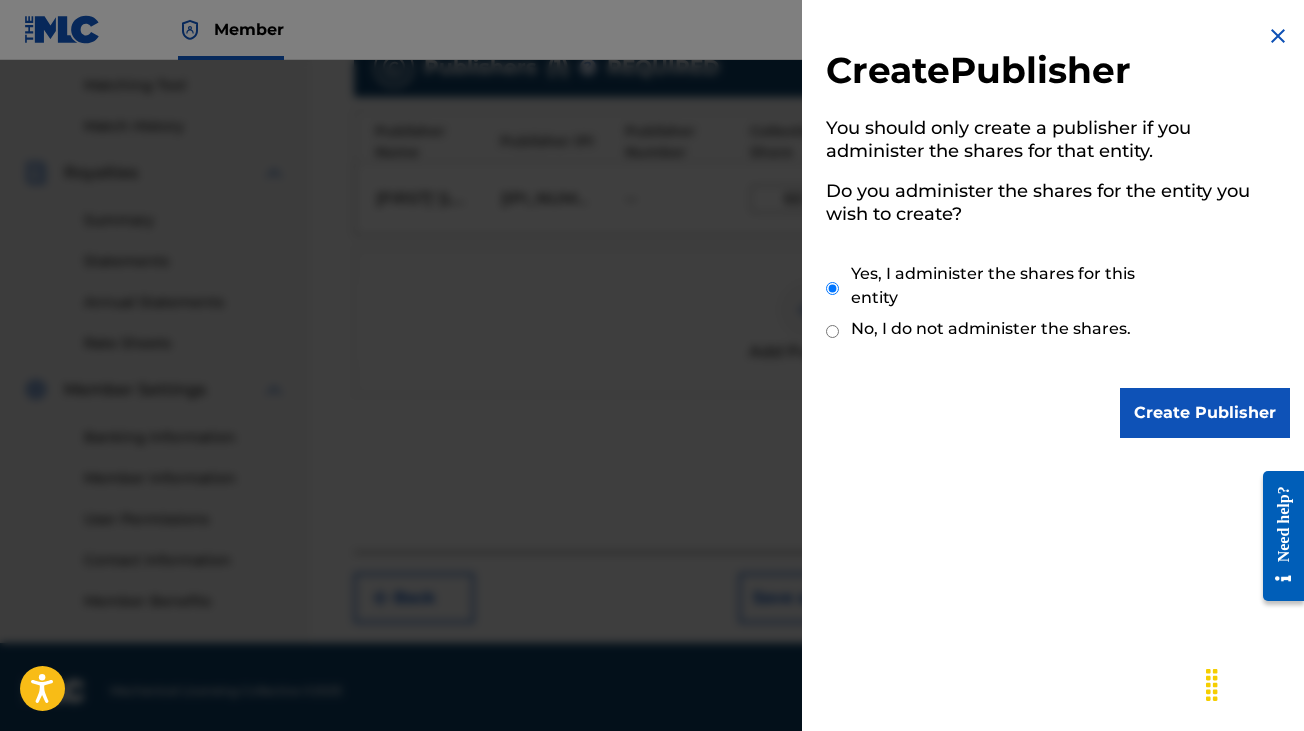 click on "Create Publisher" at bounding box center (1205, 413) 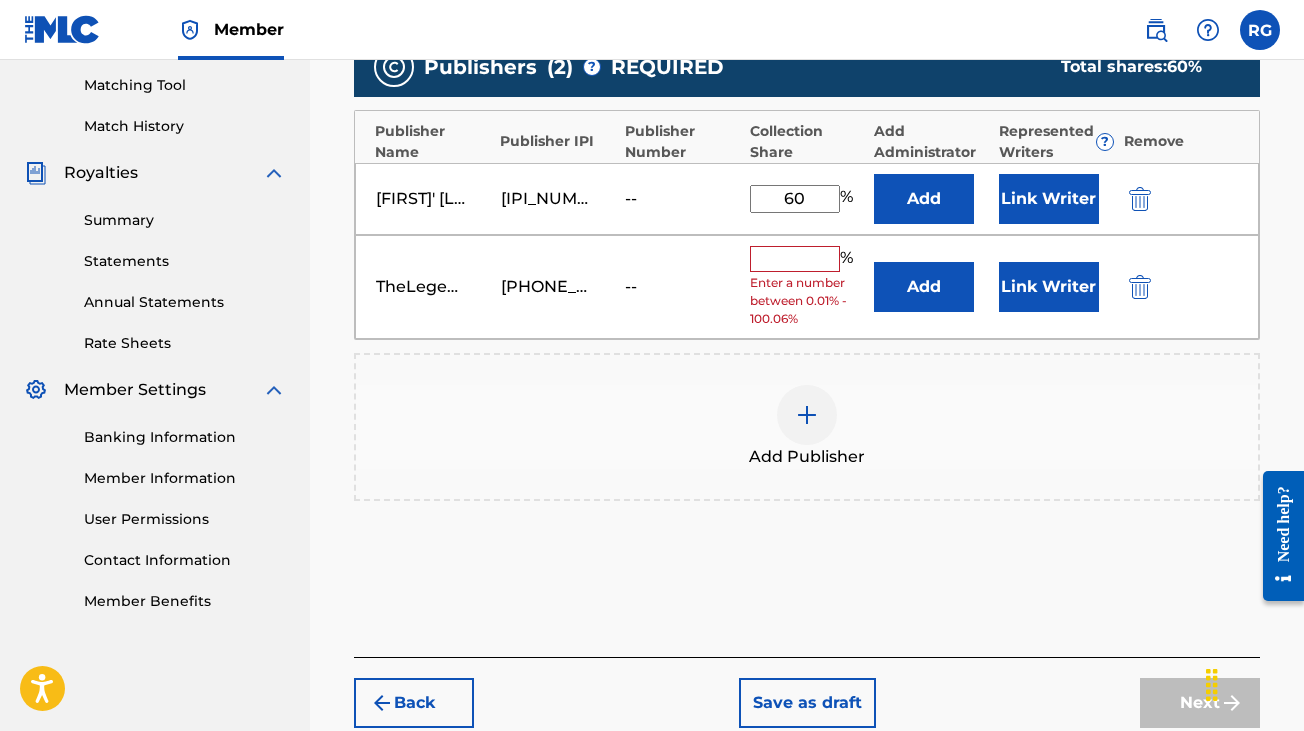 click at bounding box center (795, 259) 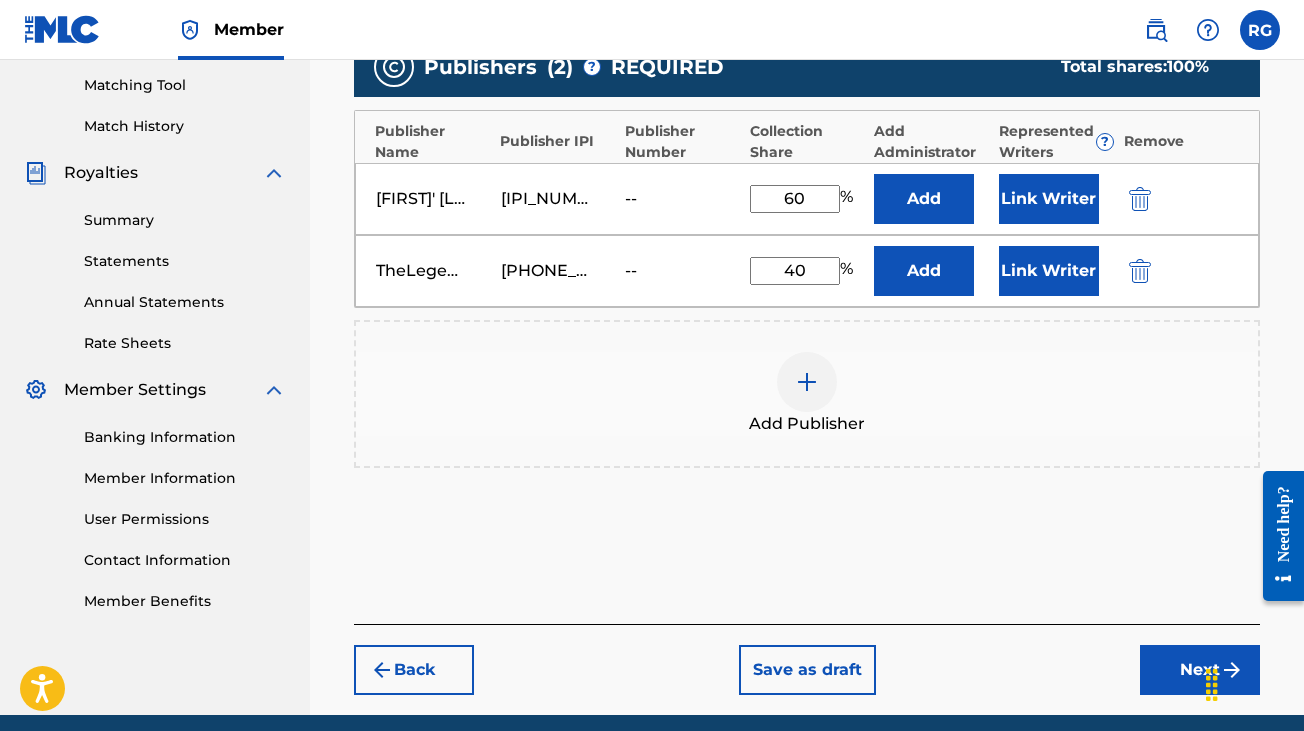 type on "40" 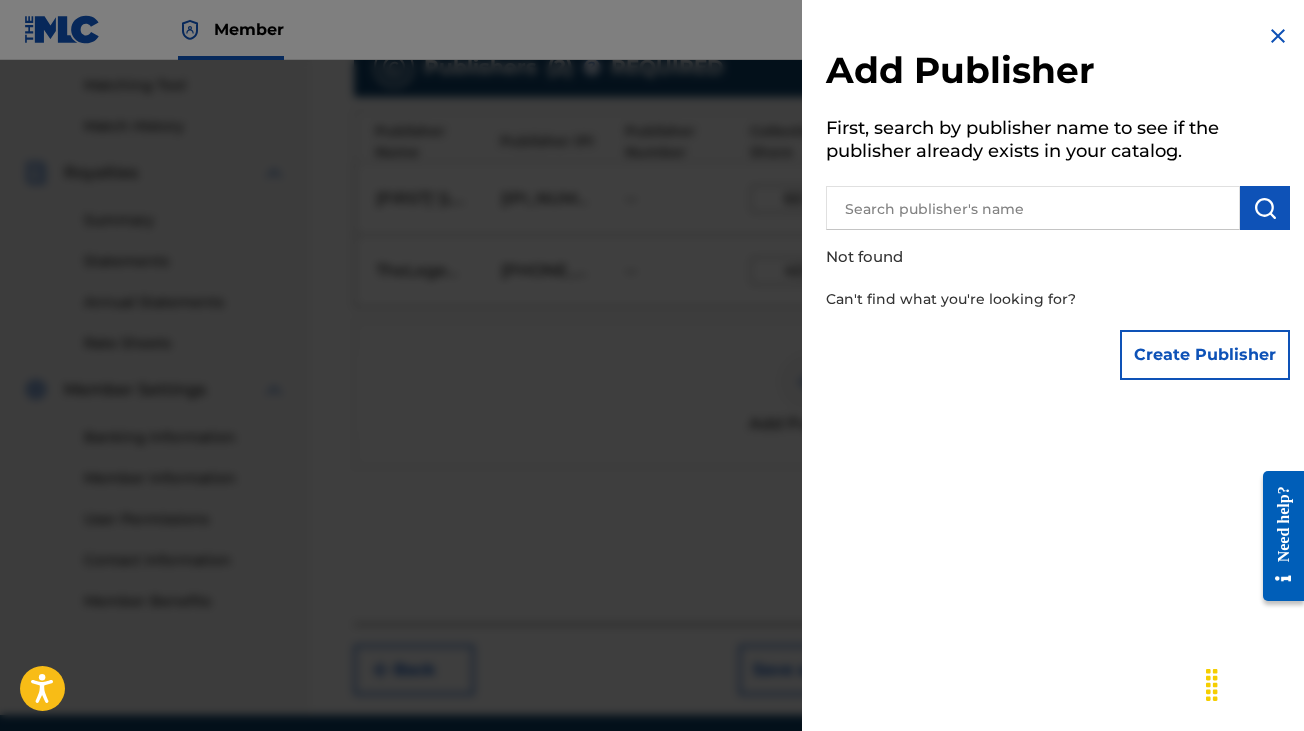 click at bounding box center (1278, 36) 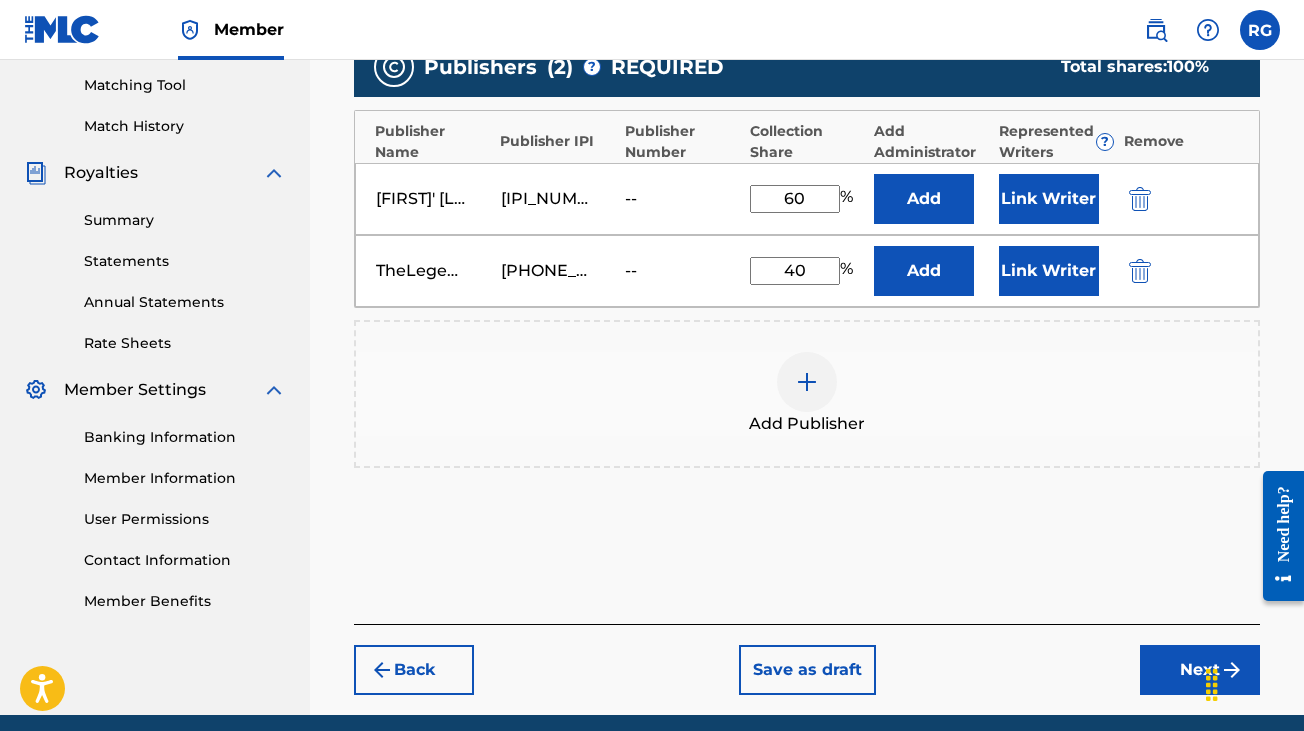 click on "Next" at bounding box center [1200, 670] 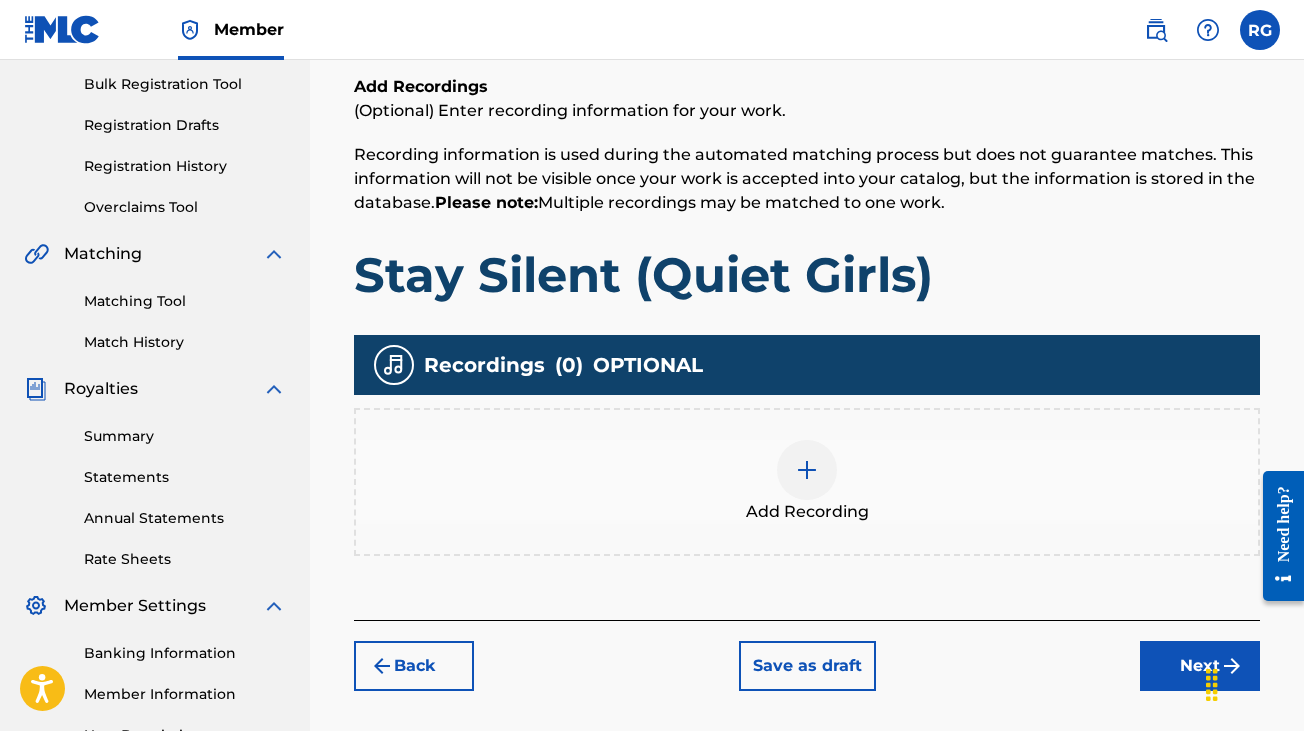 scroll, scrollTop: 296, scrollLeft: 0, axis: vertical 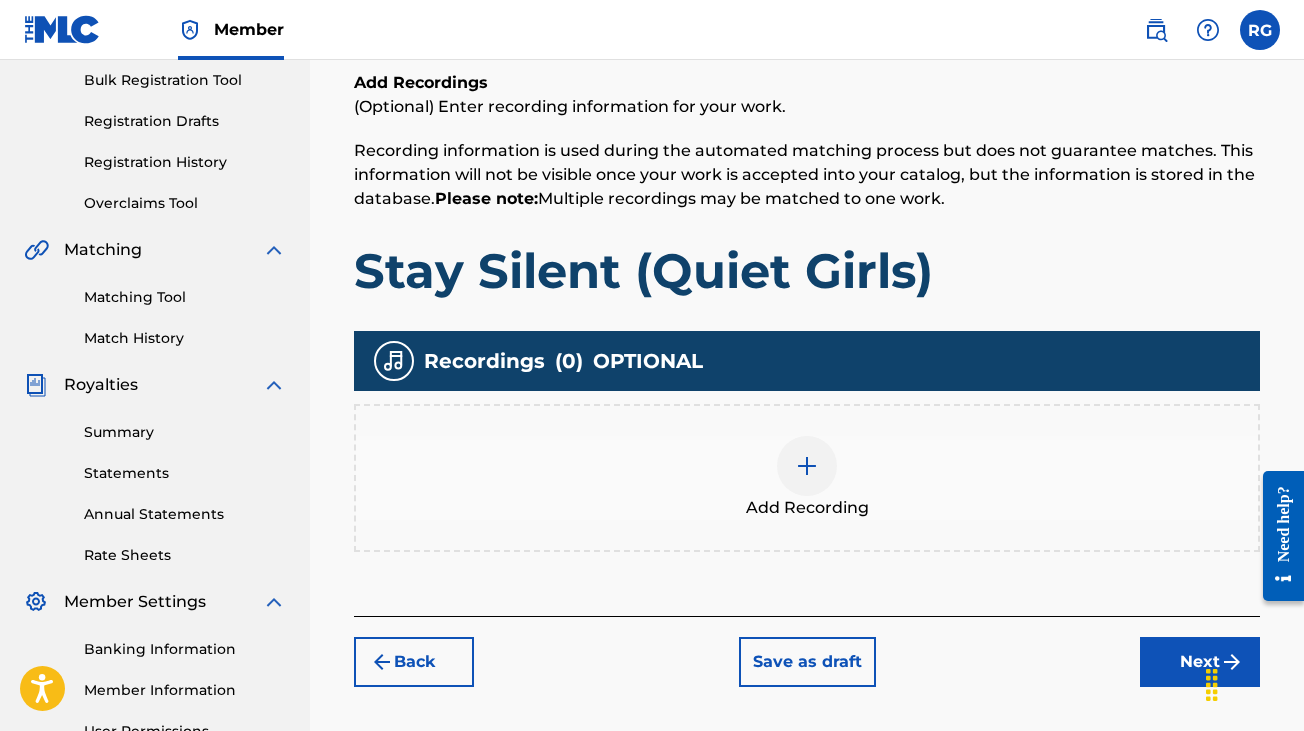 click at bounding box center [807, 466] 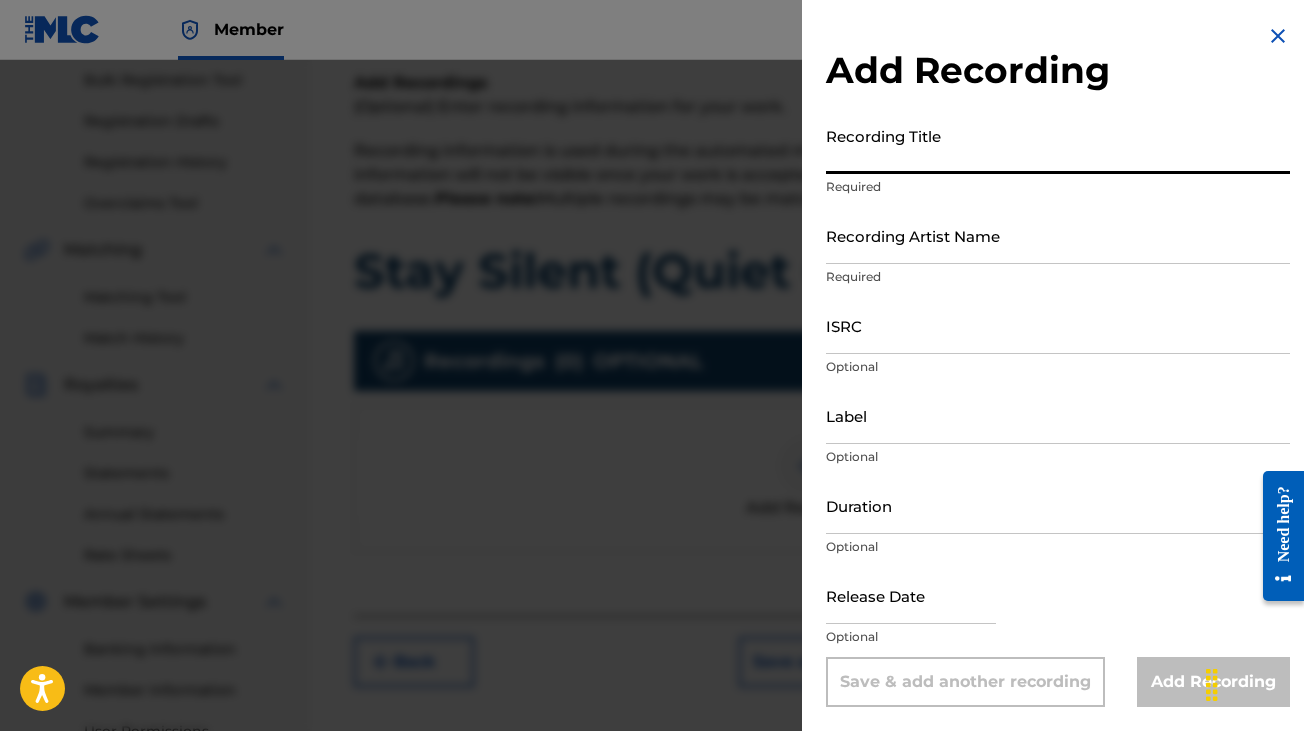 click on "Recording Title" at bounding box center [1058, 145] 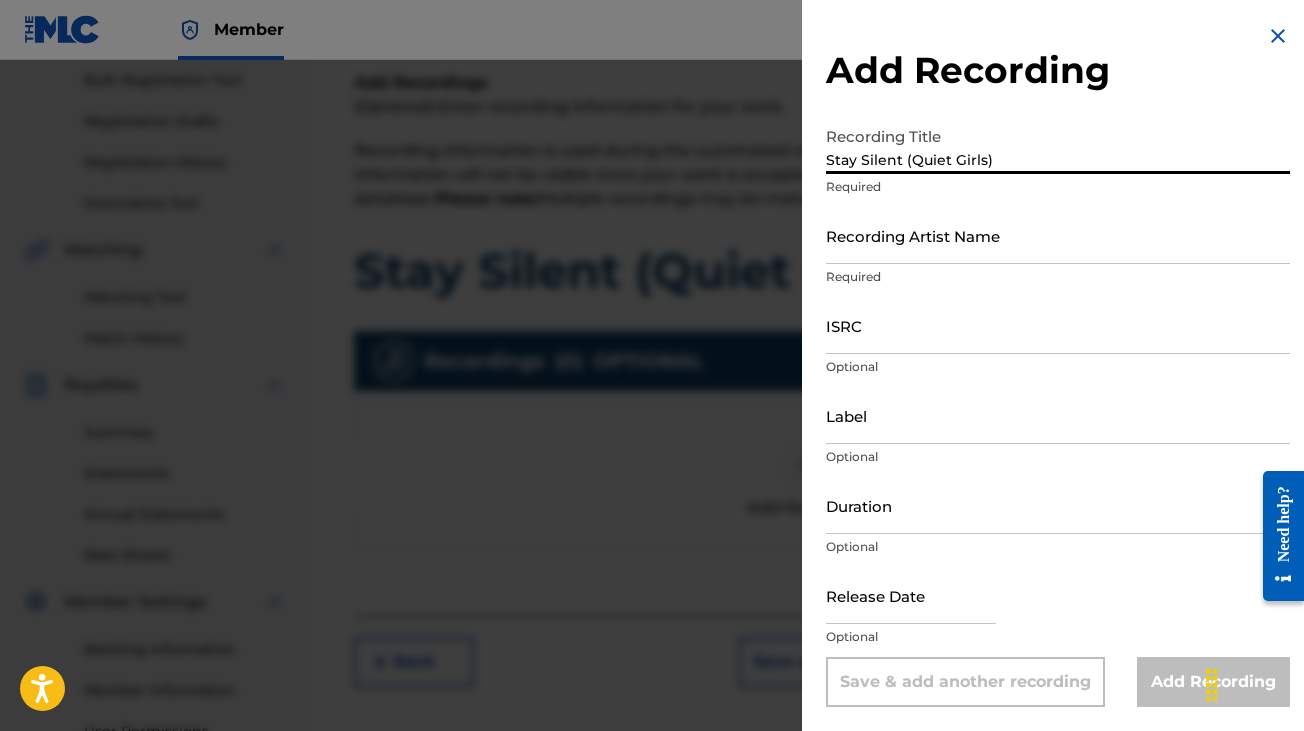 type on "Stay Silent (Quiet Girls)" 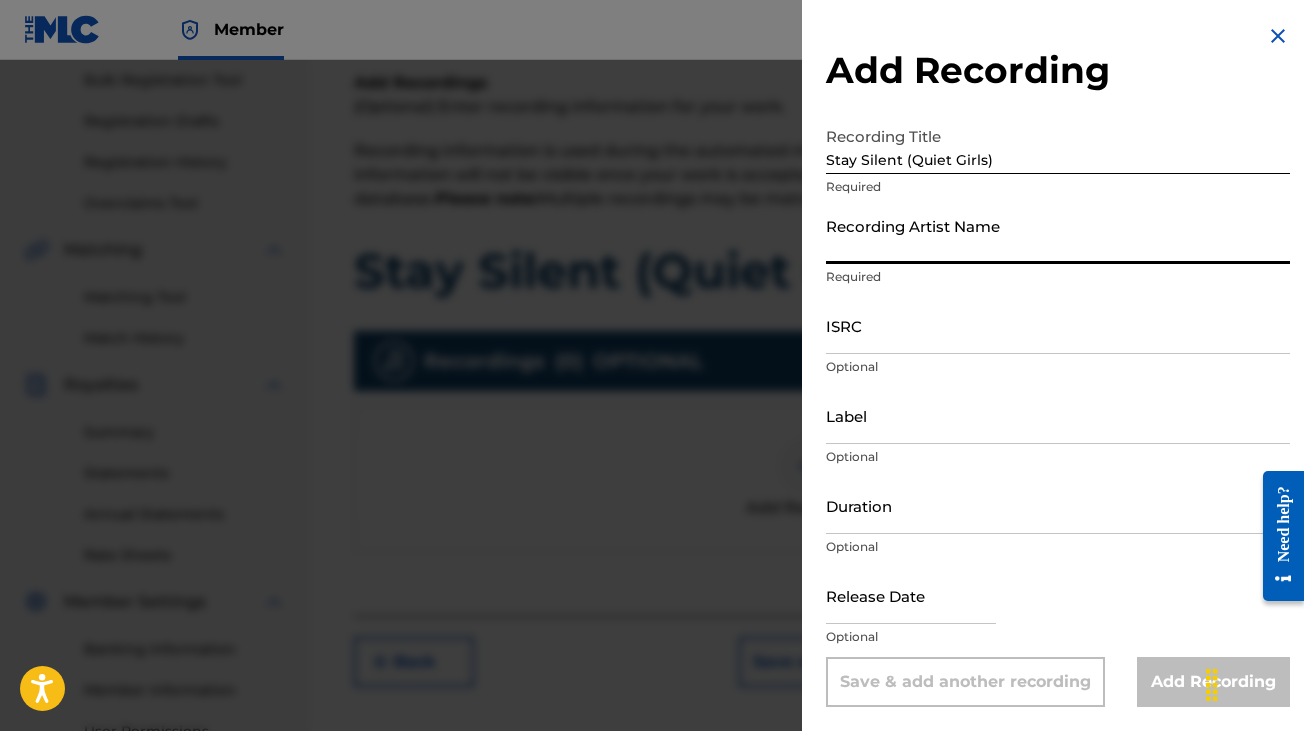 click on "Recording Artist Name" at bounding box center [1058, 235] 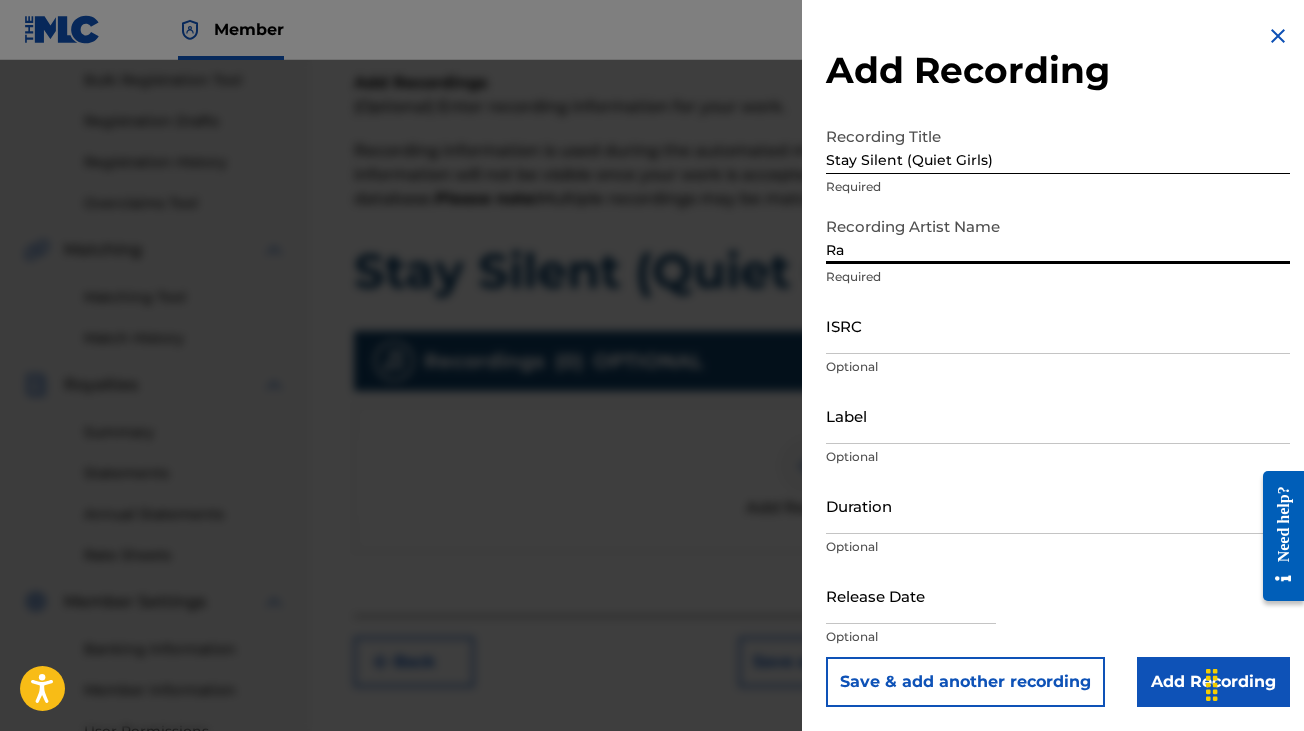 type on "[FIRST]' [LAST]" 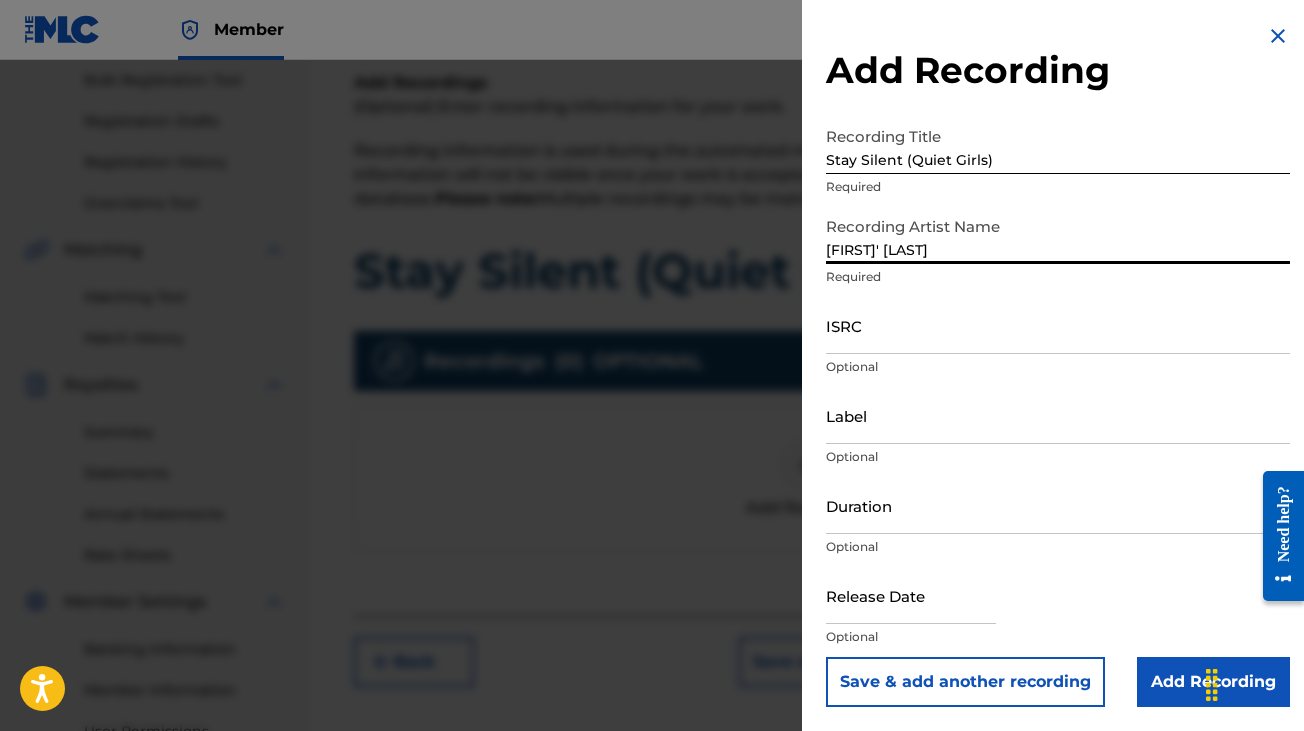 type on "July 25 2025" 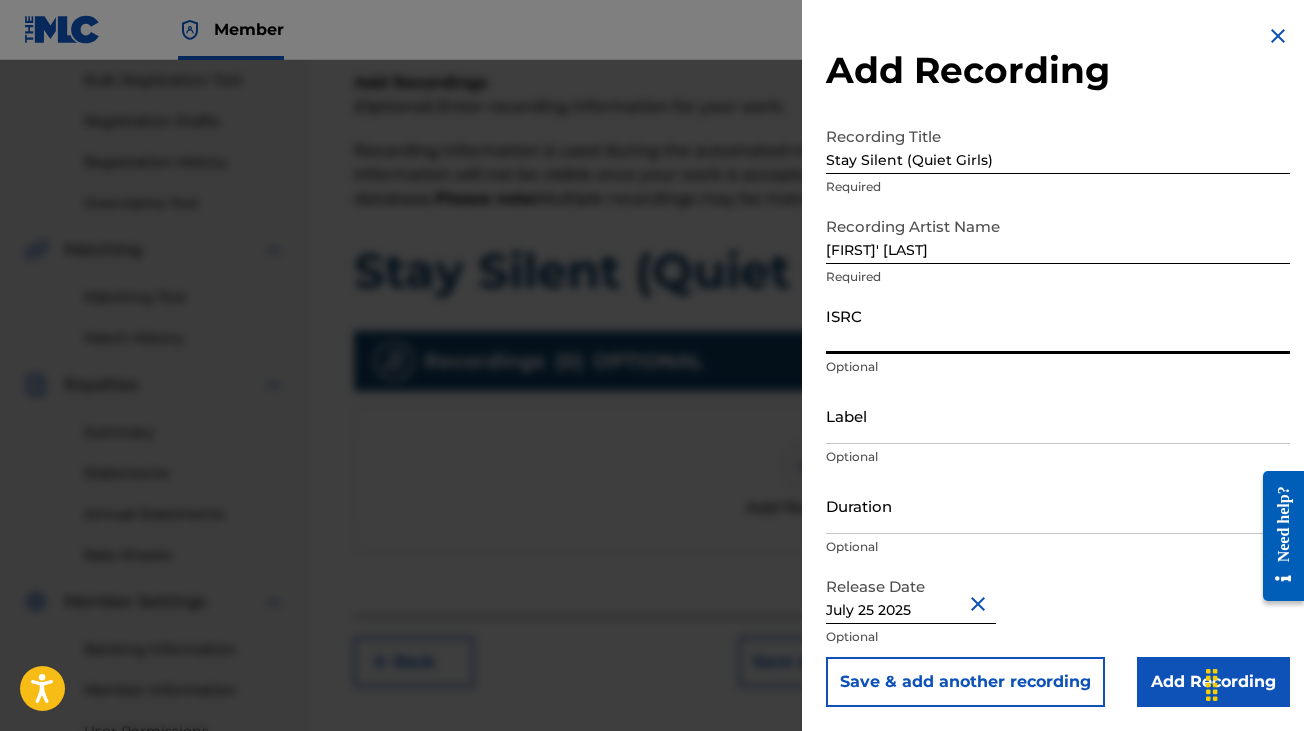 click on "ISRC" at bounding box center (1058, 325) 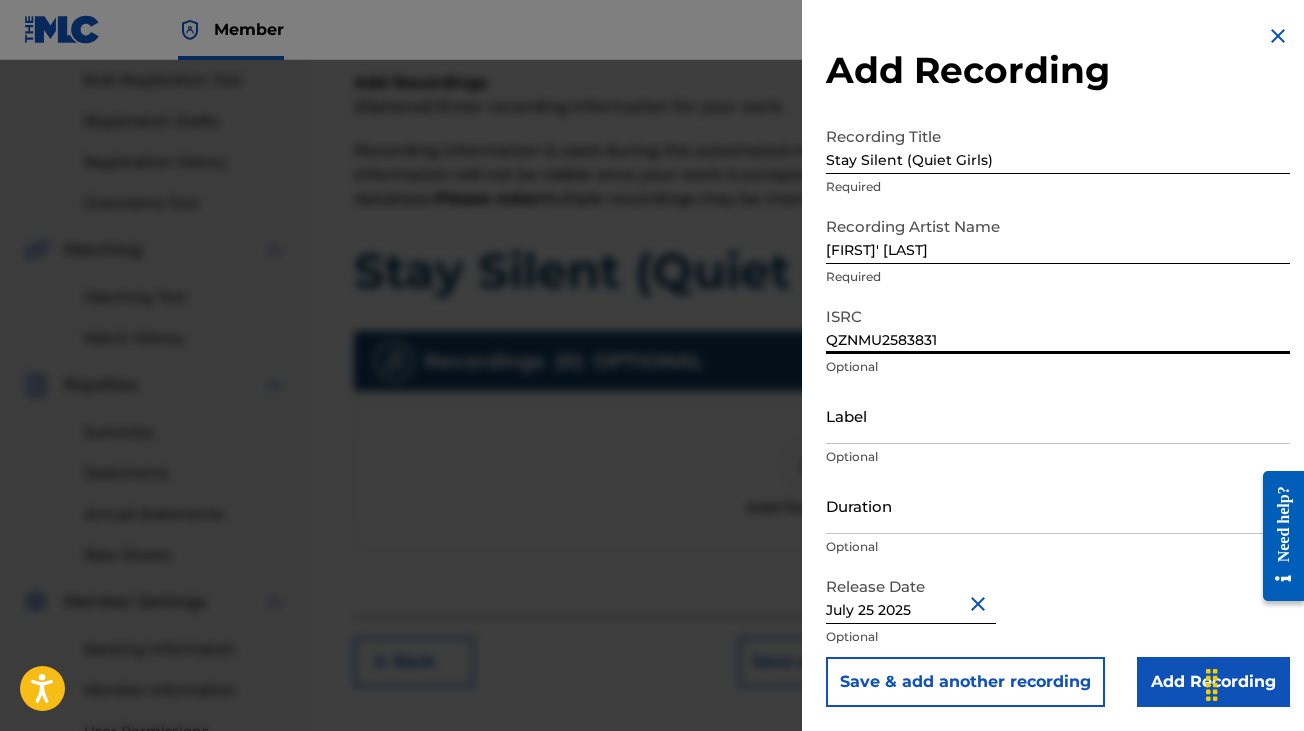 type on "QZNMU2583831" 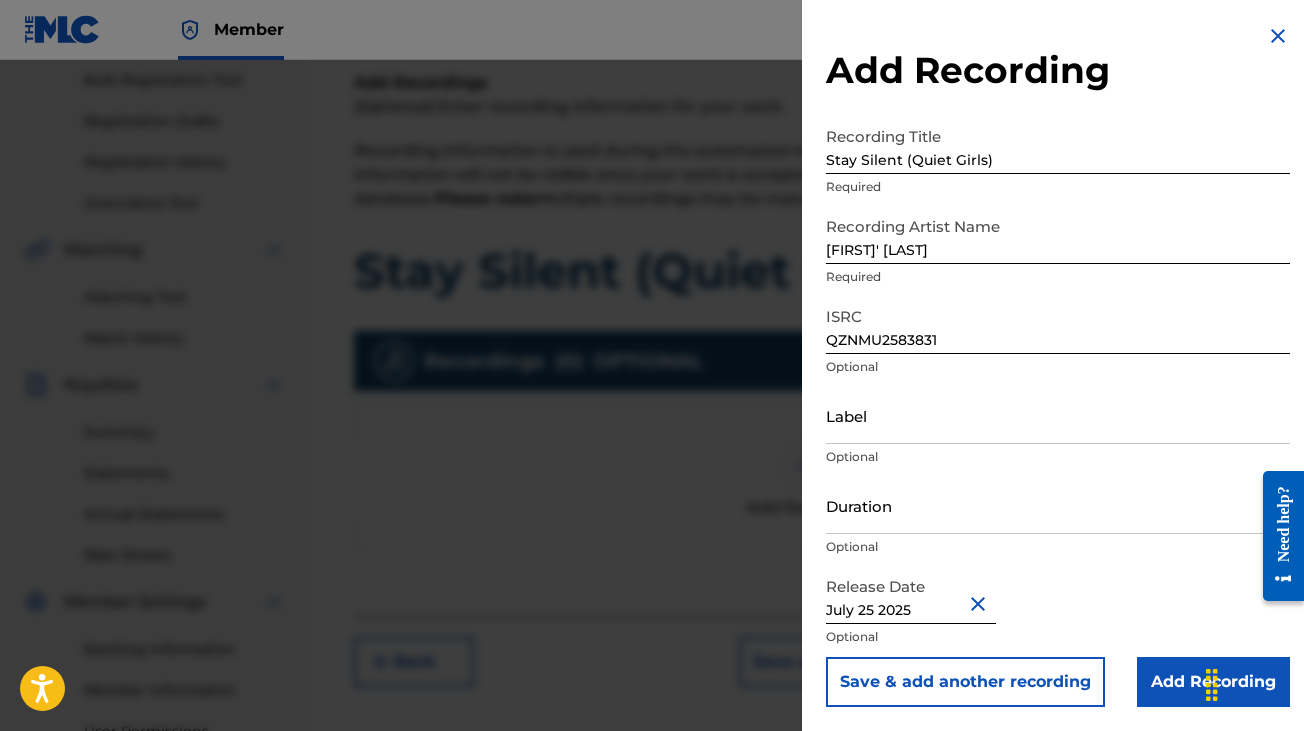 click on "Add Recording" at bounding box center (1213, 682) 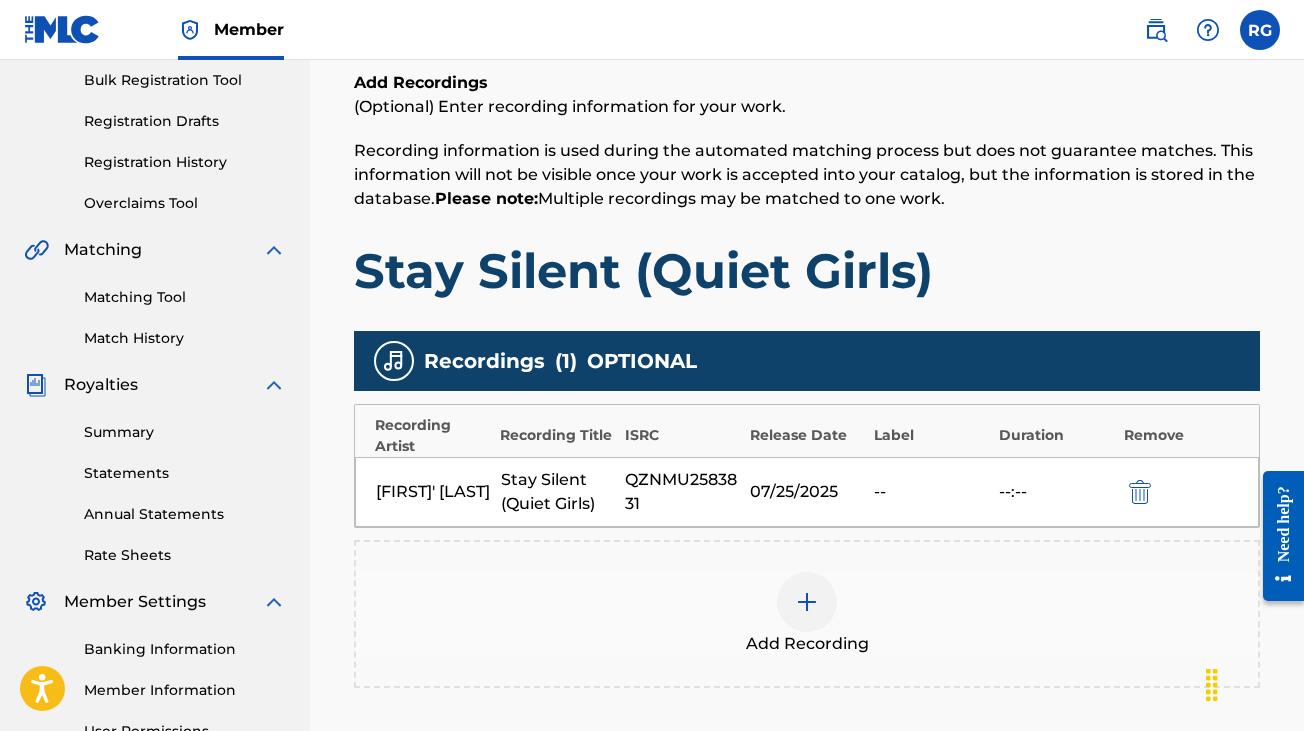 scroll, scrollTop: 508, scrollLeft: 0, axis: vertical 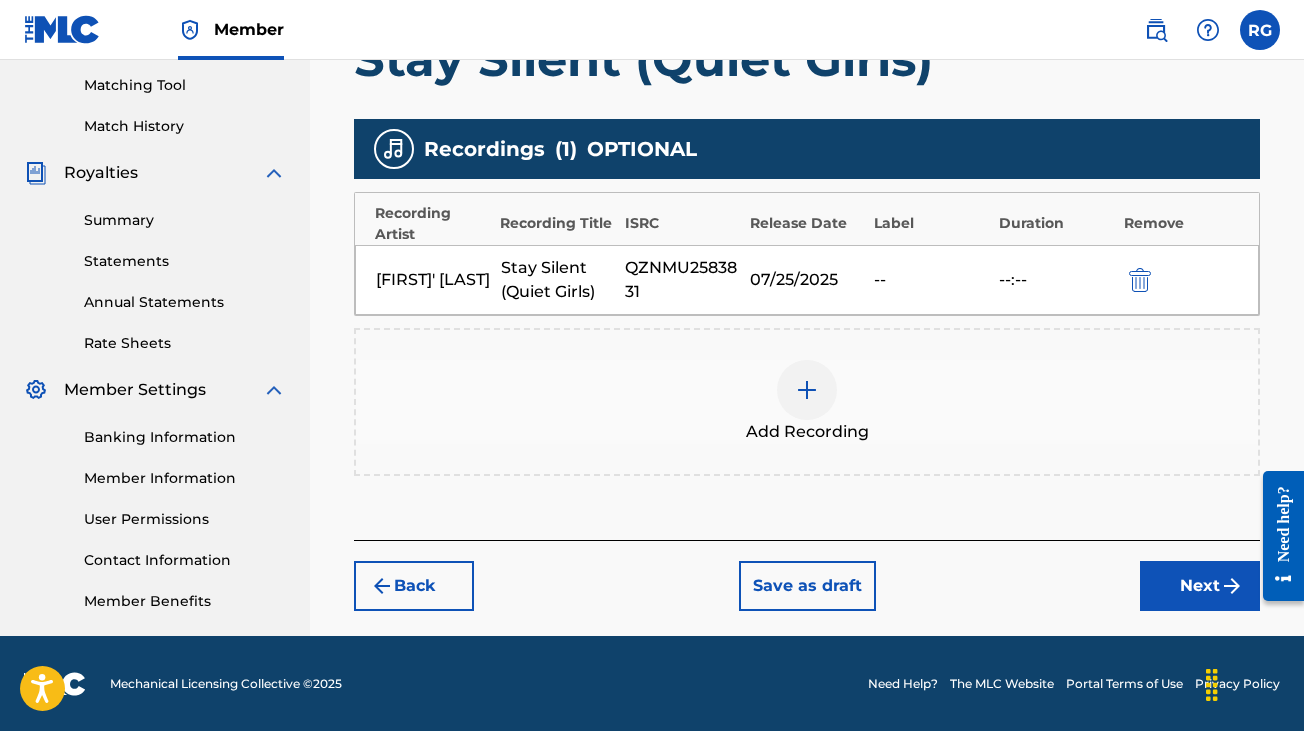 click on "Next" at bounding box center [1200, 586] 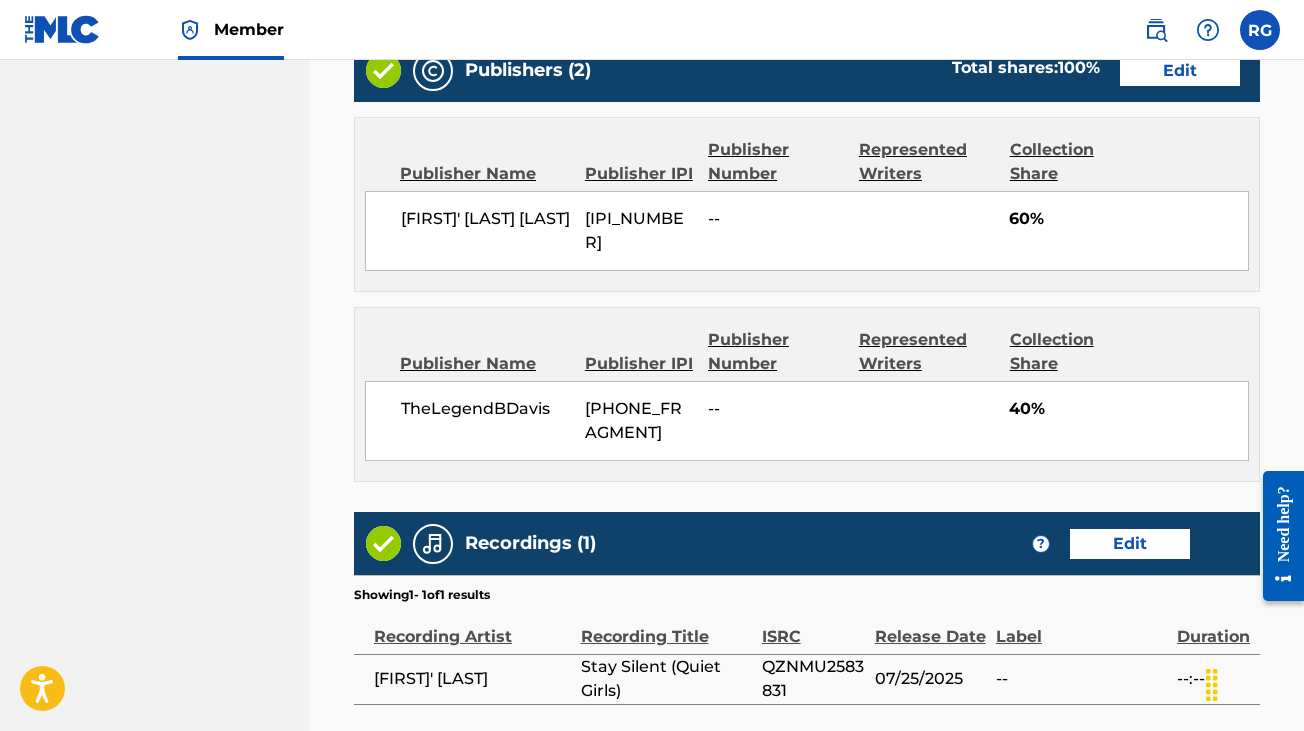 scroll, scrollTop: 1201, scrollLeft: 0, axis: vertical 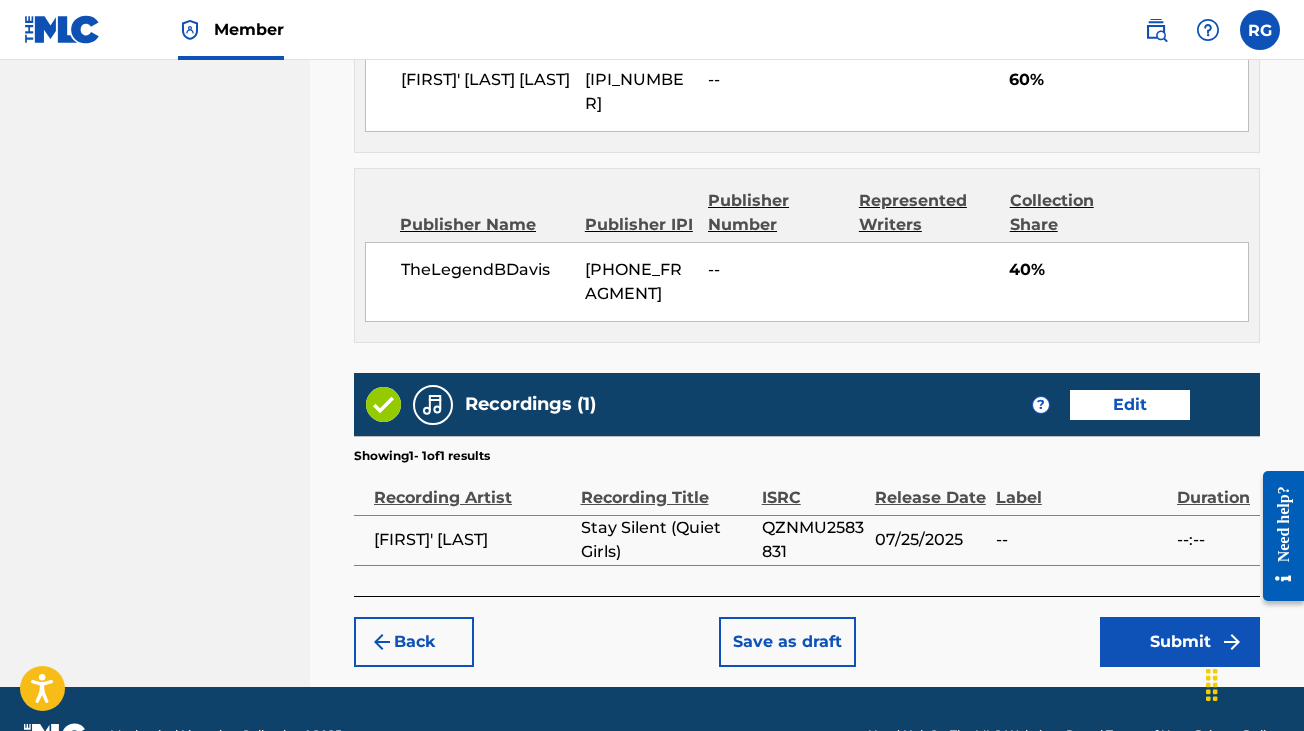 click on "Submit" at bounding box center [1180, 642] 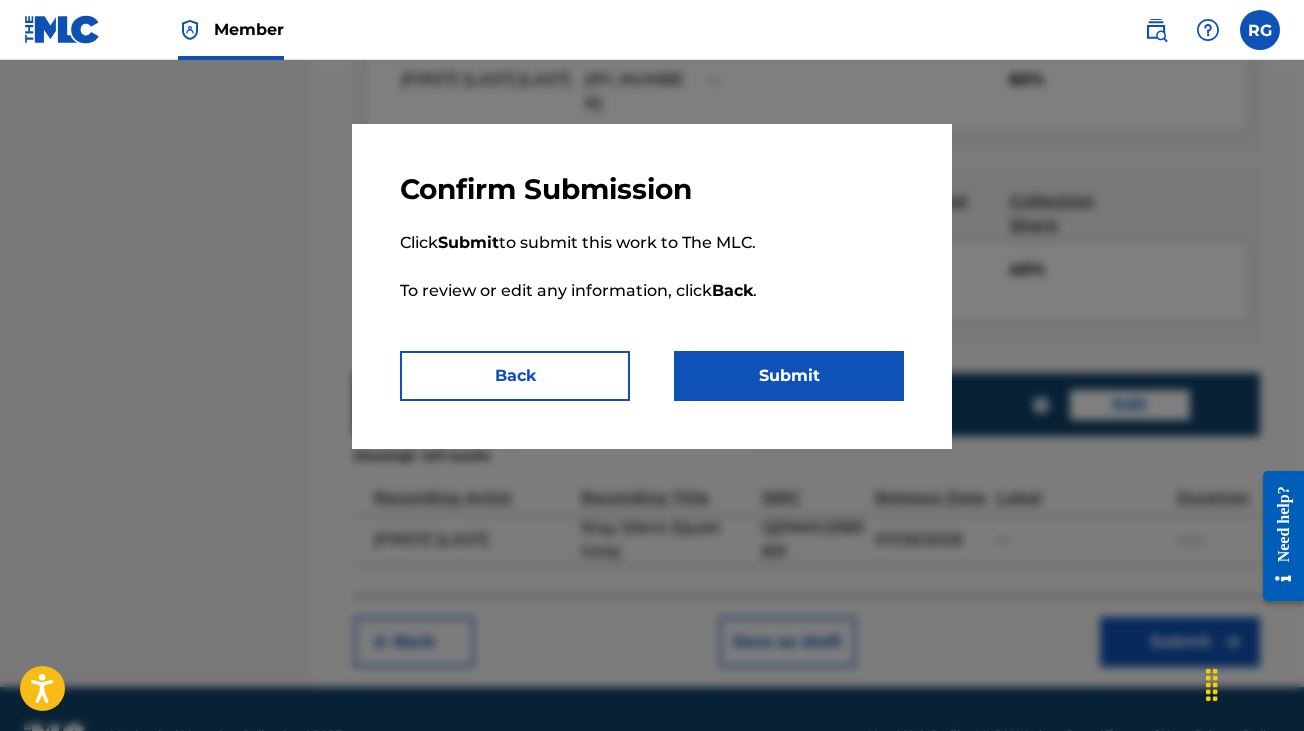 click on "Submit" at bounding box center (789, 376) 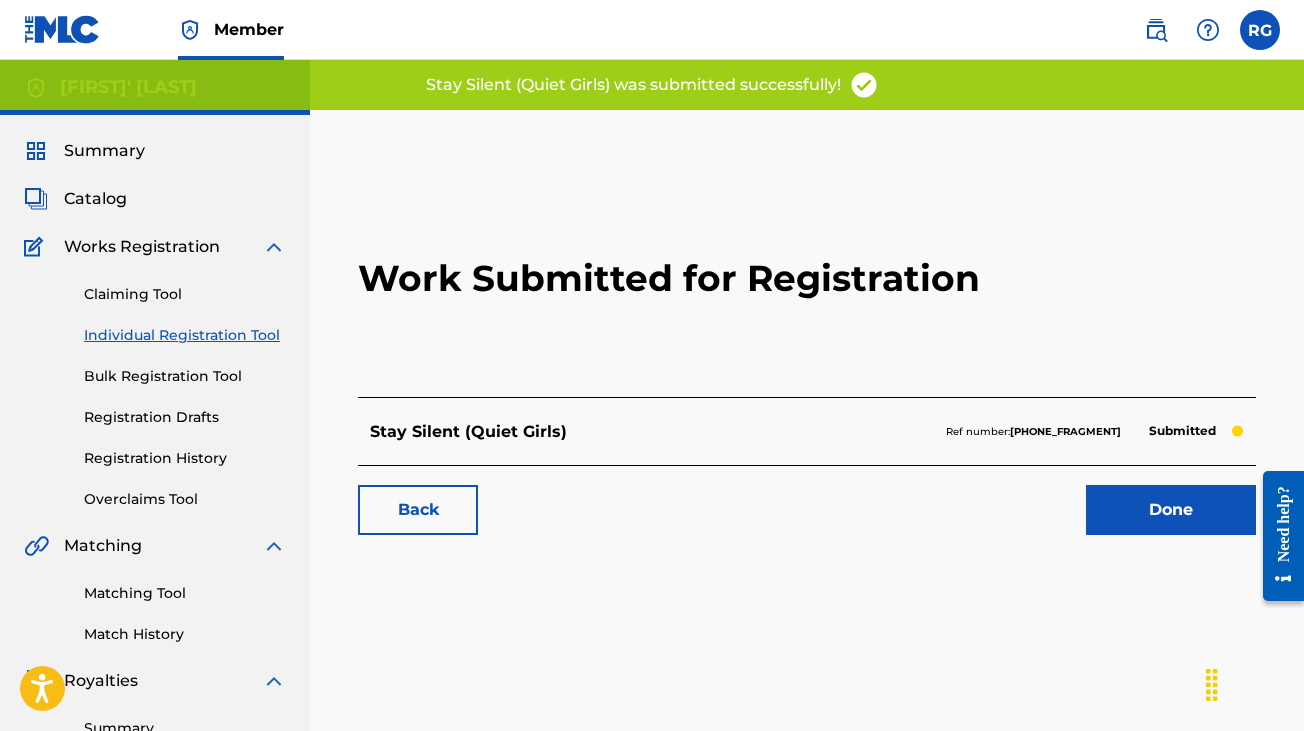 click on "Done" at bounding box center [1171, 510] 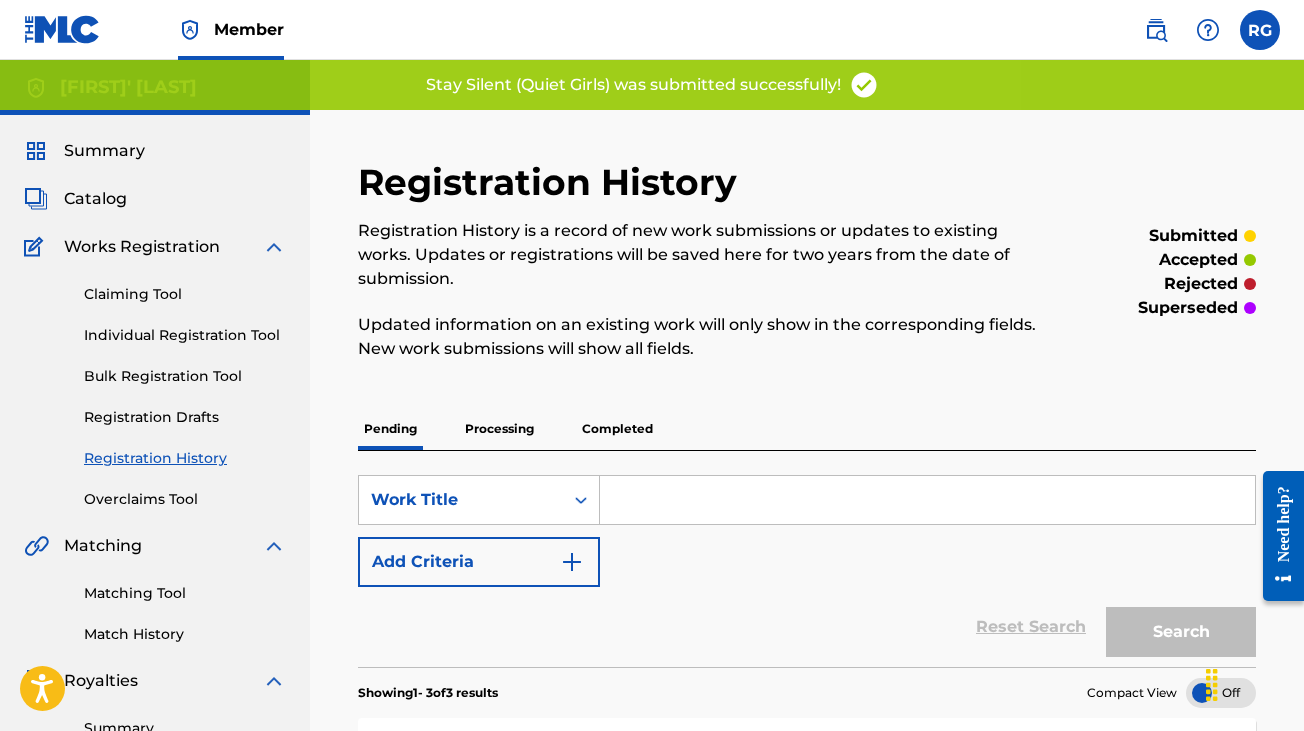 click on "Catalog" at bounding box center [95, 199] 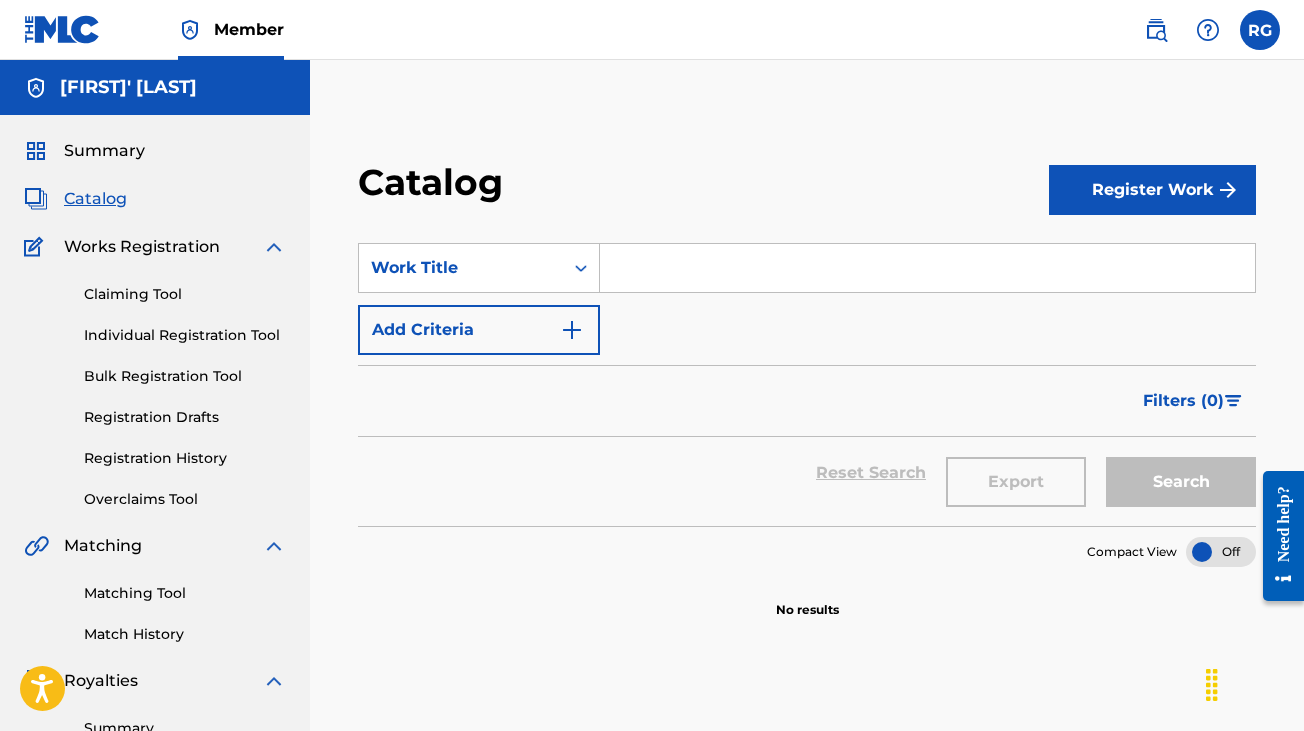 click on "Register Work" at bounding box center (1152, 190) 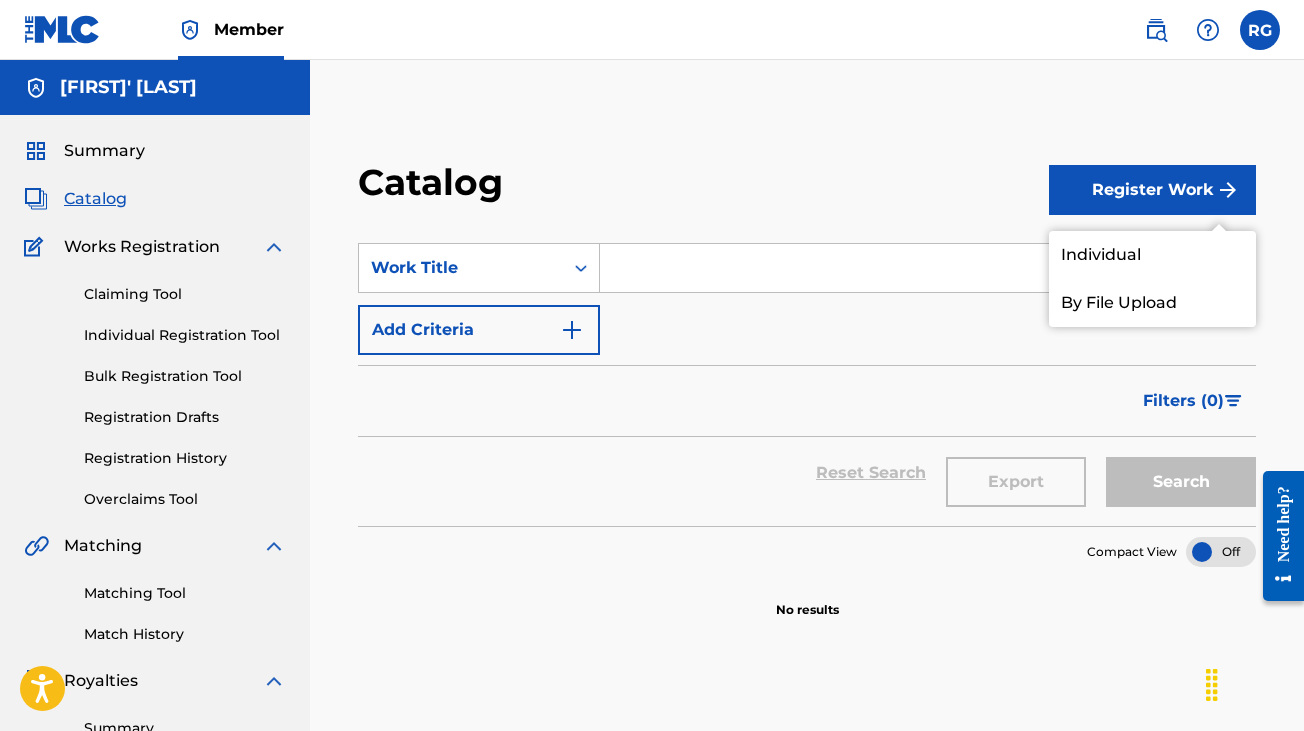 click on "Individual" at bounding box center [1152, 255] 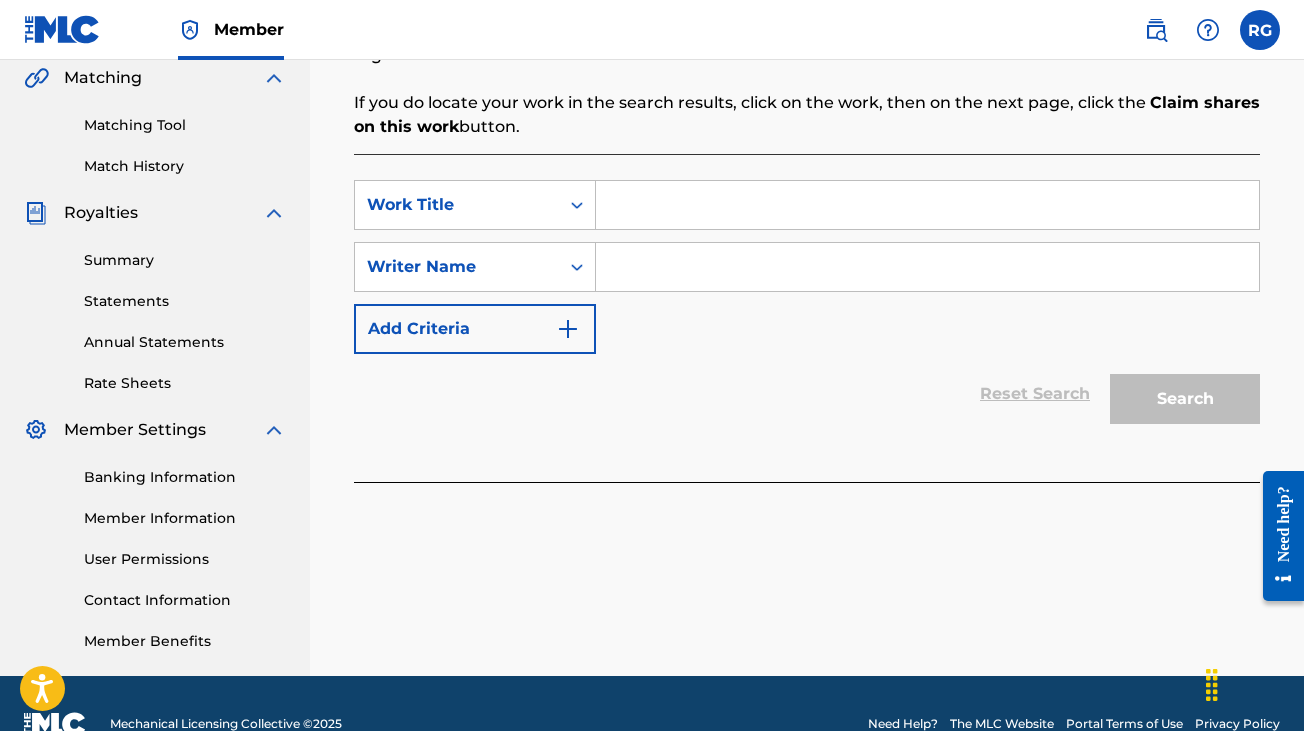 scroll, scrollTop: 472, scrollLeft: 0, axis: vertical 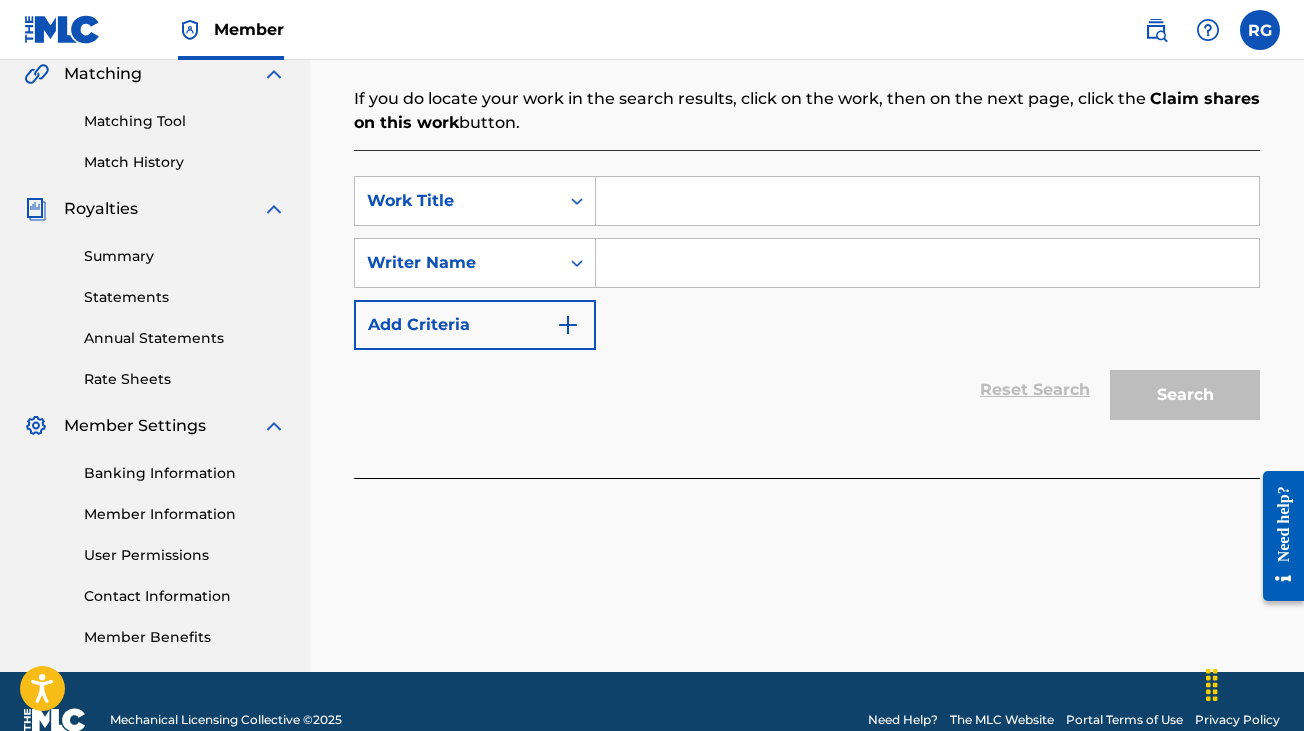click at bounding box center (927, 201) 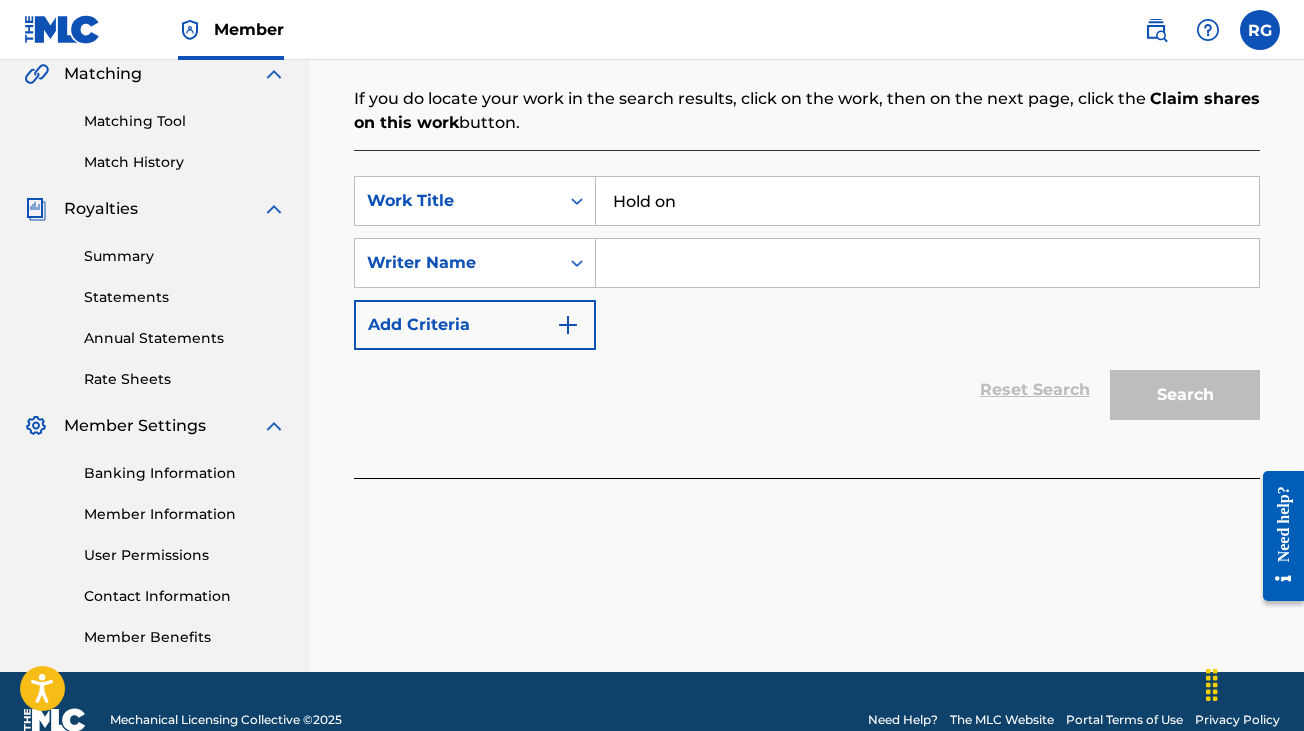 type on "Hold on" 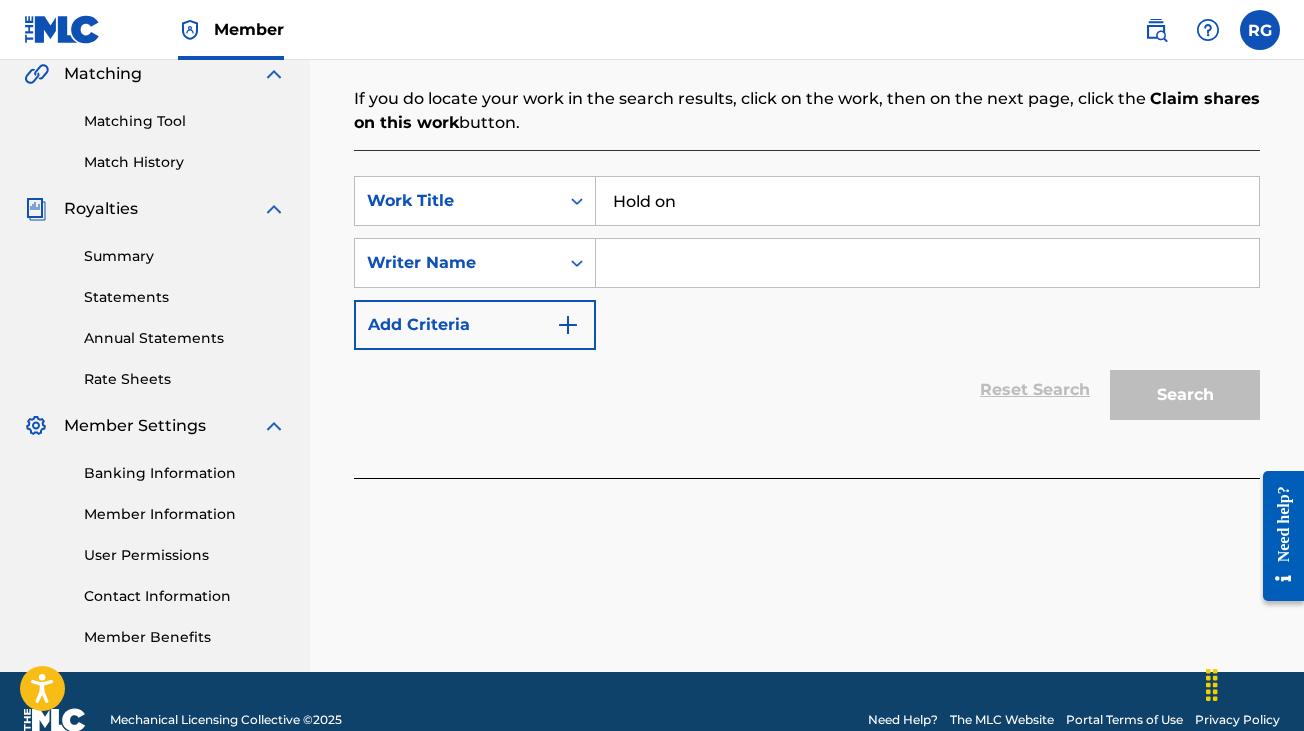 type on "[FIRST]' [LAST]" 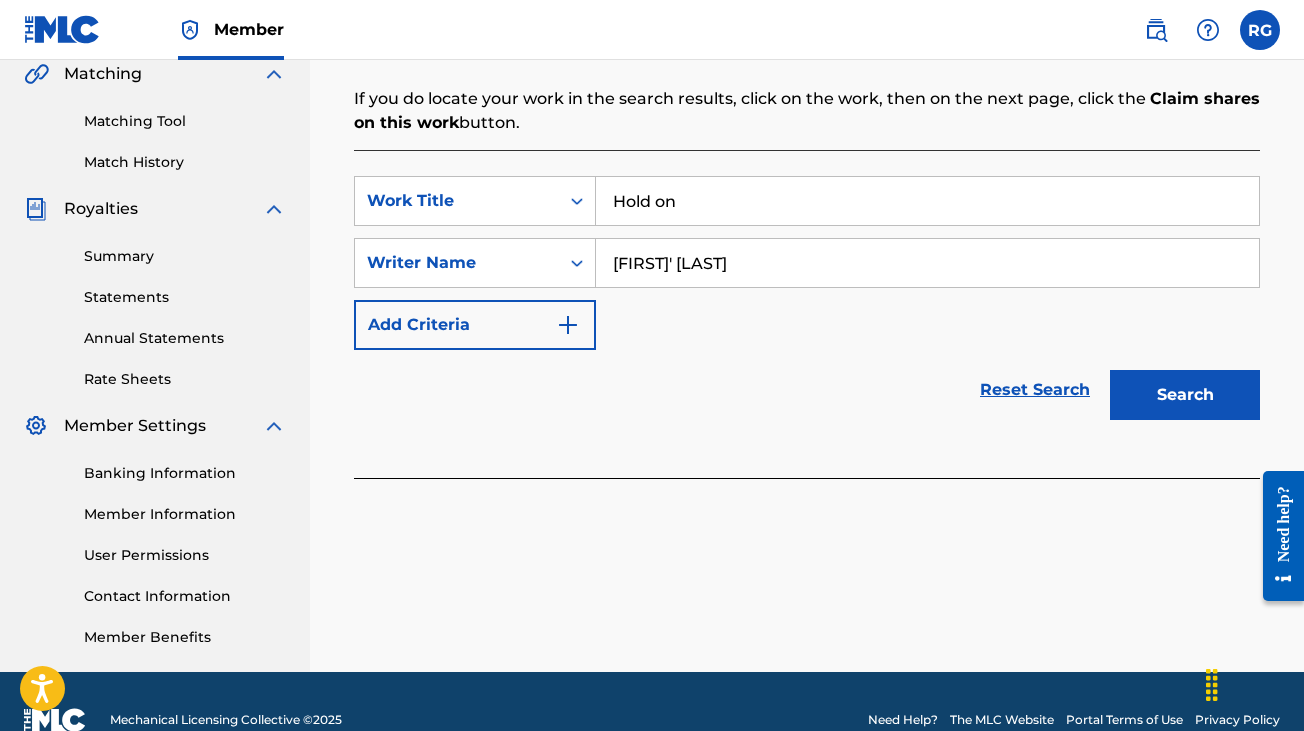 click on "Search" at bounding box center (1185, 395) 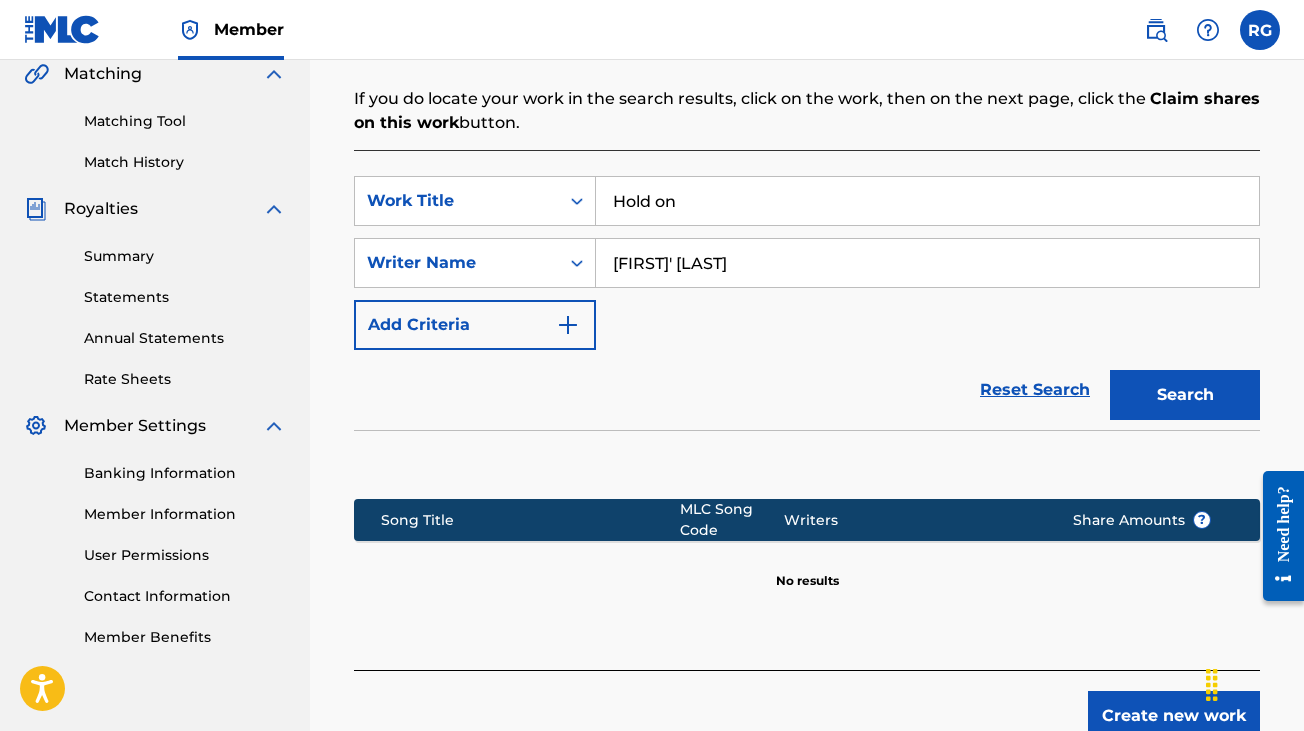 scroll, scrollTop: 597, scrollLeft: 0, axis: vertical 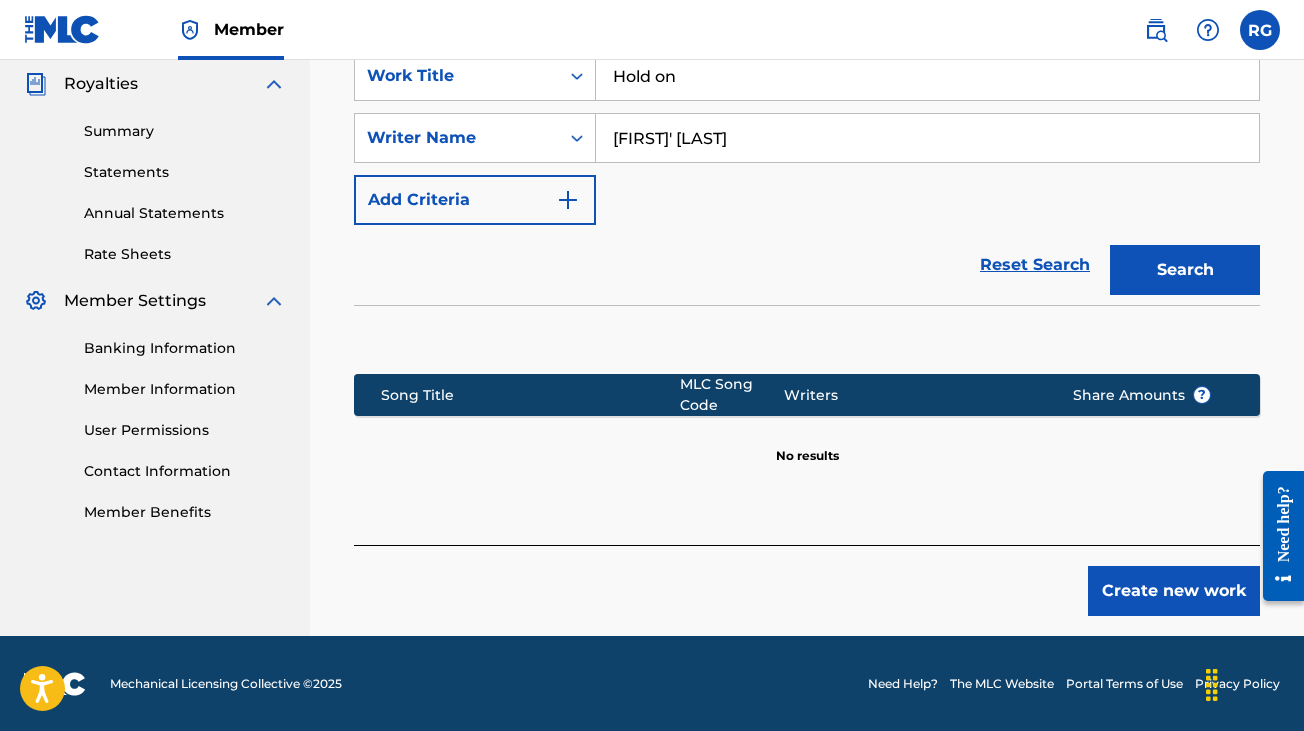 click on "Create new work" at bounding box center (1174, 591) 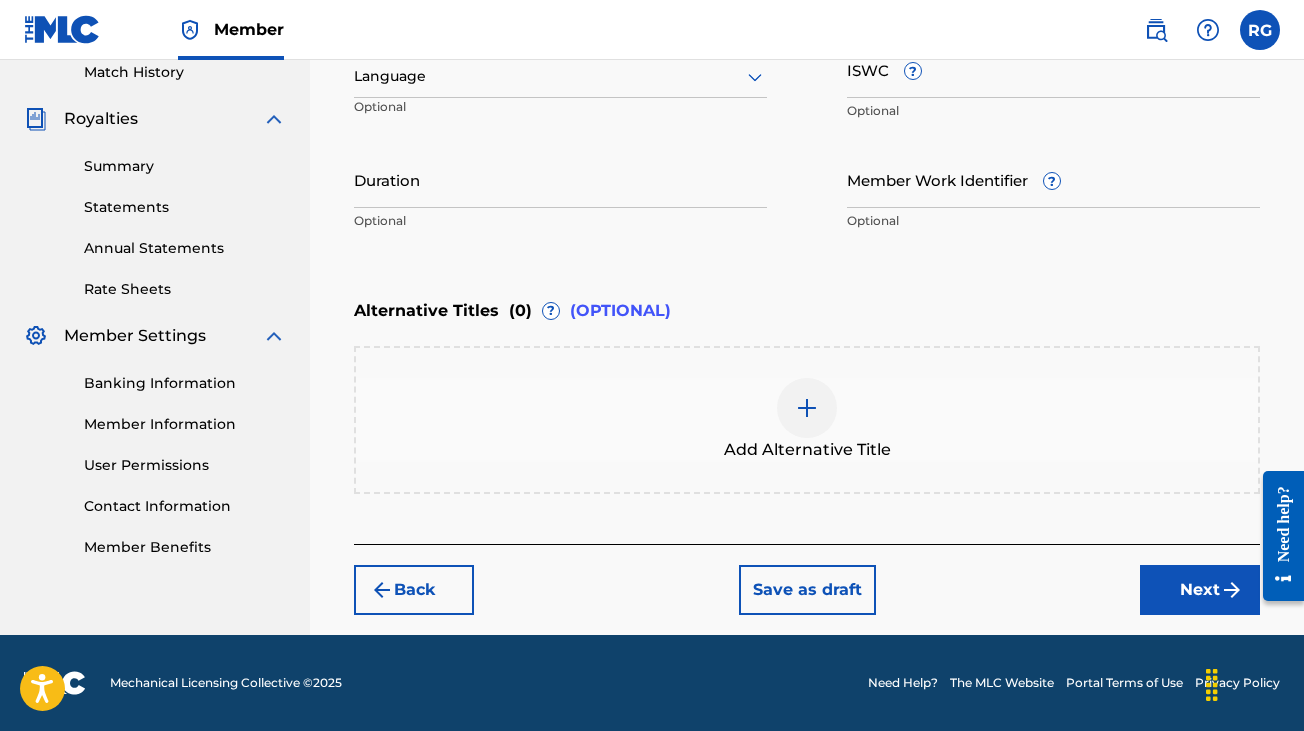 scroll, scrollTop: 560, scrollLeft: 0, axis: vertical 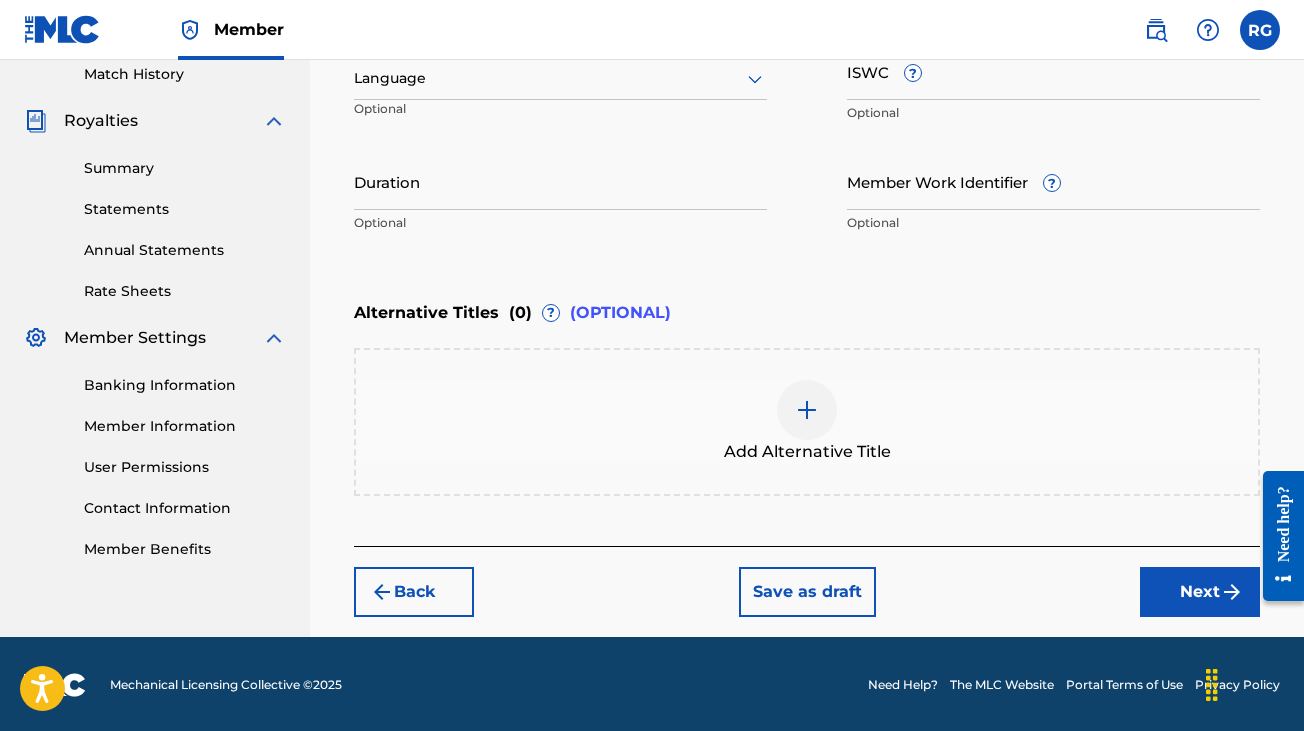 click on "Next" at bounding box center (1200, 592) 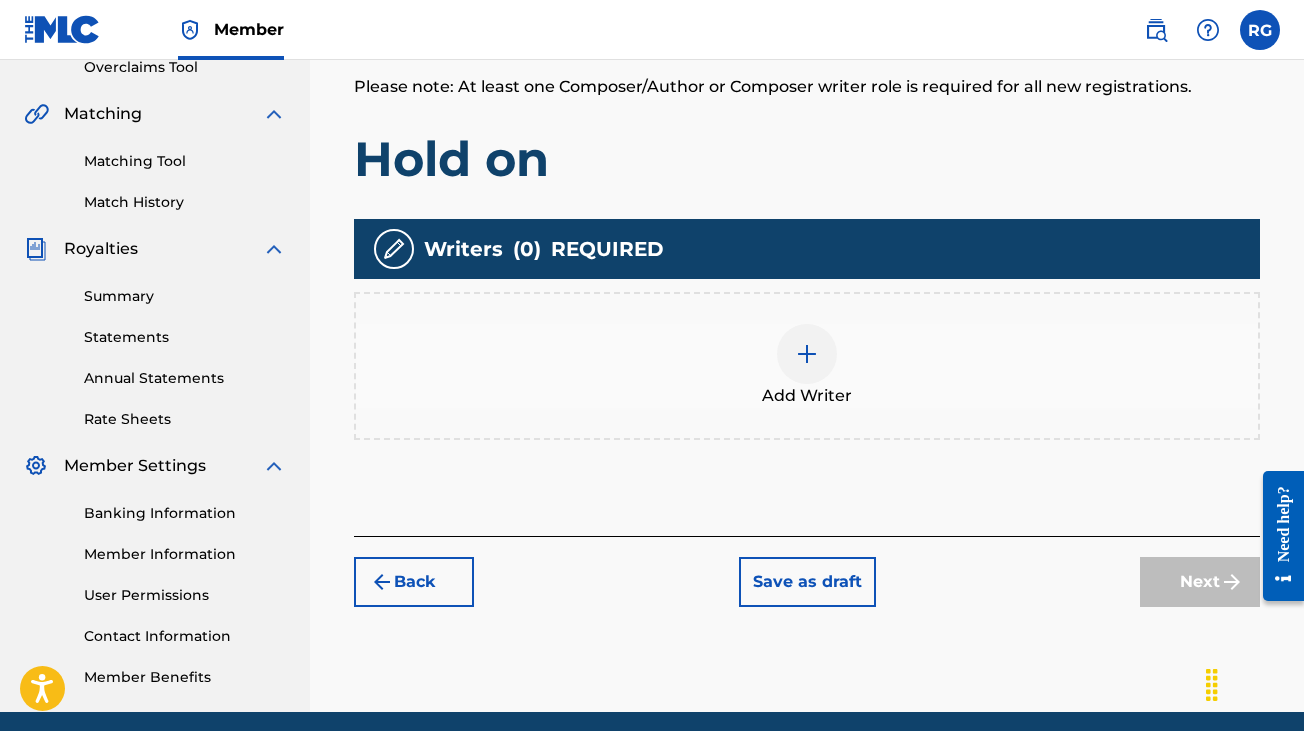 scroll, scrollTop: 433, scrollLeft: 0, axis: vertical 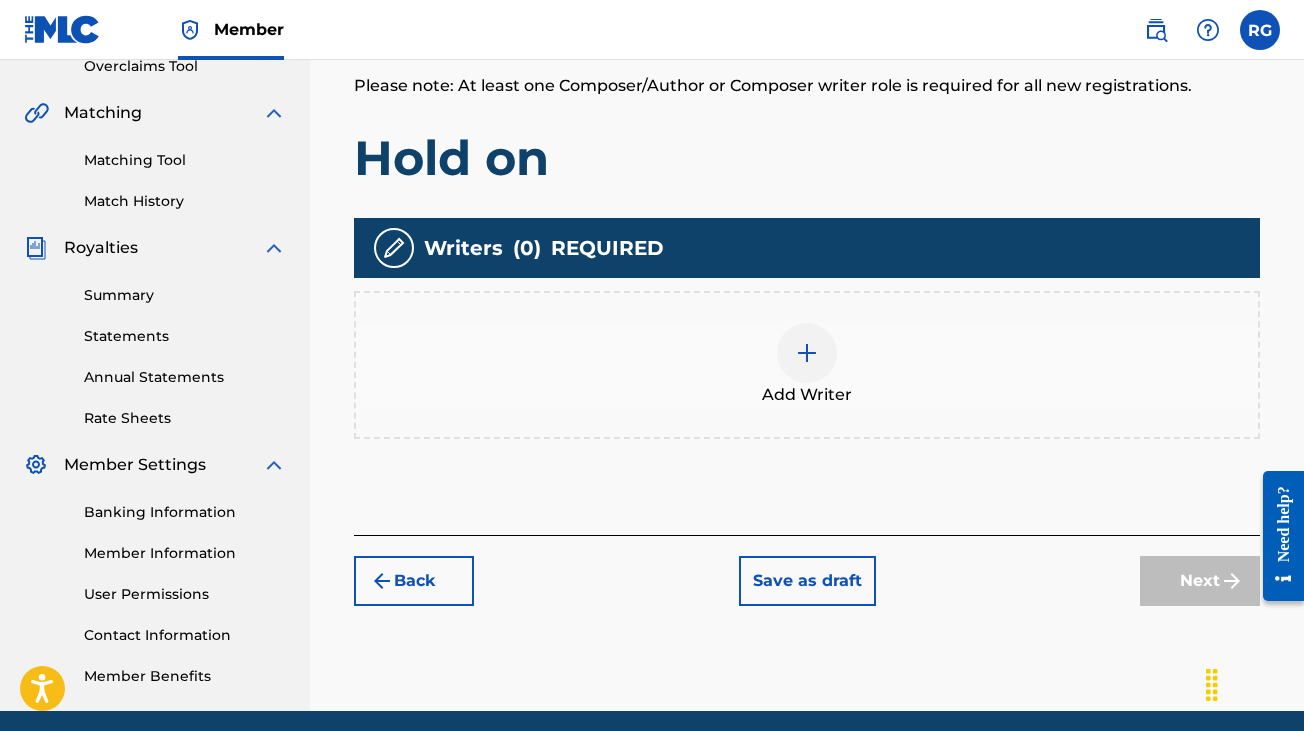 click at bounding box center [807, 353] 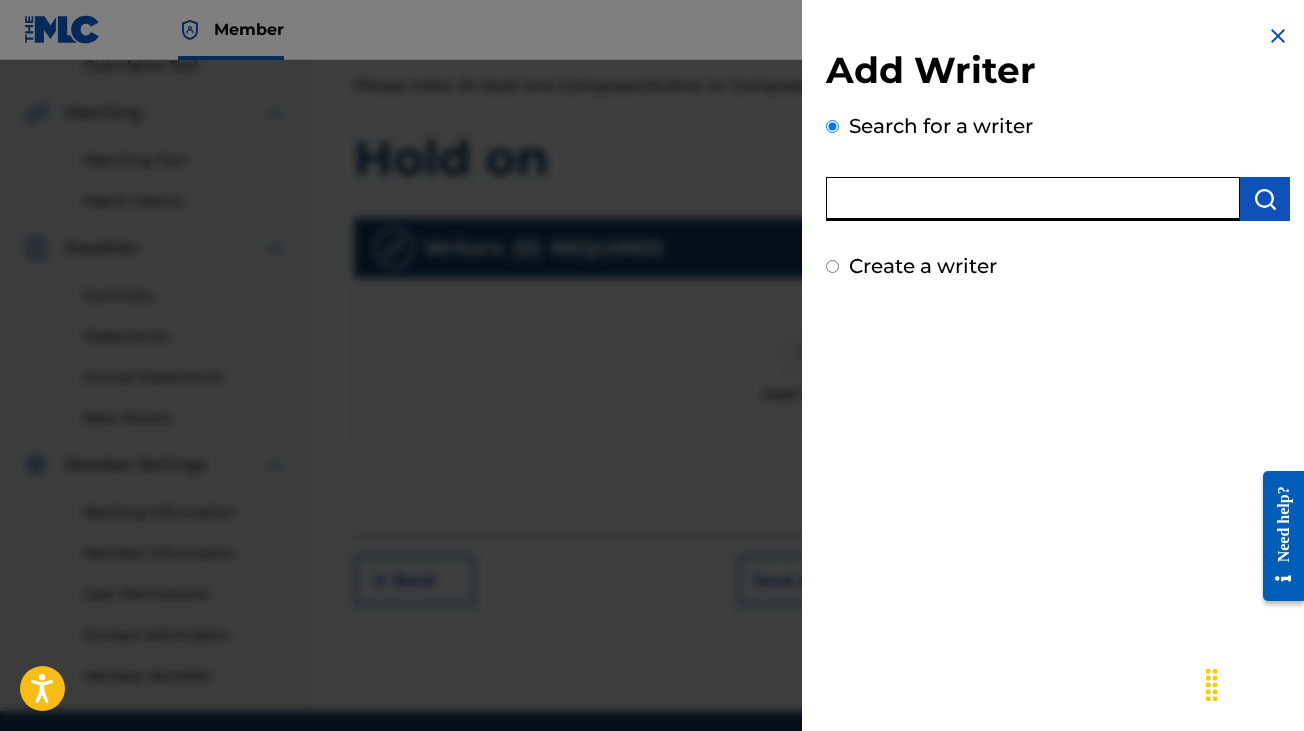click at bounding box center (1033, 199) 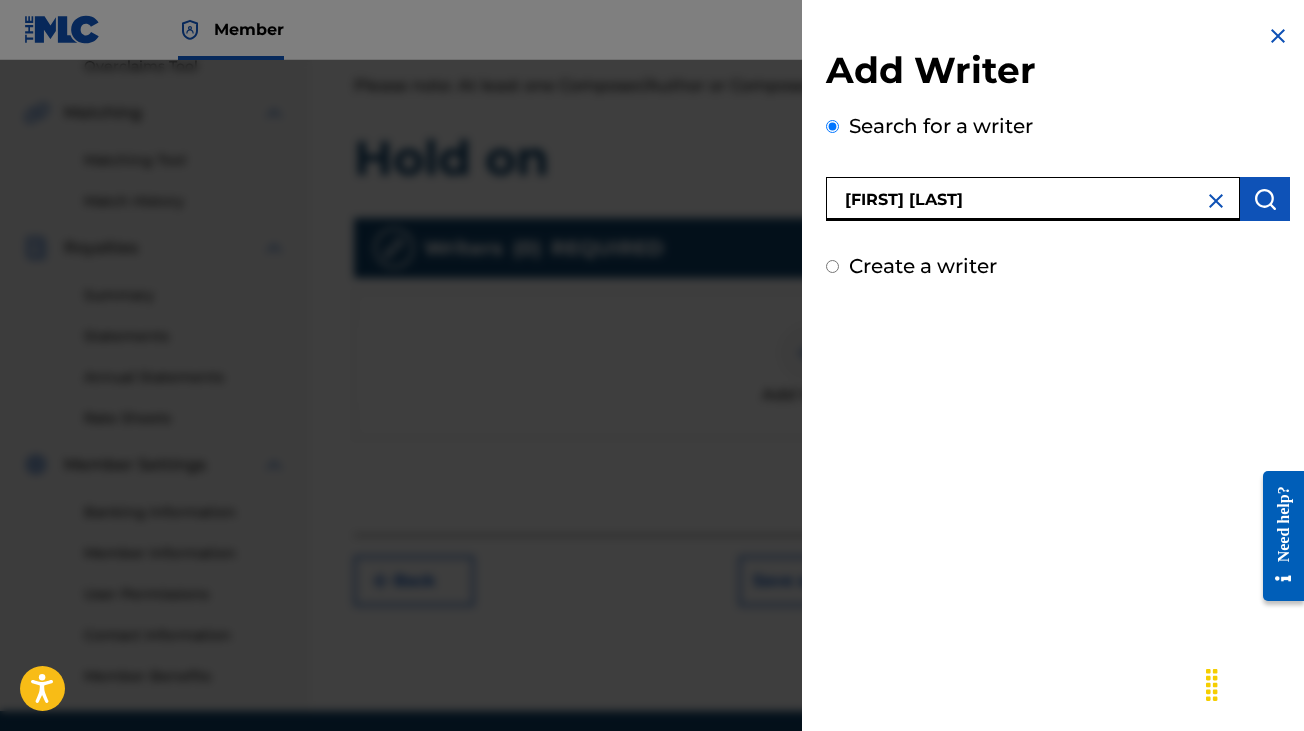 type on "[FIRST] [LAST]" 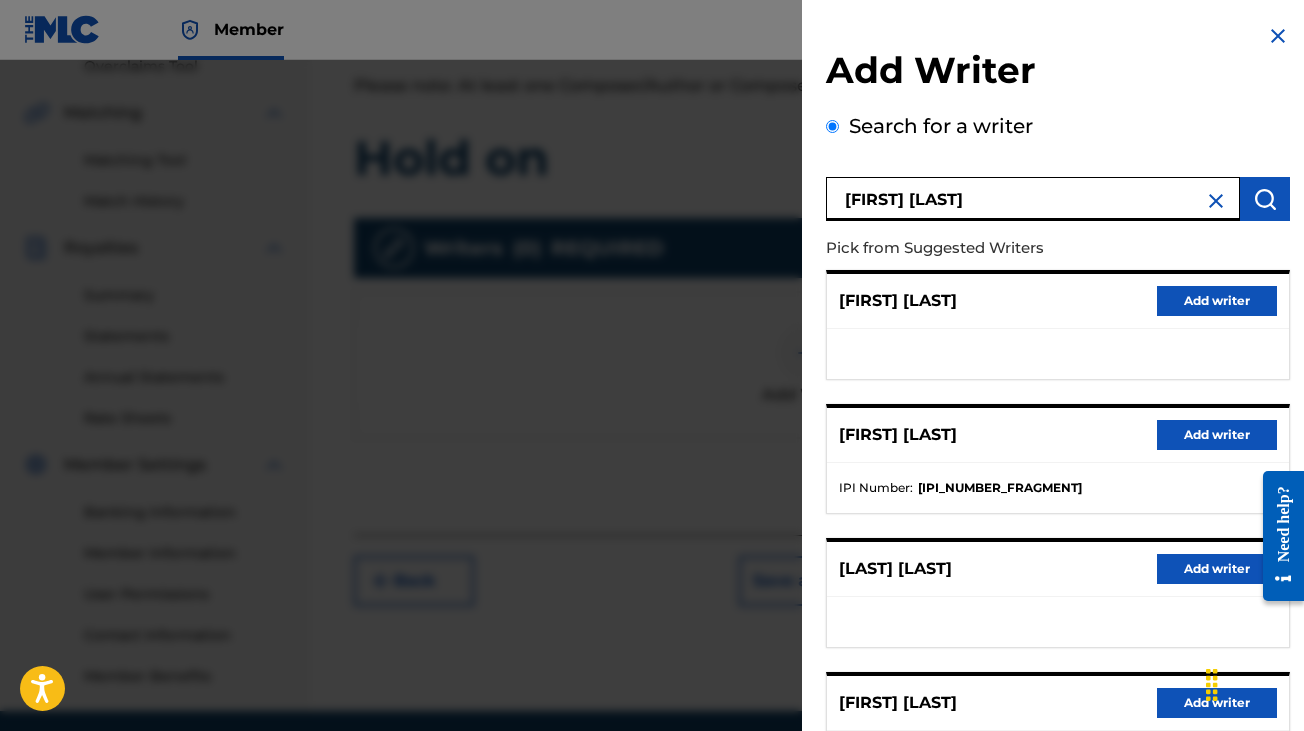 scroll, scrollTop: 308, scrollLeft: 0, axis: vertical 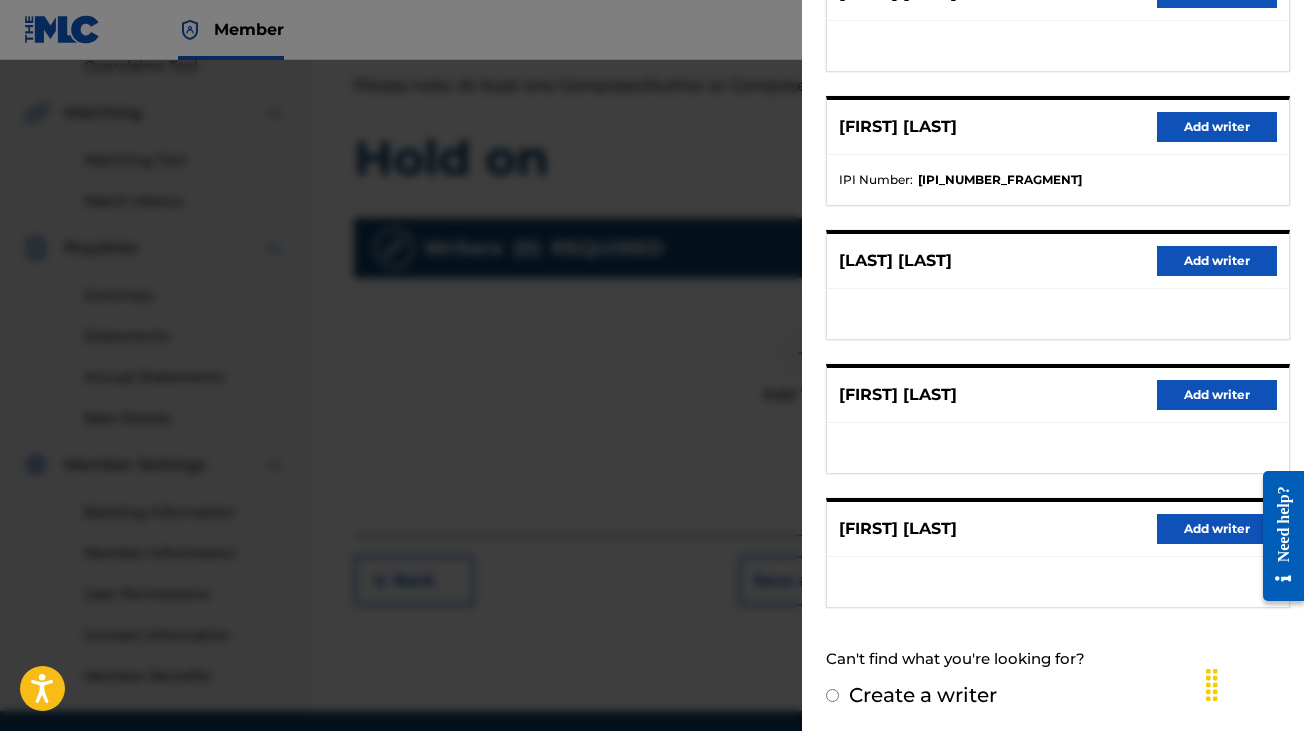 click on "Add writer" at bounding box center (1217, 395) 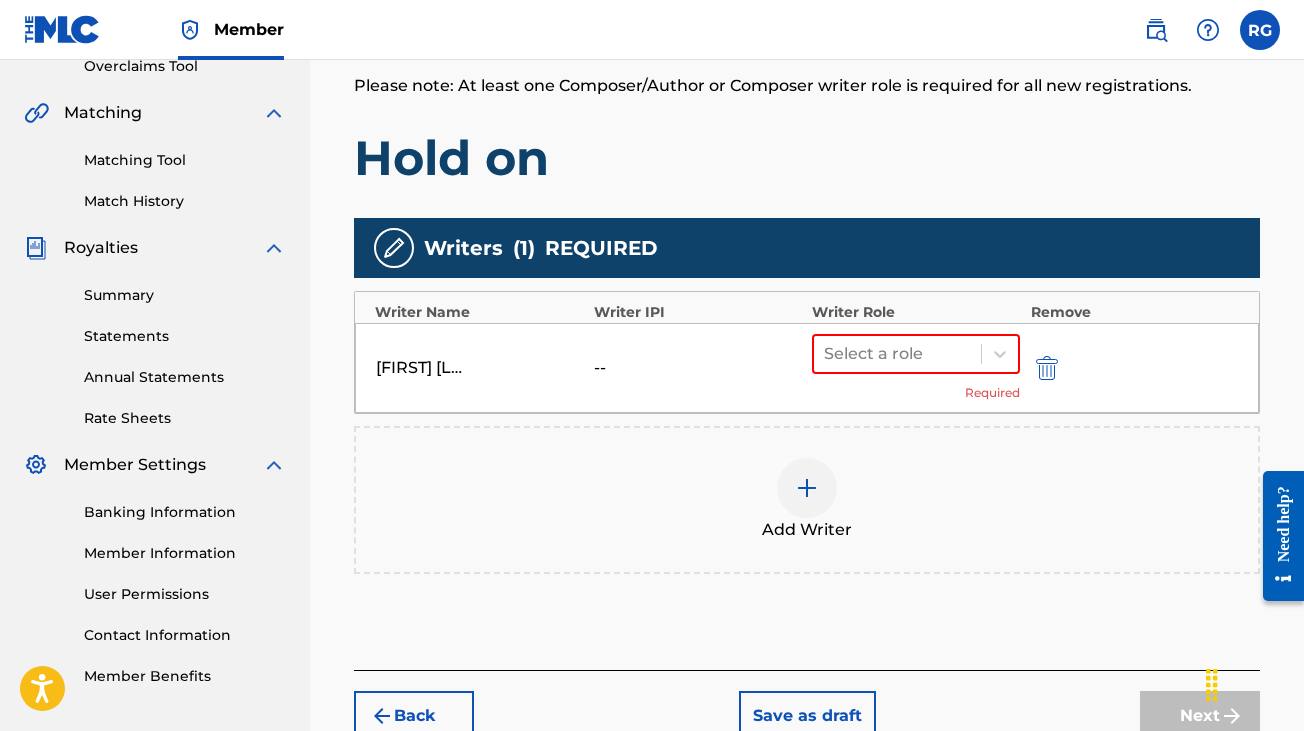 click on "Select a role" at bounding box center (916, 354) 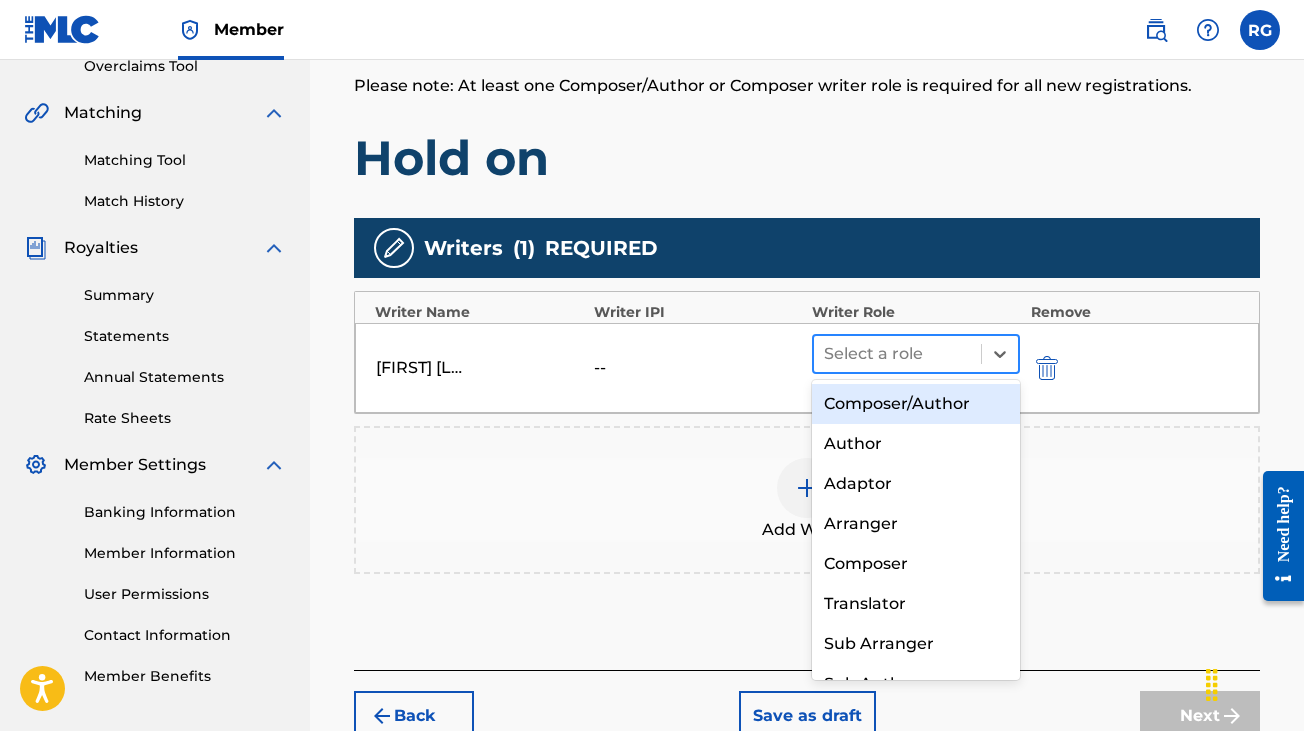 click at bounding box center [897, 354] 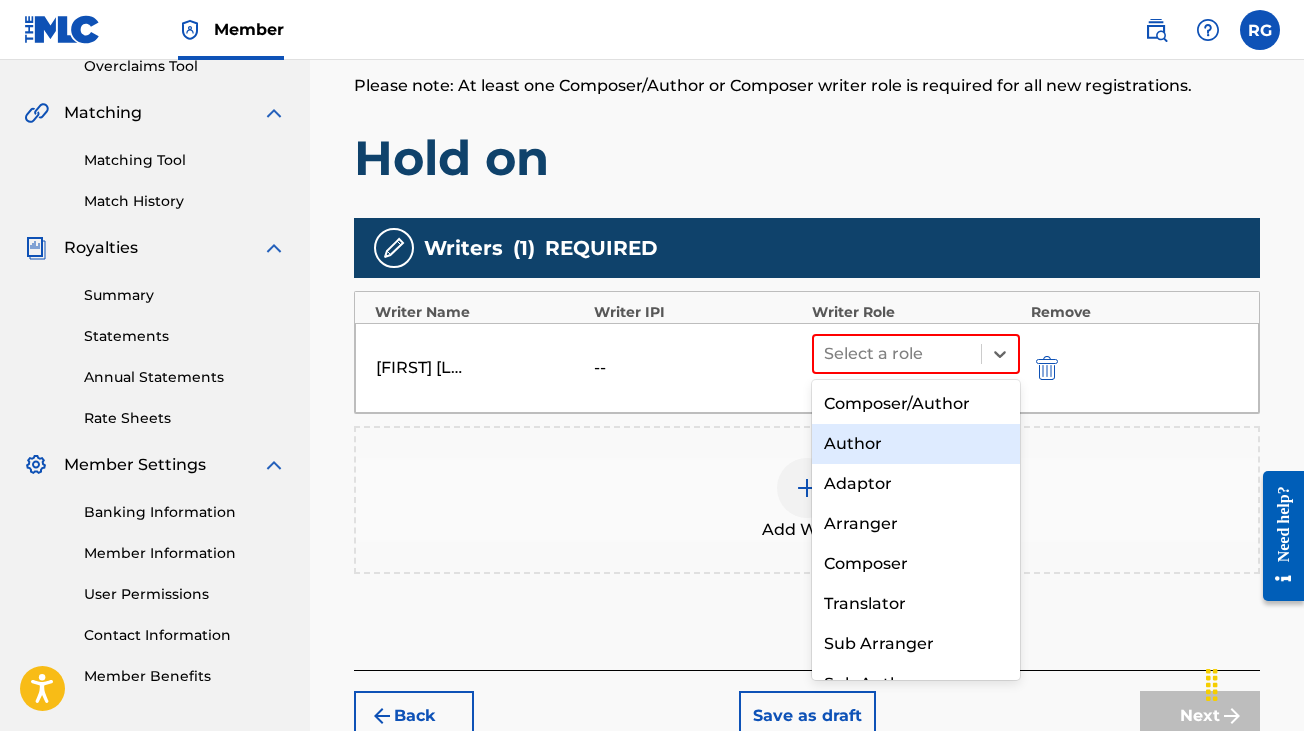 click on "Author" at bounding box center (916, 444) 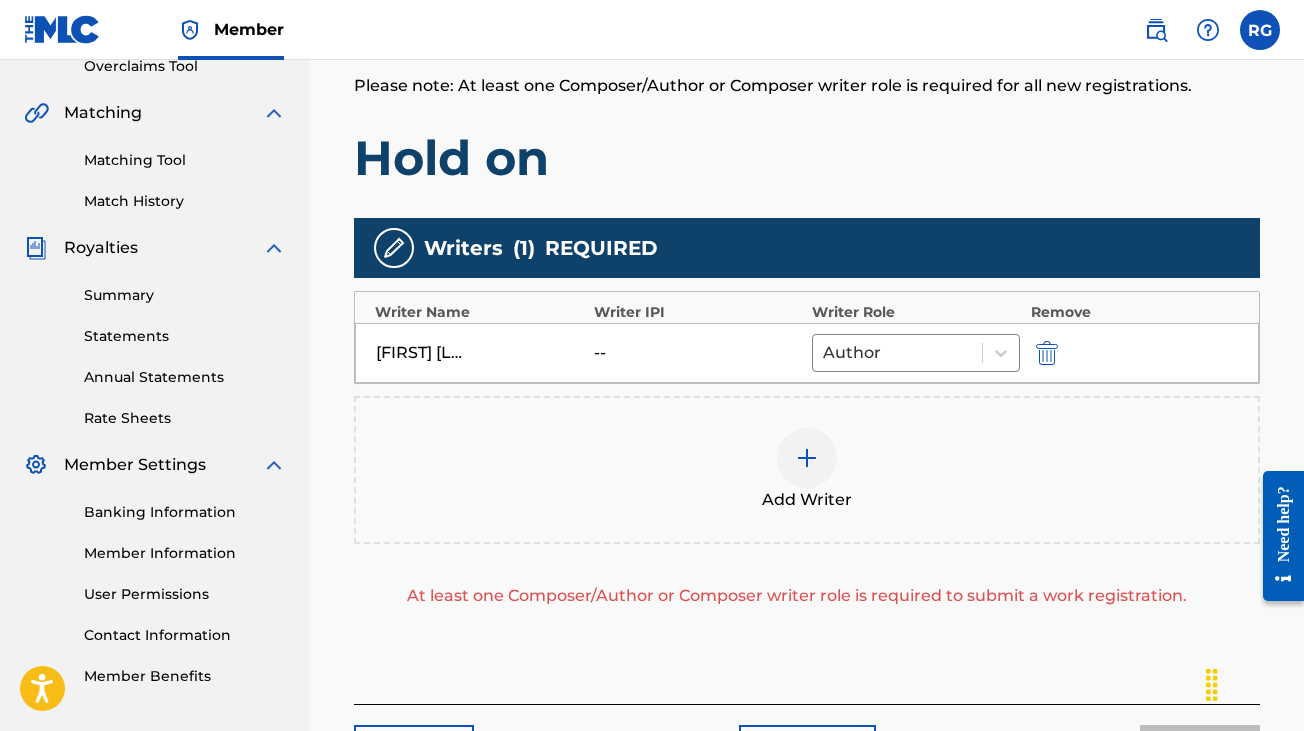 click at bounding box center (807, 458) 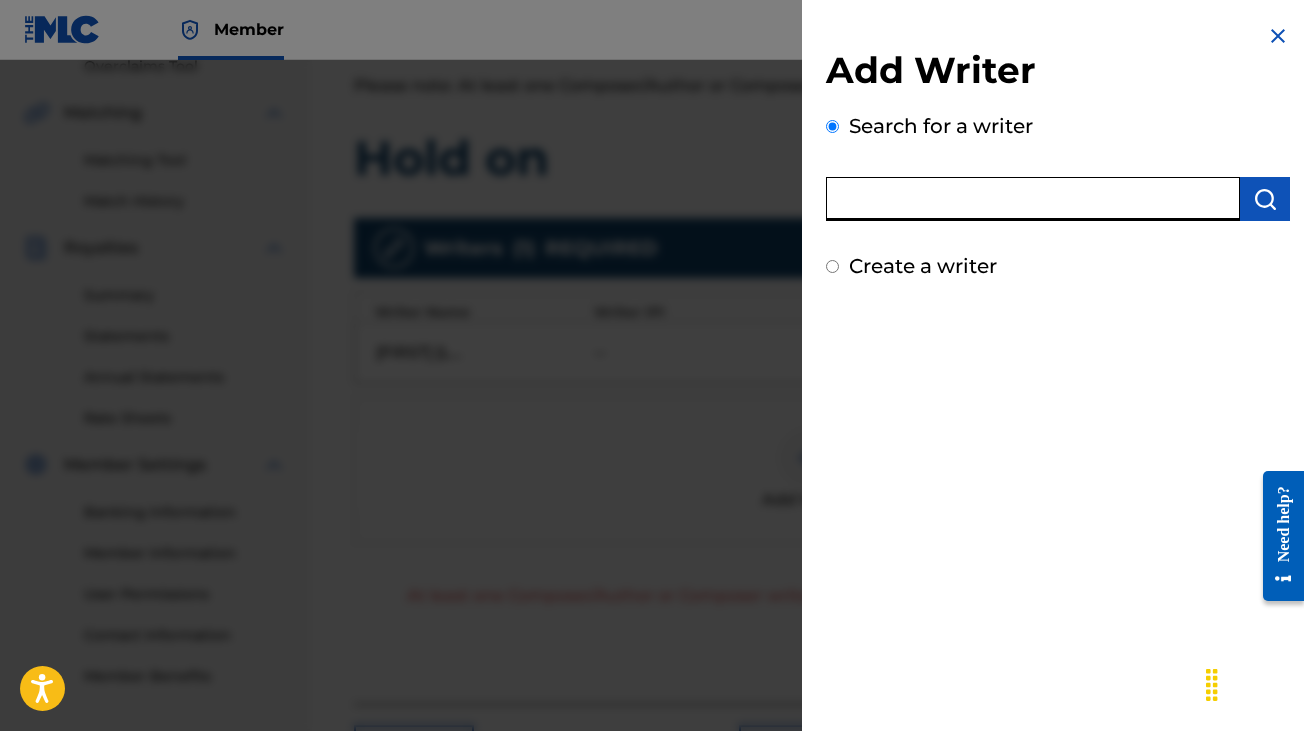 click at bounding box center [1033, 199] 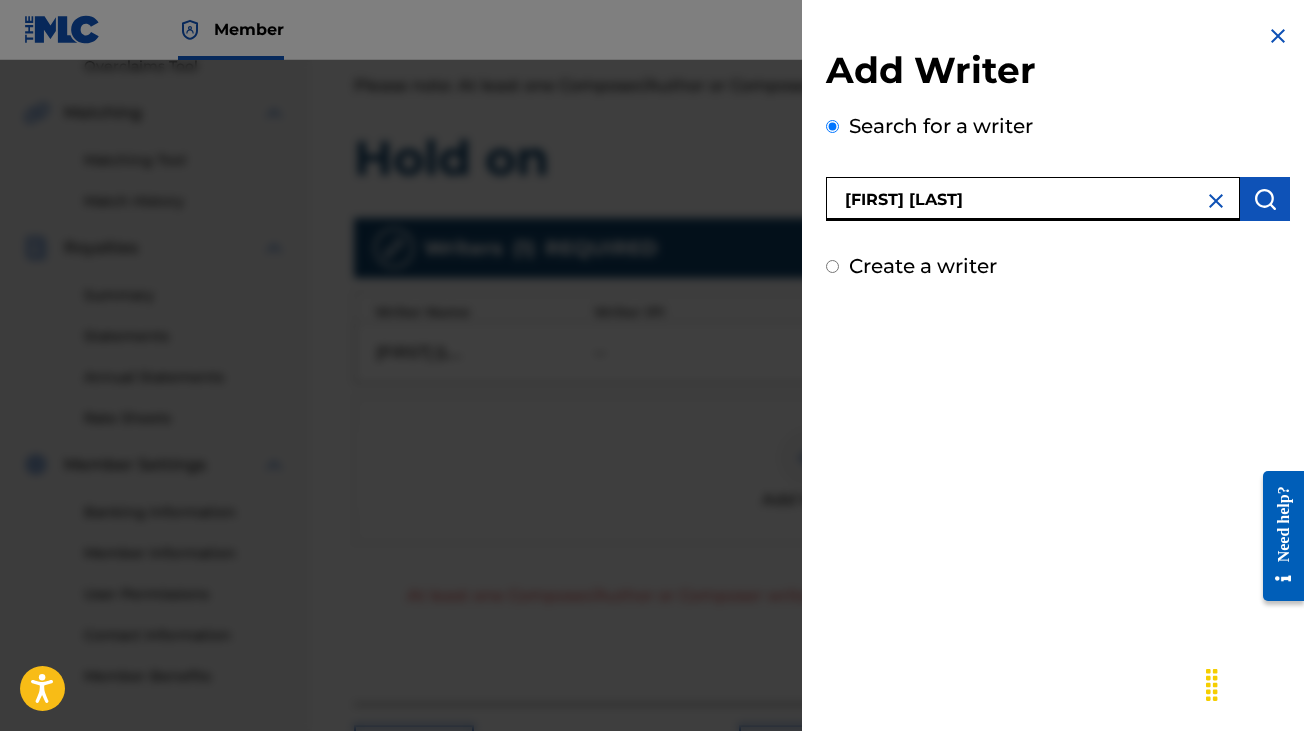 type on "[FIRST] [LAST]" 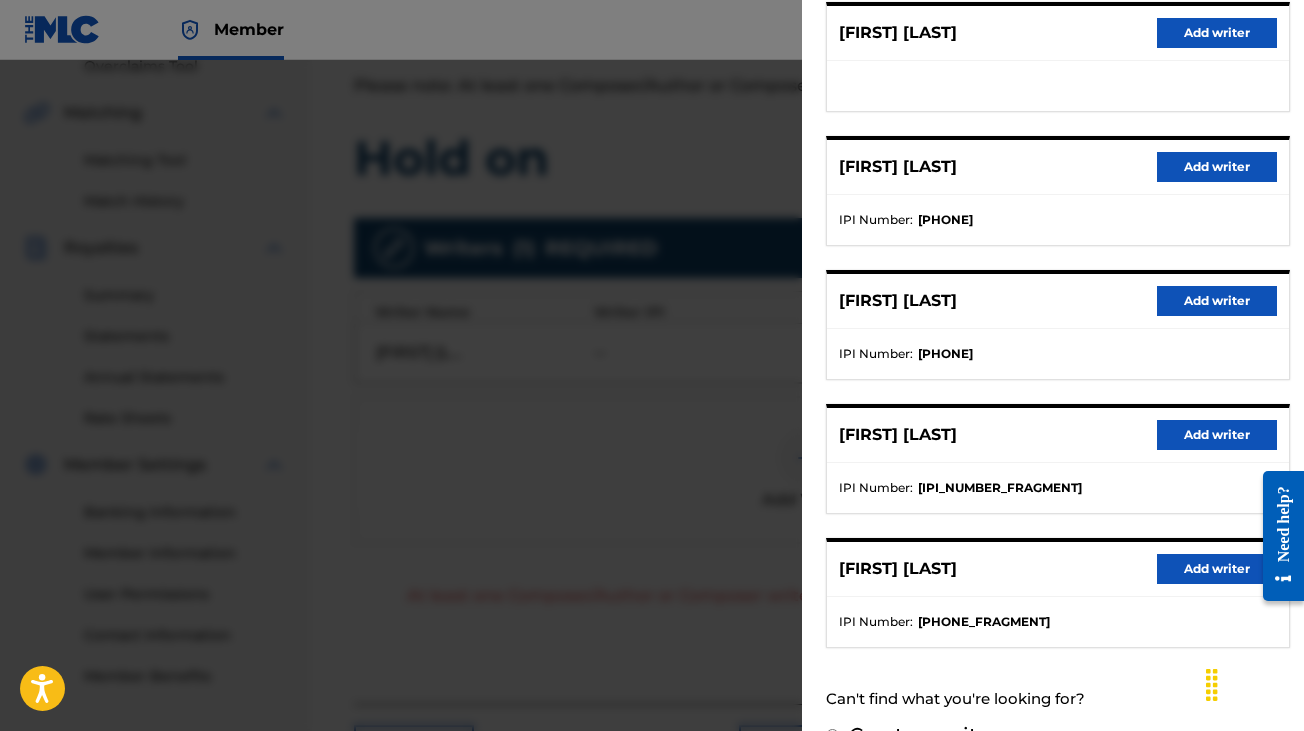 scroll, scrollTop: 308, scrollLeft: 0, axis: vertical 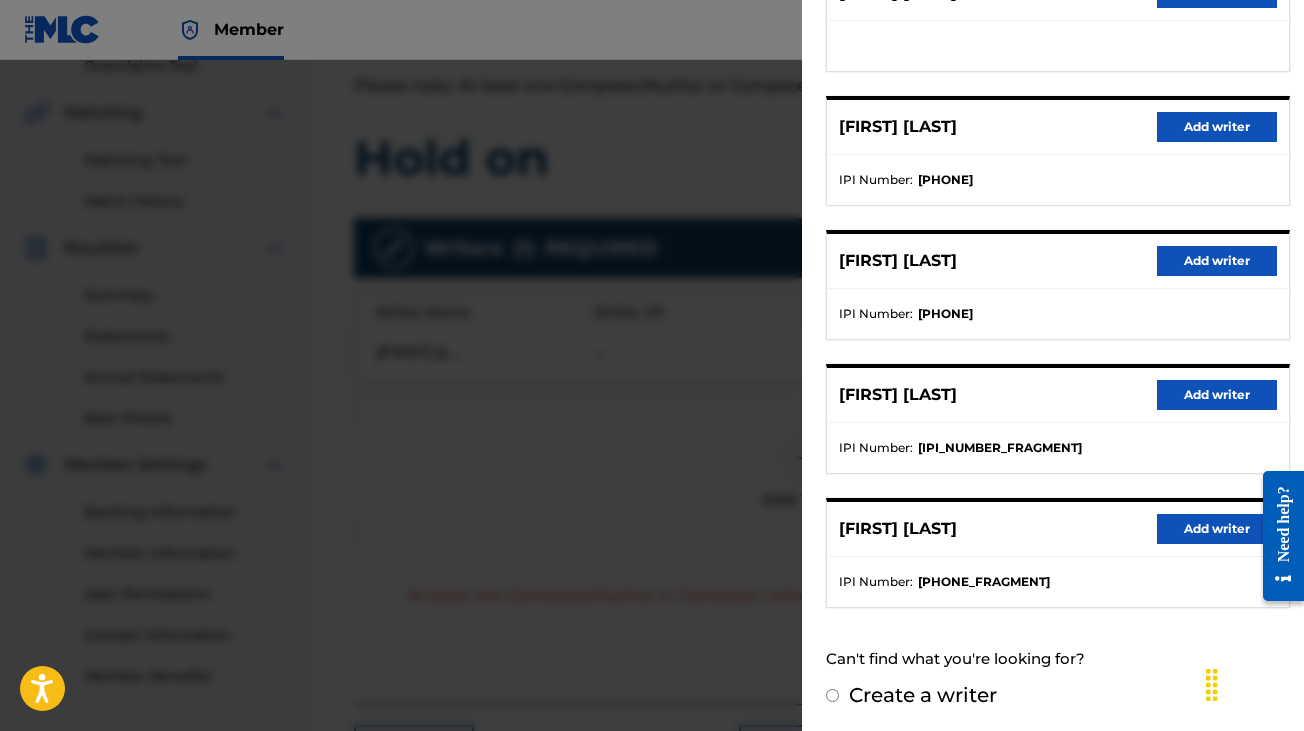 click on "Add writer" at bounding box center (1217, 529) 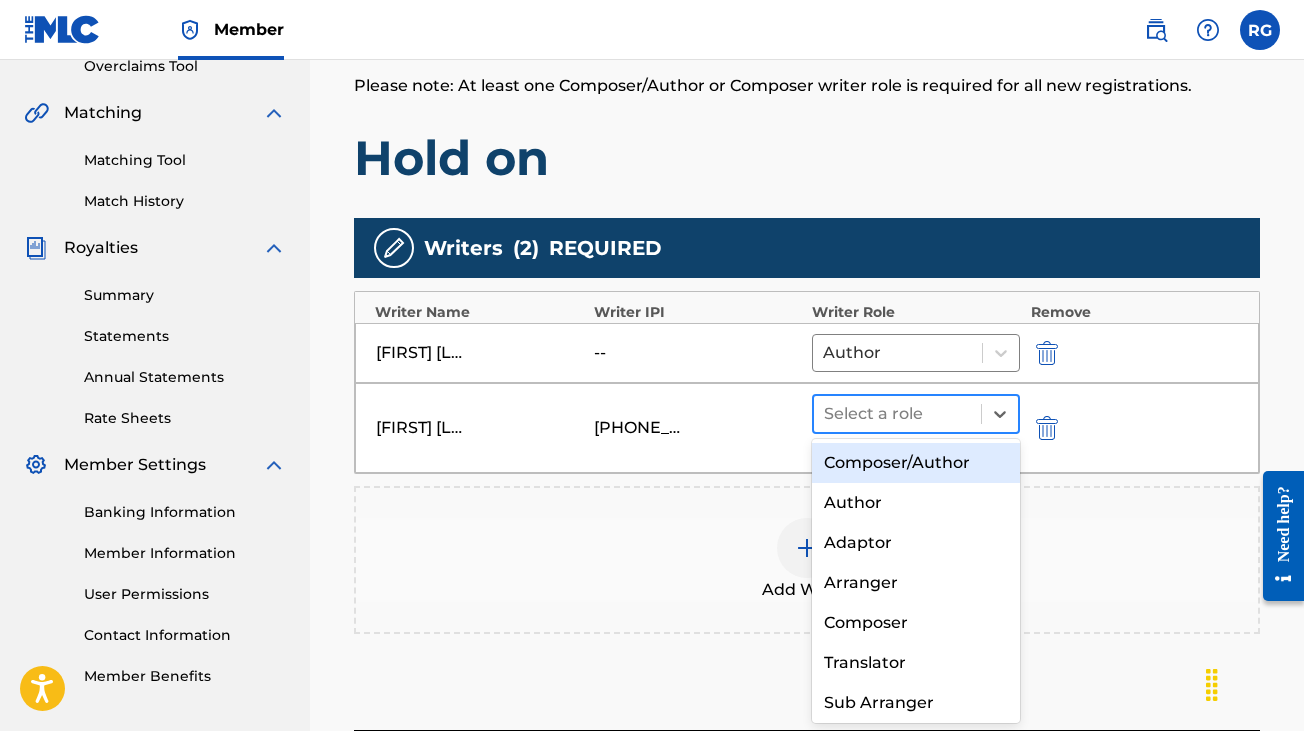 click on "Select a role" at bounding box center [897, 414] 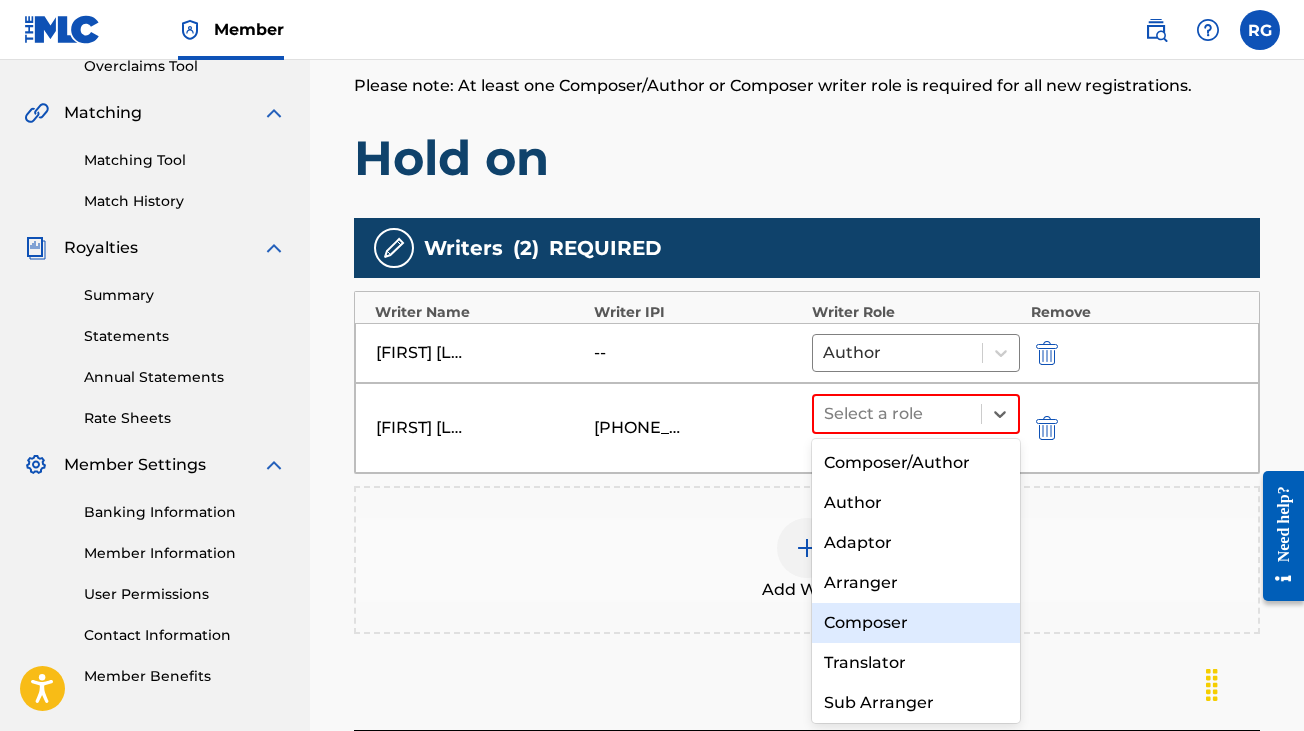 click on "Composer" at bounding box center (916, 623) 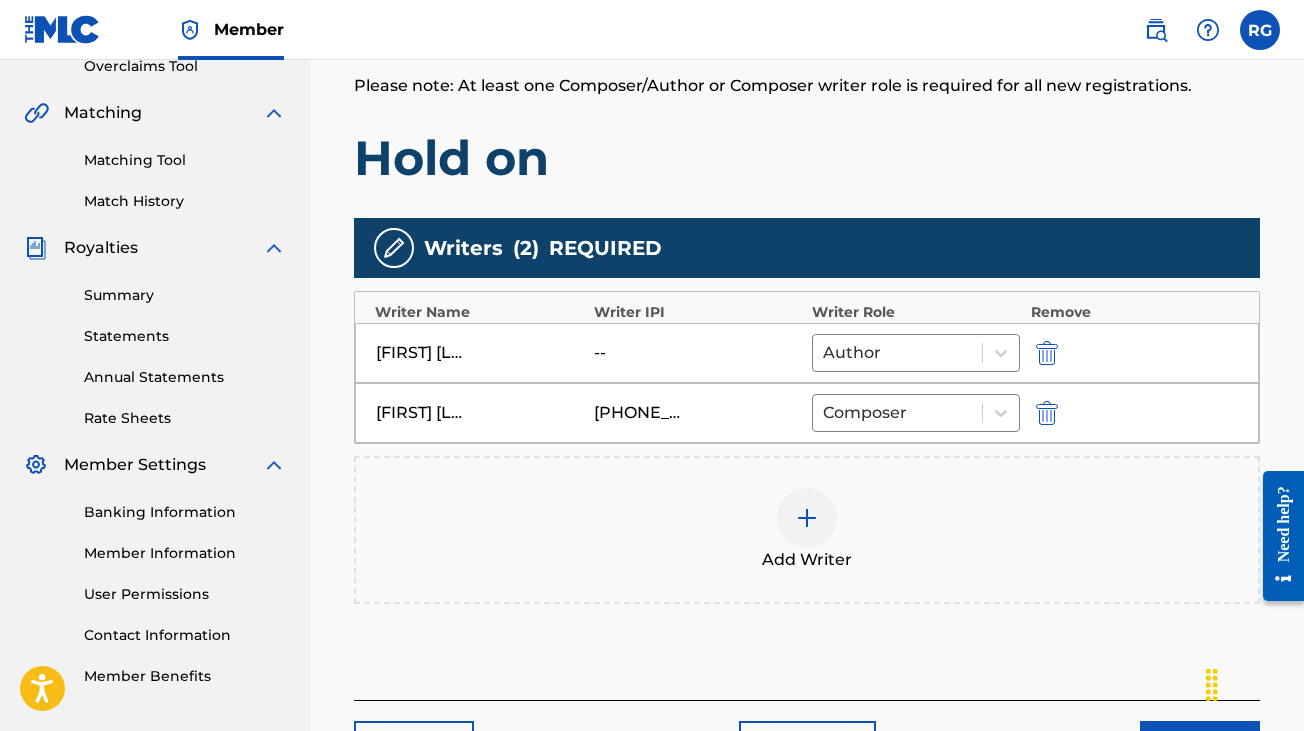 scroll, scrollTop: 586, scrollLeft: 0, axis: vertical 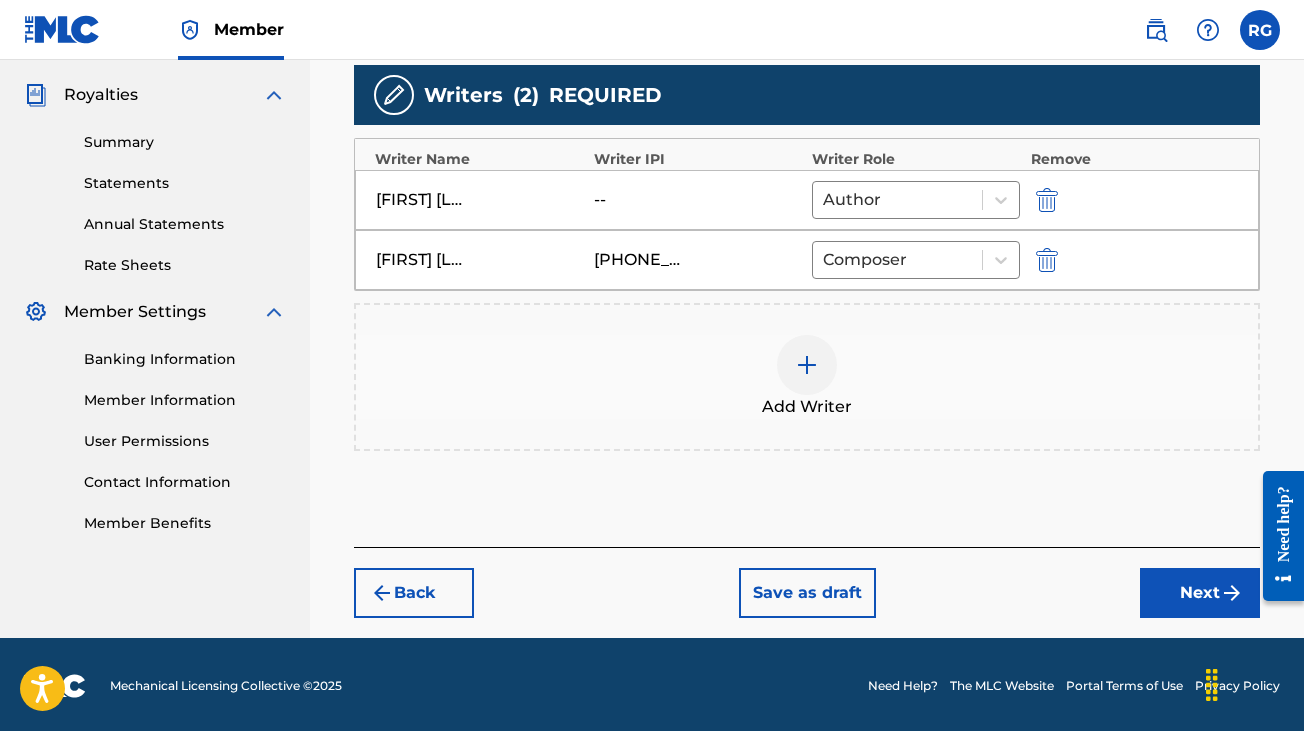 click on "Next" at bounding box center [1200, 593] 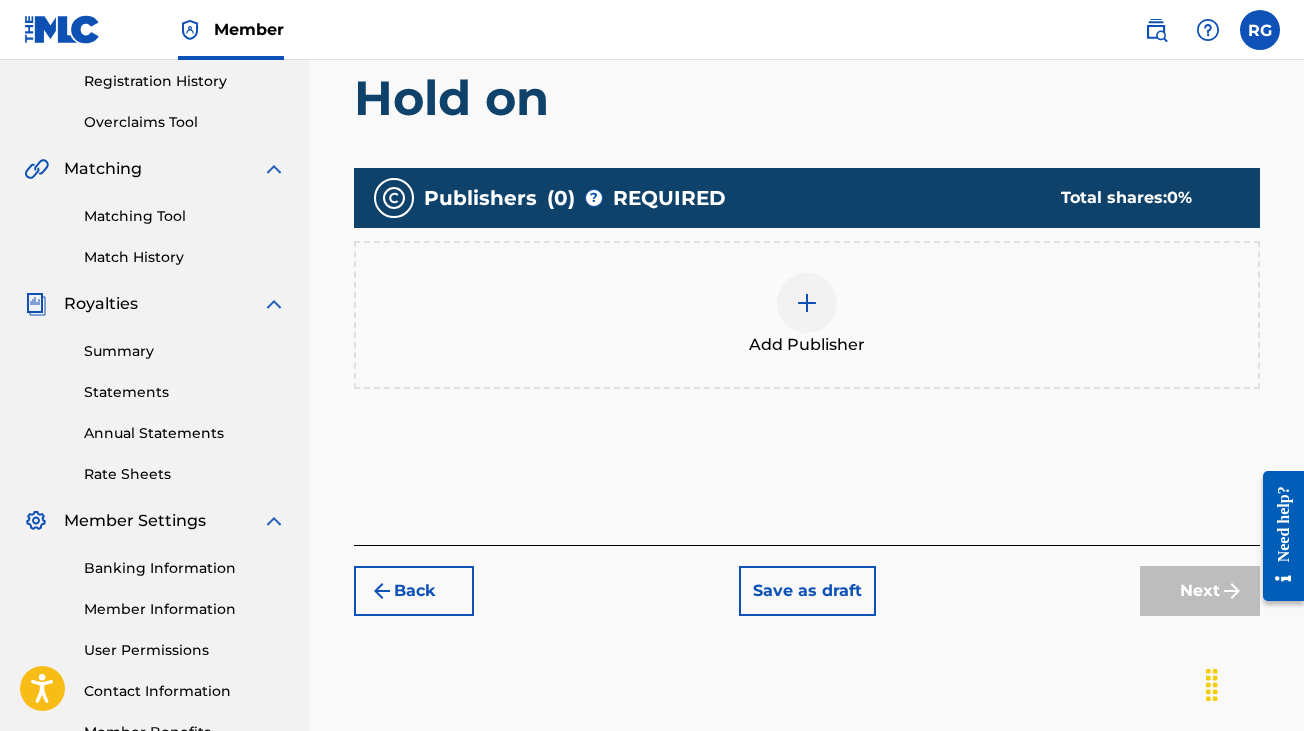 scroll, scrollTop: 378, scrollLeft: 0, axis: vertical 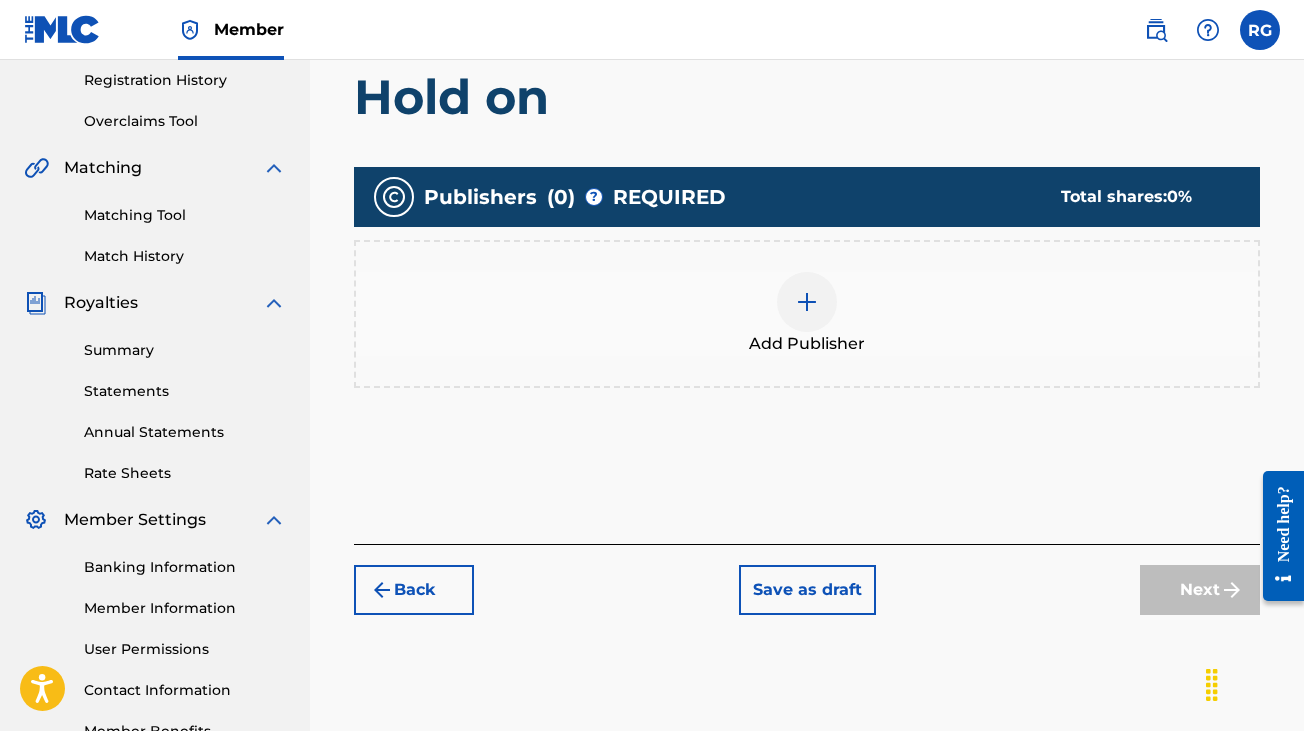 click at bounding box center [807, 302] 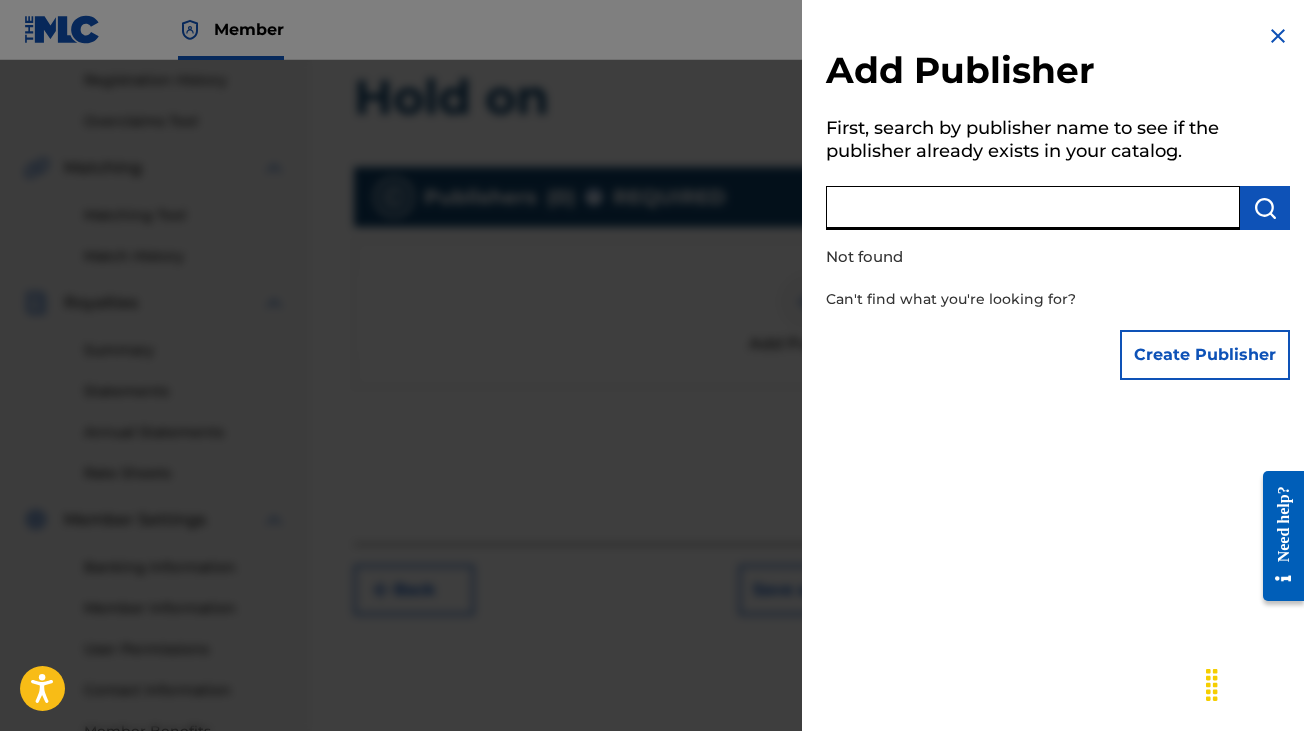 click at bounding box center (1033, 208) 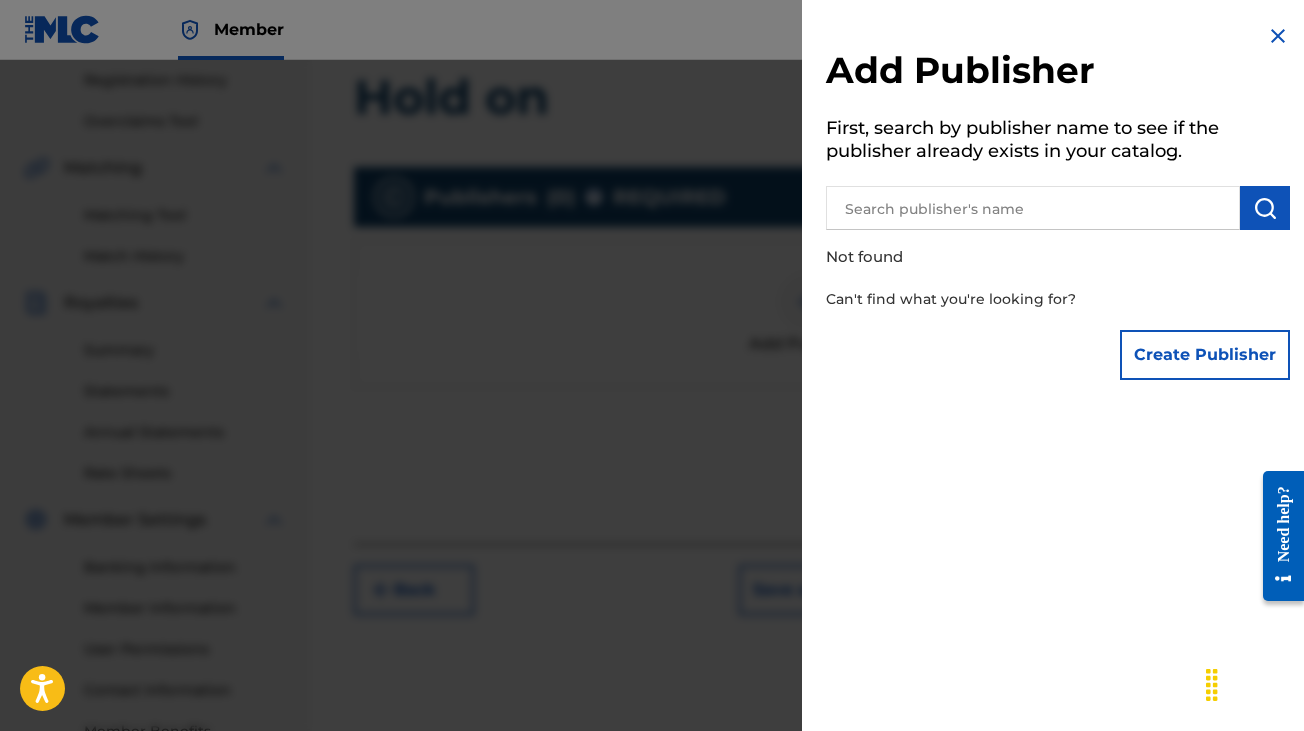 click on "Create Publisher" at bounding box center (1205, 355) 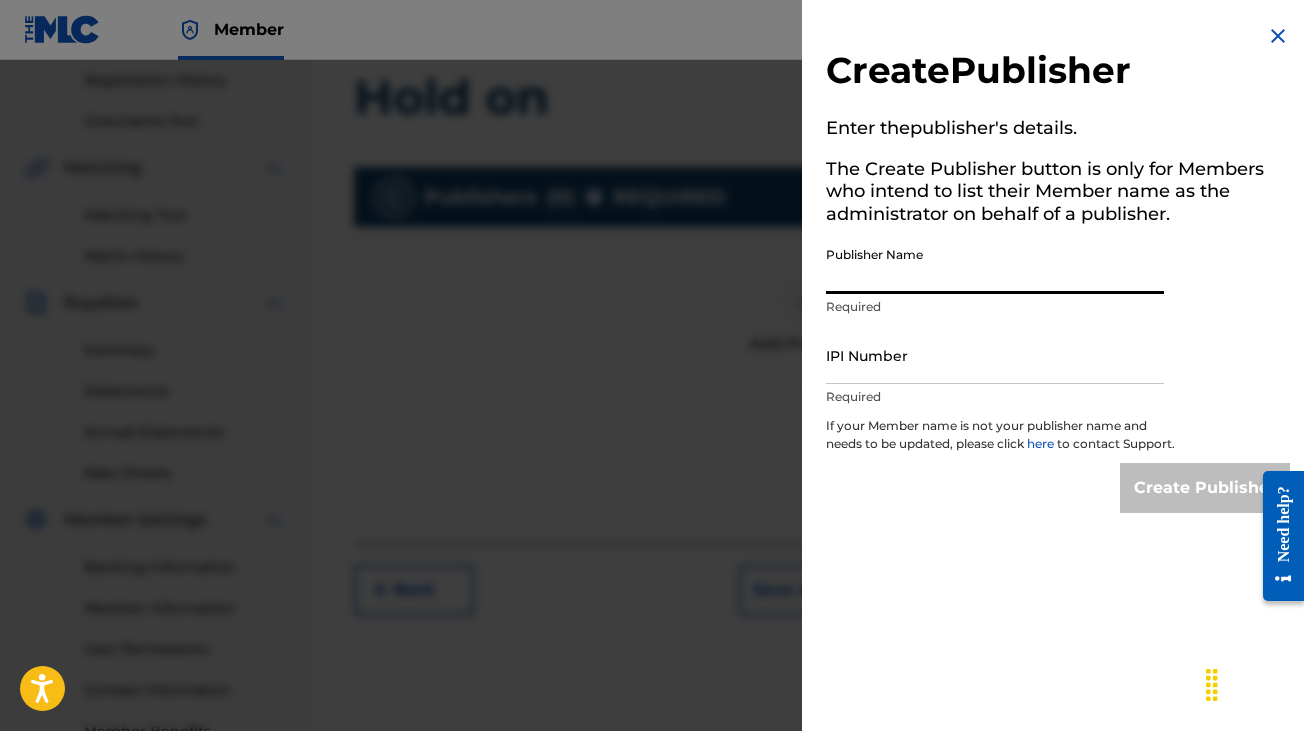 click on "Publisher Name" at bounding box center [995, 265] 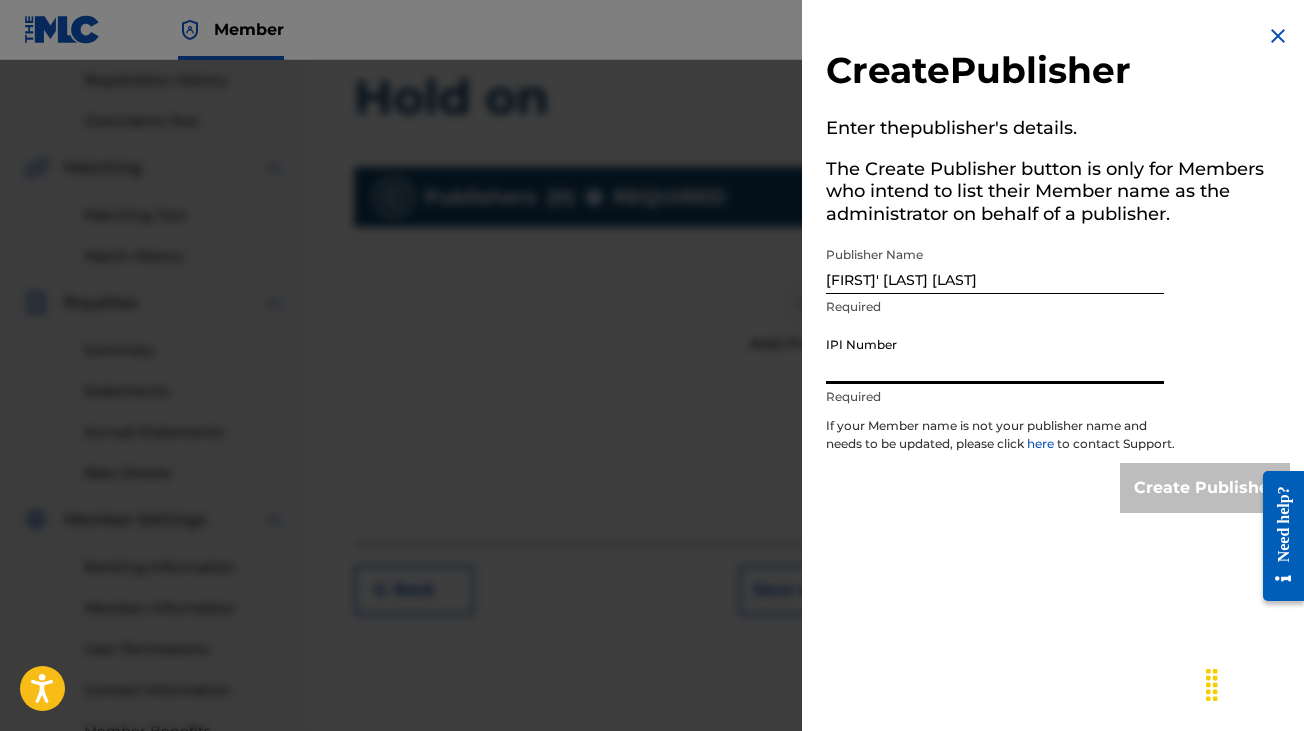 click on "IPI Number" at bounding box center (995, 355) 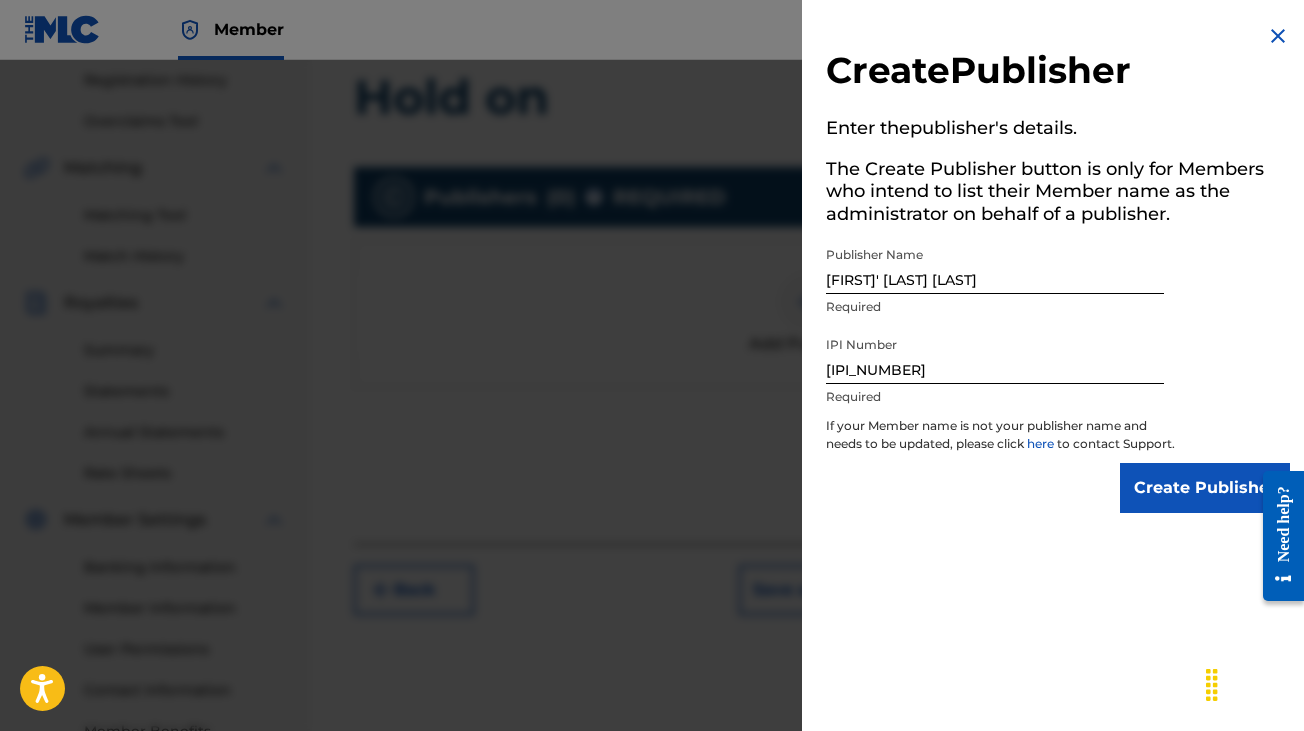 click on "Create Publisher" at bounding box center (1205, 488) 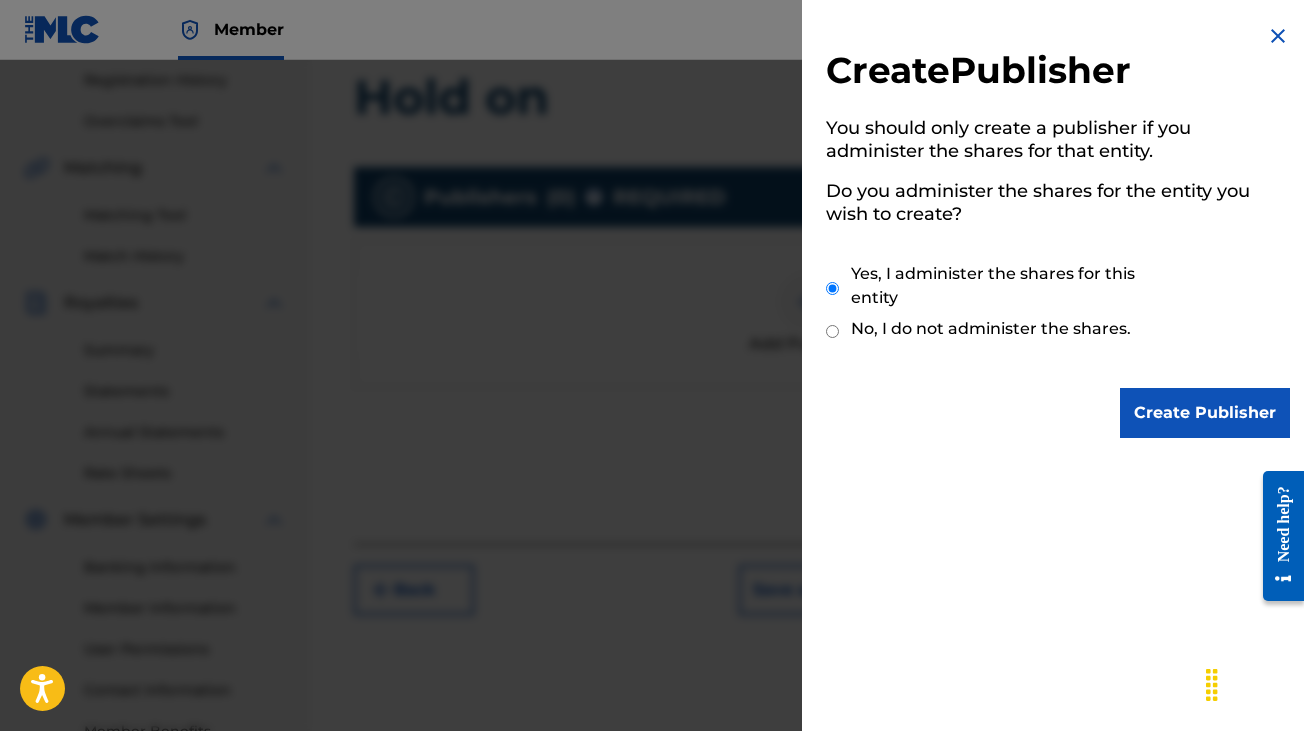 click on "Create Publisher" at bounding box center [1205, 413] 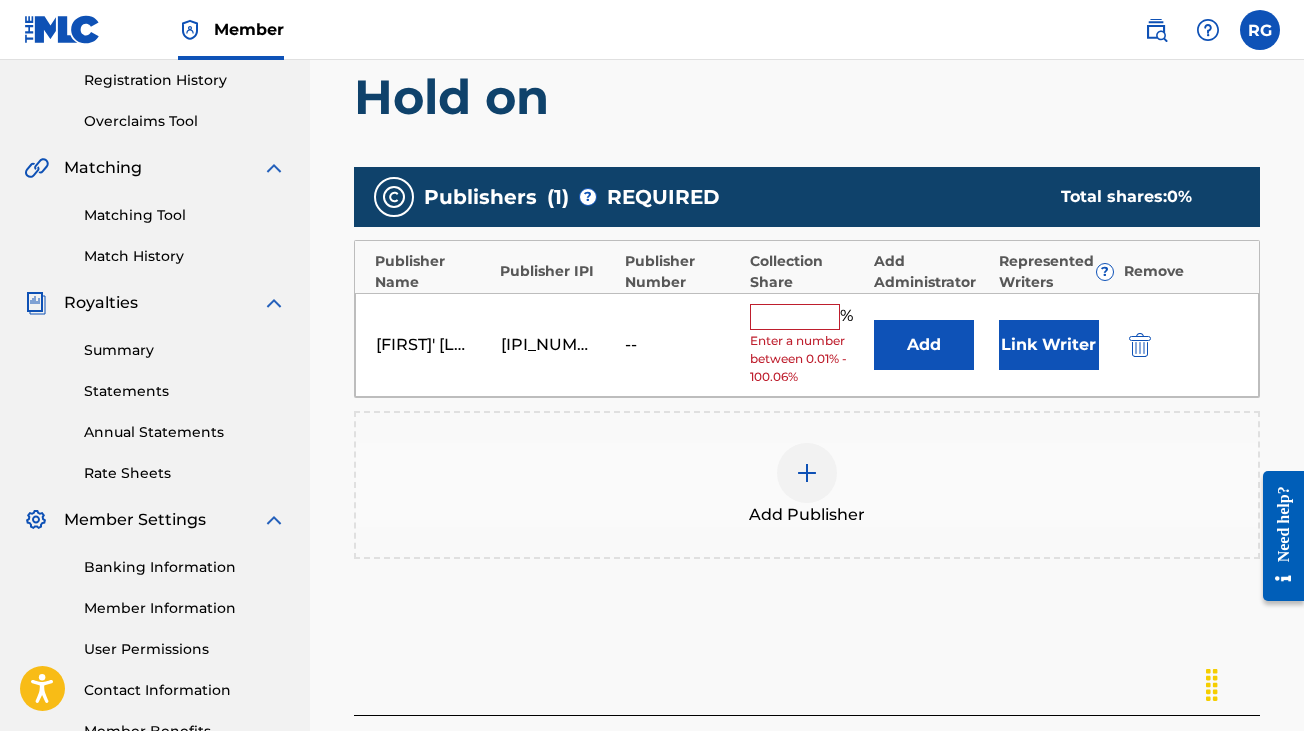click at bounding box center [795, 317] 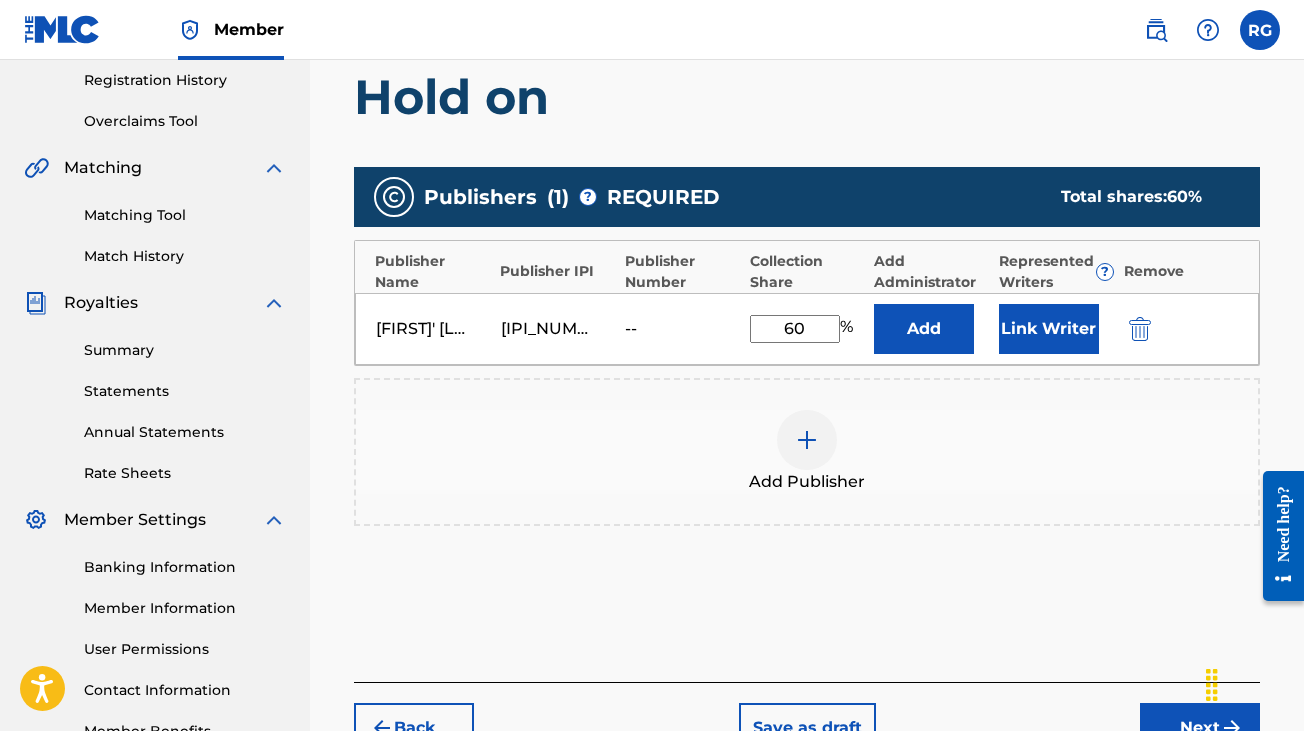 type on "60" 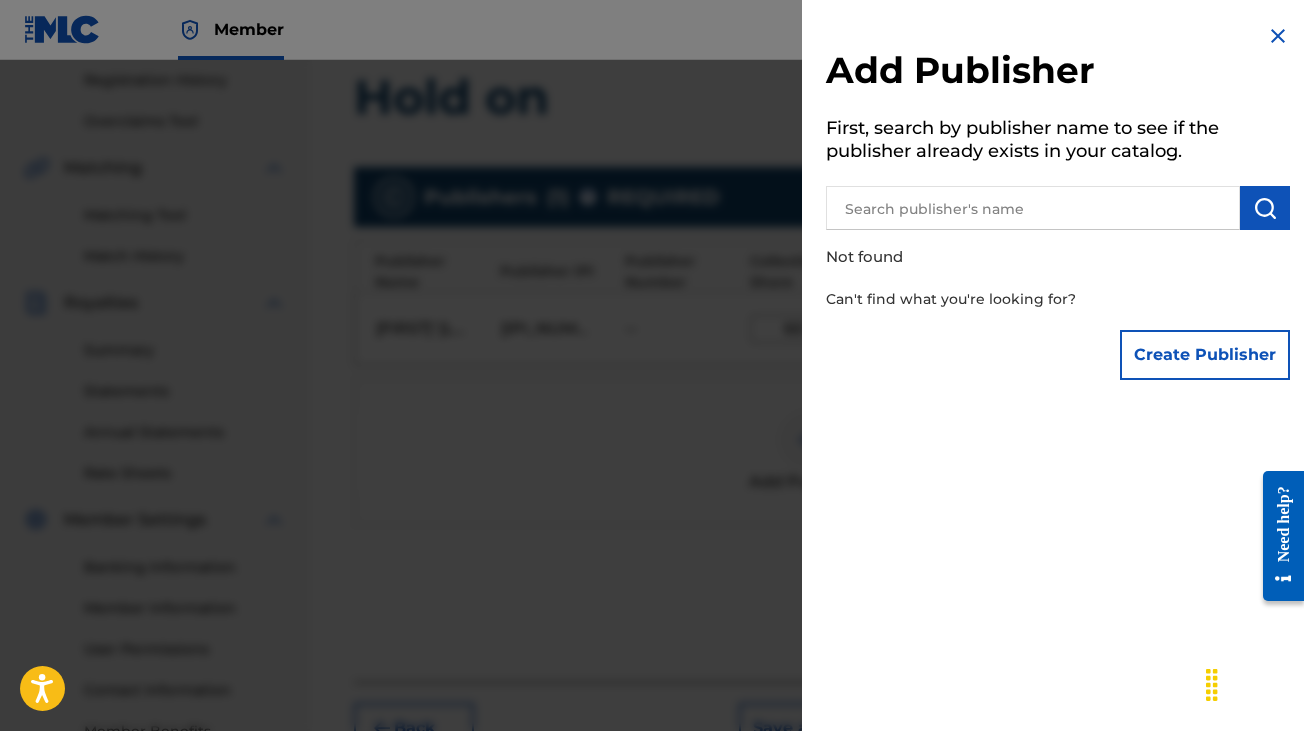 click on "Create Publisher" at bounding box center [1205, 355] 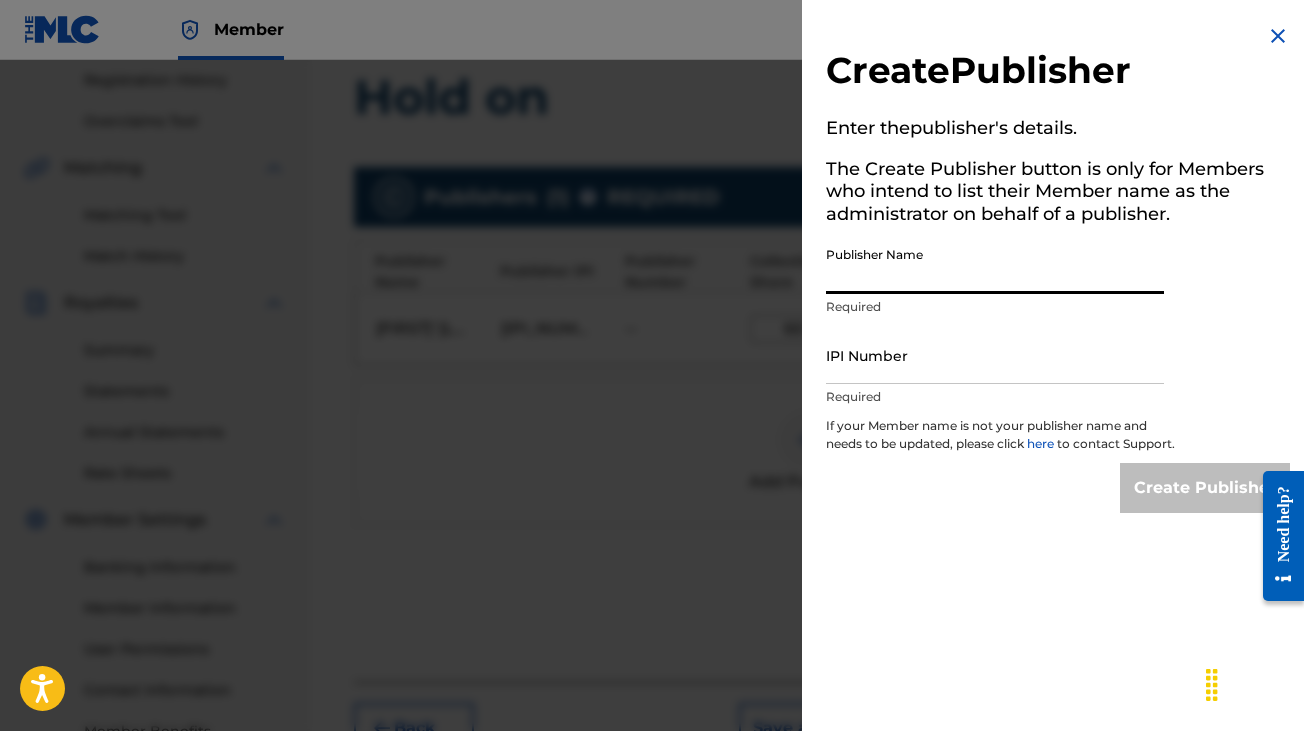 click on "Publisher Name" at bounding box center (995, 265) 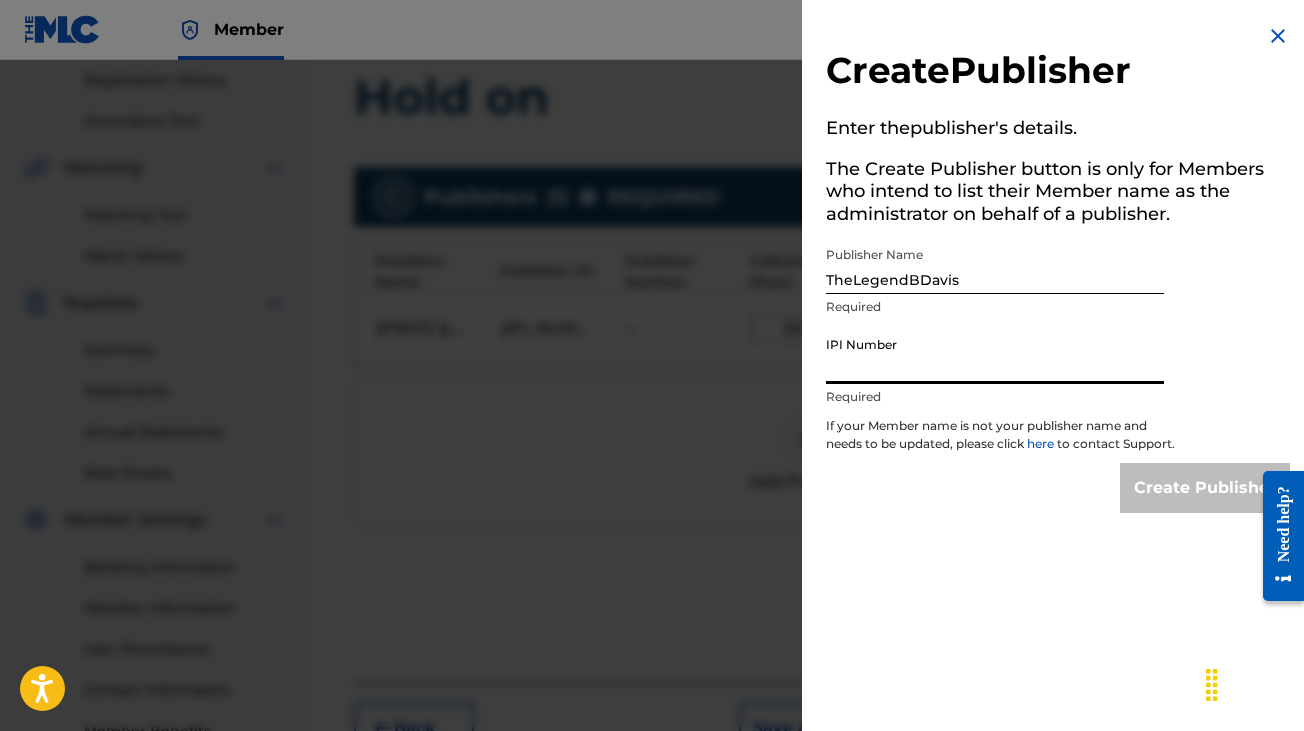 click on "IPI Number" at bounding box center [995, 355] 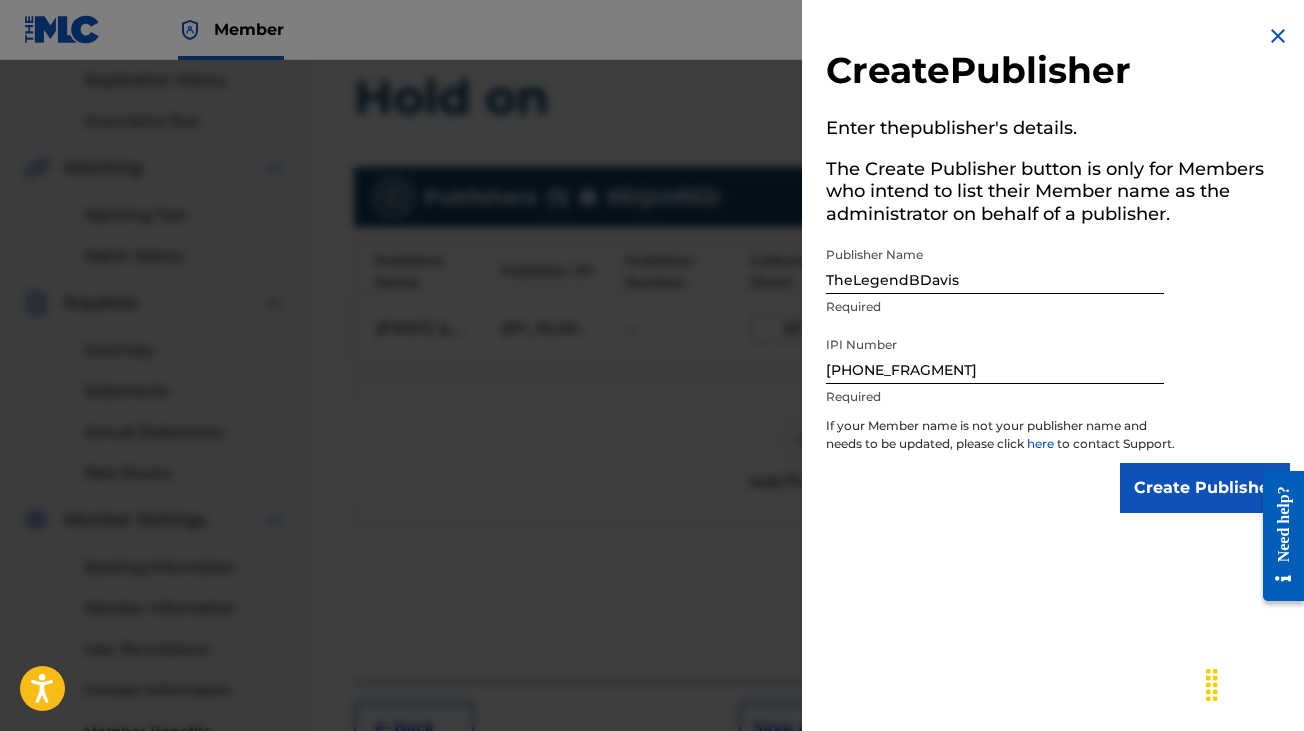 click on "Create Publisher" at bounding box center [1205, 488] 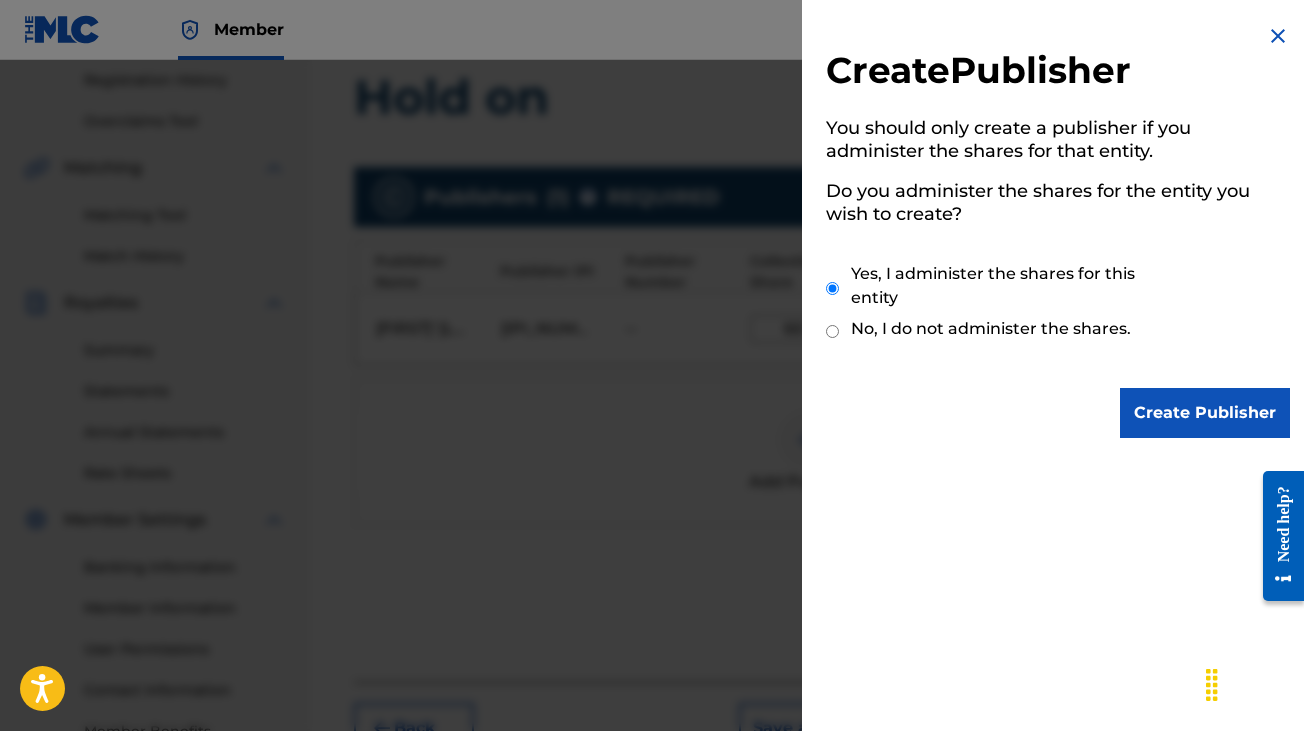 click on "Create Publisher" at bounding box center (1205, 413) 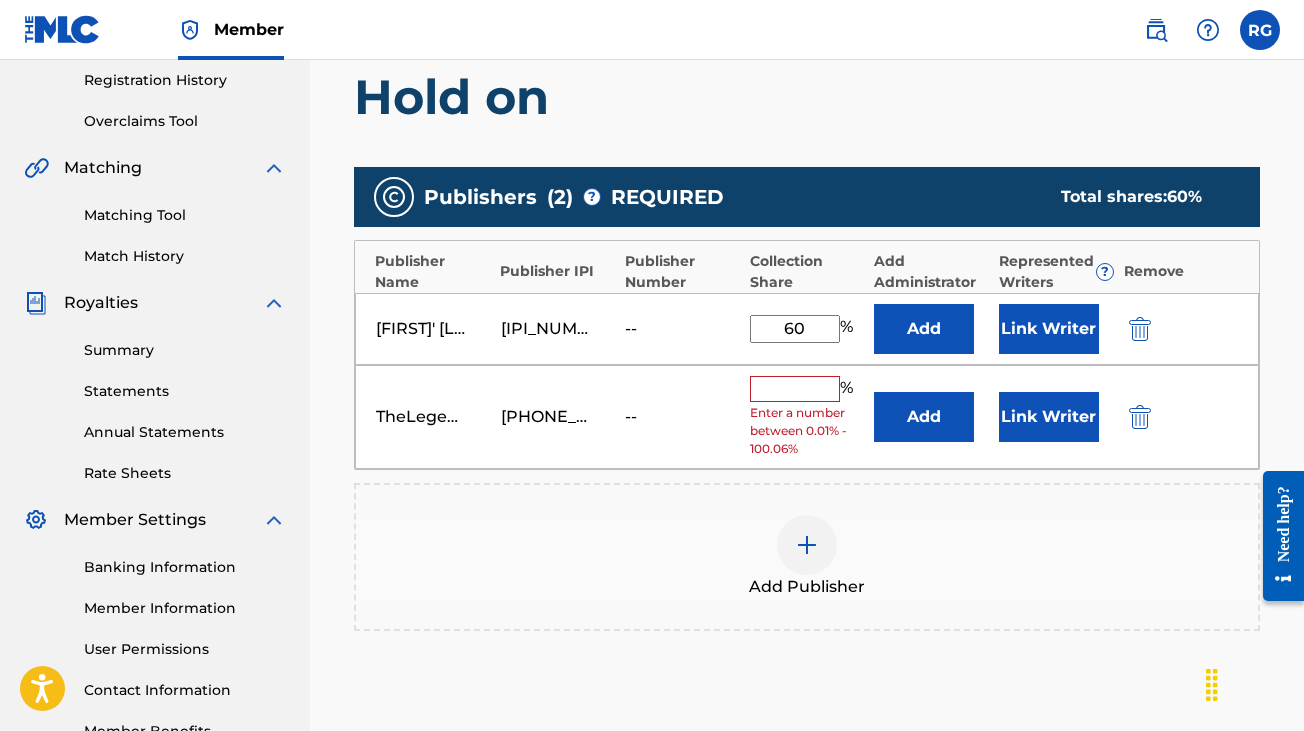 click at bounding box center [795, 389] 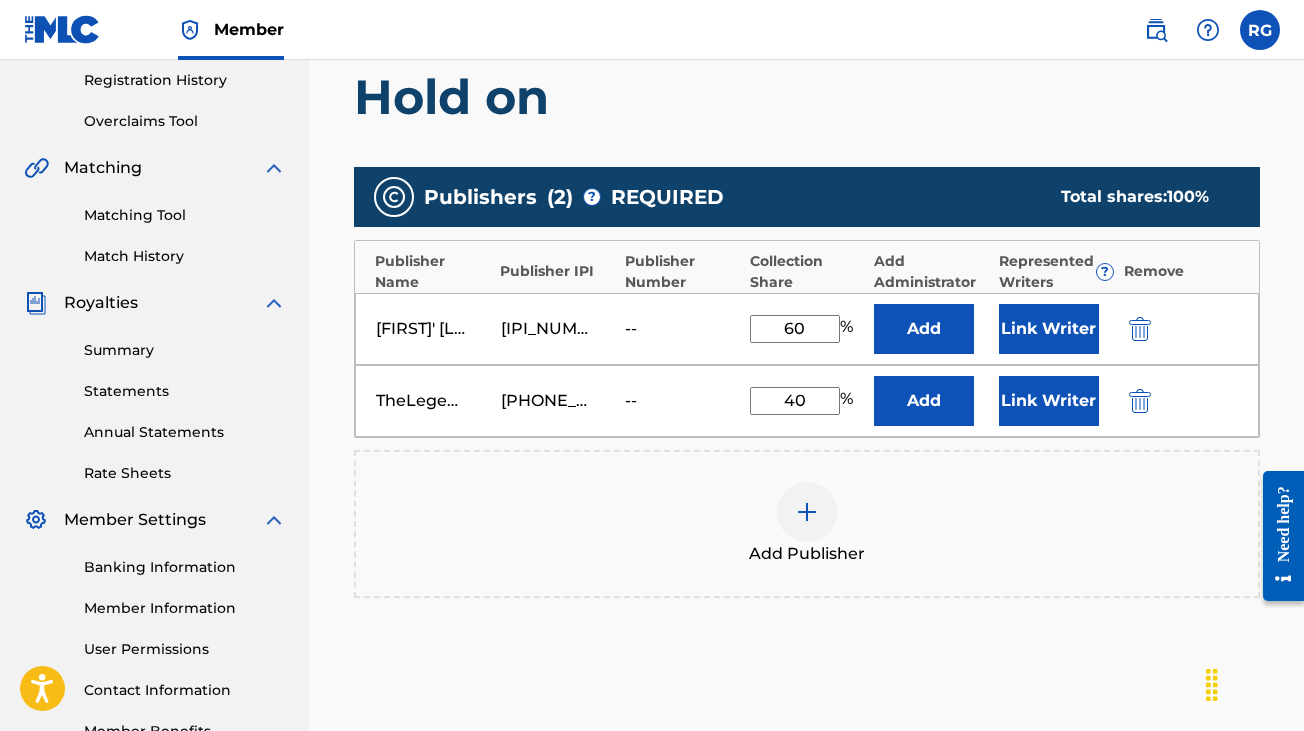 type on "40" 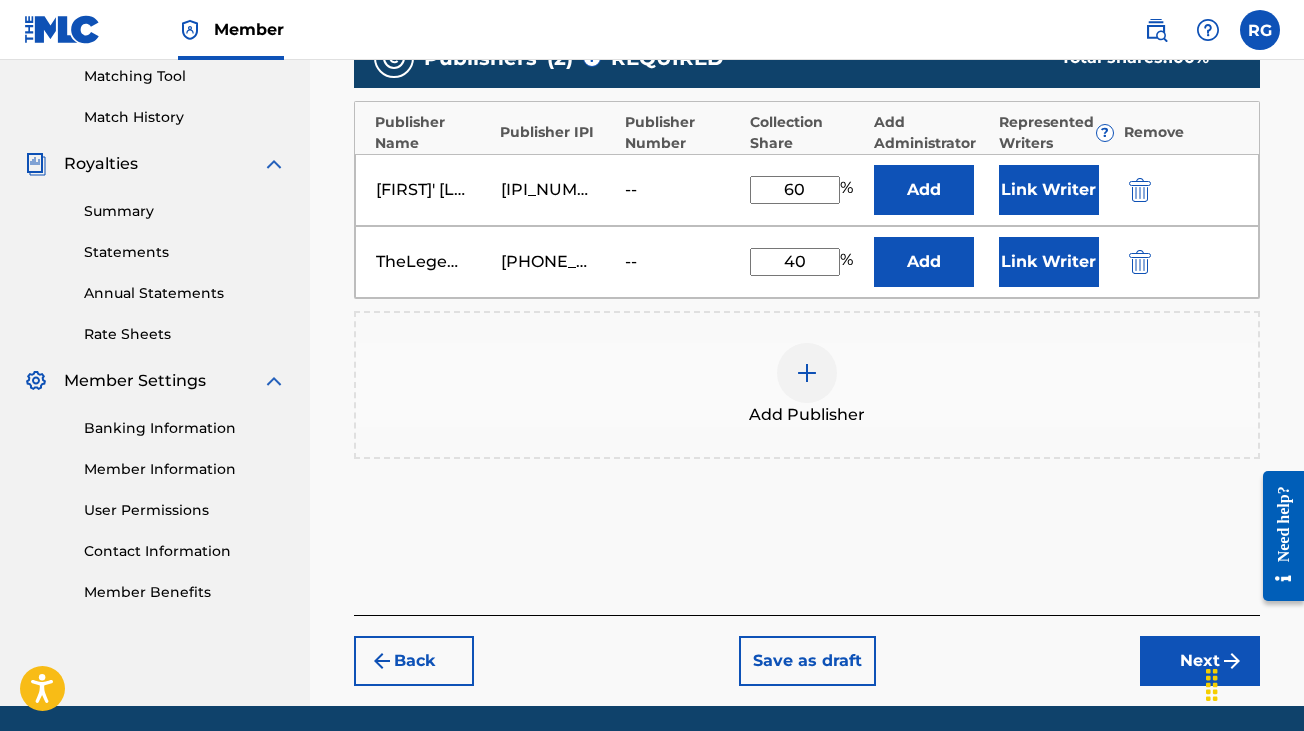 scroll, scrollTop: 528, scrollLeft: 0, axis: vertical 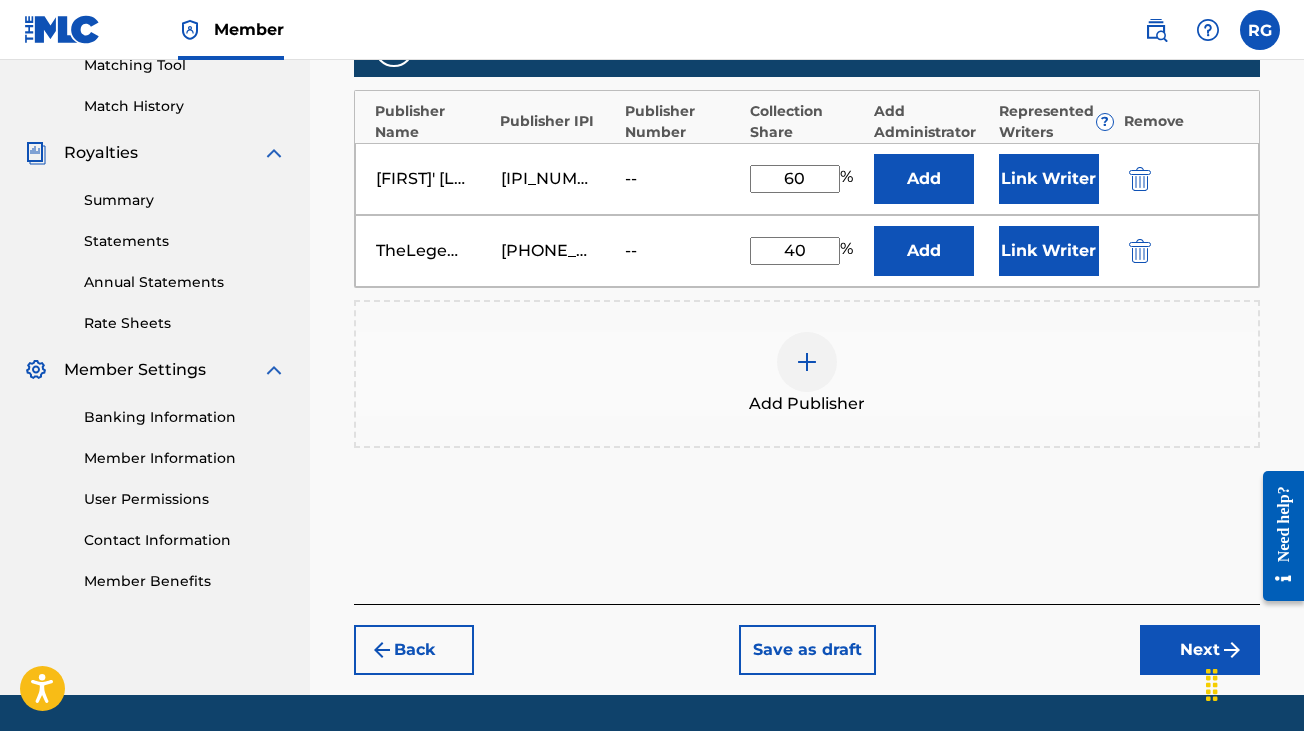 click on "Next" at bounding box center [1200, 650] 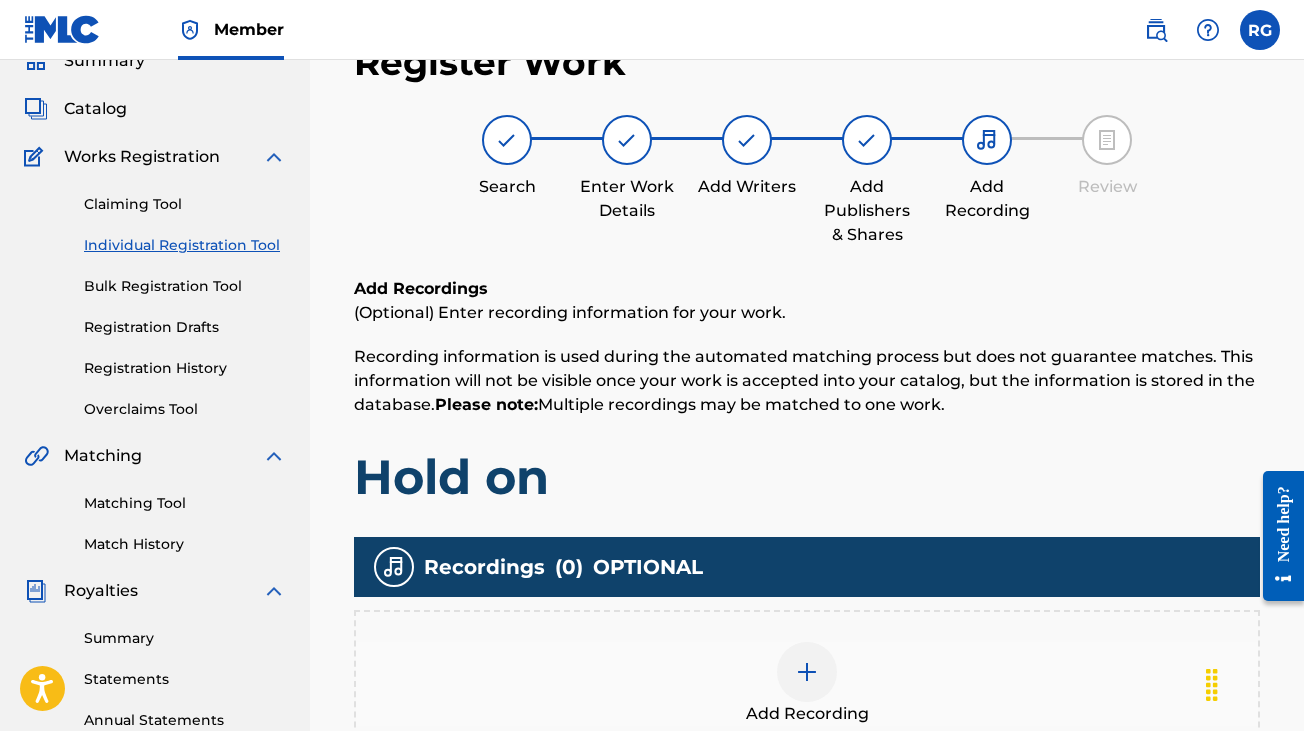 scroll, scrollTop: 508, scrollLeft: 0, axis: vertical 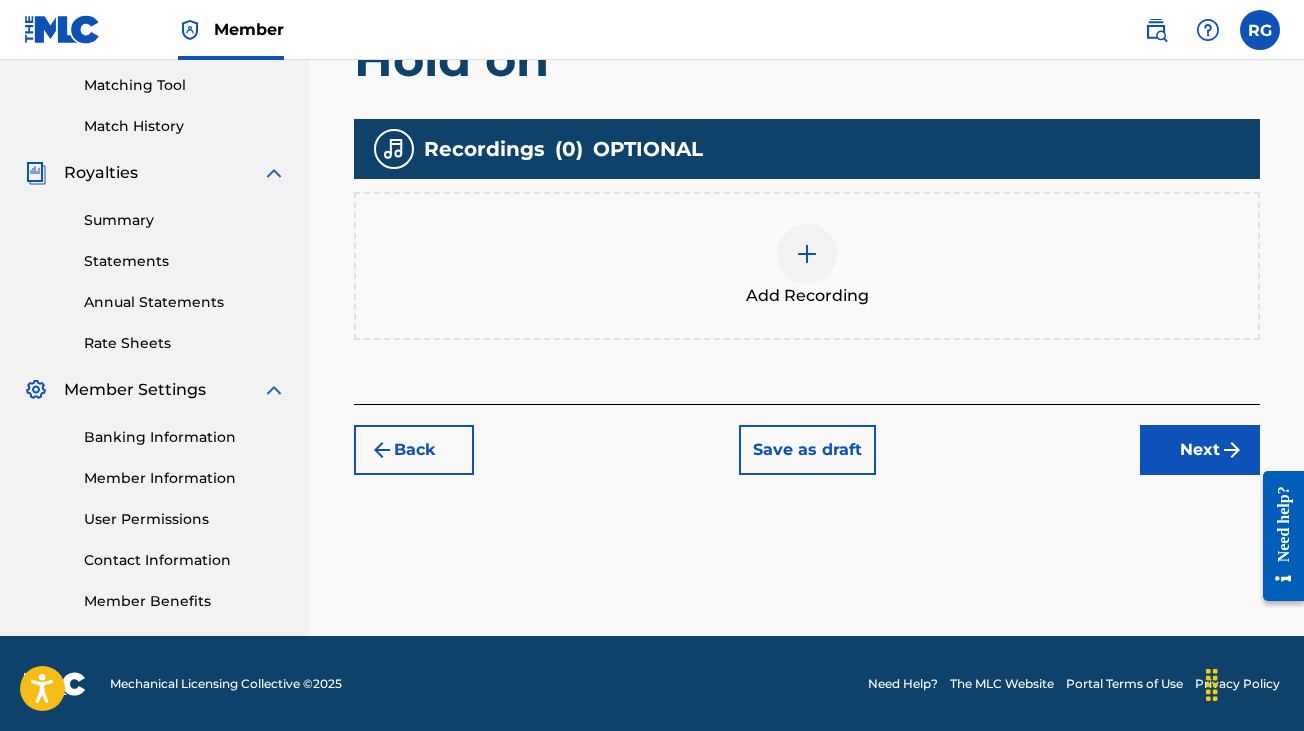 click at bounding box center (807, 254) 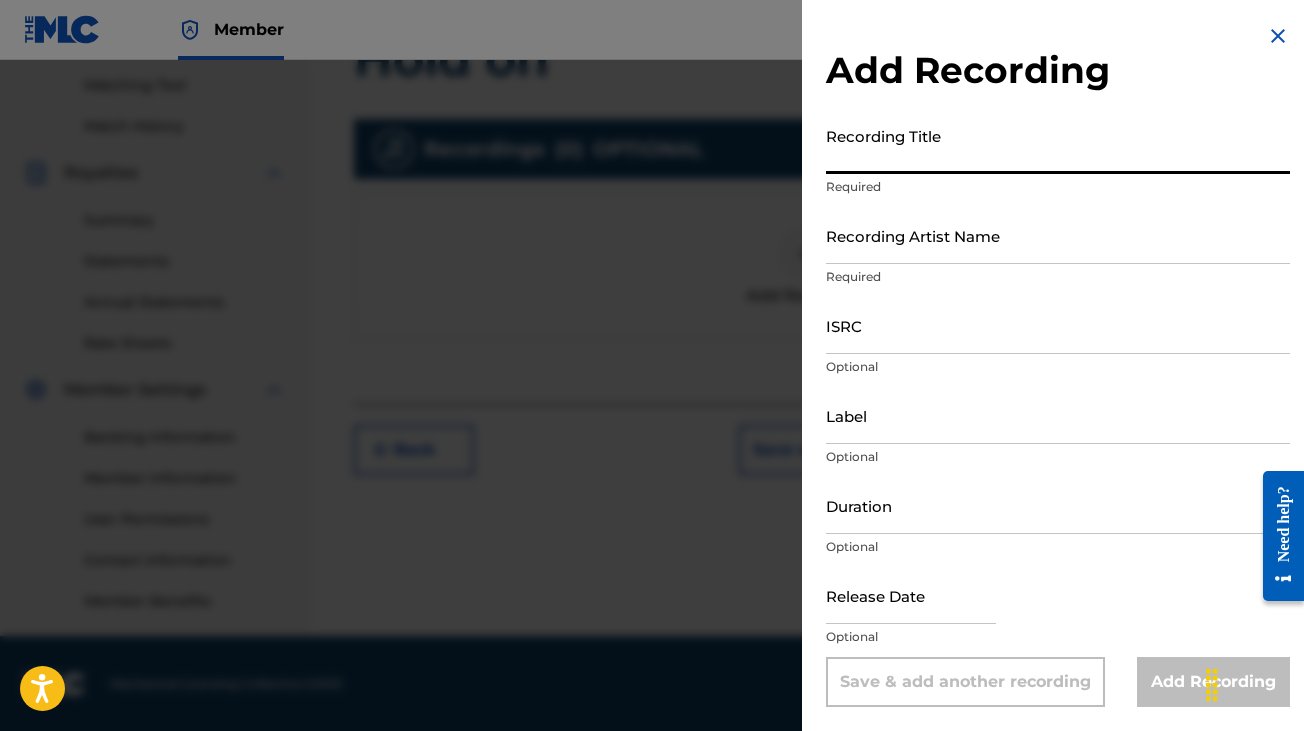 click on "Recording Title" at bounding box center (1058, 145) 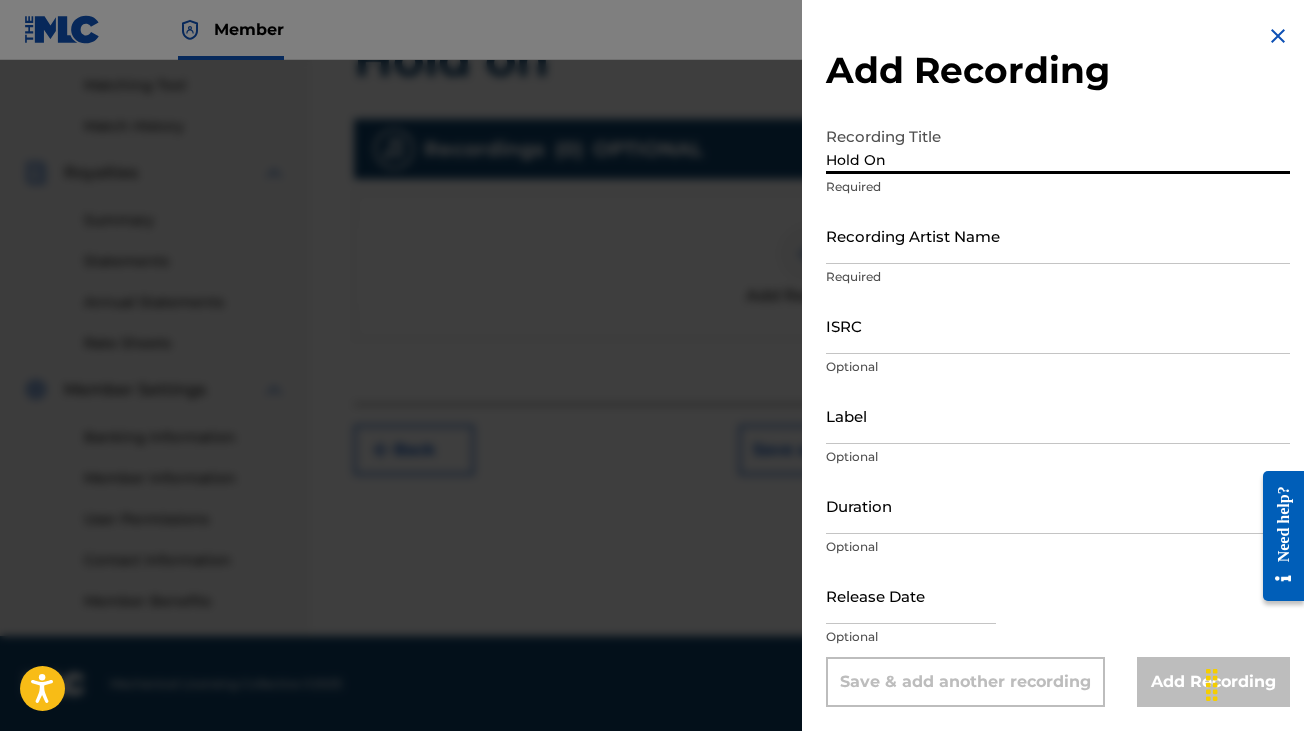 type on "Hold On" 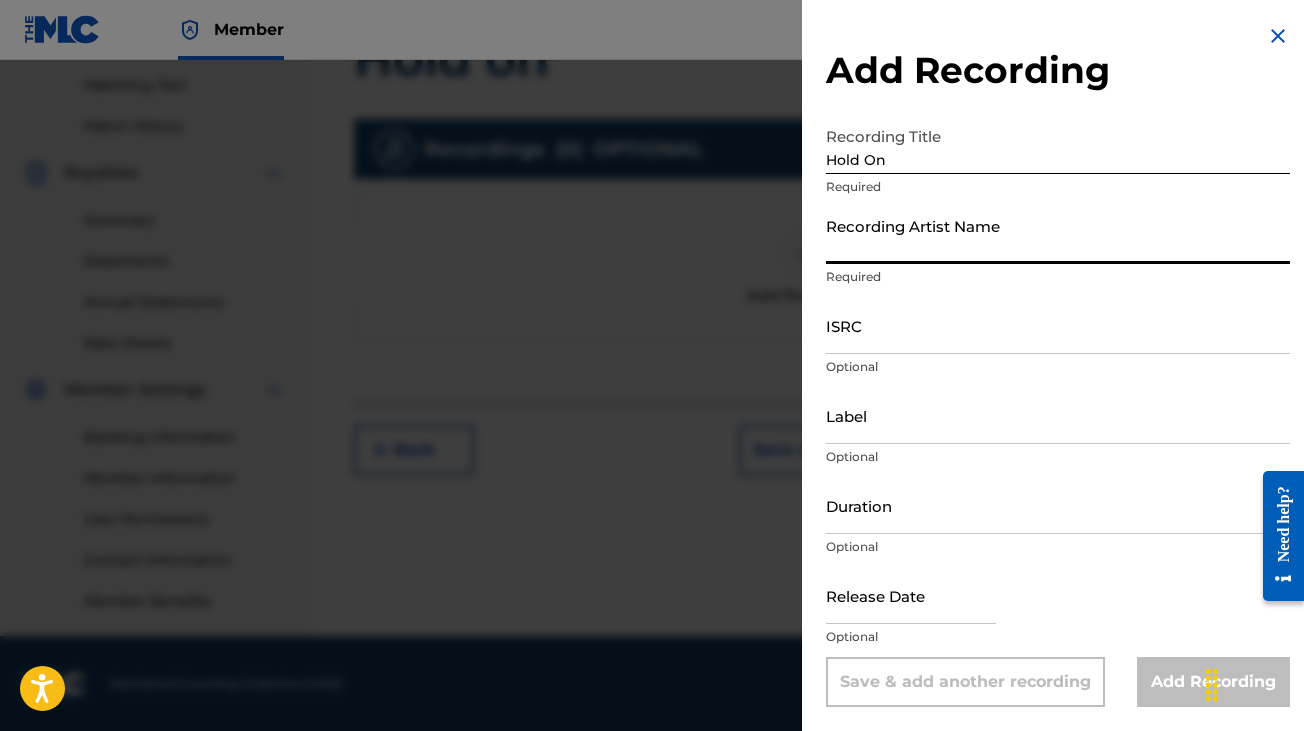 click on "Recording Artist Name" at bounding box center (1058, 235) 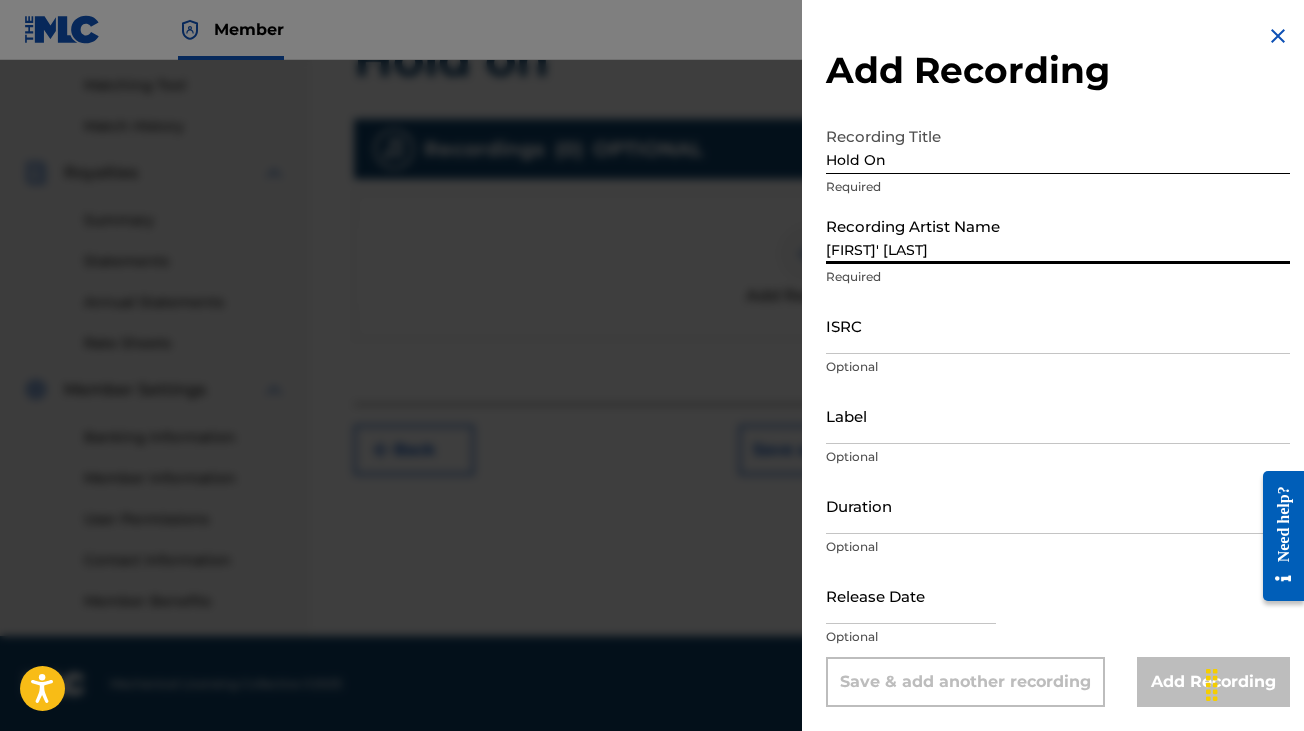 type on "July 25 2025" 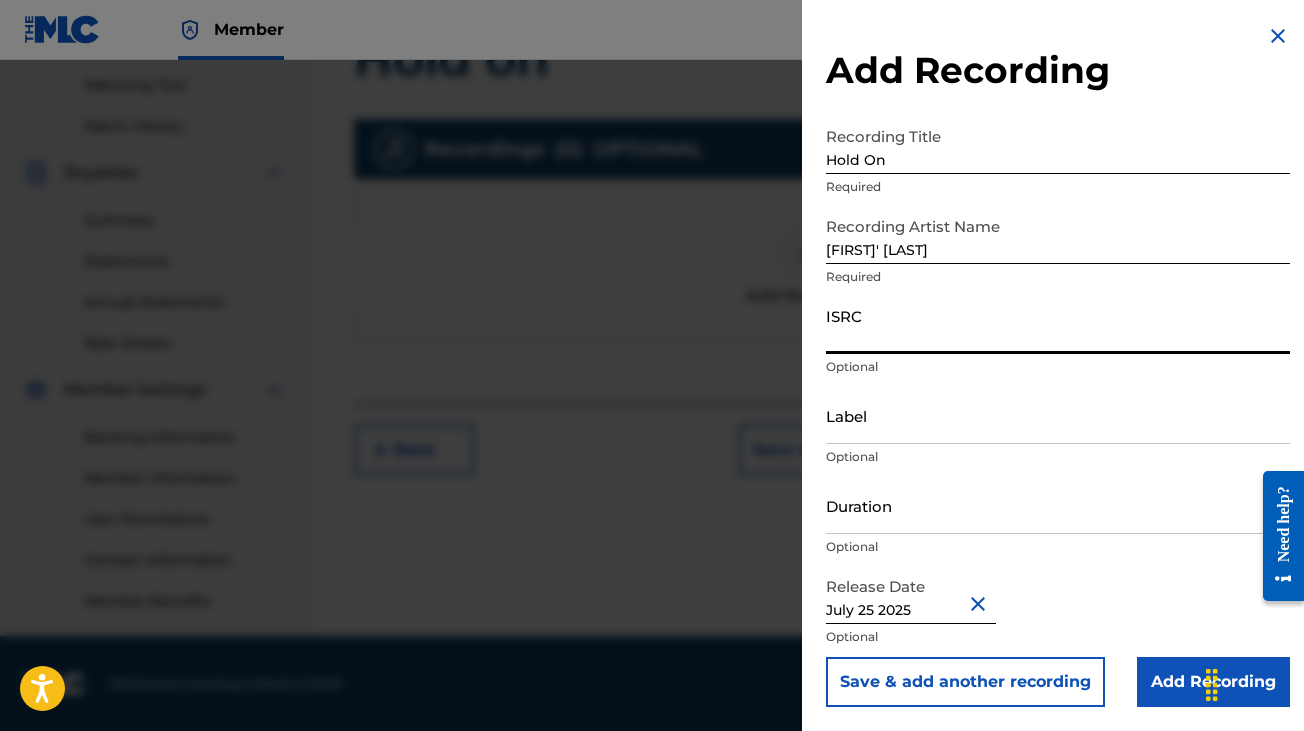 click on "ISRC" at bounding box center [1058, 325] 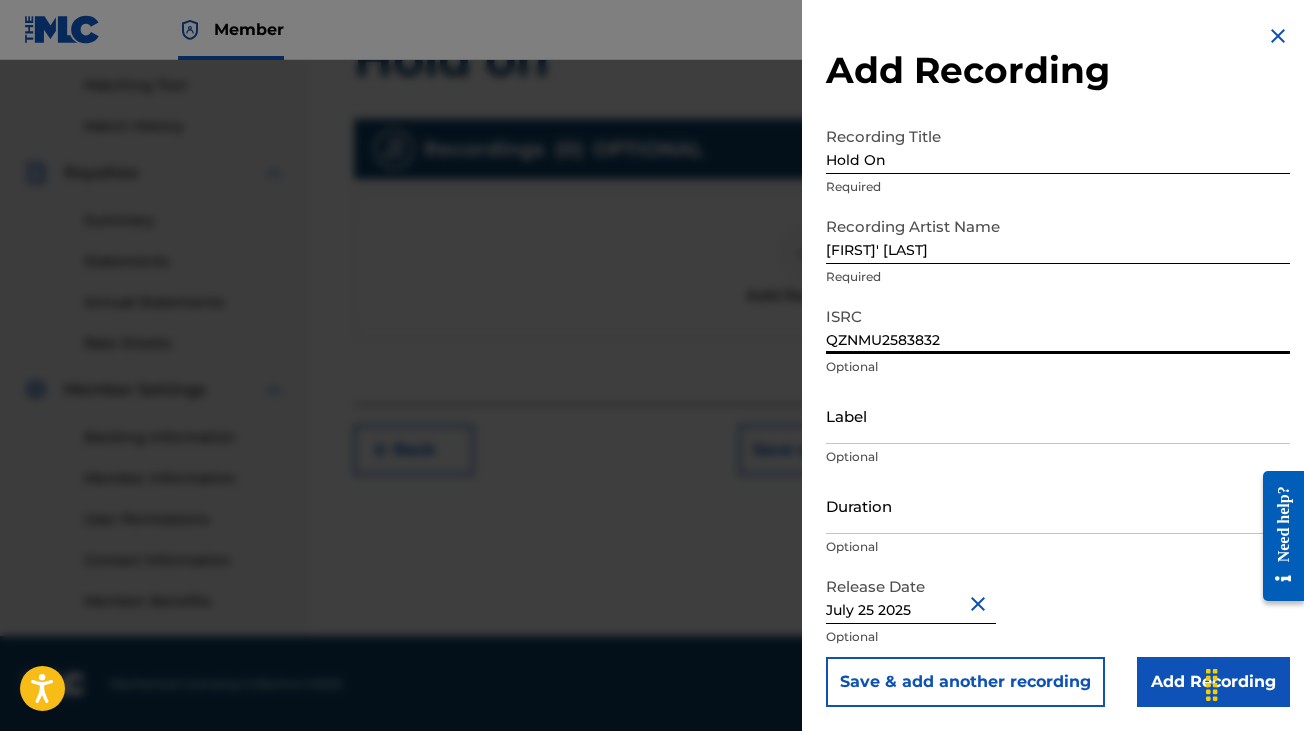 type on "QZNMU2583832" 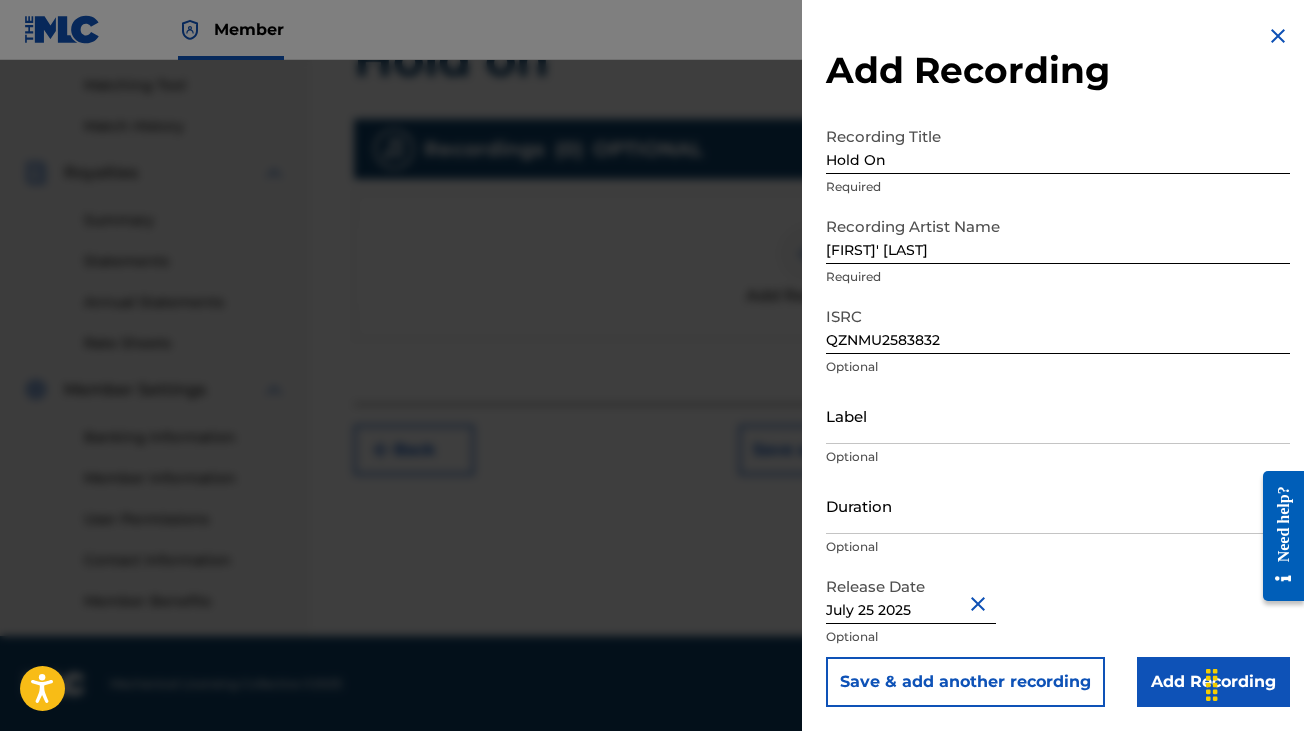 click on "Add Recording" at bounding box center (1213, 682) 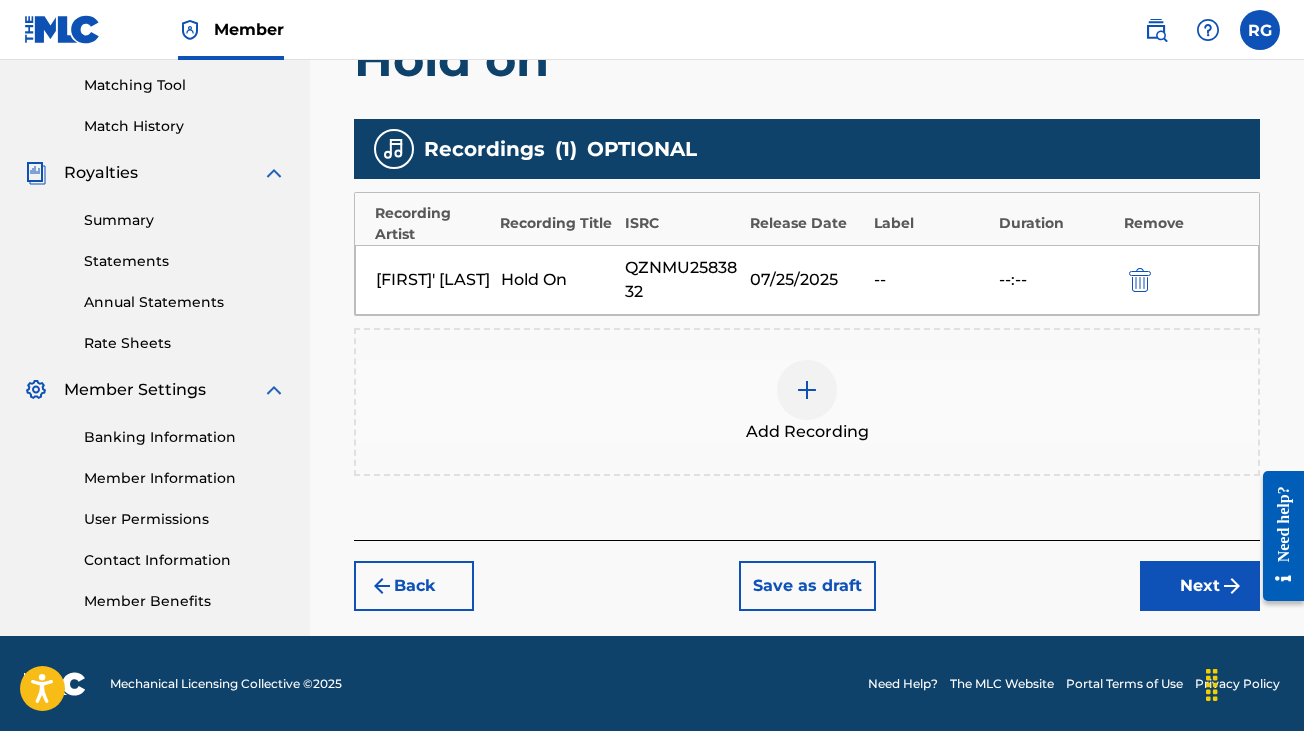 click on "Next" at bounding box center (1200, 586) 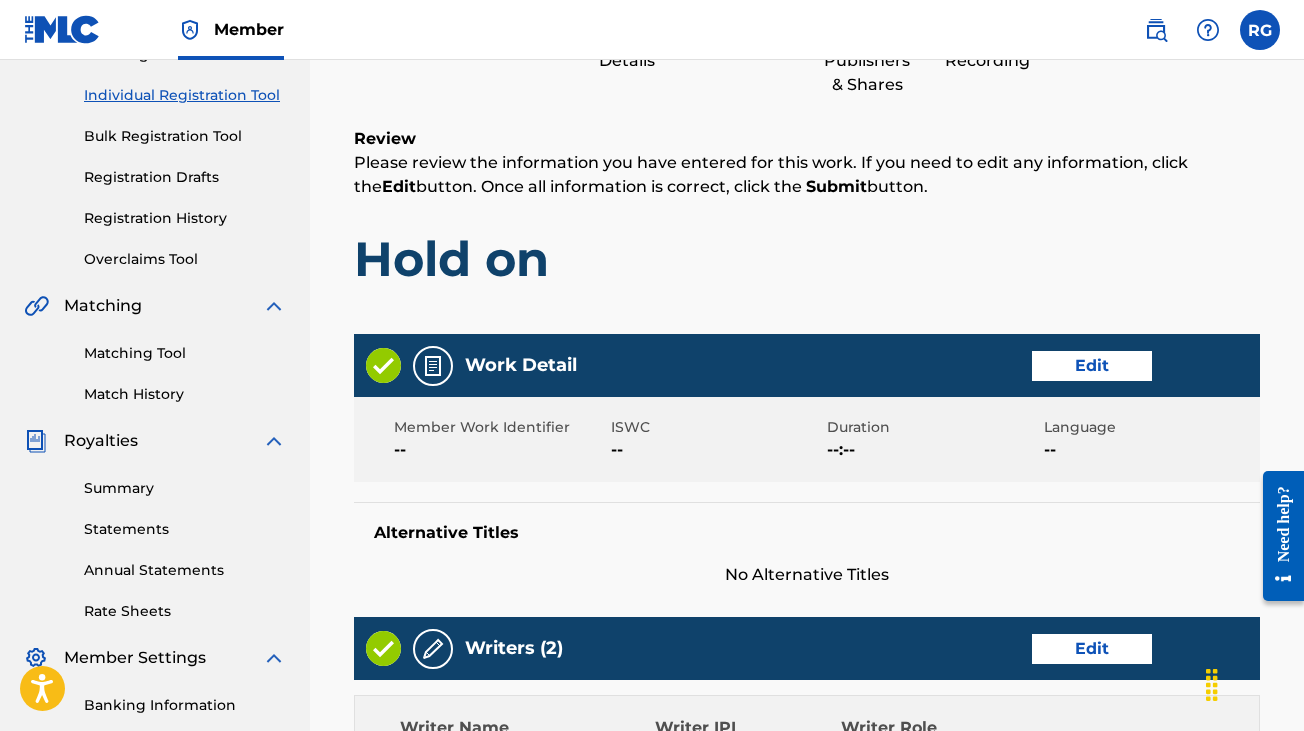 scroll, scrollTop: 241, scrollLeft: 0, axis: vertical 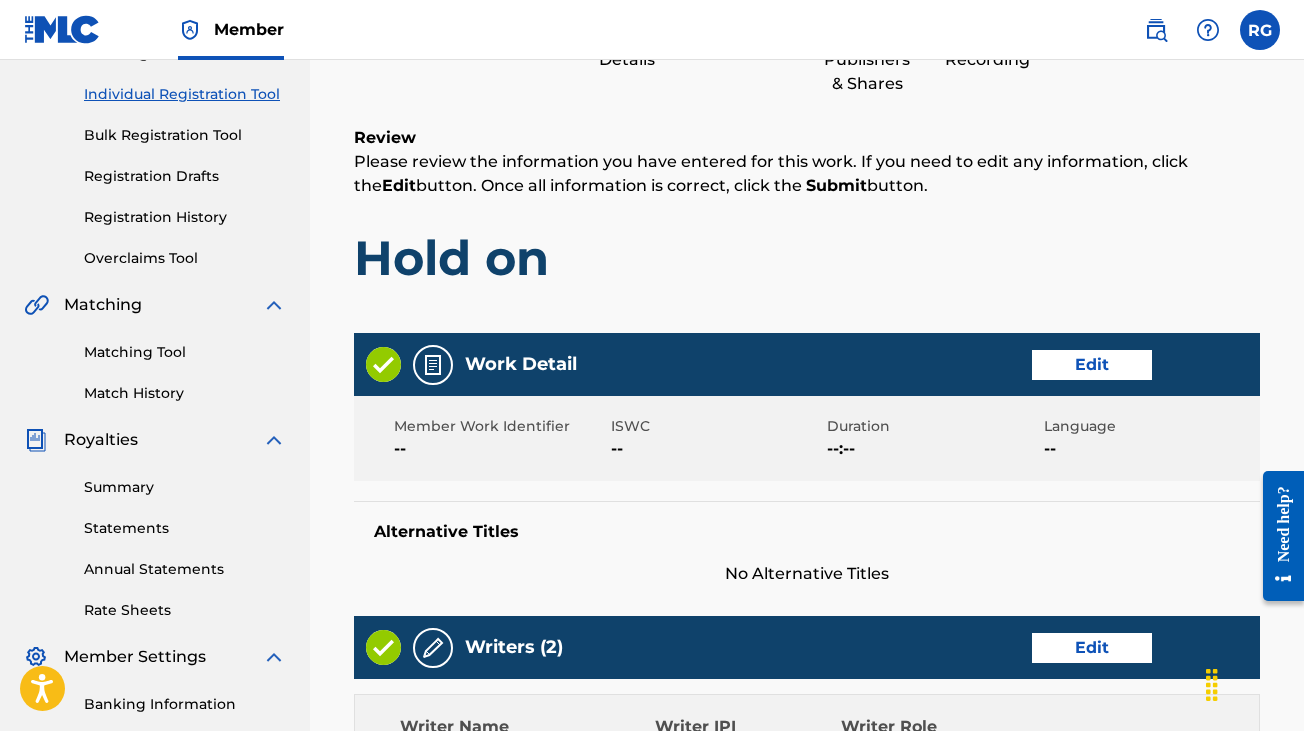 click on "Edit" at bounding box center (1092, 365) 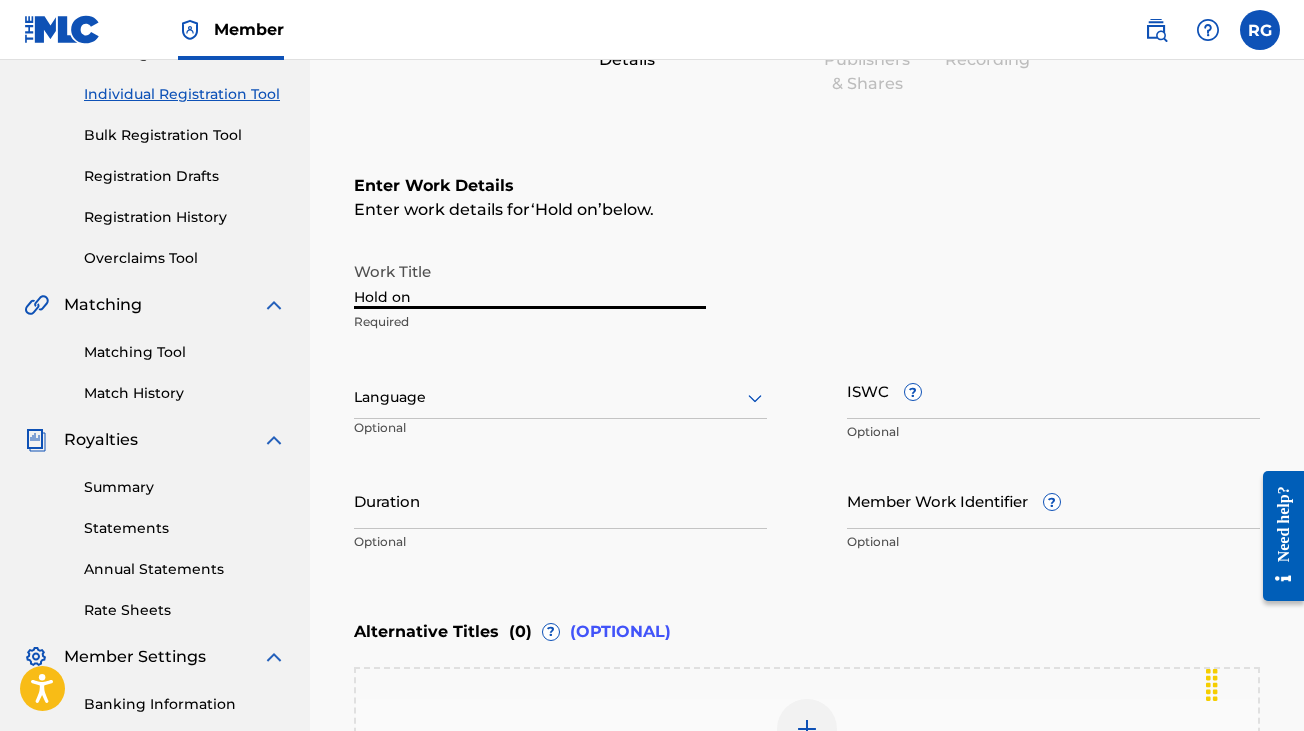 click on "Hold on" at bounding box center (530, 280) 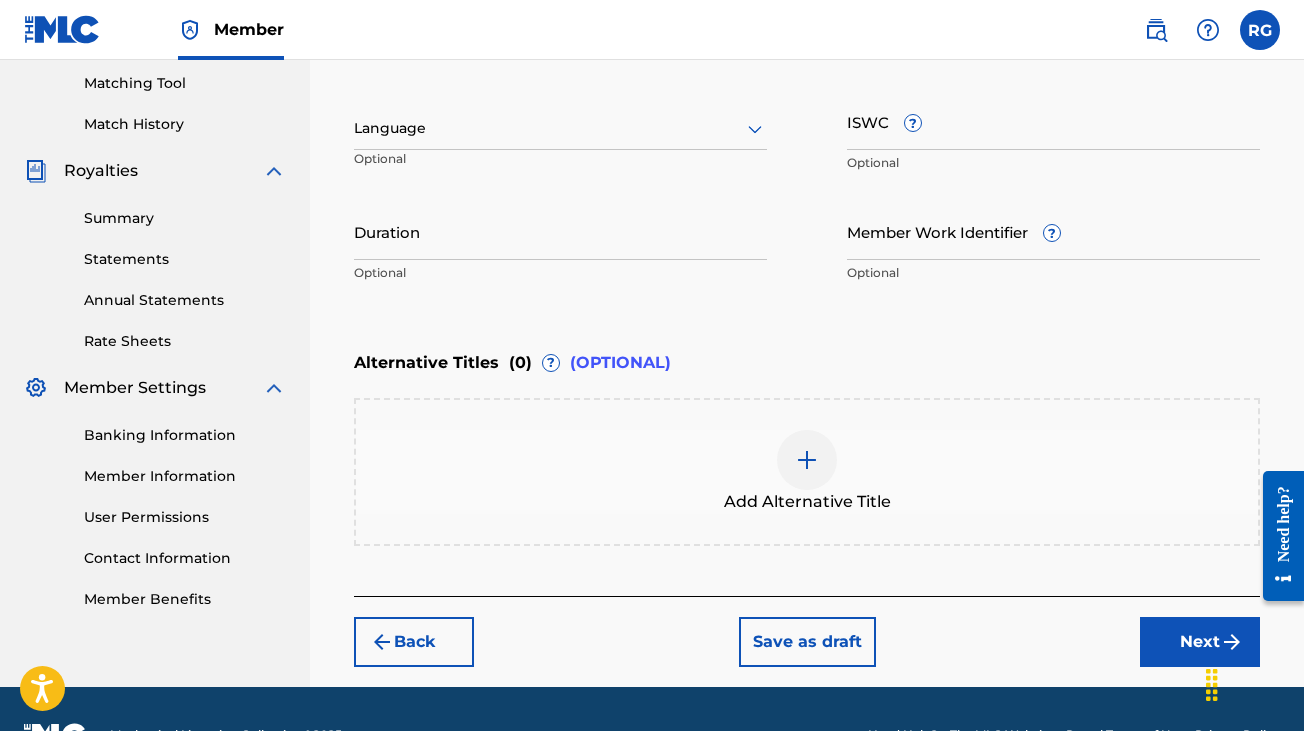 scroll, scrollTop: 560, scrollLeft: 0, axis: vertical 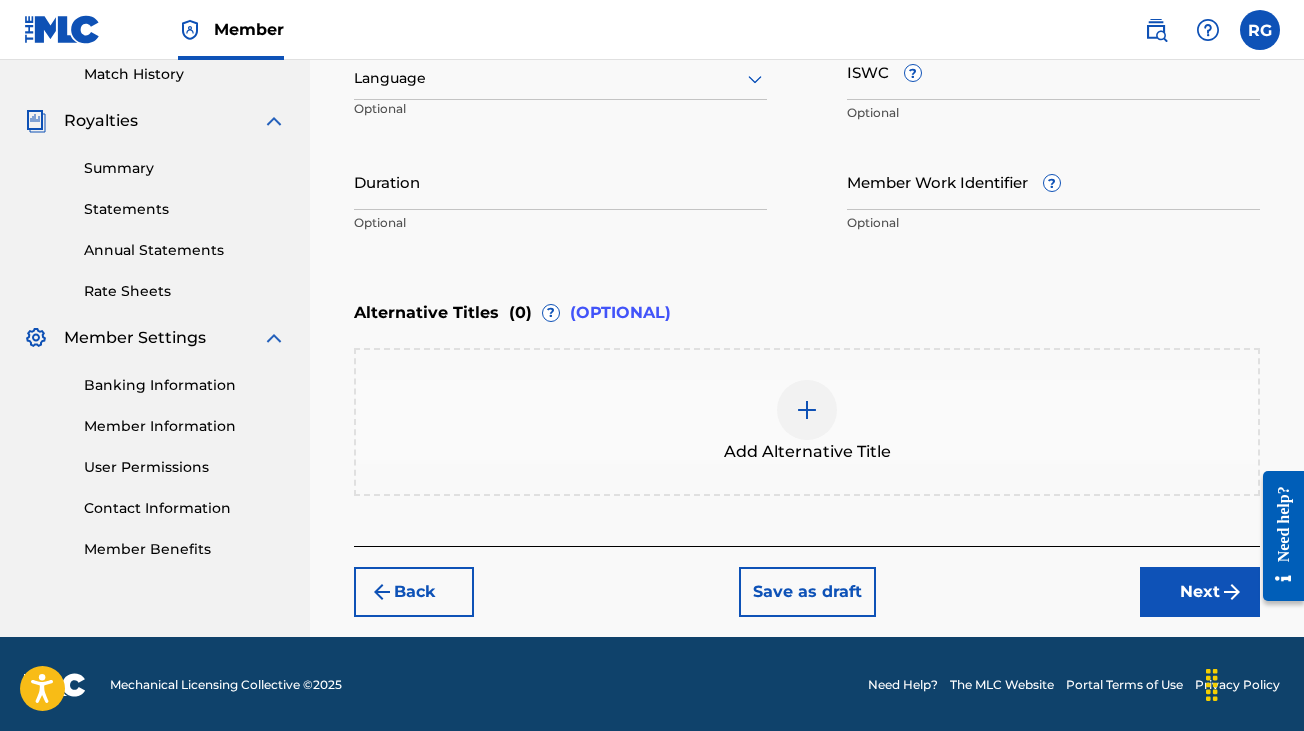 type on "Hold On" 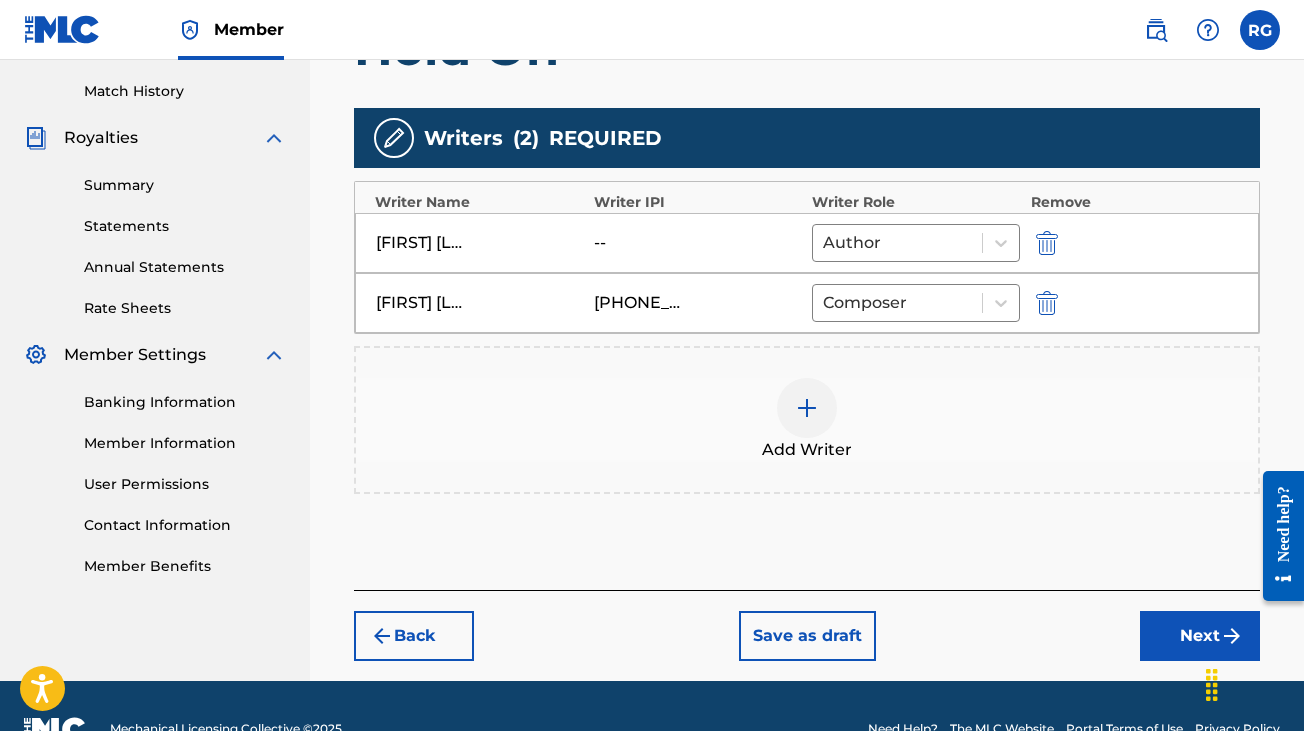scroll, scrollTop: 544, scrollLeft: 0, axis: vertical 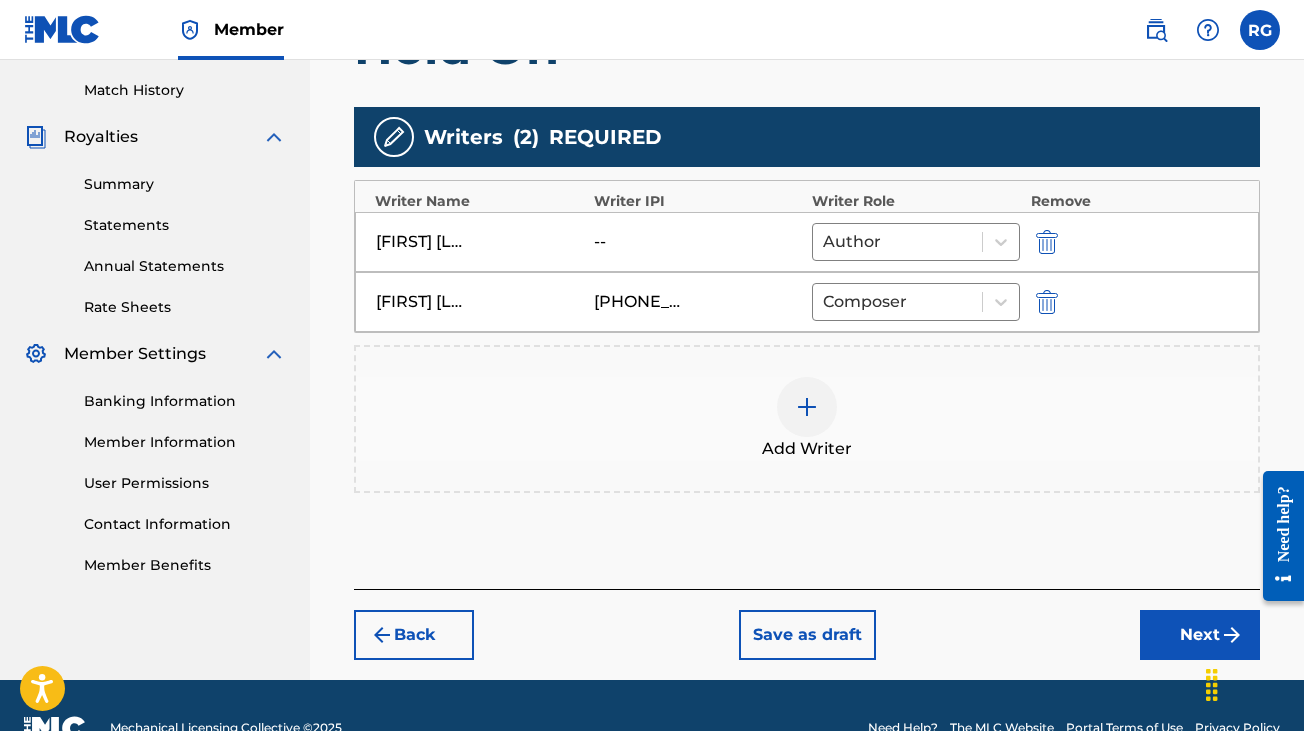 click on "Next" at bounding box center [1200, 635] 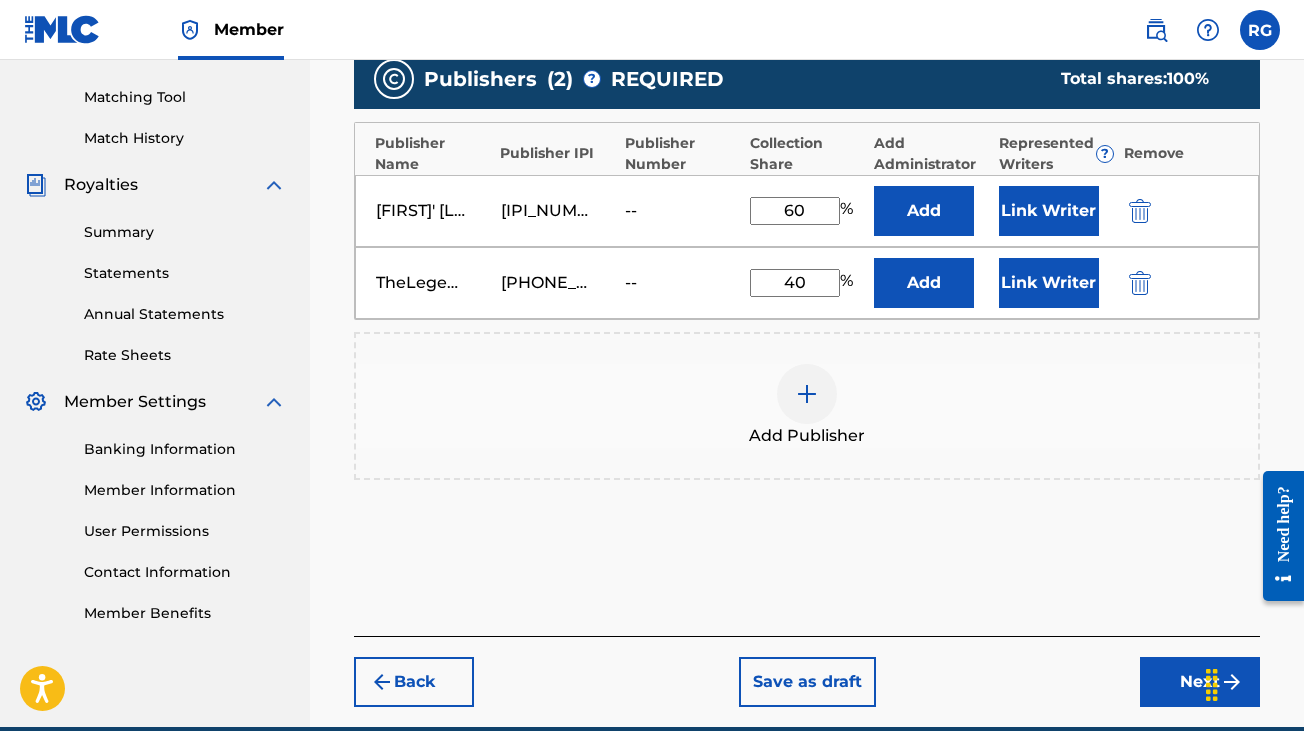 scroll, scrollTop: 502, scrollLeft: 0, axis: vertical 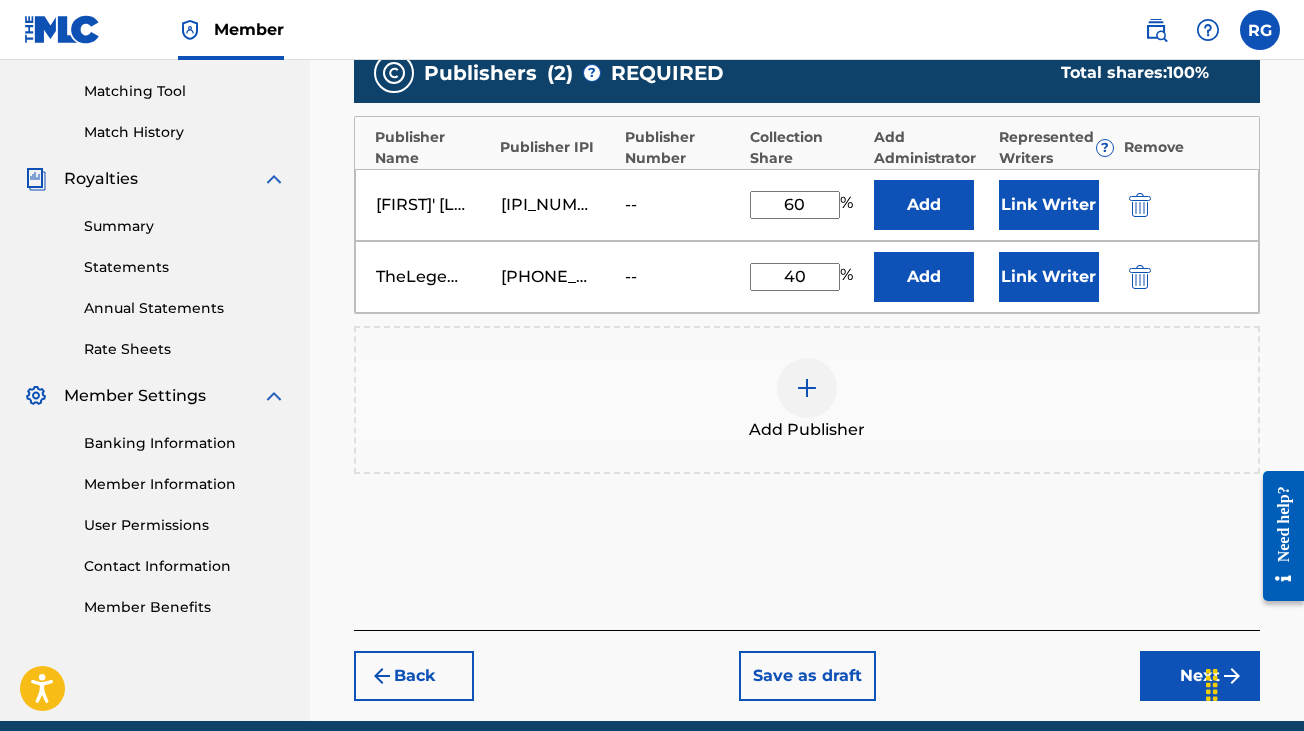 click on "Next" at bounding box center [1200, 676] 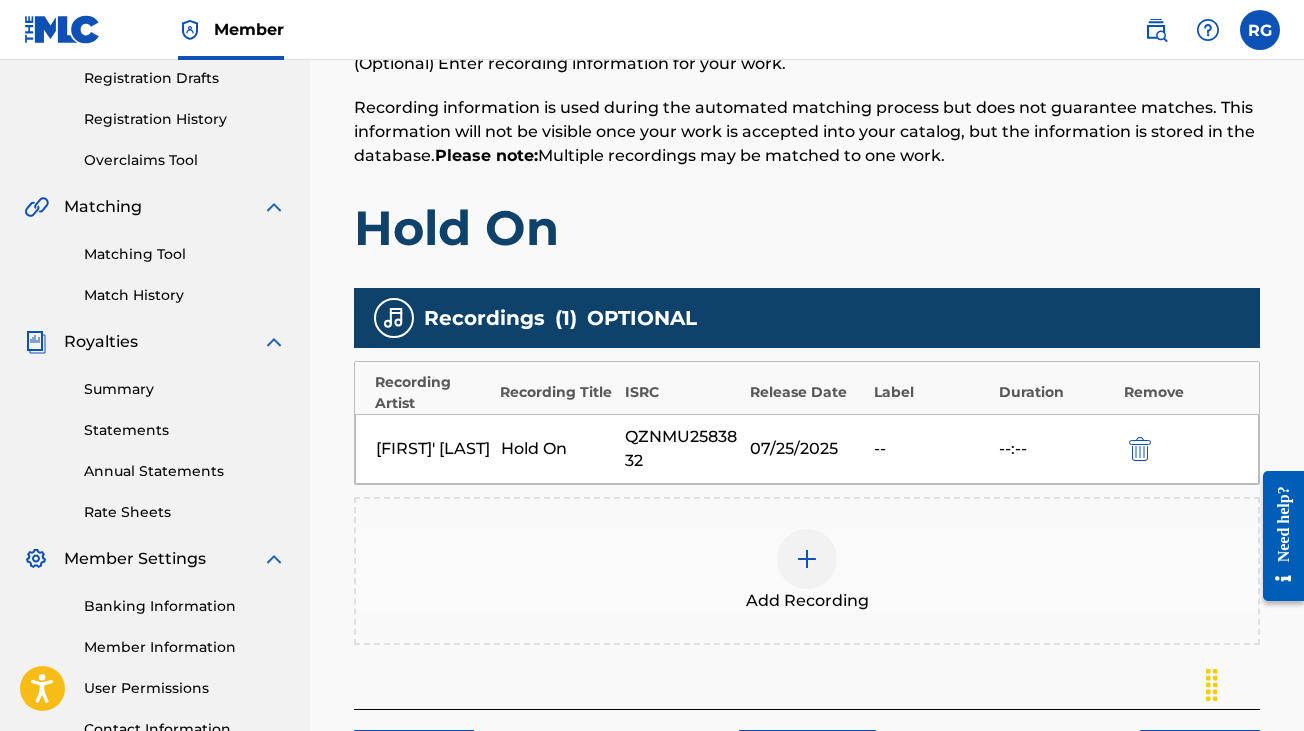 scroll, scrollTop: 508, scrollLeft: 0, axis: vertical 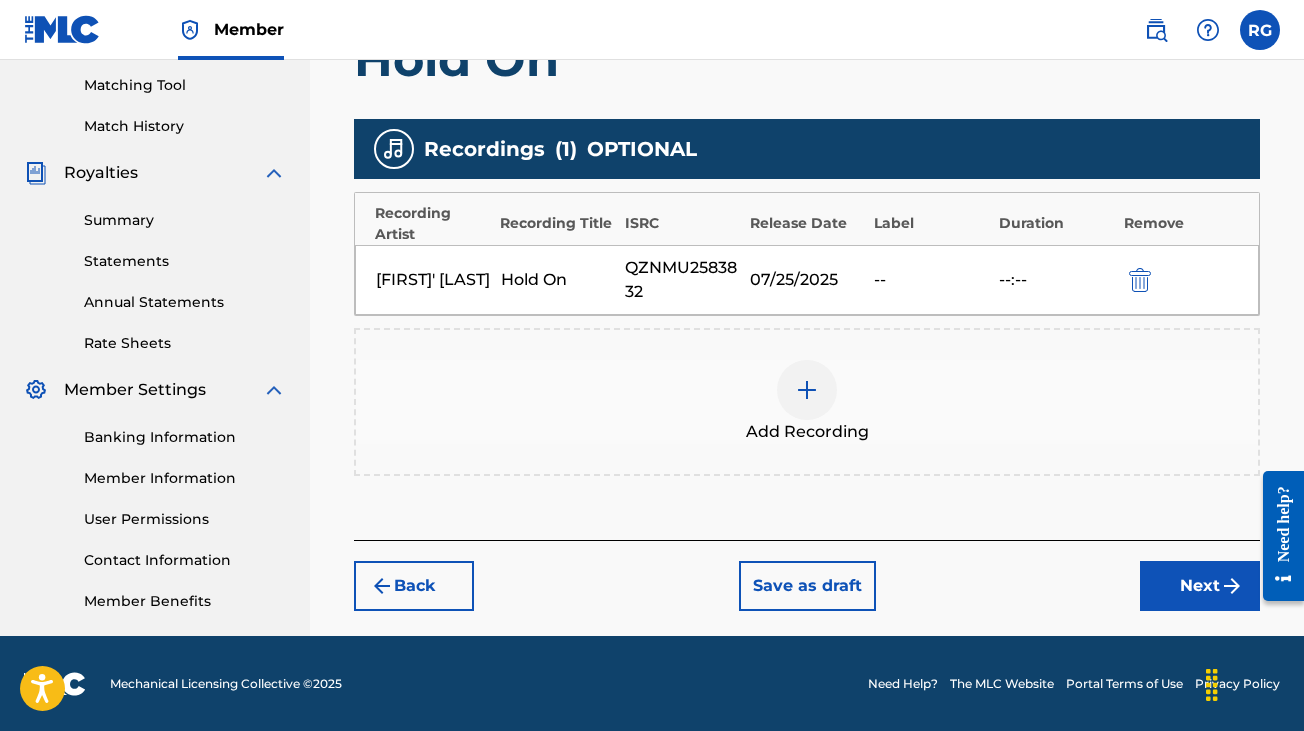 click on "Next" at bounding box center [1200, 586] 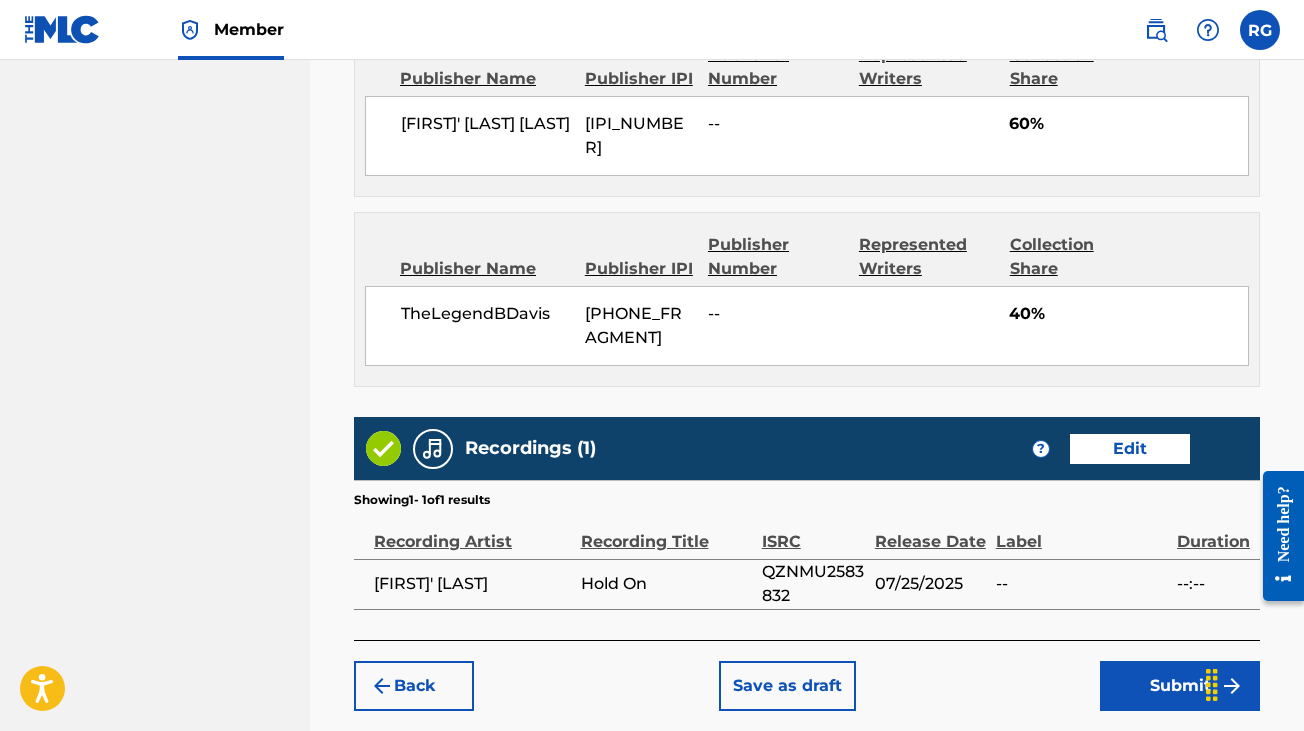 scroll, scrollTop: 1201, scrollLeft: 0, axis: vertical 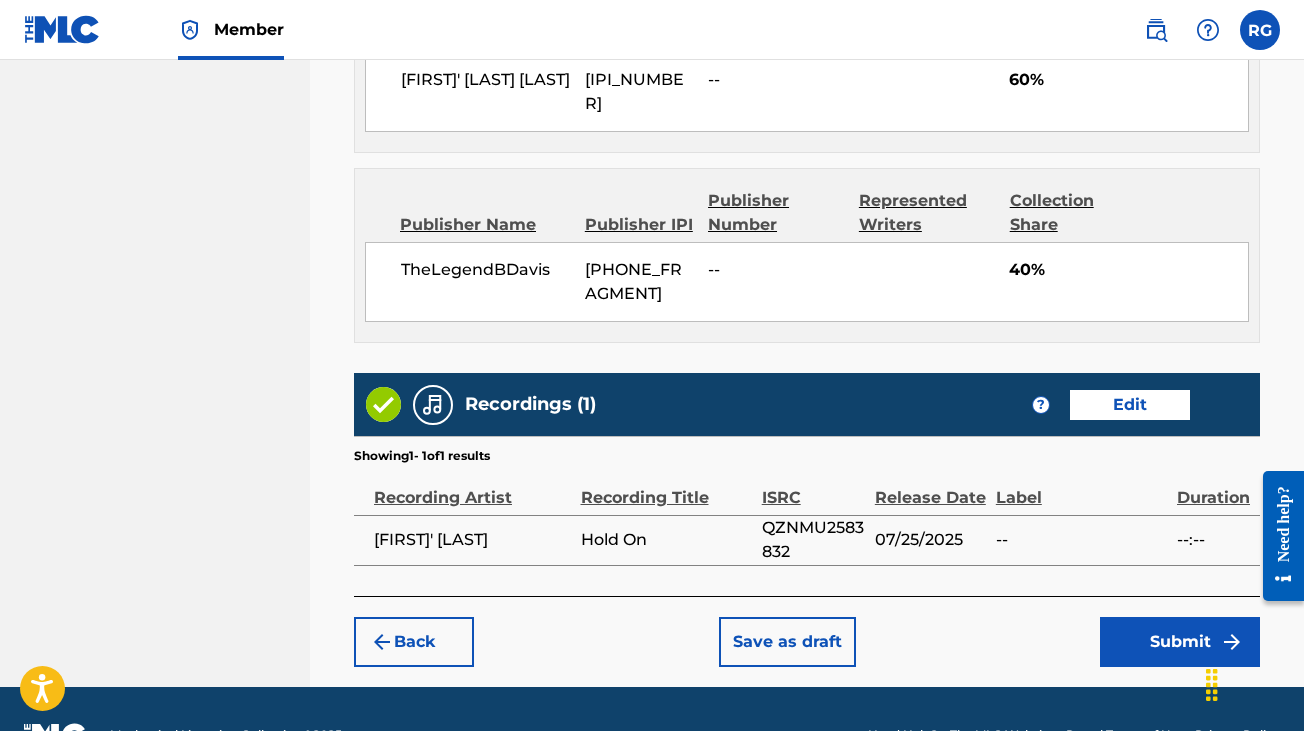 click on "Submit" at bounding box center [1180, 642] 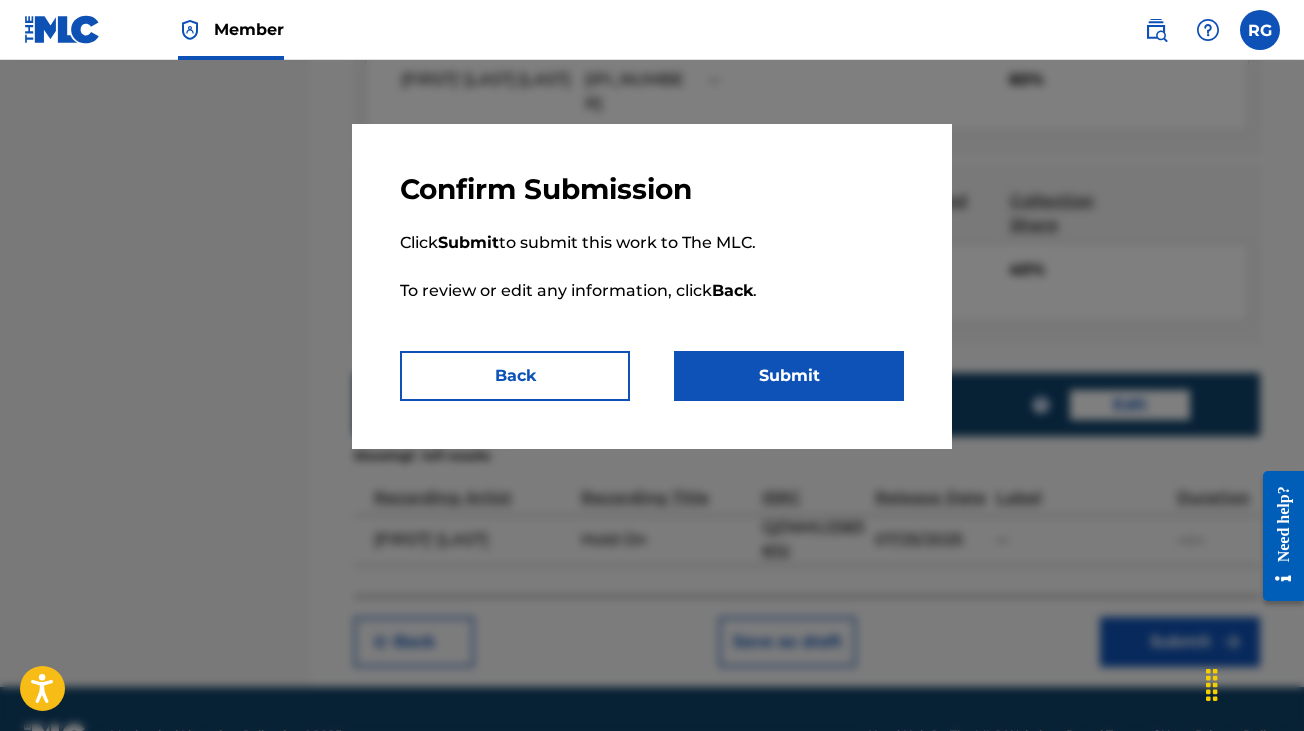 click on "Submit" at bounding box center (789, 376) 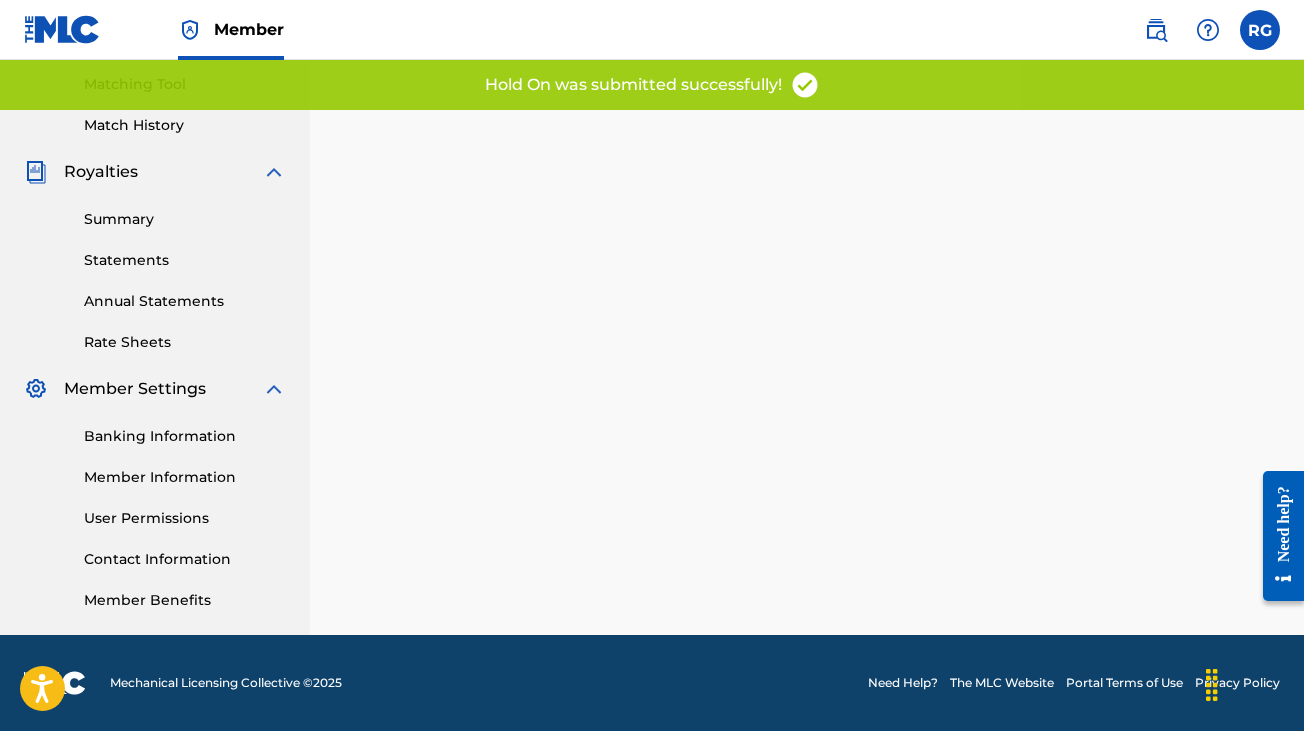 scroll, scrollTop: 0, scrollLeft: 0, axis: both 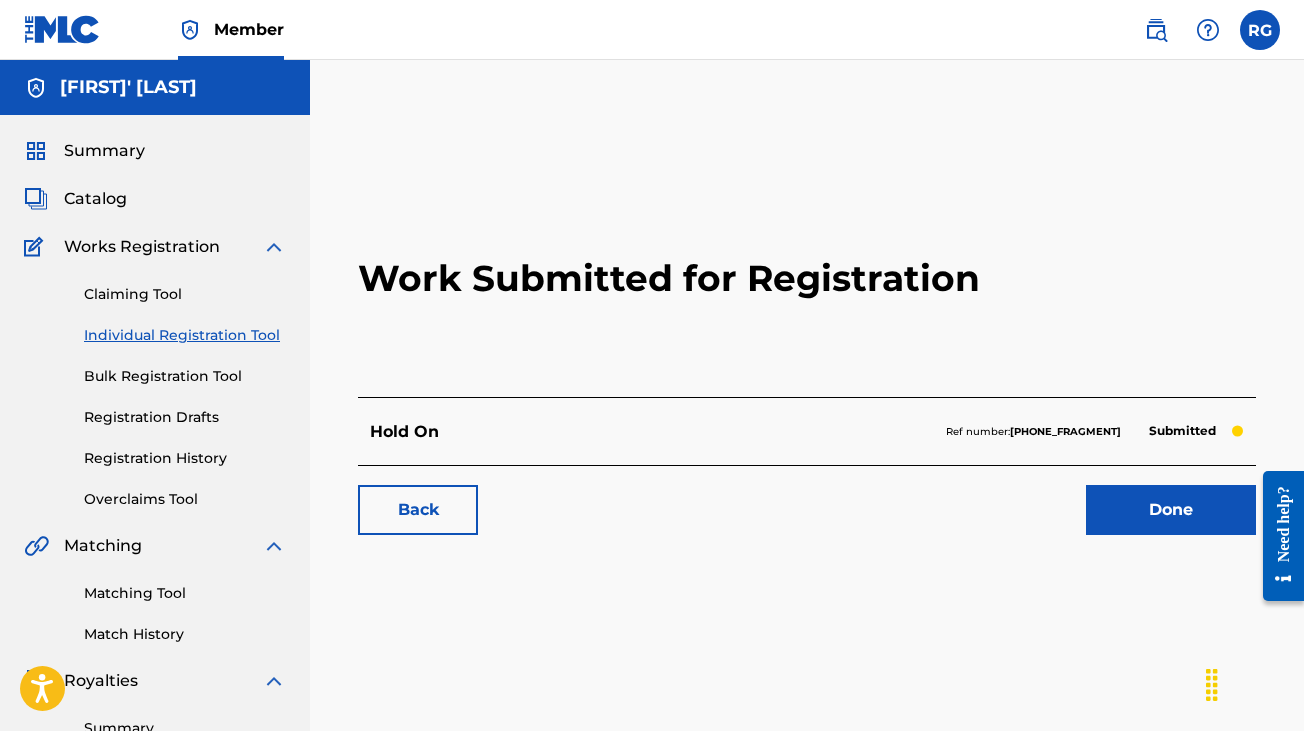 click on "Done" at bounding box center (1171, 510) 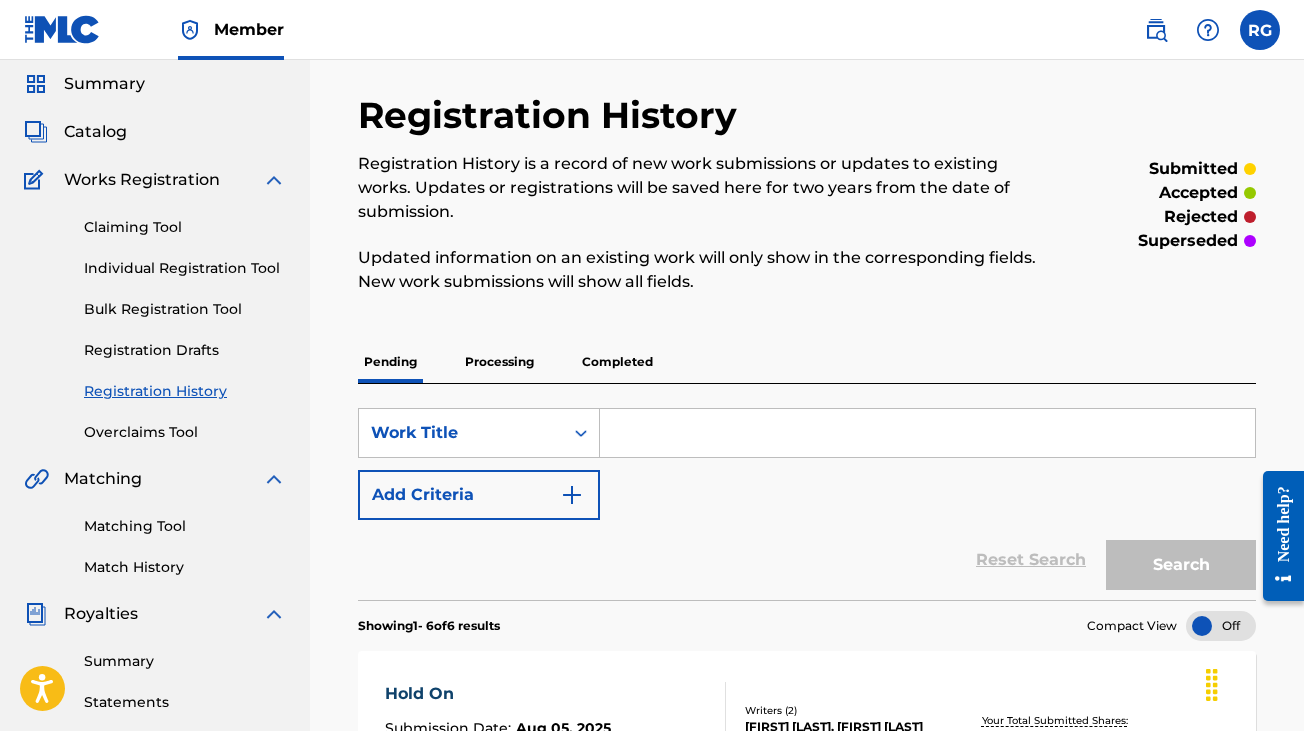 scroll, scrollTop: 55, scrollLeft: 0, axis: vertical 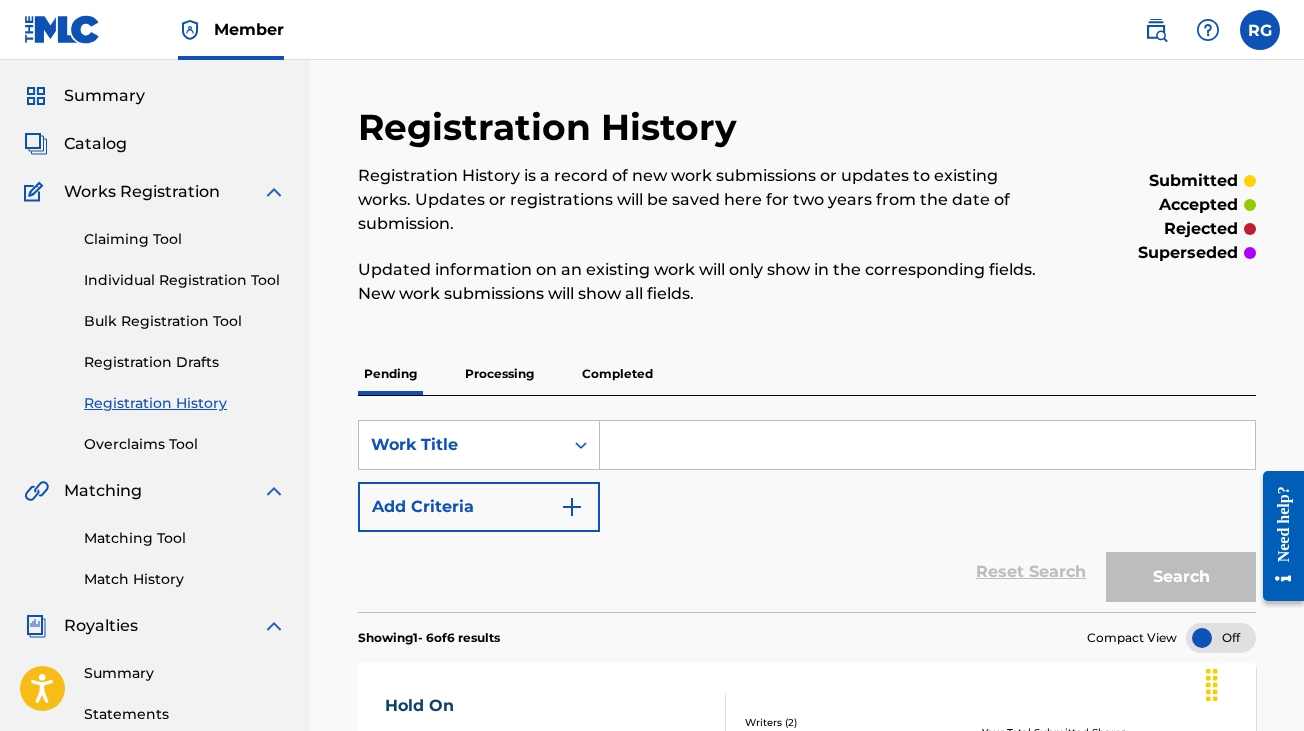click on "Catalog" at bounding box center (95, 144) 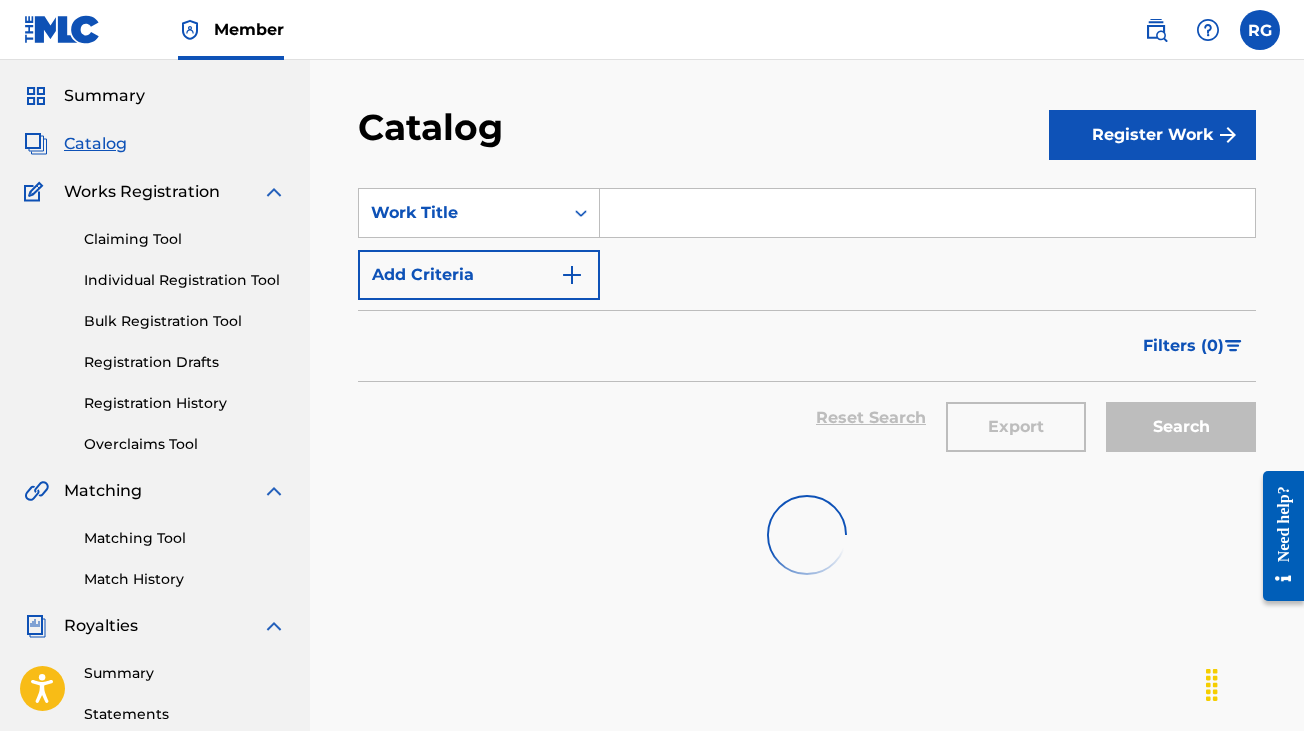 scroll, scrollTop: 0, scrollLeft: 0, axis: both 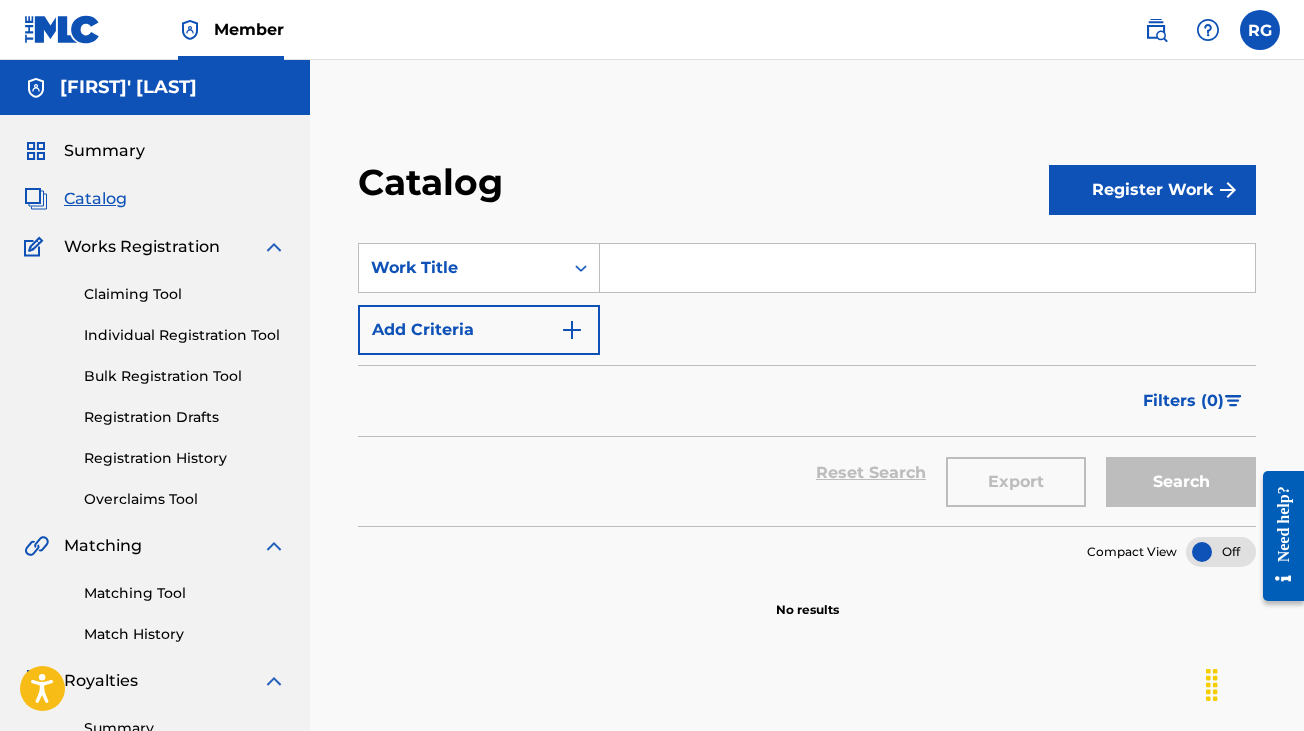 click on "Register Work" at bounding box center [1152, 190] 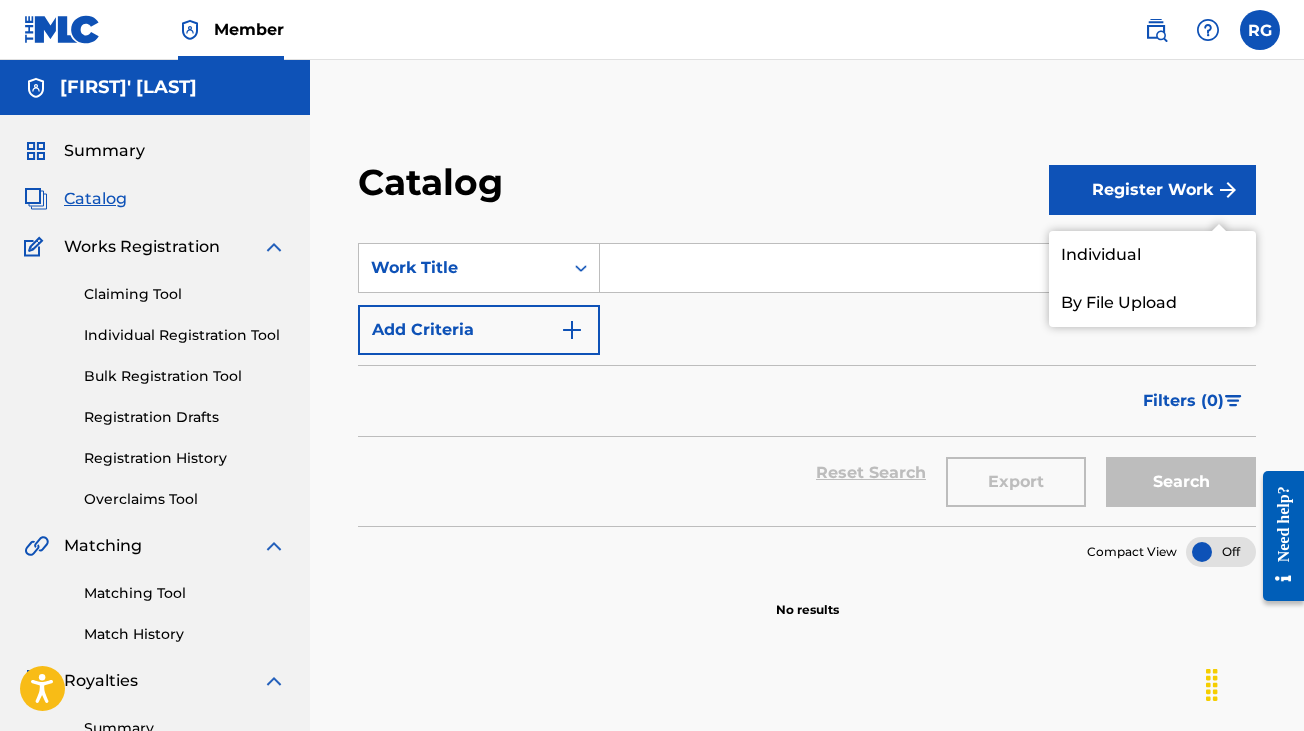 click on "Individual" at bounding box center (1152, 255) 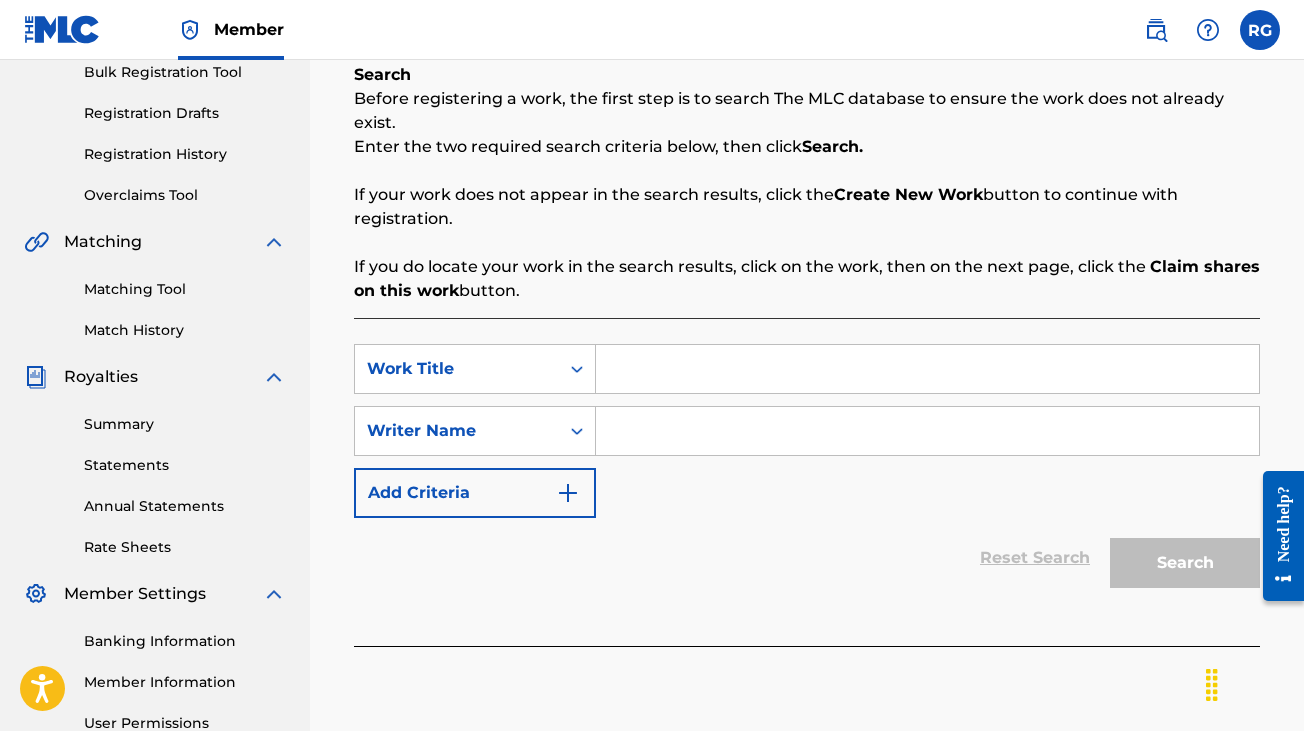 scroll, scrollTop: 308, scrollLeft: 0, axis: vertical 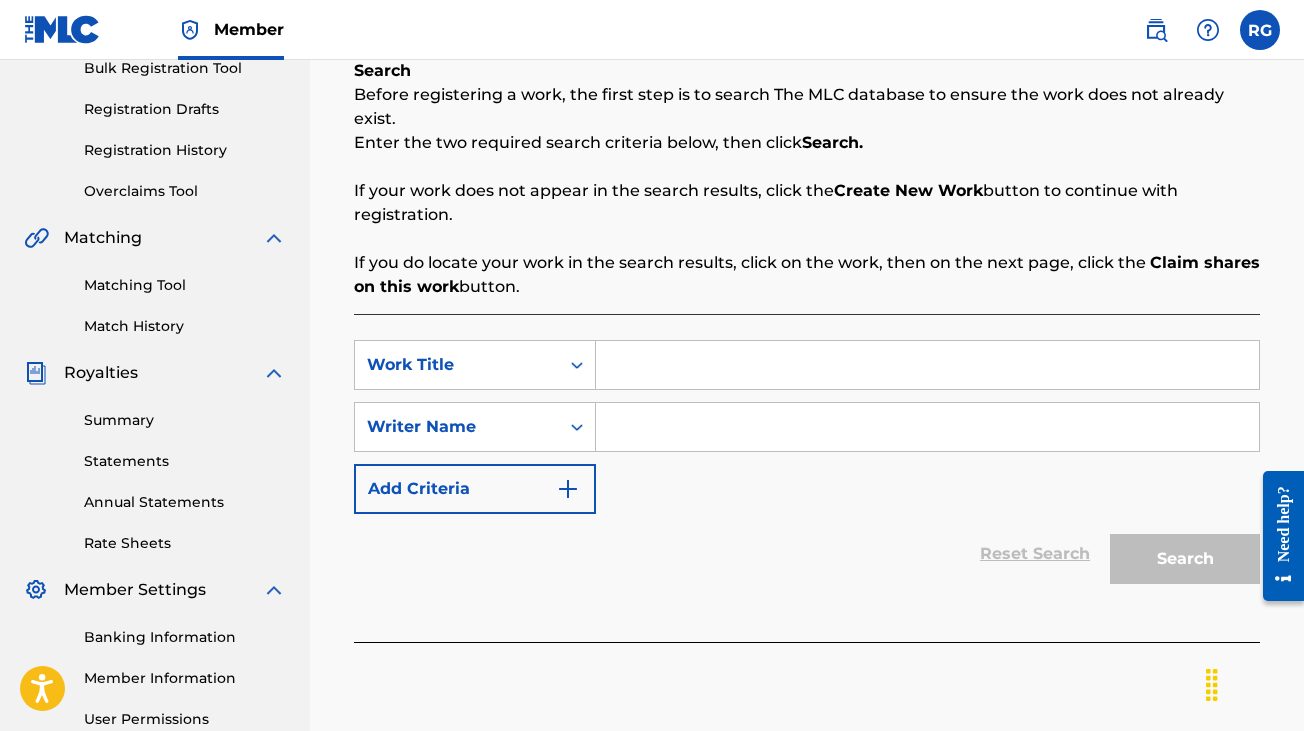 click at bounding box center (927, 365) 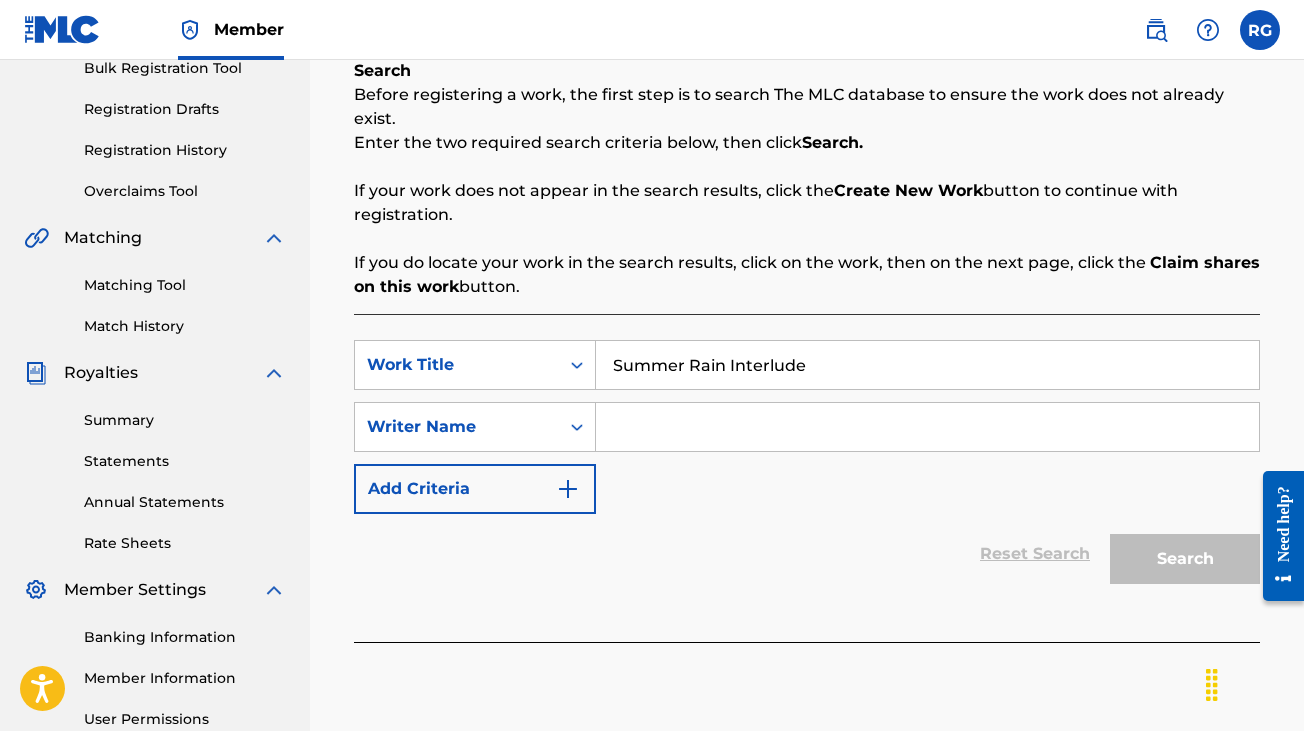 type on "Summer Rain Interlude" 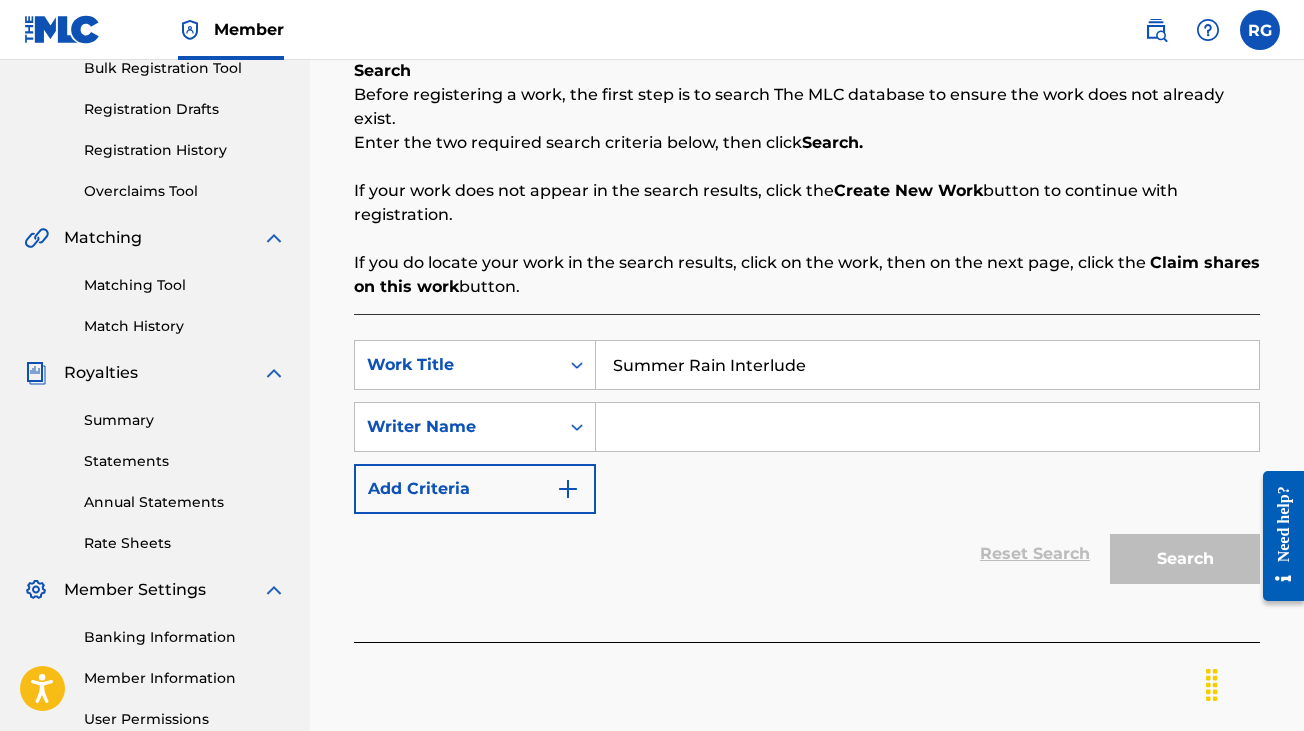 click at bounding box center [927, 427] 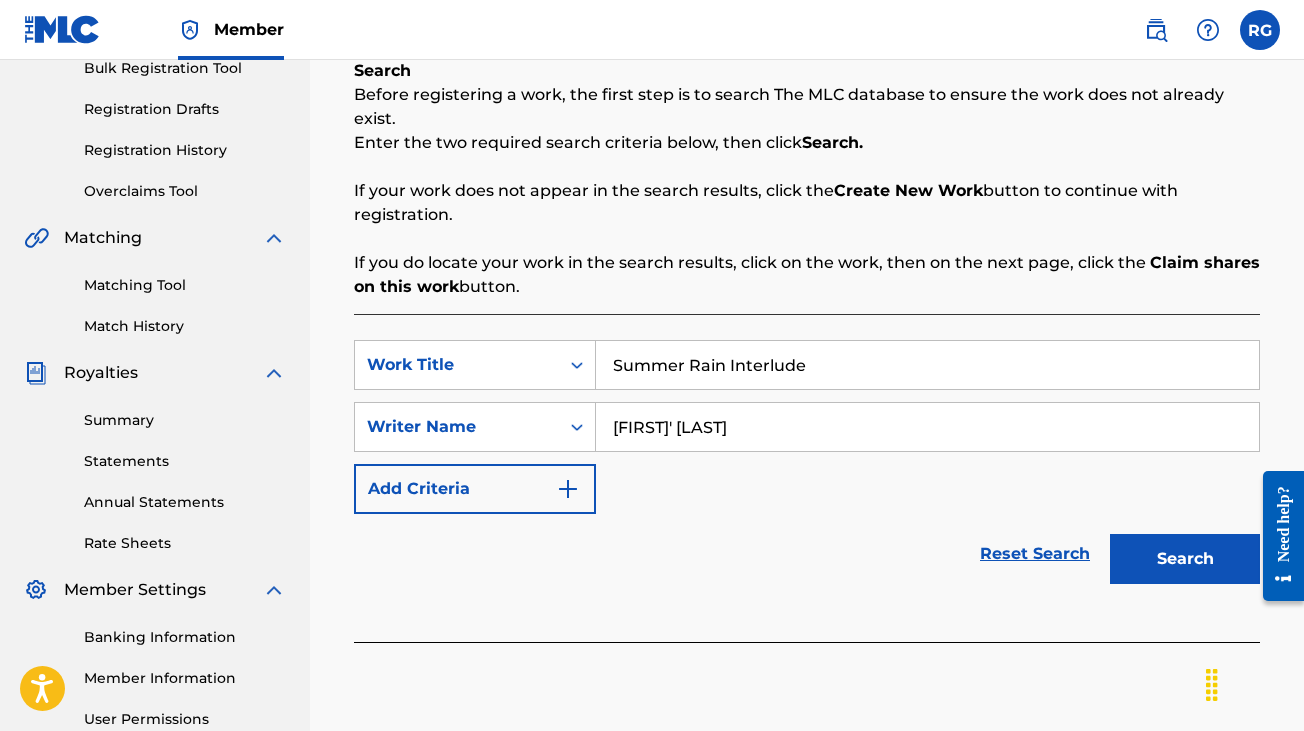 type on "[FIRST]' [LAST]" 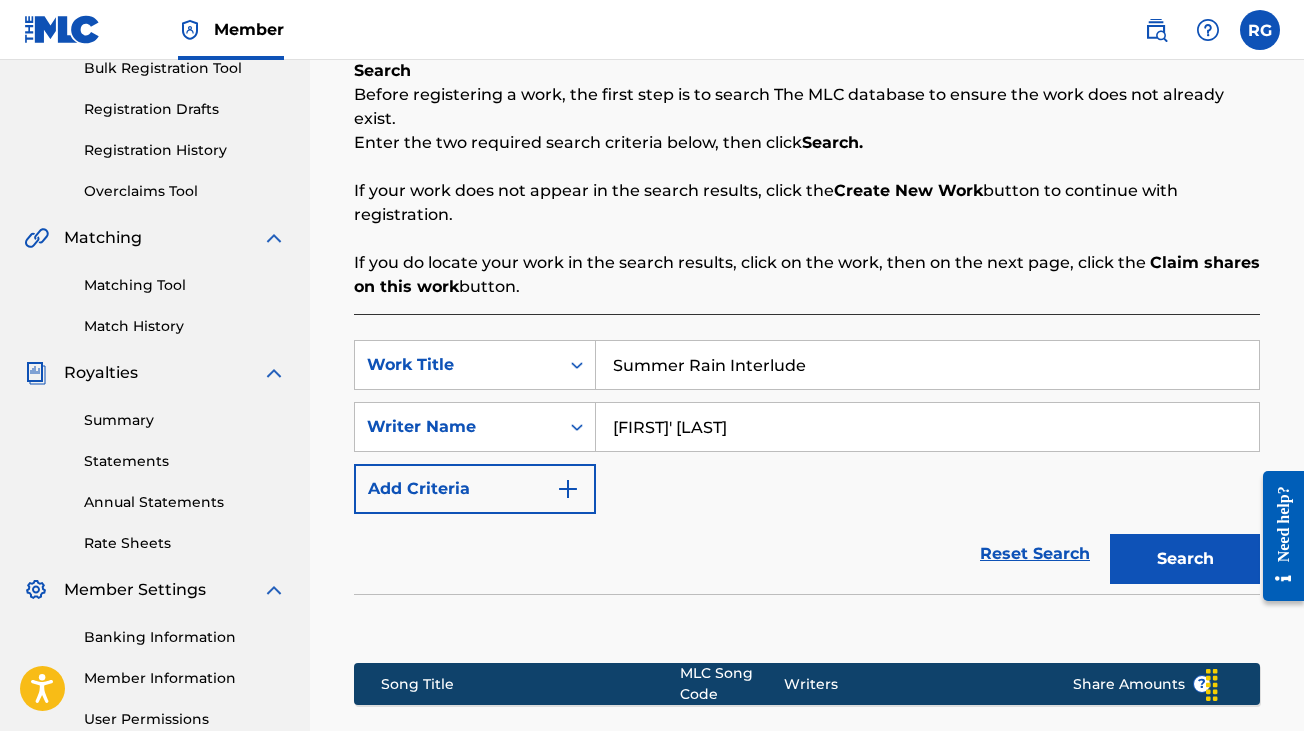 scroll, scrollTop: 597, scrollLeft: 0, axis: vertical 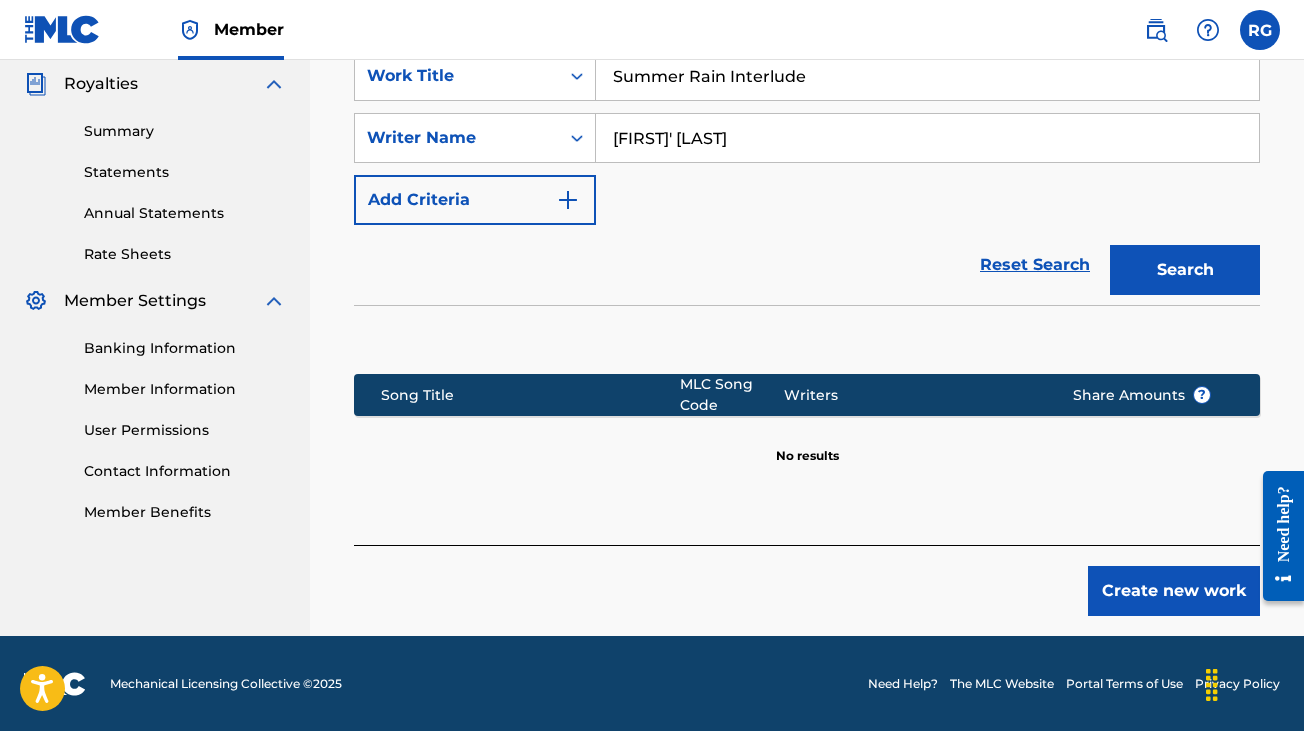 click on "Create new work" at bounding box center [1174, 591] 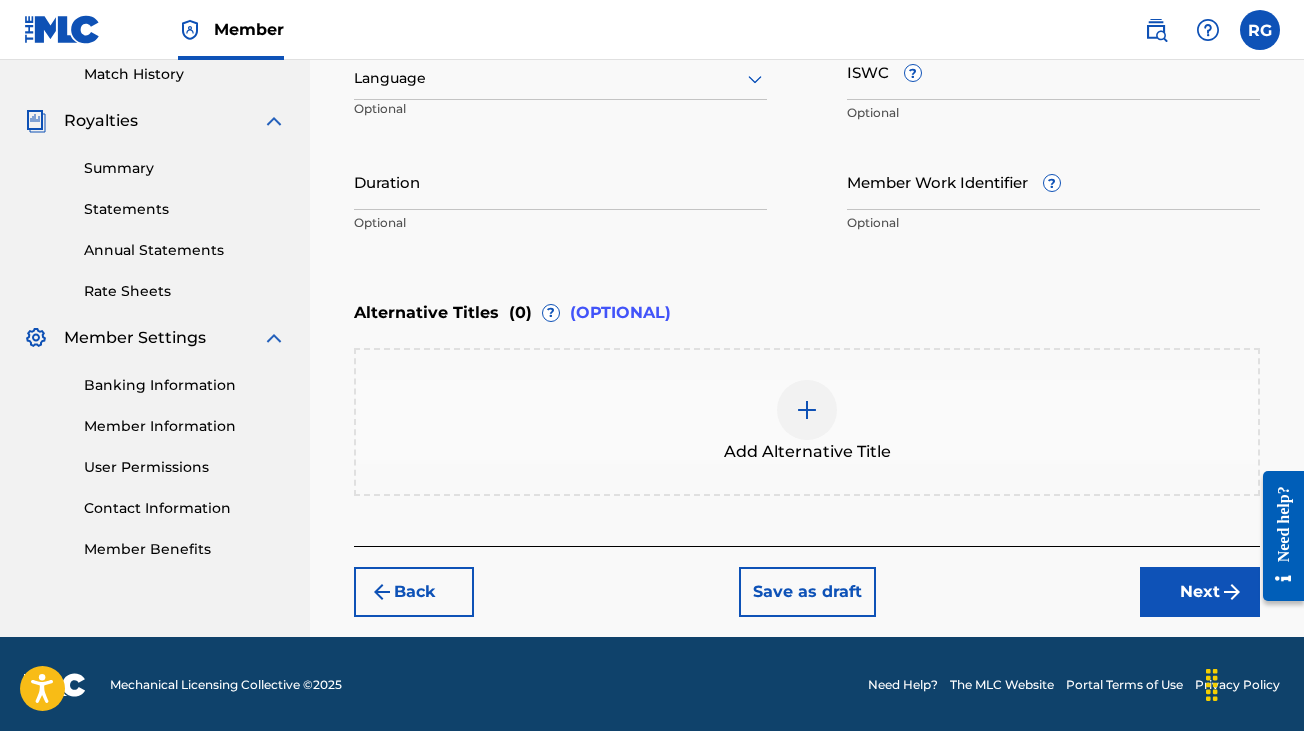 click on "Next" at bounding box center (1200, 592) 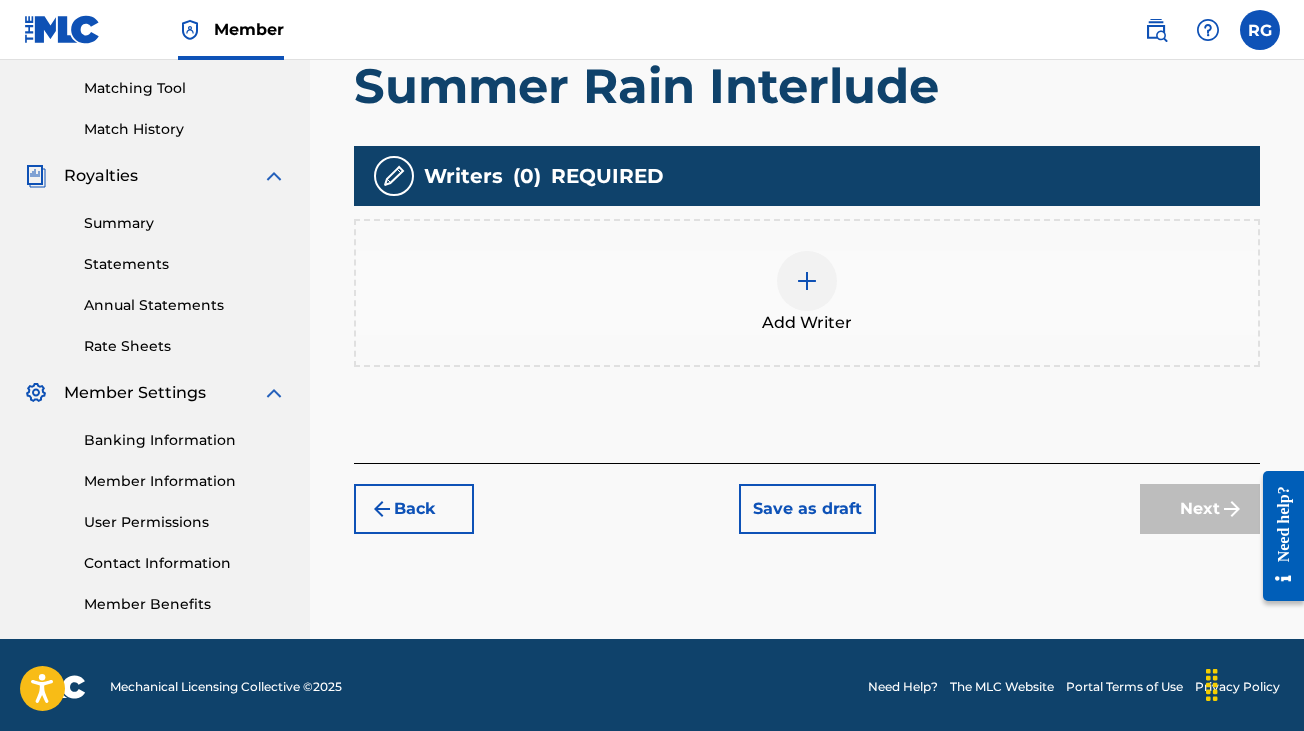 scroll, scrollTop: 508, scrollLeft: 0, axis: vertical 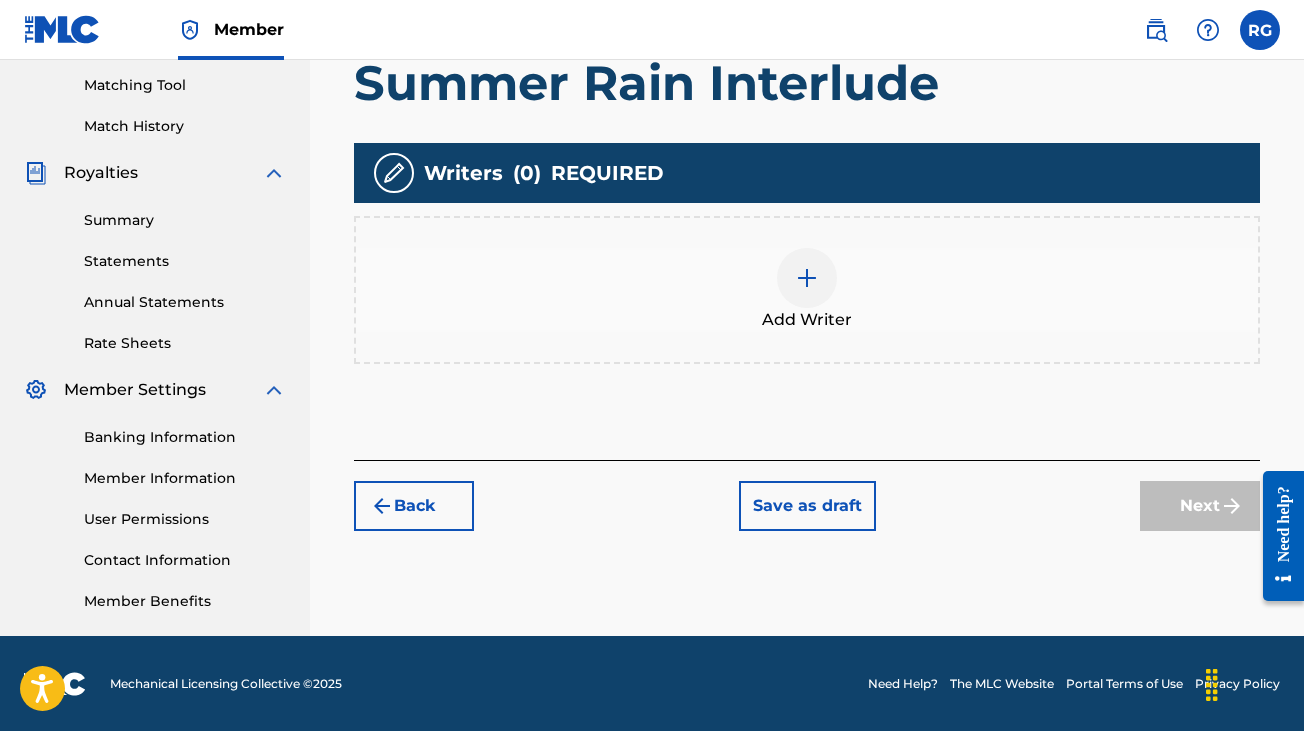 click at bounding box center (807, 278) 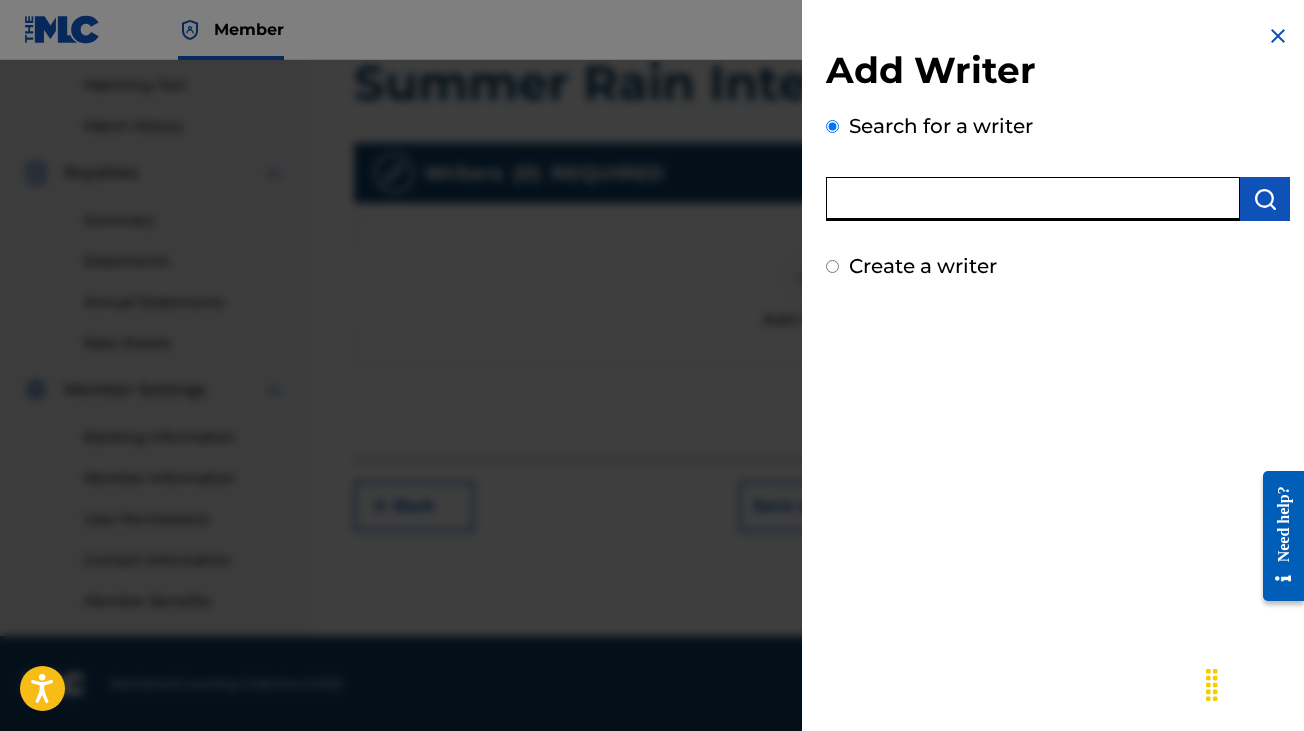 click at bounding box center [1033, 199] 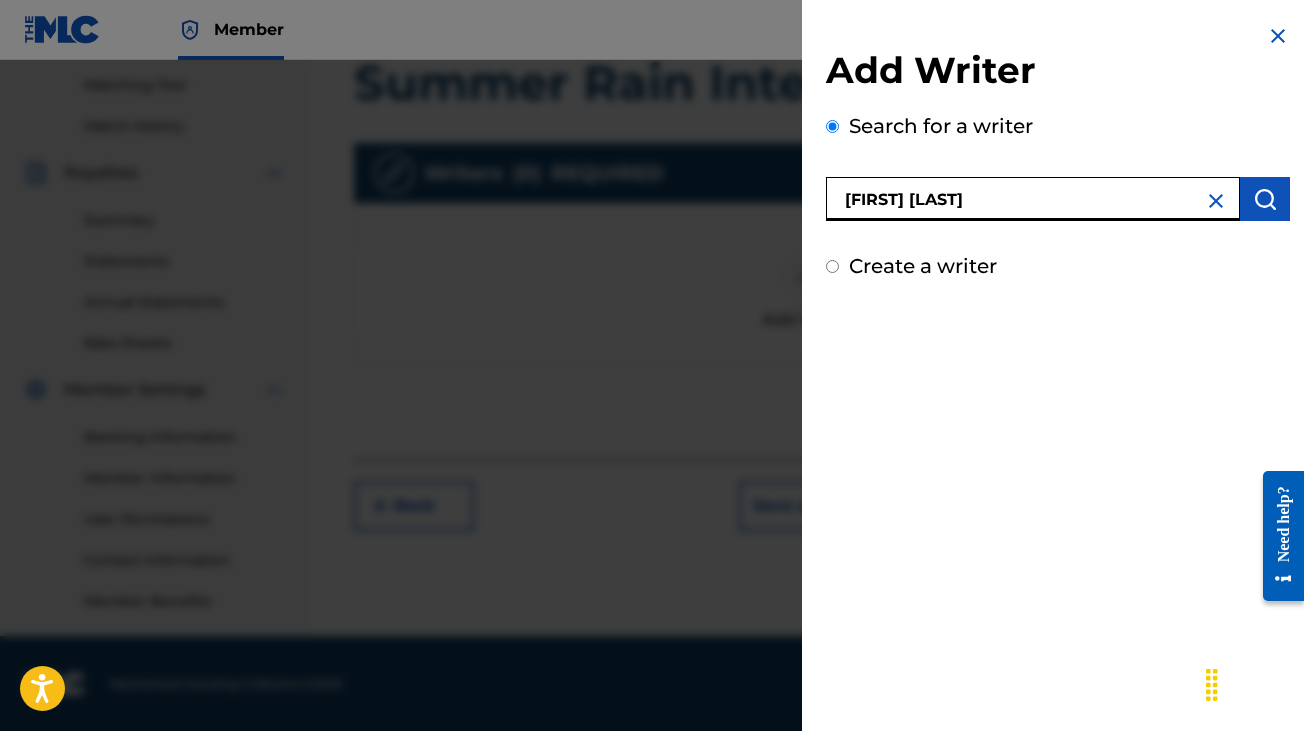 type on "[FIRST] [LAST]" 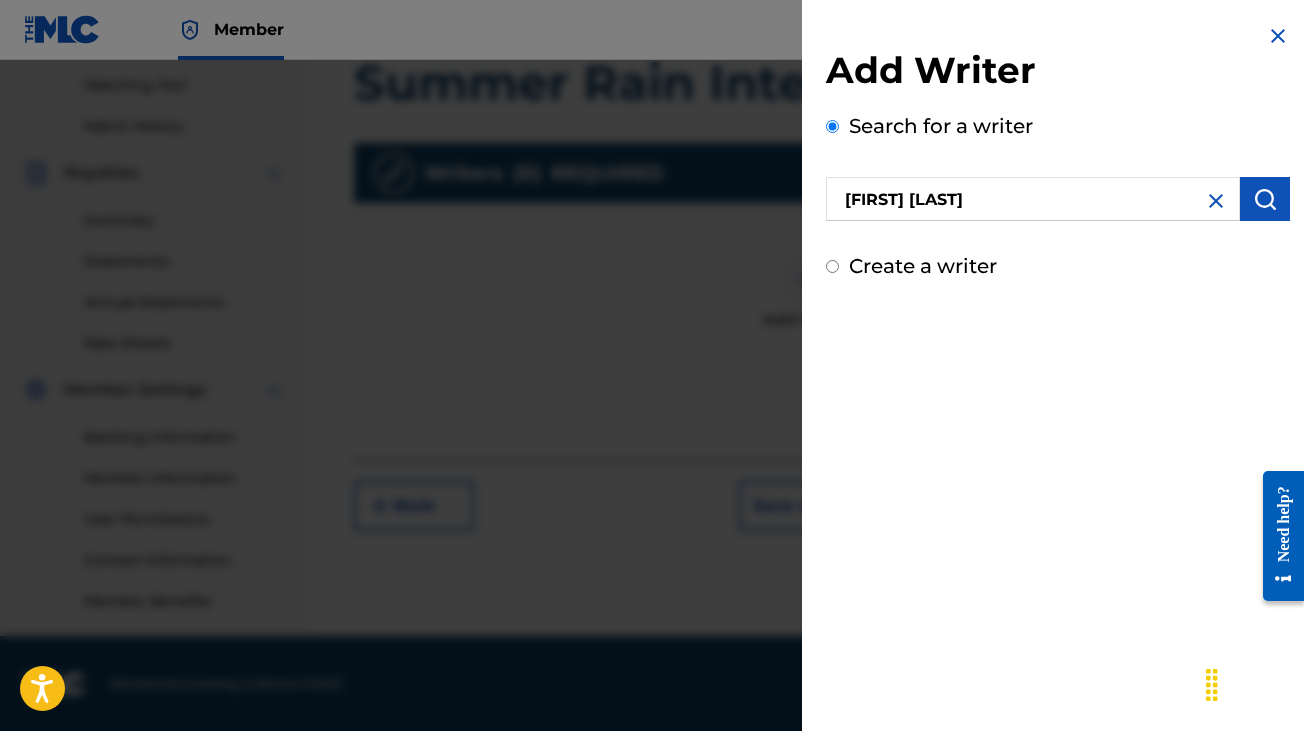click at bounding box center (1265, 199) 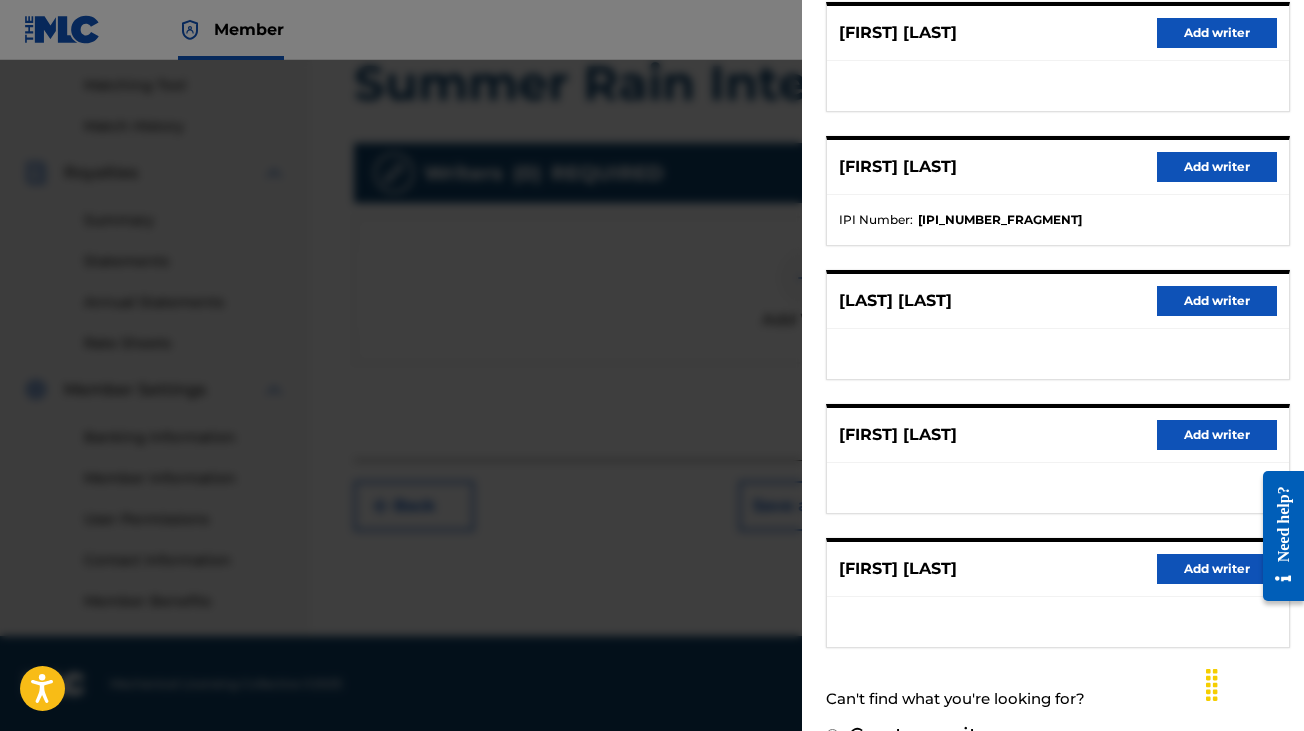 scroll, scrollTop: 308, scrollLeft: 0, axis: vertical 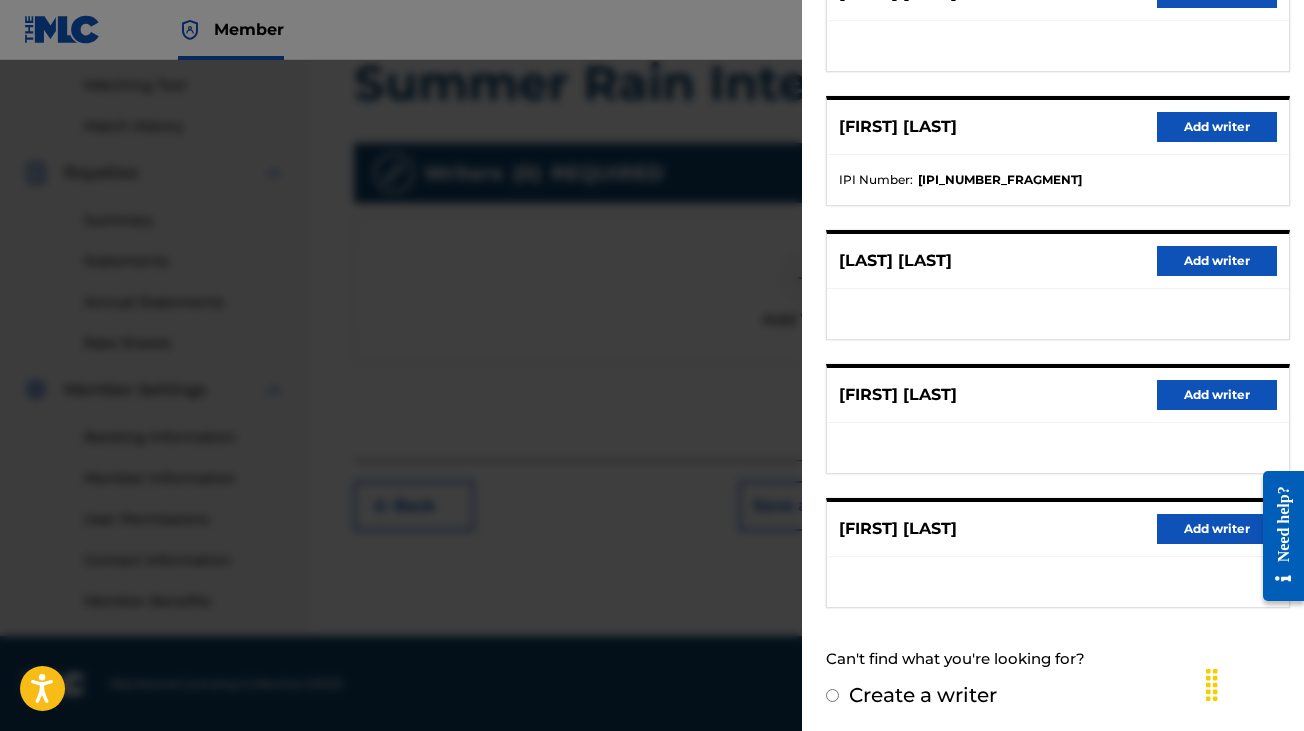 click on "Add writer" at bounding box center (1217, 395) 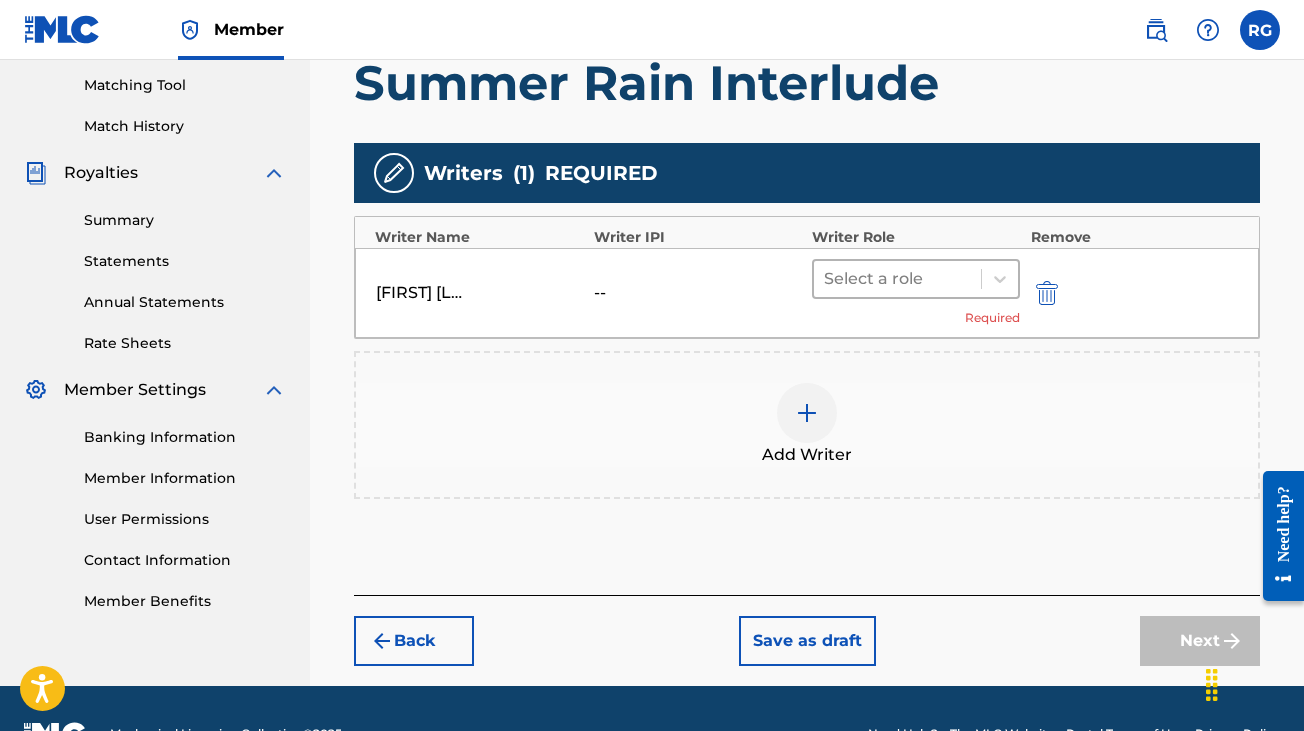 click on "Select a role" at bounding box center [897, 279] 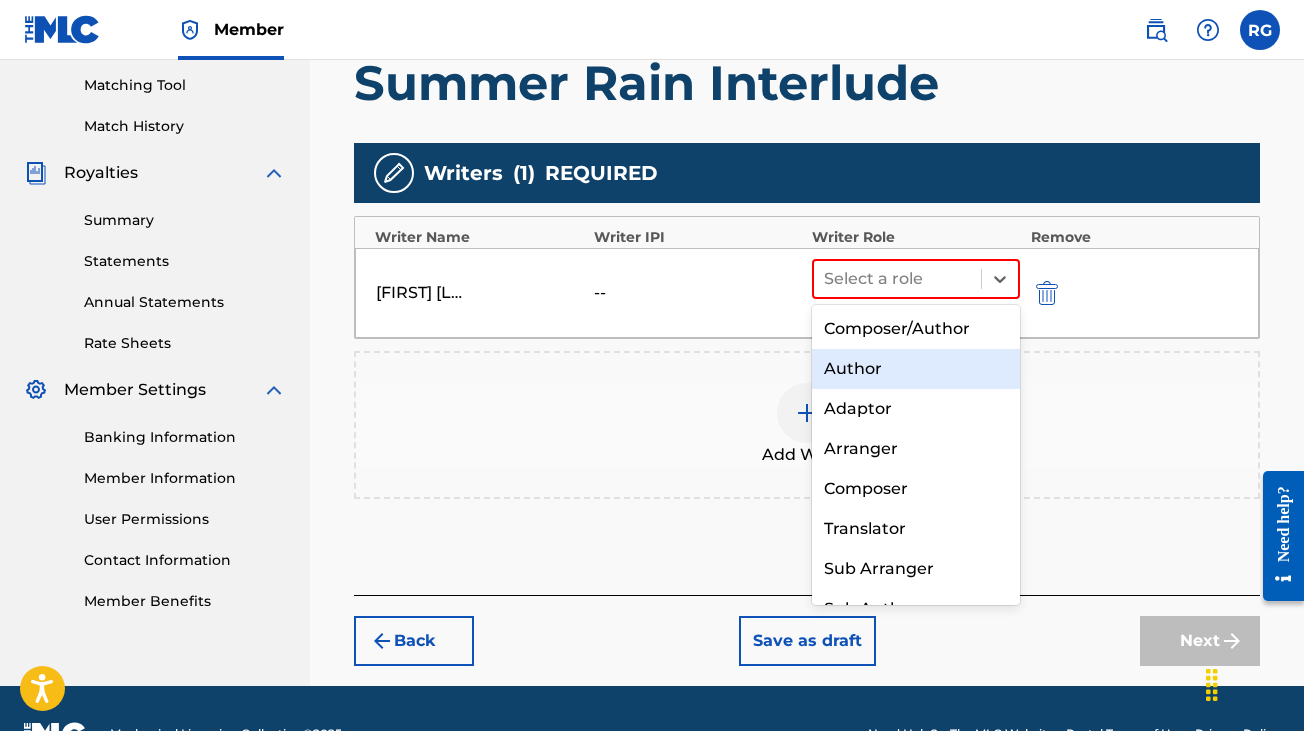 click on "Author" at bounding box center (916, 369) 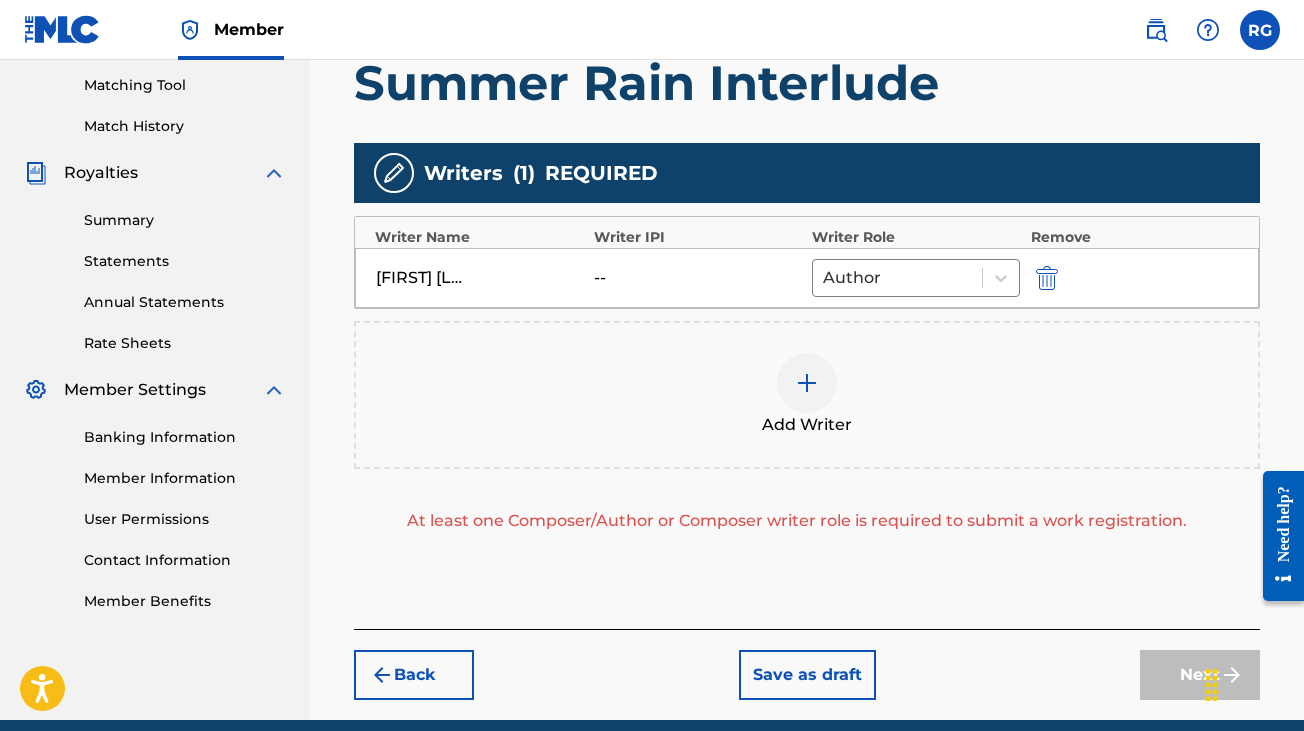 click at bounding box center (807, 383) 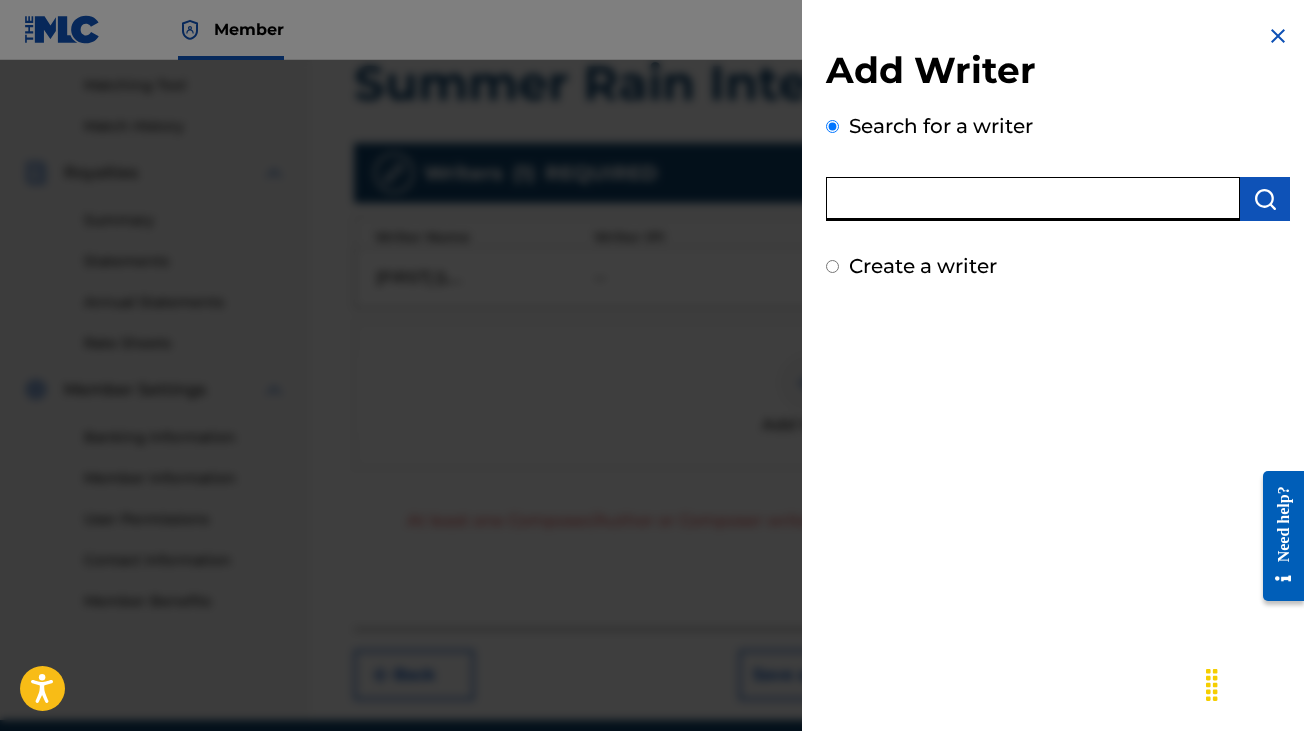 click at bounding box center [1033, 199] 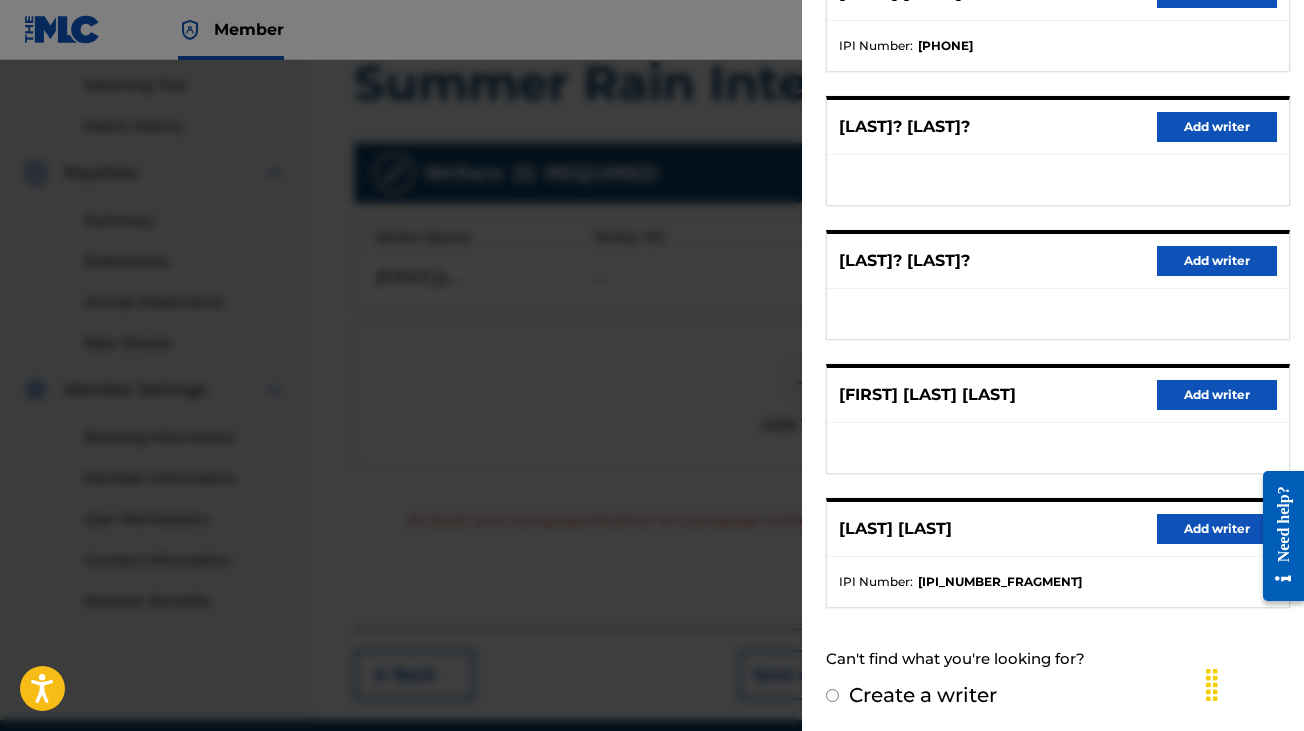 scroll, scrollTop: 0, scrollLeft: 0, axis: both 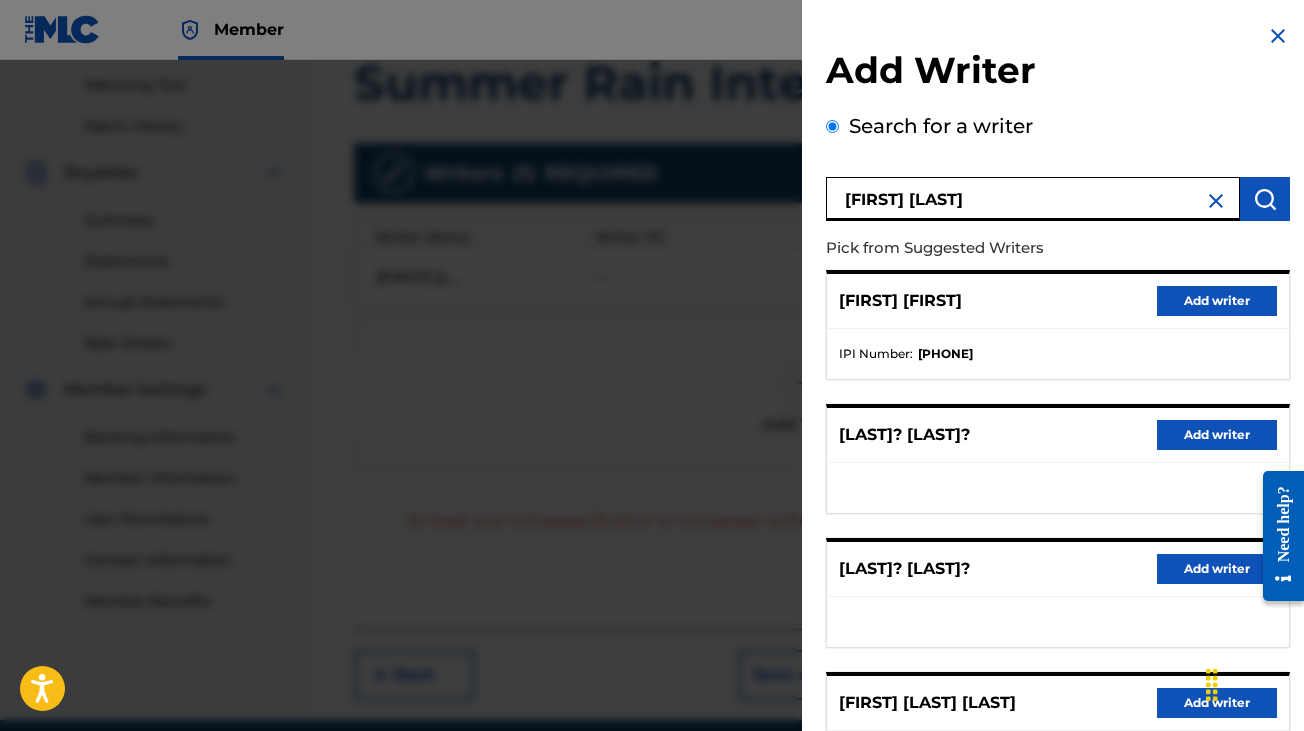 click on "[FIRST] [LAST]" at bounding box center [1033, 199] 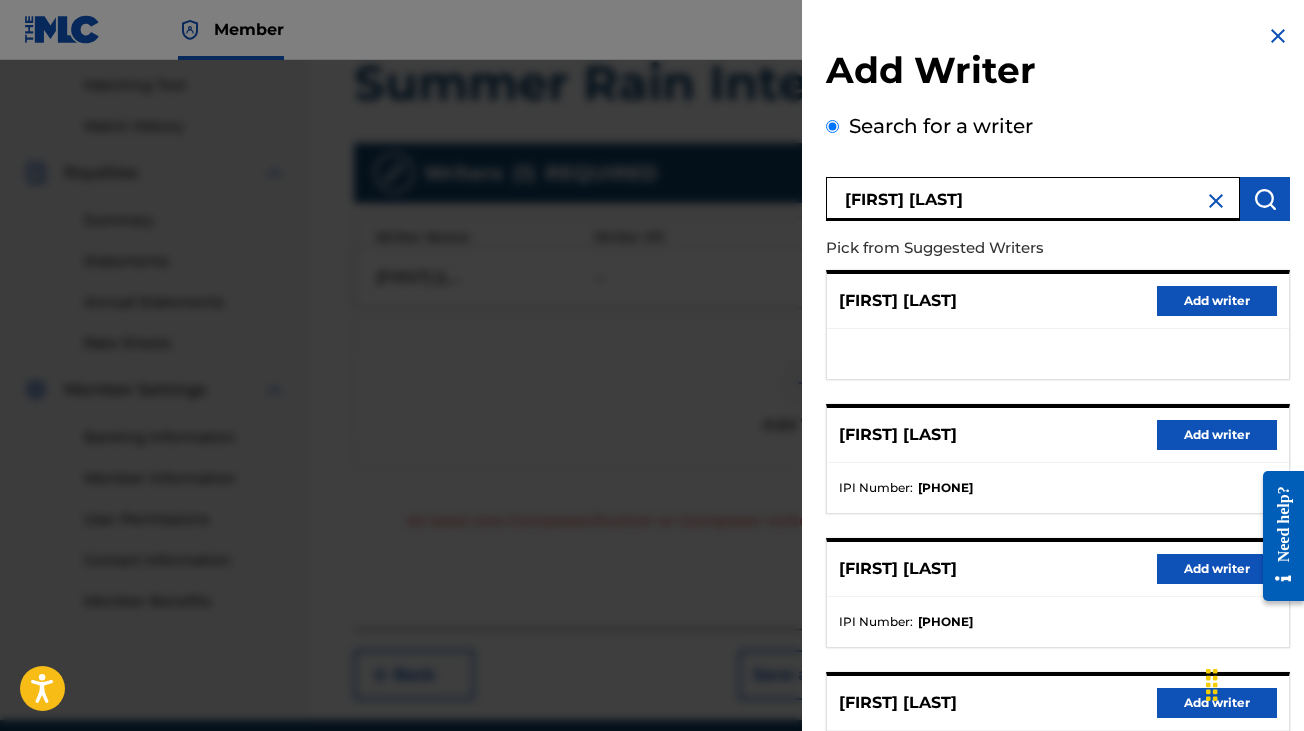 scroll, scrollTop: 308, scrollLeft: 0, axis: vertical 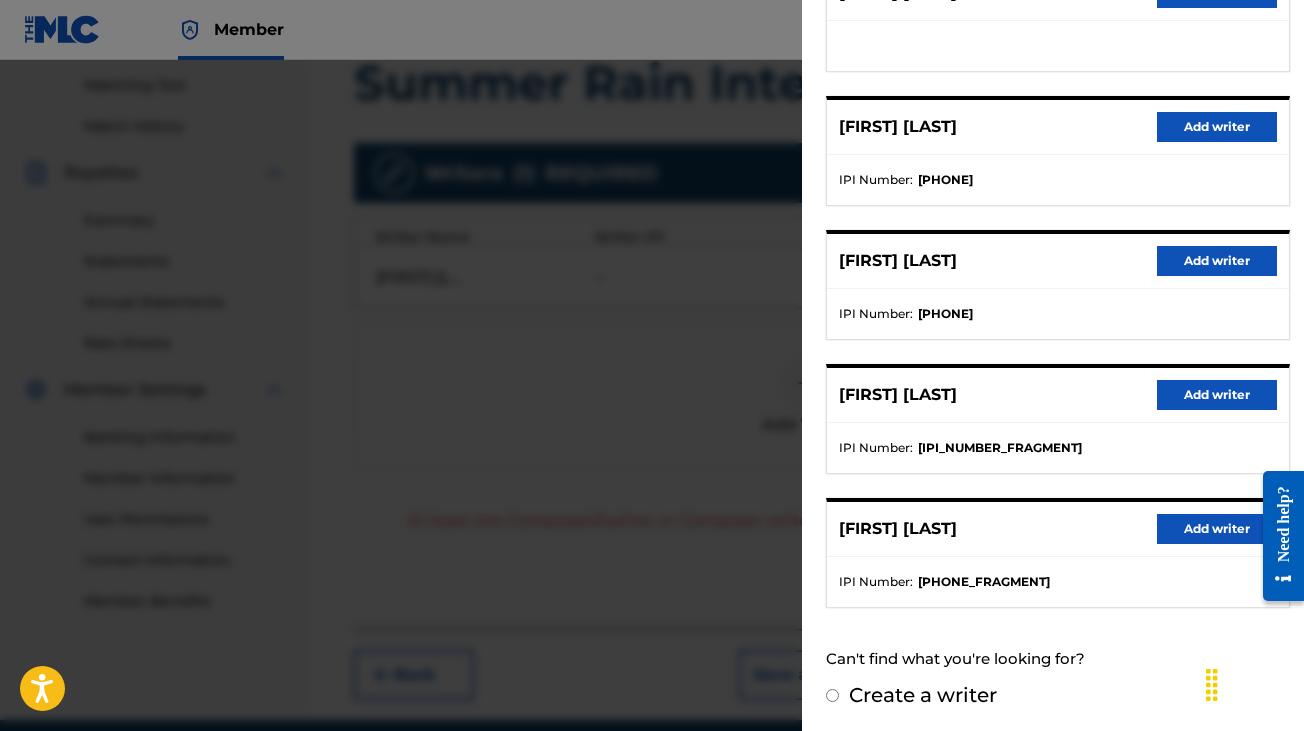 click on "Add writer" at bounding box center (1217, 529) 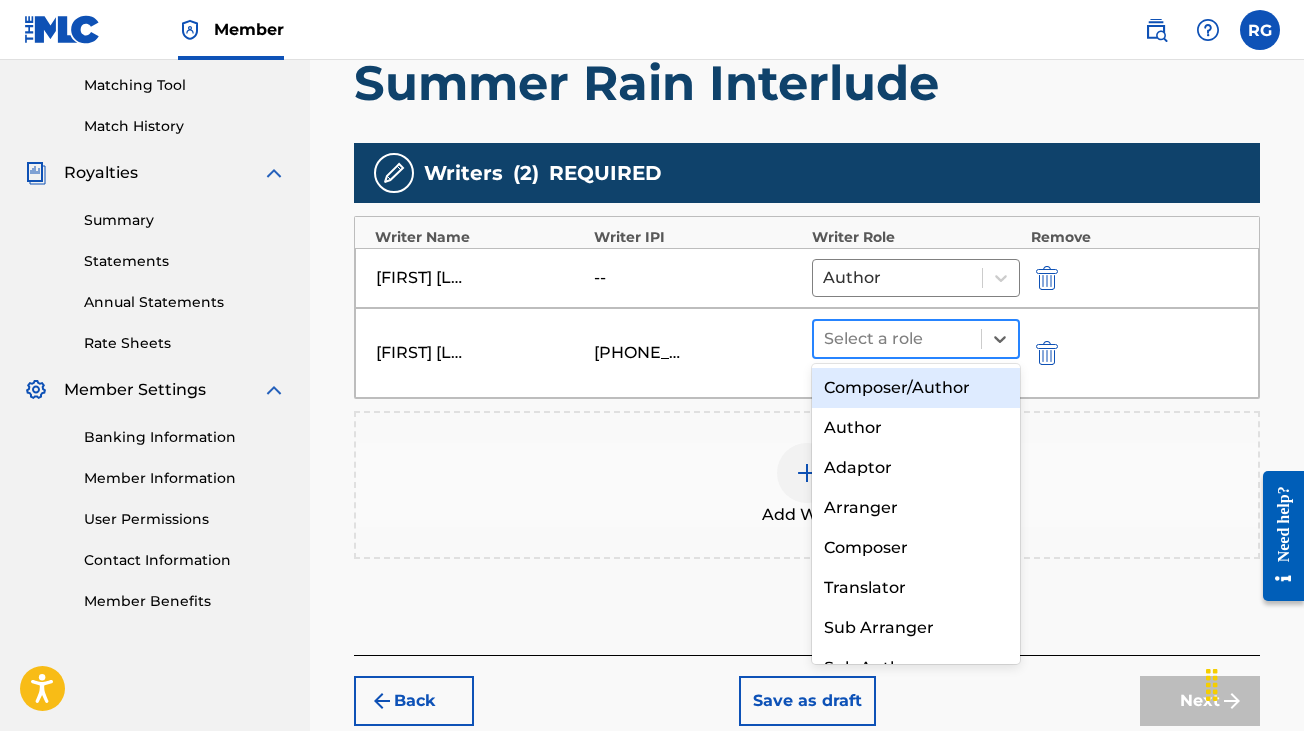 click at bounding box center (897, 339) 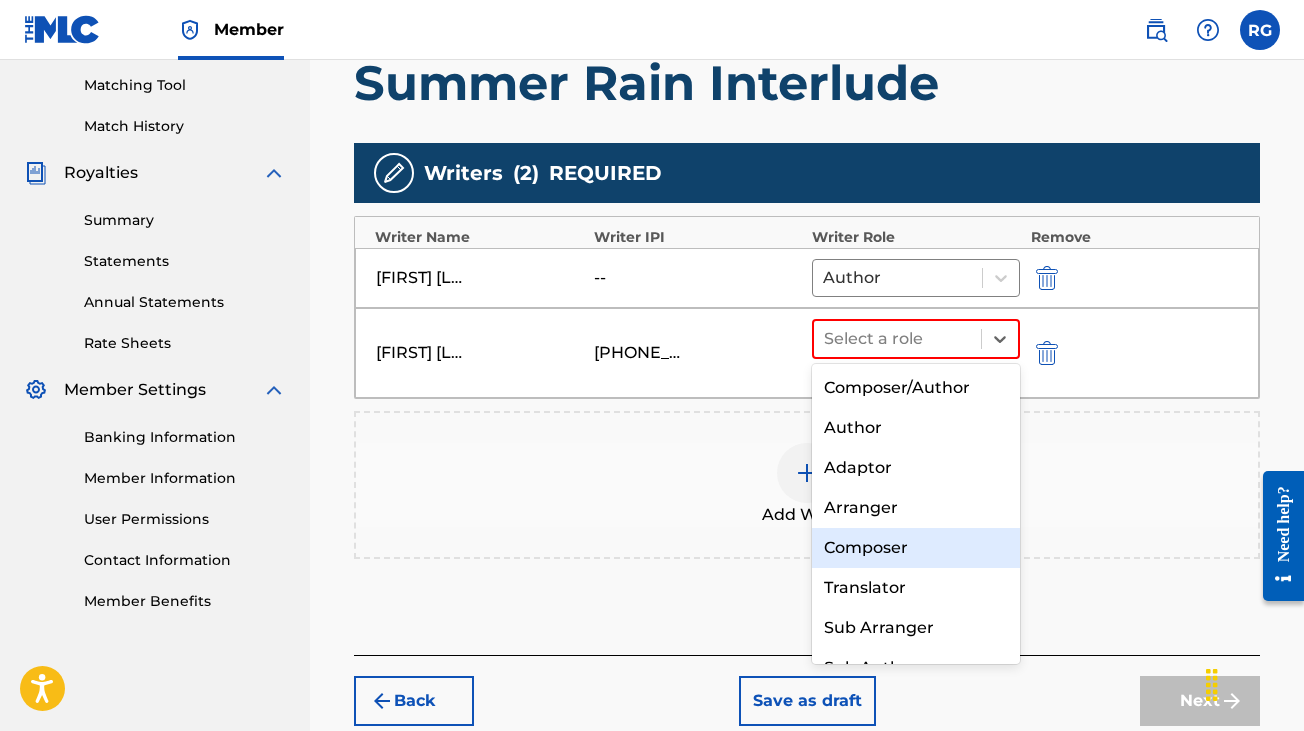 click on "Composer" at bounding box center (916, 548) 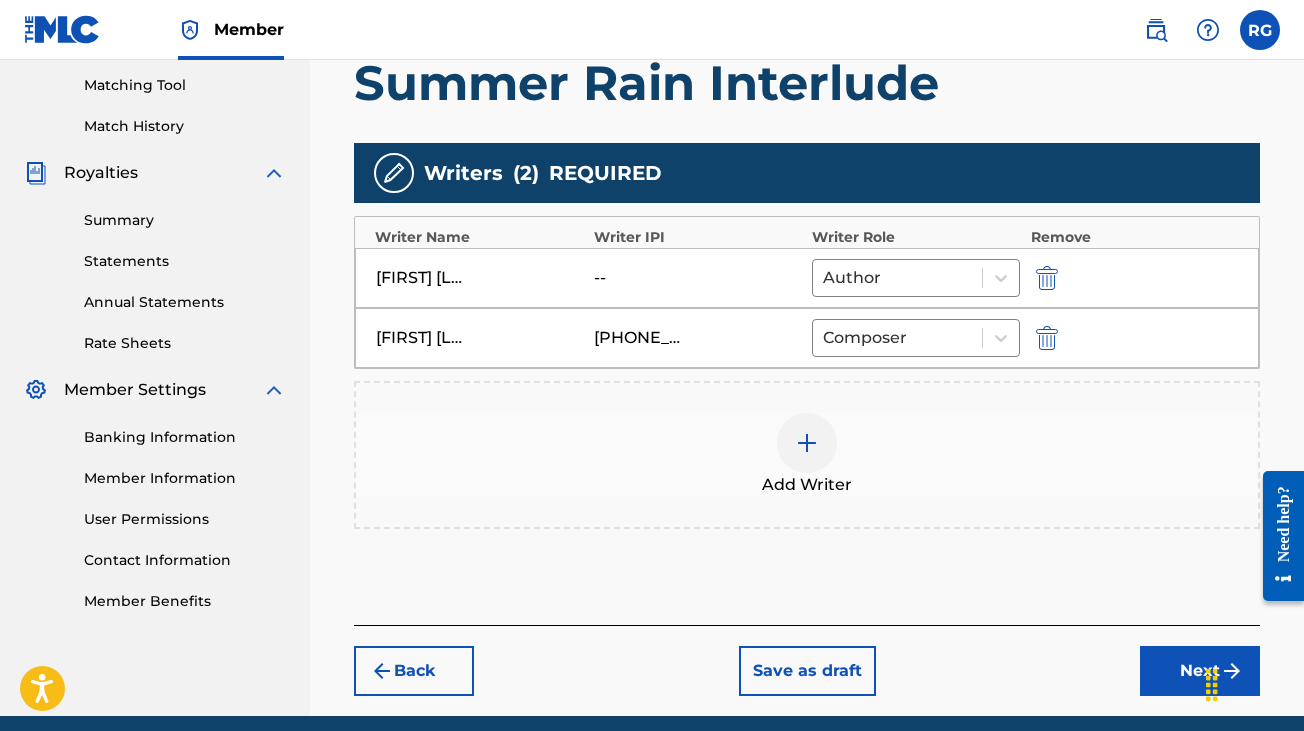 click on "Next" at bounding box center [1200, 671] 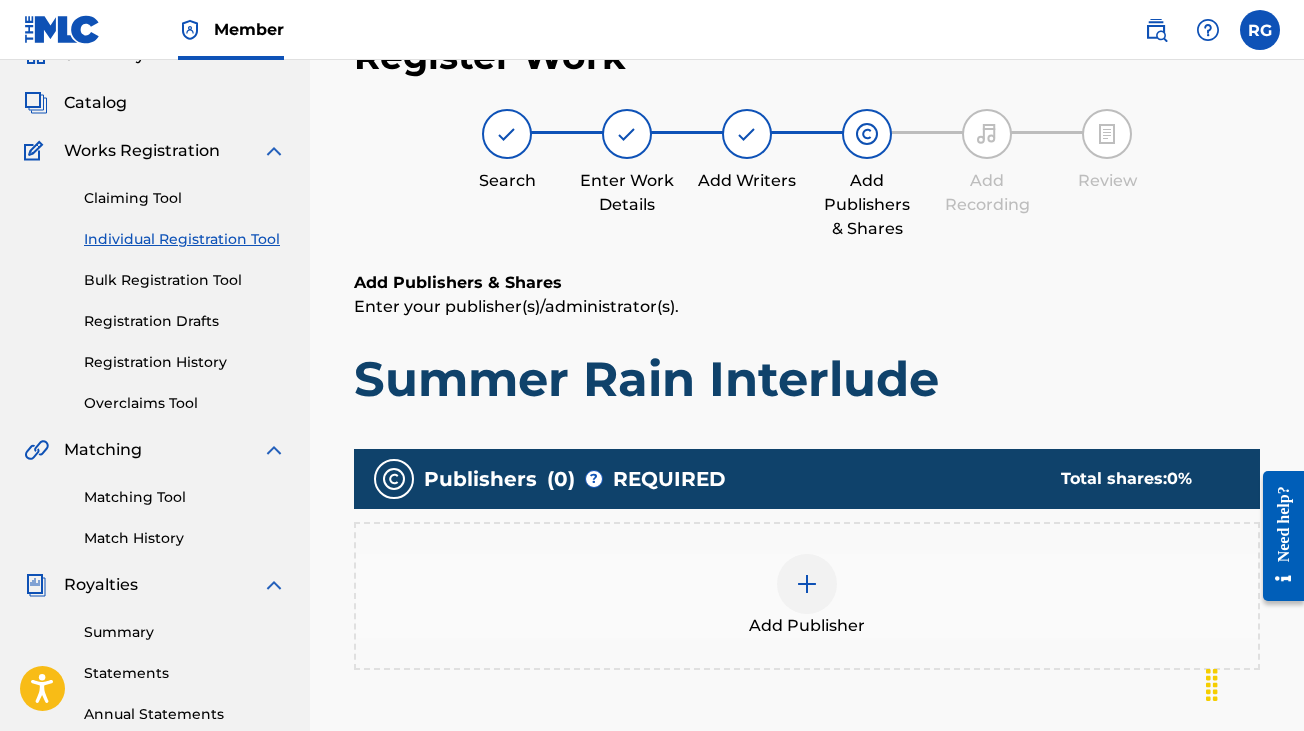 scroll, scrollTop: 90, scrollLeft: 0, axis: vertical 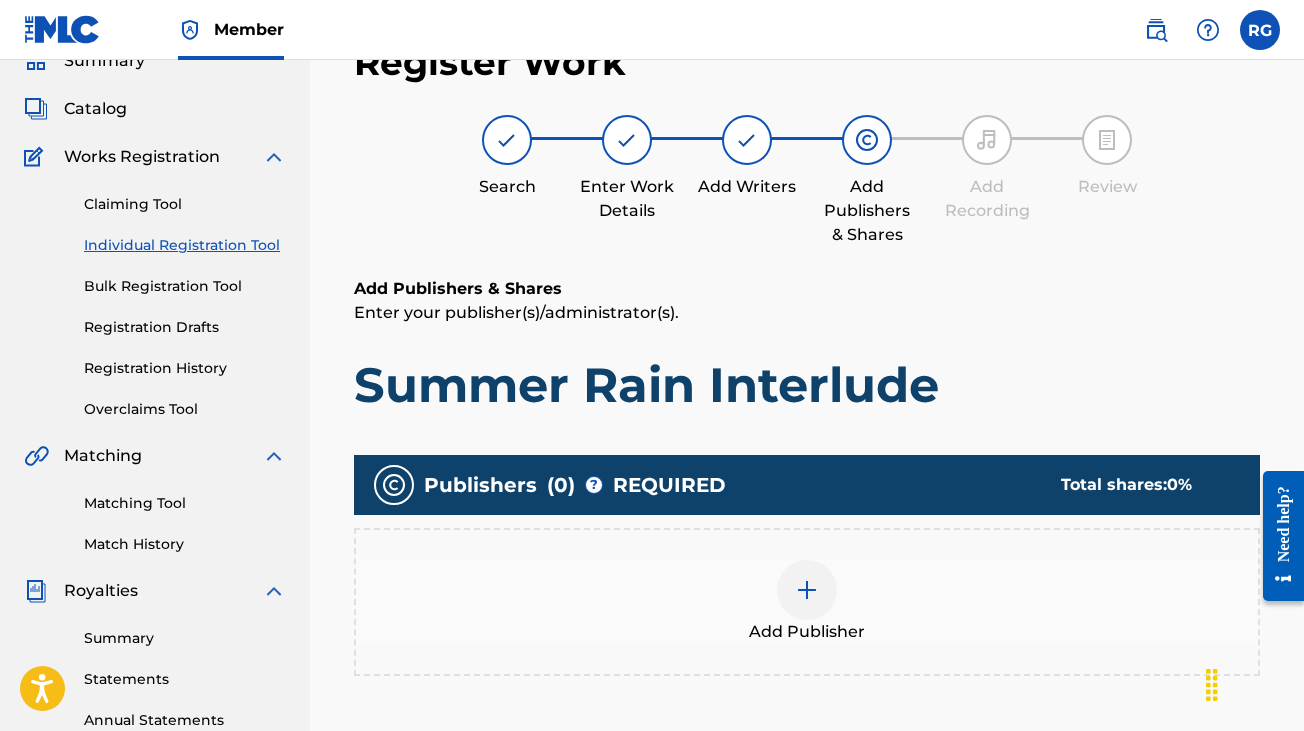 click at bounding box center (807, 590) 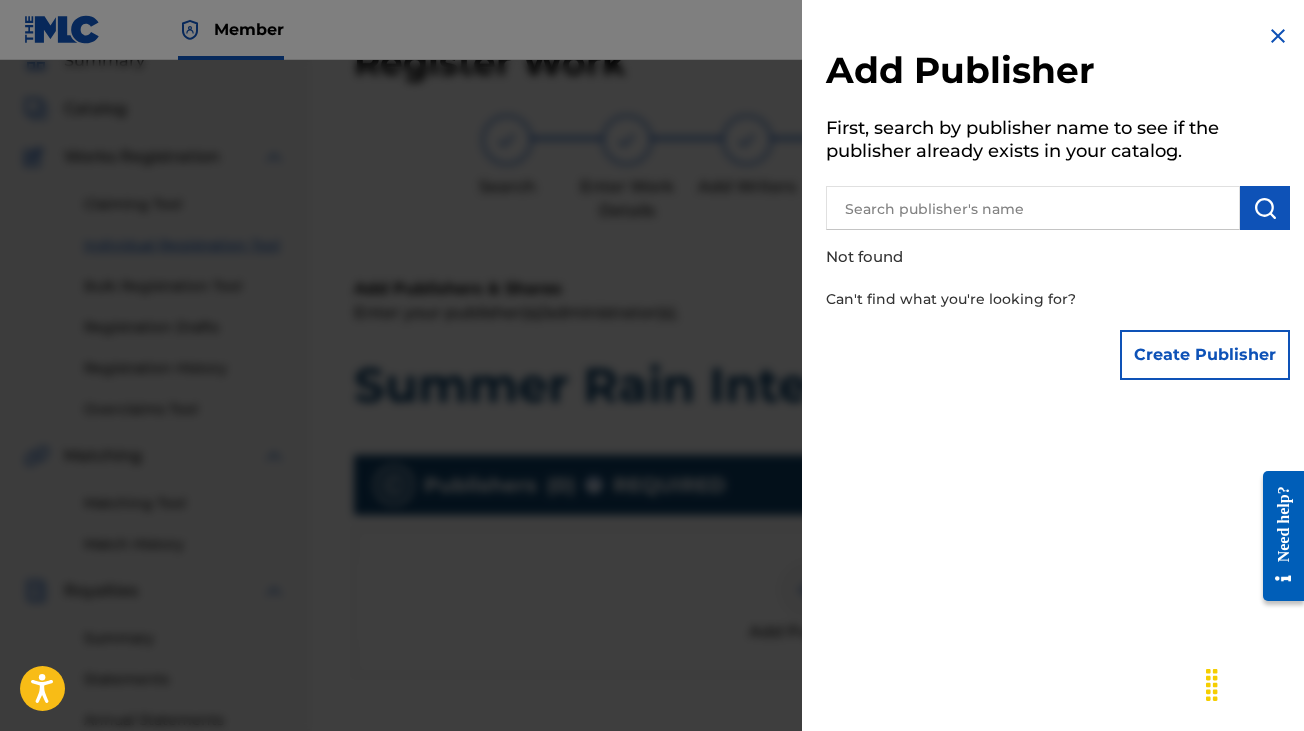 click on "Create Publisher" at bounding box center (1205, 355) 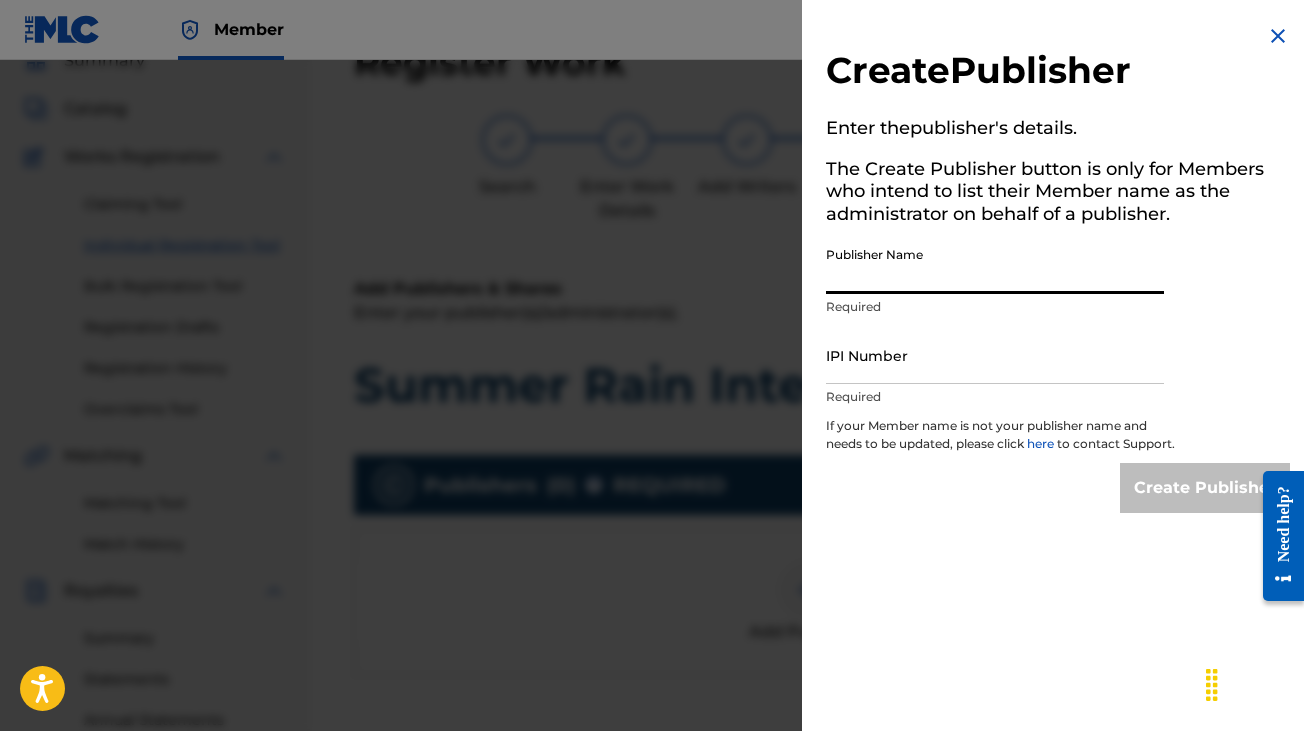 click on "Publisher Name" at bounding box center (995, 265) 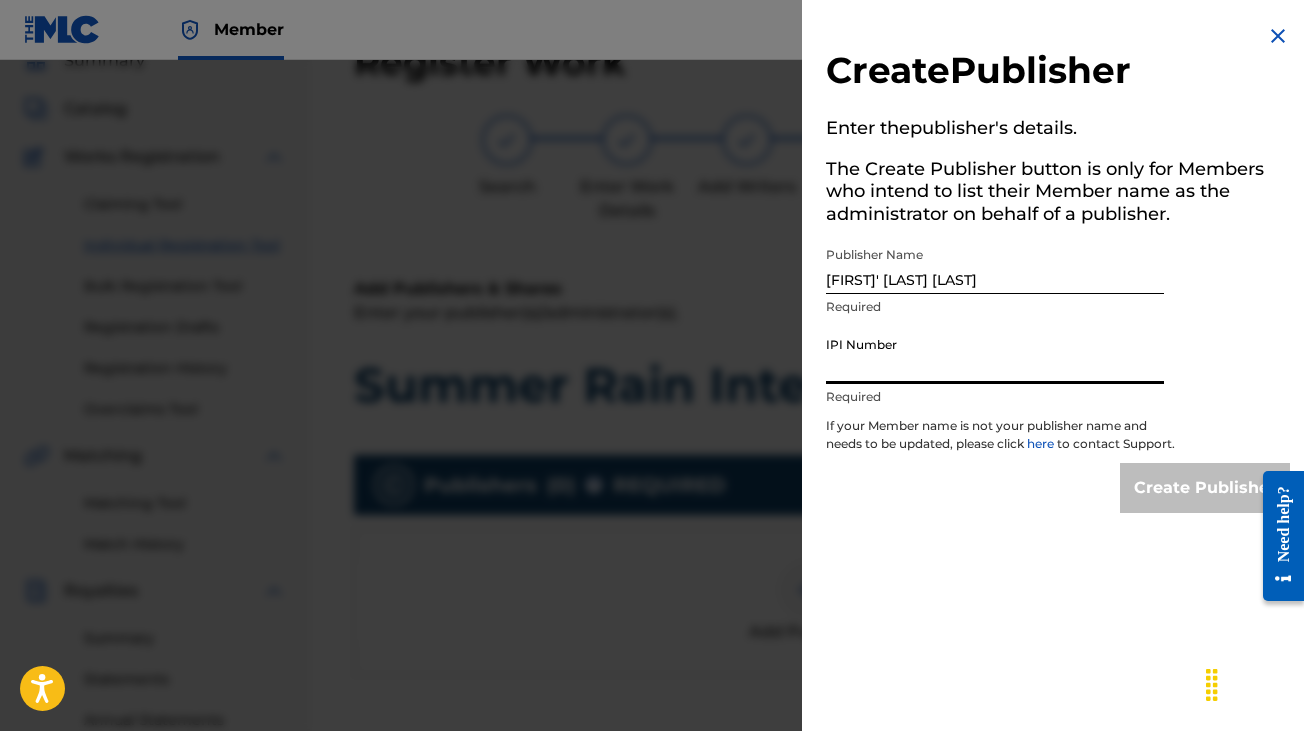 click on "IPI Number" at bounding box center (995, 355) 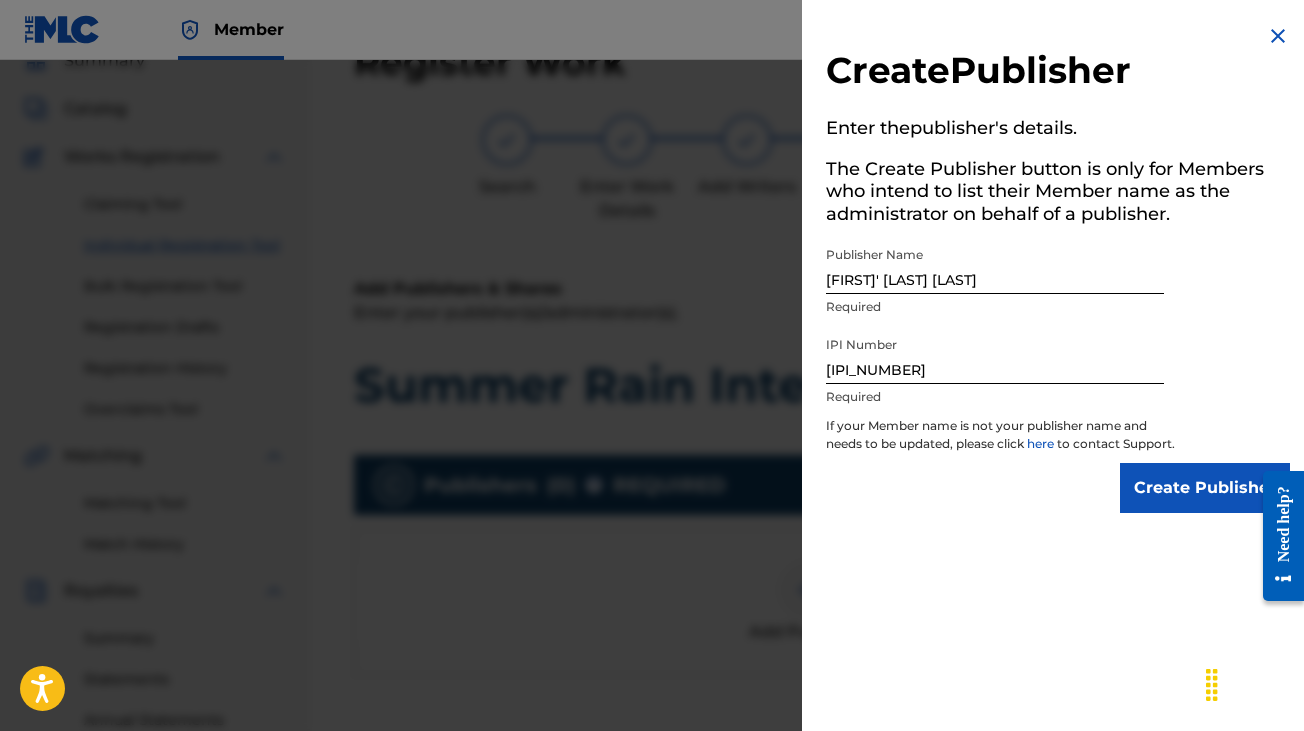 click on "Create Publisher" at bounding box center (1205, 488) 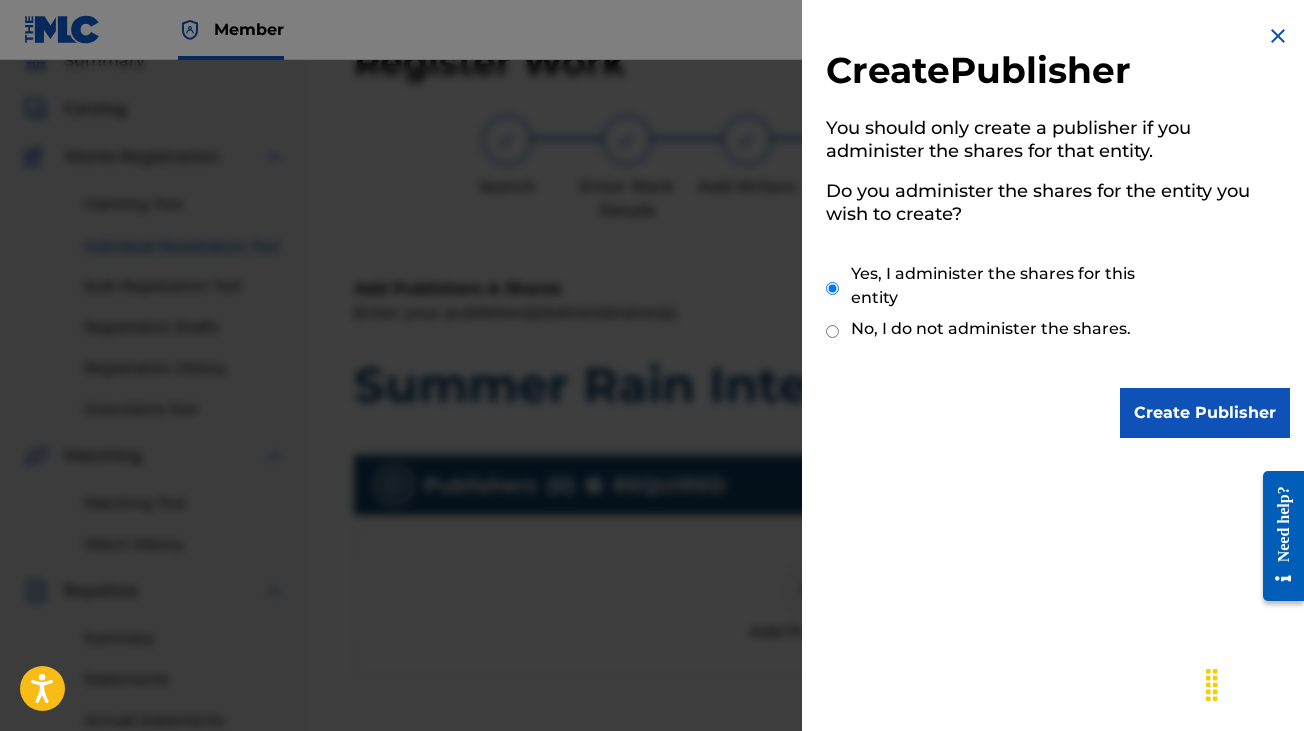 click on "Create  Publisher You should only create a publisher if you administer the shares for that entity. Do you administer the shares for the entity you wish to create? Yes, I administer the shares for this entity No, I do not administer the shares. Create Publisher" at bounding box center [1058, 231] 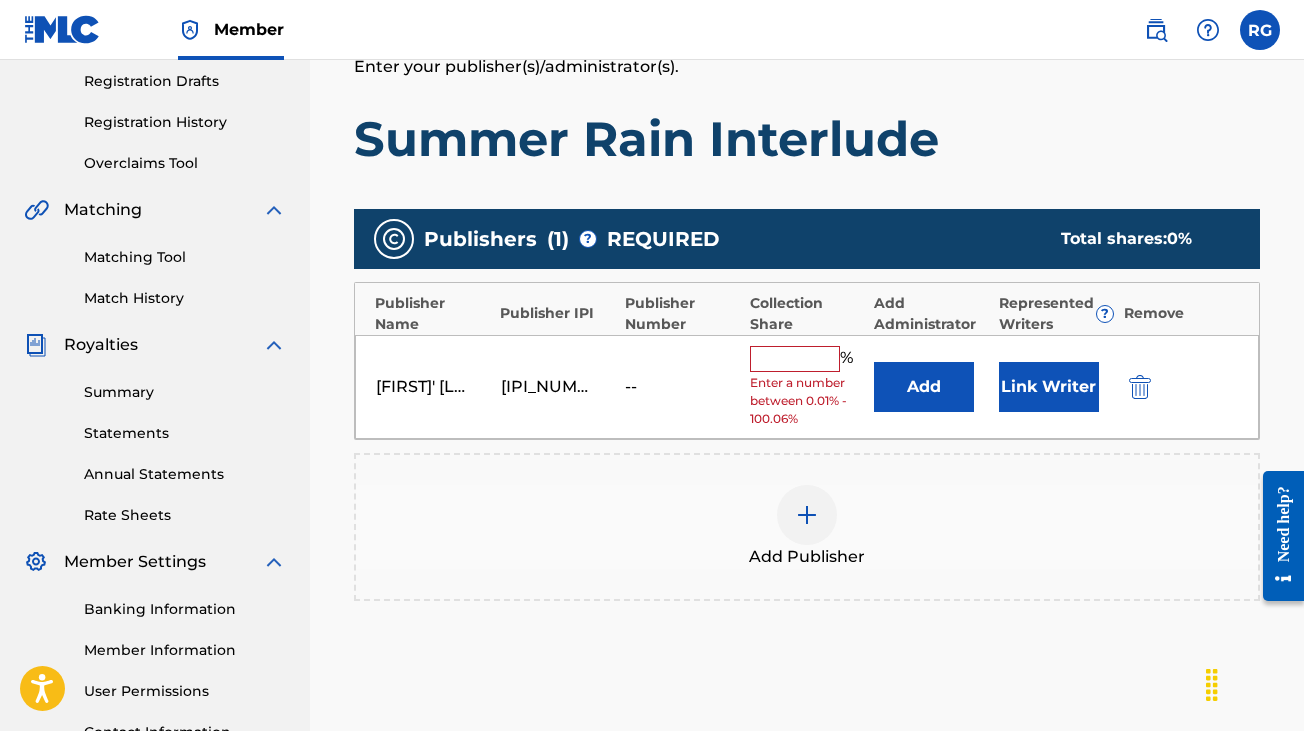 scroll, scrollTop: 337, scrollLeft: 0, axis: vertical 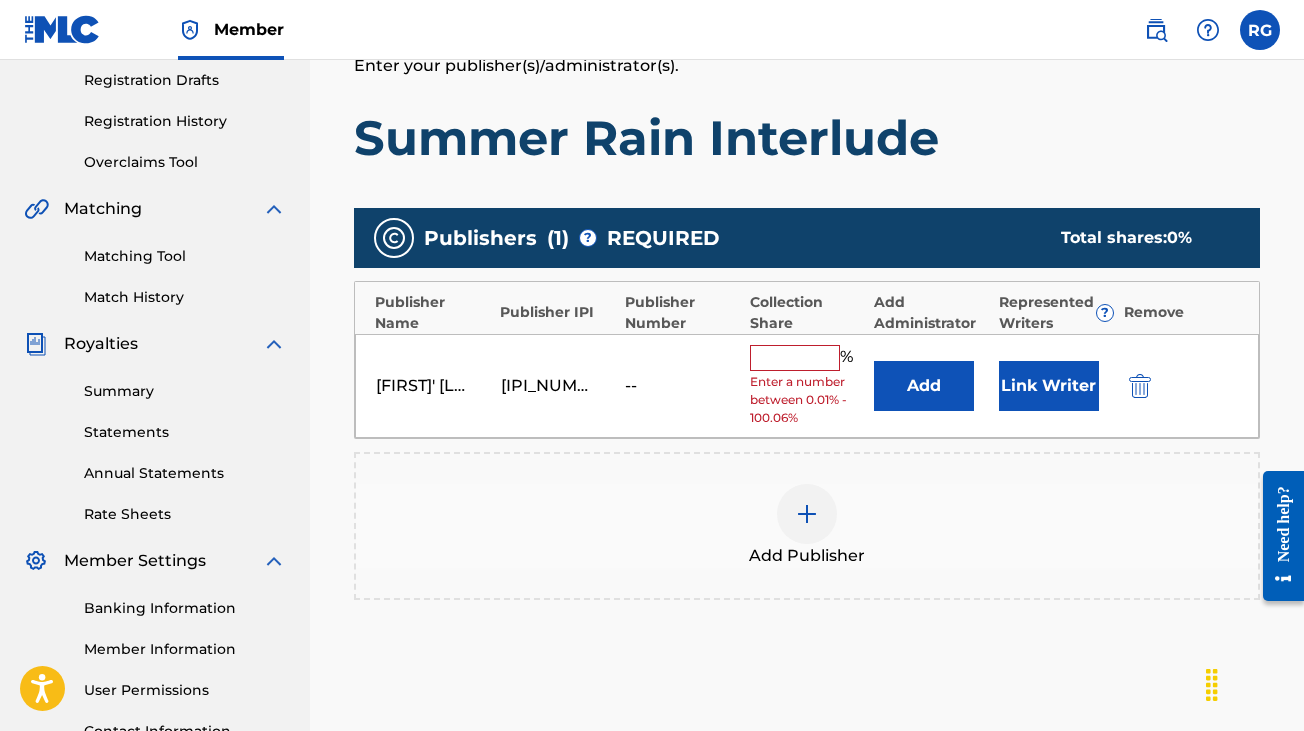 click on "Enter a number between 0.01% - 100.06%" at bounding box center [807, 400] 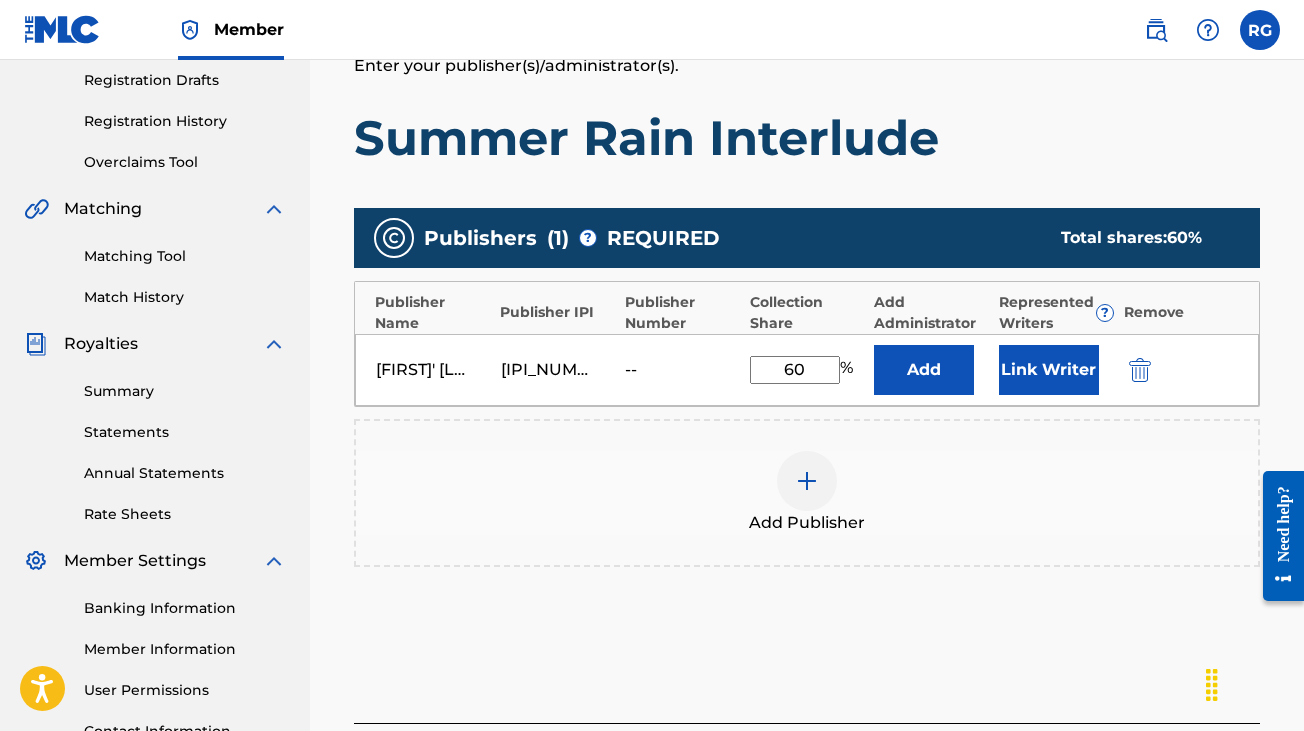 type on "60" 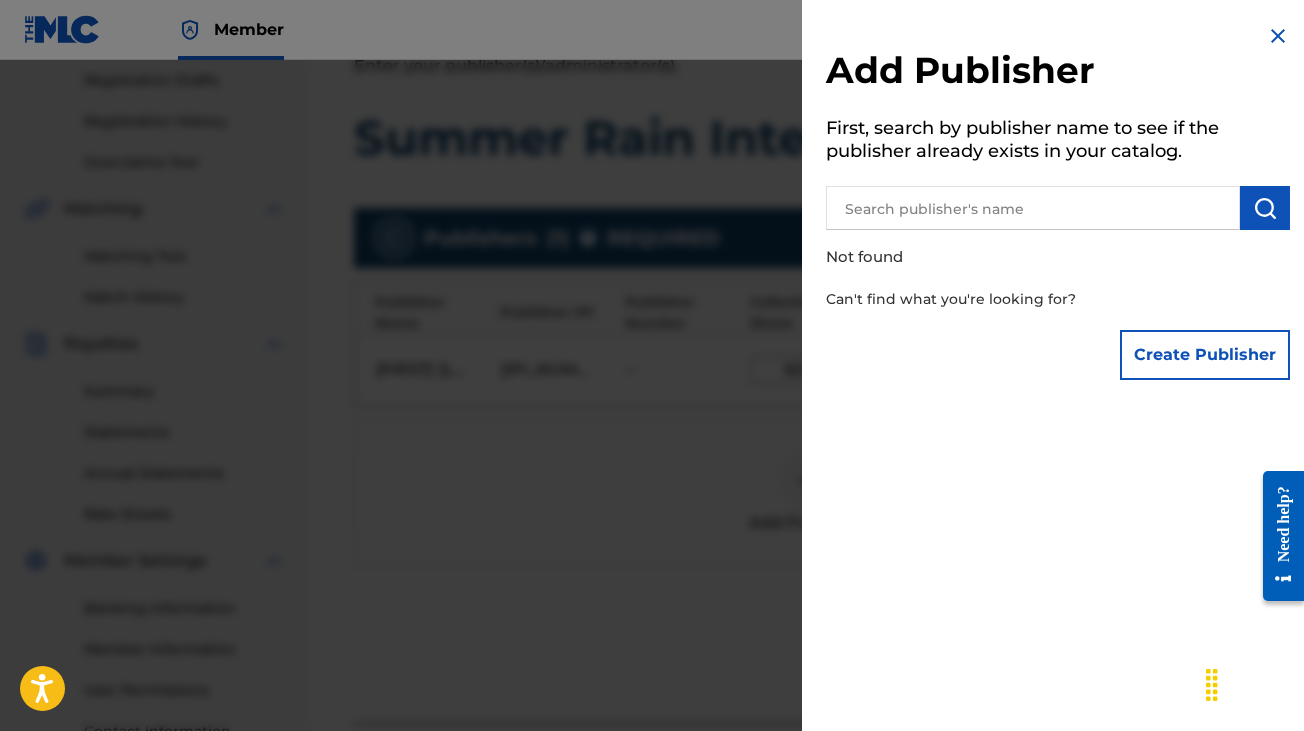 click on "Create Publisher" at bounding box center (1205, 355) 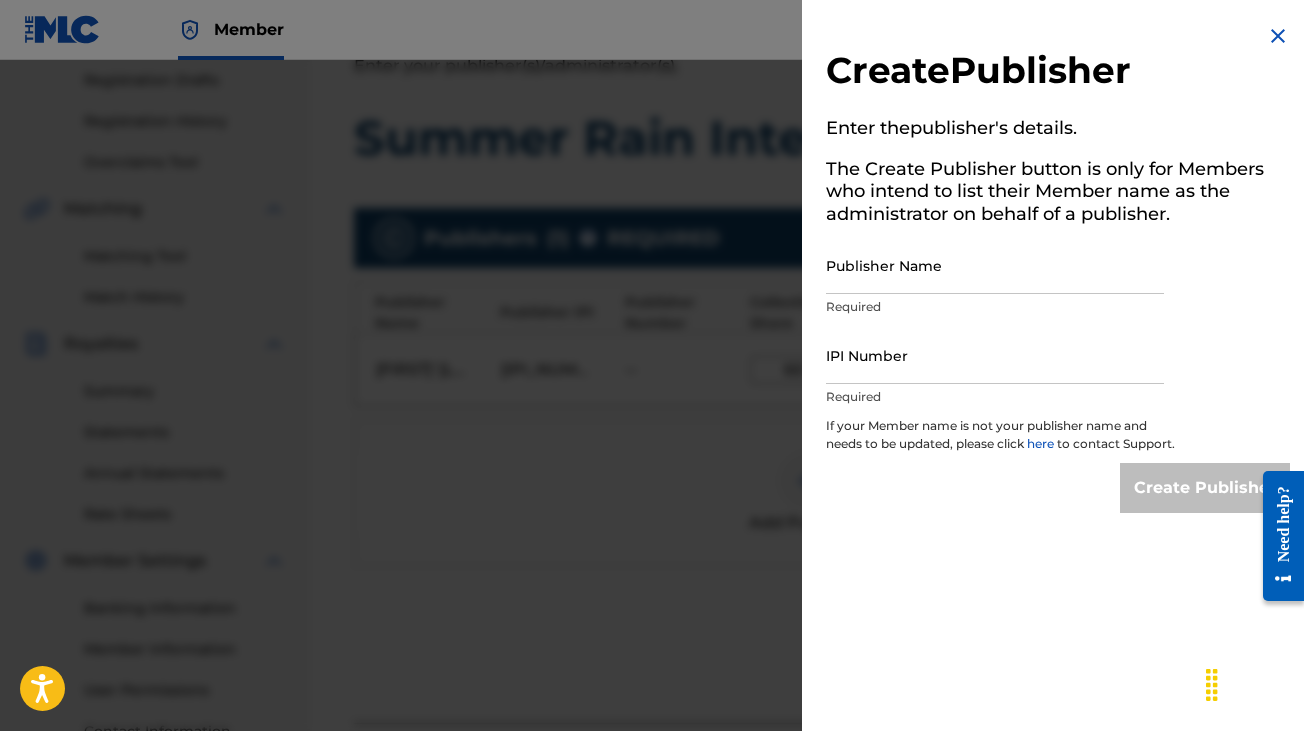 click on "Publisher Name" at bounding box center (995, 265) 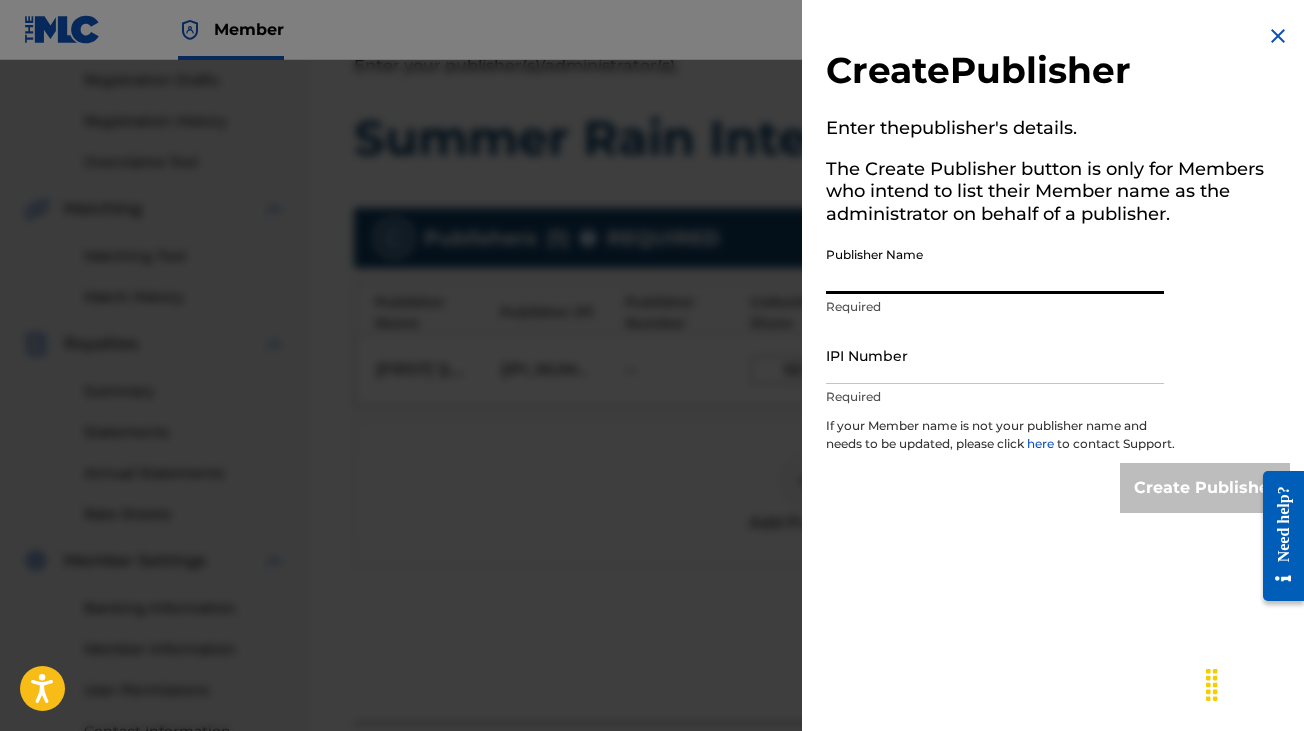 type on "TheLegendBDavis" 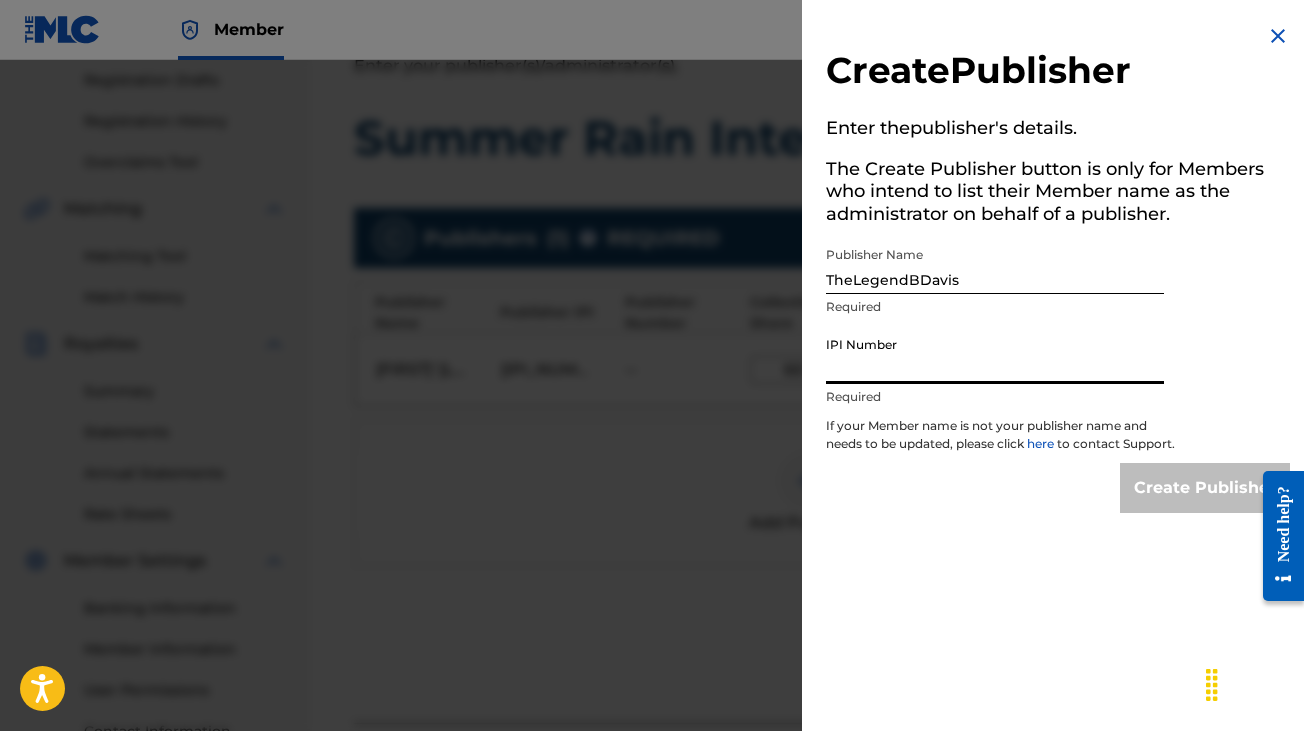 click on "IPI Number" at bounding box center [995, 355] 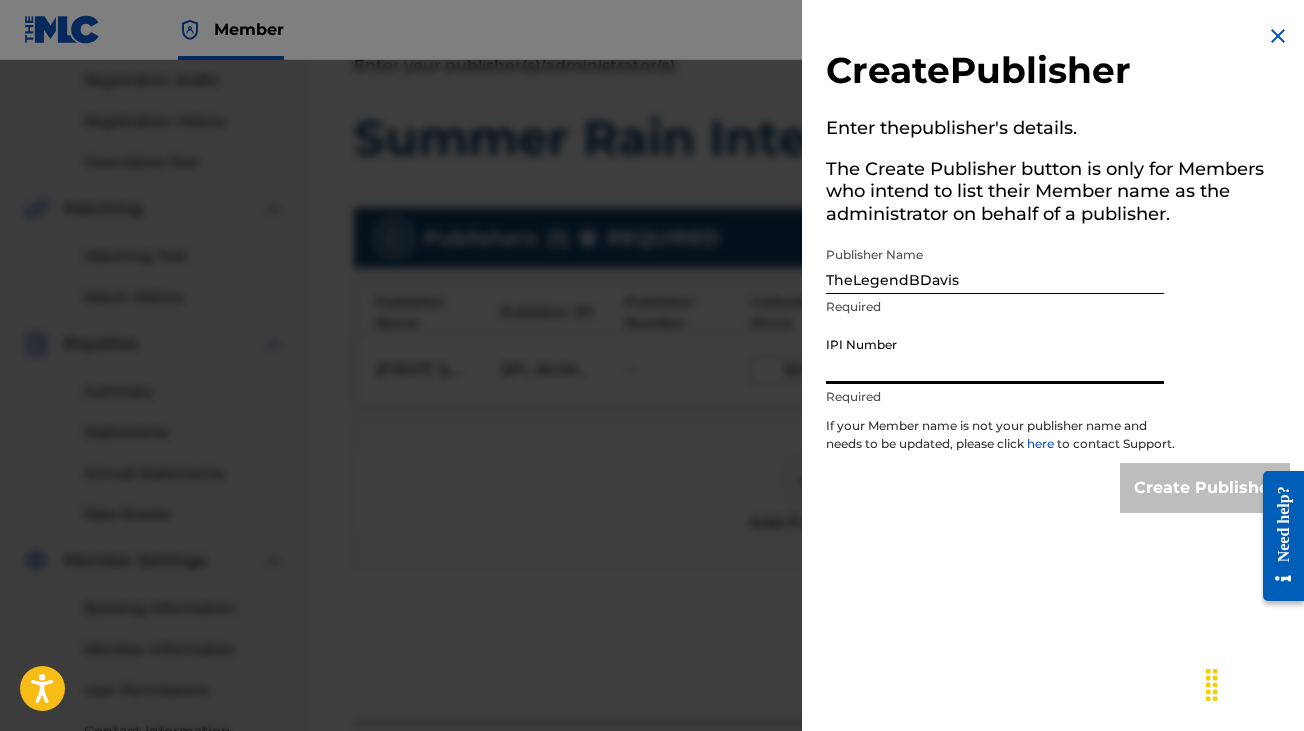 type on "[PHONE_FRAGMENT]" 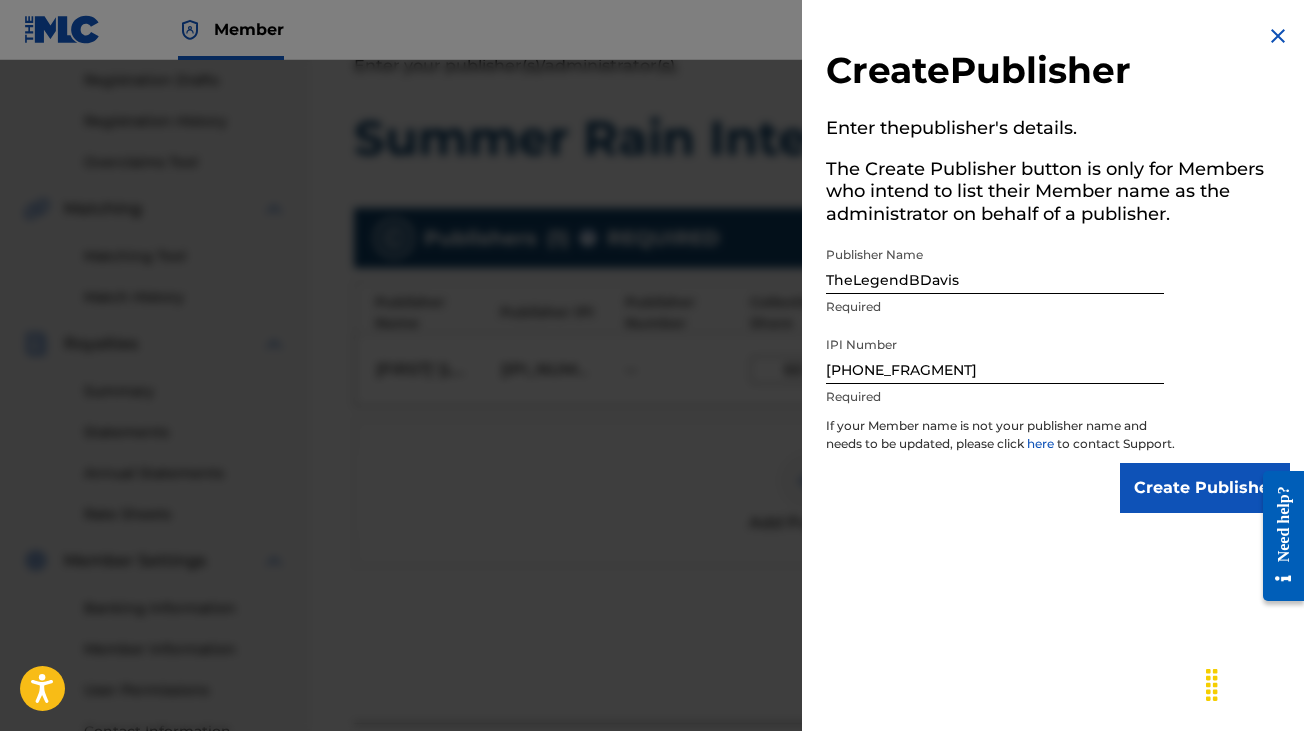click on "Create Publisher" at bounding box center [1205, 488] 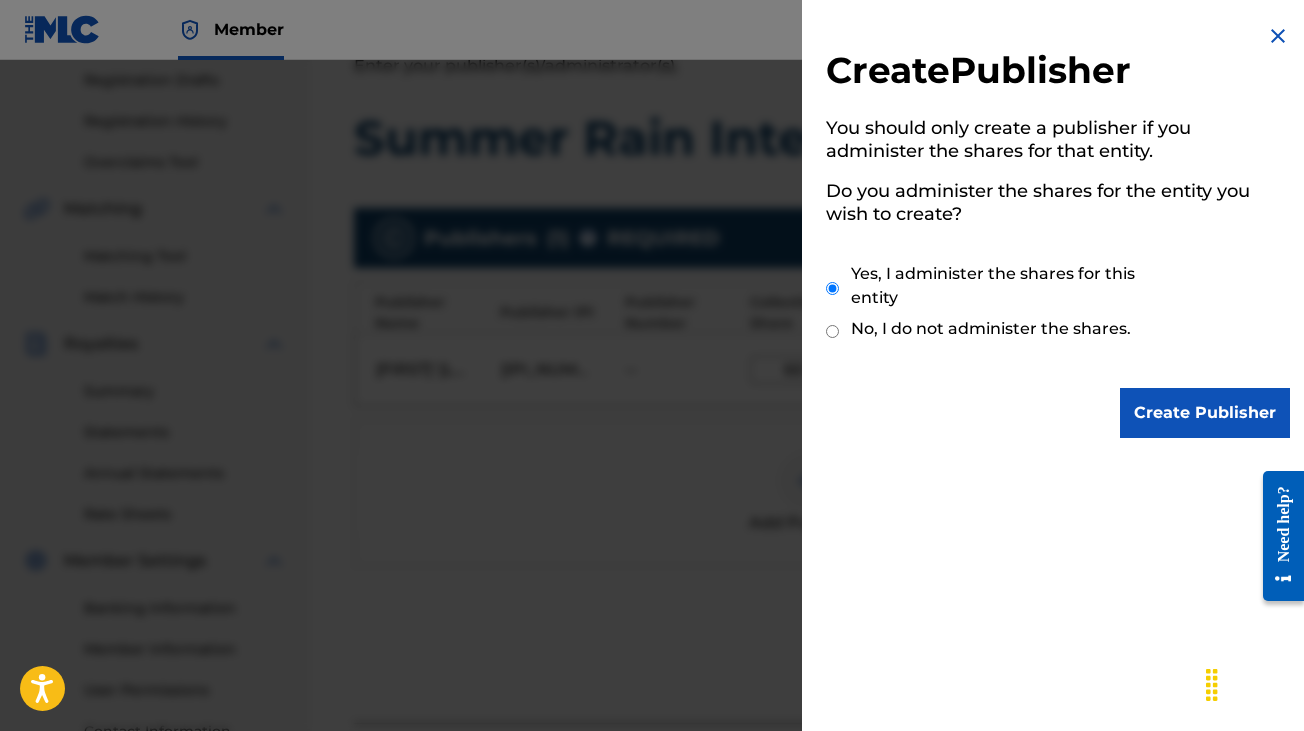 click on "Create Publisher" at bounding box center (1205, 413) 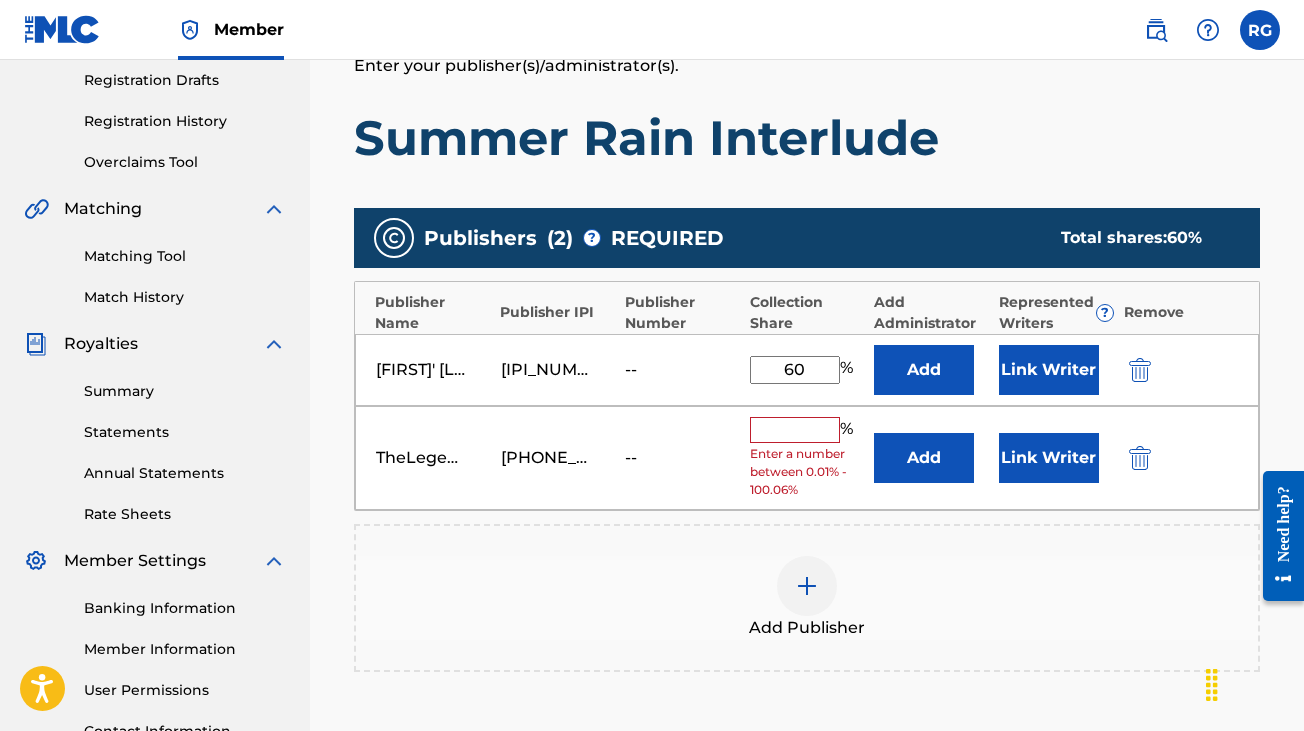 click at bounding box center [795, 430] 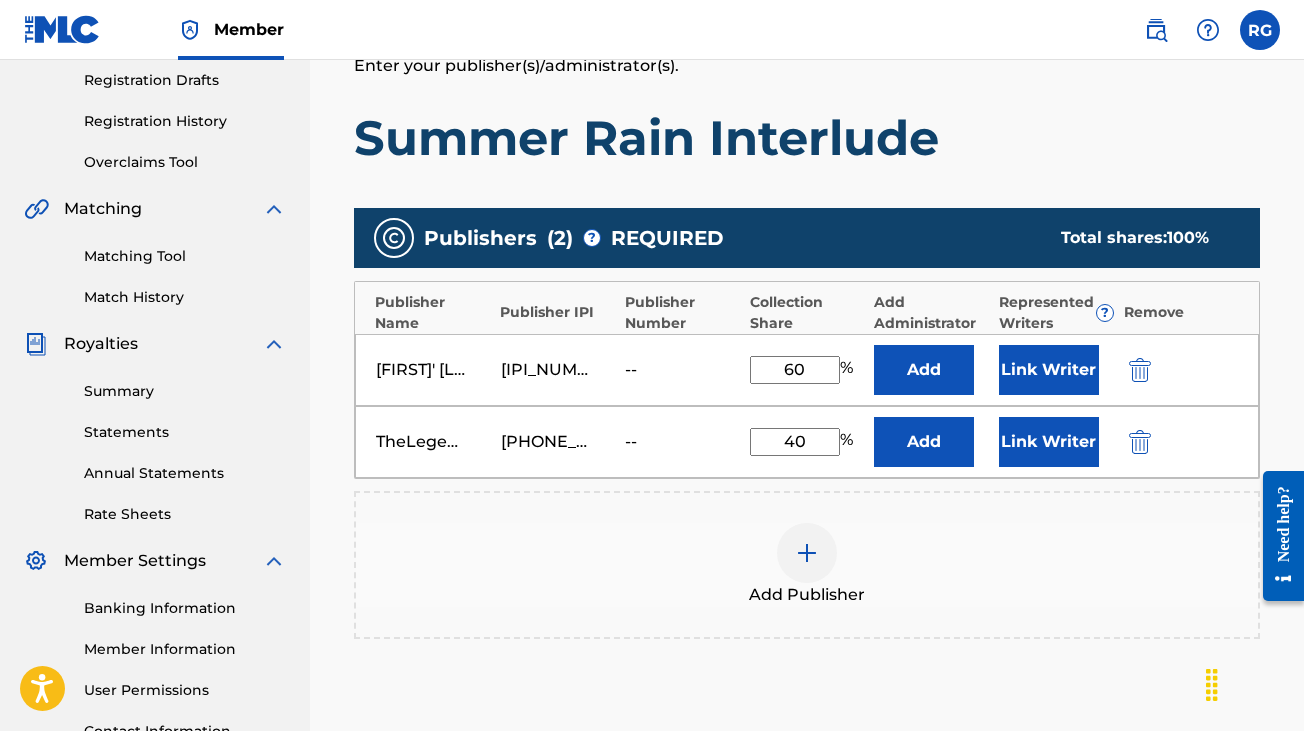 type on "40" 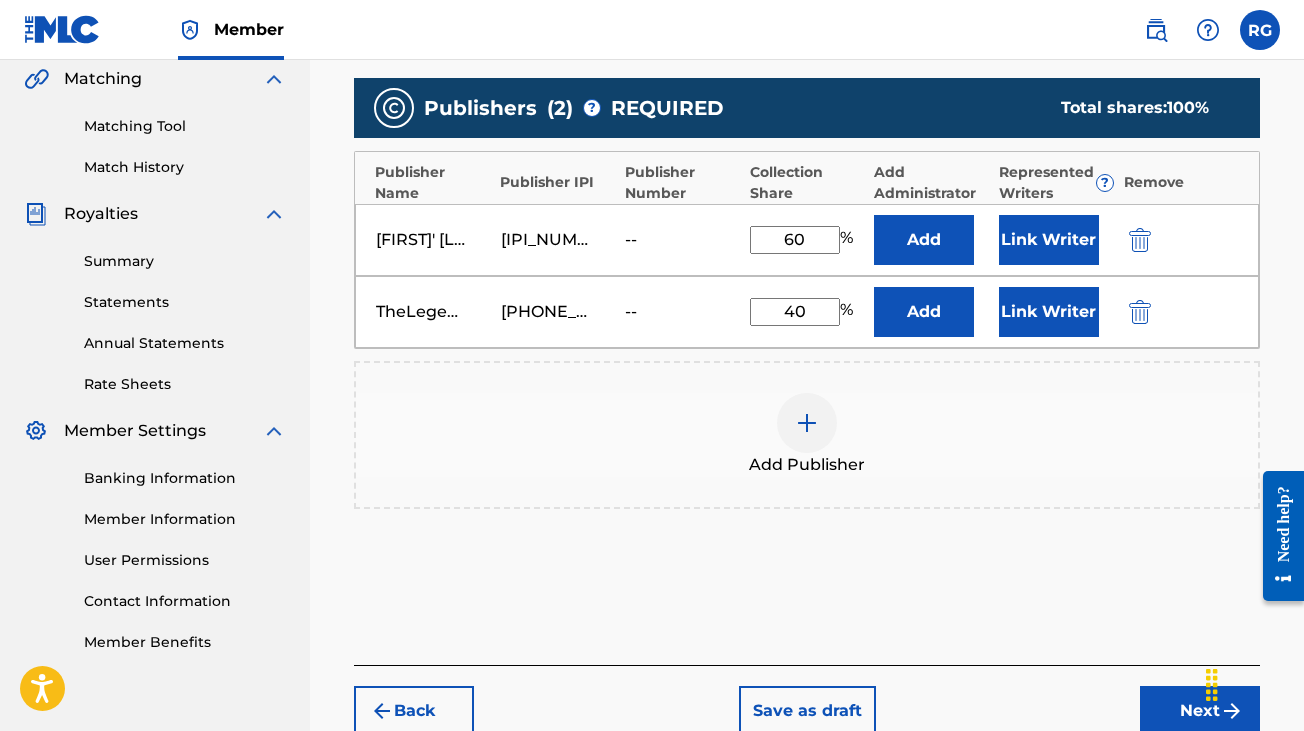 scroll, scrollTop: 585, scrollLeft: 0, axis: vertical 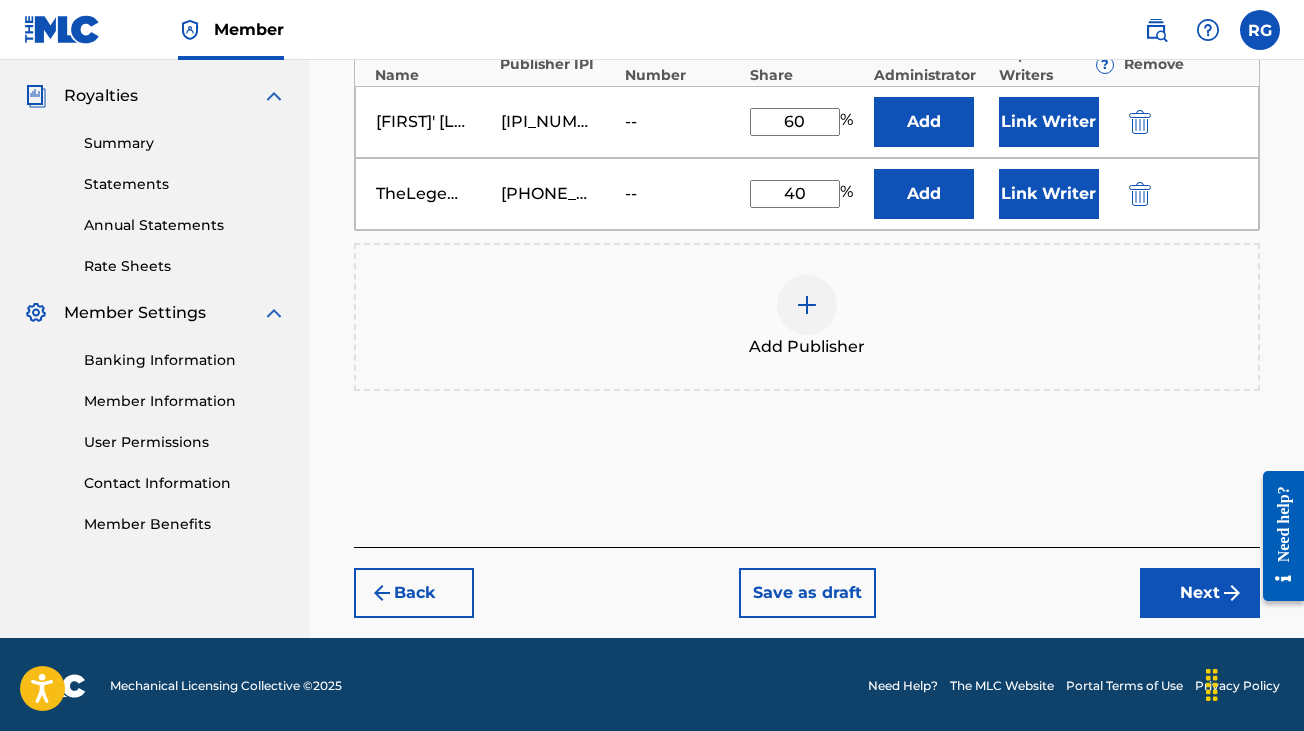 click on "Next" at bounding box center [1200, 593] 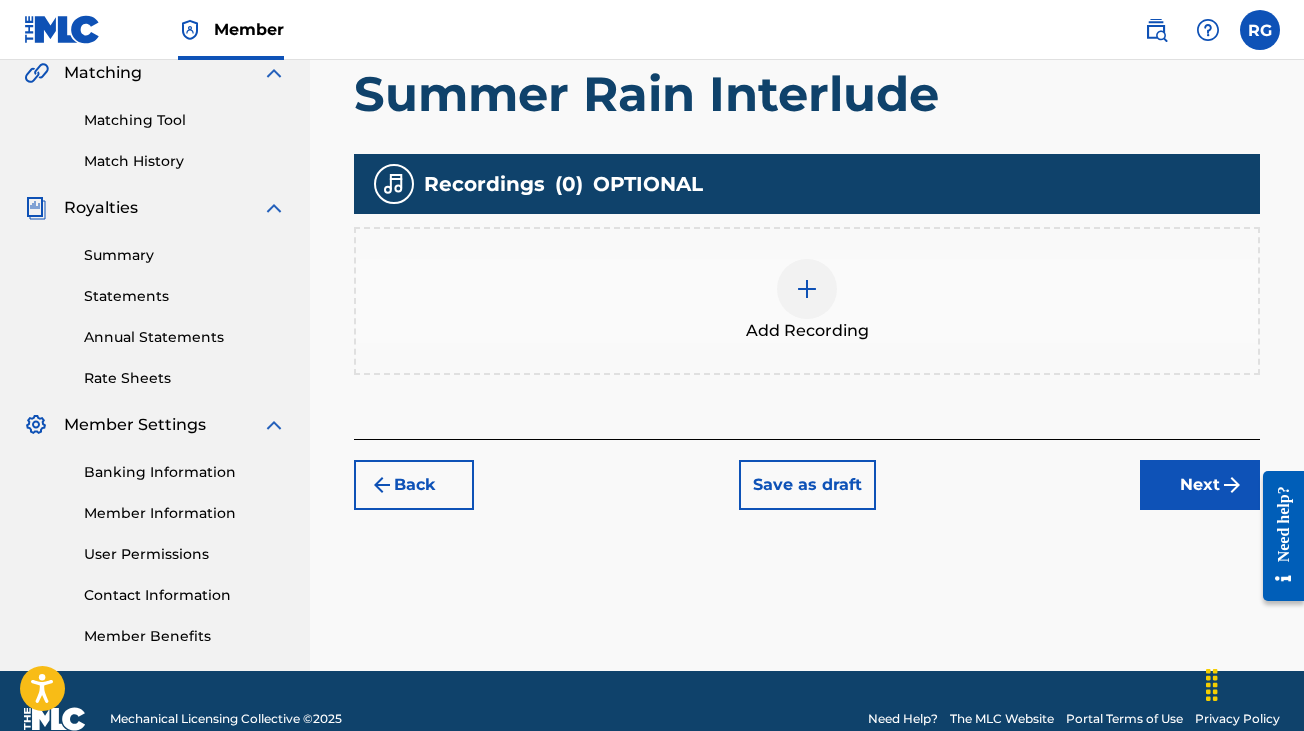 scroll, scrollTop: 474, scrollLeft: 0, axis: vertical 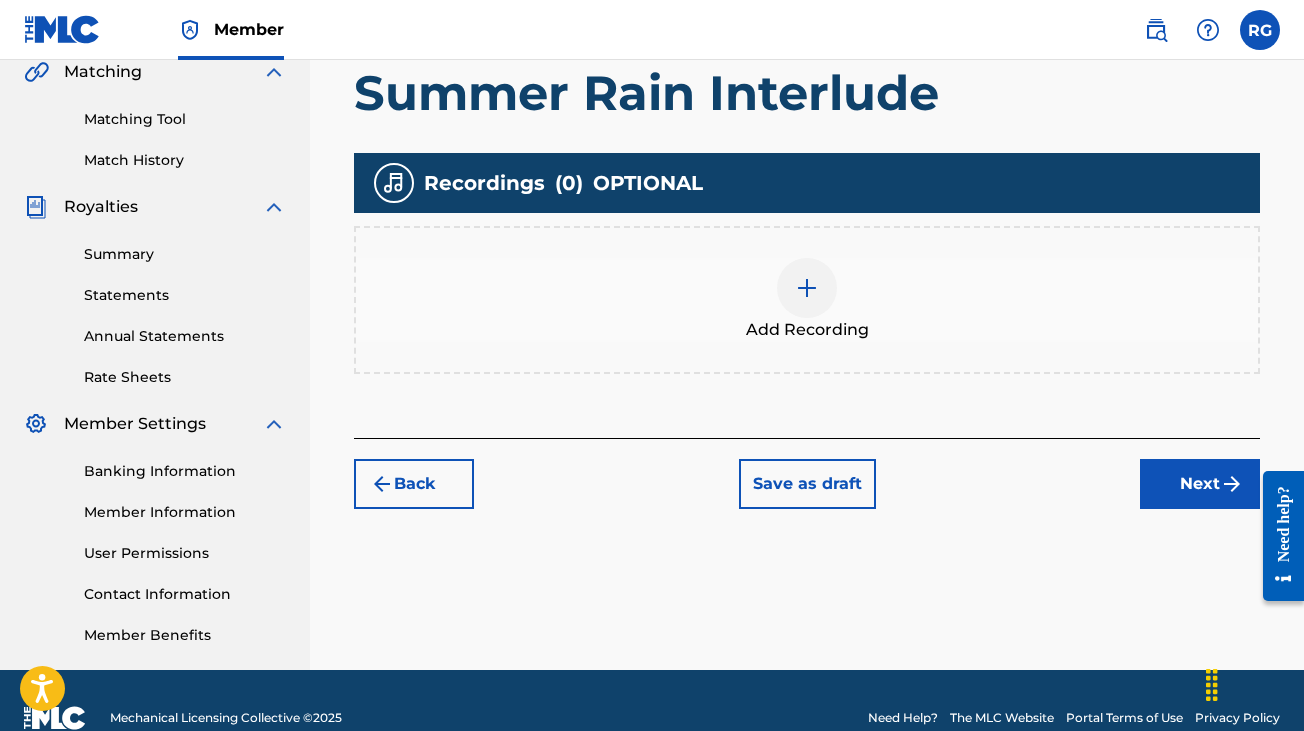 click at bounding box center [807, 288] 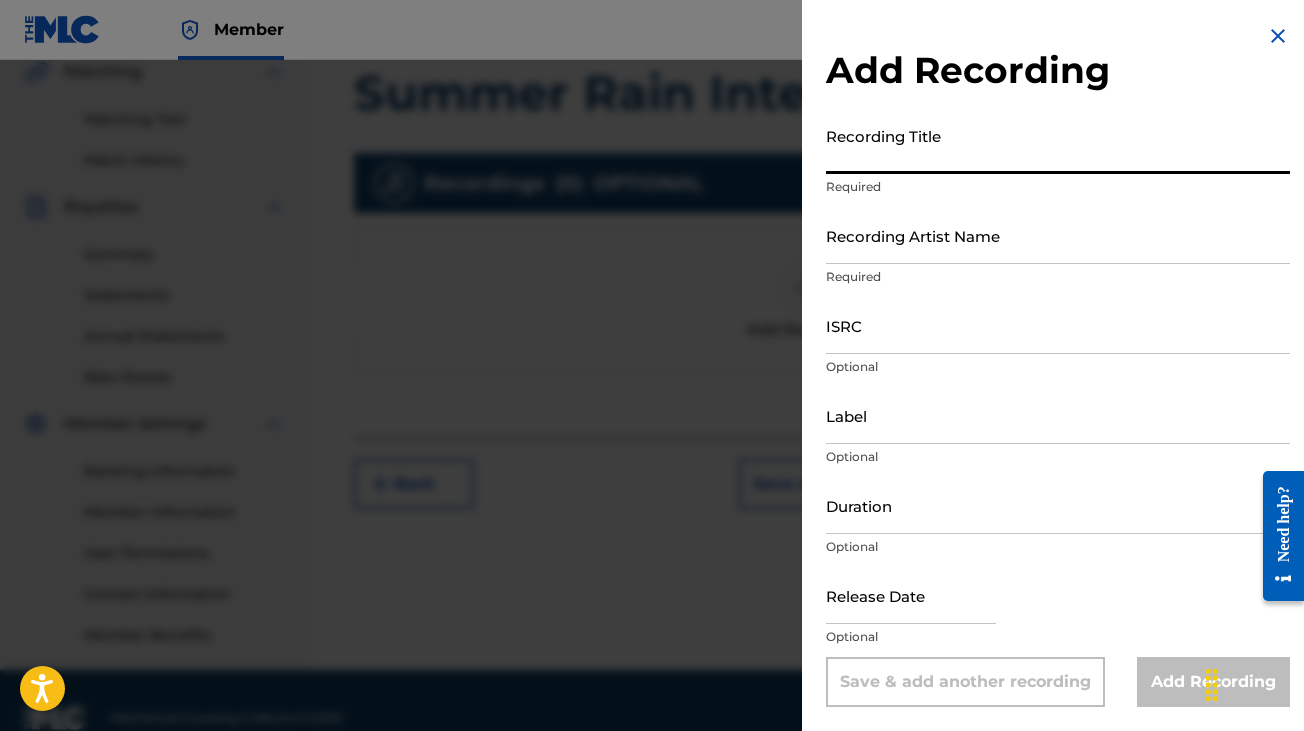 click on "Recording Title" at bounding box center [1058, 145] 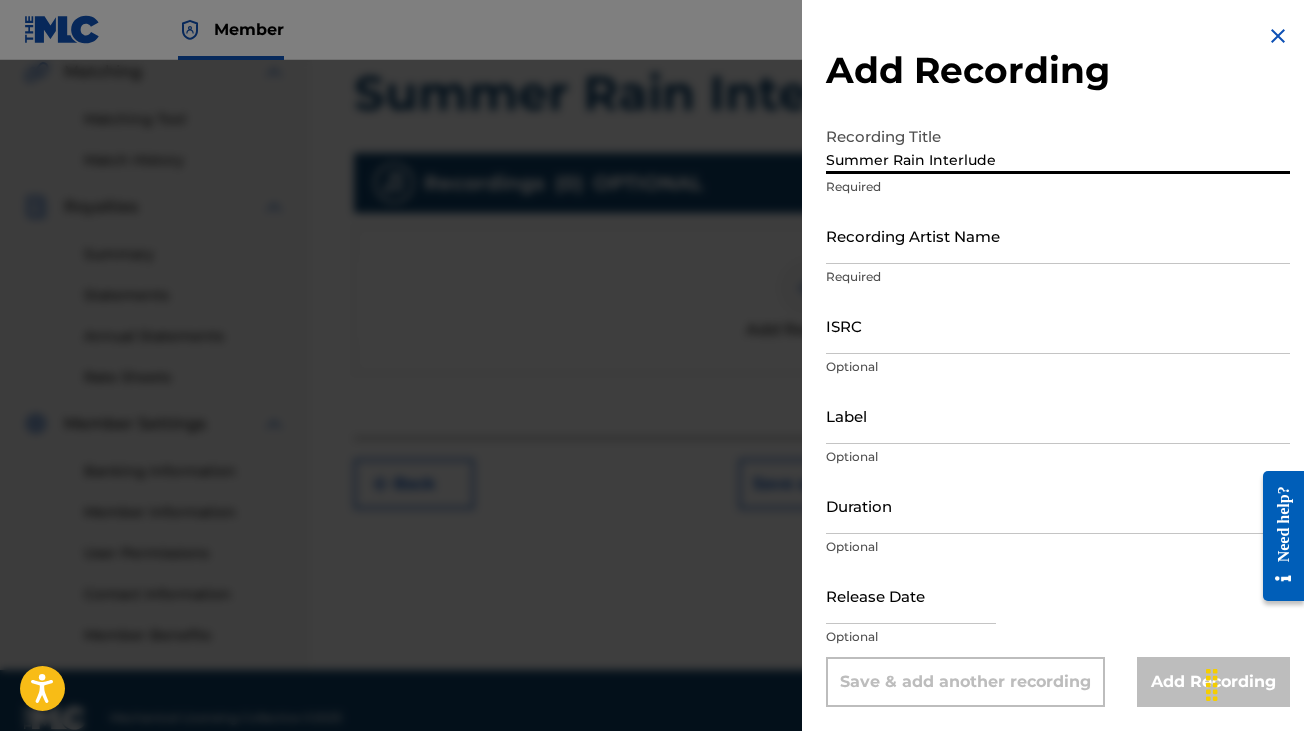 type on "Summer Rain Interlude" 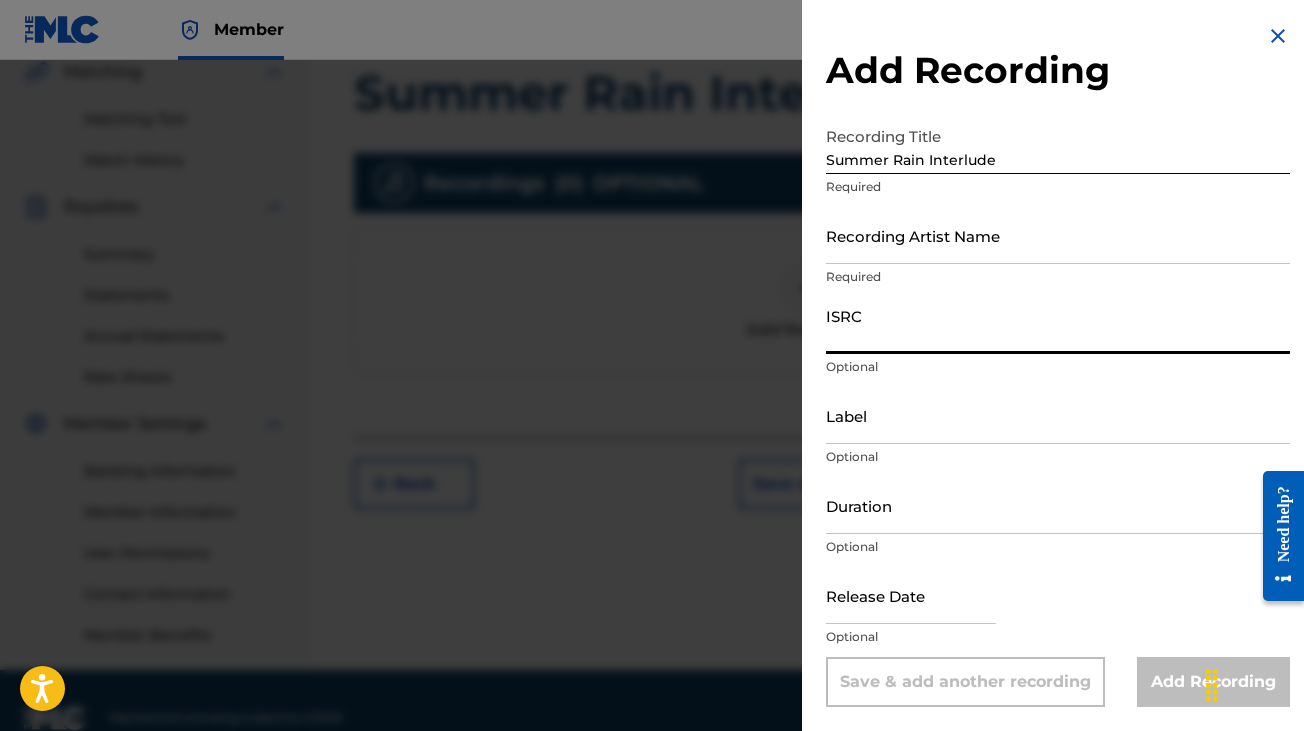 click on "ISRC" at bounding box center [1058, 325] 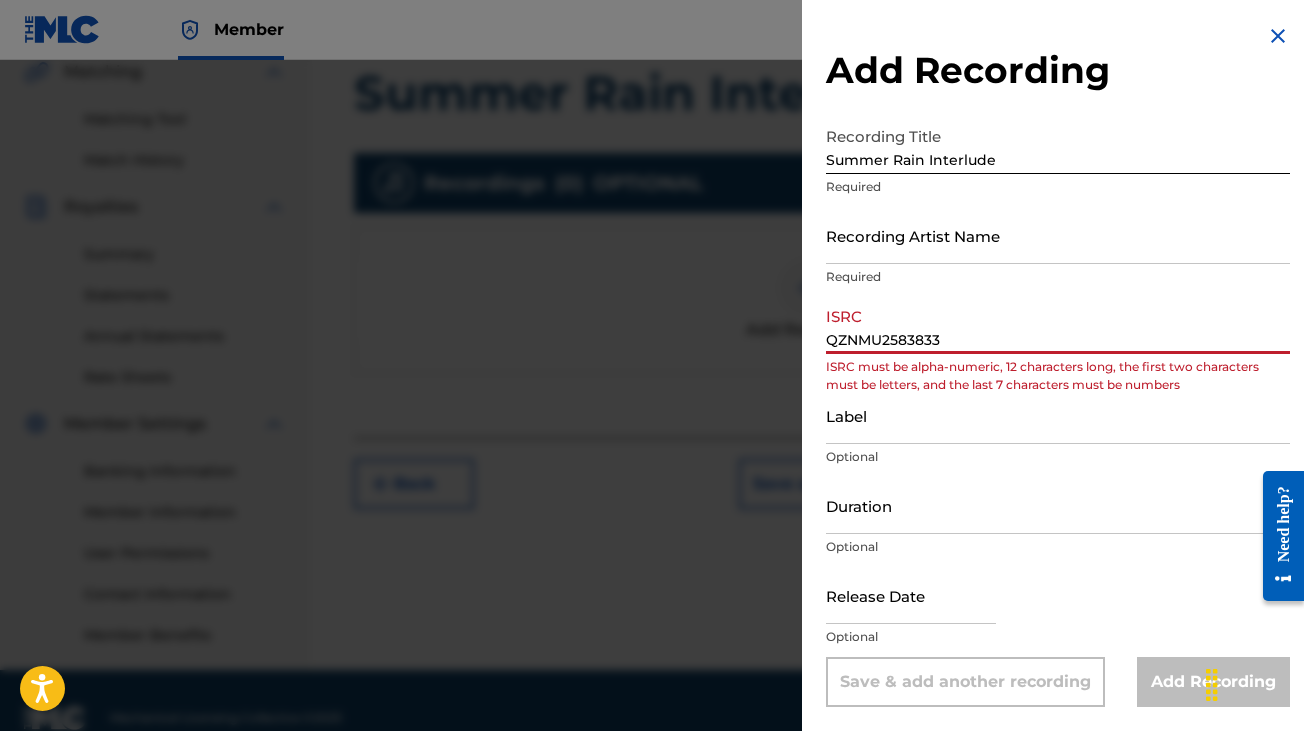 click on "QZNMU2583833" at bounding box center [1058, 325] 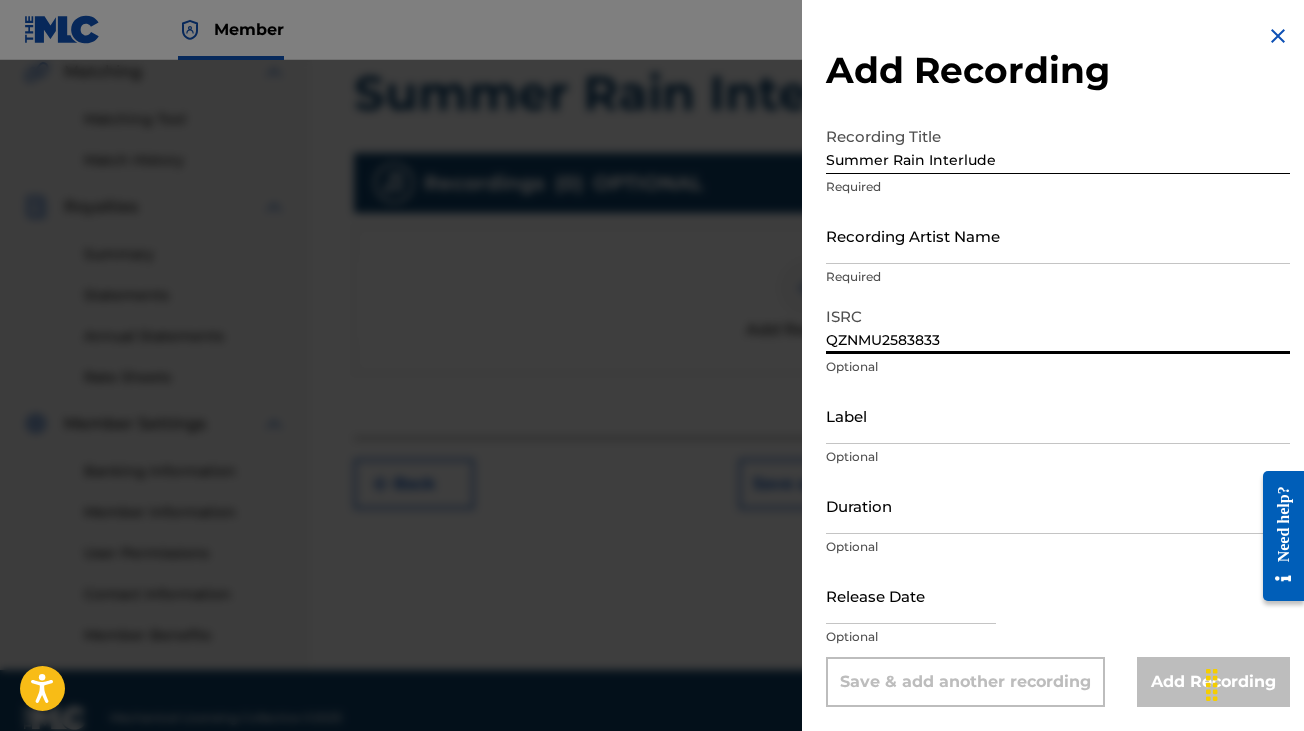 type on "QZNMU2583833" 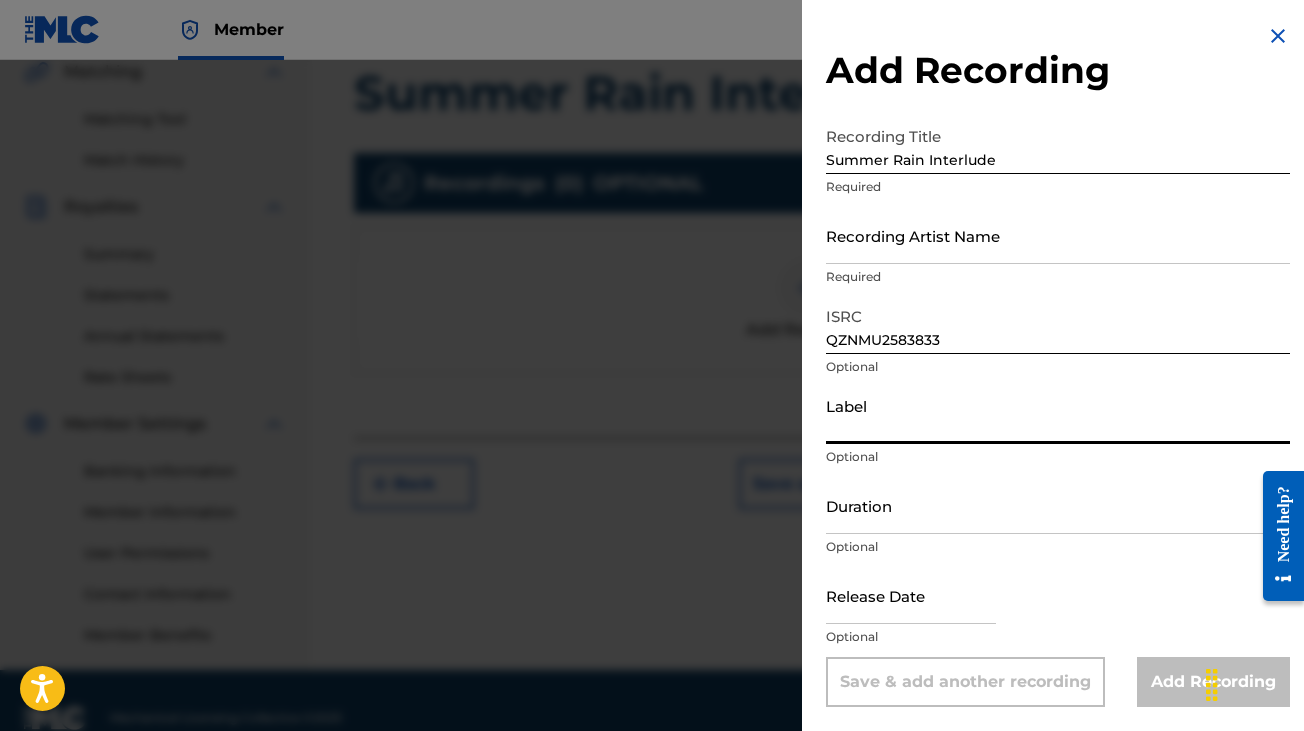 click on "Label" at bounding box center [1058, 415] 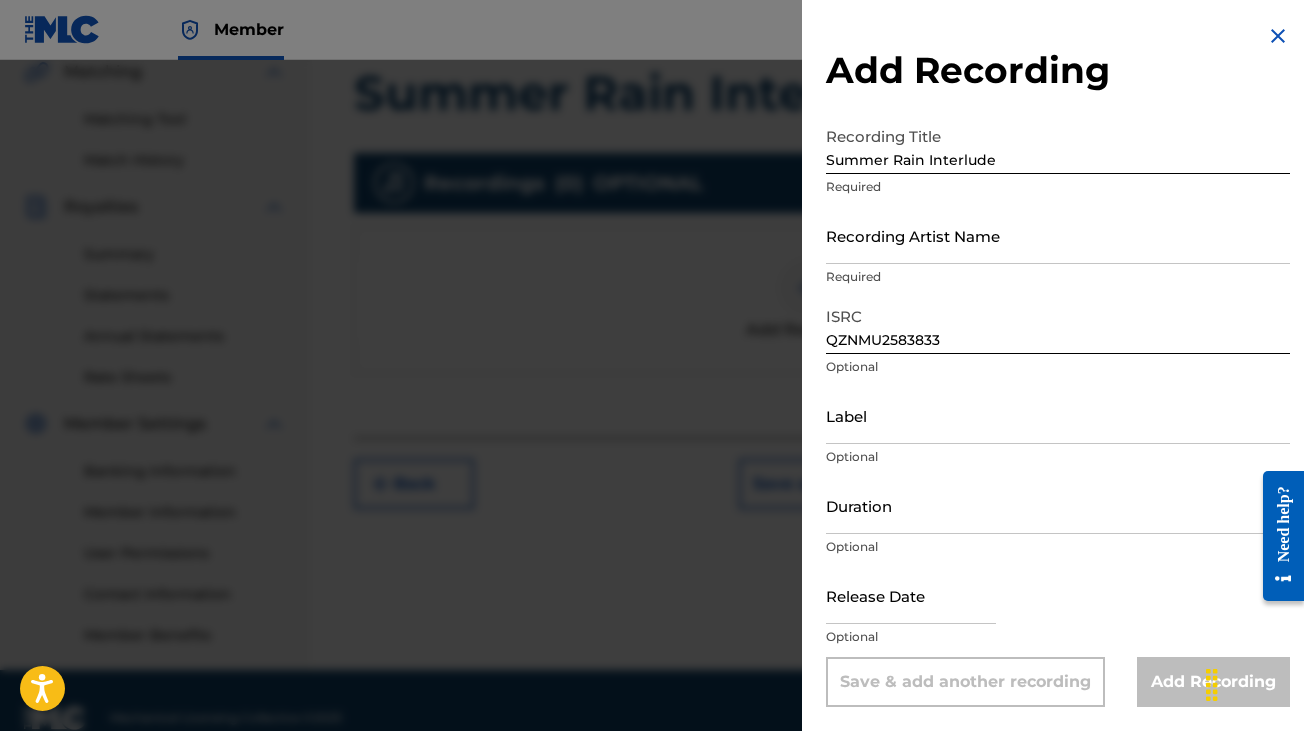 click at bounding box center [911, 595] 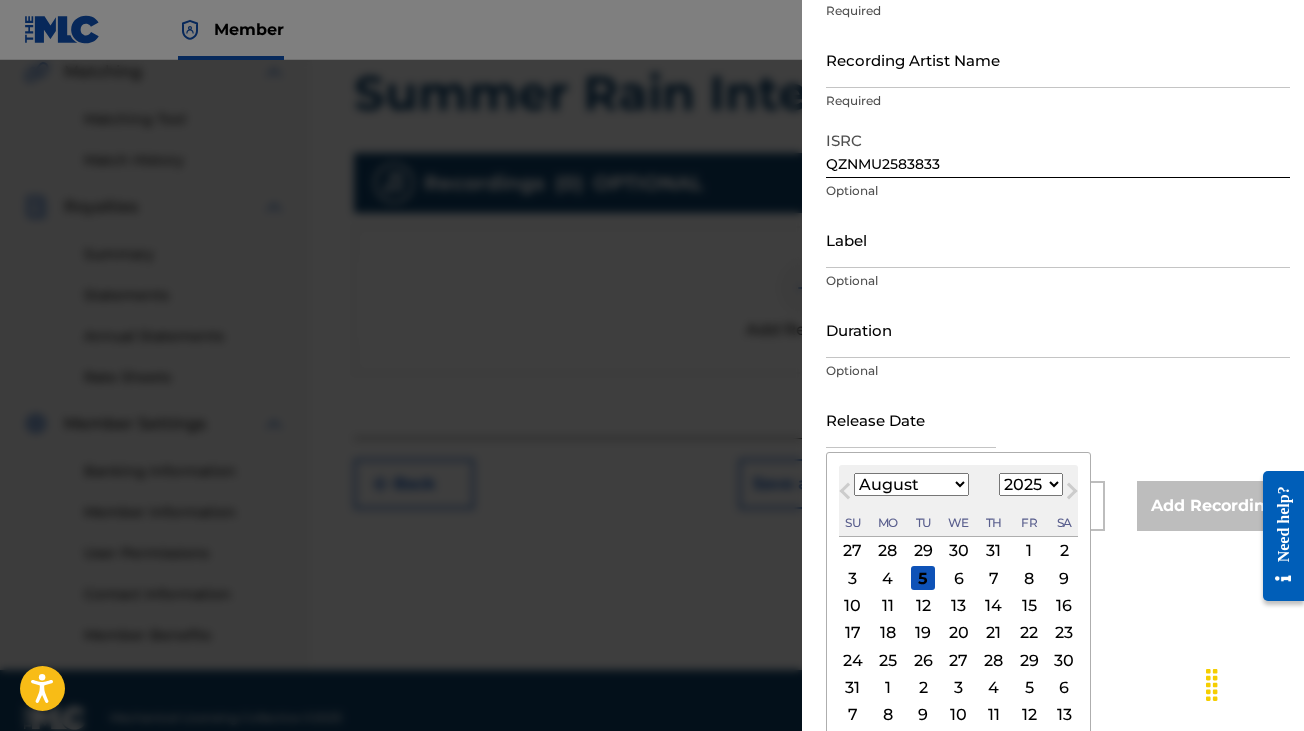 scroll, scrollTop: 180, scrollLeft: 0, axis: vertical 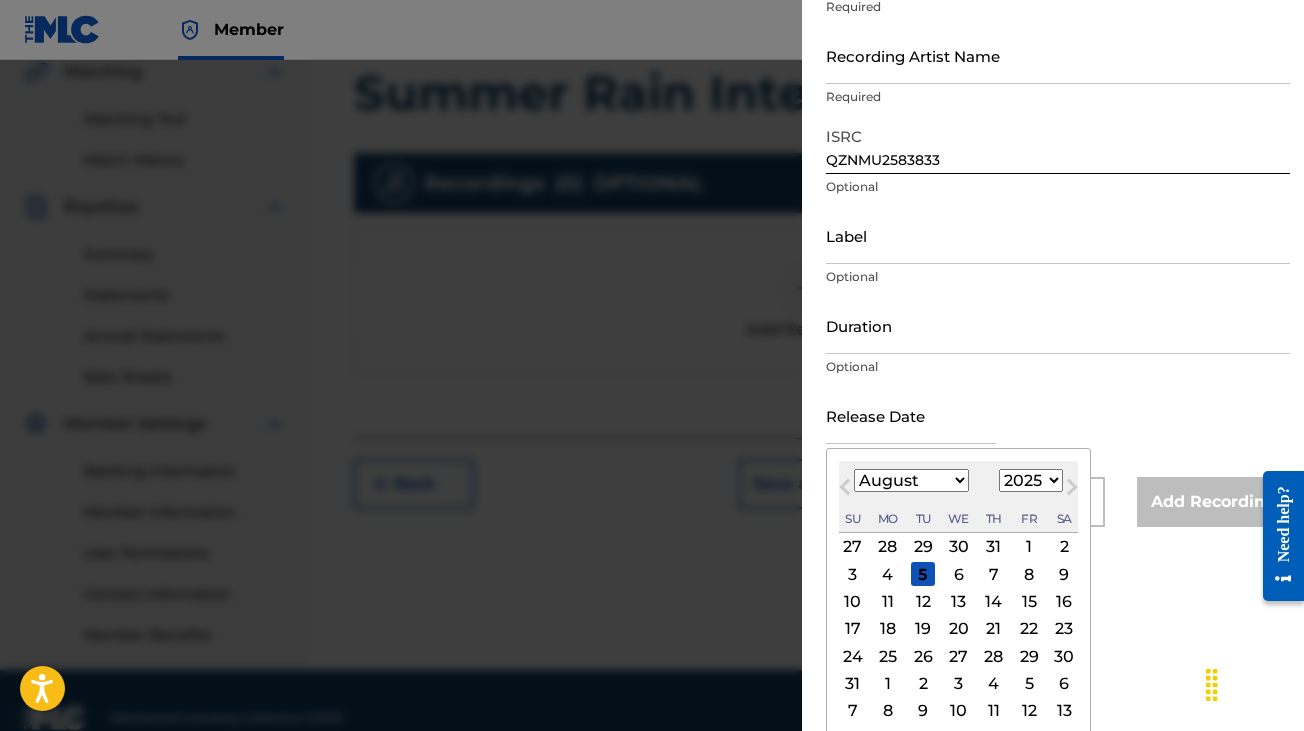 click on "Previous Month" at bounding box center (845, 491) 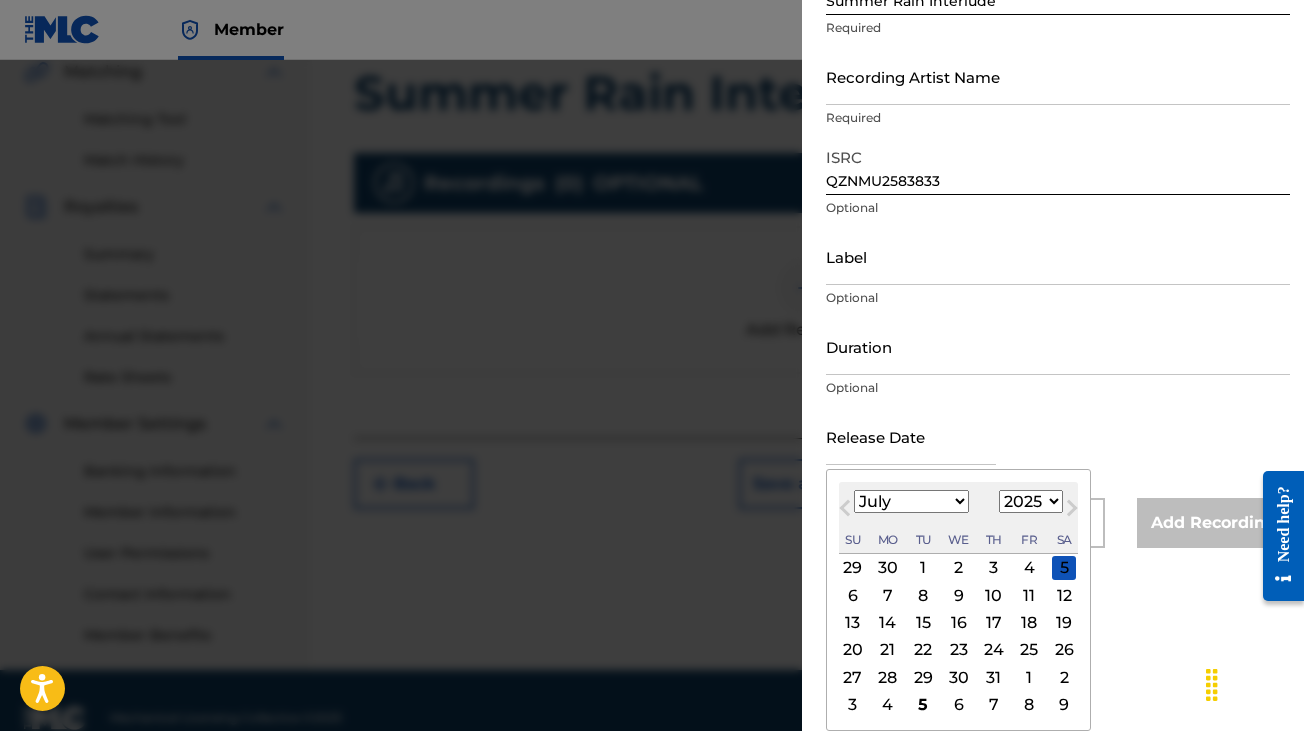 scroll, scrollTop: 158, scrollLeft: 0, axis: vertical 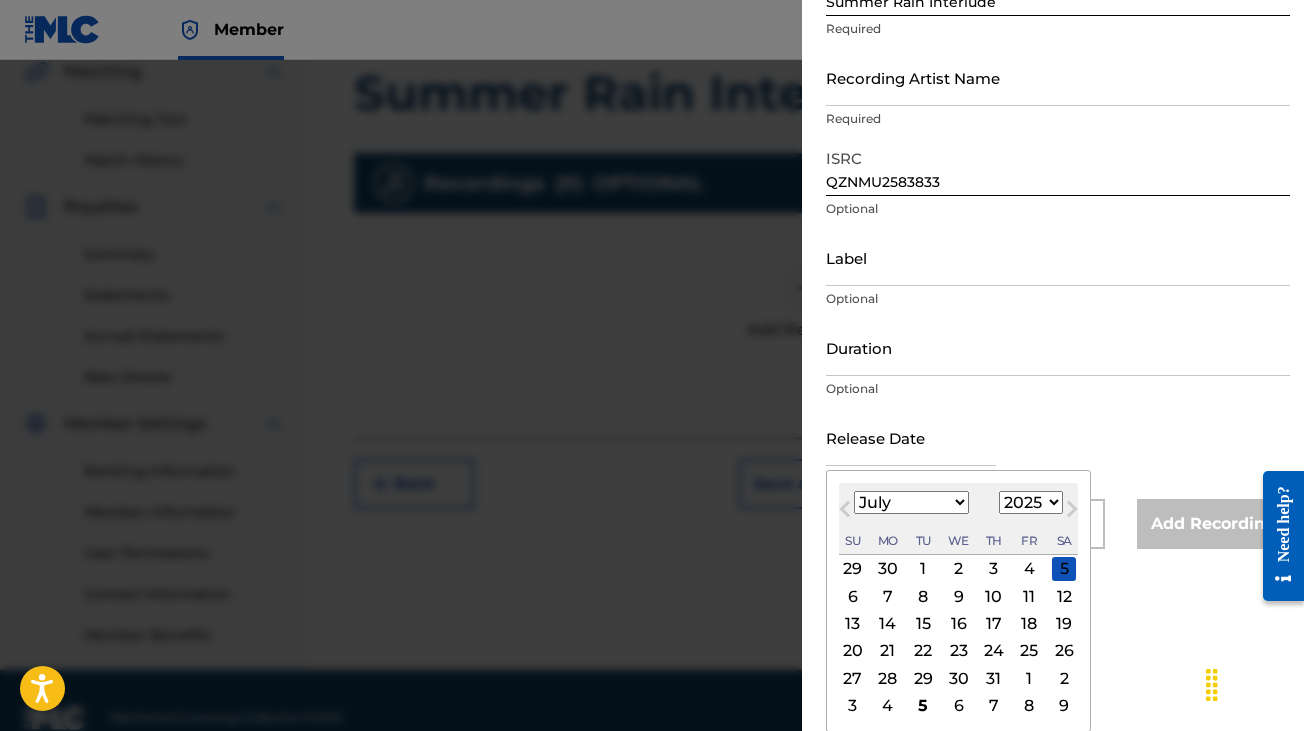 click on "25" at bounding box center [1029, 651] 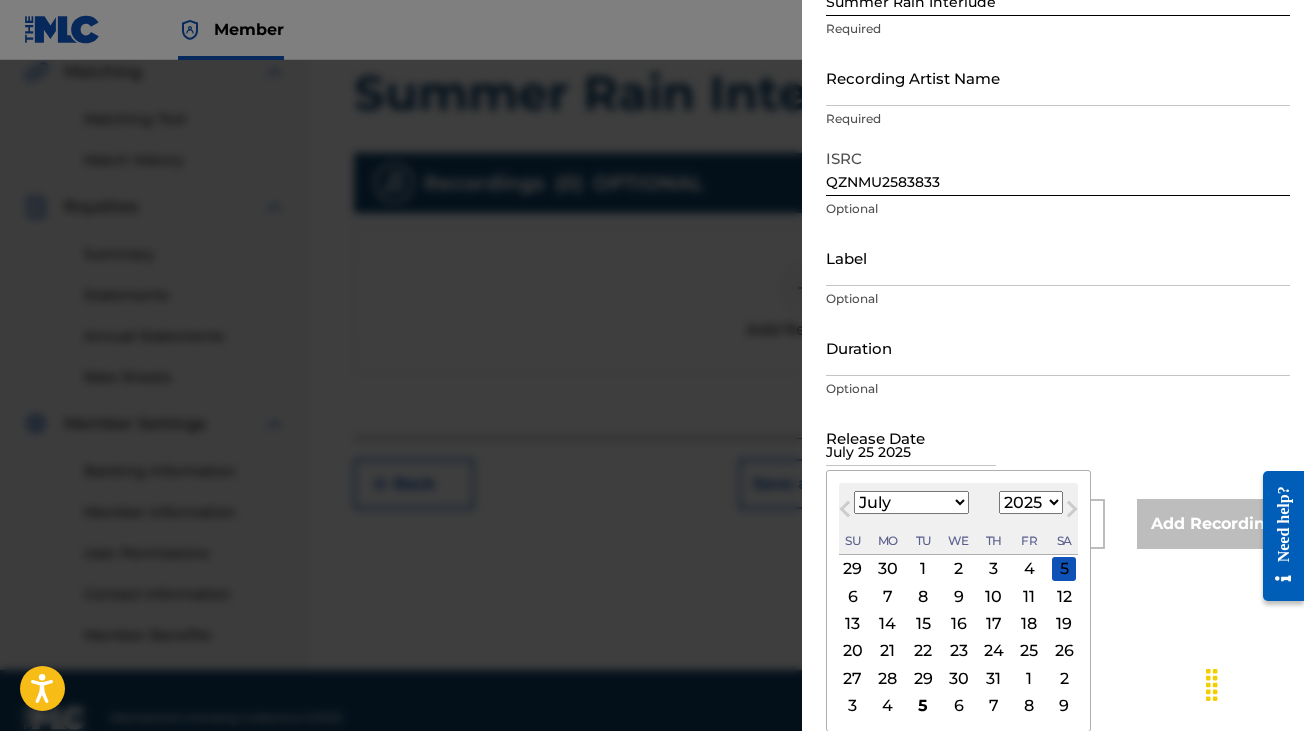 scroll, scrollTop: 0, scrollLeft: 0, axis: both 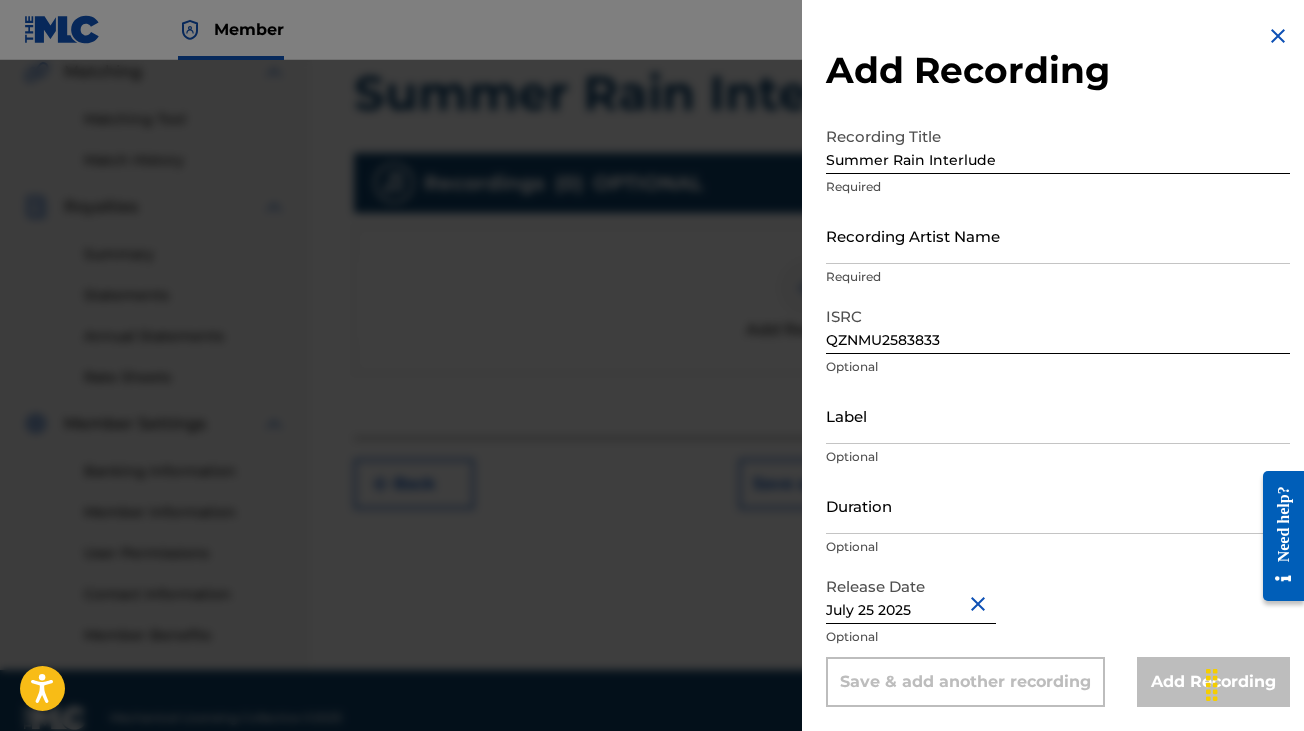 click on "Optional" at bounding box center (1058, 547) 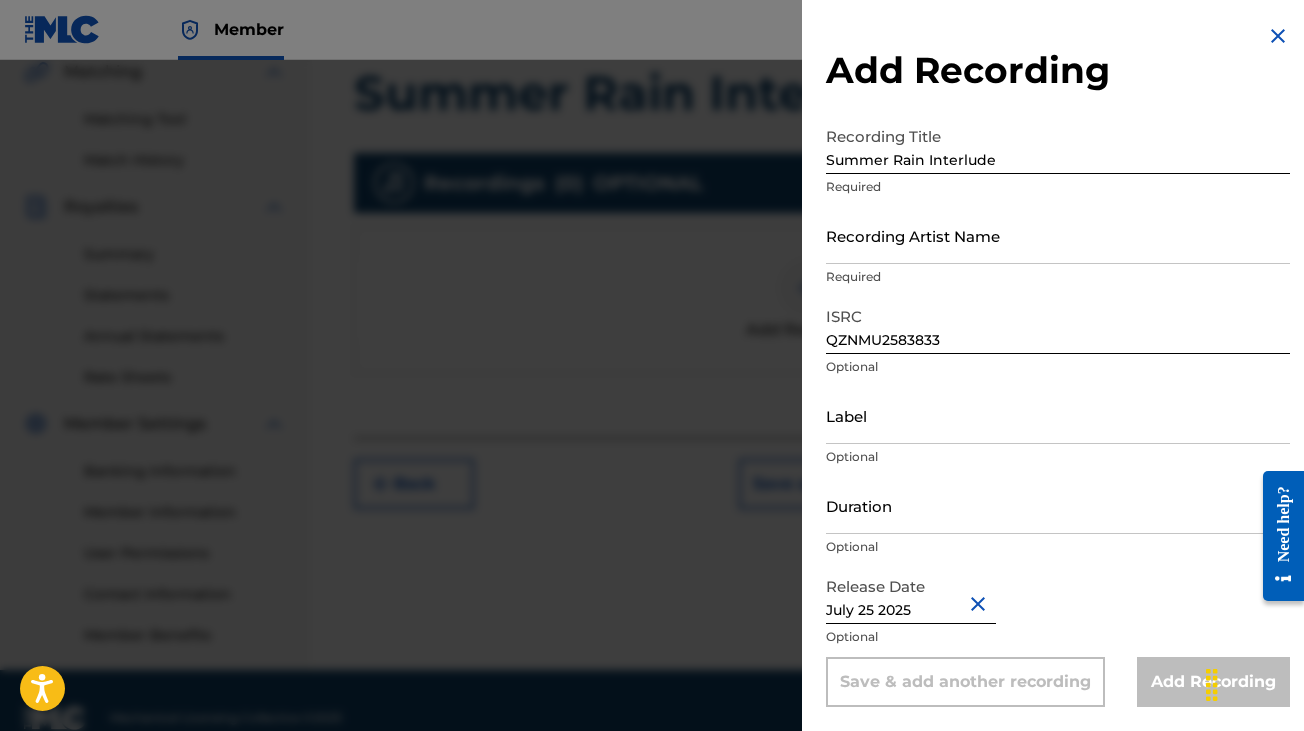 click on "Duration Optional" at bounding box center (1058, 522) 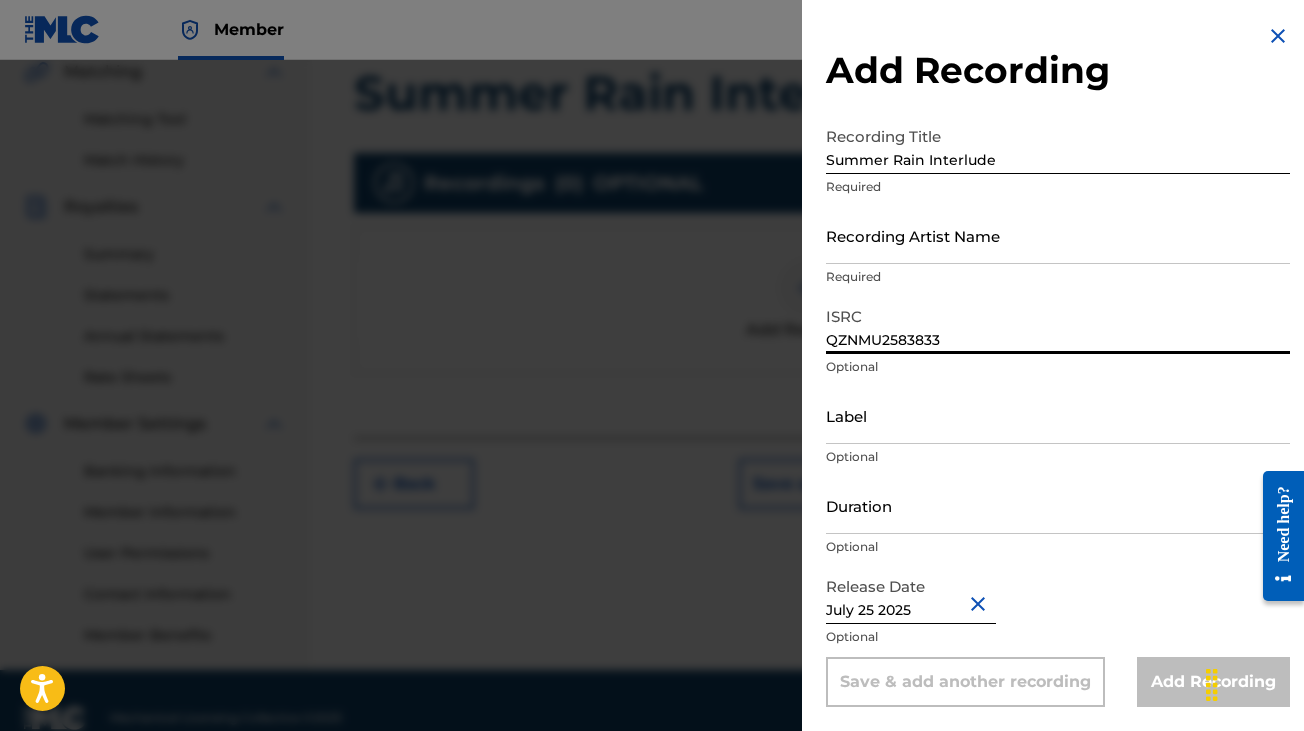 click on "QZNMU2583833" at bounding box center (1058, 325) 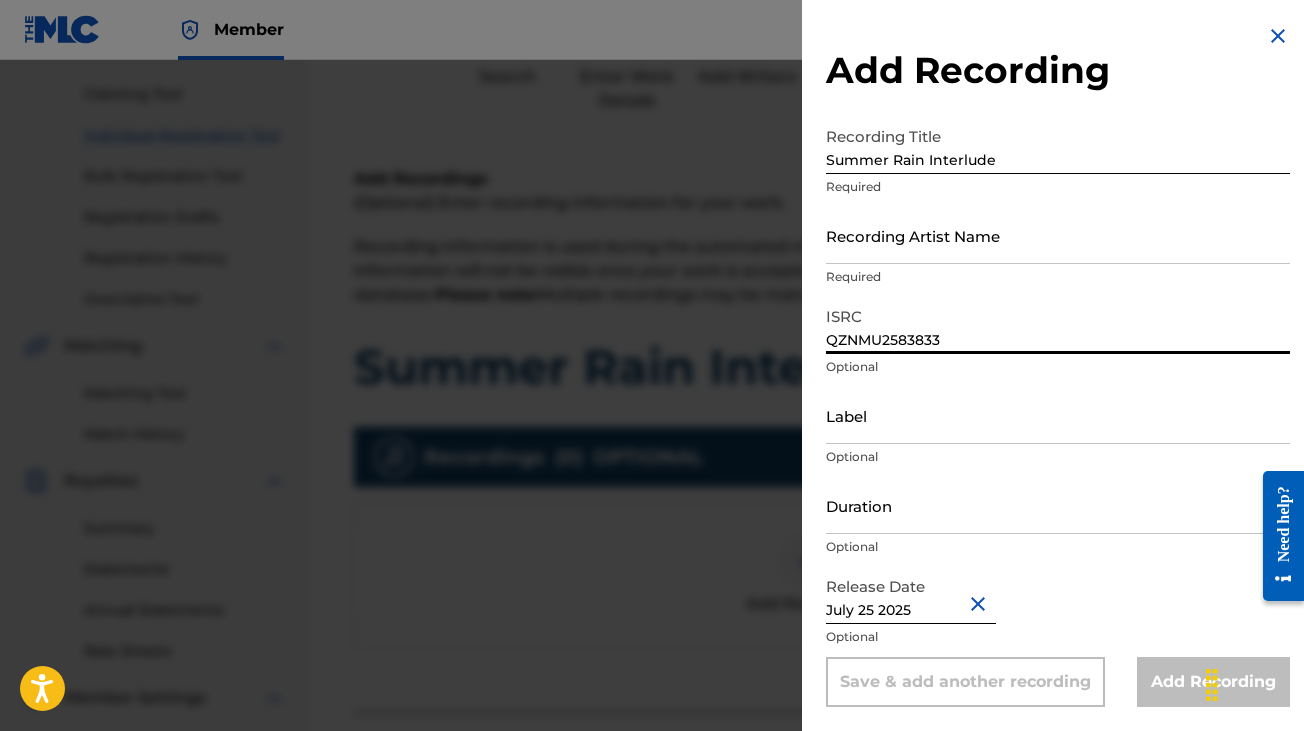 scroll, scrollTop: 188, scrollLeft: 0, axis: vertical 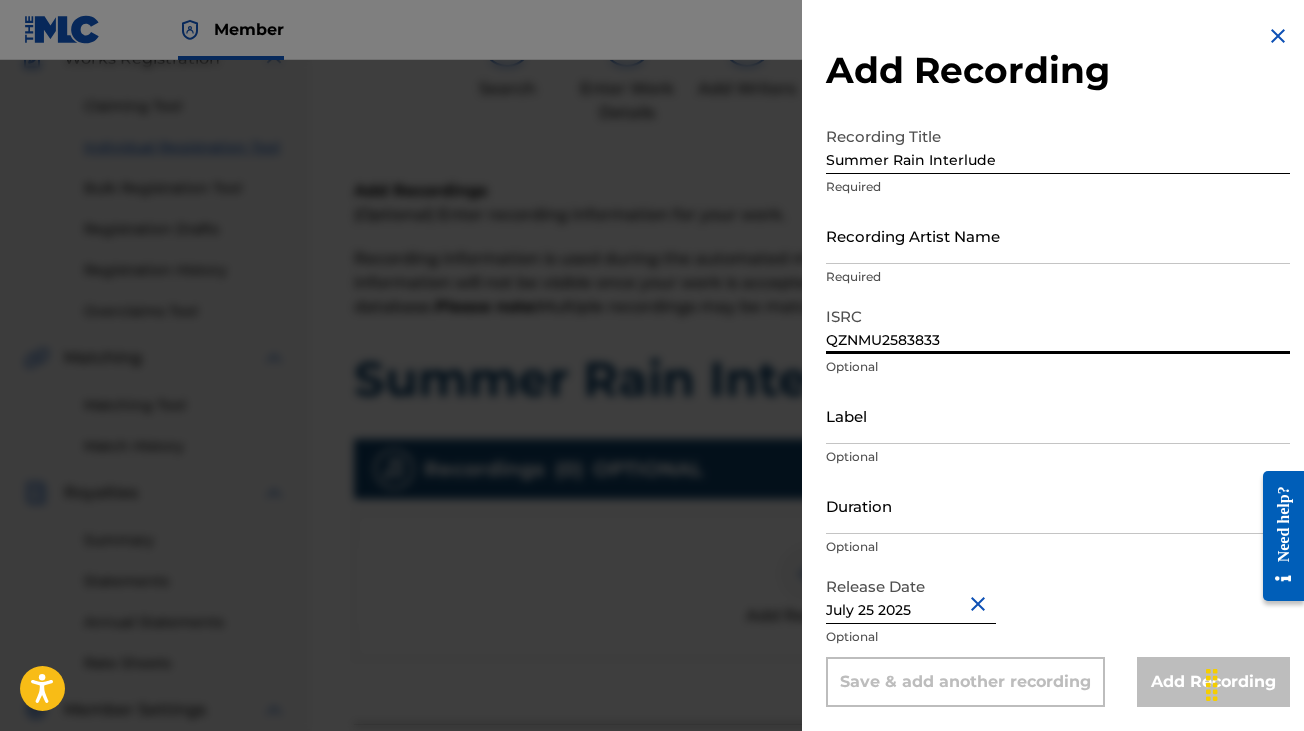select on "6" 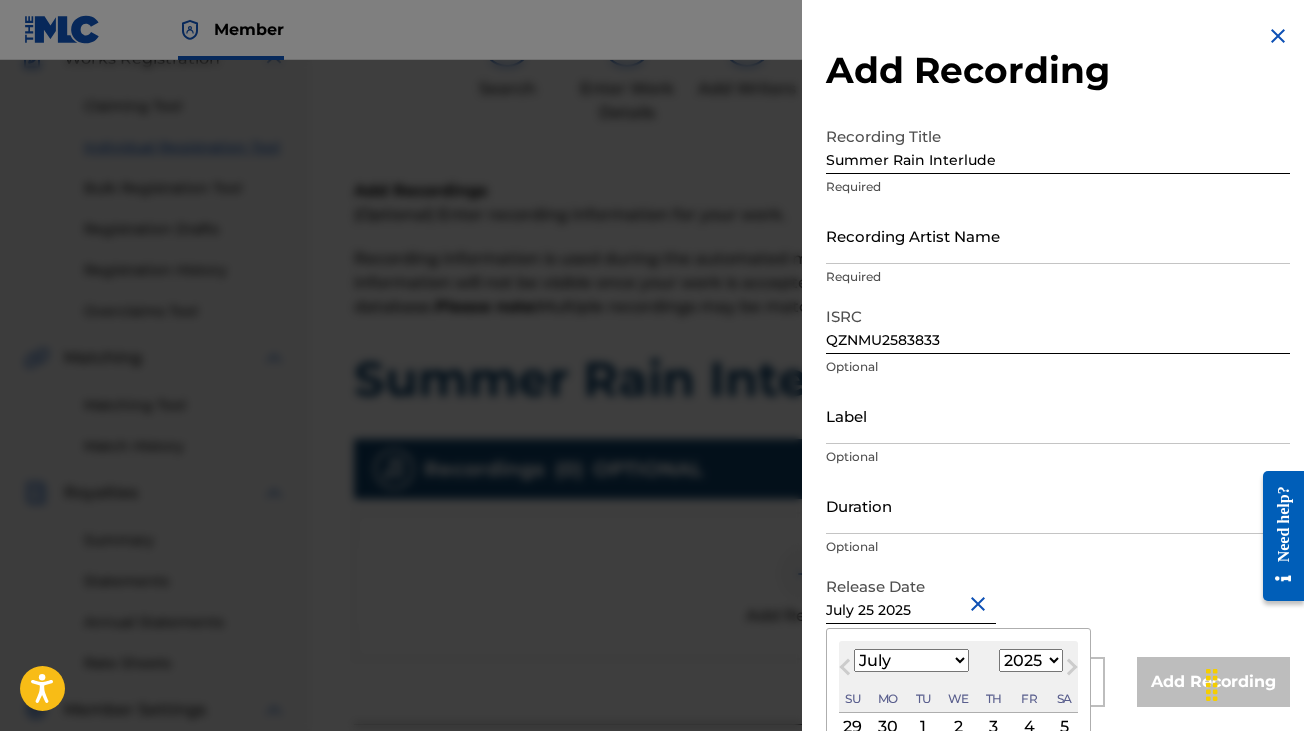 click on "July 25 2025" at bounding box center (911, 595) 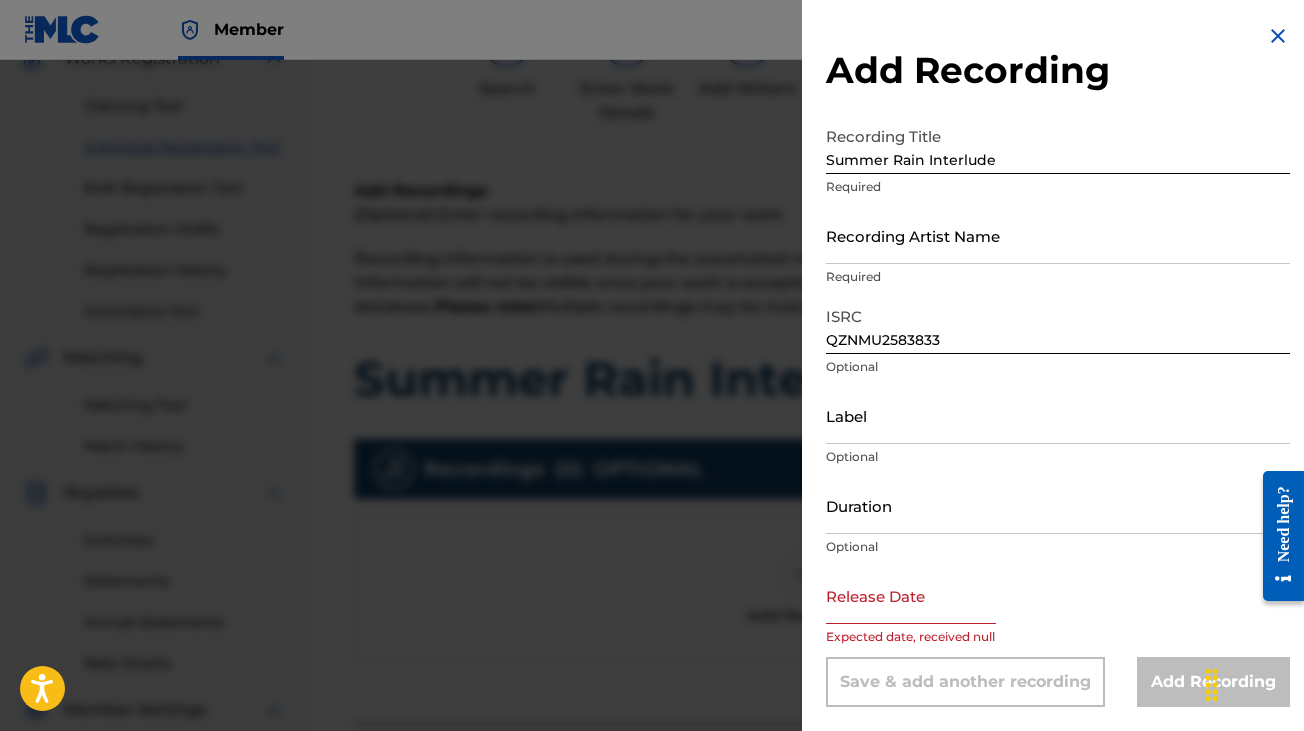 click at bounding box center [911, 595] 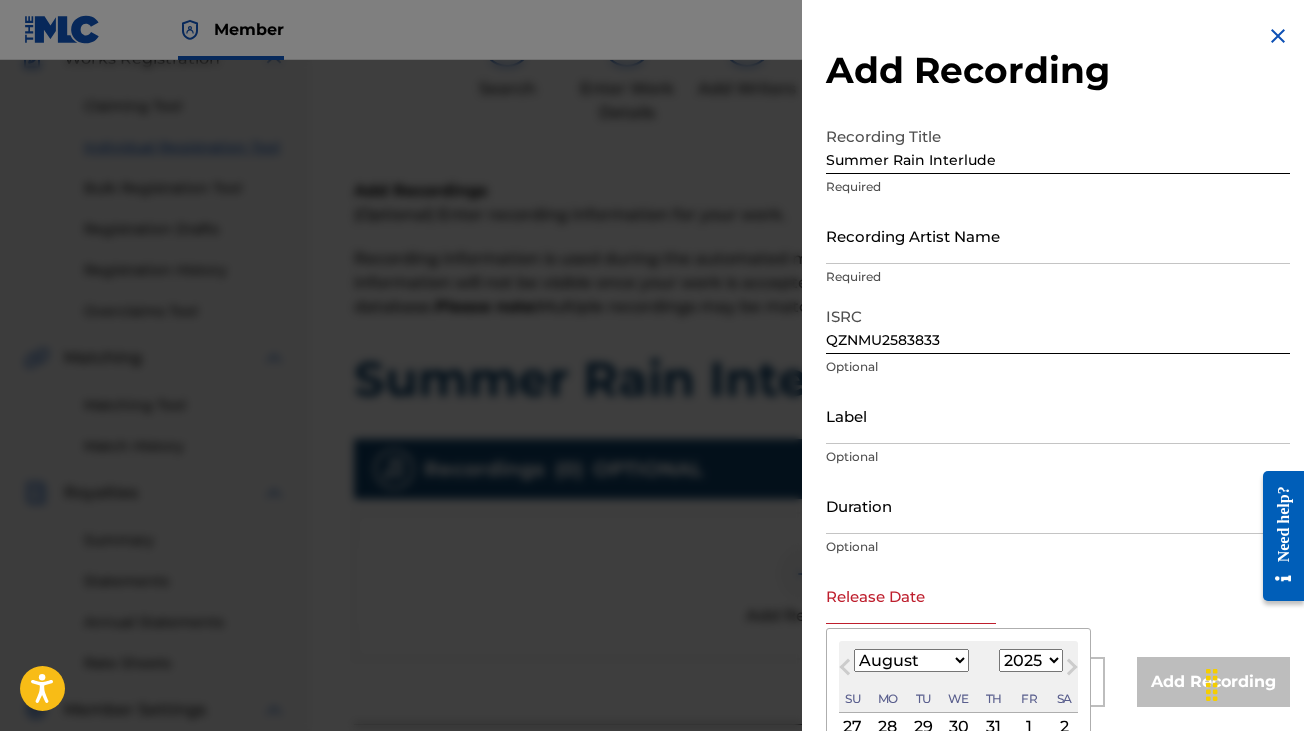type on "July 25 2025" 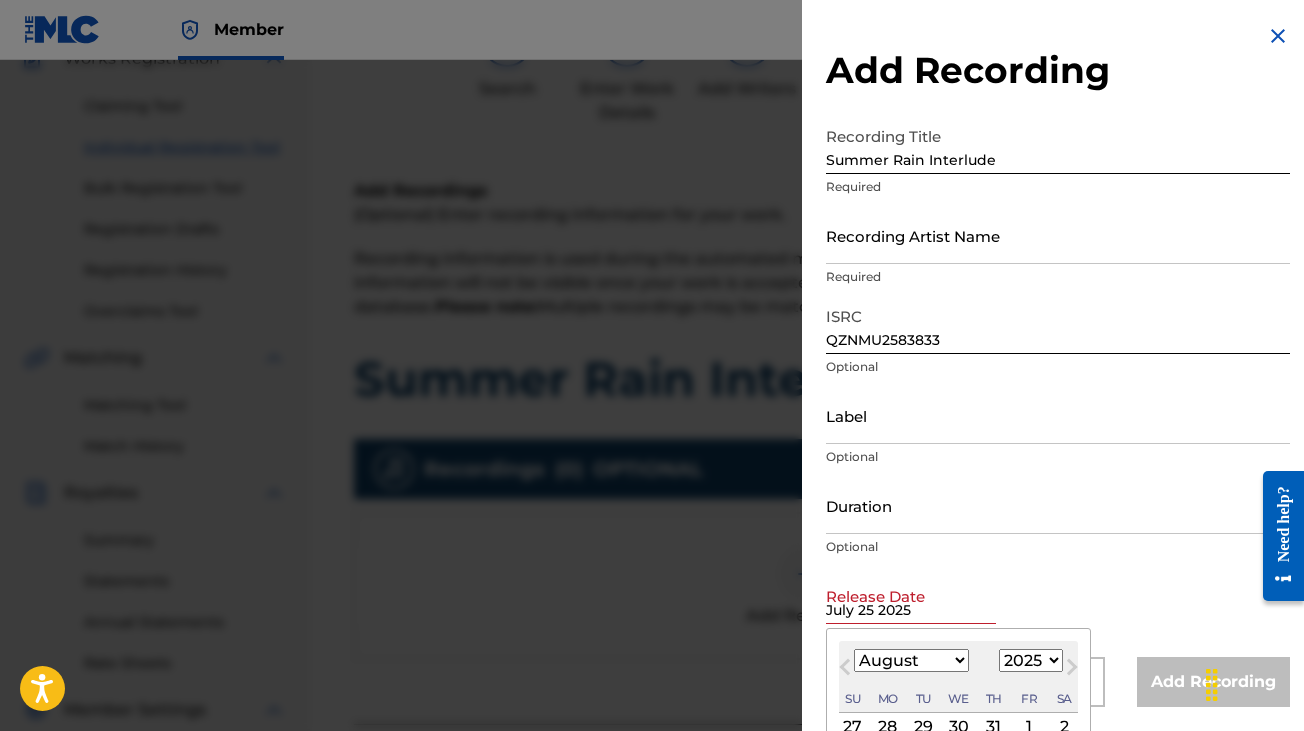 select on "6" 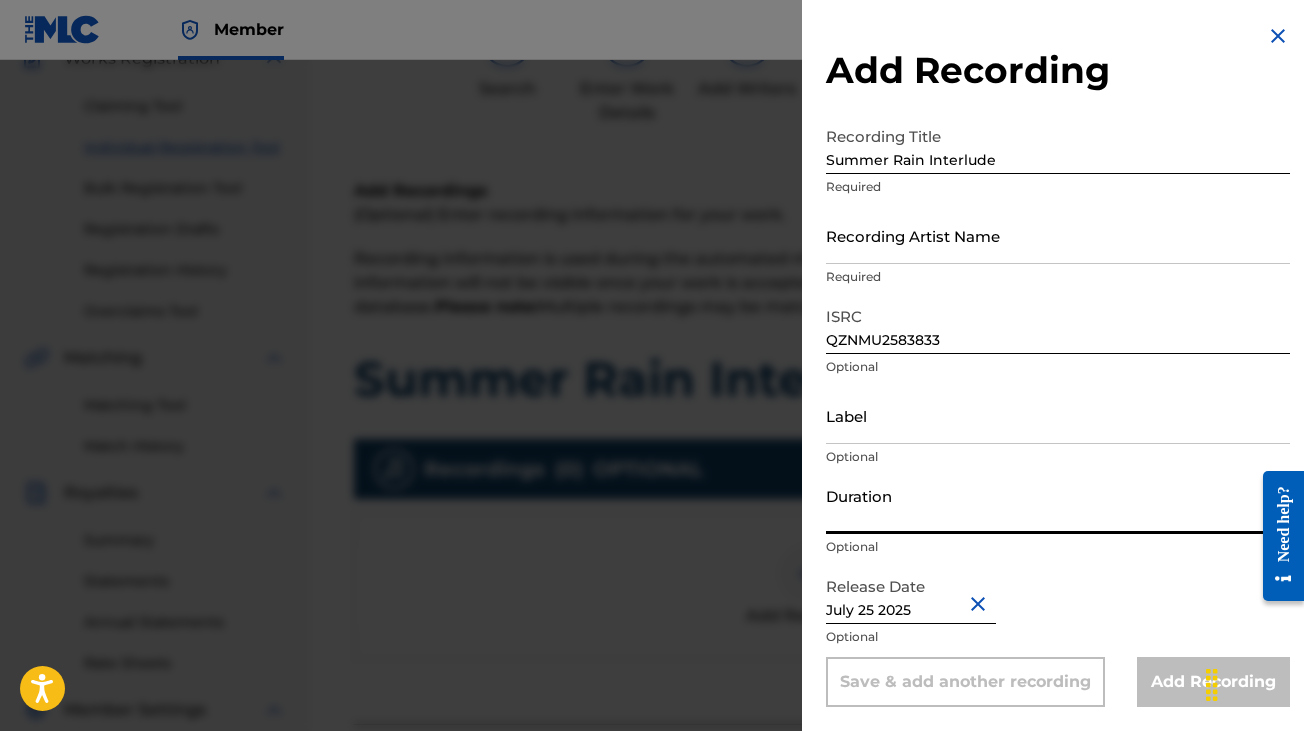 click on "Duration" at bounding box center [1058, 505] 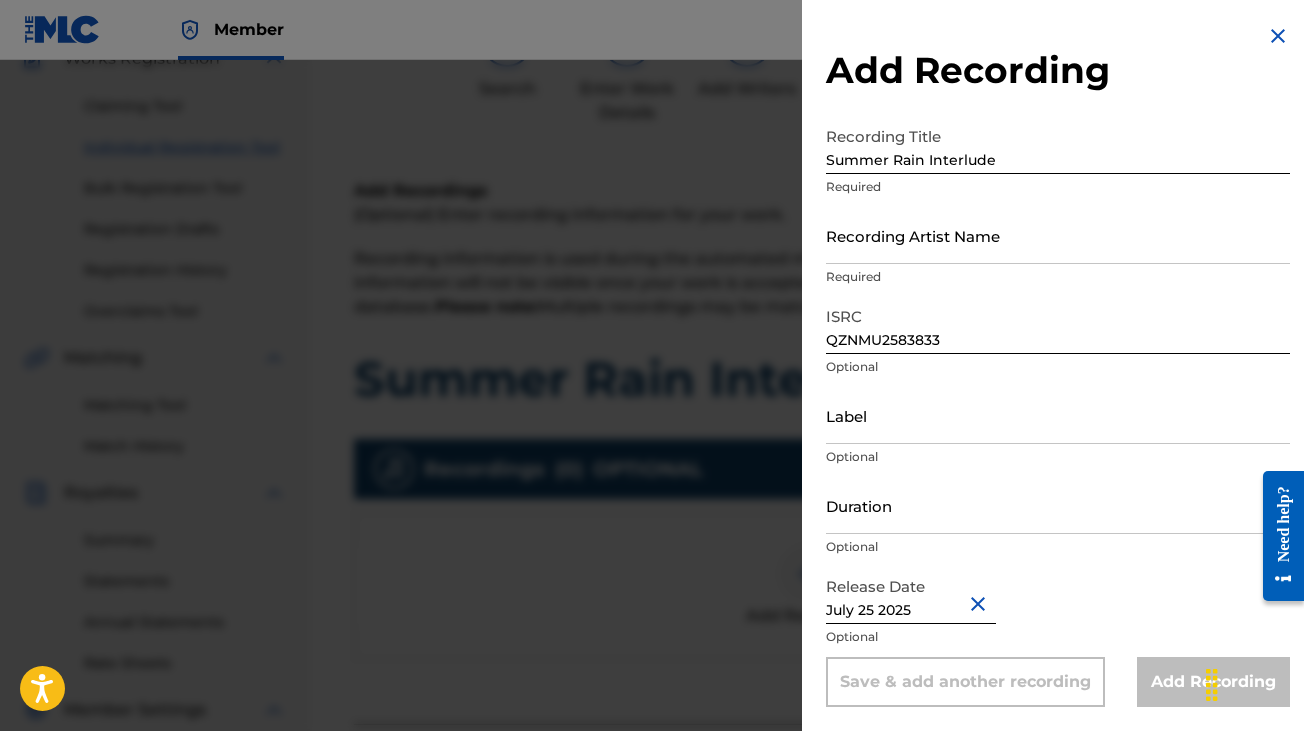 click on "Optional" at bounding box center (1058, 457) 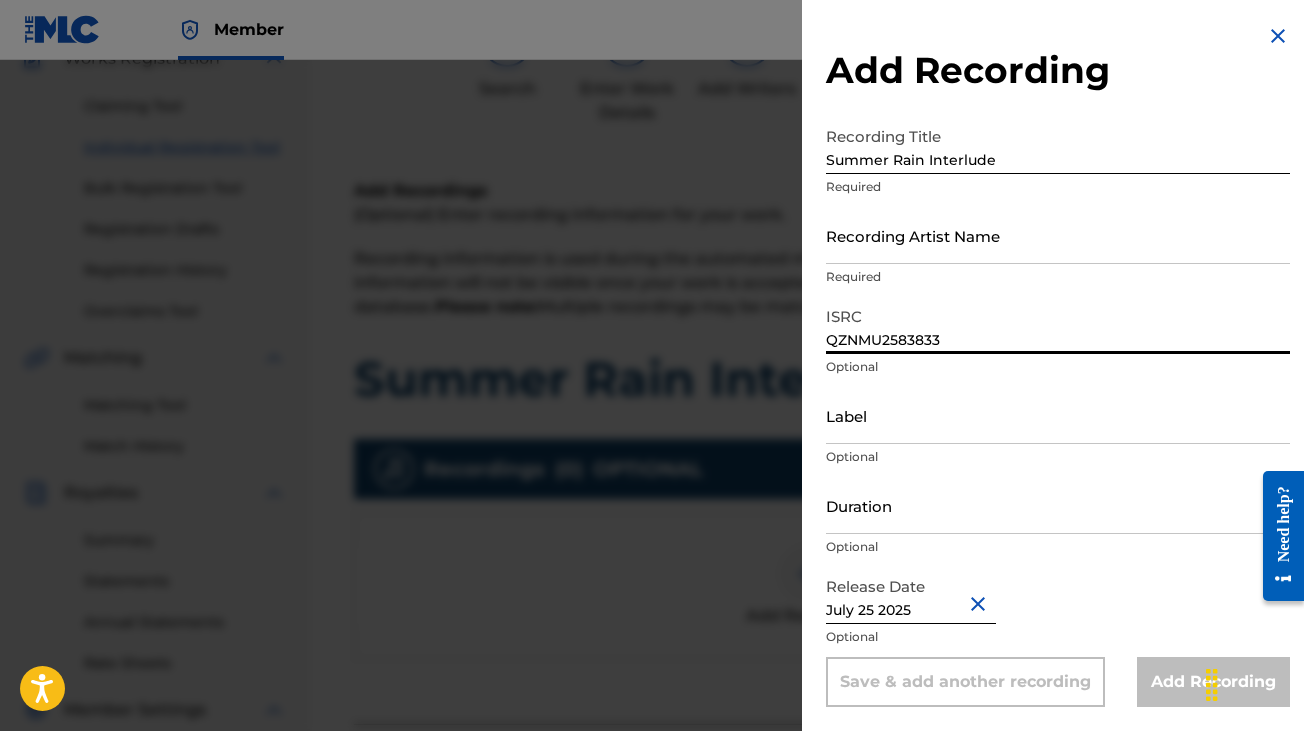 click on "QZNMU2583833" at bounding box center (1058, 325) 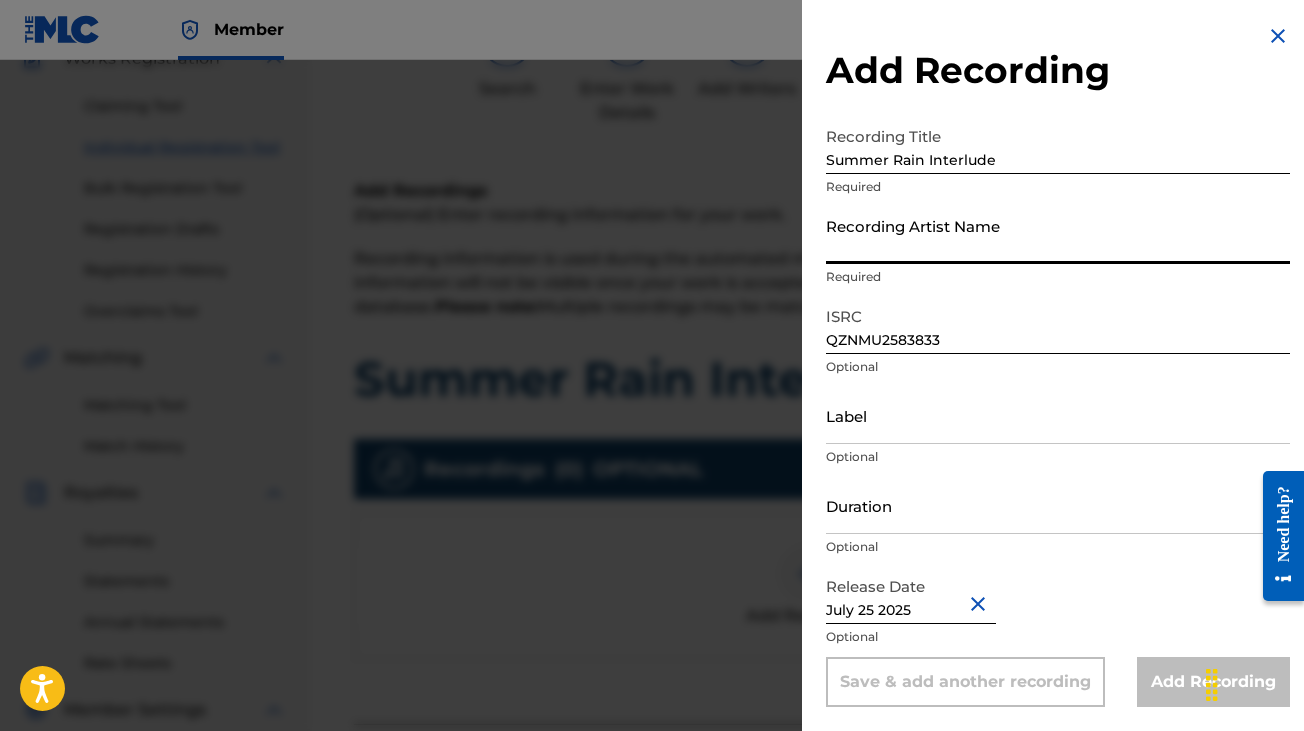 click on "Recording Artist Name" at bounding box center [1058, 235] 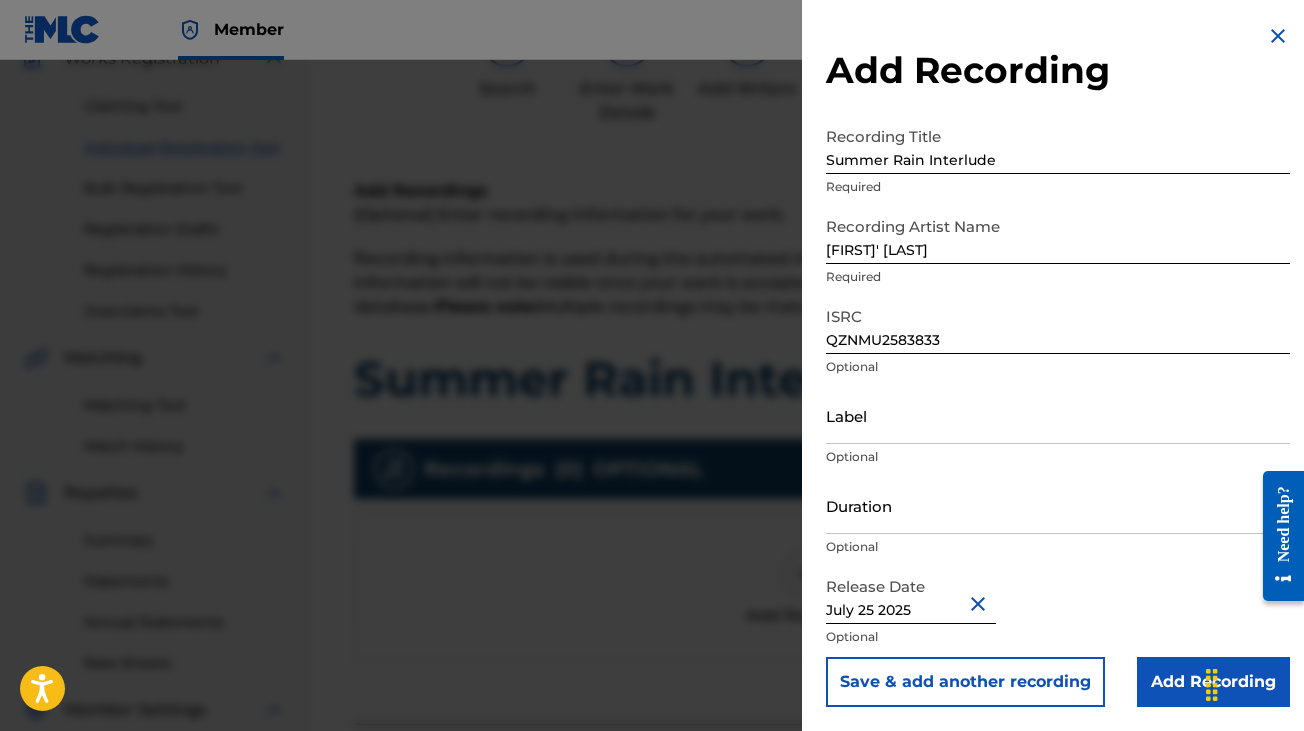 click on "Add Recording" at bounding box center [1213, 682] 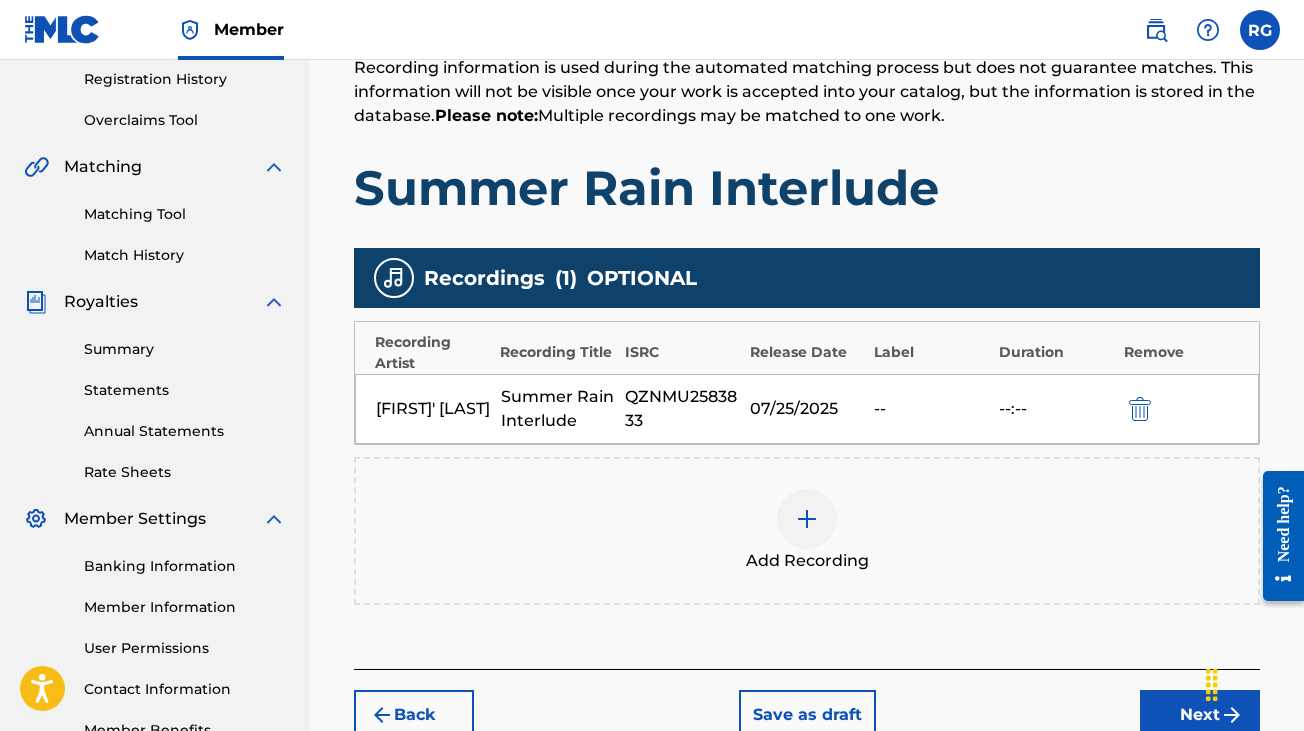 scroll, scrollTop: 508, scrollLeft: 0, axis: vertical 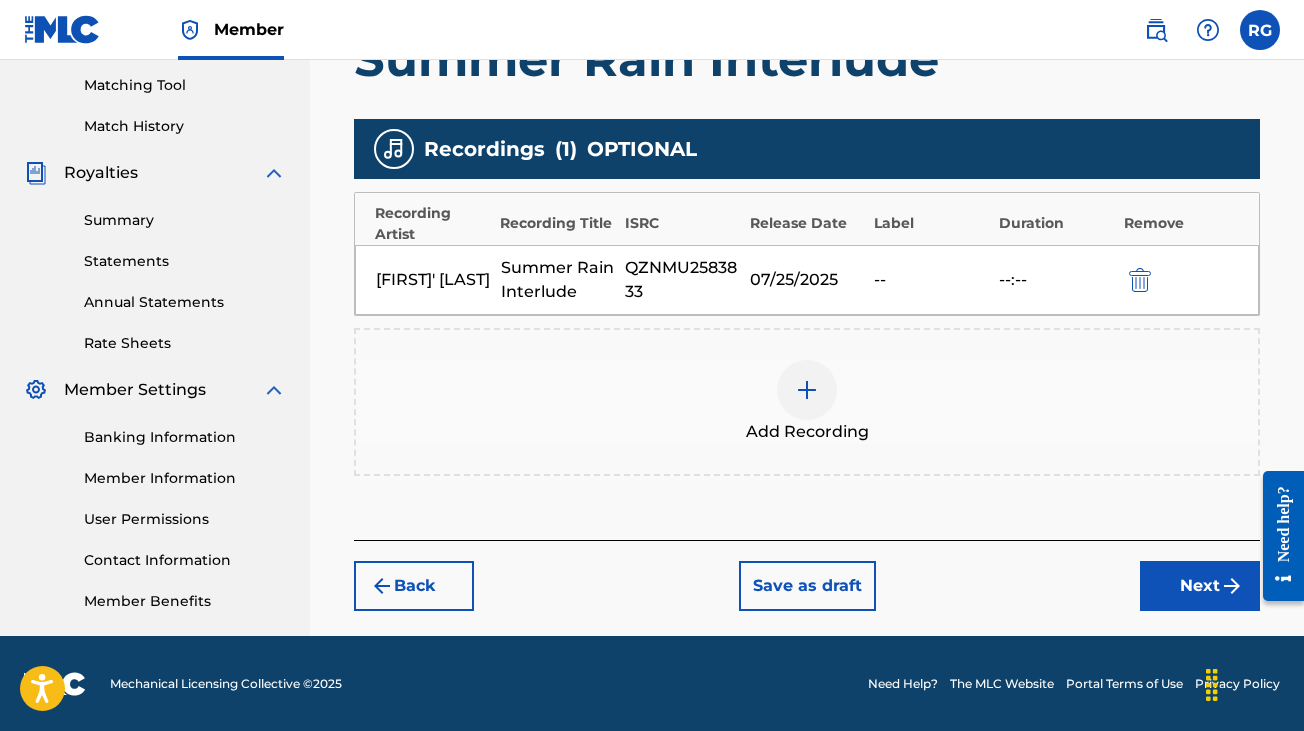 click on "Next" at bounding box center [1200, 586] 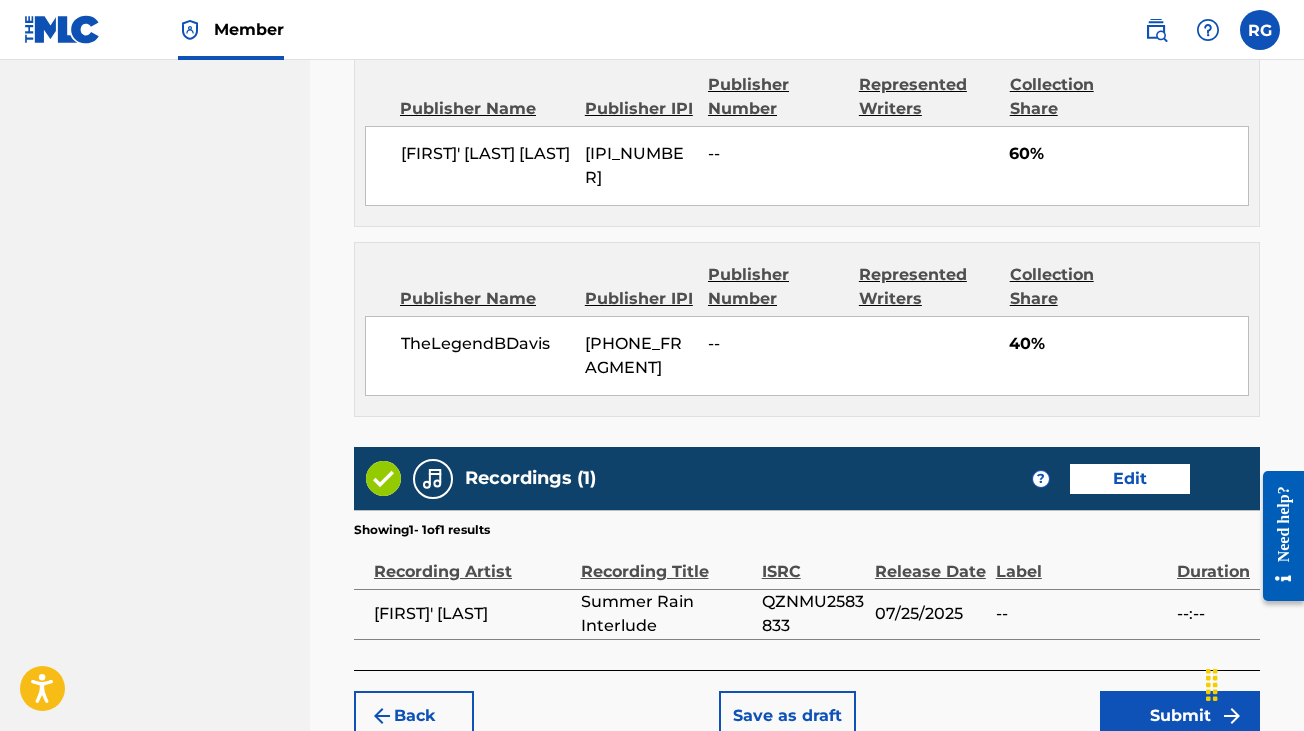 scroll, scrollTop: 1201, scrollLeft: 0, axis: vertical 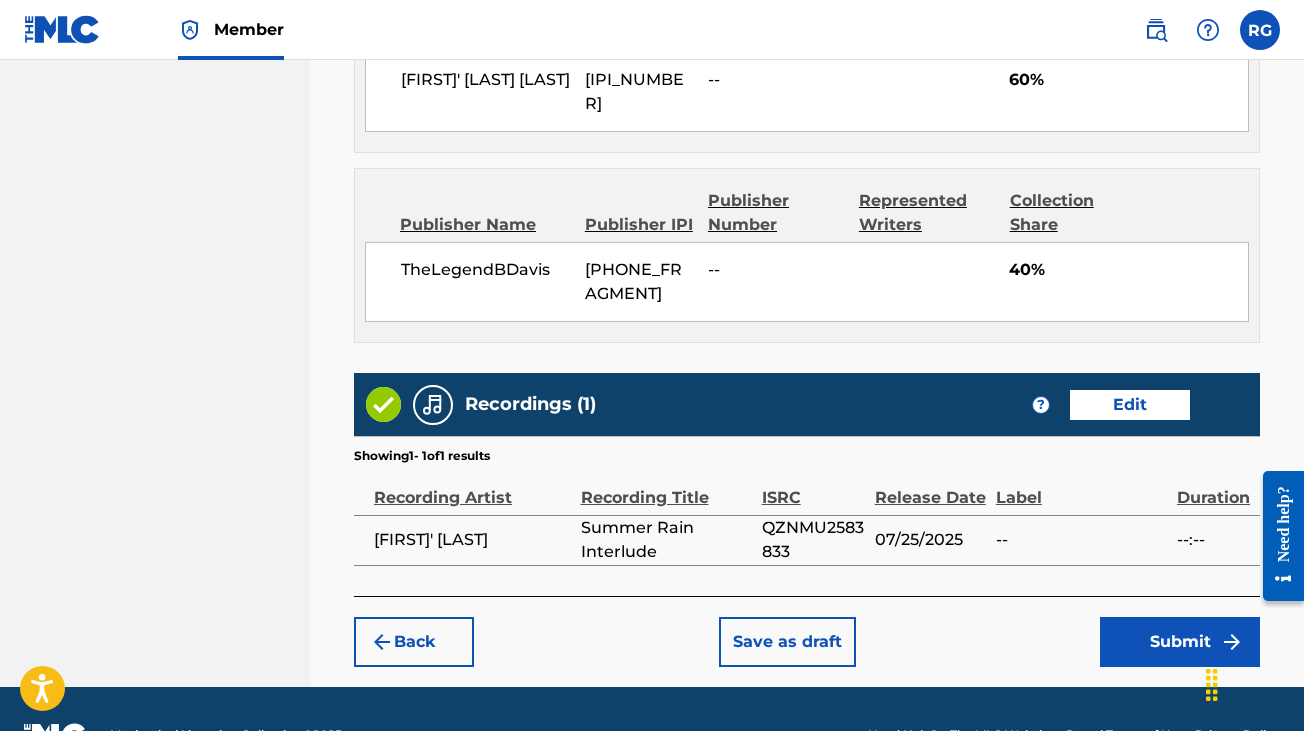 click on "Submit" at bounding box center (1180, 642) 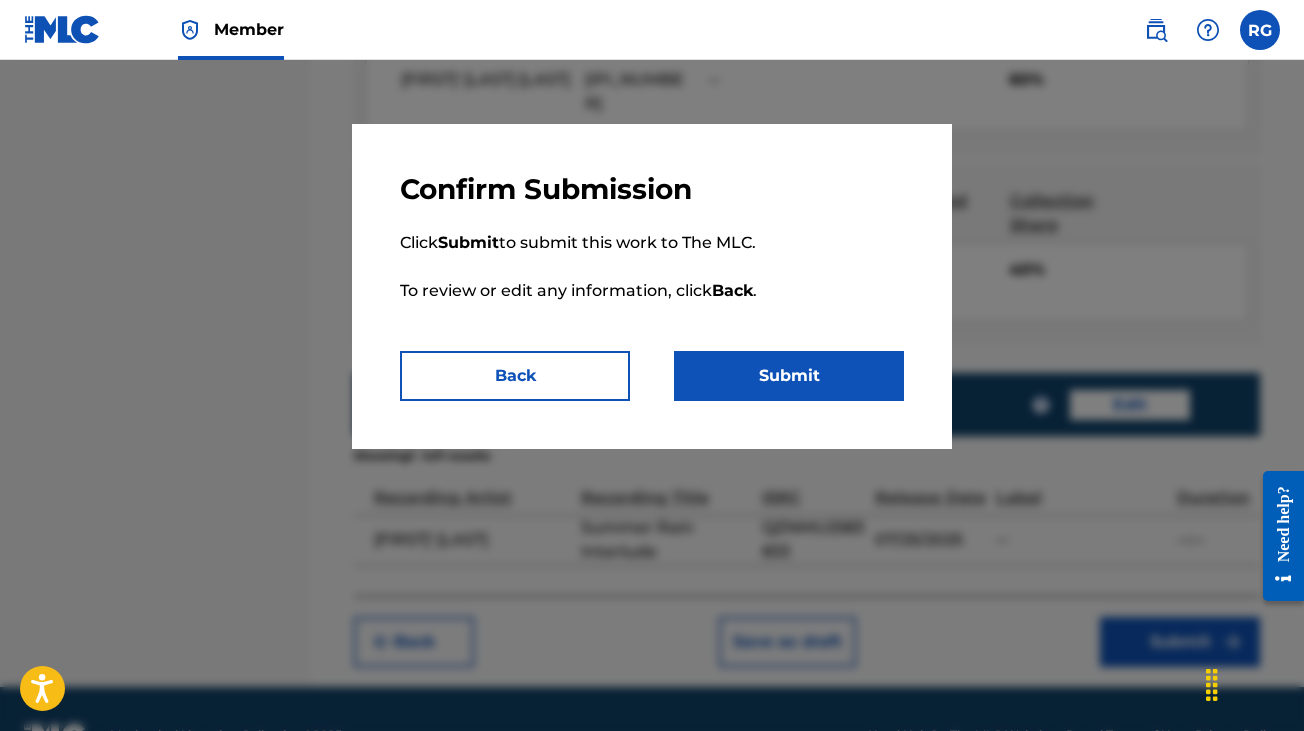 click on "Submit" at bounding box center (789, 376) 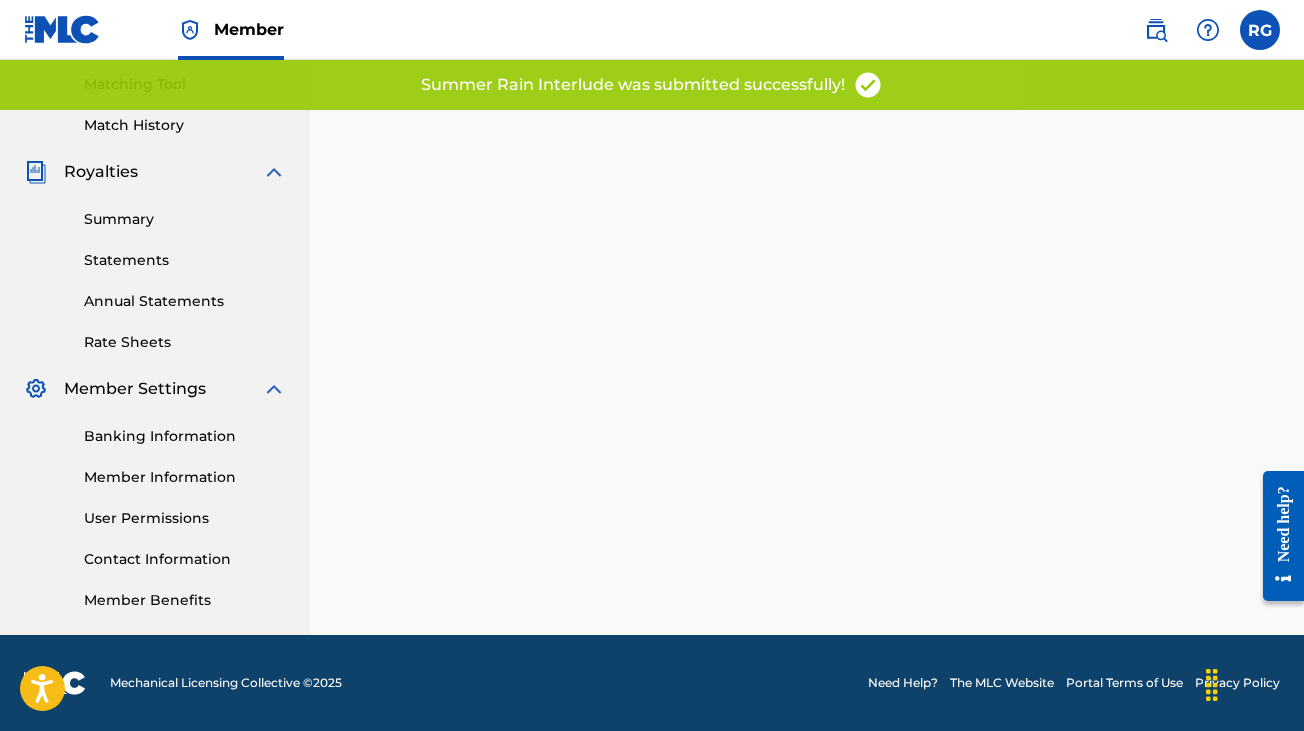 scroll, scrollTop: 0, scrollLeft: 0, axis: both 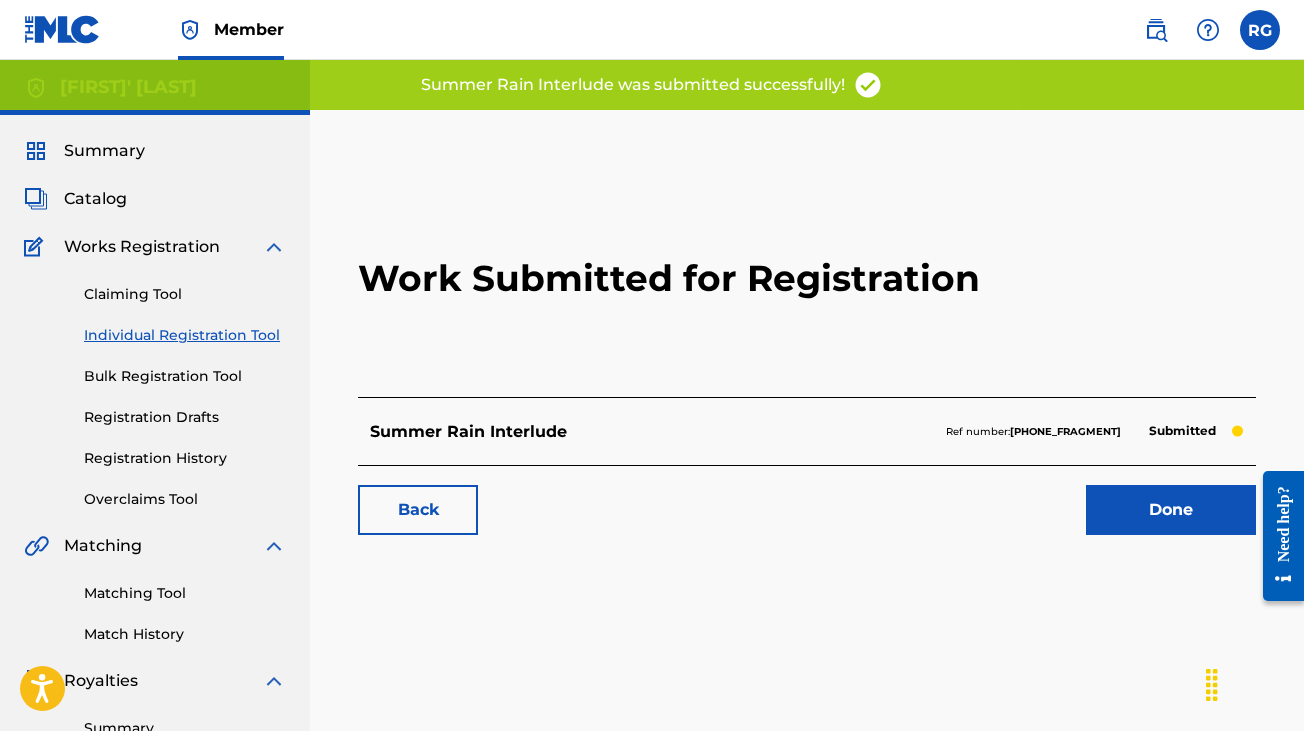click on "Done" at bounding box center (1171, 510) 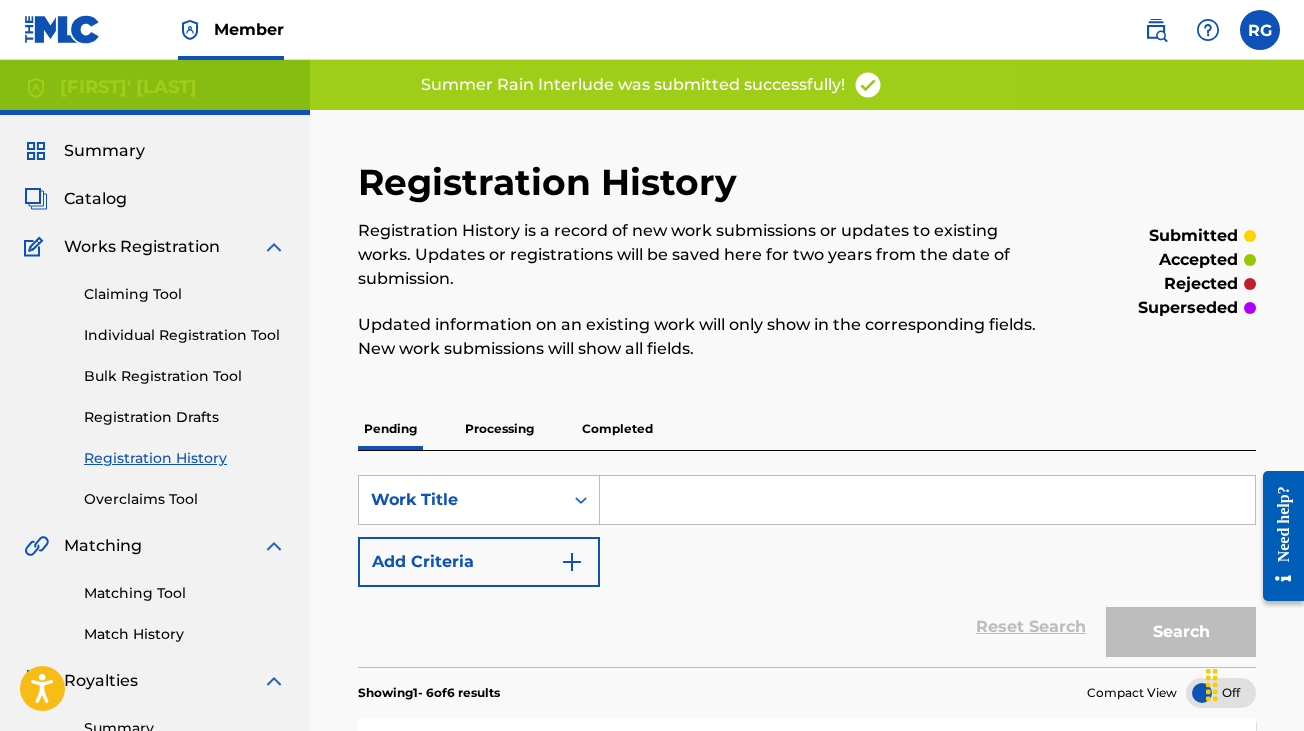 click on "Catalog" at bounding box center [95, 199] 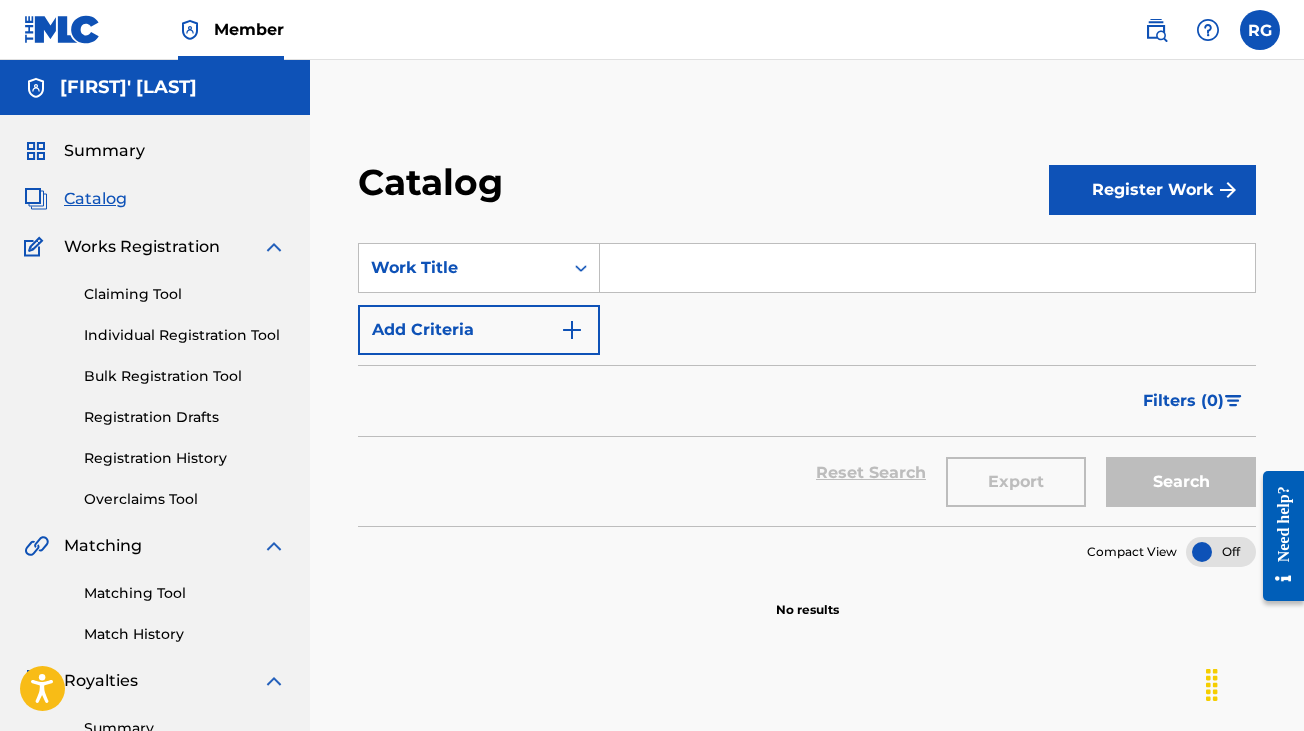 click on "Register Work" at bounding box center [1152, 190] 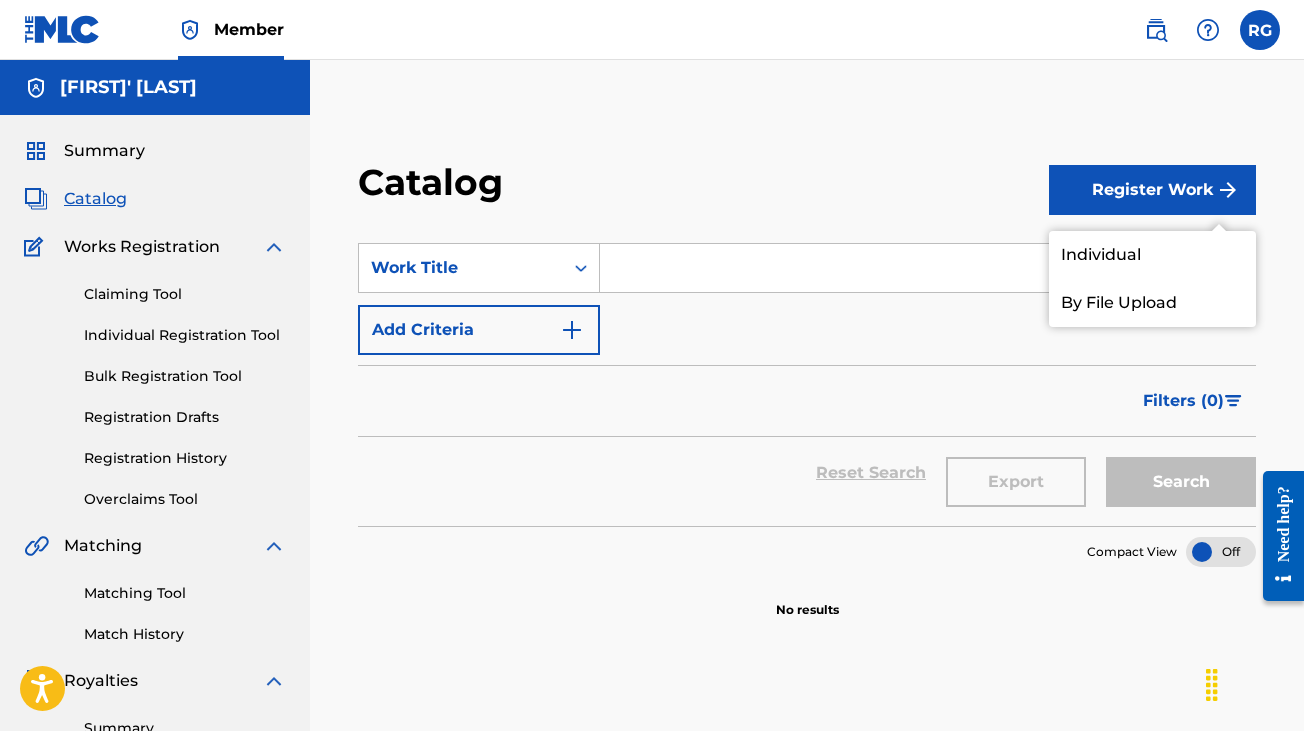 click on "Individual" at bounding box center [1152, 255] 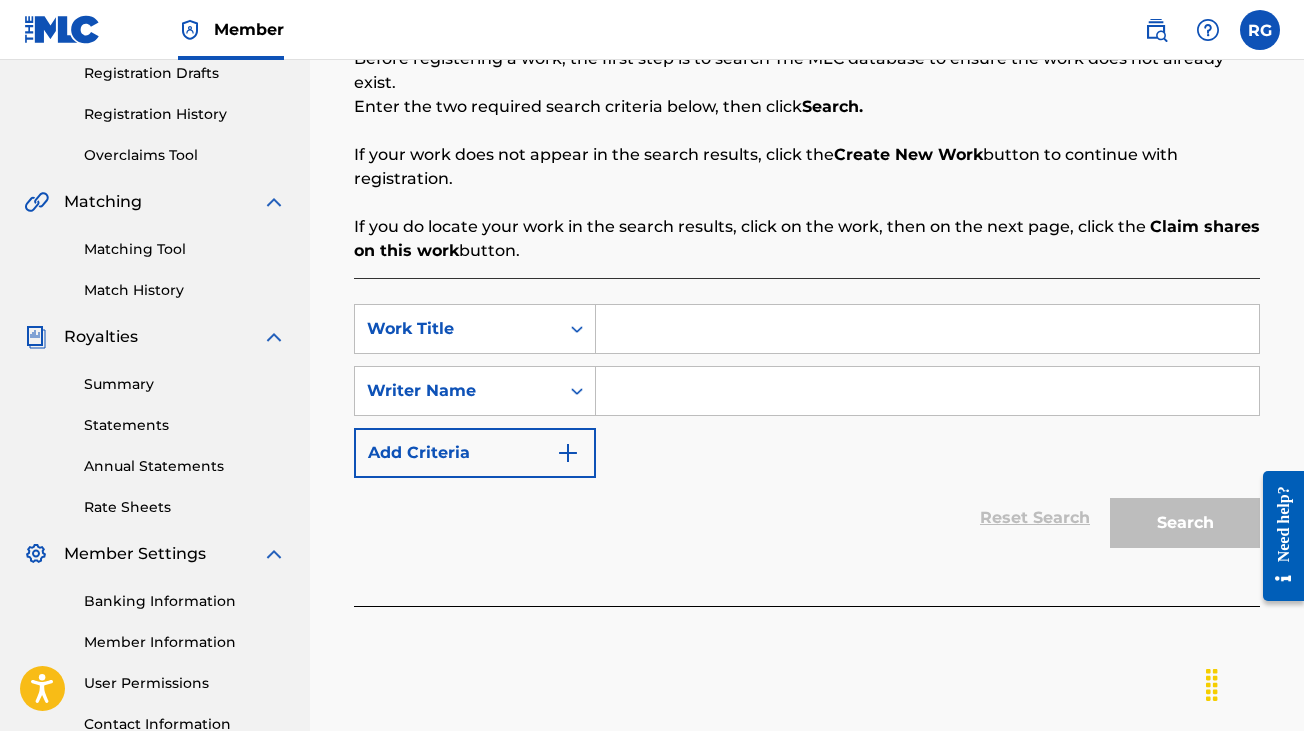 scroll, scrollTop: 344, scrollLeft: 0, axis: vertical 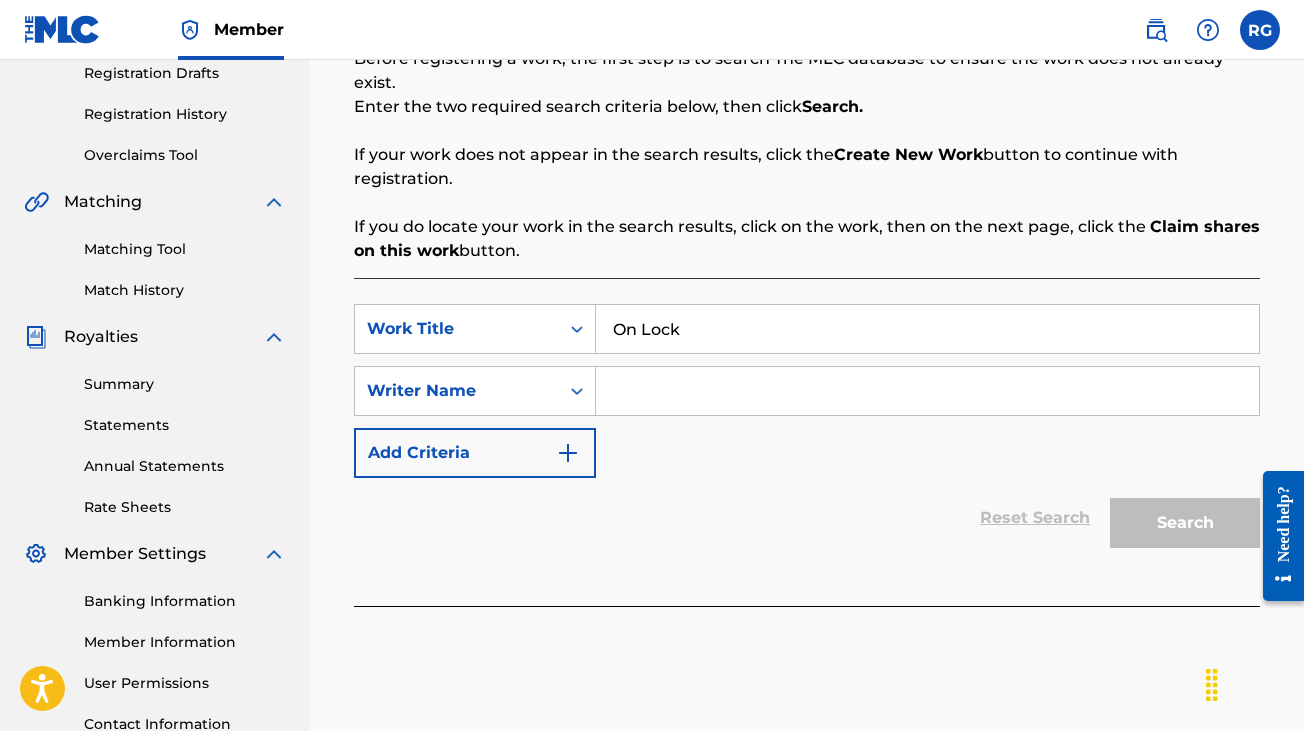 type on "On Lock" 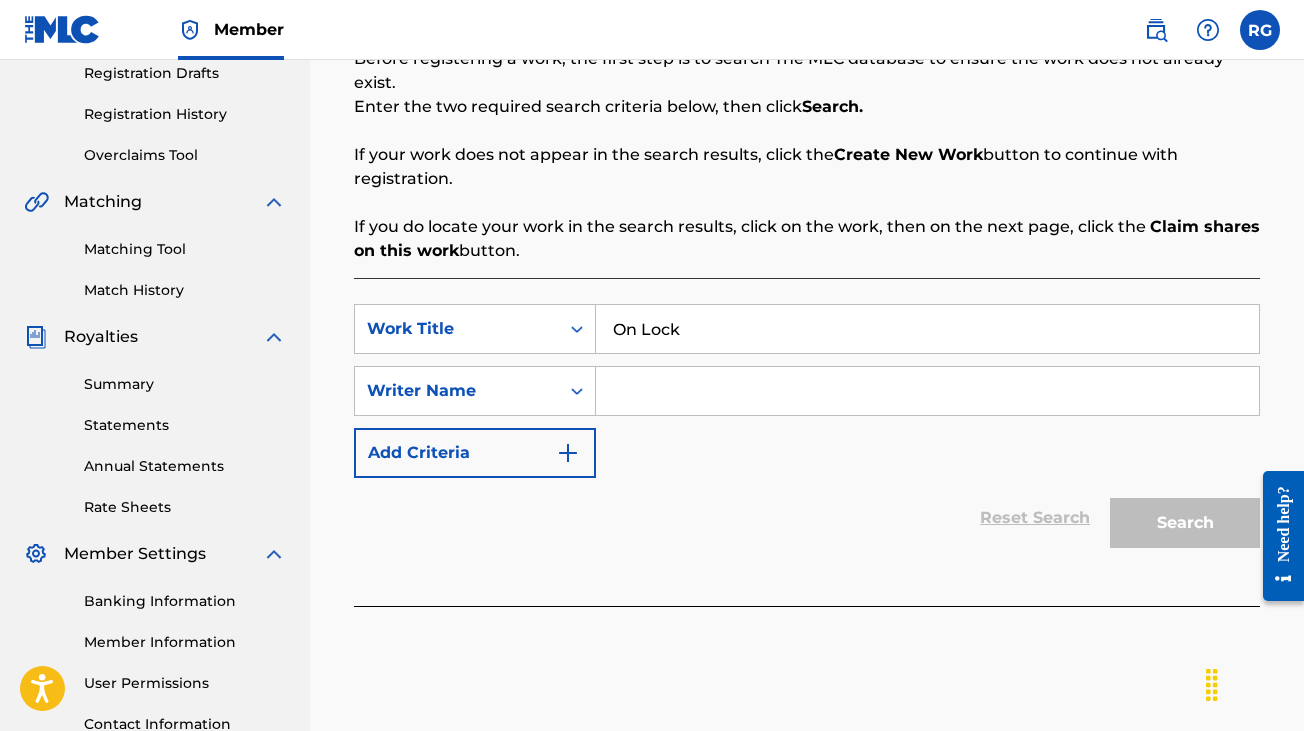 type on "[FIRST]' [LAST]" 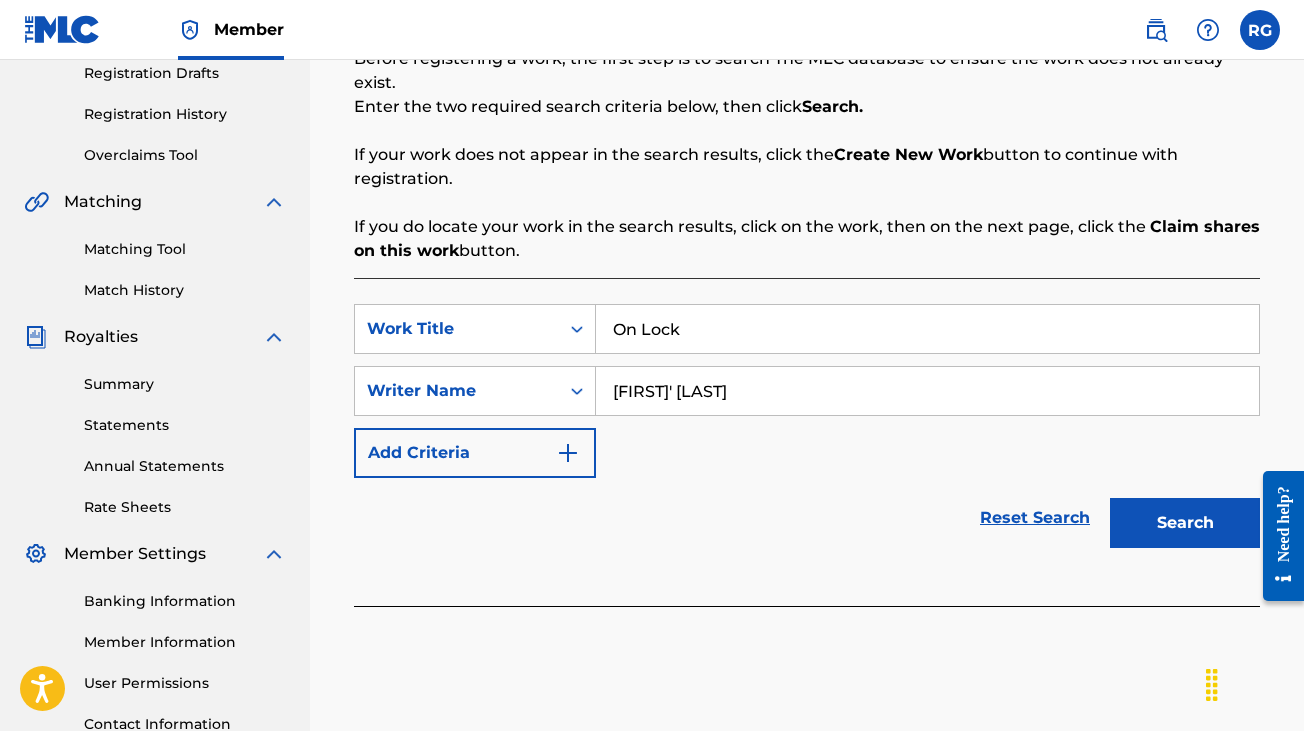 click on "Search" at bounding box center [1185, 523] 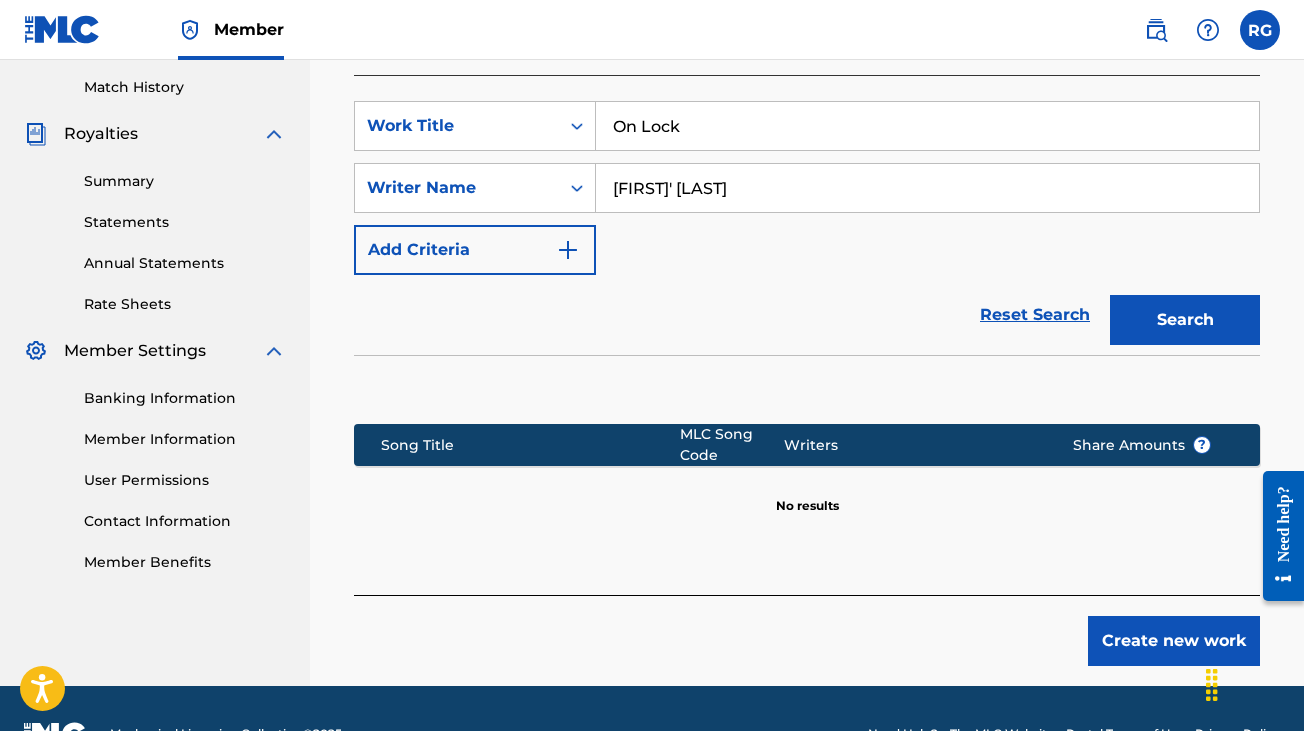 scroll, scrollTop: 597, scrollLeft: 0, axis: vertical 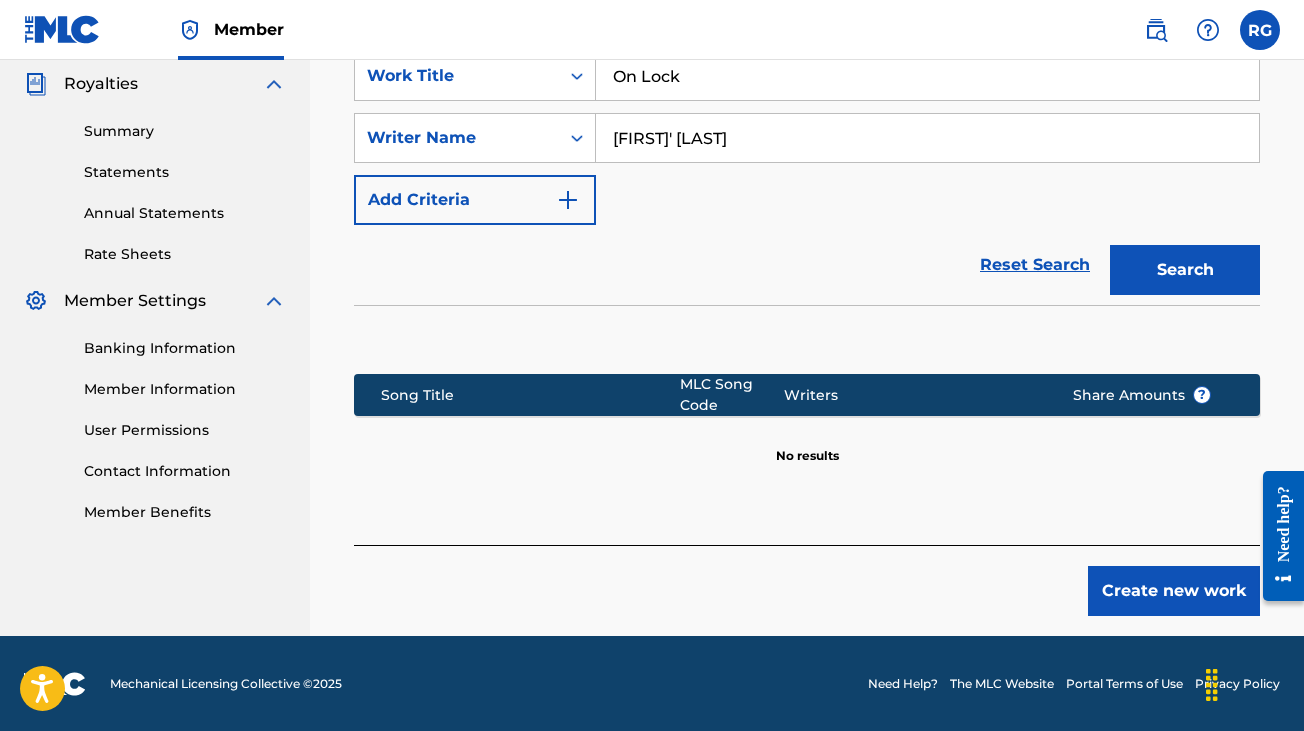 click on "Create new work" at bounding box center [1174, 591] 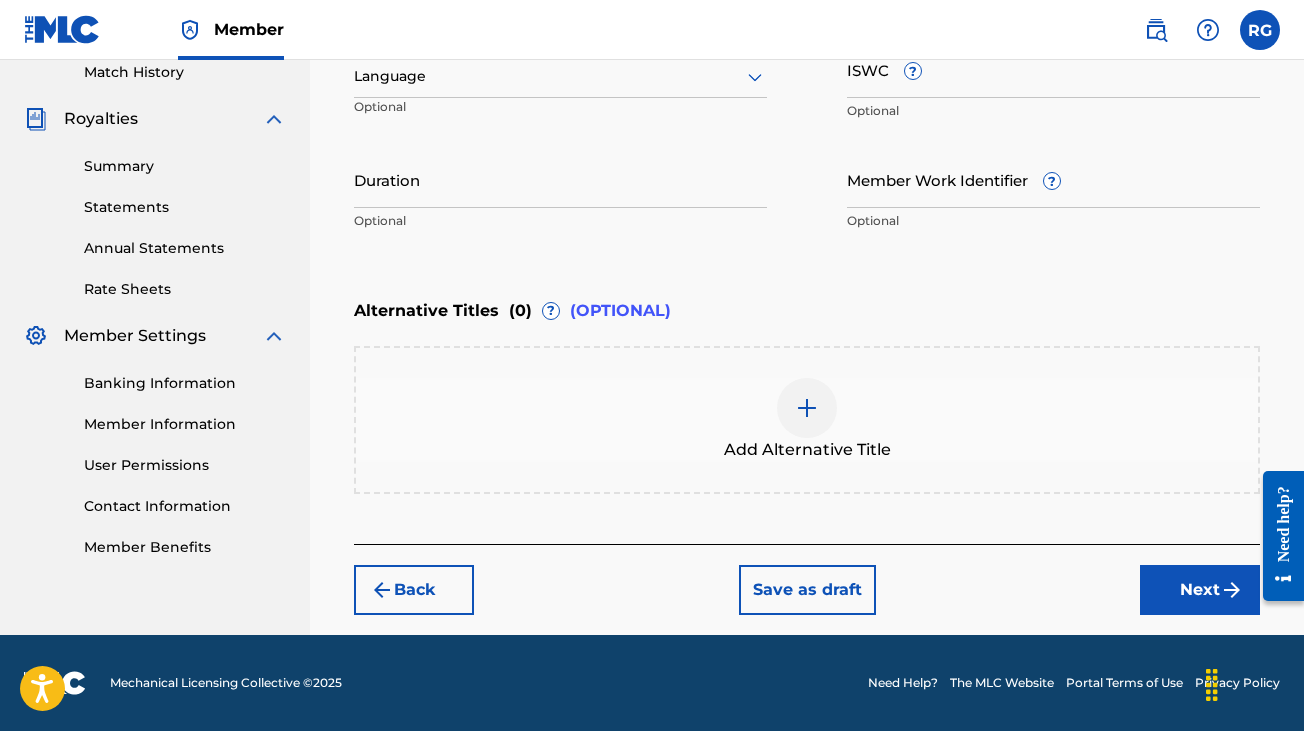 scroll, scrollTop: 560, scrollLeft: 0, axis: vertical 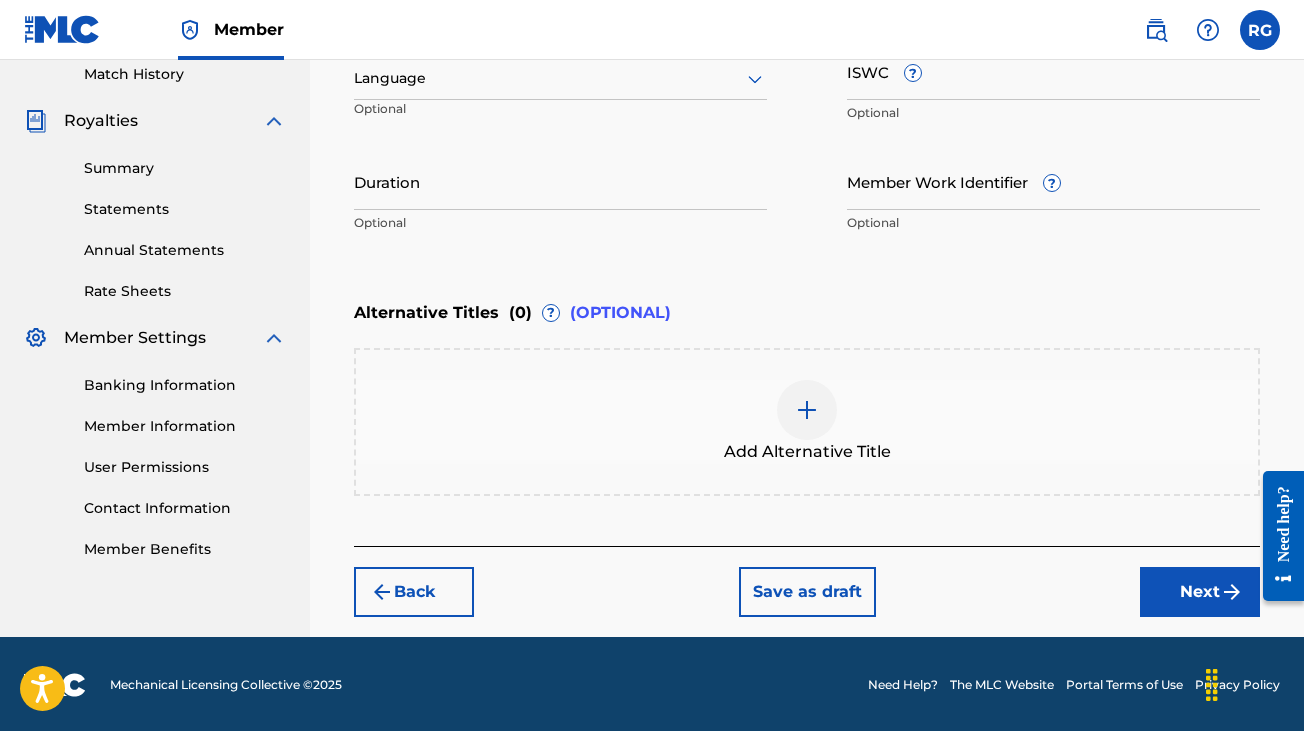 click on "Next" at bounding box center (1200, 592) 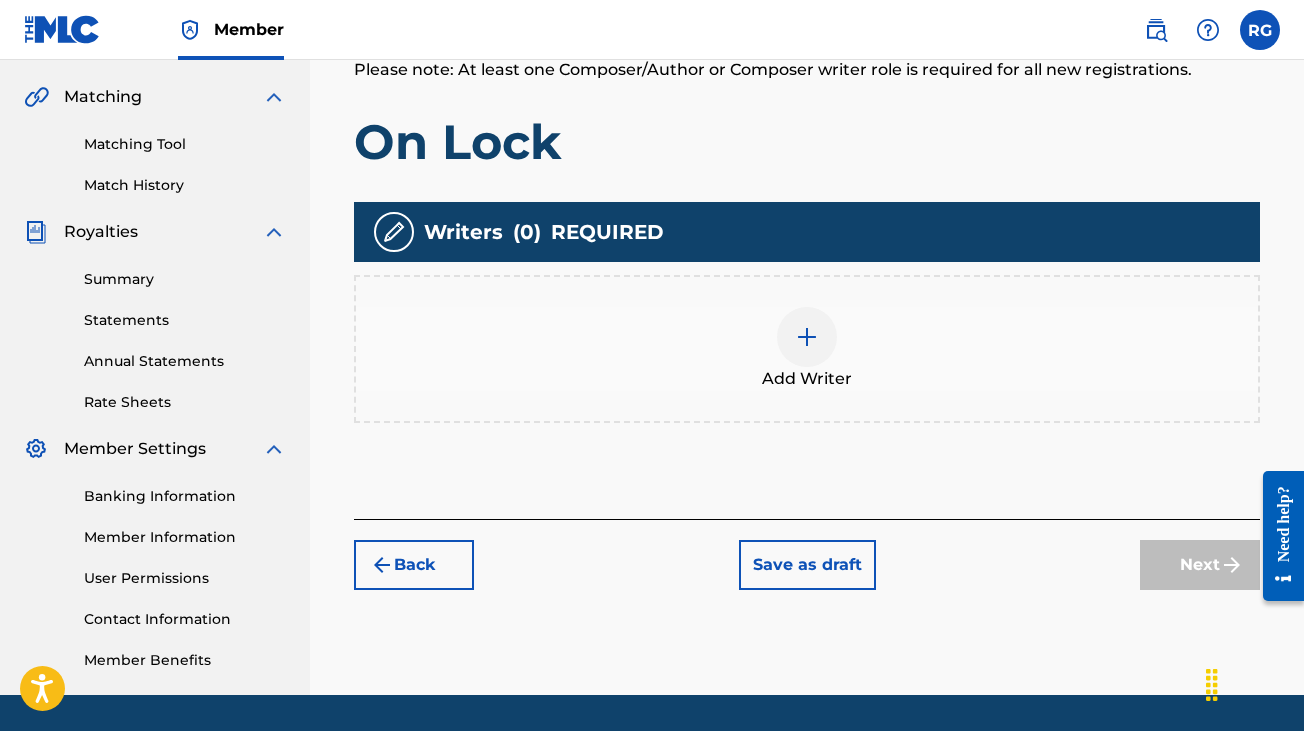 scroll, scrollTop: 450, scrollLeft: 0, axis: vertical 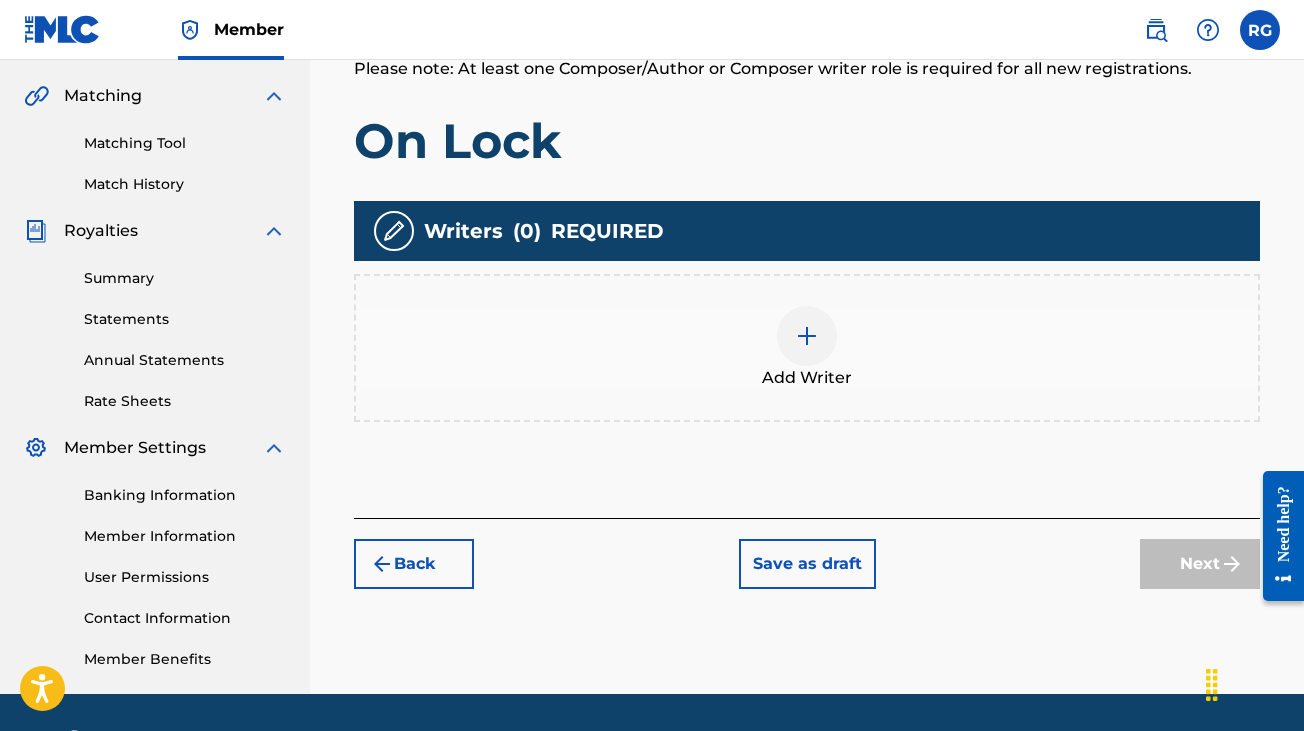 click at bounding box center [807, 336] 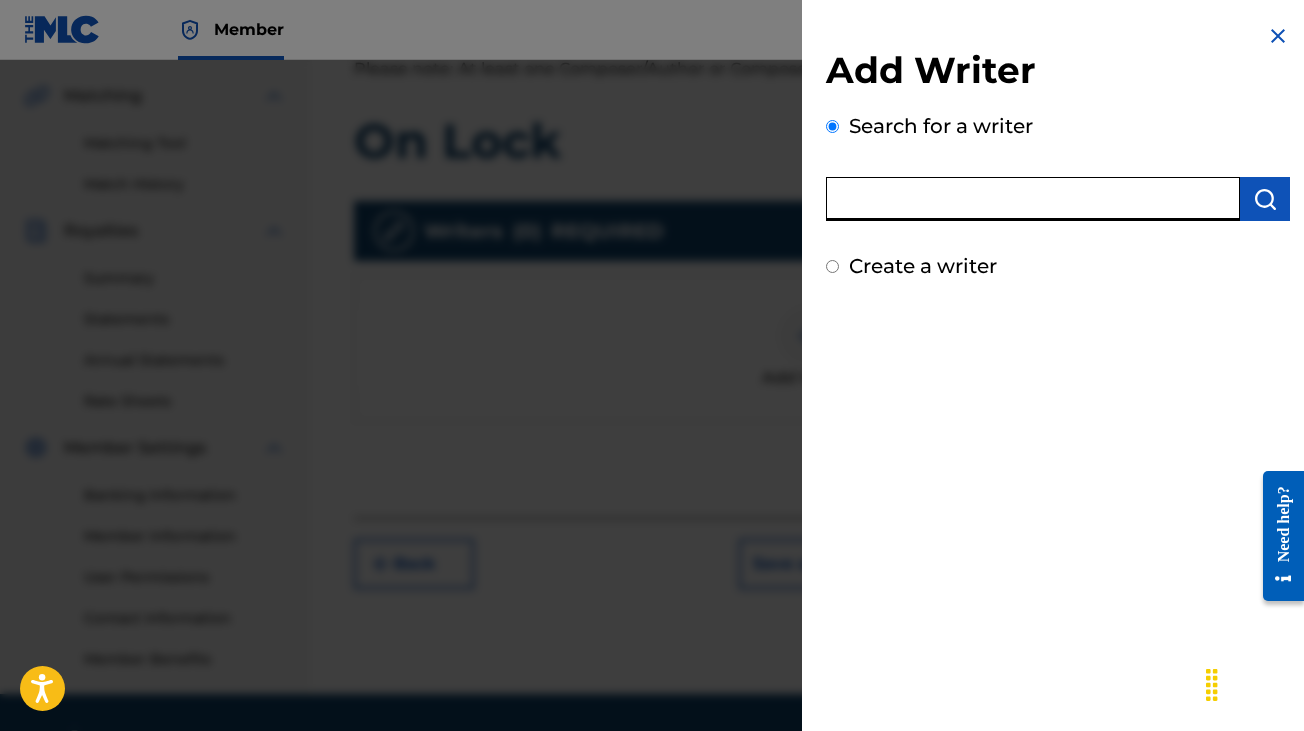 click at bounding box center (1033, 199) 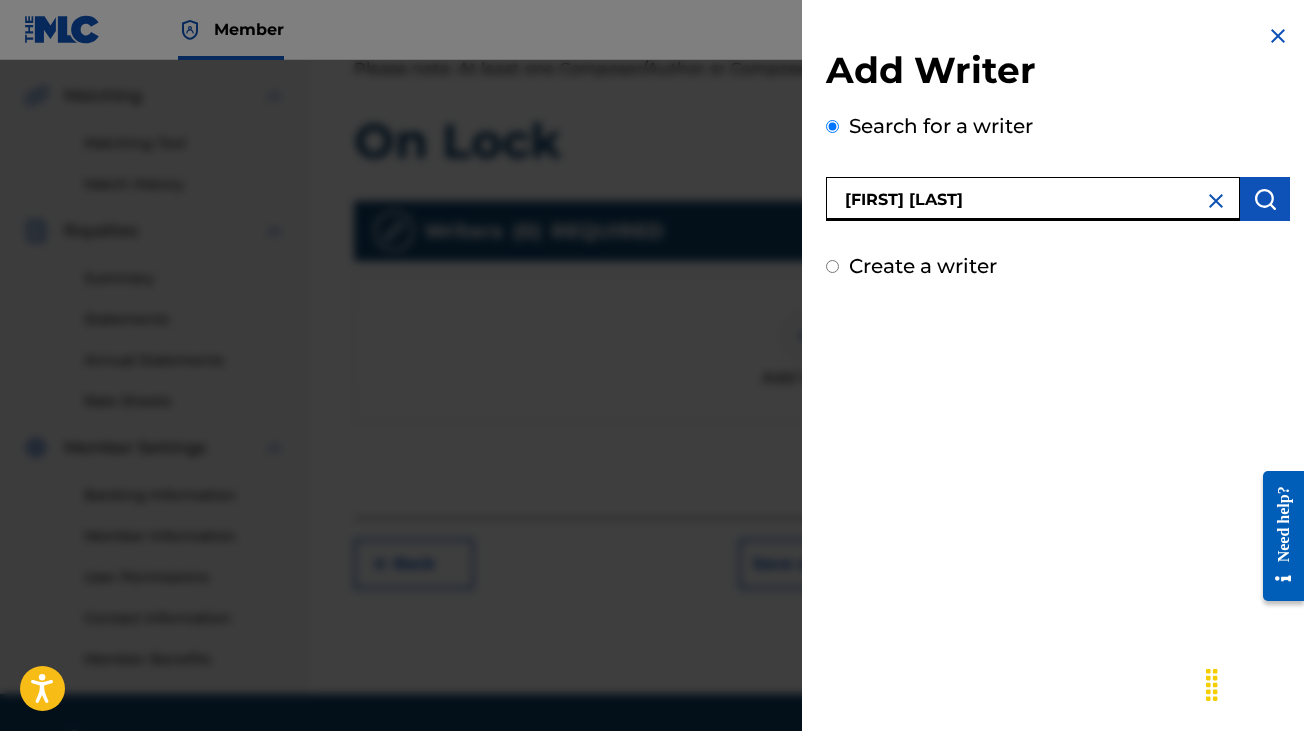 type on "[FIRST] [LAST]" 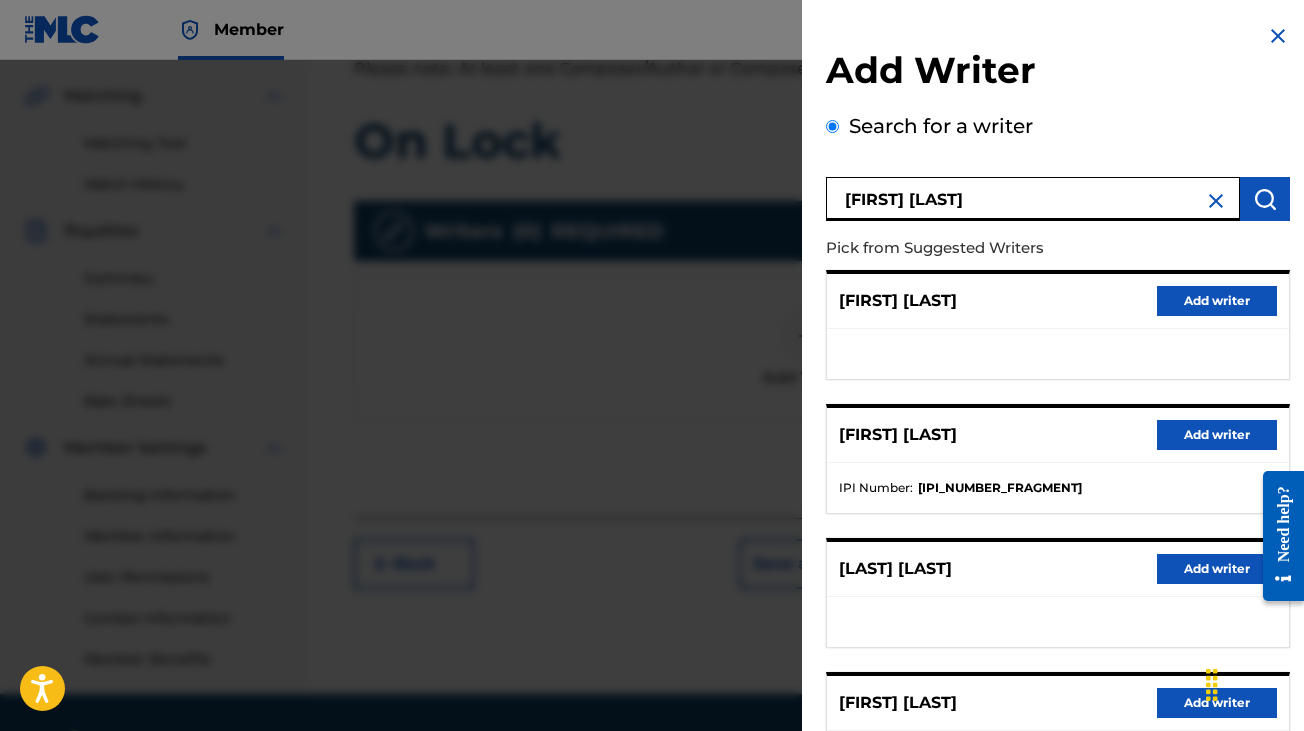 scroll, scrollTop: 308, scrollLeft: 0, axis: vertical 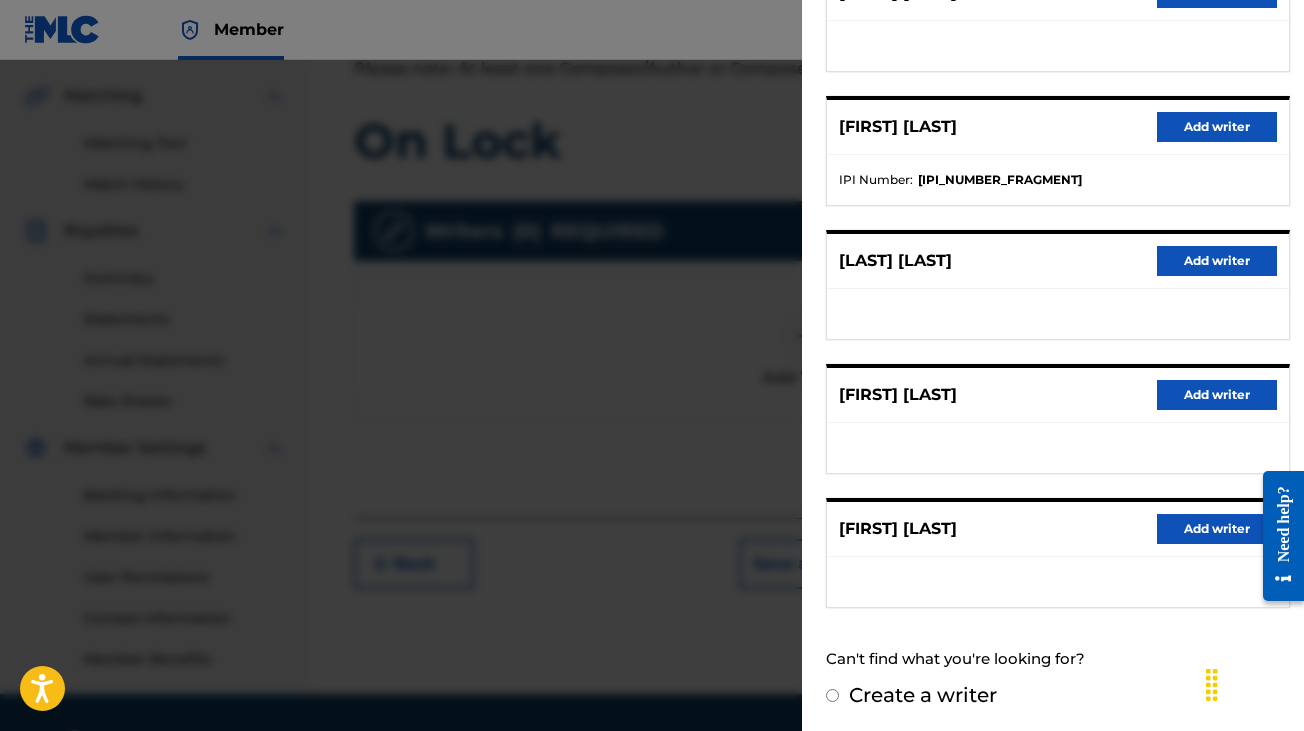 click on "Add writer" at bounding box center (1217, 395) 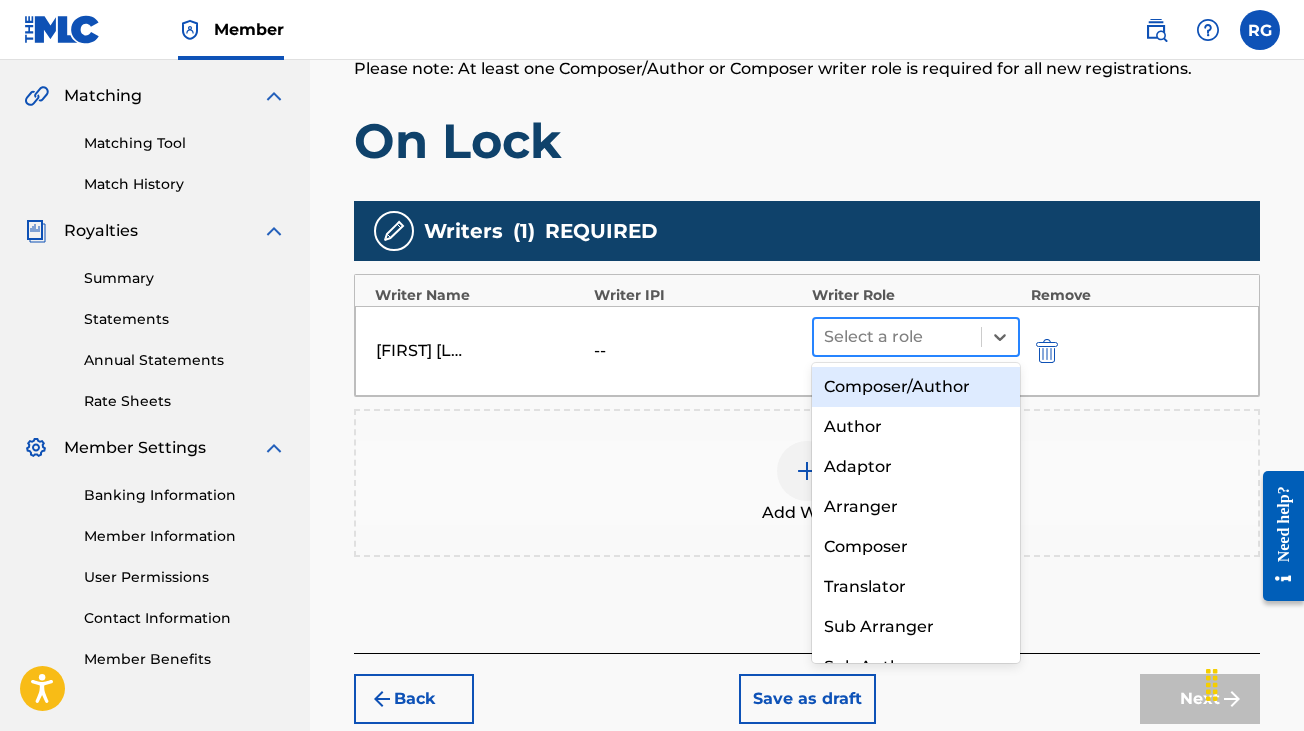 click at bounding box center [897, 337] 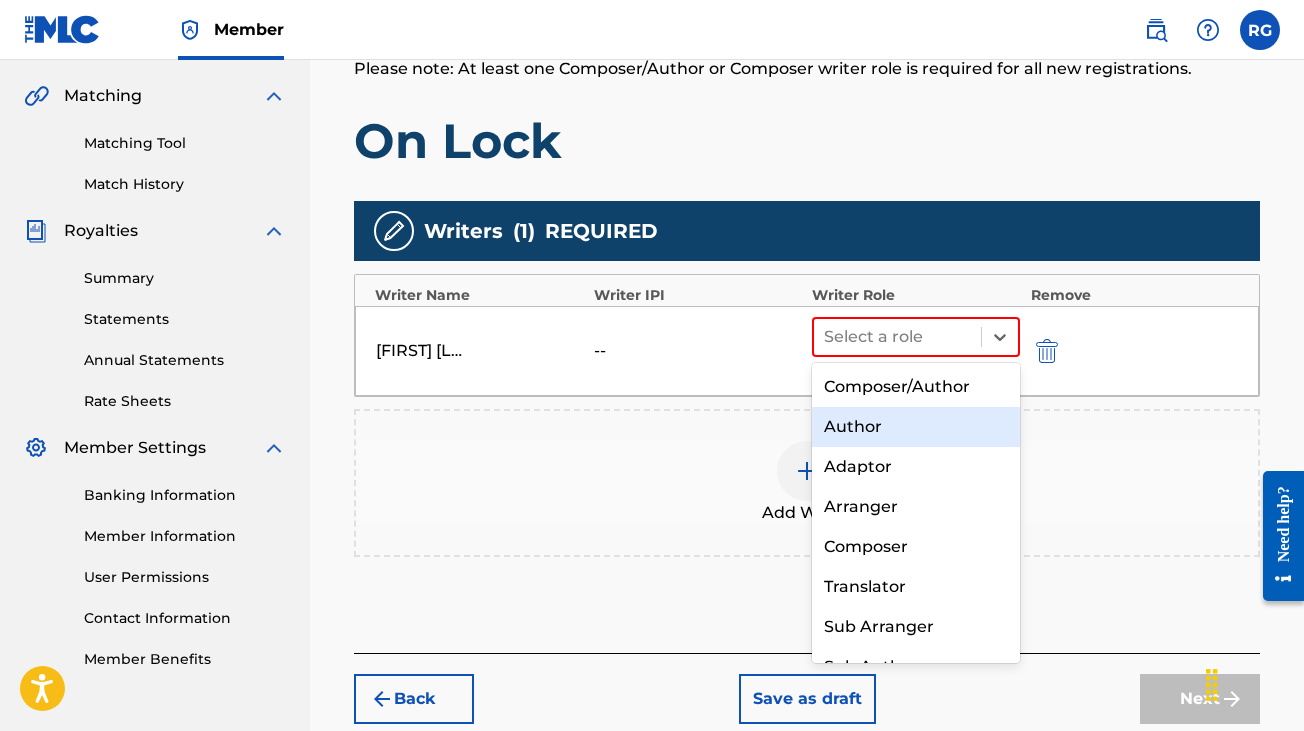 click on "Author" at bounding box center [916, 427] 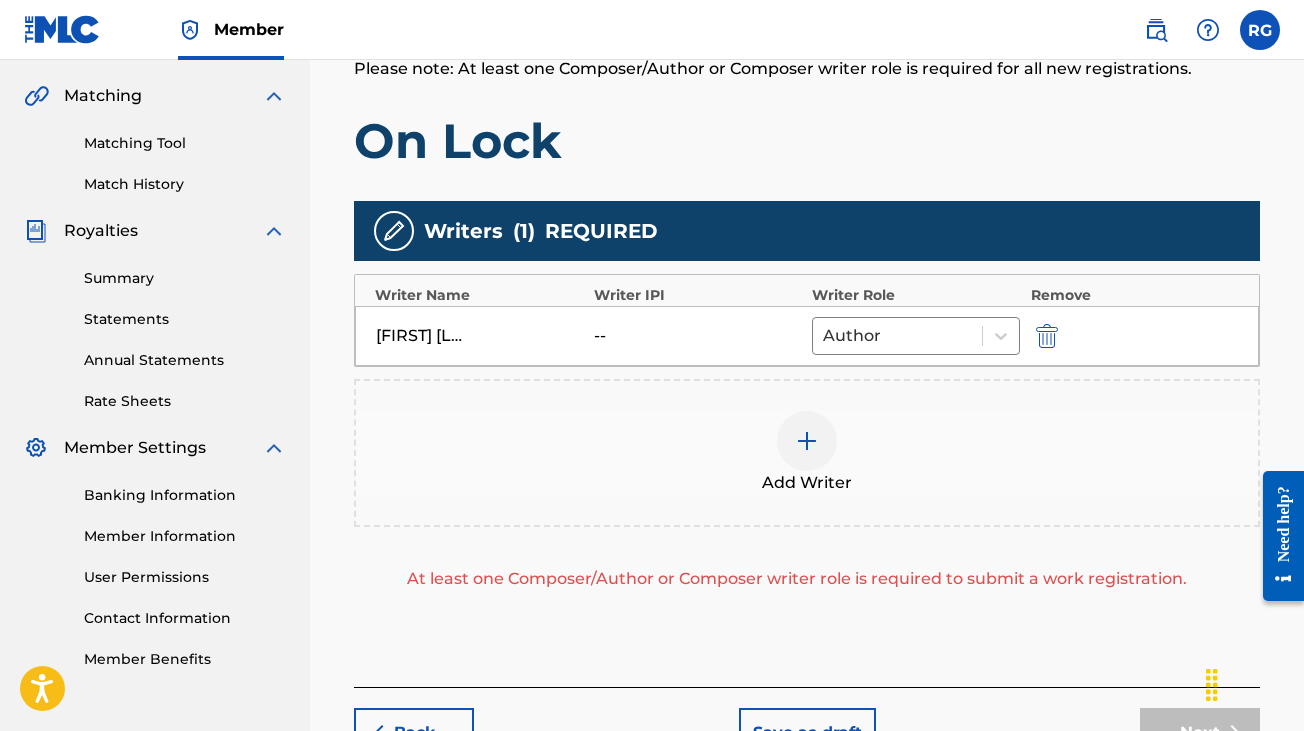click at bounding box center (807, 441) 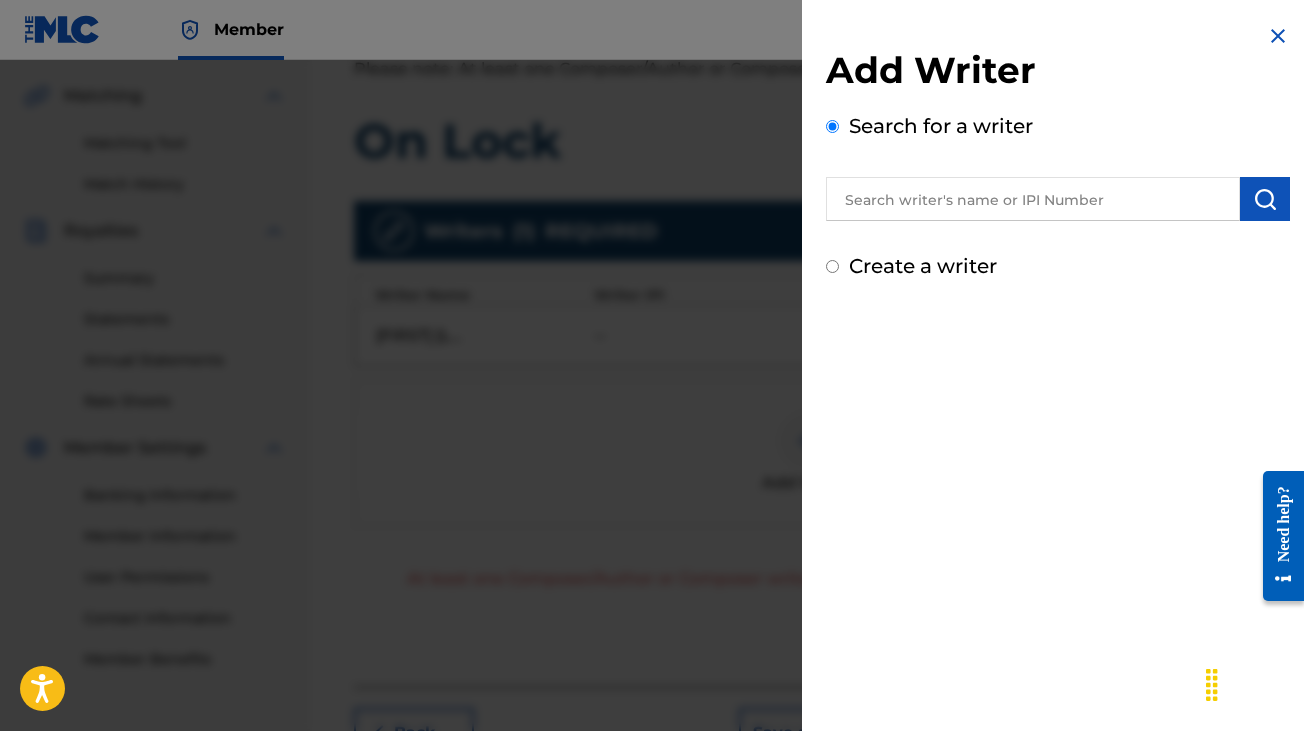 drag, startPoint x: 914, startPoint y: 171, endPoint x: 914, endPoint y: 195, distance: 24 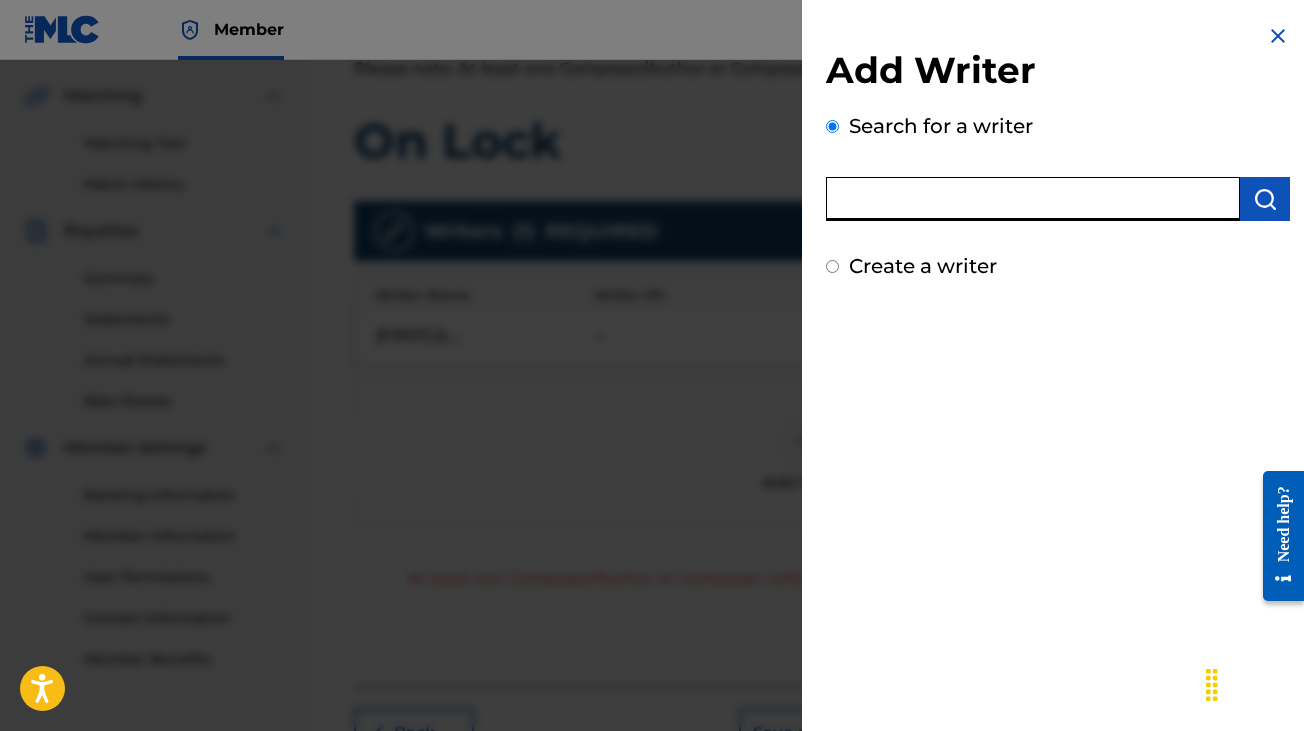 click at bounding box center [1033, 199] 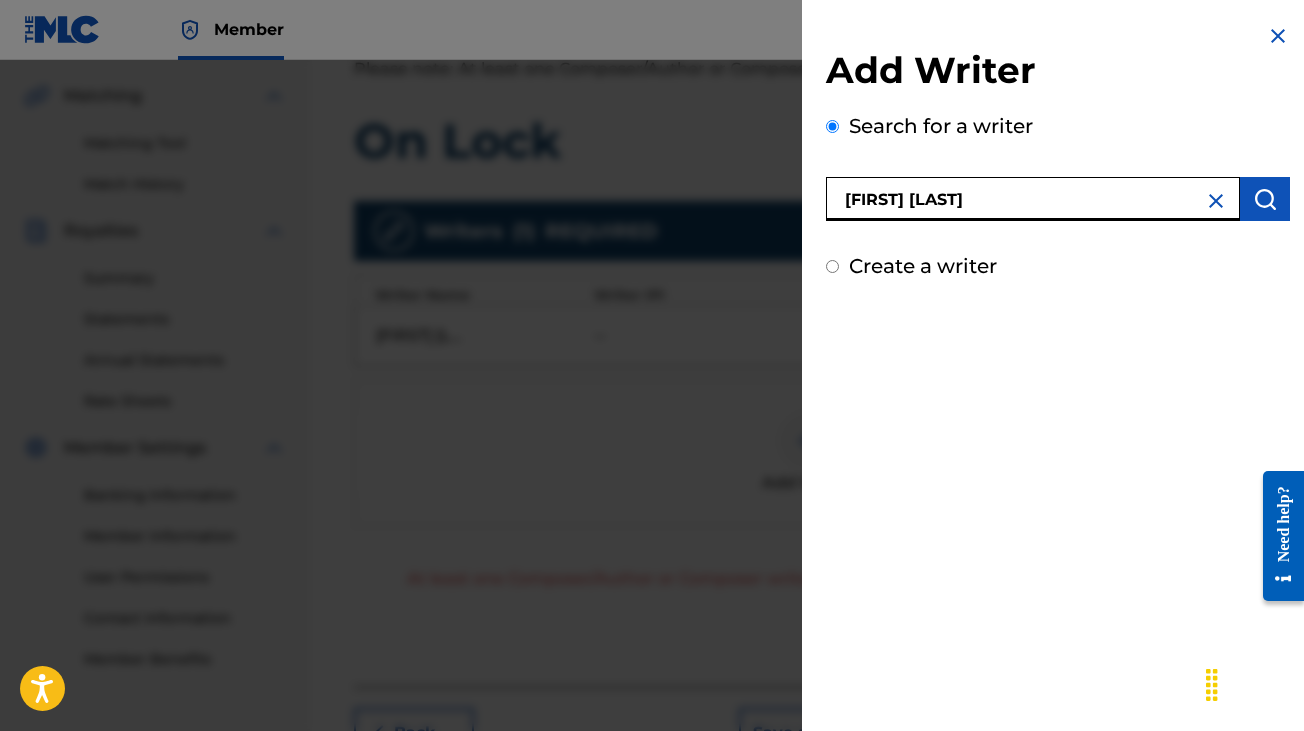 type on "[FIRST] [LAST]" 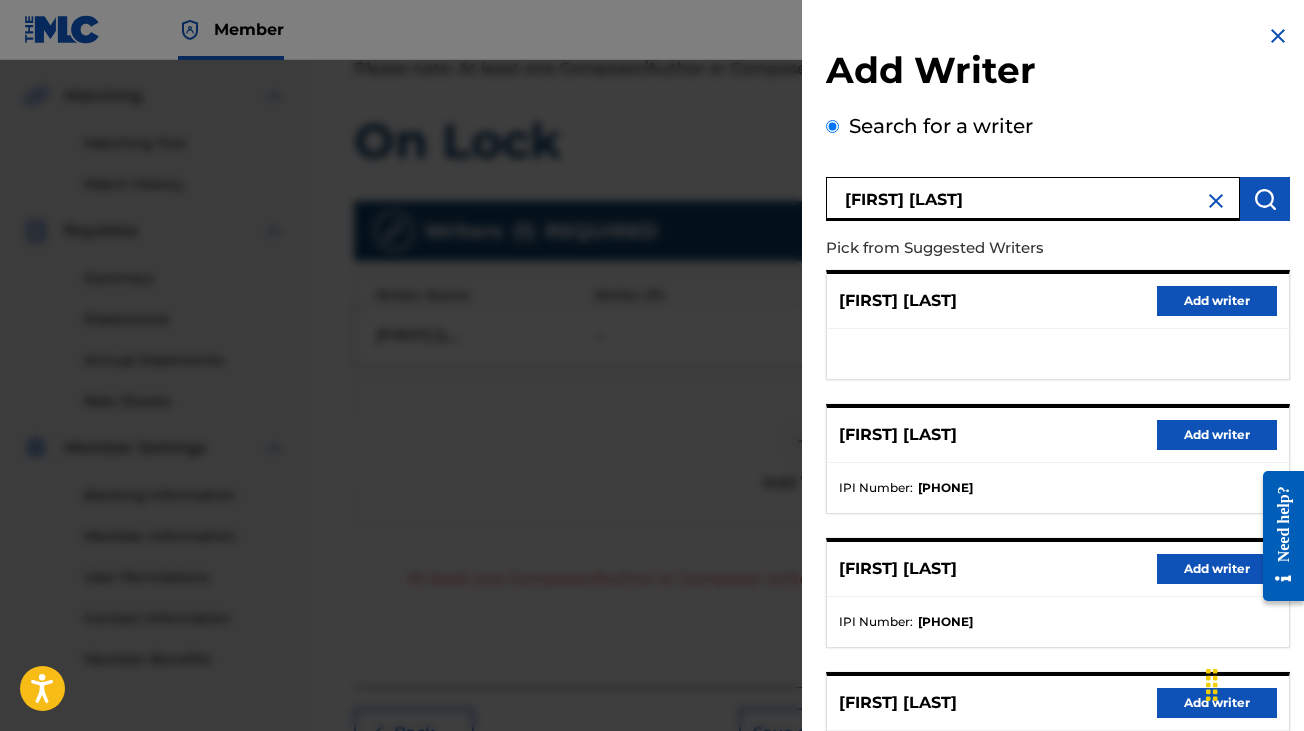 scroll, scrollTop: 308, scrollLeft: 0, axis: vertical 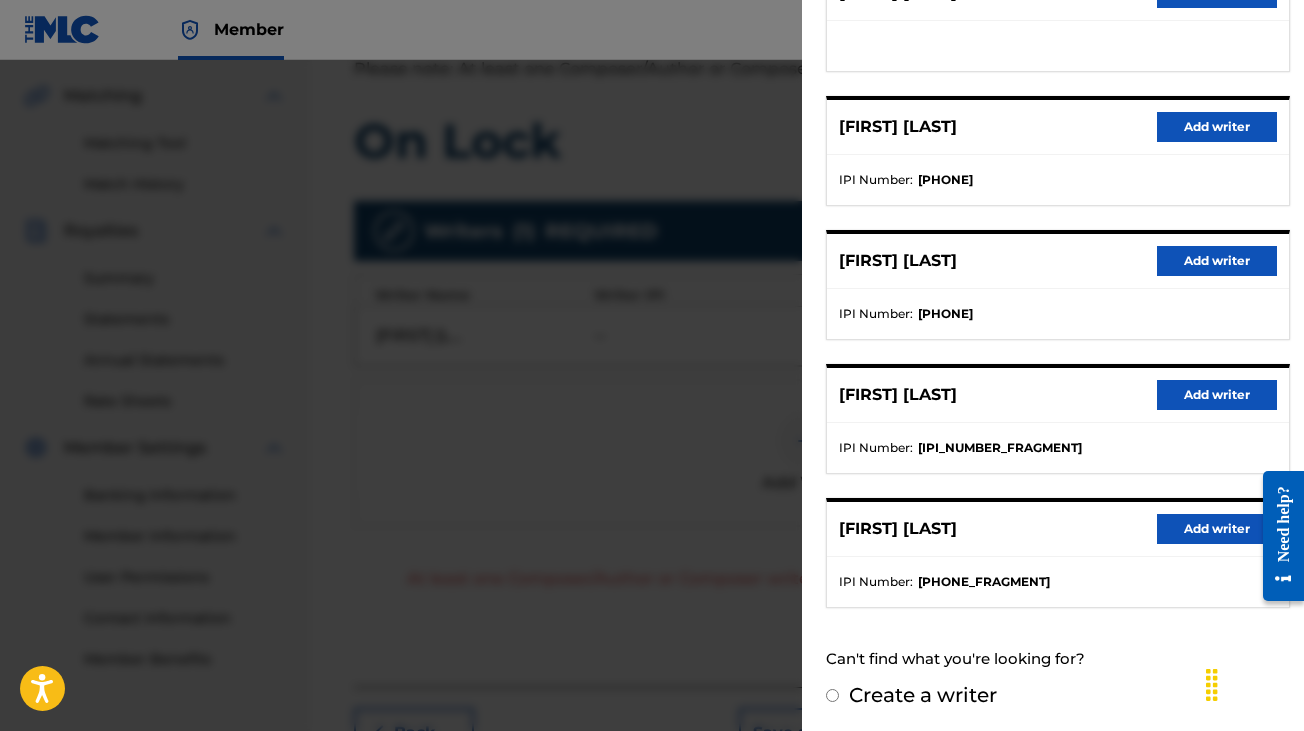 click on "Add writer" at bounding box center (1217, 529) 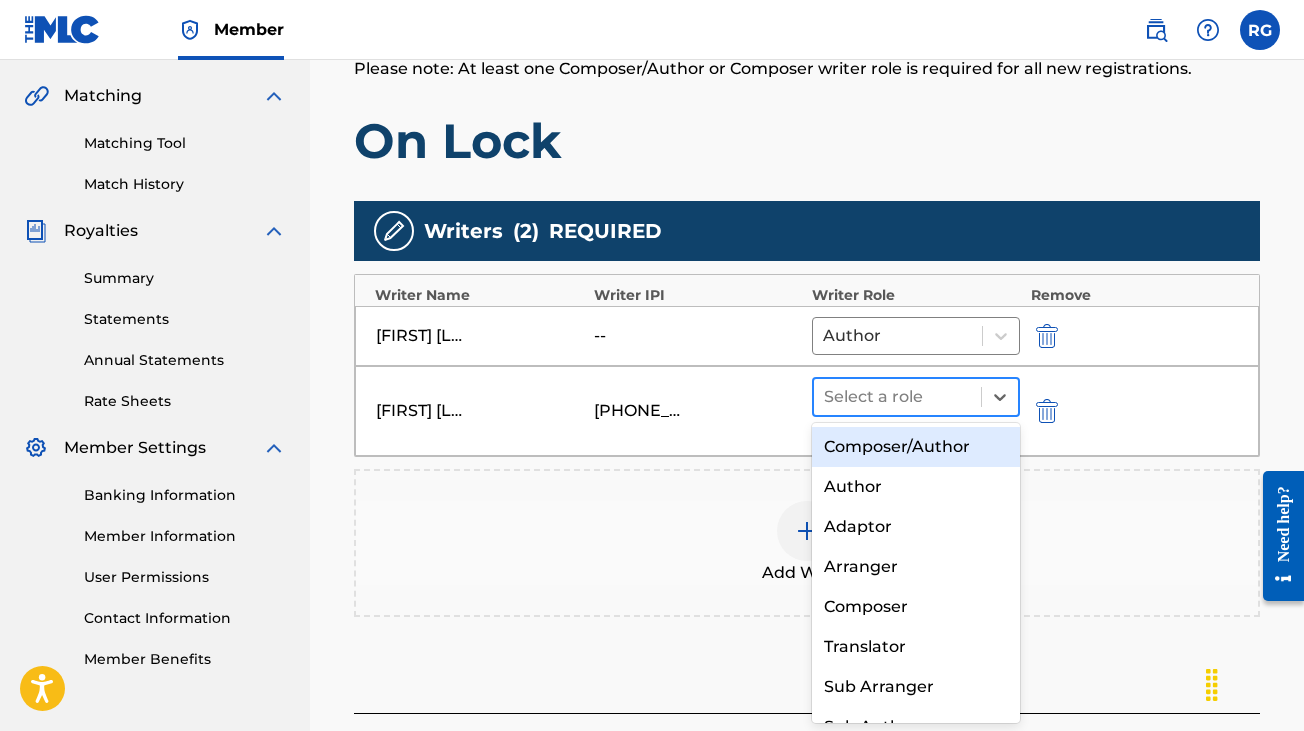 click at bounding box center [897, 397] 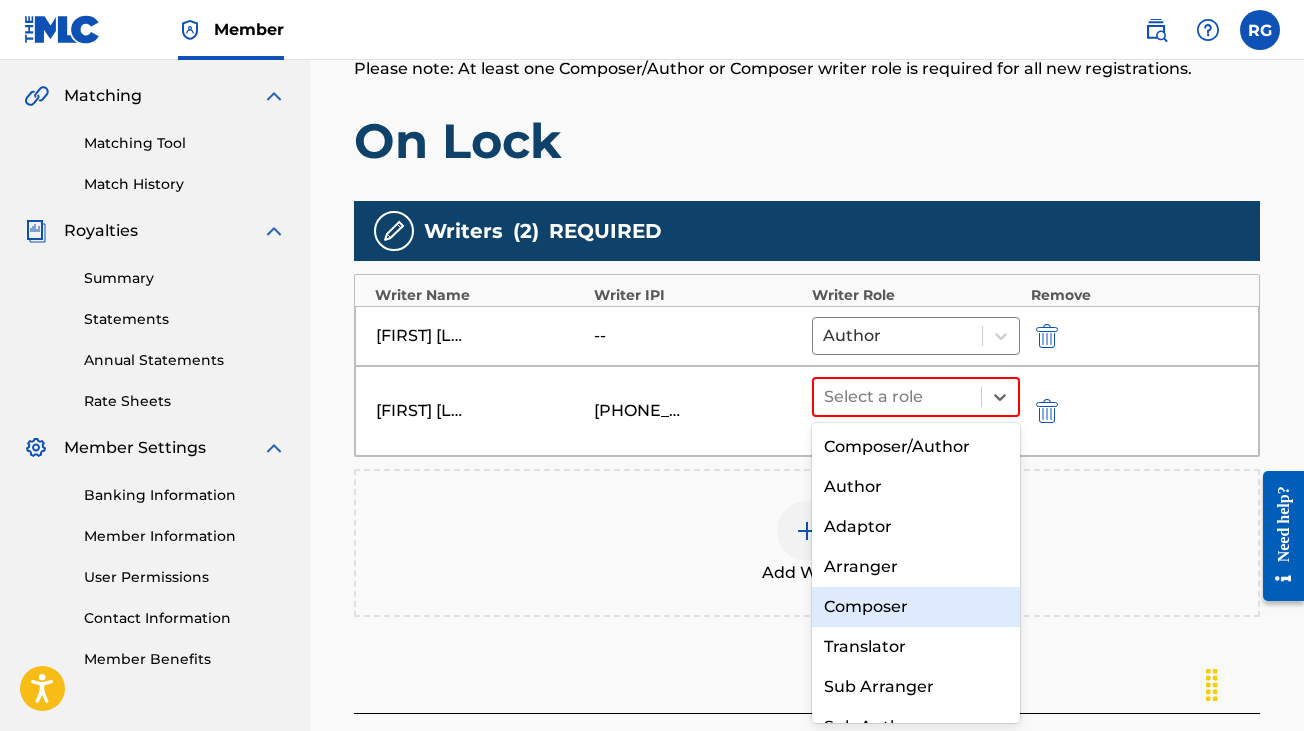 click on "Composer" at bounding box center [916, 607] 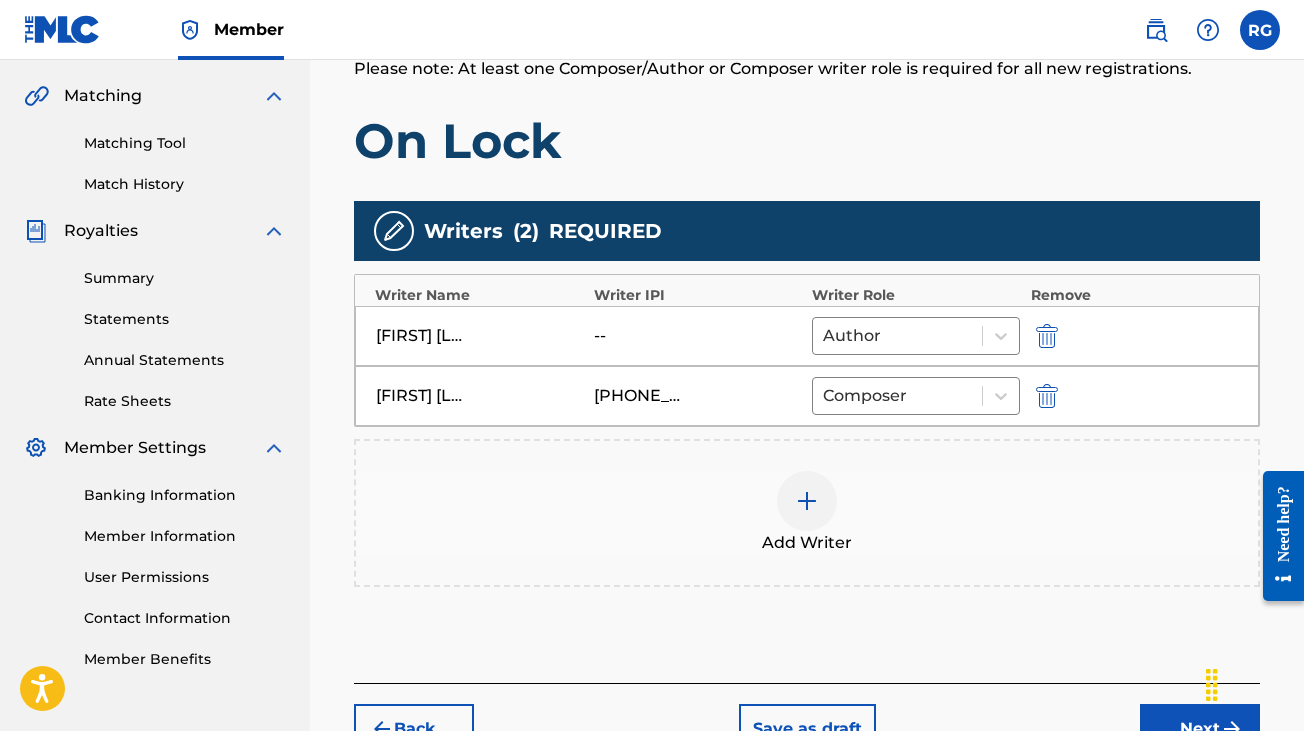 click on "Next" at bounding box center [1200, 729] 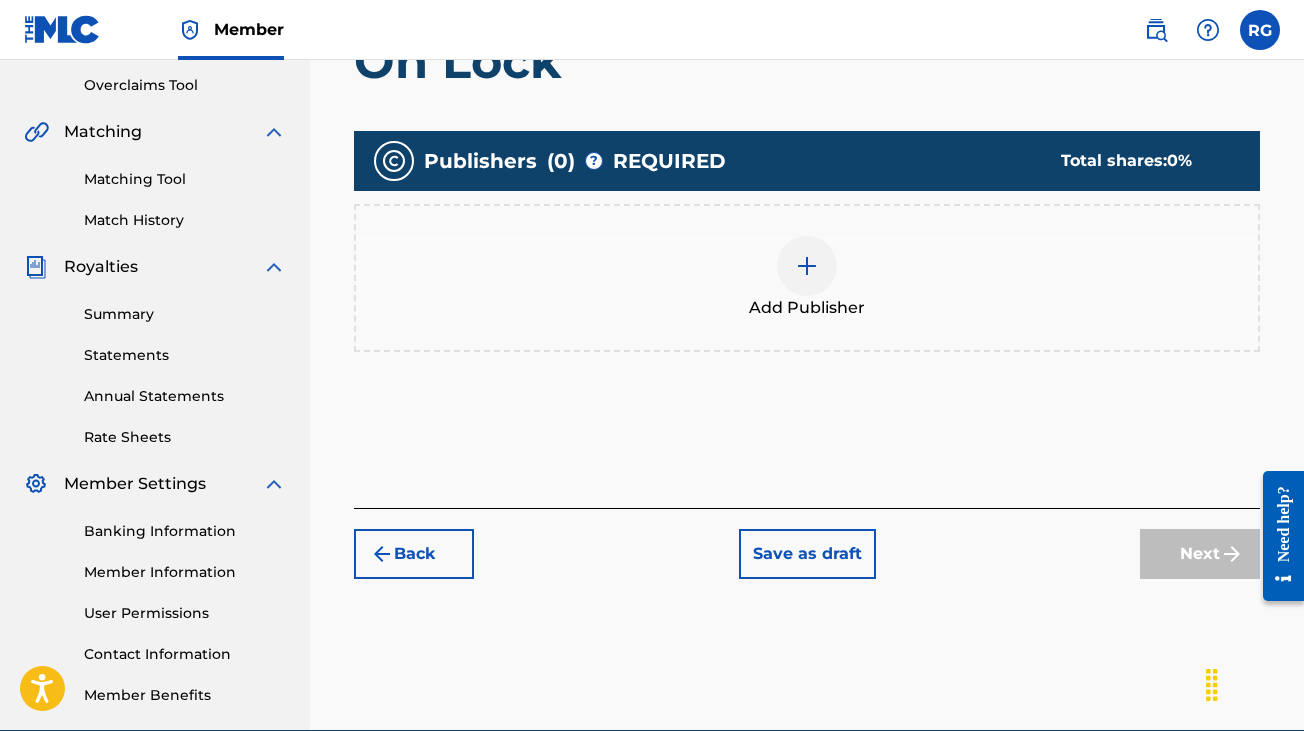 scroll, scrollTop: 418, scrollLeft: 0, axis: vertical 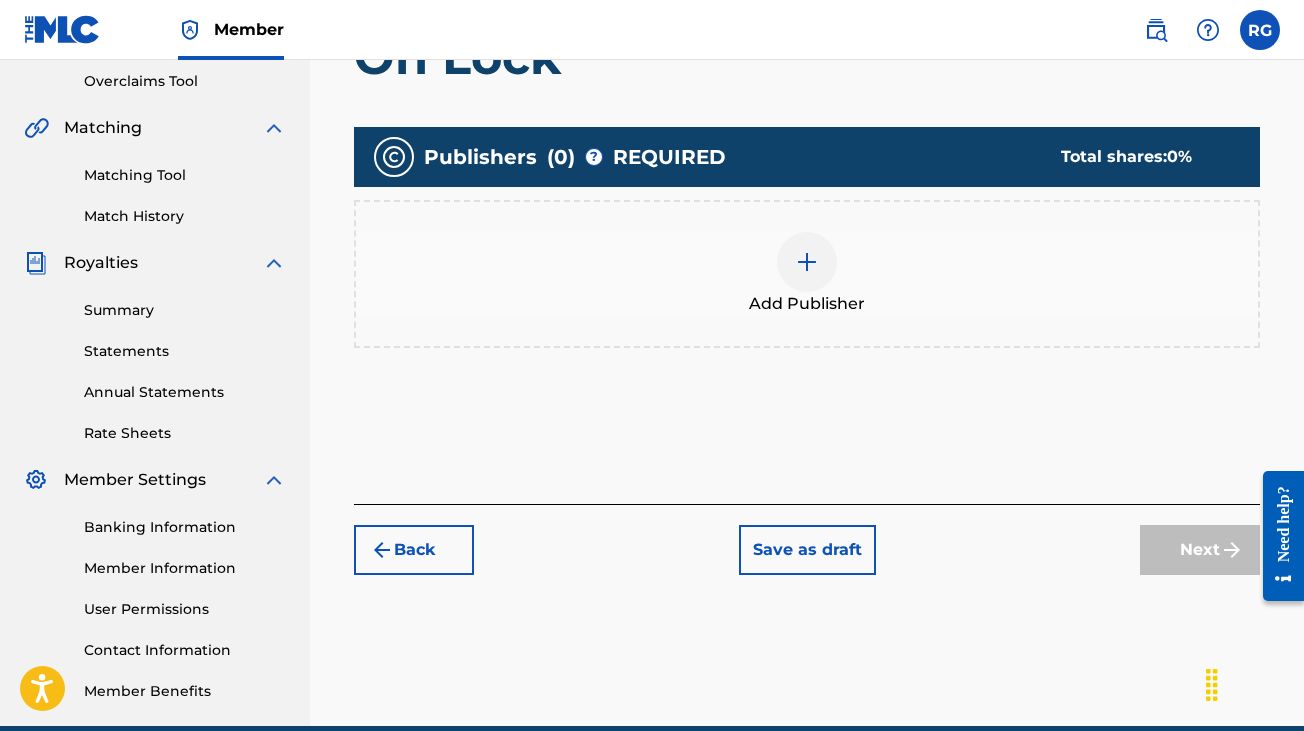 click at bounding box center (807, 262) 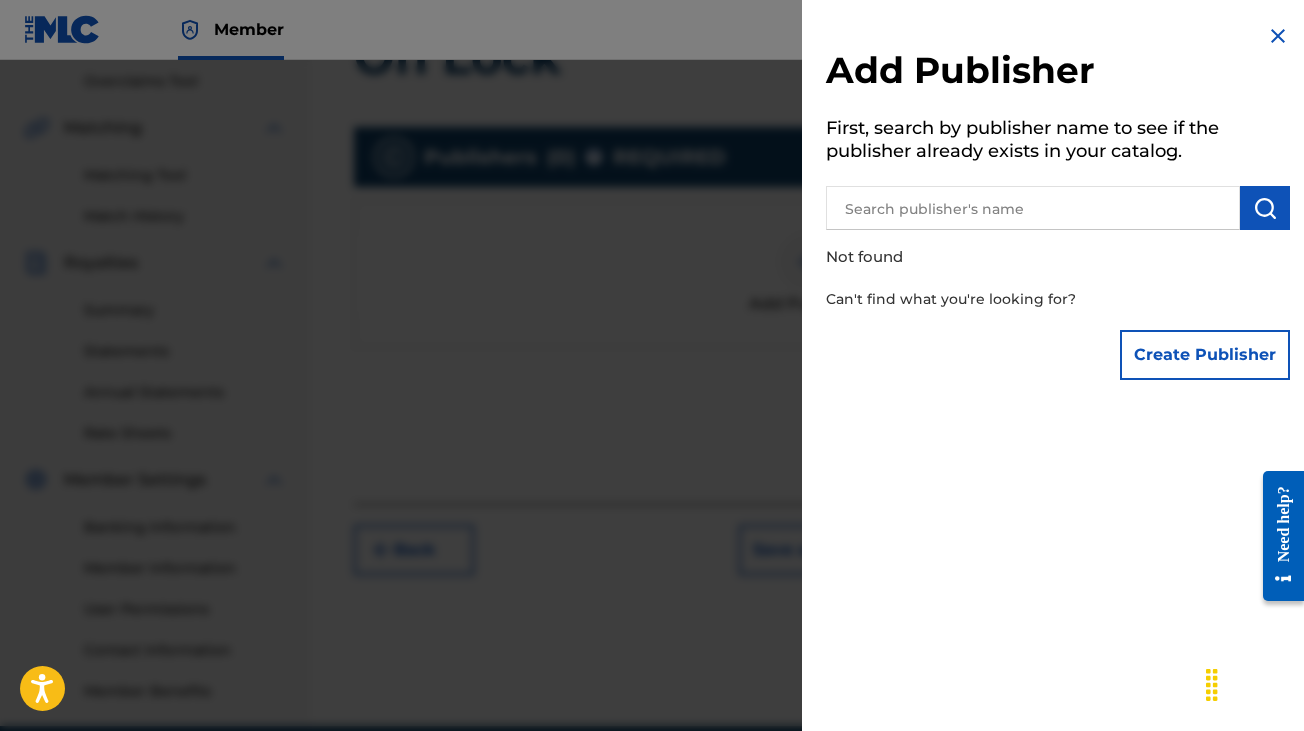 click on "Create Publisher" at bounding box center (1205, 355) 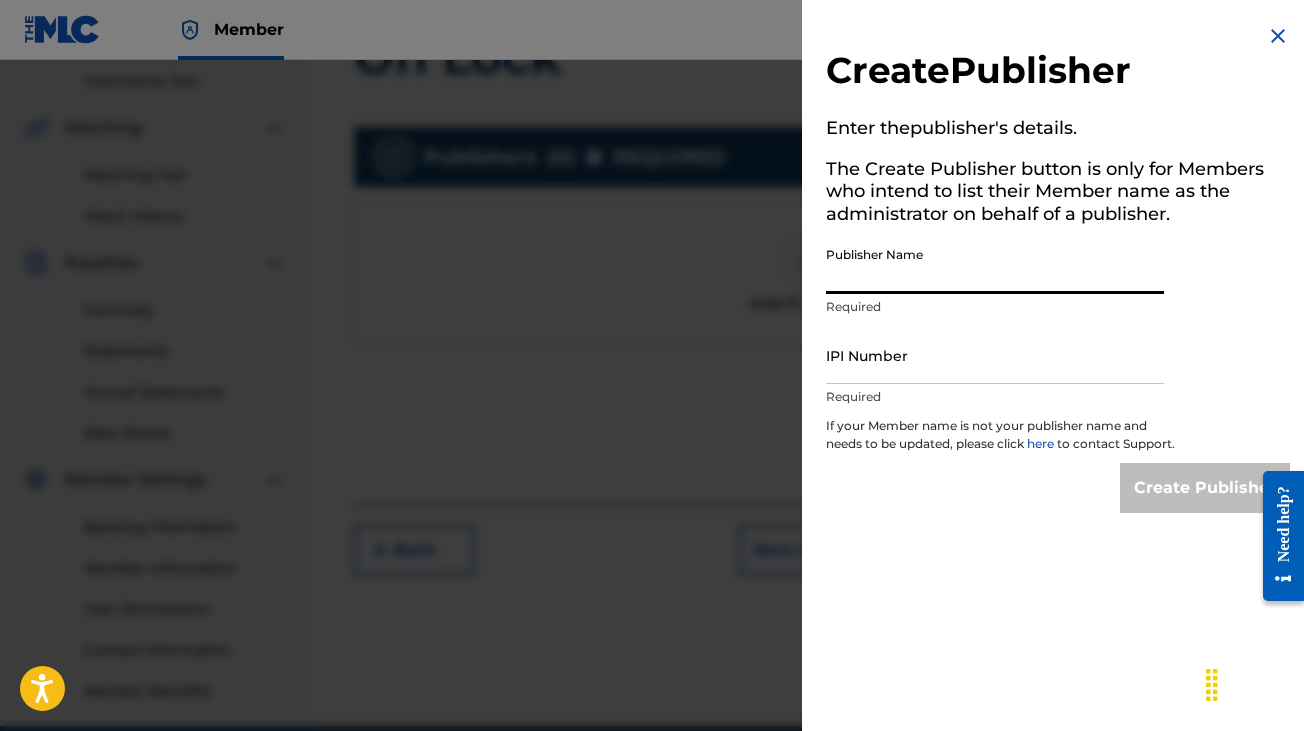 click on "Publisher Name" at bounding box center (995, 265) 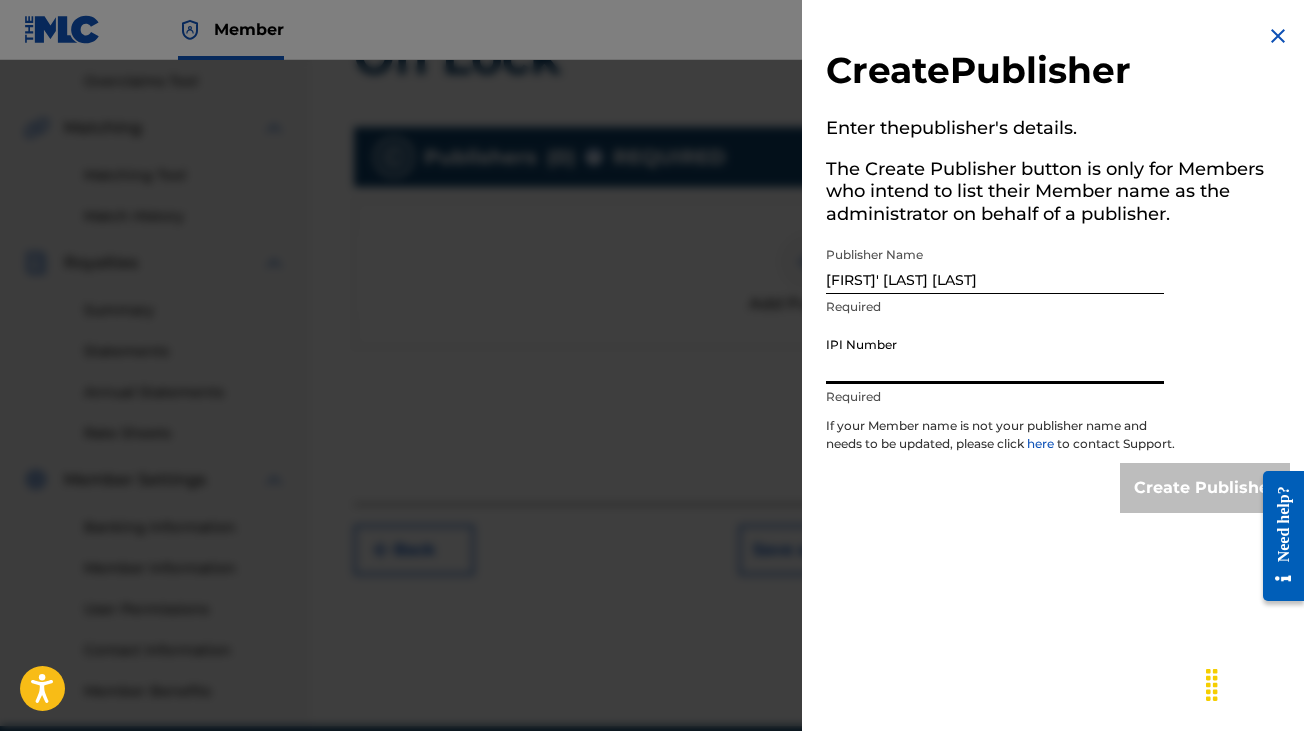 click on "IPI Number" at bounding box center [995, 355] 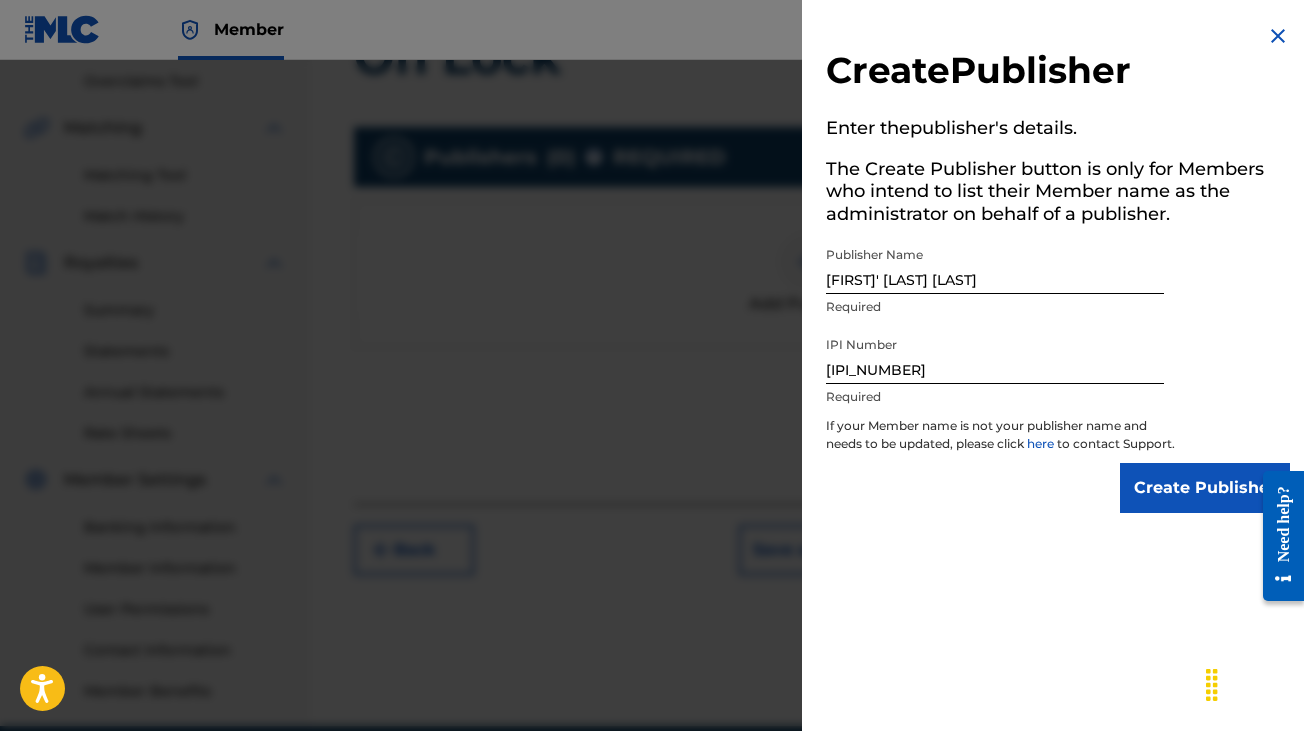 click on "Create Publisher" at bounding box center (1205, 488) 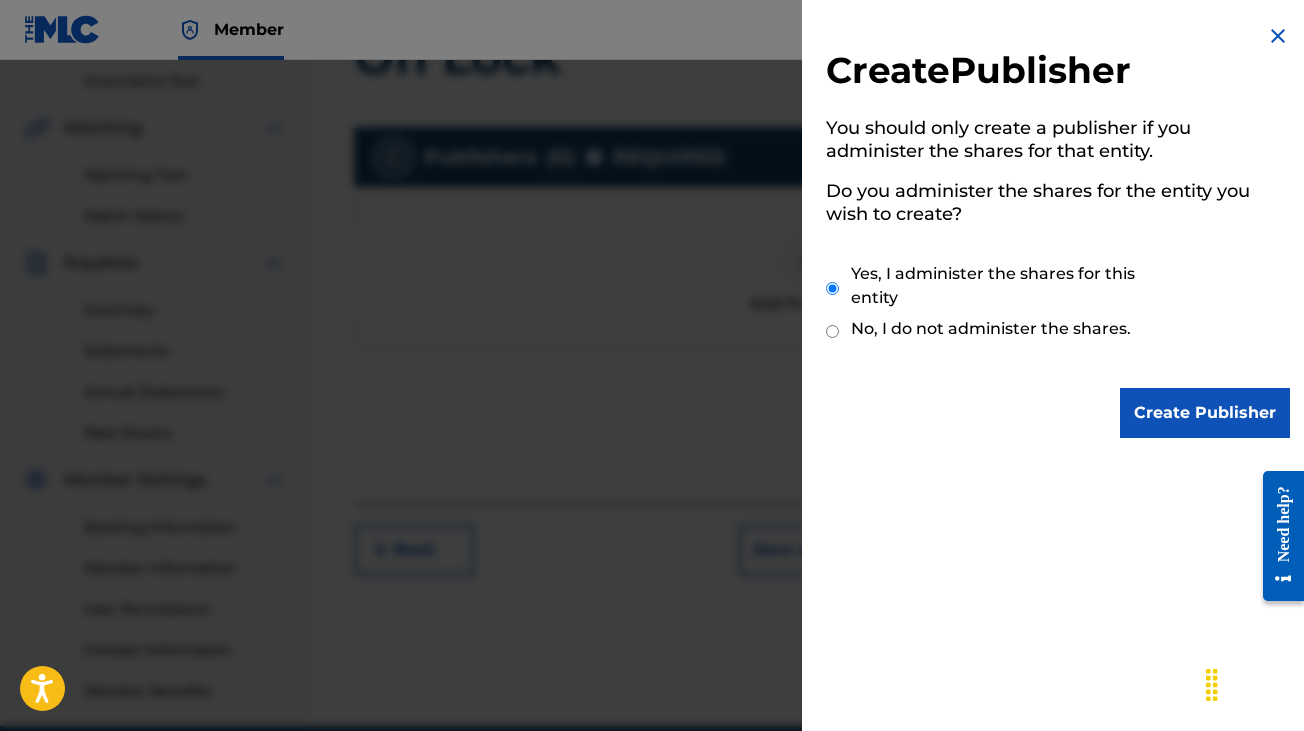 click on "Create Publisher" at bounding box center [1205, 413] 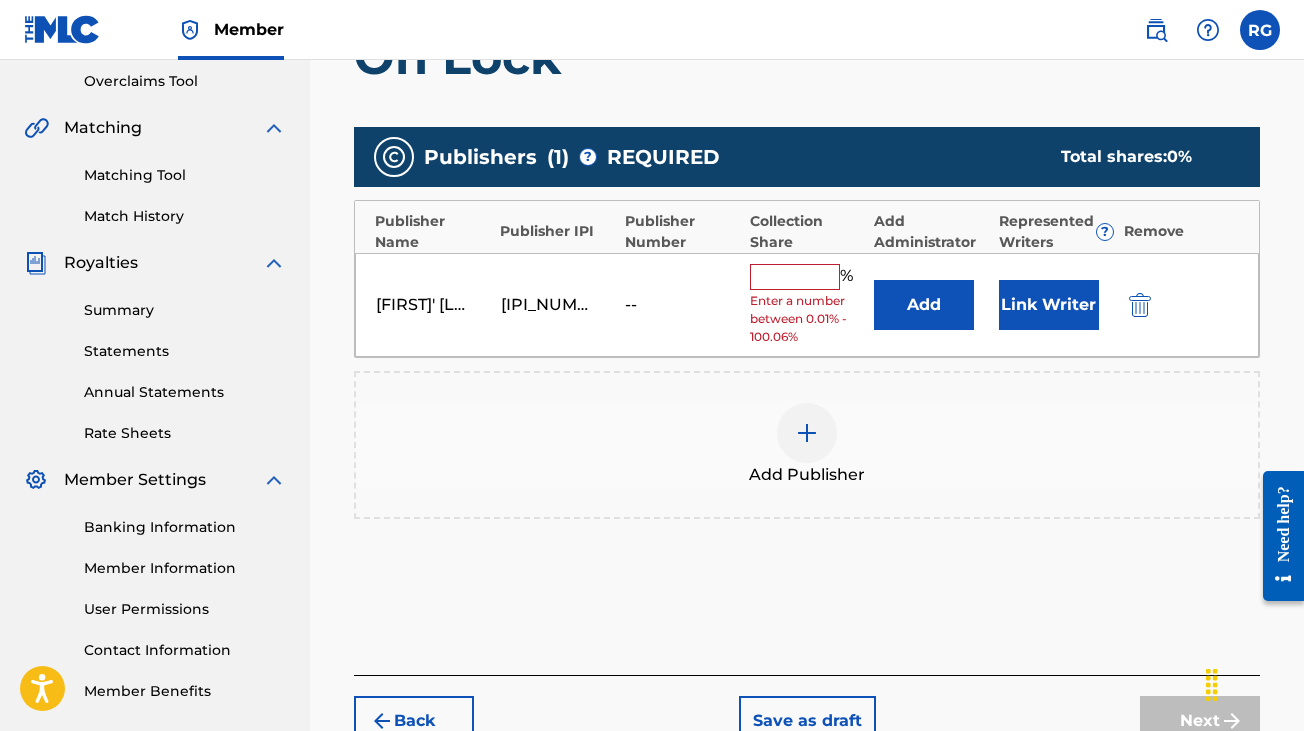 click at bounding box center (795, 277) 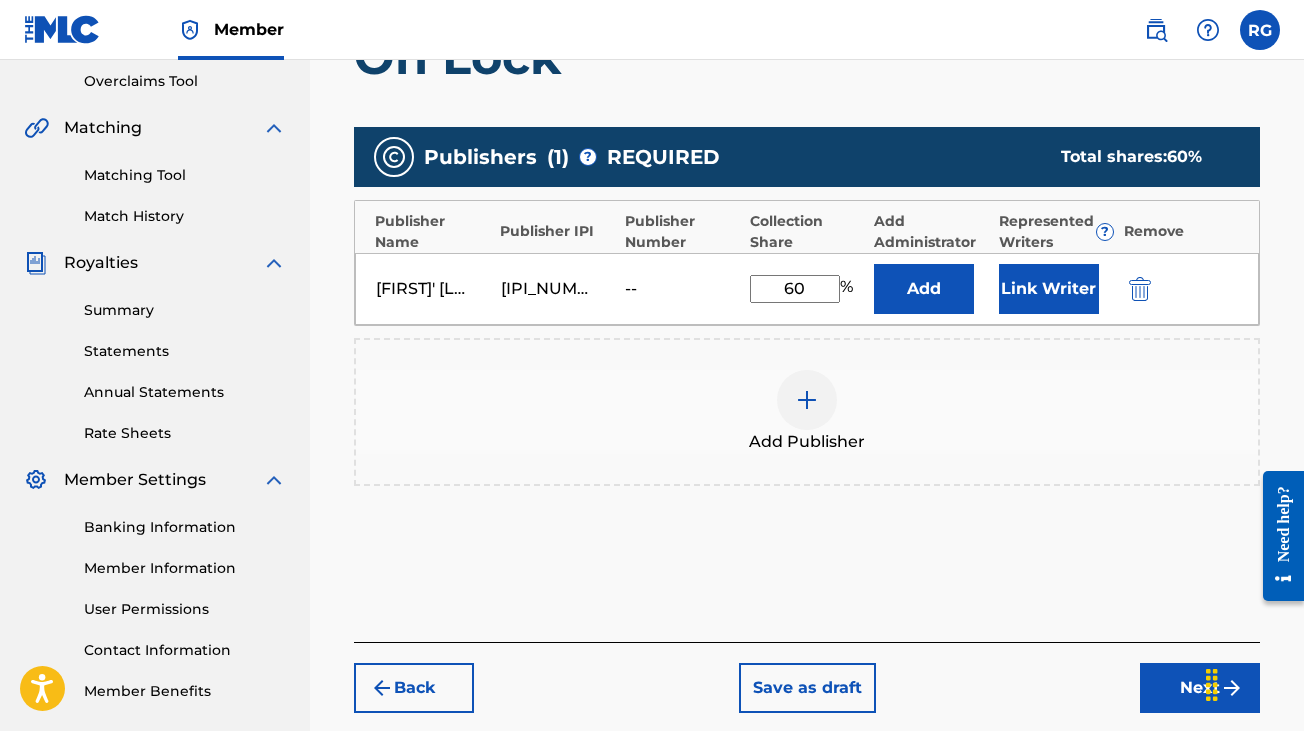 type on "60" 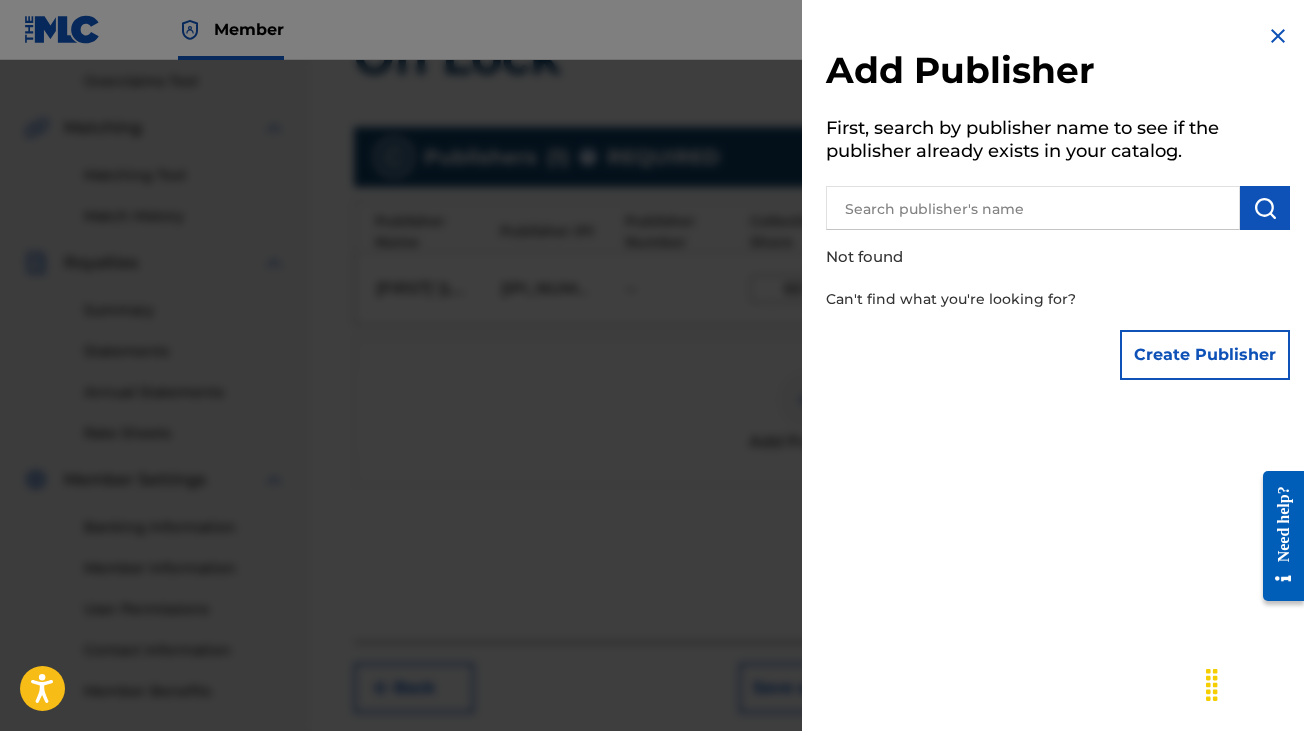 click on "Create Publisher" at bounding box center [1205, 355] 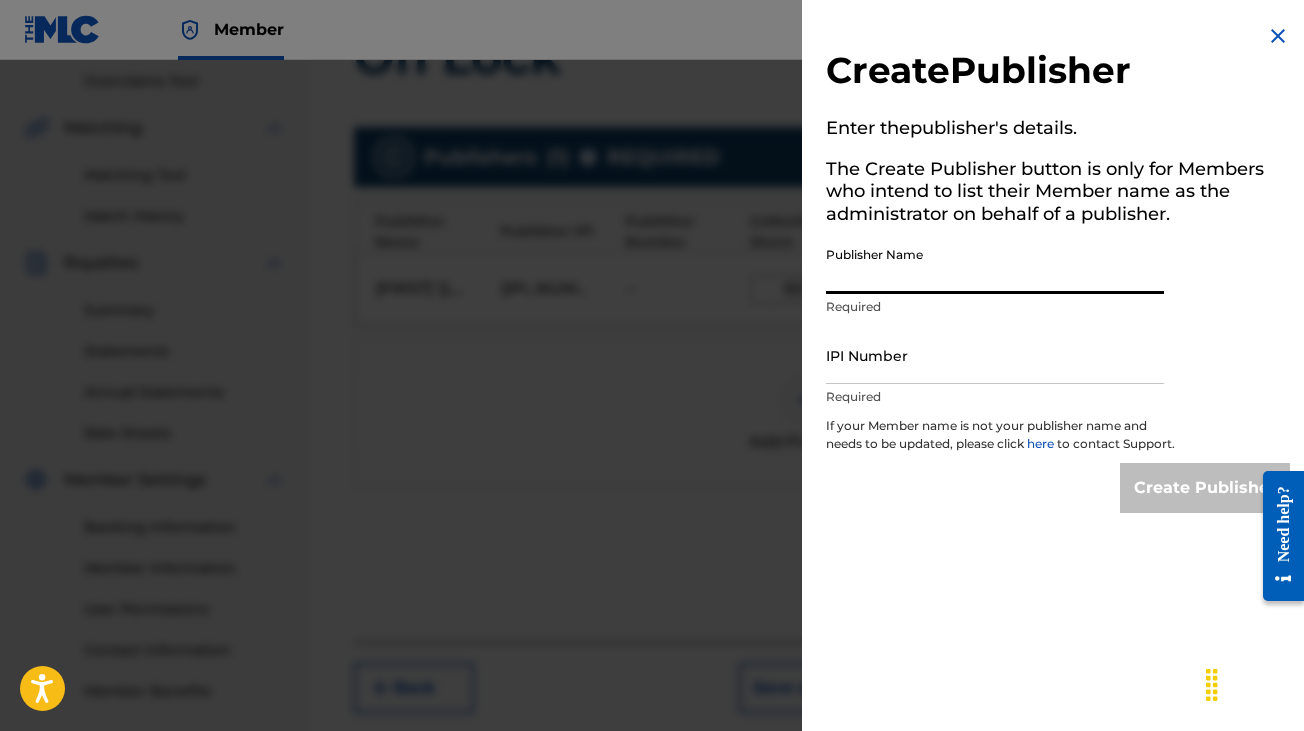 click on "Publisher Name" at bounding box center [995, 265] 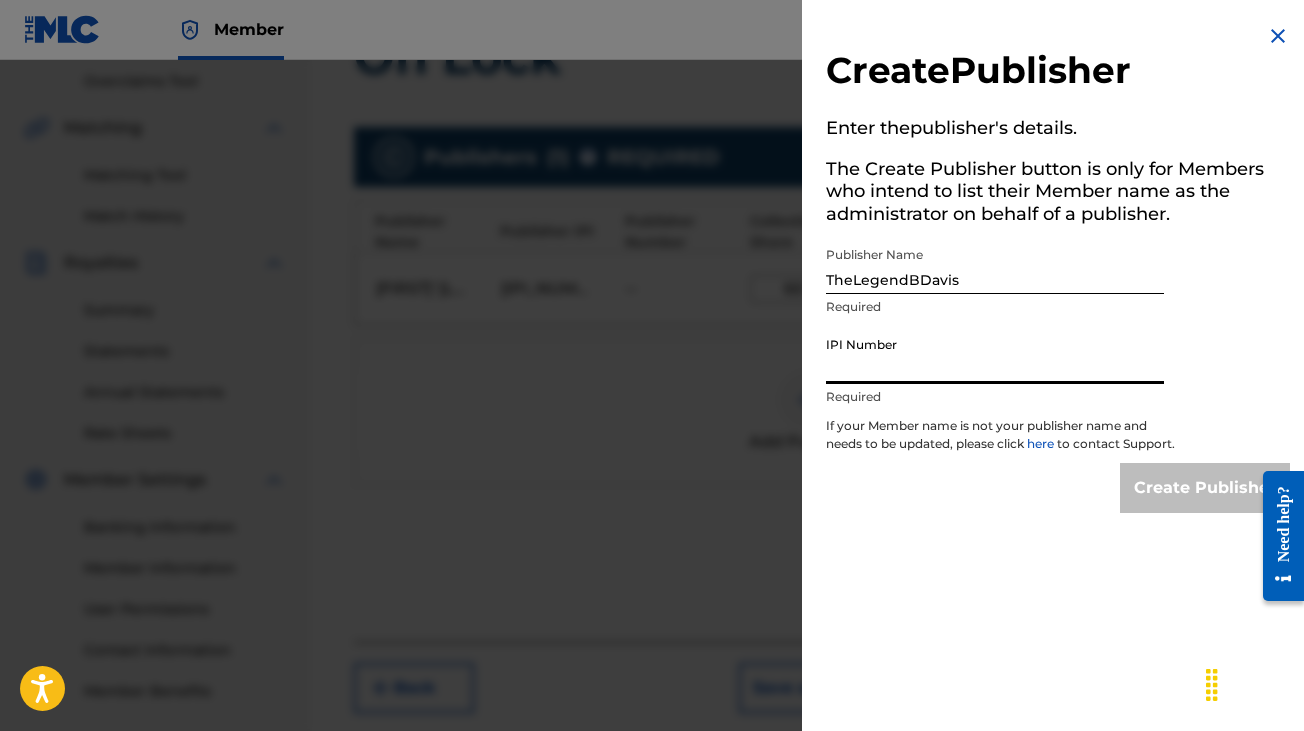 click on "IPI Number" at bounding box center [995, 355] 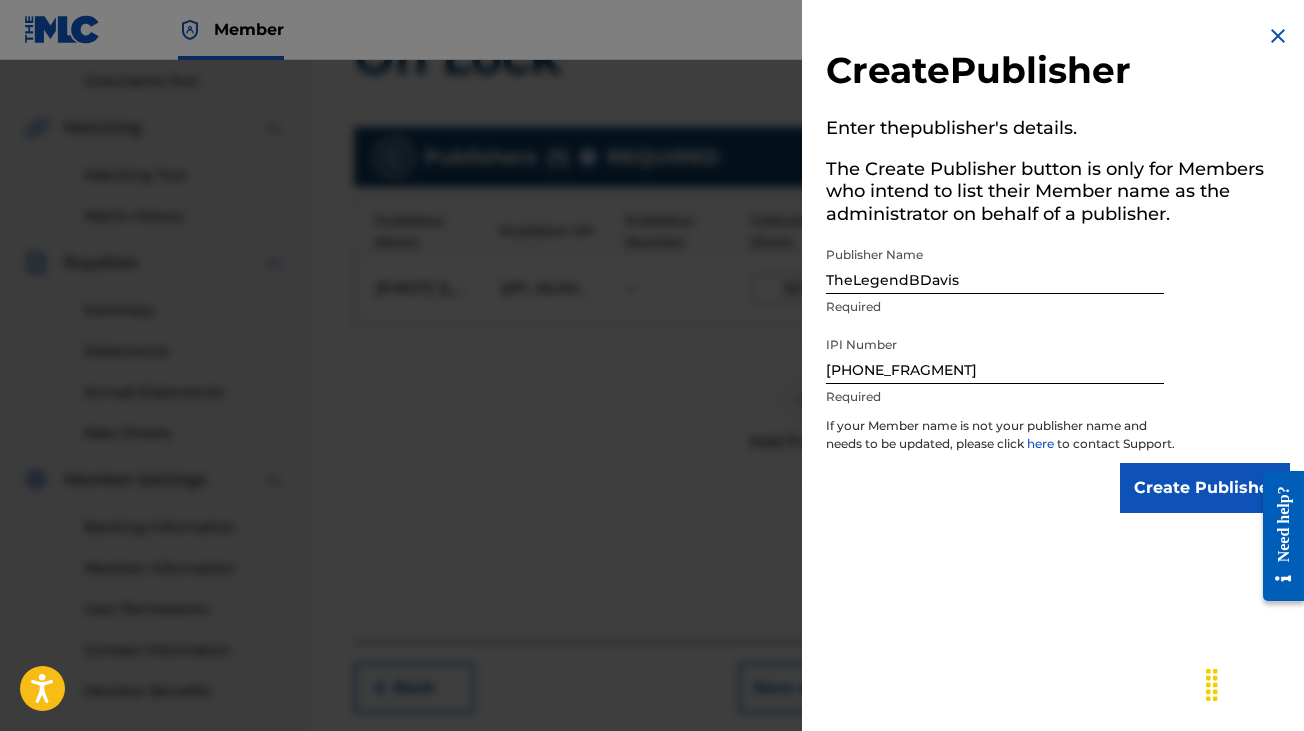 click on "Create Publisher" at bounding box center (1205, 488) 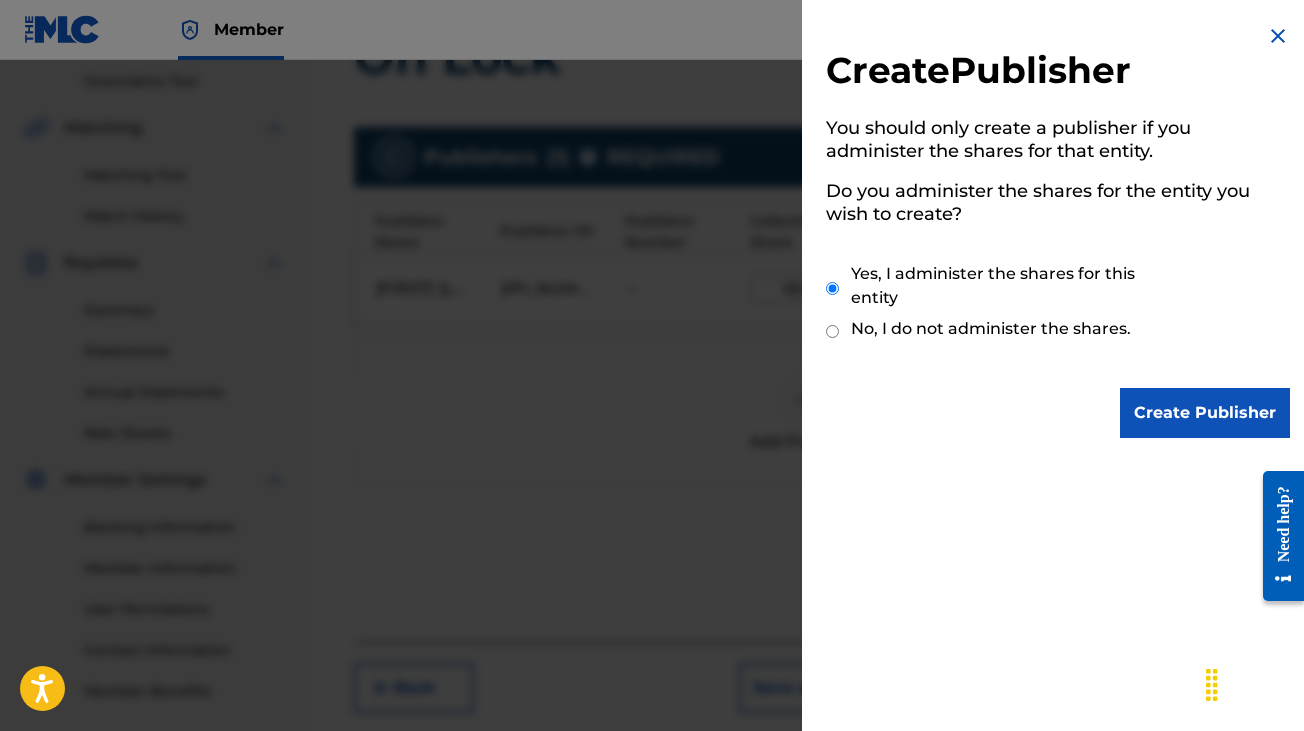 click on "Create Publisher" at bounding box center (1205, 413) 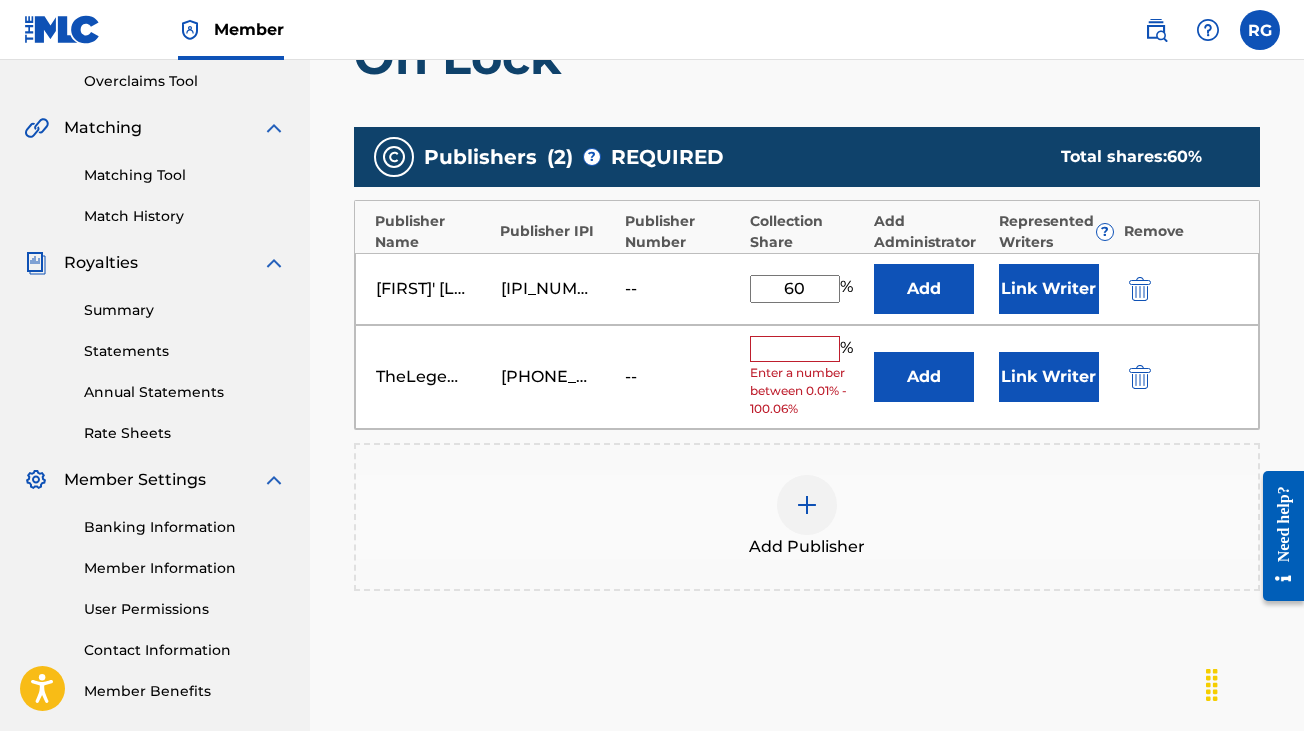 click at bounding box center [795, 349] 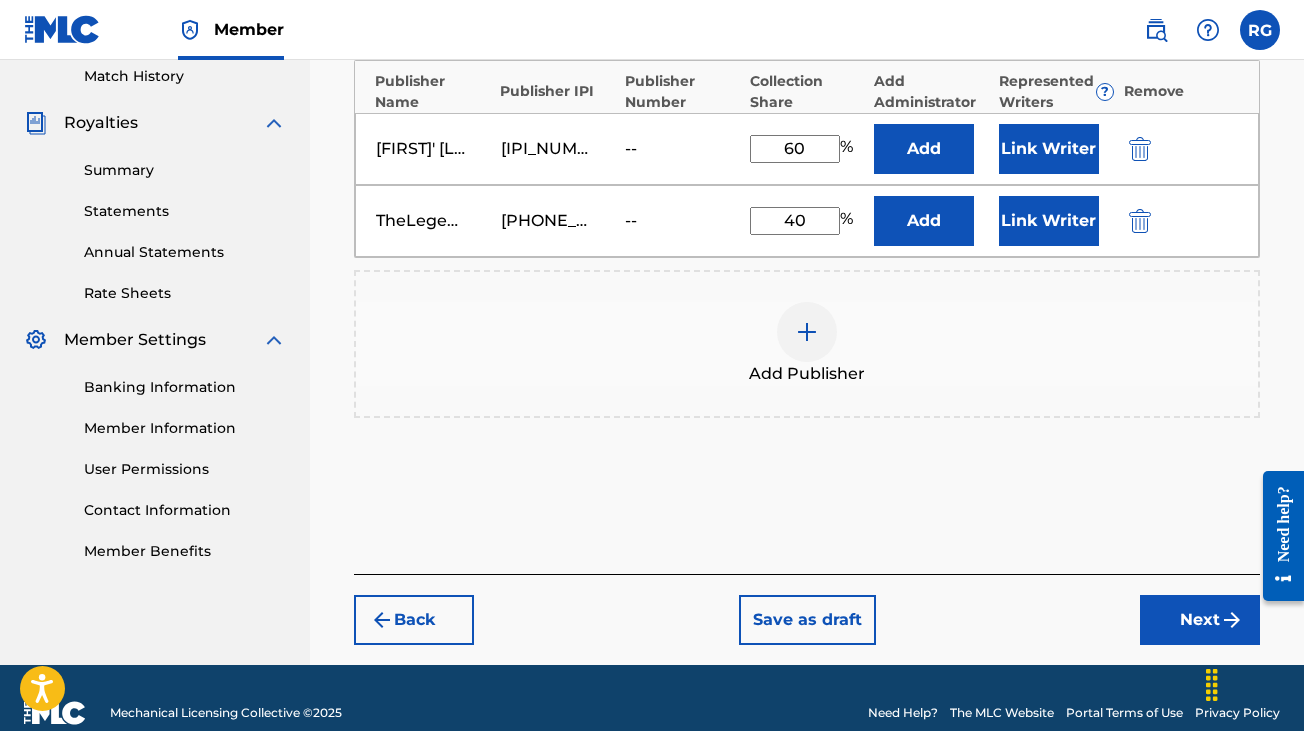 scroll, scrollTop: 573, scrollLeft: 0, axis: vertical 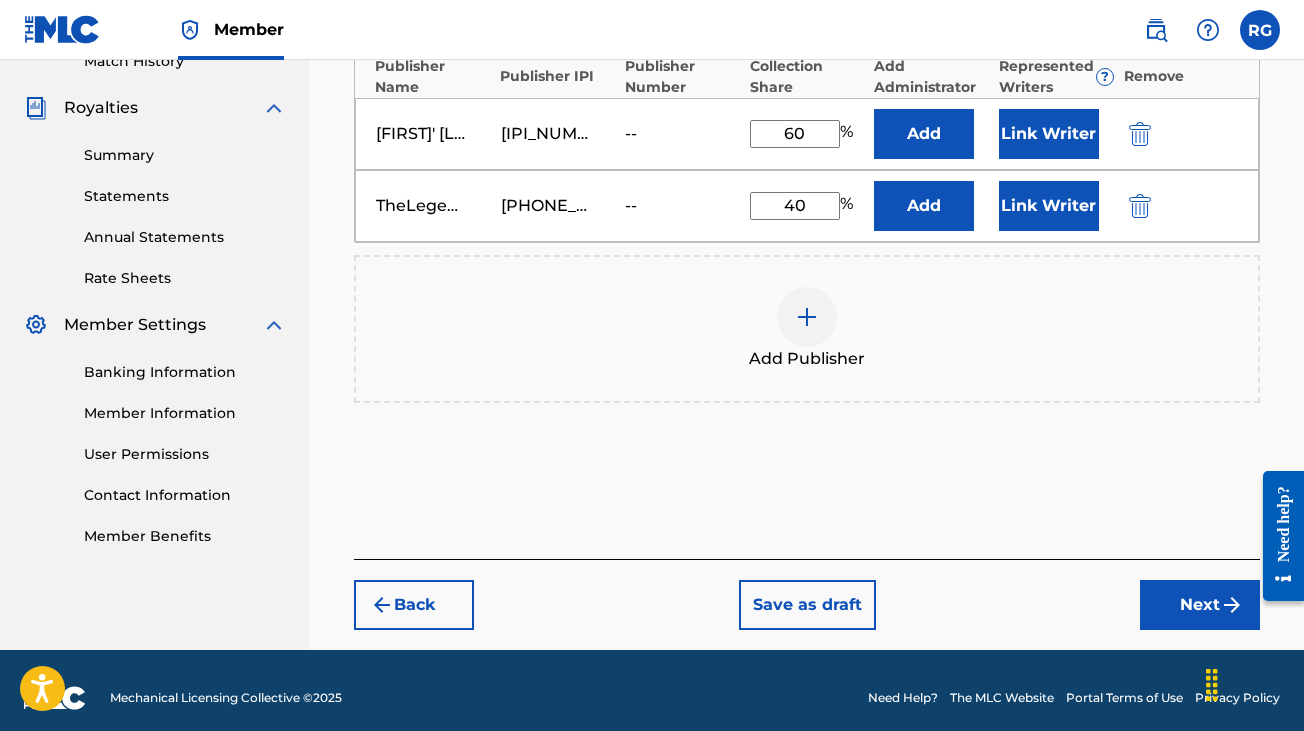 type on "40" 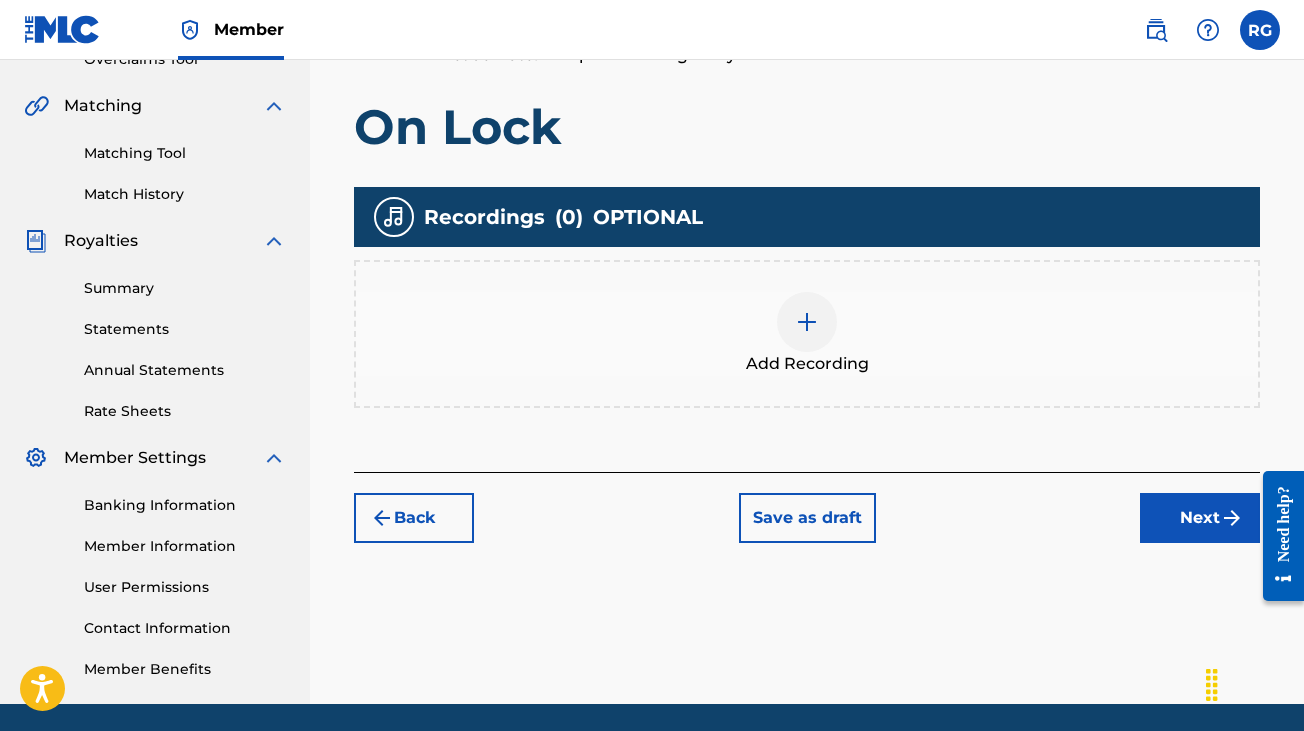 scroll, scrollTop: 442, scrollLeft: 0, axis: vertical 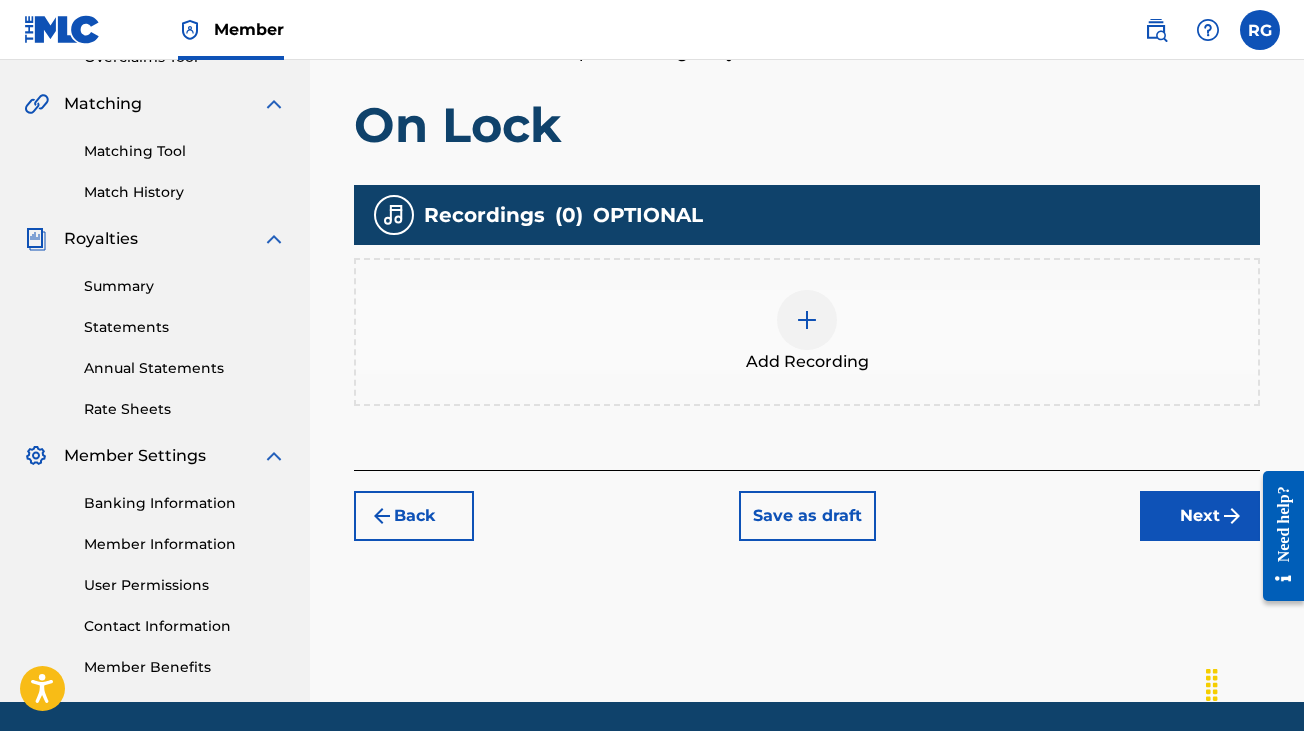 click at bounding box center (807, 320) 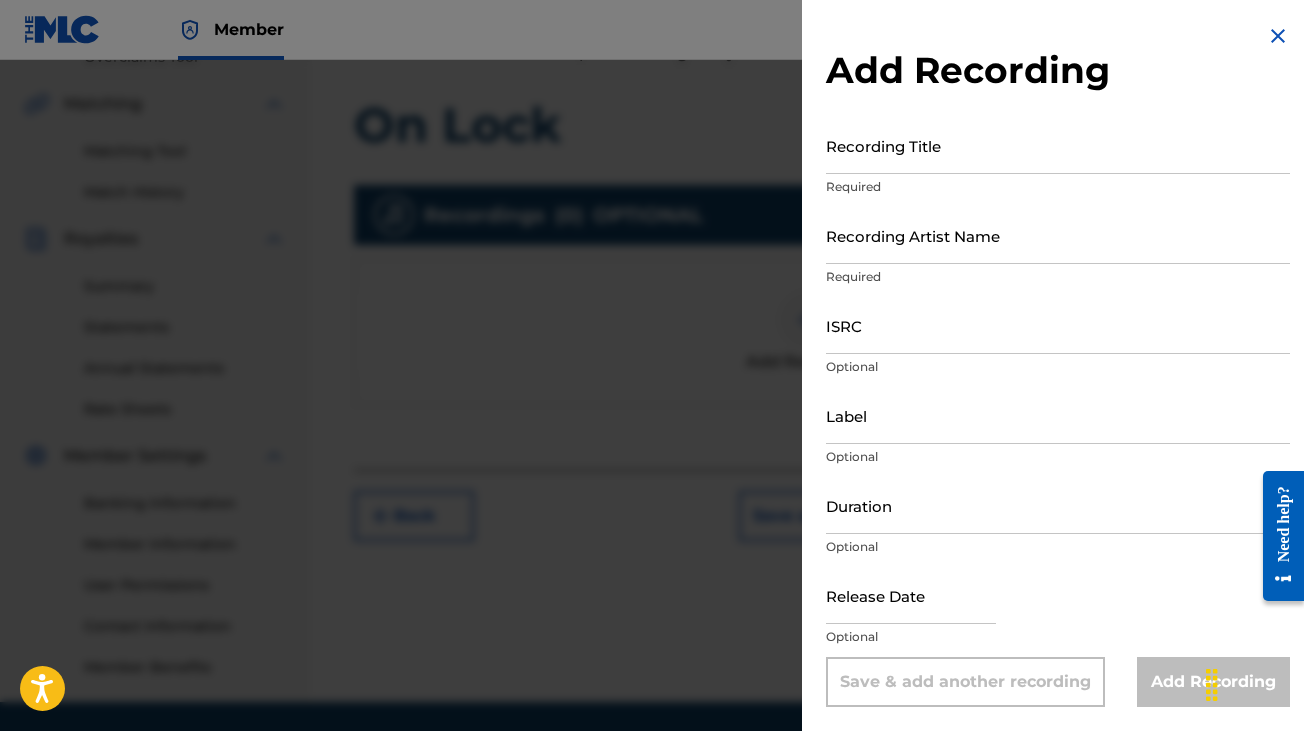 drag, startPoint x: 908, startPoint y: 115, endPoint x: 903, endPoint y: 144, distance: 29.427877 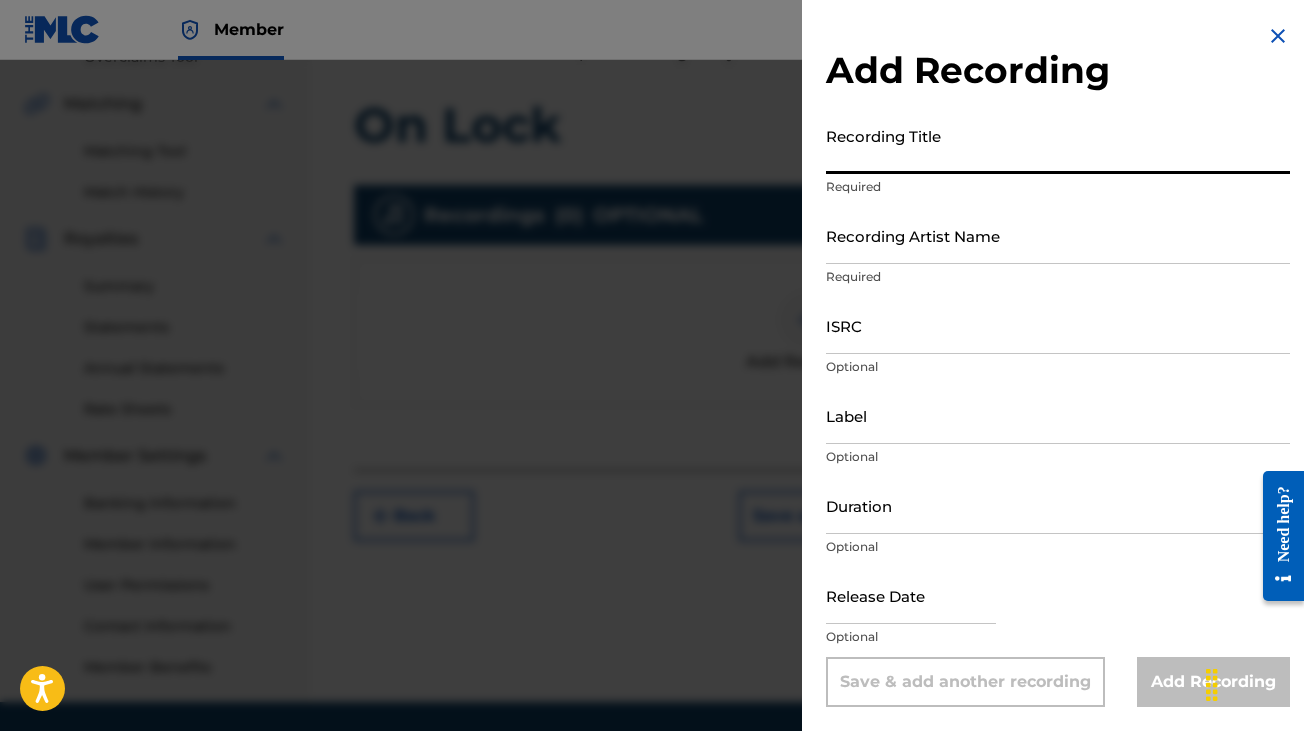 click on "Recording Title" at bounding box center [1058, 145] 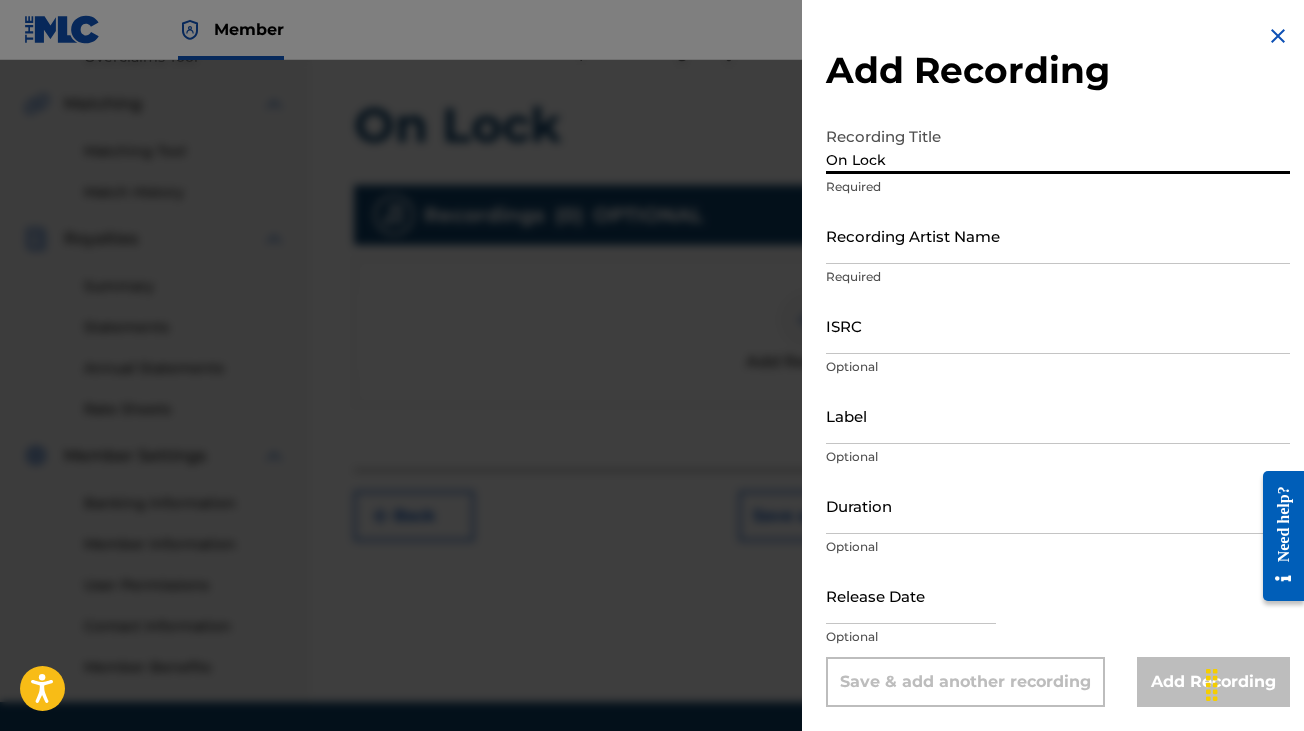 type on "On Lock" 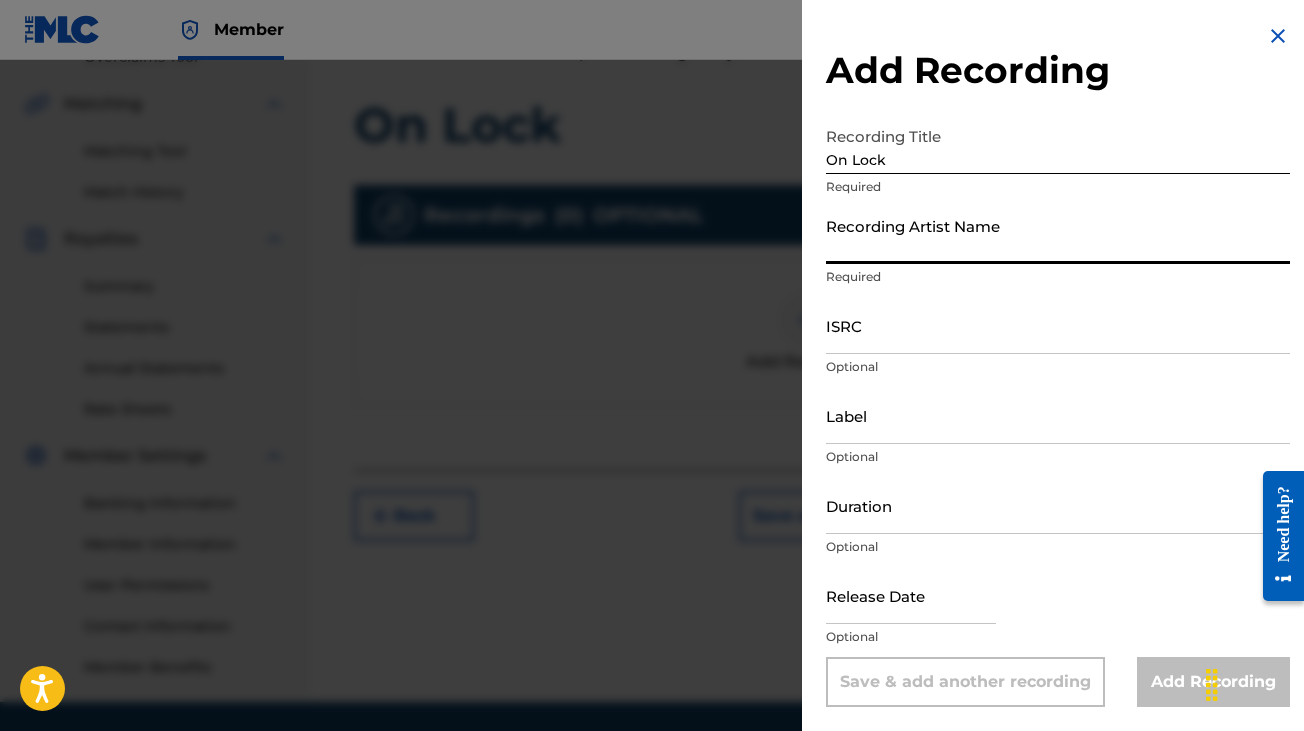 click on "Recording Artist Name" at bounding box center (1058, 235) 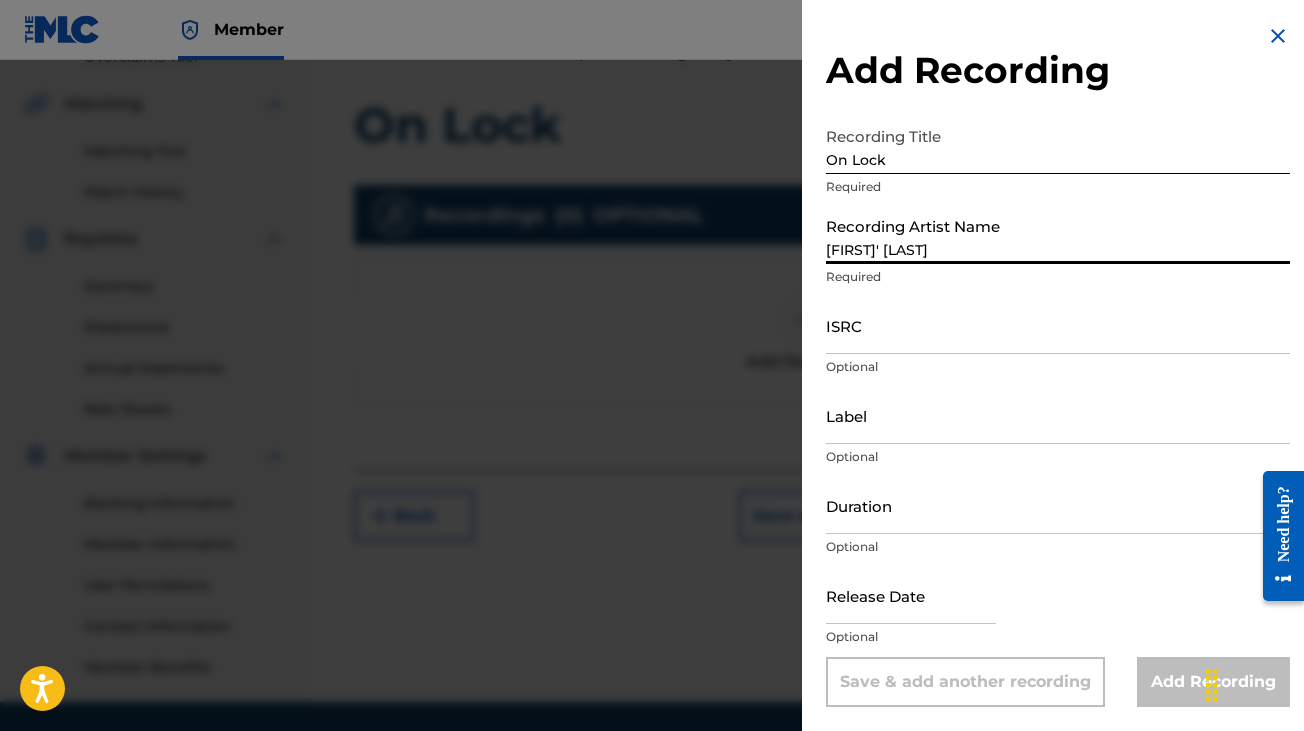 type 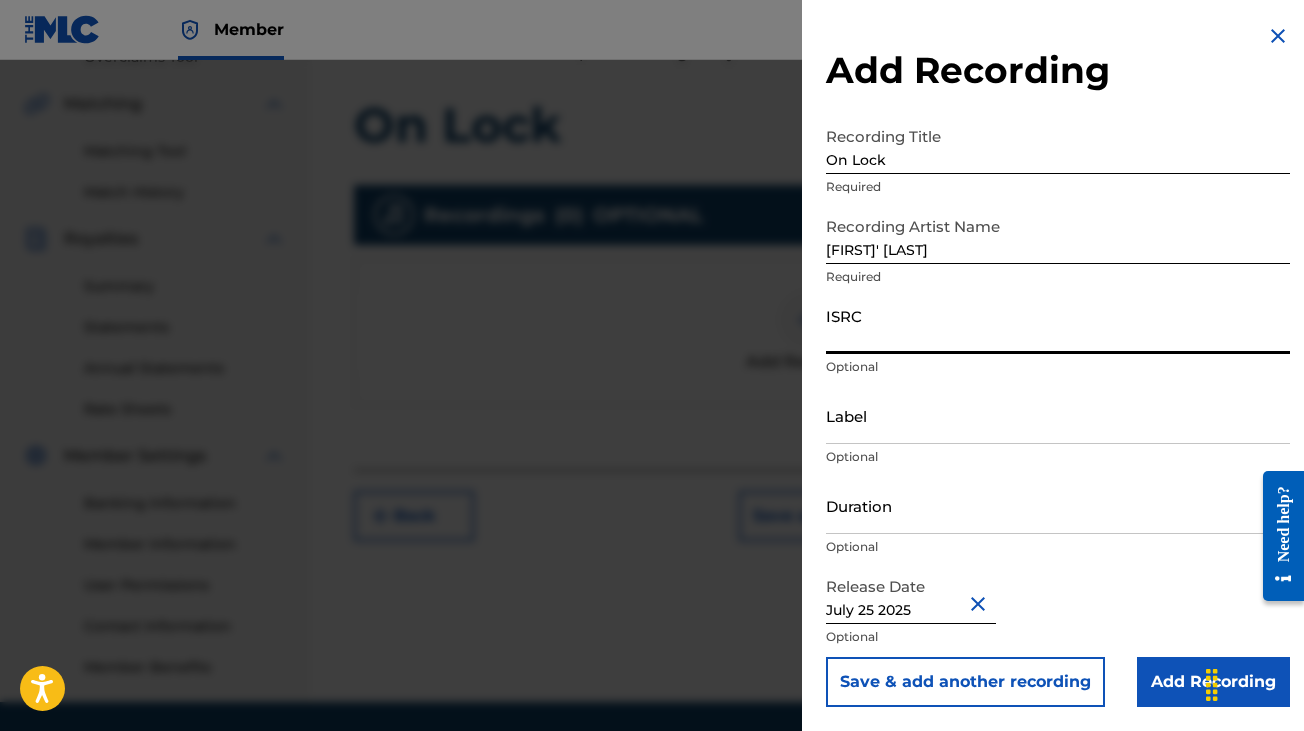 click on "ISRC" at bounding box center (1058, 325) 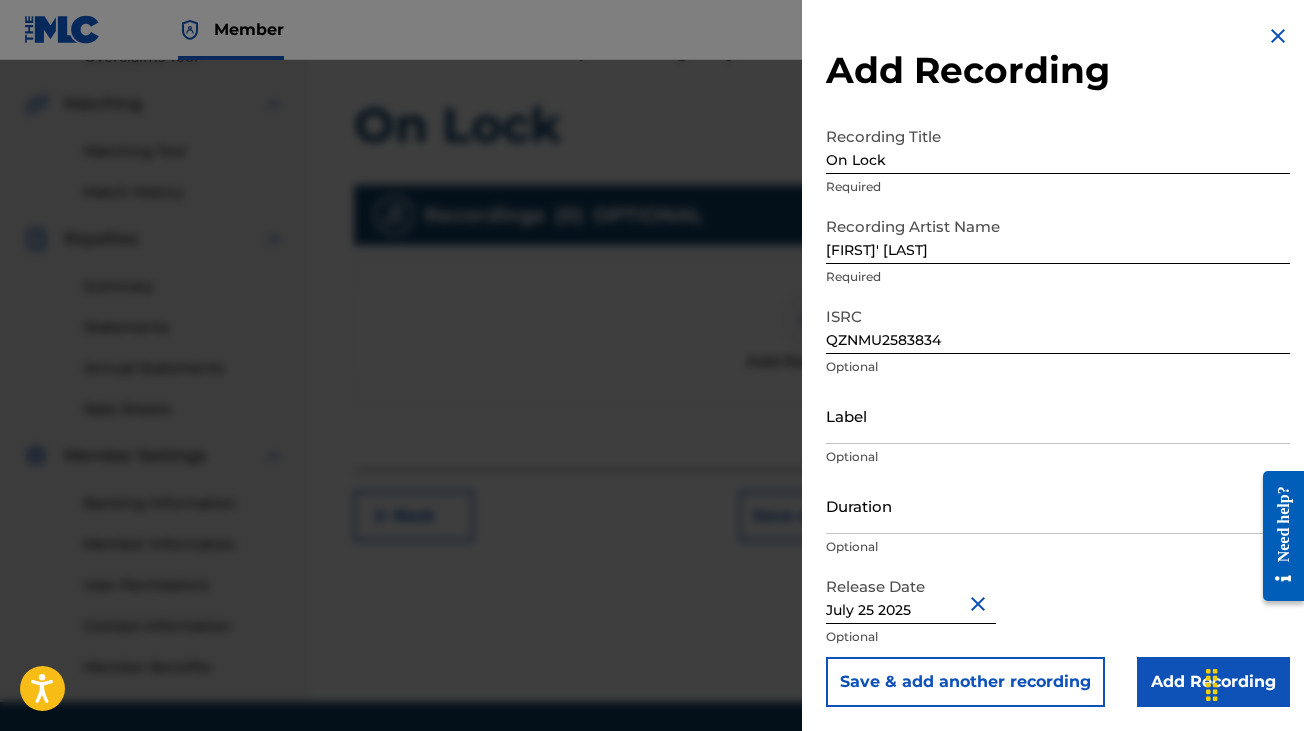 click on "Add Recording" at bounding box center [1213, 682] 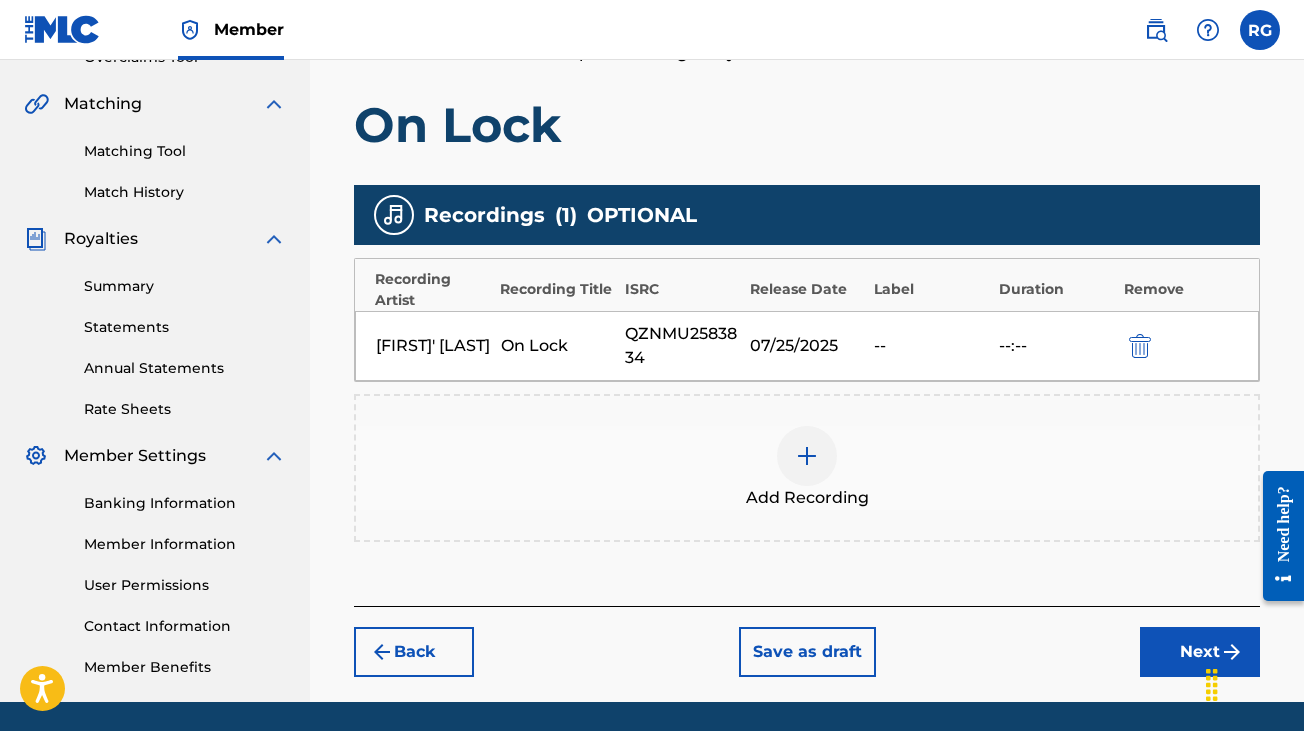 click on "Next" at bounding box center (1200, 652) 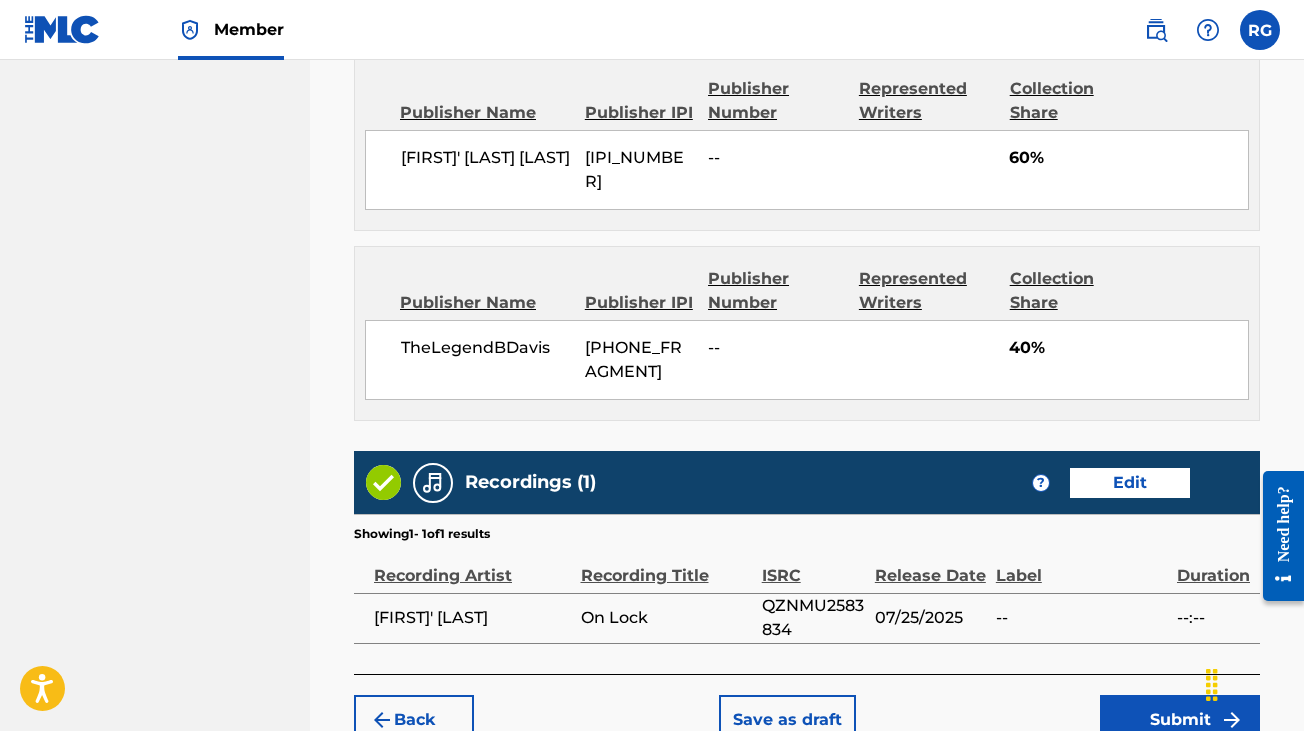 scroll, scrollTop: 1127, scrollLeft: 0, axis: vertical 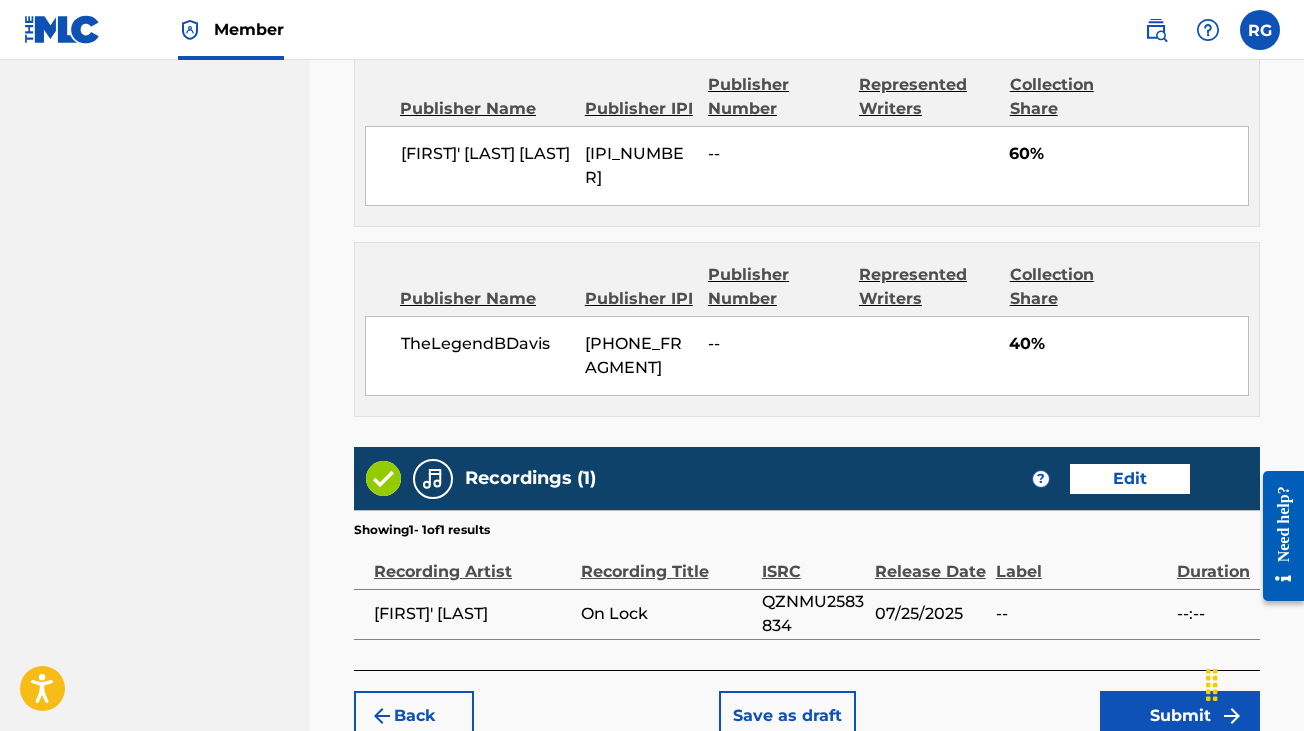 click on "Submit" at bounding box center [1180, 716] 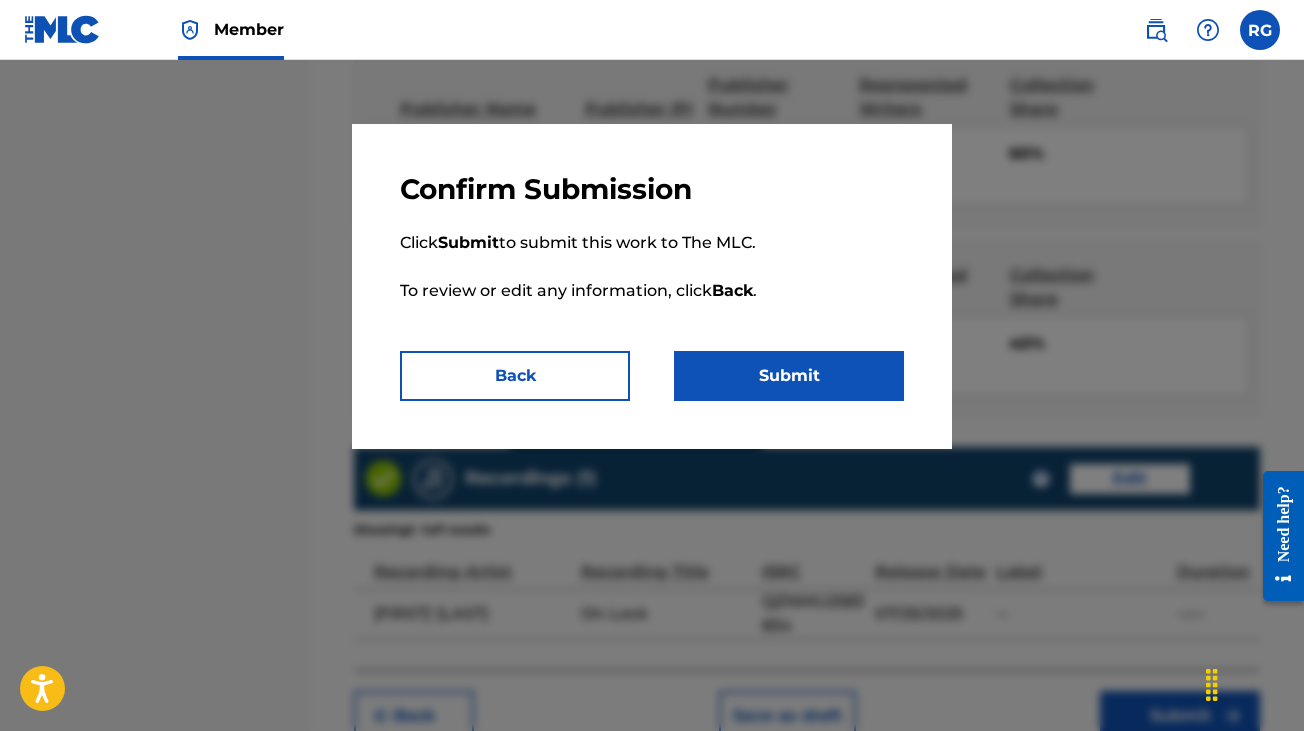 click on "Submit" at bounding box center [789, 376] 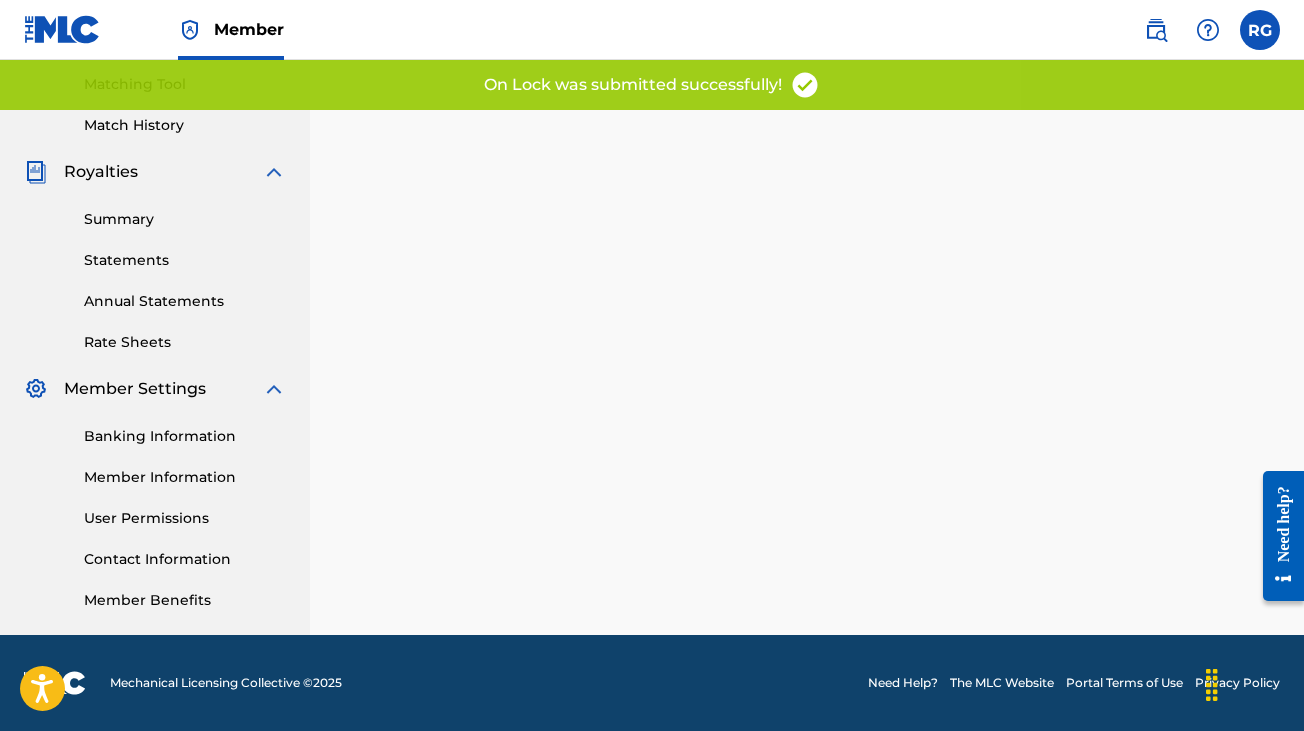 scroll, scrollTop: 0, scrollLeft: 0, axis: both 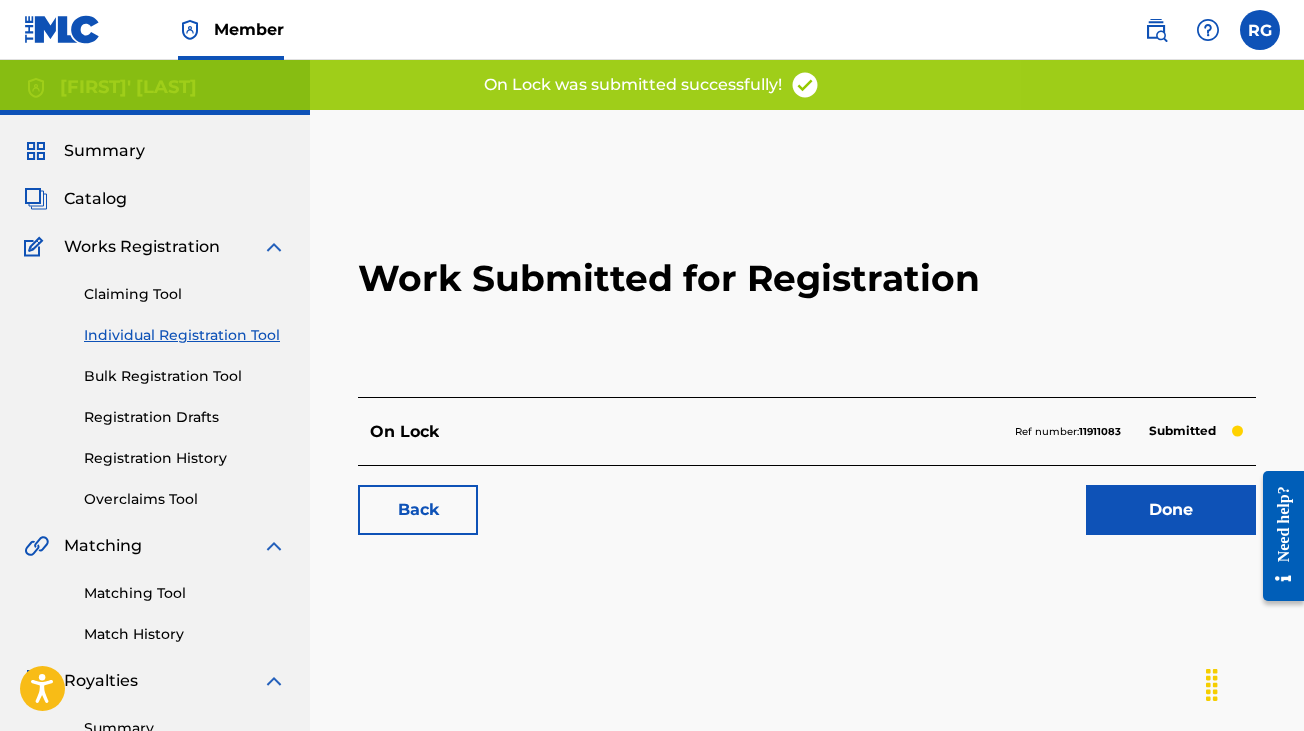 click on "Done" at bounding box center [1171, 510] 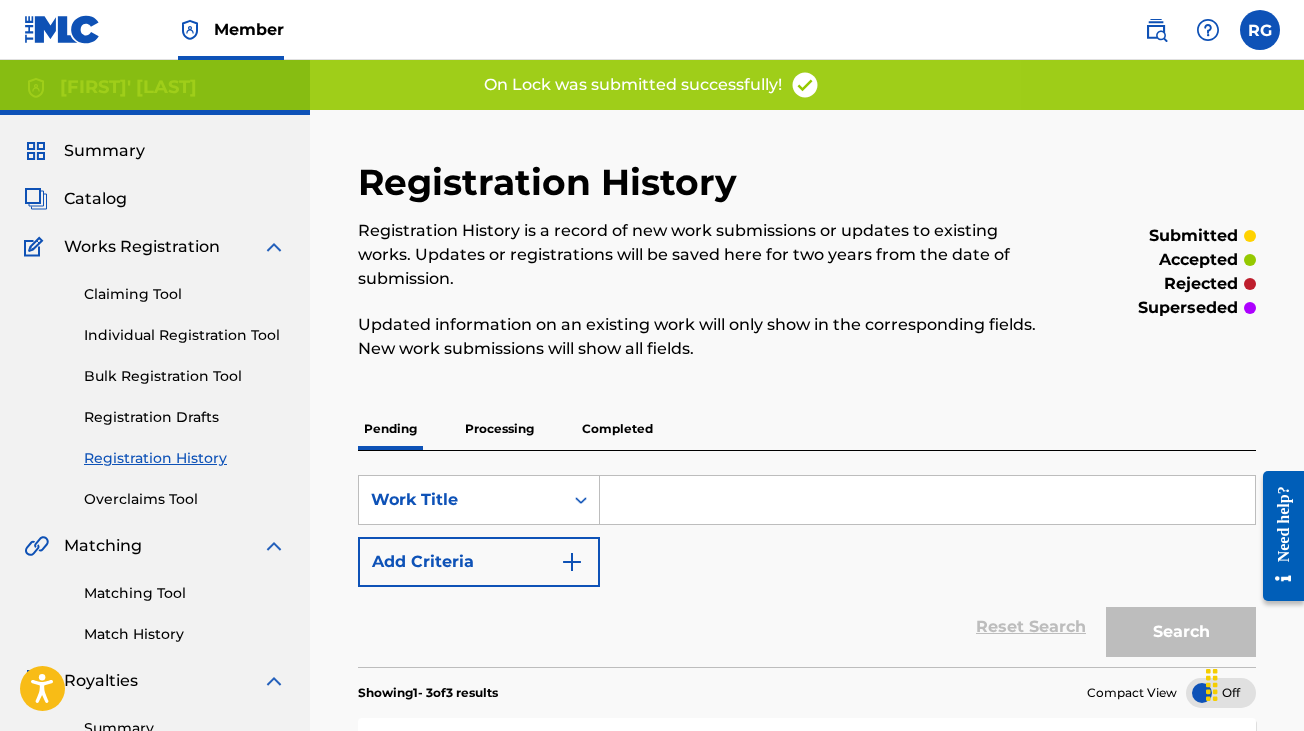 click on "Catalog" at bounding box center (95, 199) 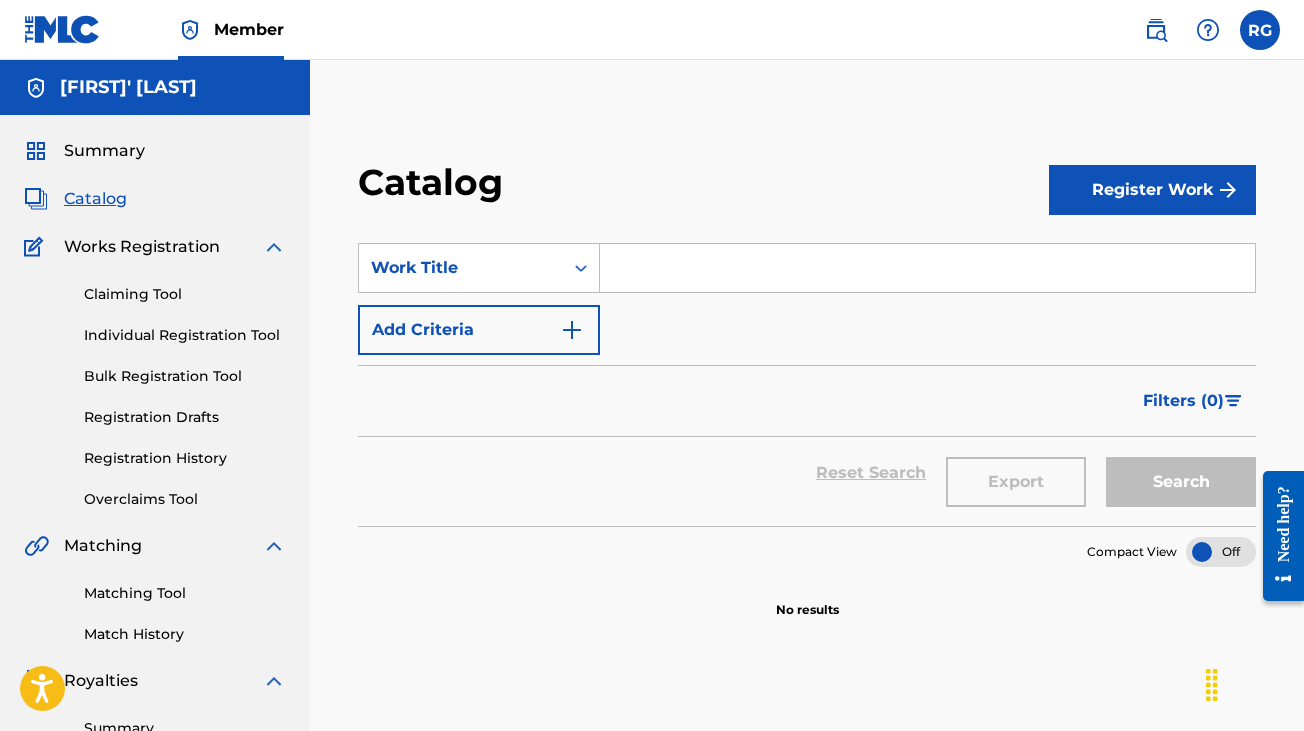 click at bounding box center (928, 268) 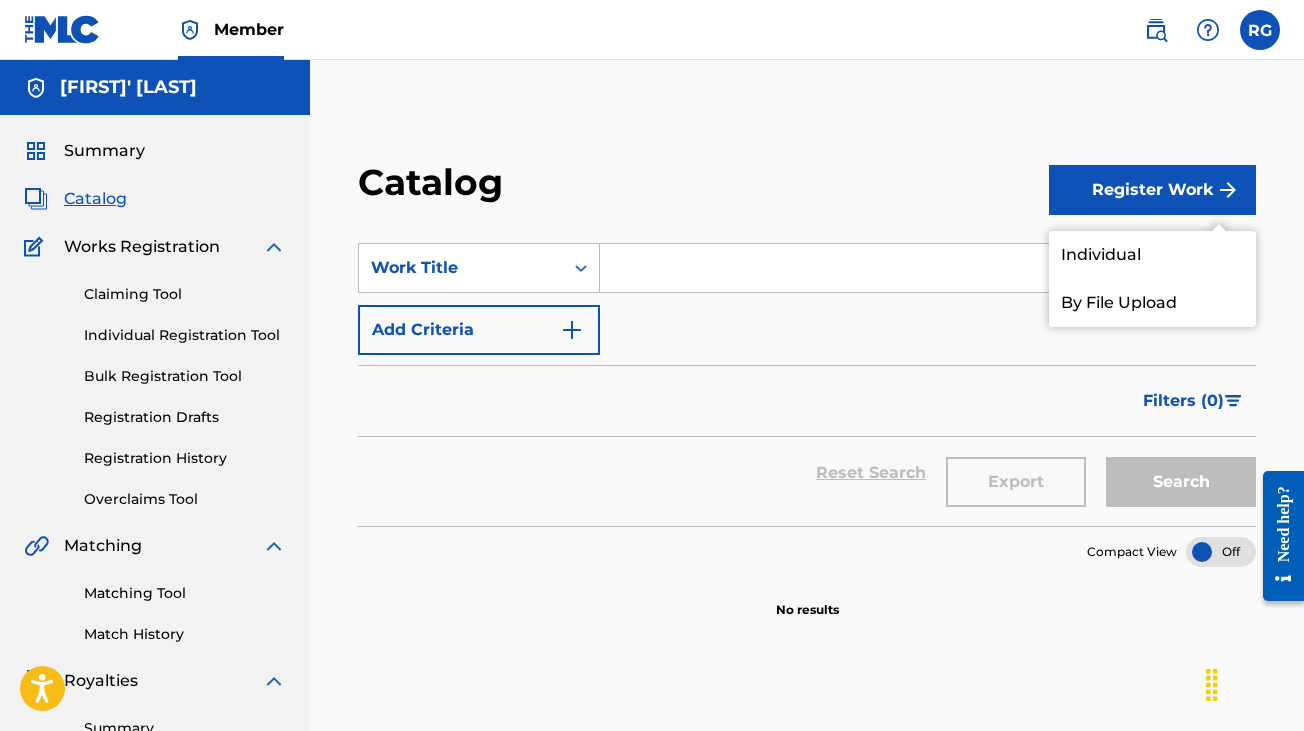 click on "Individual" at bounding box center [1152, 255] 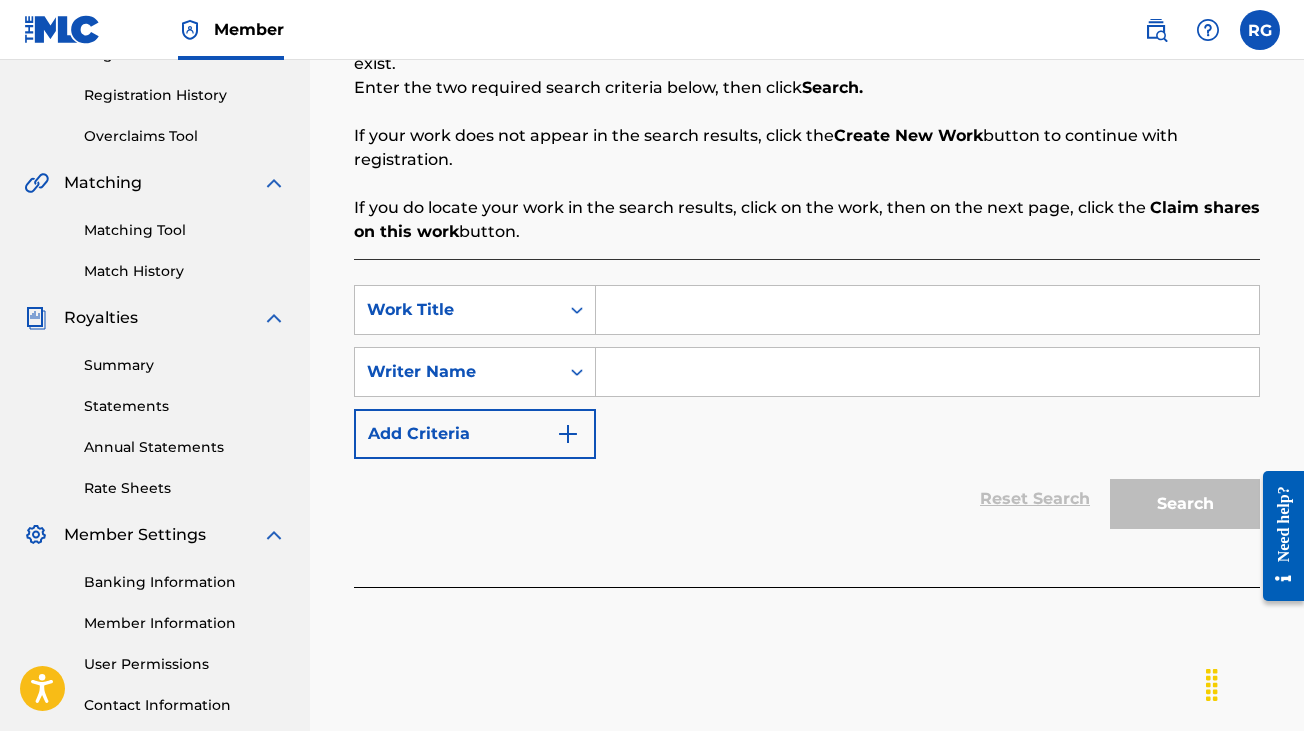 scroll, scrollTop: 386, scrollLeft: 0, axis: vertical 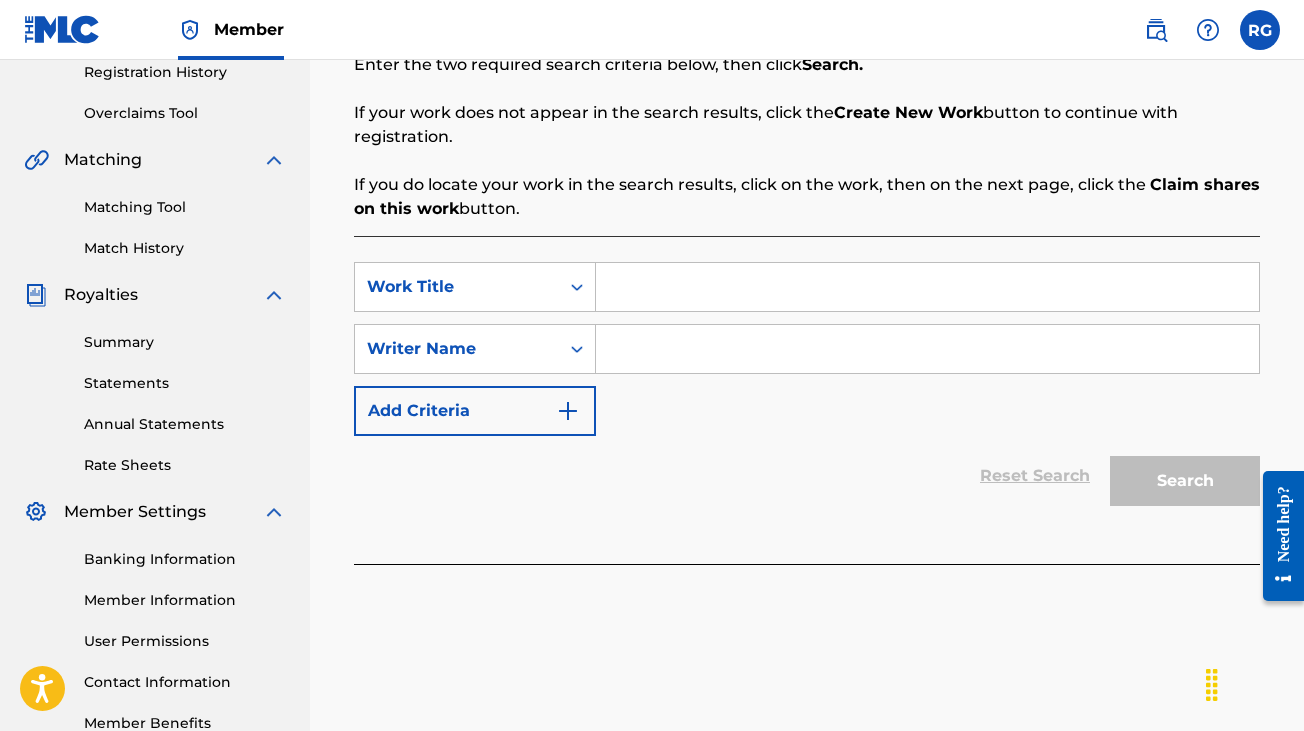 click at bounding box center [927, 287] 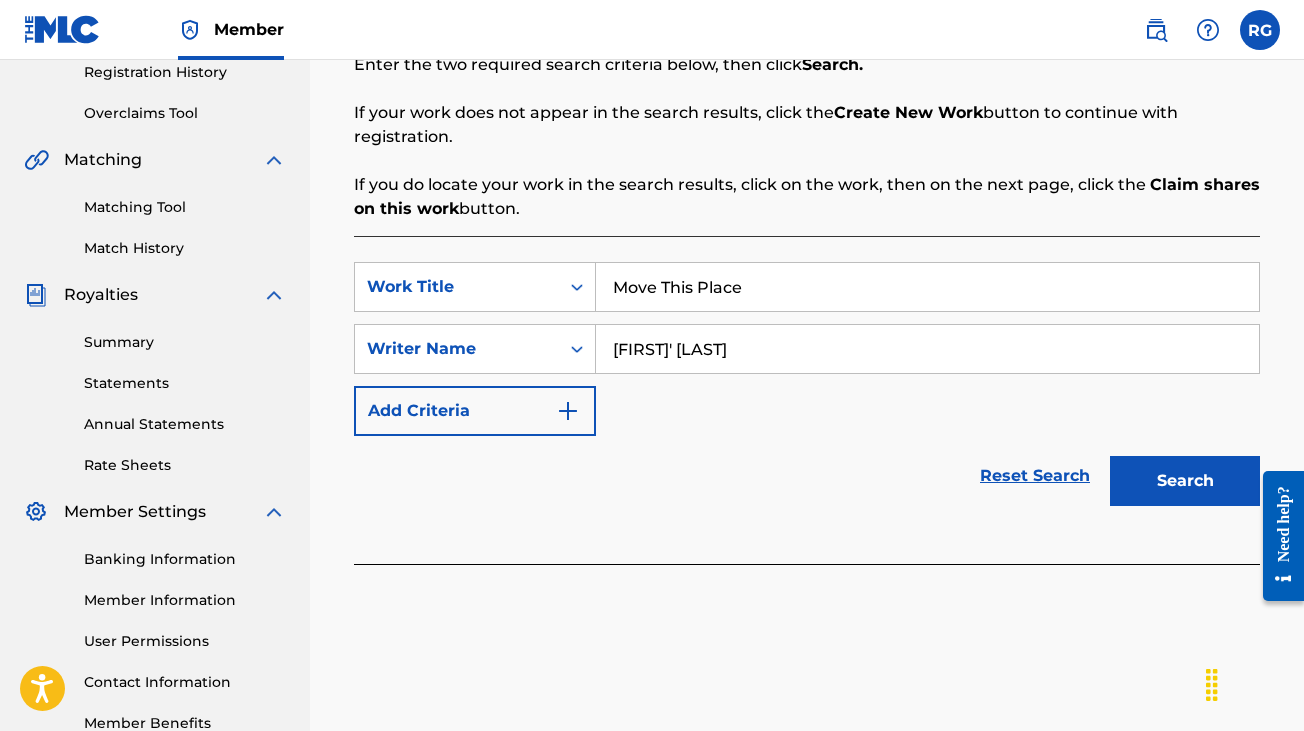 click on "Search" at bounding box center [1185, 481] 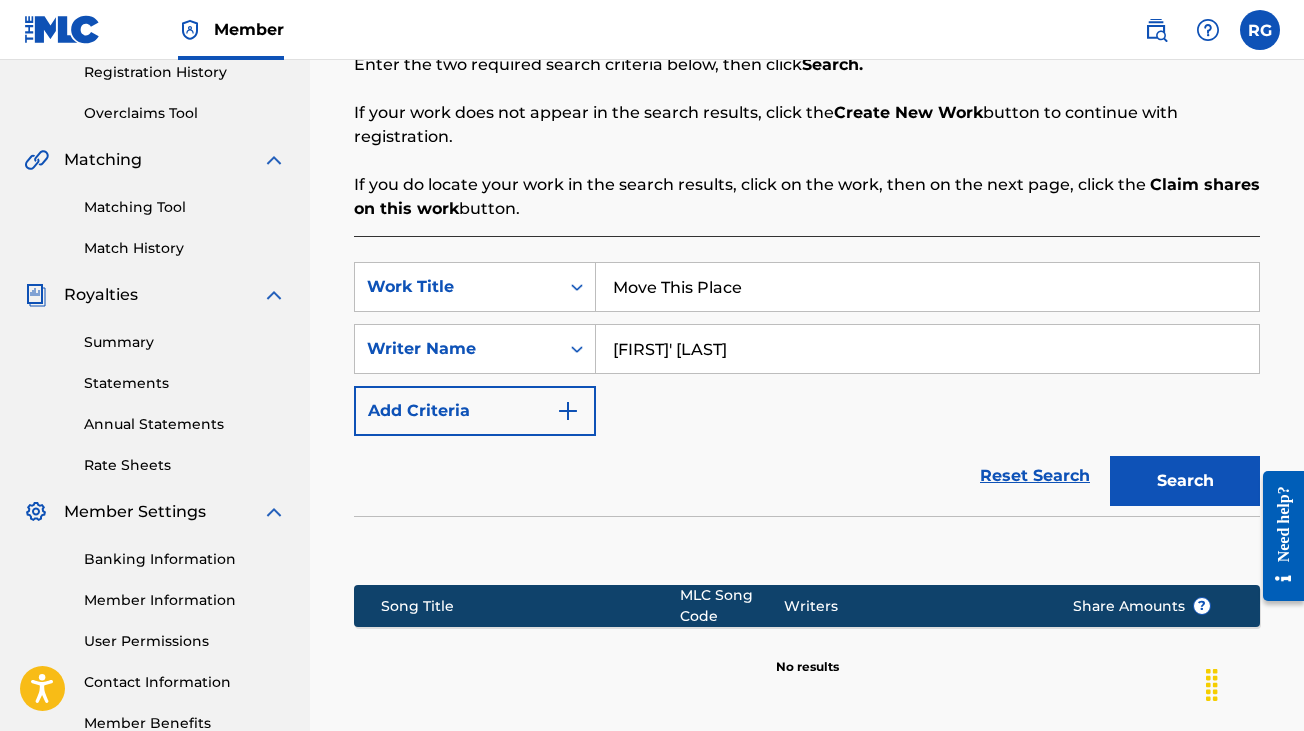 click on "Move This Place" at bounding box center [927, 287] 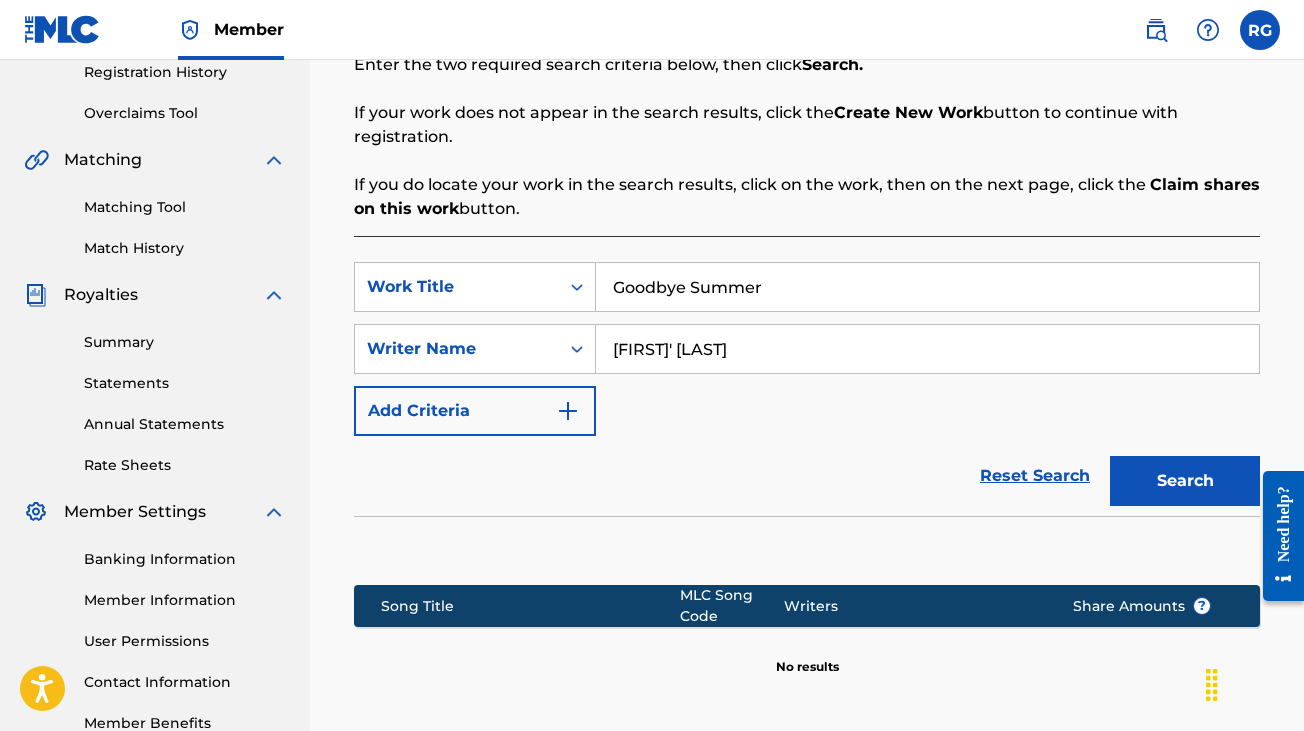 click on "Reset Search Search" at bounding box center (807, 476) 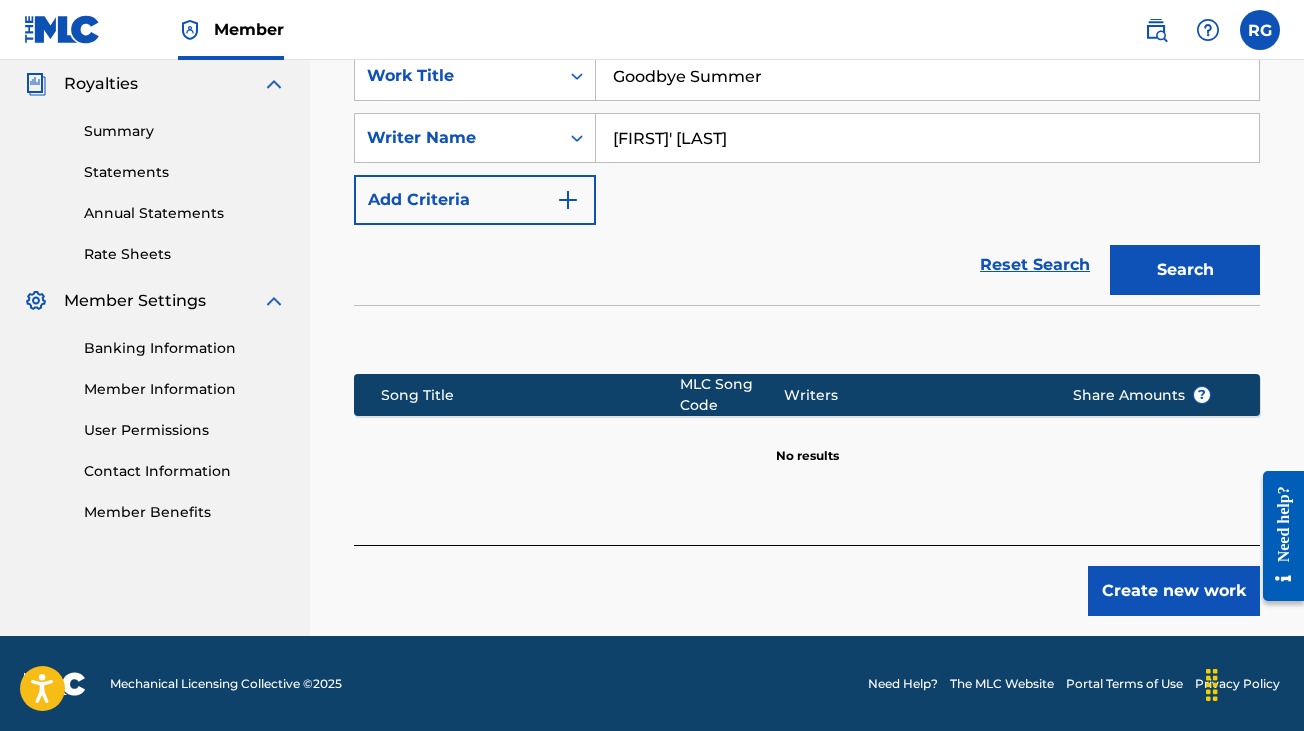 click on "Create new work" at bounding box center [1174, 591] 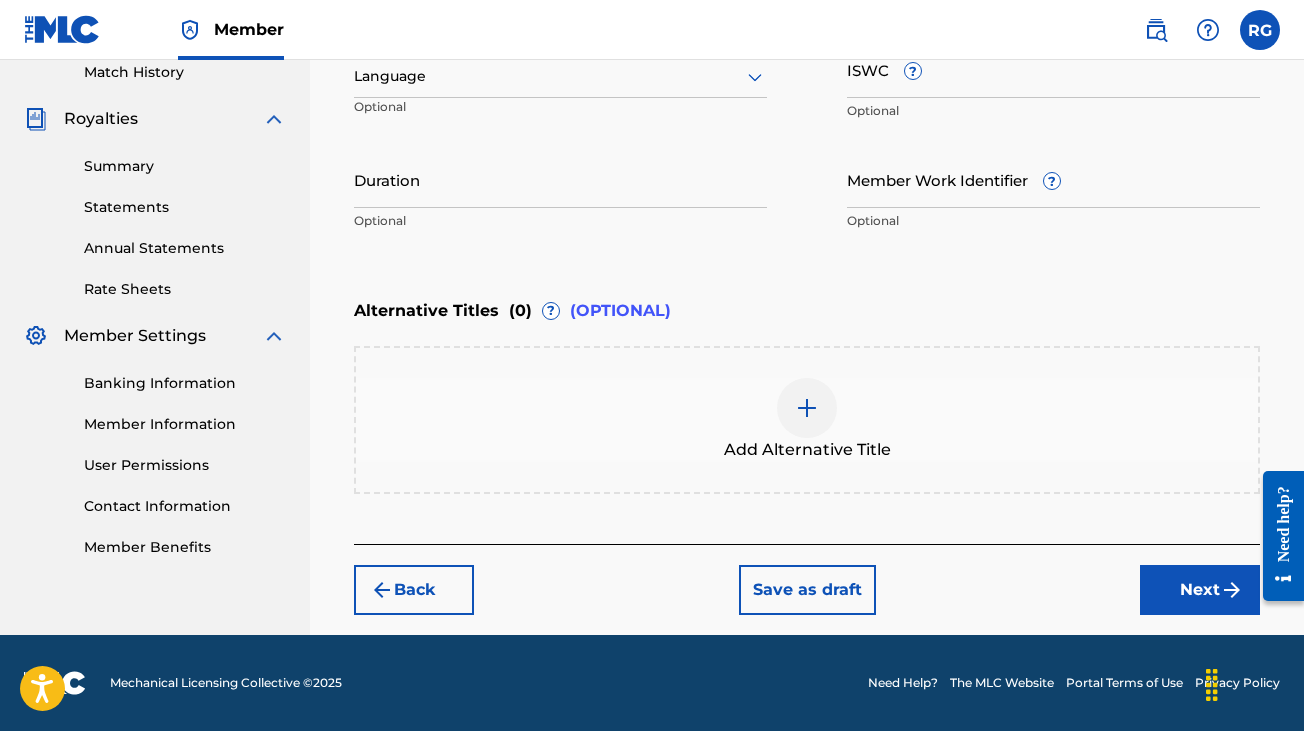 scroll, scrollTop: 560, scrollLeft: 0, axis: vertical 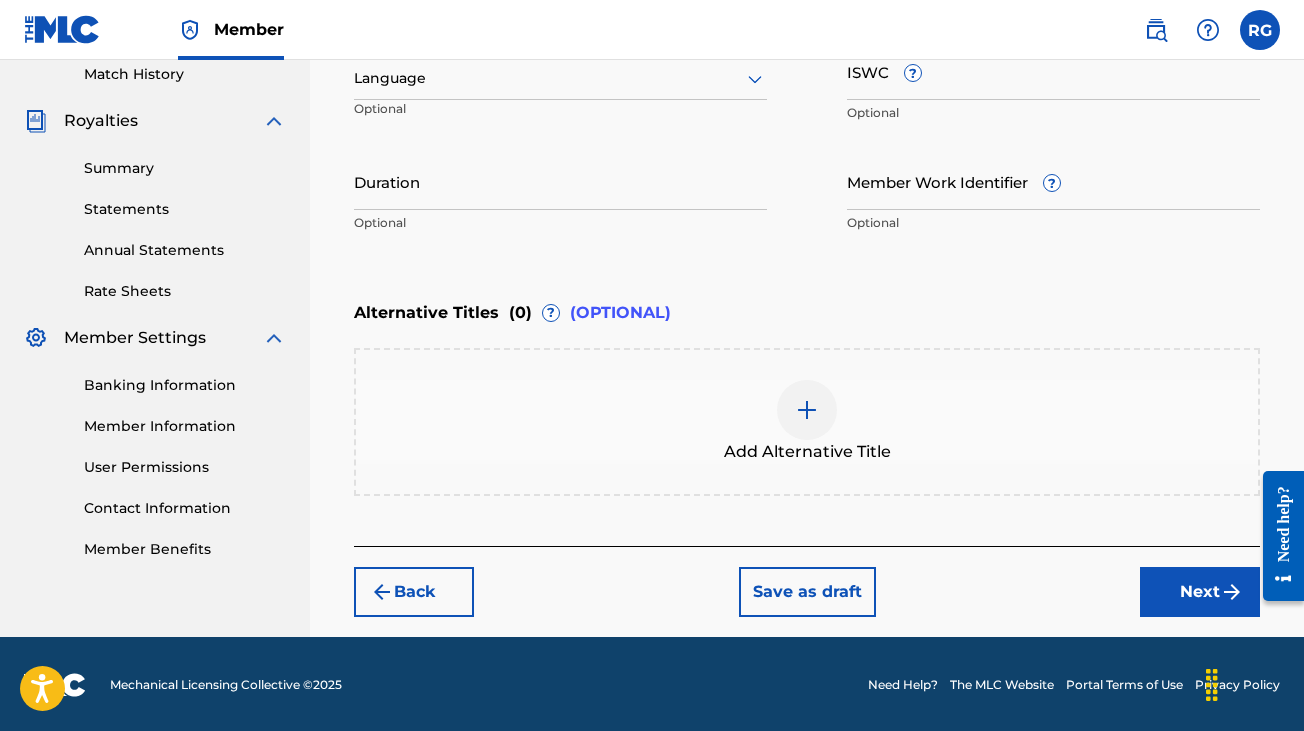 click on "Next" at bounding box center [1200, 592] 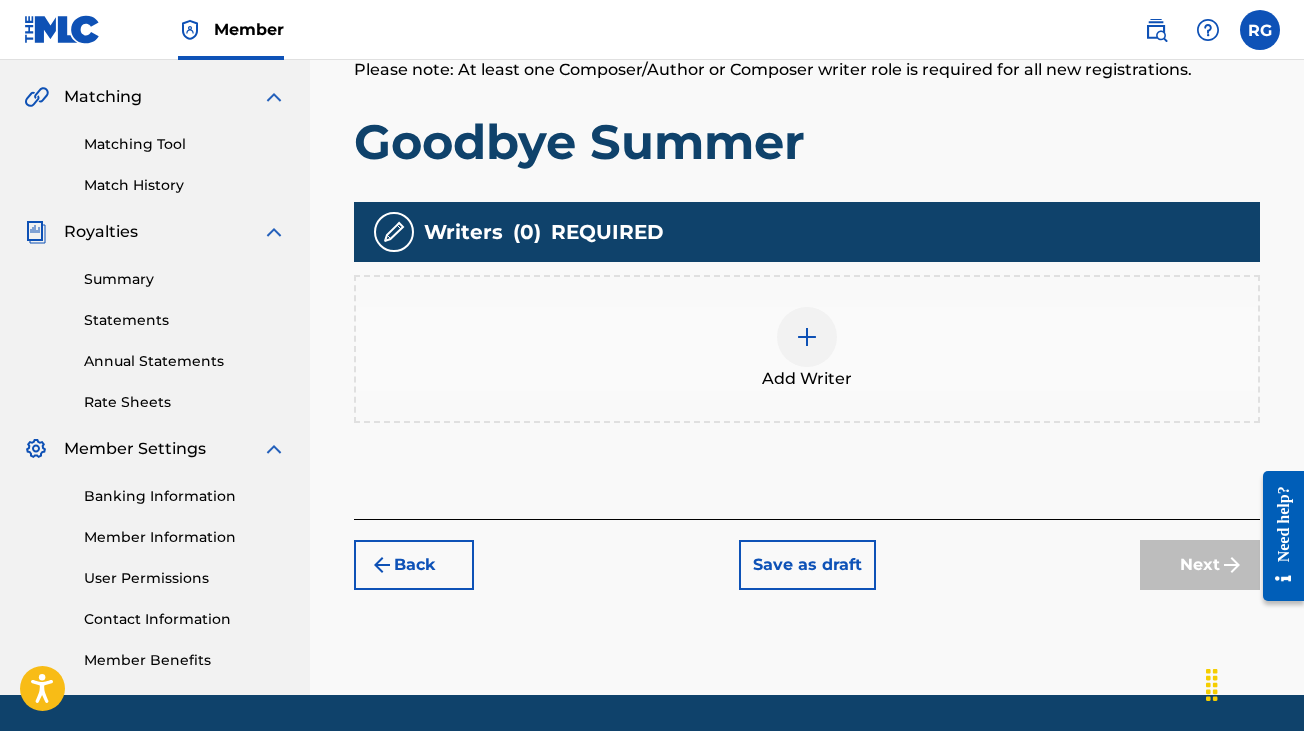 scroll, scrollTop: 455, scrollLeft: 0, axis: vertical 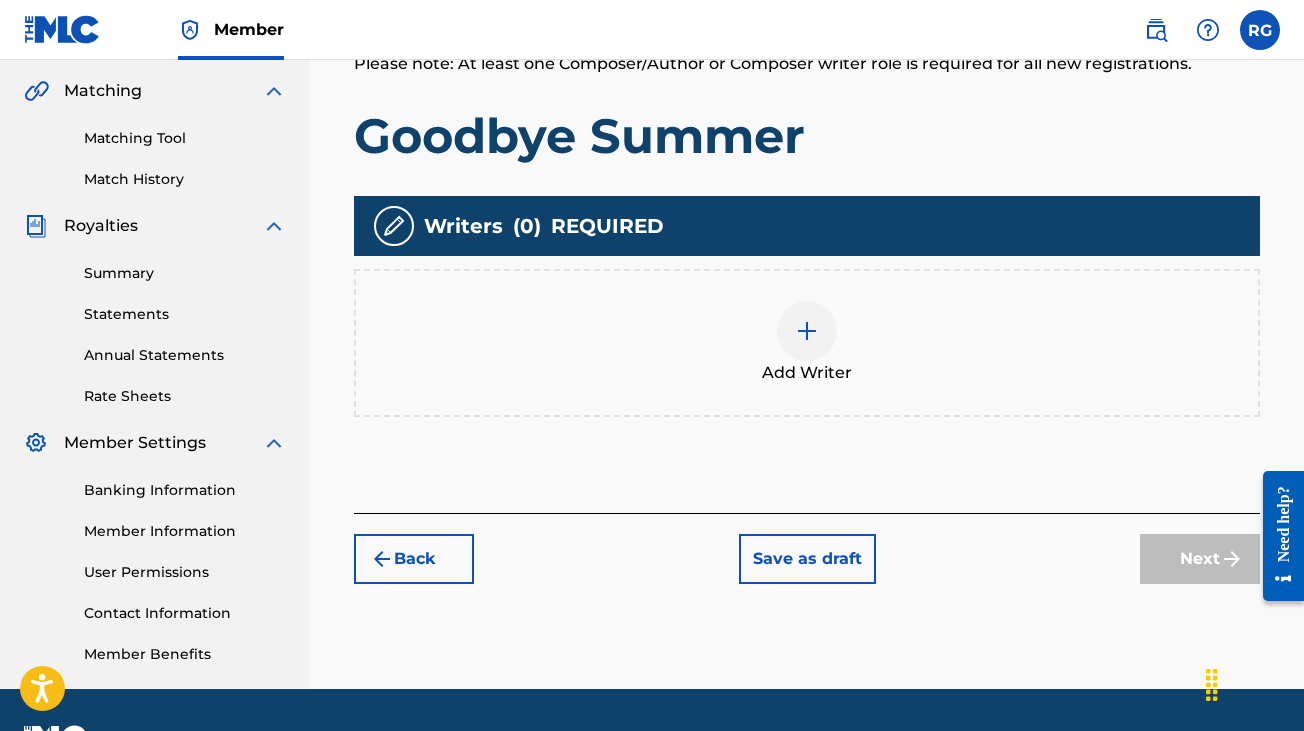 click at bounding box center [807, 331] 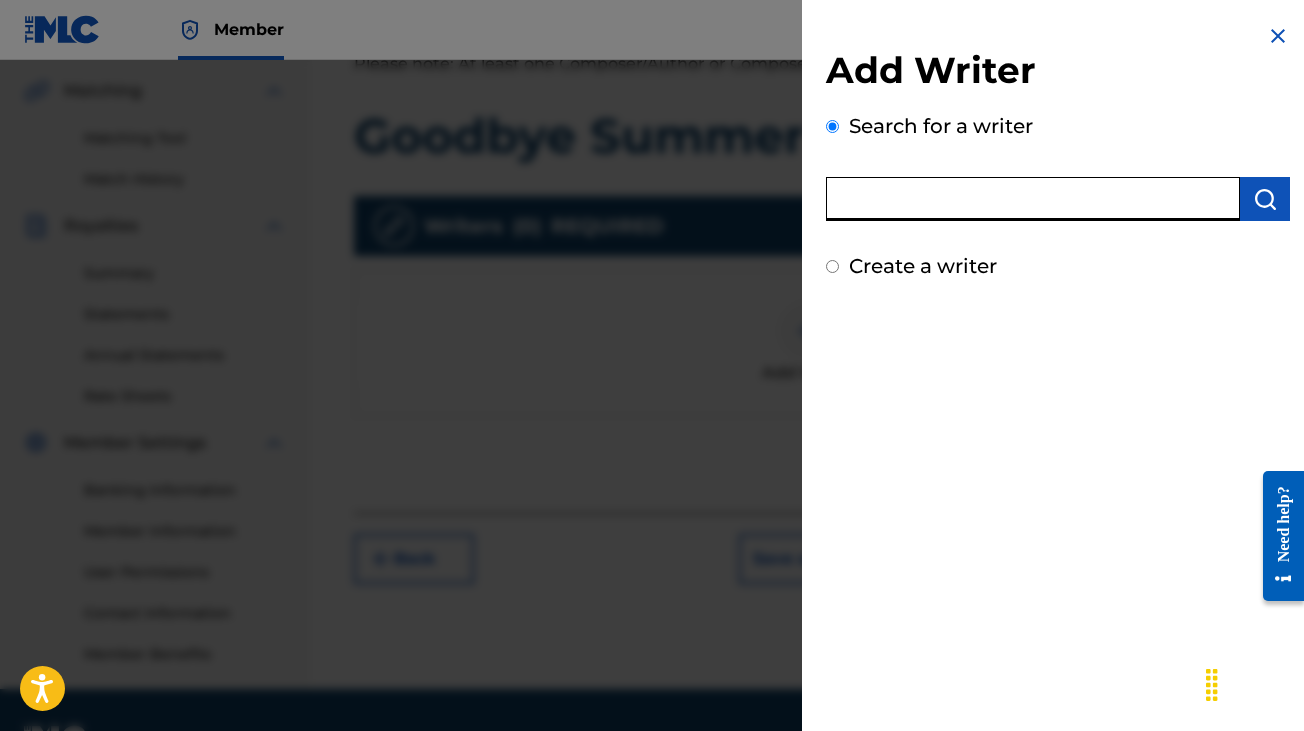 click at bounding box center [1033, 199] 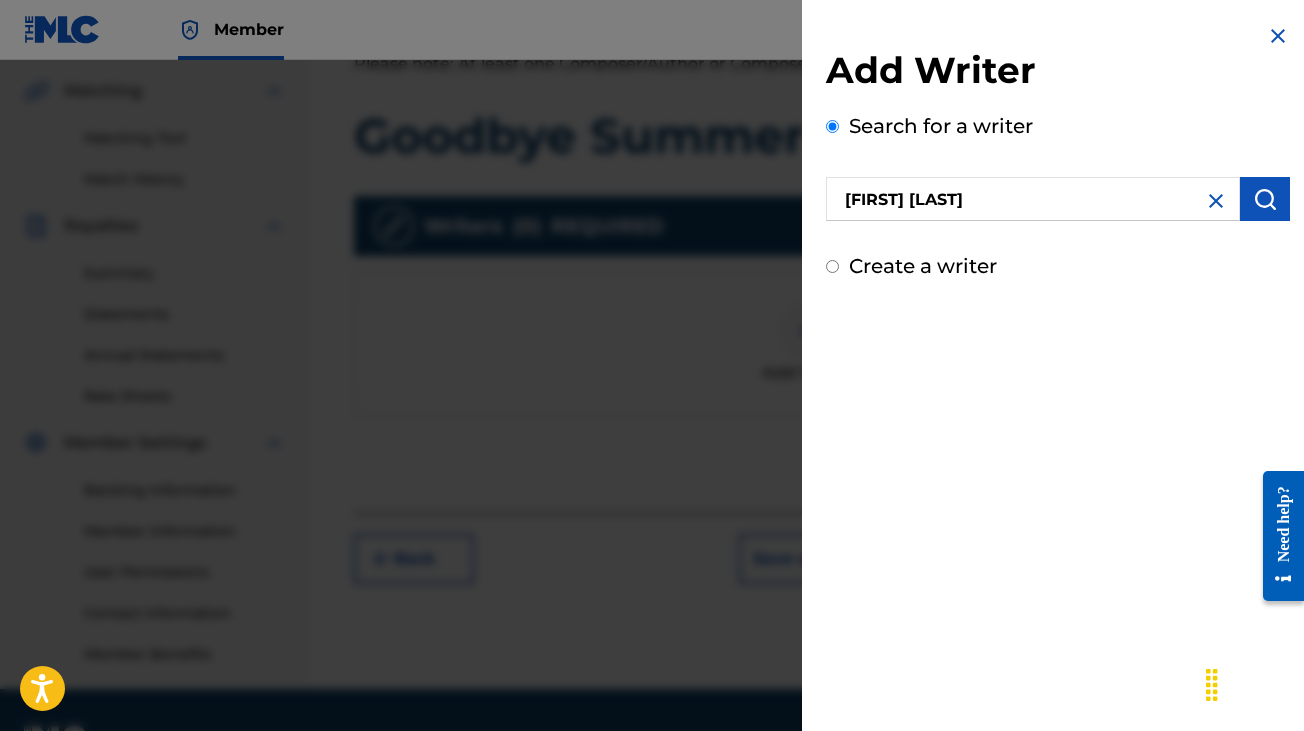 click at bounding box center [1265, 199] 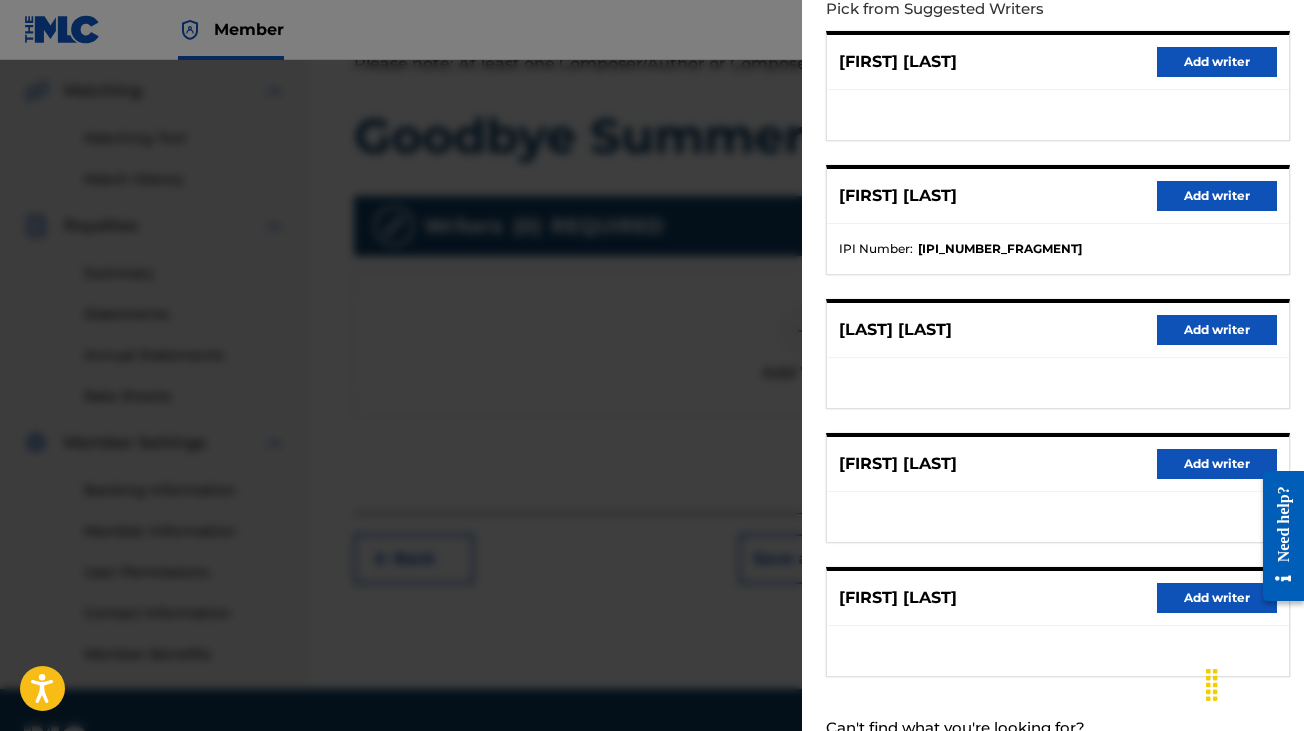 scroll, scrollTop: 308, scrollLeft: 0, axis: vertical 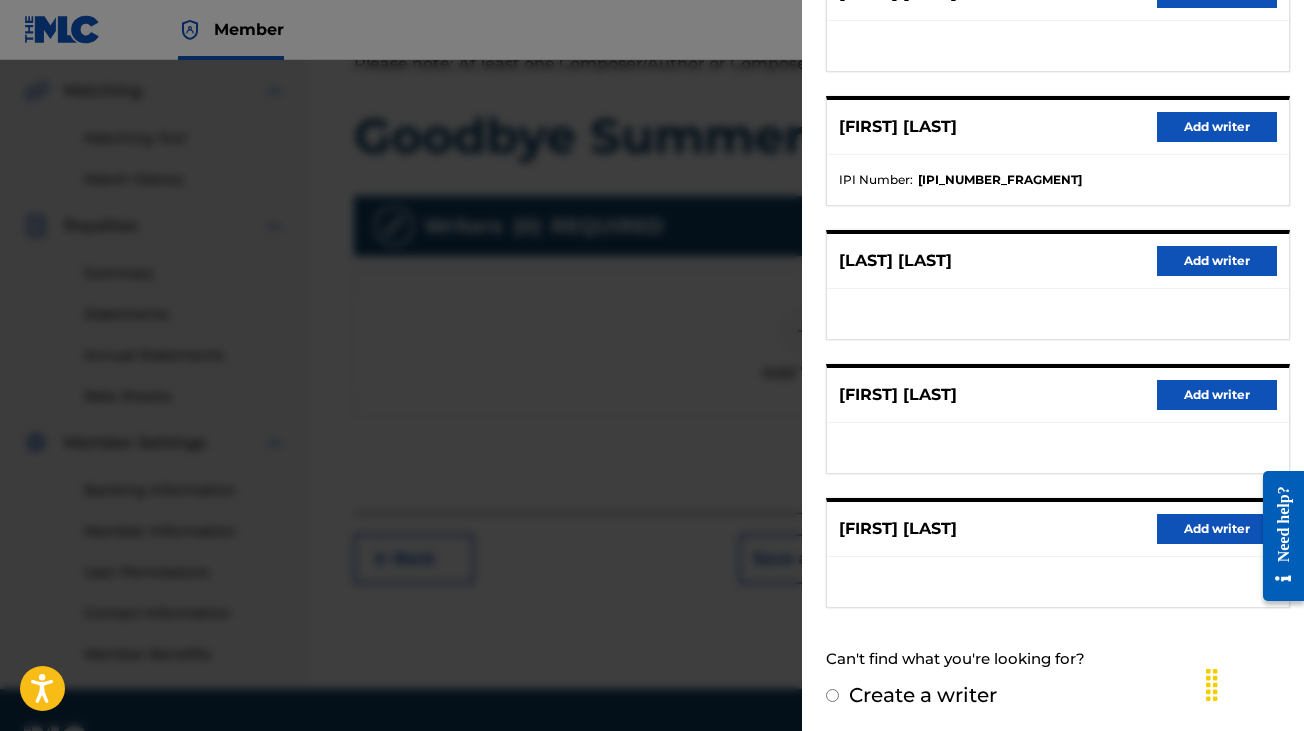 click on "Add writer" at bounding box center (1217, 395) 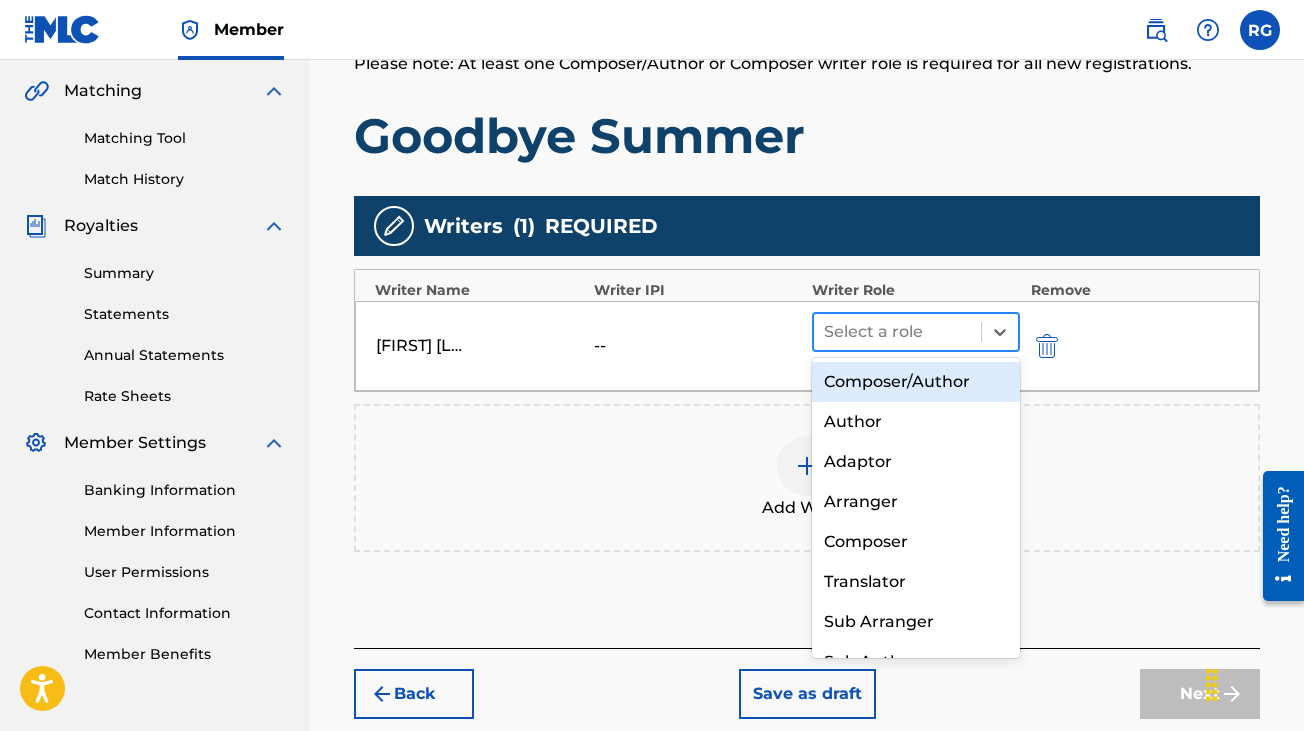 click at bounding box center [897, 332] 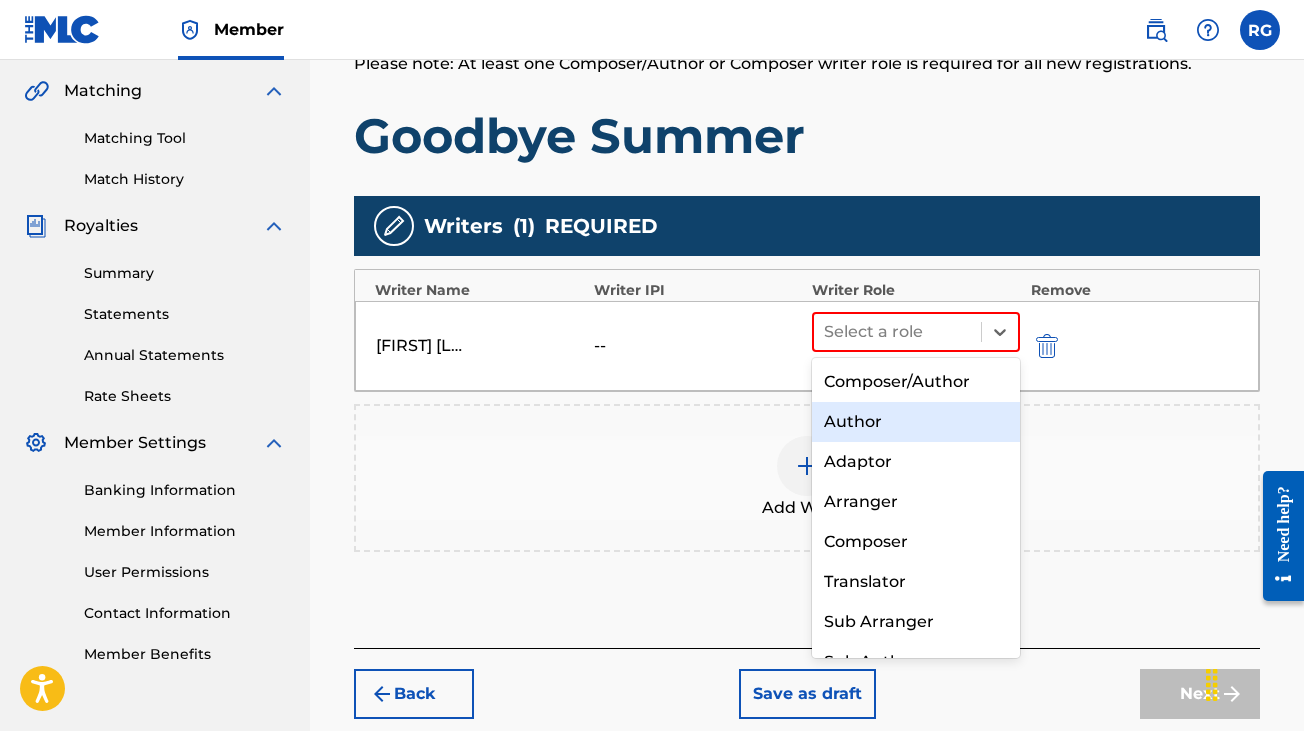 click on "Author" at bounding box center (916, 422) 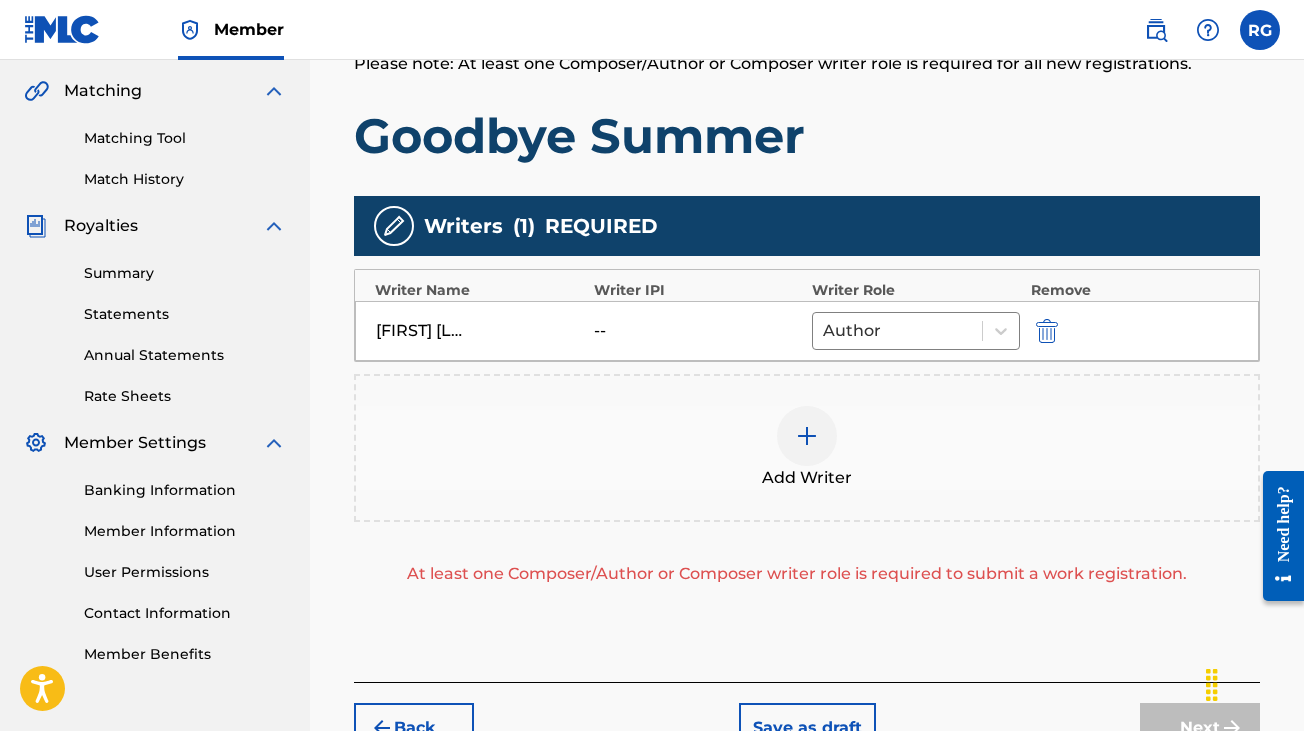 click on "Add Writer" at bounding box center (807, 448) 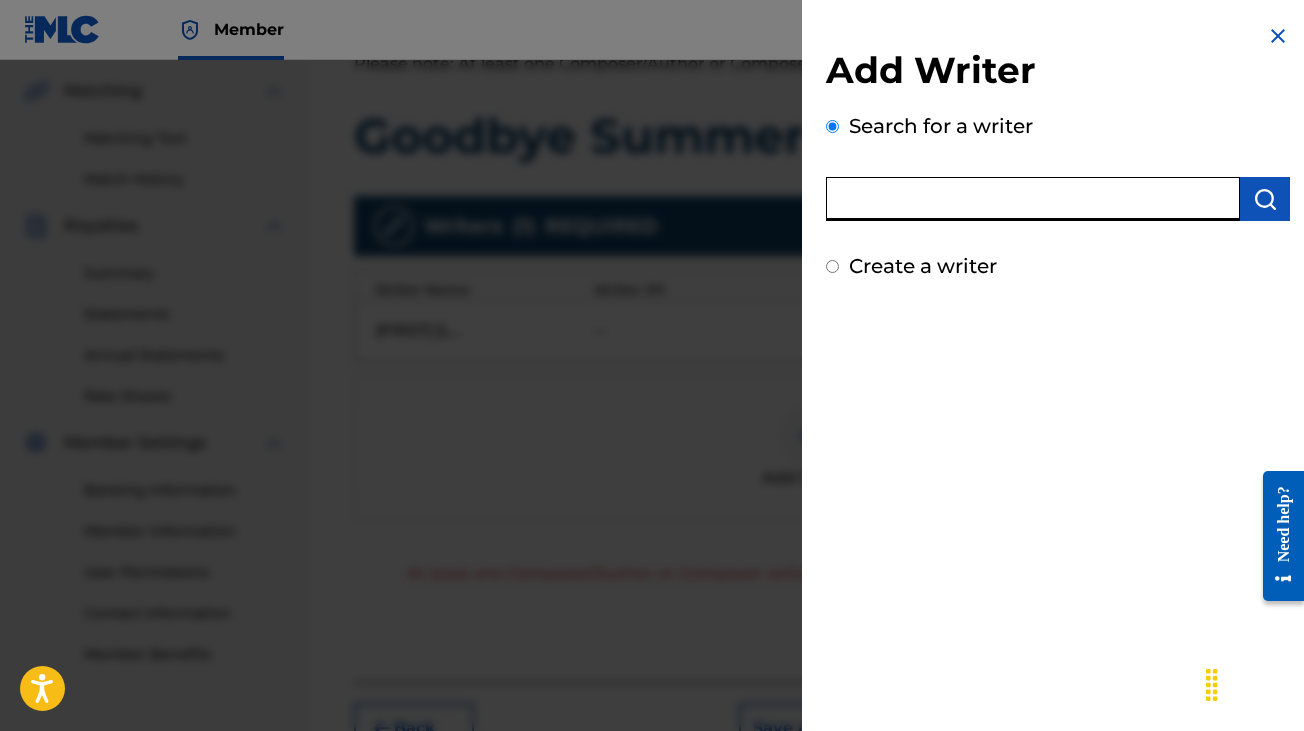 click at bounding box center (1033, 199) 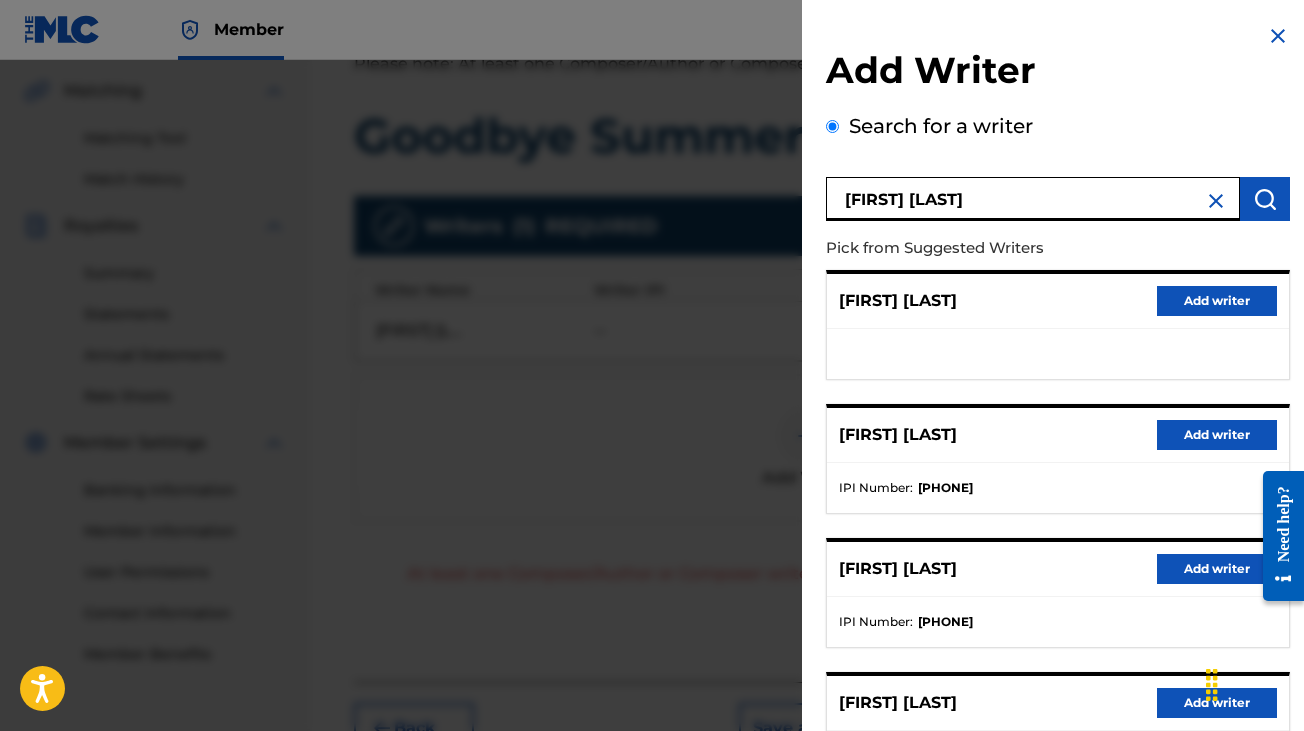 scroll, scrollTop: 308, scrollLeft: 0, axis: vertical 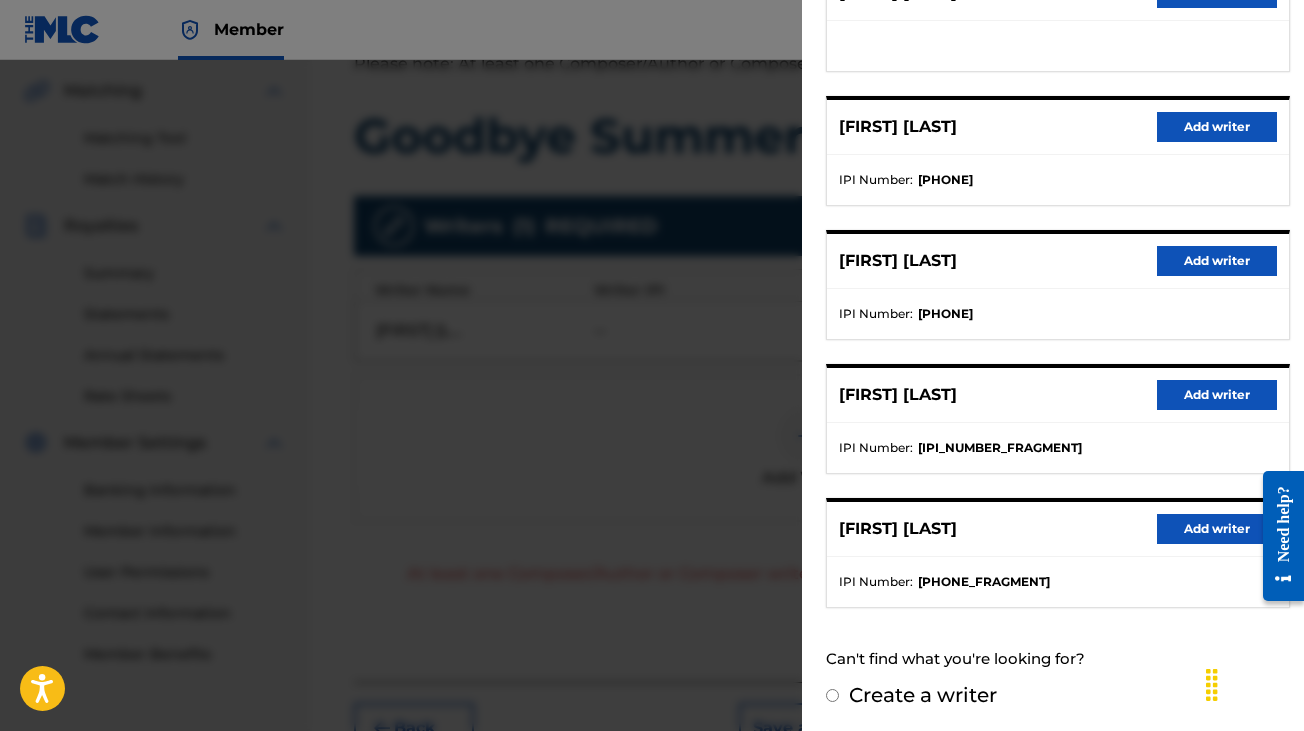 click on "Add writer" at bounding box center (1217, 529) 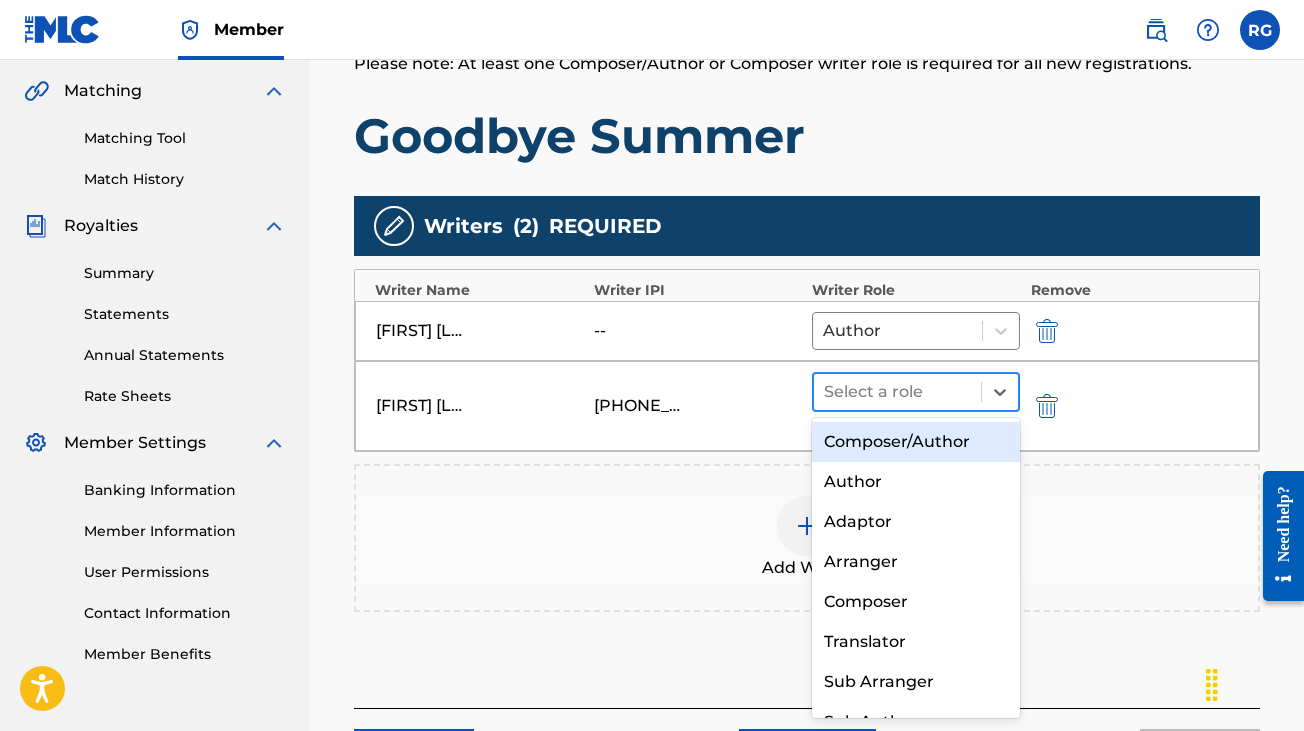 click at bounding box center [897, 392] 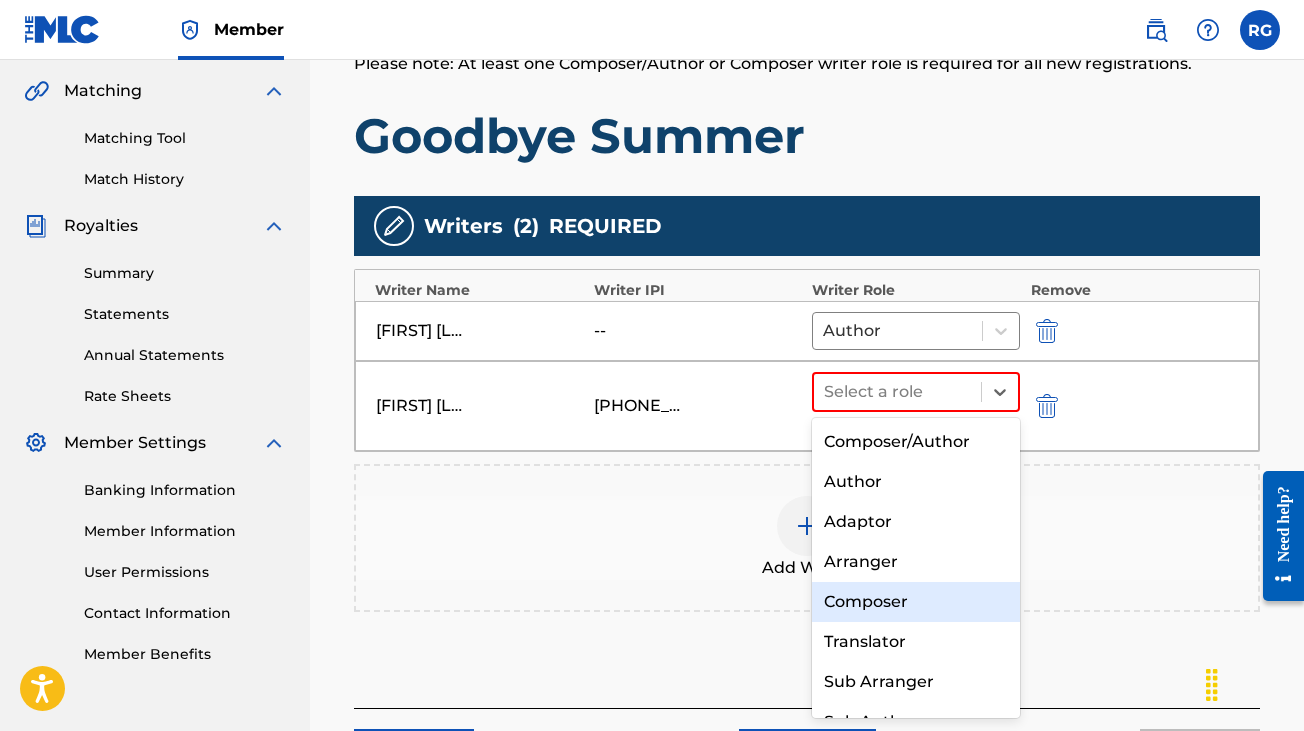 click on "Composer" at bounding box center [916, 602] 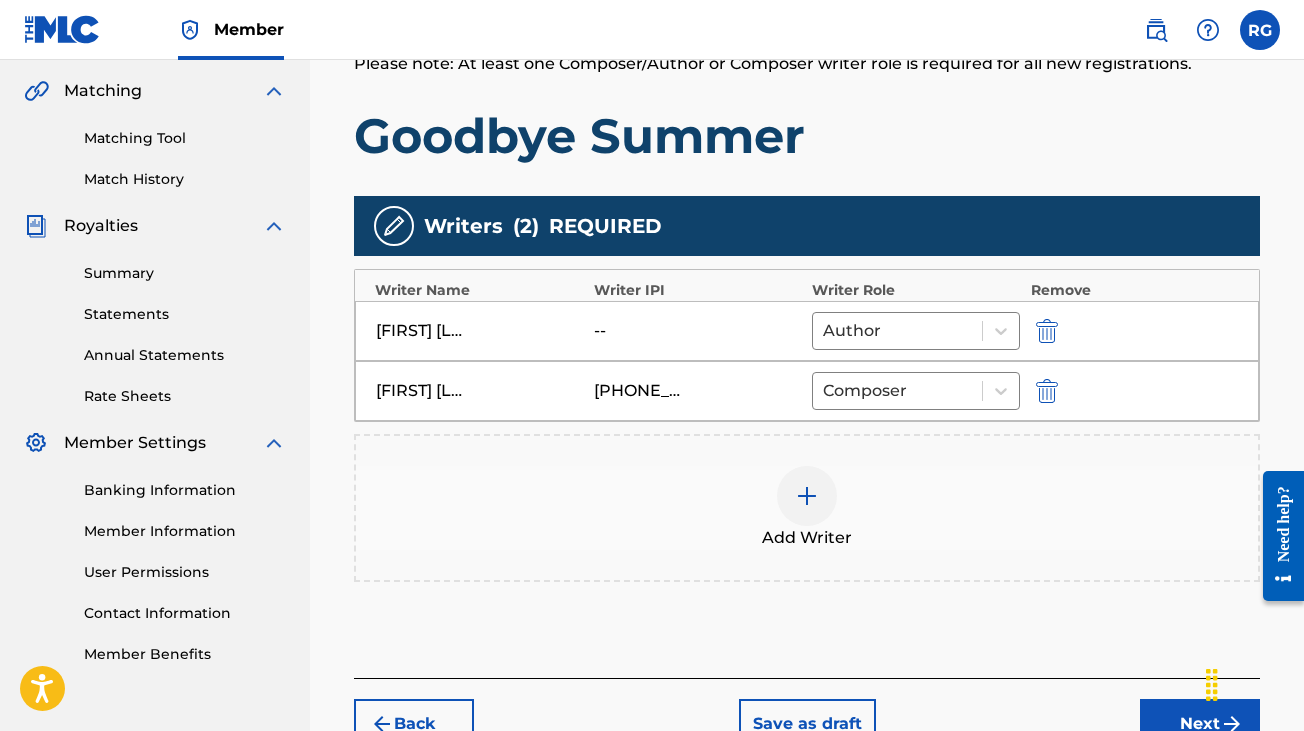 click on "Next" at bounding box center (1200, 724) 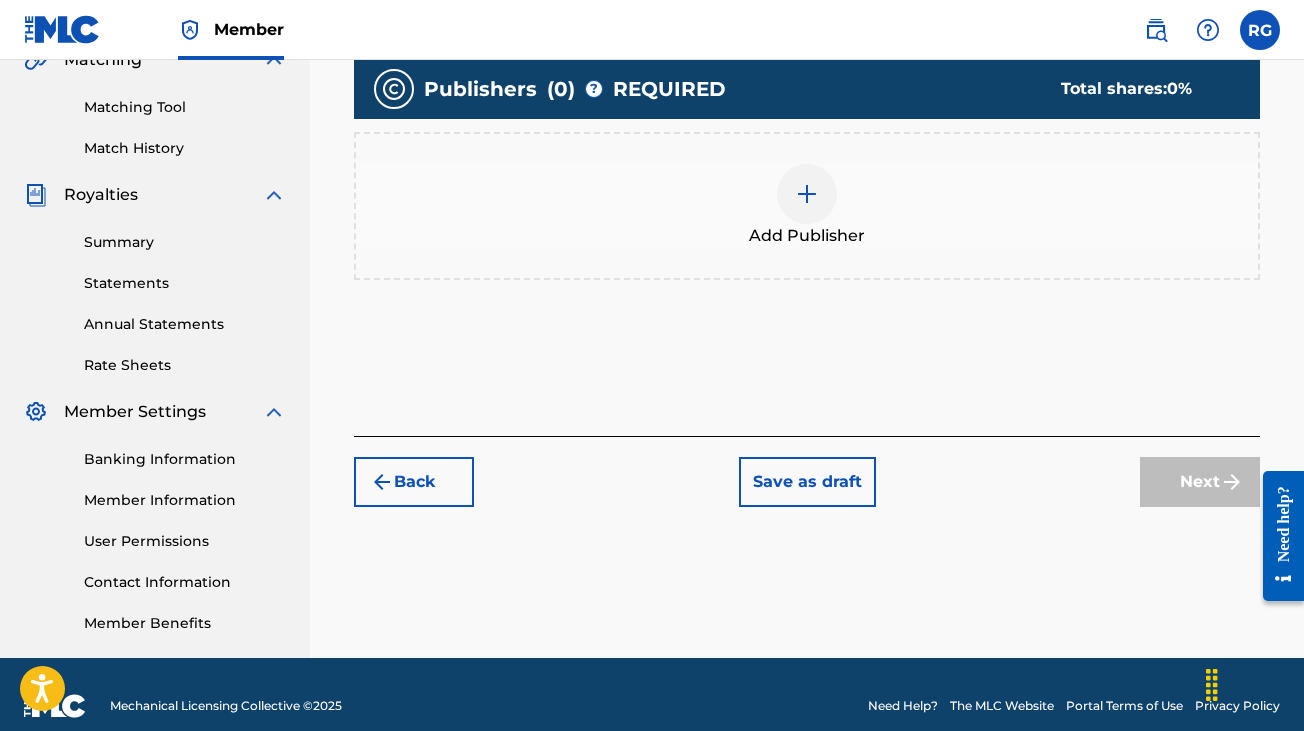 scroll, scrollTop: 508, scrollLeft: 0, axis: vertical 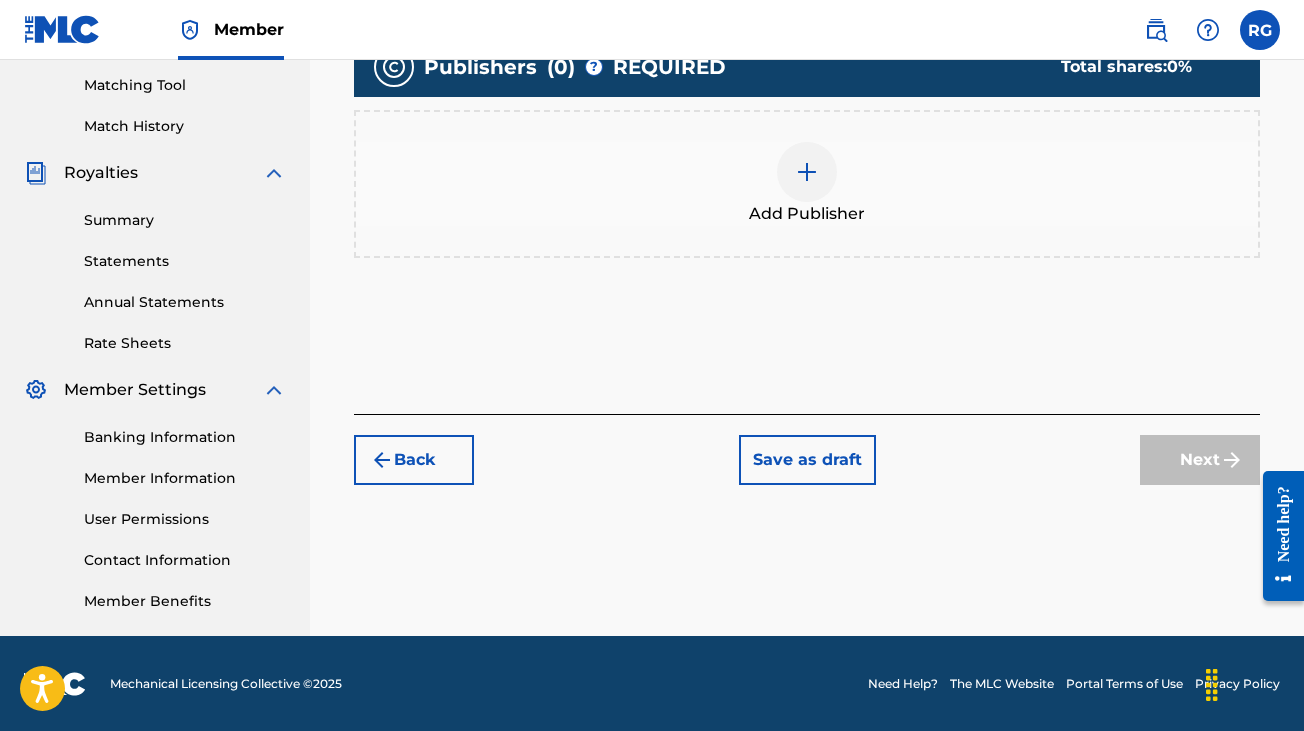click at bounding box center (807, 172) 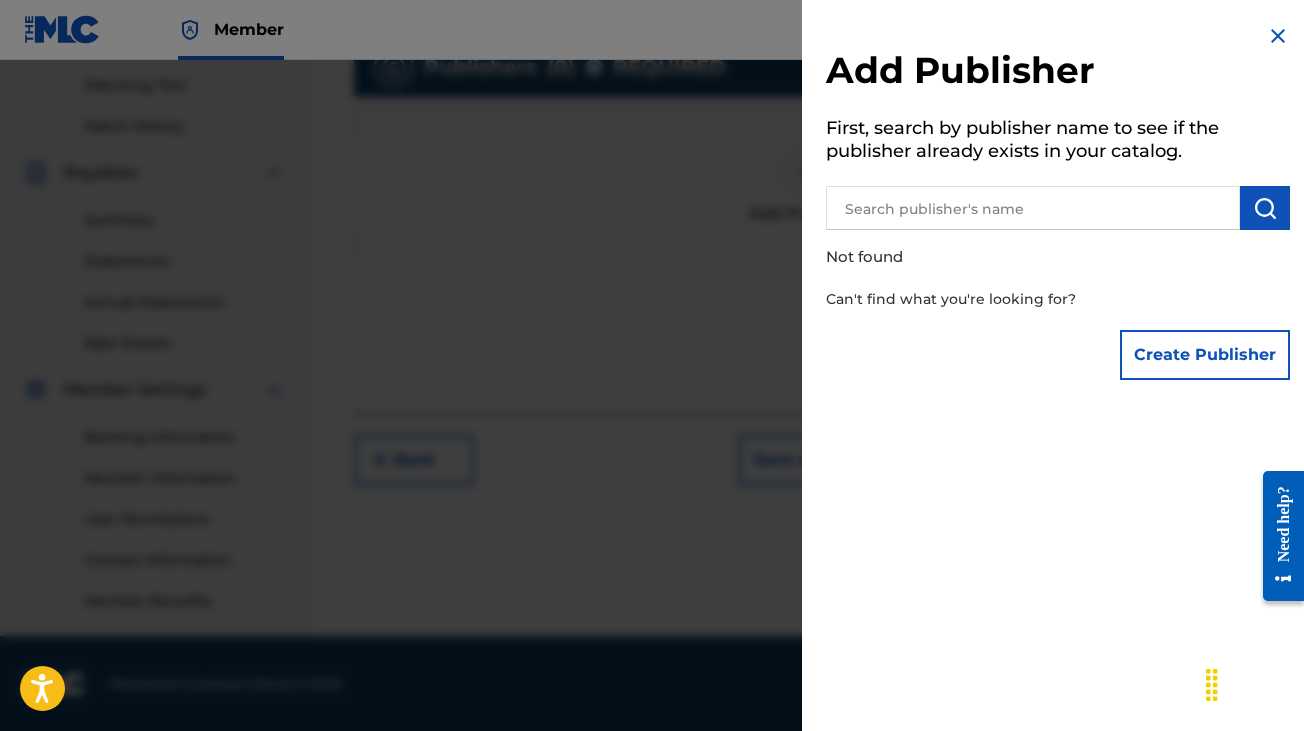 click at bounding box center (1058, 205) 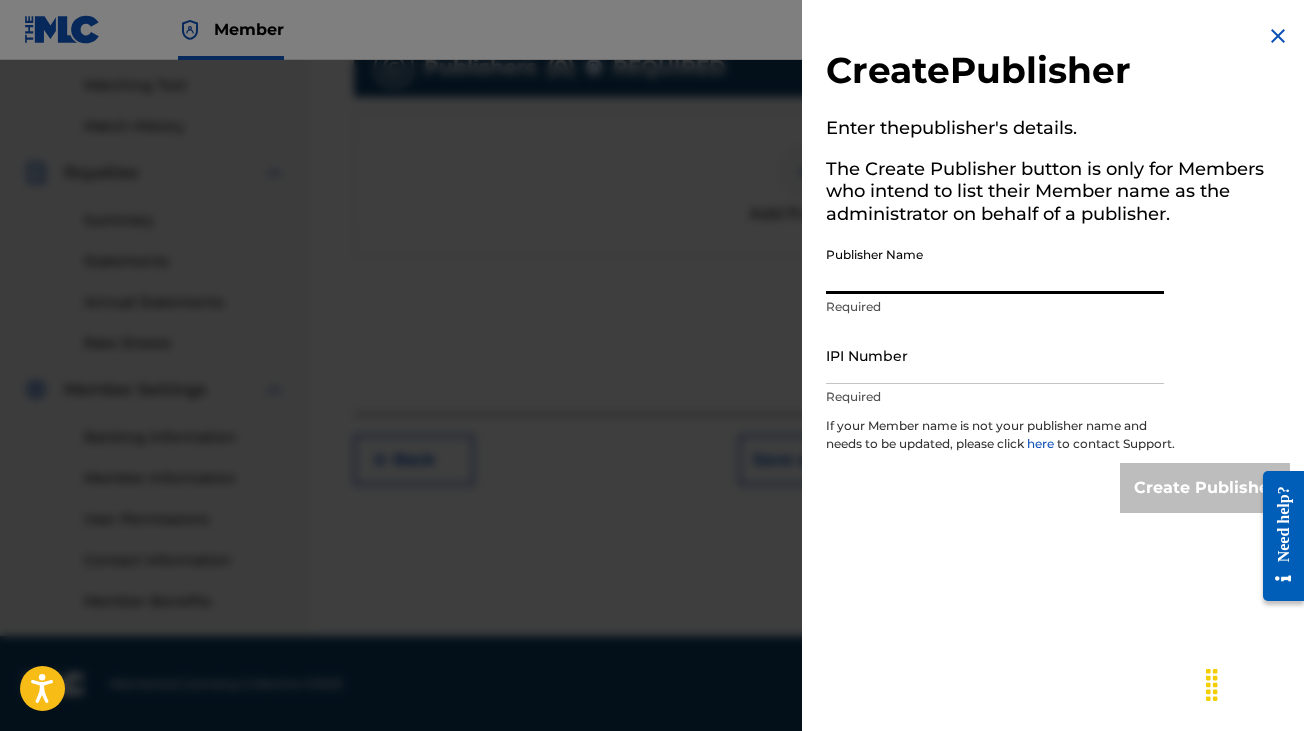click on "Publisher Name" at bounding box center [995, 265] 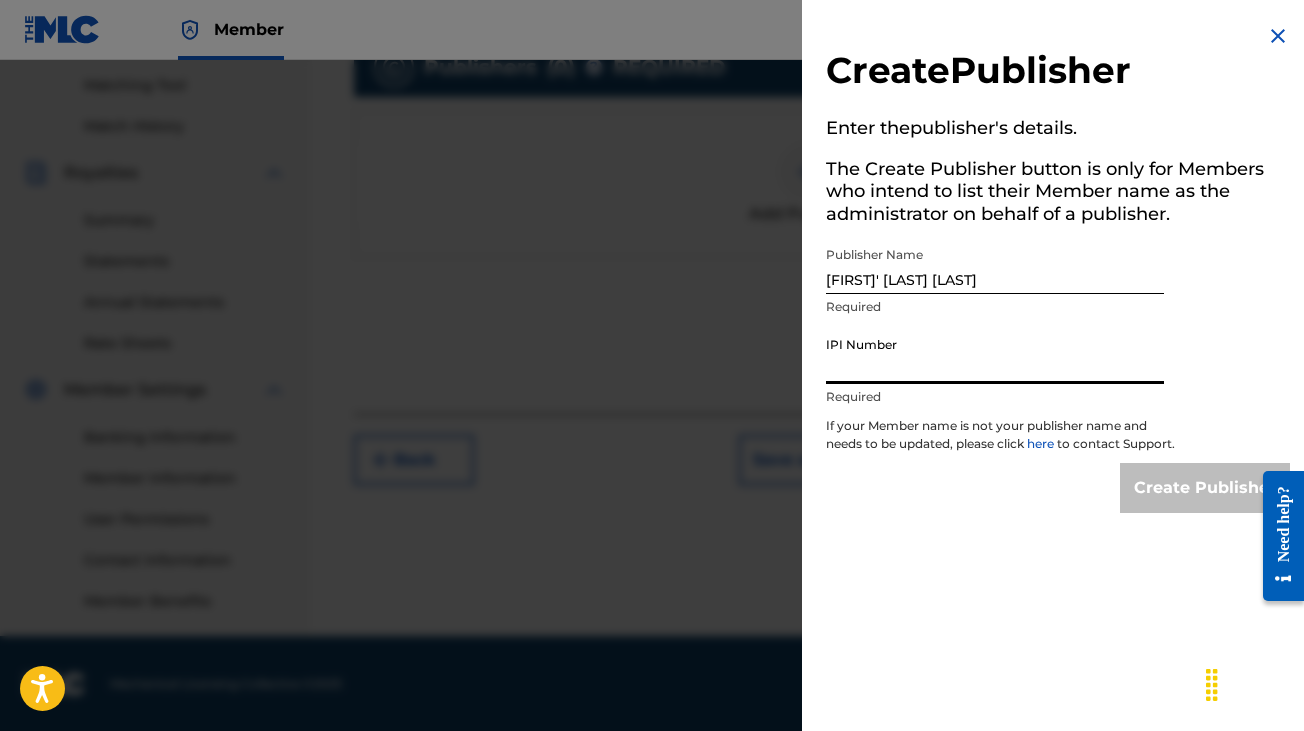 click on "IPI Number" at bounding box center (995, 355) 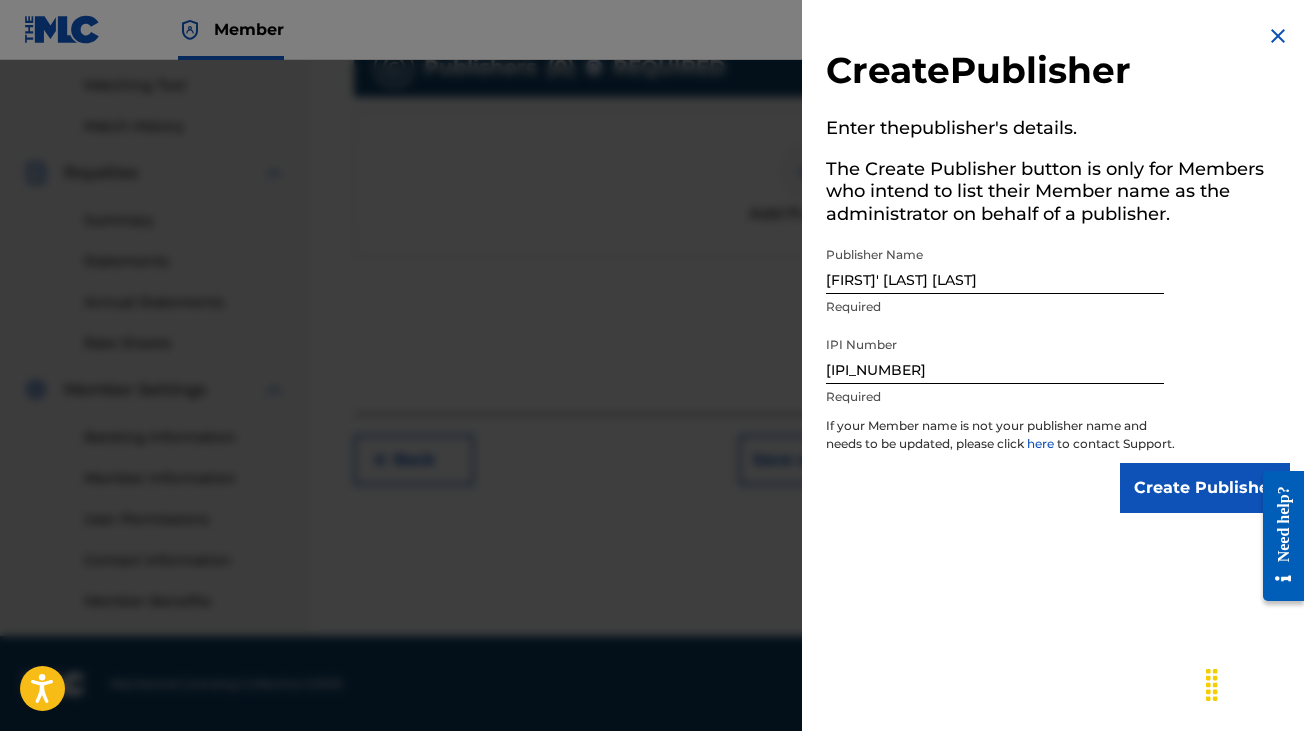 click on "Create Publisher" at bounding box center (1205, 488) 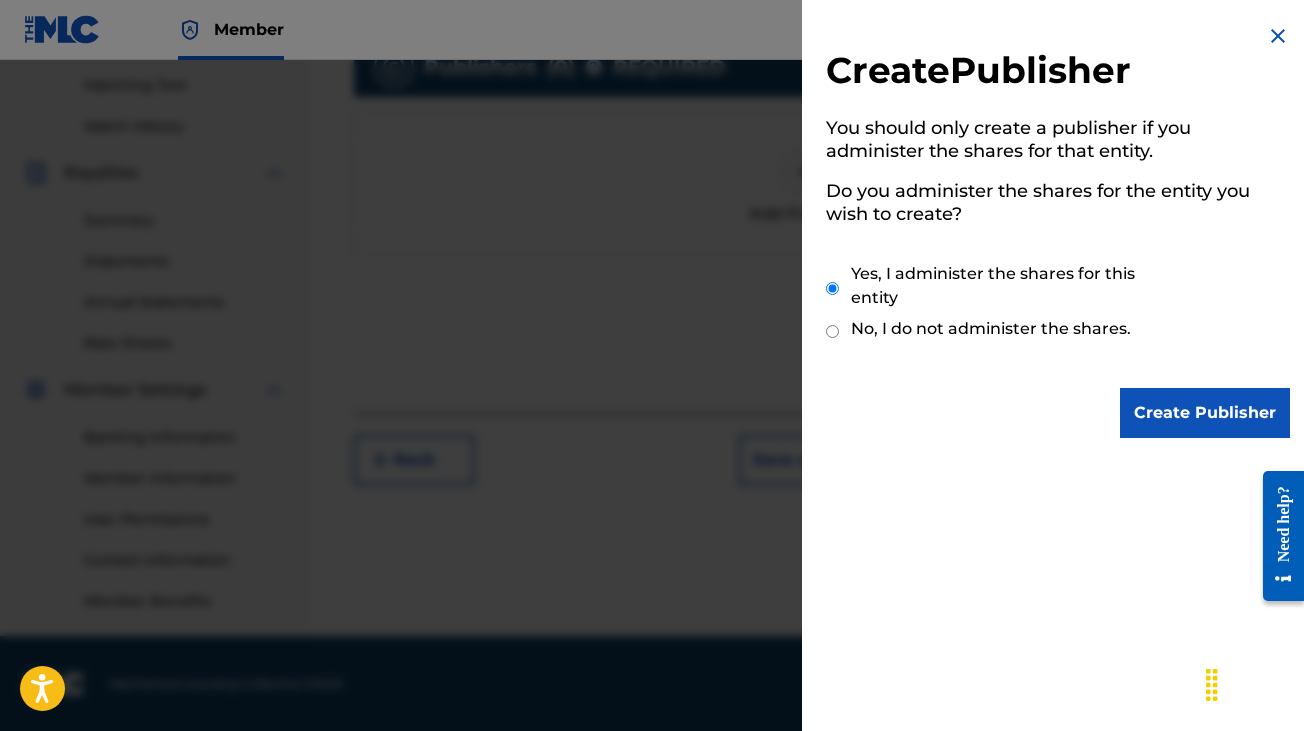 click on "Create  Publisher You should only create a publisher if you administer the shares for that entity. Do you administer the shares for the entity you wish to create? Yes, I administer the shares for this entity No, I do not administer the shares. Create Publisher" at bounding box center [1058, 231] 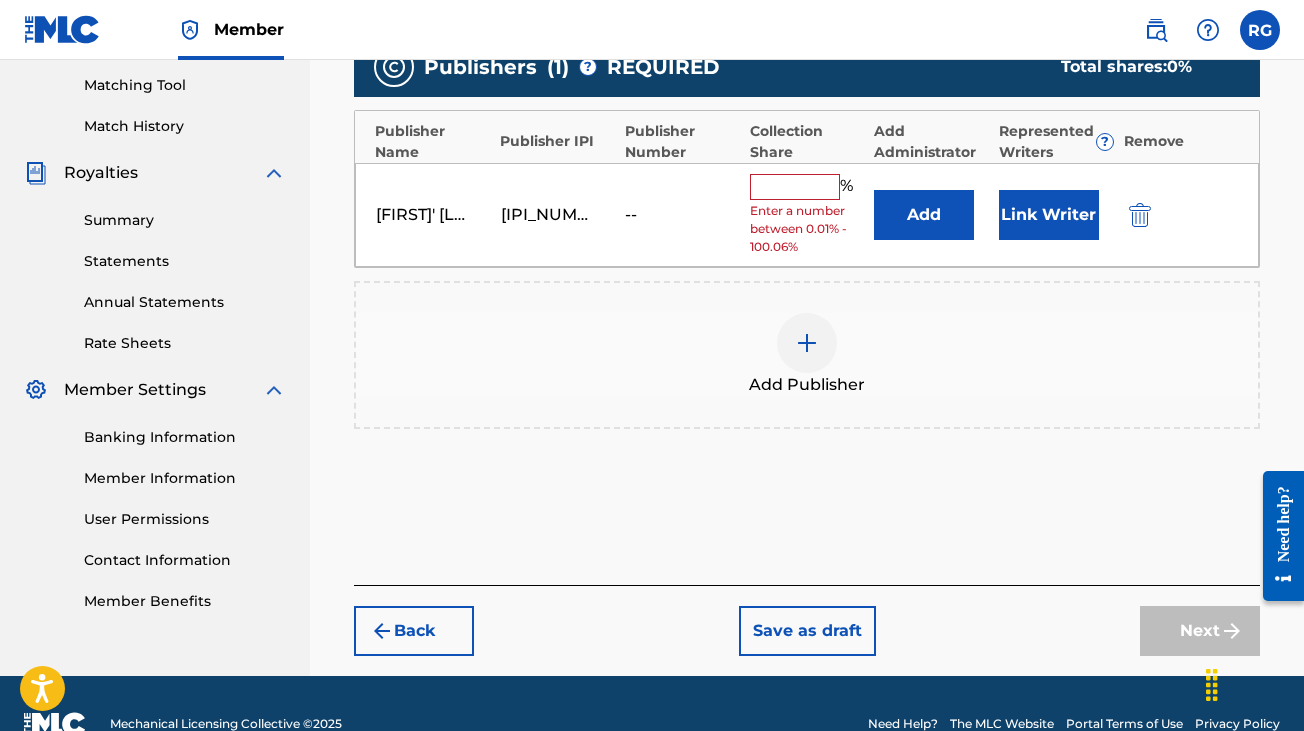 click at bounding box center (807, 343) 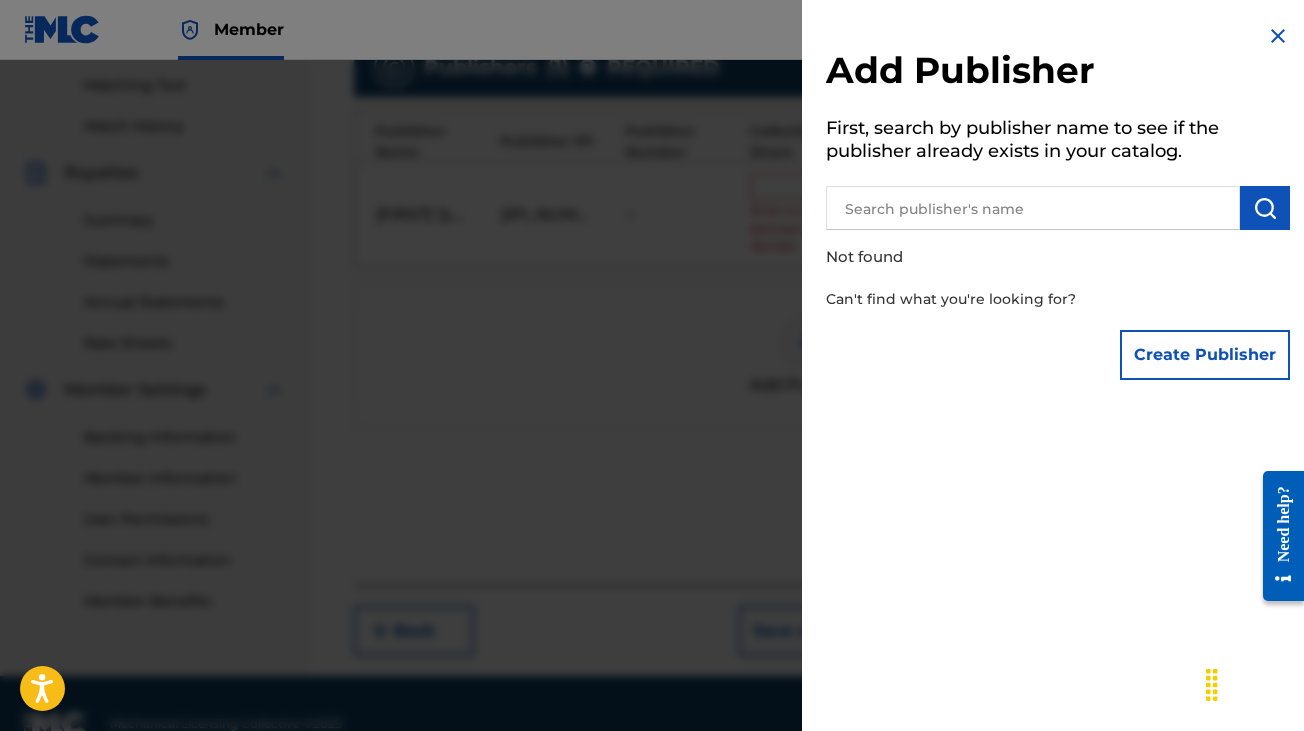 click on "Create Publisher" at bounding box center [1205, 355] 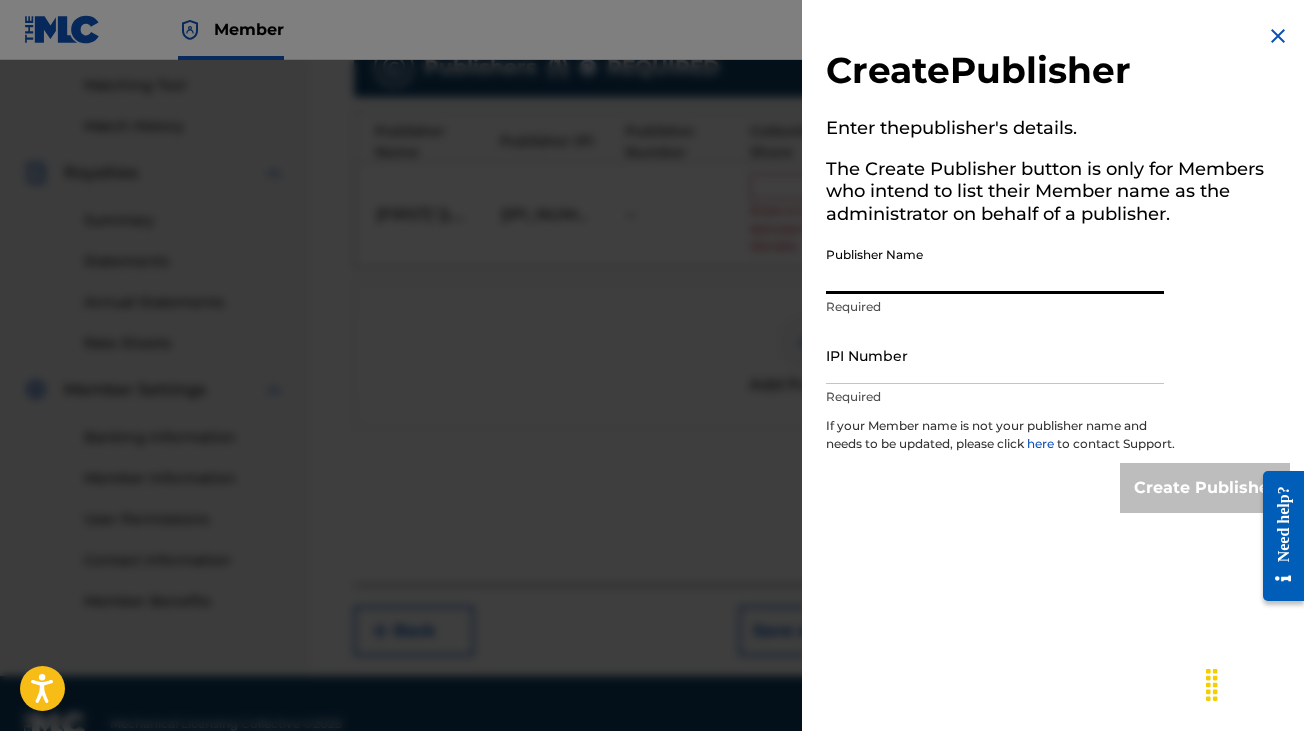 click on "Publisher Name" at bounding box center (995, 265) 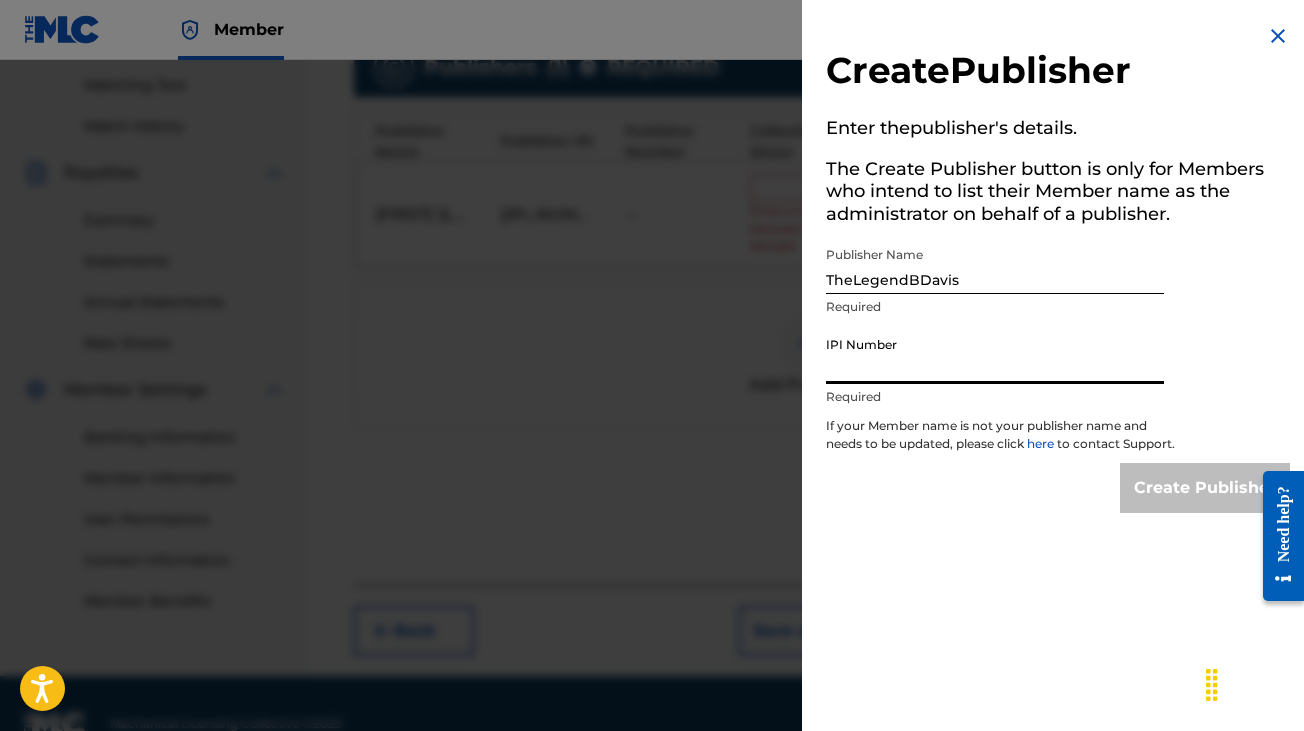 click on "IPI Number" at bounding box center (995, 355) 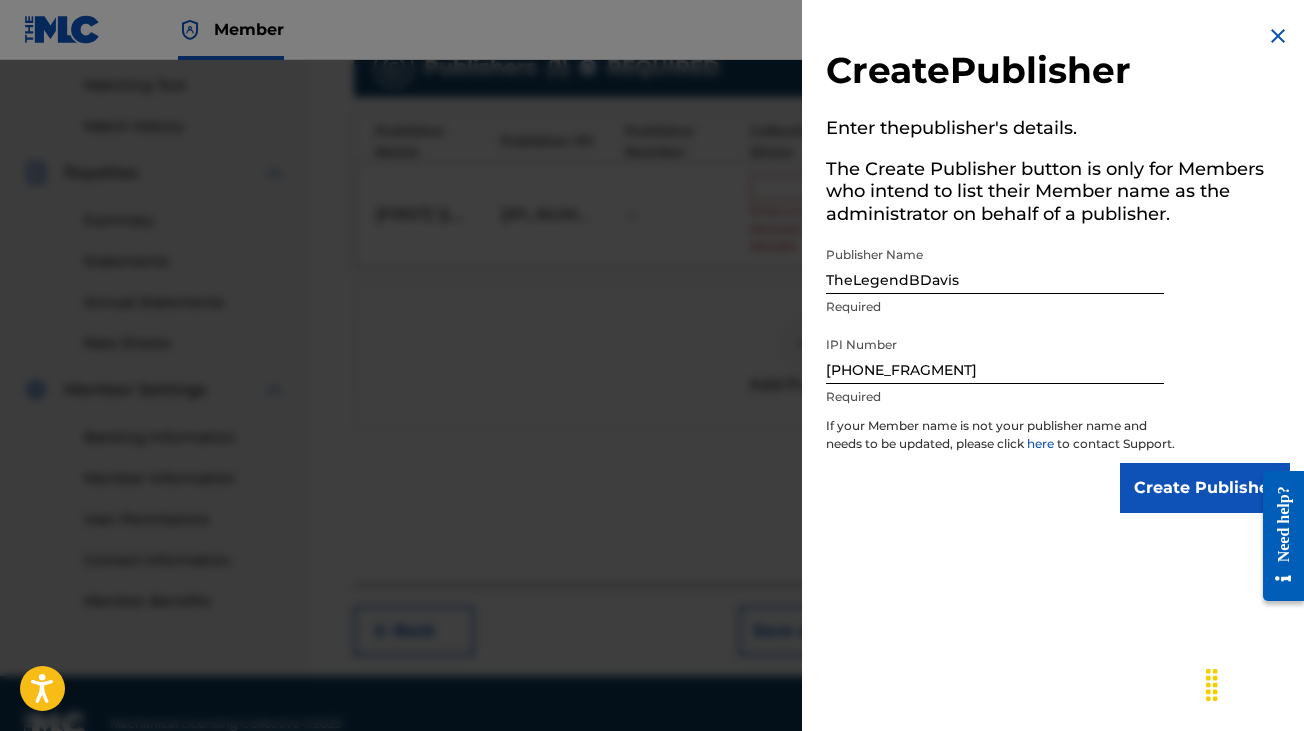 click on "Create Publisher" at bounding box center [1205, 488] 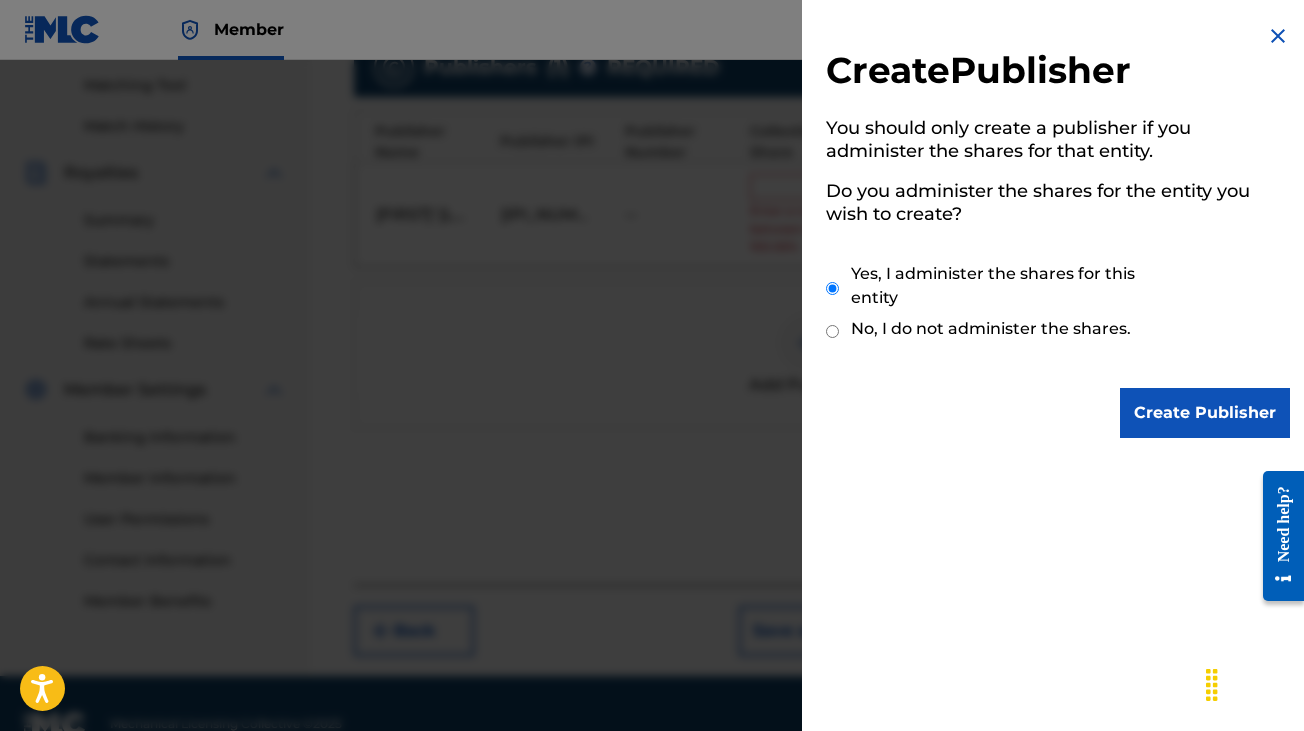click on "Create Publisher" at bounding box center [1205, 413] 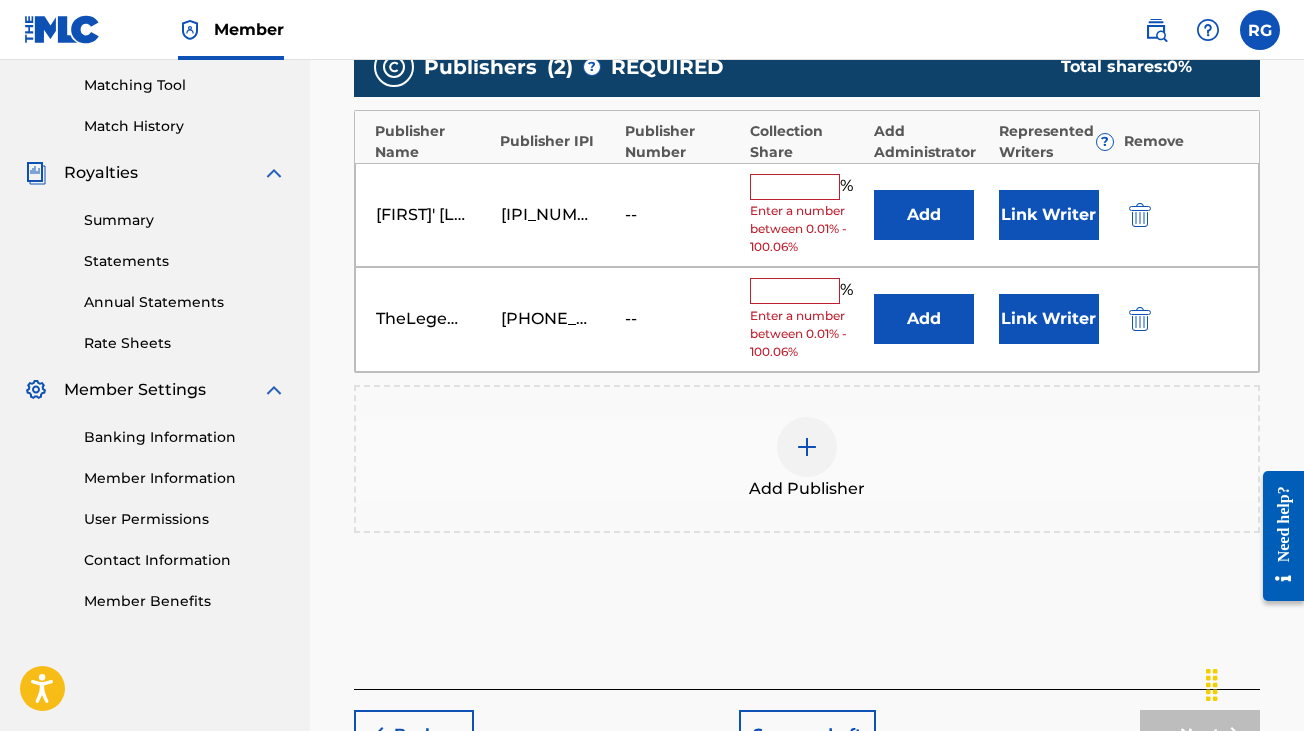 click on "Enter a number between 0.01% - 100.06%" at bounding box center [807, 229] 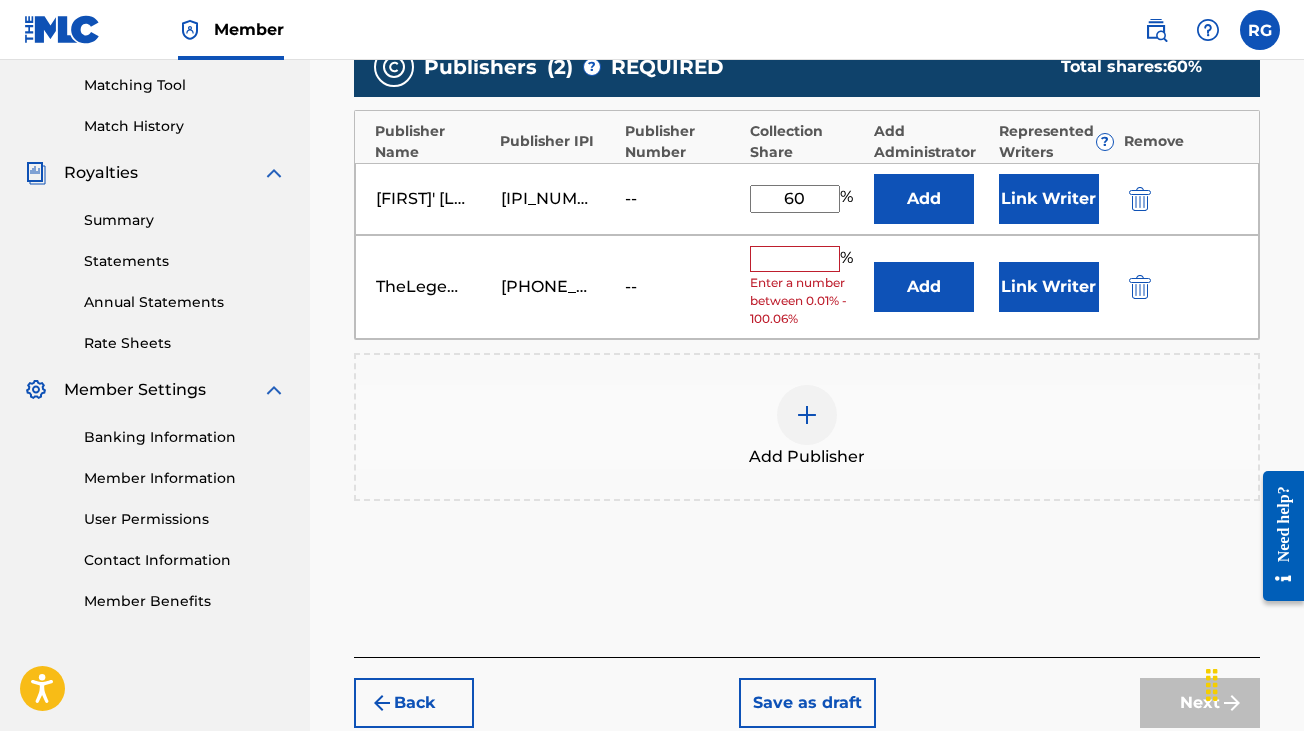 click at bounding box center (795, 259) 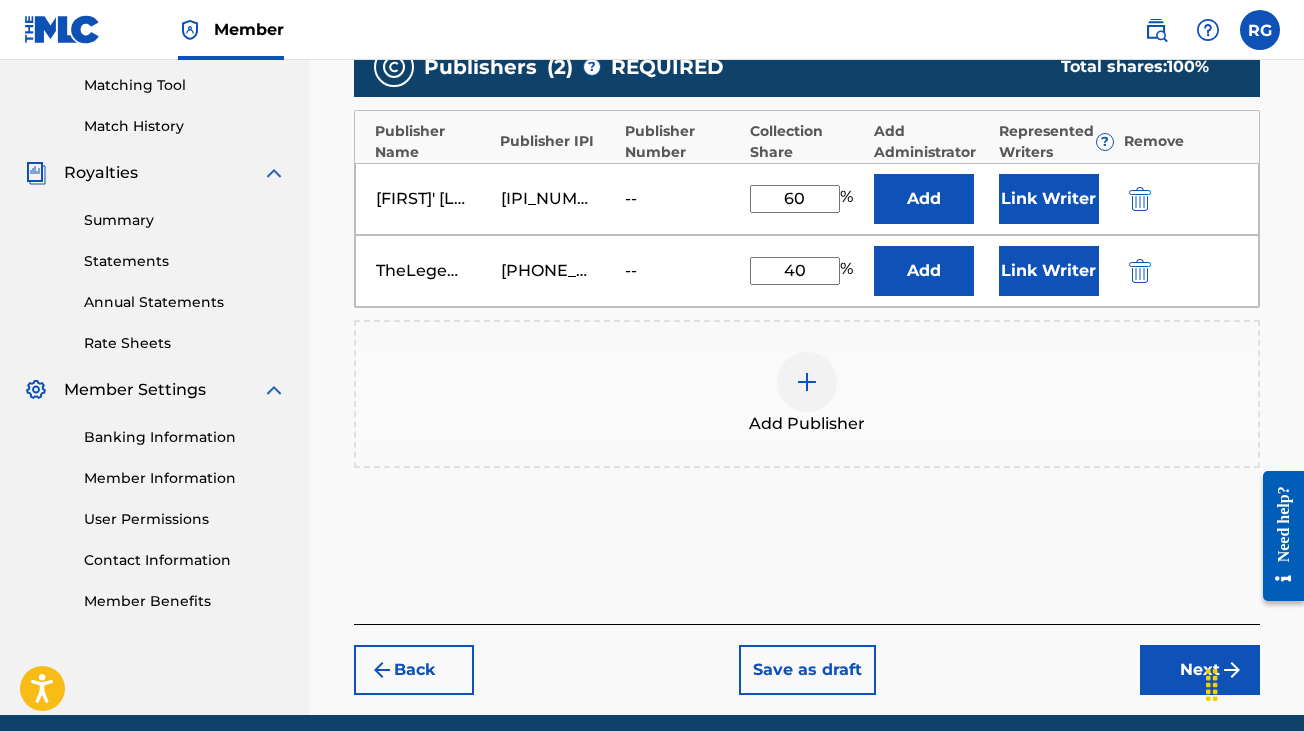 click on "Next" at bounding box center [1200, 670] 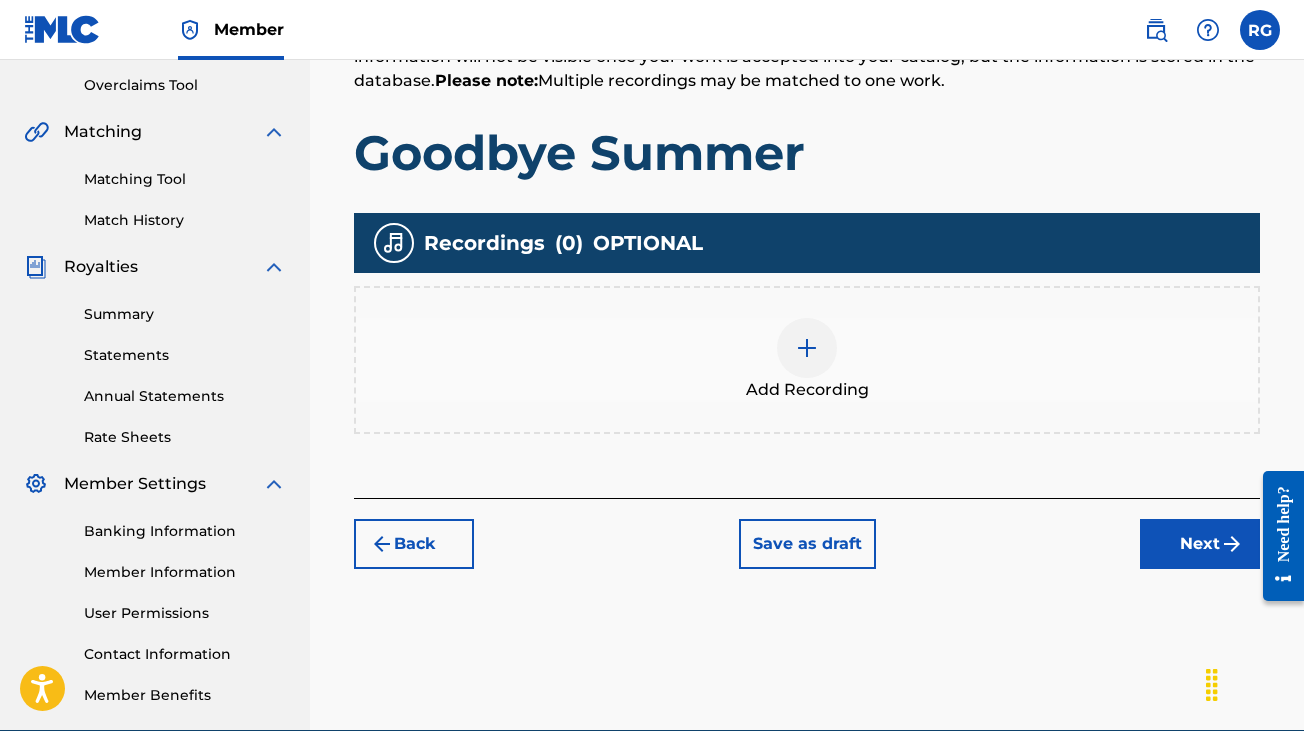 scroll, scrollTop: 415, scrollLeft: 0, axis: vertical 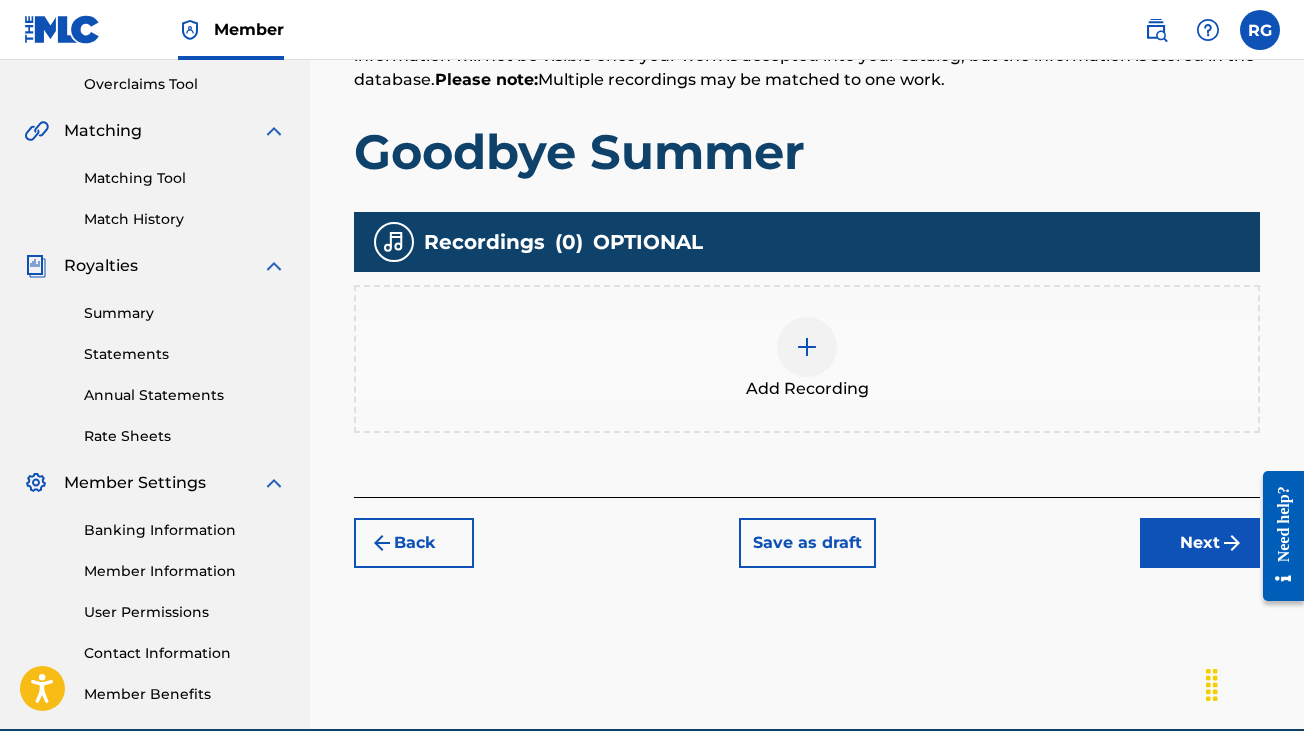 click at bounding box center [807, 347] 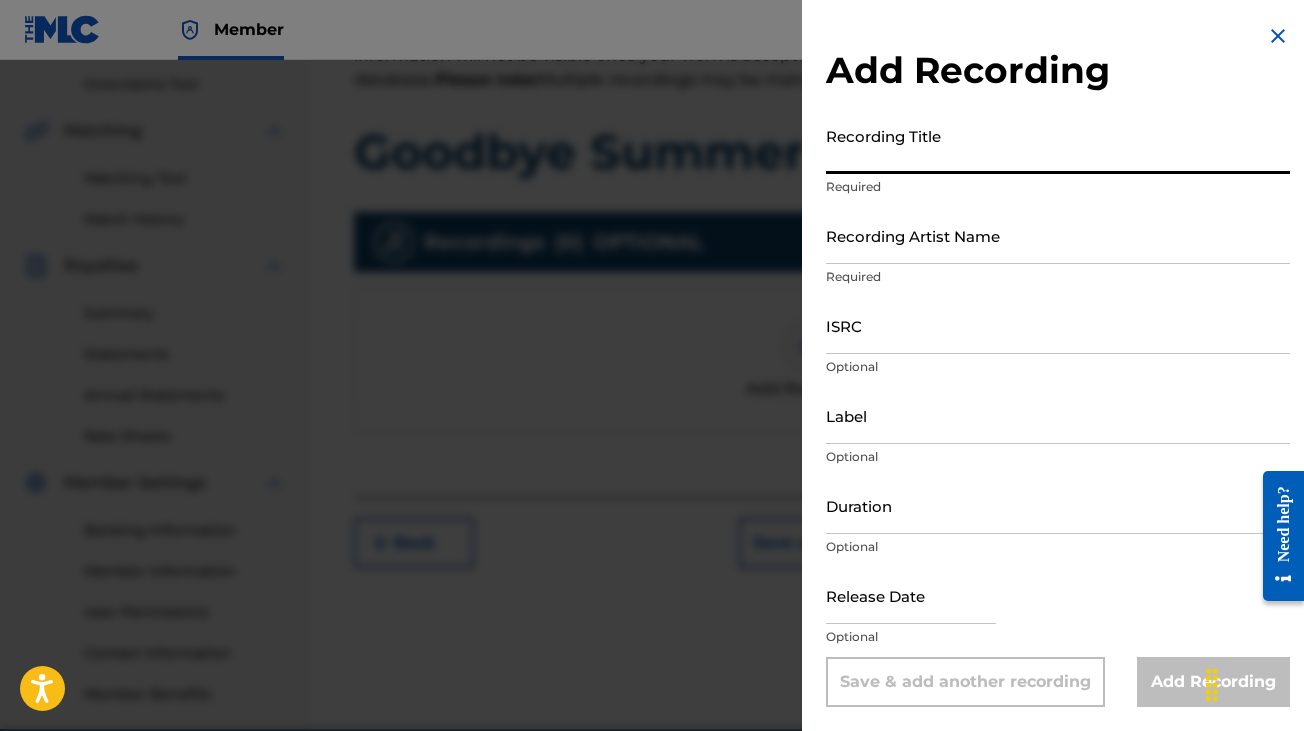 click on "Recording Title" at bounding box center (1058, 145) 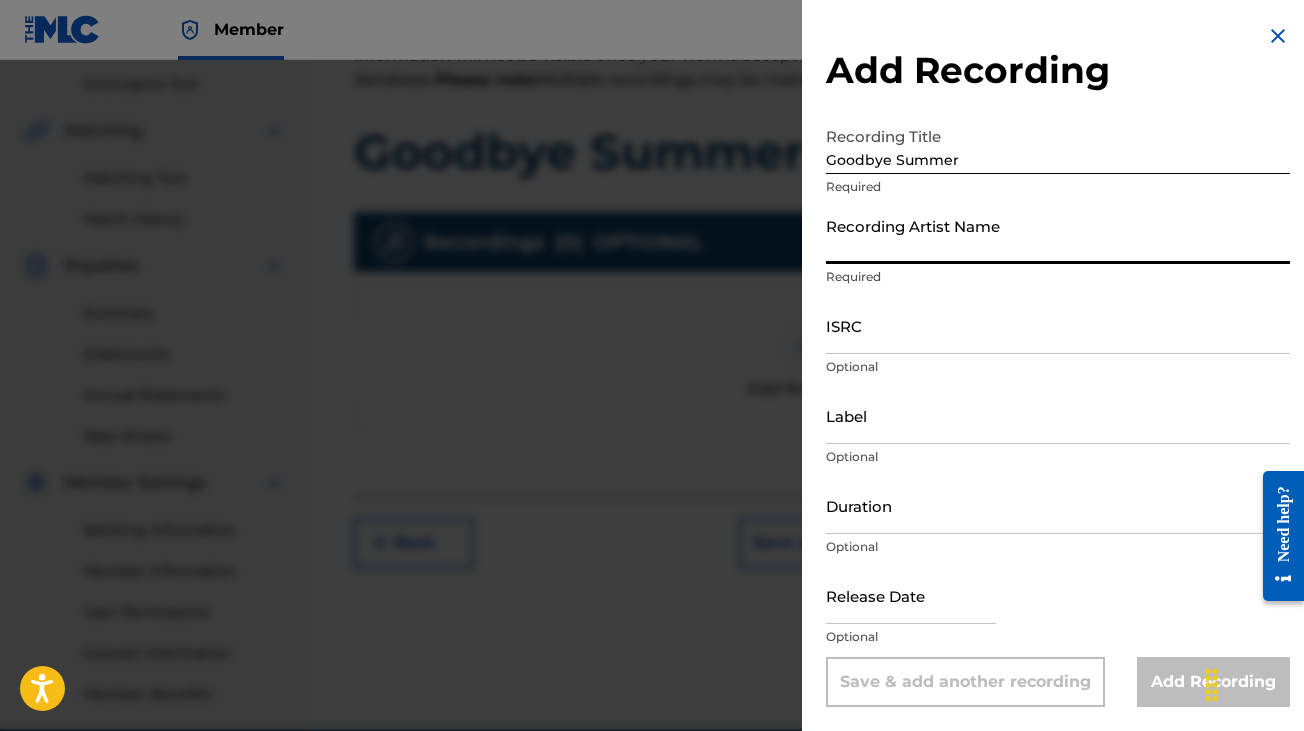 click on "Recording Artist Name" at bounding box center (1058, 235) 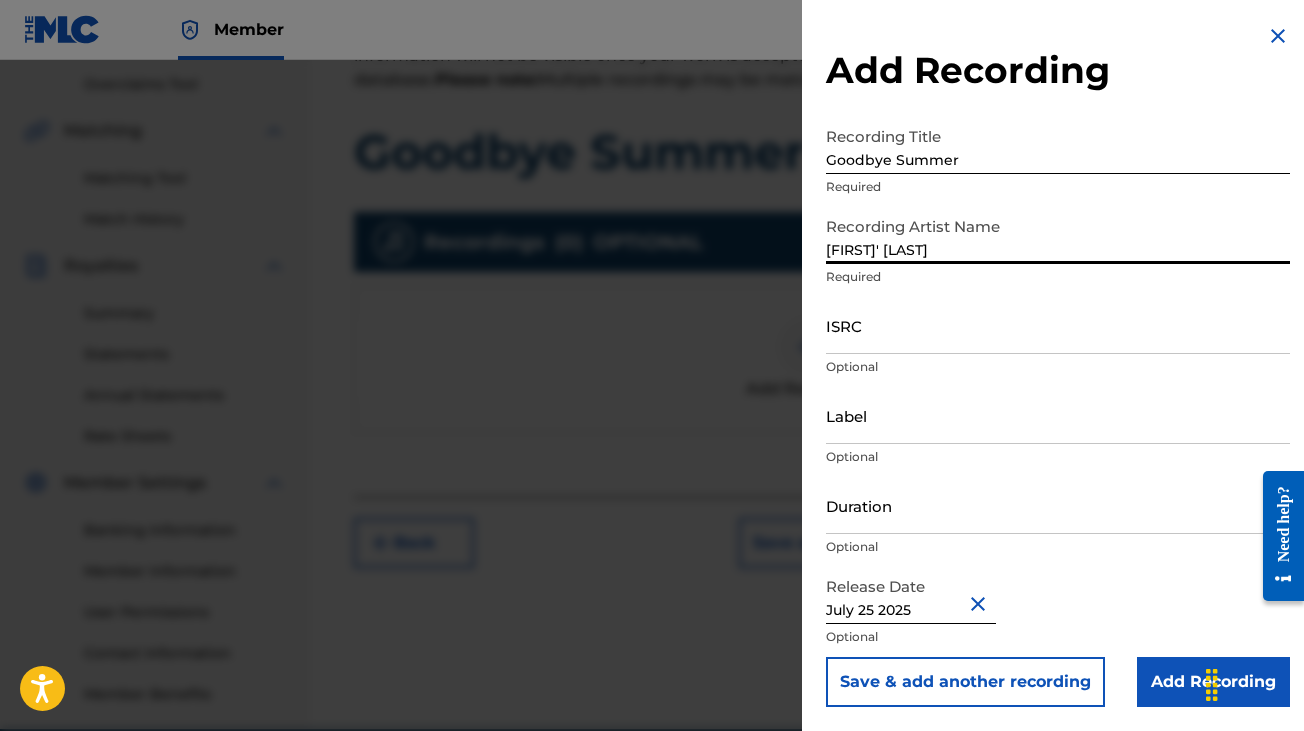 click on "ISRC" at bounding box center [1058, 325] 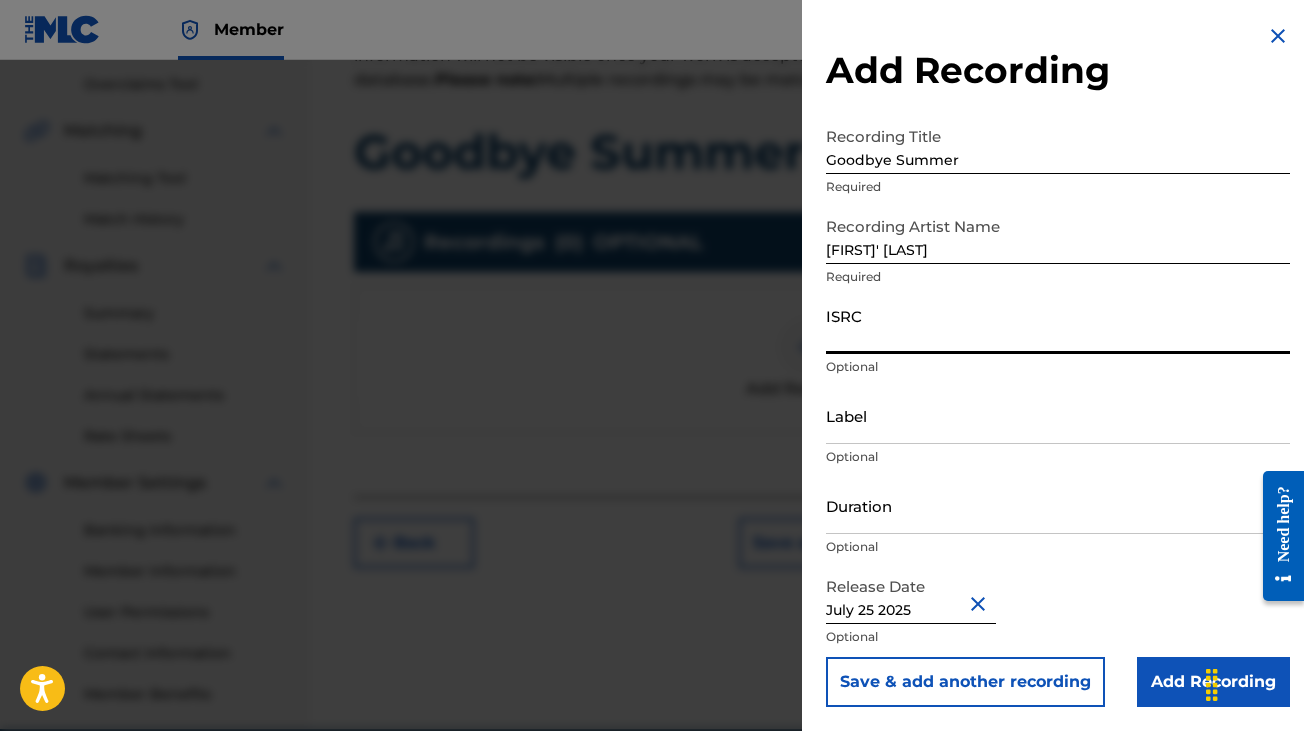 click on "ISRC" at bounding box center [1058, 325] 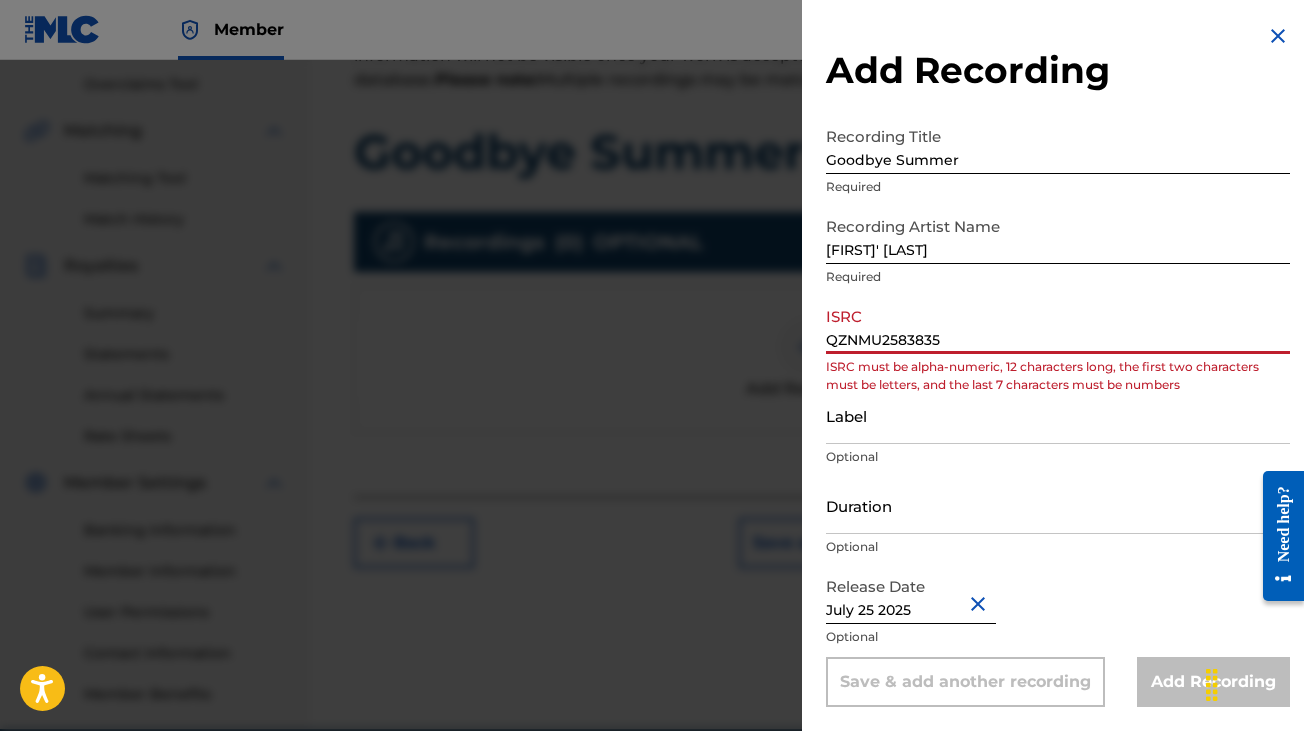 click on "QZNMU2583835" at bounding box center (1058, 325) 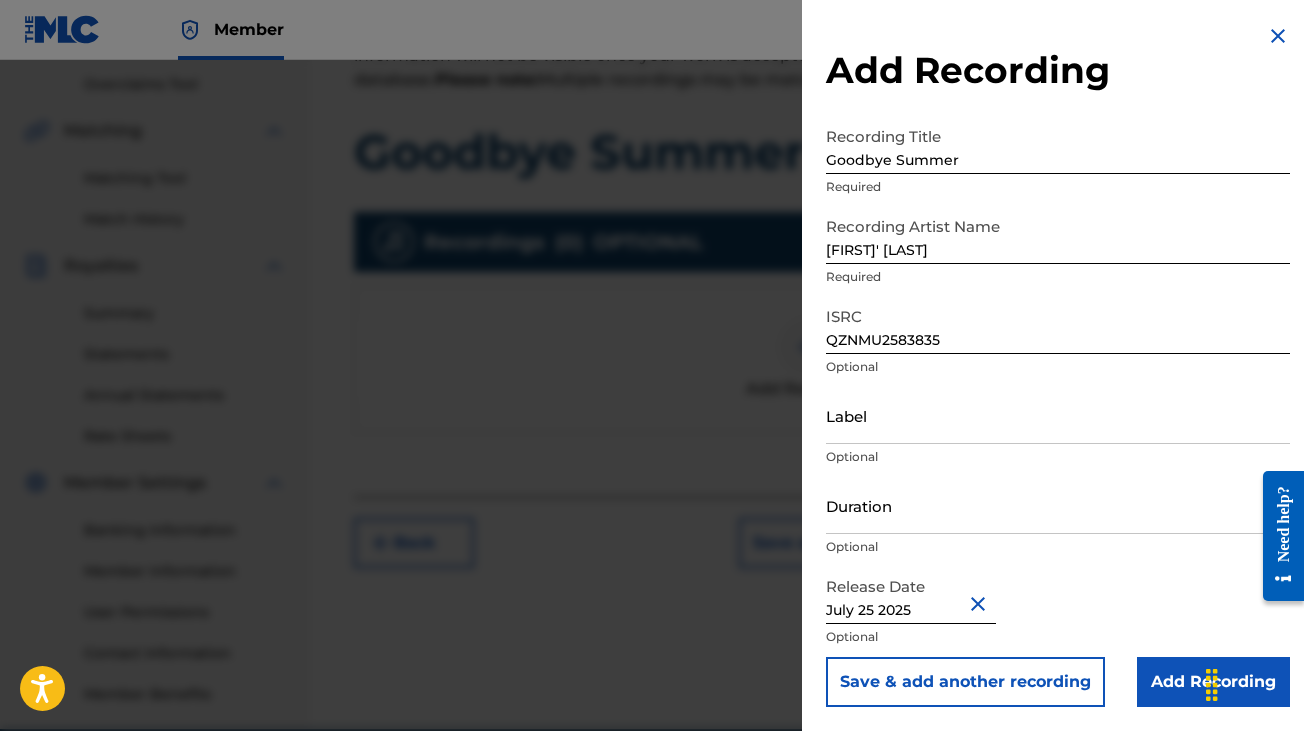 click on "Add Recording" at bounding box center (1213, 682) 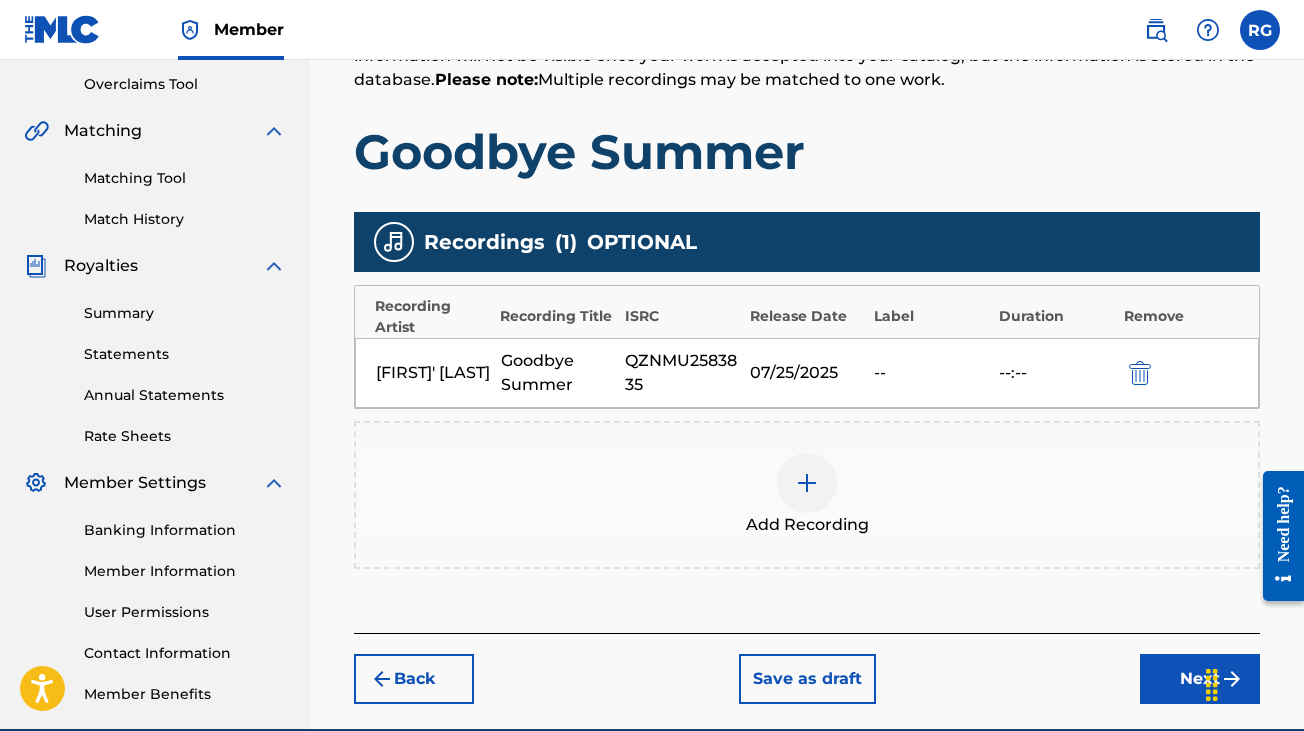 click on "Next" at bounding box center [1200, 679] 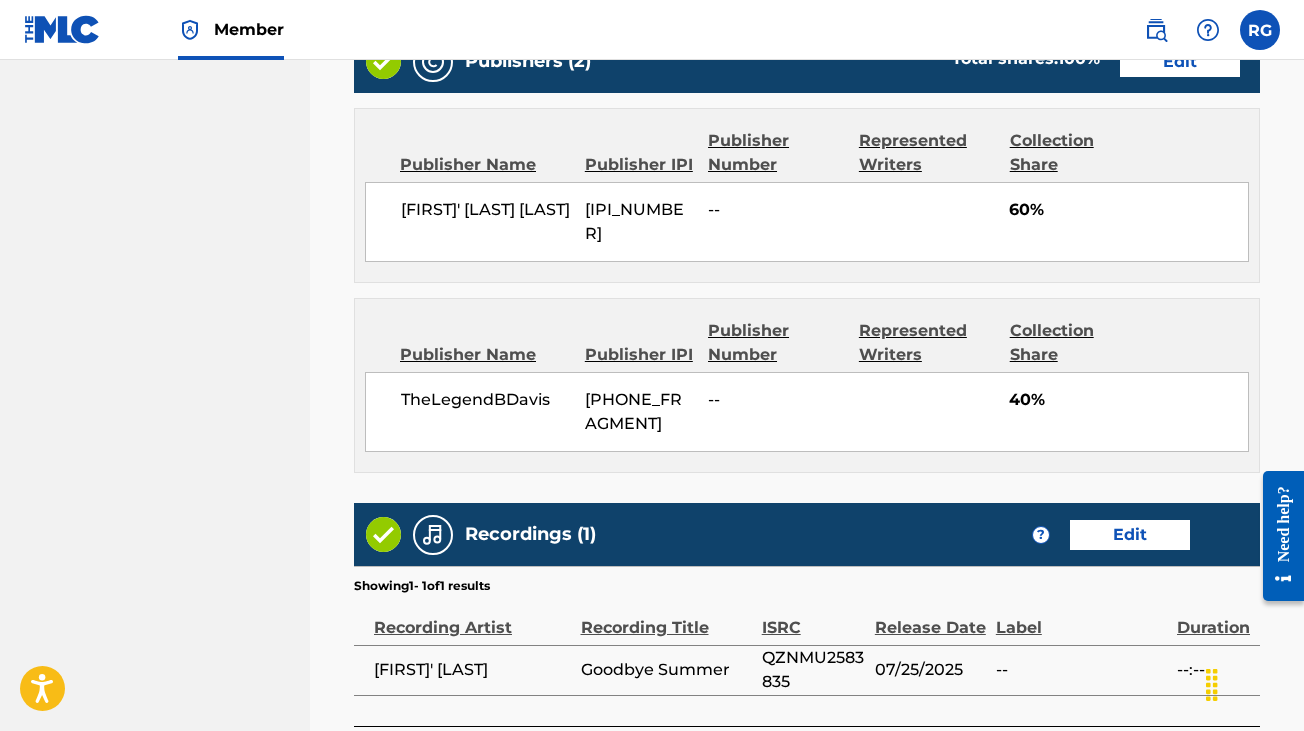 scroll, scrollTop: 1201, scrollLeft: 0, axis: vertical 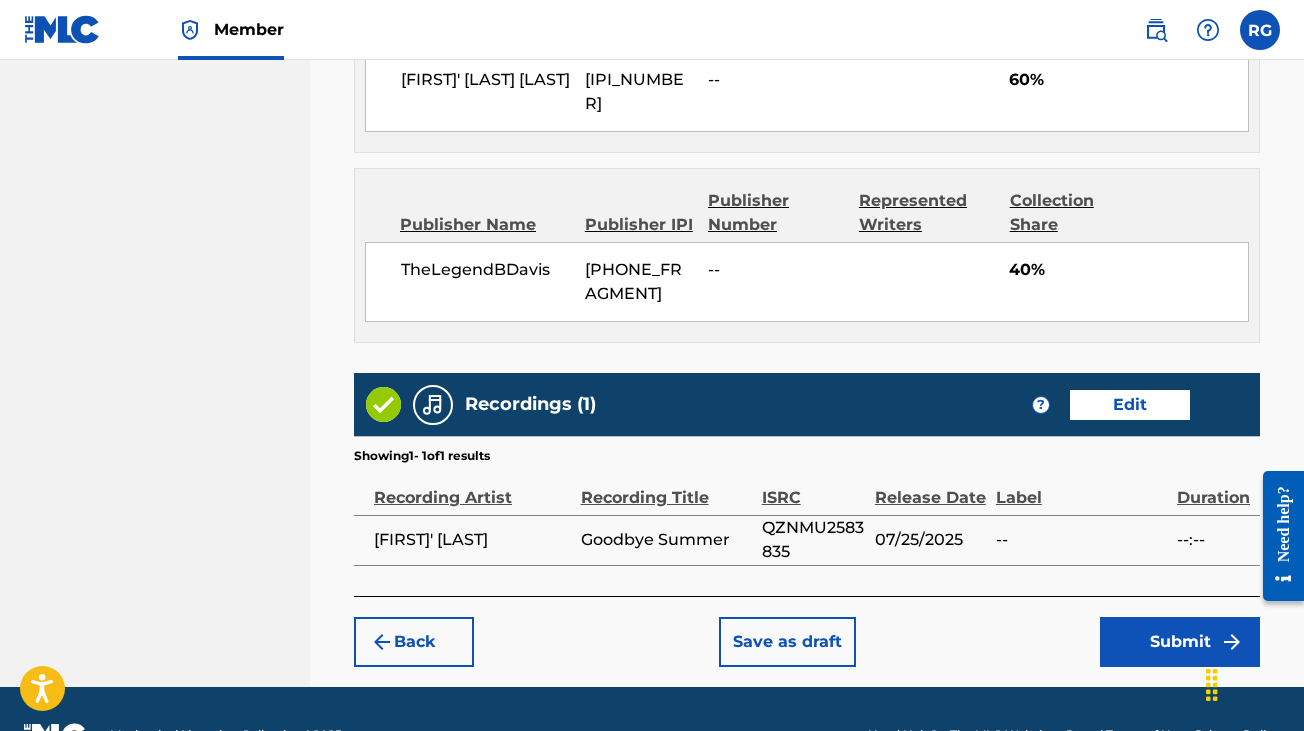 click on "Submit" at bounding box center (1180, 642) 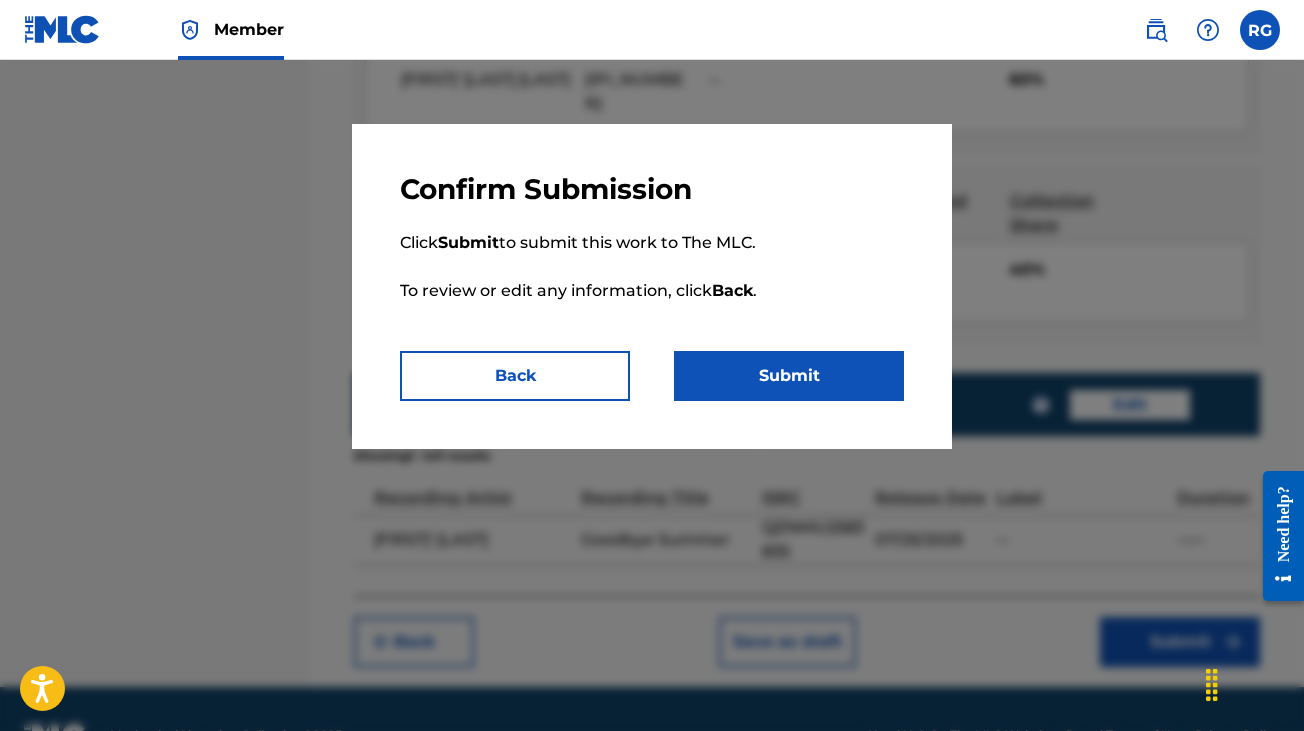 click on "Submit" at bounding box center (789, 376) 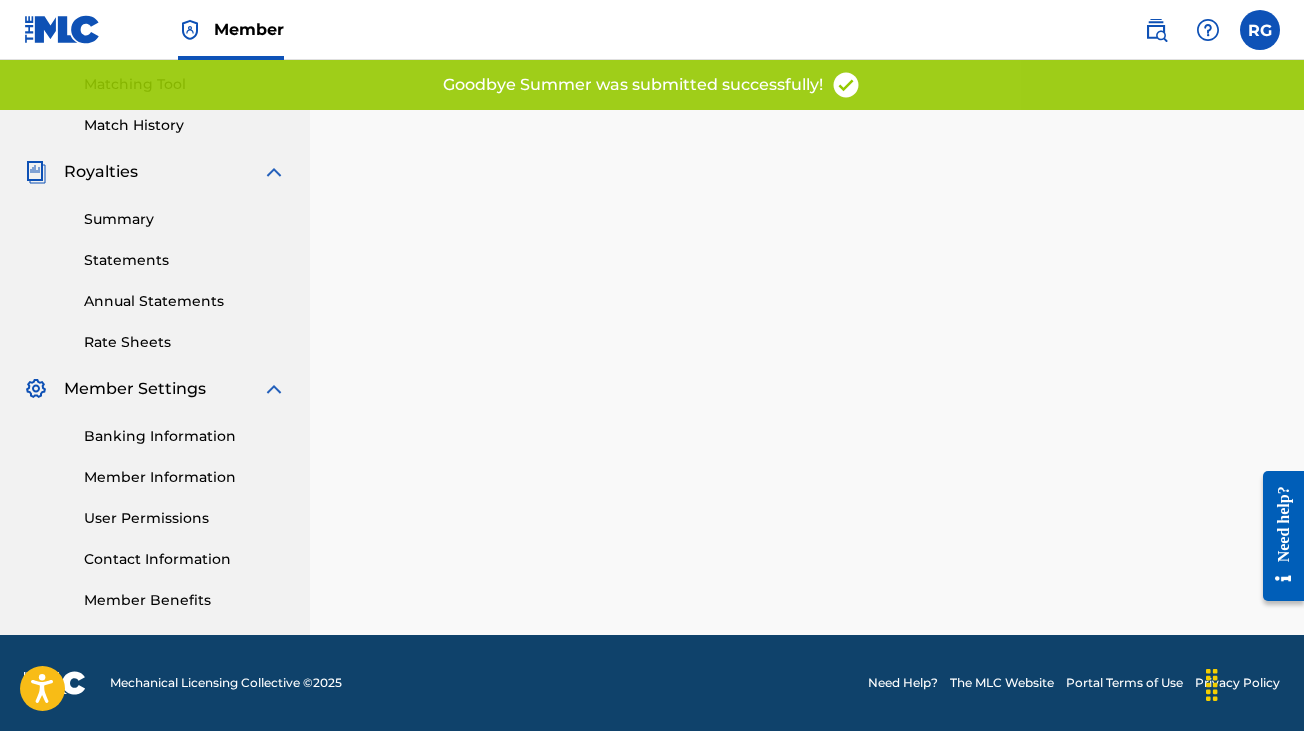 scroll, scrollTop: 0, scrollLeft: 0, axis: both 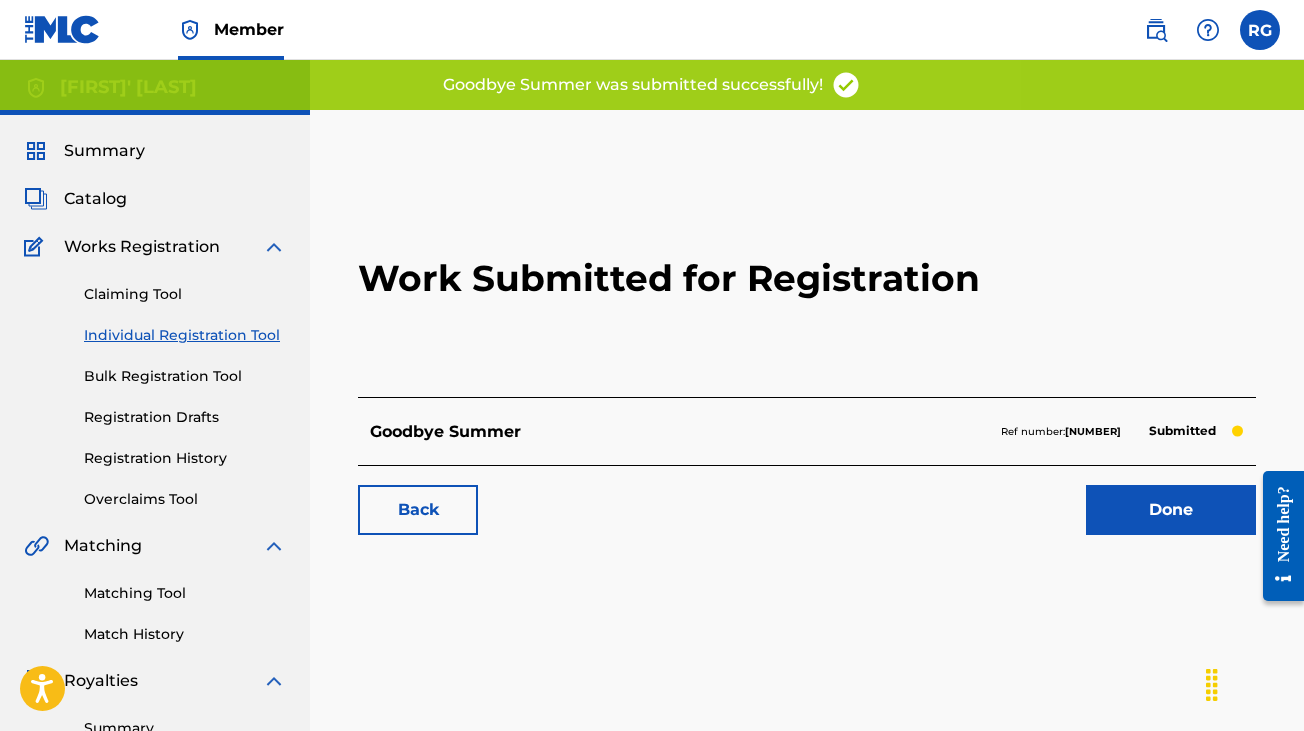 click on "Done" at bounding box center [1171, 510] 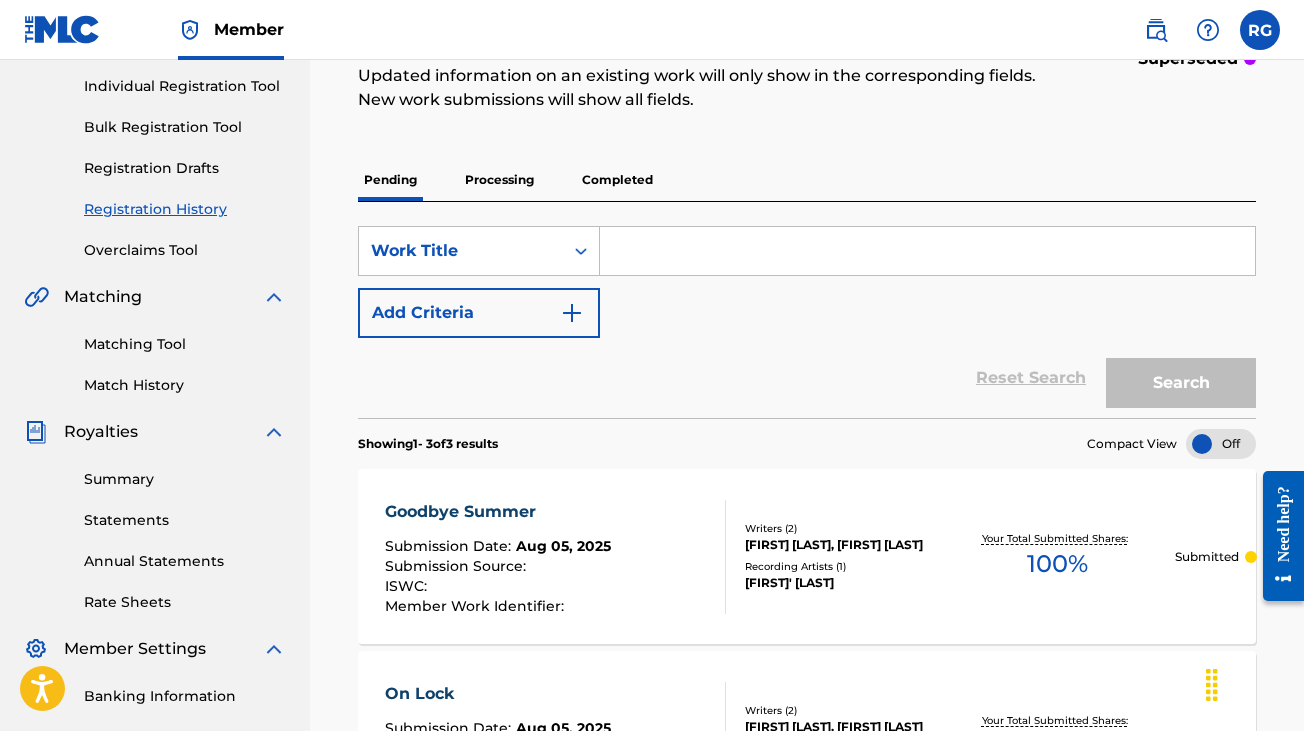 scroll, scrollTop: 0, scrollLeft: 0, axis: both 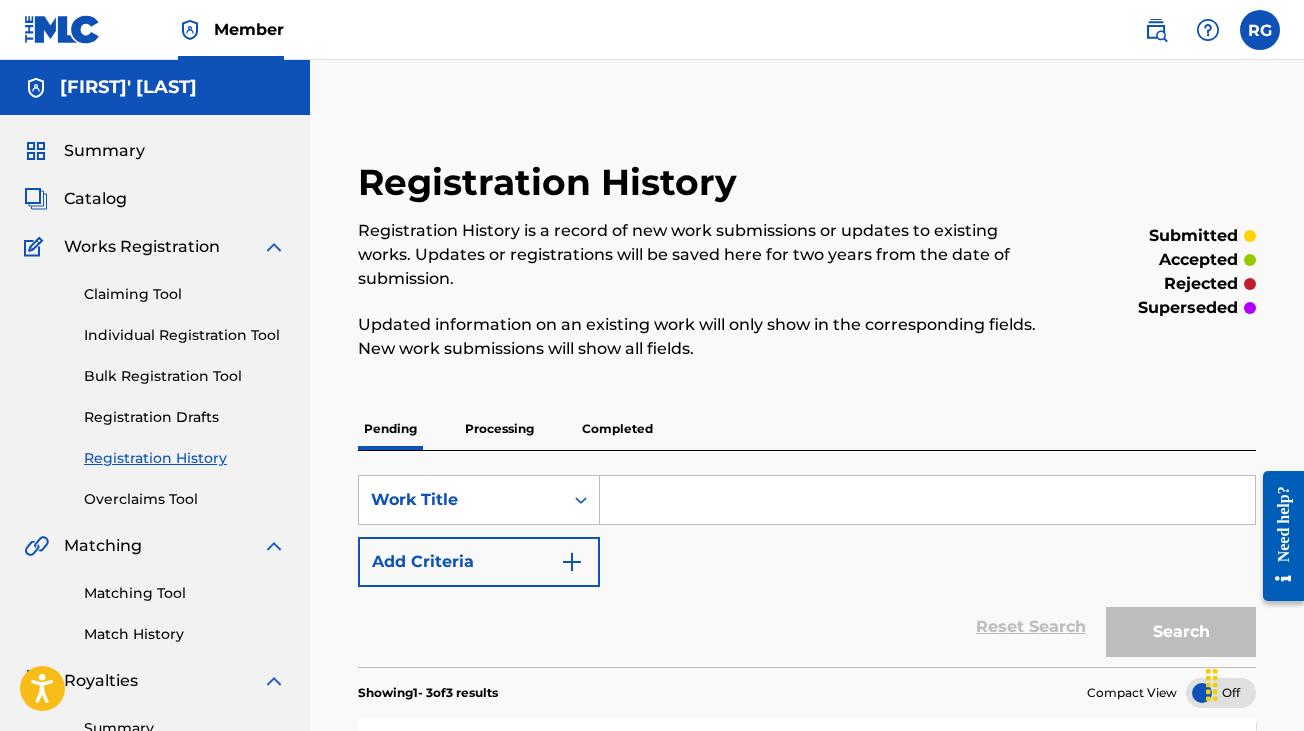 click at bounding box center (1260, 30) 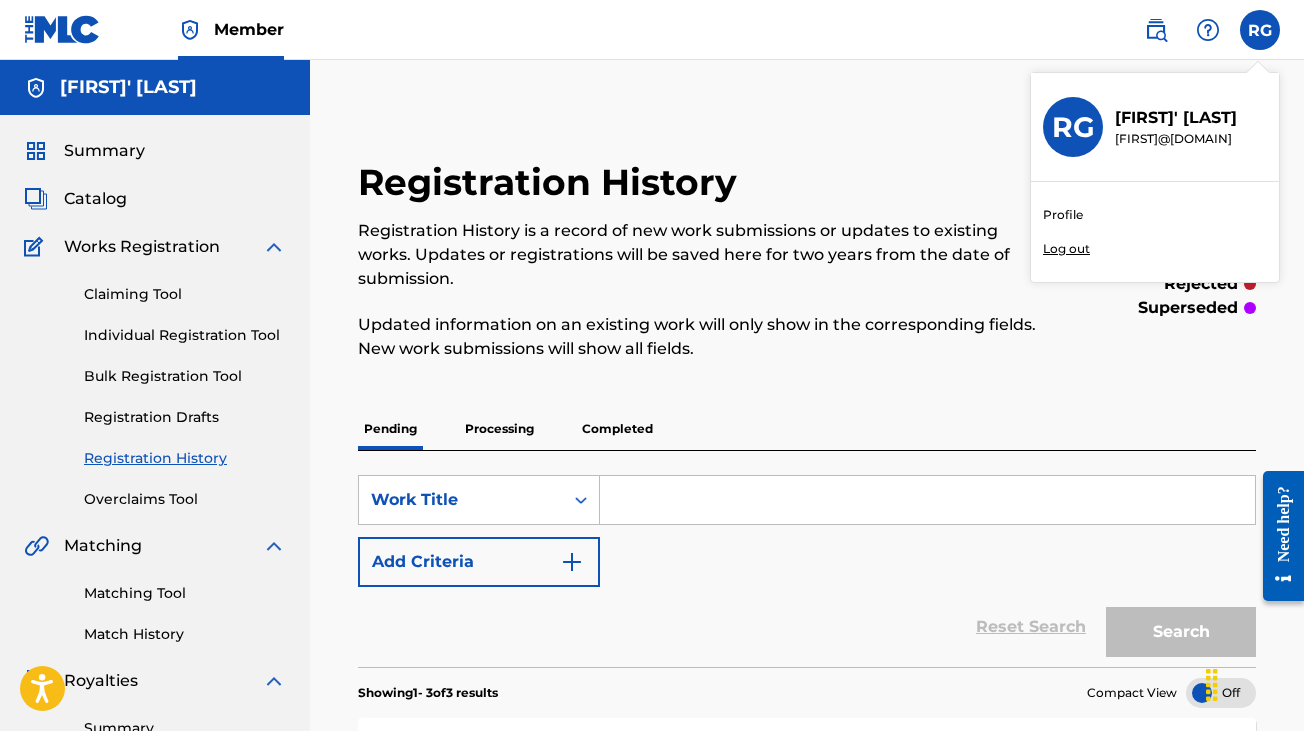 click on "Log out" at bounding box center [1066, 249] 